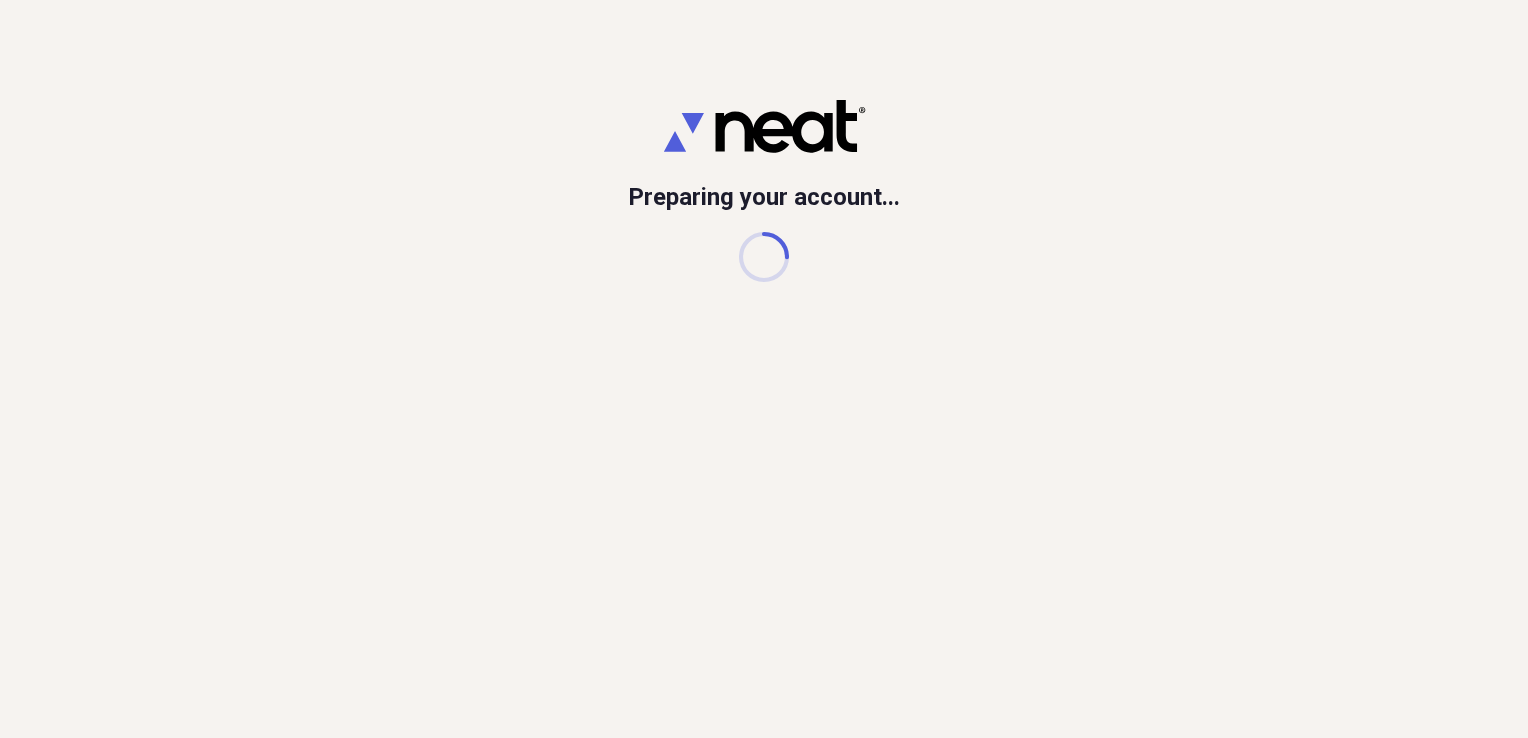 scroll, scrollTop: 0, scrollLeft: 0, axis: both 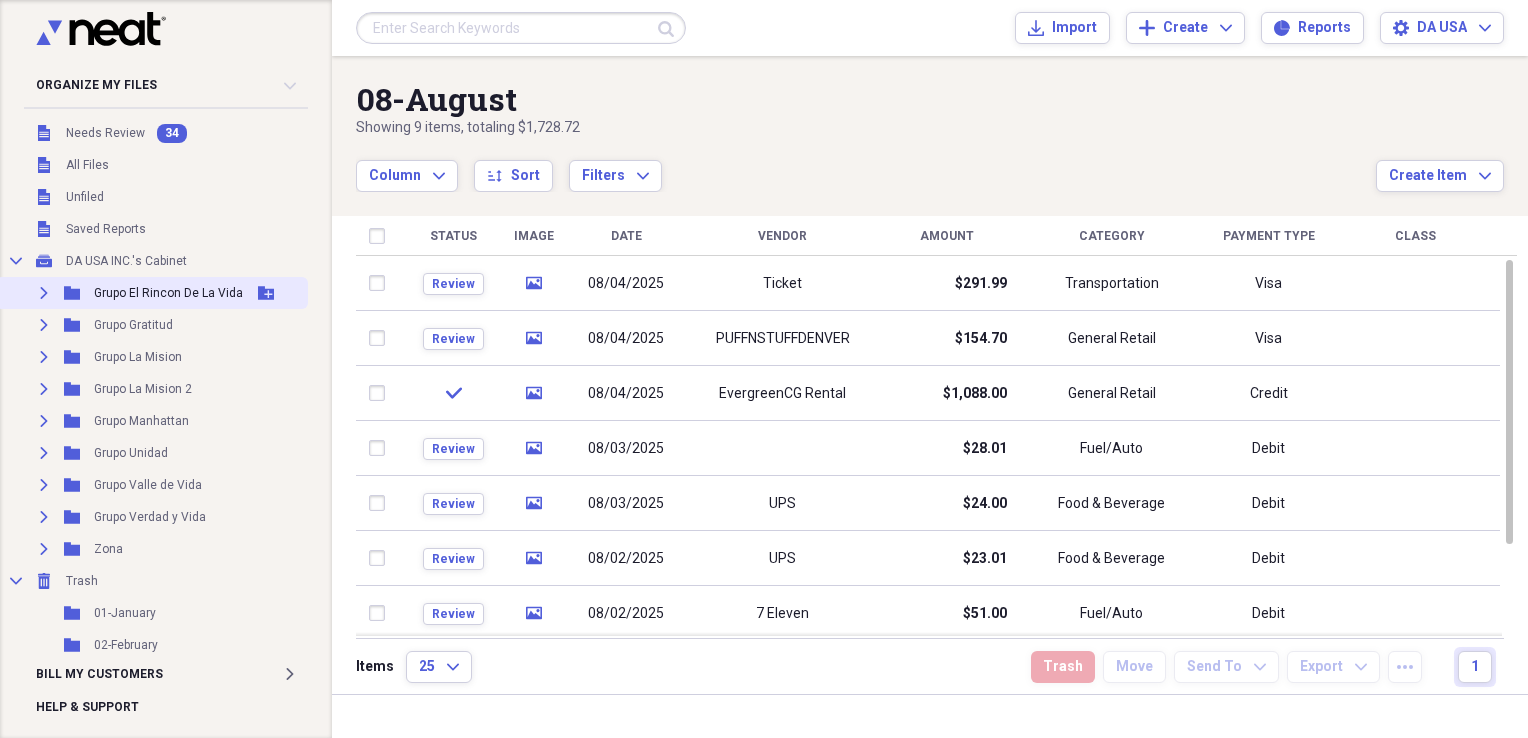 click on "Expand" 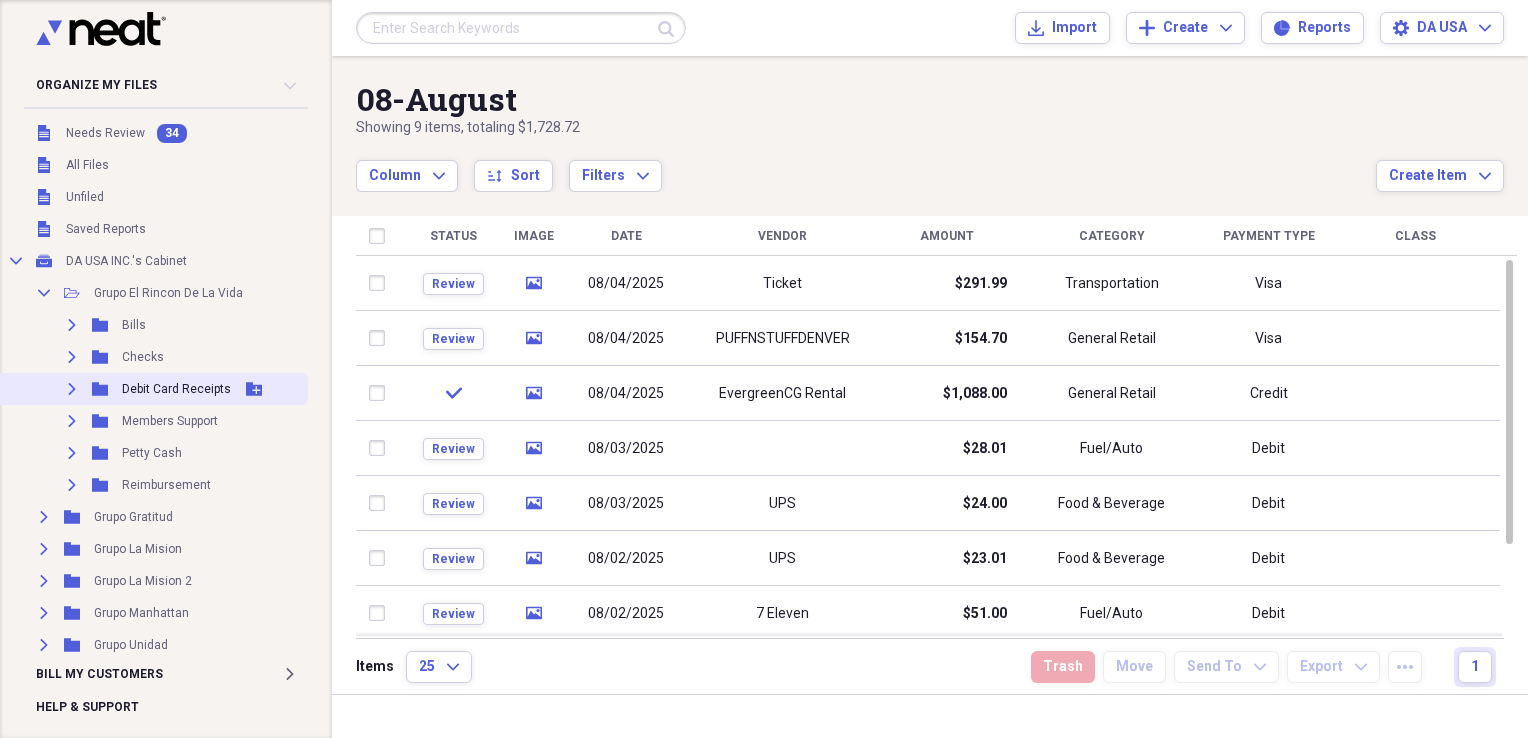 click on "Expand" at bounding box center [72, 389] 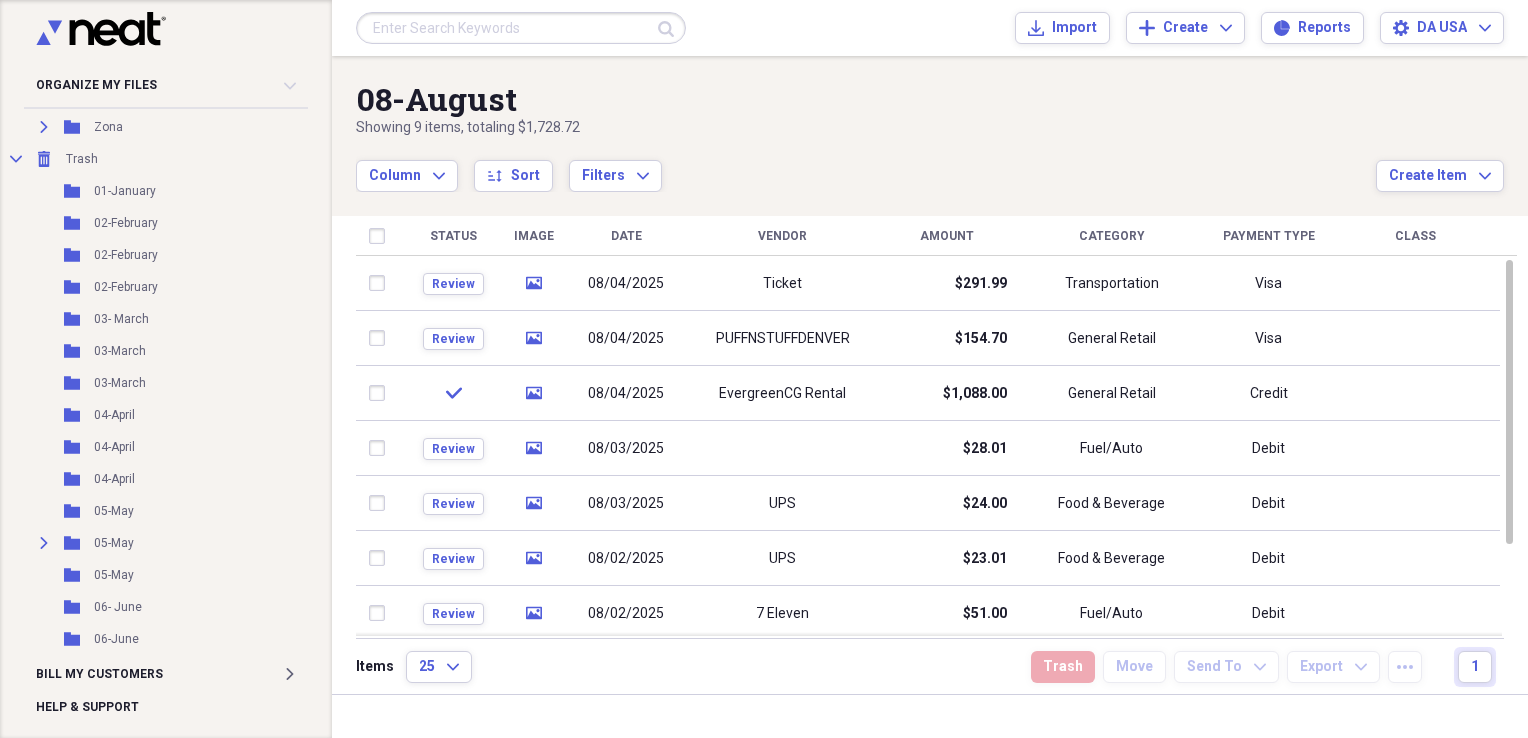 scroll, scrollTop: 0, scrollLeft: 0, axis: both 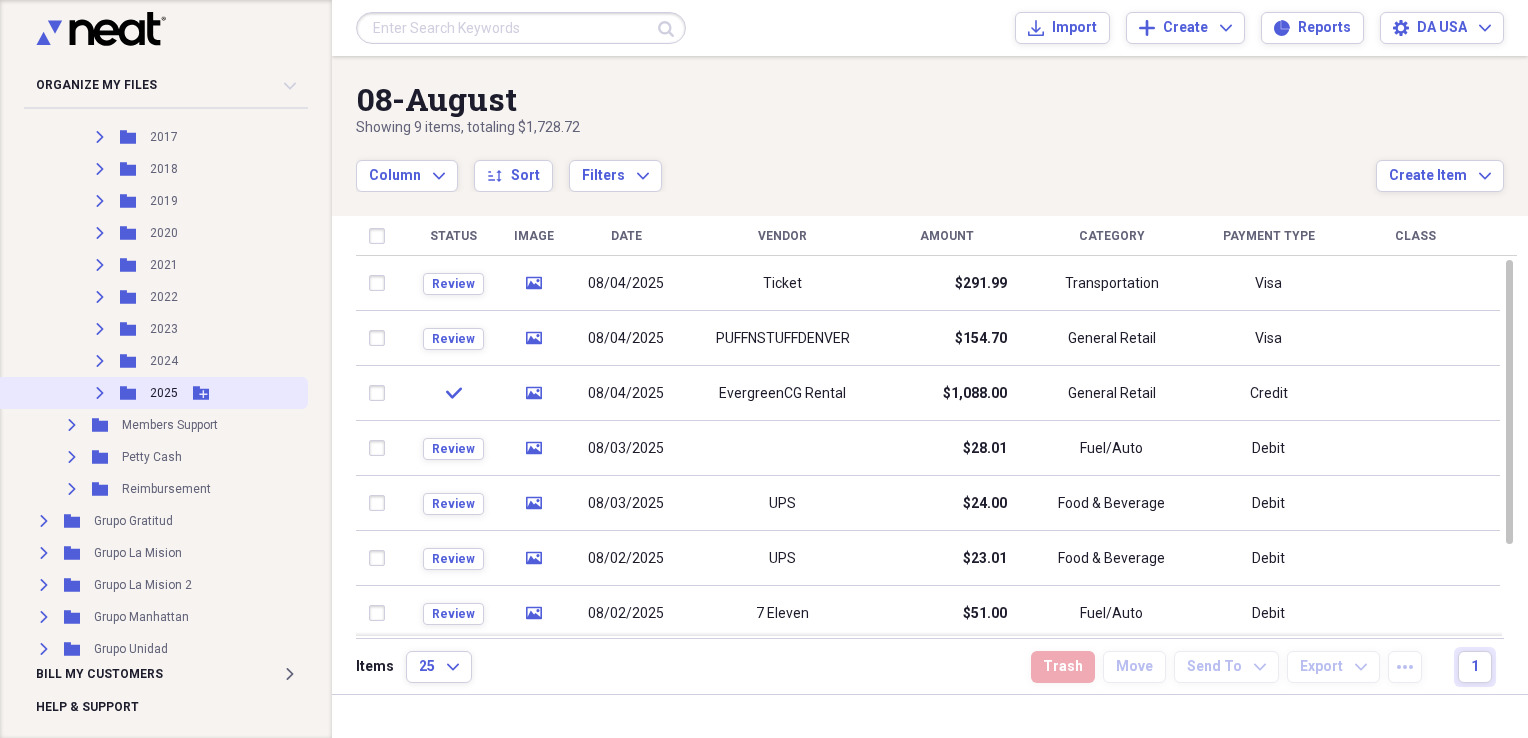 click on "Expand" 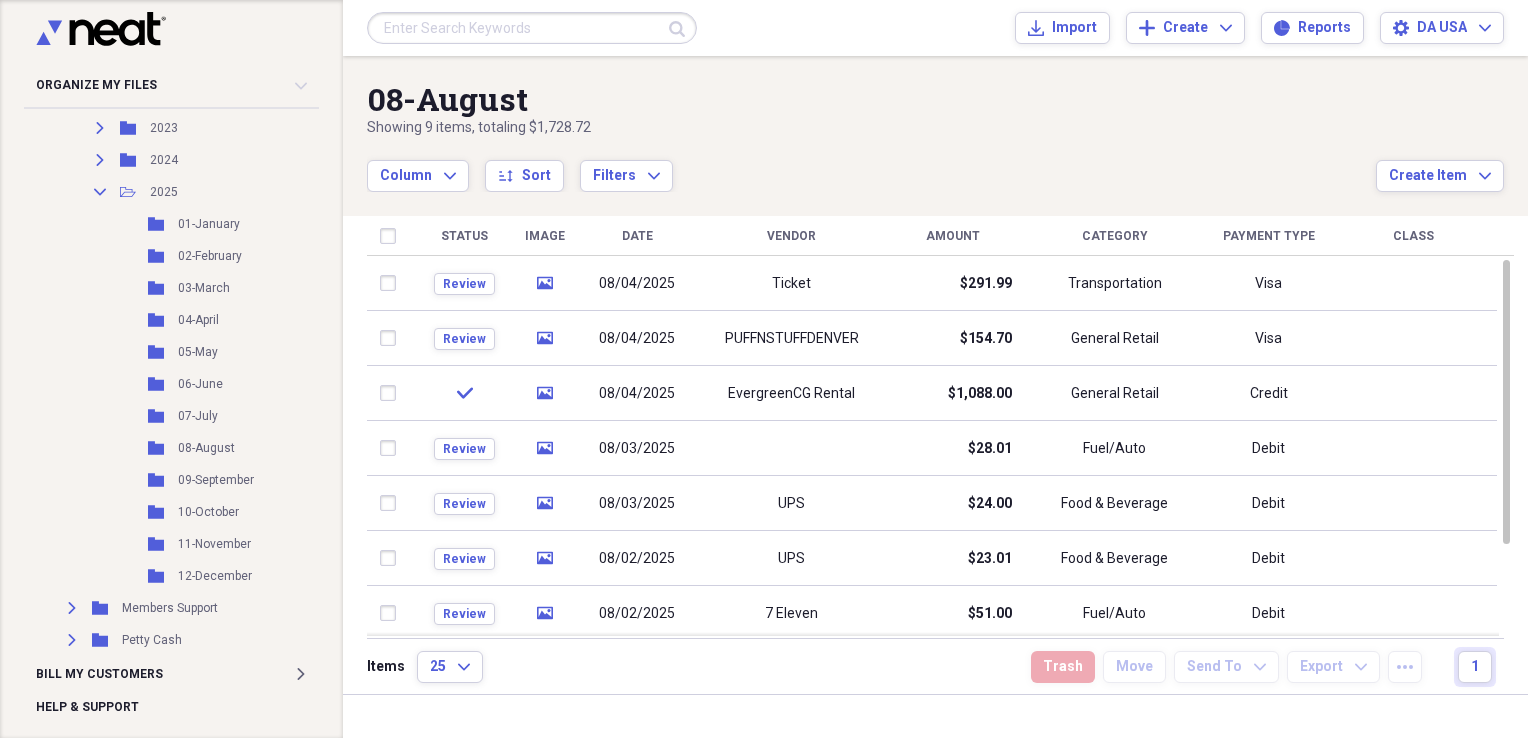 scroll, scrollTop: 559, scrollLeft: 0, axis: vertical 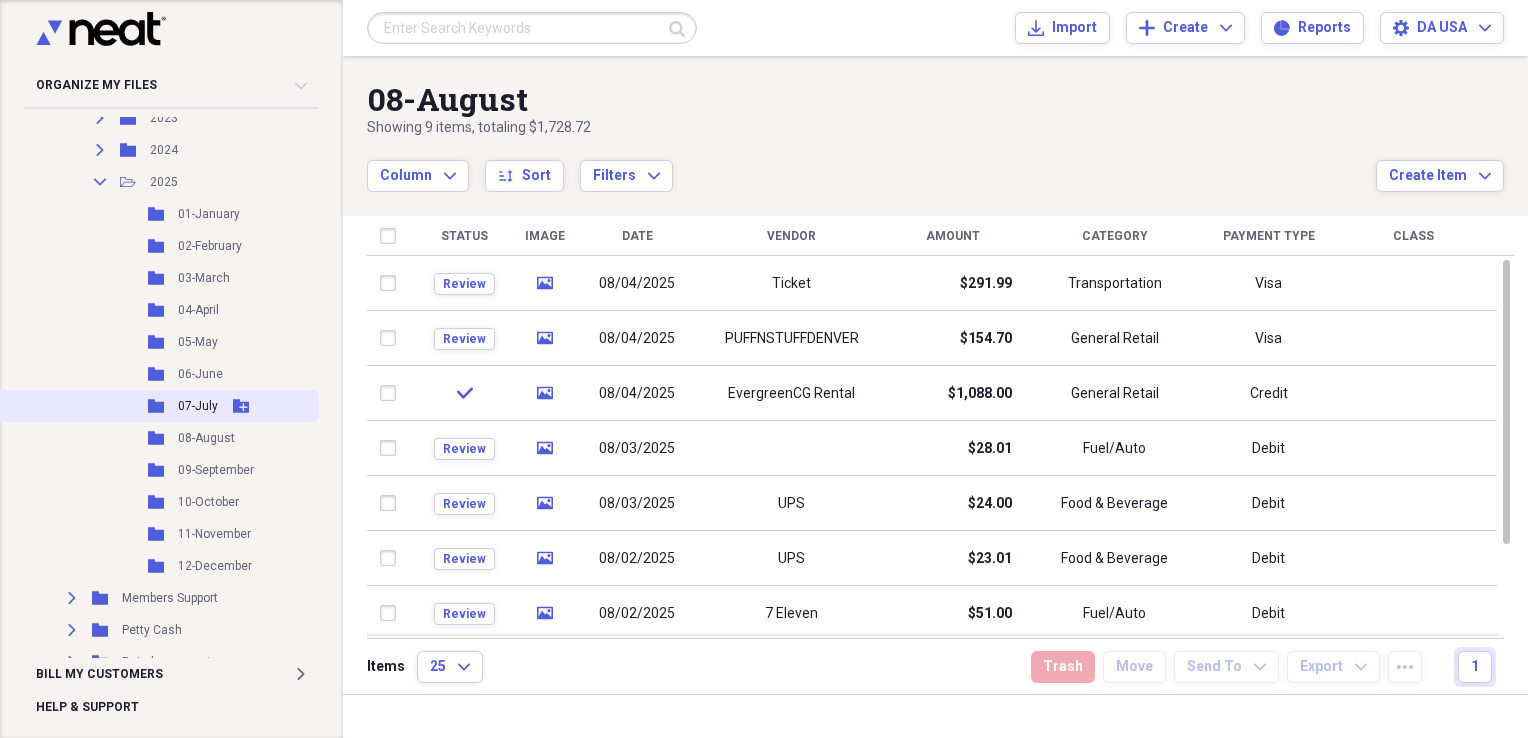 click on "07-July" at bounding box center [198, 406] 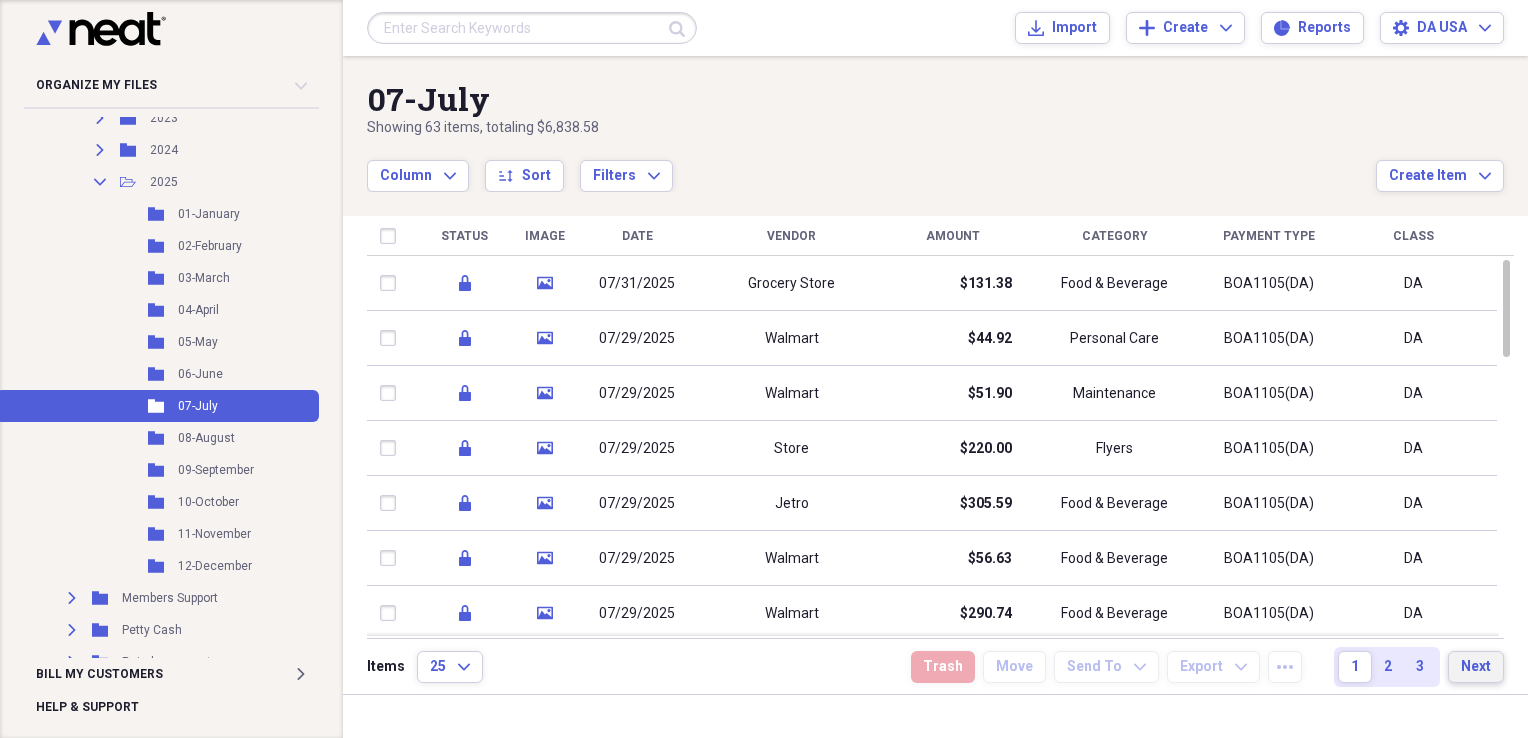 click on "Next" at bounding box center [1476, 667] 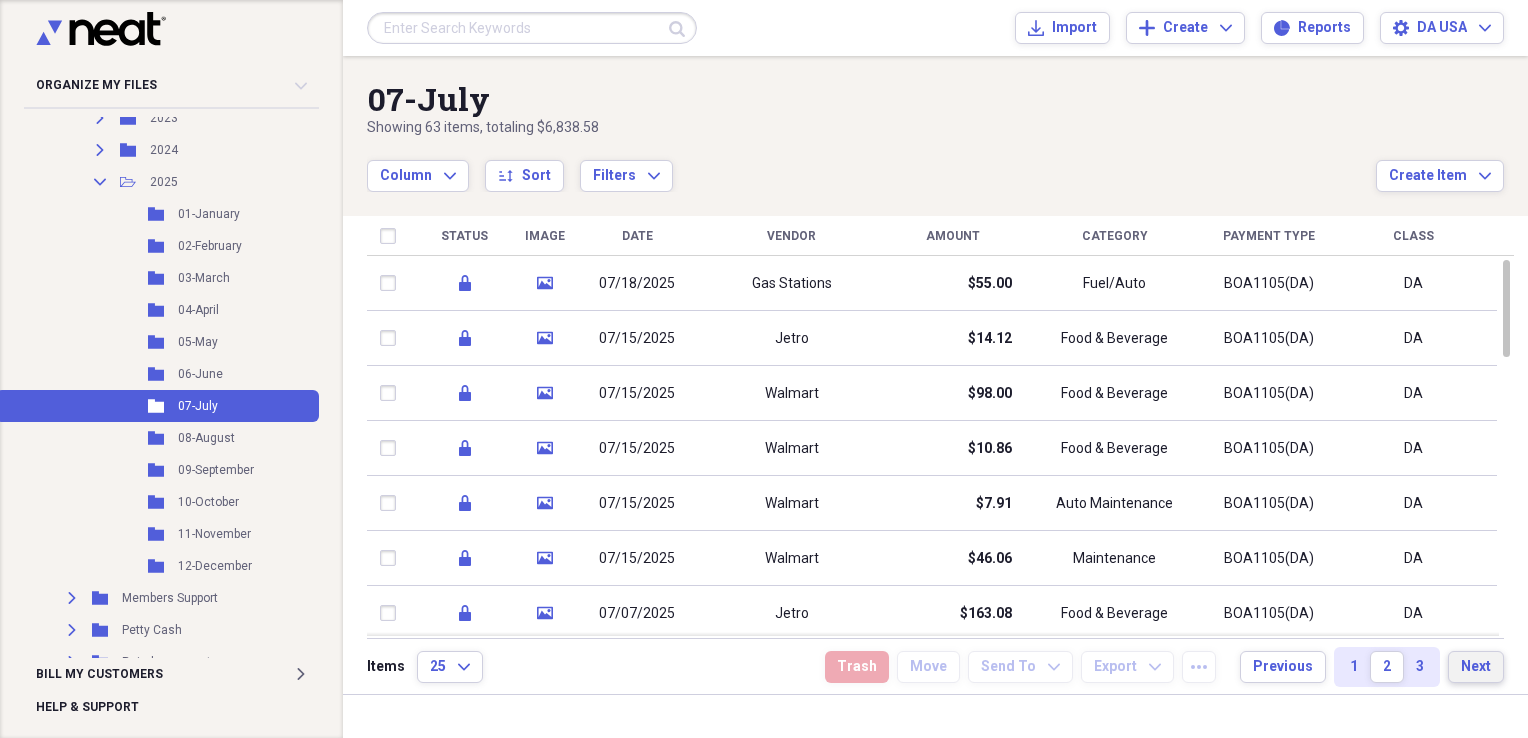 click on "Next" at bounding box center (1476, 667) 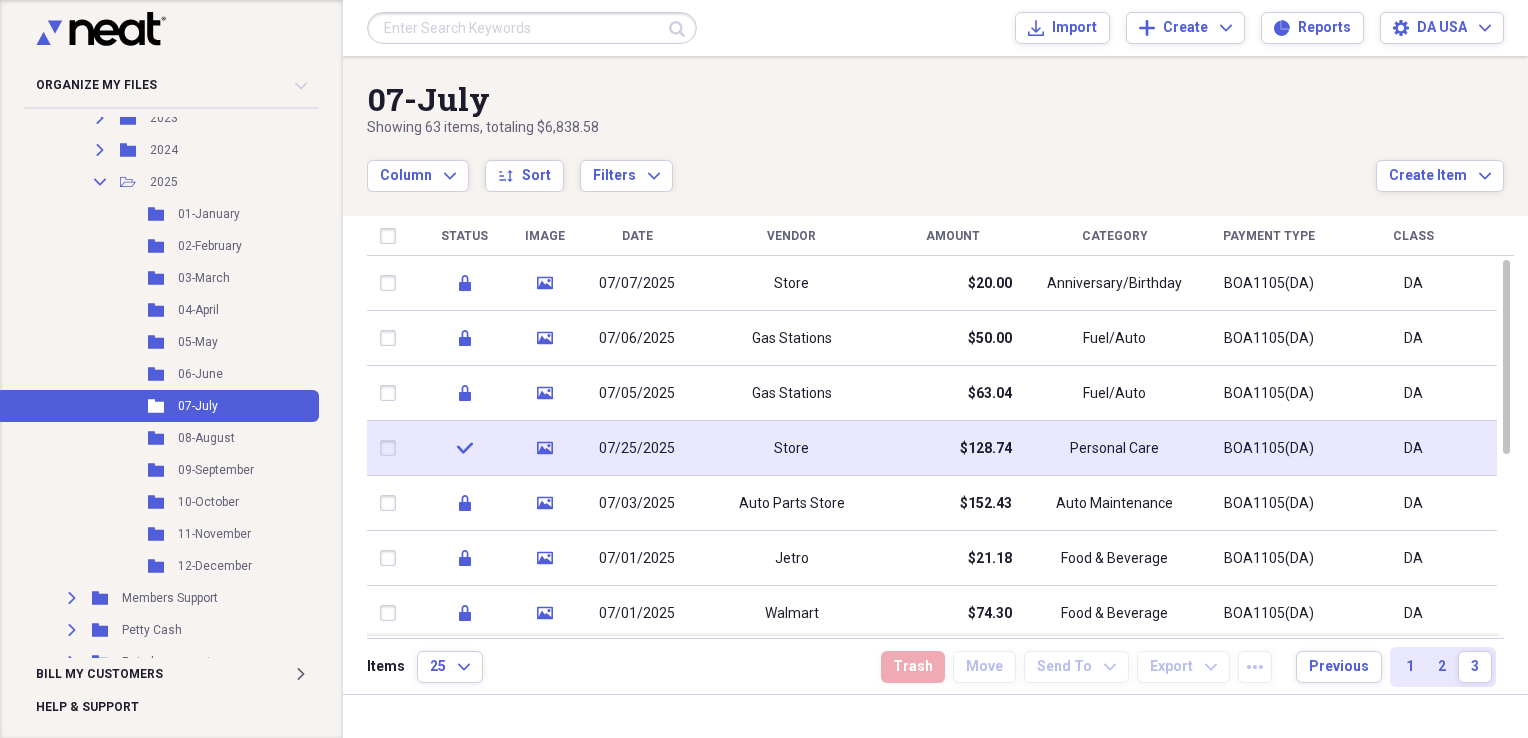 click on "Store" at bounding box center [791, 448] 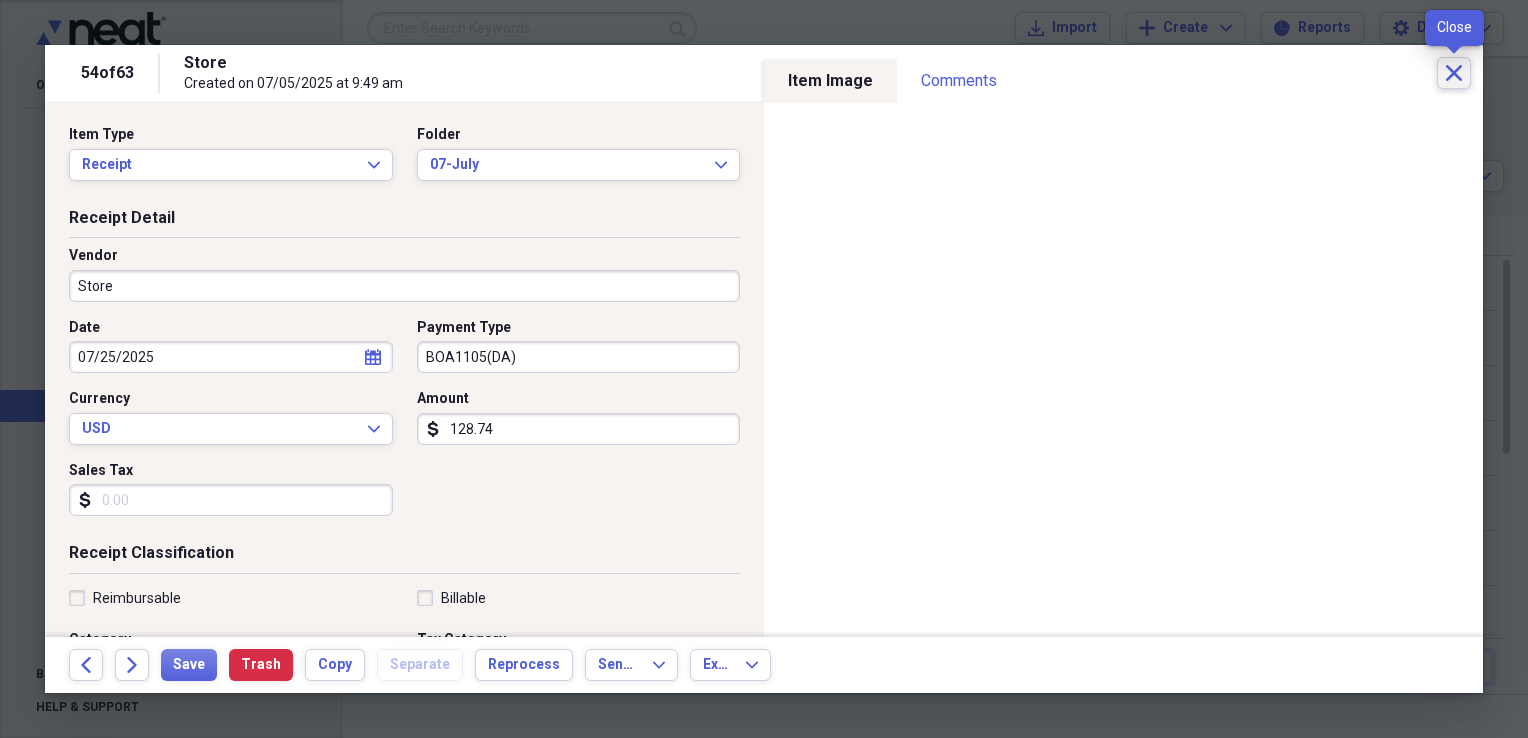click 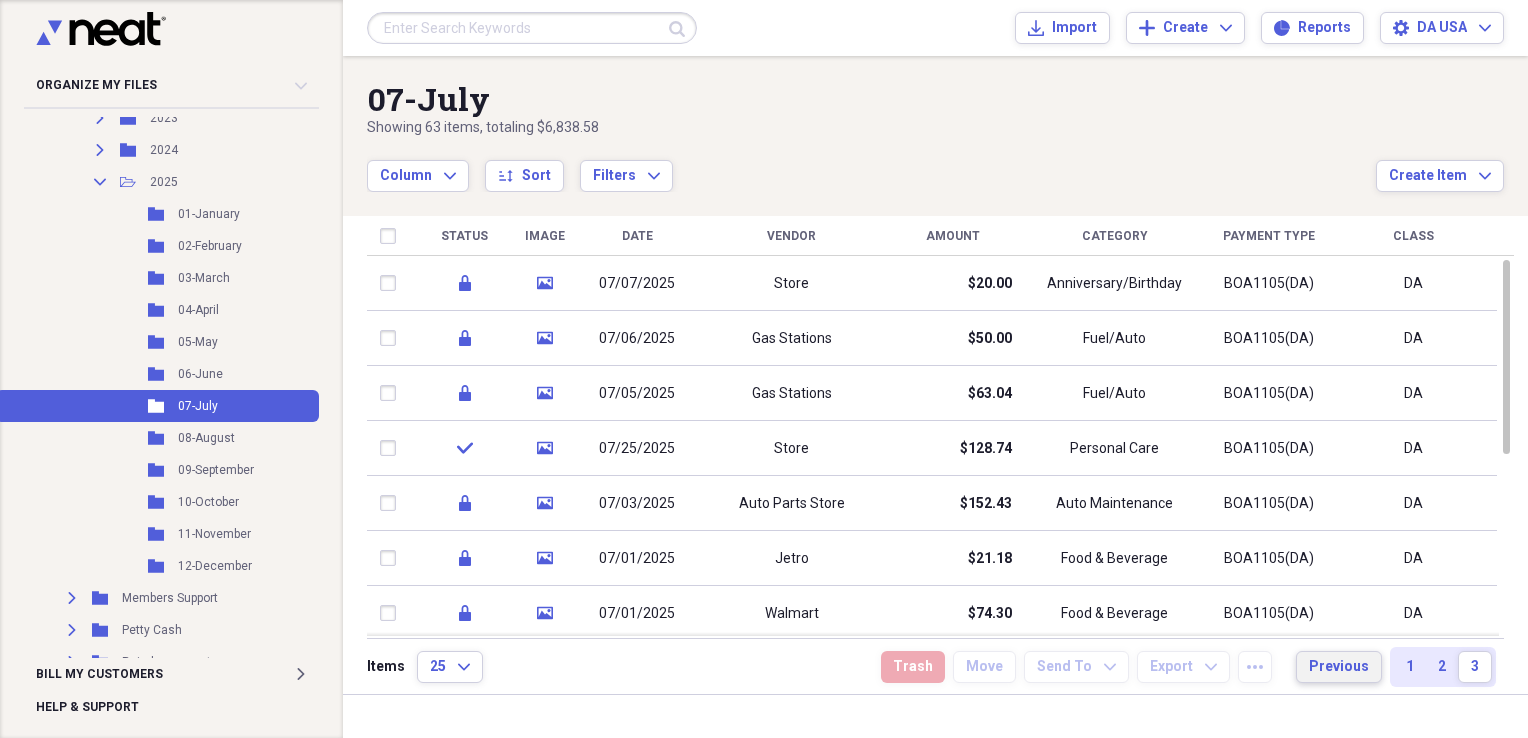click on "Previous" at bounding box center [1339, 667] 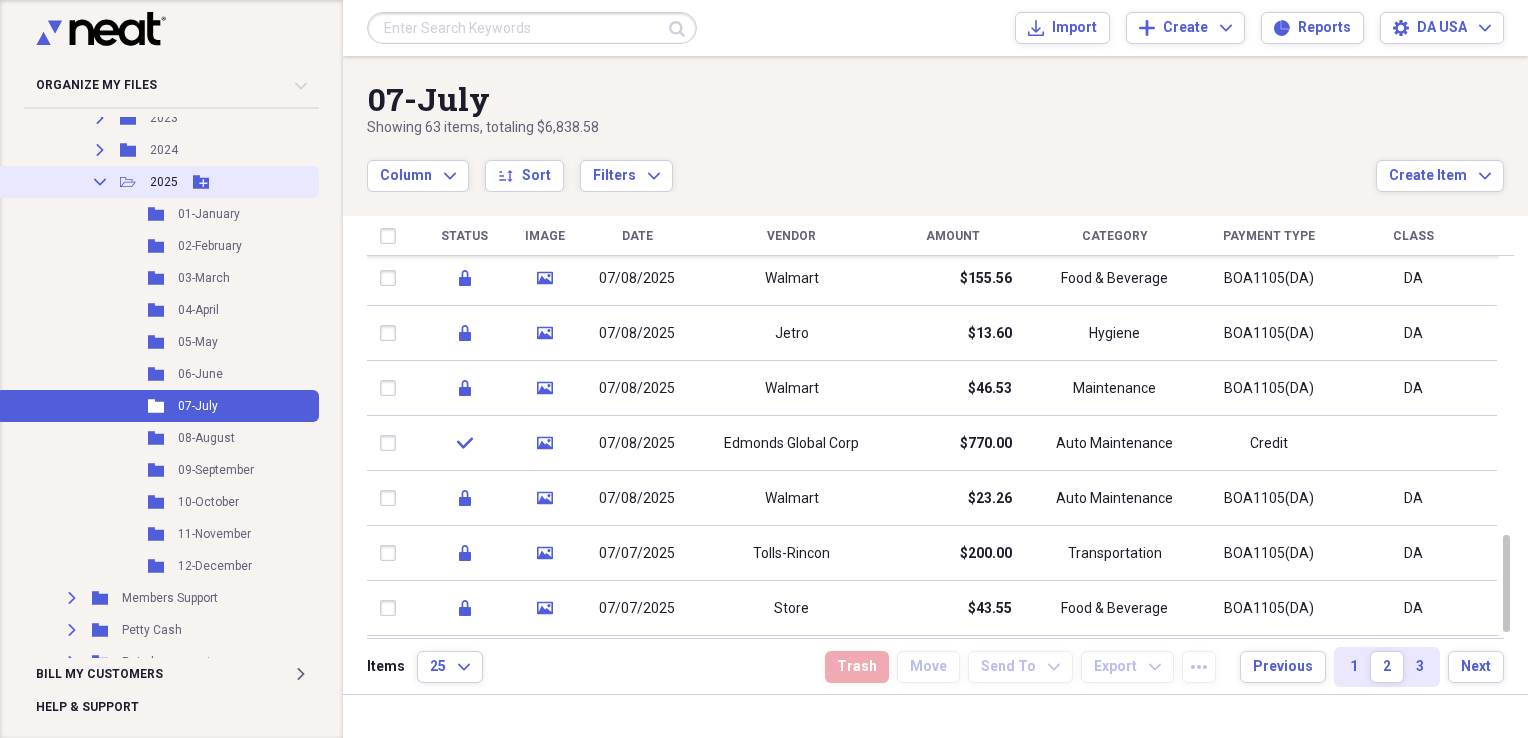 click on "Collapse" 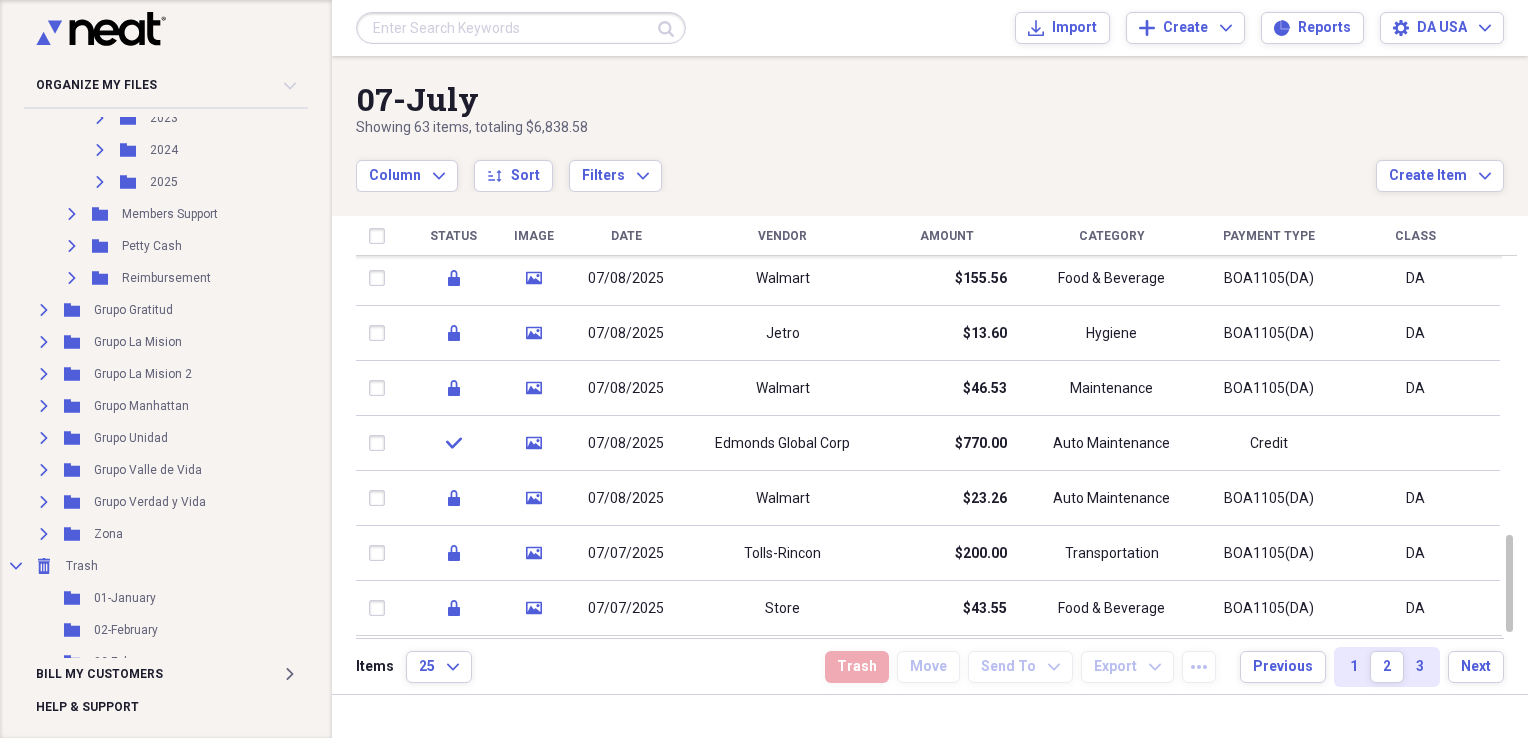 scroll, scrollTop: 0, scrollLeft: 0, axis: both 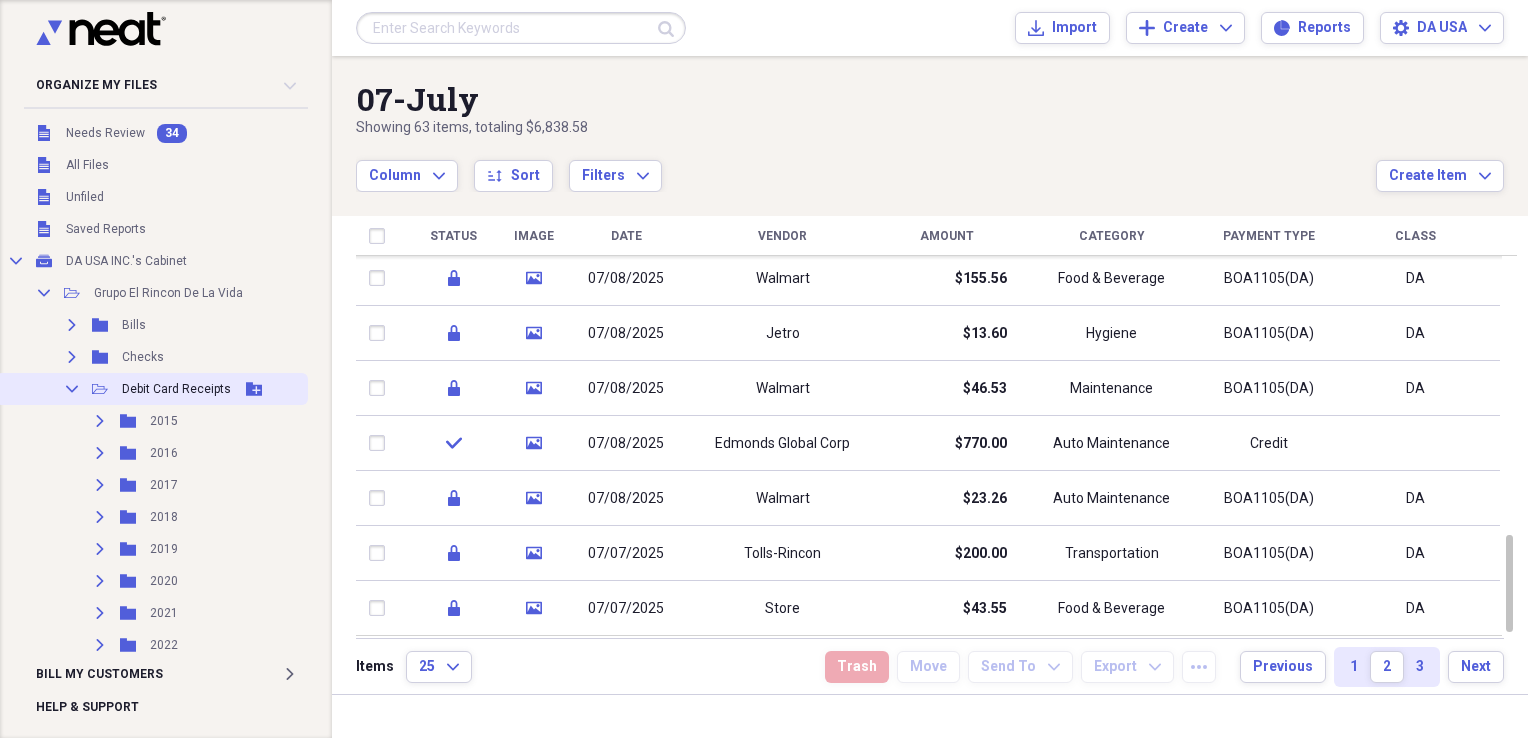 click on "Collapse" 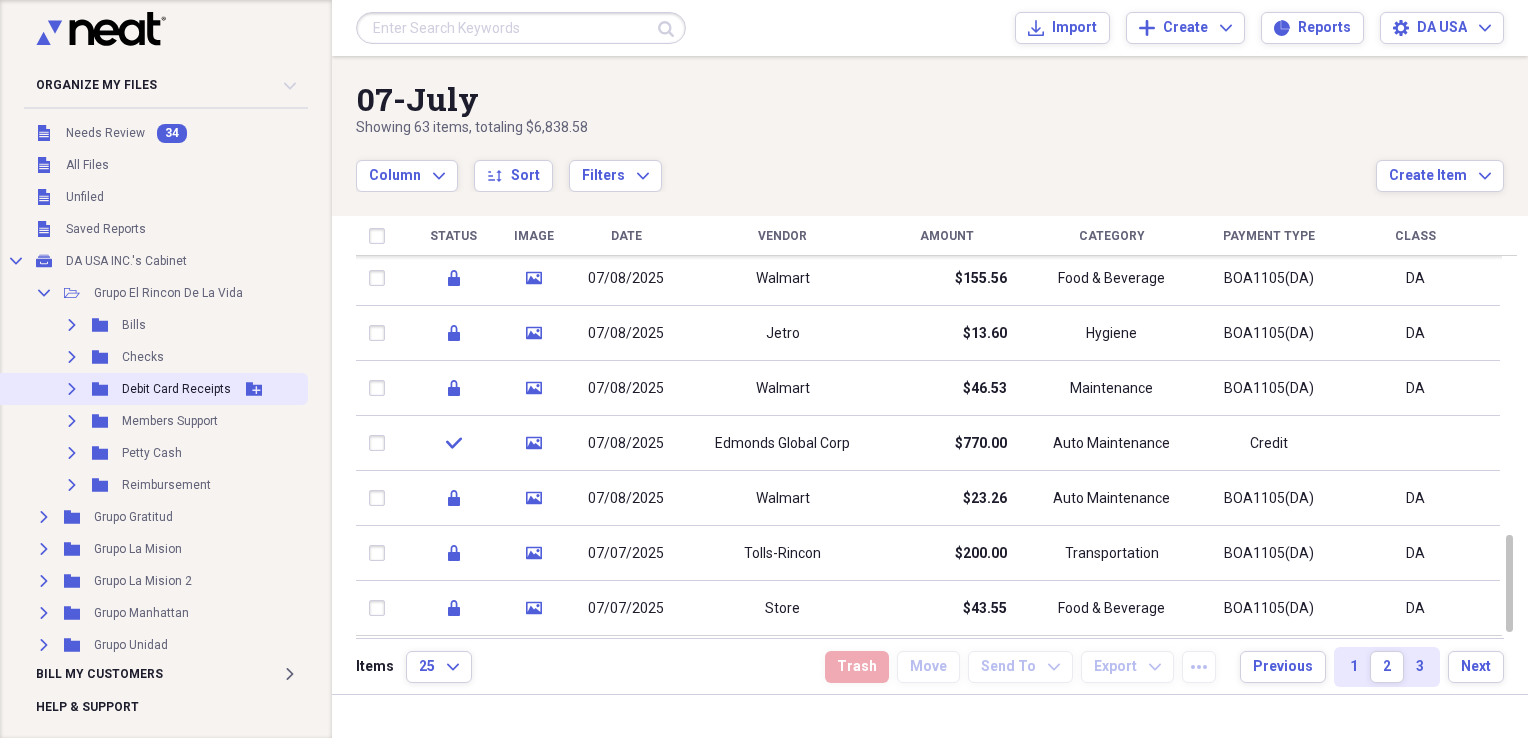 click on "Expand" 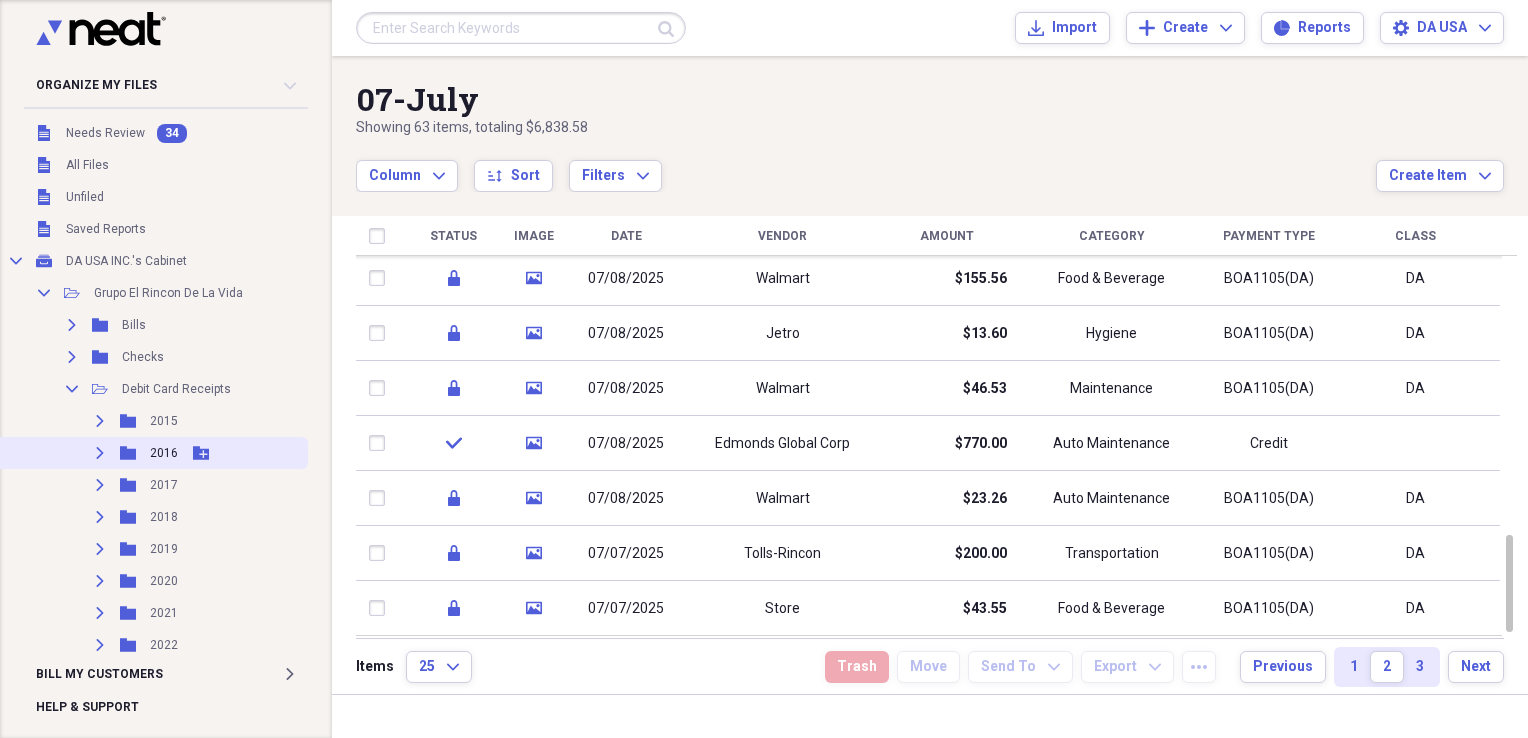 scroll, scrollTop: 966, scrollLeft: 0, axis: vertical 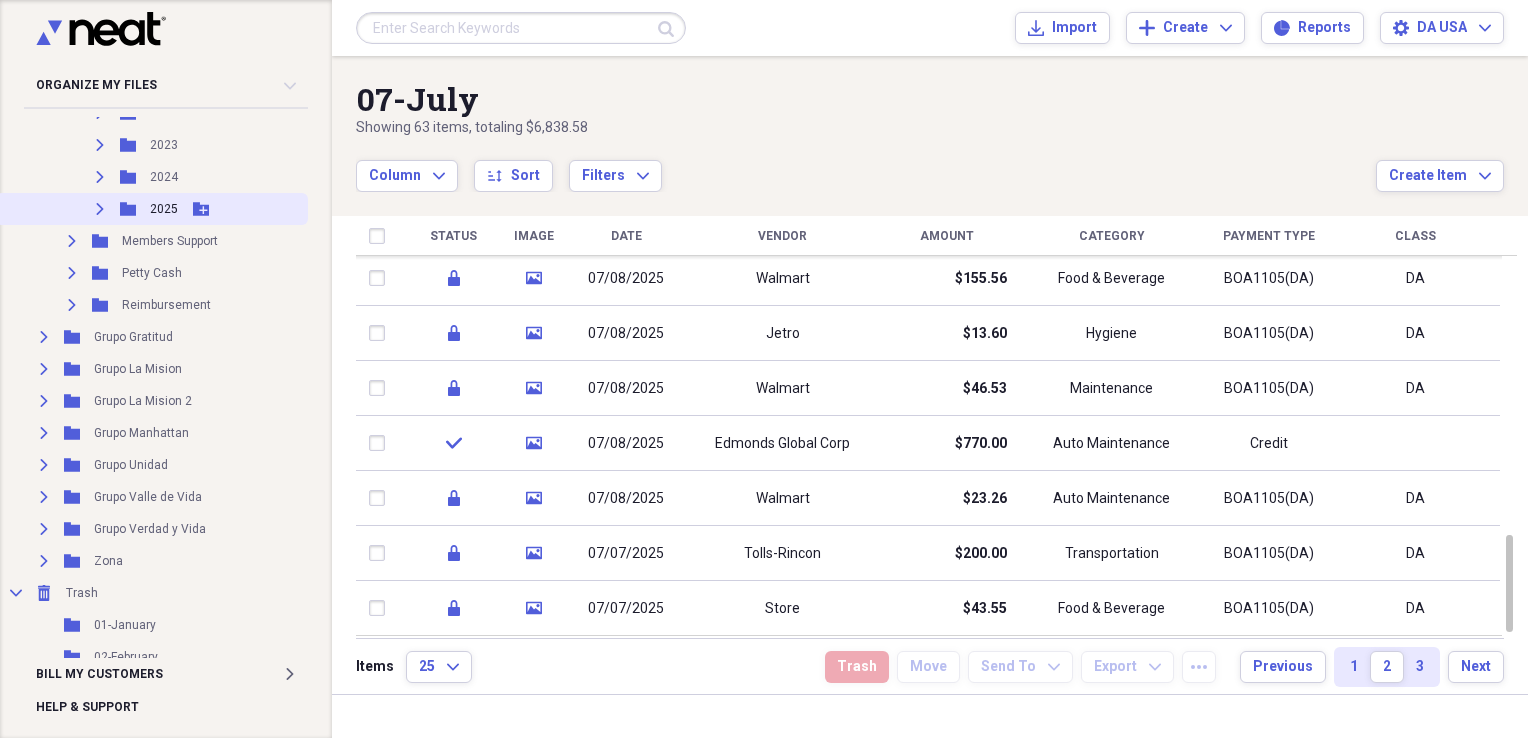 click on "Expand" 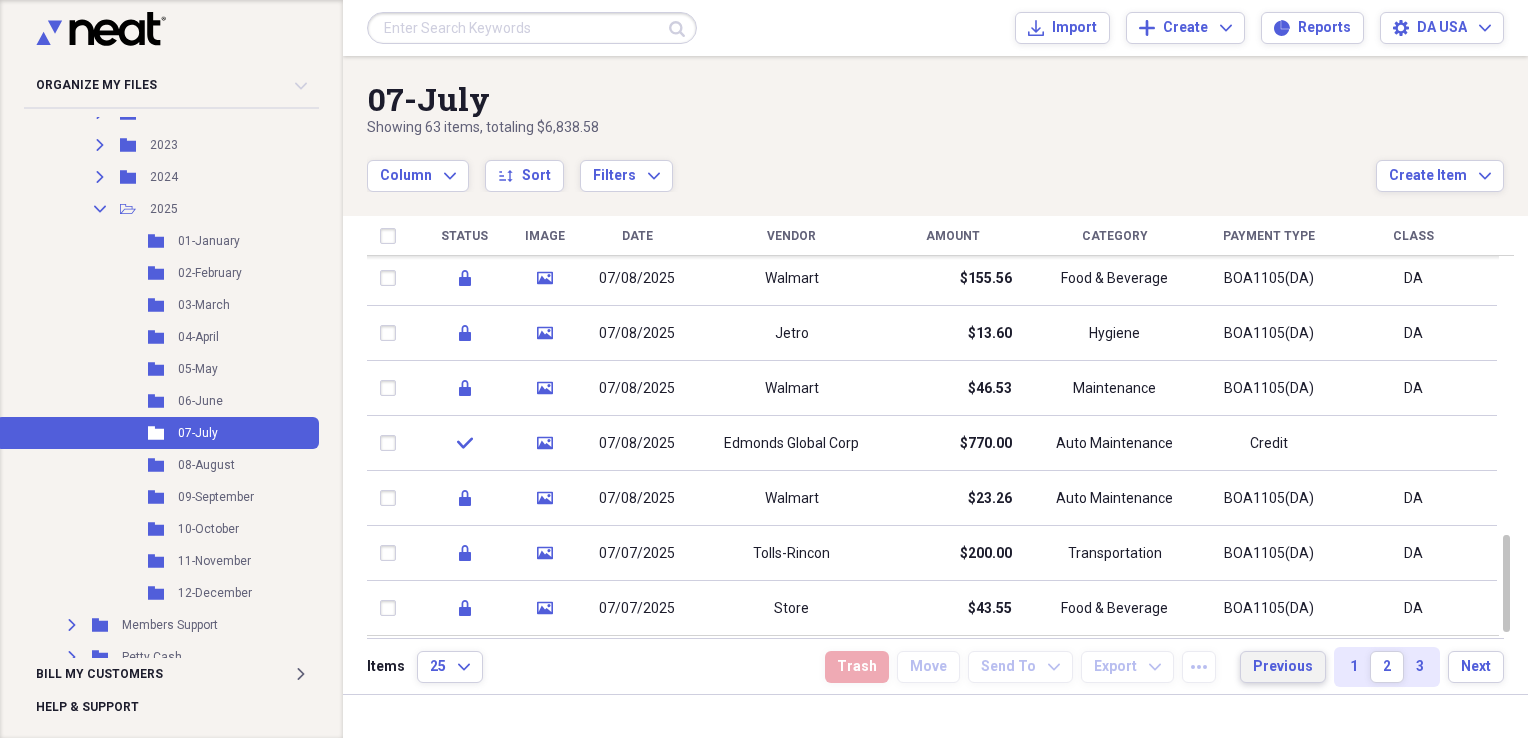 click on "Previous" at bounding box center [1283, 667] 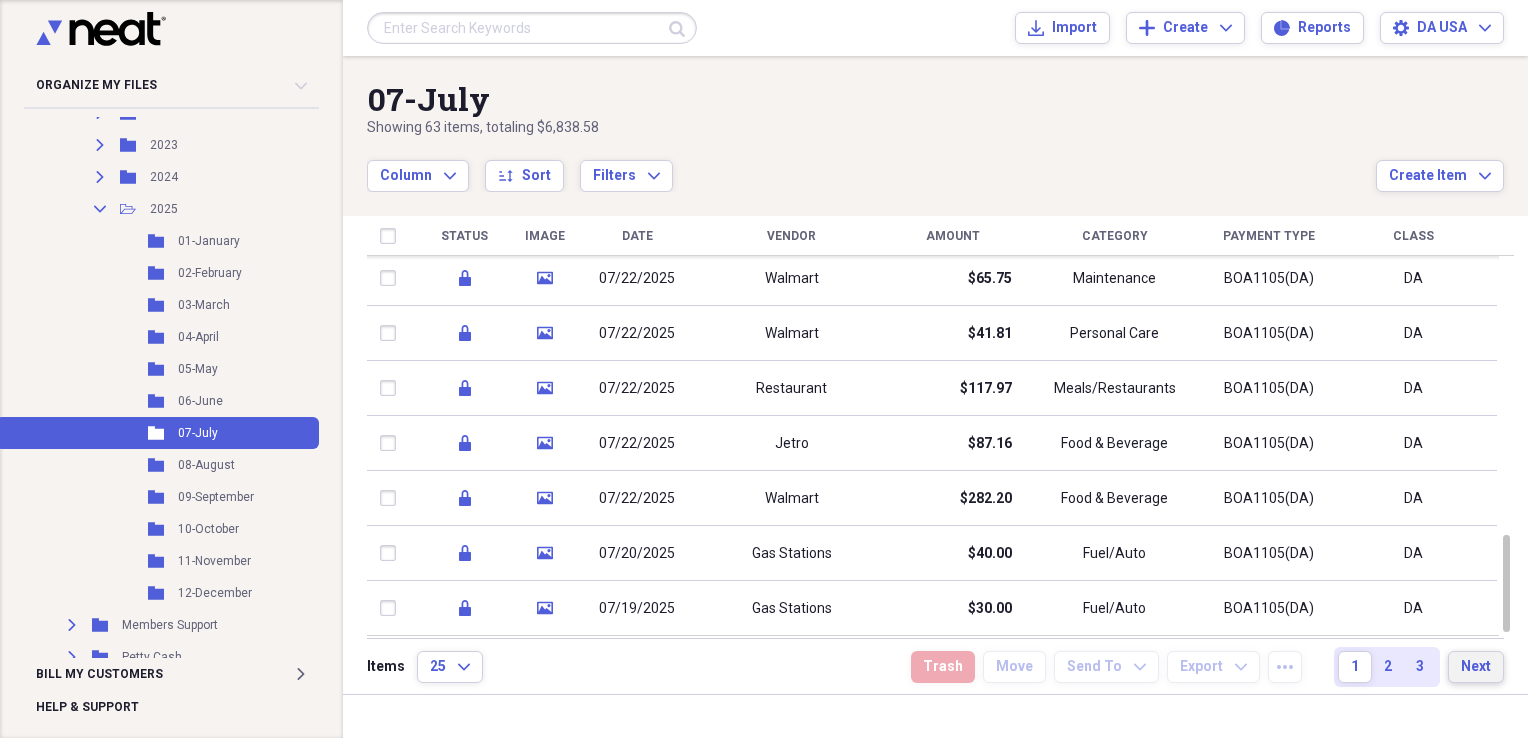 click on "Next" at bounding box center [1476, 667] 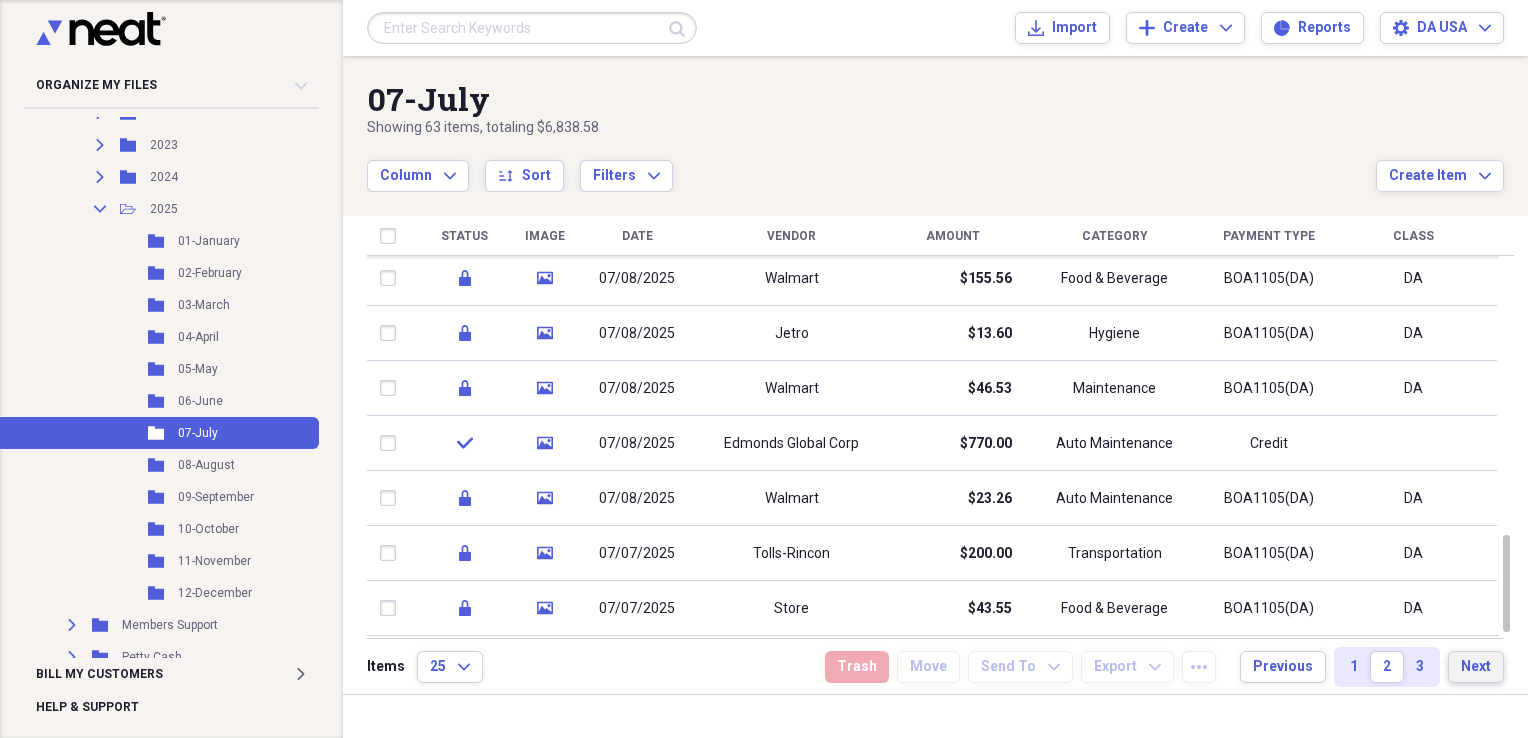 click on "Next" at bounding box center (1476, 667) 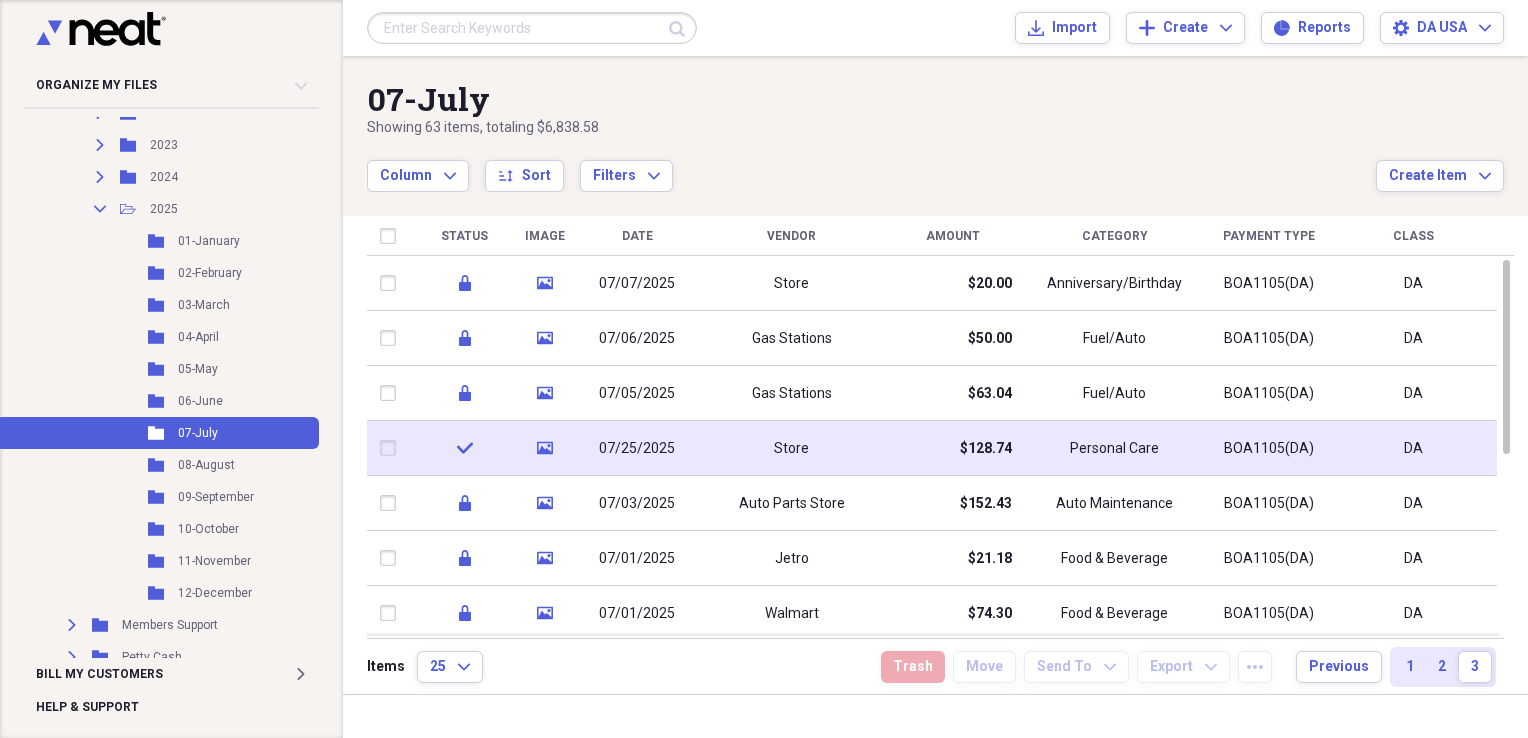 click on "Store" at bounding box center (791, 448) 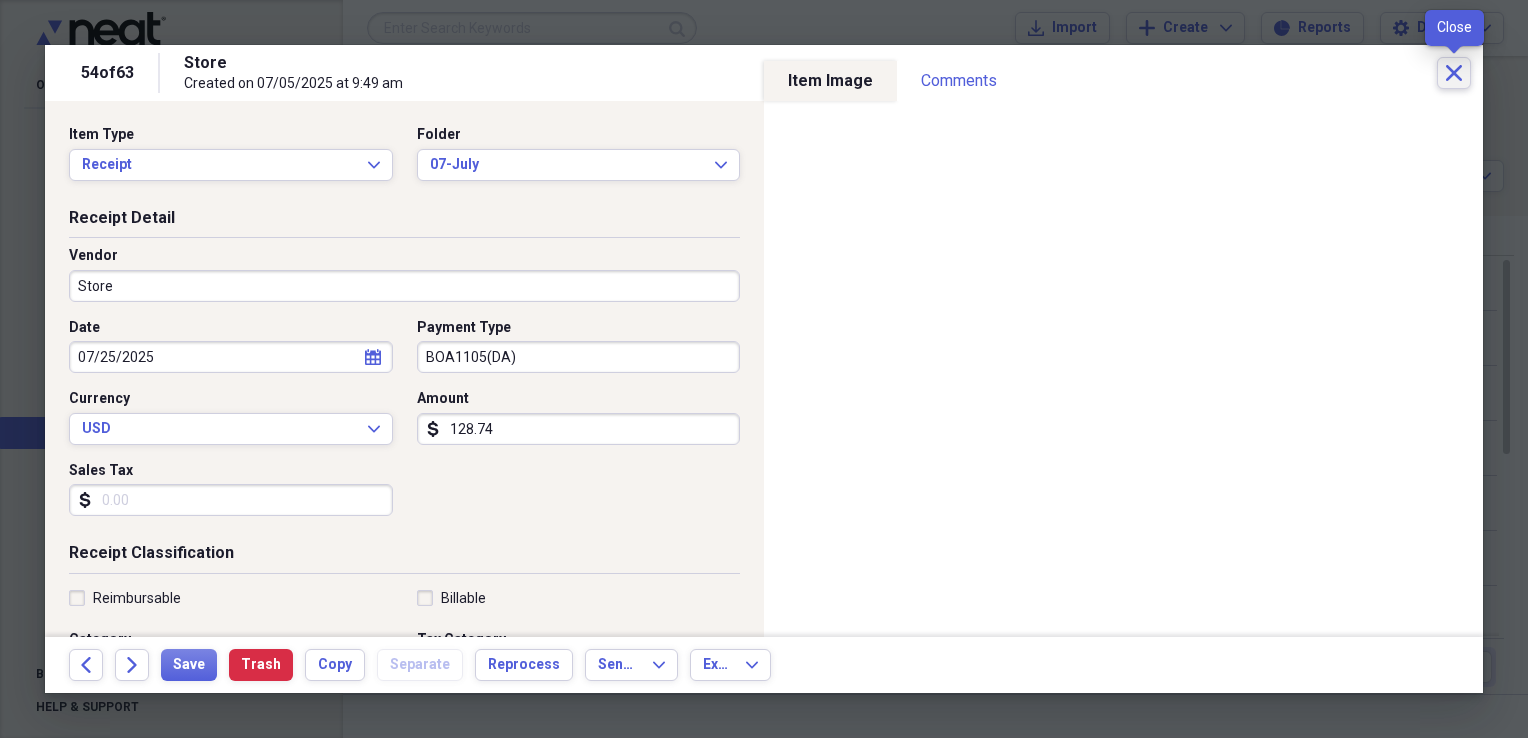 click on "Close" at bounding box center (1454, 73) 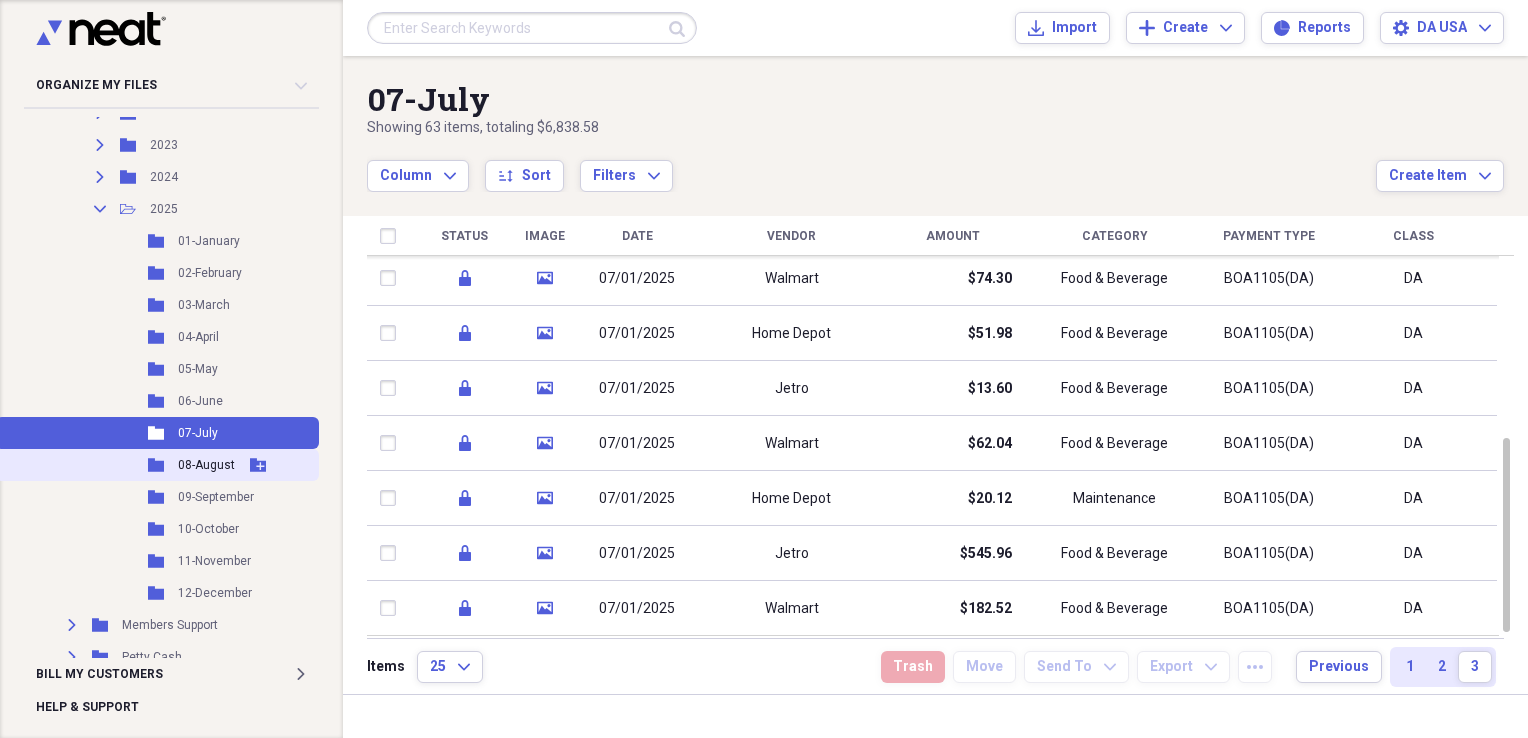 click on "08-August" at bounding box center [206, 465] 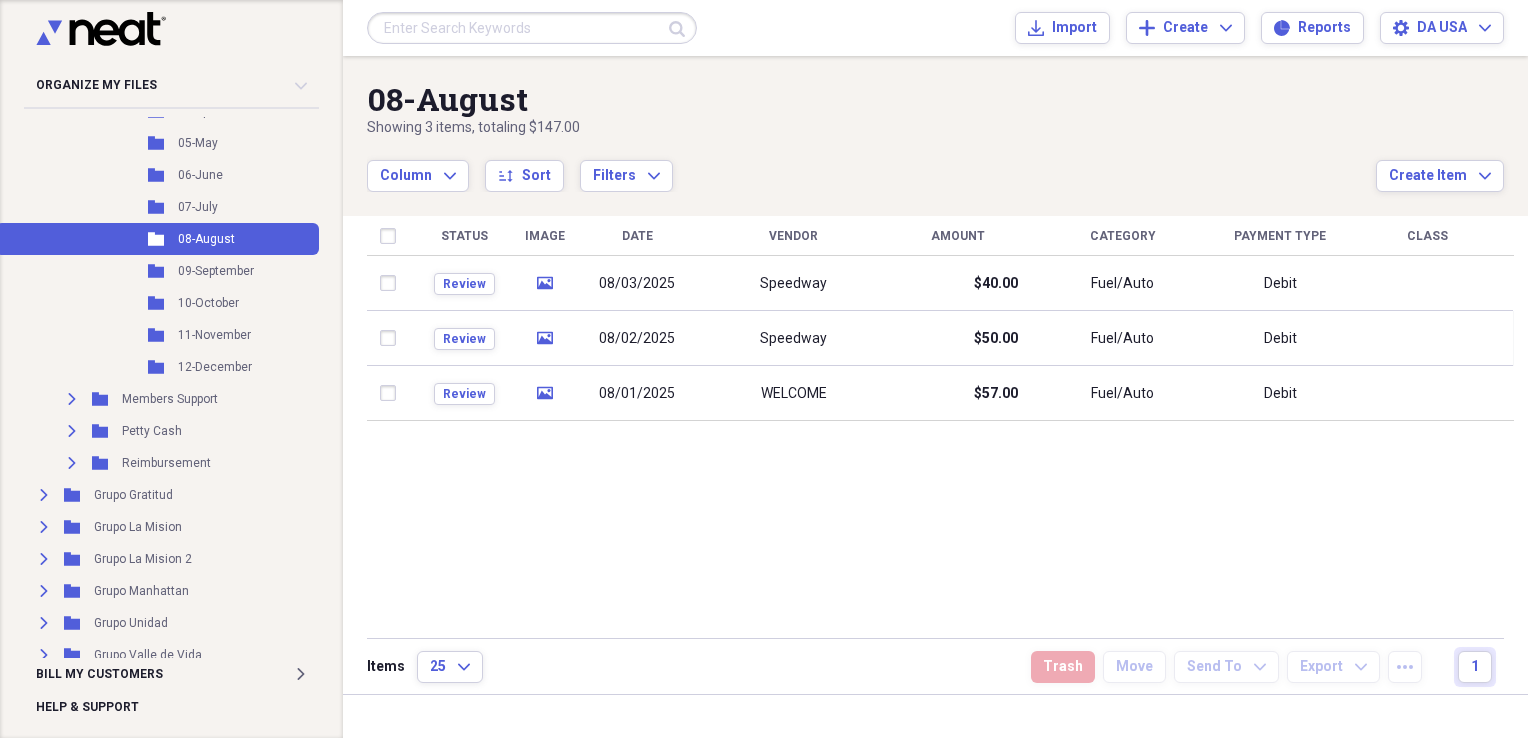 scroll, scrollTop: 666, scrollLeft: 0, axis: vertical 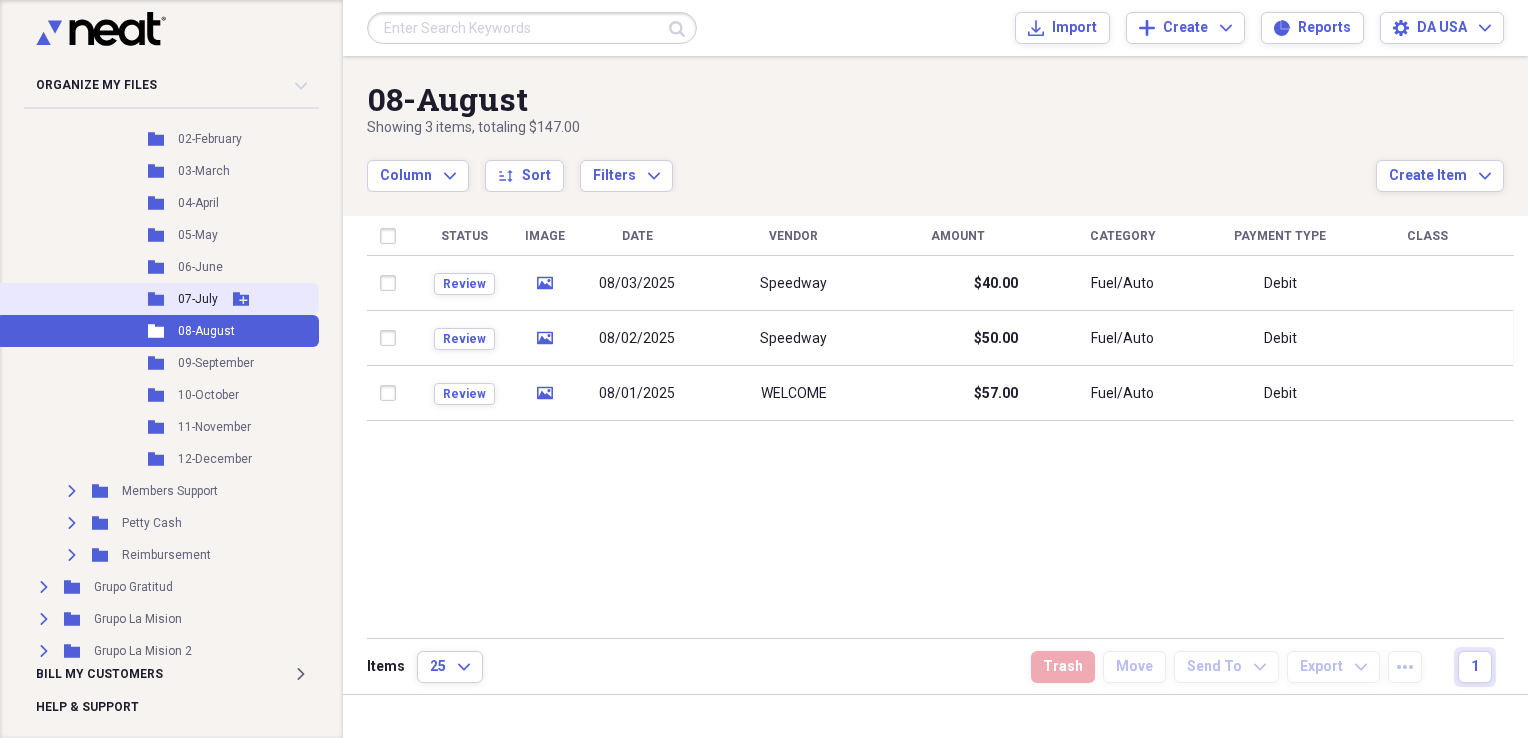 click on "07-July" at bounding box center [198, 299] 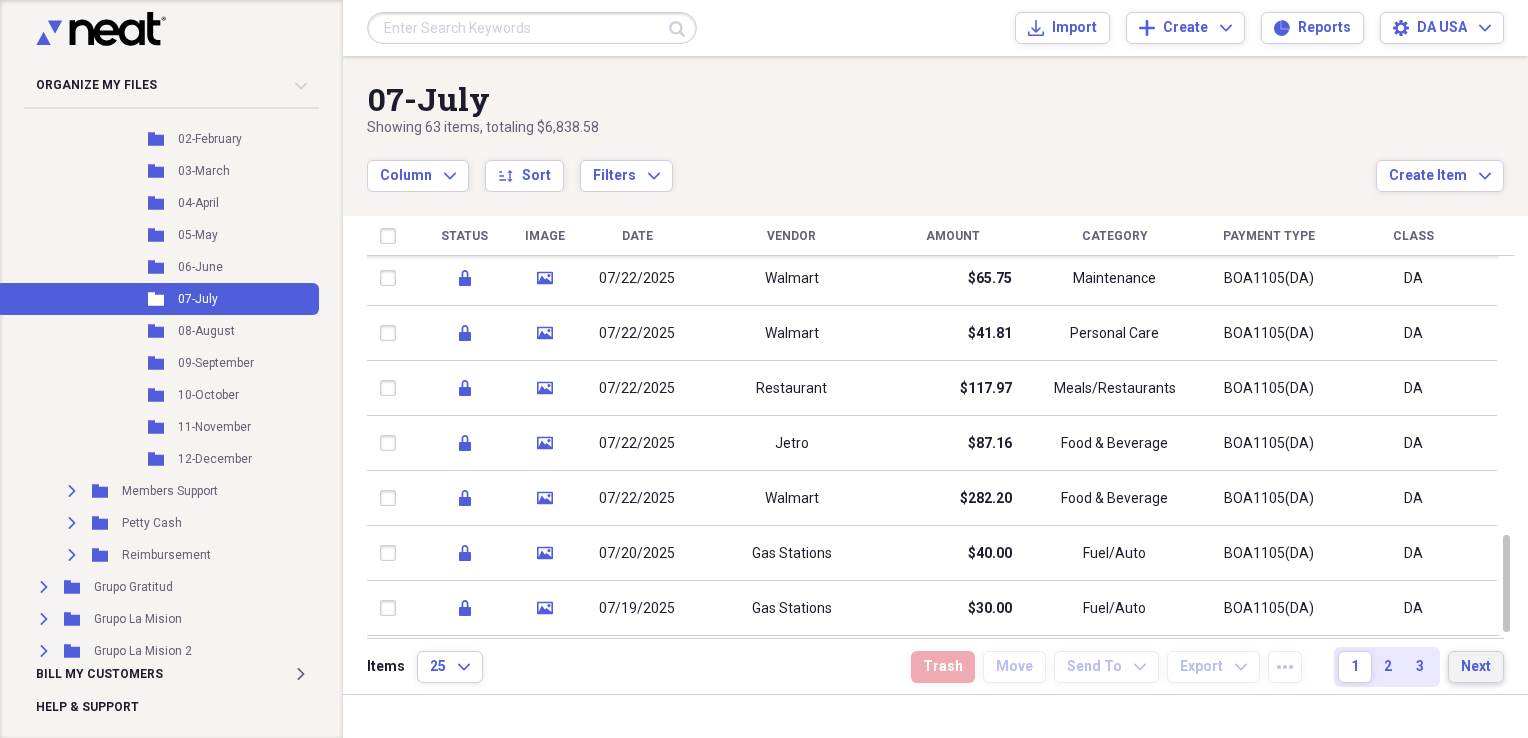 click on "Next" at bounding box center [1476, 667] 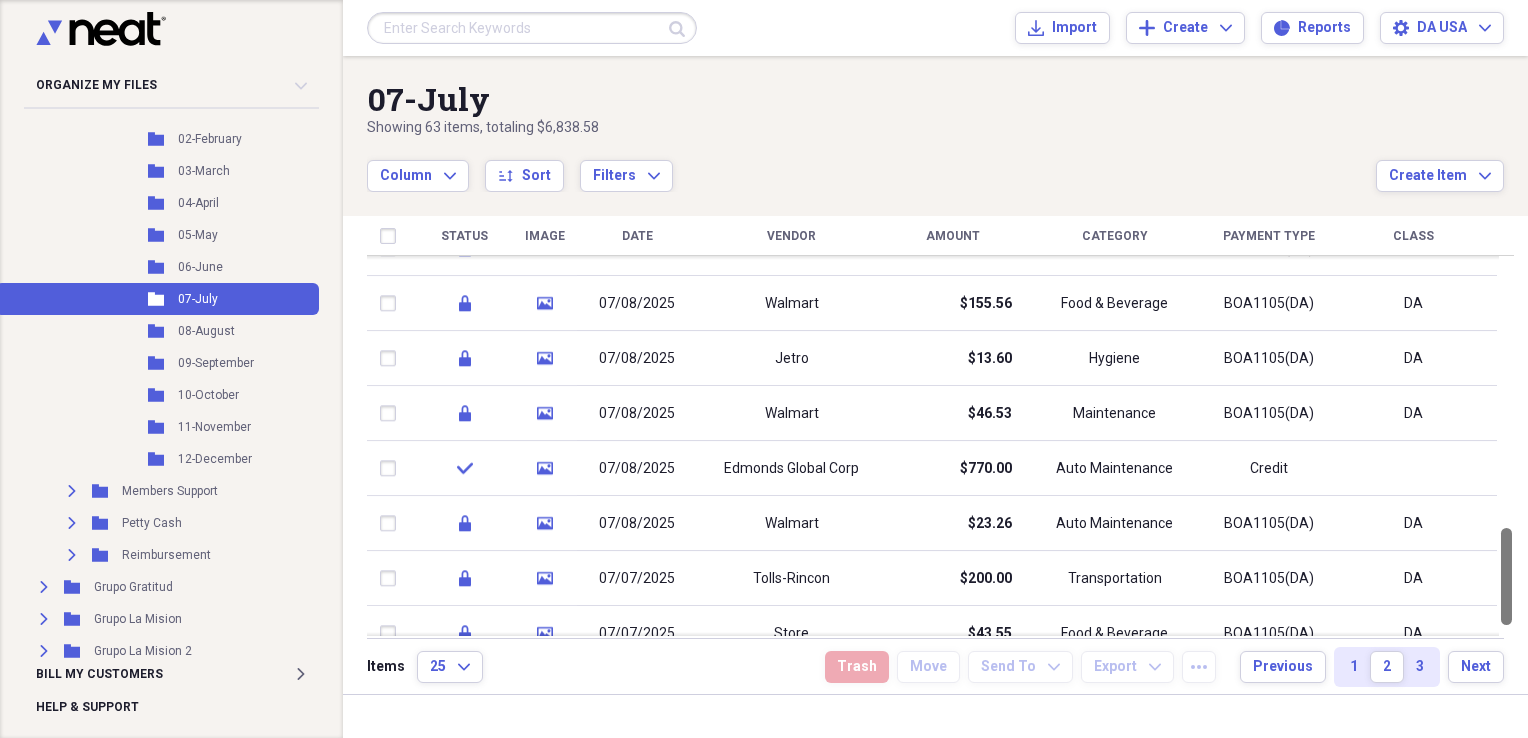drag, startPoint x: 1520, startPoint y: 316, endPoint x: 1528, endPoint y: 584, distance: 268.1194 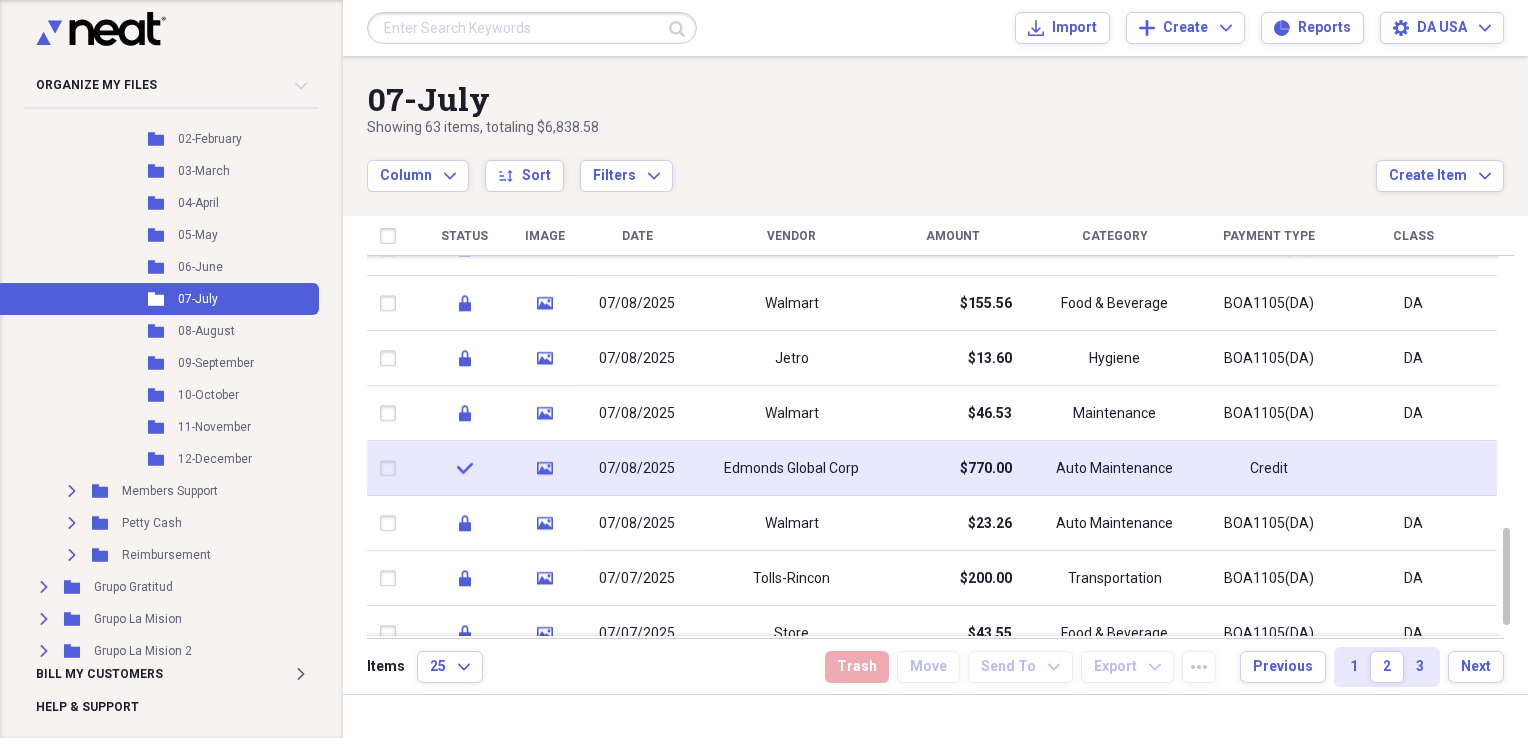 click on "Edmonds Global Corp" at bounding box center [791, 469] 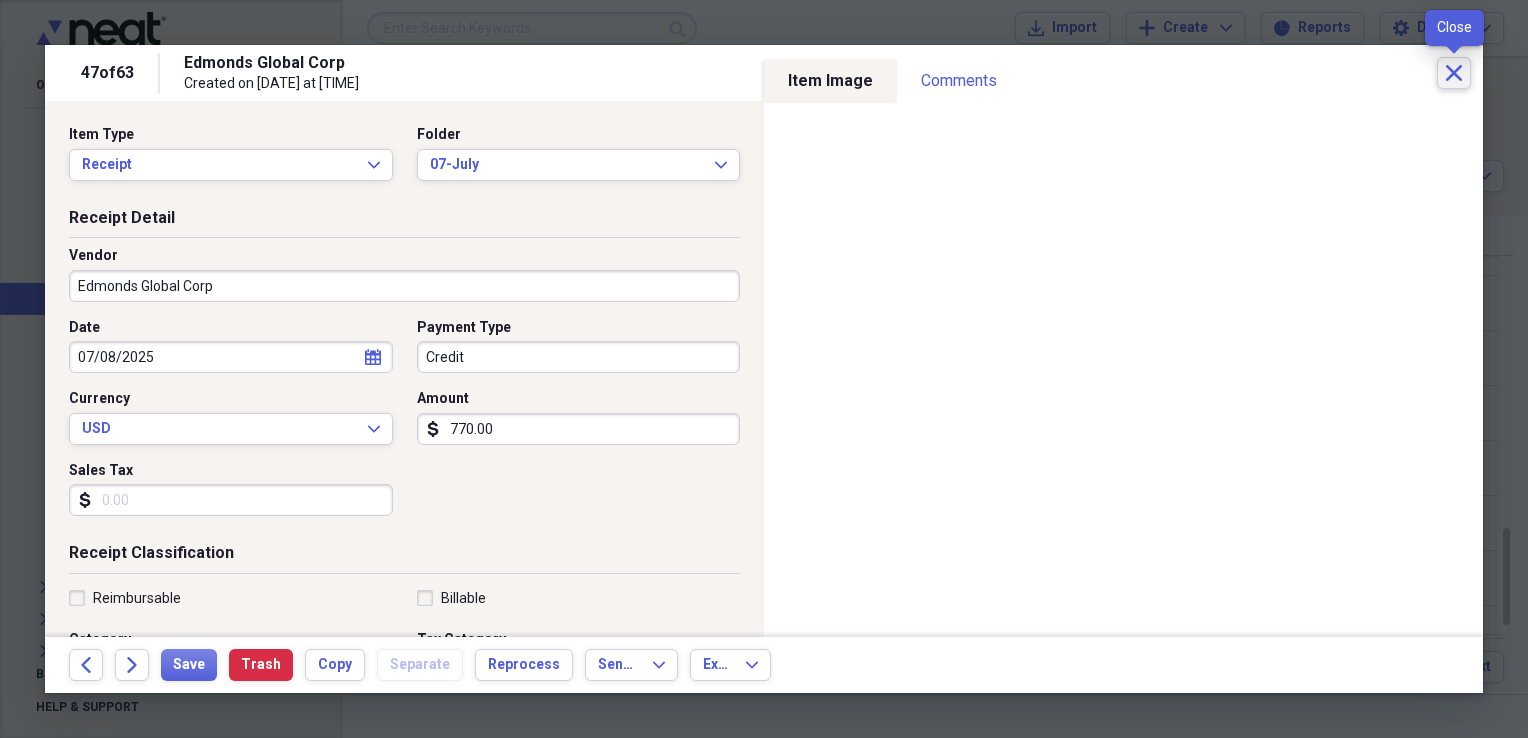 click on "Close" at bounding box center (1454, 73) 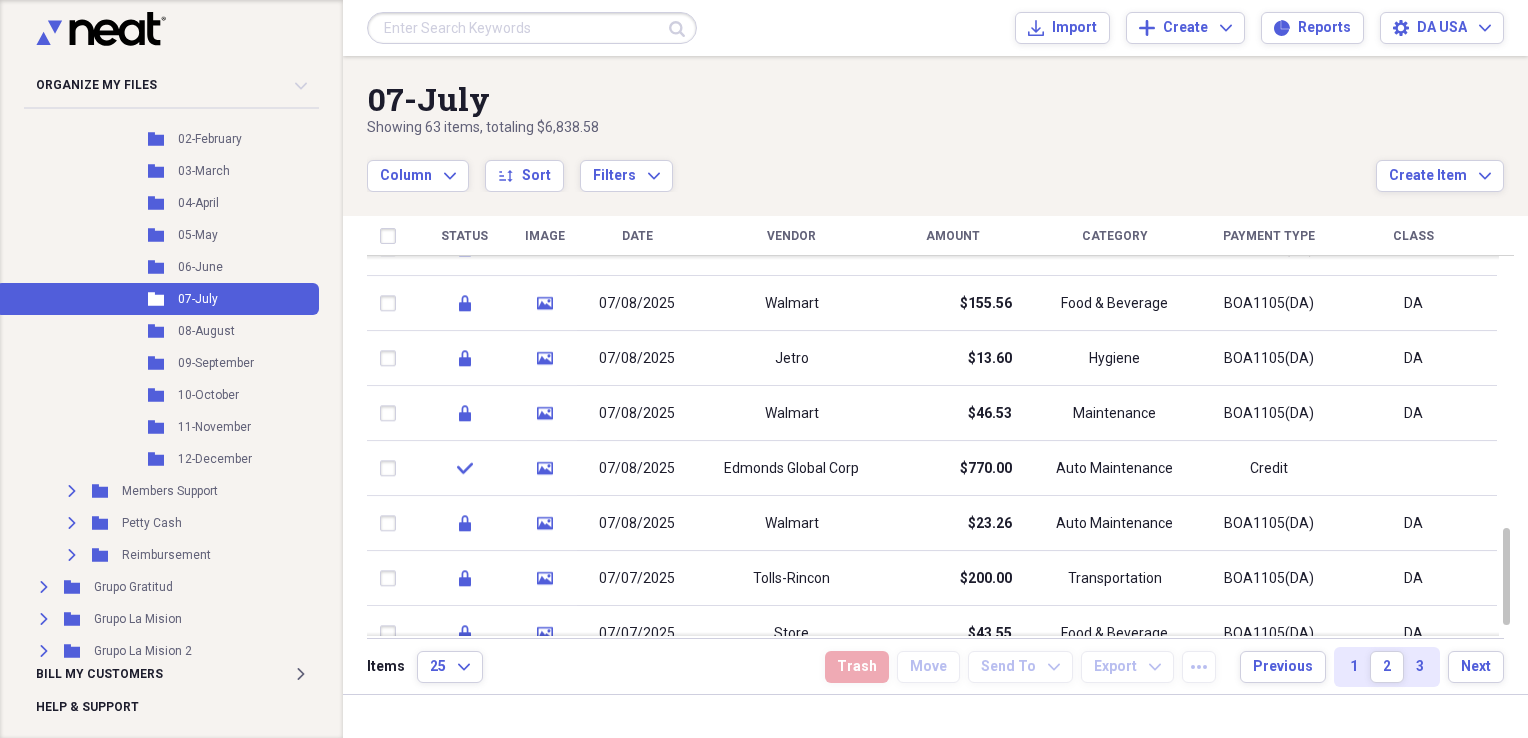 scroll, scrollTop: 0, scrollLeft: 0, axis: both 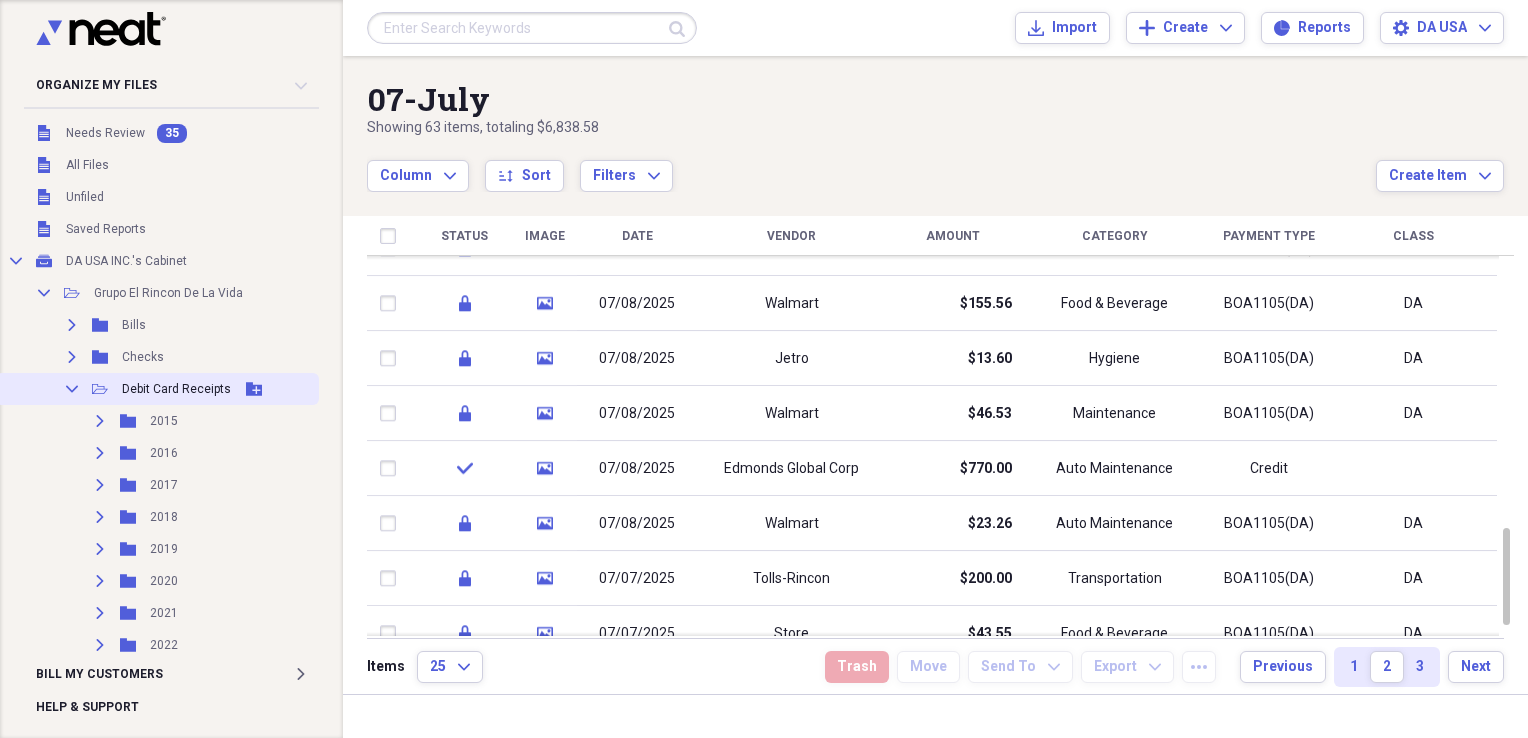 click 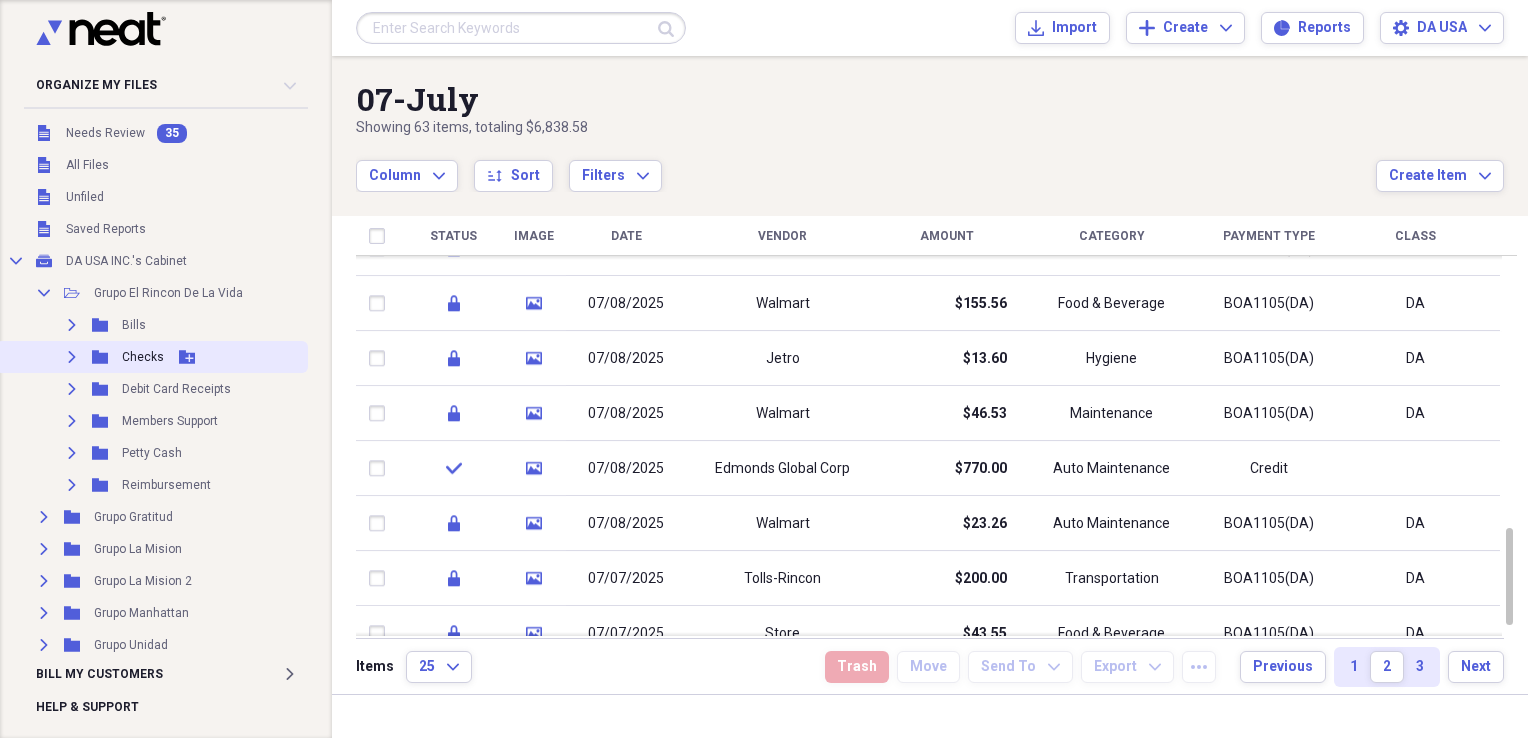 click on "Expand" 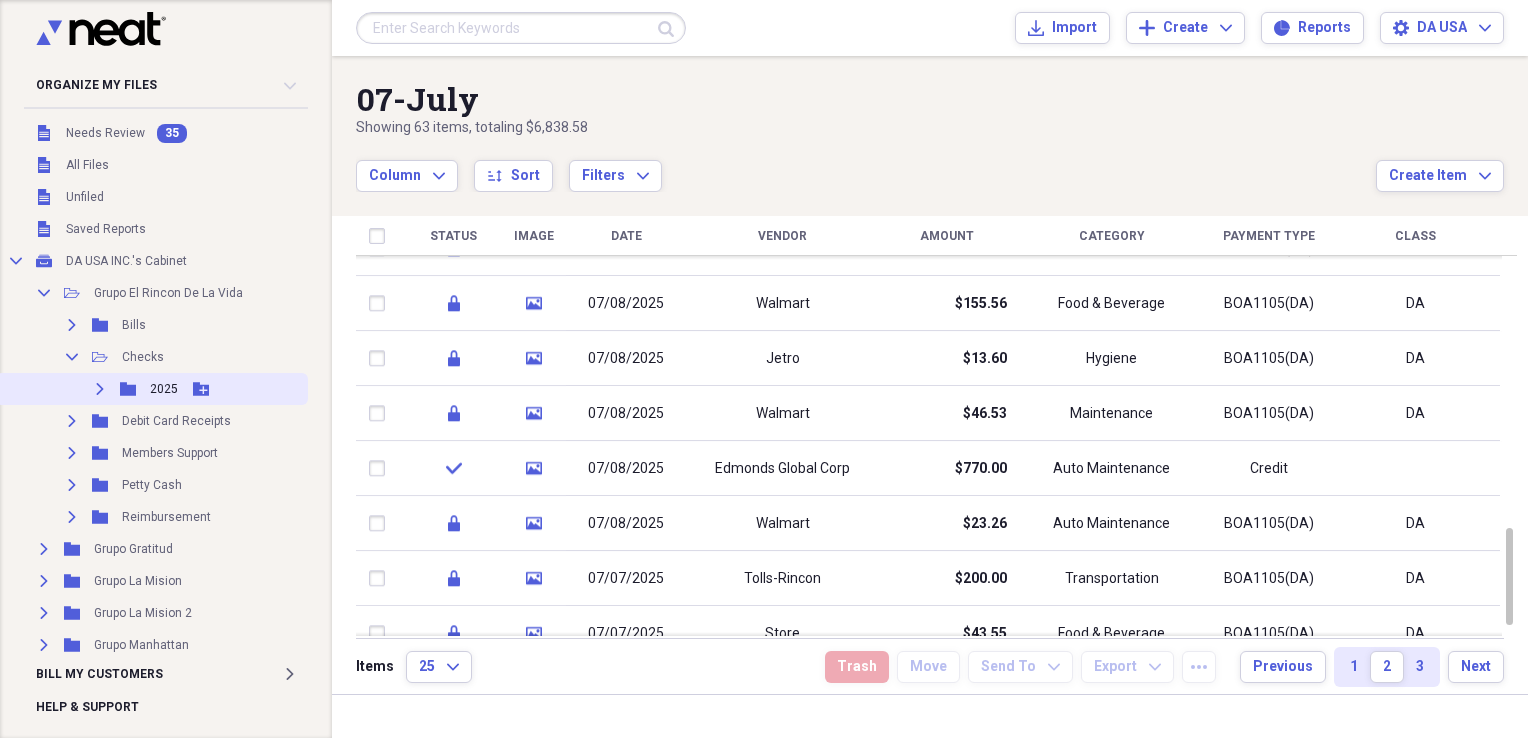click on "Expand" 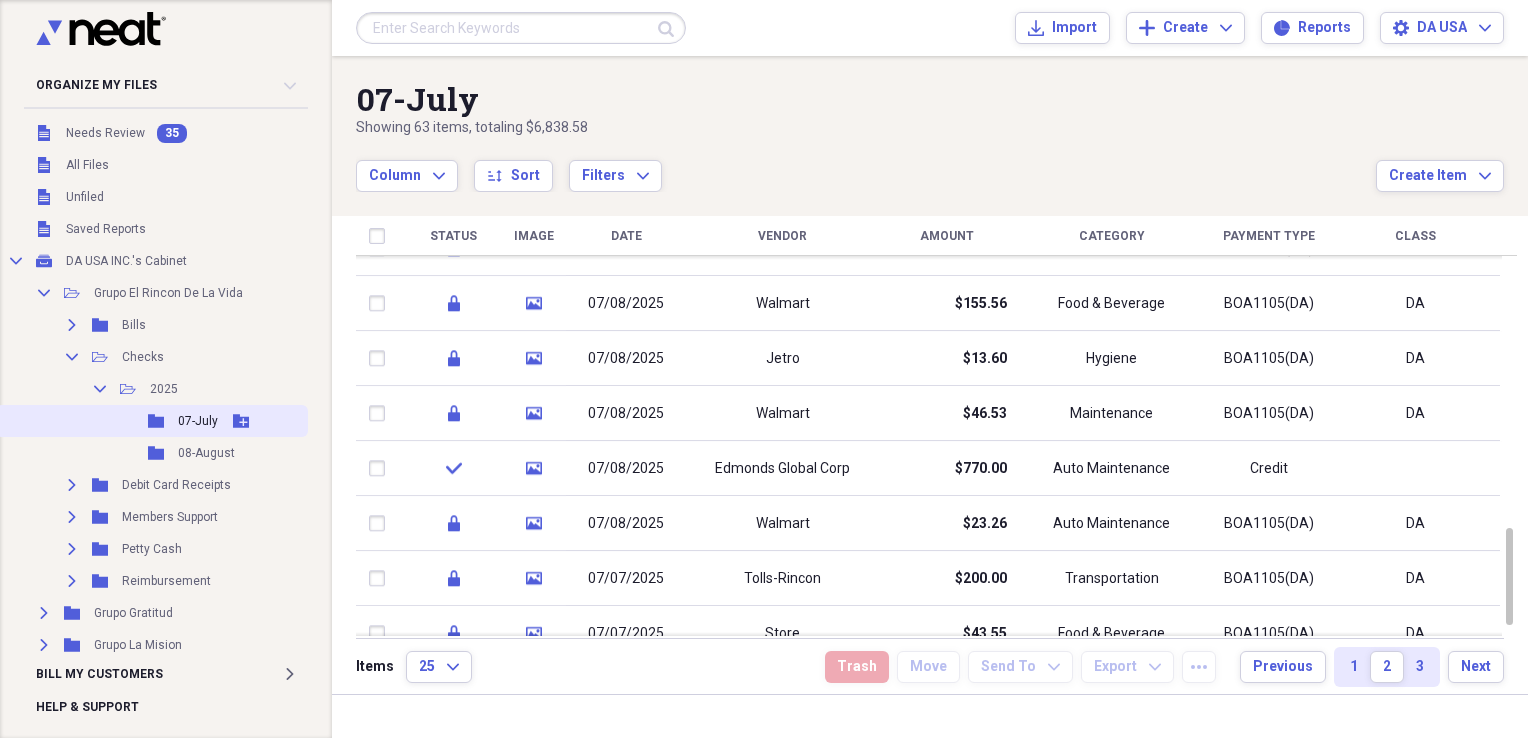 click on "07-July" at bounding box center [198, 421] 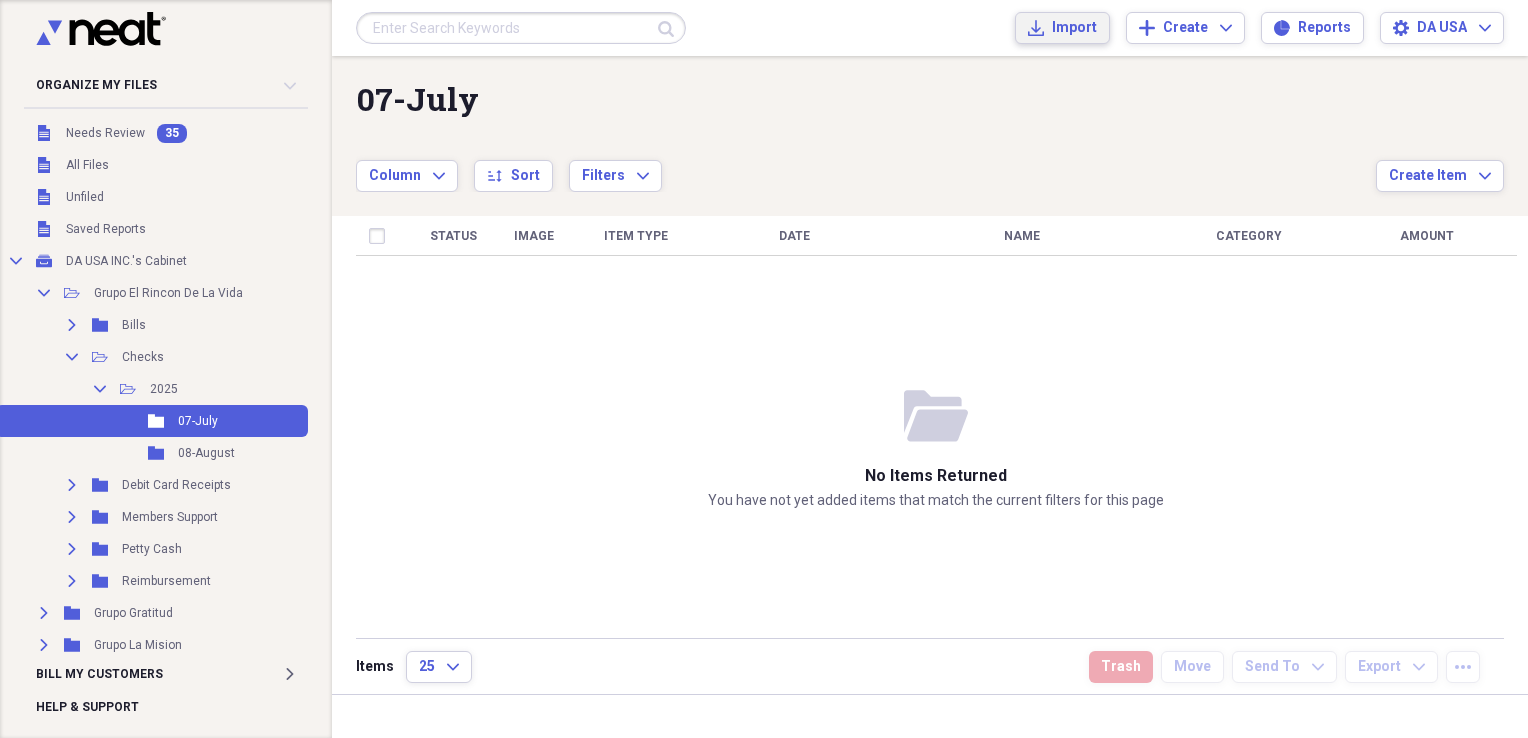 click on "Import" at bounding box center [1074, 28] 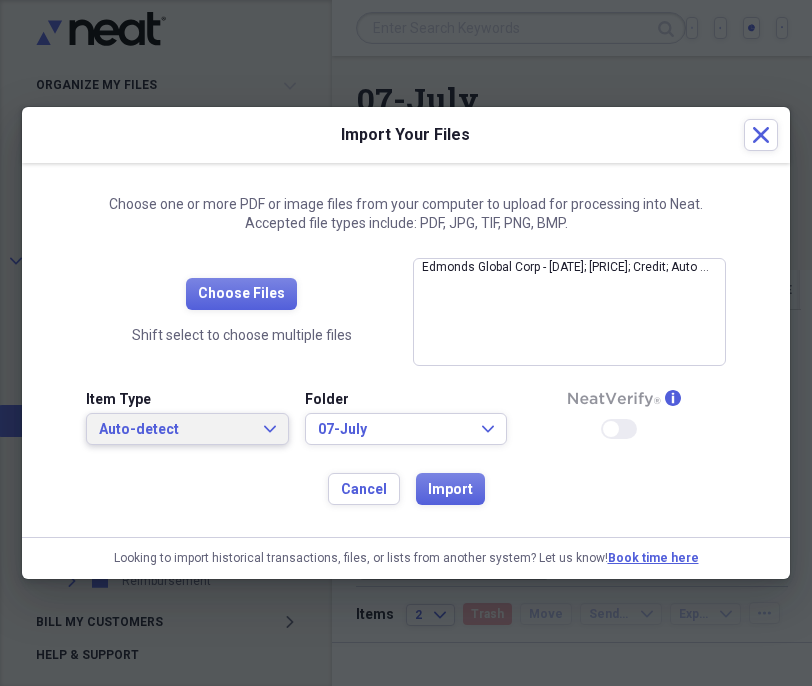 click 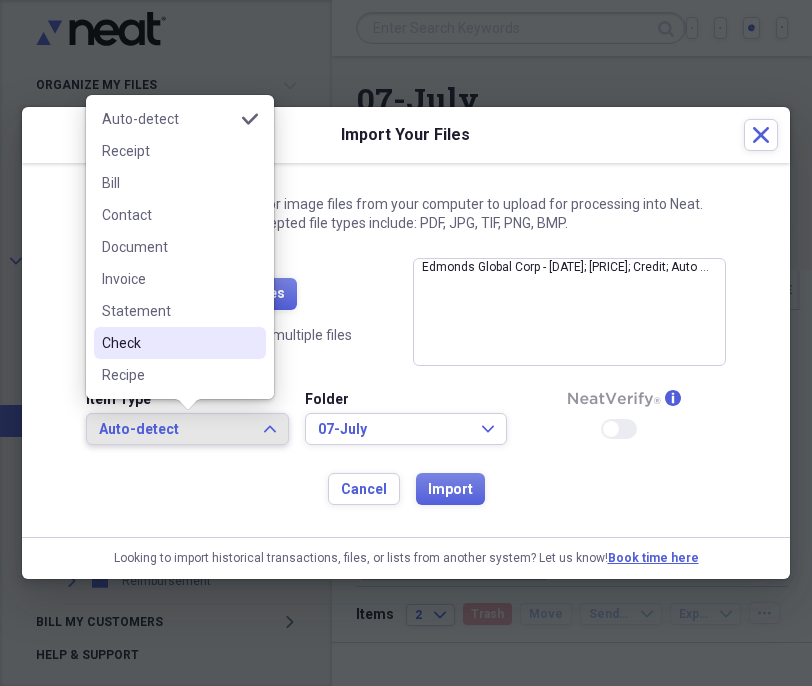 click on "Check" at bounding box center (168, 343) 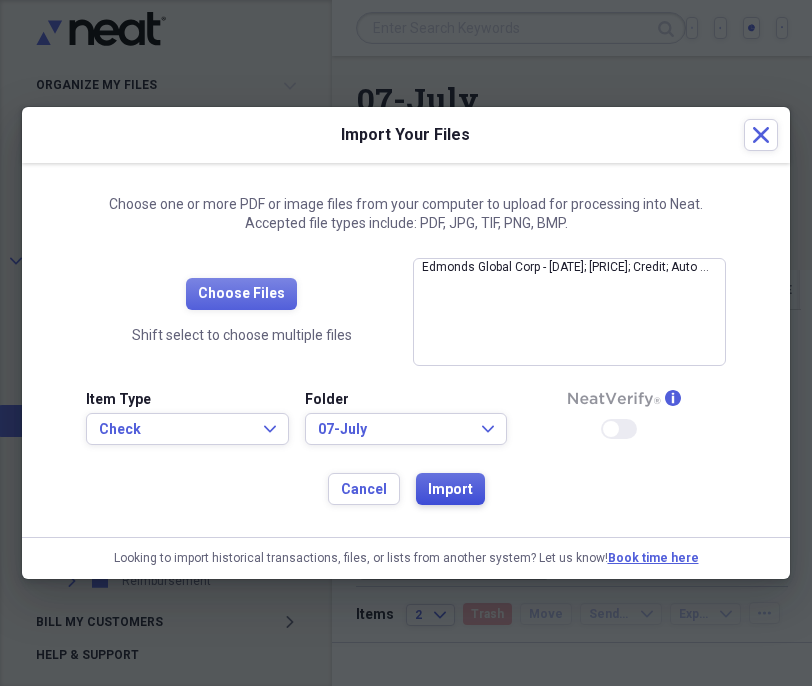 click on "Import" at bounding box center [450, 490] 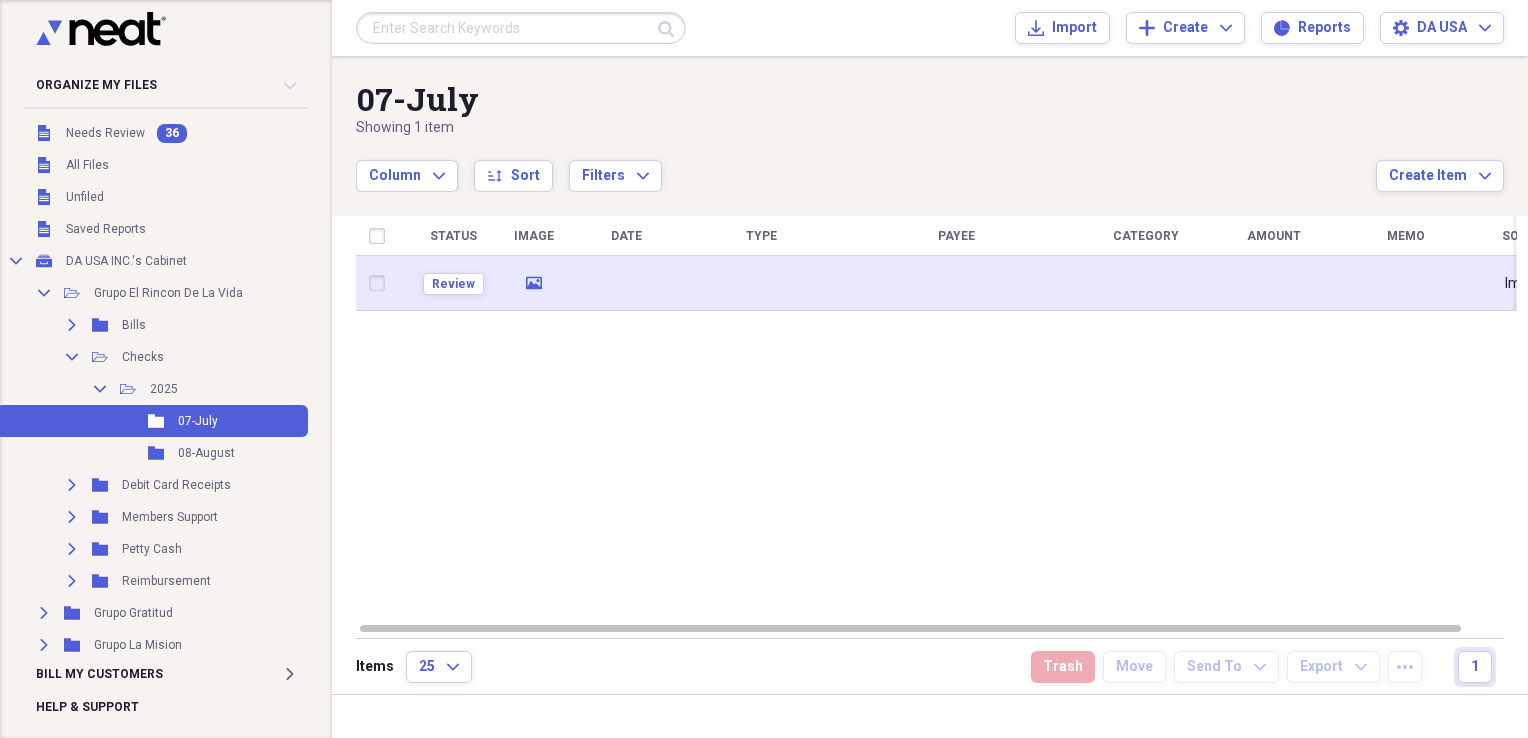 click at bounding box center (956, 283) 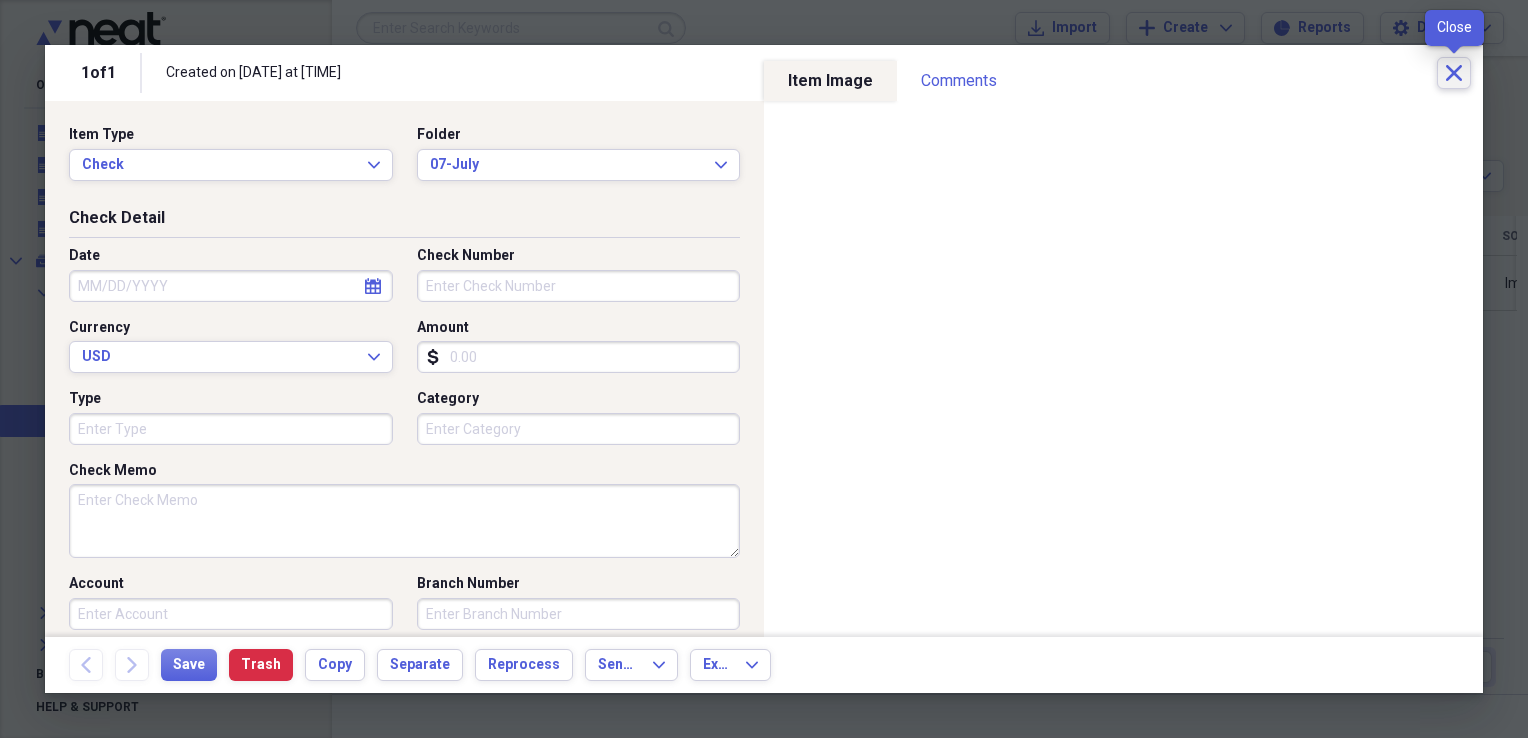 click 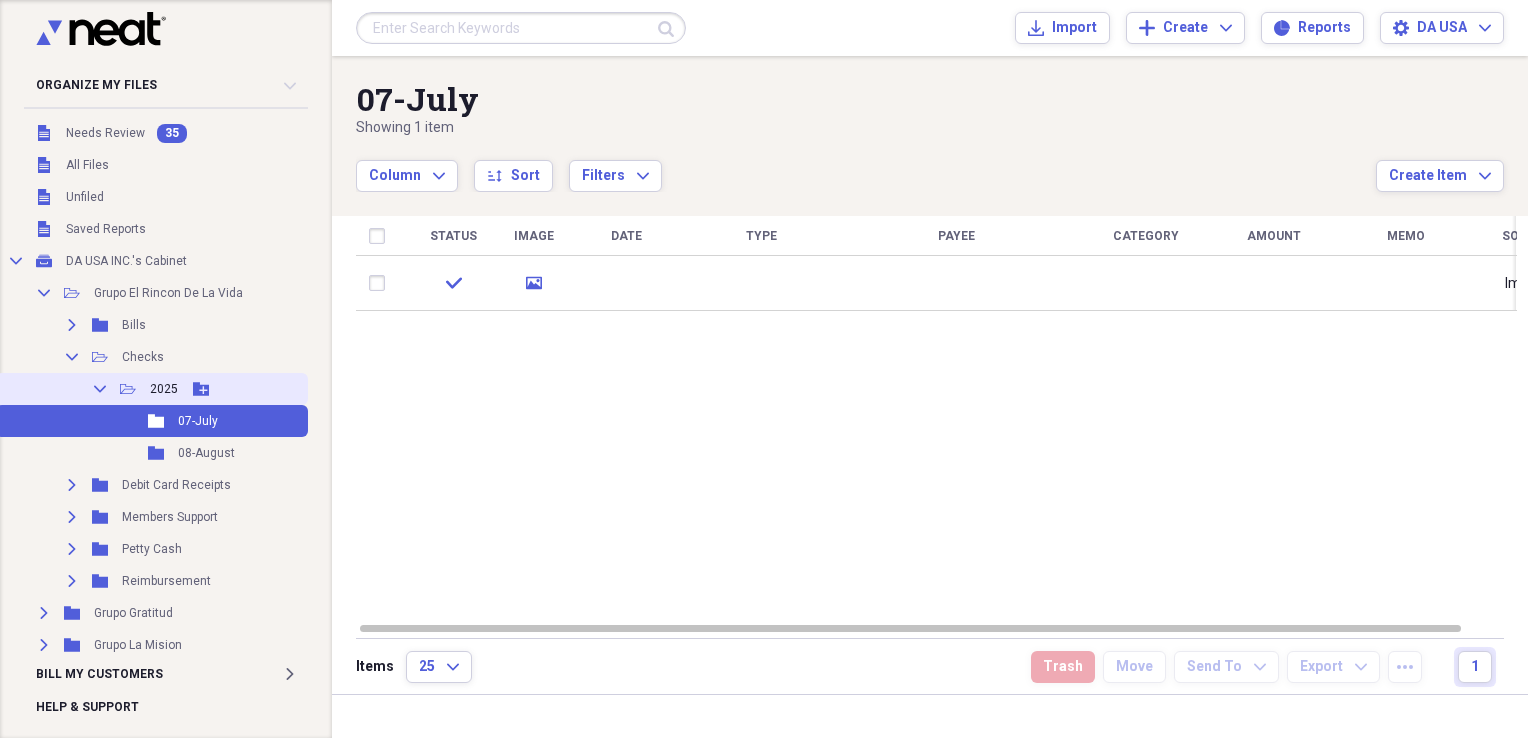 click on "Collapse" 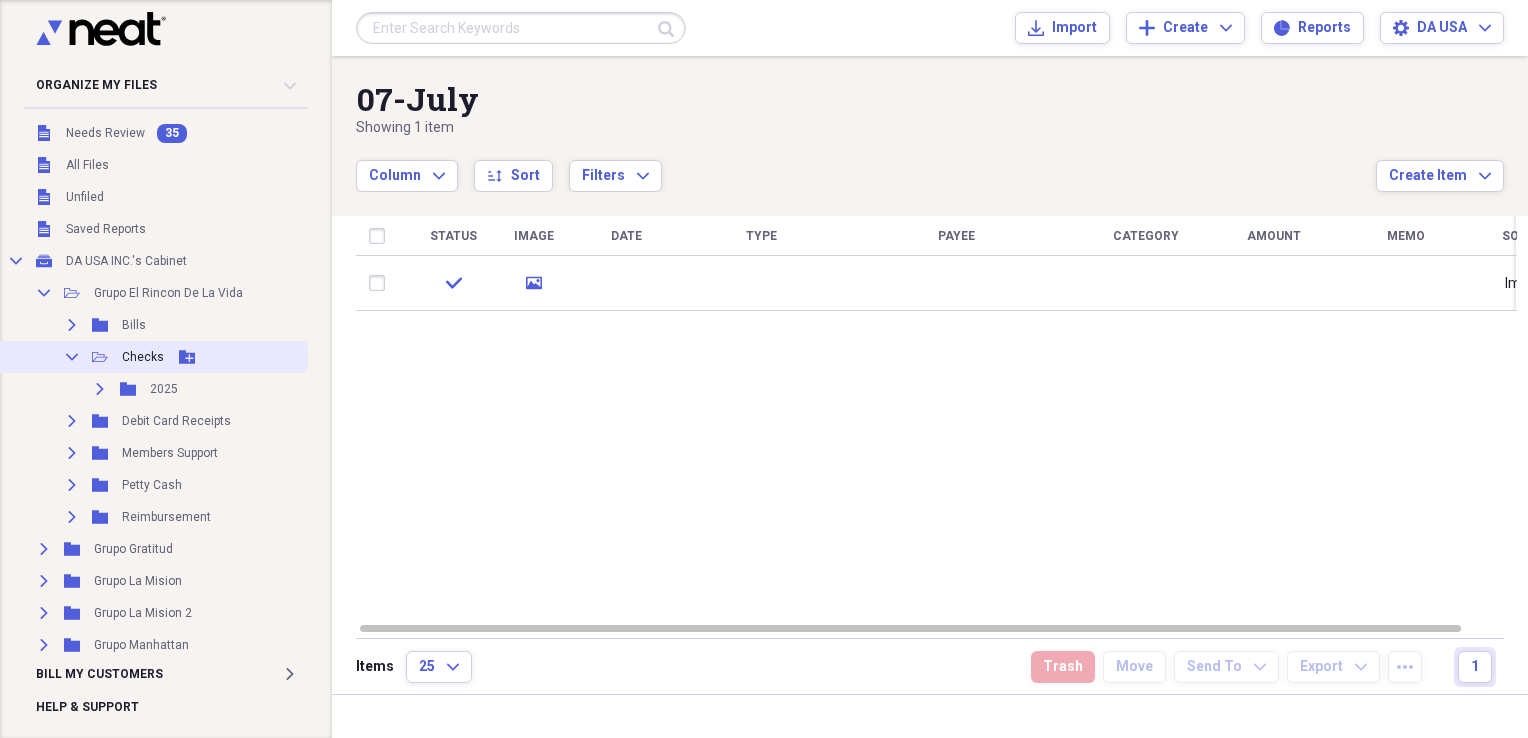 click on "Collapse" 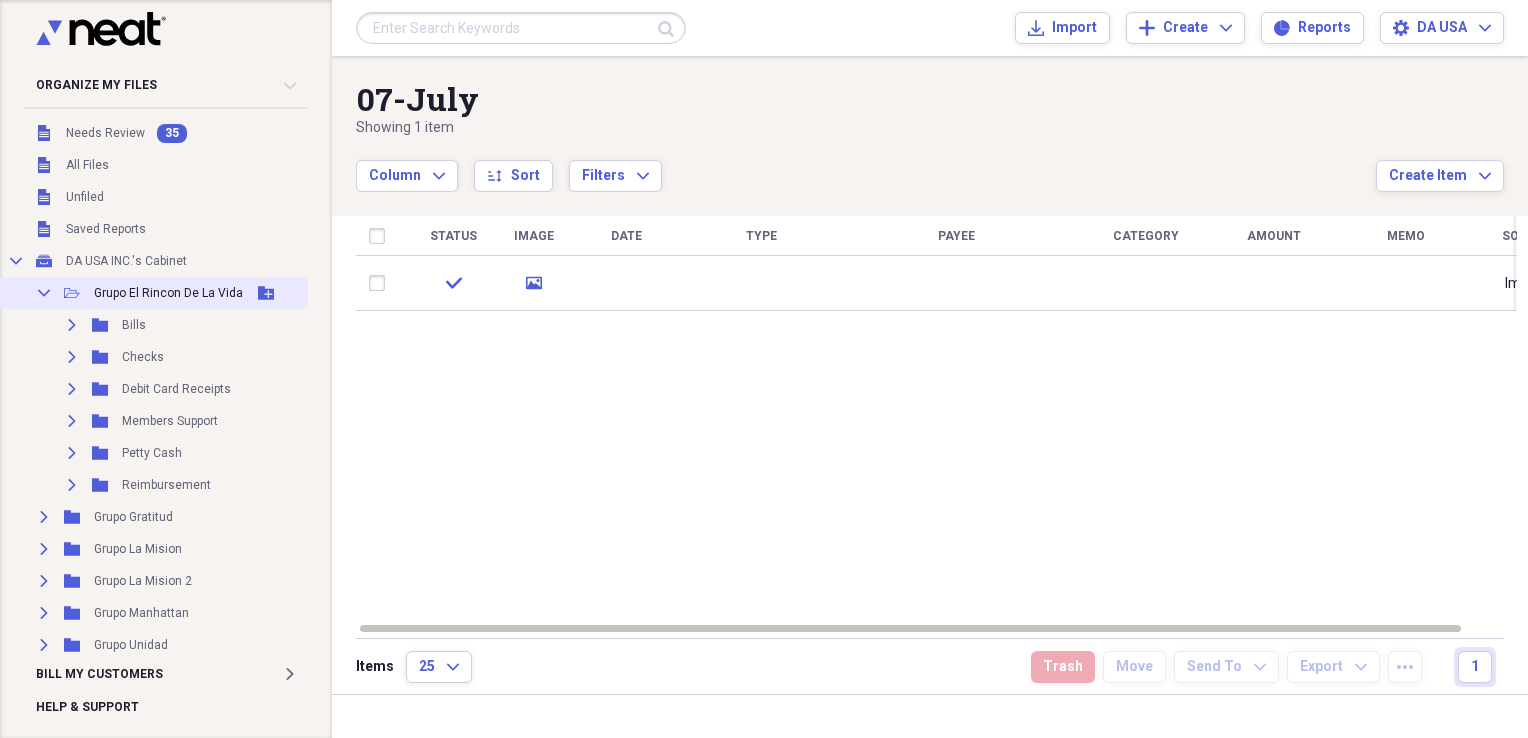 click 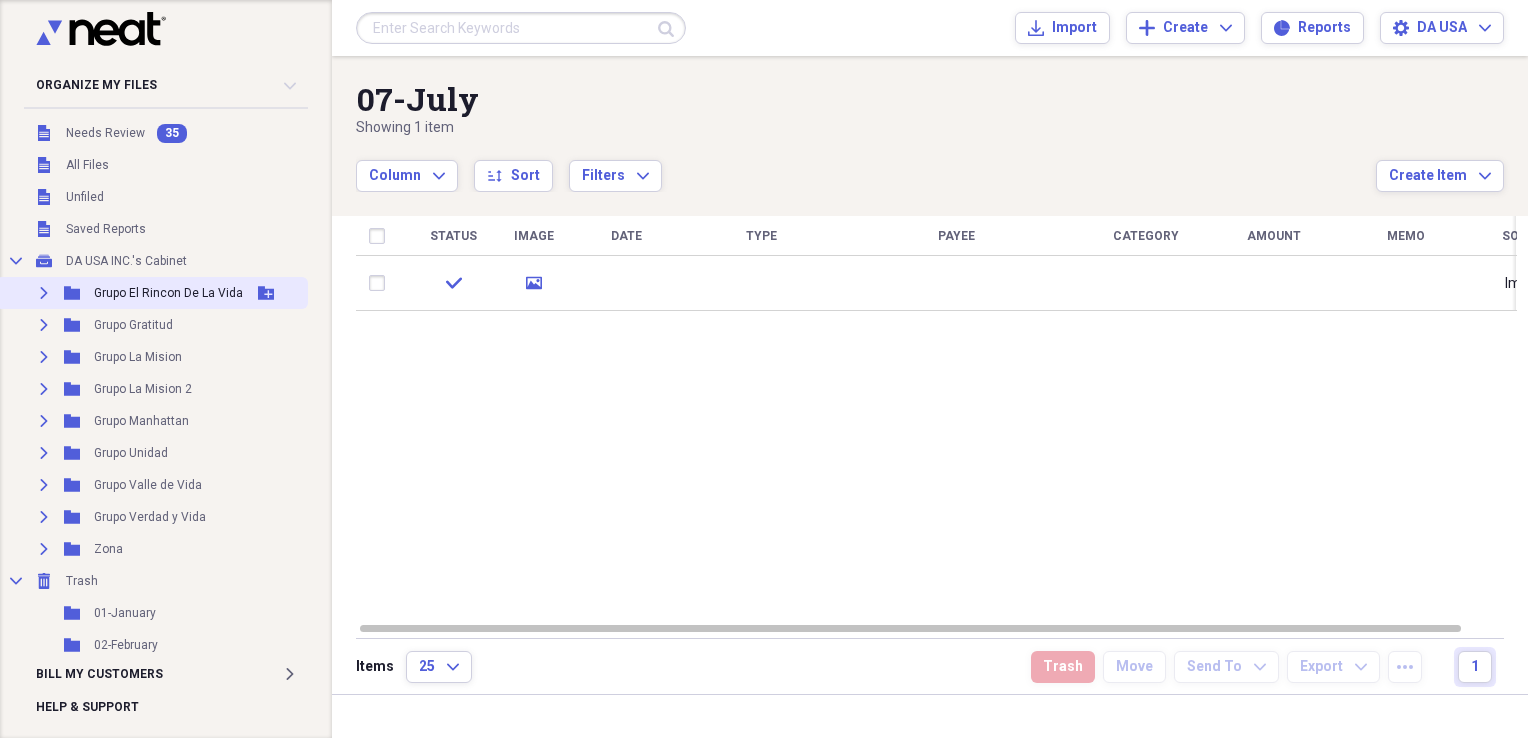 click on "Expand" 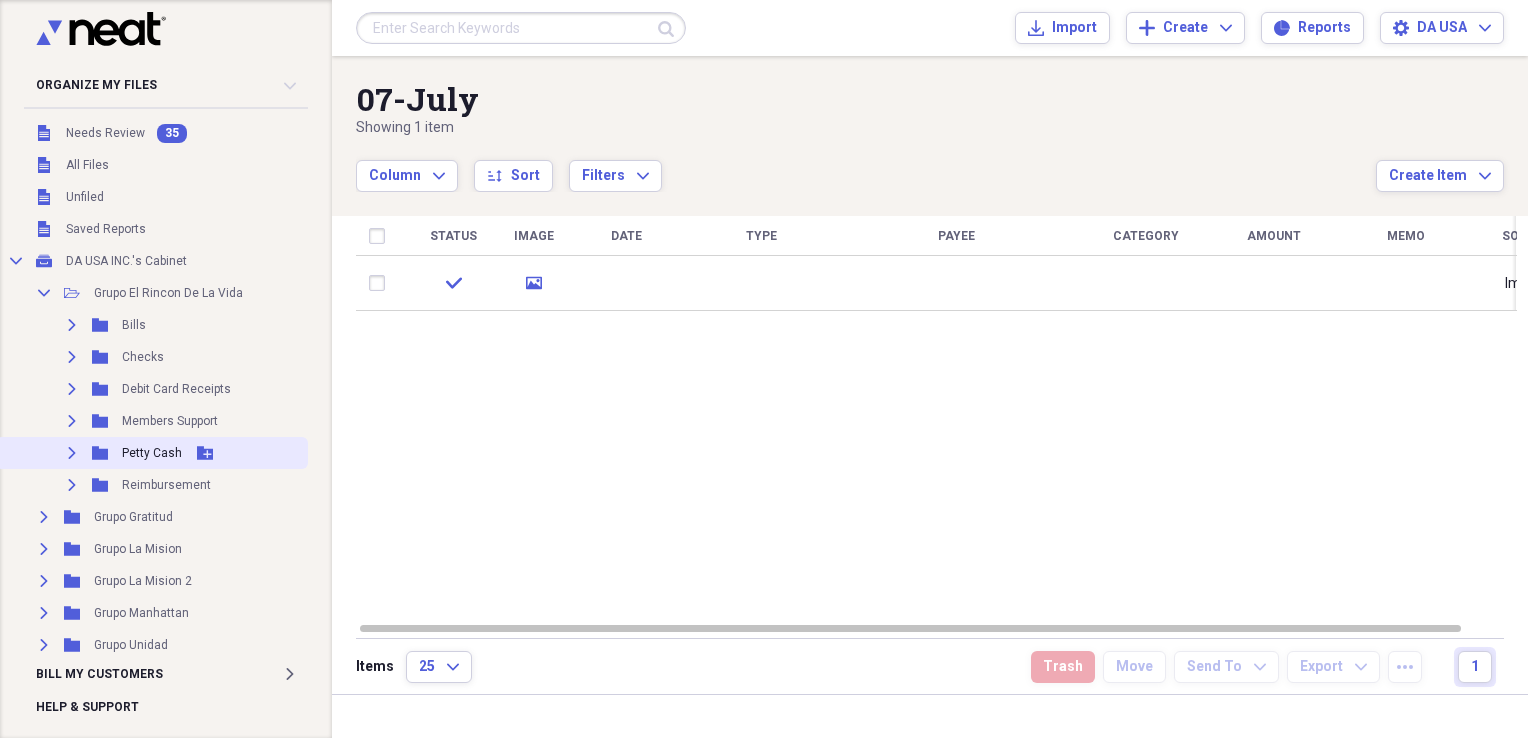 click 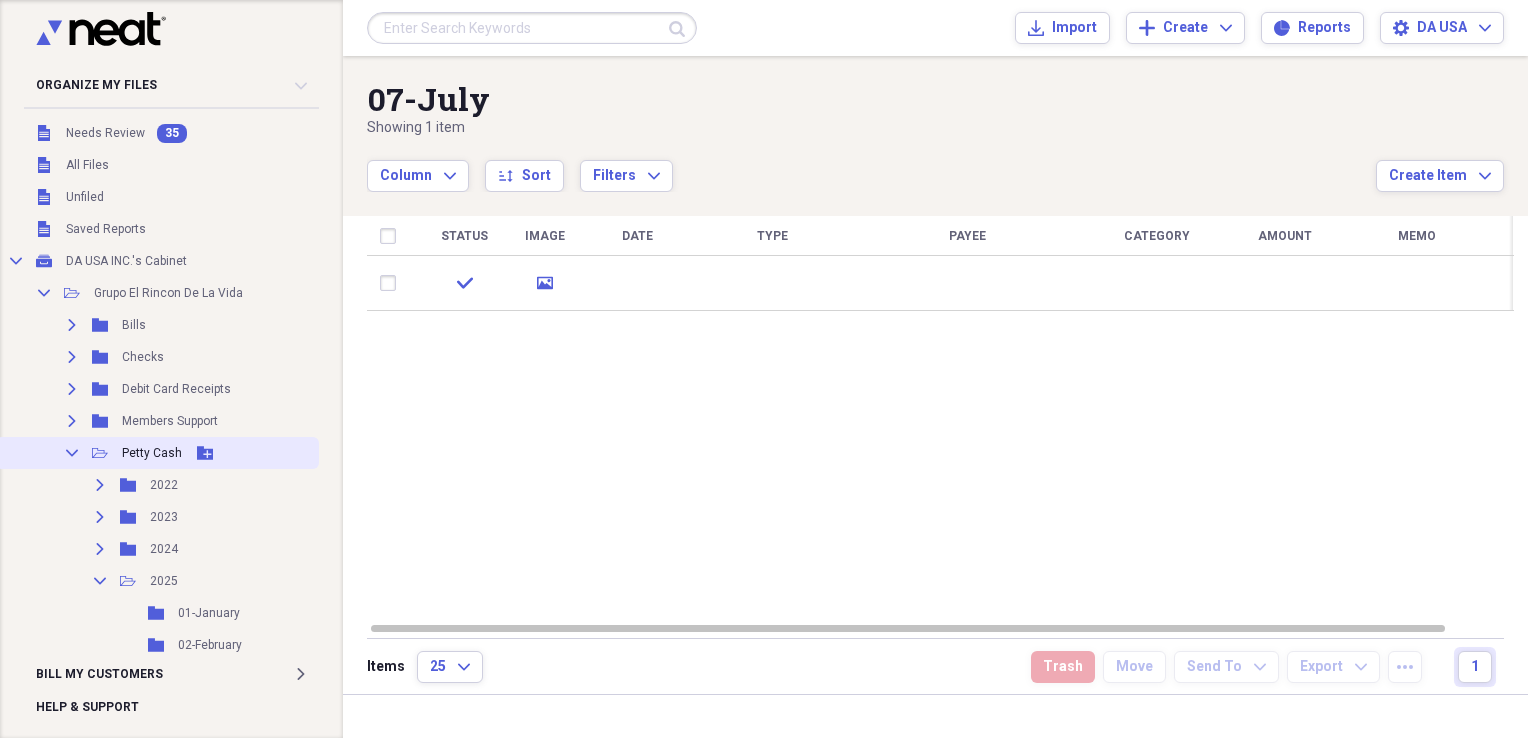click 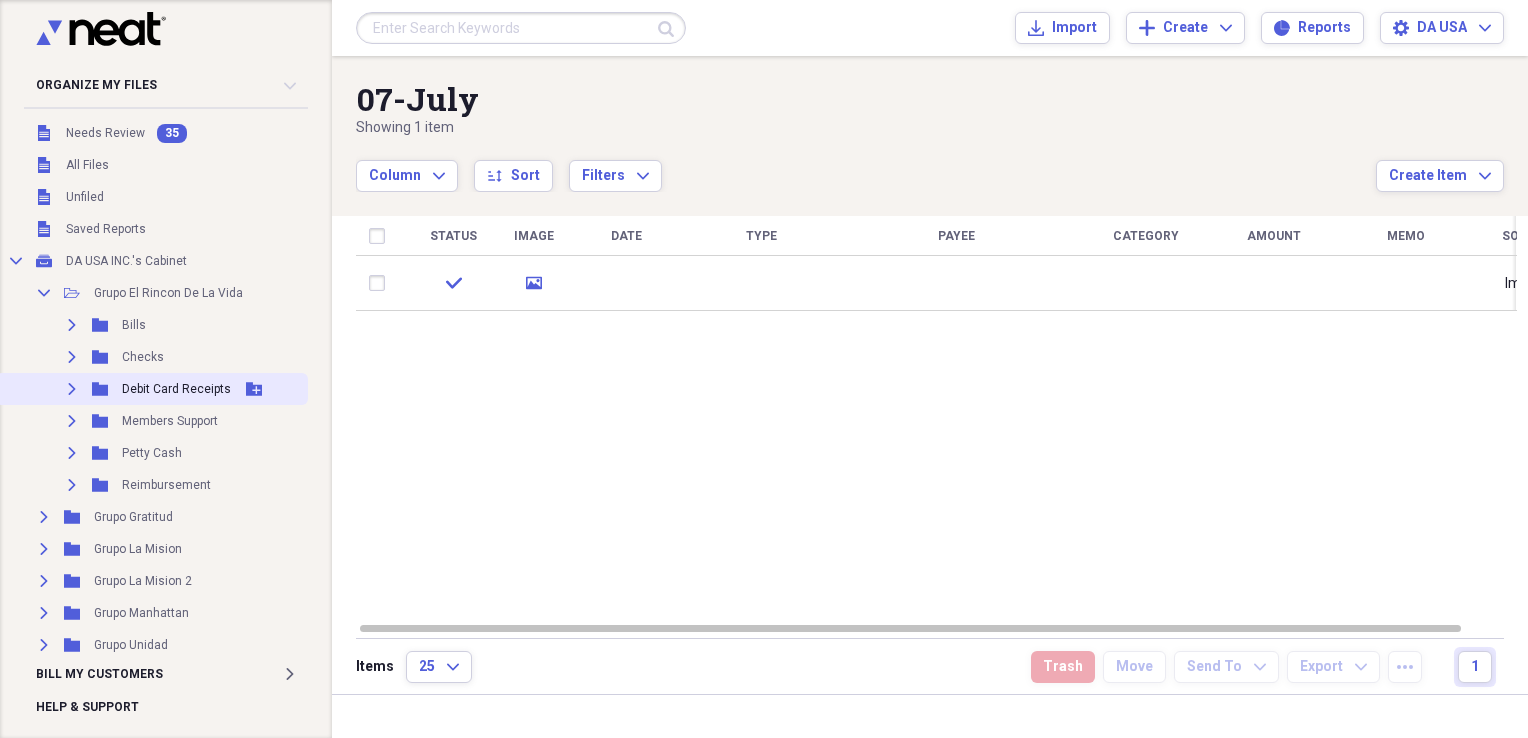 click on "Expand" 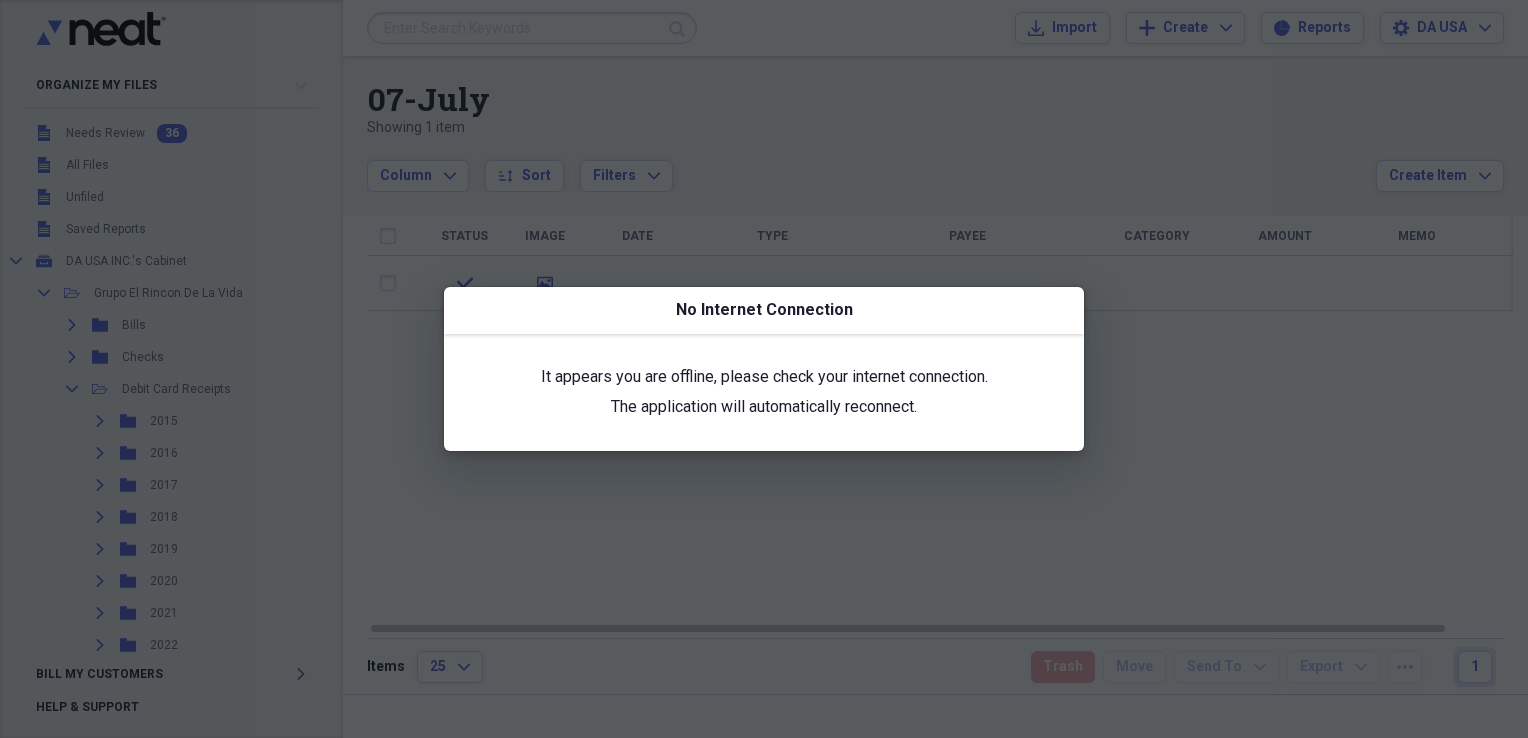 click at bounding box center [764, 369] 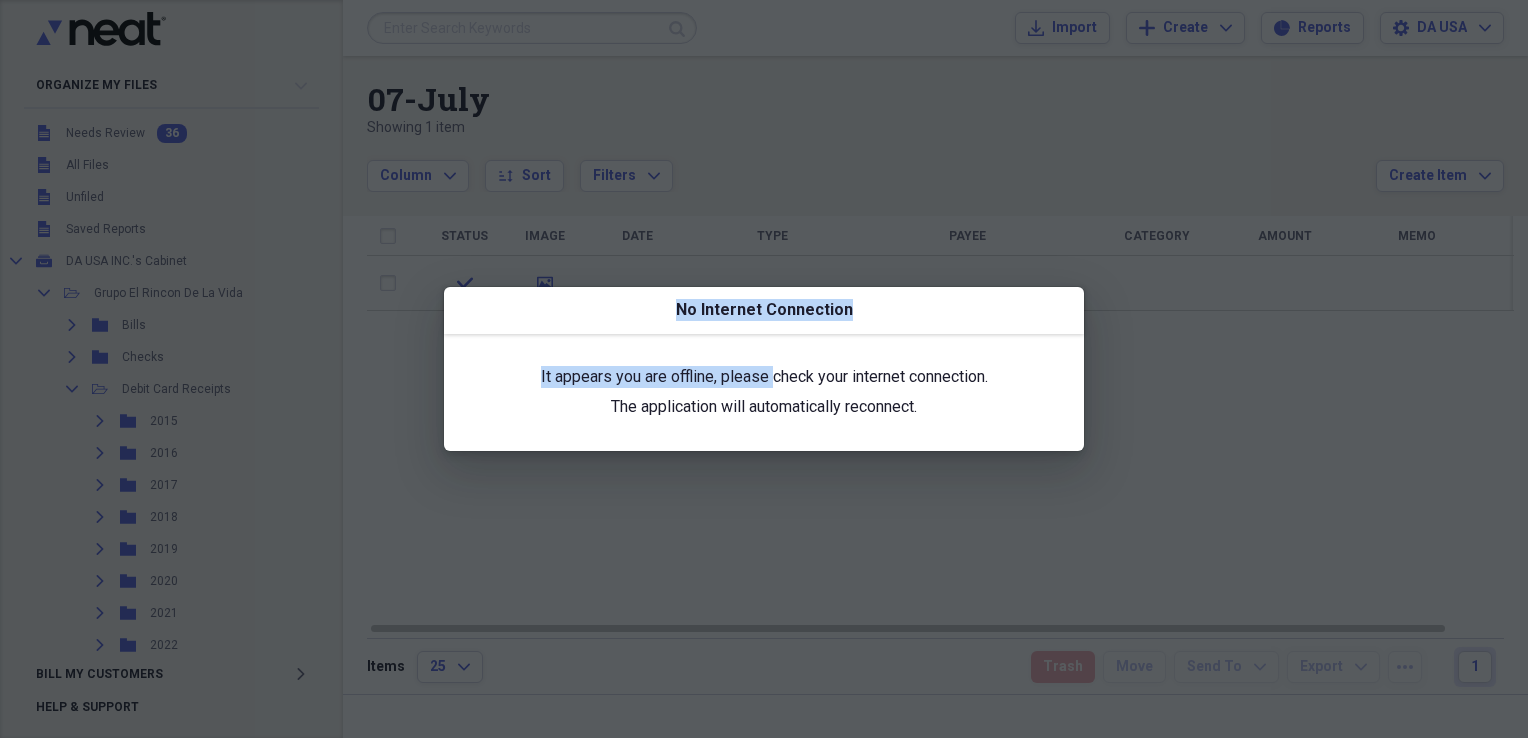 click at bounding box center [764, 369] 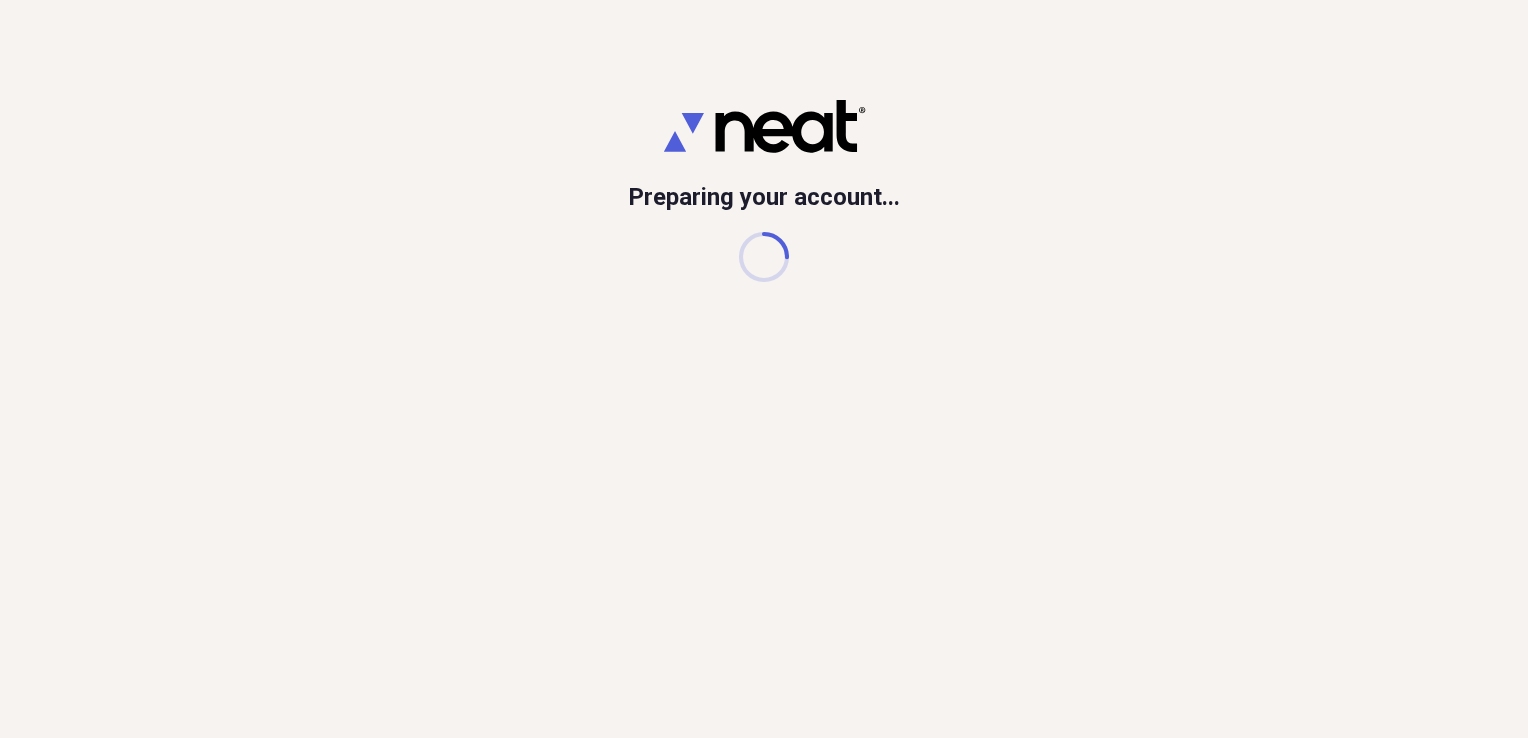 scroll, scrollTop: 0, scrollLeft: 0, axis: both 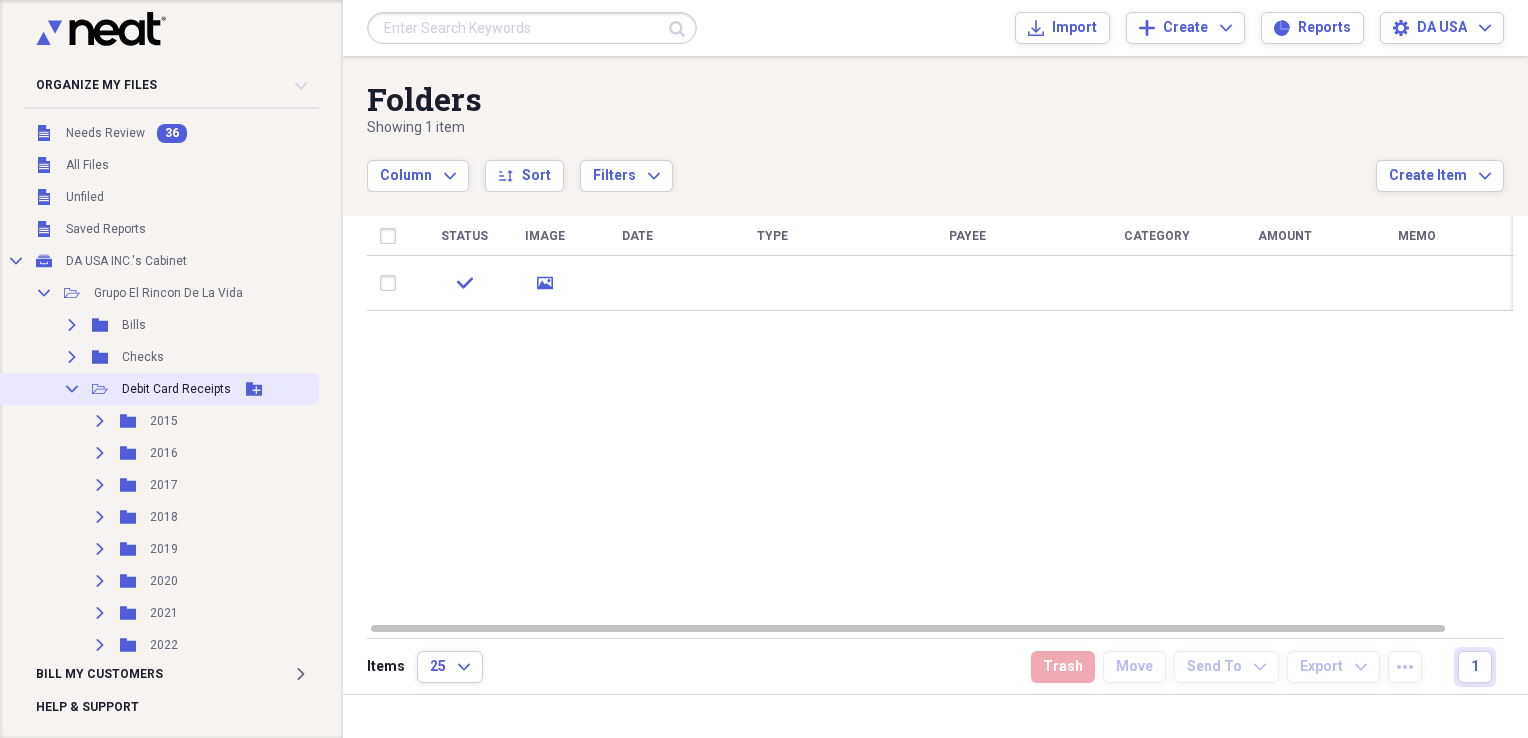 click on "Collapse" at bounding box center (72, 389) 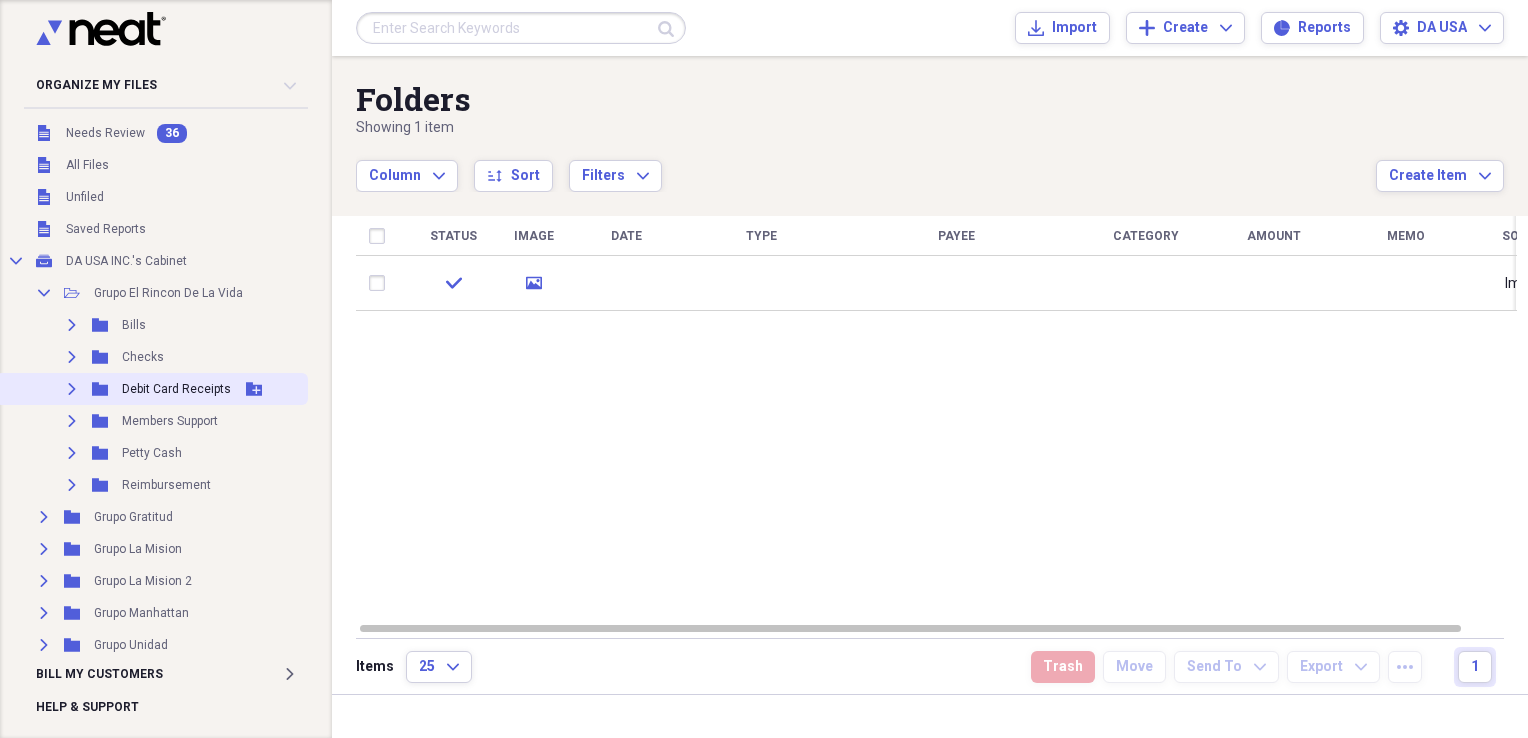 click on "Expand" at bounding box center (72, 389) 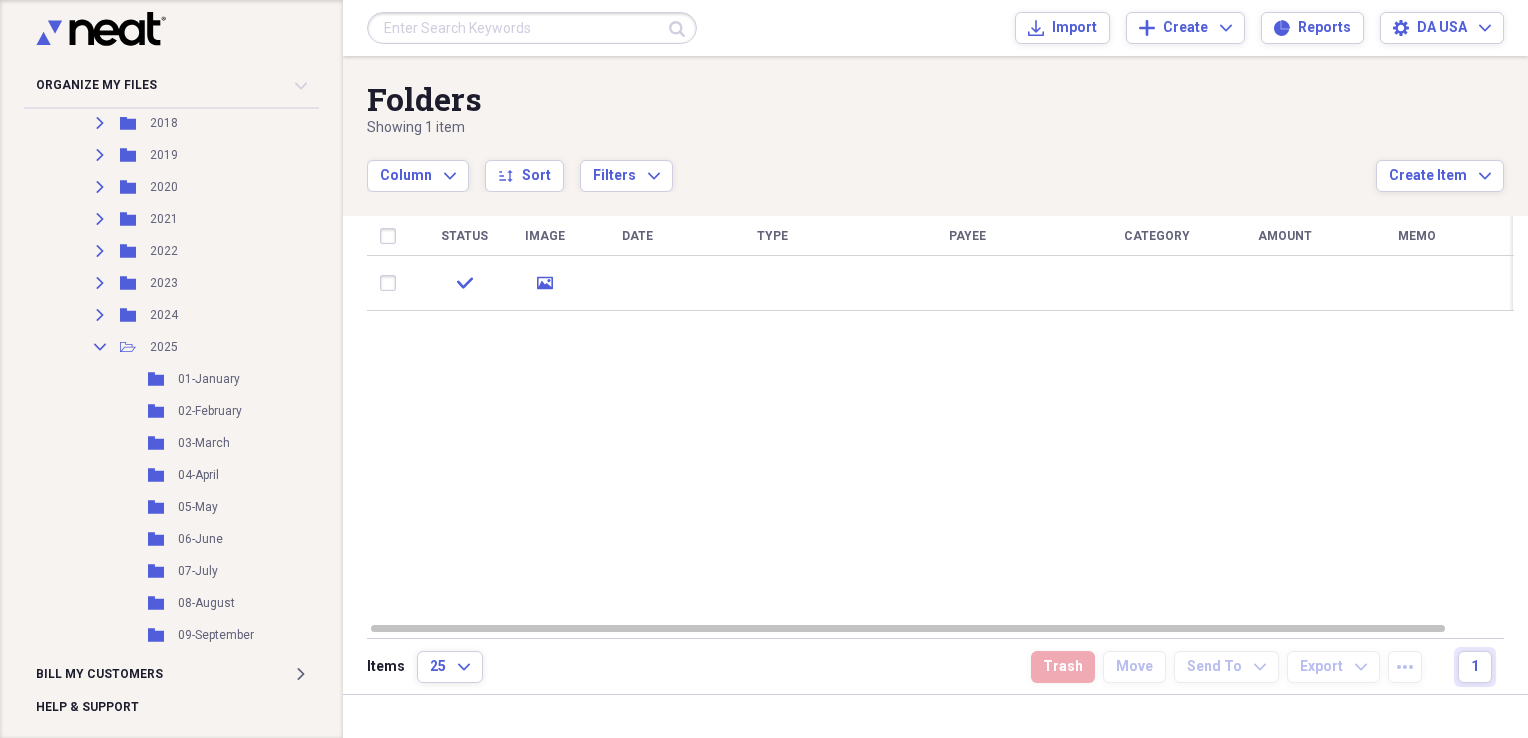 scroll, scrollTop: 399, scrollLeft: 0, axis: vertical 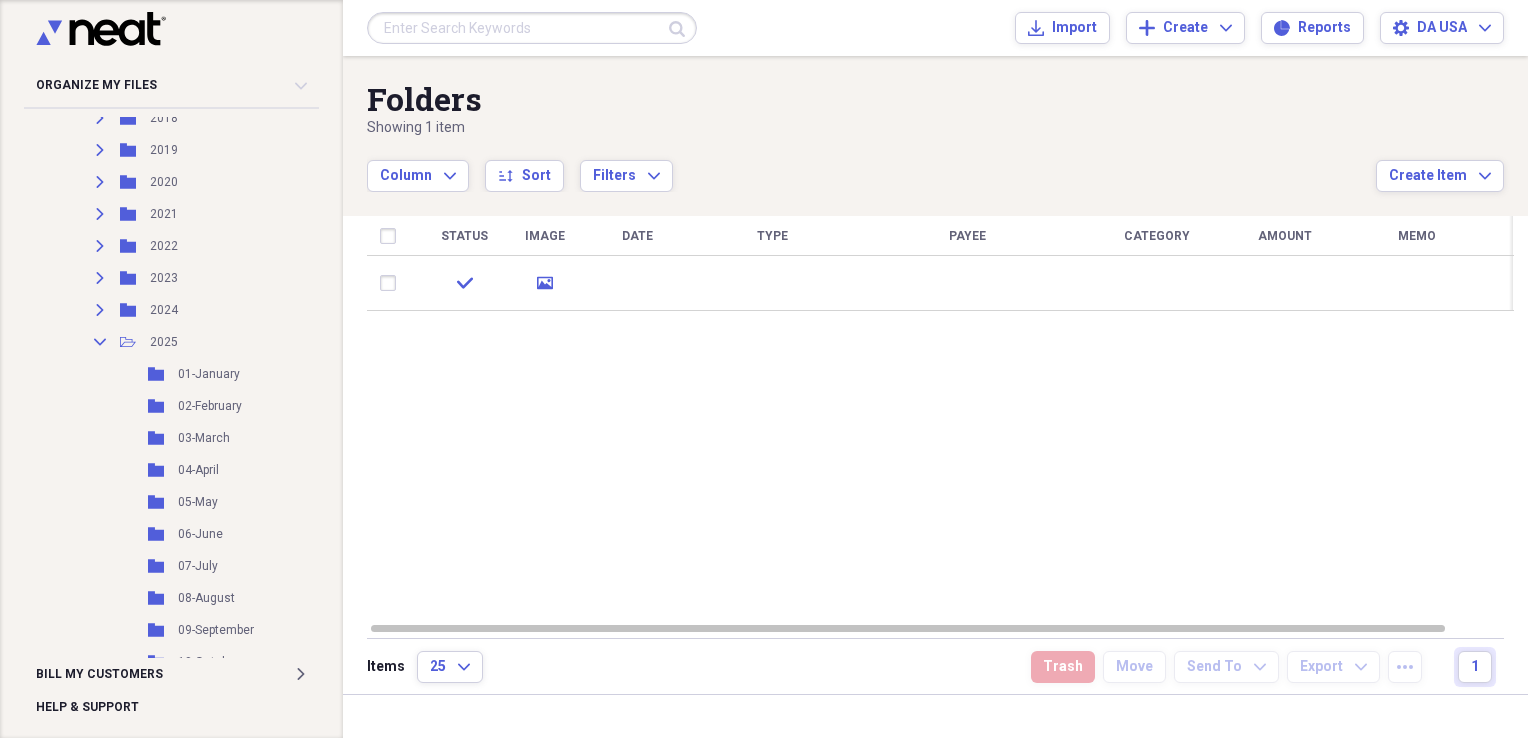 drag, startPoint x: 200, startPoint y: 562, endPoint x: 368, endPoint y: 450, distance: 201.91087 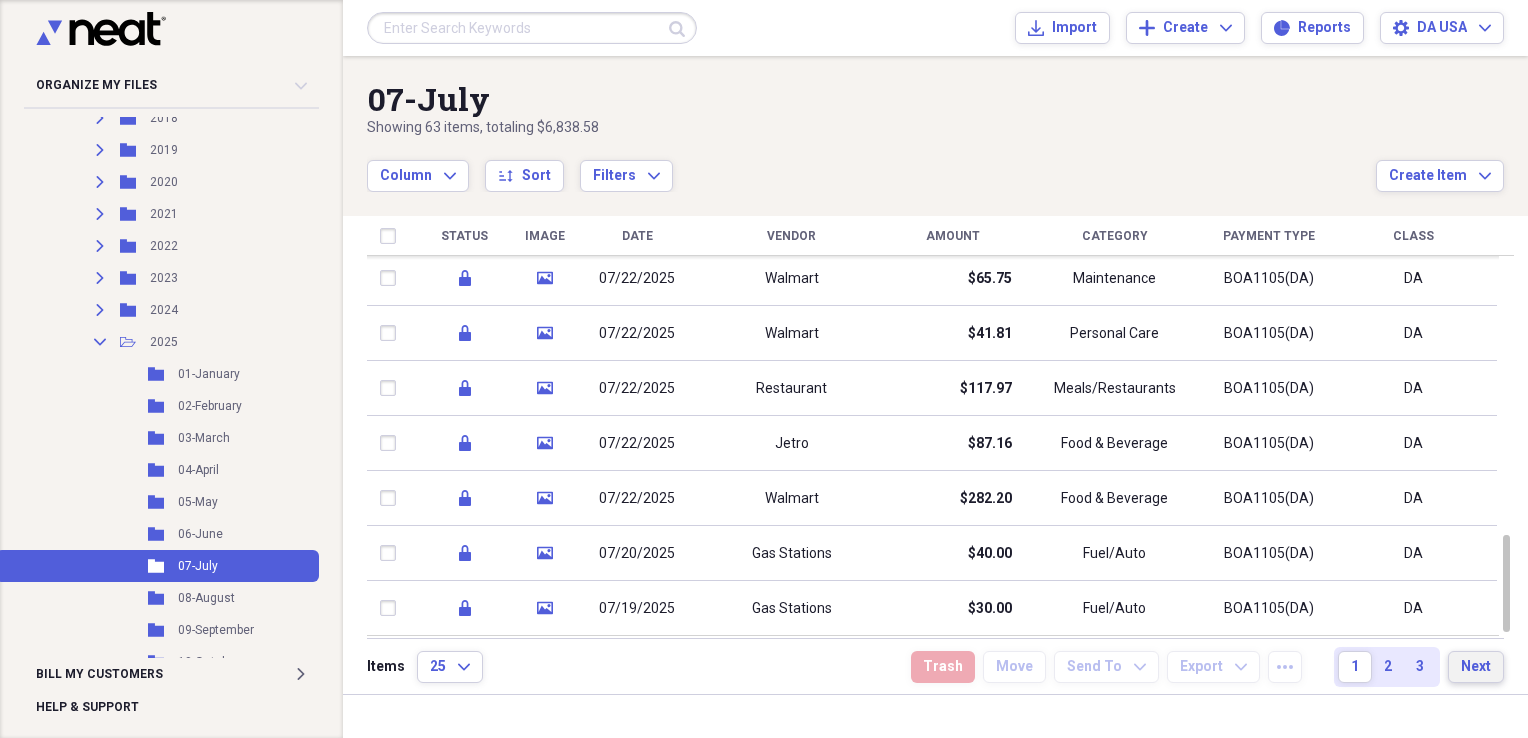 click on "Next" at bounding box center (1476, 667) 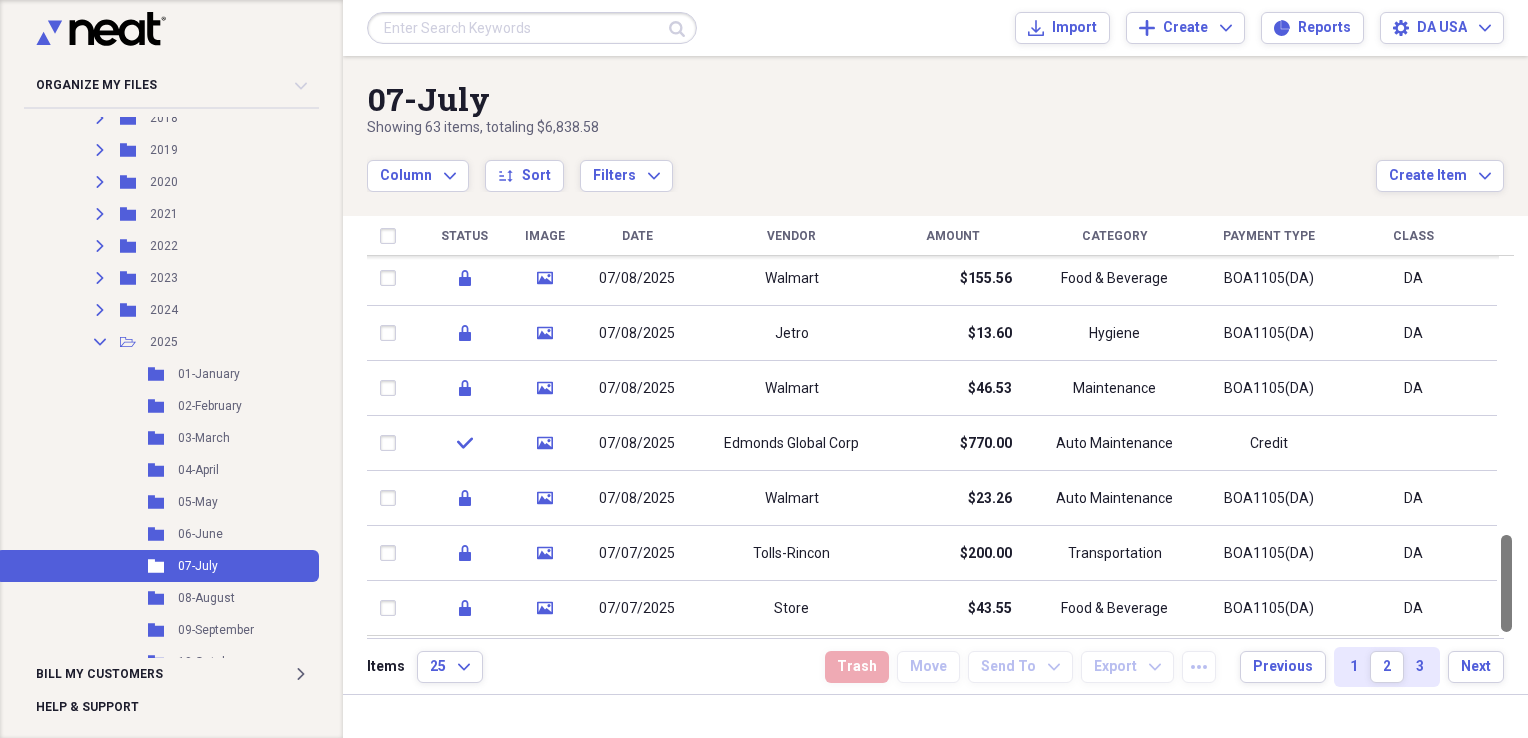 drag, startPoint x: 1521, startPoint y: 322, endPoint x: 1529, endPoint y: 598, distance: 276.1159 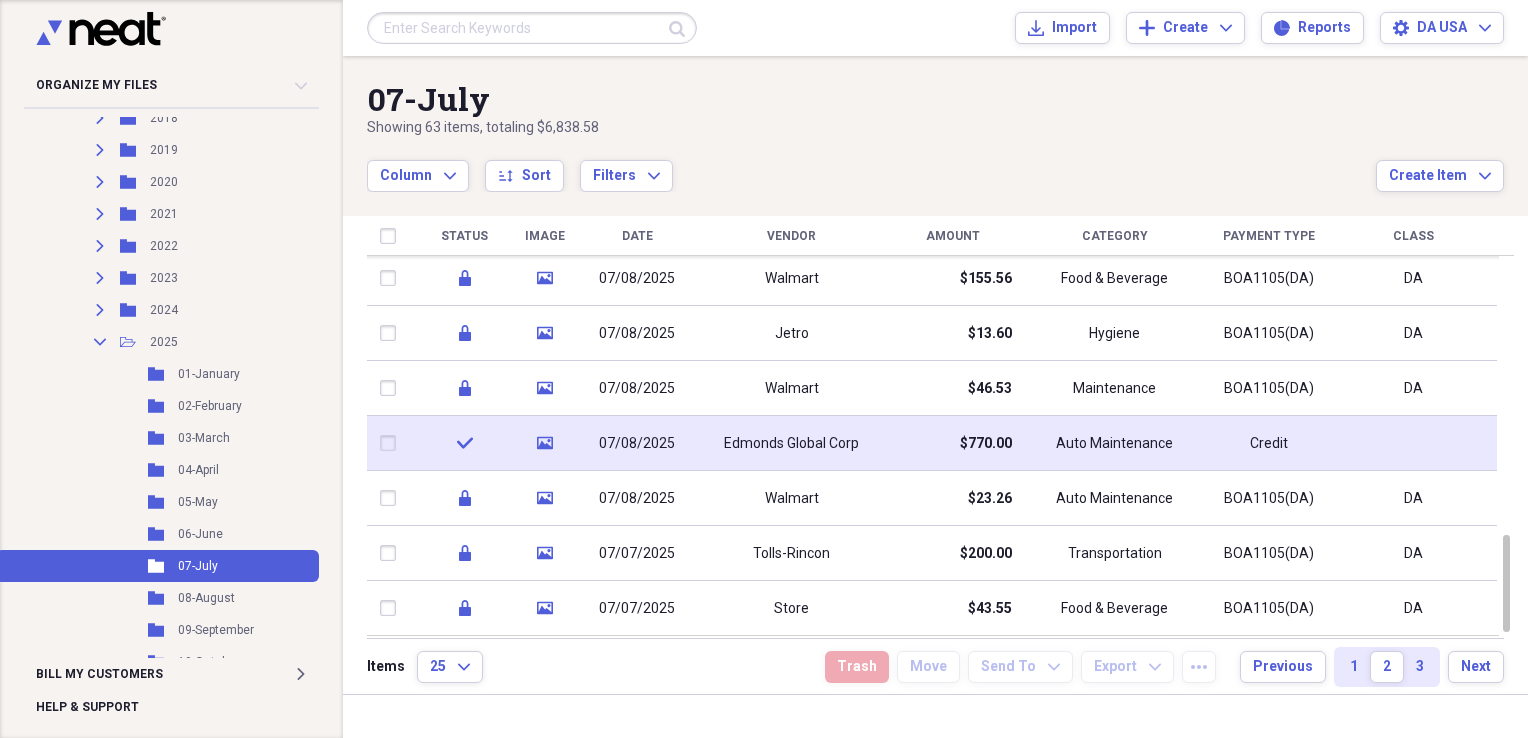 click on "Edmonds Global Corp" at bounding box center (791, 443) 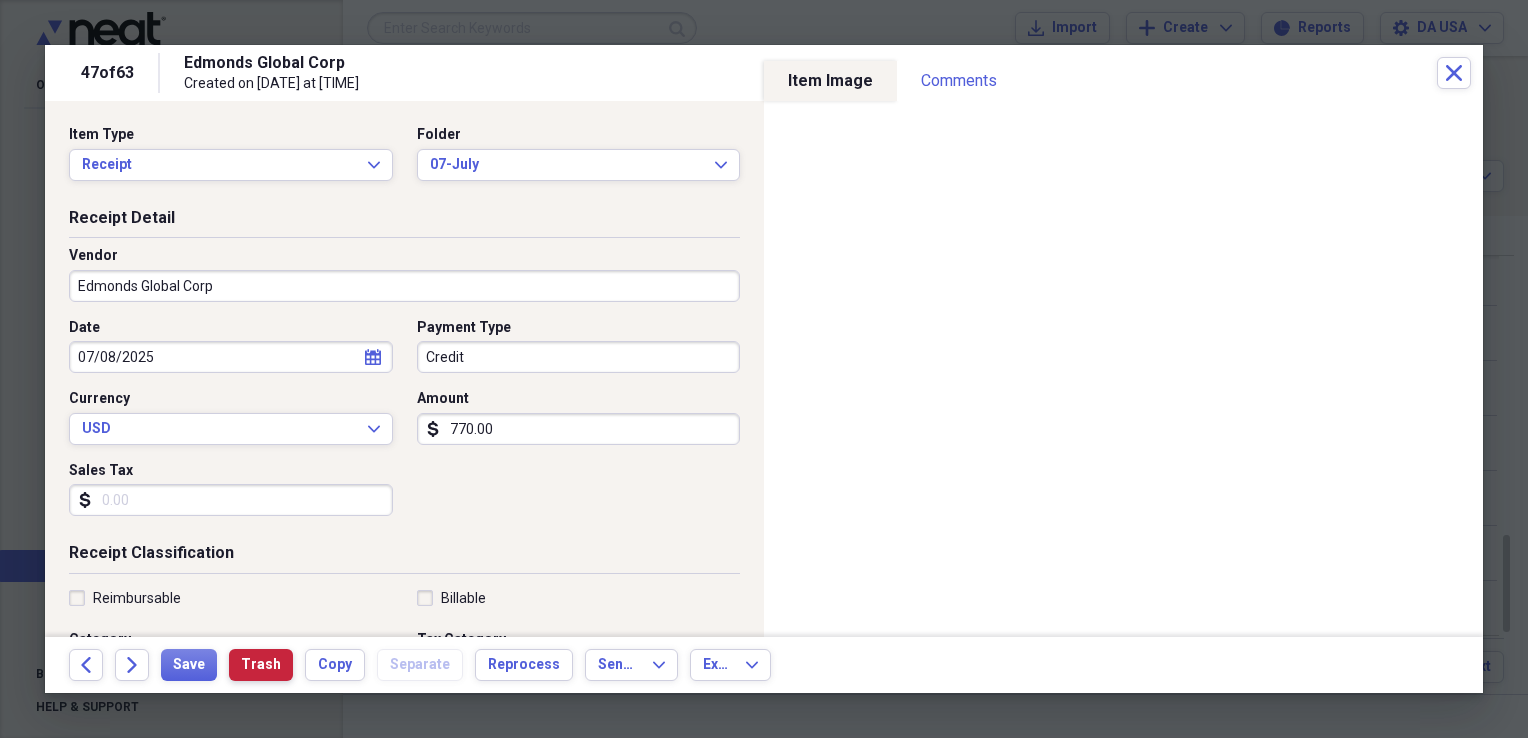 click on "Trash" at bounding box center (261, 665) 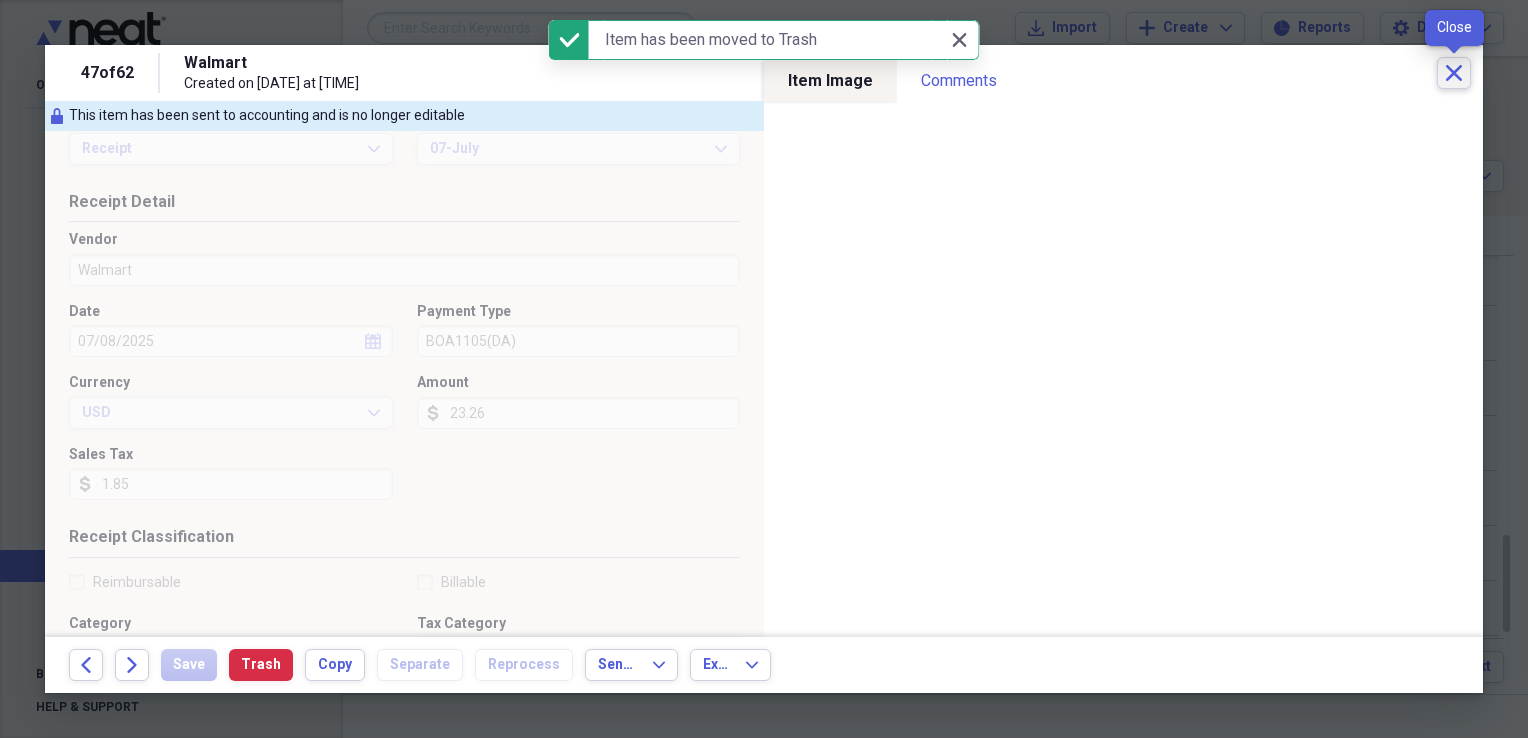 click on "Close" 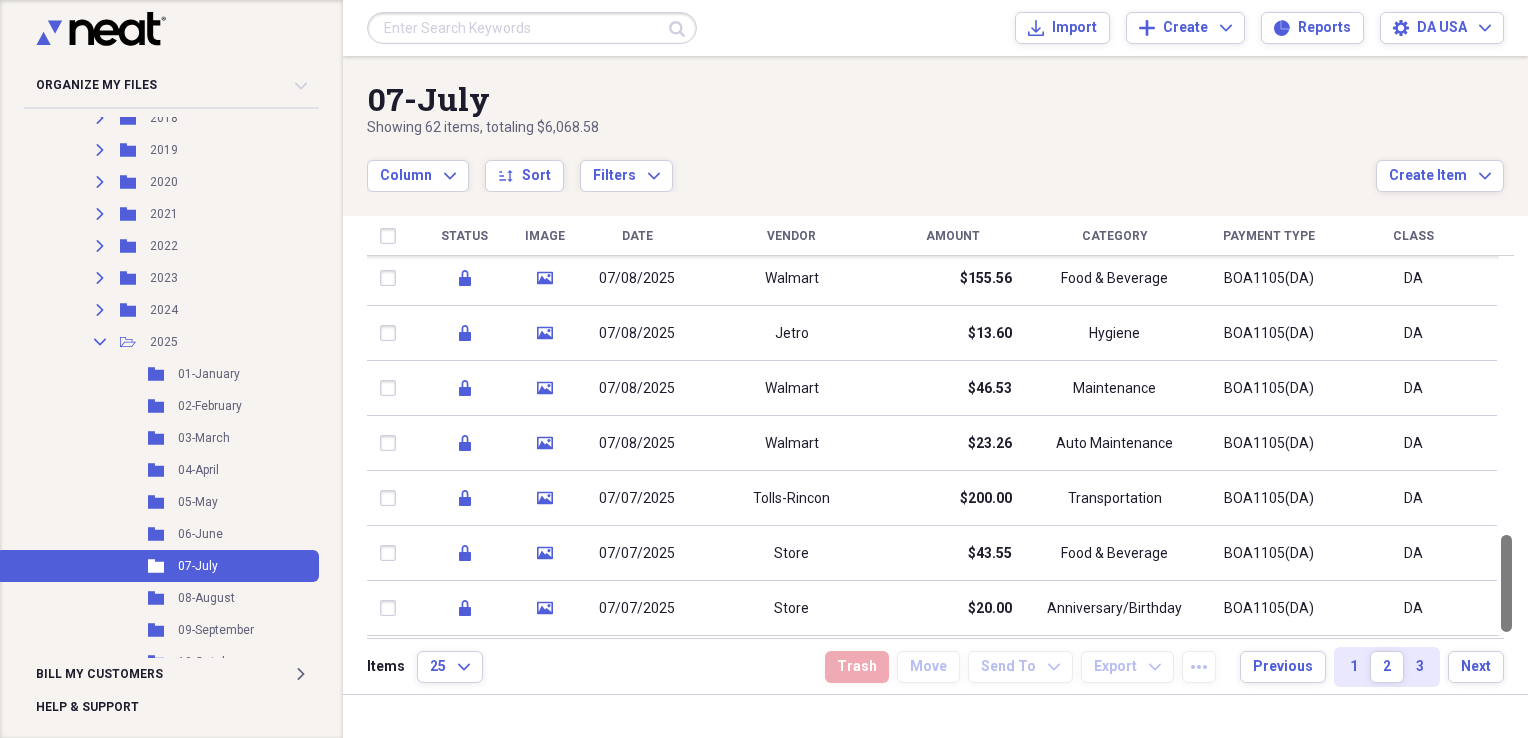 drag, startPoint x: 1518, startPoint y: 571, endPoint x: 1518, endPoint y: 586, distance: 15 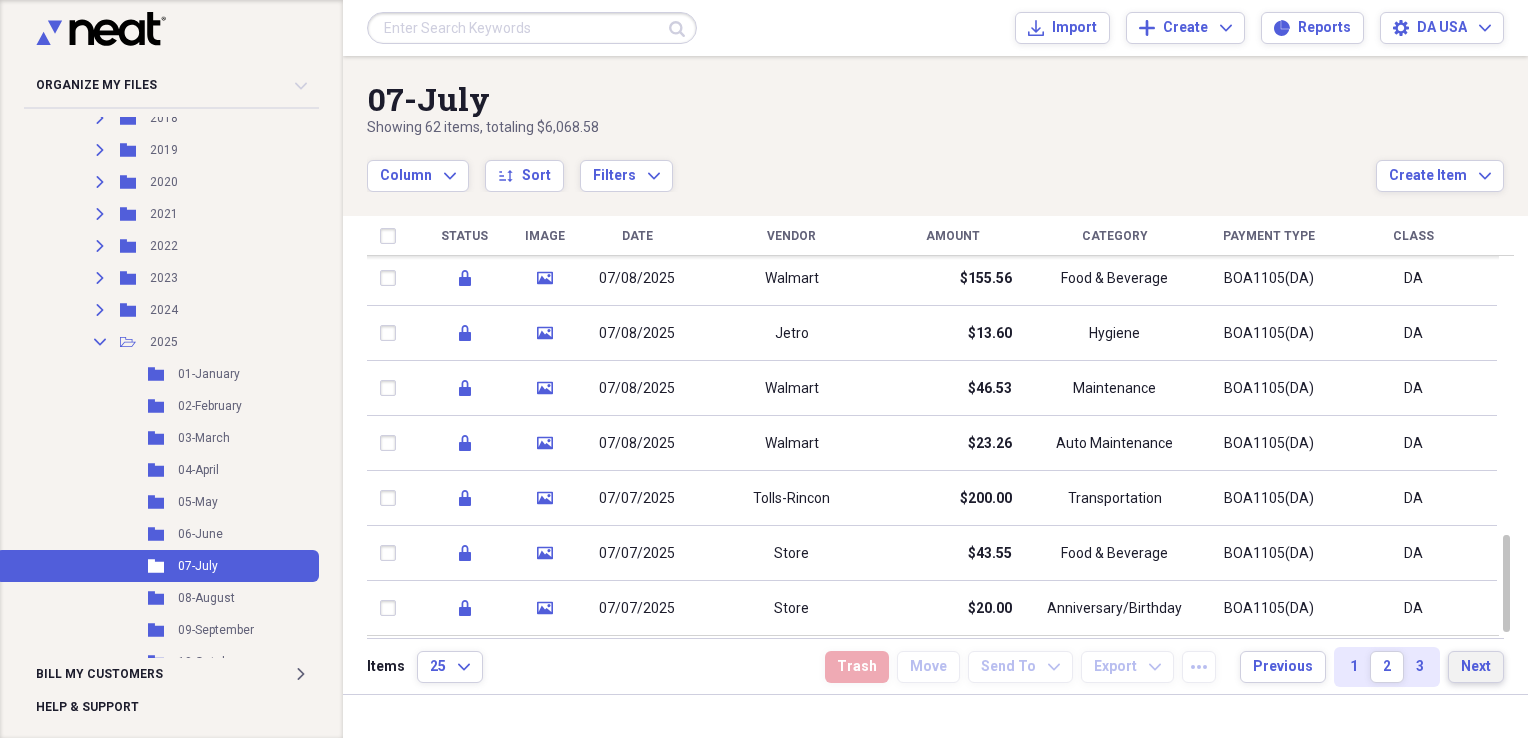 click on "Next" at bounding box center [1476, 667] 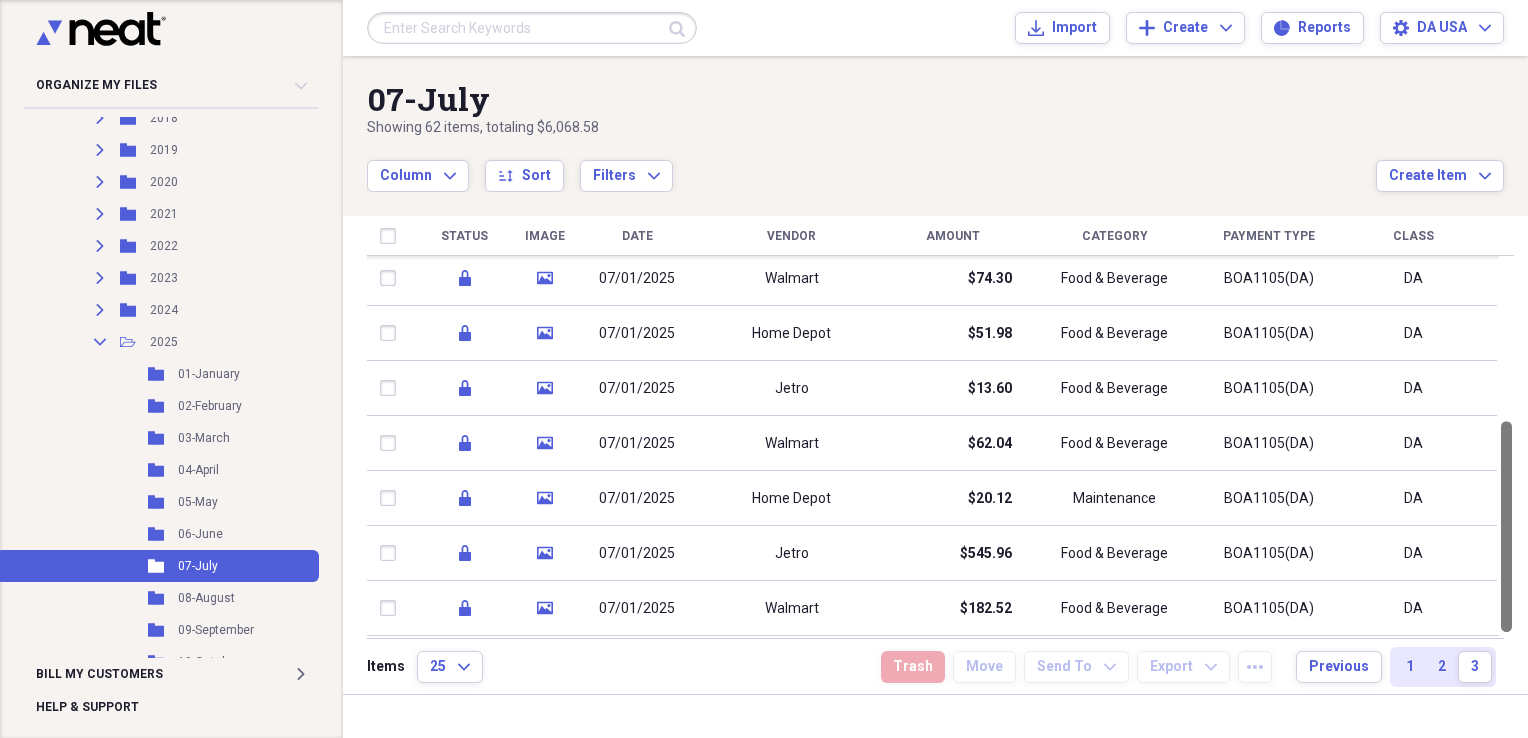 drag, startPoint x: 1520, startPoint y: 383, endPoint x: 1531, endPoint y: 582, distance: 199.30379 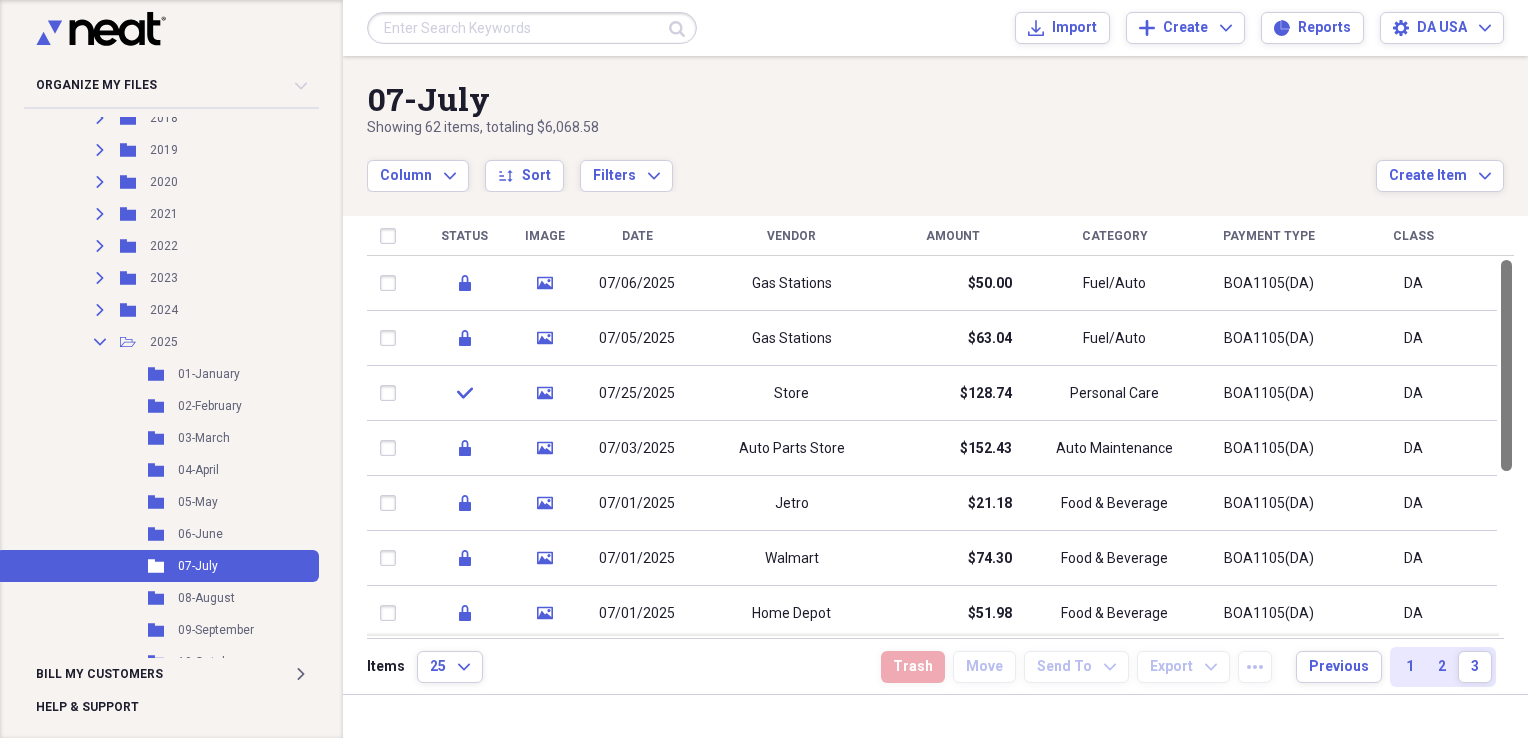 drag, startPoint x: 1523, startPoint y: 552, endPoint x: 1530, endPoint y: 336, distance: 216.1134 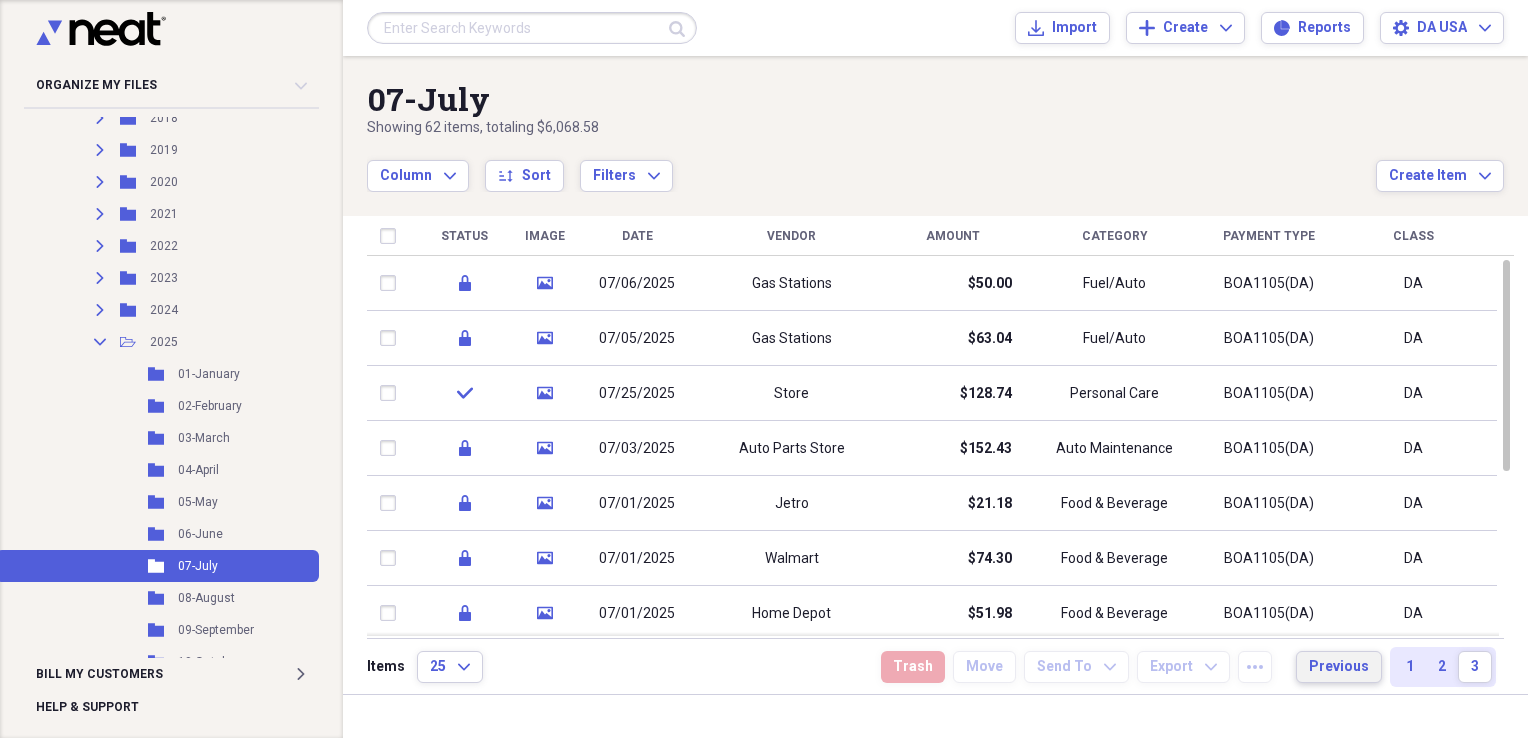 click on "Previous" at bounding box center [1339, 667] 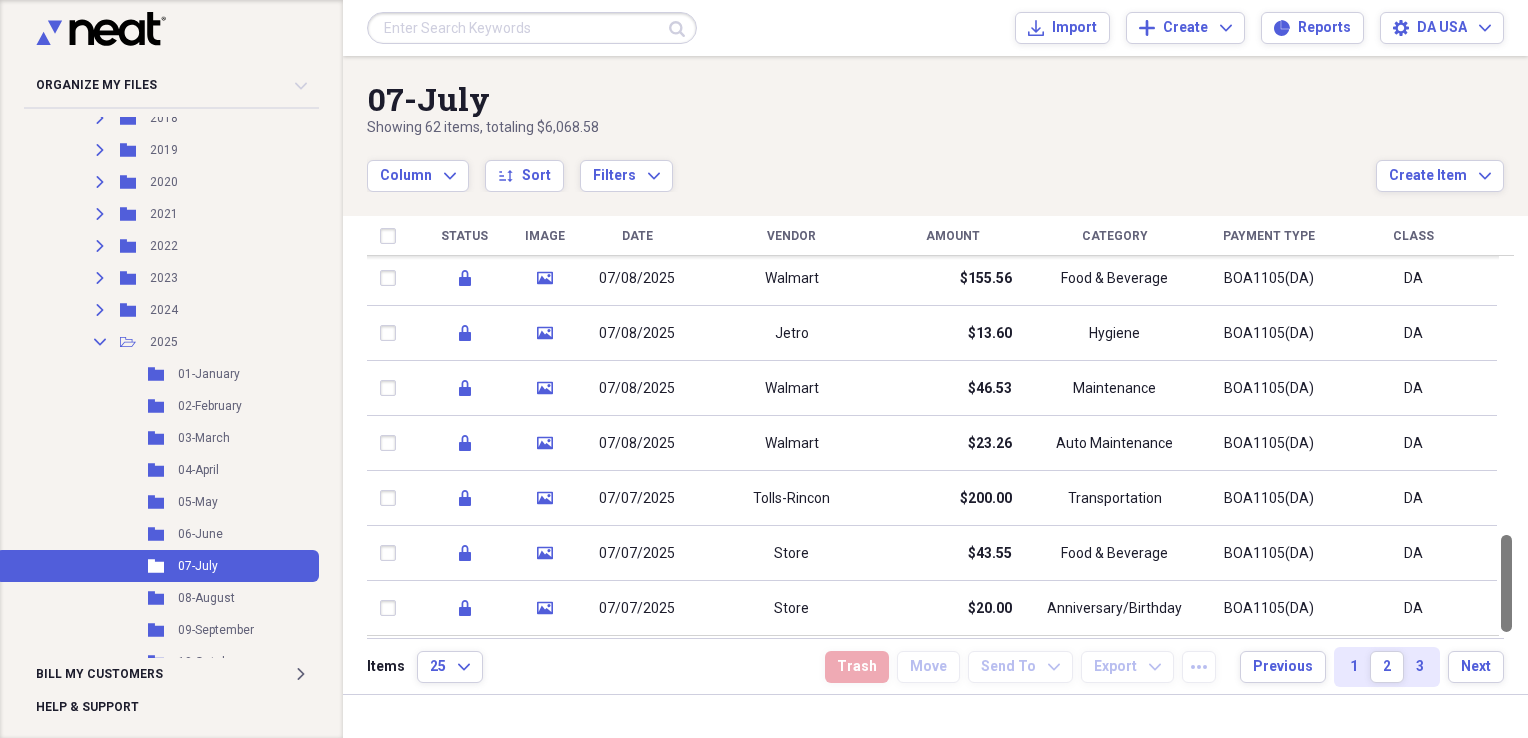 drag, startPoint x: 1520, startPoint y: 308, endPoint x: 1530, endPoint y: 591, distance: 283.17664 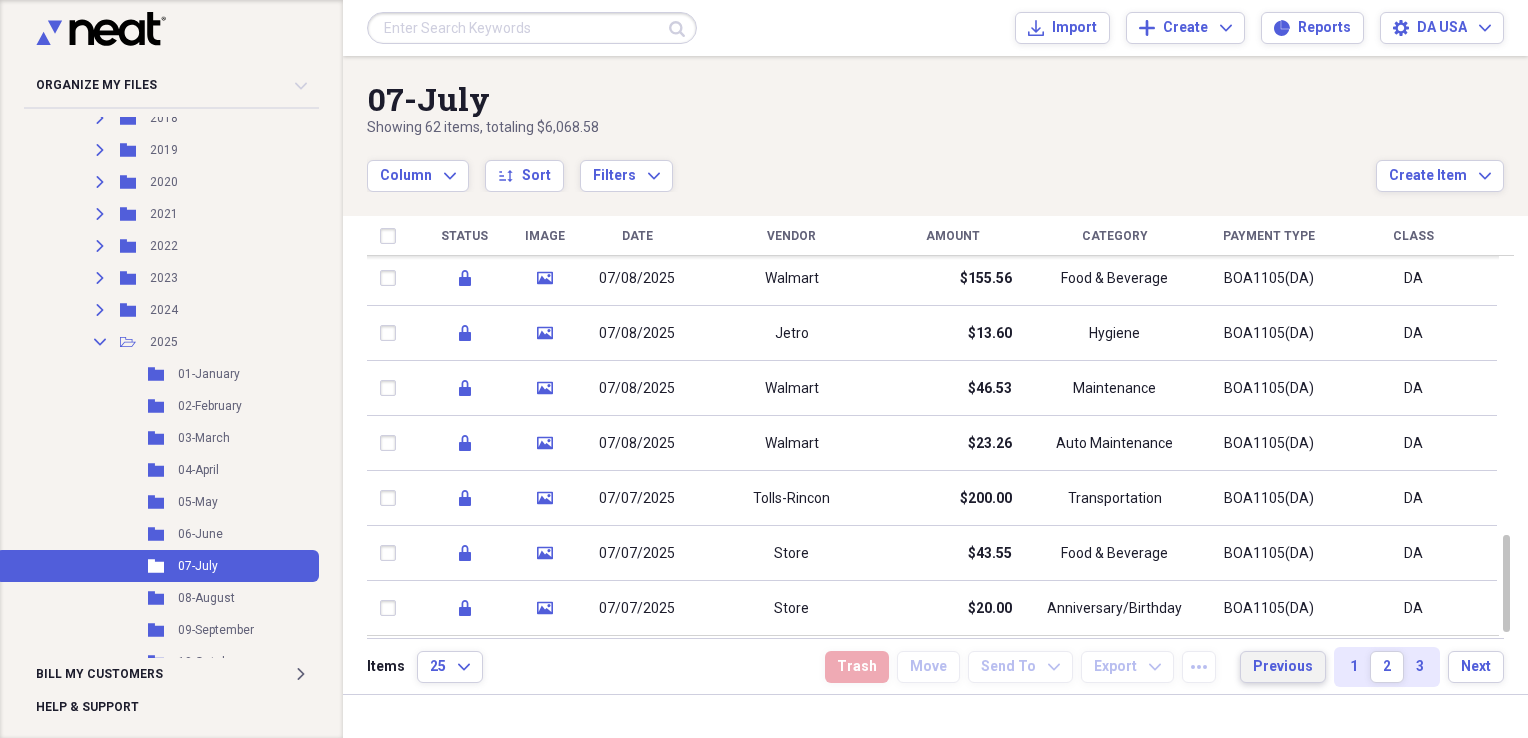 click on "Previous" at bounding box center [1283, 667] 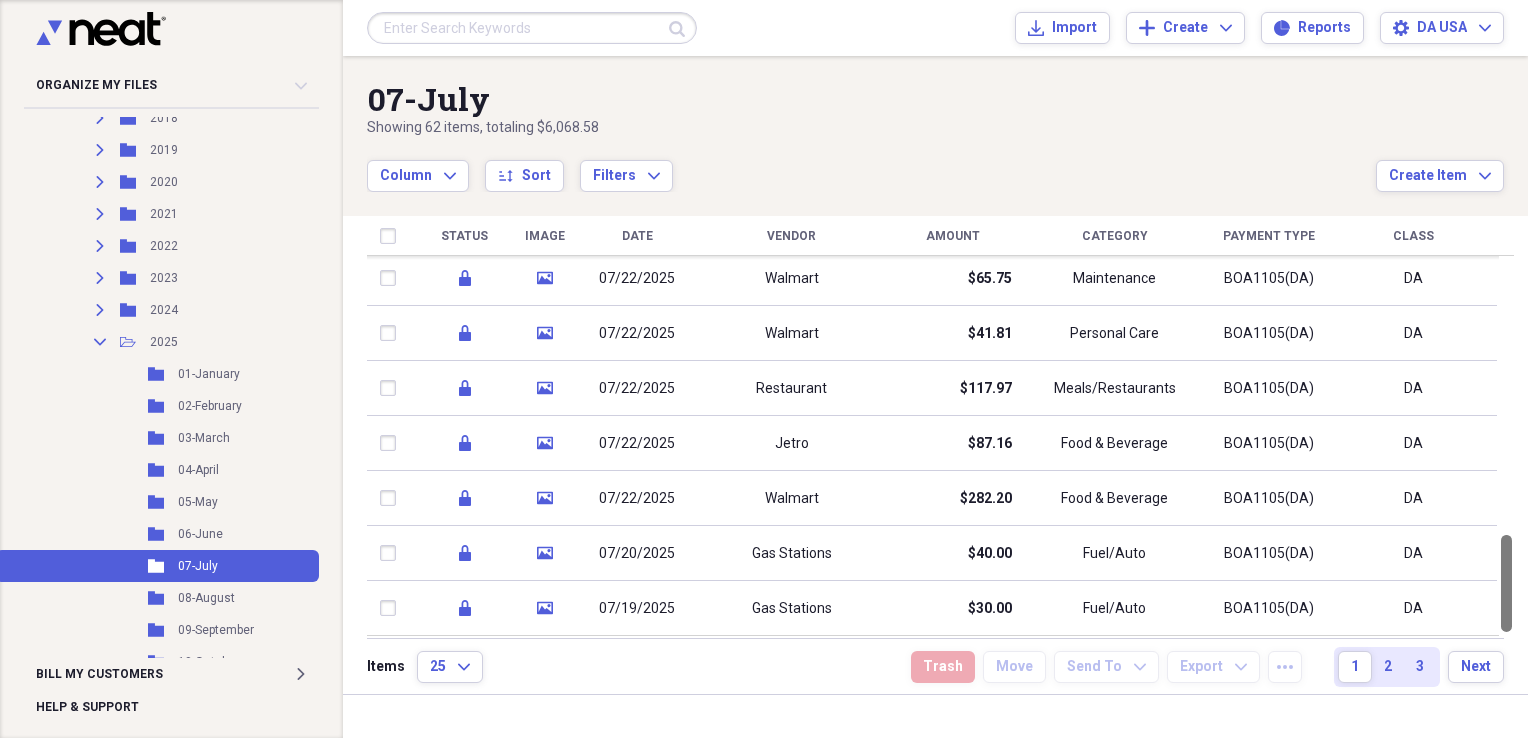 drag, startPoint x: 1521, startPoint y: 313, endPoint x: 1531, endPoint y: 625, distance: 312.16022 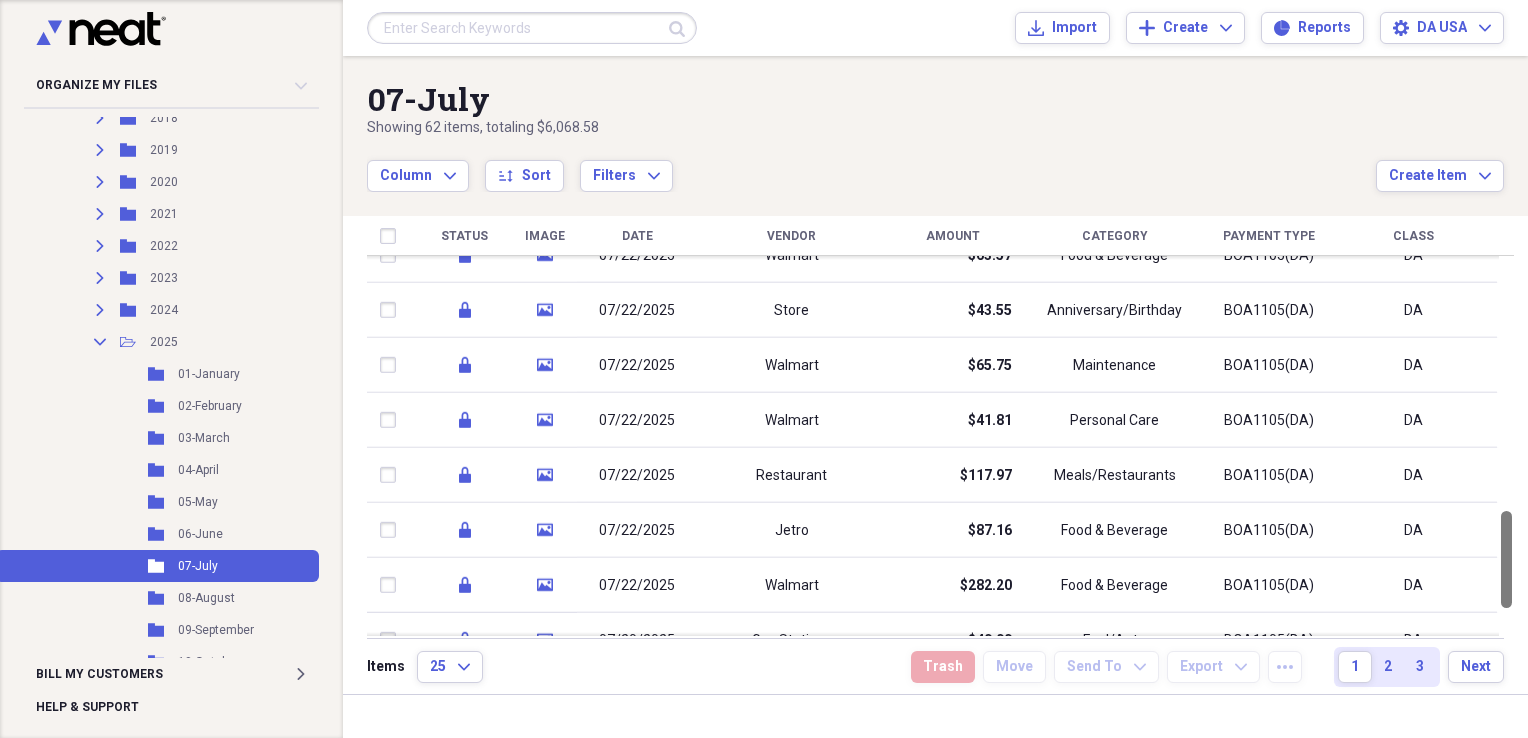 drag, startPoint x: 1518, startPoint y: 322, endPoint x: 1524, endPoint y: 573, distance: 251.0717 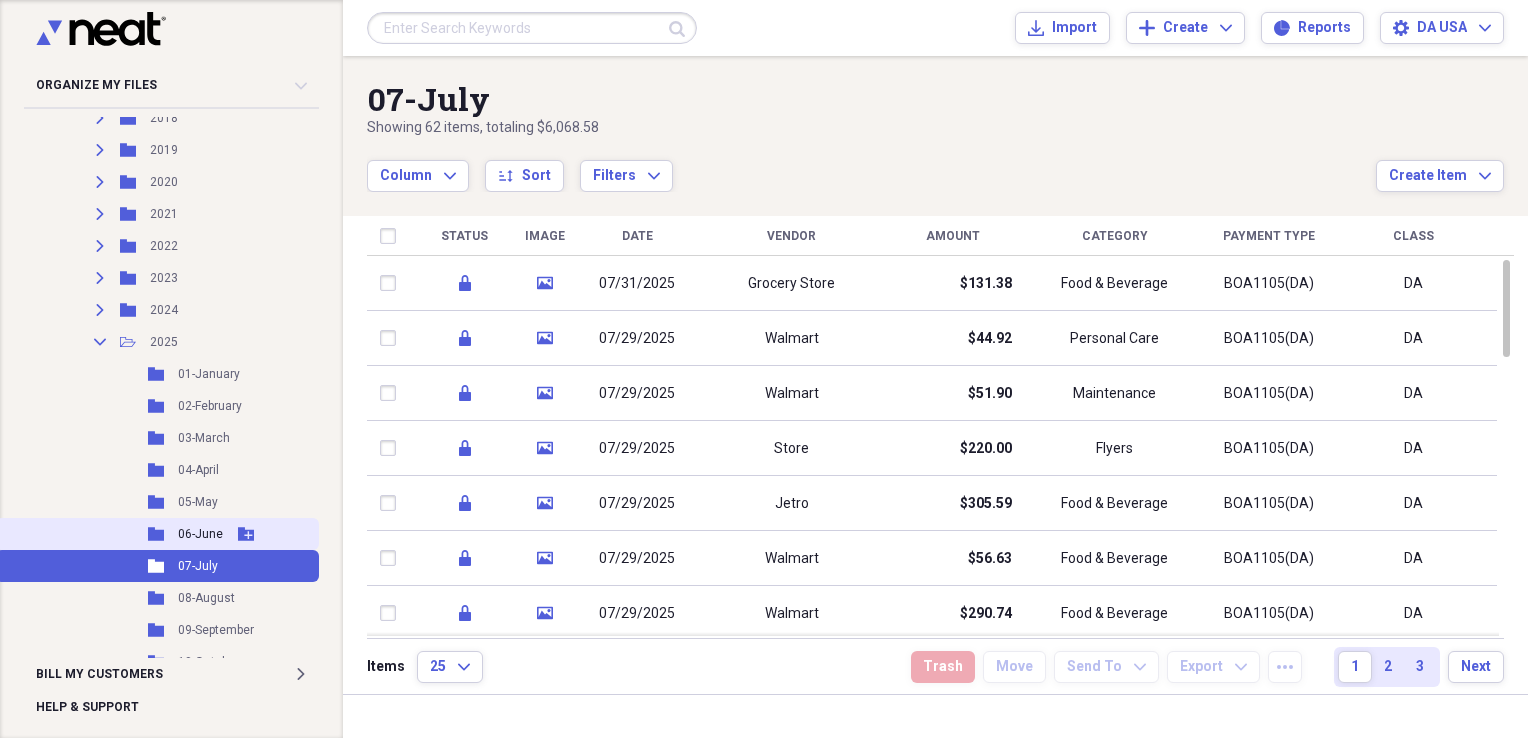 click on "06-June" at bounding box center (200, 534) 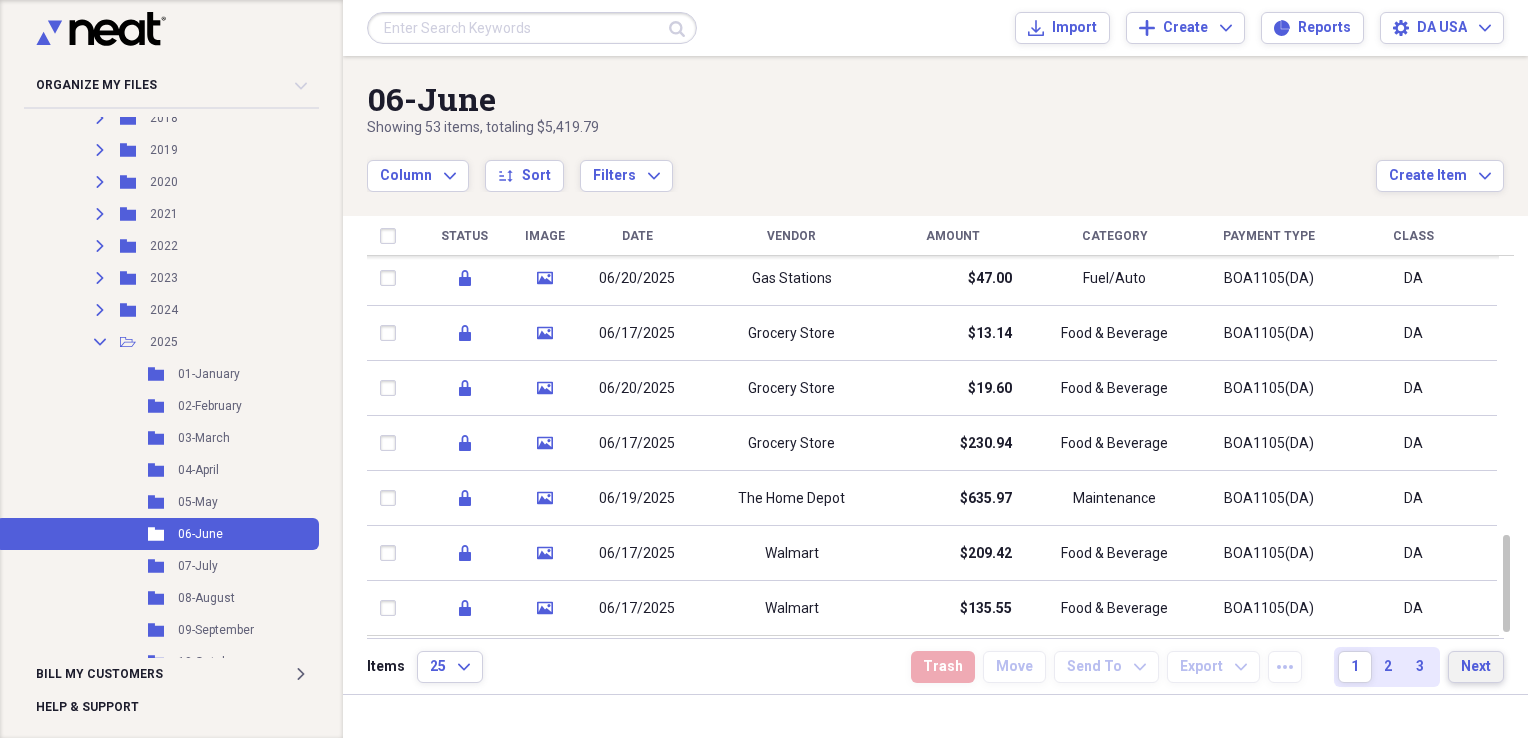click on "Next" at bounding box center (1476, 667) 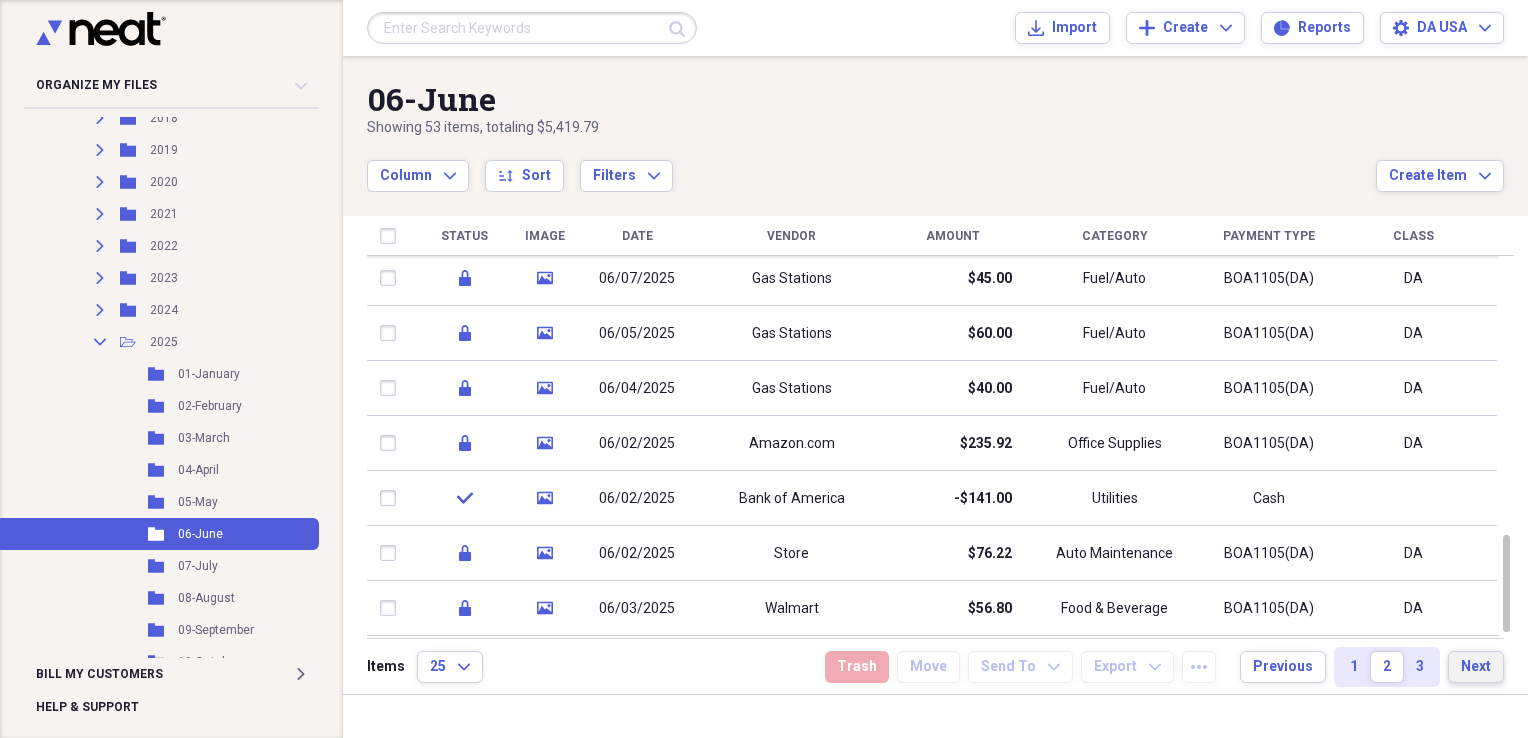 click on "Next" at bounding box center (1476, 667) 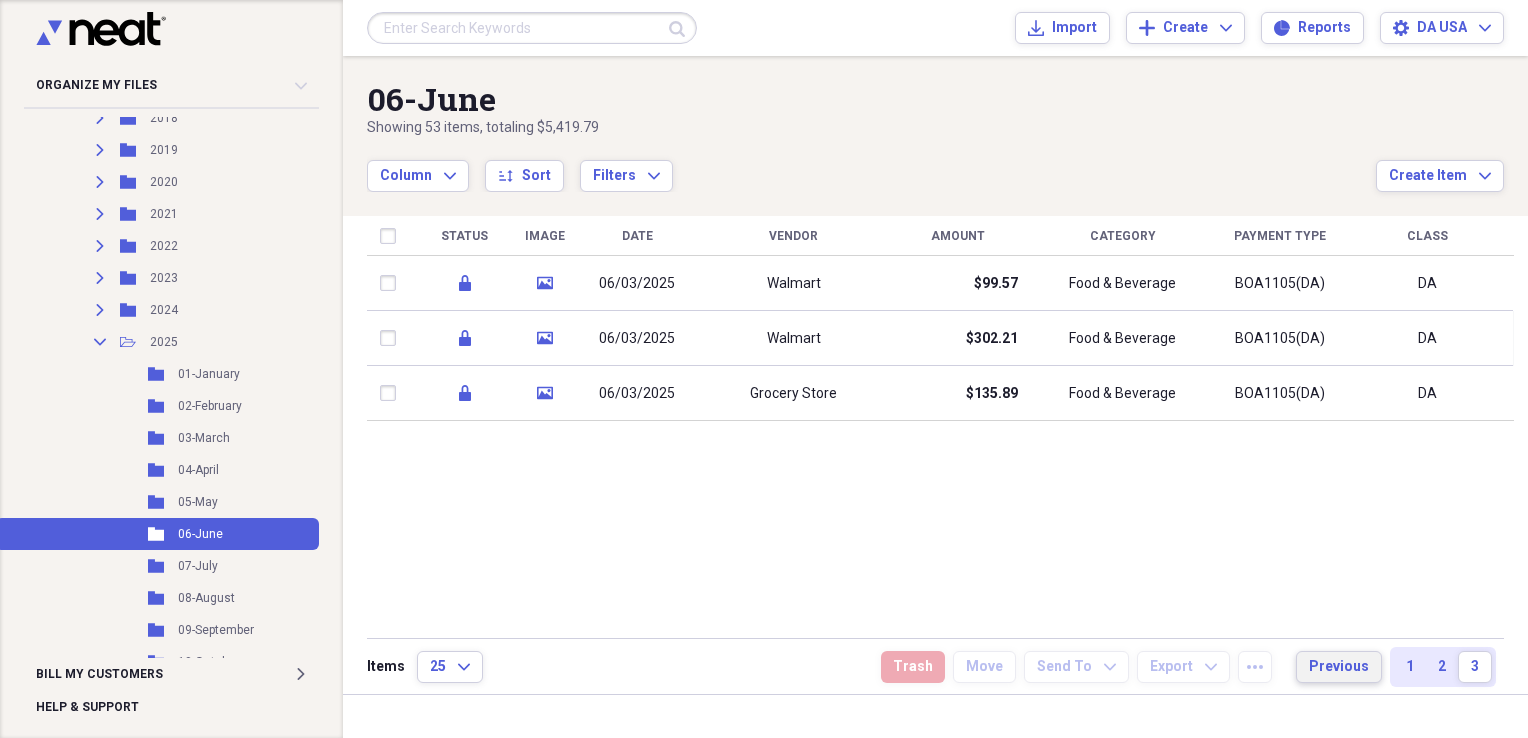 click on "Previous" at bounding box center [1339, 667] 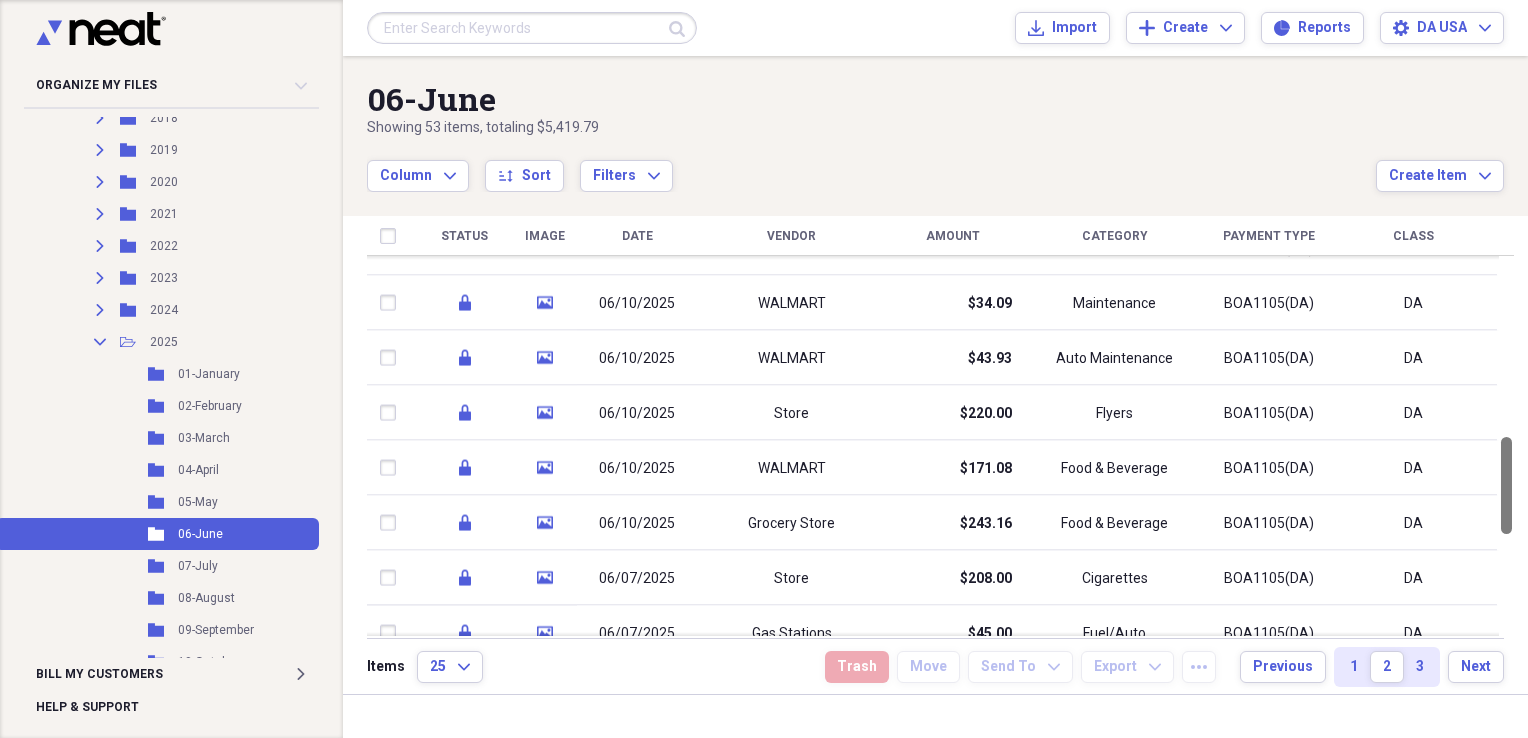drag, startPoint x: 1521, startPoint y: 328, endPoint x: 1525, endPoint y: 546, distance: 218.0367 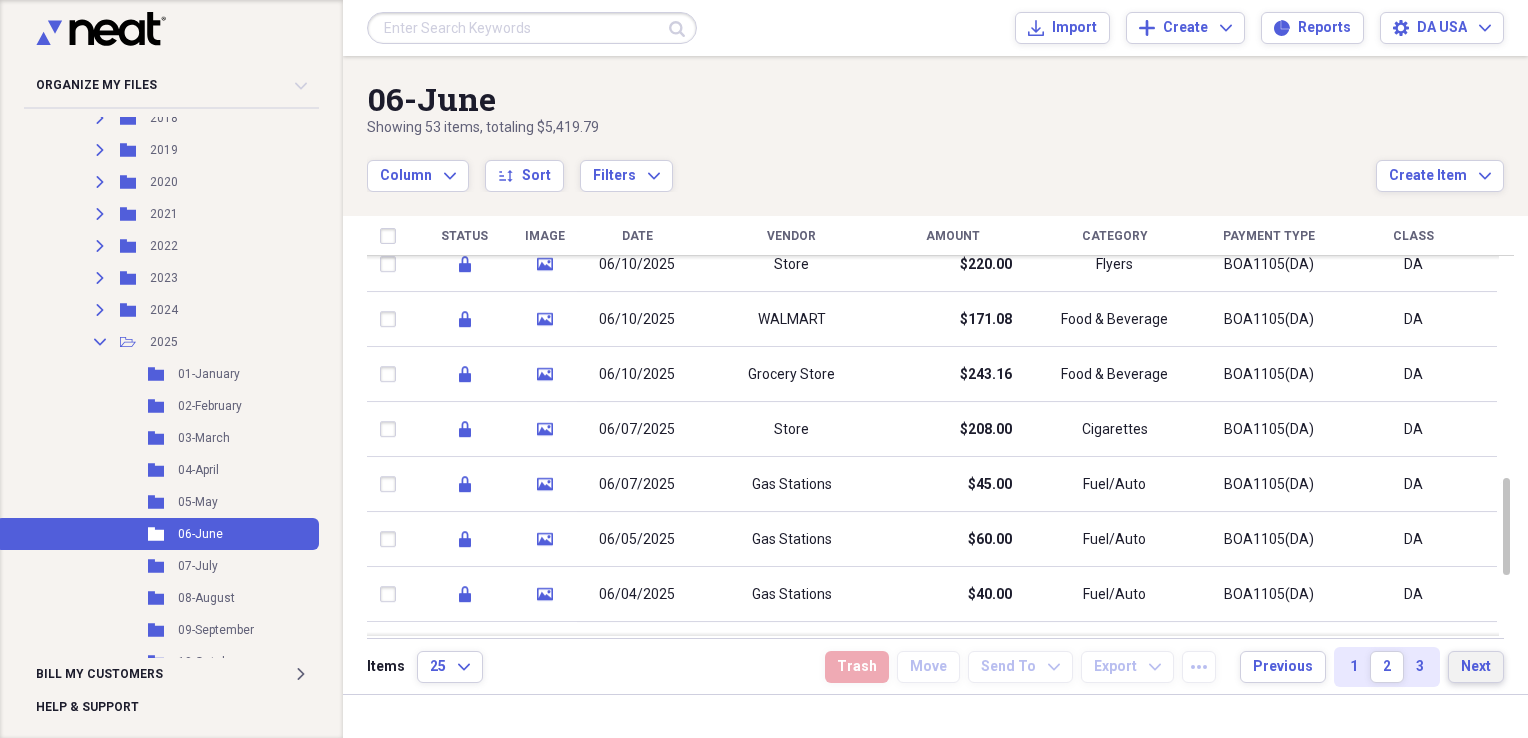 click on "Next" at bounding box center [1476, 667] 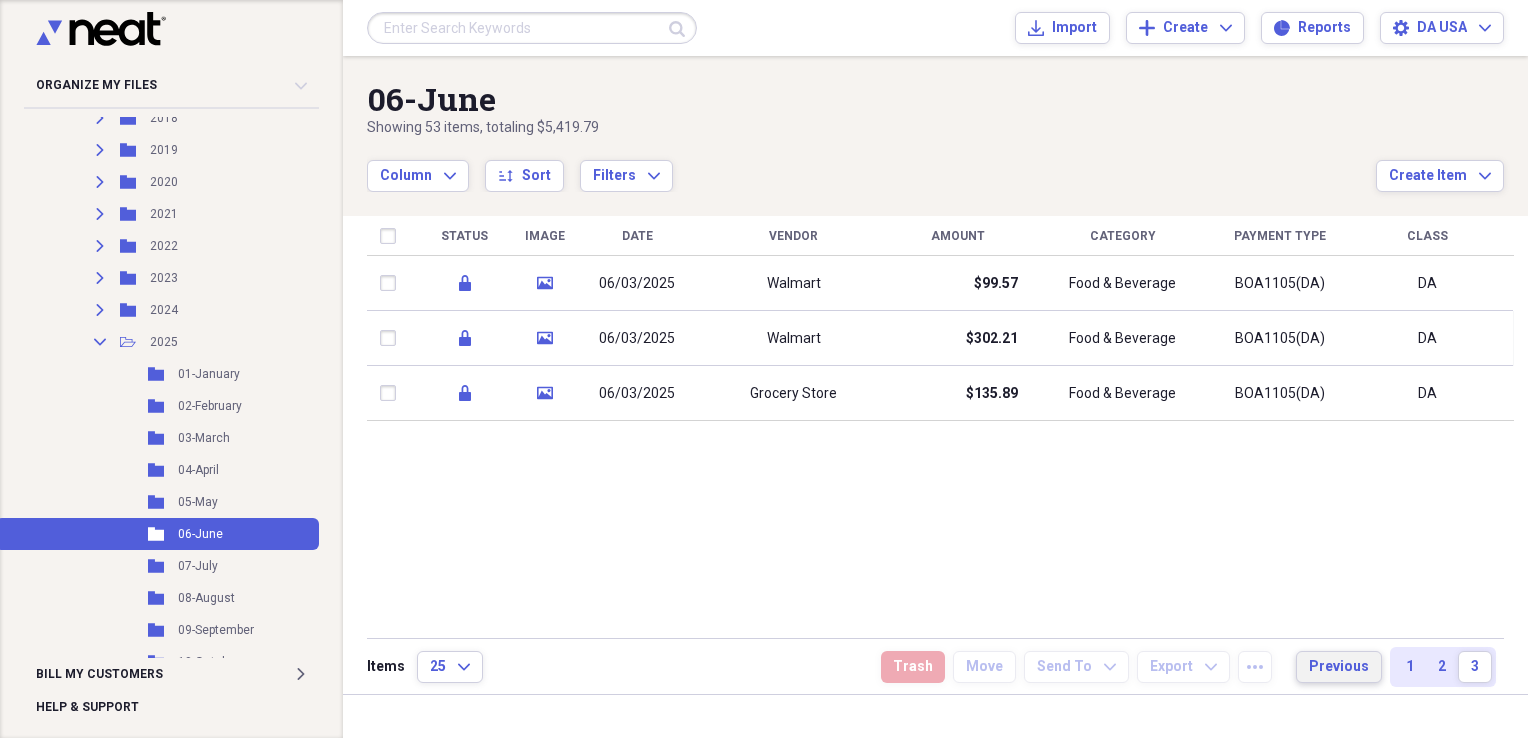 click on "Previous" at bounding box center [1339, 667] 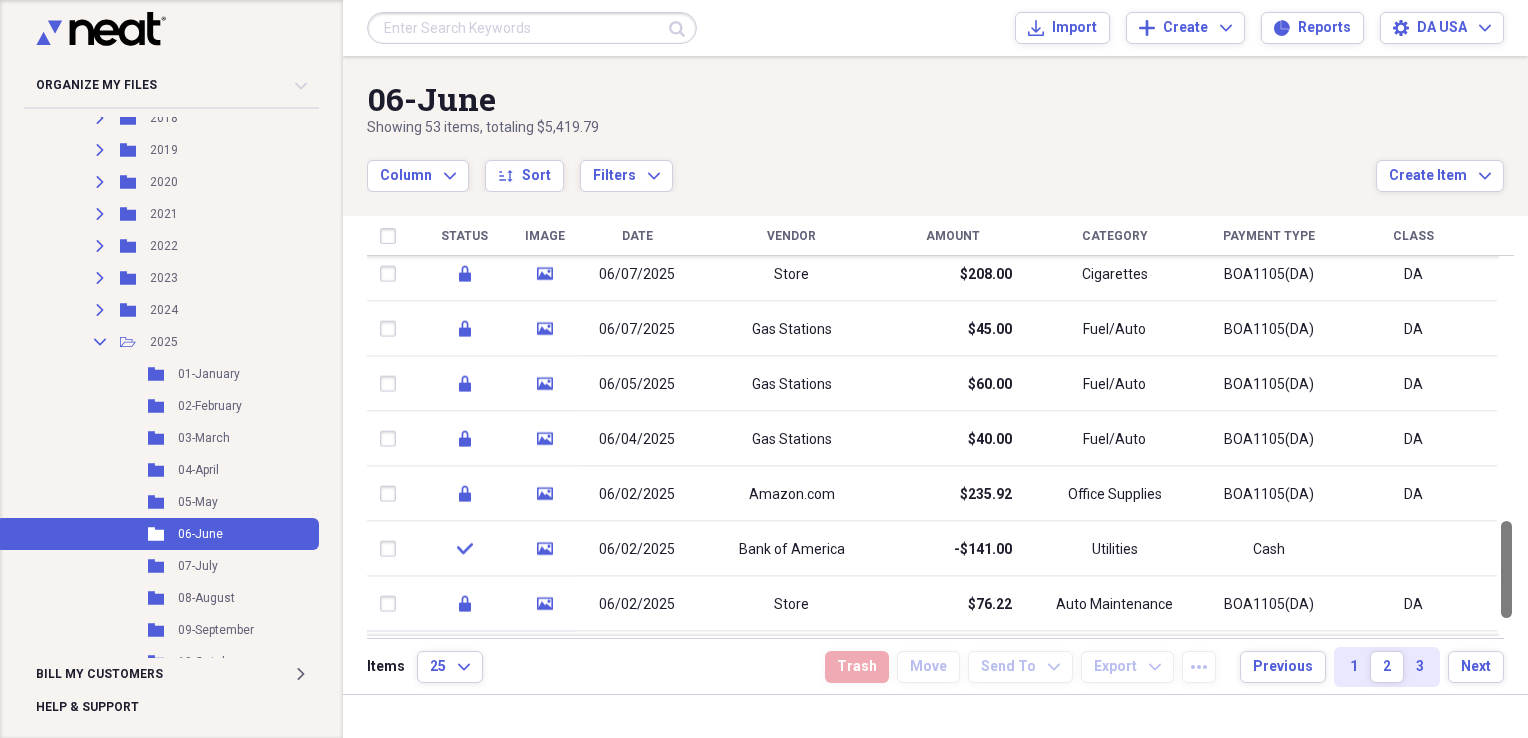 drag, startPoint x: 1524, startPoint y: 341, endPoint x: 1519, endPoint y: 602, distance: 261.04788 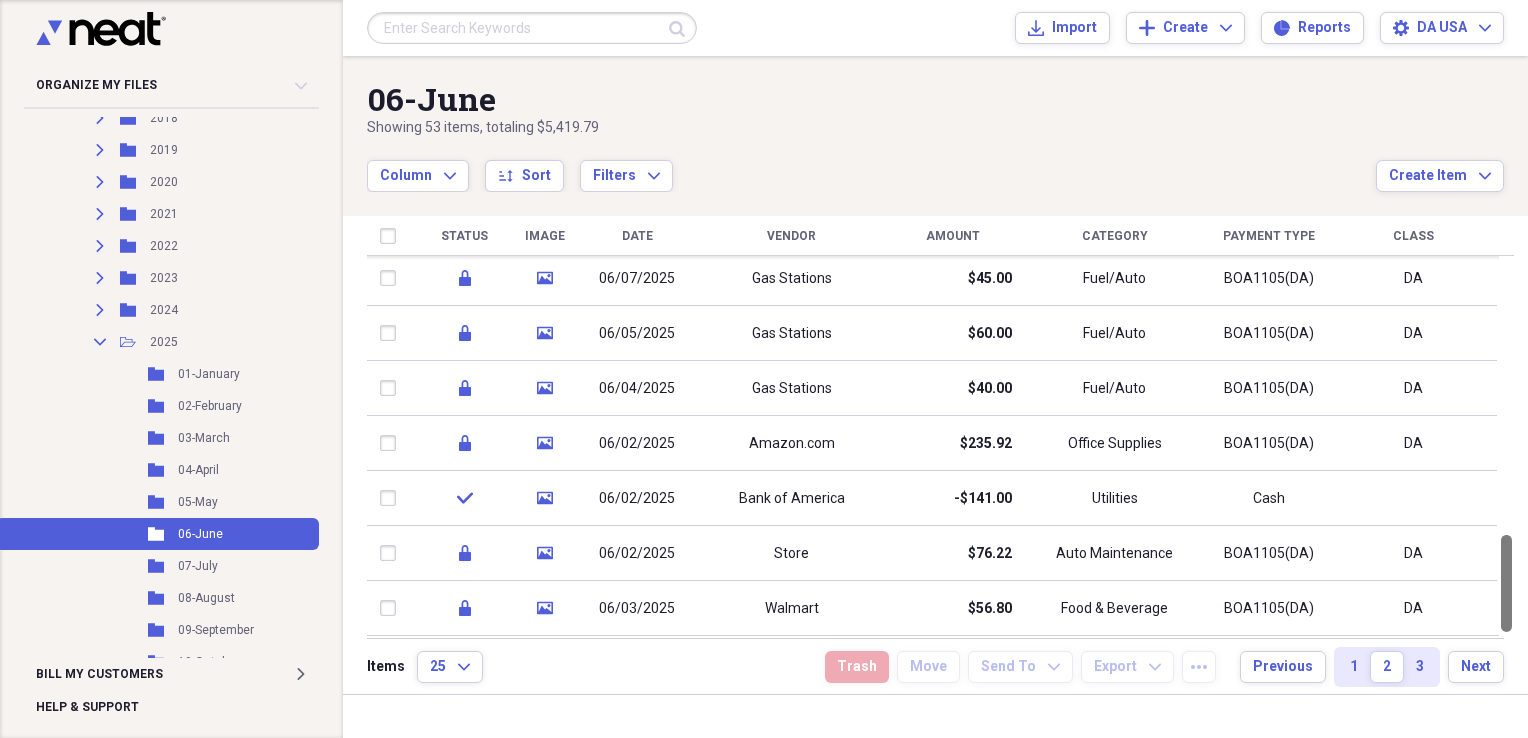 drag, startPoint x: 1520, startPoint y: 559, endPoint x: 1524, endPoint y: 630, distance: 71.11259 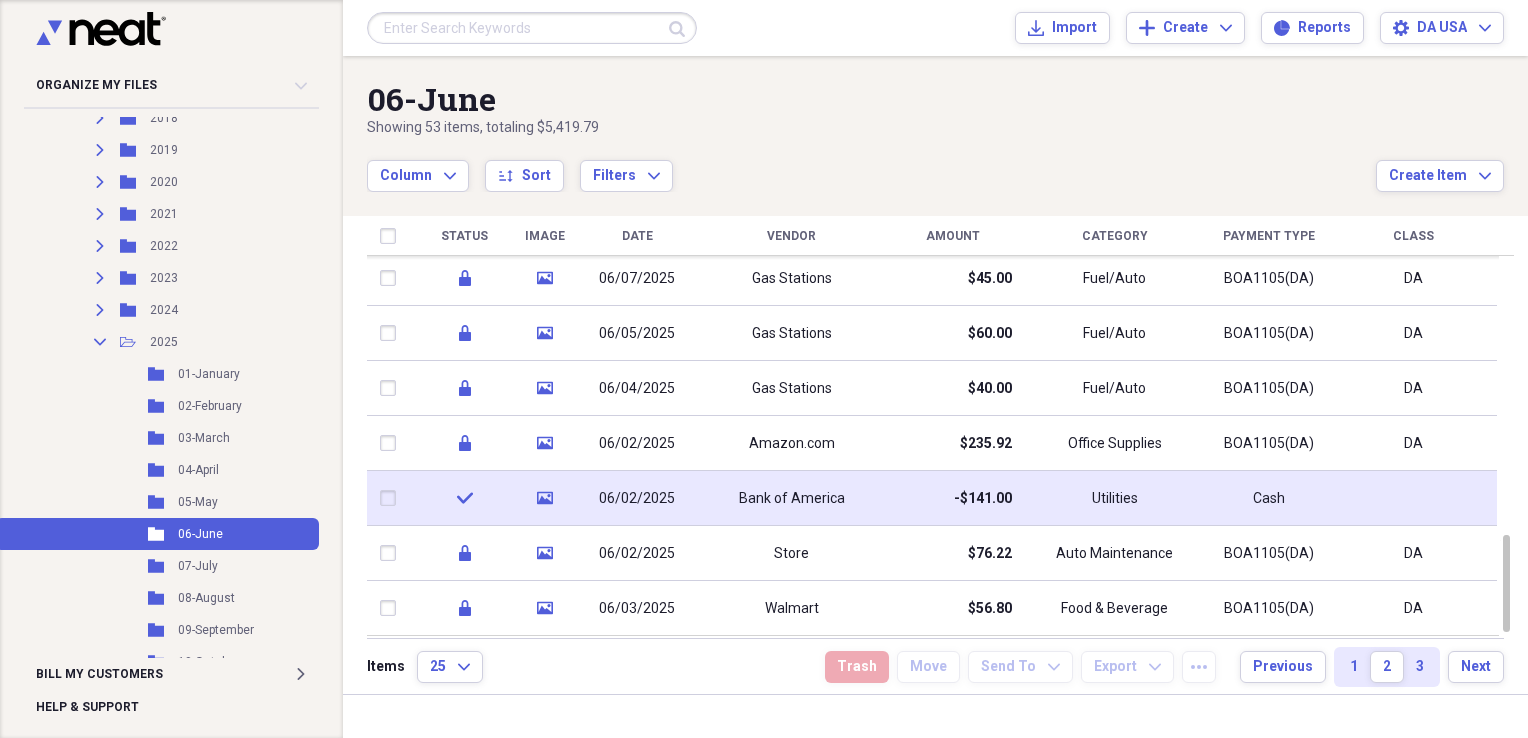 click on "Bank of America" at bounding box center (791, 498) 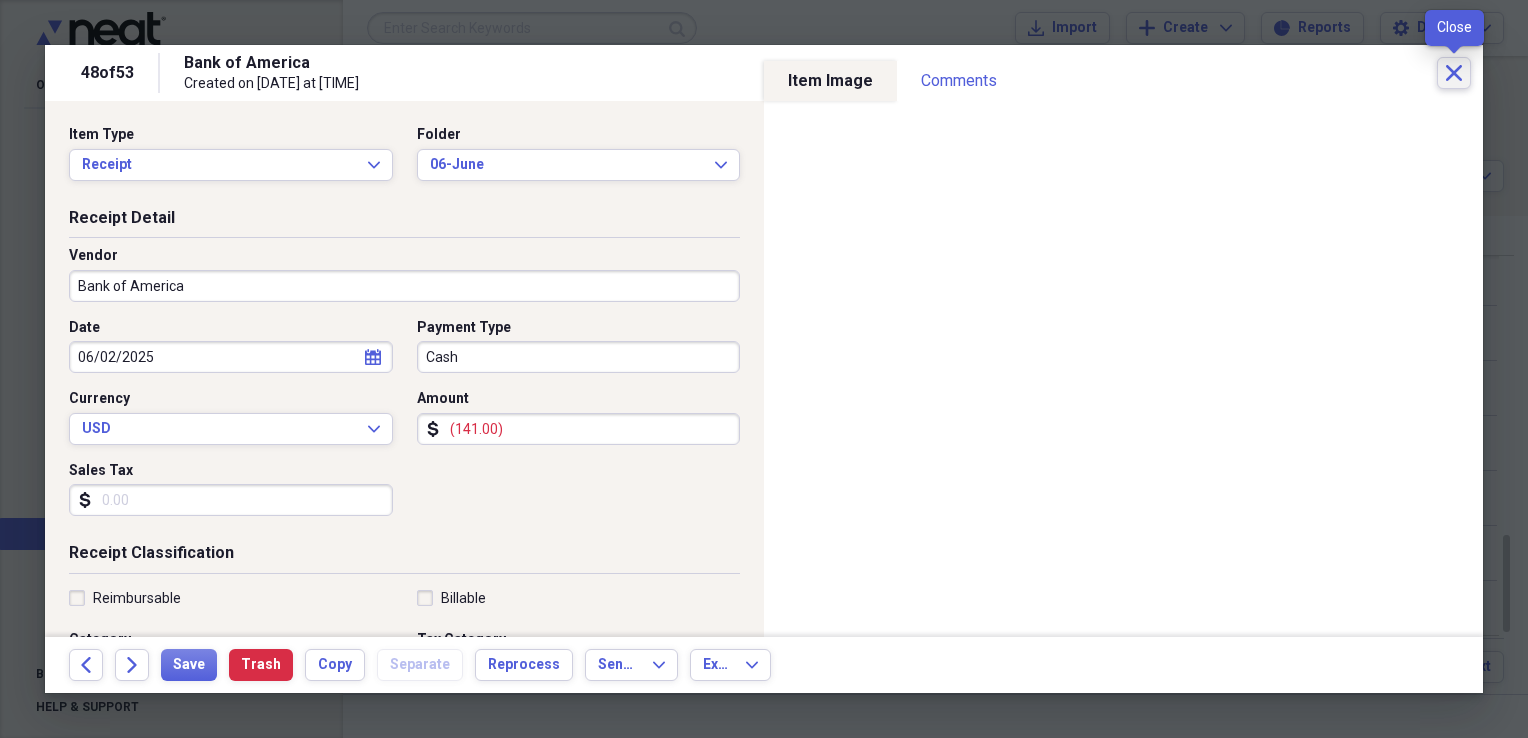 click on "Close" at bounding box center (1454, 73) 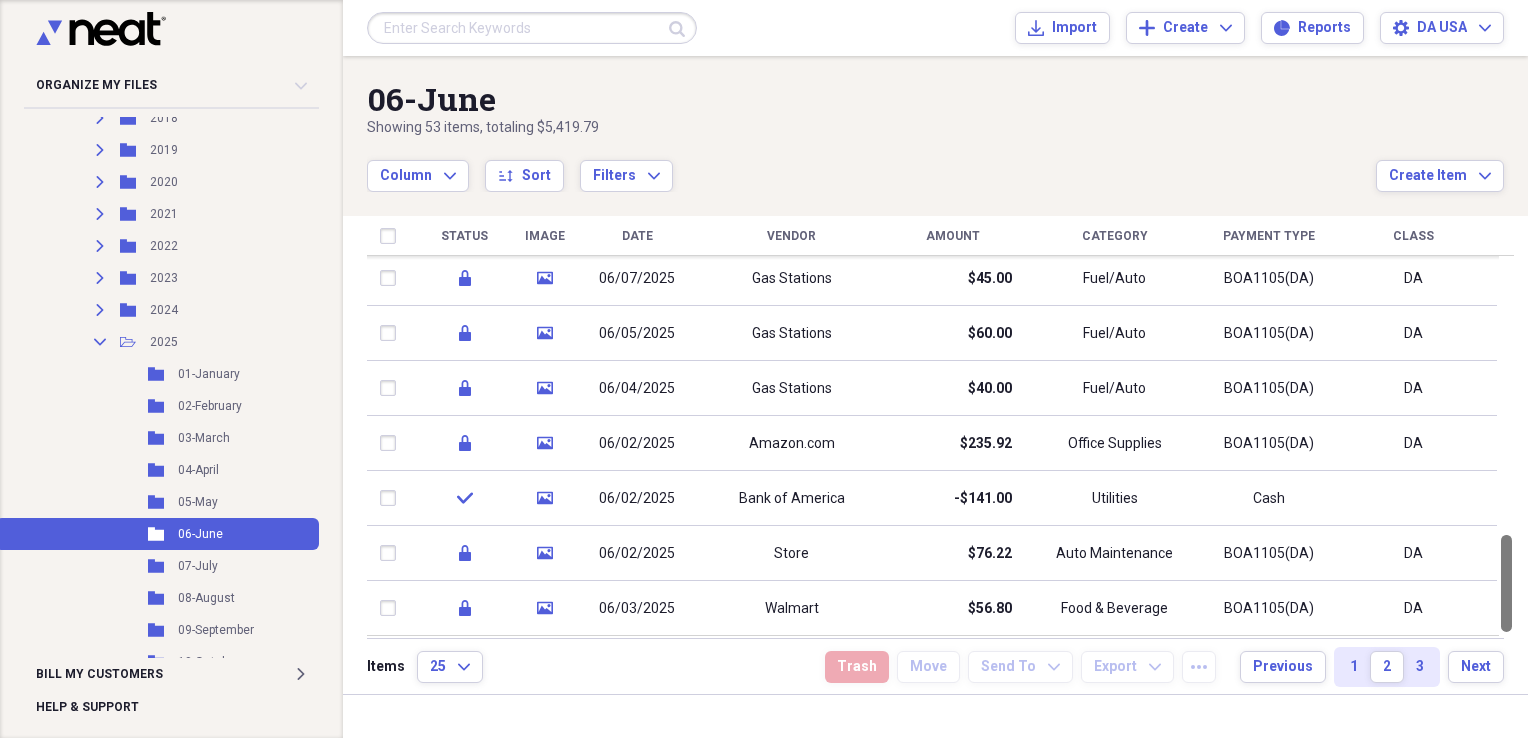 drag, startPoint x: 1524, startPoint y: 578, endPoint x: 1525, endPoint y: 618, distance: 40.012497 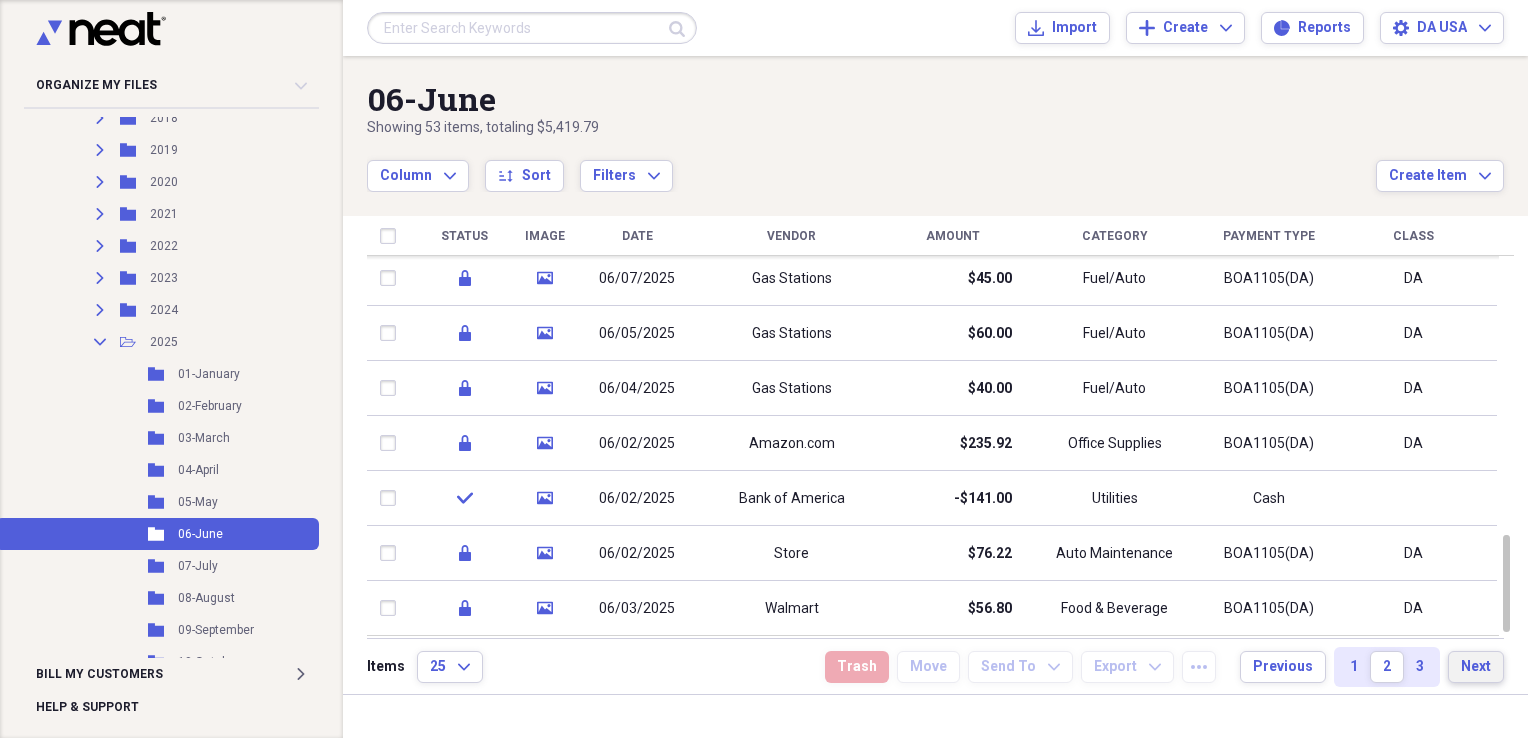 click on "Next" at bounding box center (1476, 667) 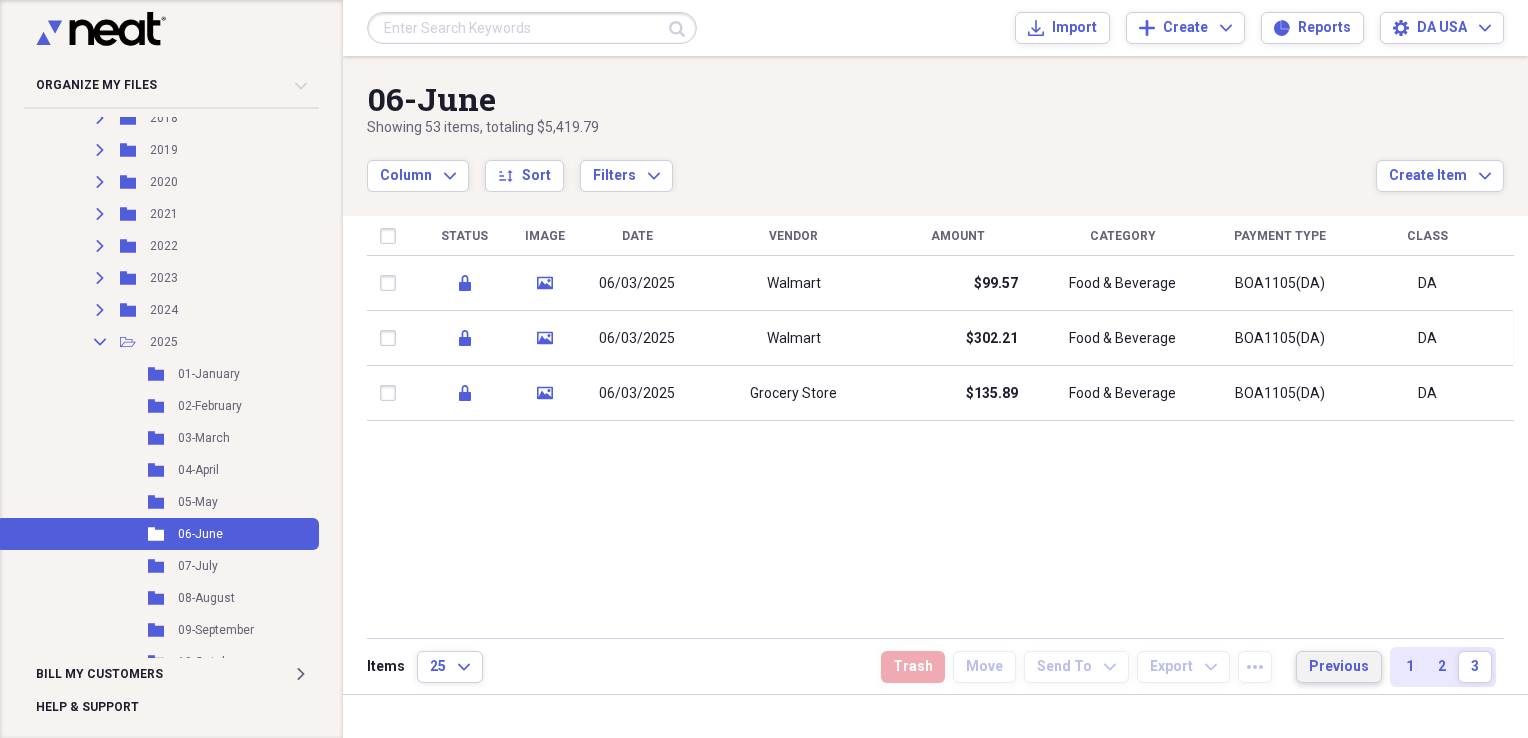 click on "Previous" at bounding box center (1339, 667) 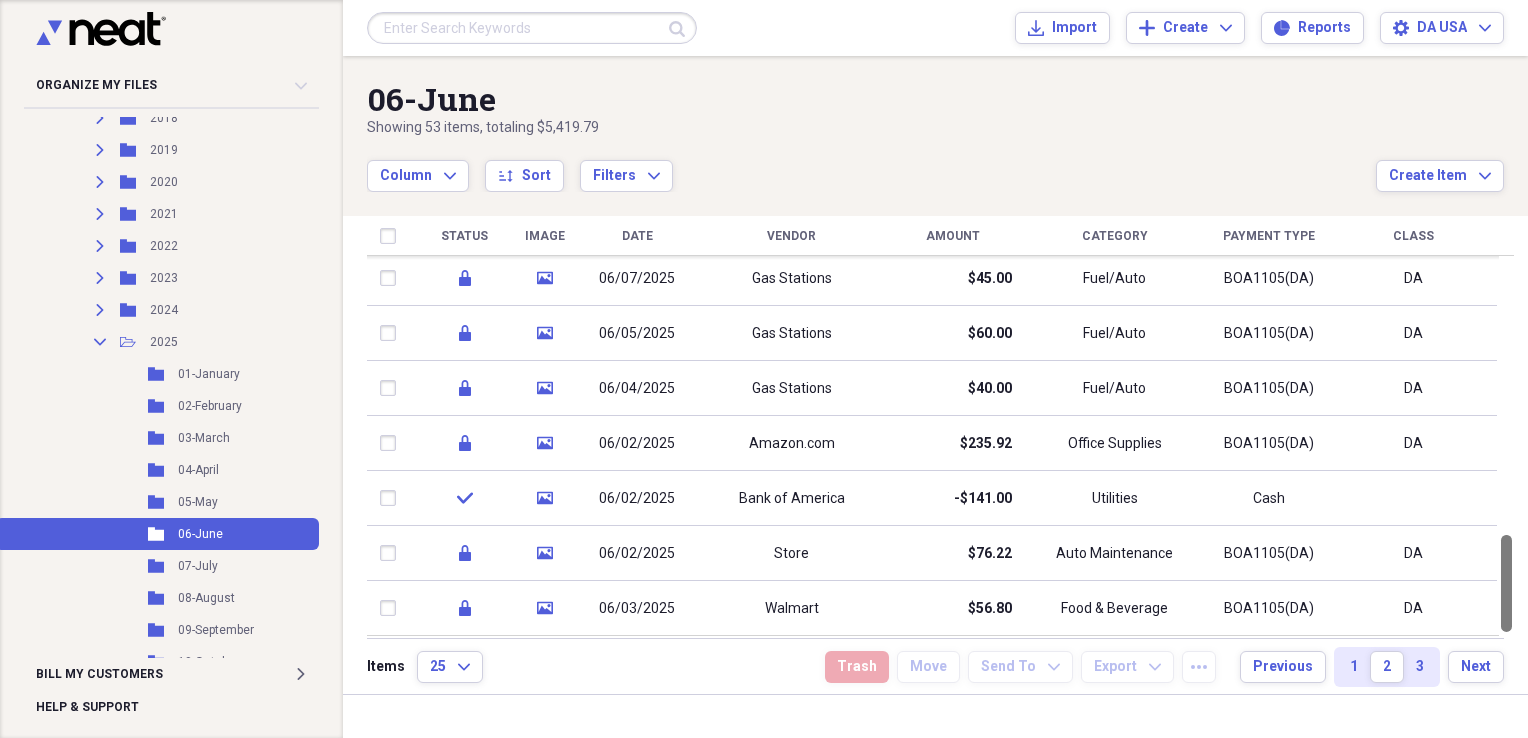 drag, startPoint x: 1527, startPoint y: 321, endPoint x: 1530, endPoint y: 639, distance: 318.01416 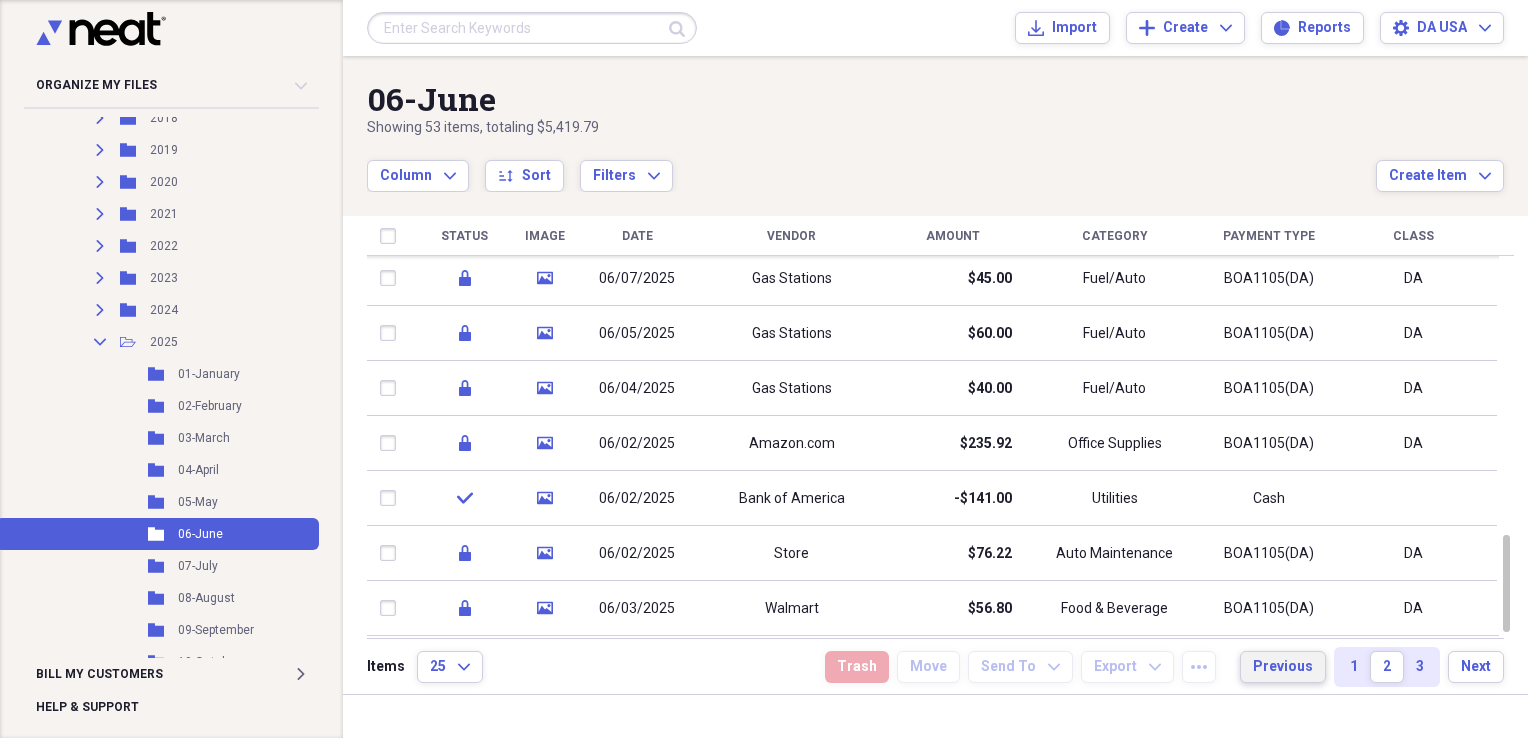 click on "Previous" at bounding box center (1283, 667) 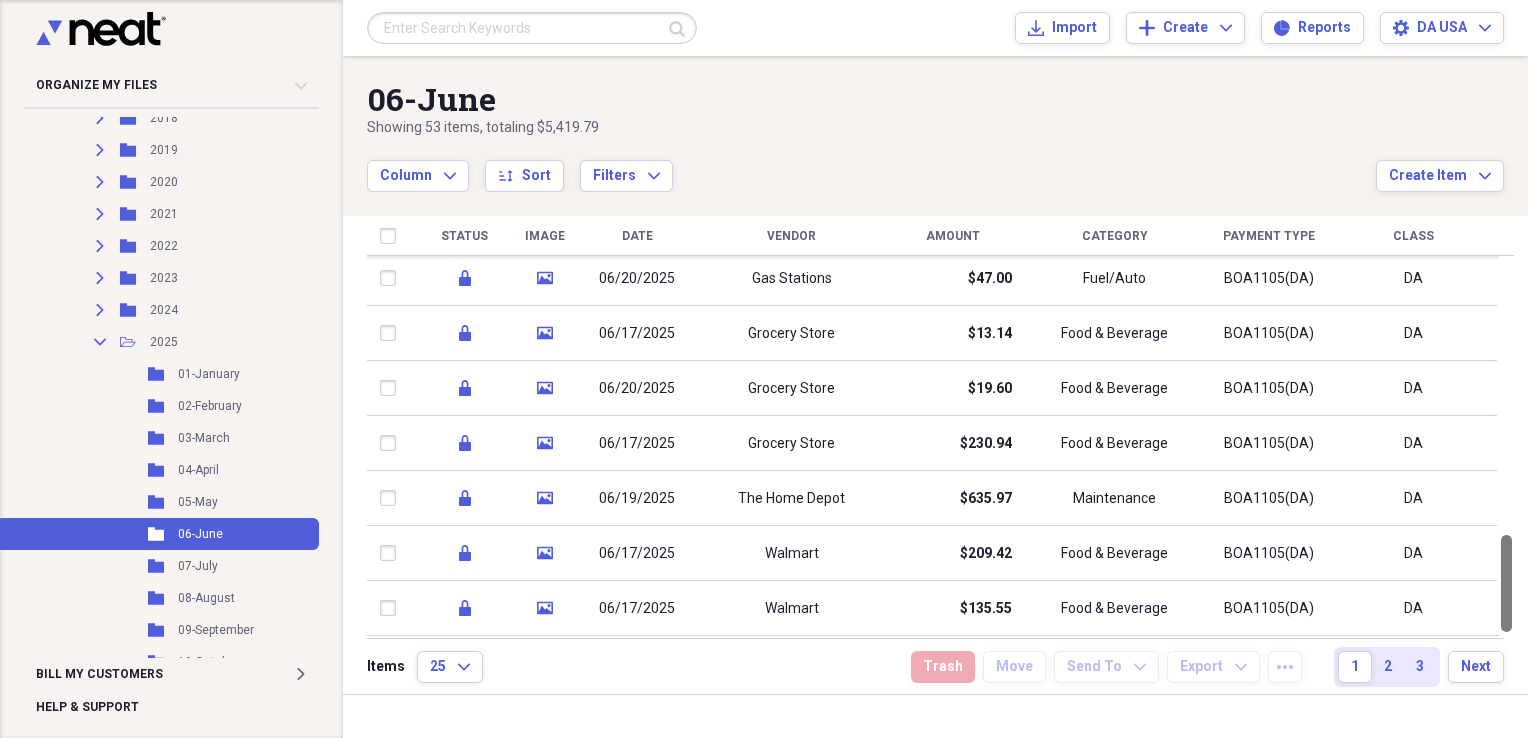 drag, startPoint x: 1522, startPoint y: 304, endPoint x: 1531, endPoint y: 619, distance: 315.12854 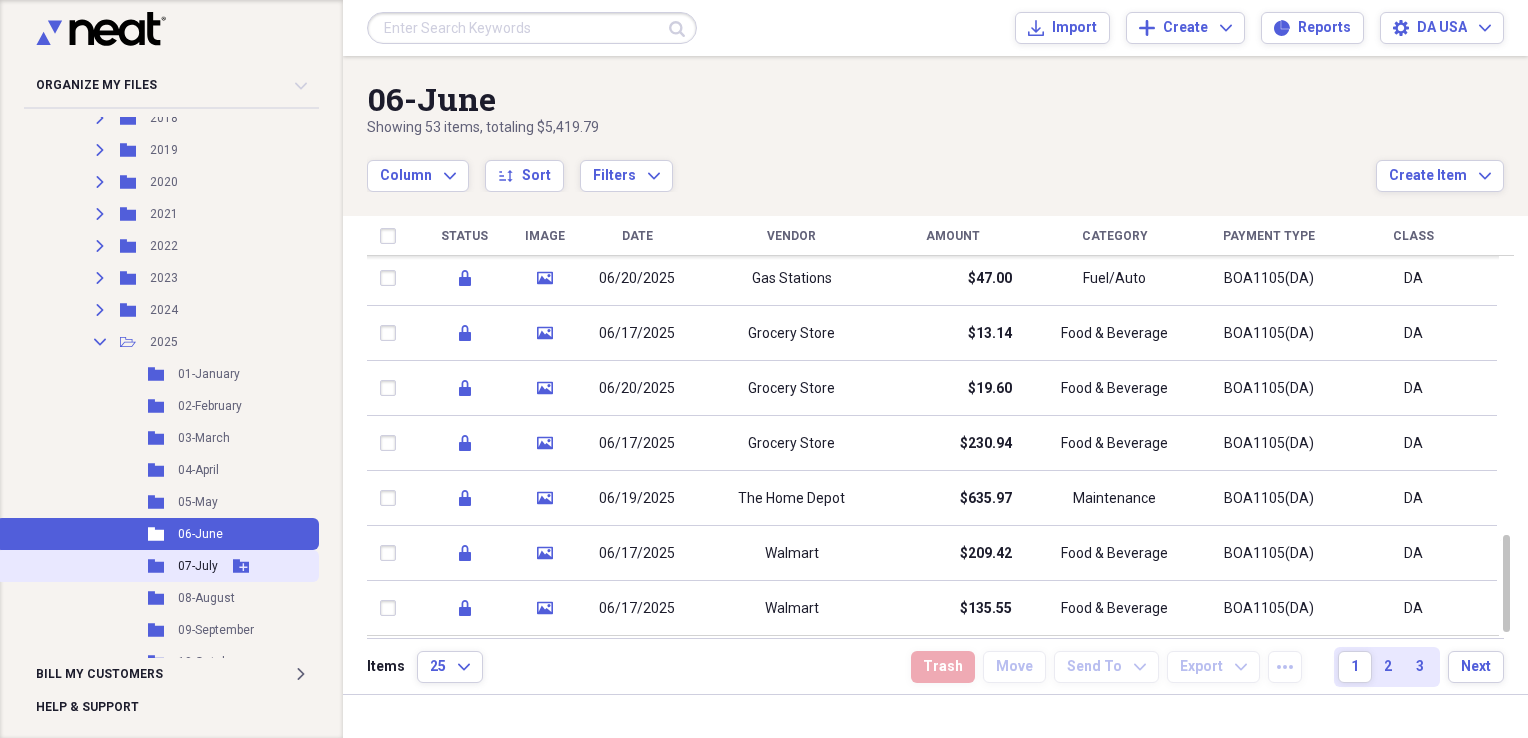 click on "07-July" at bounding box center [198, 566] 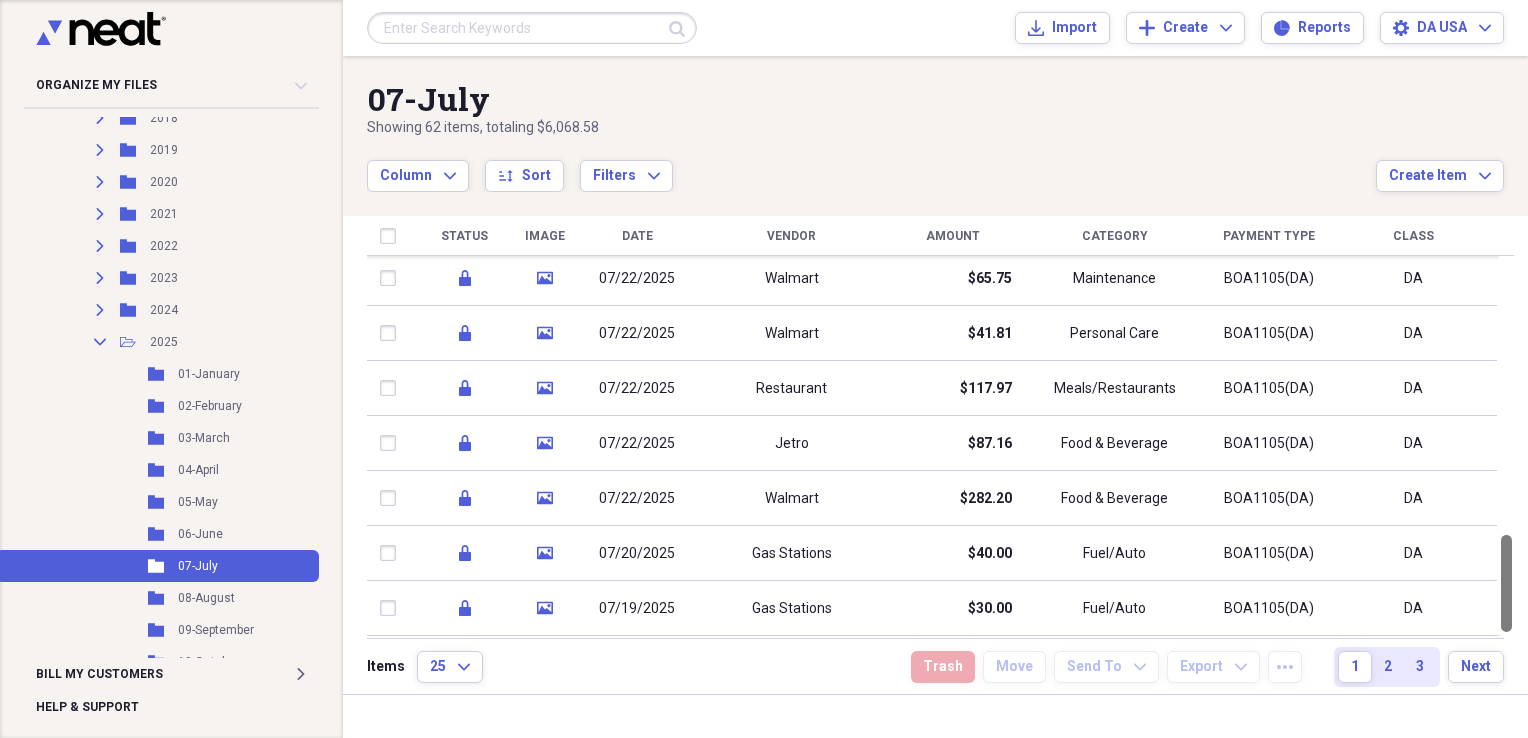 drag, startPoint x: 1521, startPoint y: 302, endPoint x: 1527, endPoint y: 624, distance: 322.0559 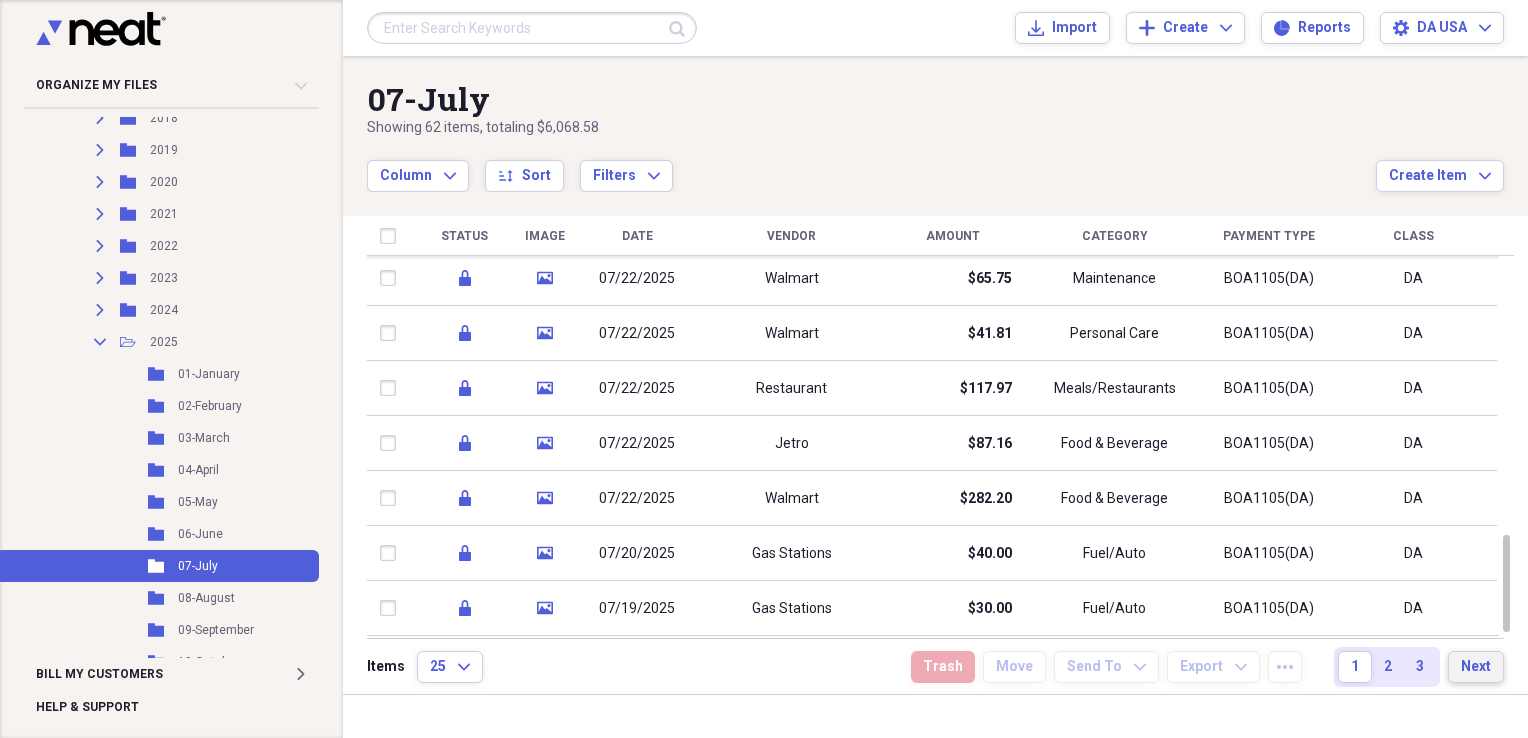 click on "Next" at bounding box center (1476, 667) 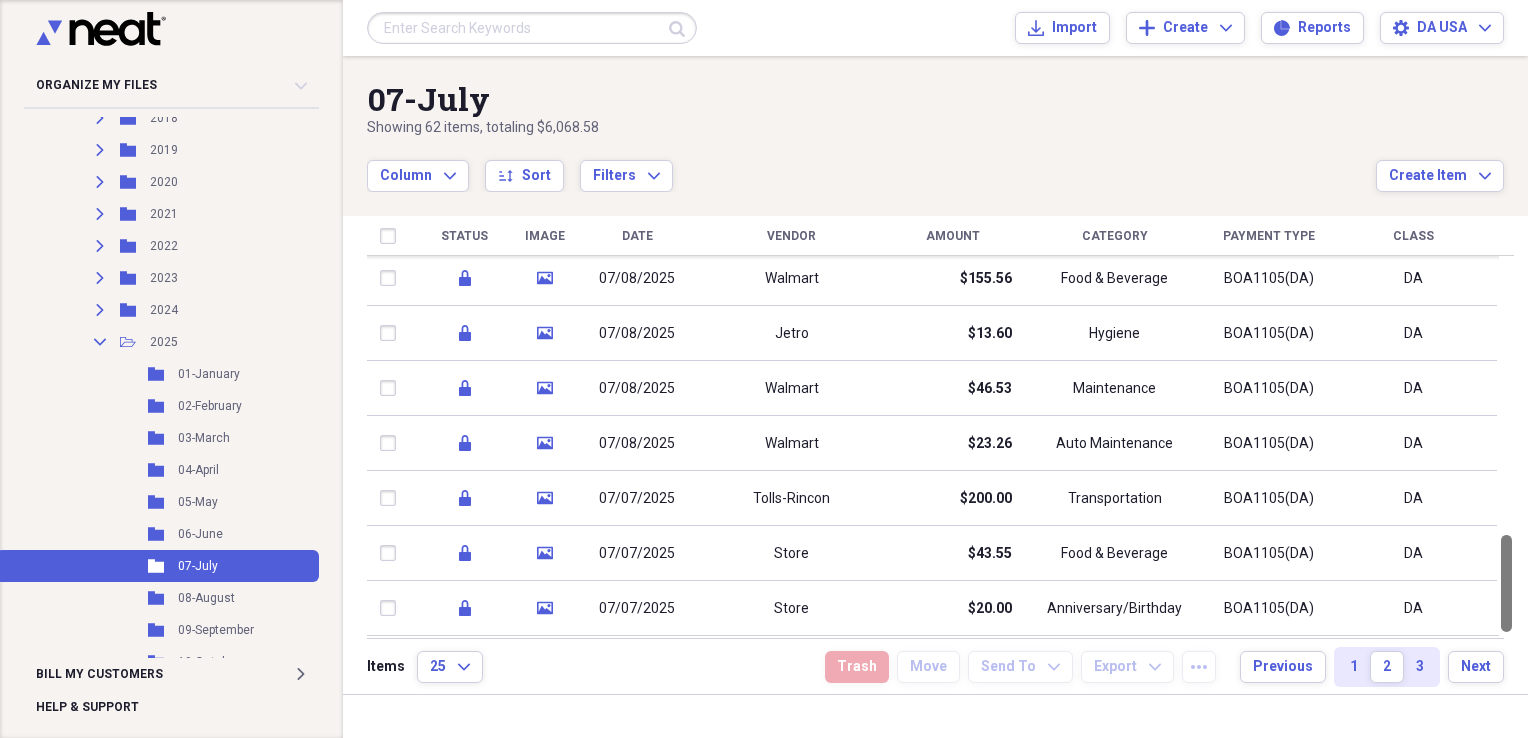 drag, startPoint x: 1516, startPoint y: 306, endPoint x: 1531, endPoint y: 590, distance: 284.39584 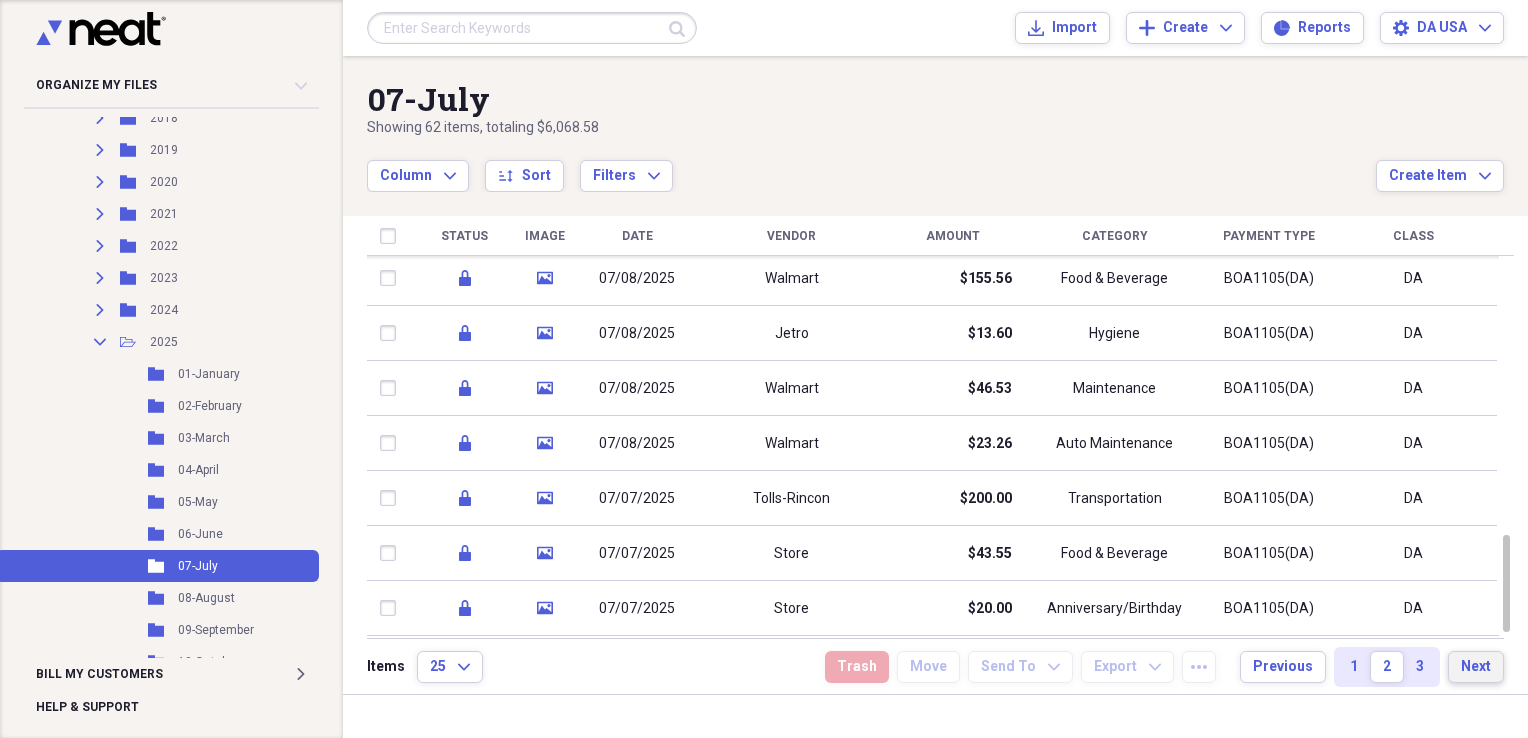 click on "Next" at bounding box center [1476, 667] 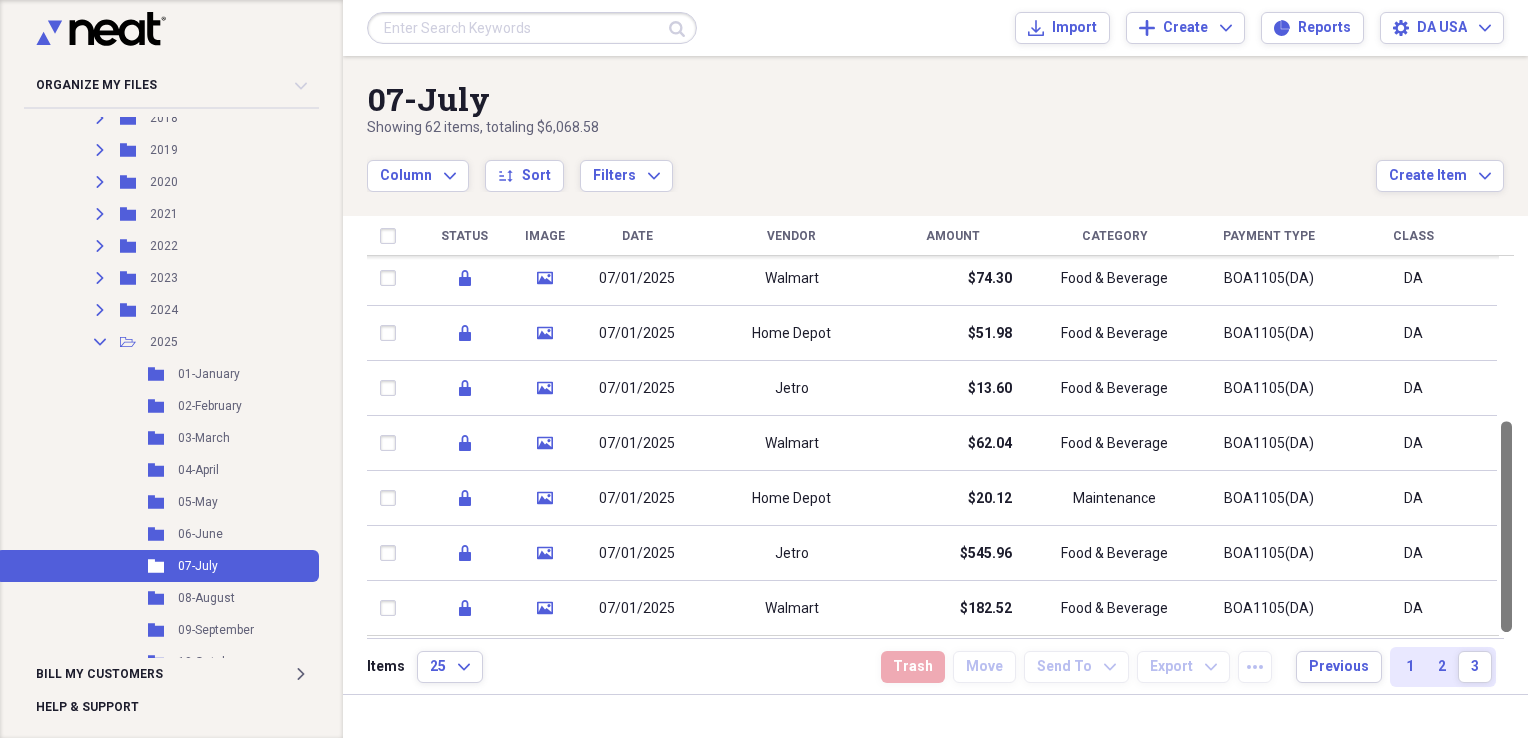 drag, startPoint x: 1514, startPoint y: 366, endPoint x: 1526, endPoint y: 584, distance: 218.33003 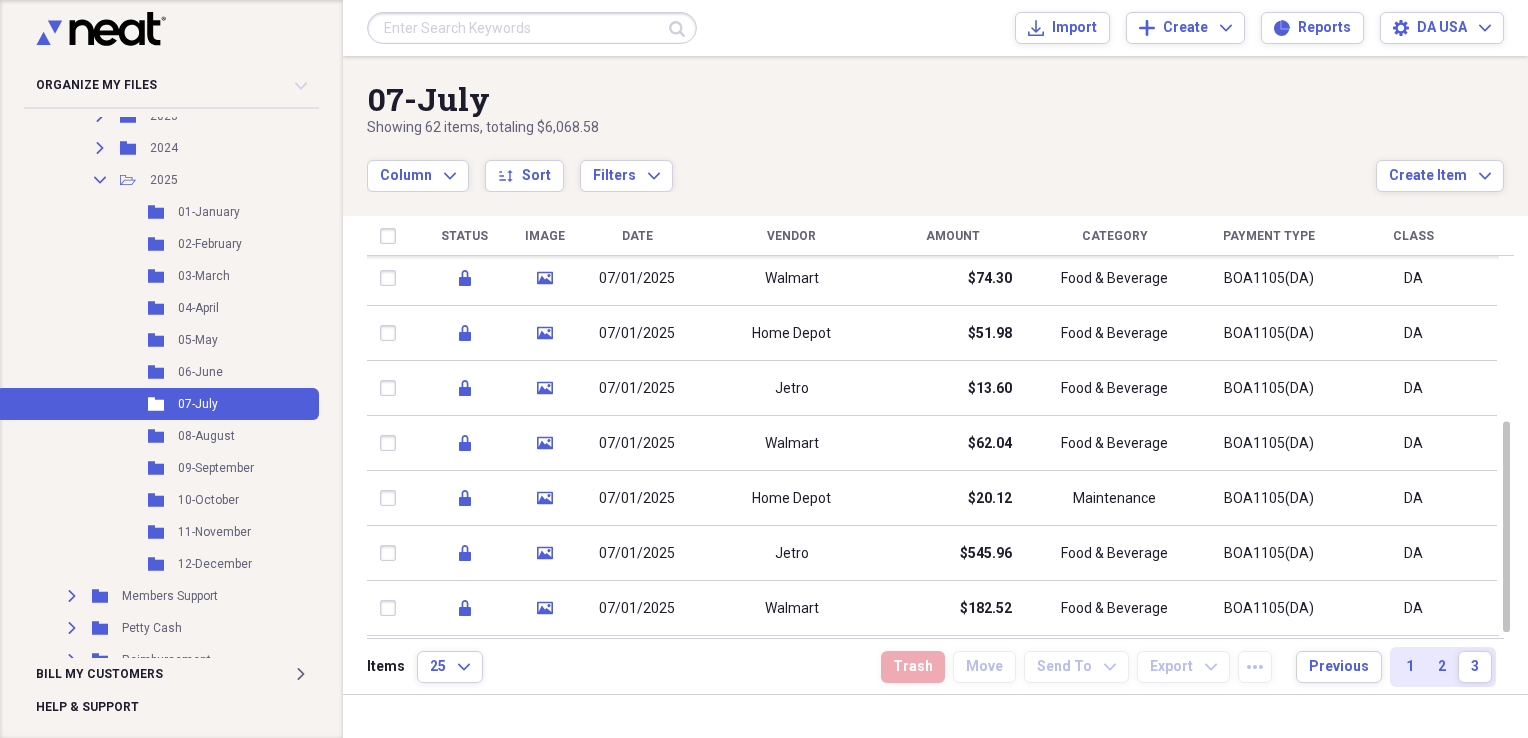 scroll, scrollTop: 532, scrollLeft: 0, axis: vertical 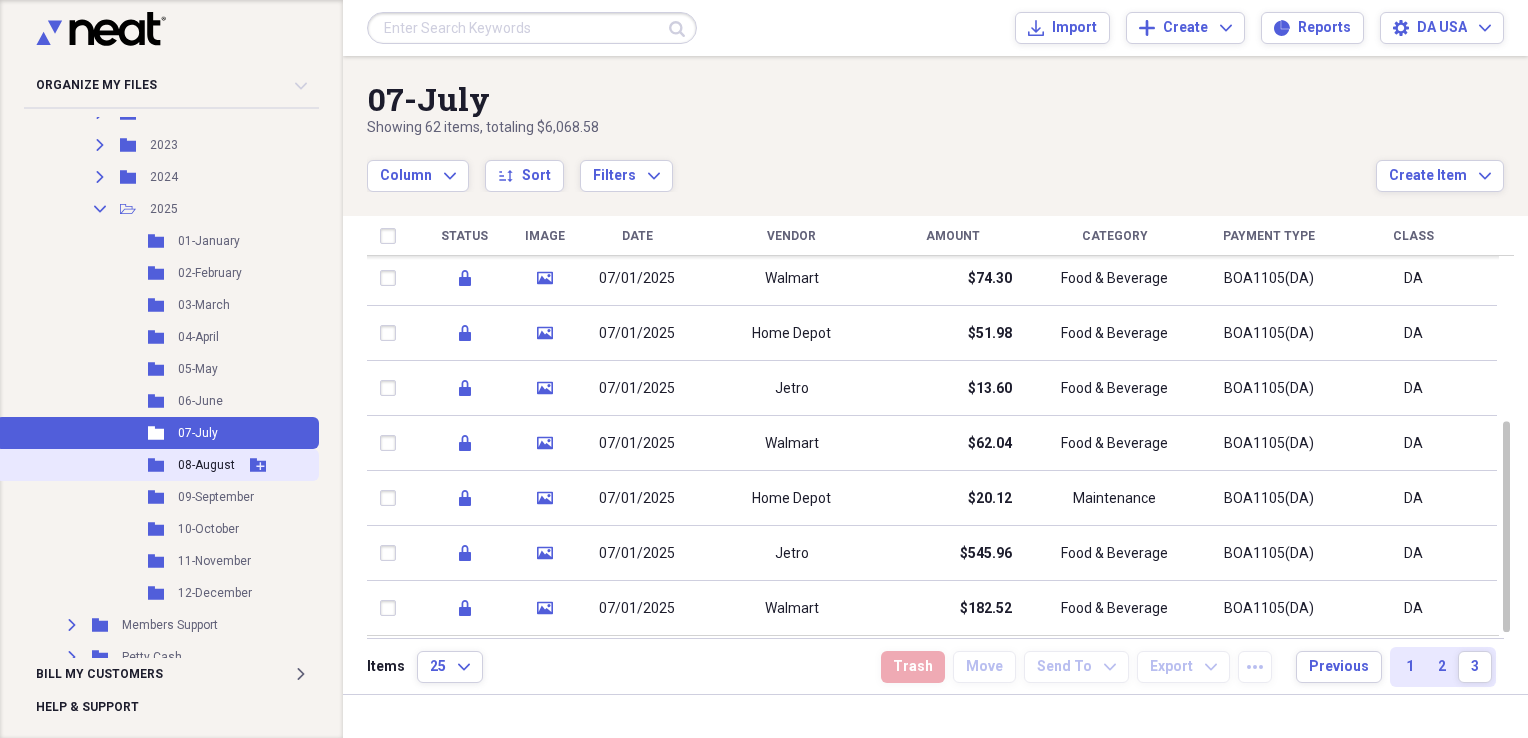 click on "08-August" at bounding box center [206, 465] 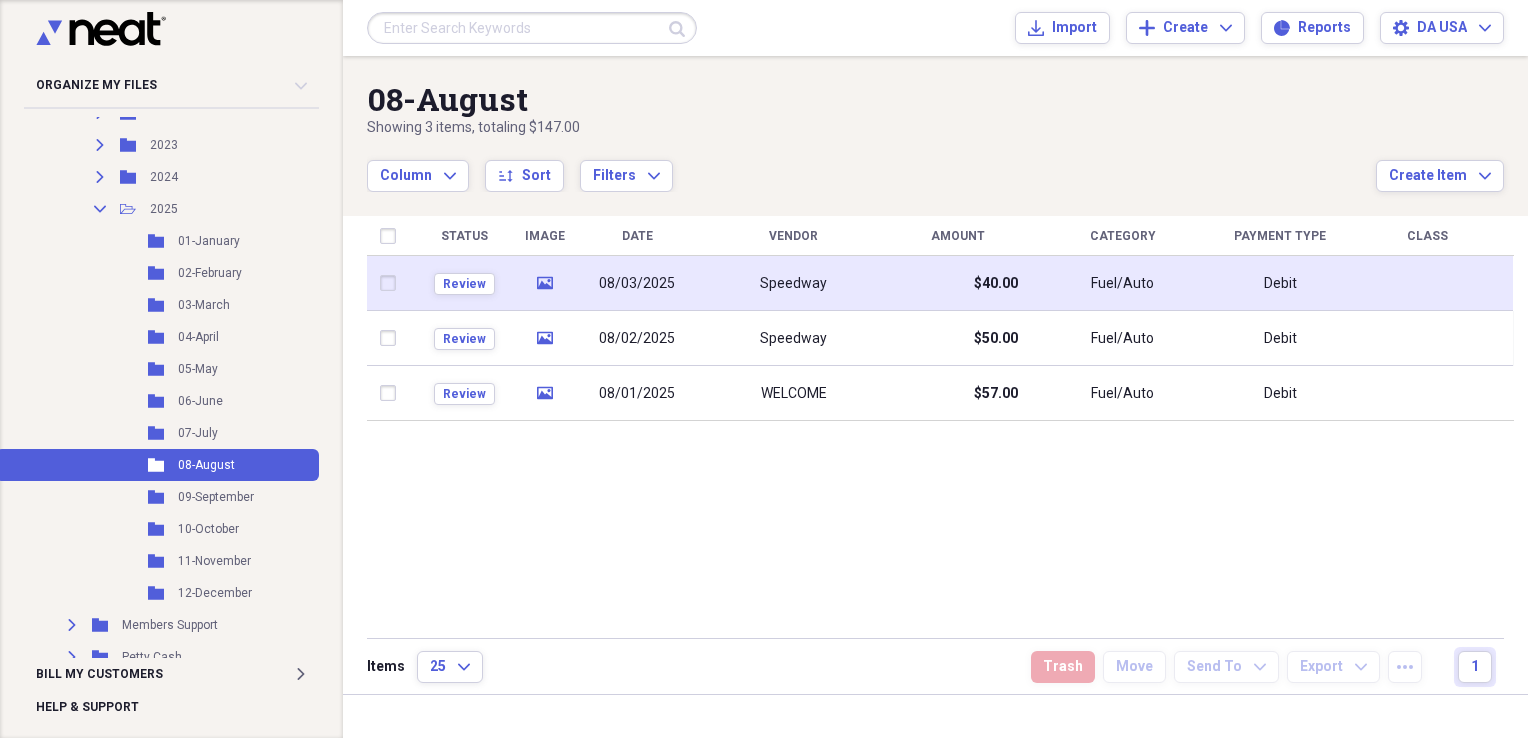 click on "08/03/2025" at bounding box center (637, 284) 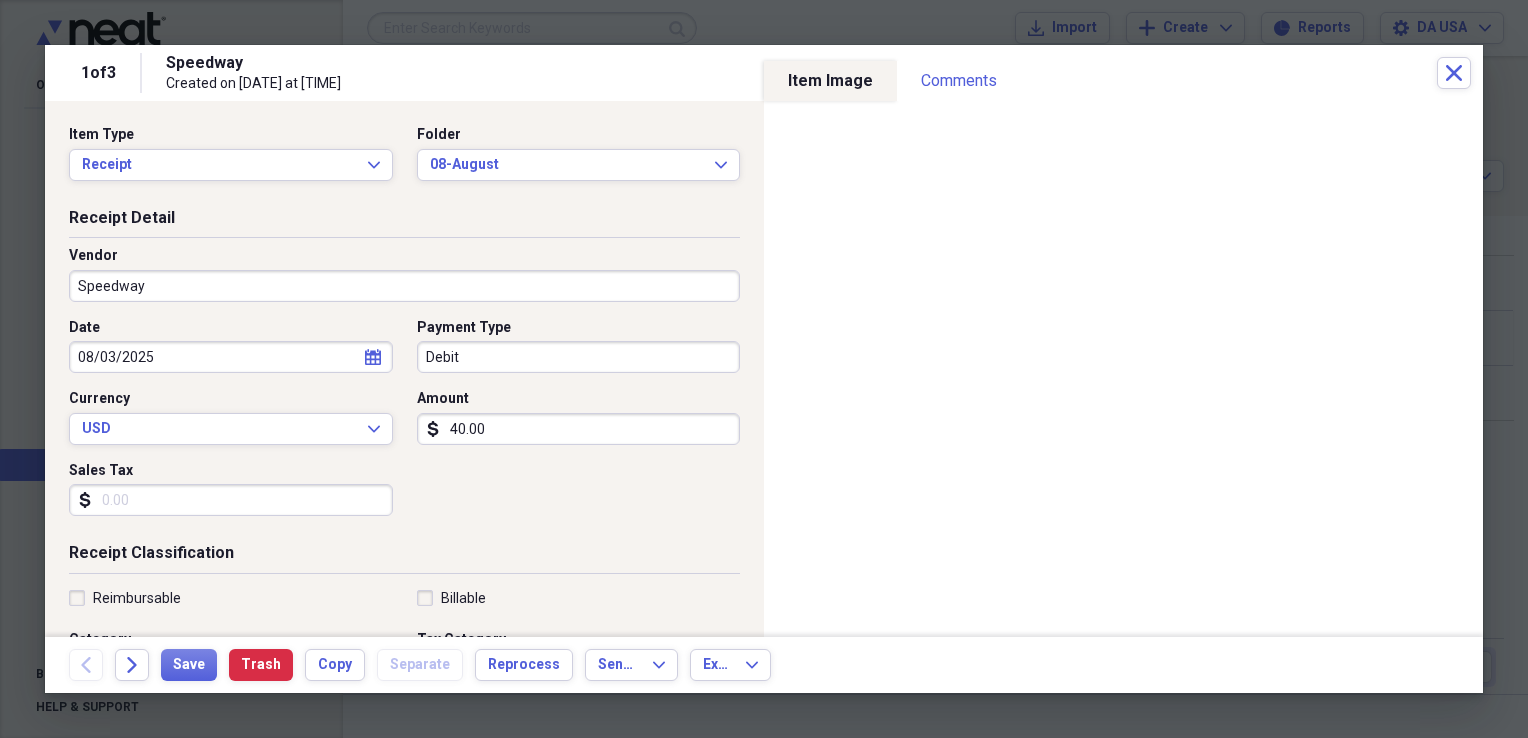 click on "Speedway" at bounding box center [404, 286] 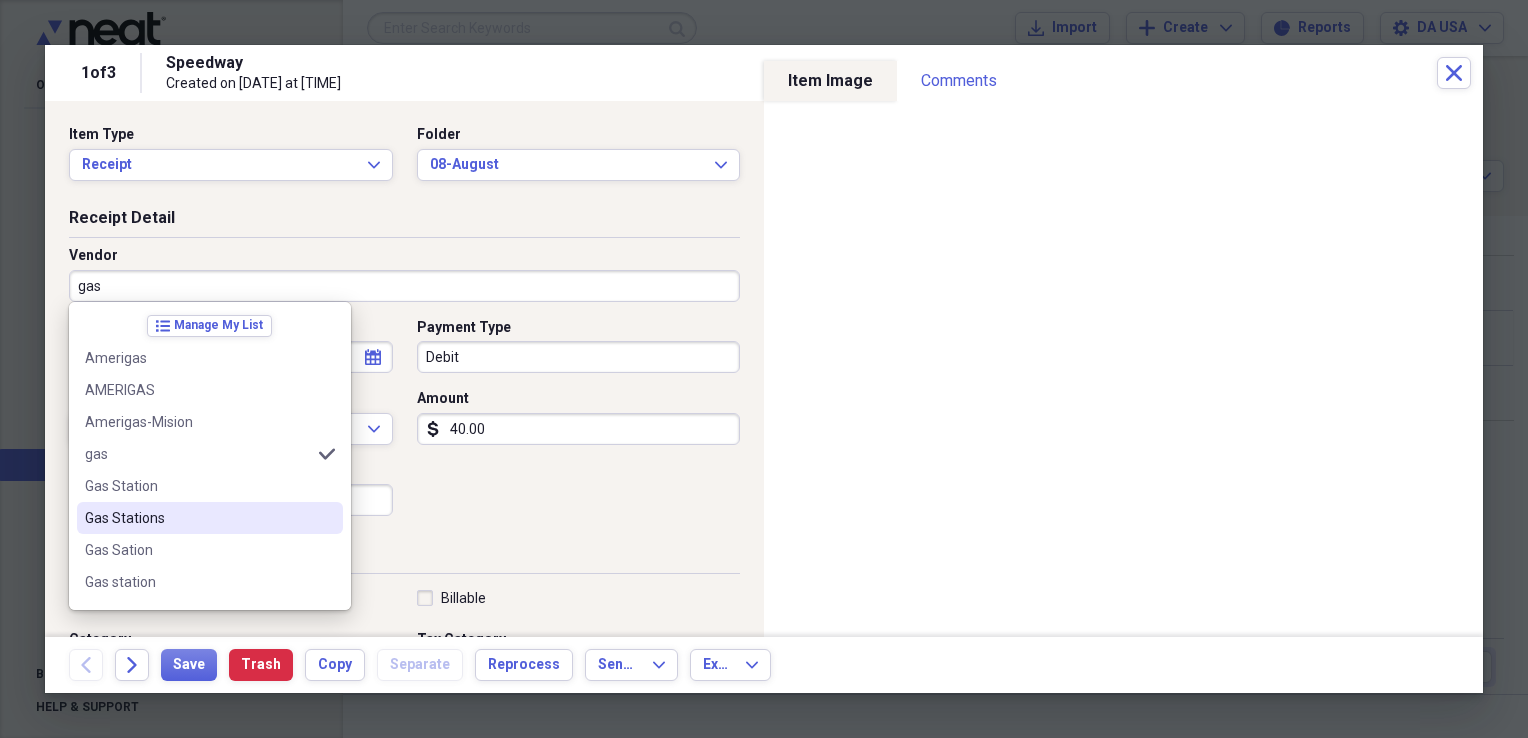 click on "Gas  Stations" at bounding box center (198, 518) 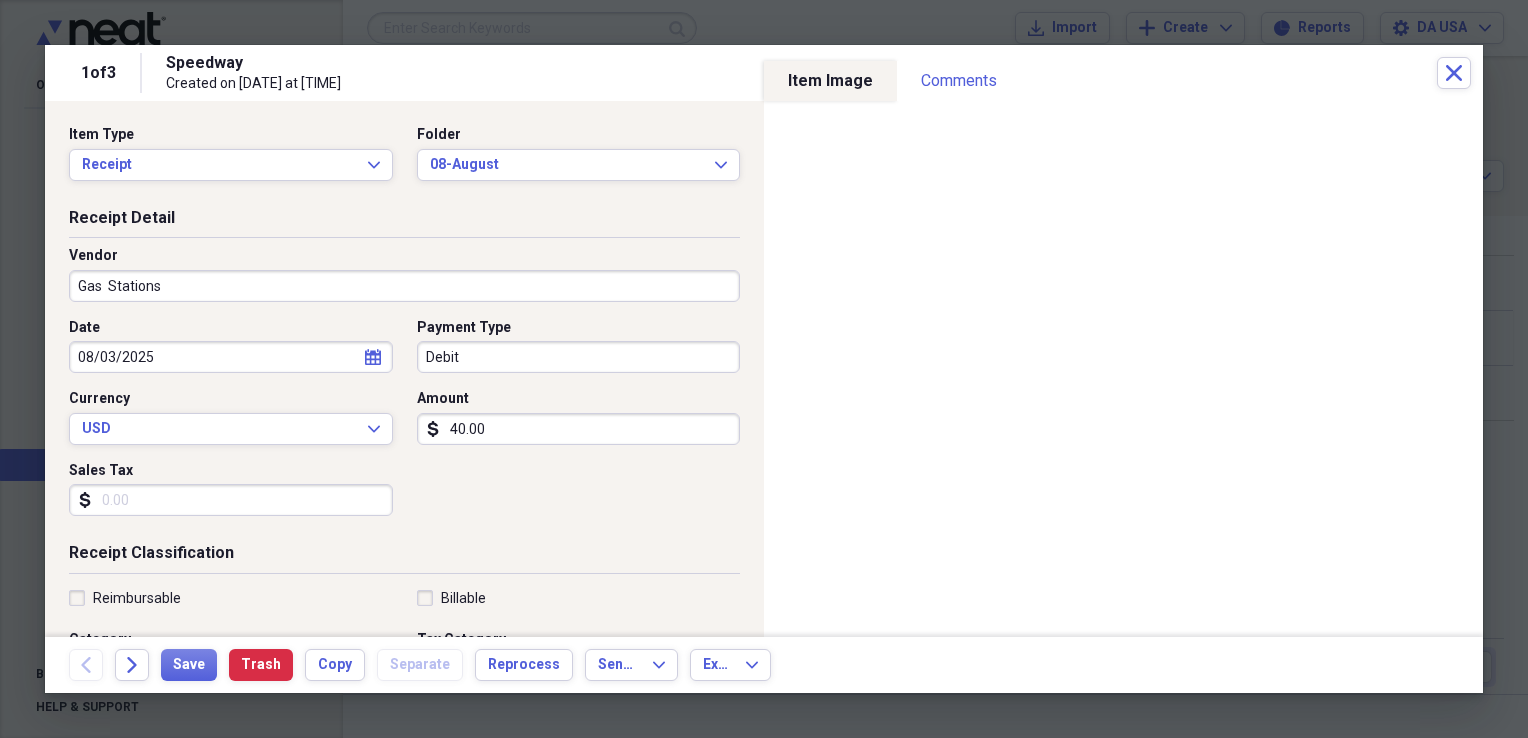 click on "Debit" at bounding box center [579, 357] 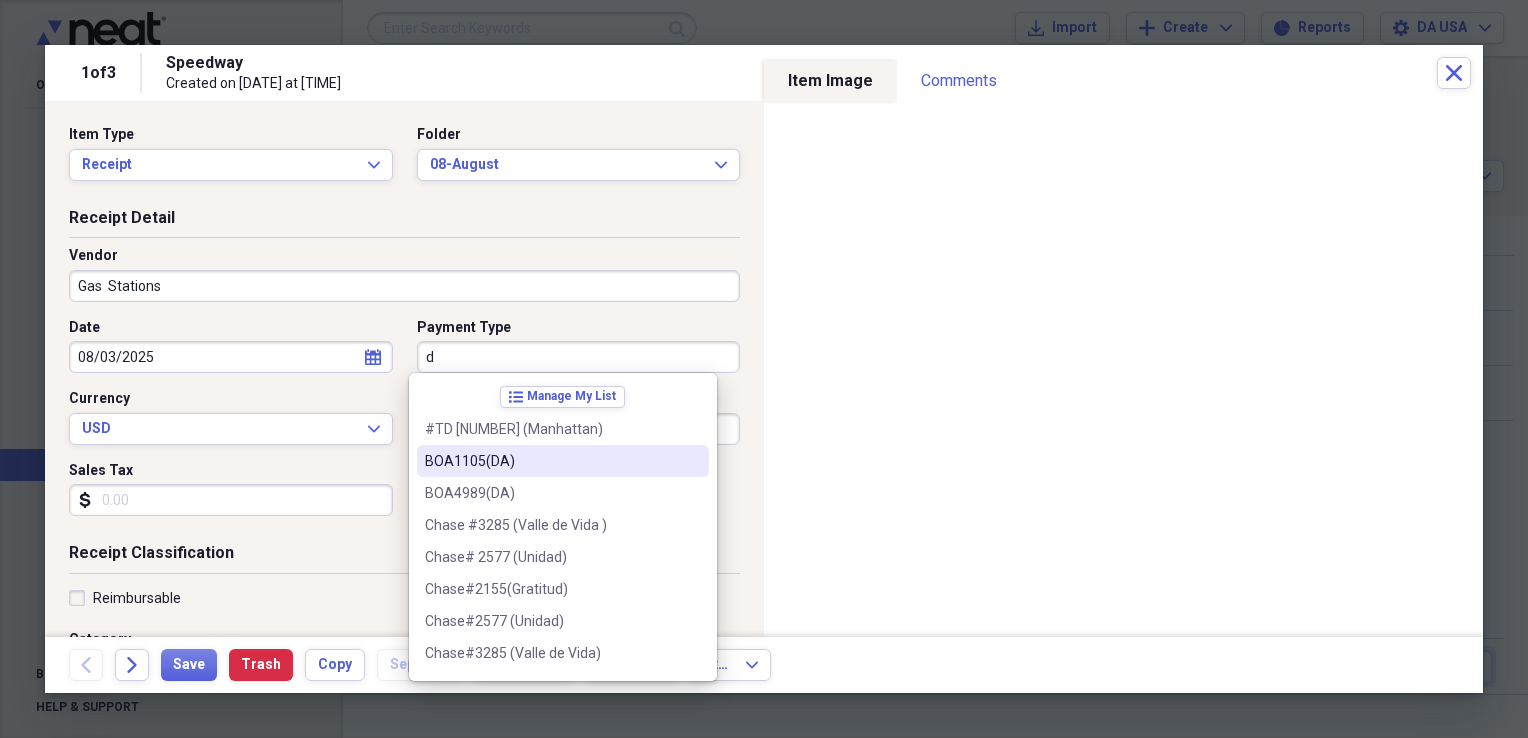 click on "BOA1105(DA)" at bounding box center [551, 461] 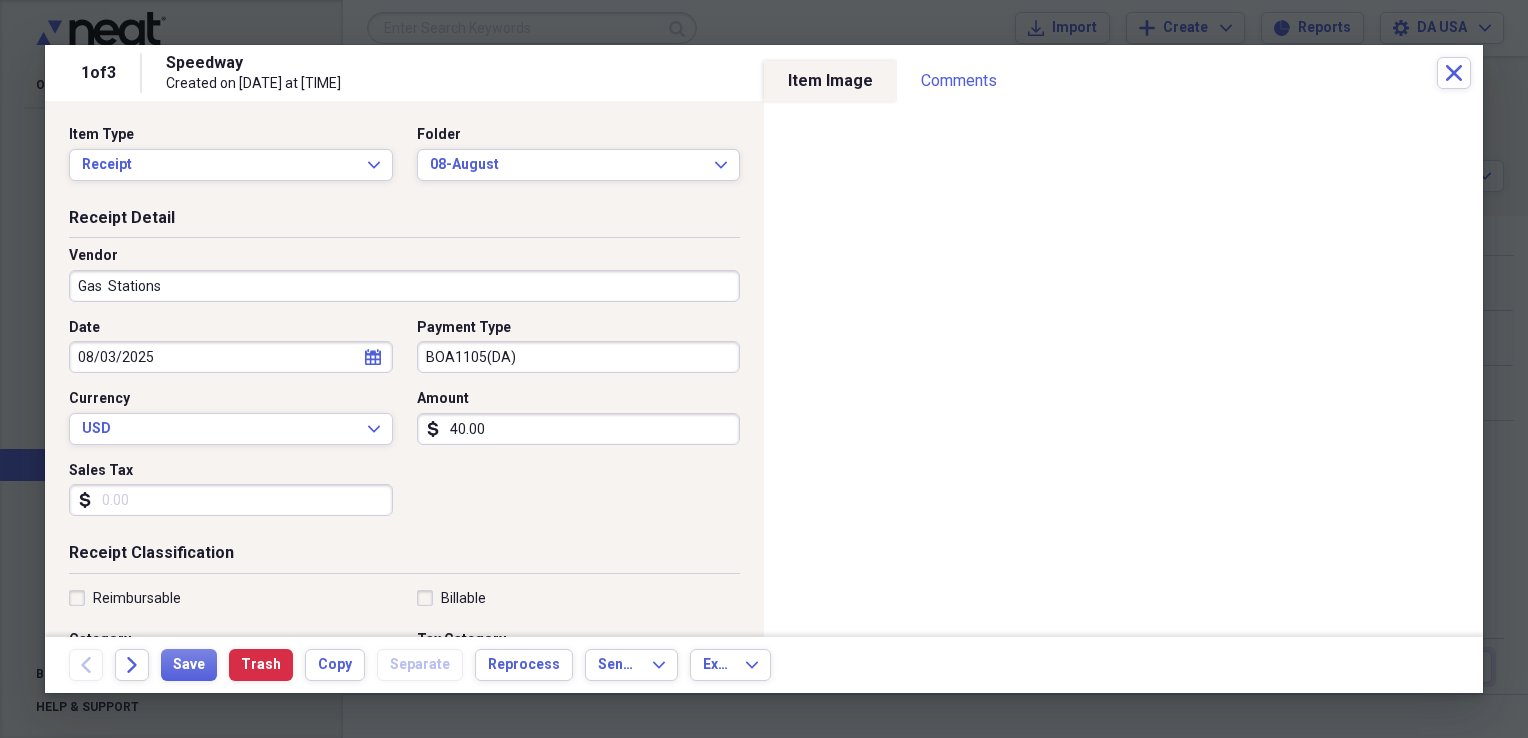 scroll, scrollTop: 483, scrollLeft: 0, axis: vertical 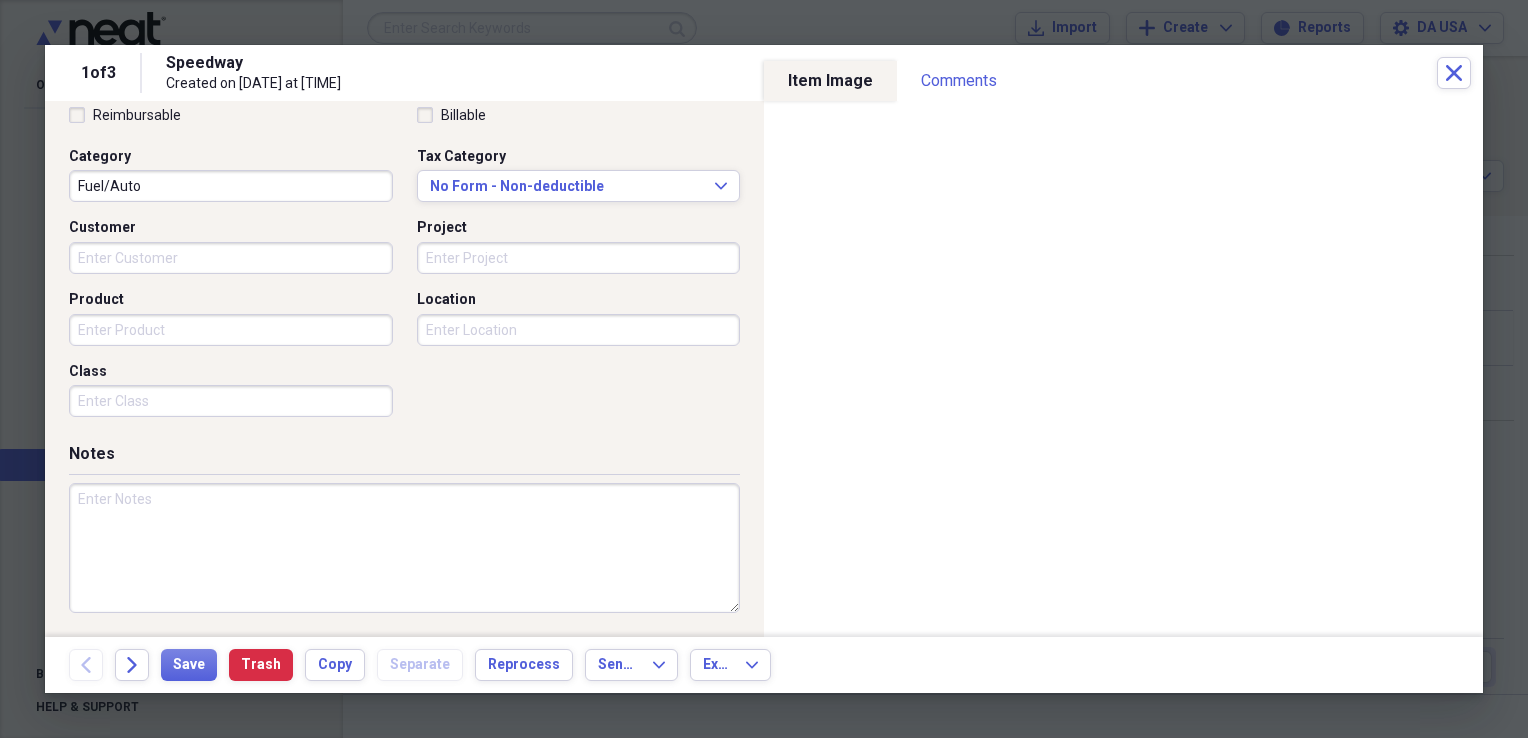 click on "Class" at bounding box center (231, 401) 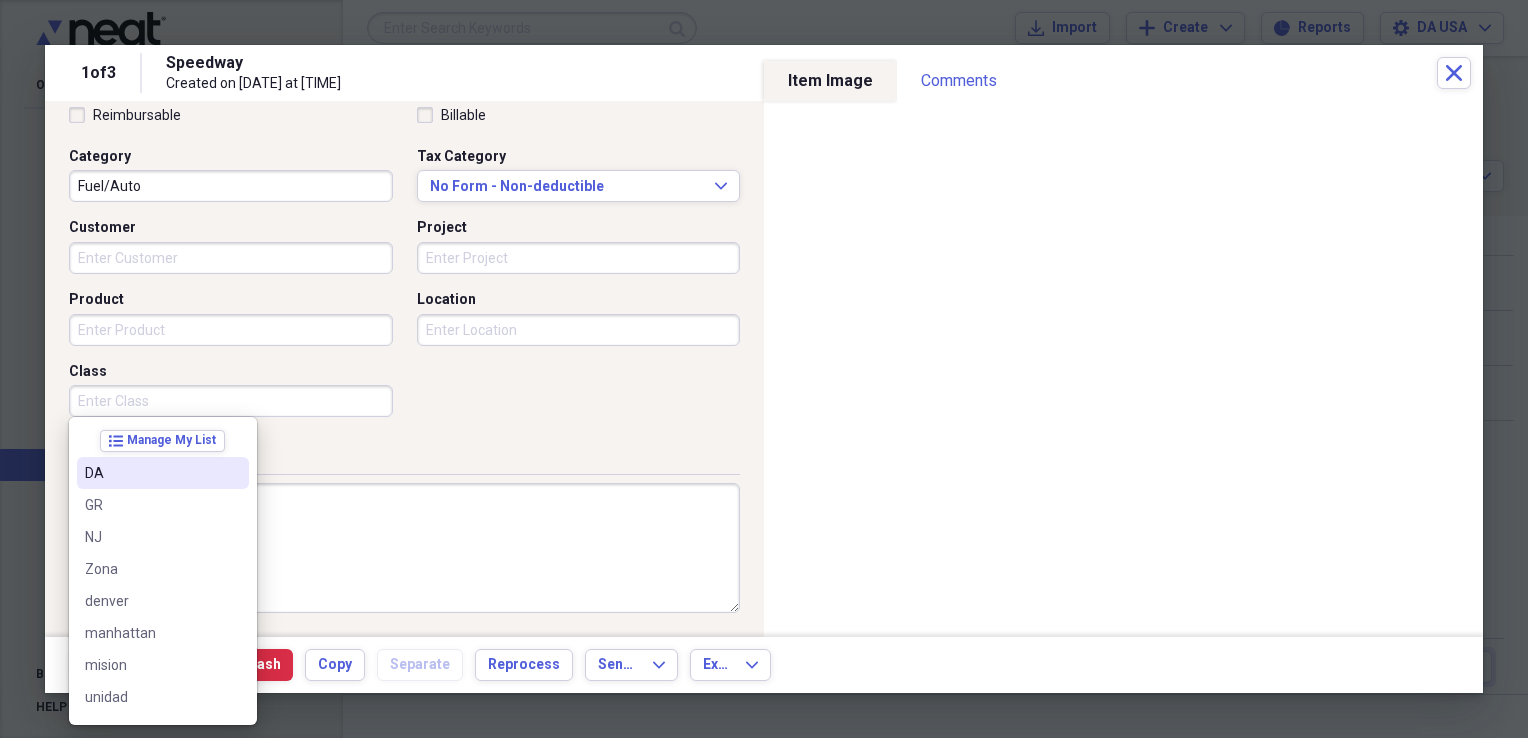 click on "DA" at bounding box center [163, 473] 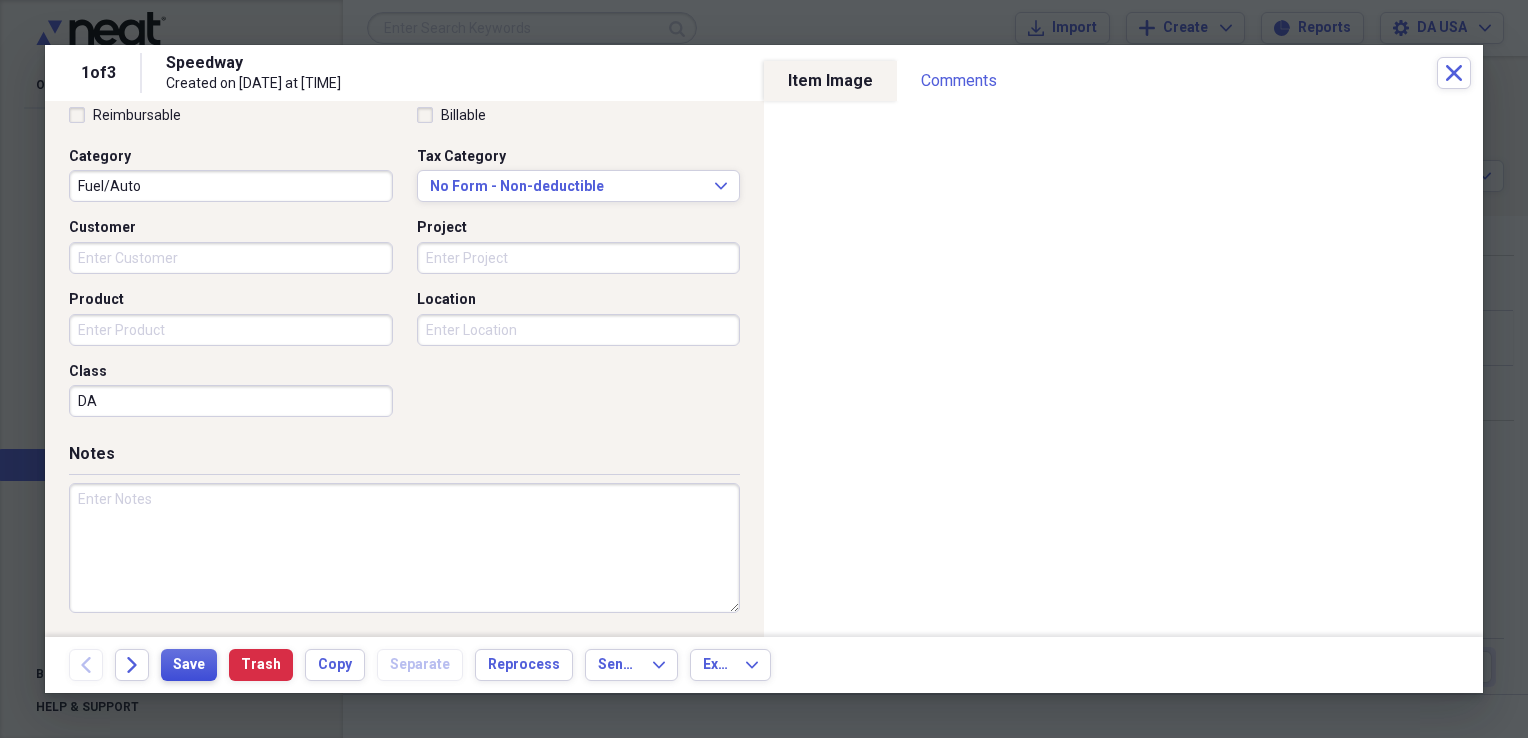 click on "Save" at bounding box center (189, 665) 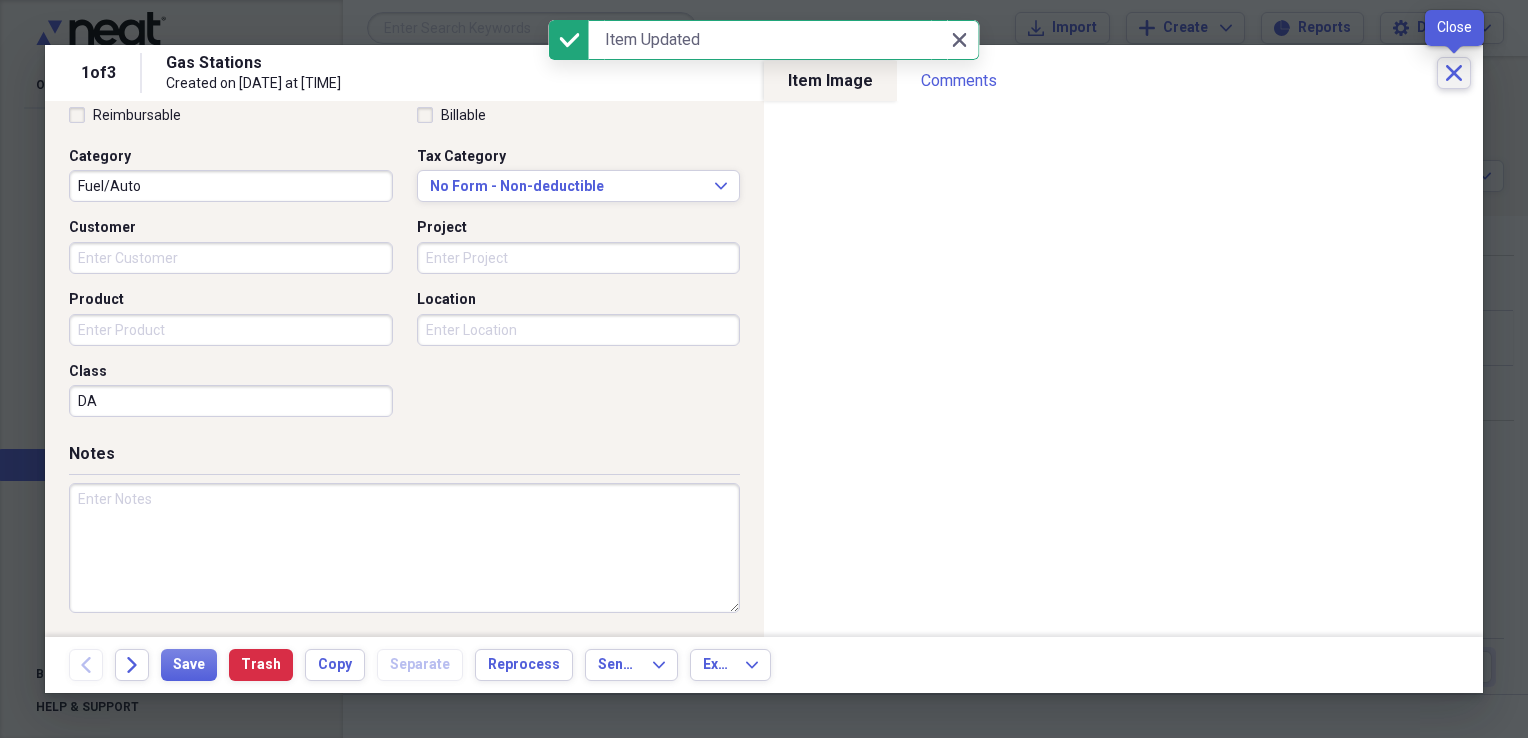 click 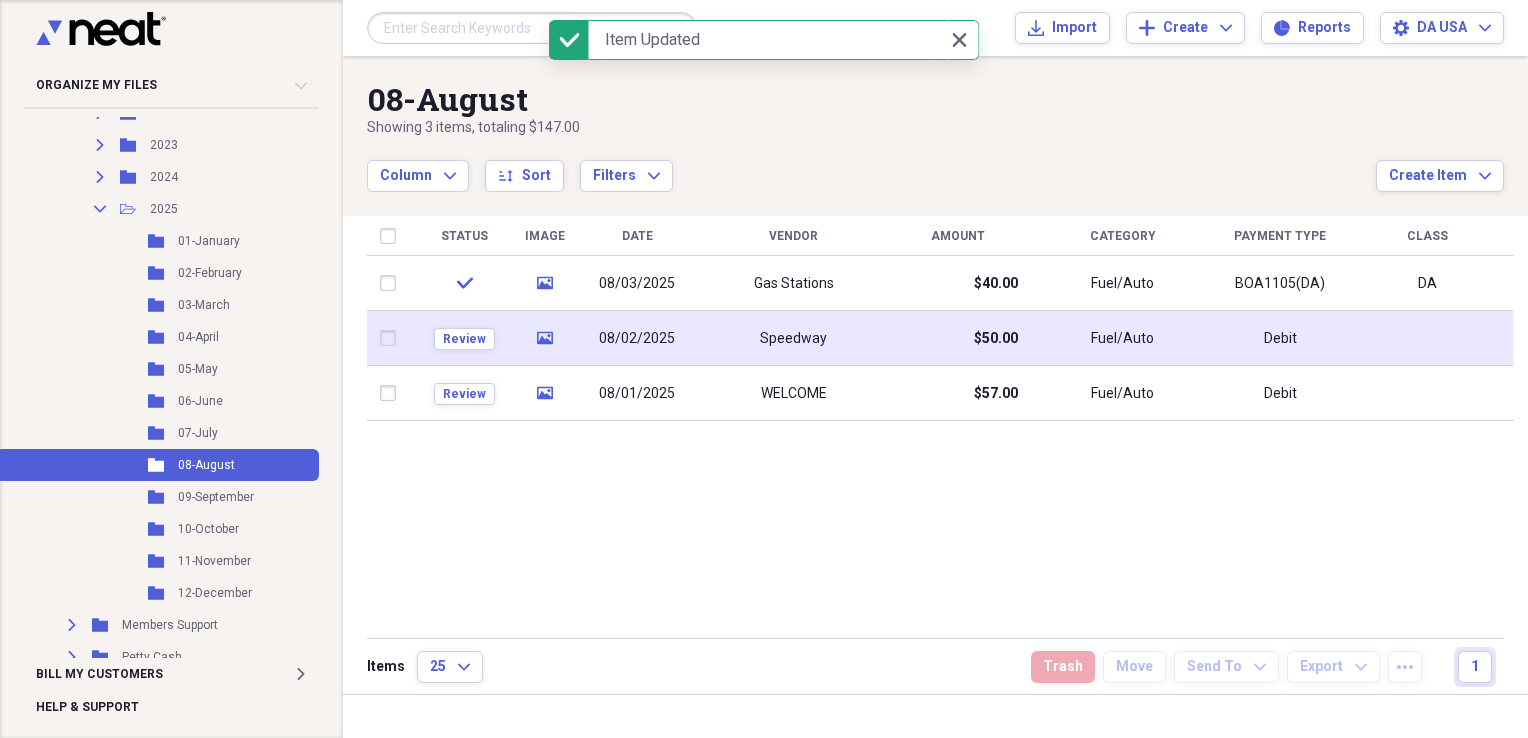 click on "Speedway" at bounding box center [793, 339] 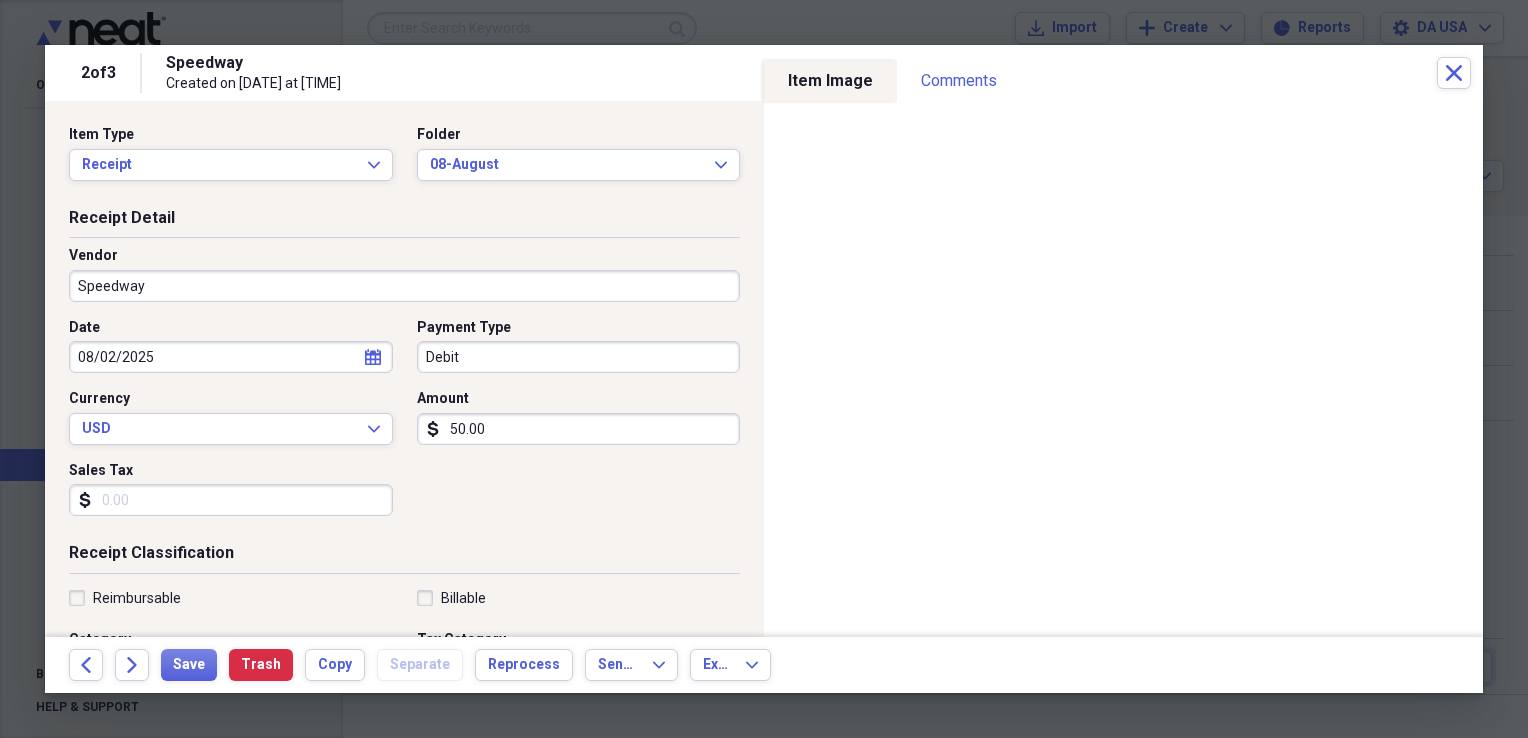 click on "Speedway" at bounding box center [404, 286] 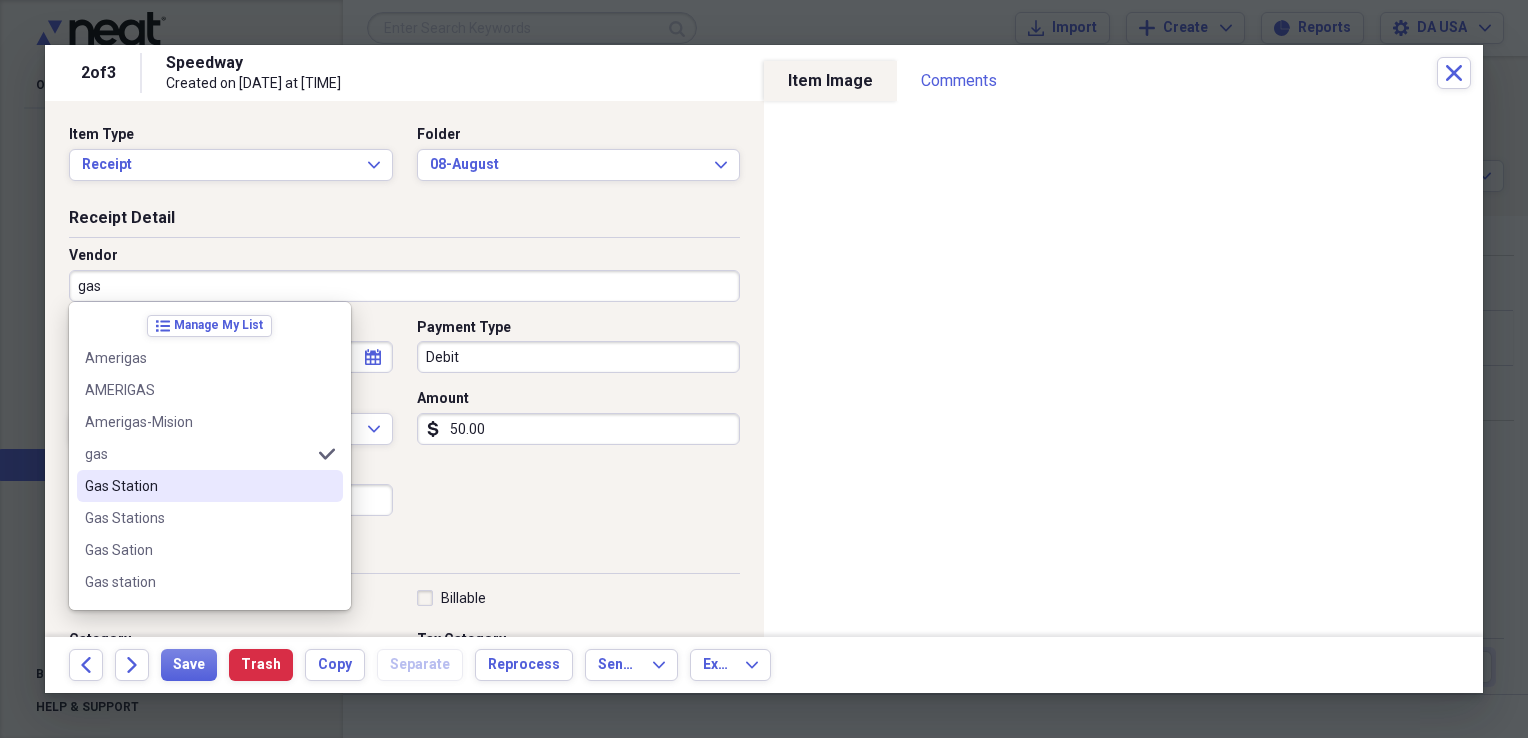 click on "Gas  Station" at bounding box center (198, 486) 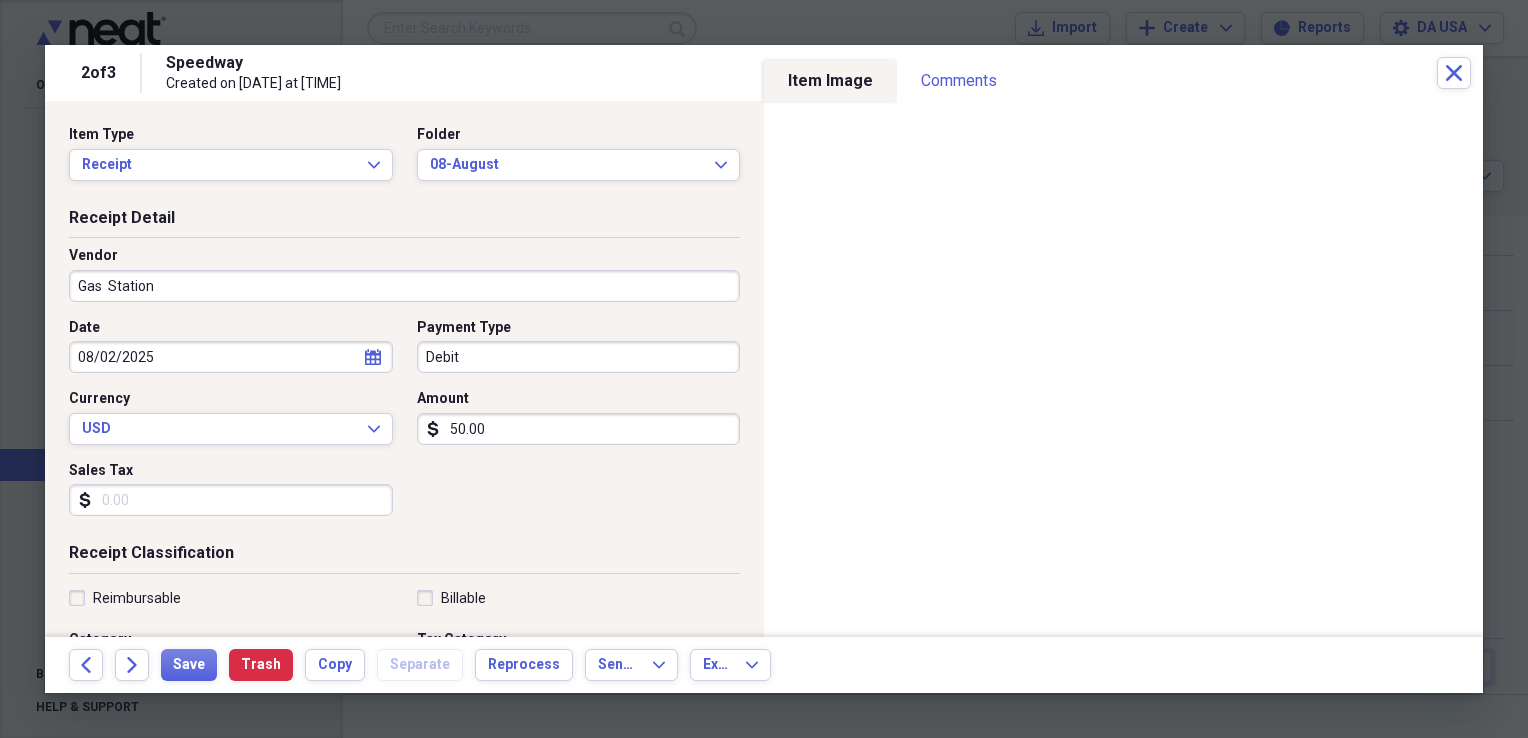click on "Debit" at bounding box center (579, 357) 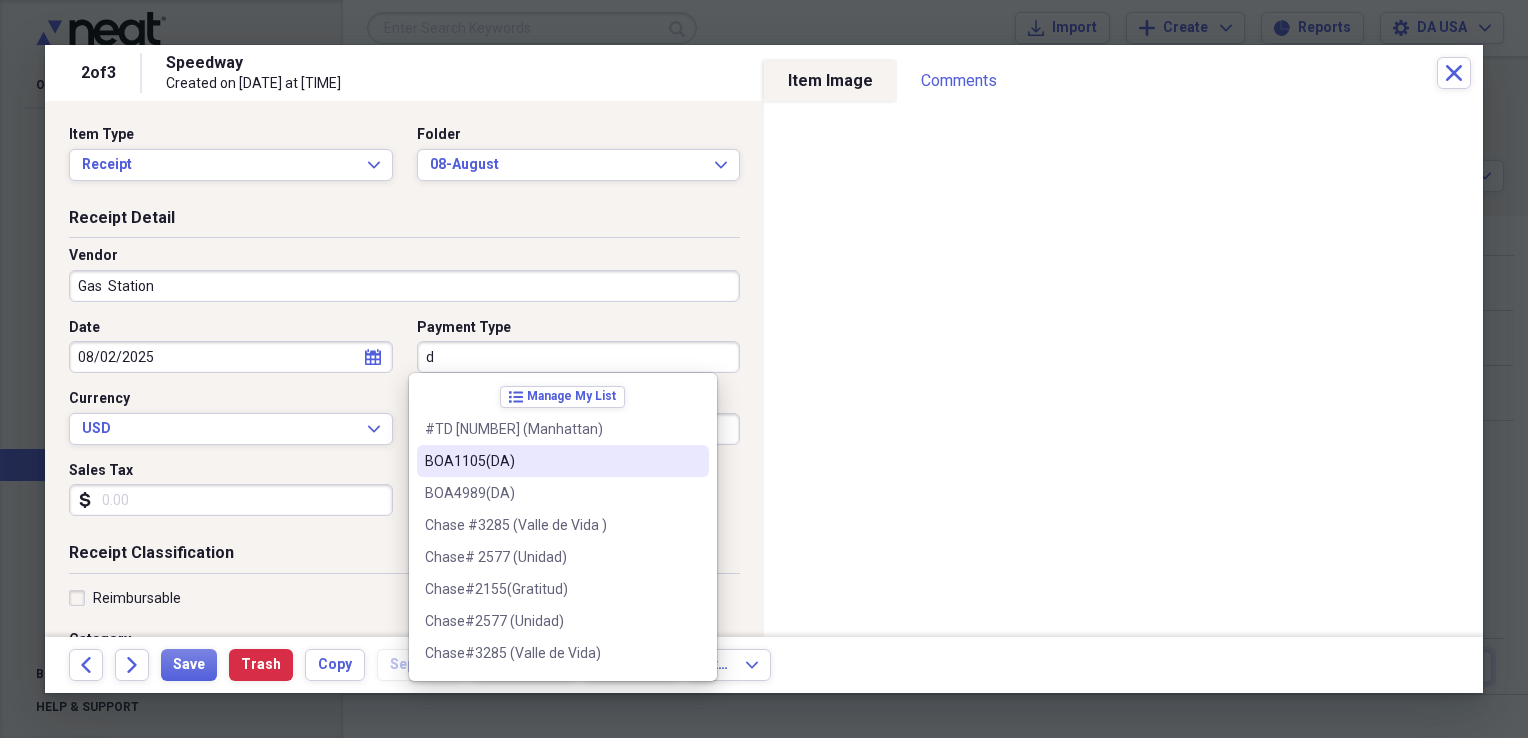 click on "BOA1105(DA)" at bounding box center [563, 461] 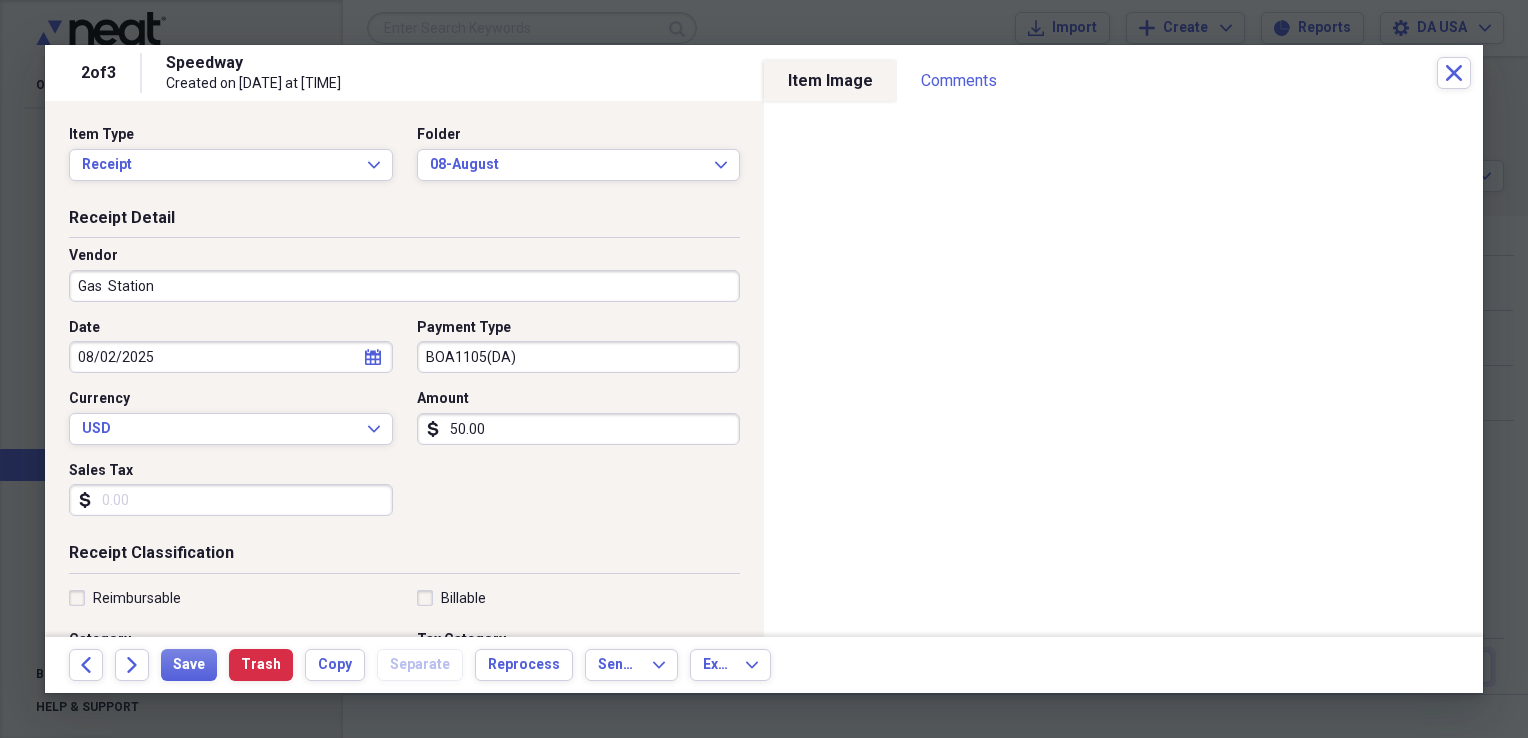 scroll, scrollTop: 483, scrollLeft: 0, axis: vertical 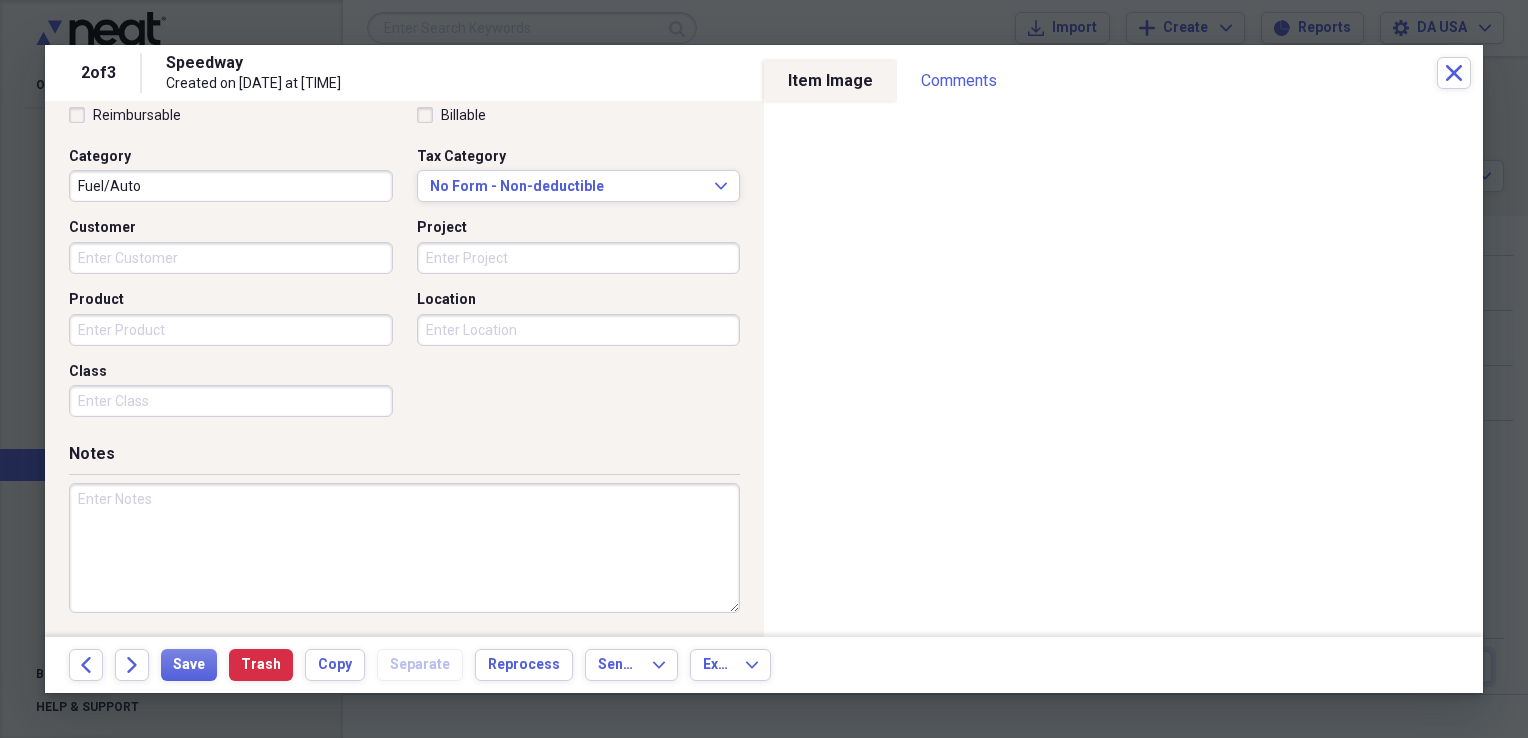 click on "Class" at bounding box center (231, 401) 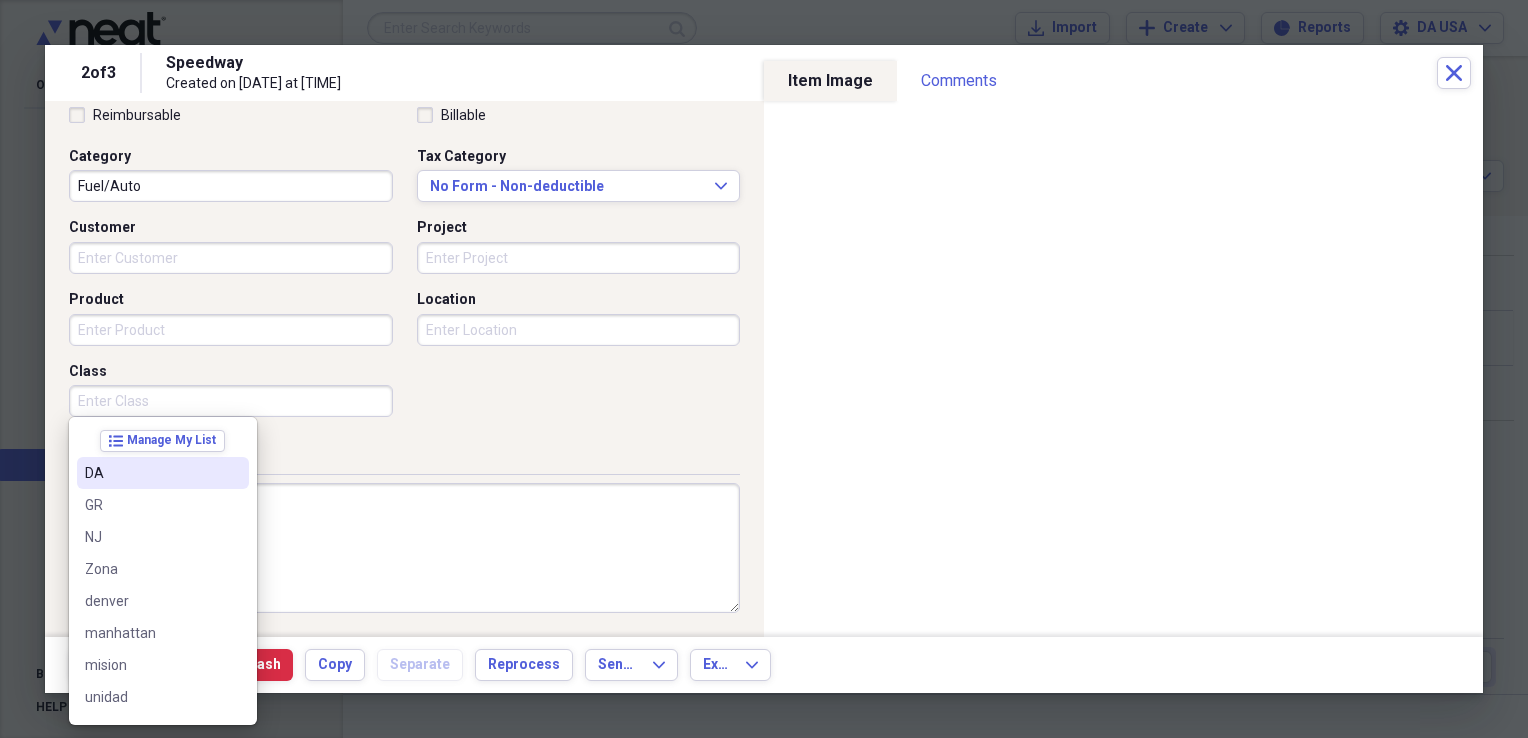 click on "DA" at bounding box center [151, 473] 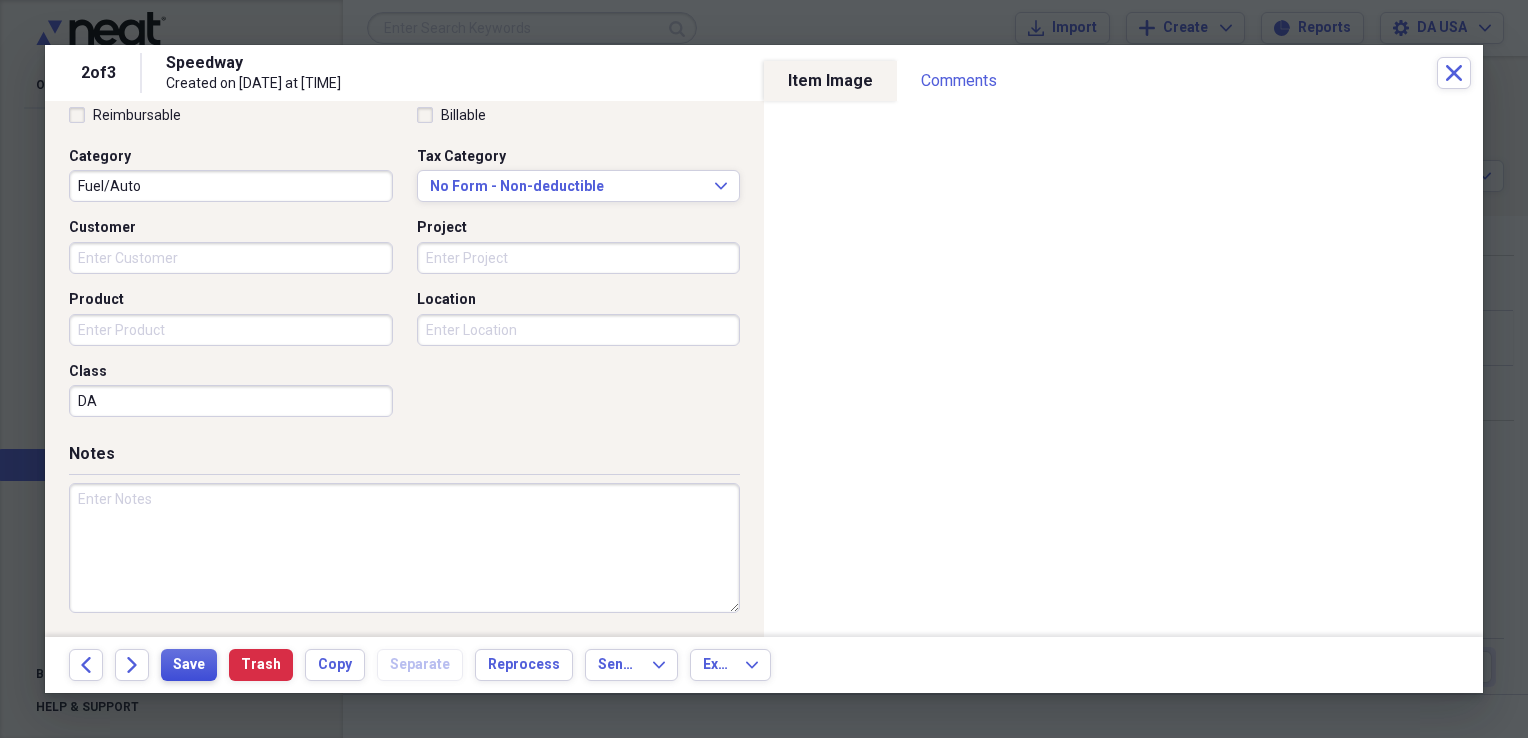 click on "Save" at bounding box center [189, 665] 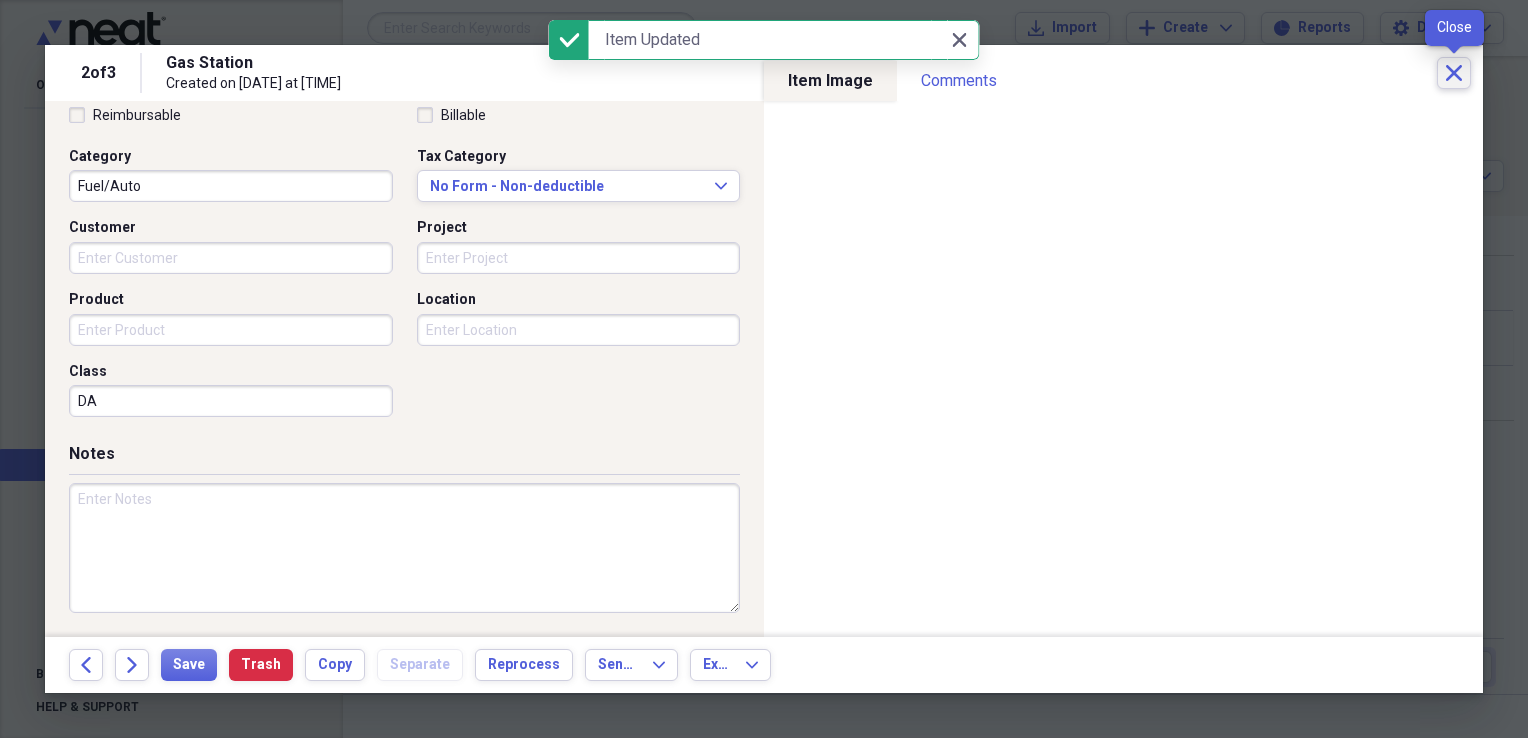 click on "Close" 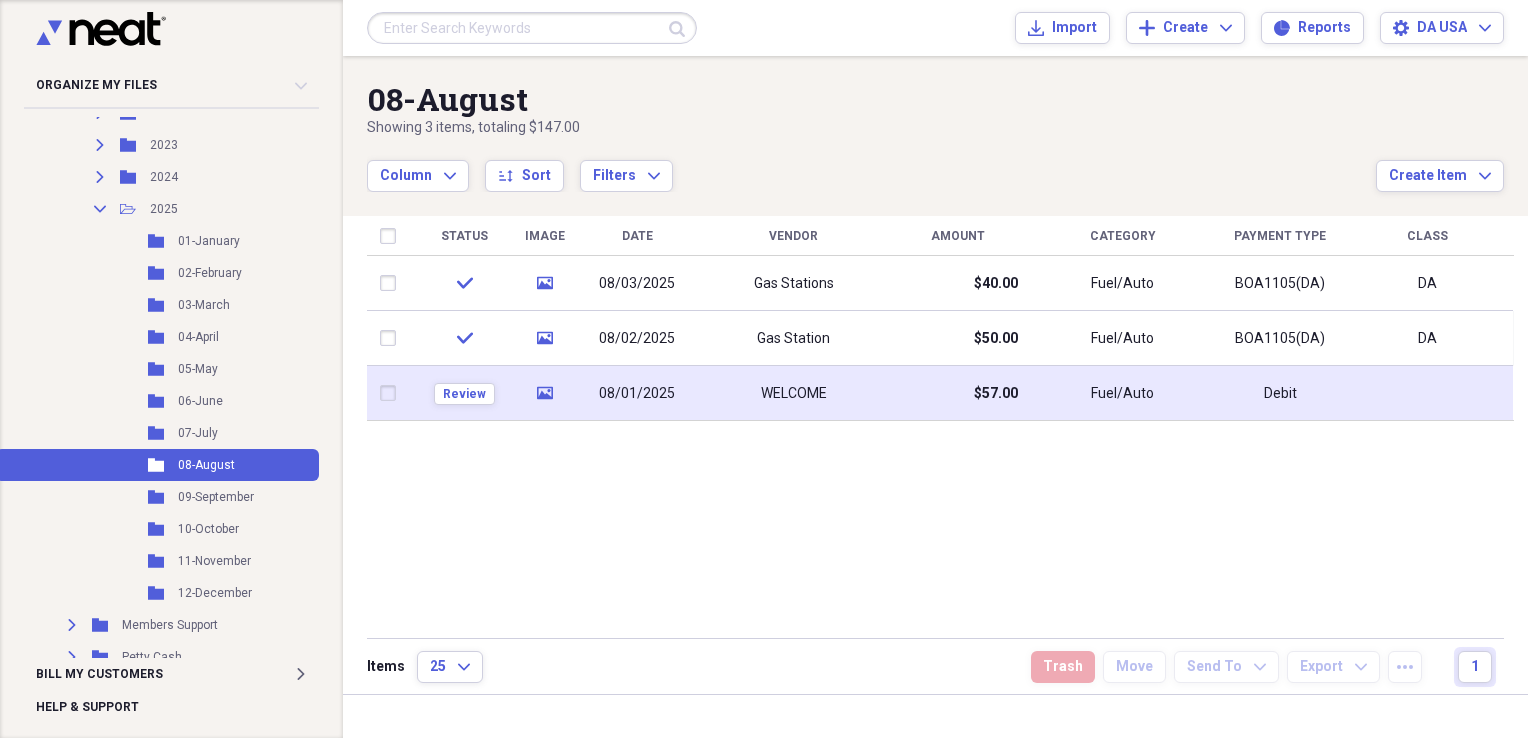 click on "WELCOME" at bounding box center (793, 393) 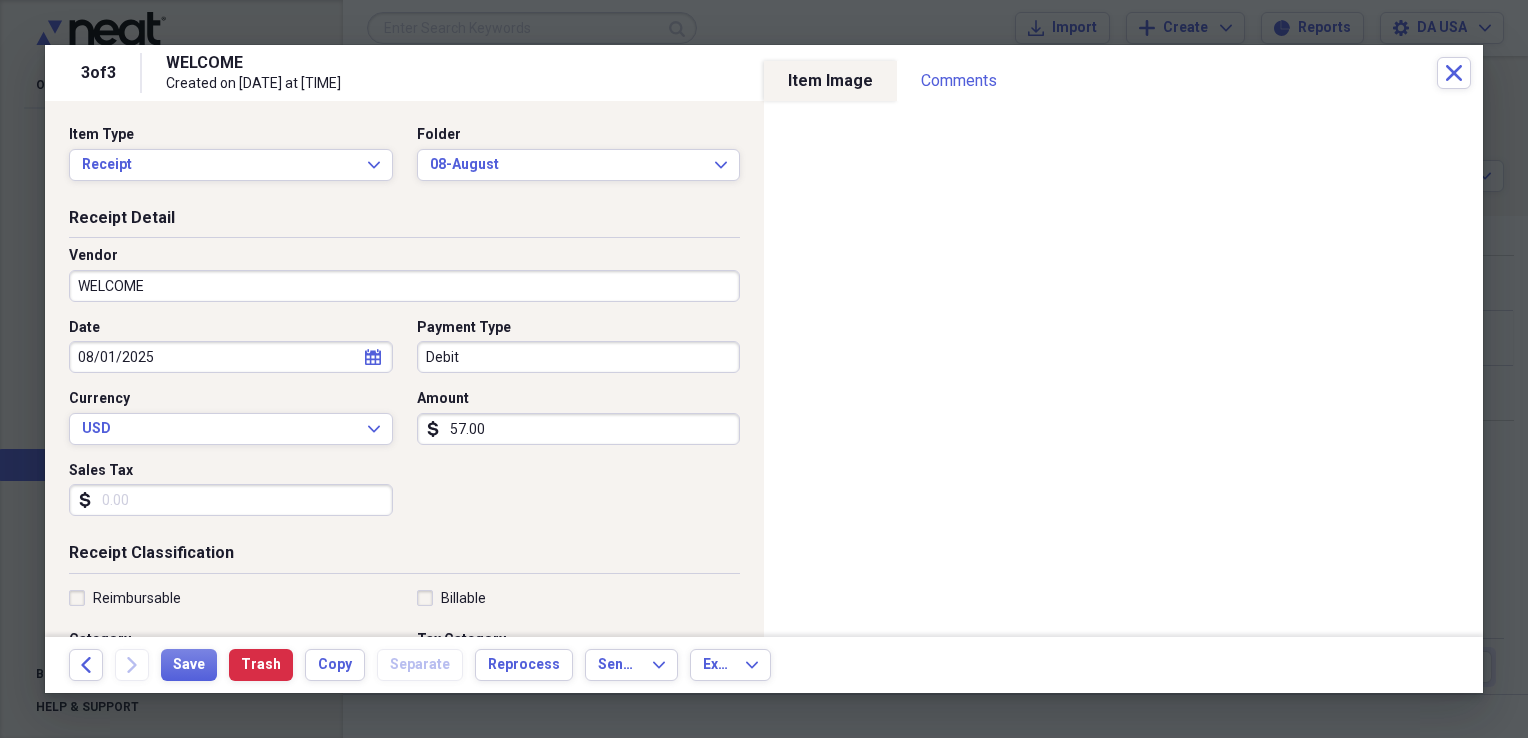 drag, startPoint x: 1492, startPoint y: 242, endPoint x: 1491, endPoint y: 314, distance: 72.00694 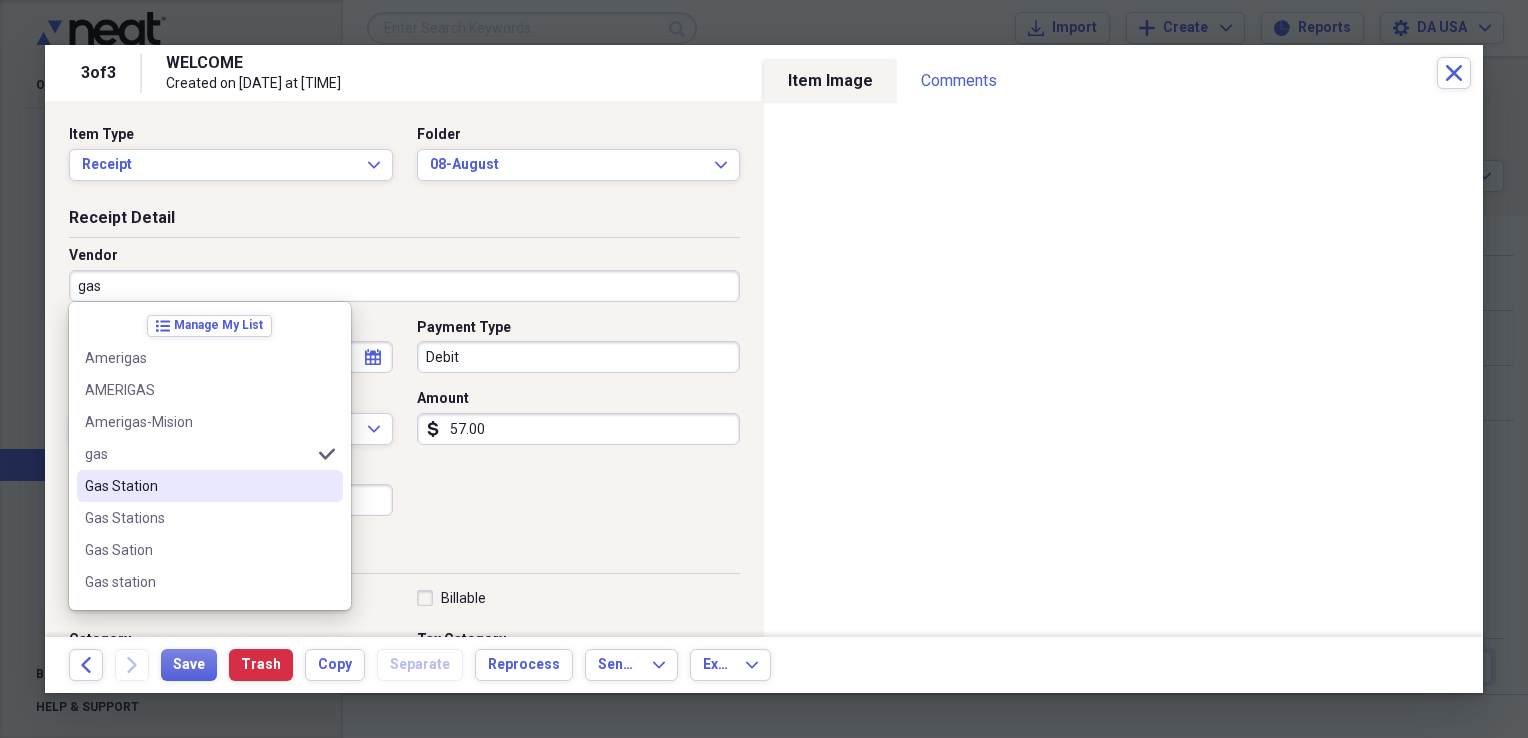 click on "Gas  Station" at bounding box center [198, 486] 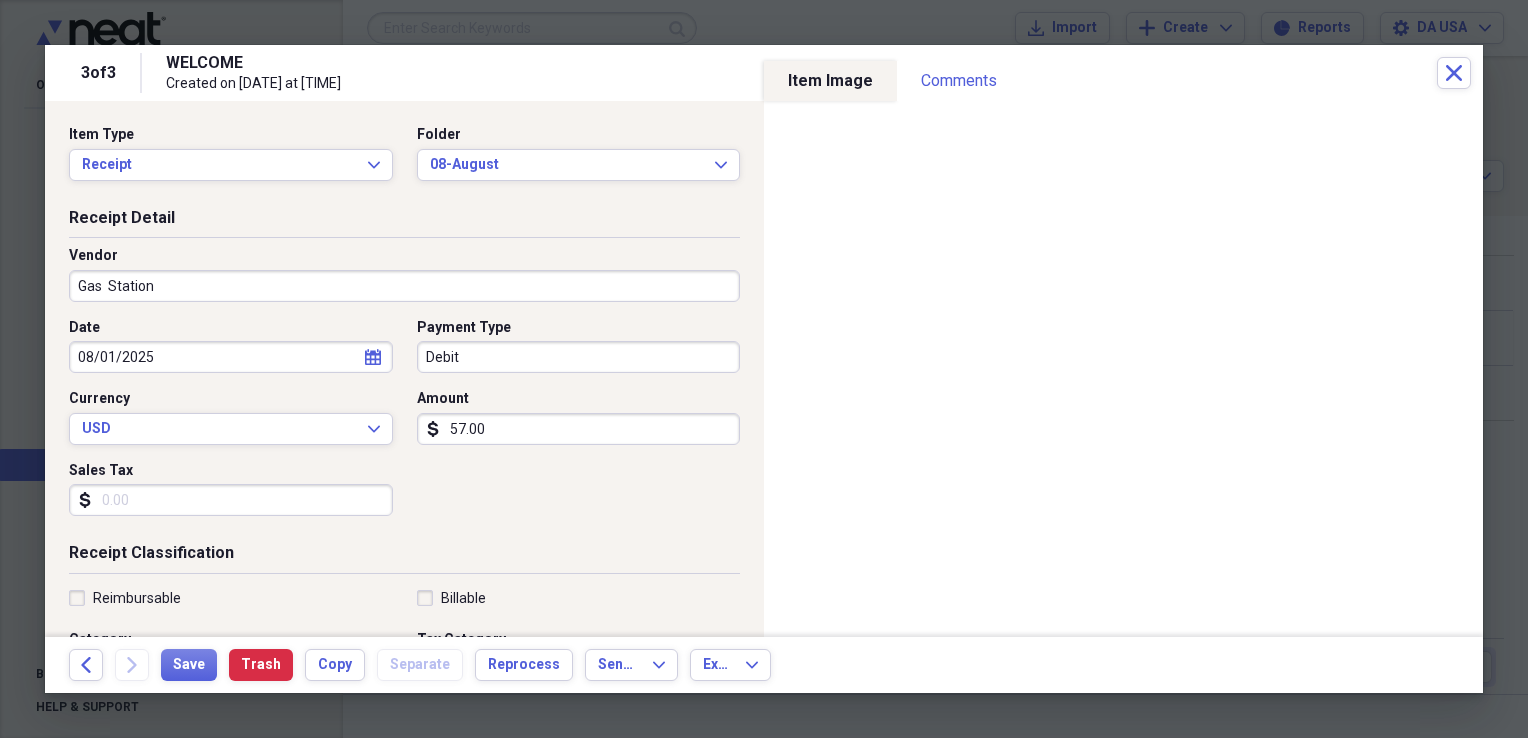 click on "Debit" at bounding box center [579, 357] 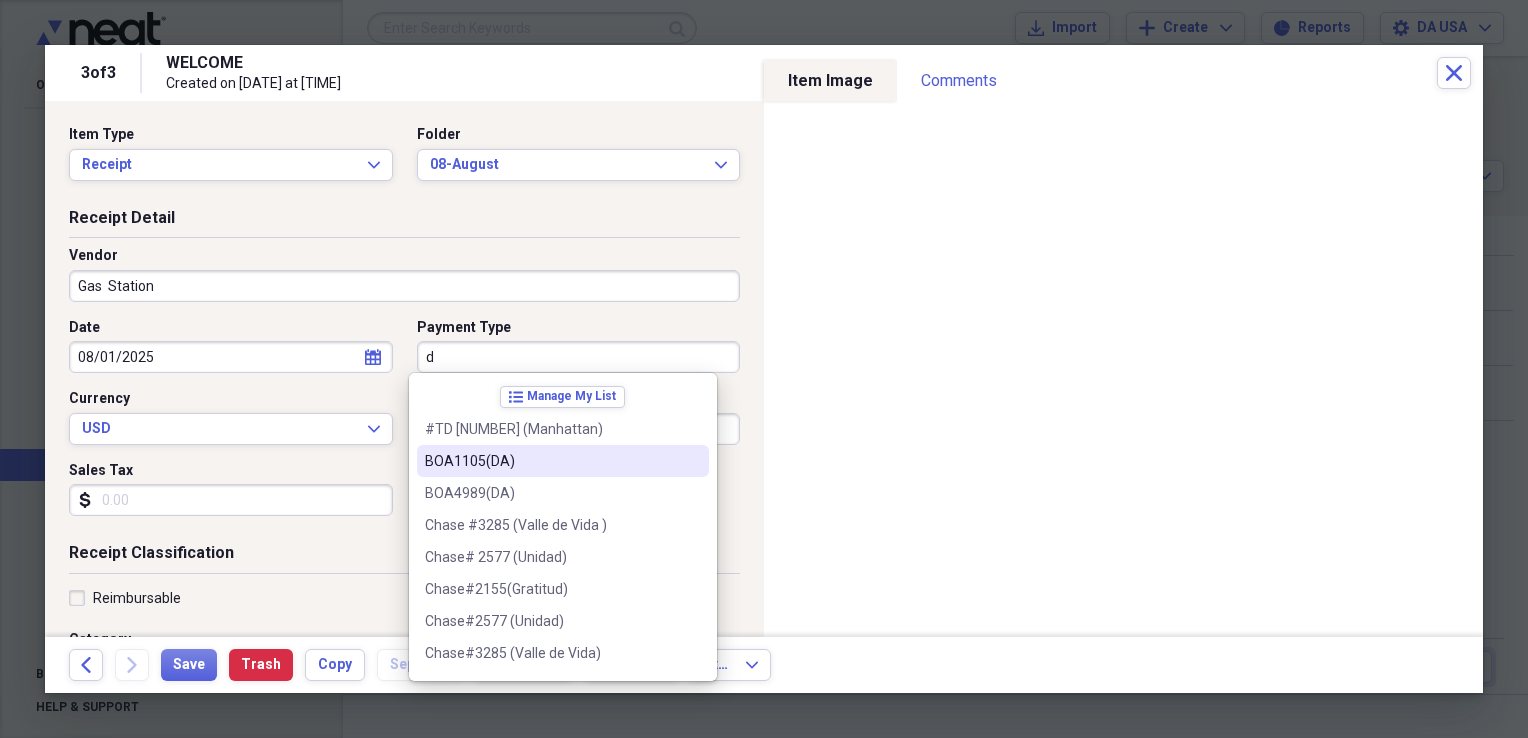 click on "BOA1105(DA)" at bounding box center (551, 461) 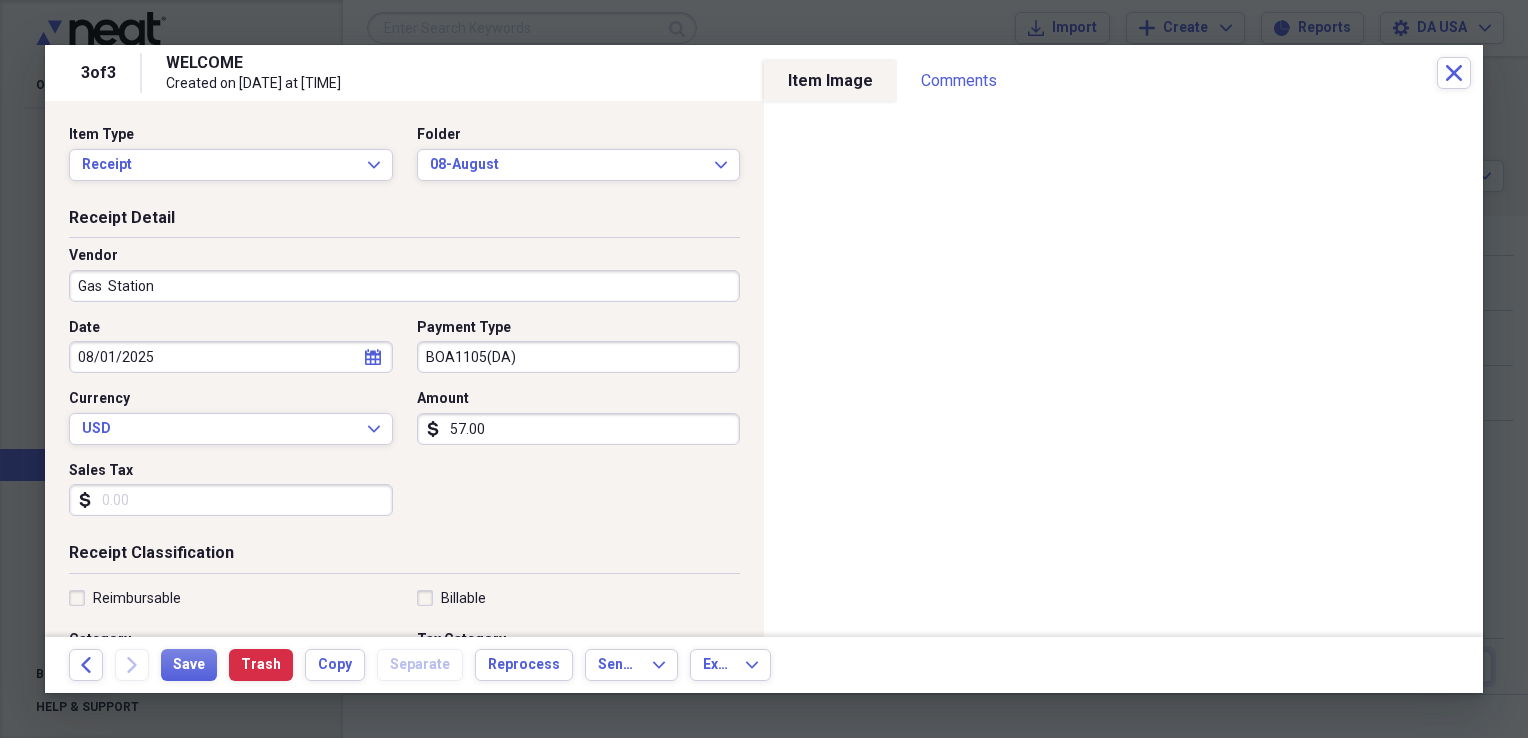 scroll, scrollTop: 483, scrollLeft: 0, axis: vertical 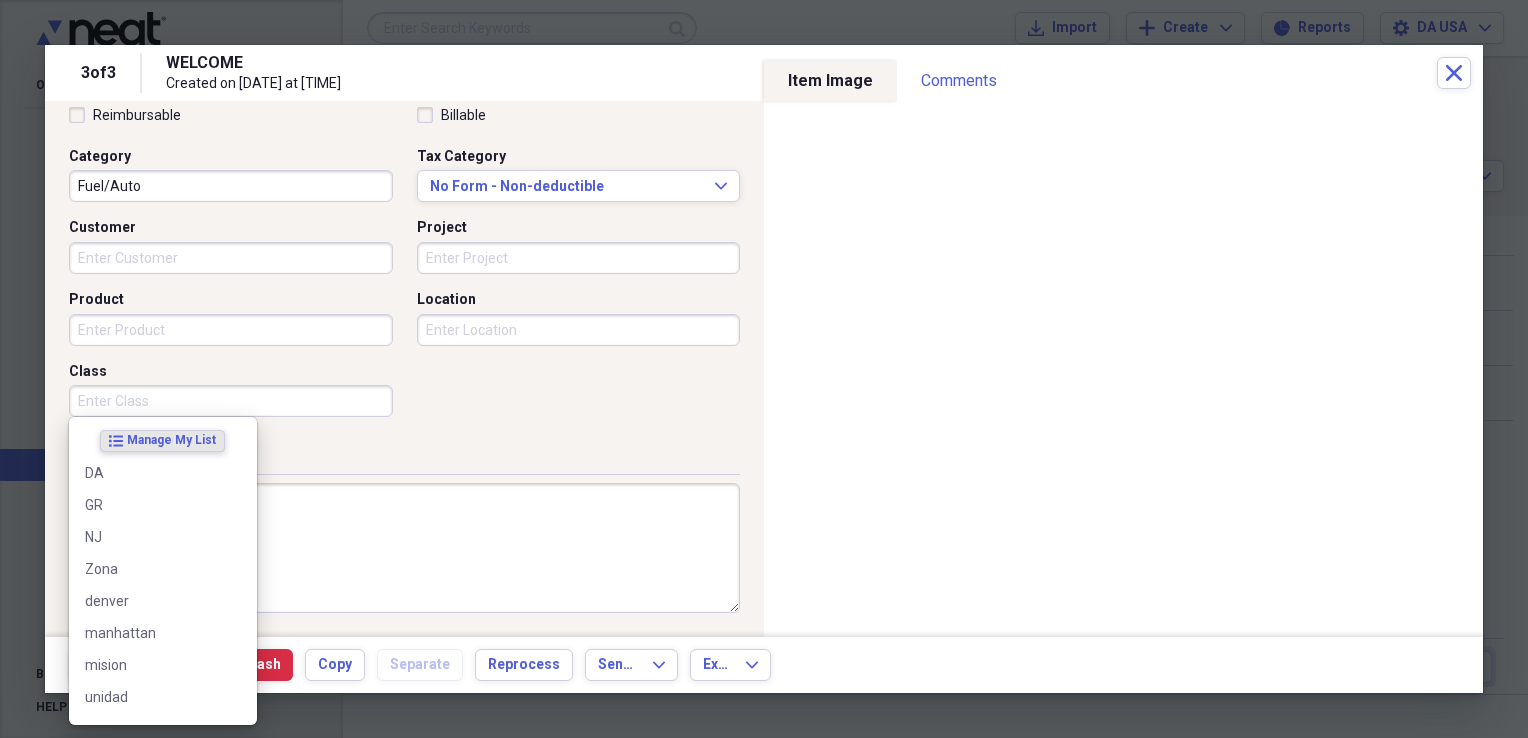 click on "Class" at bounding box center [231, 401] 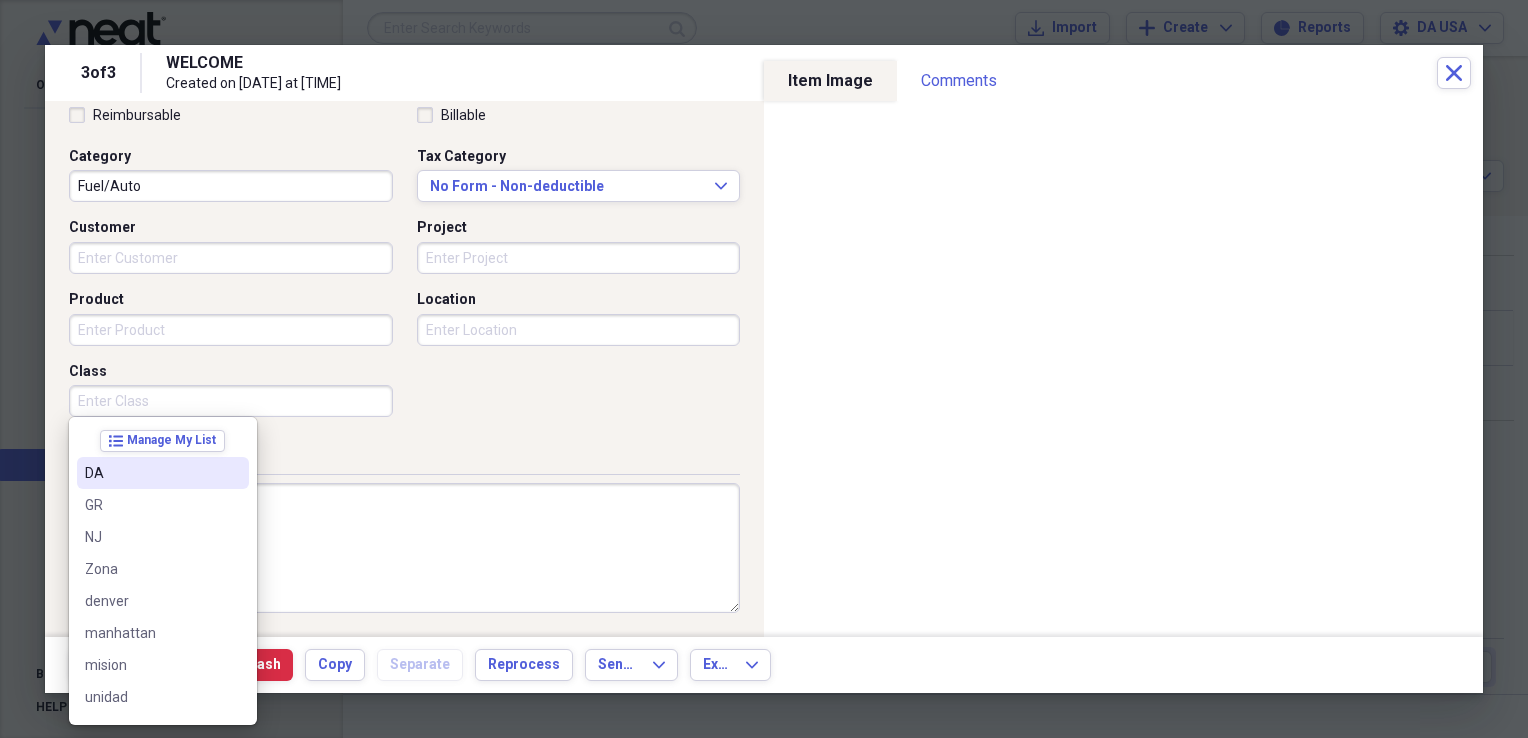 click on "DA" at bounding box center (151, 473) 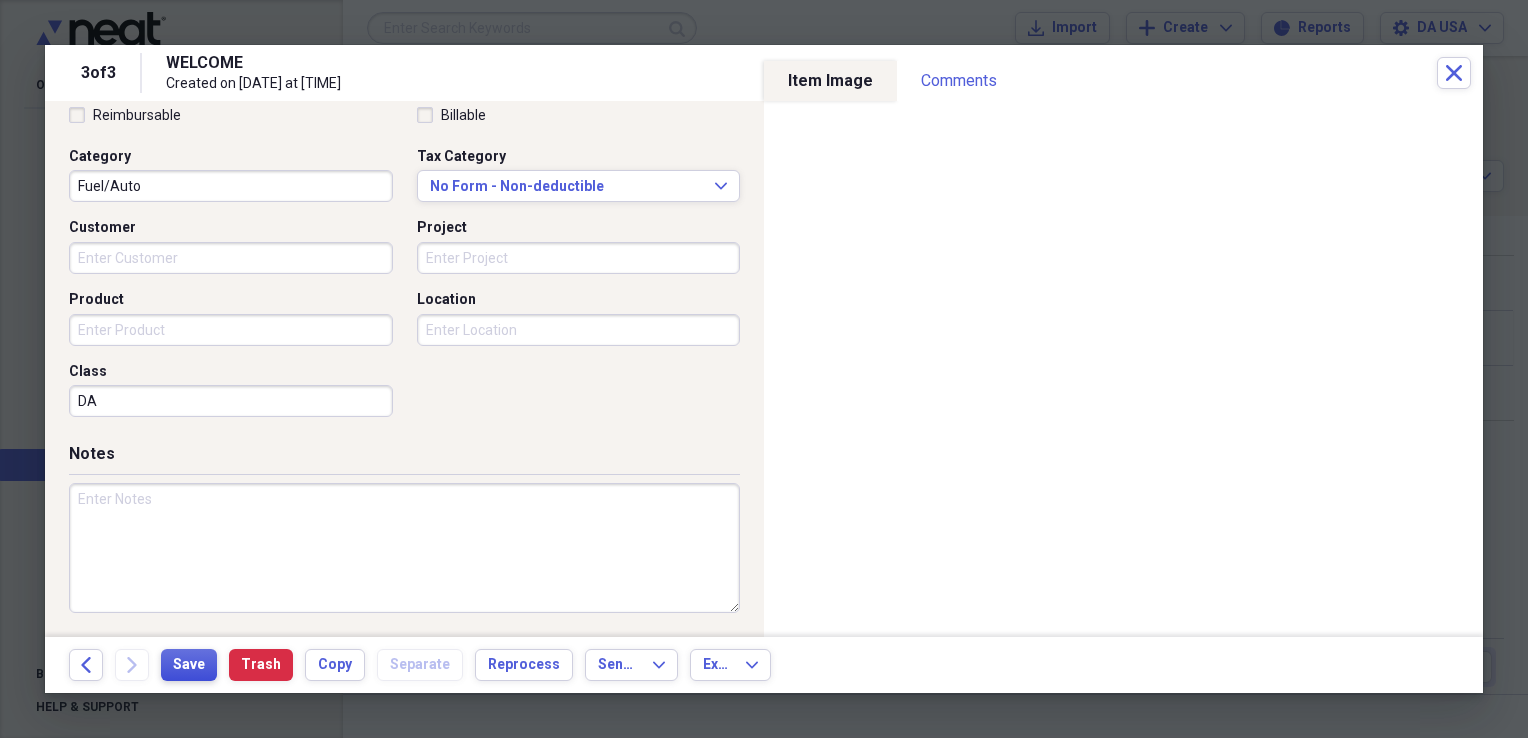 click on "Save" at bounding box center [189, 665] 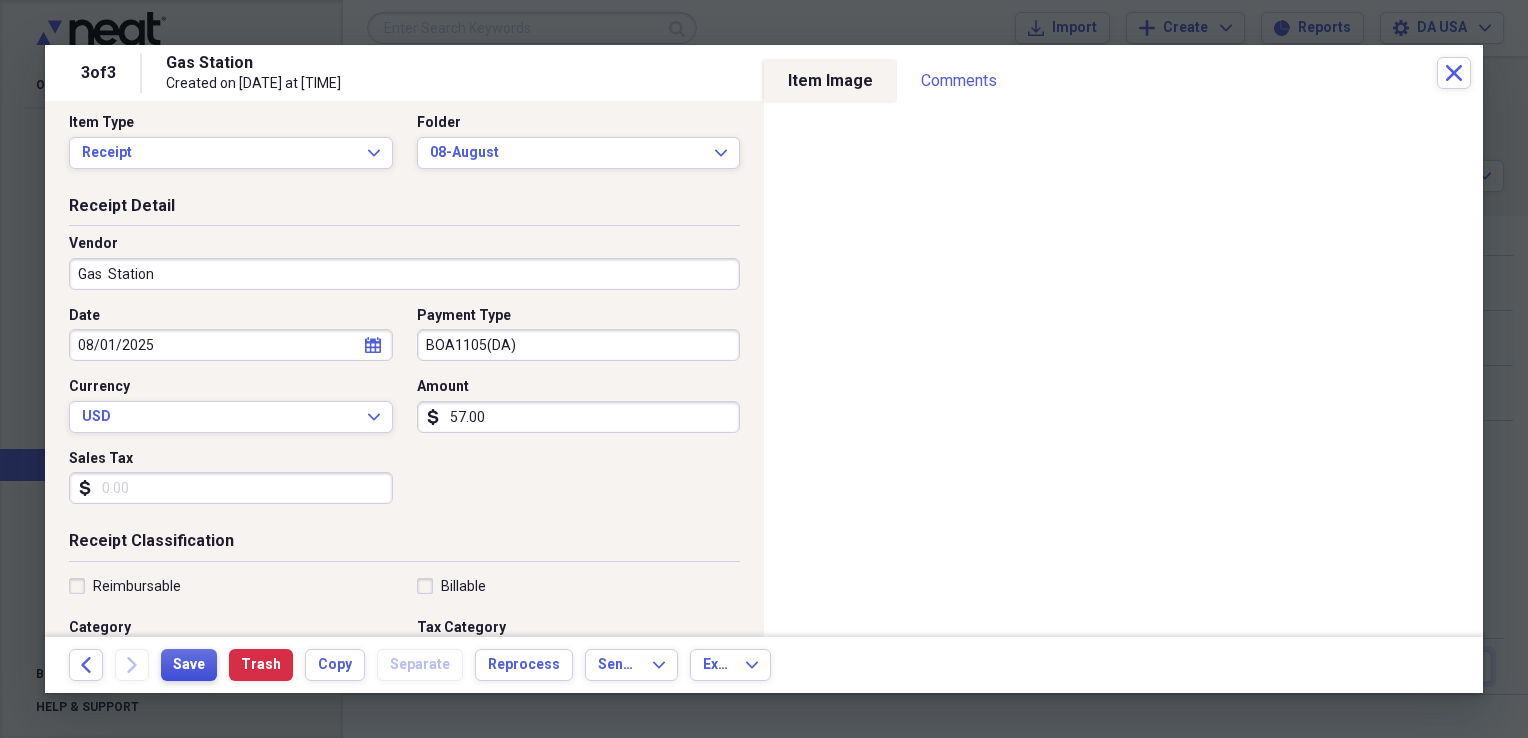 scroll, scrollTop: 0, scrollLeft: 0, axis: both 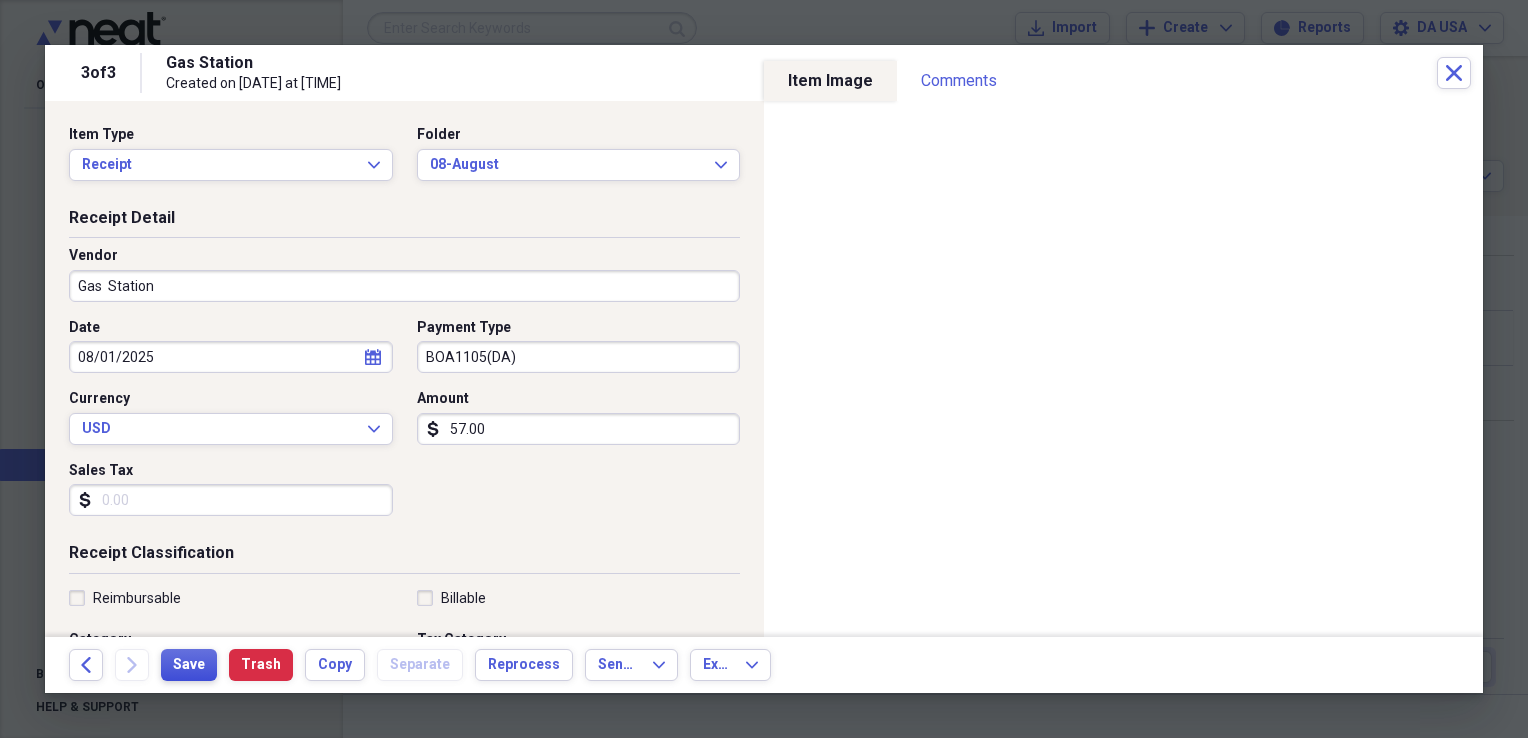click on "Save" at bounding box center [189, 665] 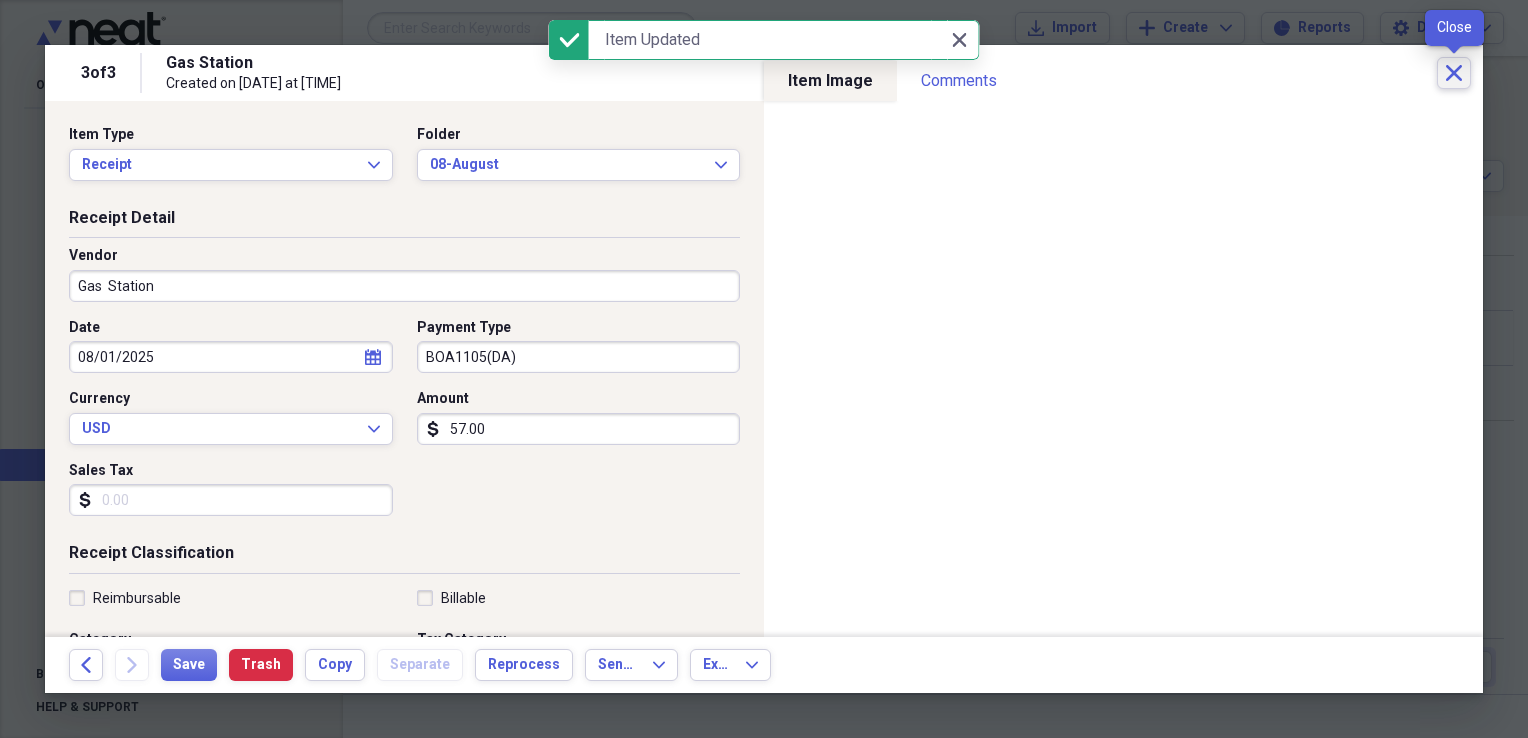 click 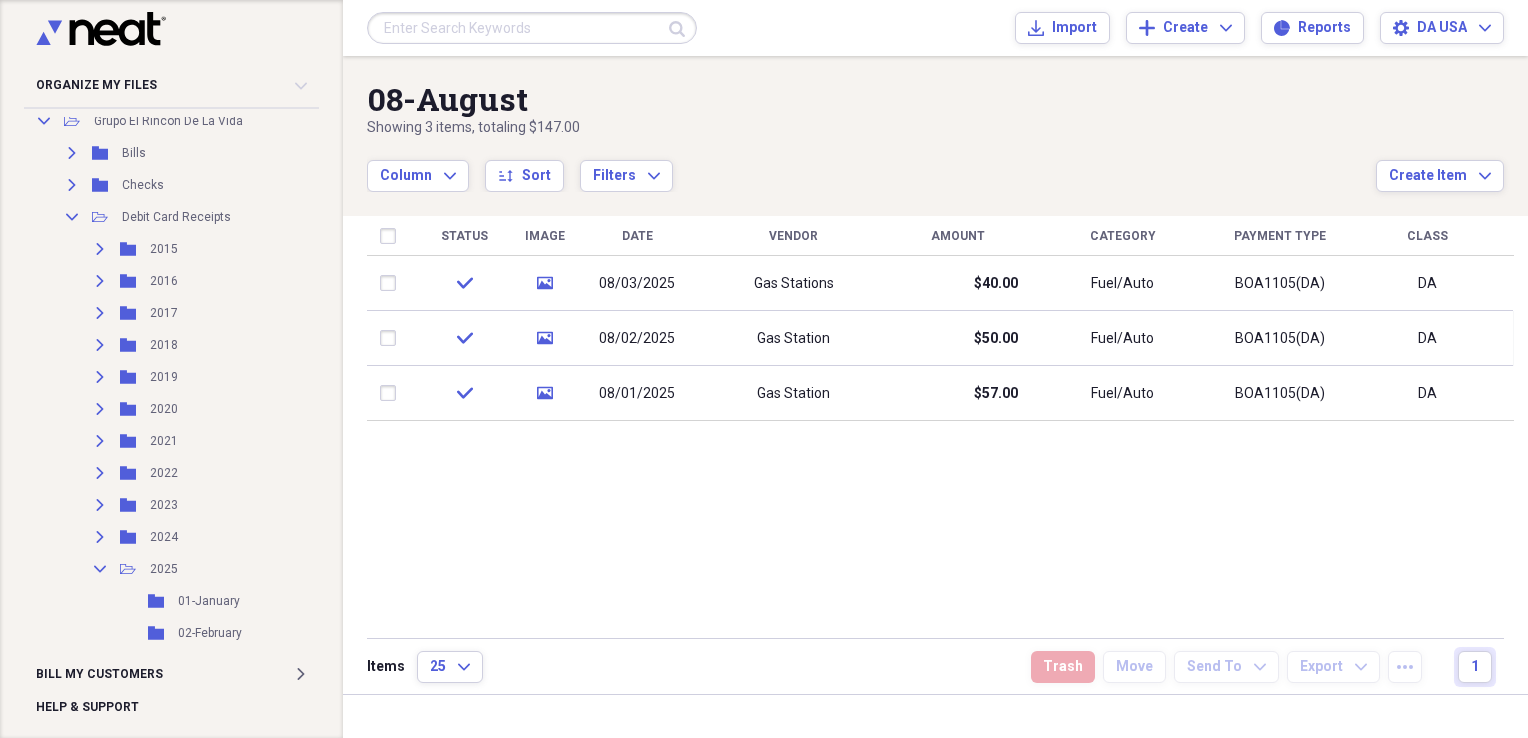 scroll, scrollTop: 143, scrollLeft: 0, axis: vertical 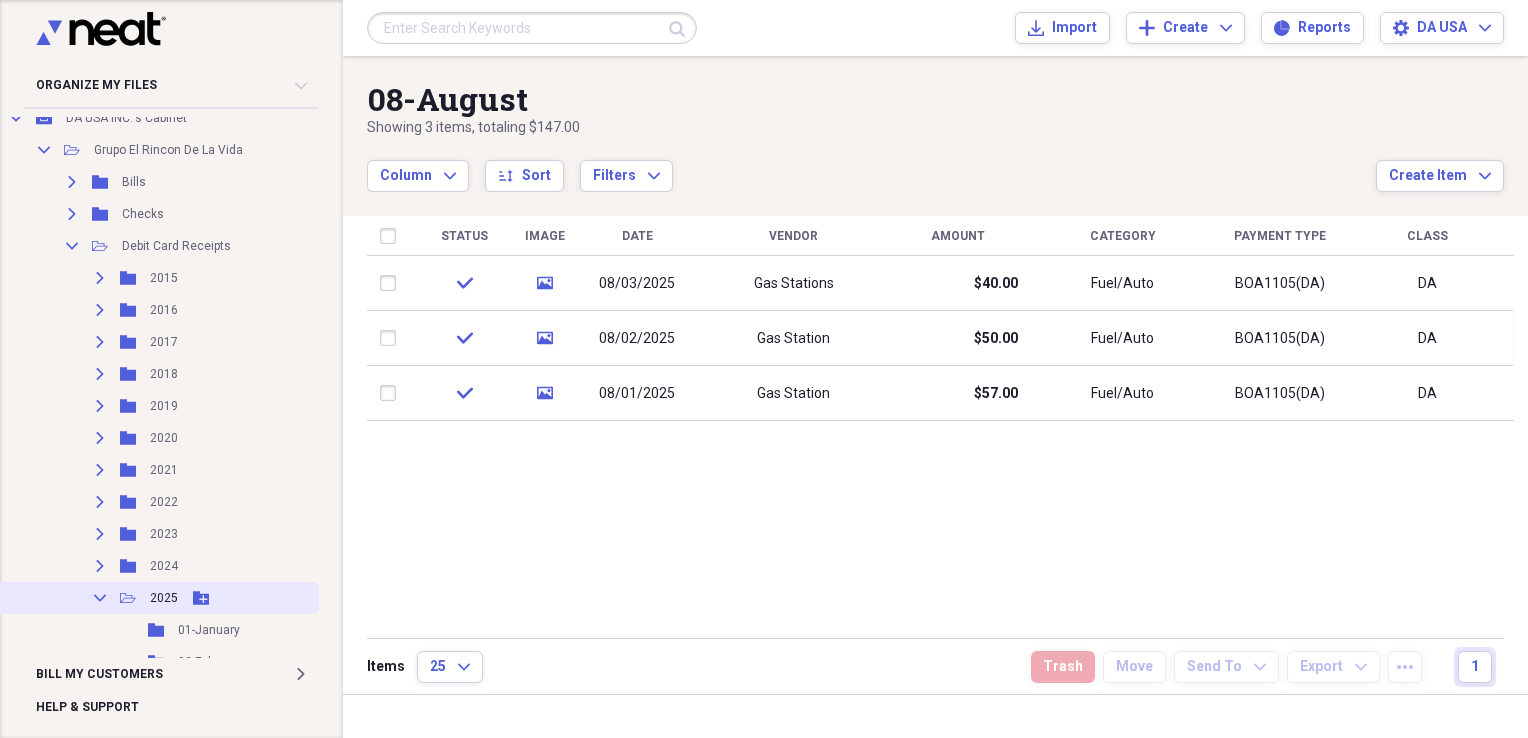 click 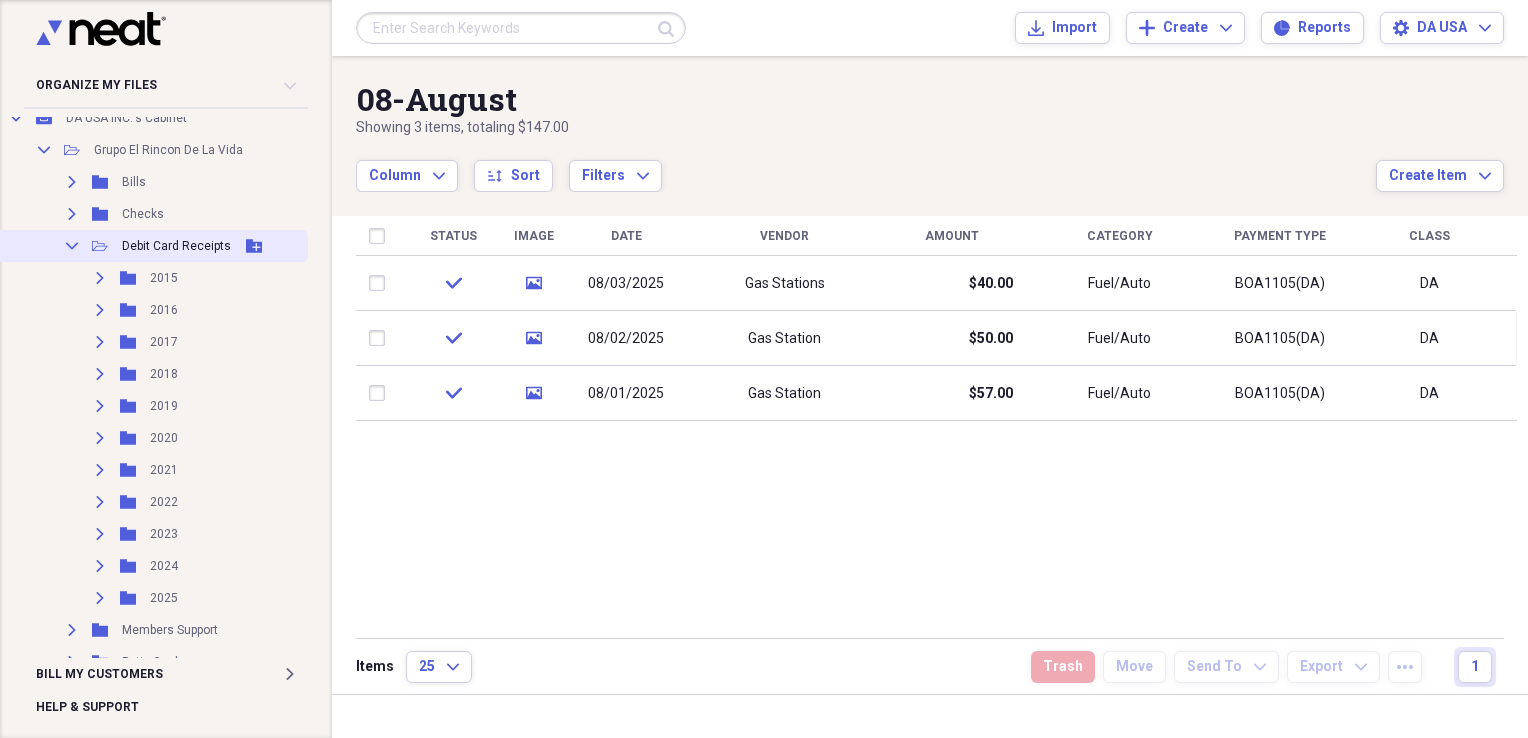 click on "Collapse" 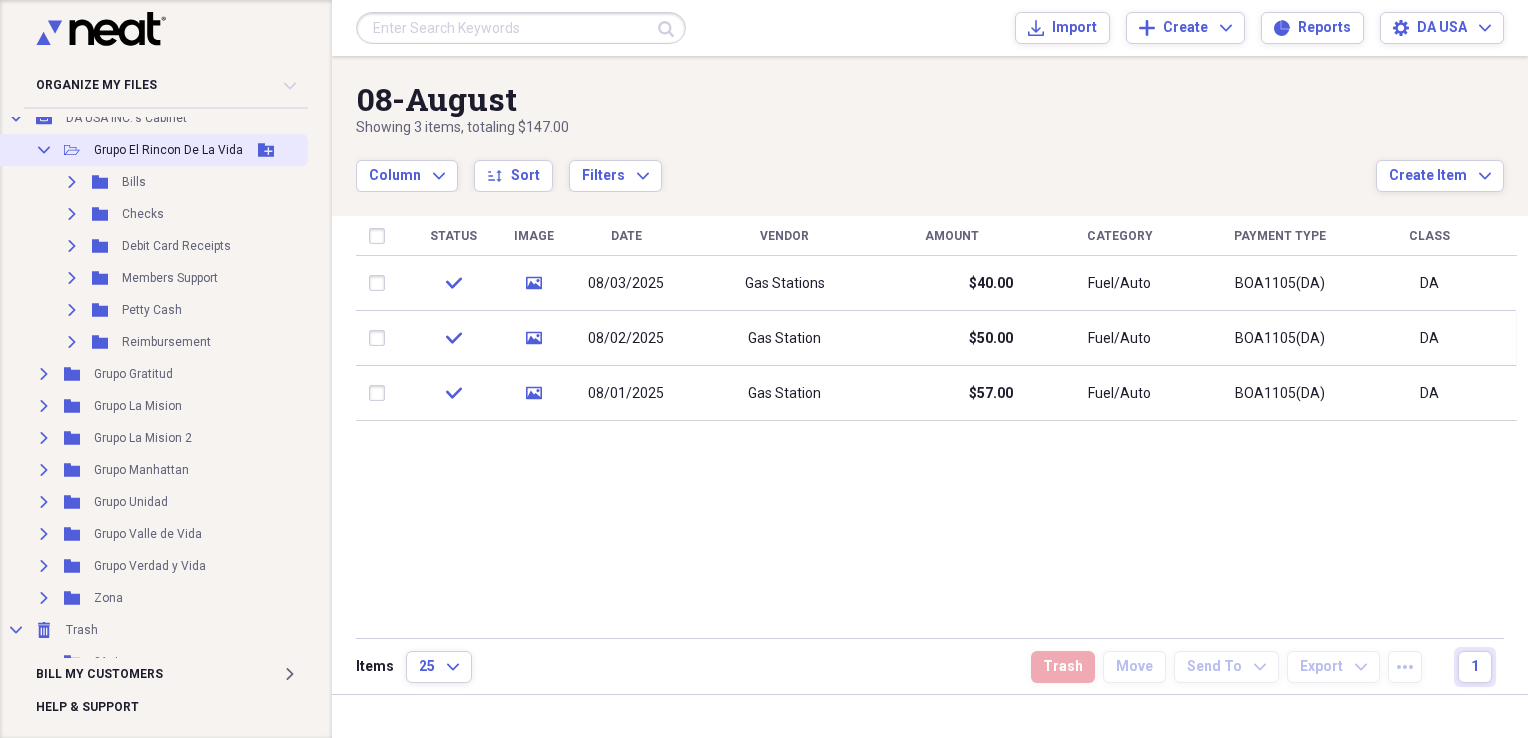 click 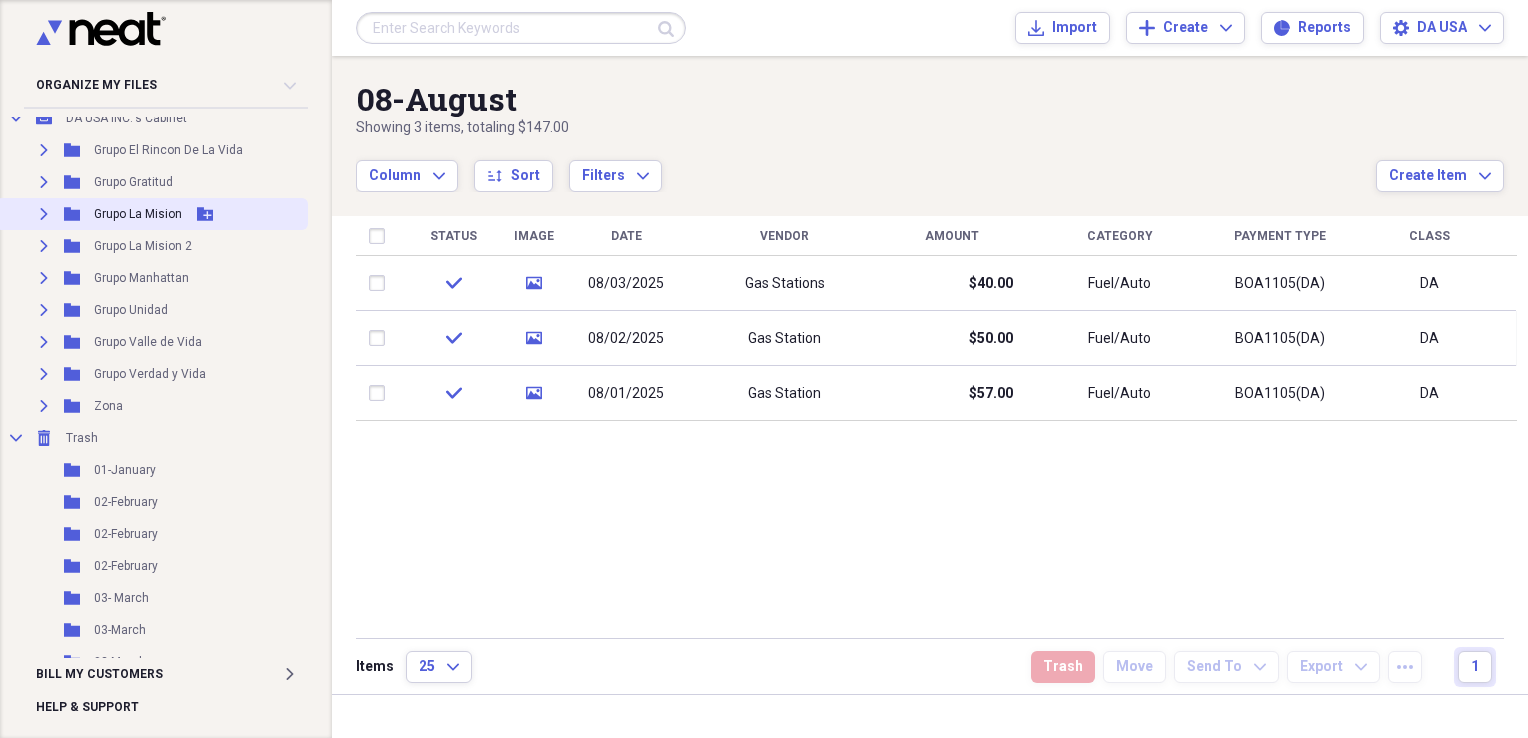 click 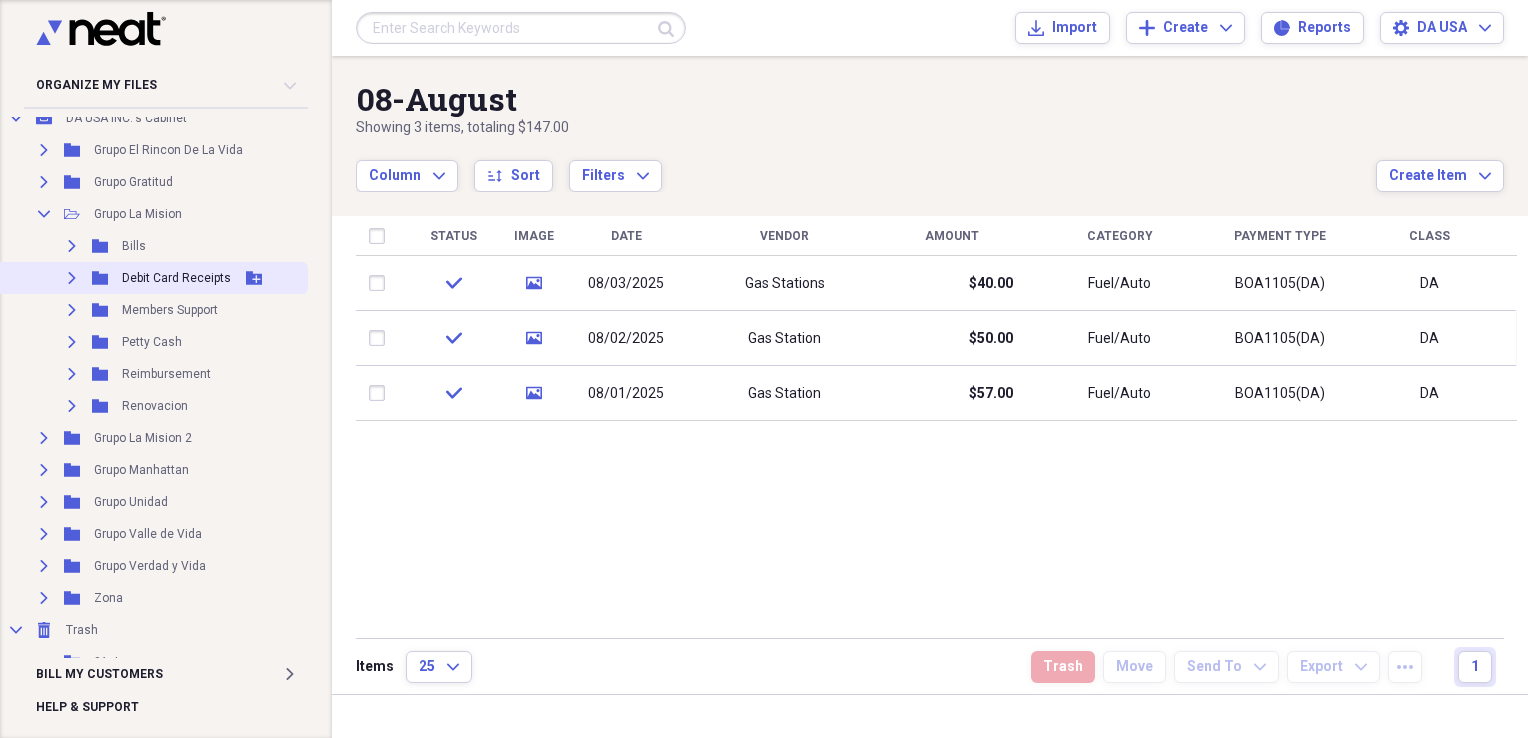 click 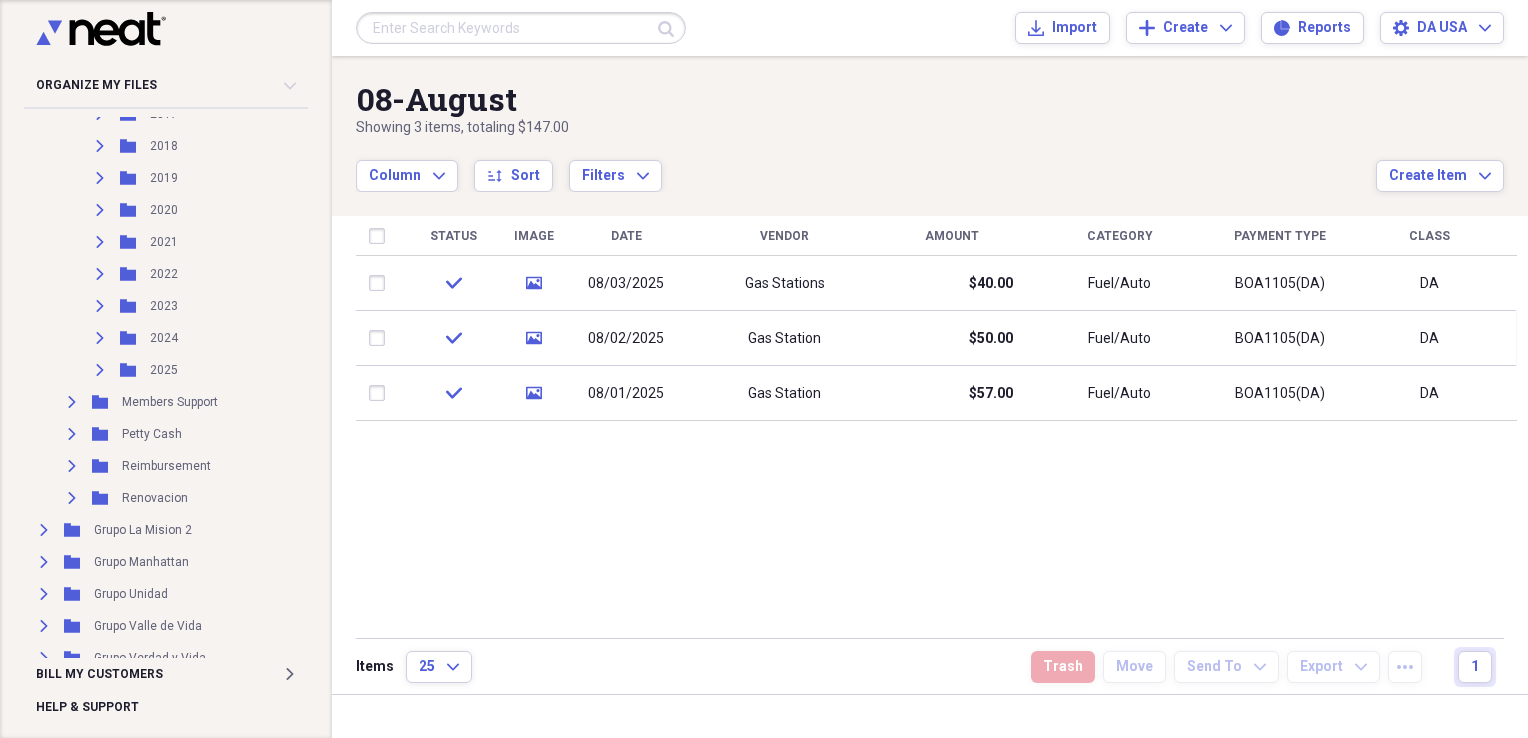 scroll, scrollTop: 416, scrollLeft: 0, axis: vertical 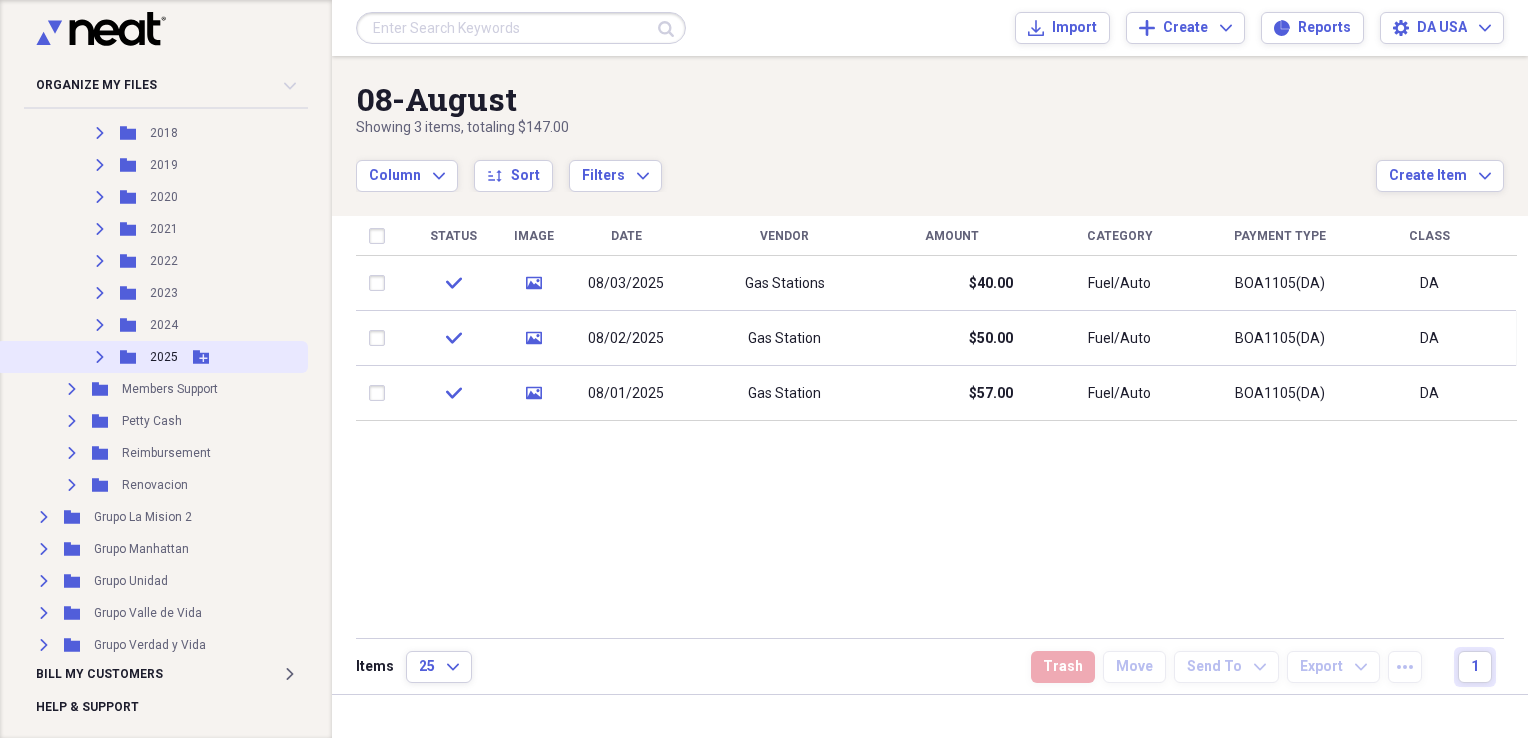 click on "Expand" 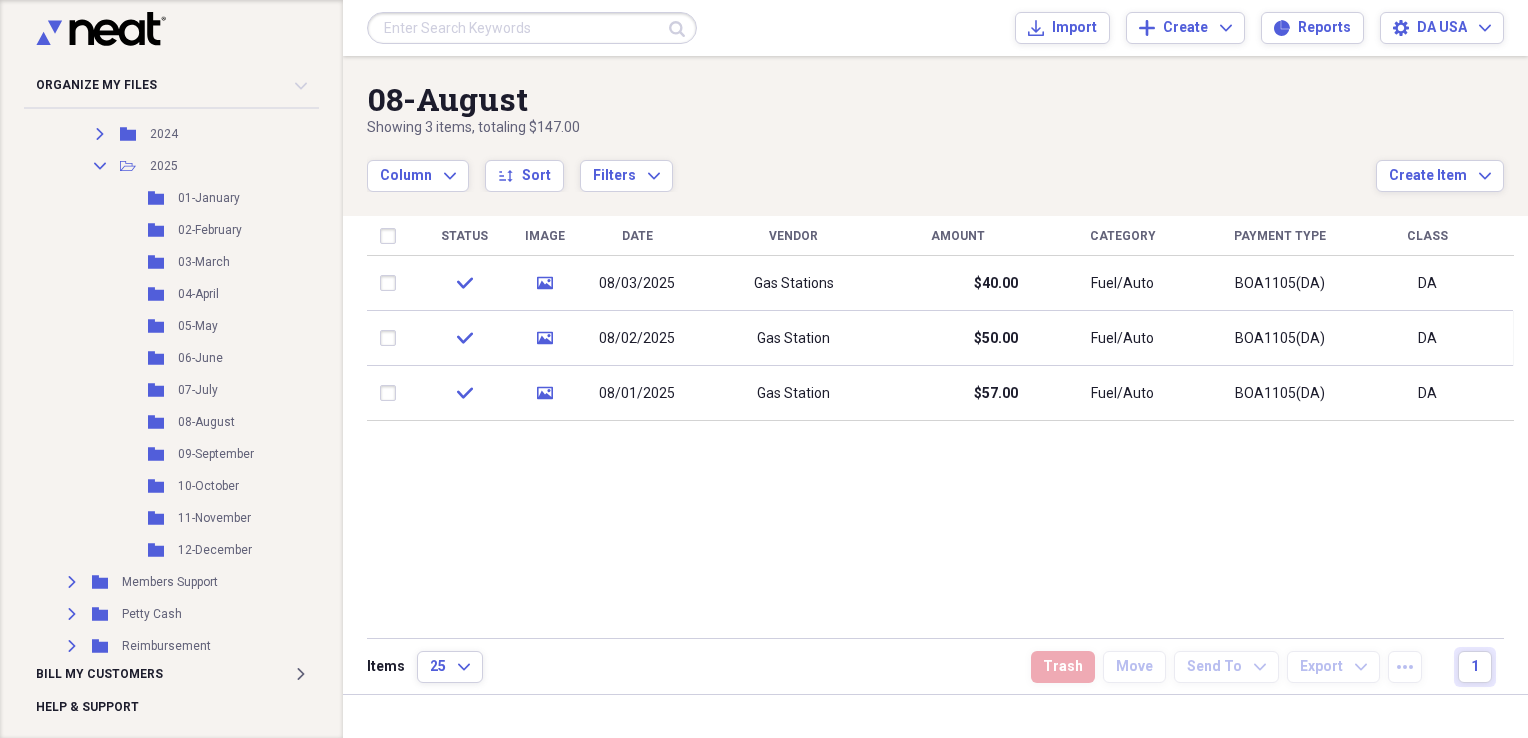 scroll, scrollTop: 626, scrollLeft: 0, axis: vertical 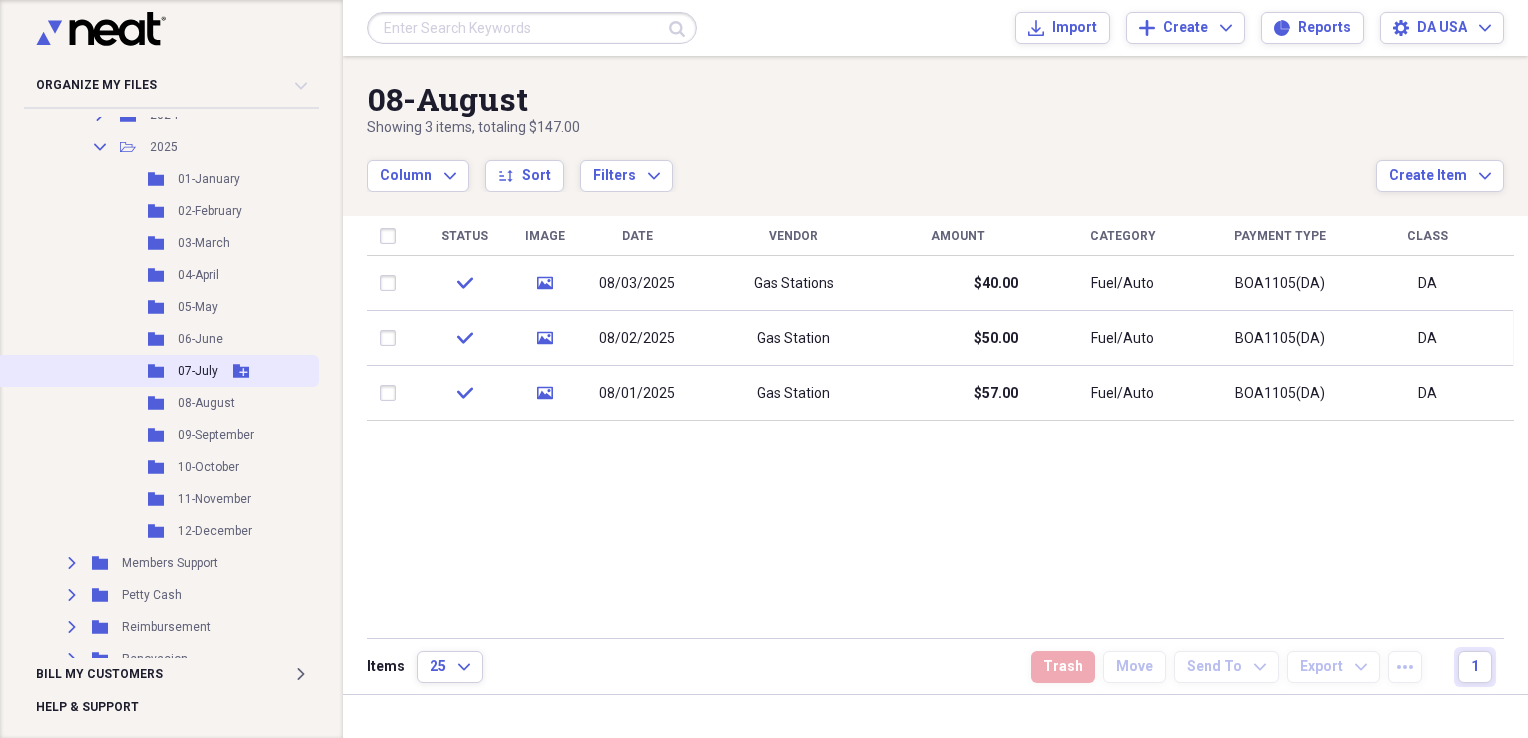 click on "07-July" at bounding box center (198, 371) 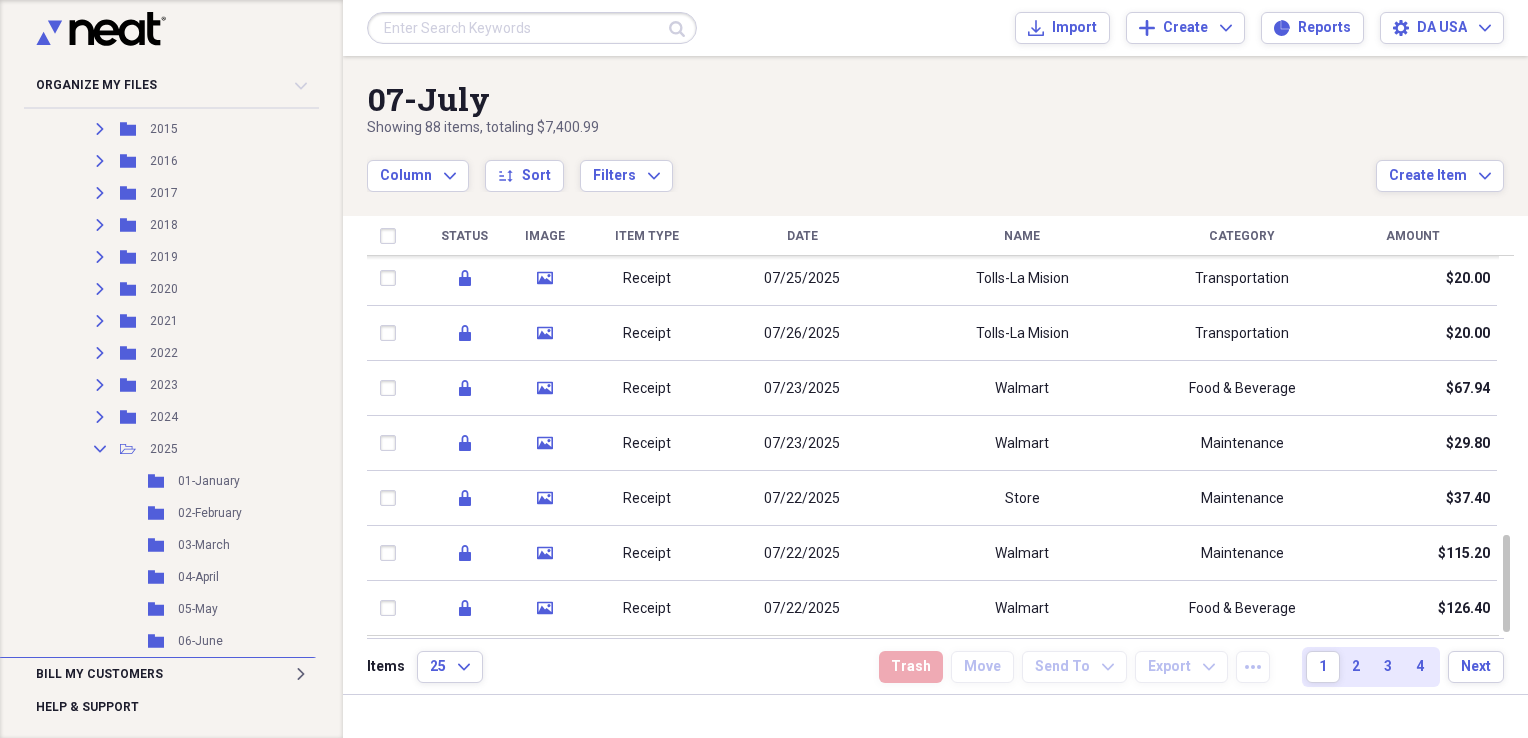 scroll, scrollTop: 304, scrollLeft: 0, axis: vertical 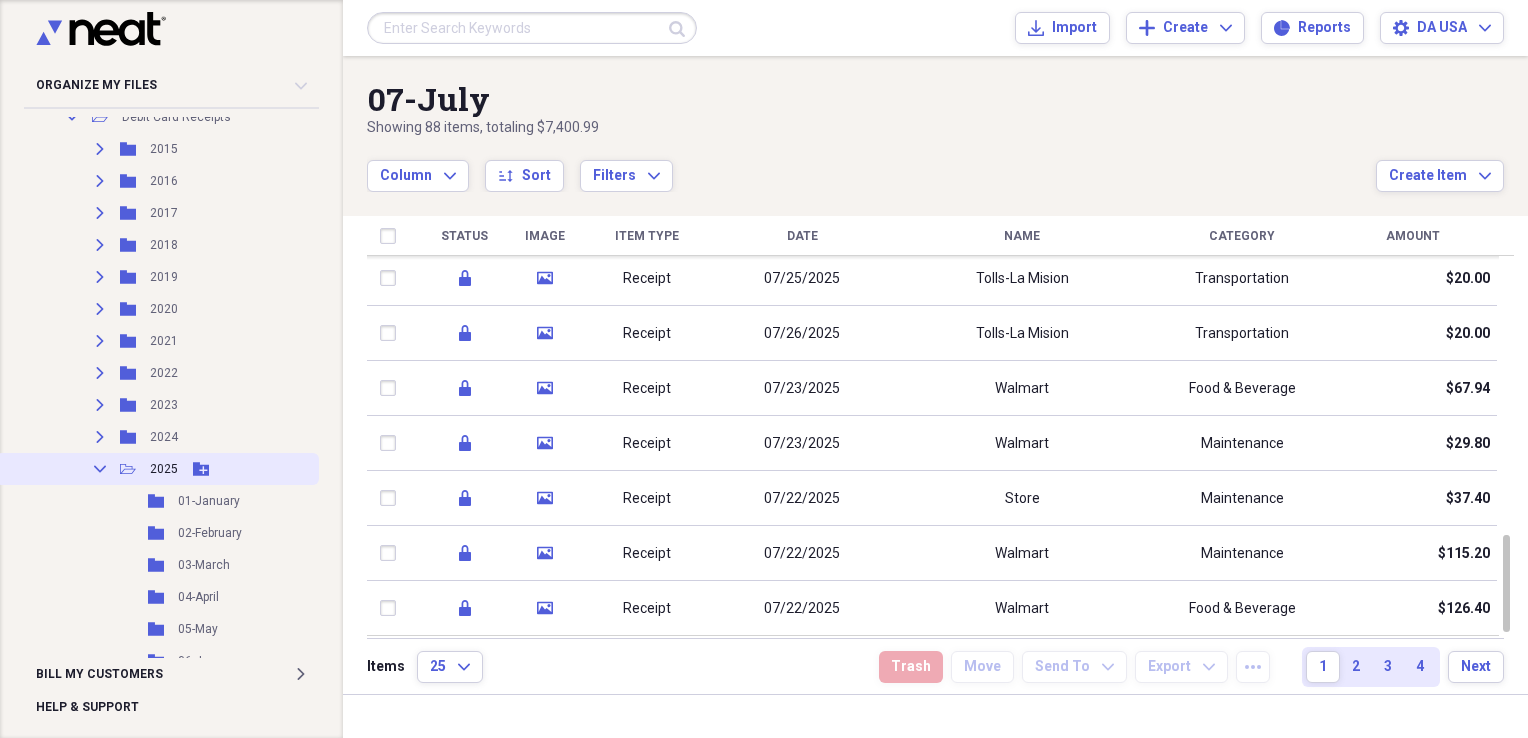click on "Collapse" 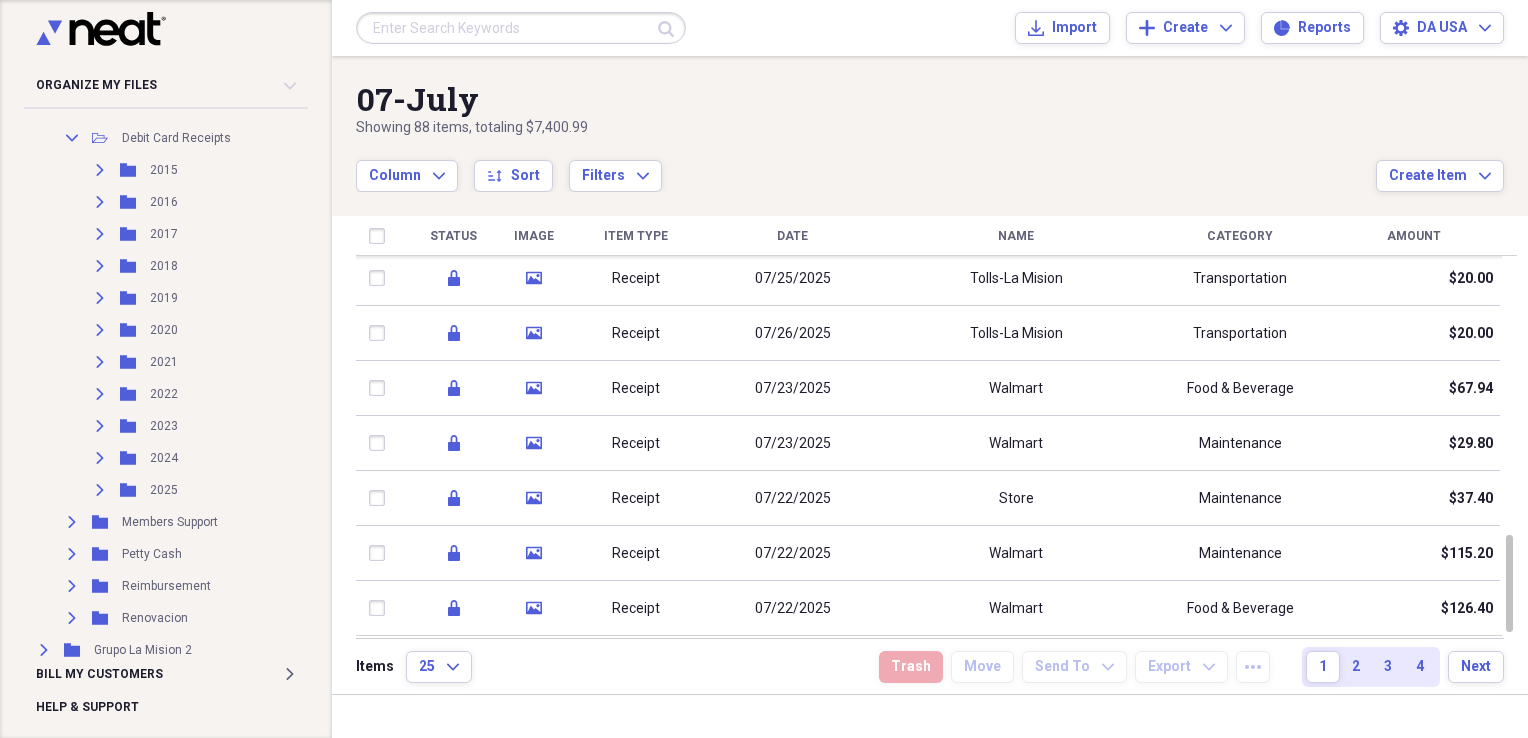 scroll, scrollTop: 376, scrollLeft: 0, axis: vertical 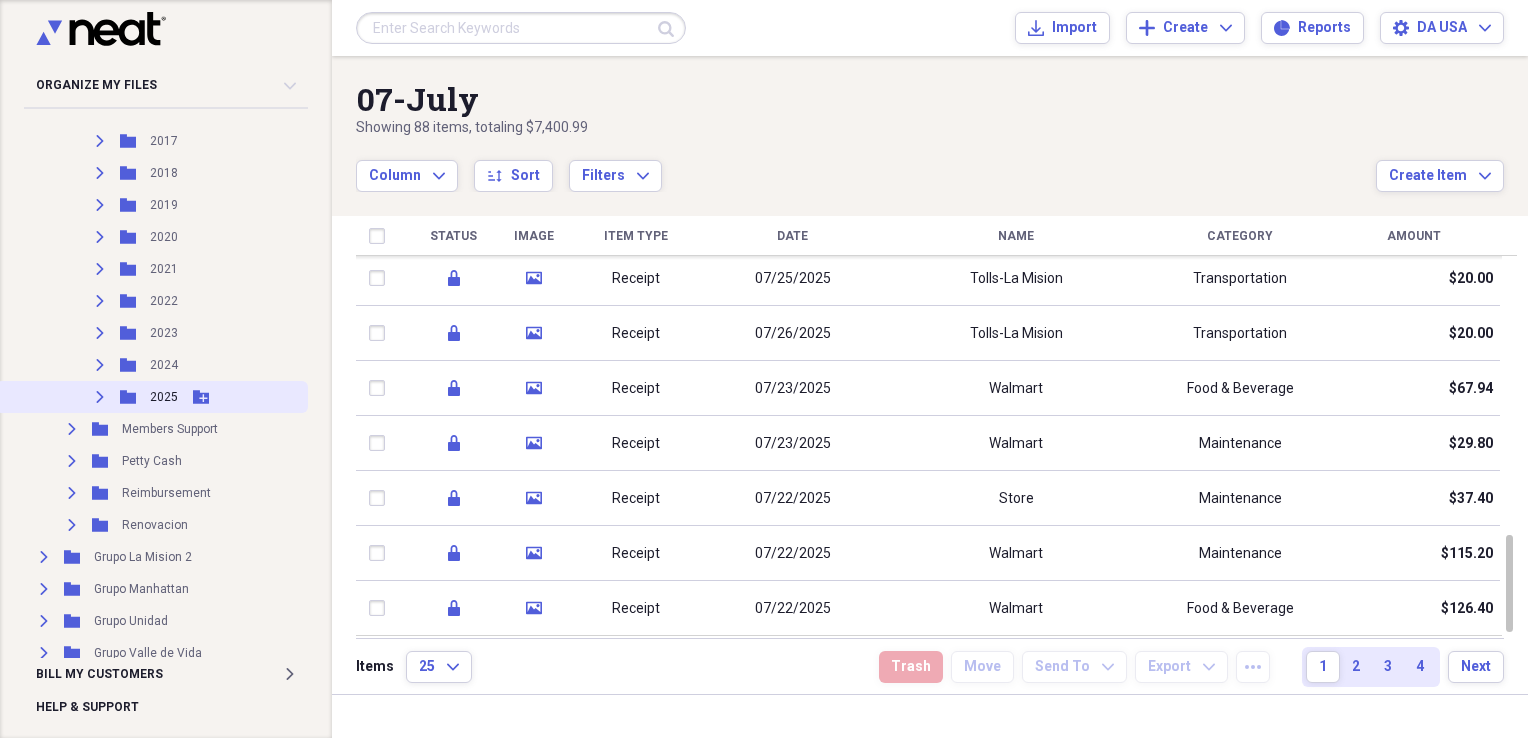 click on "Expand" 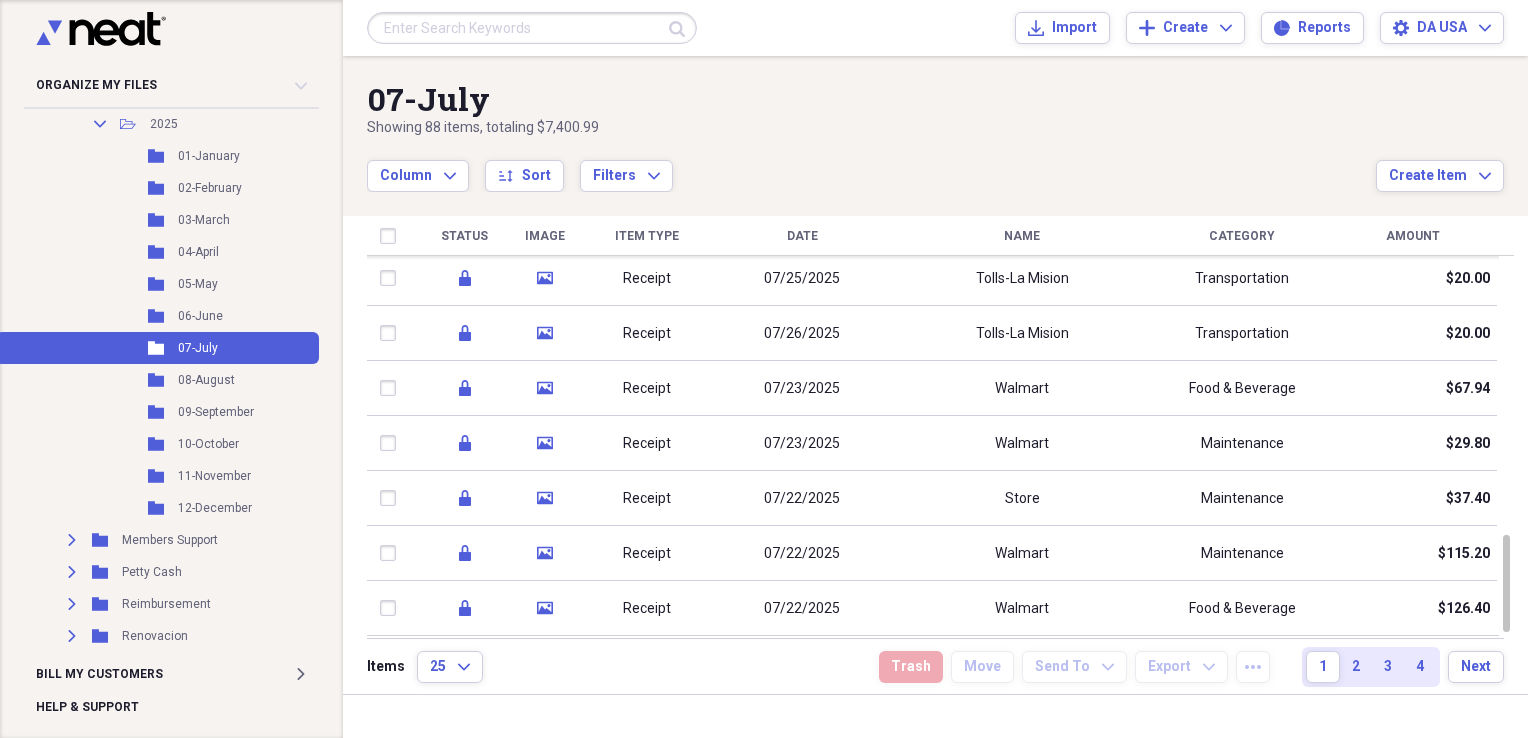 scroll, scrollTop: 659, scrollLeft: 0, axis: vertical 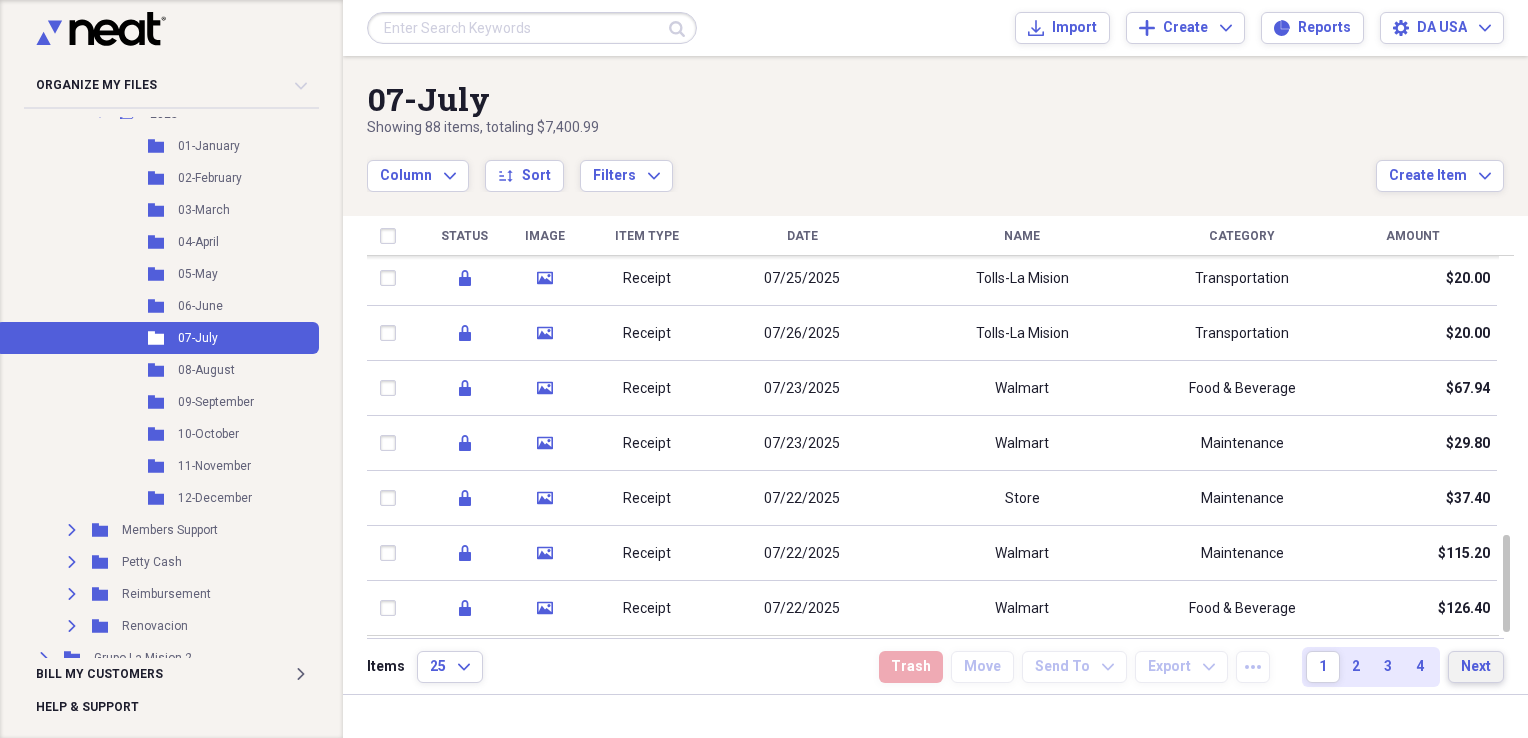 click on "Next" at bounding box center (1476, 667) 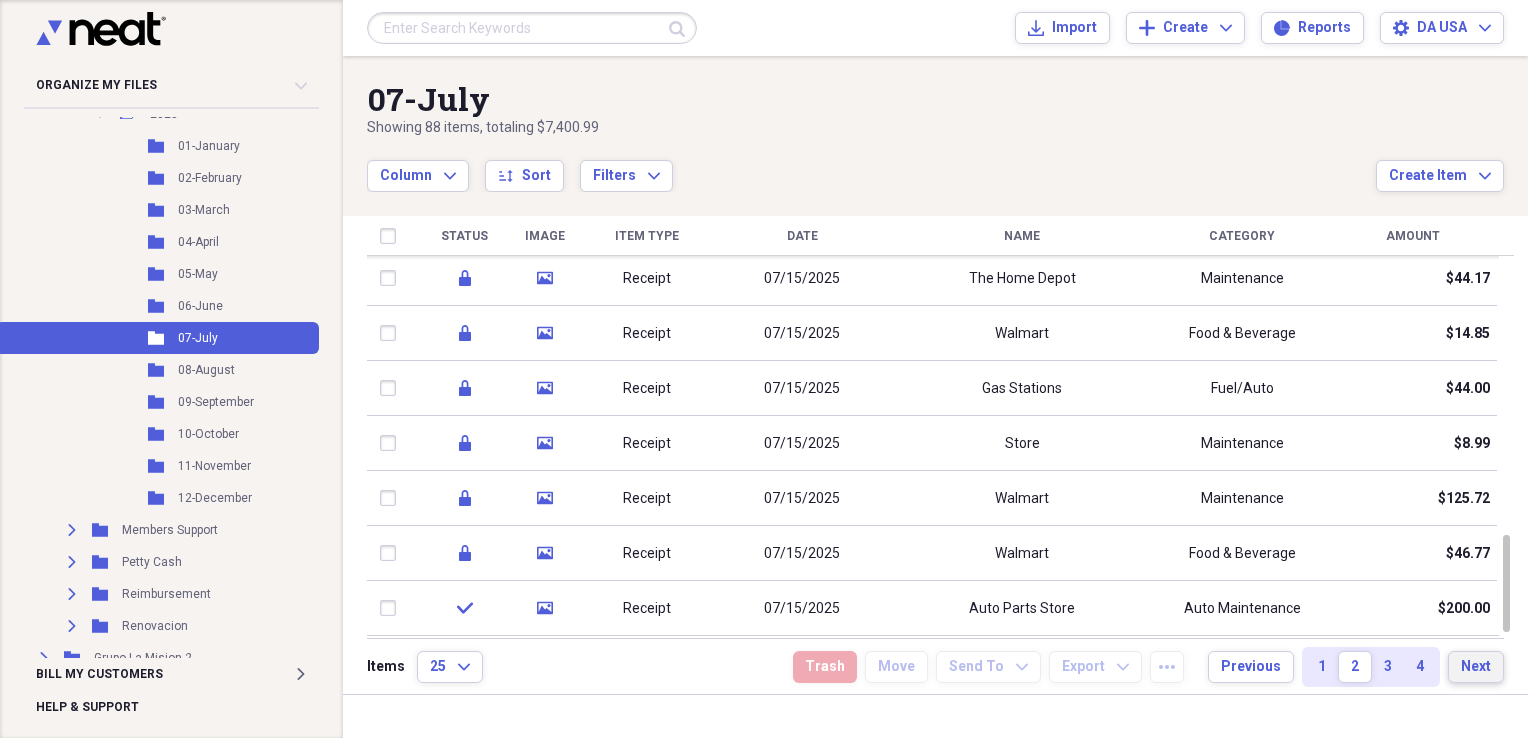 click on "Next" at bounding box center [1476, 667] 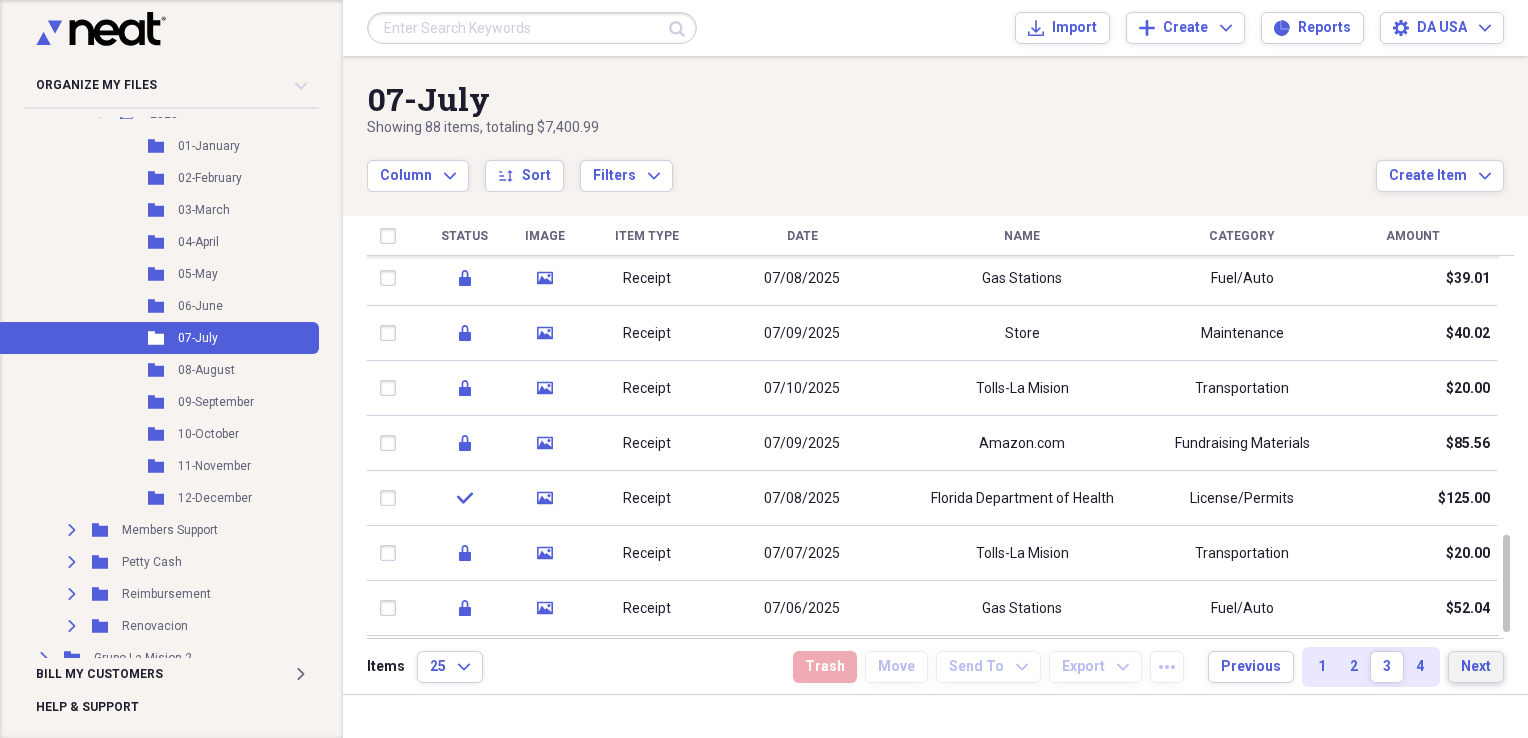 click on "Next" at bounding box center (1476, 667) 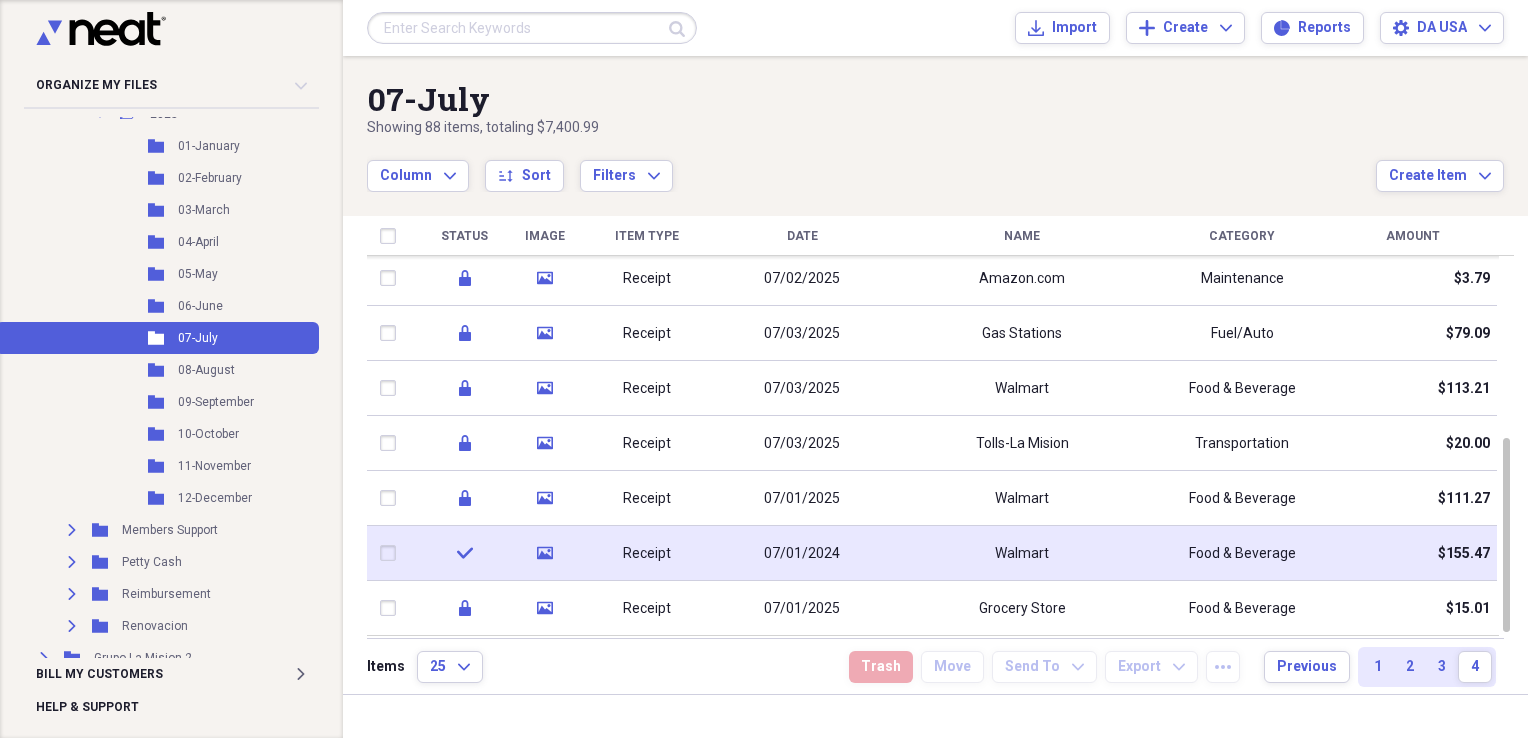 click on "Walmart" at bounding box center (1022, 553) 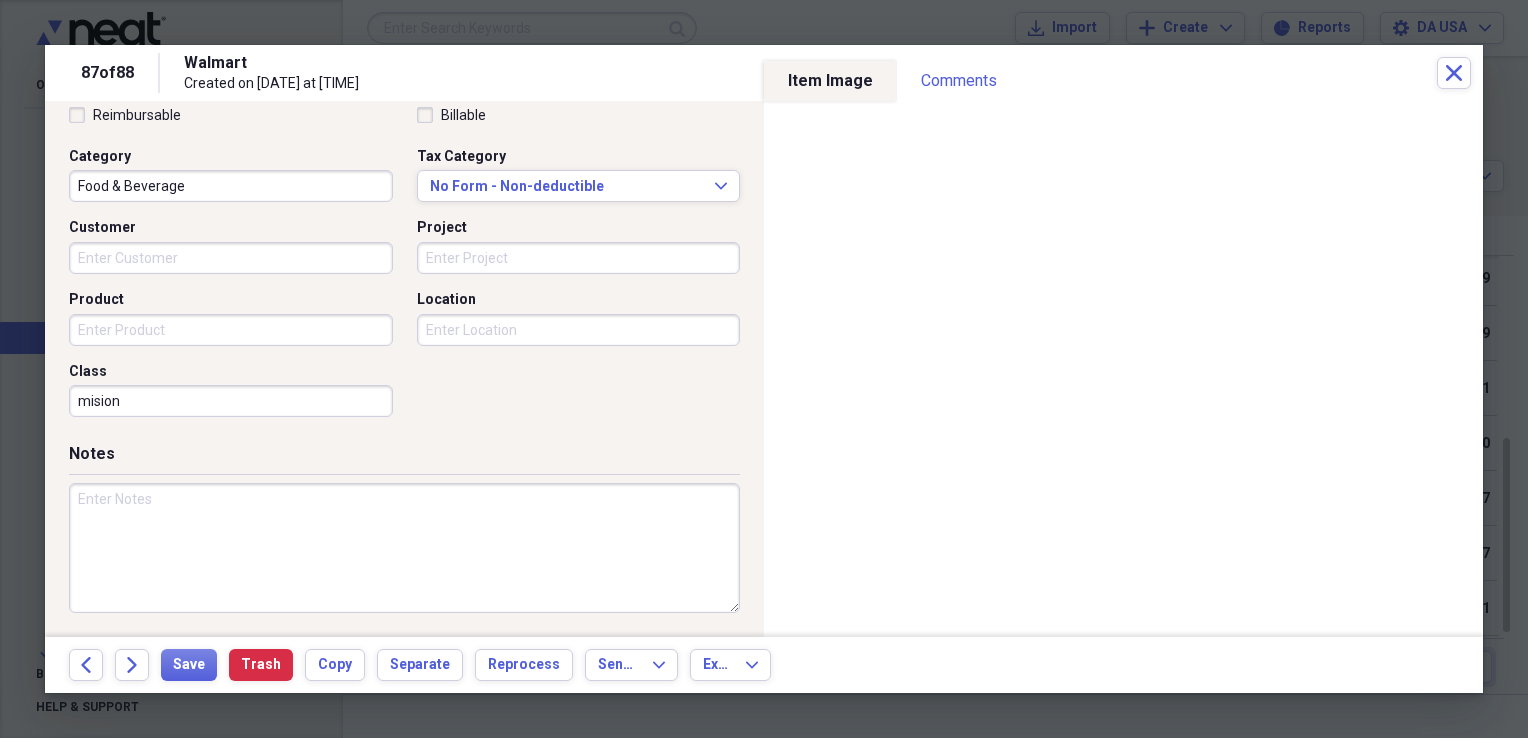 scroll, scrollTop: 0, scrollLeft: 0, axis: both 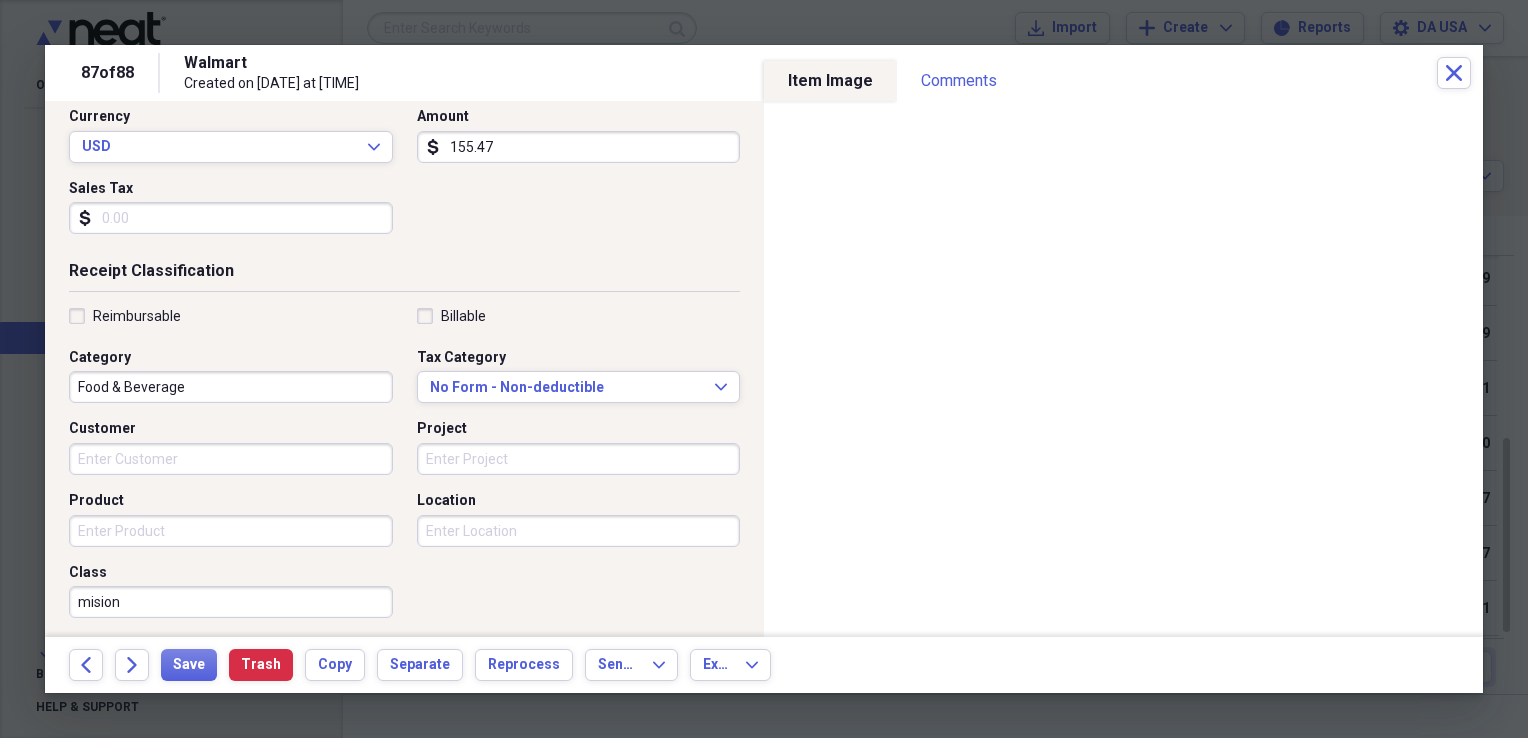 click on "Food & Beverage" at bounding box center (231, 387) 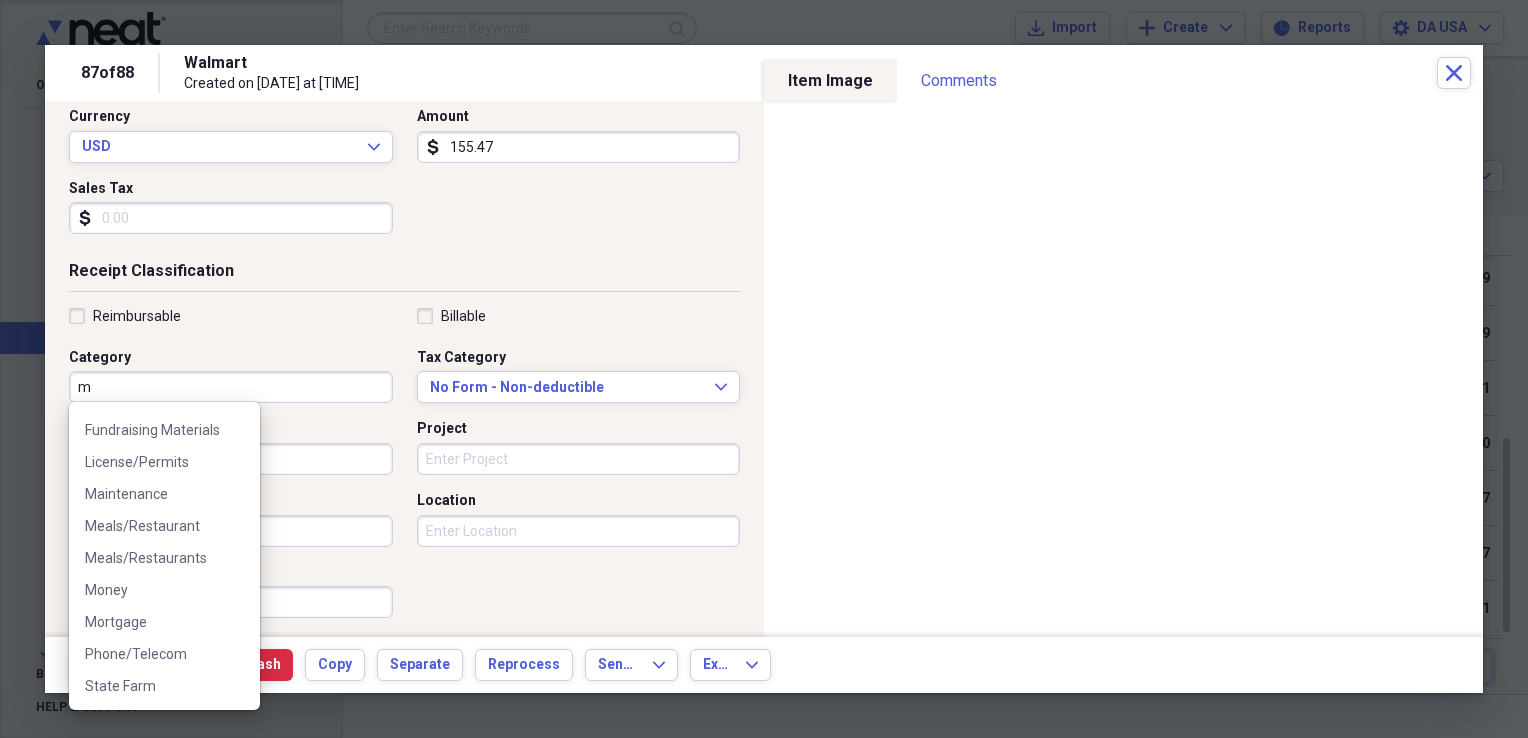 scroll, scrollTop: 0, scrollLeft: 0, axis: both 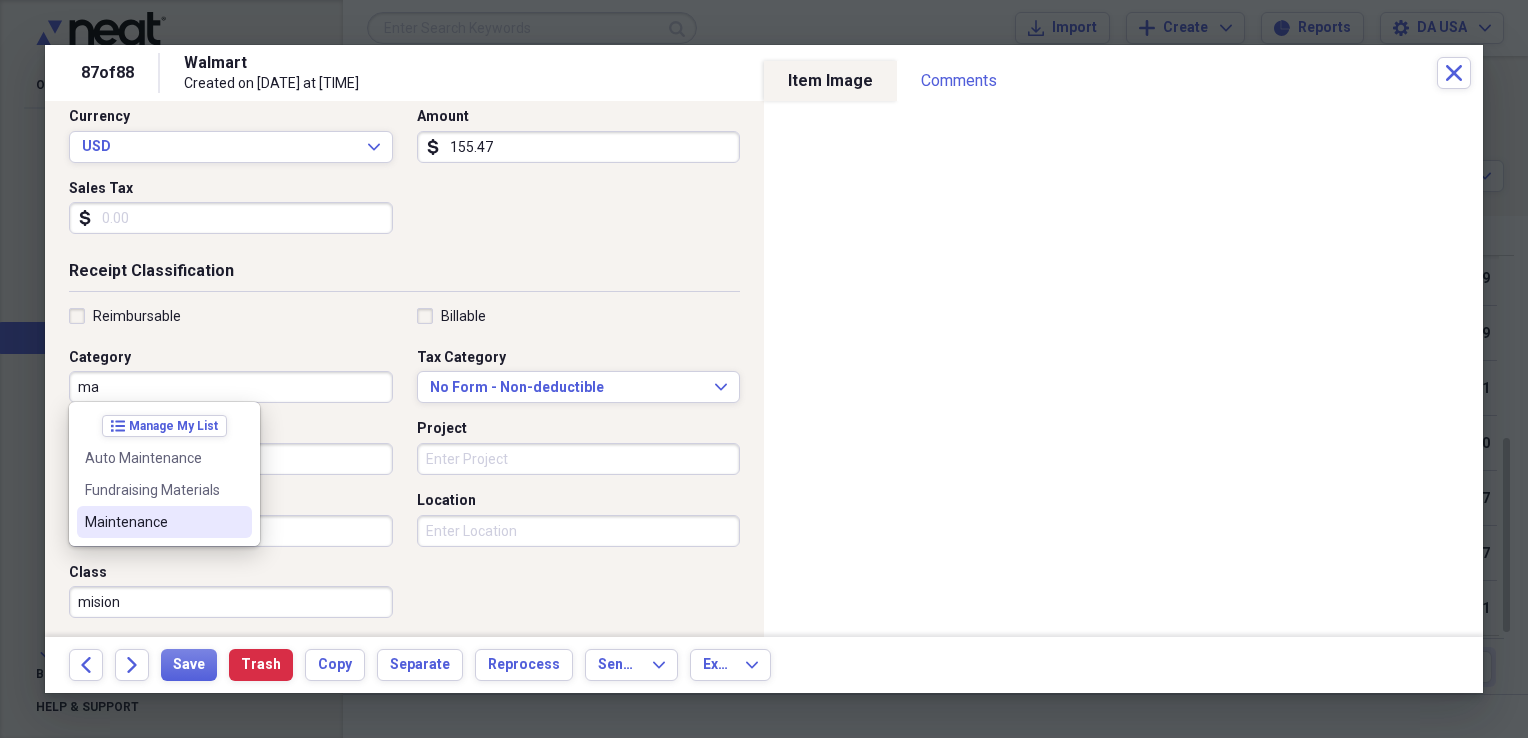 click on "Maintenance" at bounding box center (152, 522) 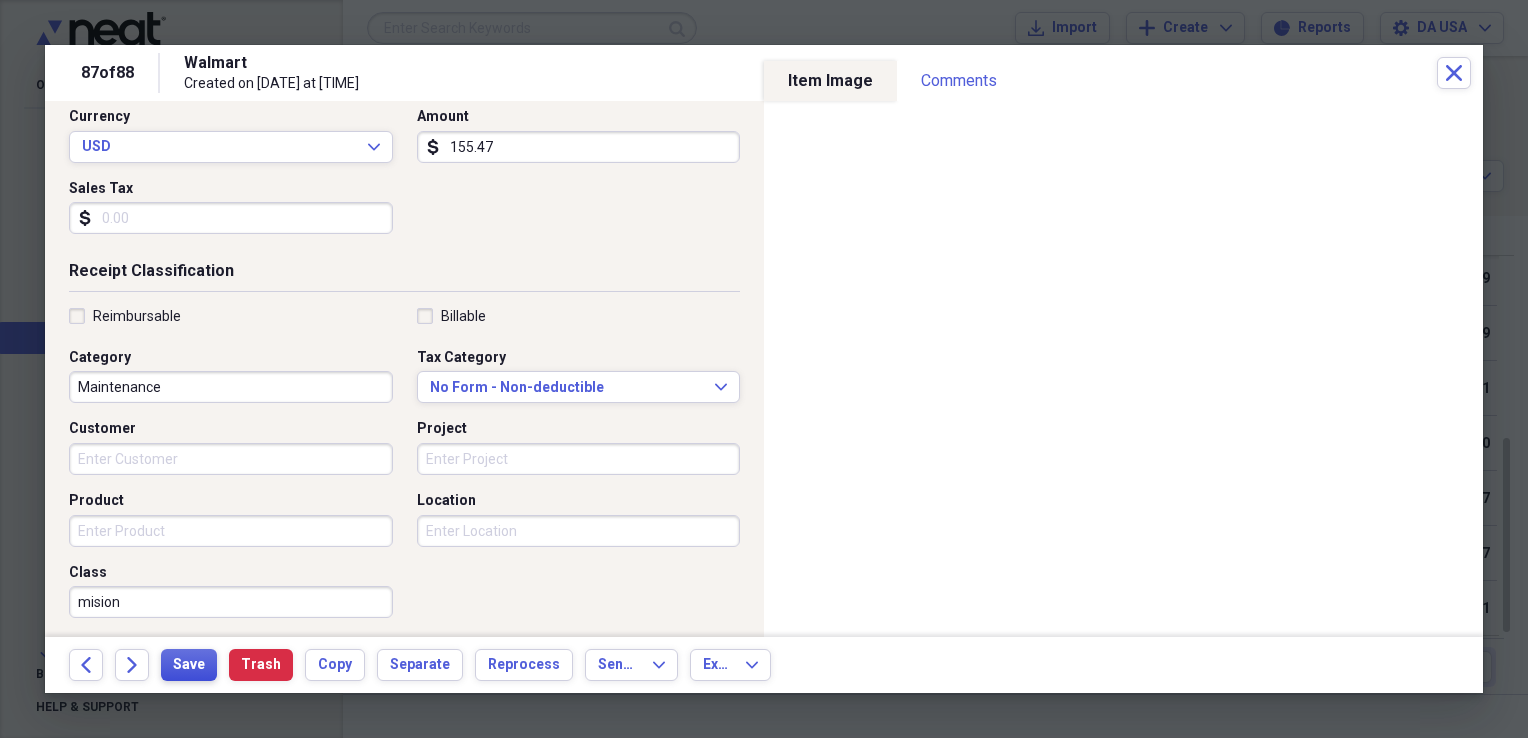 click on "Save" at bounding box center [189, 665] 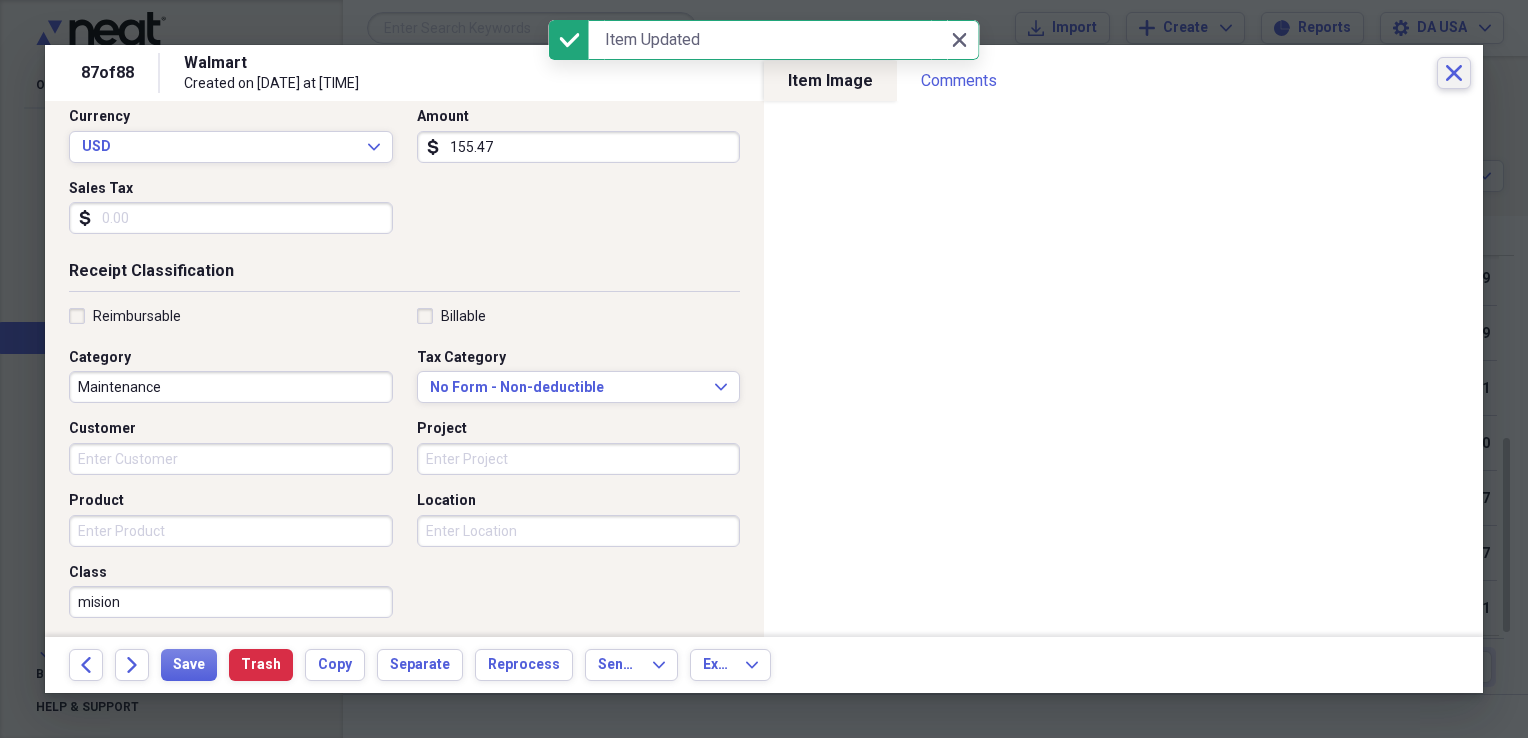 click on "Close" 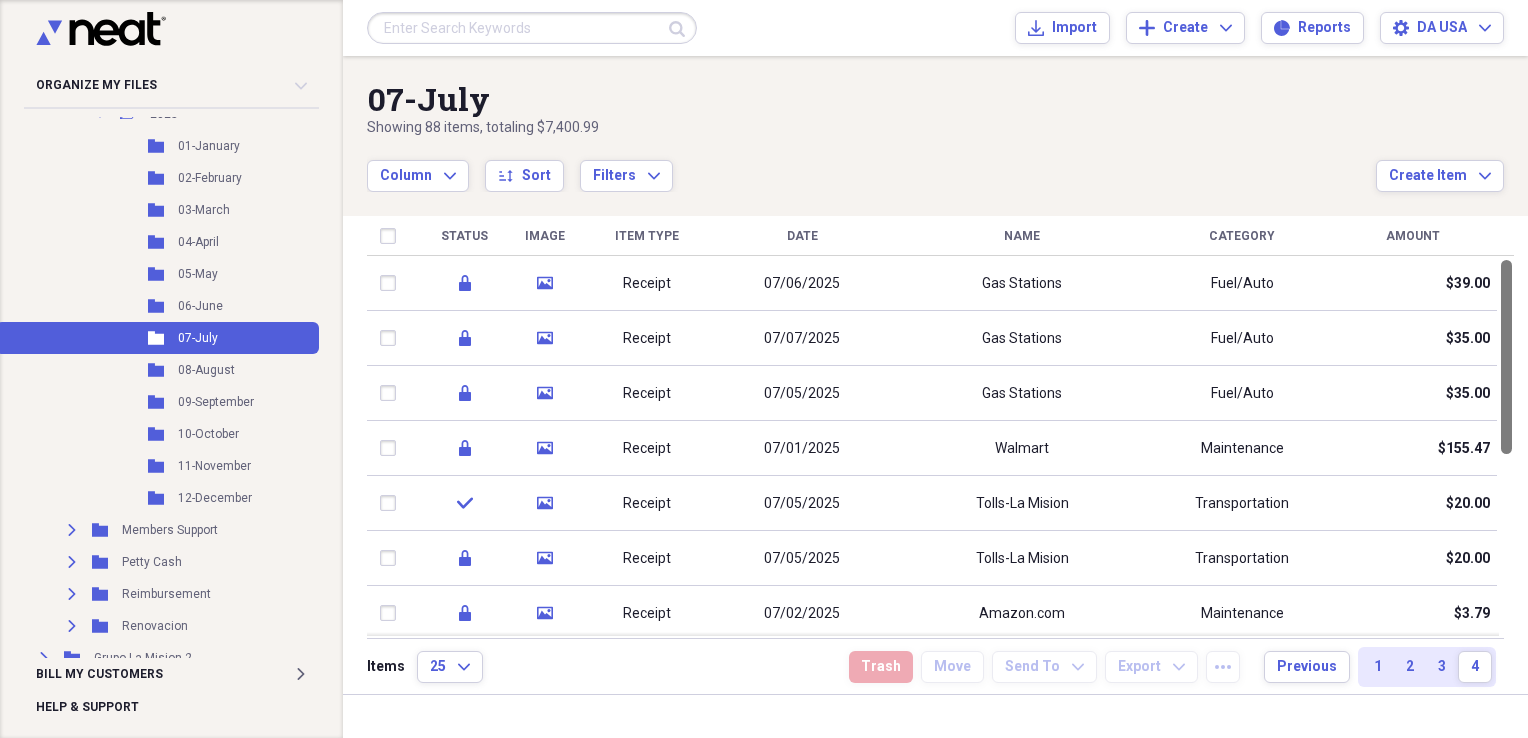 drag, startPoint x: 1520, startPoint y: 498, endPoint x: 1527, endPoint y: 356, distance: 142.17242 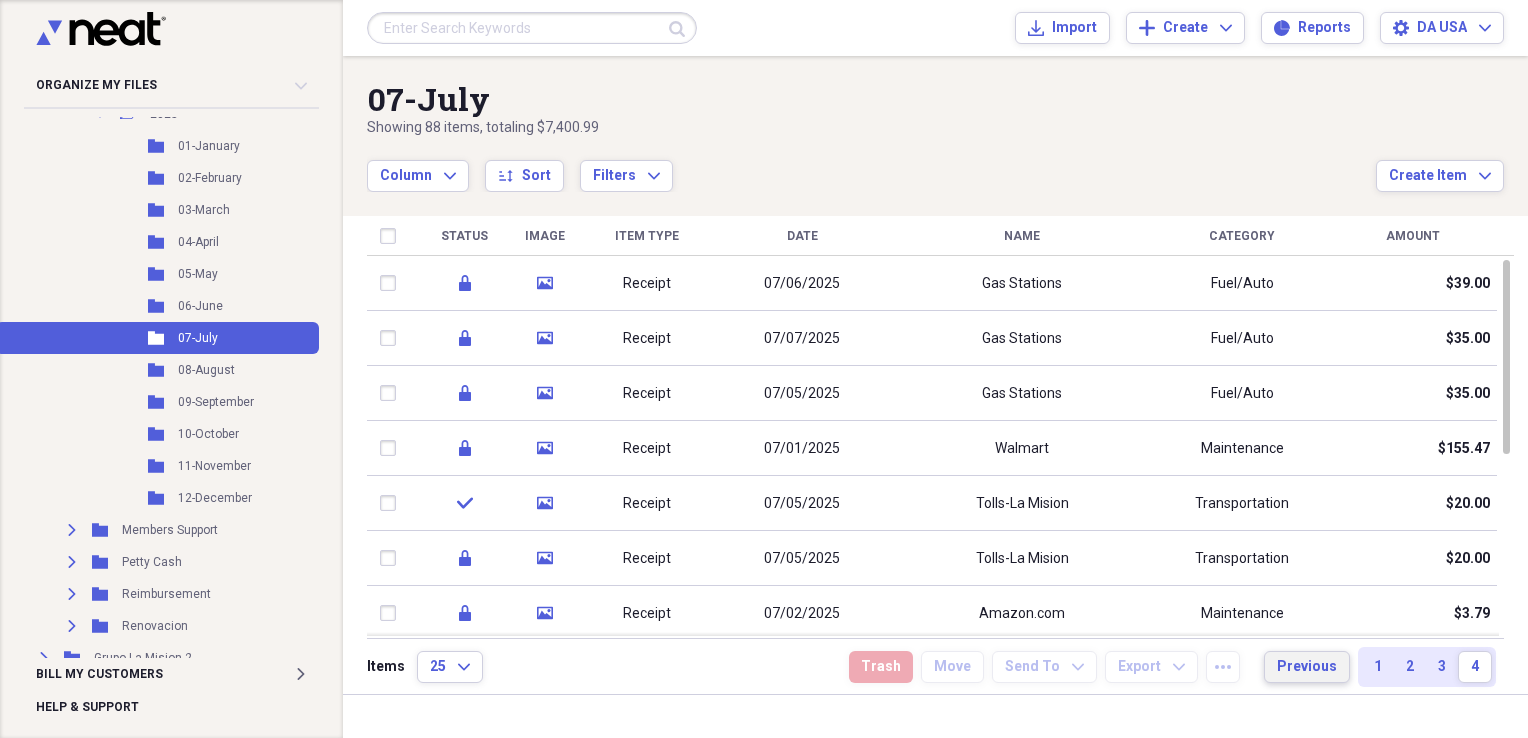 click on "Previous" at bounding box center [1307, 667] 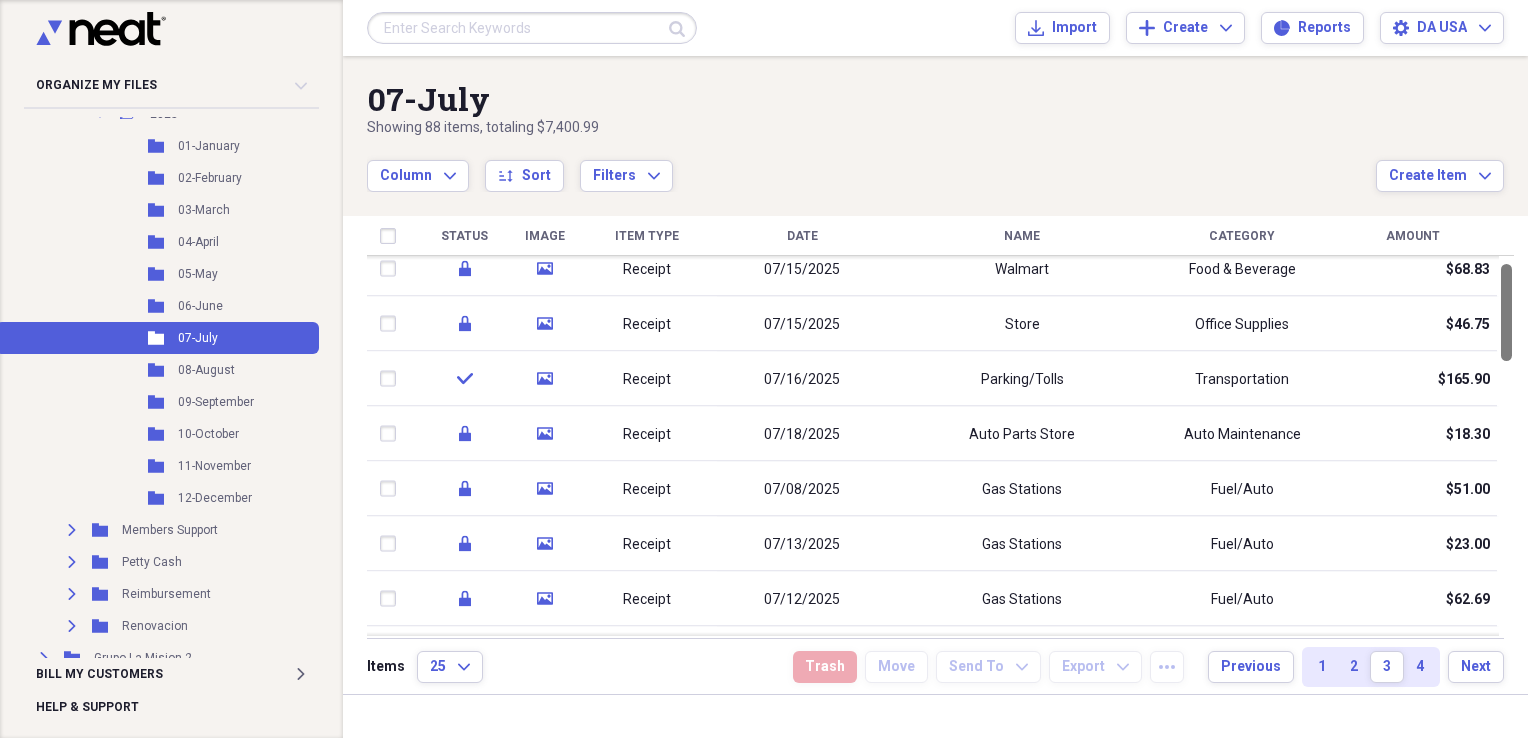 click at bounding box center [1506, 312] 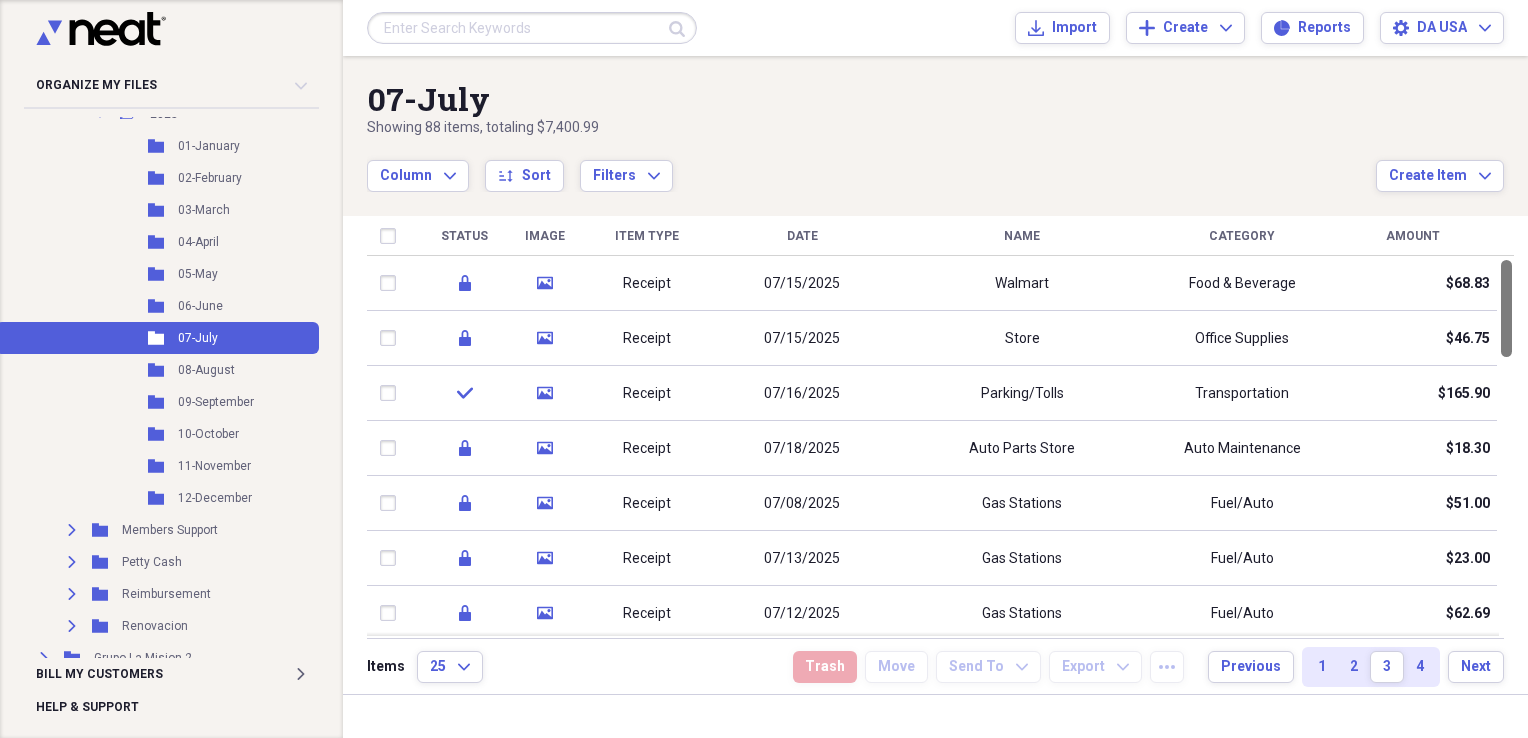drag, startPoint x: 1516, startPoint y: 337, endPoint x: 1519, endPoint y: 307, distance: 30.149628 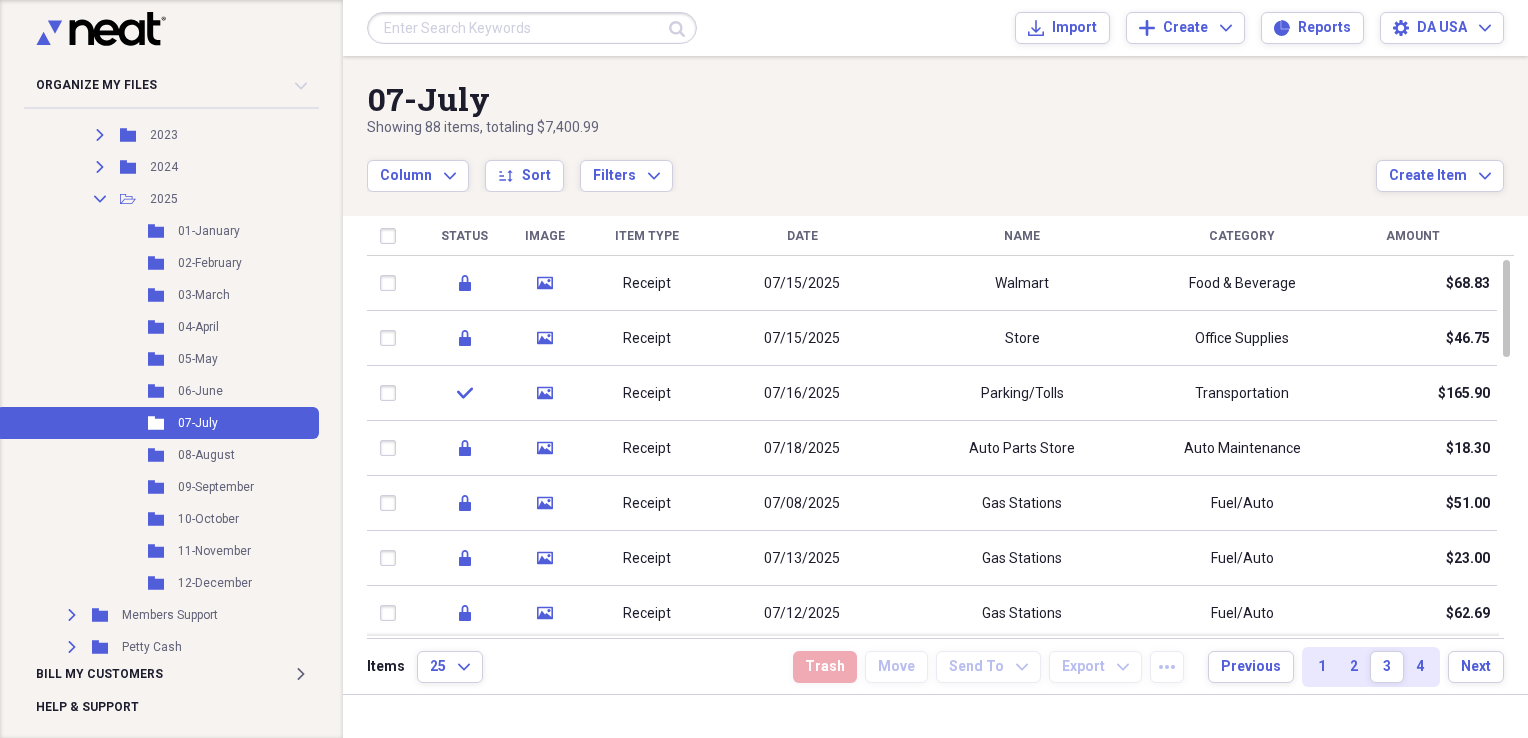 scroll, scrollTop: 604, scrollLeft: 0, axis: vertical 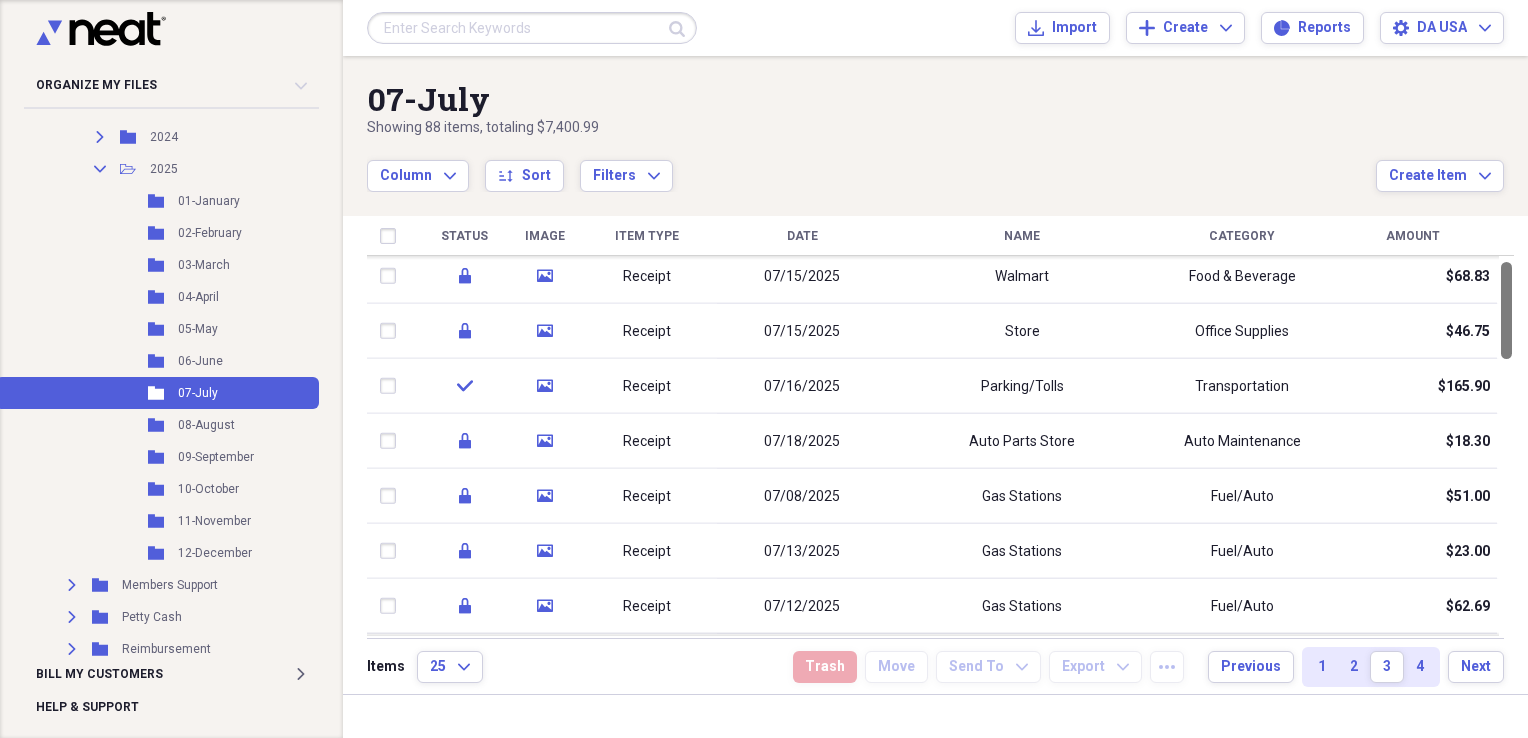 click at bounding box center [1506, 310] 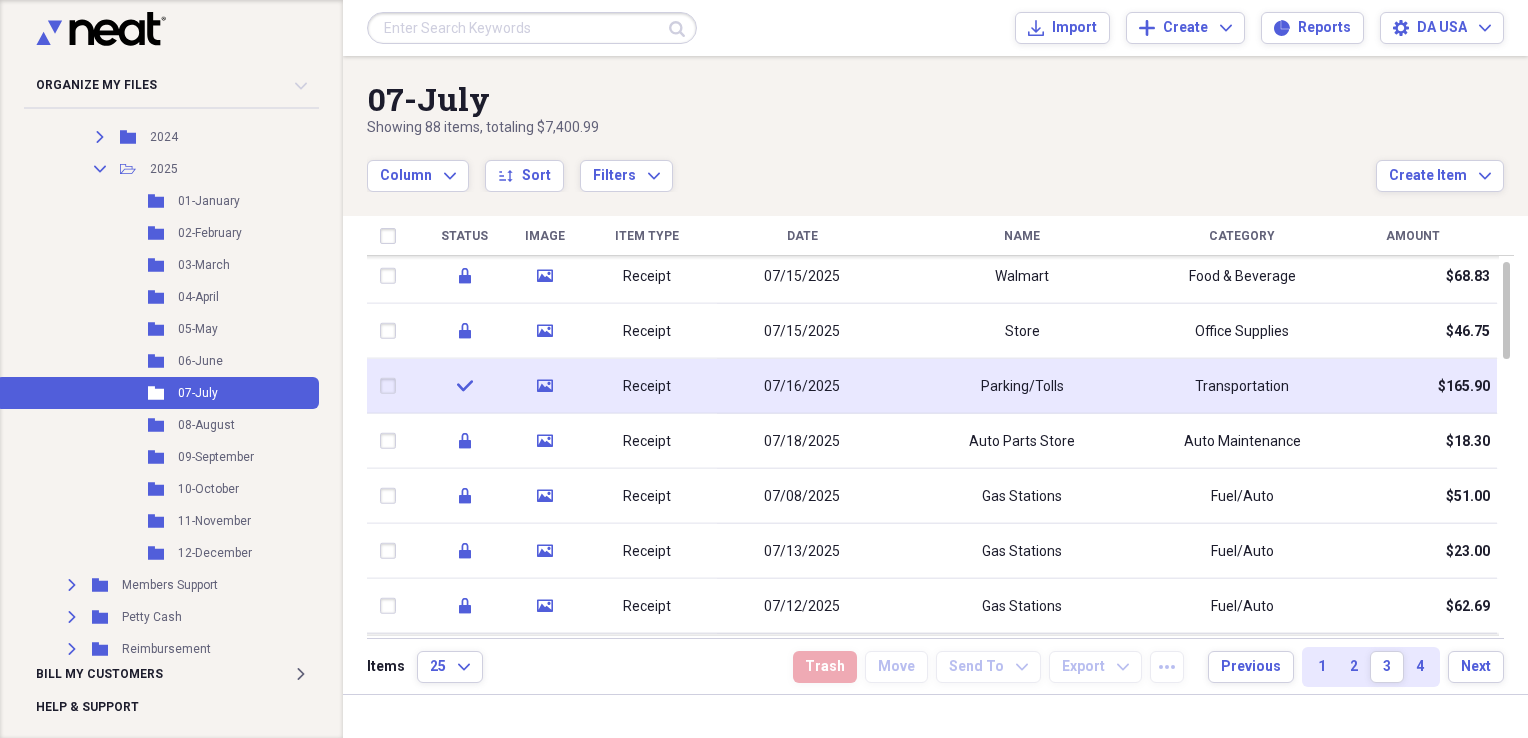 click on "07/16/2025" at bounding box center [802, 386] 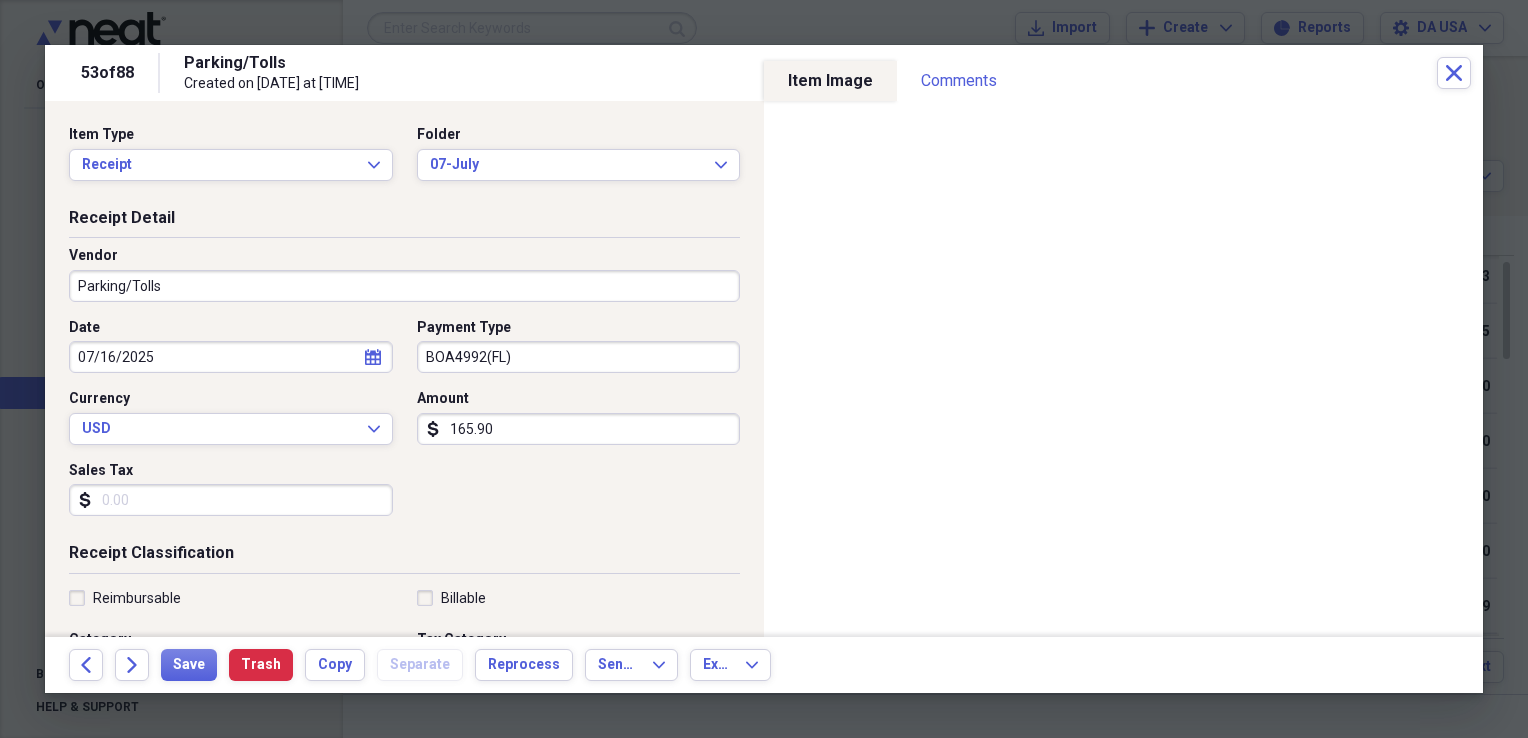 click on "Parking/Tolls" at bounding box center (404, 286) 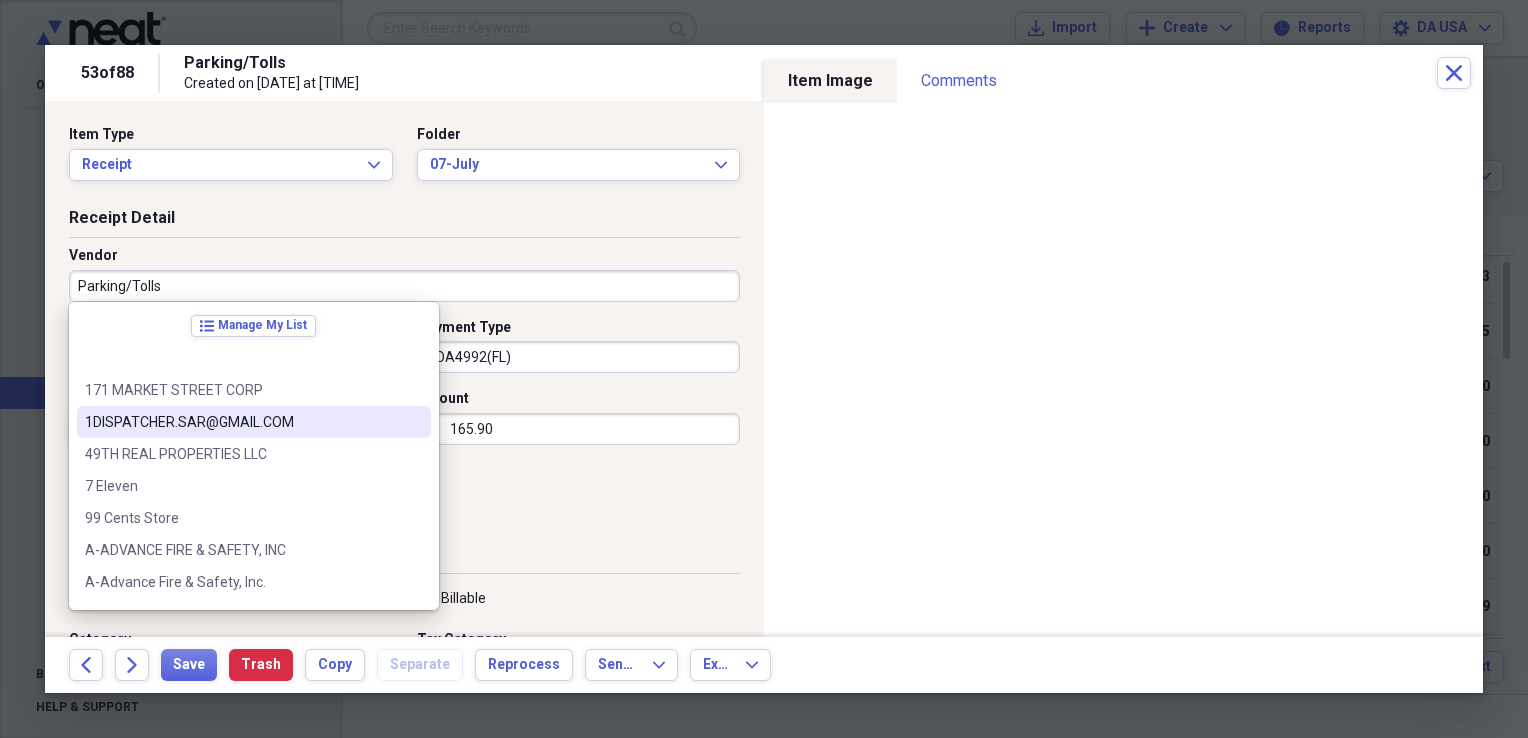 scroll, scrollTop: 966, scrollLeft: 0, axis: vertical 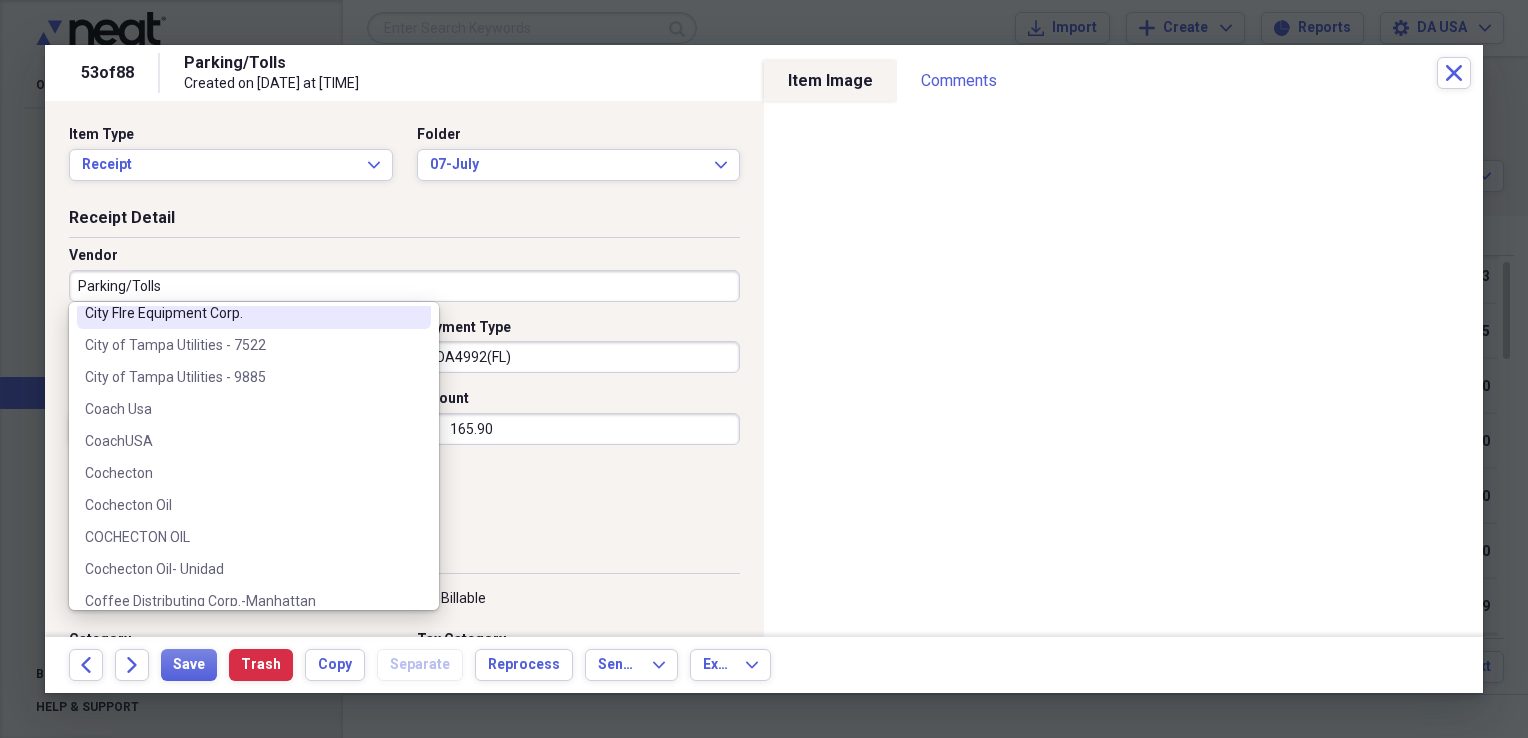 click on "Parking/Tolls" at bounding box center (404, 286) 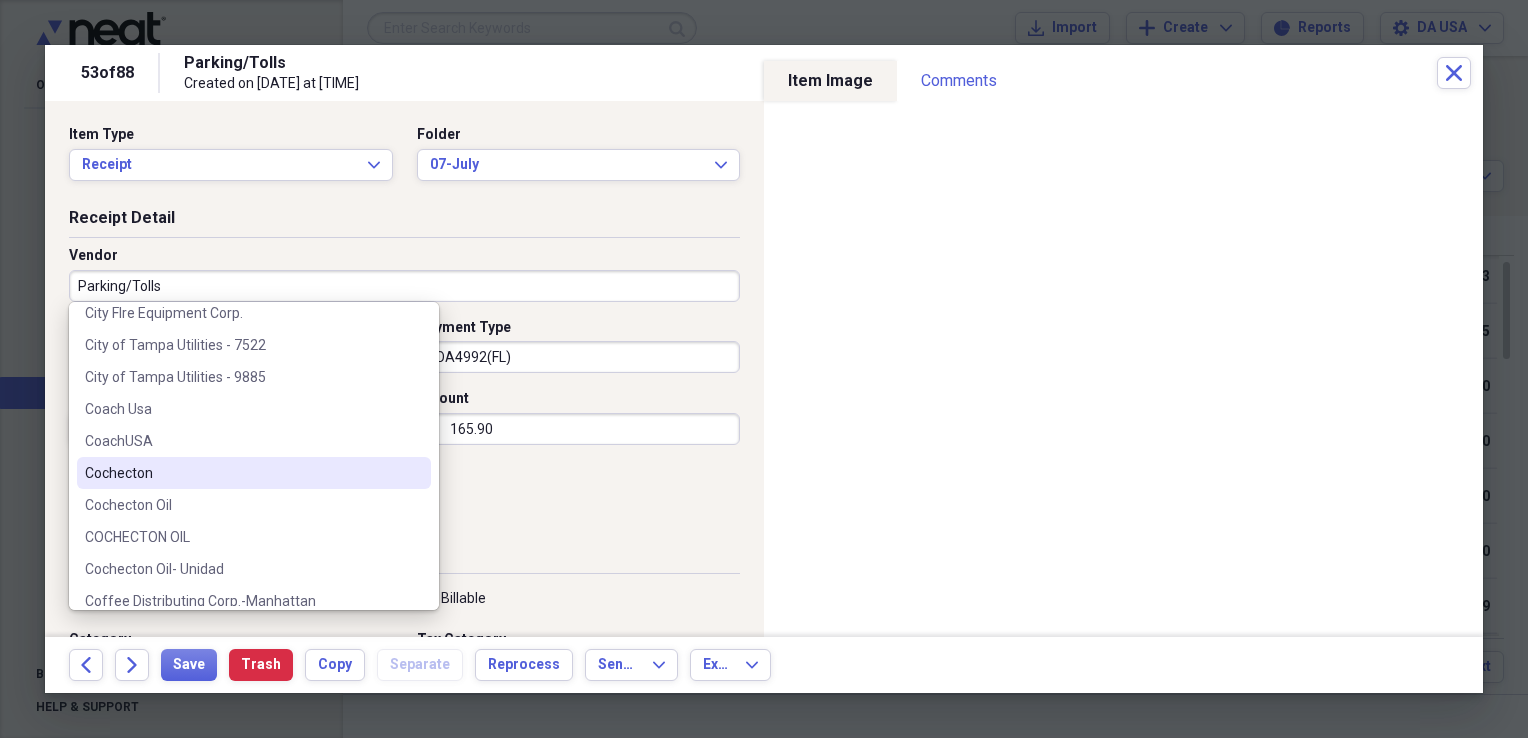 click on "Date [DATE] calendar Calendar Payment Type BOA [NUMBER] (FL) Currency USD Expand Amount dollar-sign [AMOUNT] Sales Tax dollar-sign" at bounding box center (404, 425) 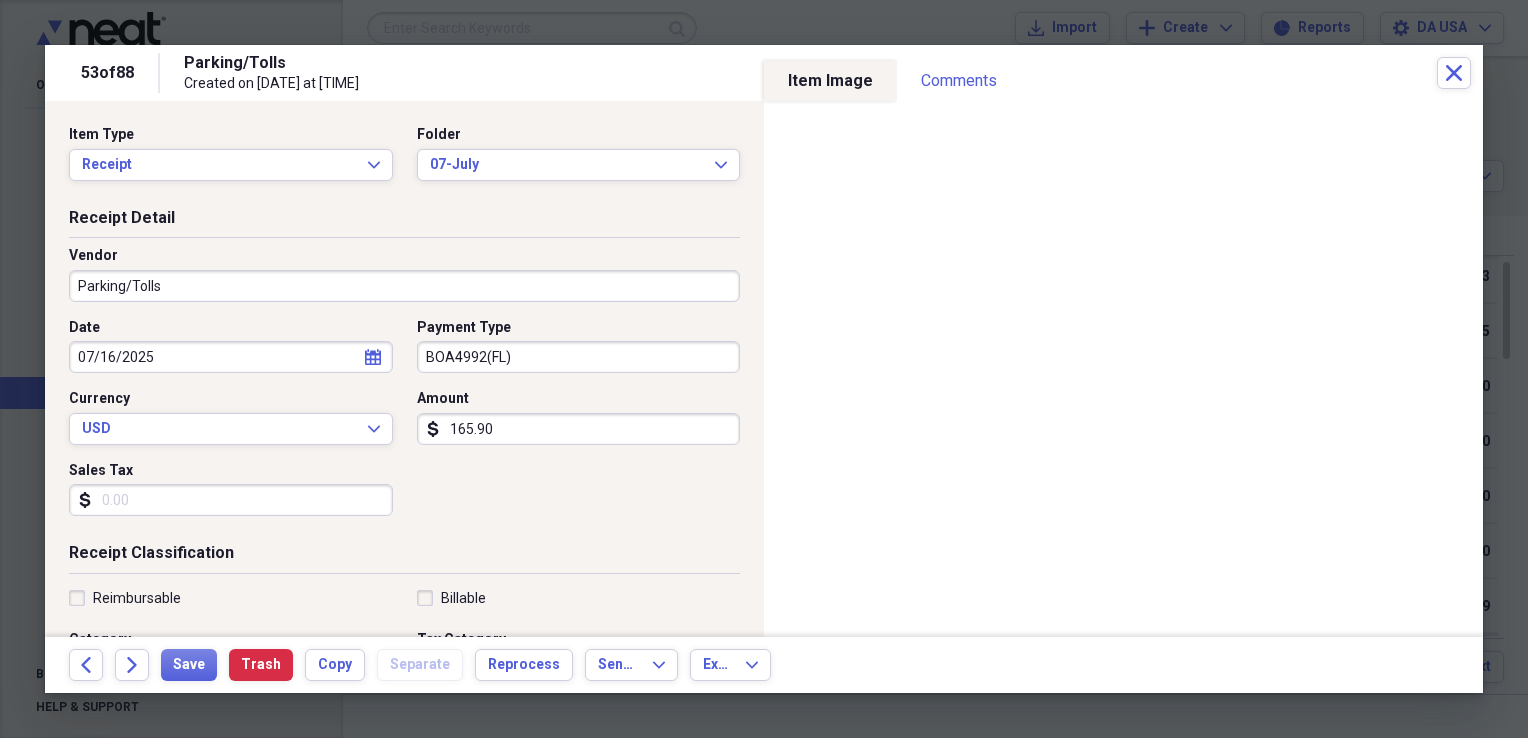 scroll, scrollTop: 483, scrollLeft: 0, axis: vertical 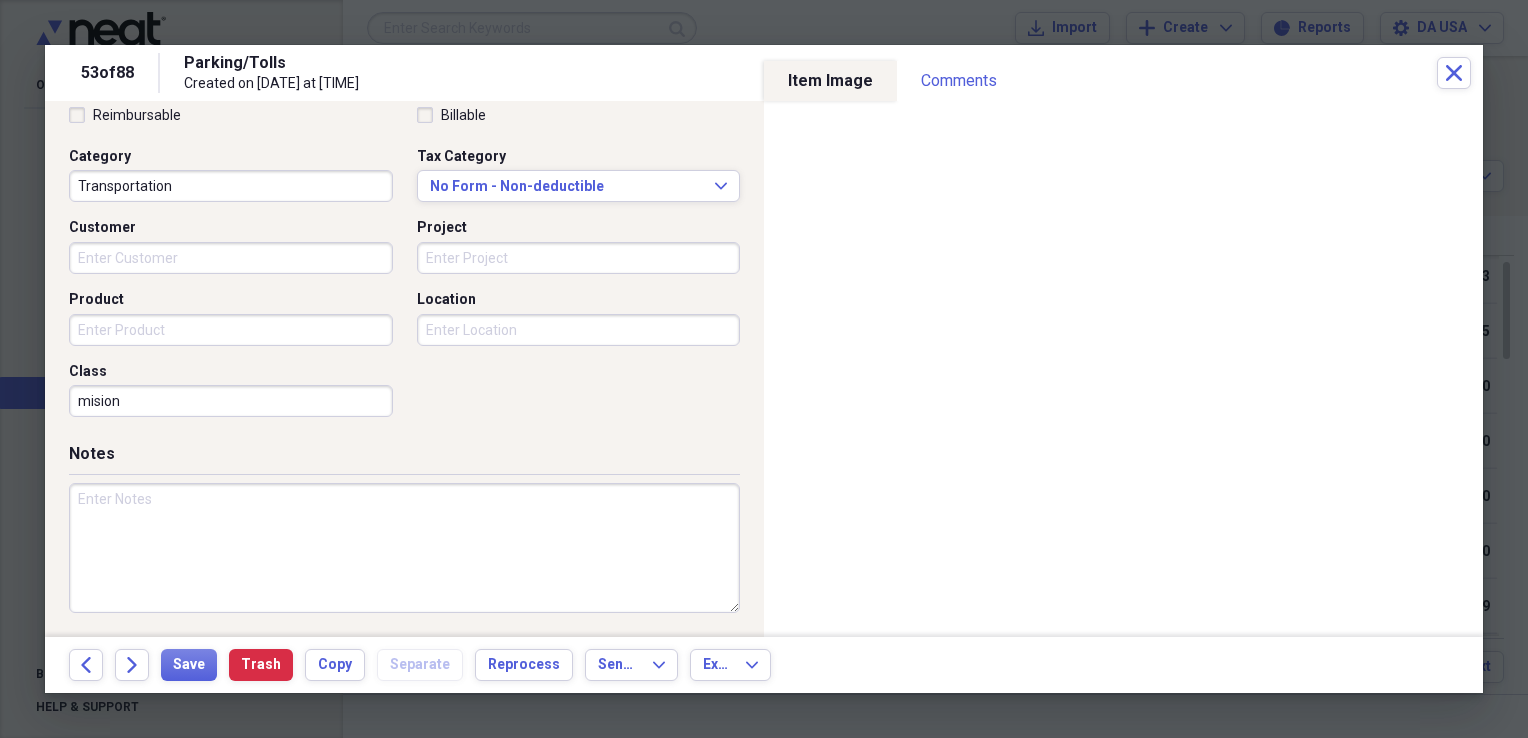 click on "Transportation" at bounding box center (231, 186) 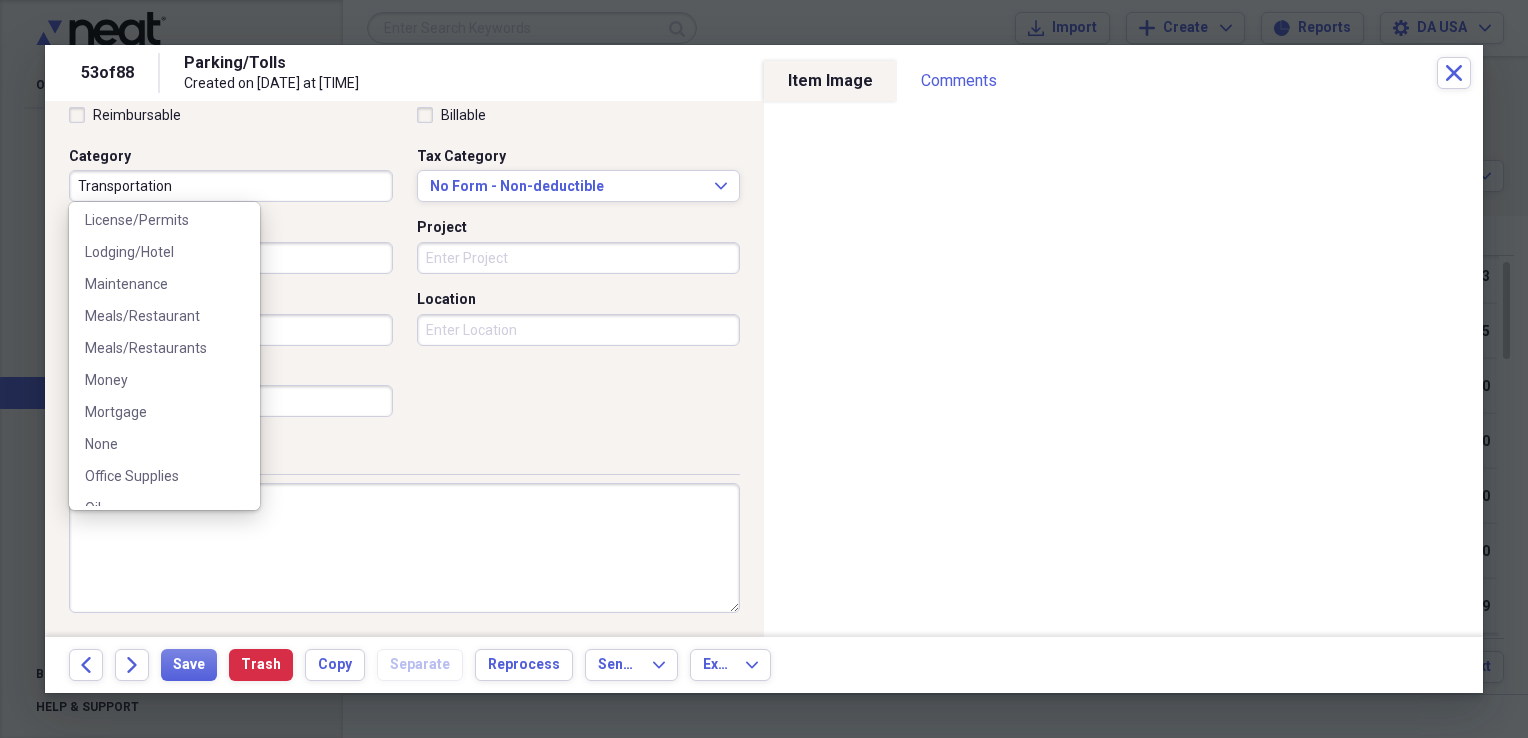 scroll, scrollTop: 1596, scrollLeft: 0, axis: vertical 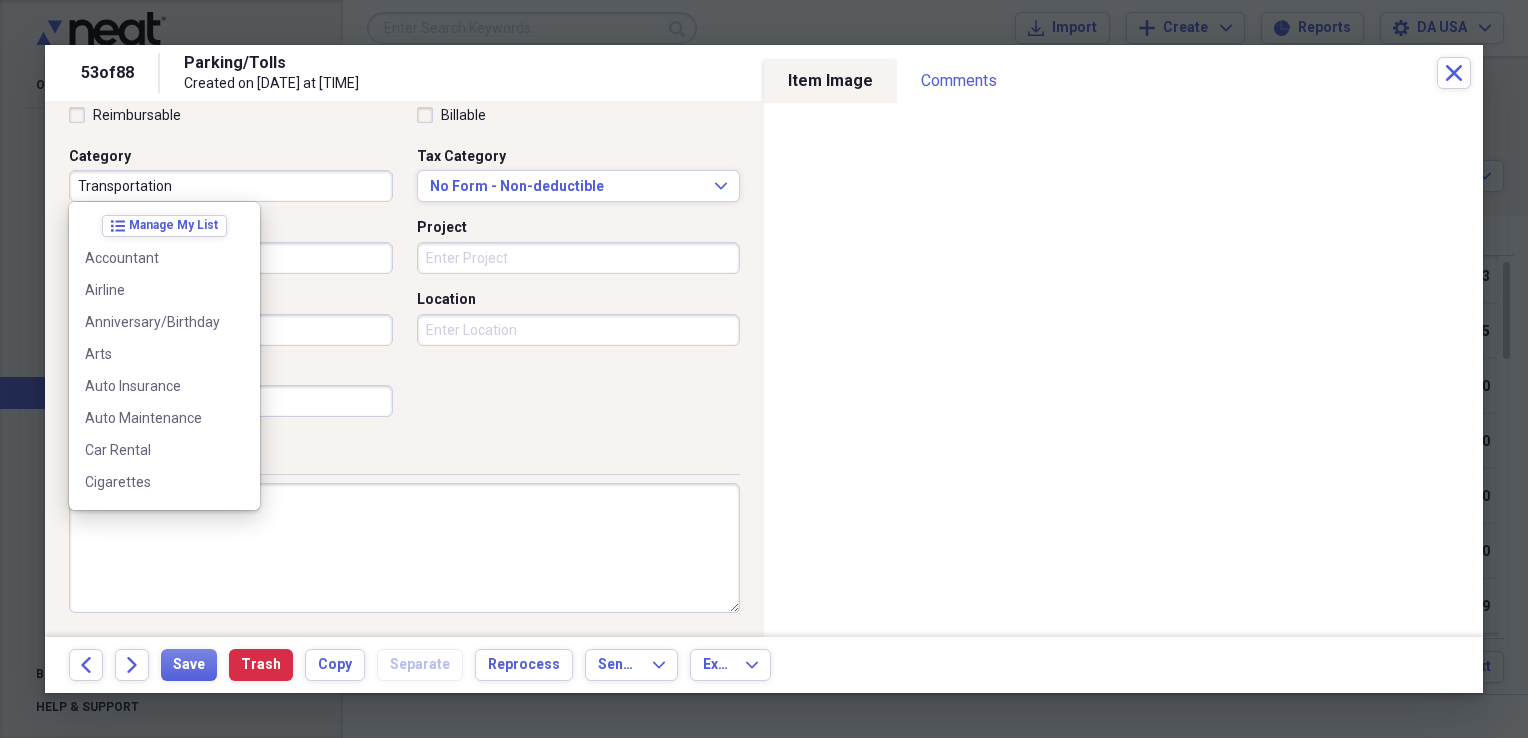 click on "Receipt Classification Reimbursable Billable Category Transportation Tax Category No Form - Non-deductible Expand Customer Project Product Location Class mision" at bounding box center (404, 251) 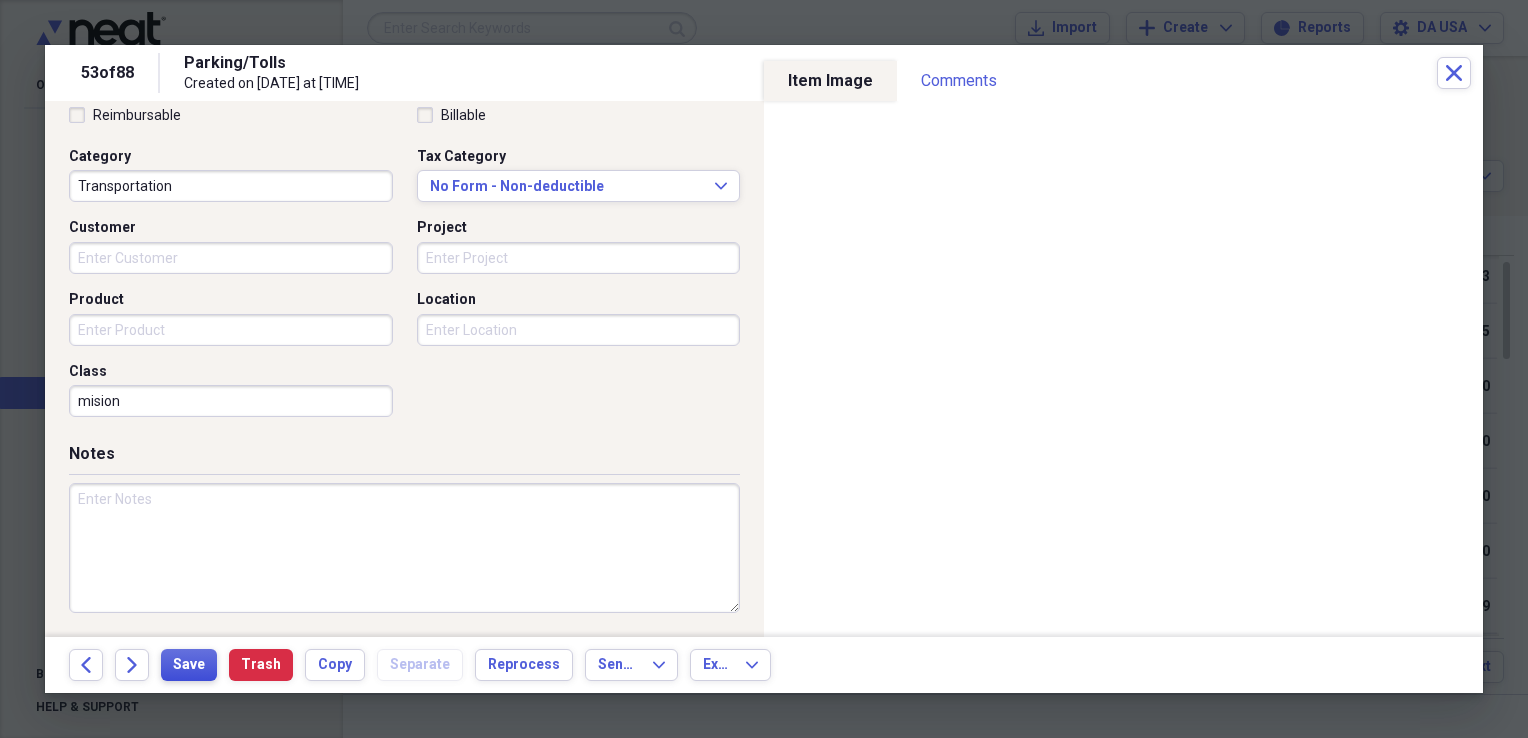 click on "Save" at bounding box center (189, 665) 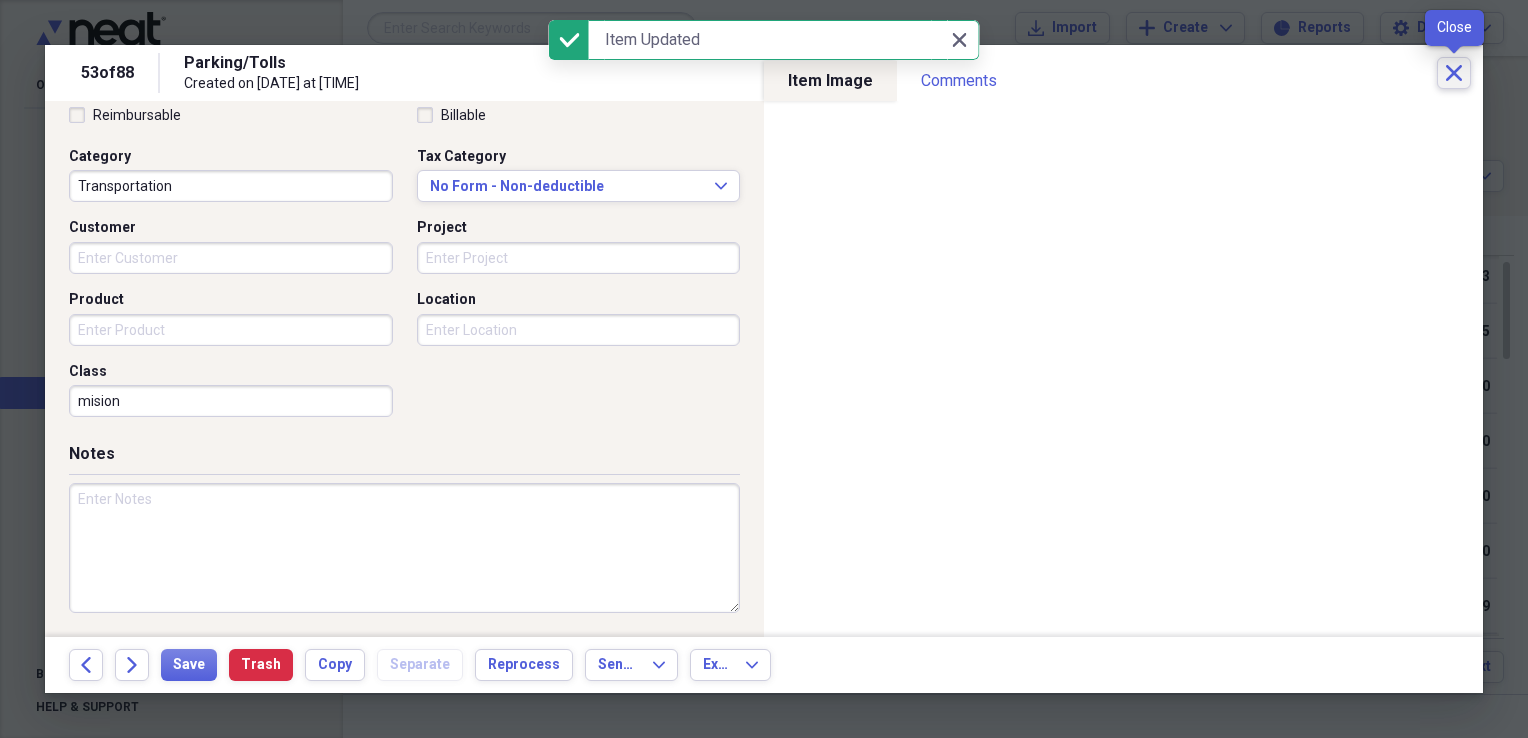 click on "Close" 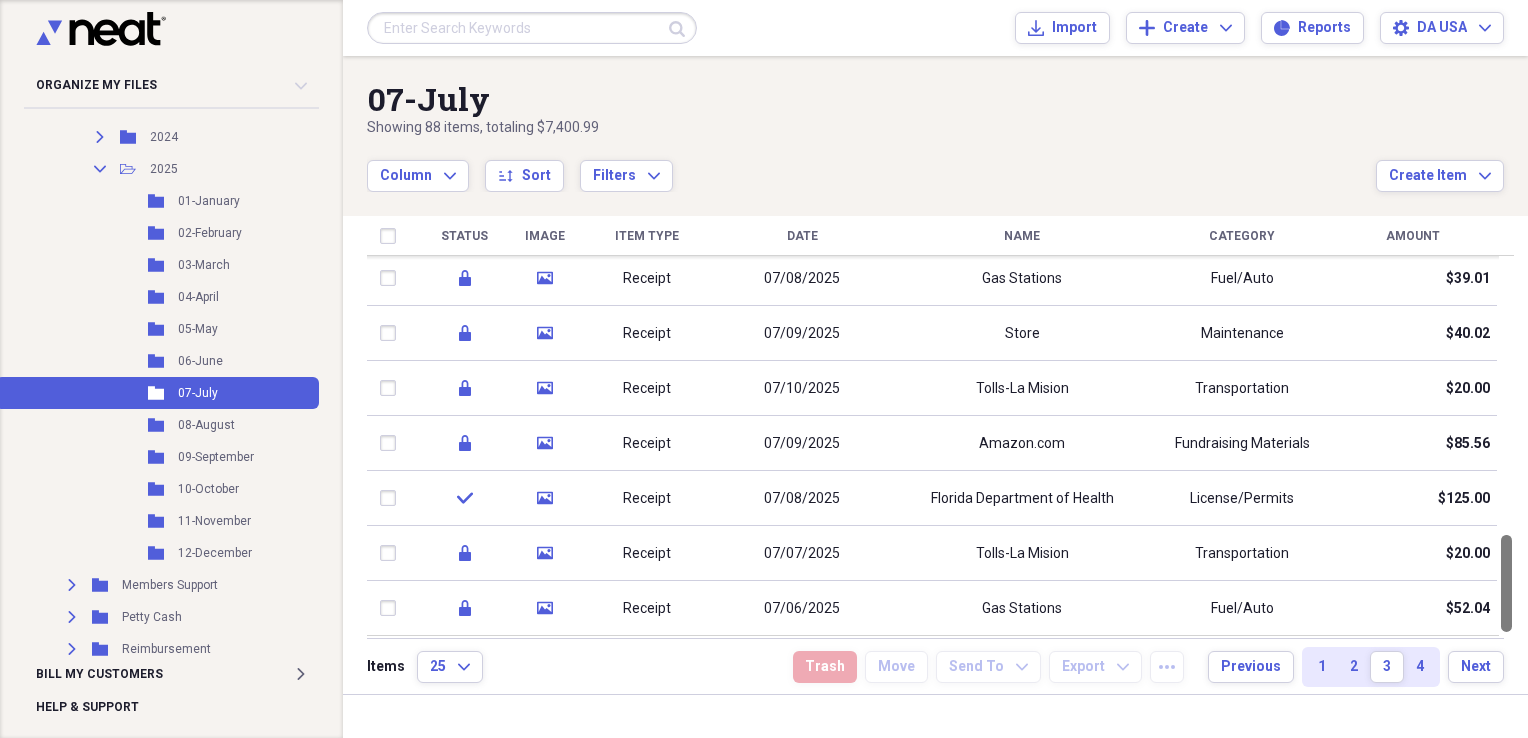 drag, startPoint x: 1524, startPoint y: 320, endPoint x: 1531, endPoint y: 607, distance: 287.08536 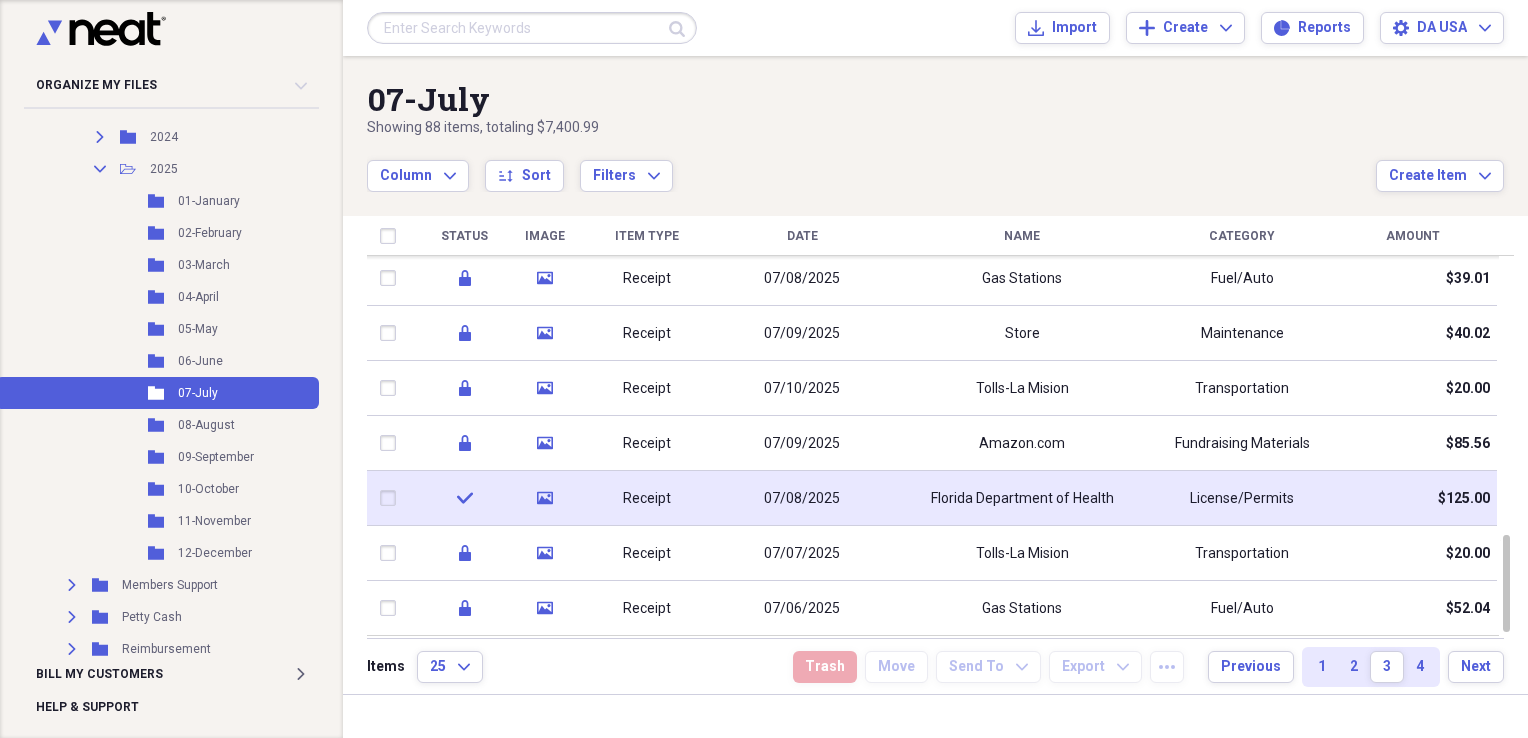 click on "Florida Department of Health" at bounding box center (1022, 498) 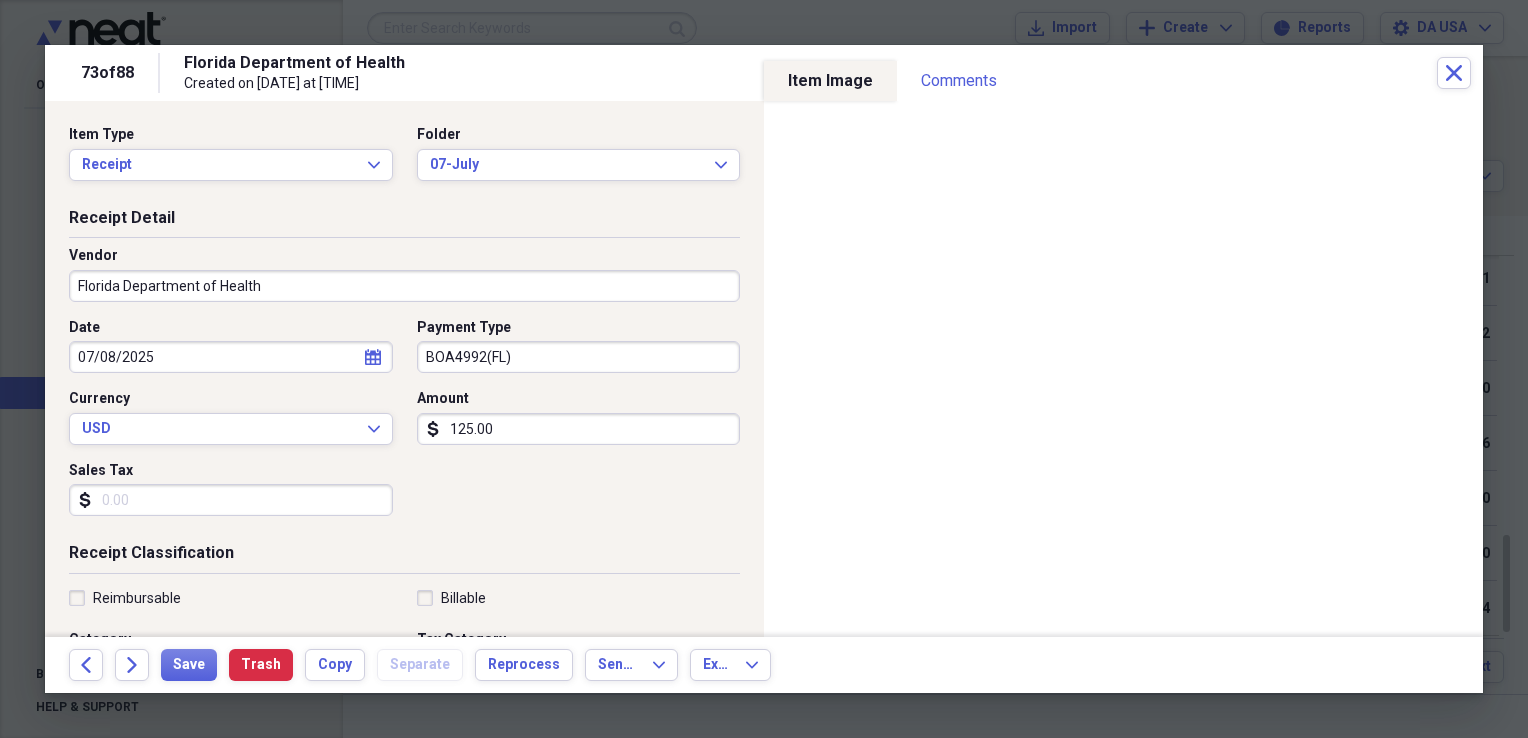 scroll, scrollTop: 483, scrollLeft: 0, axis: vertical 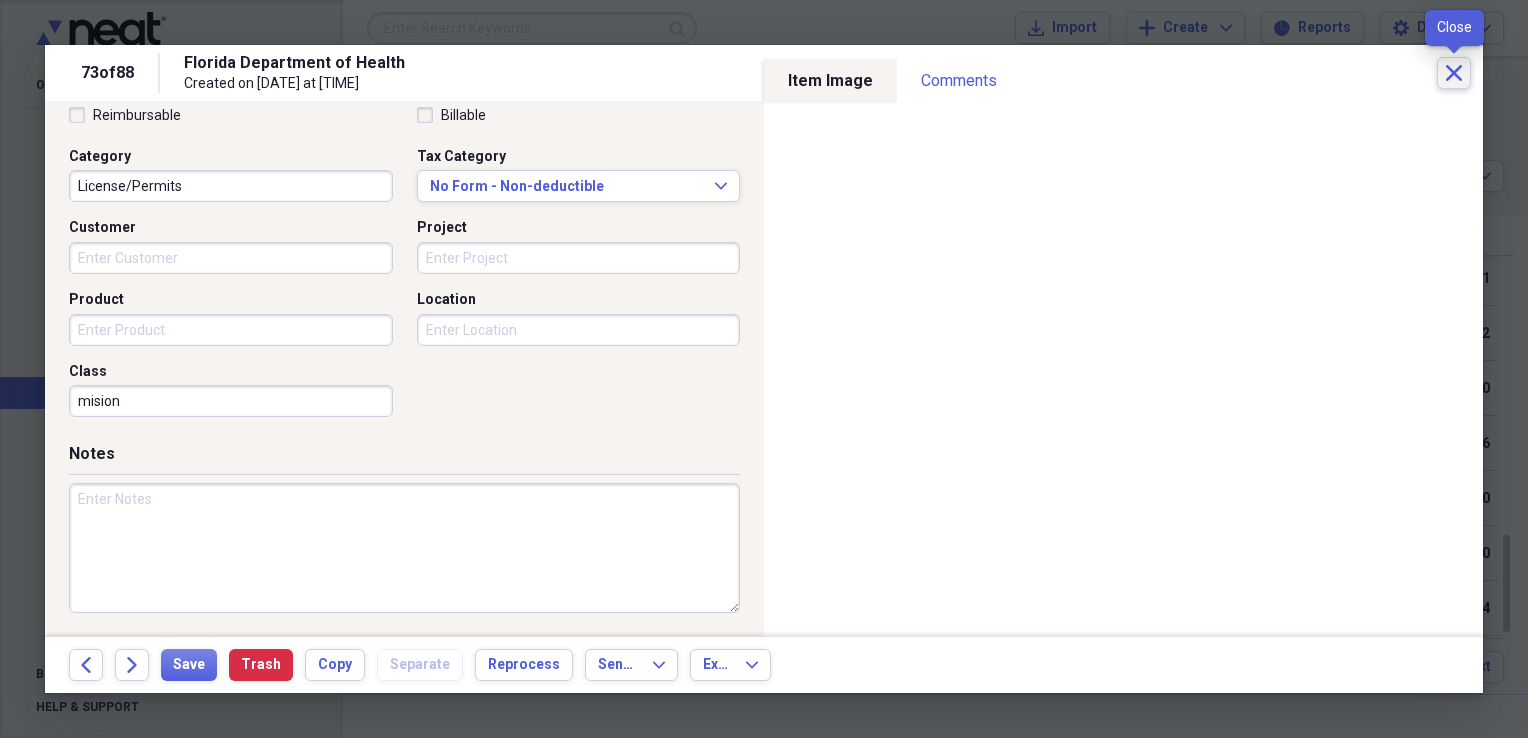 click 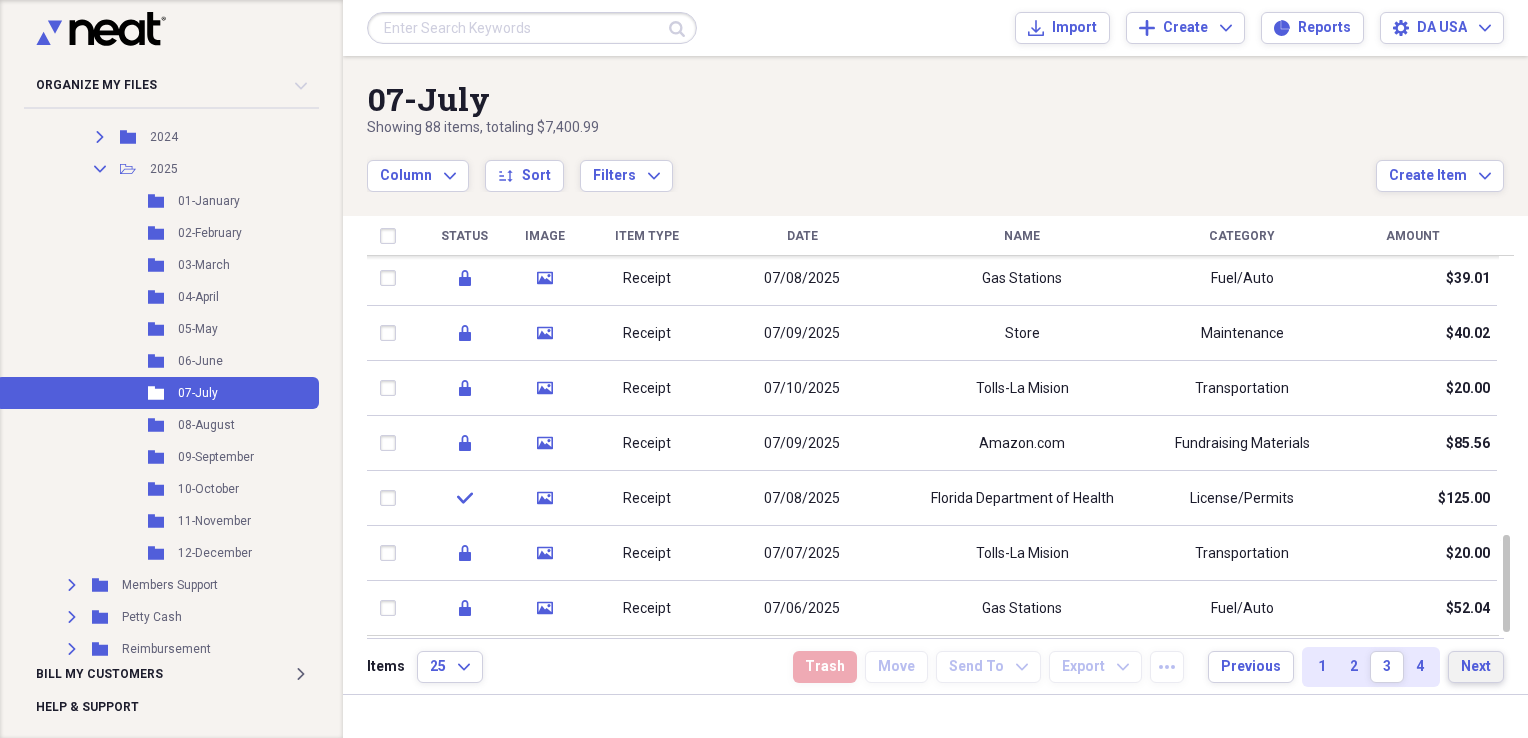 click on "Next" at bounding box center [1476, 667] 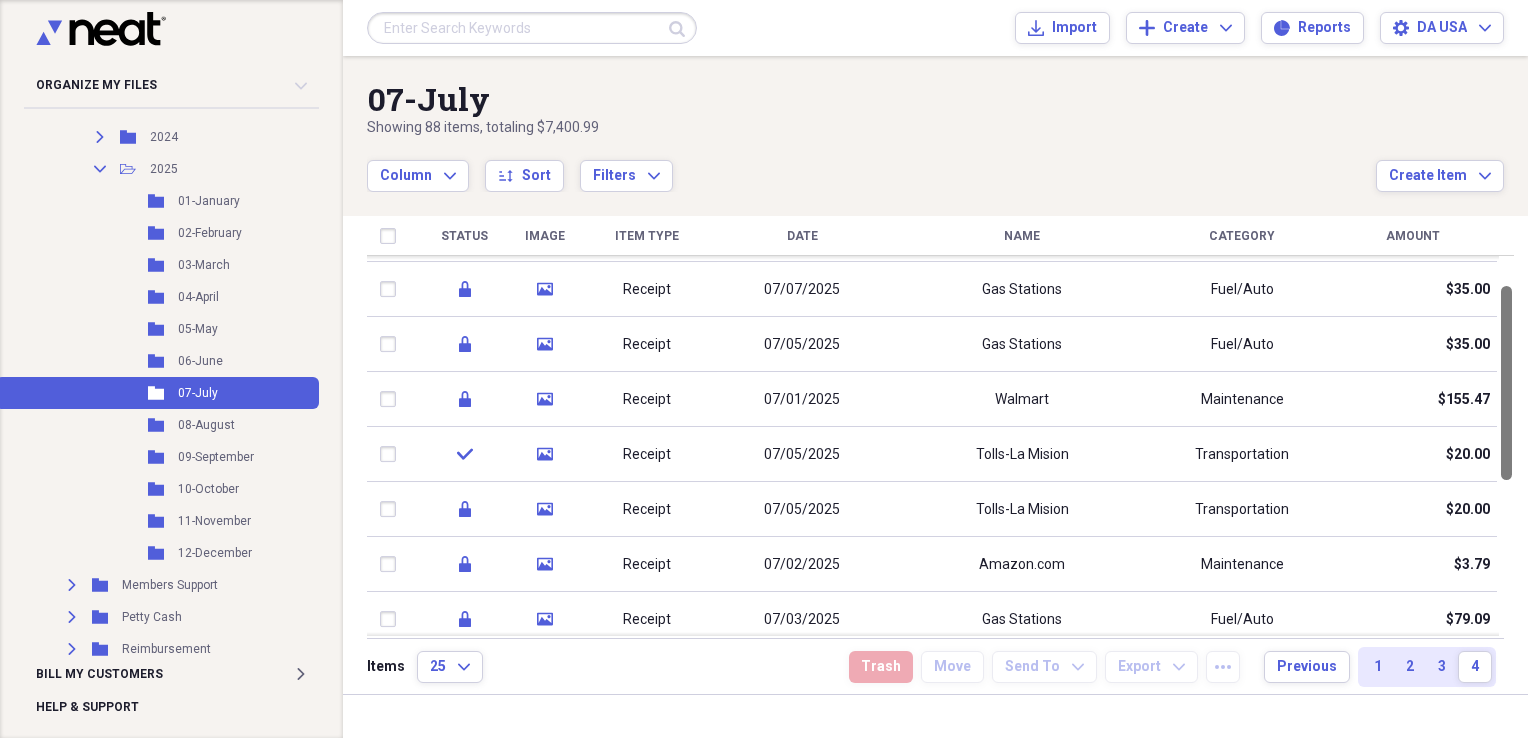 drag, startPoint x: 1520, startPoint y: 311, endPoint x: 1520, endPoint y: 337, distance: 26 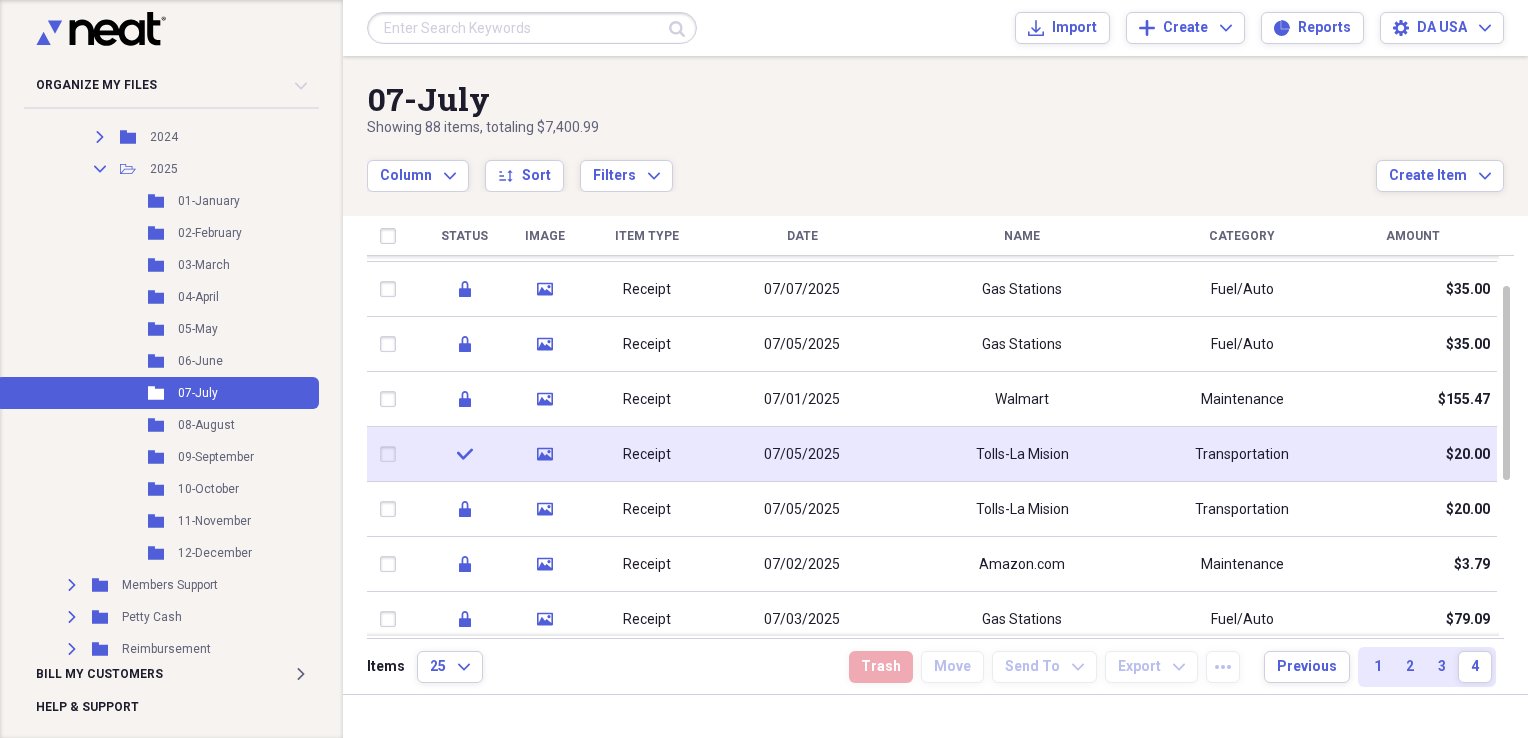 click on "Receipt" at bounding box center [647, 454] 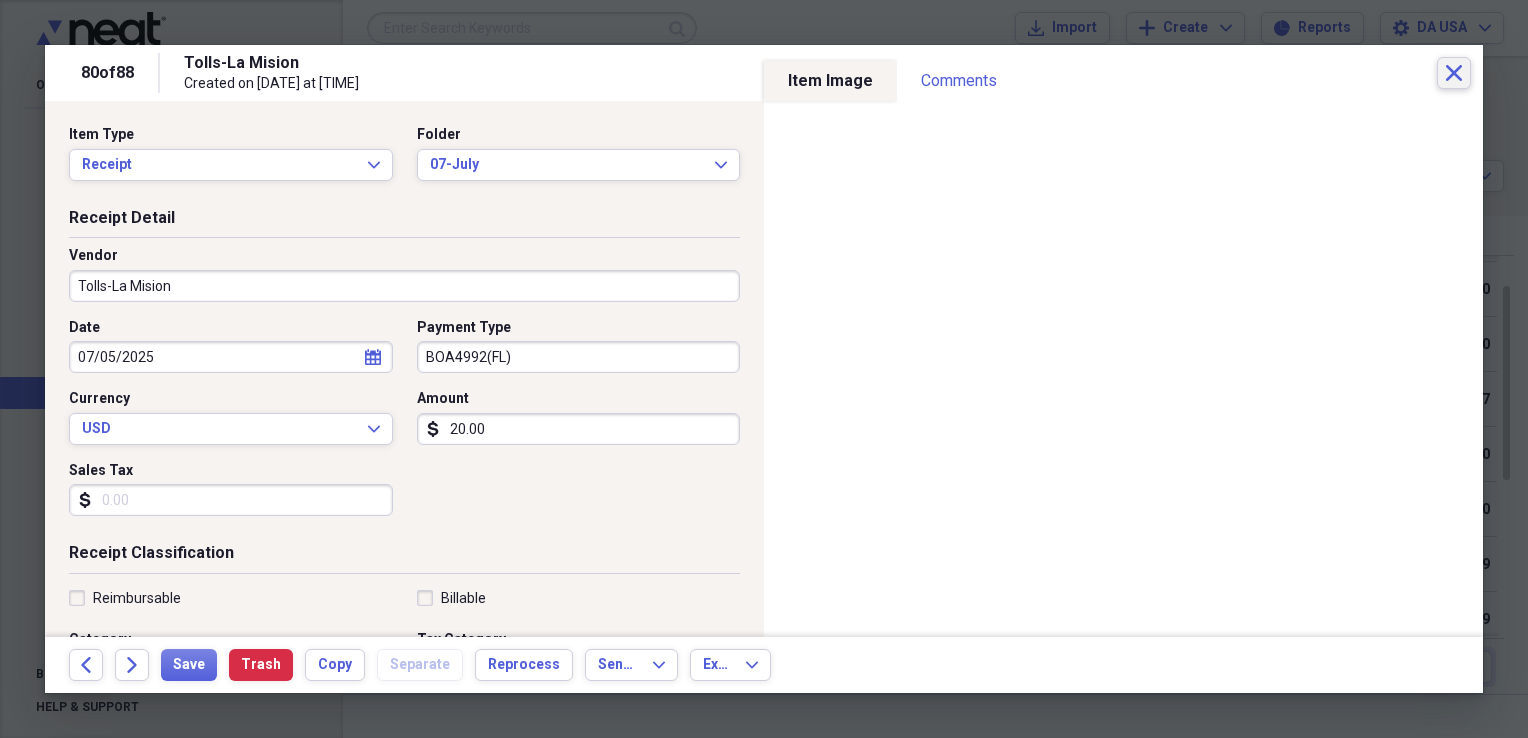 click on "Close" at bounding box center (1454, 73) 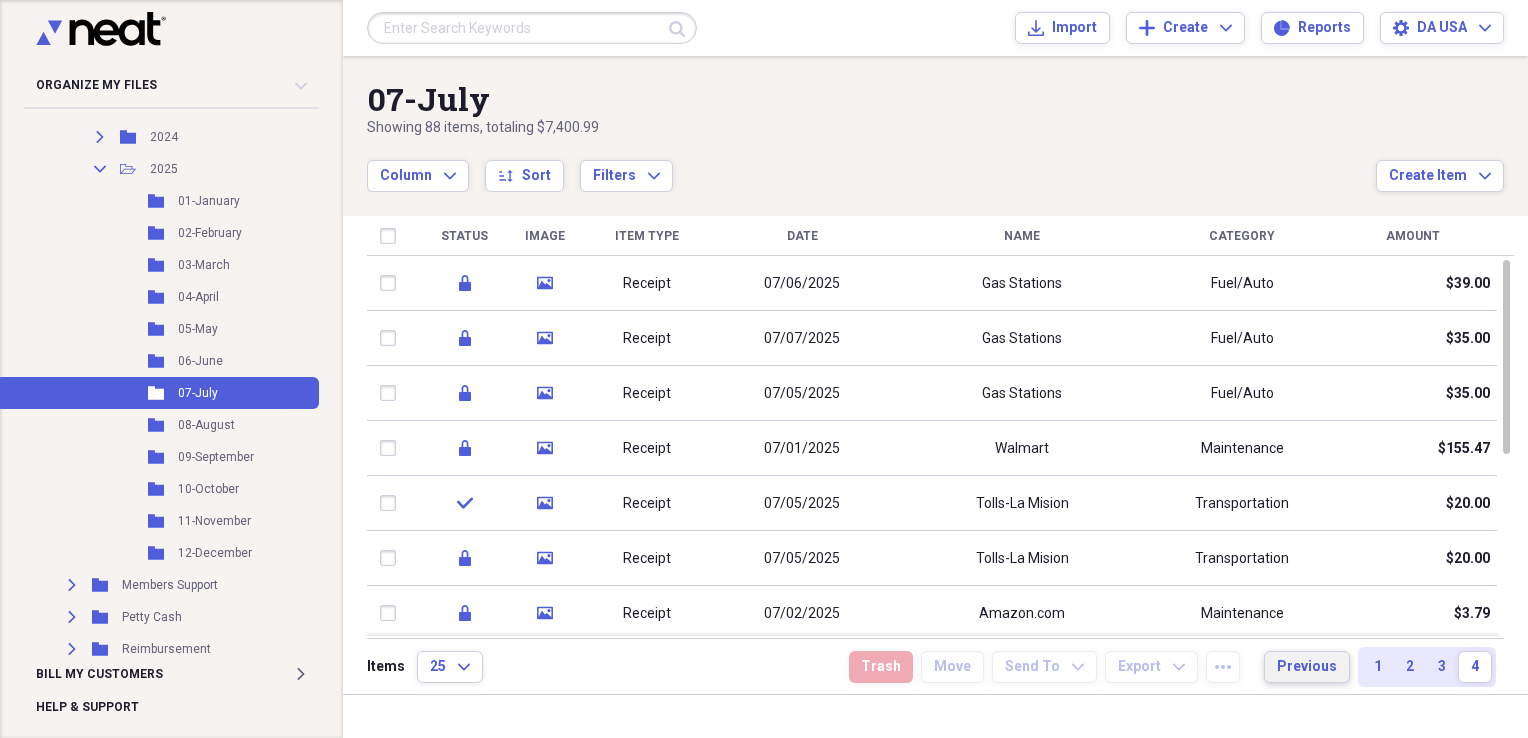 click on "Previous" at bounding box center (1307, 667) 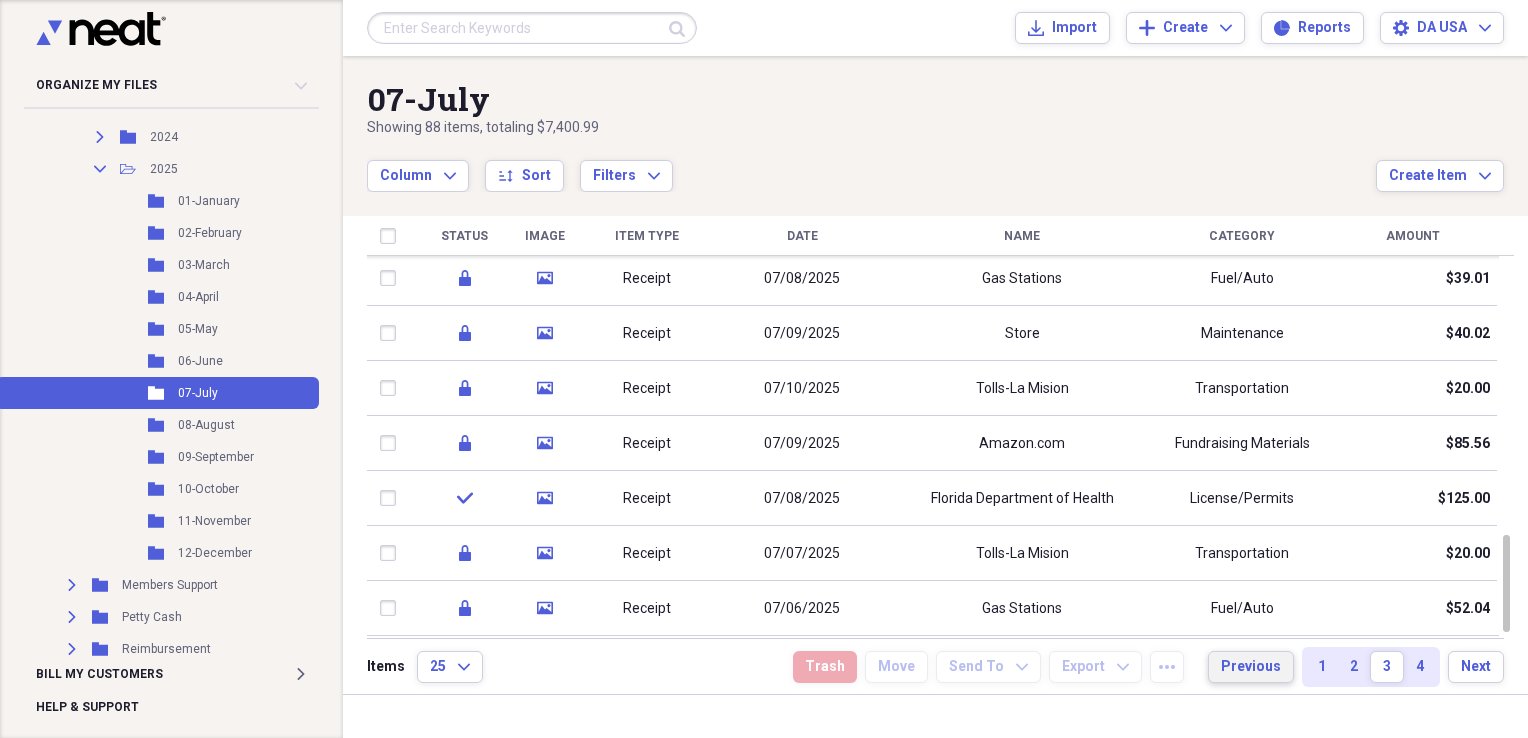 click on "Previous" at bounding box center (1251, 667) 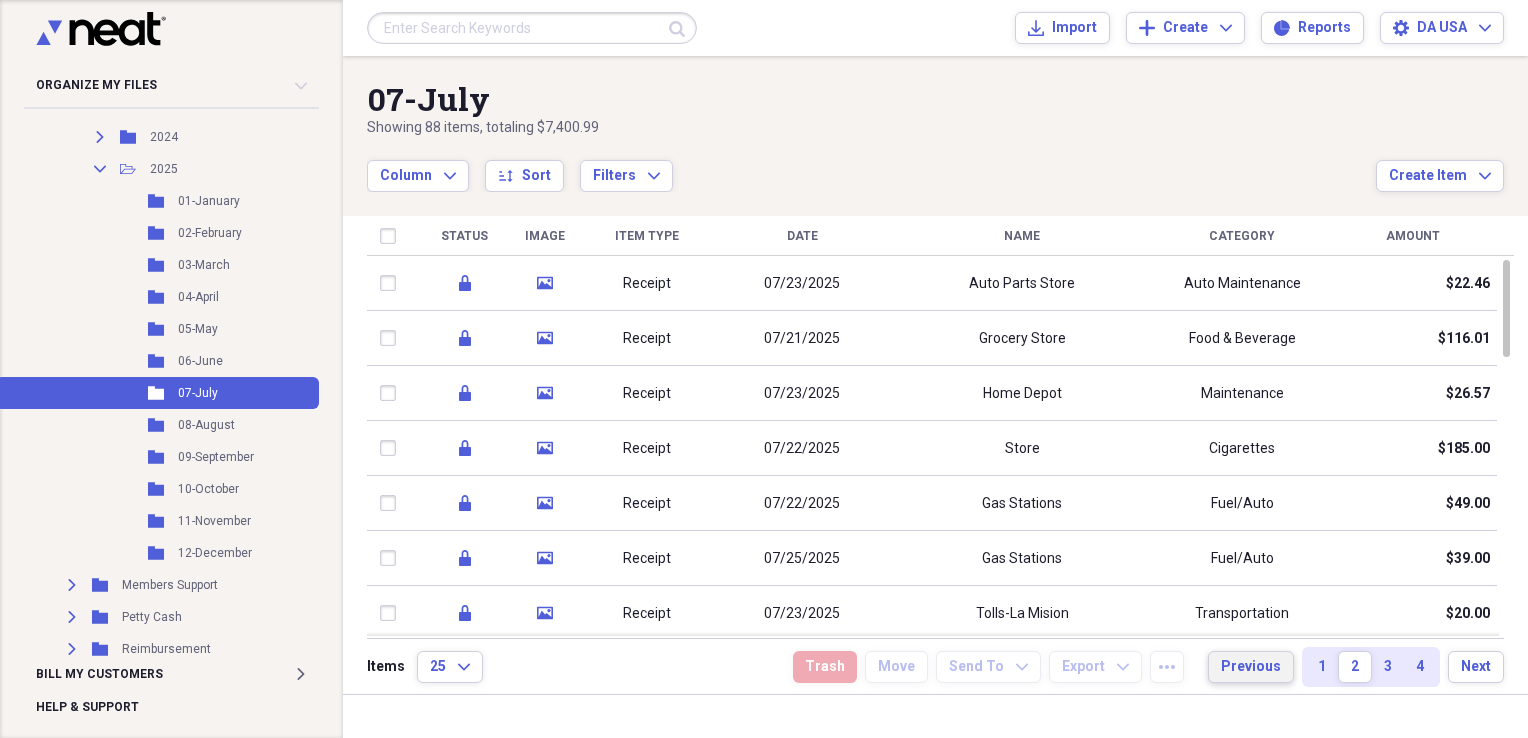 click on "Previous" at bounding box center (1251, 667) 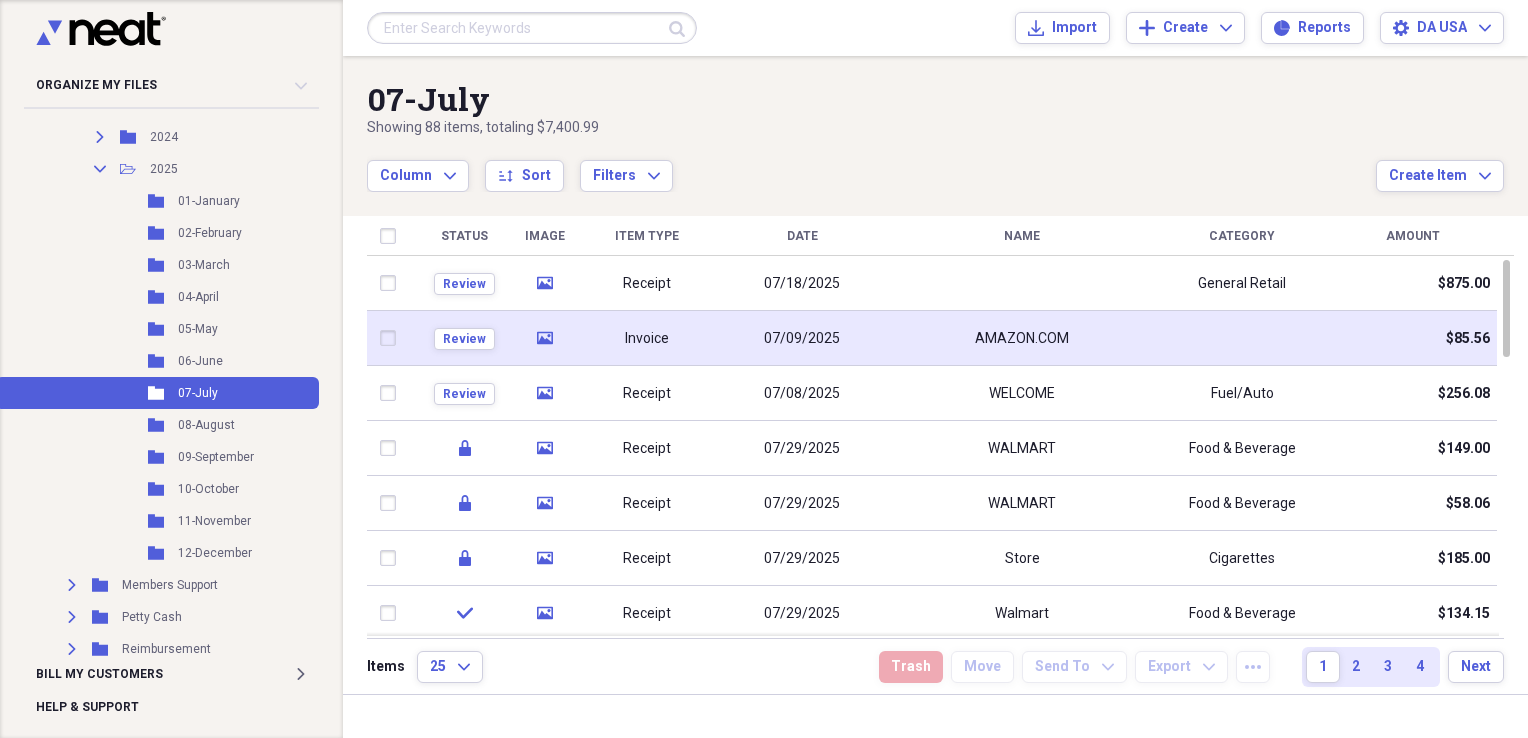 click on "Invoice" at bounding box center [647, 338] 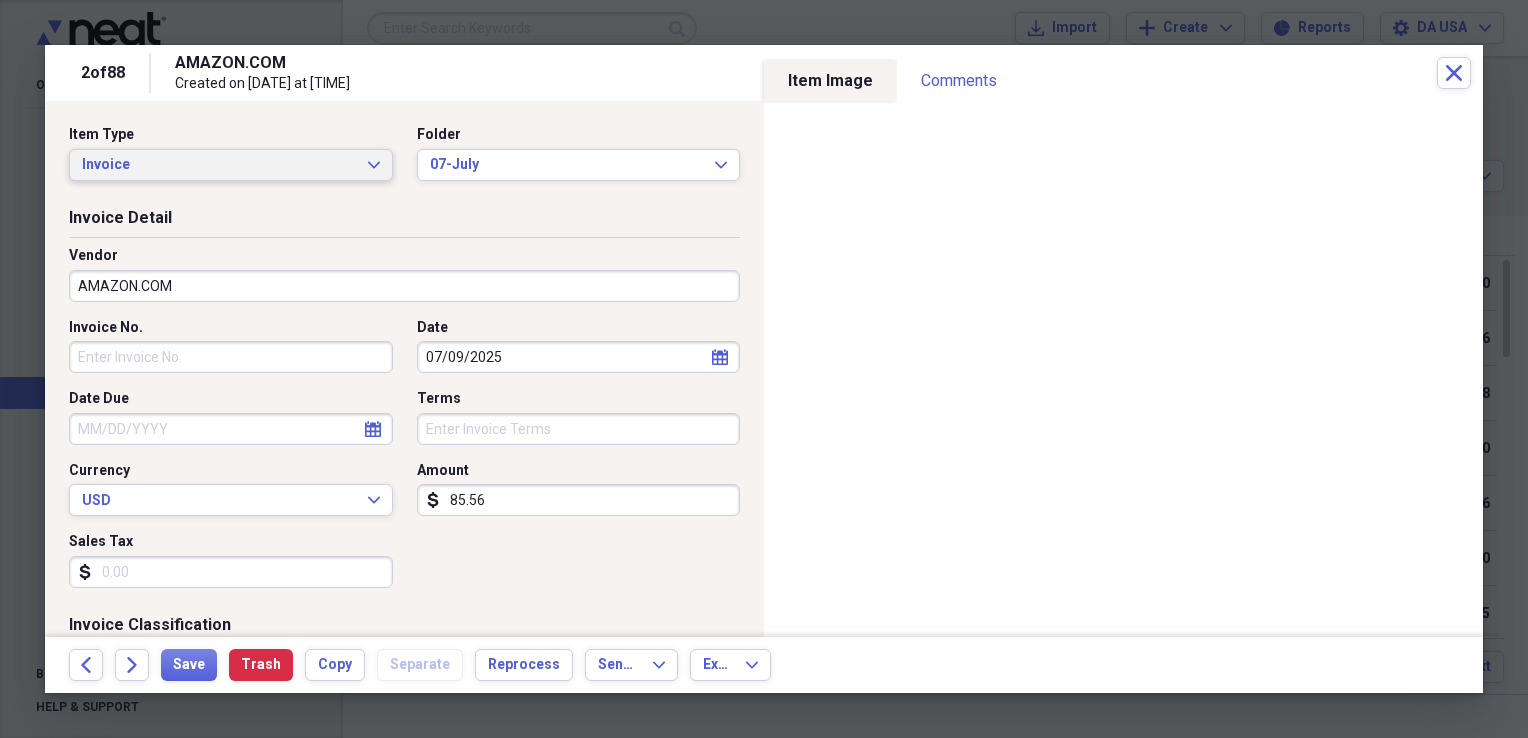 click on "Expand" 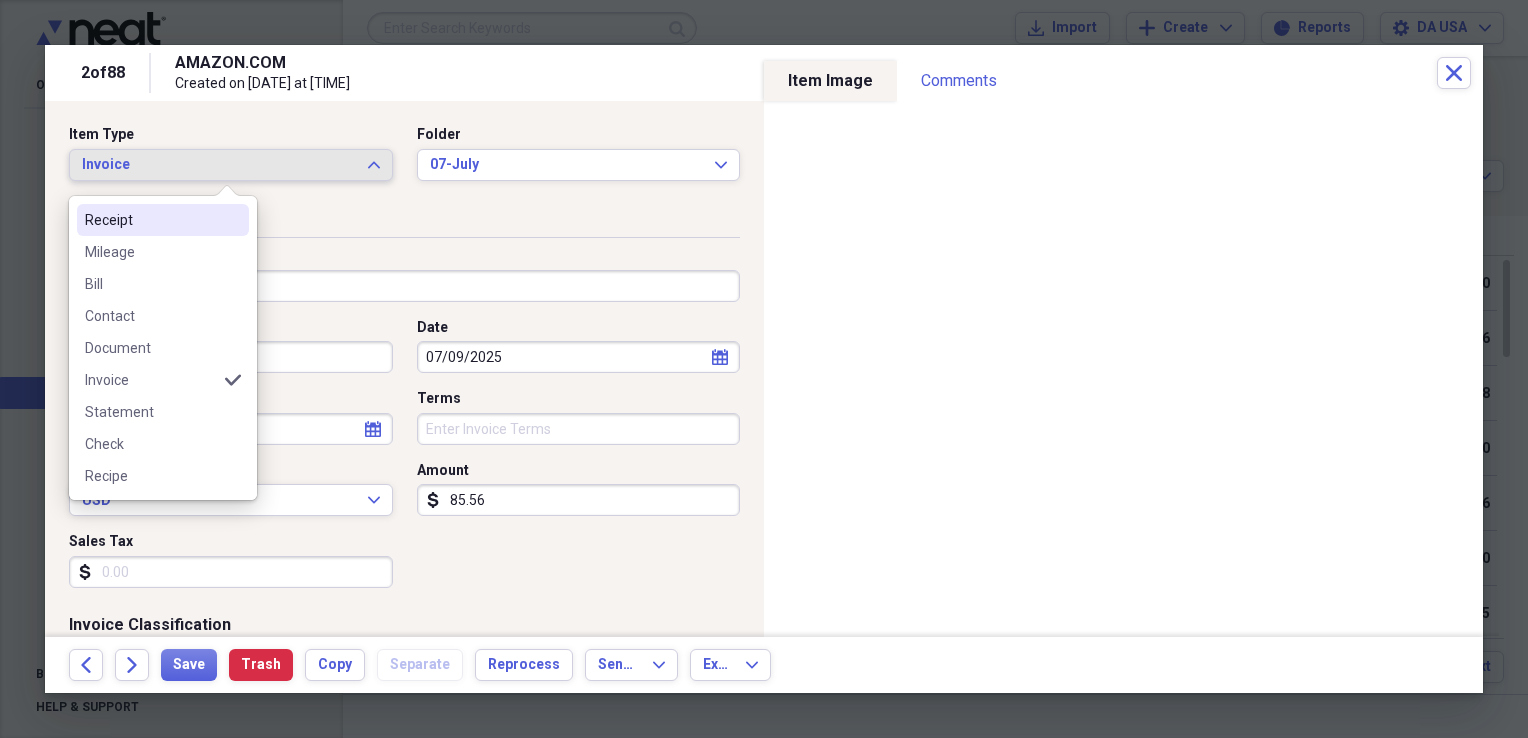 click on "Receipt" at bounding box center (151, 220) 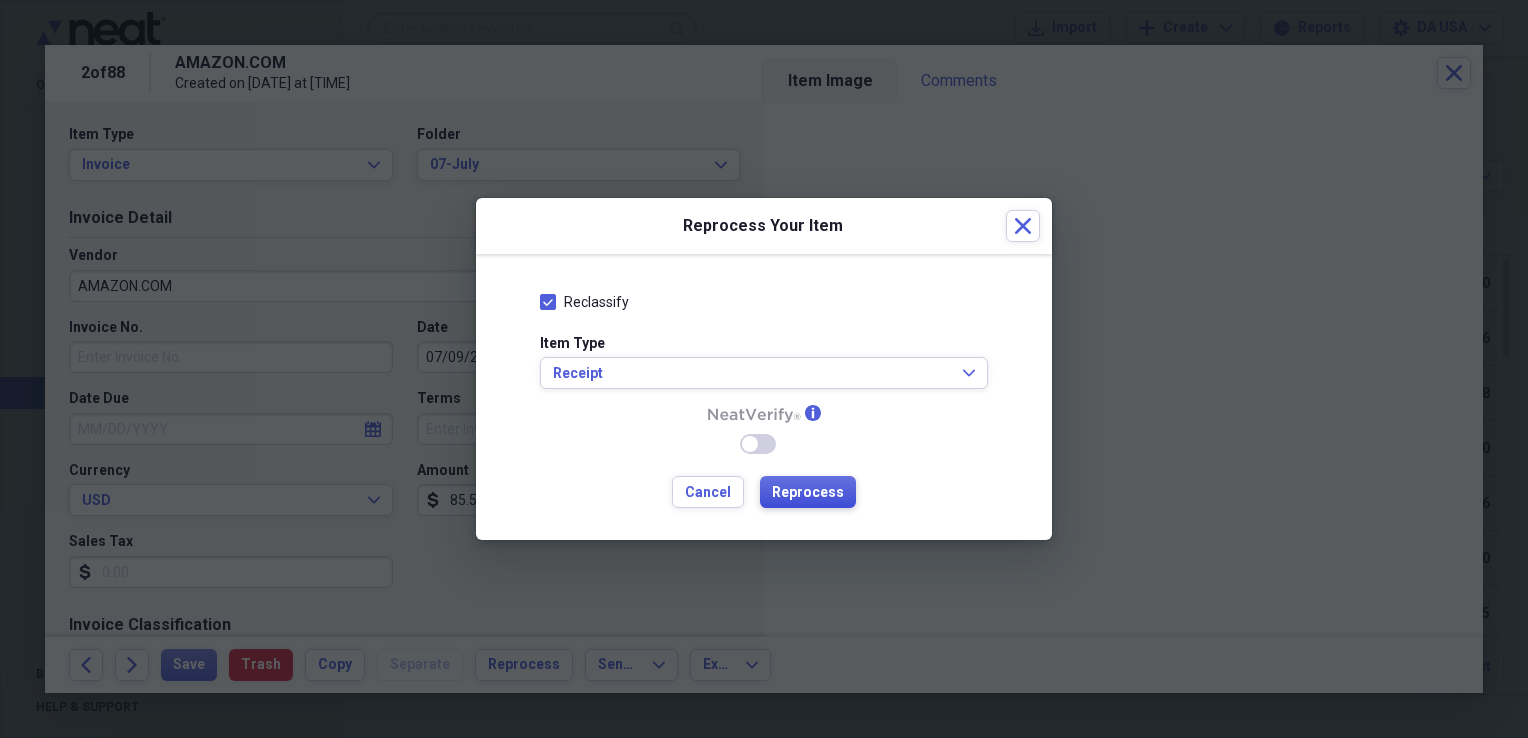 click on "Reprocess" at bounding box center [808, 493] 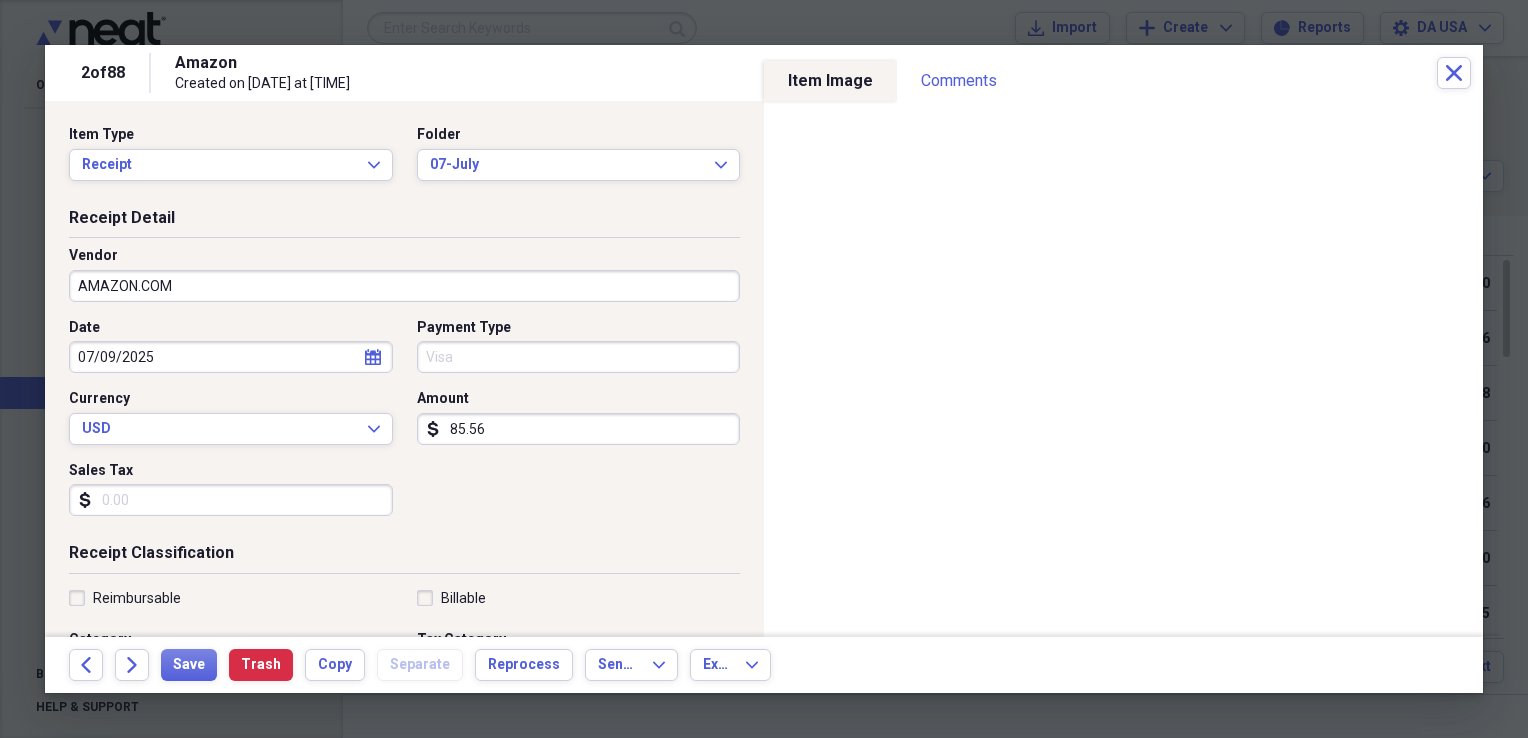 type on "Amazon" 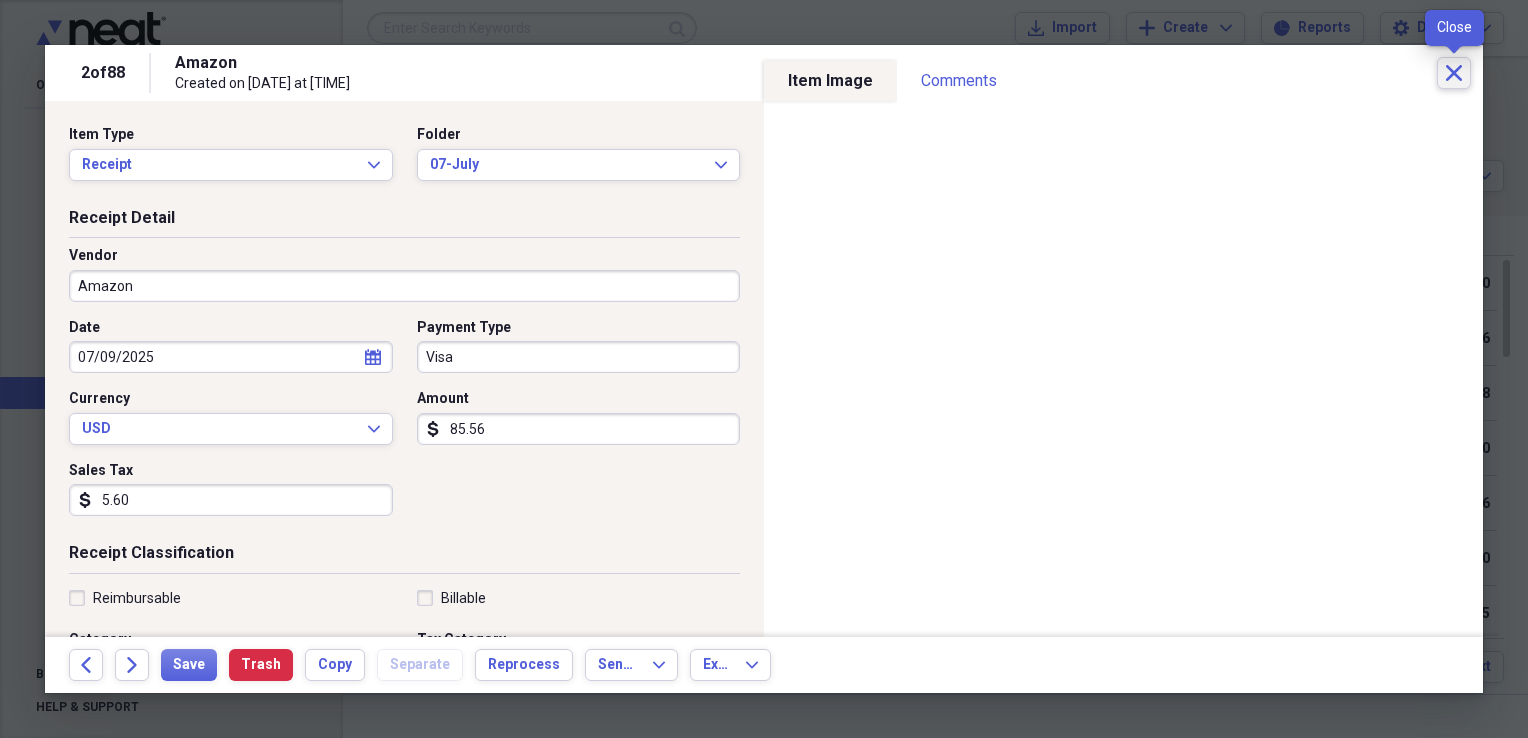 click 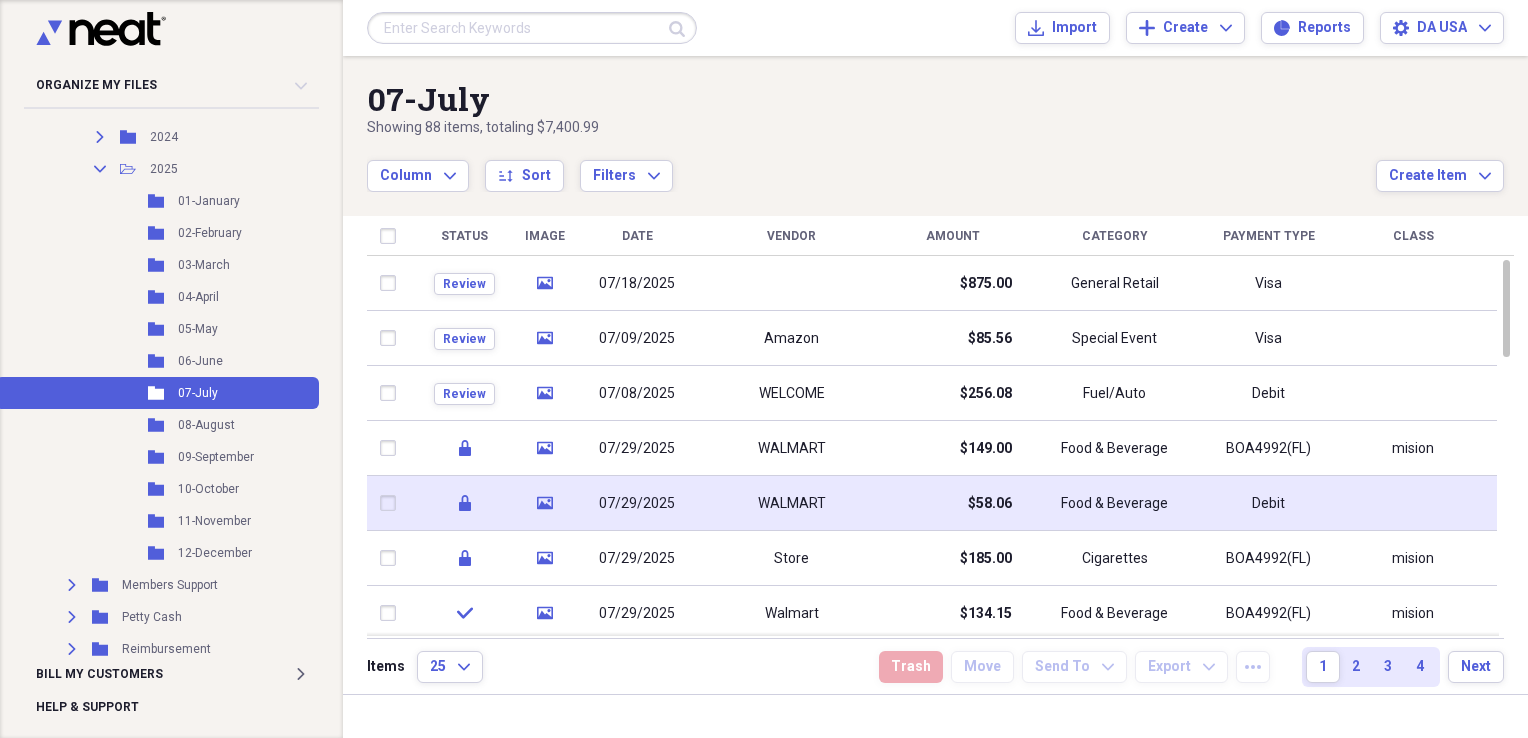 click on "WALMART" at bounding box center [791, 503] 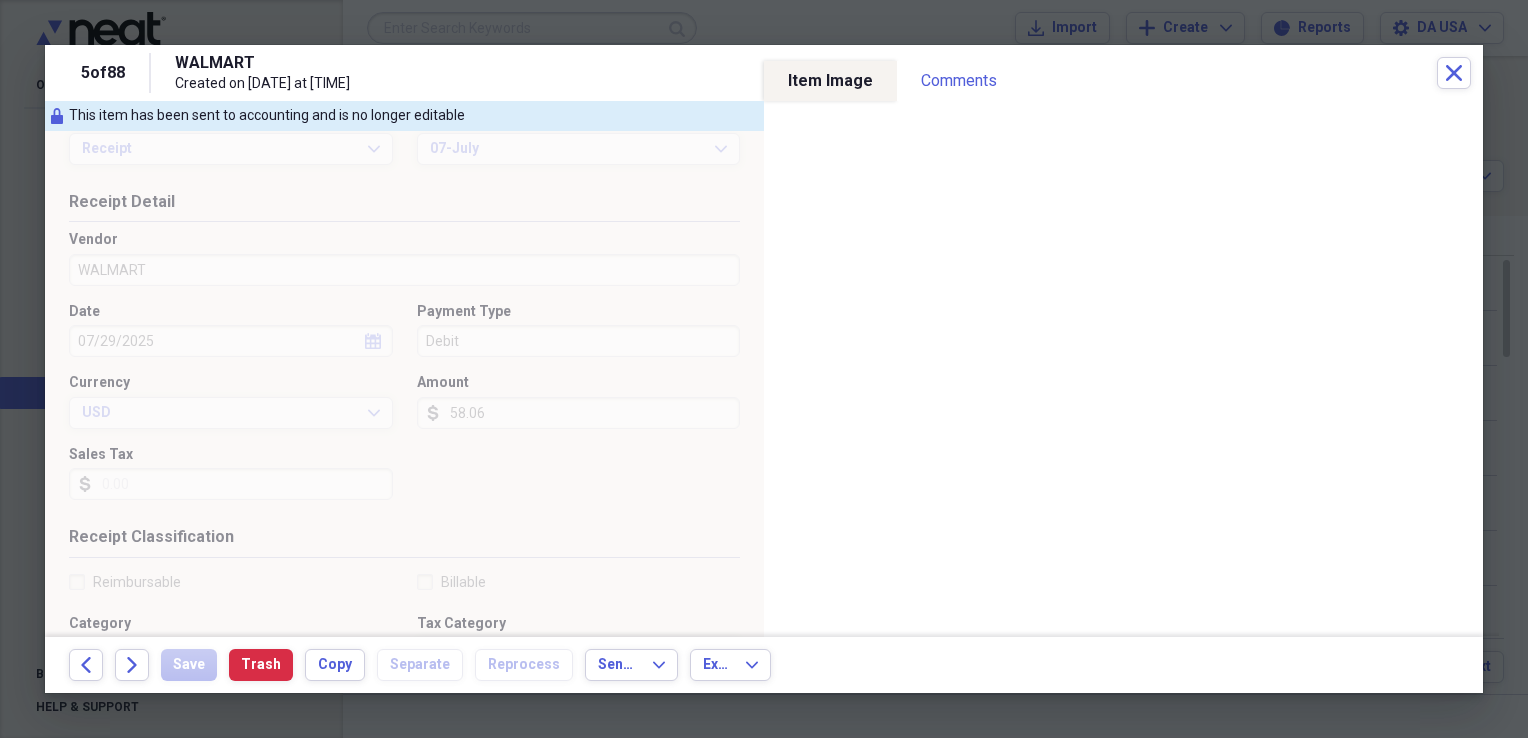 click on "Vendor WALMART" at bounding box center (404, 258) 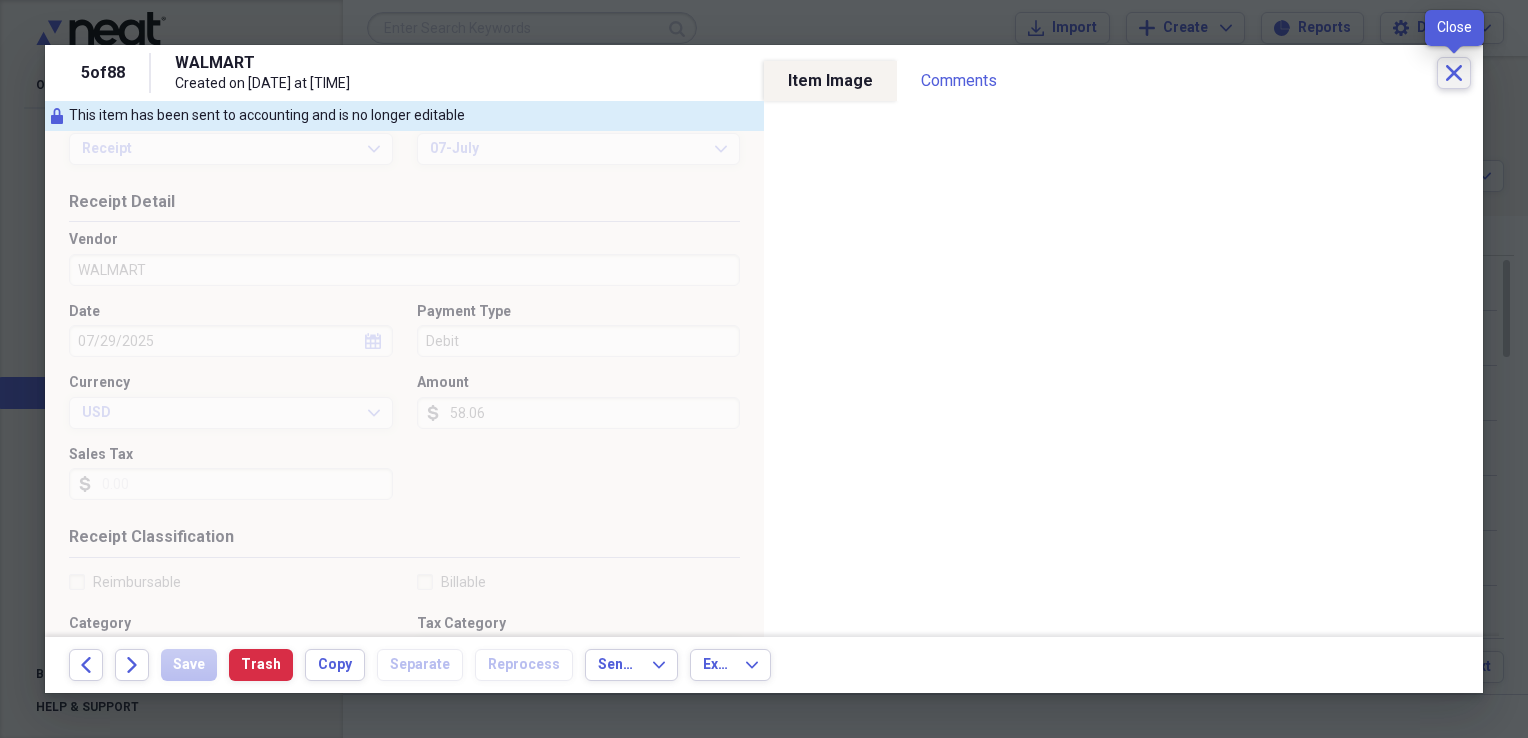 click 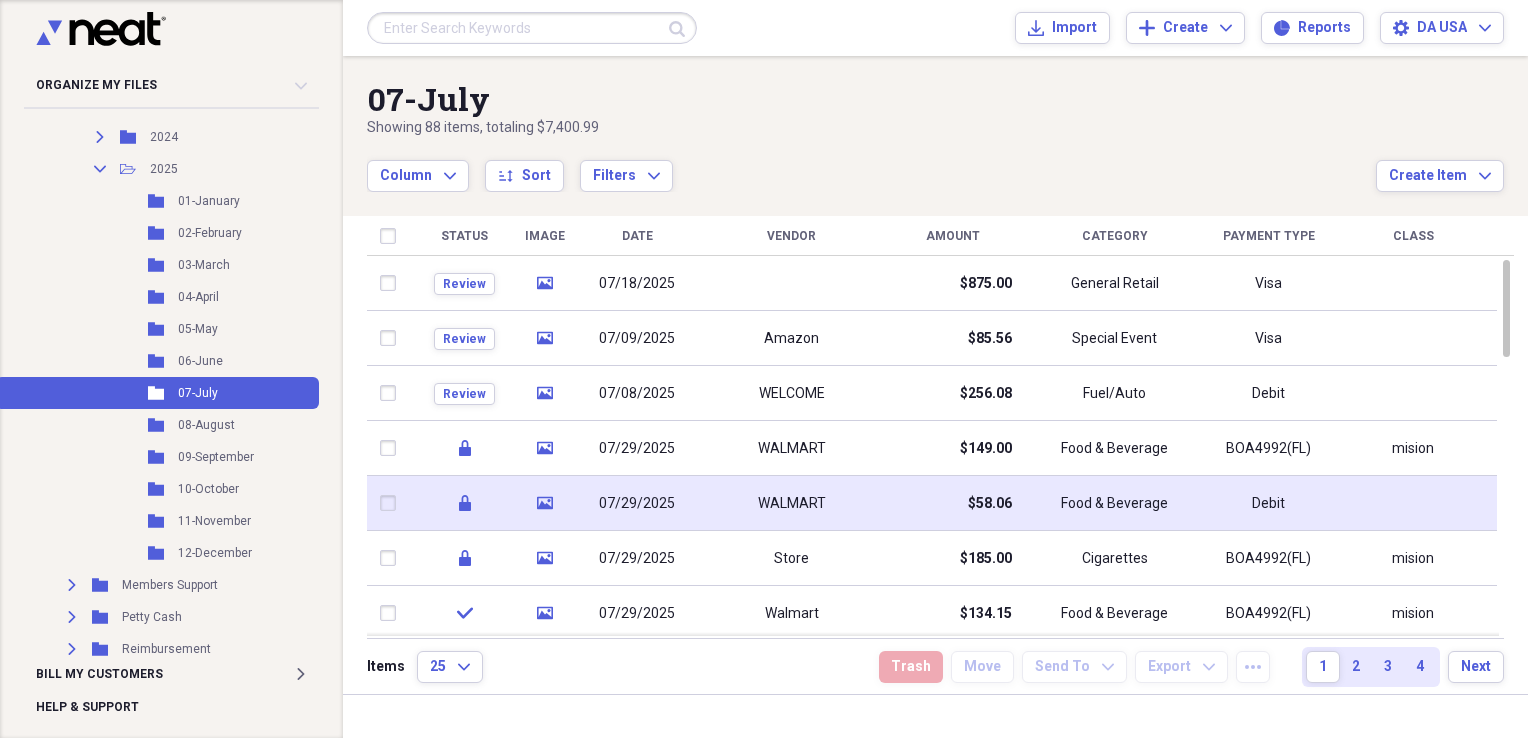 click on "WALMART" at bounding box center (791, 503) 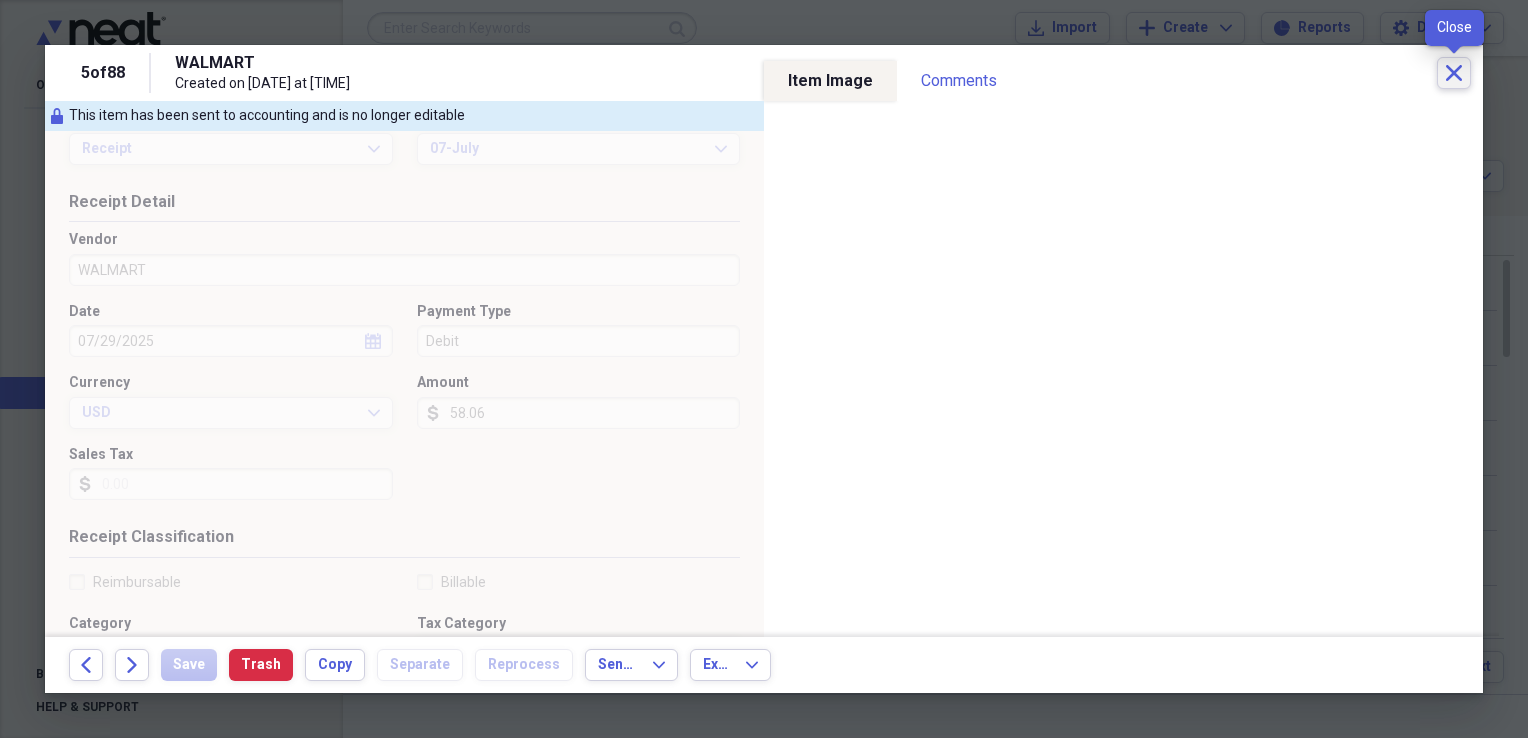 click on "Close" at bounding box center [1454, 73] 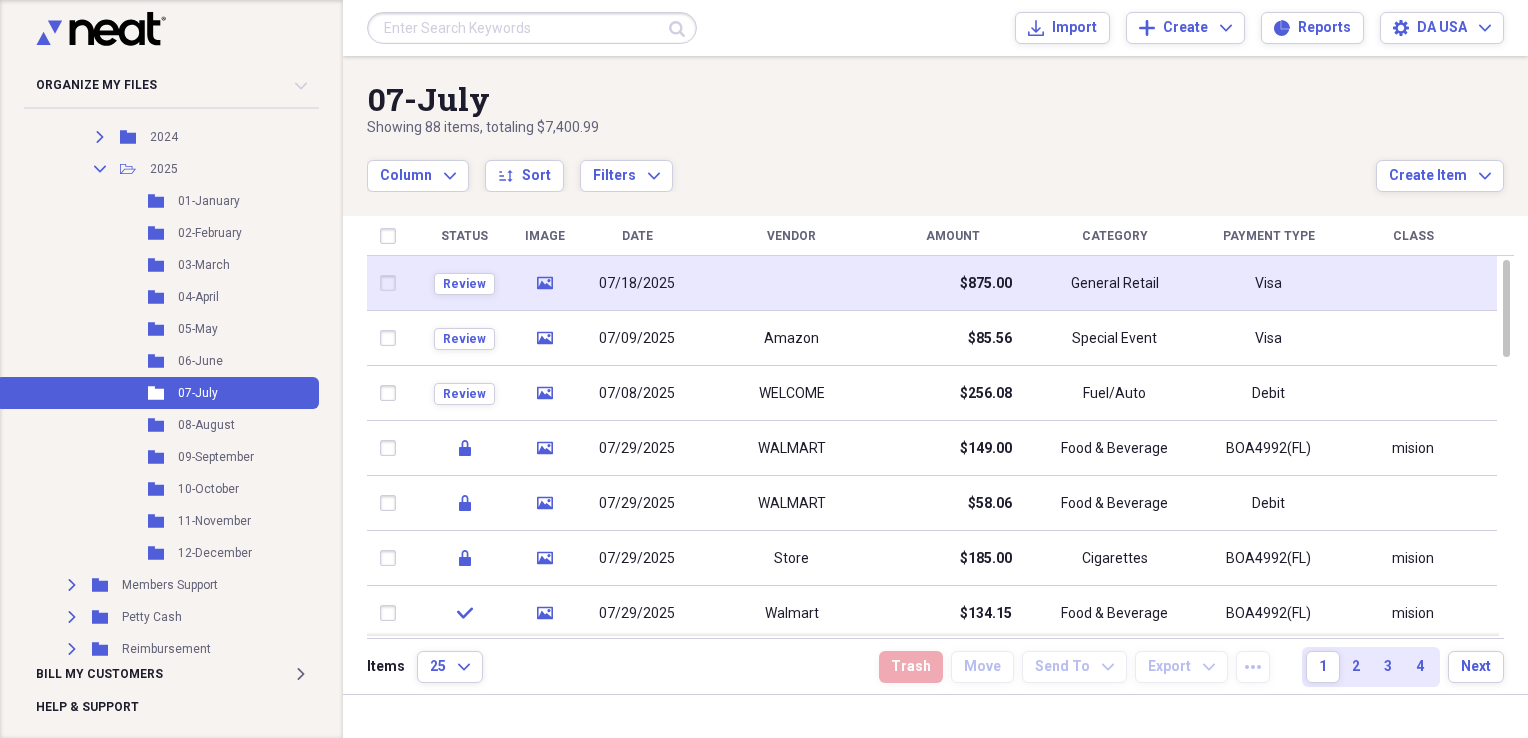 click on "$875.00" at bounding box center [953, 283] 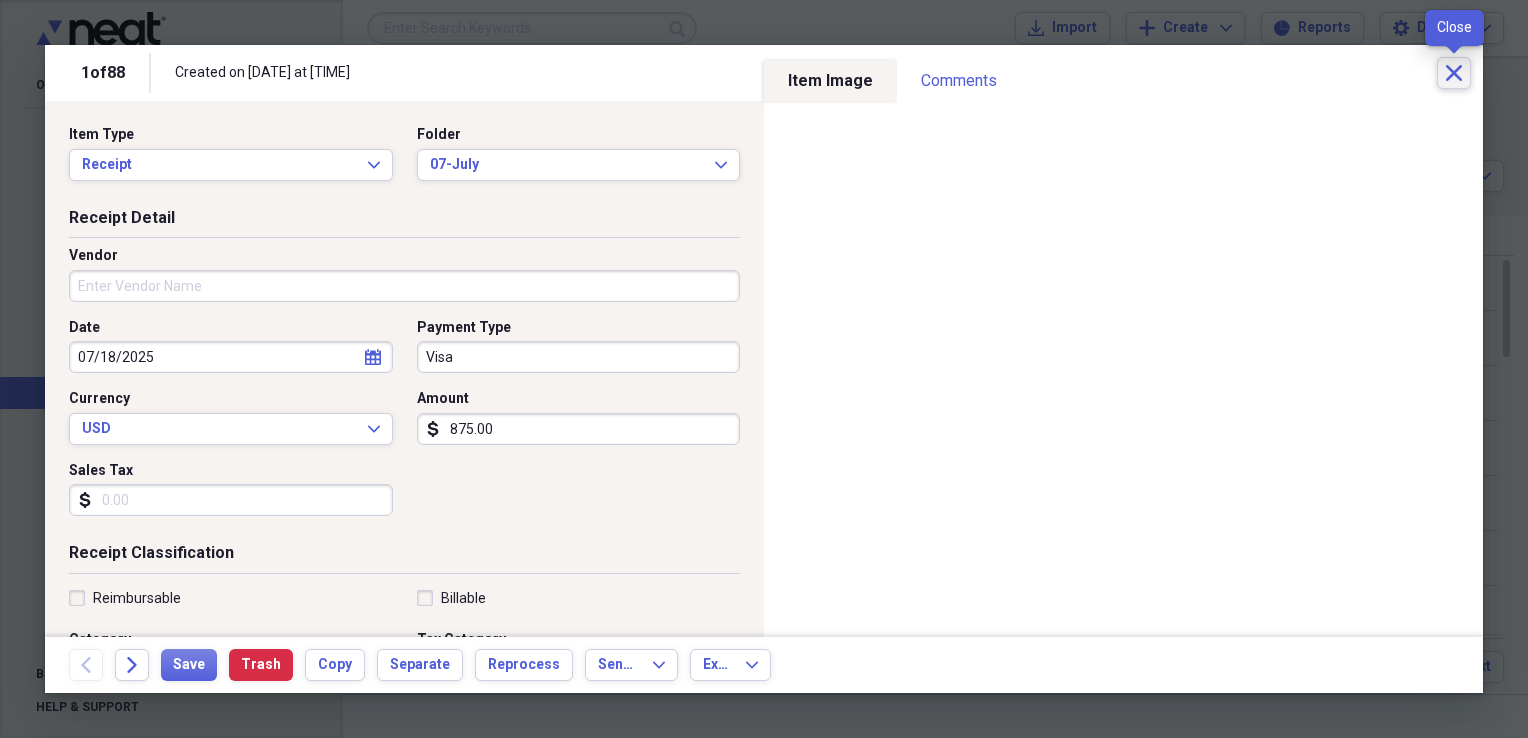 click on "Close" 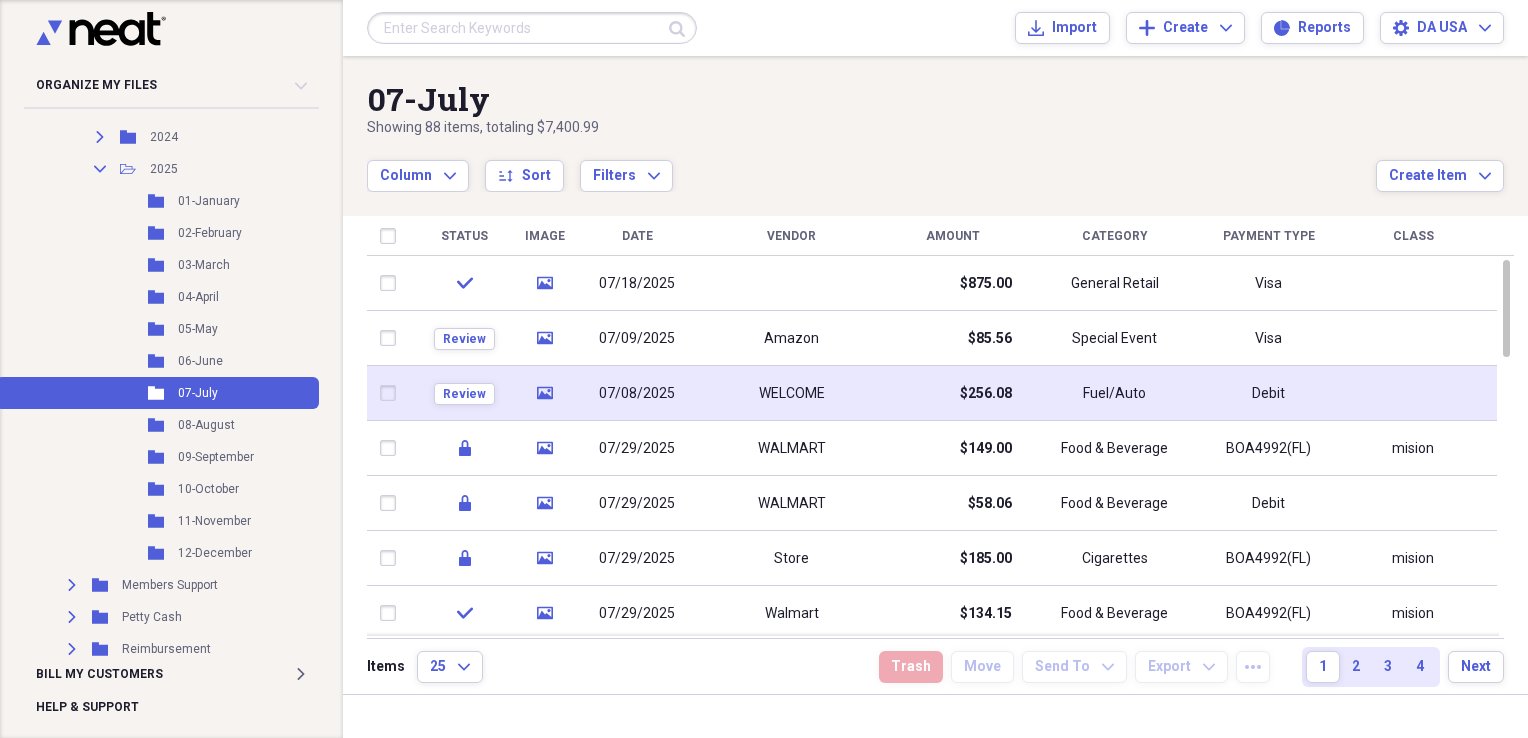 click on "WELCOME" at bounding box center (791, 393) 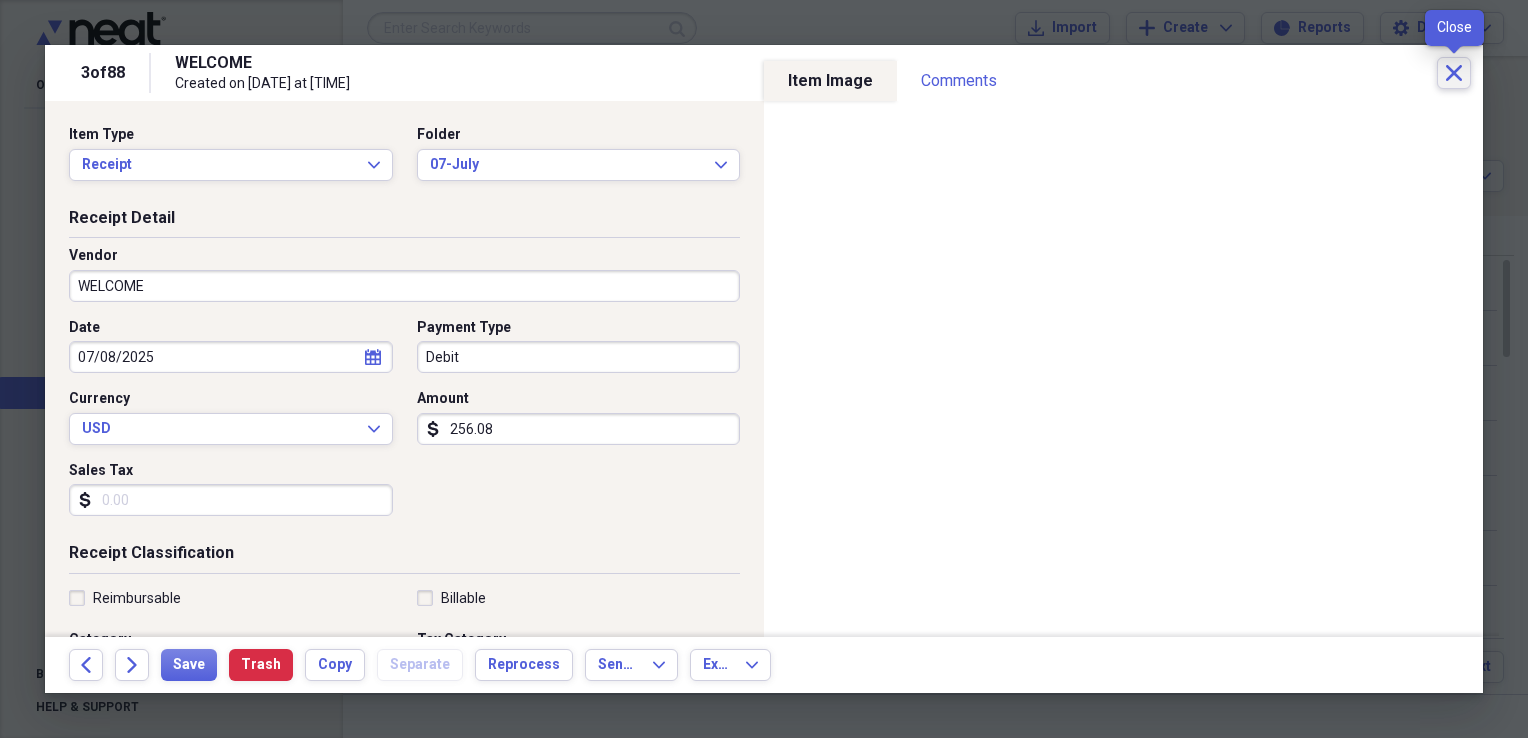 click 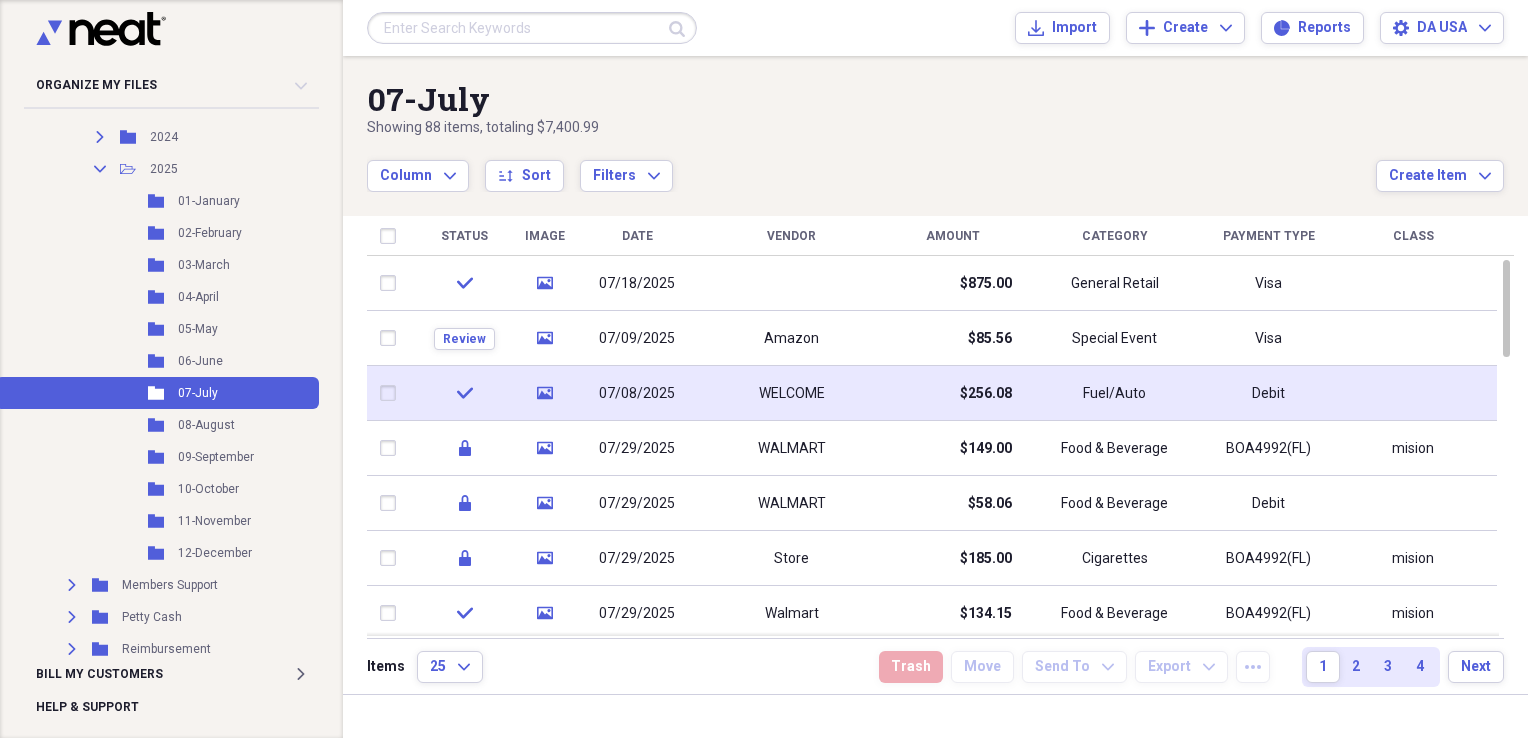 click on "$256.08" at bounding box center [953, 393] 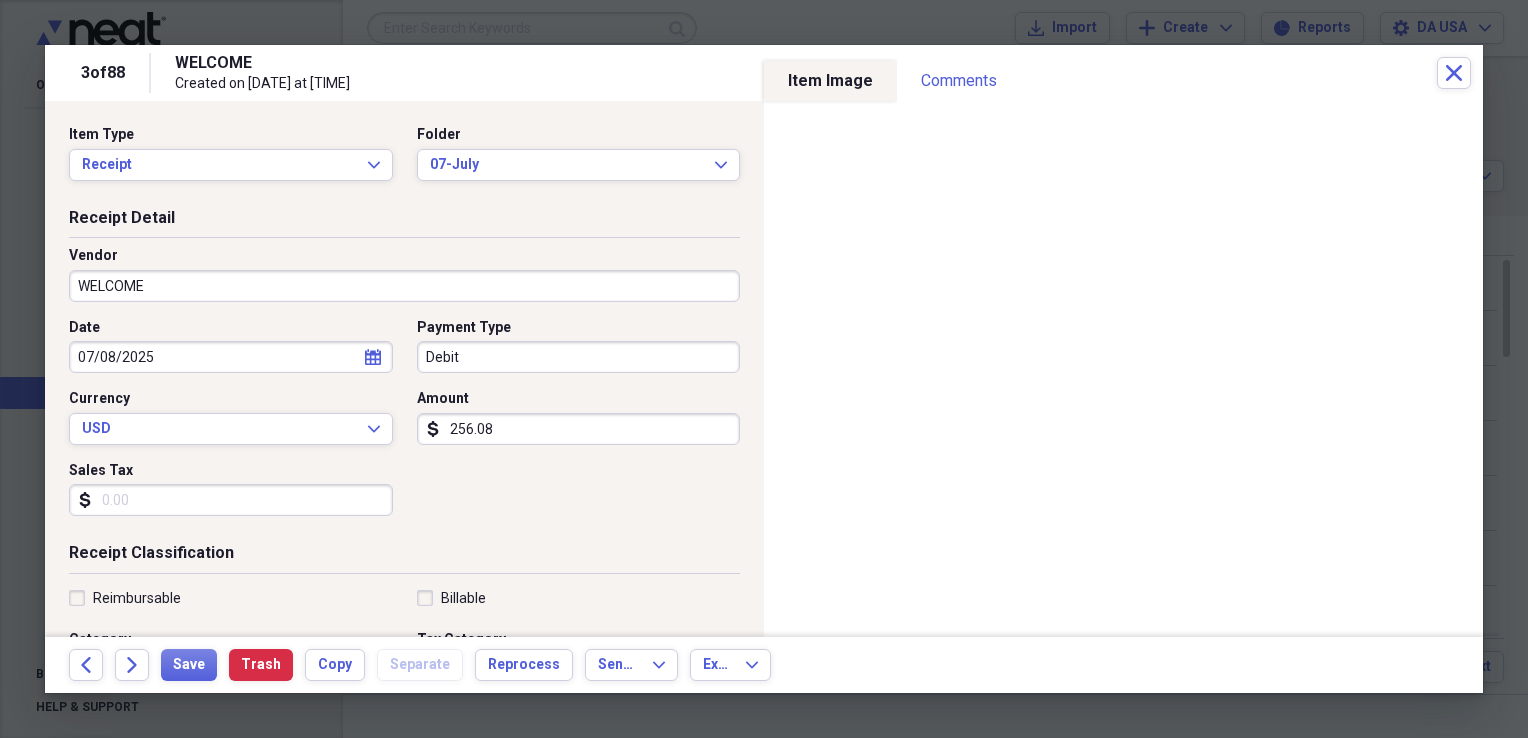 click on "WELCOME" at bounding box center (404, 286) 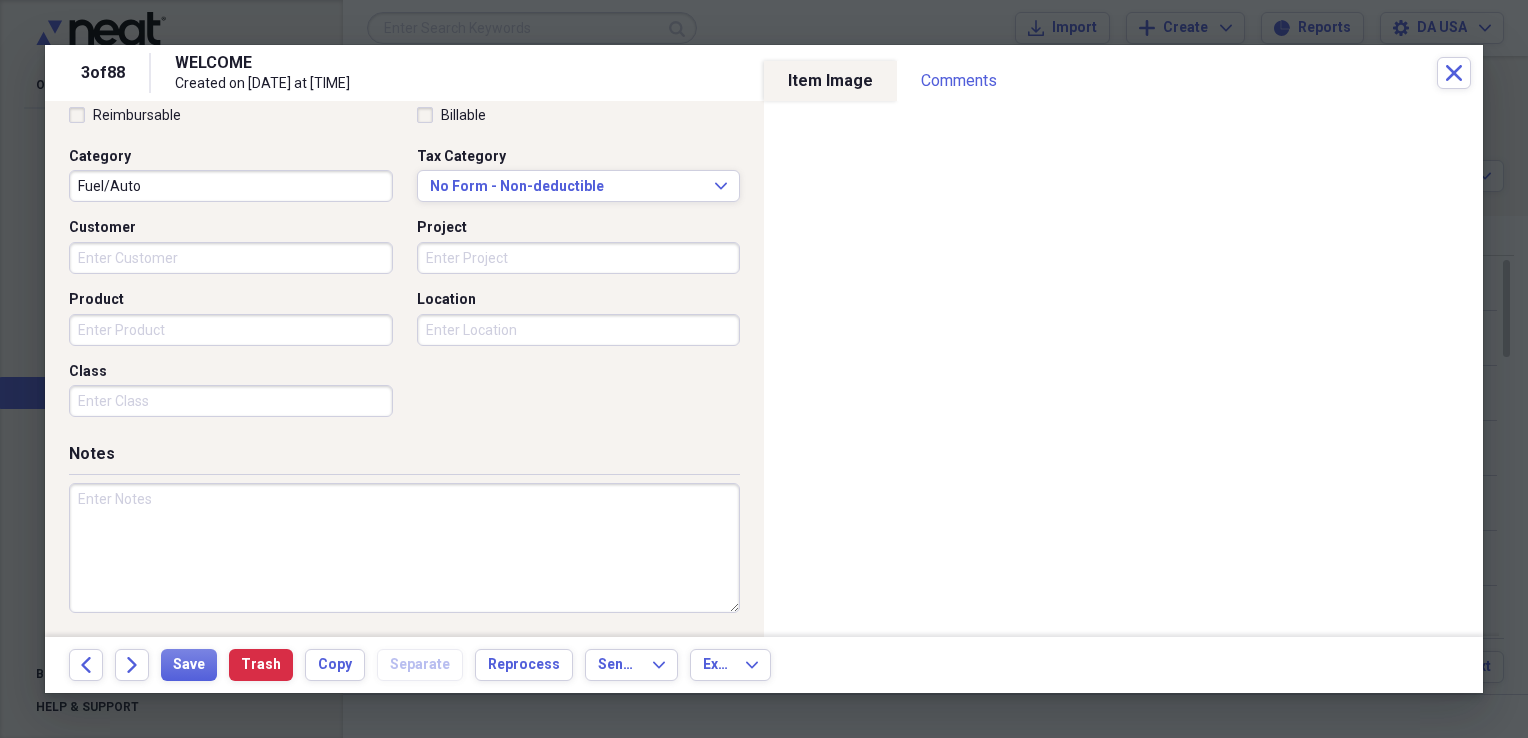 scroll, scrollTop: 0, scrollLeft: 0, axis: both 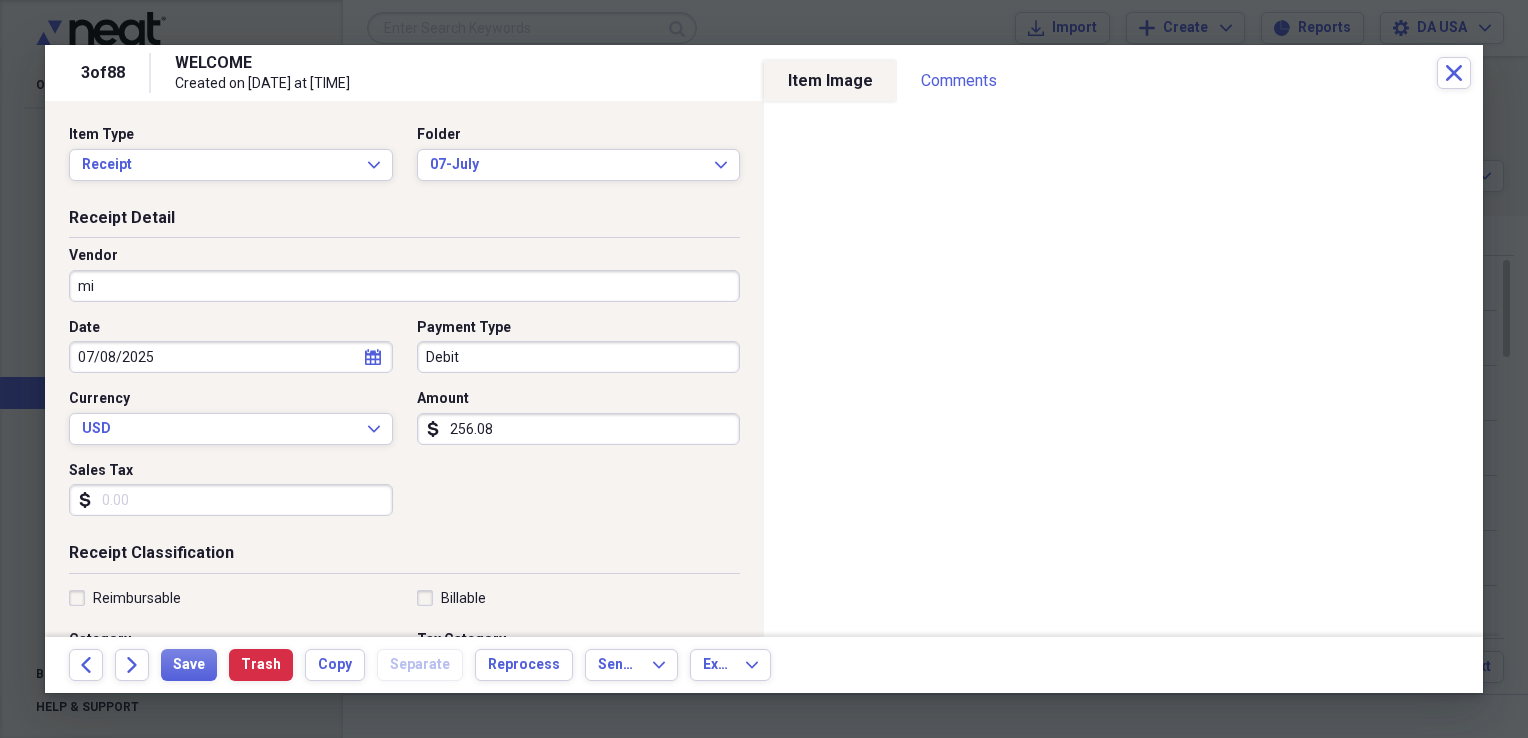 type on "m" 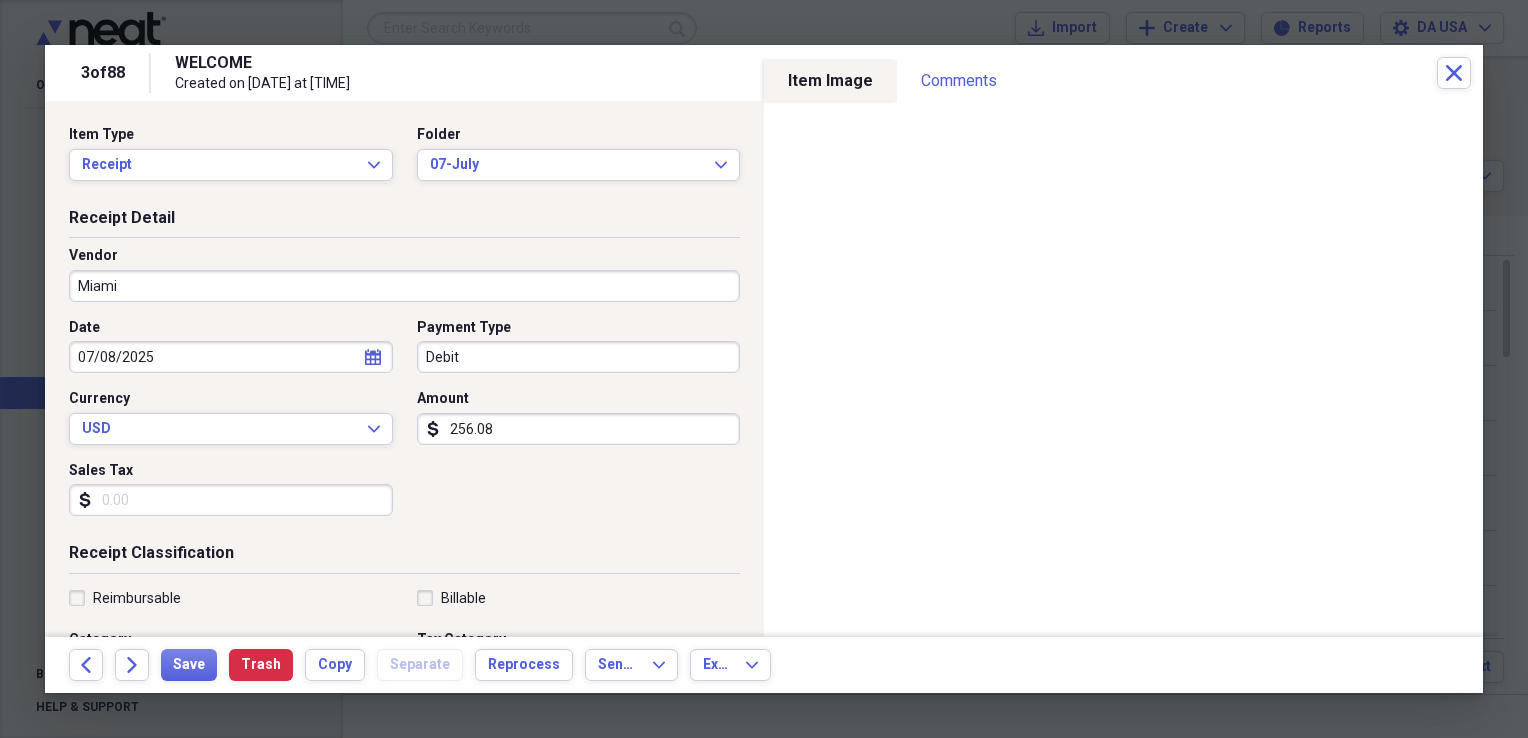 click on "Miami" at bounding box center [404, 286] 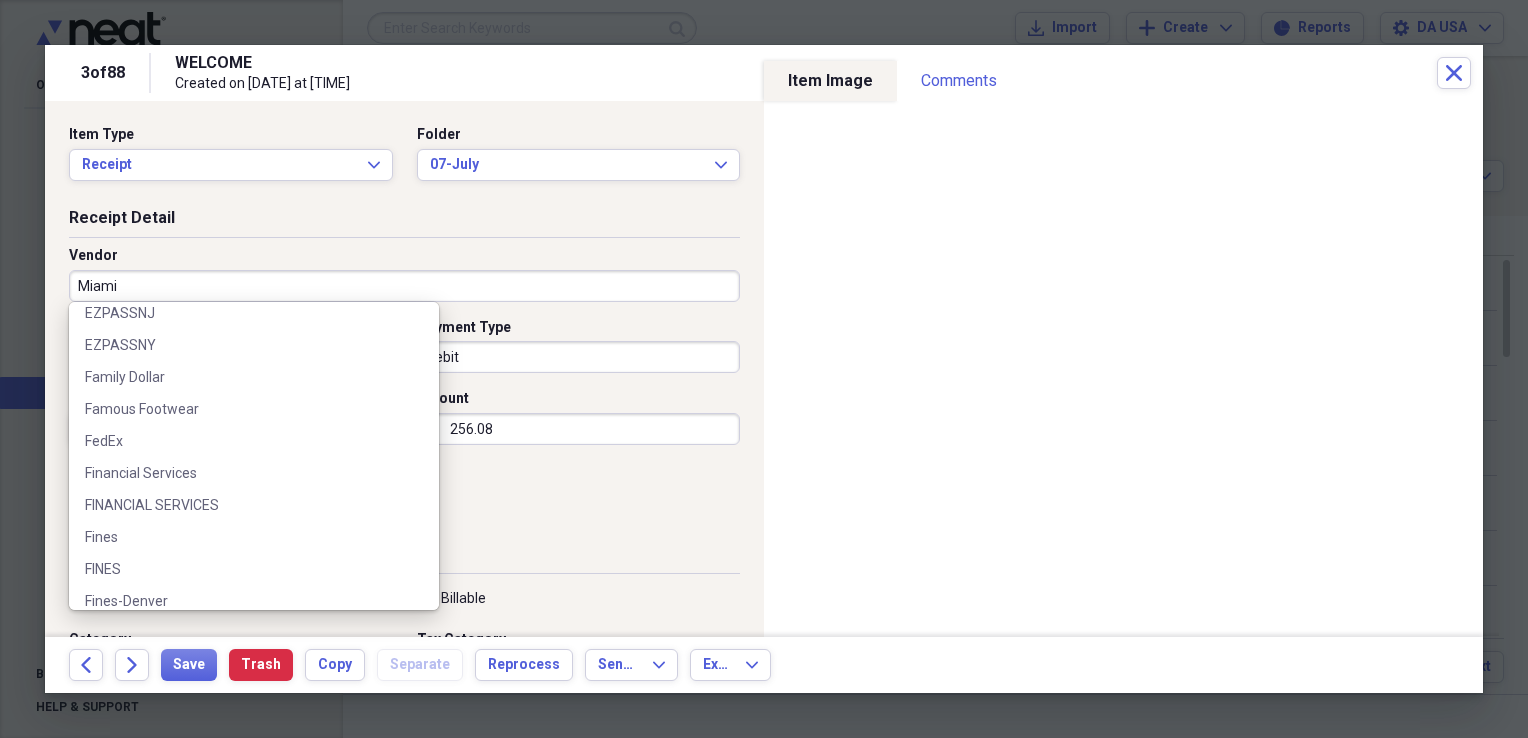 scroll, scrollTop: 4708, scrollLeft: 0, axis: vertical 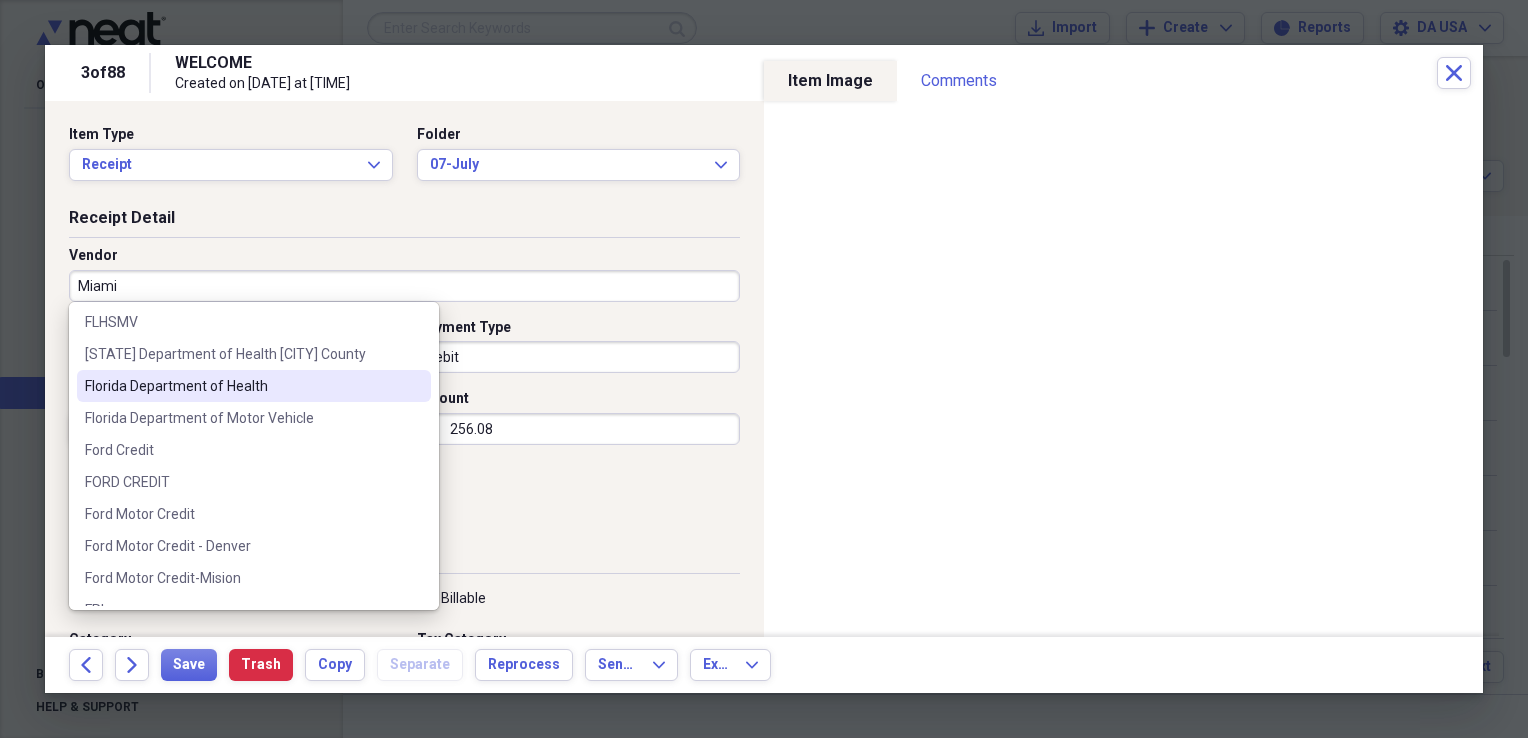 click on "Florida Department of Health" at bounding box center [242, 386] 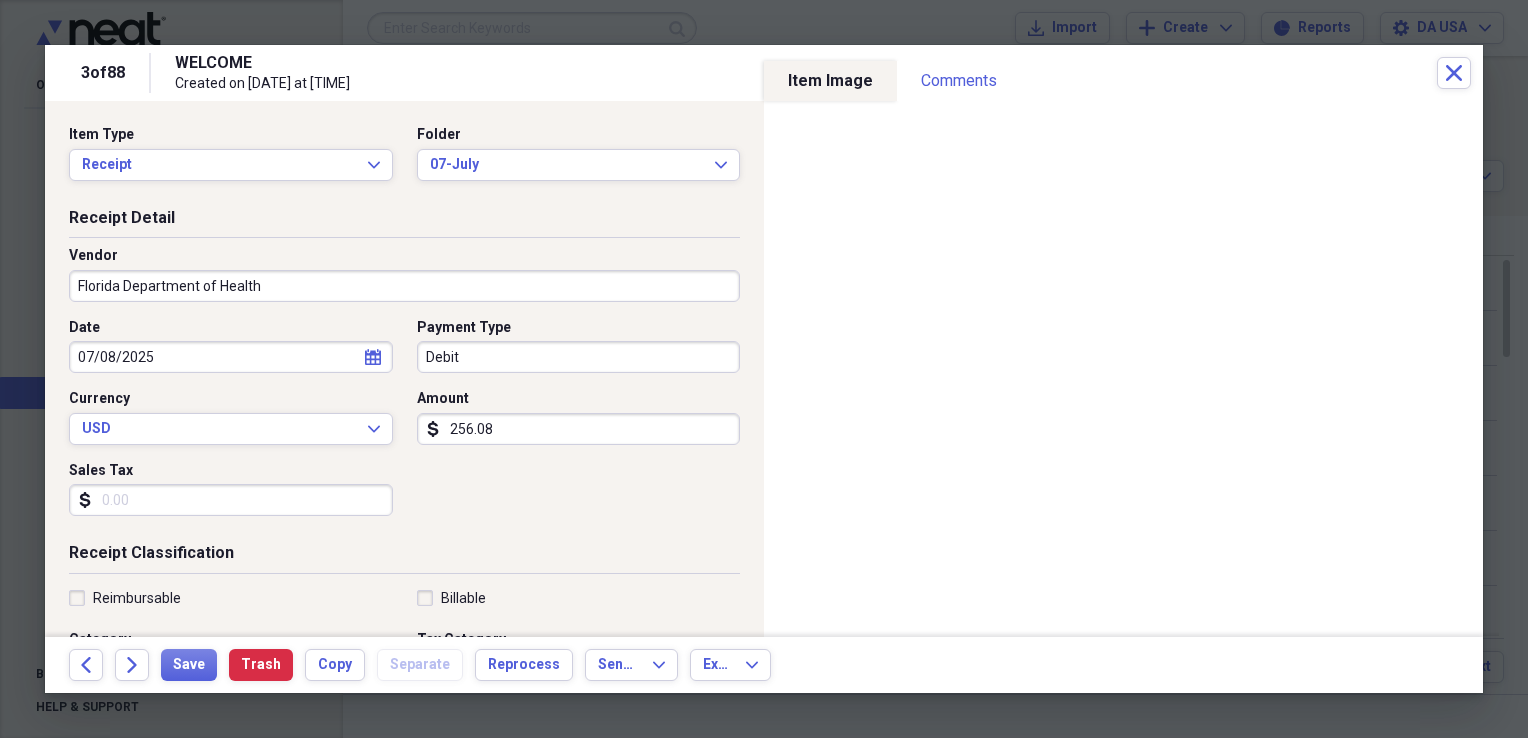 type on "License/Permits" 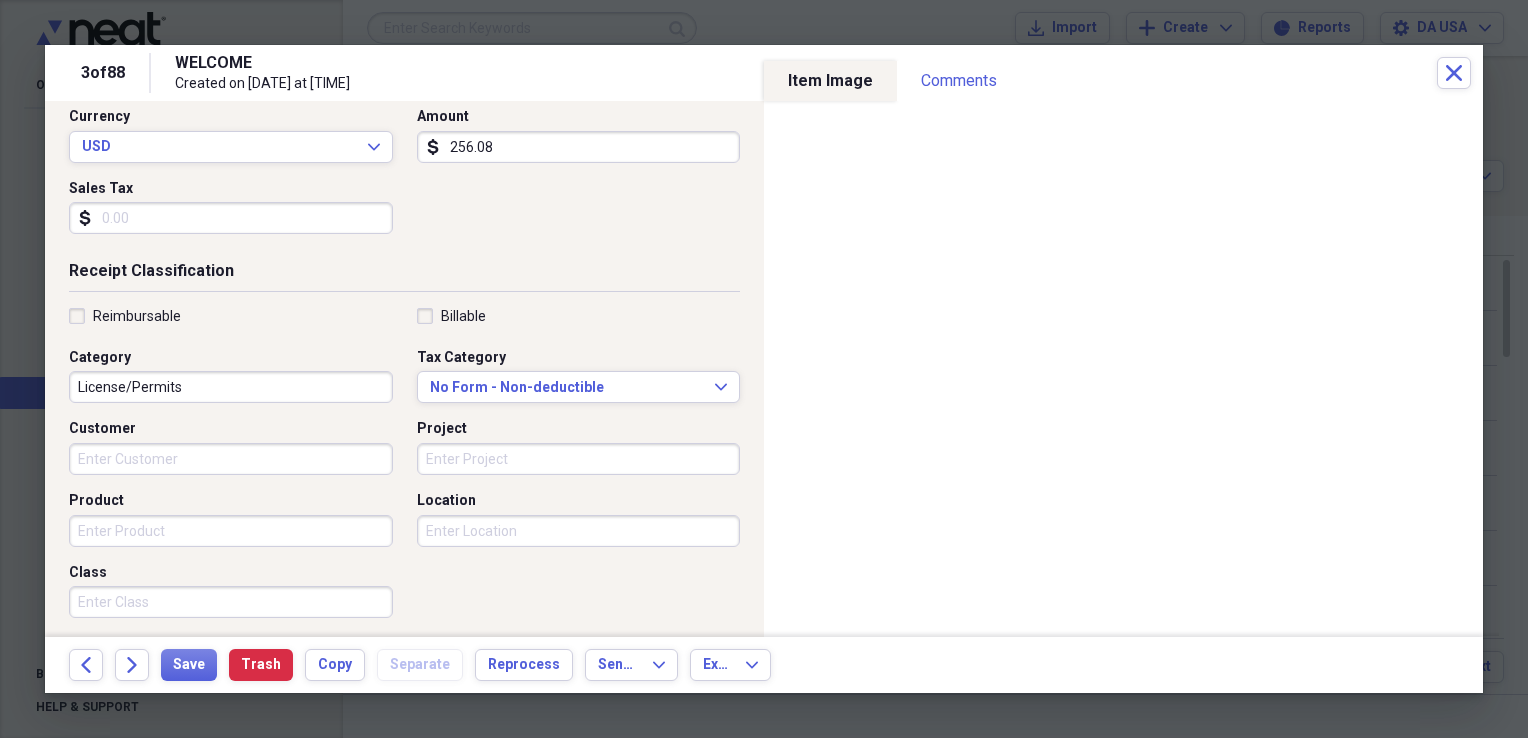 scroll, scrollTop: 316, scrollLeft: 0, axis: vertical 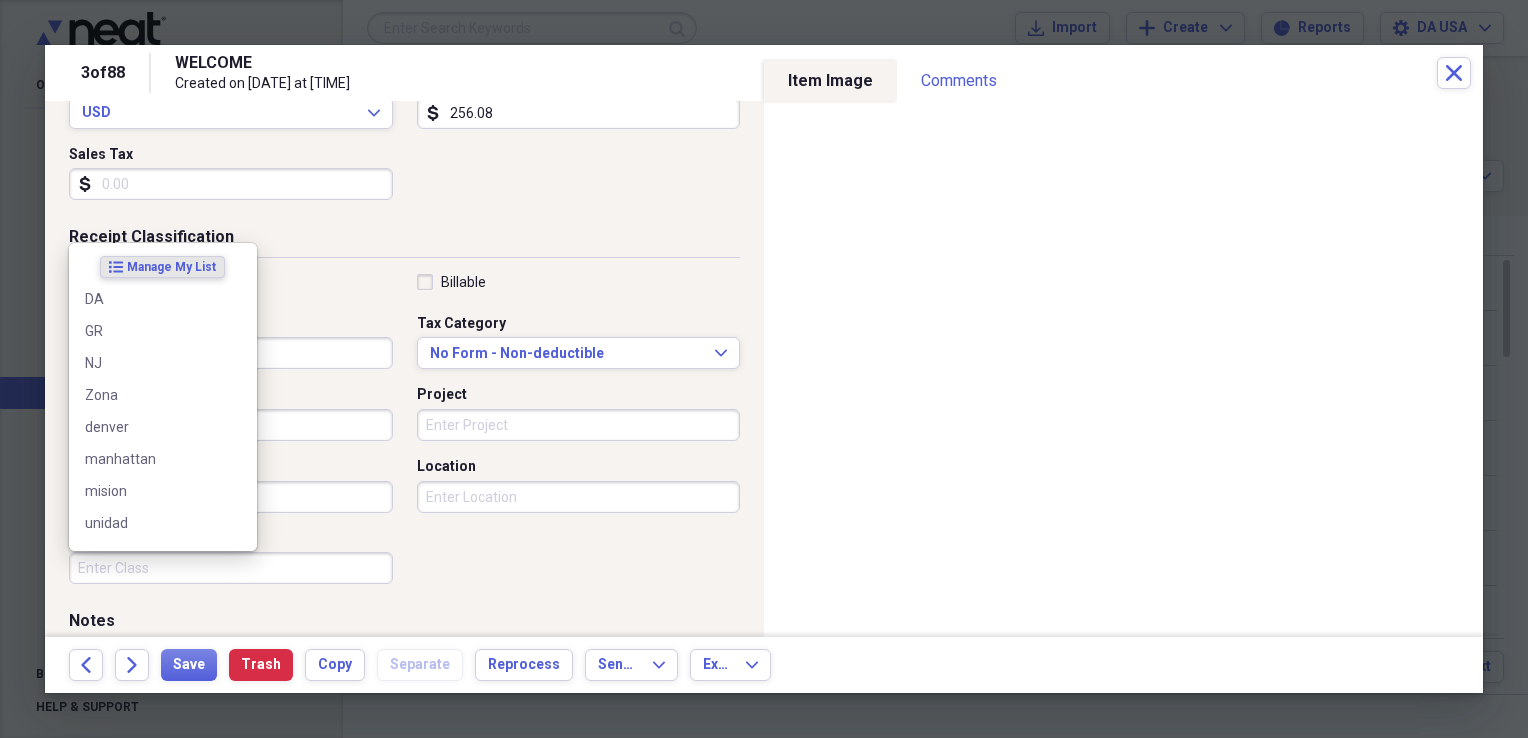 click on "Class" at bounding box center (231, 568) 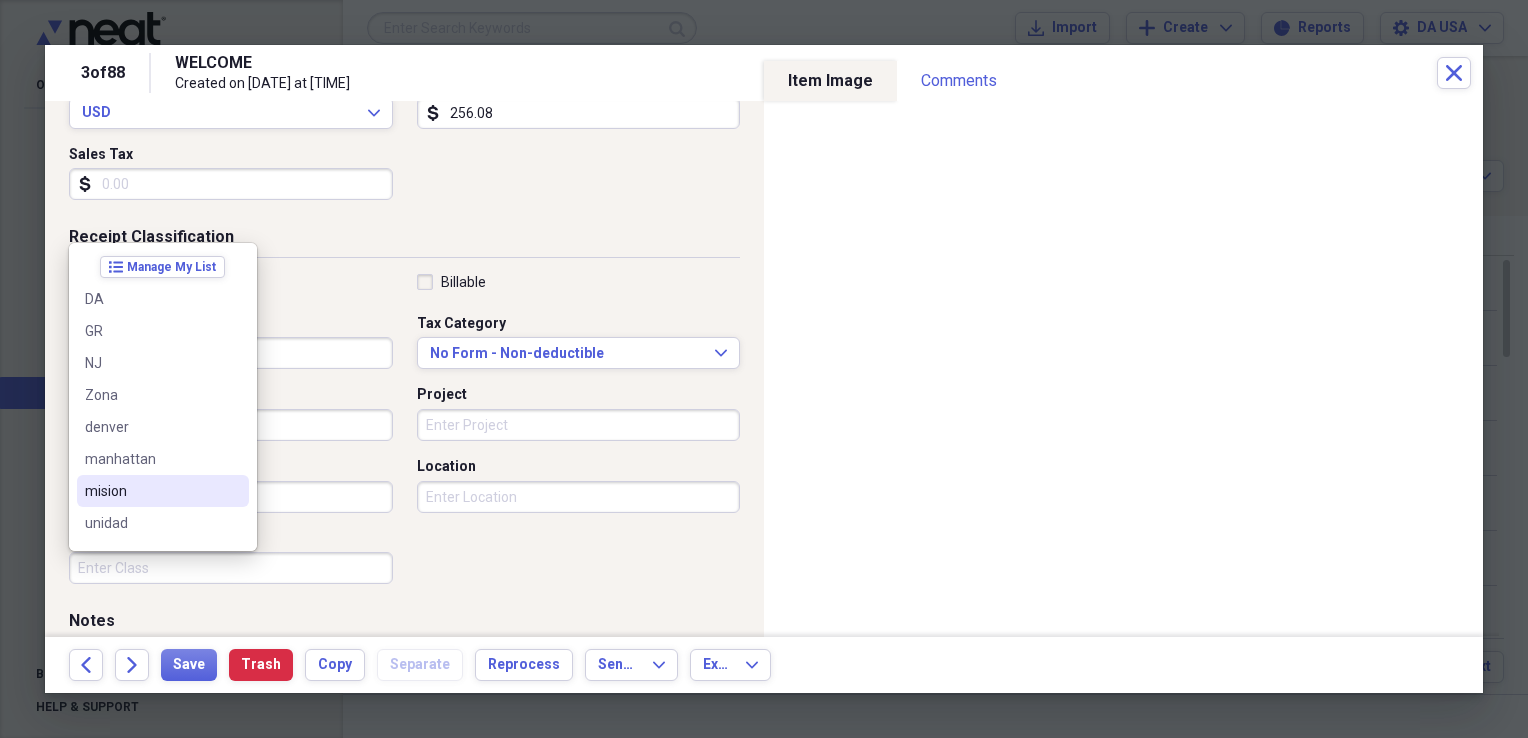 click on "mision" at bounding box center (151, 491) 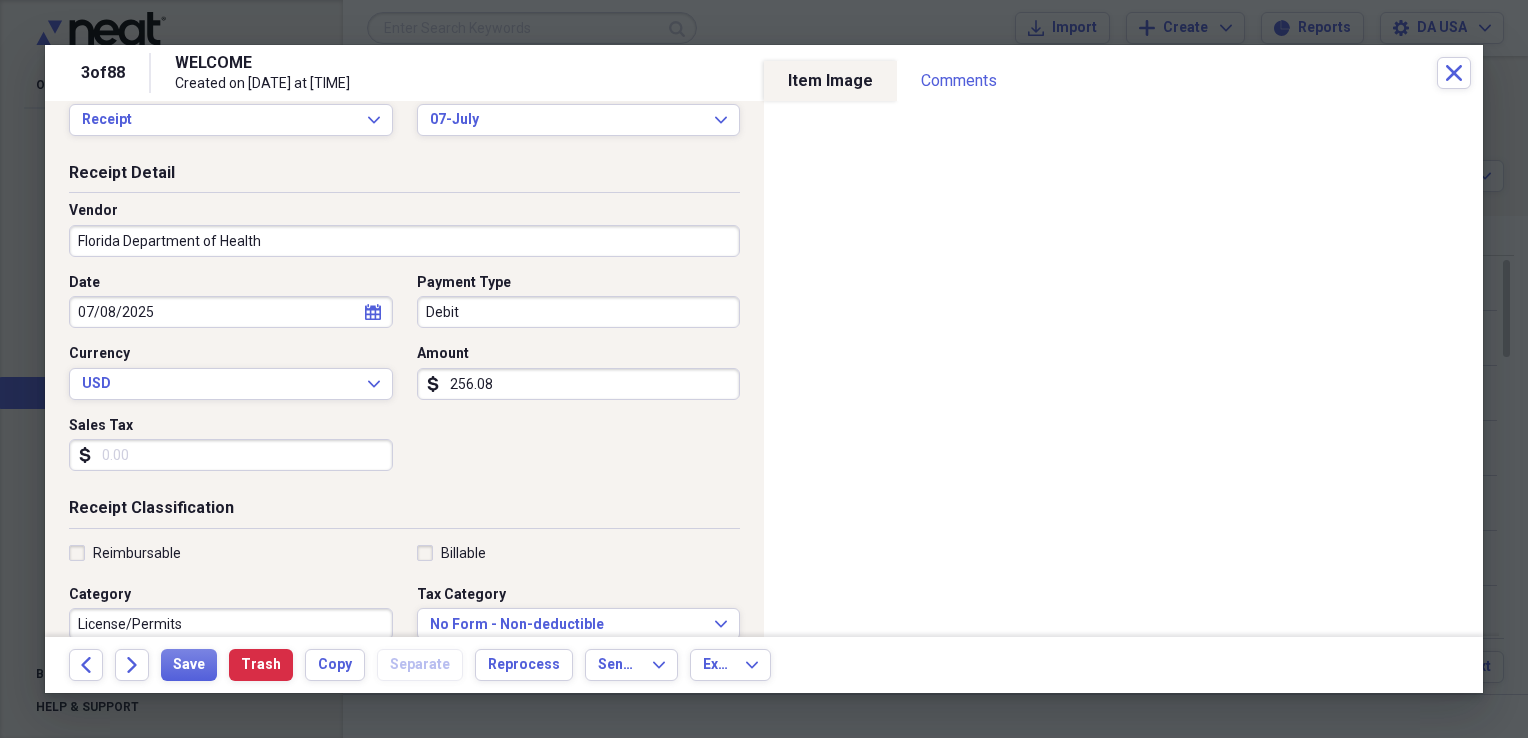 scroll, scrollTop: 27, scrollLeft: 0, axis: vertical 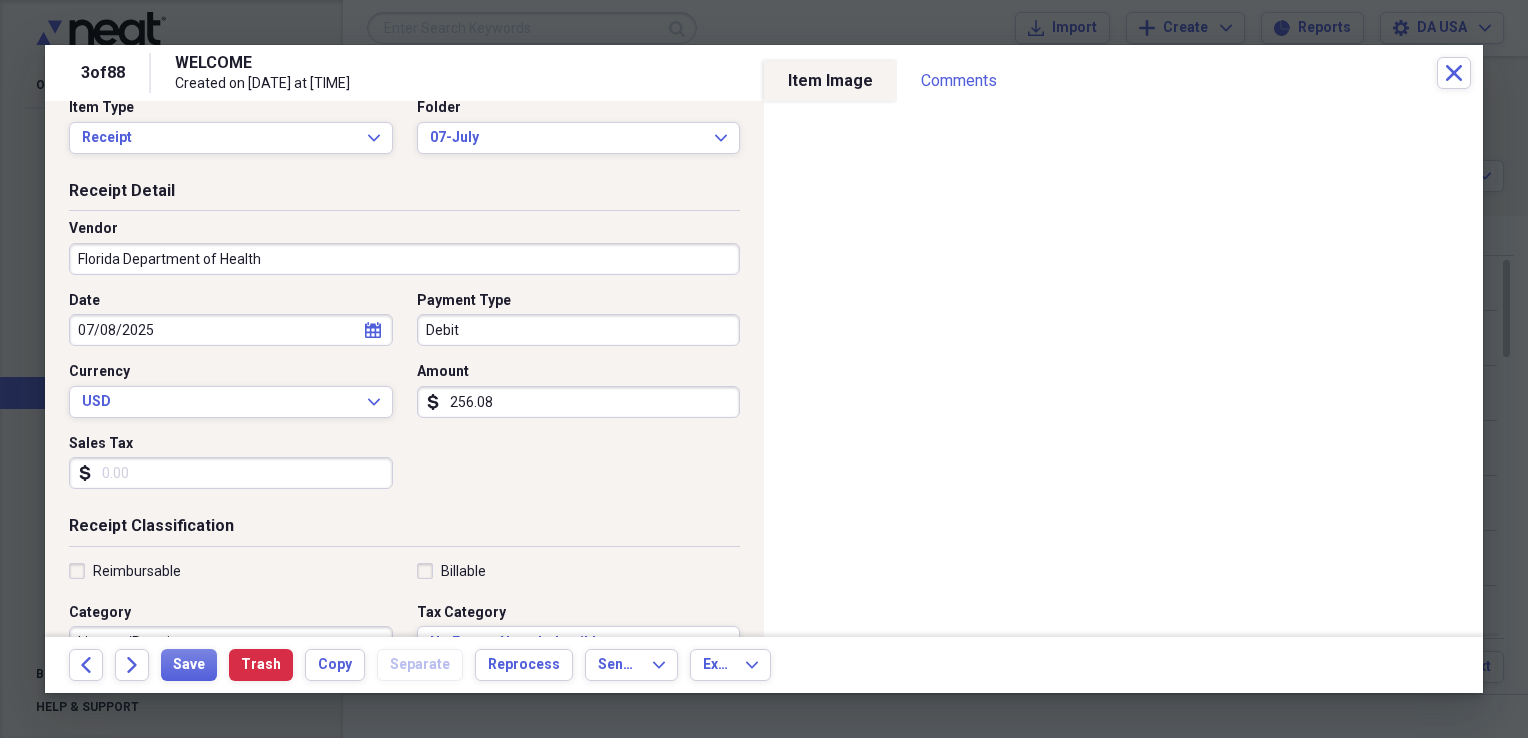 click on "Debit" at bounding box center [579, 330] 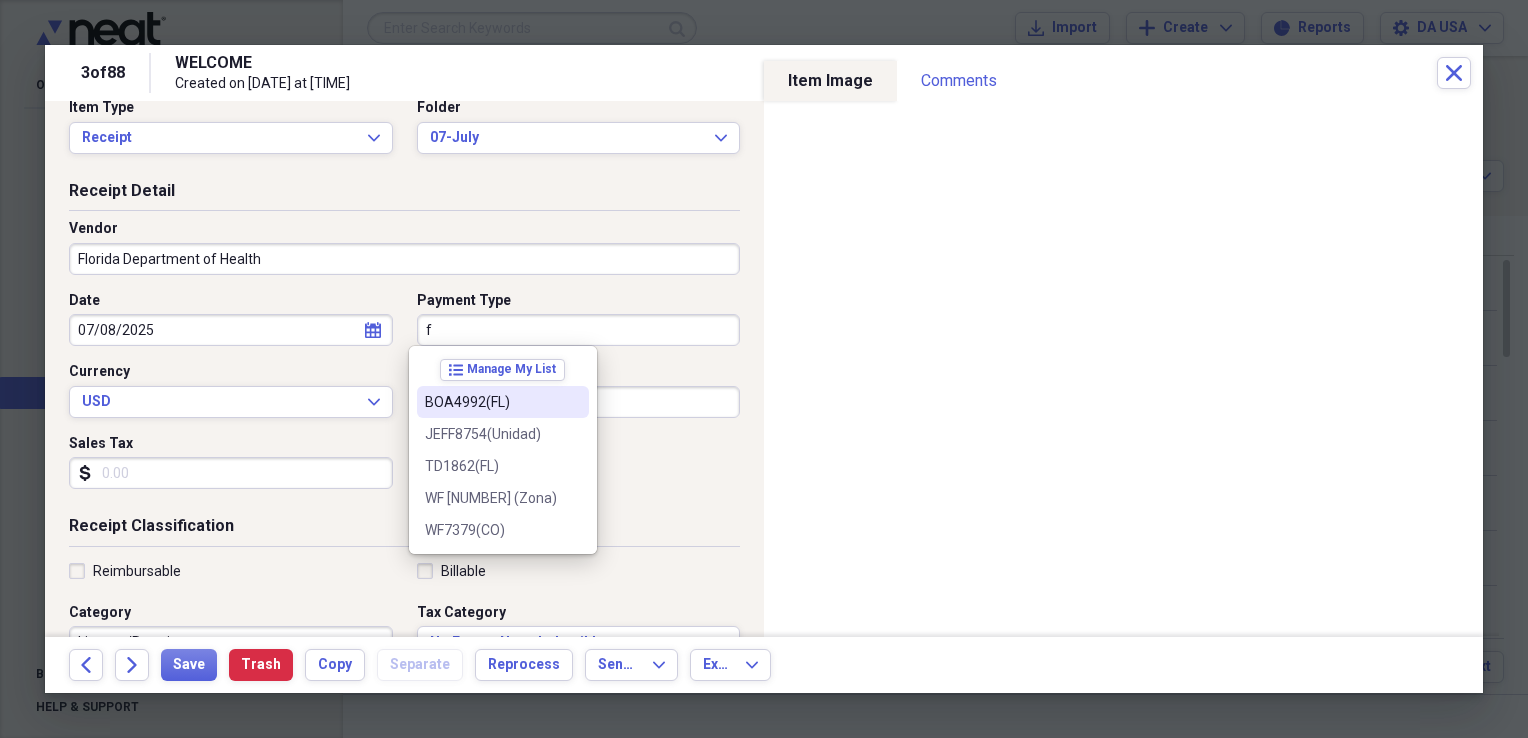 click on "BOA4992(FL)" at bounding box center [491, 402] 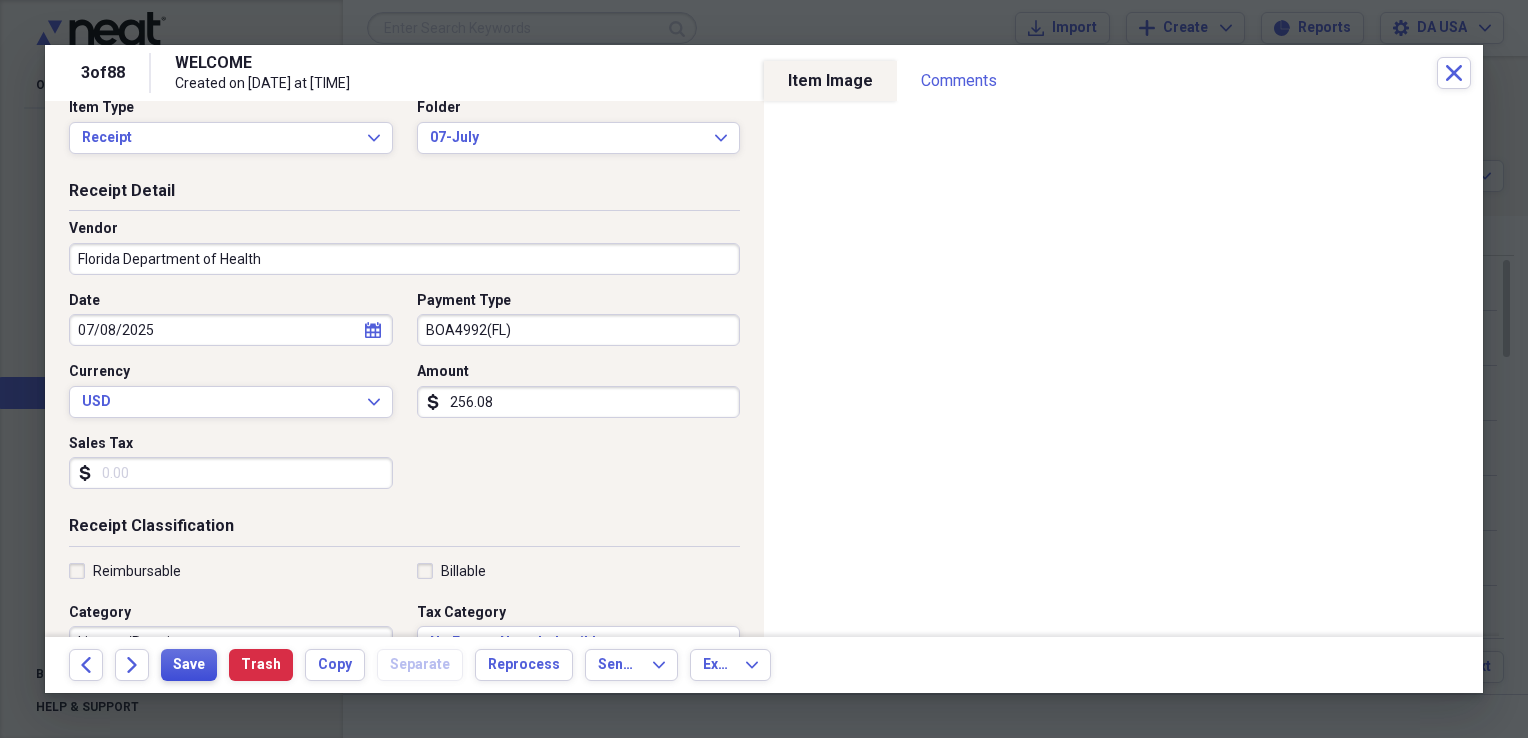 click on "Save" at bounding box center (189, 665) 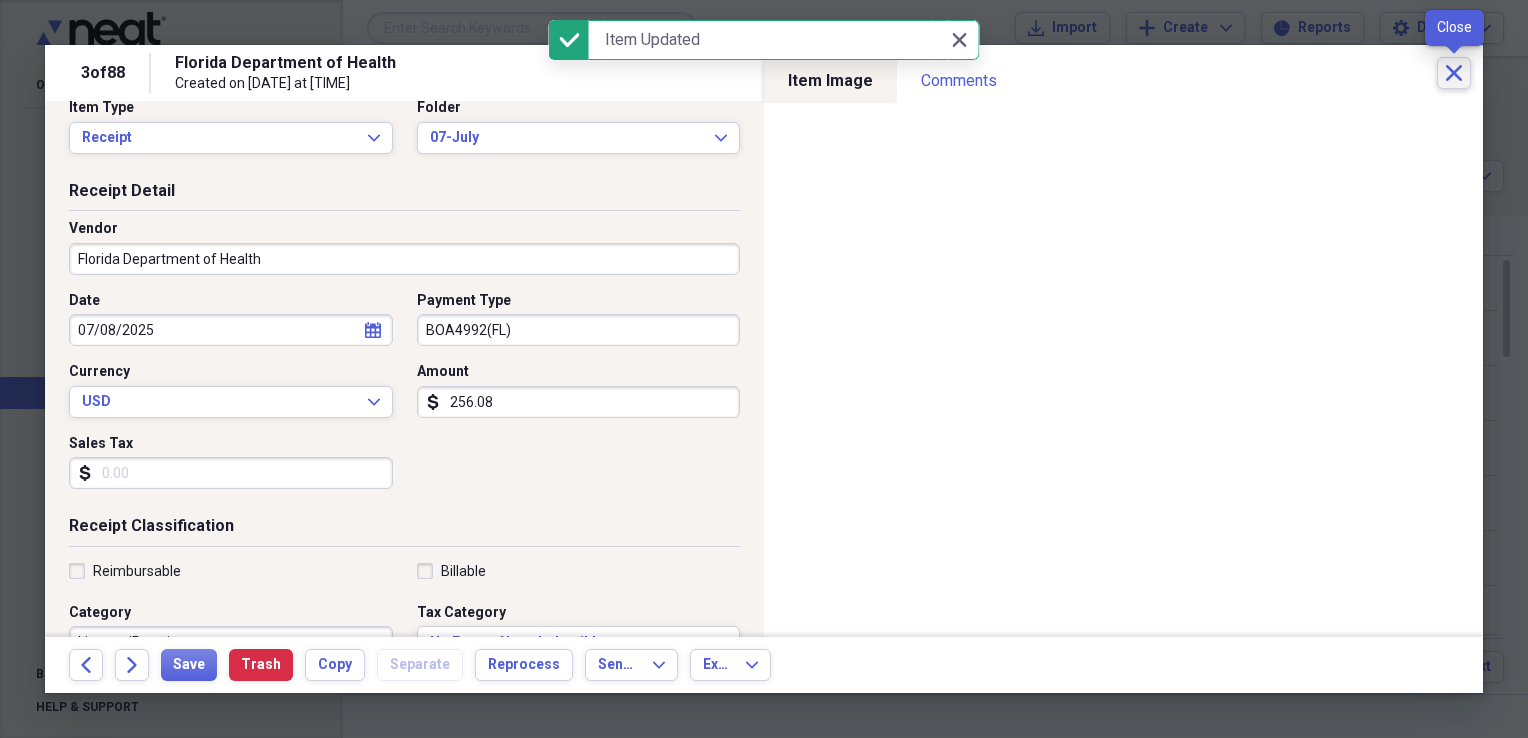 click on "Close" 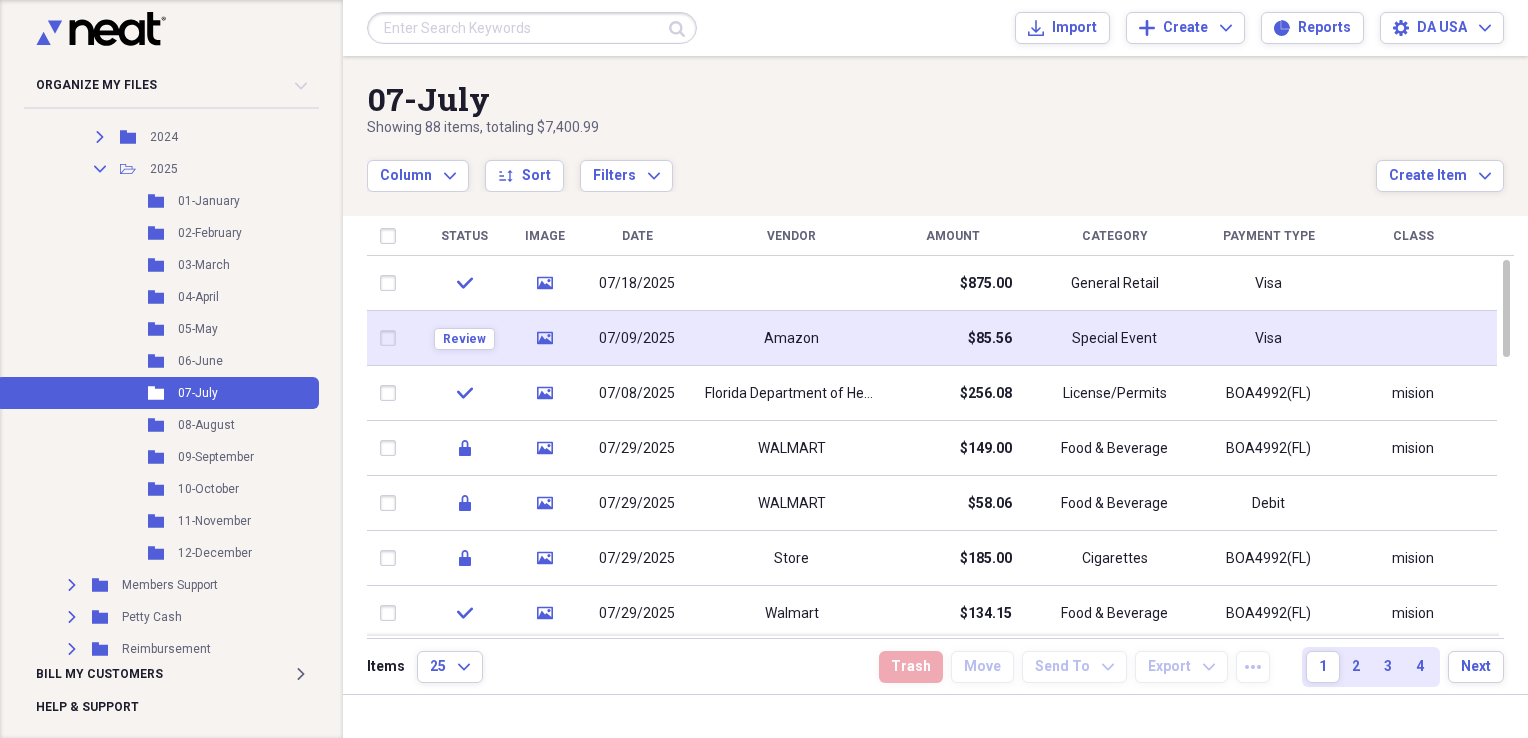 click on "$85.56" at bounding box center (953, 338) 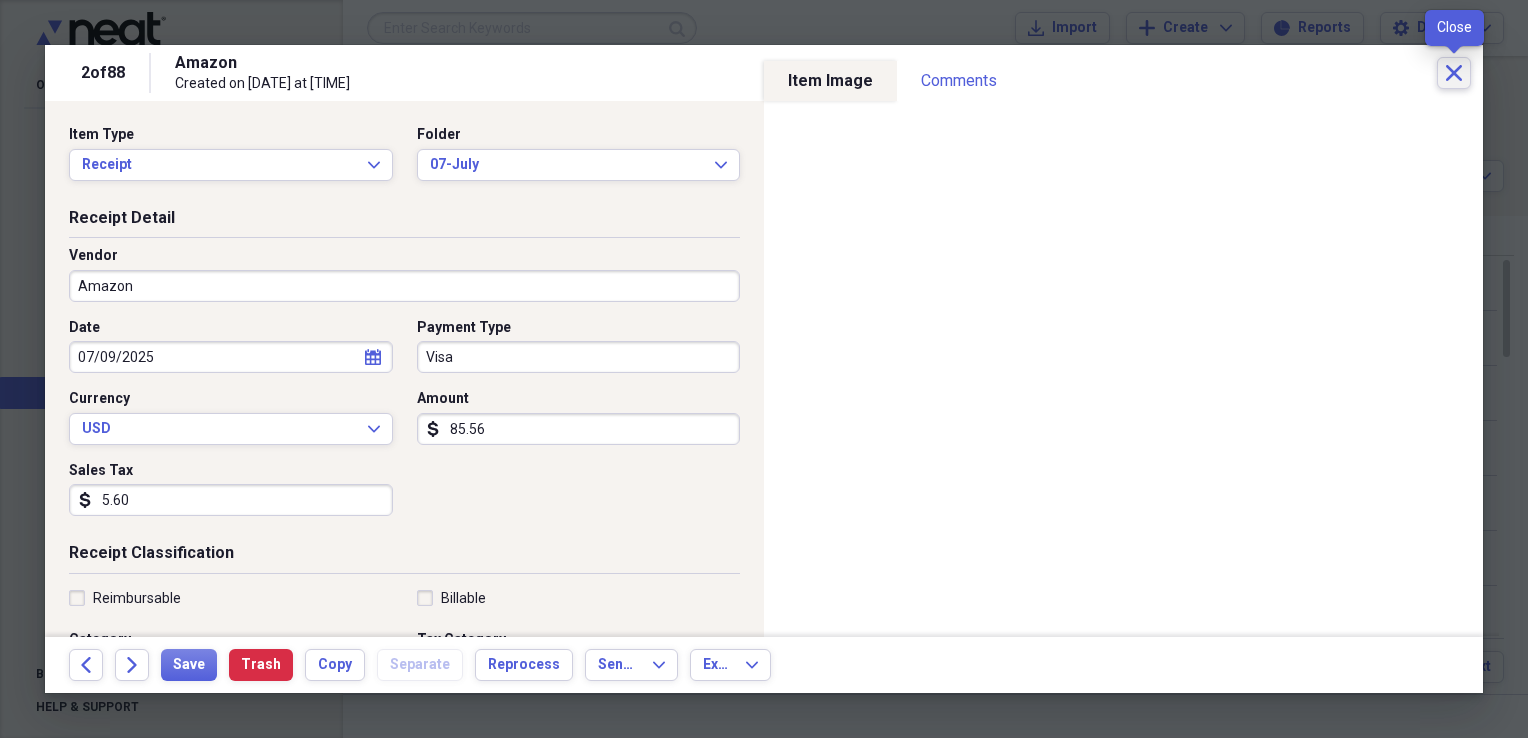click on "Close" 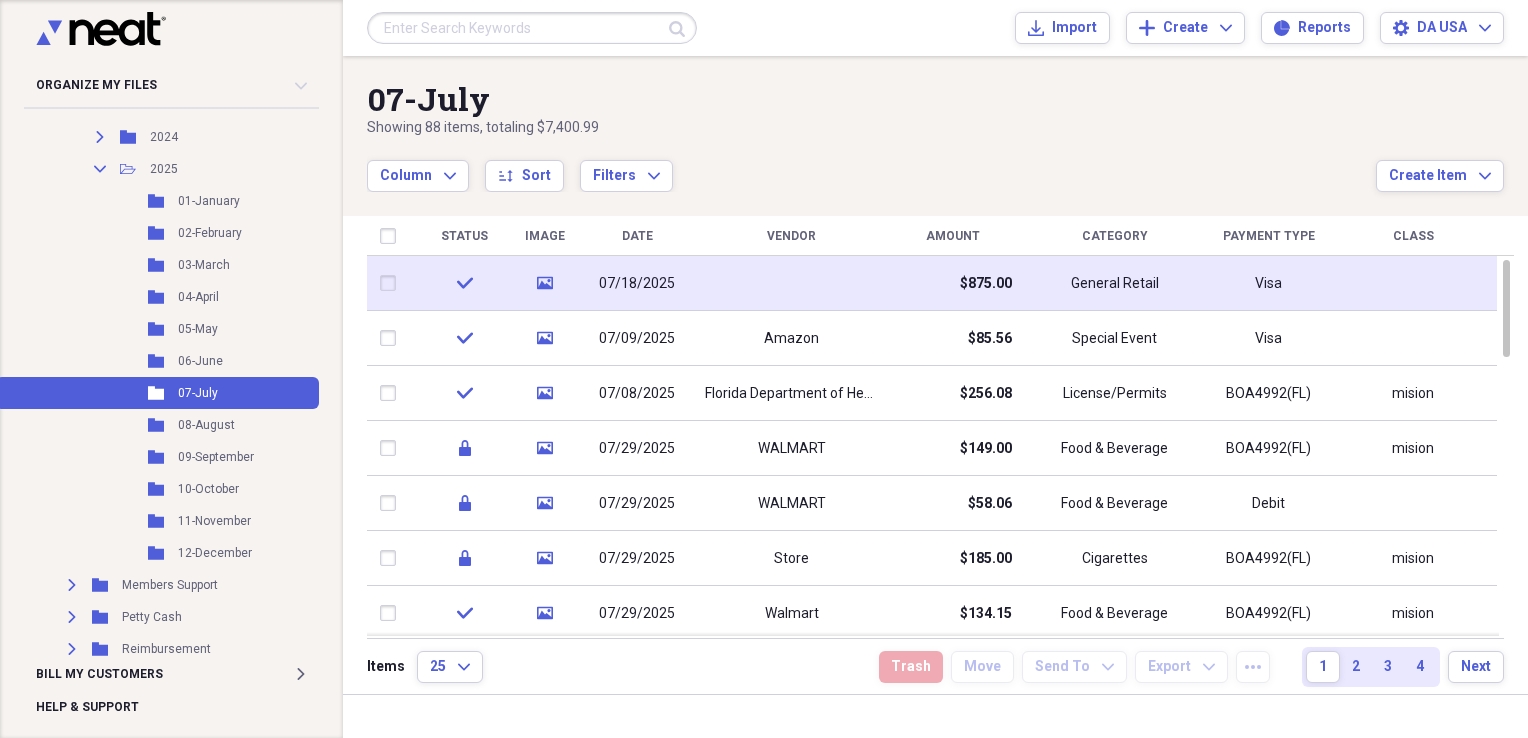 click at bounding box center [791, 283] 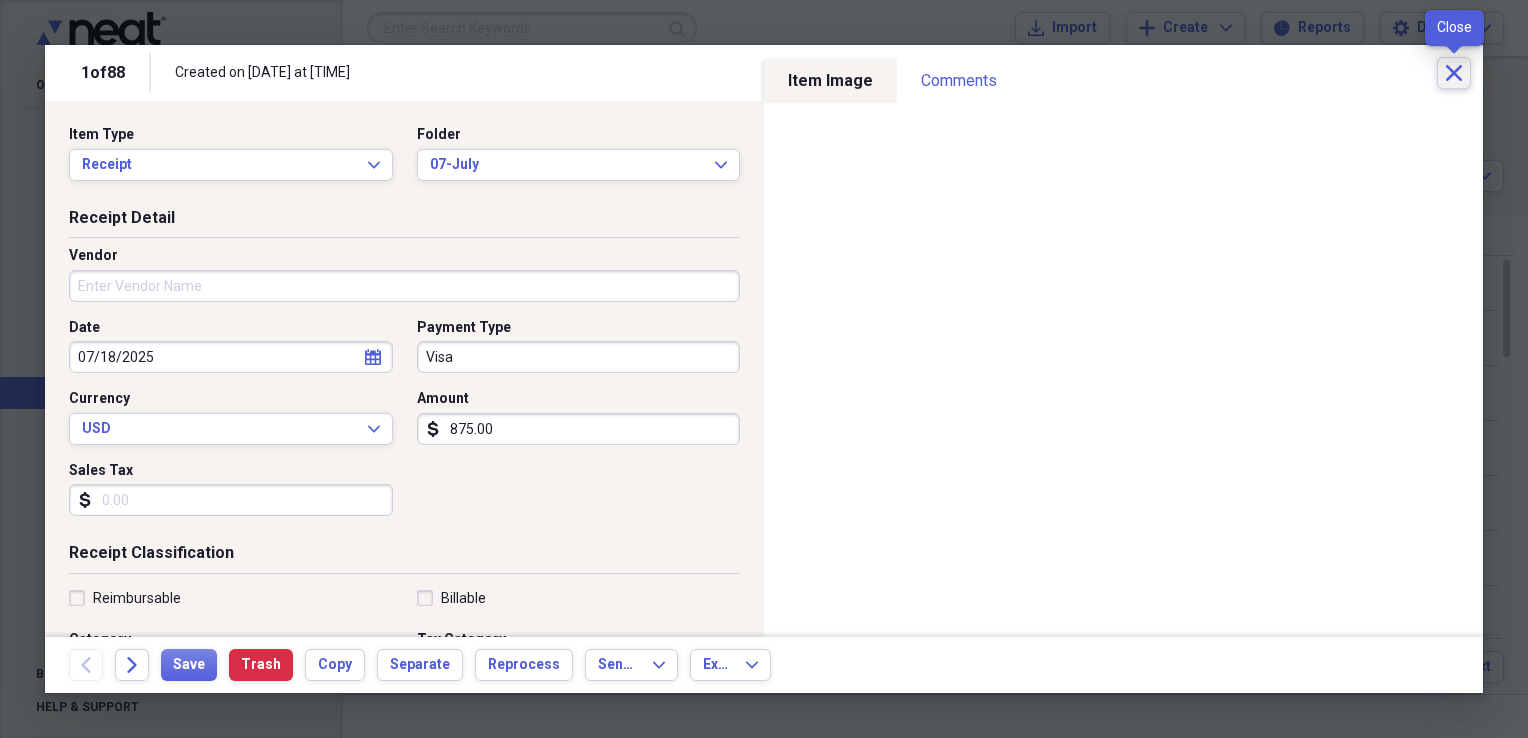 click on "Close" at bounding box center (1454, 73) 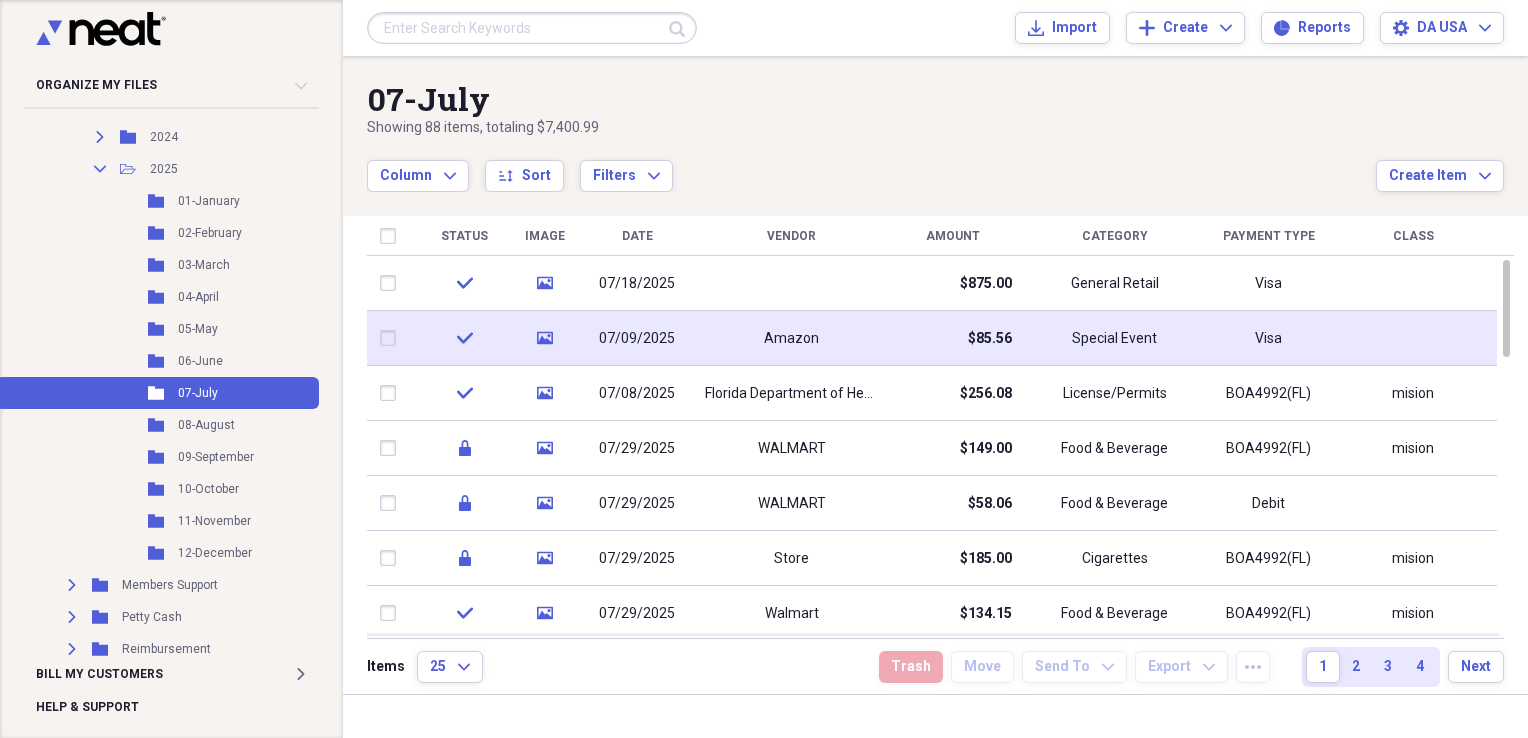 click on "Amazon" at bounding box center (791, 338) 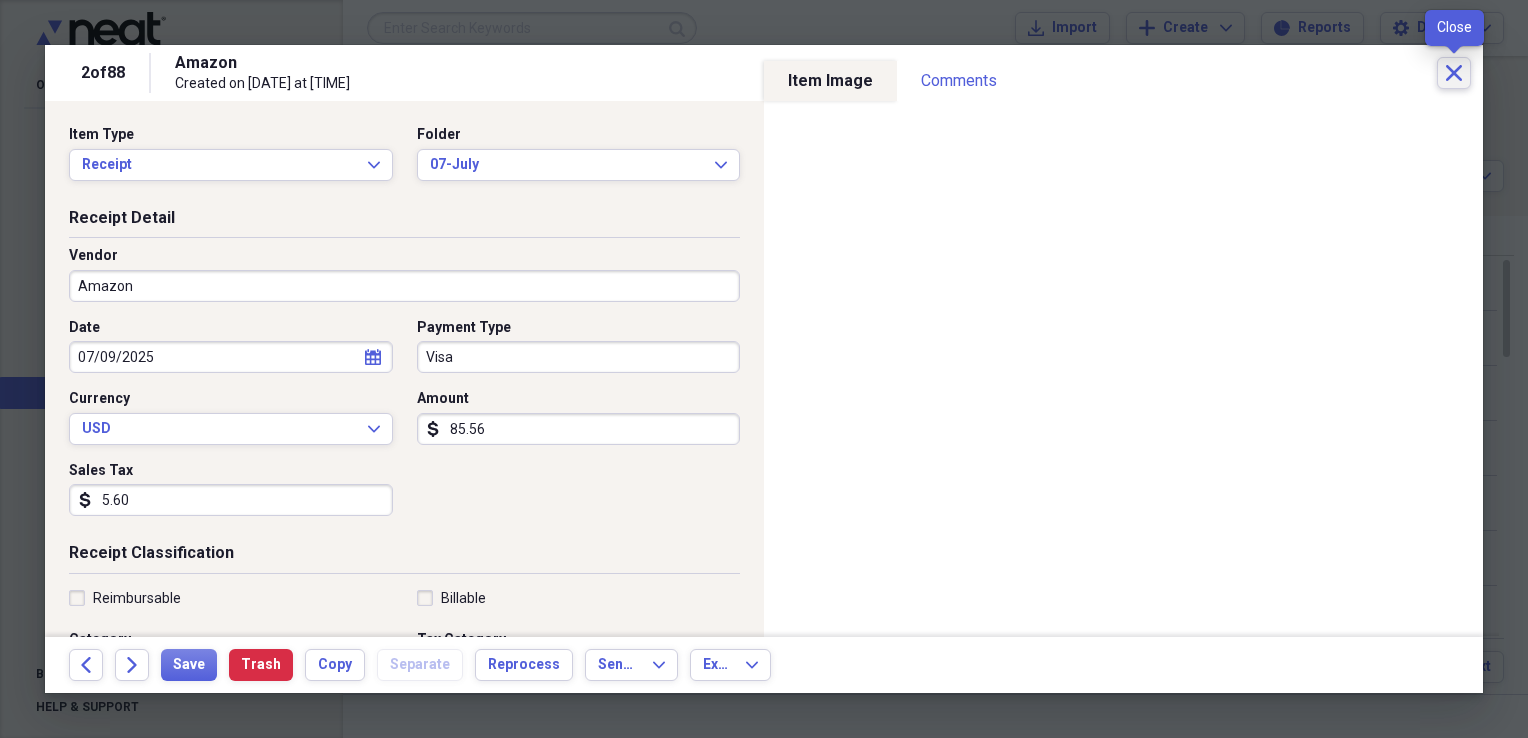 click on "Close" at bounding box center [1454, 73] 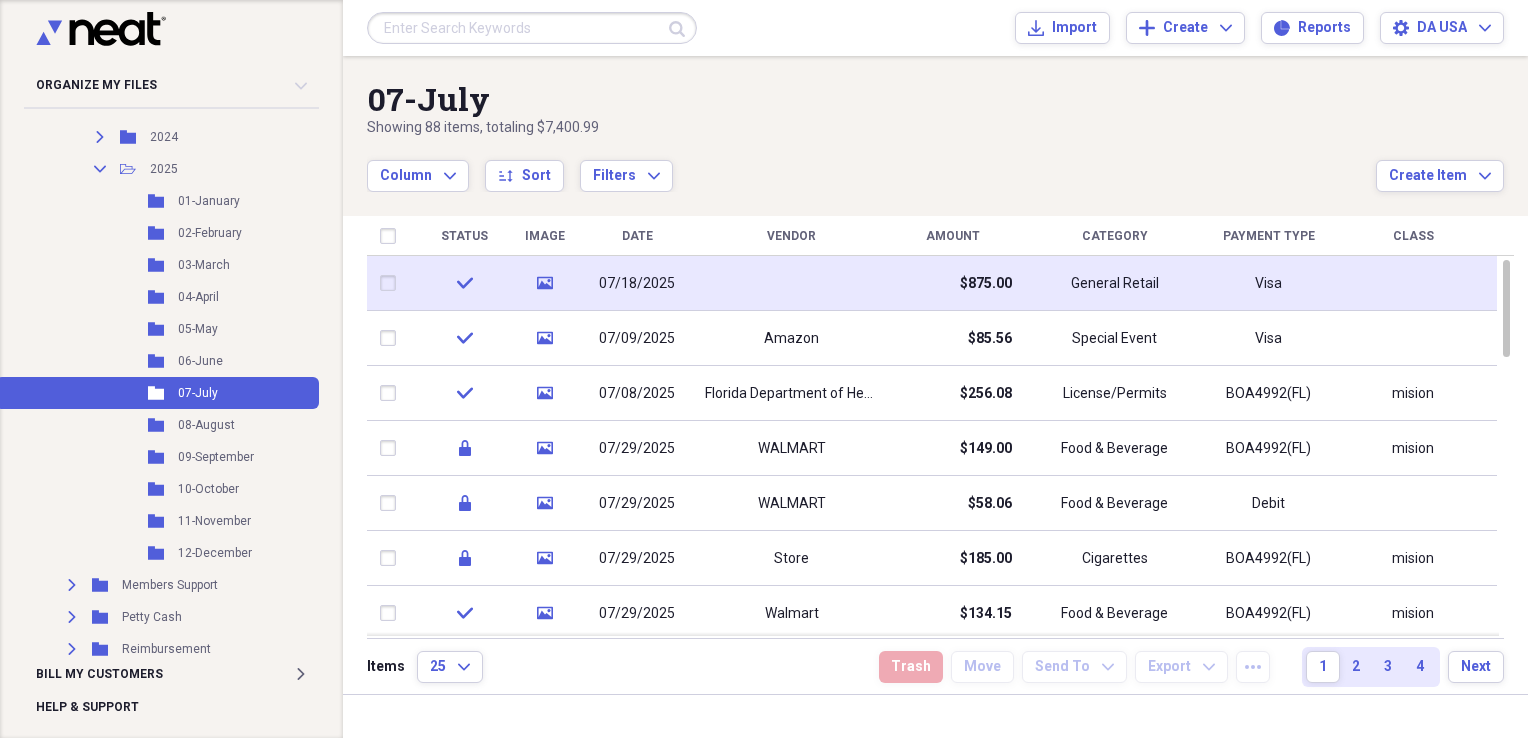 click at bounding box center (791, 283) 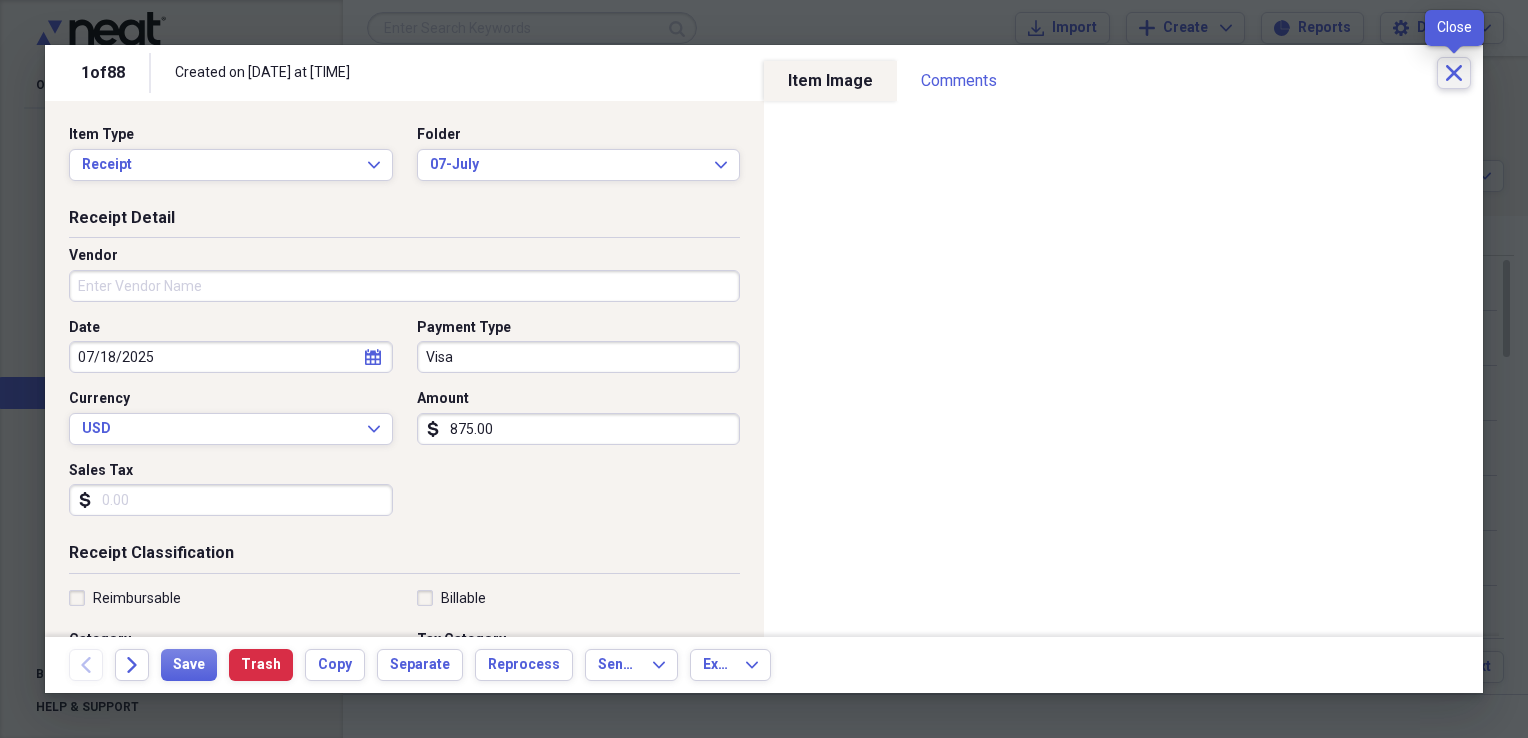 click on "Close" 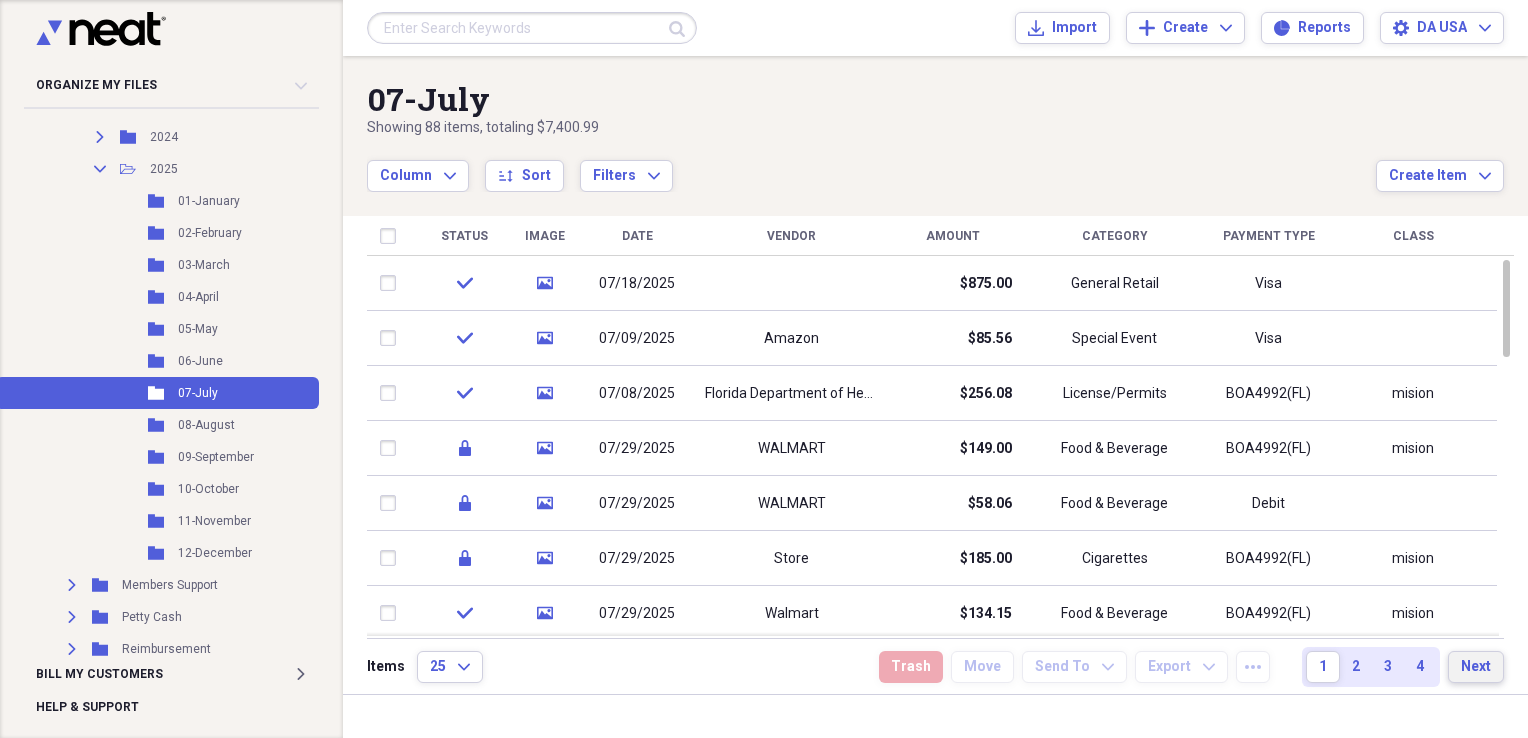 click on "Next" at bounding box center [1476, 667] 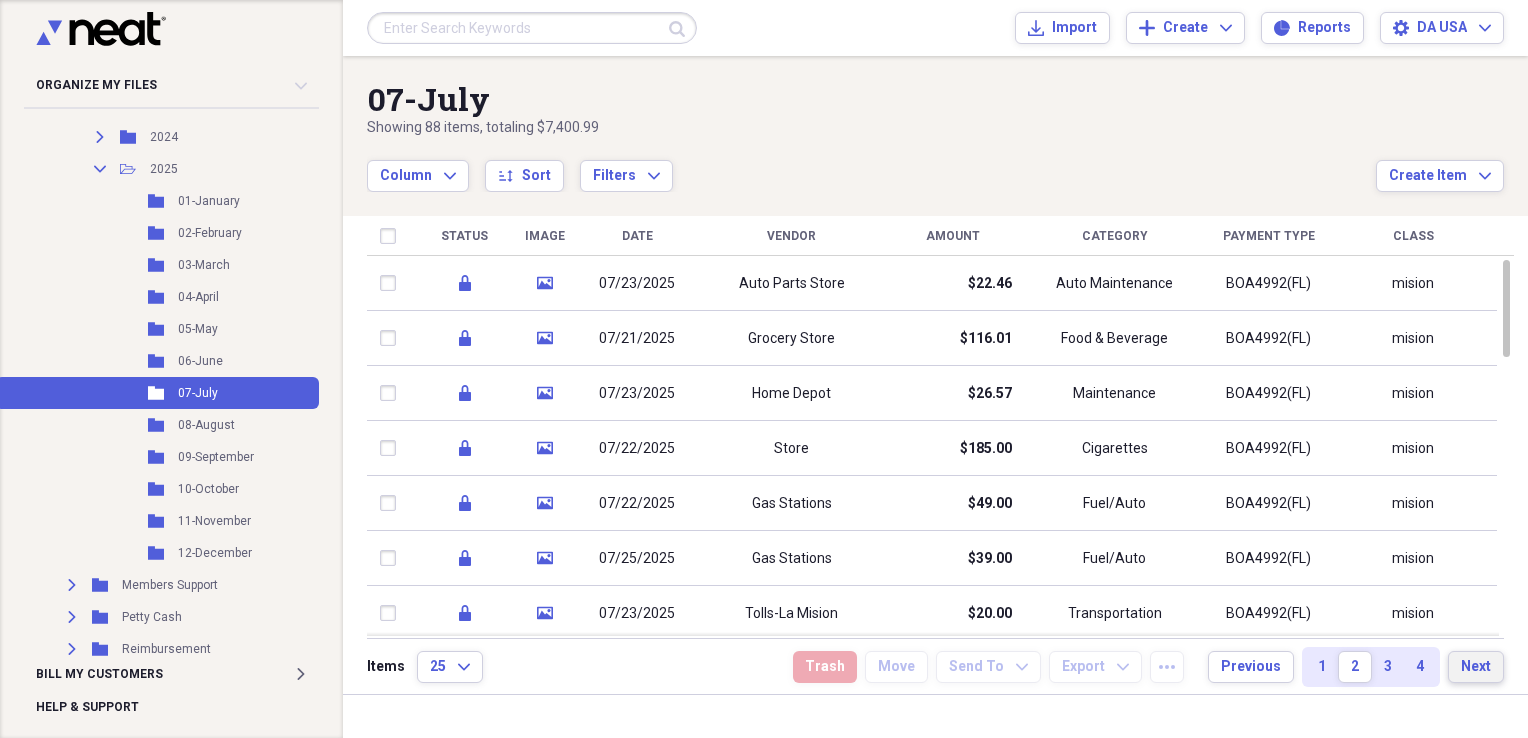 click on "Next" at bounding box center [1476, 667] 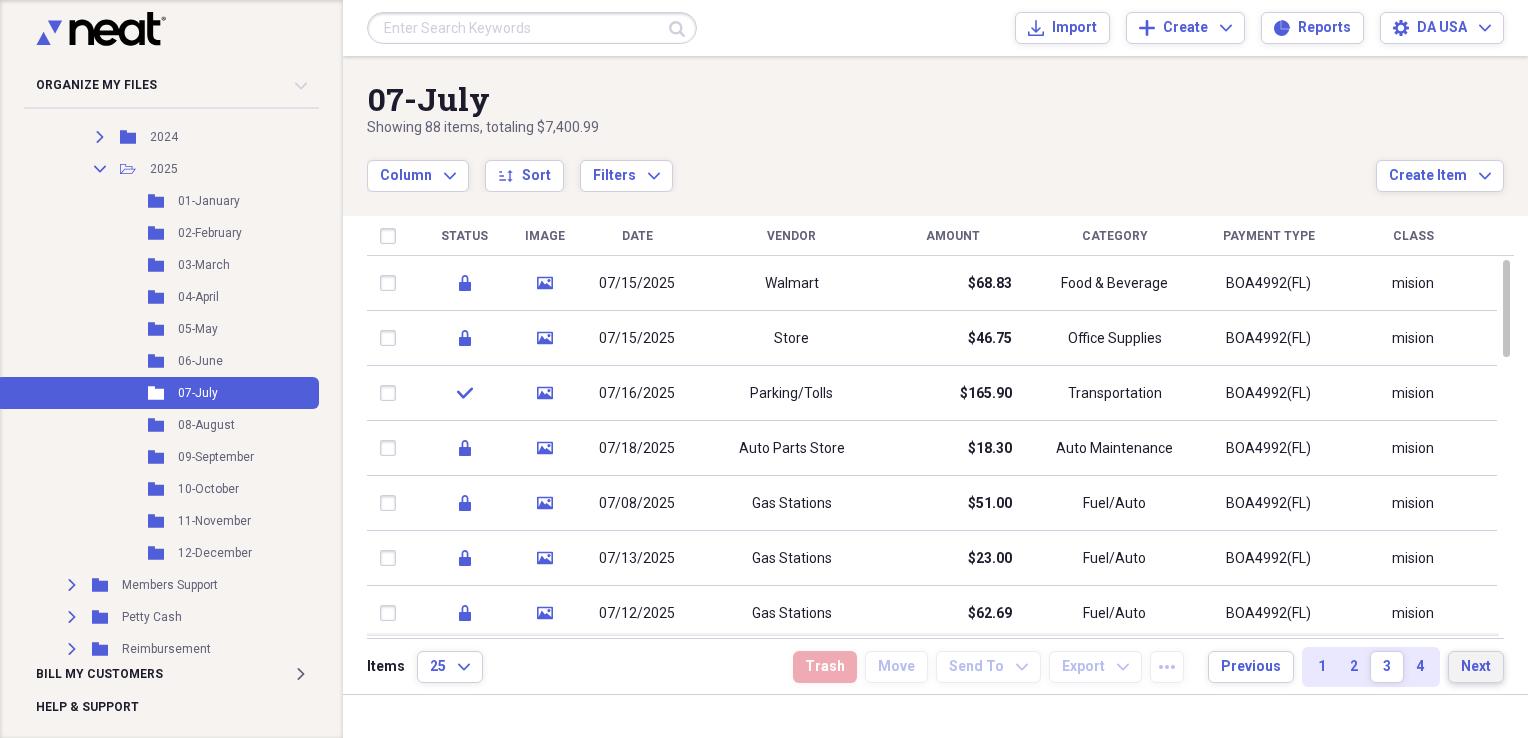 click on "Next" at bounding box center (1476, 667) 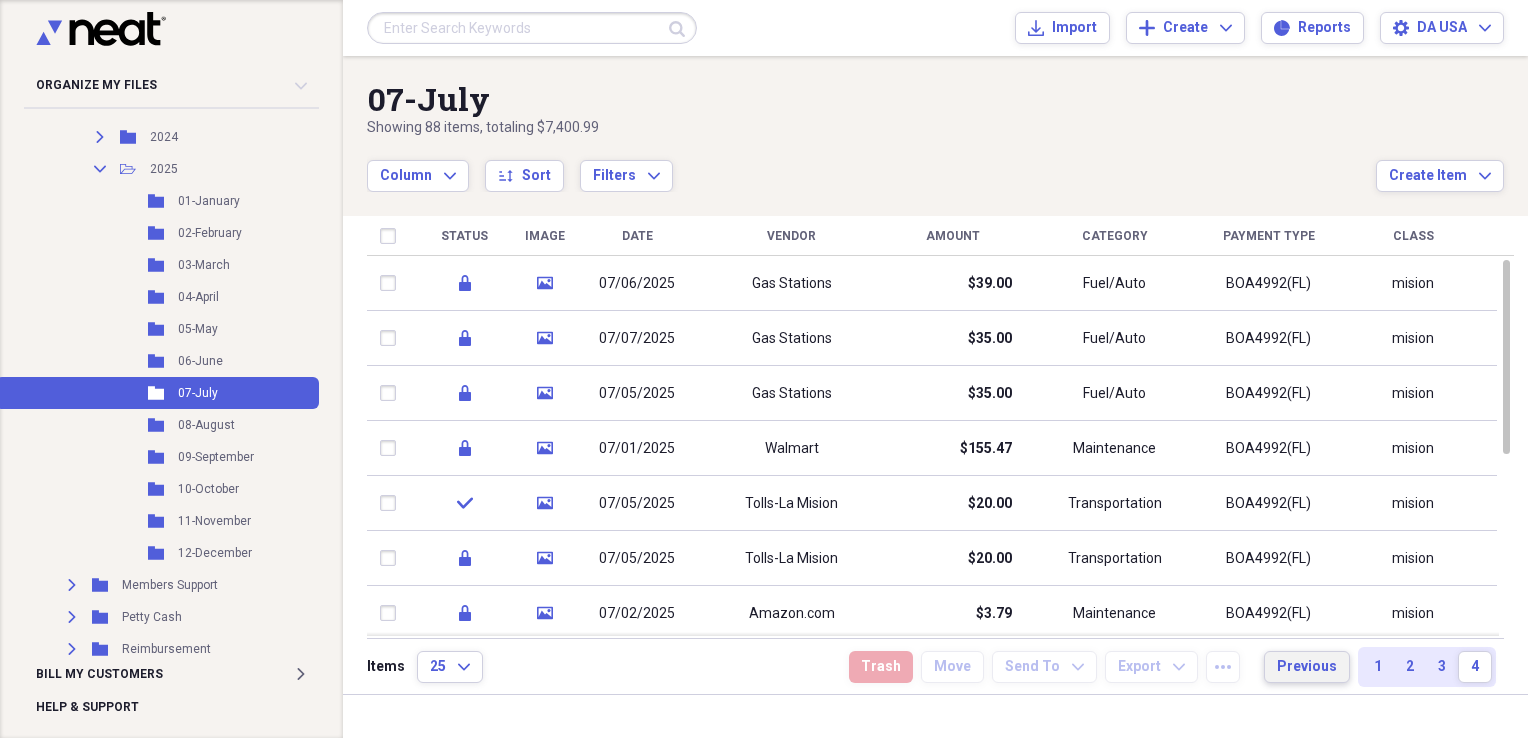 click on "Previous" at bounding box center [1307, 667] 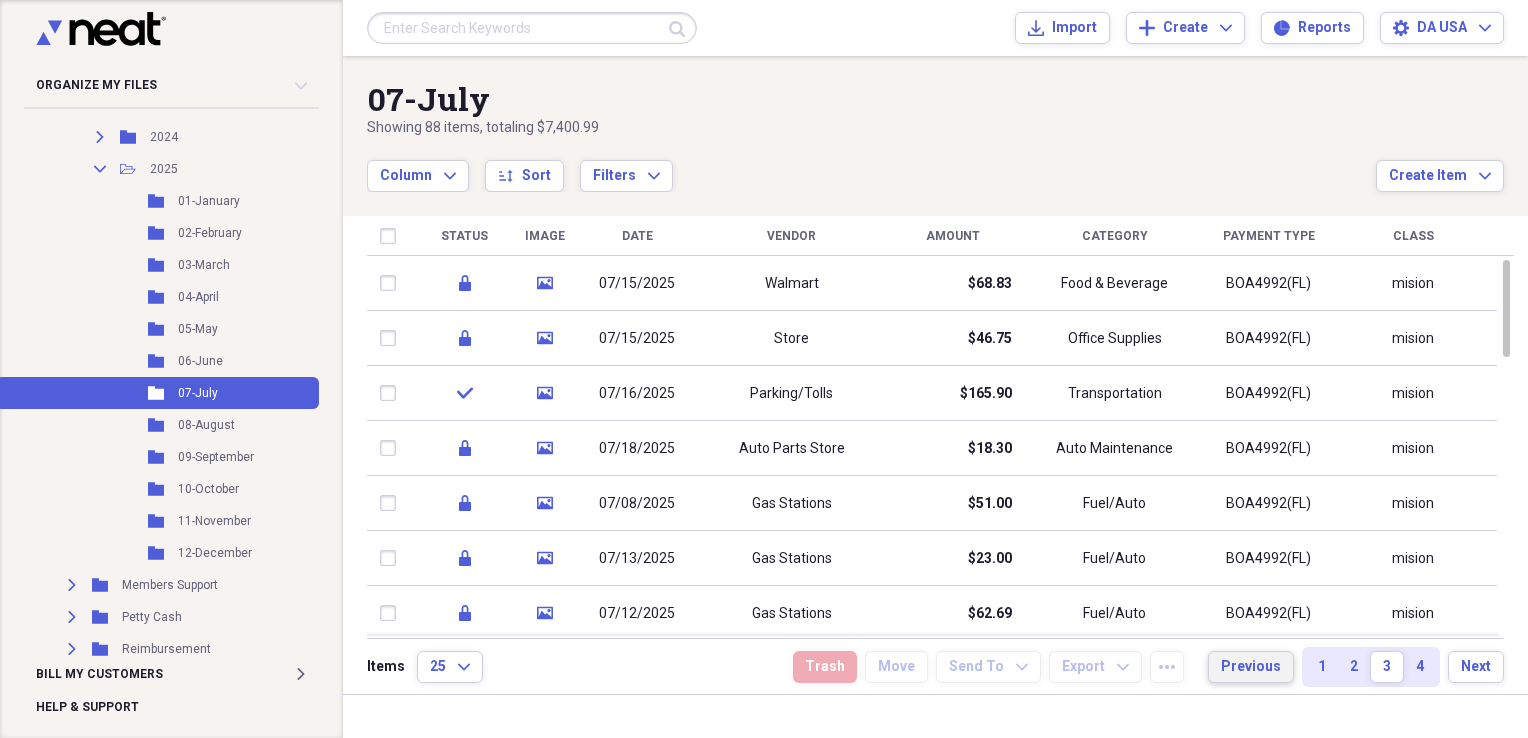 click on "Previous" at bounding box center [1251, 667] 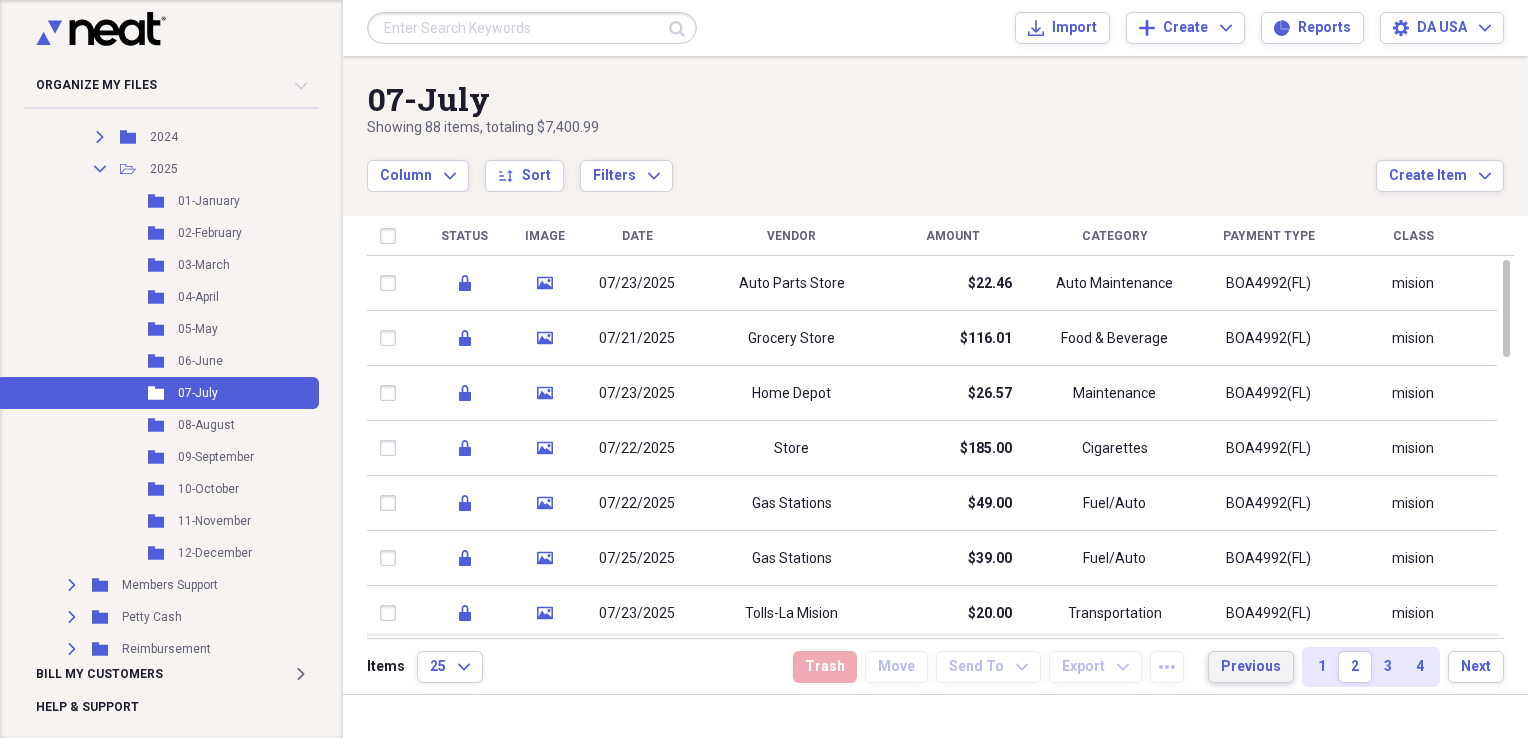 click on "Previous" at bounding box center [1251, 667] 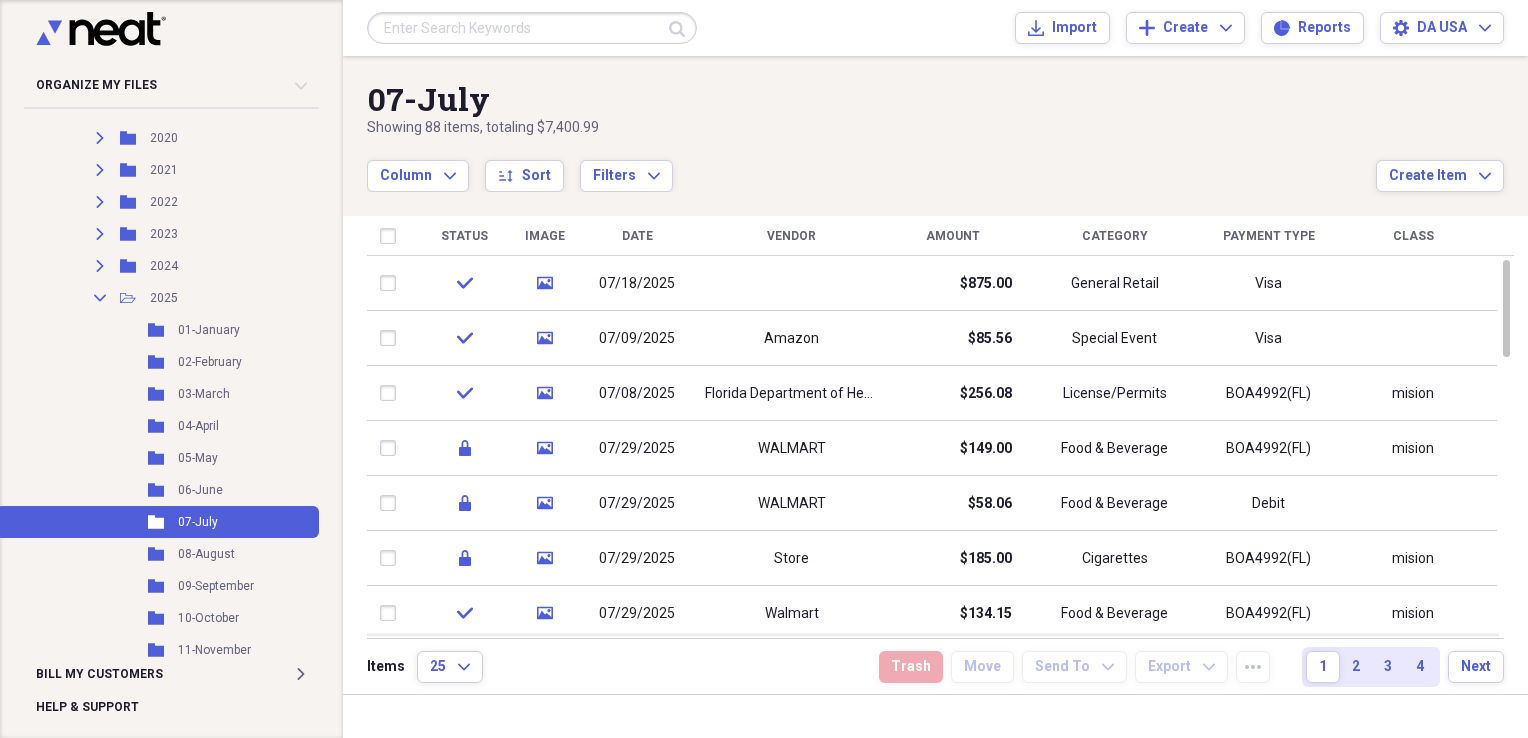 scroll, scrollTop: 460, scrollLeft: 0, axis: vertical 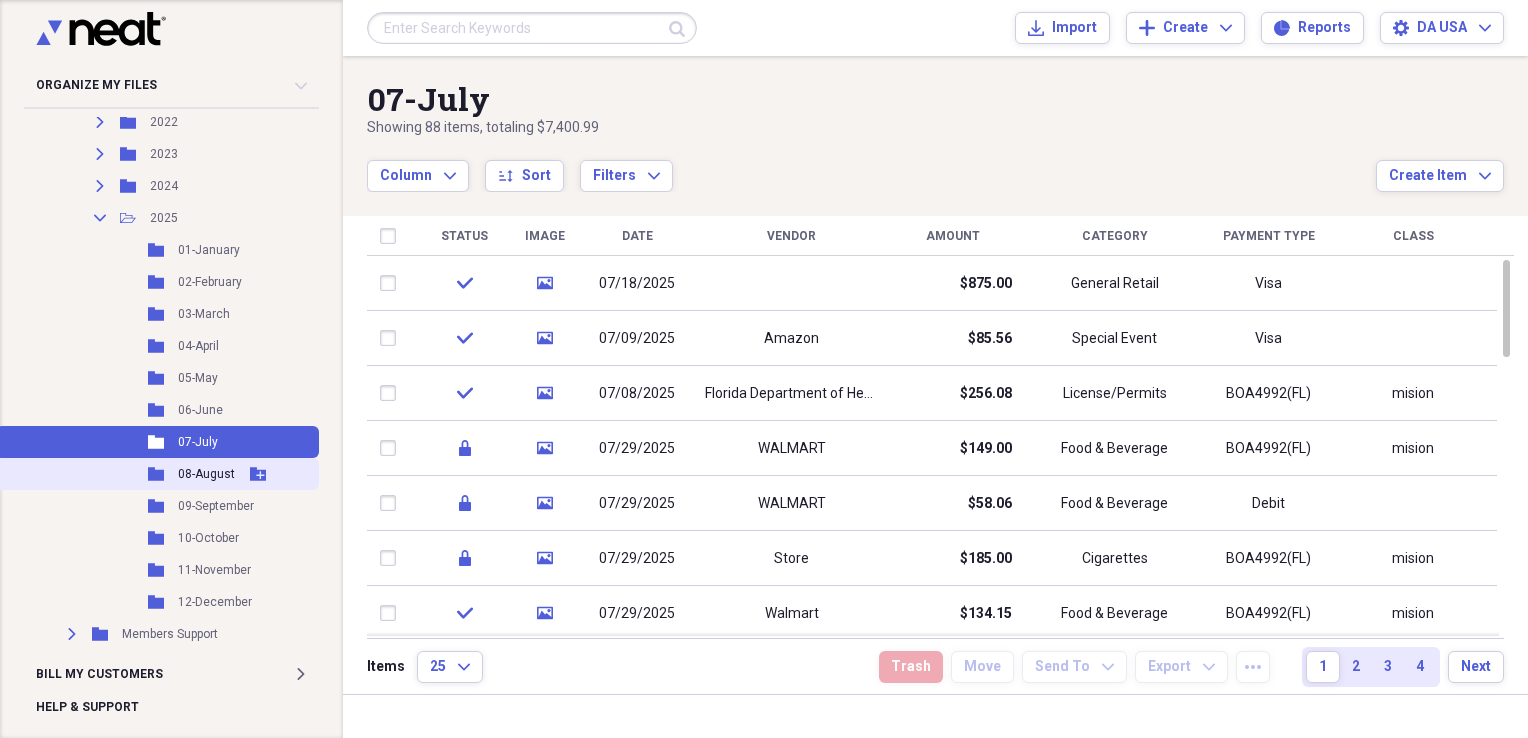 click on "Folder 08-August Add Folder" at bounding box center (157, 474) 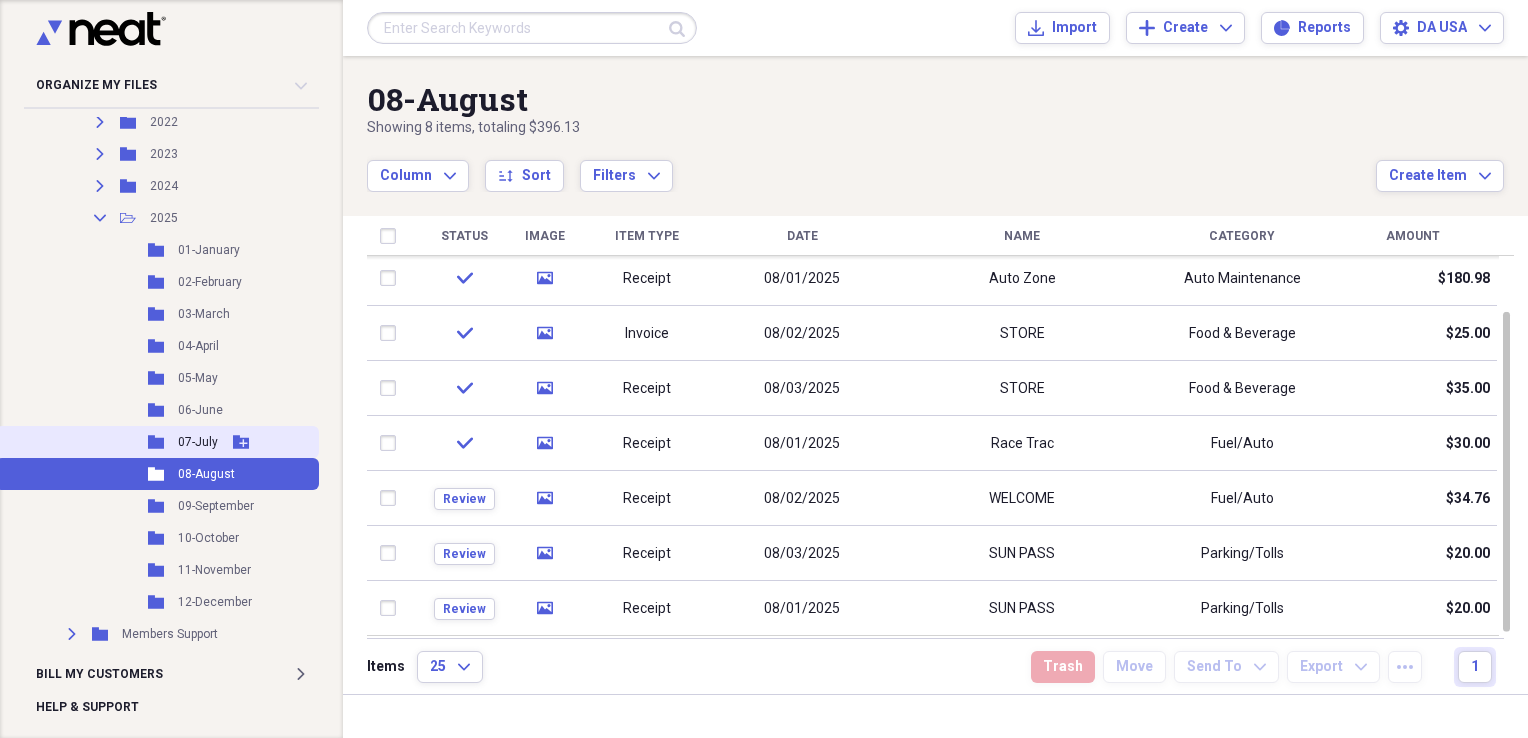 click on "07-July" at bounding box center (198, 442) 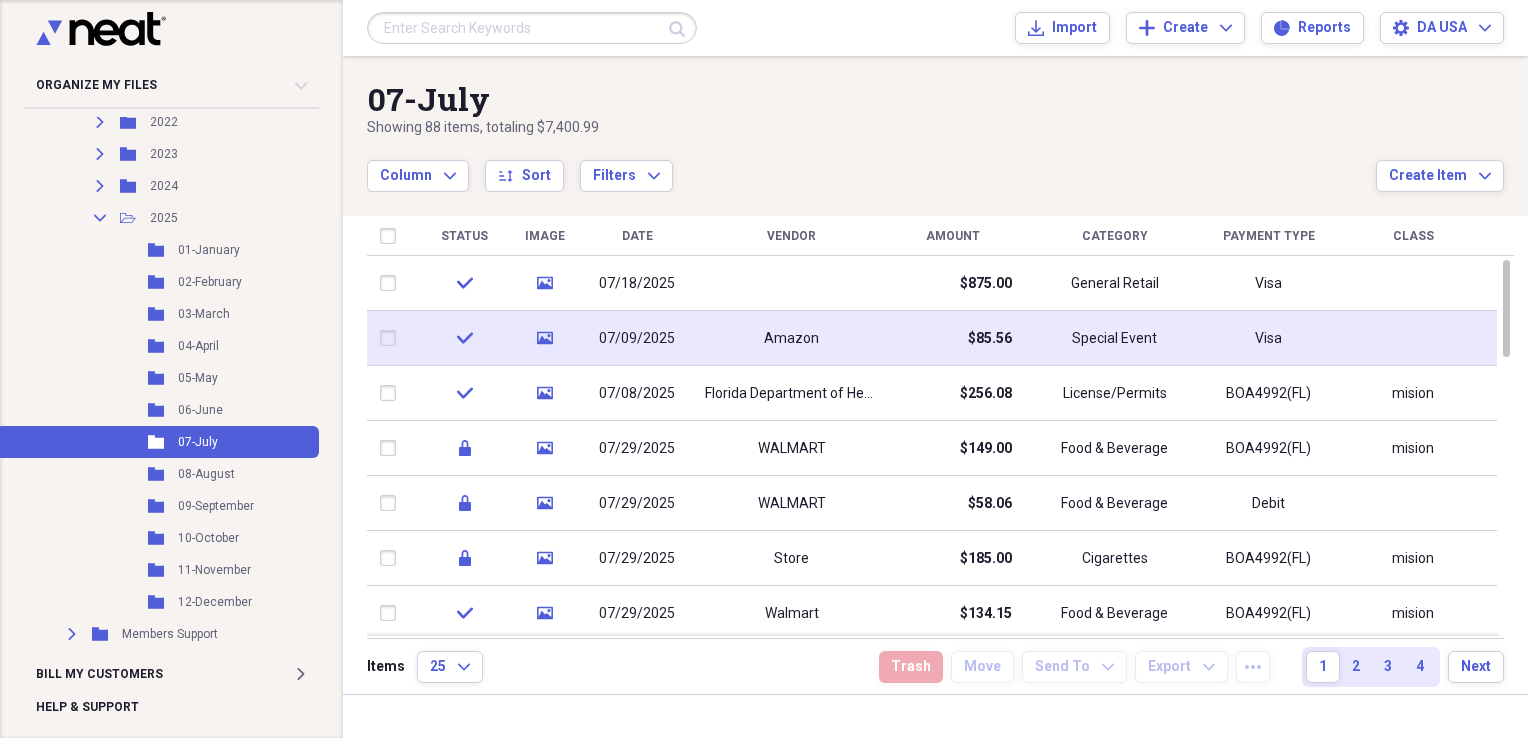 click on "$85.56" at bounding box center (953, 338) 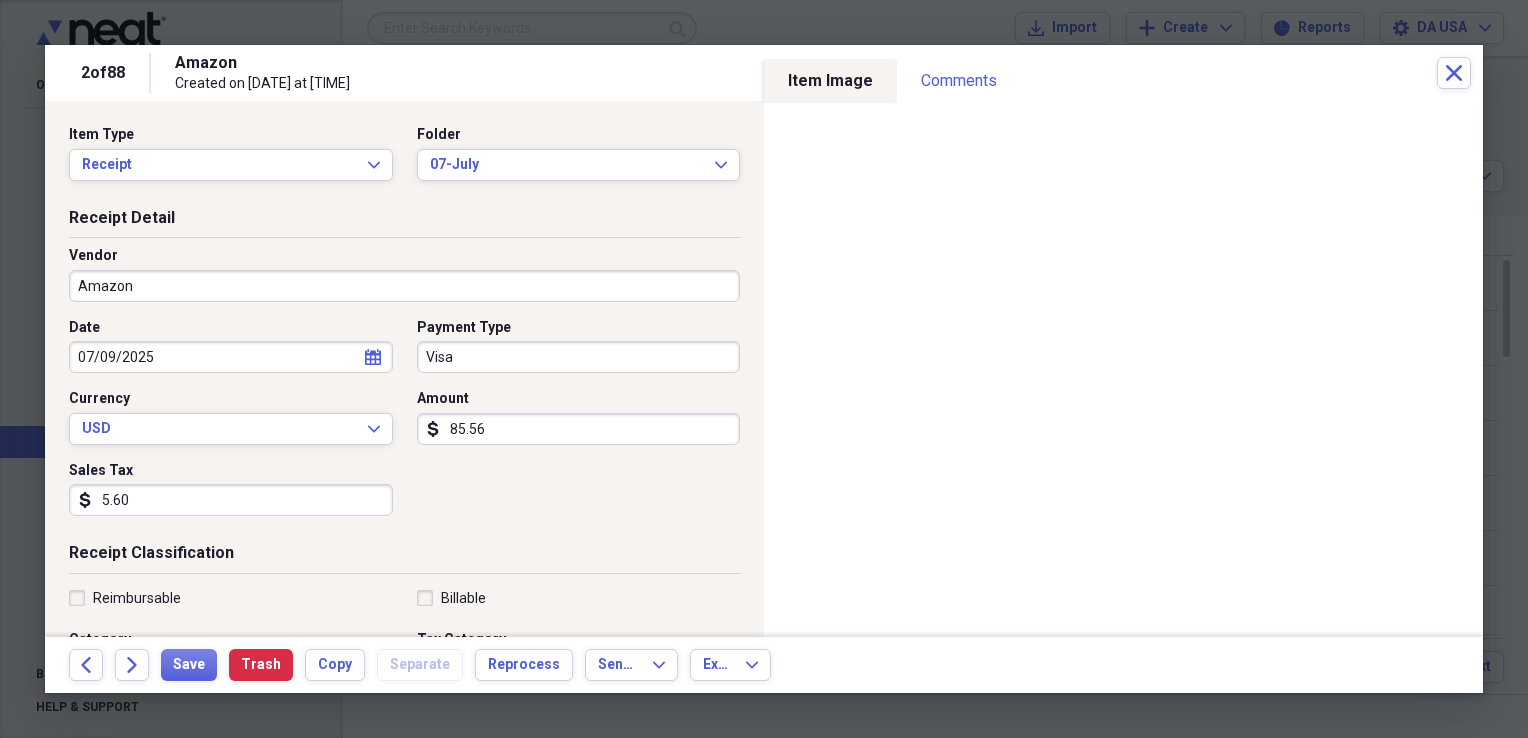 click on "Amazon" at bounding box center (404, 286) 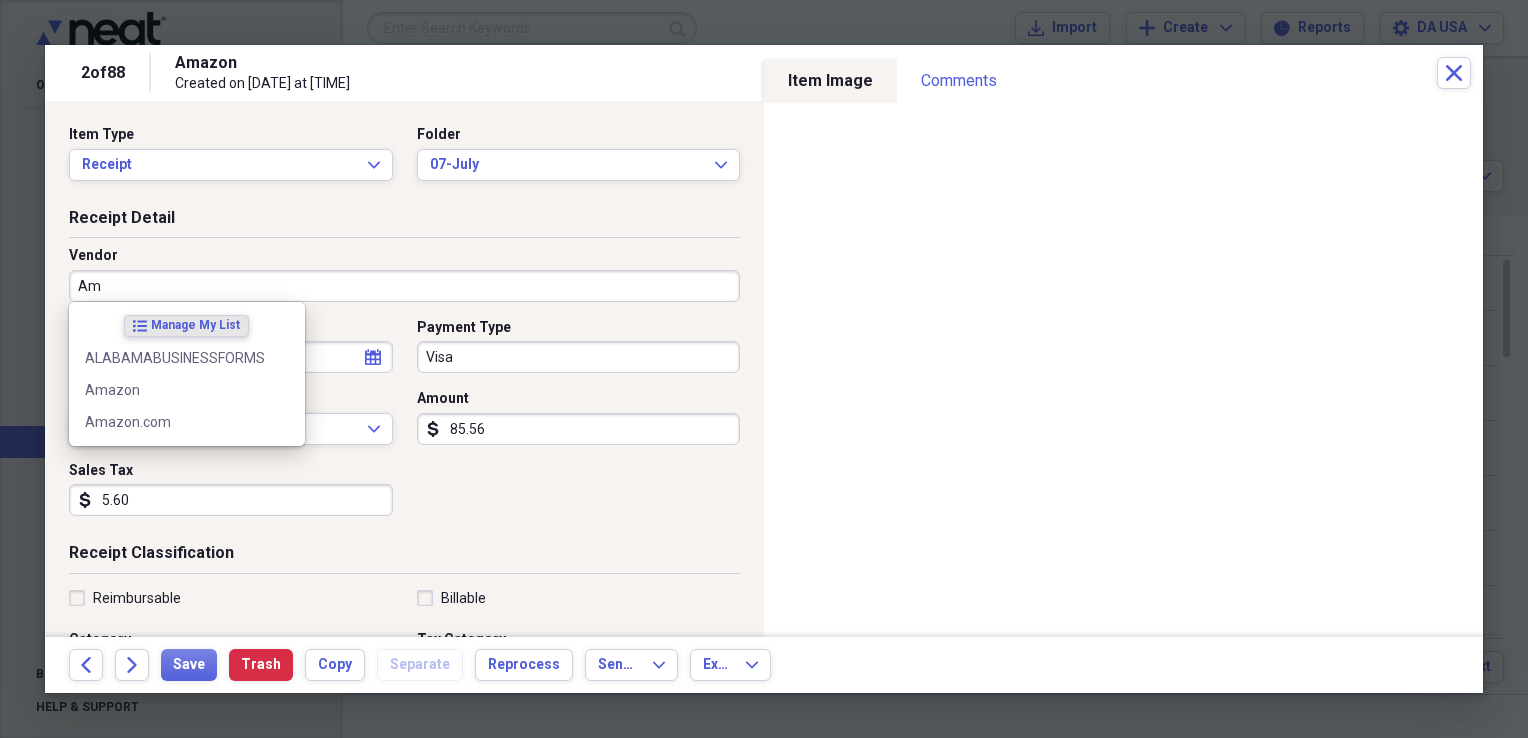 type on "A" 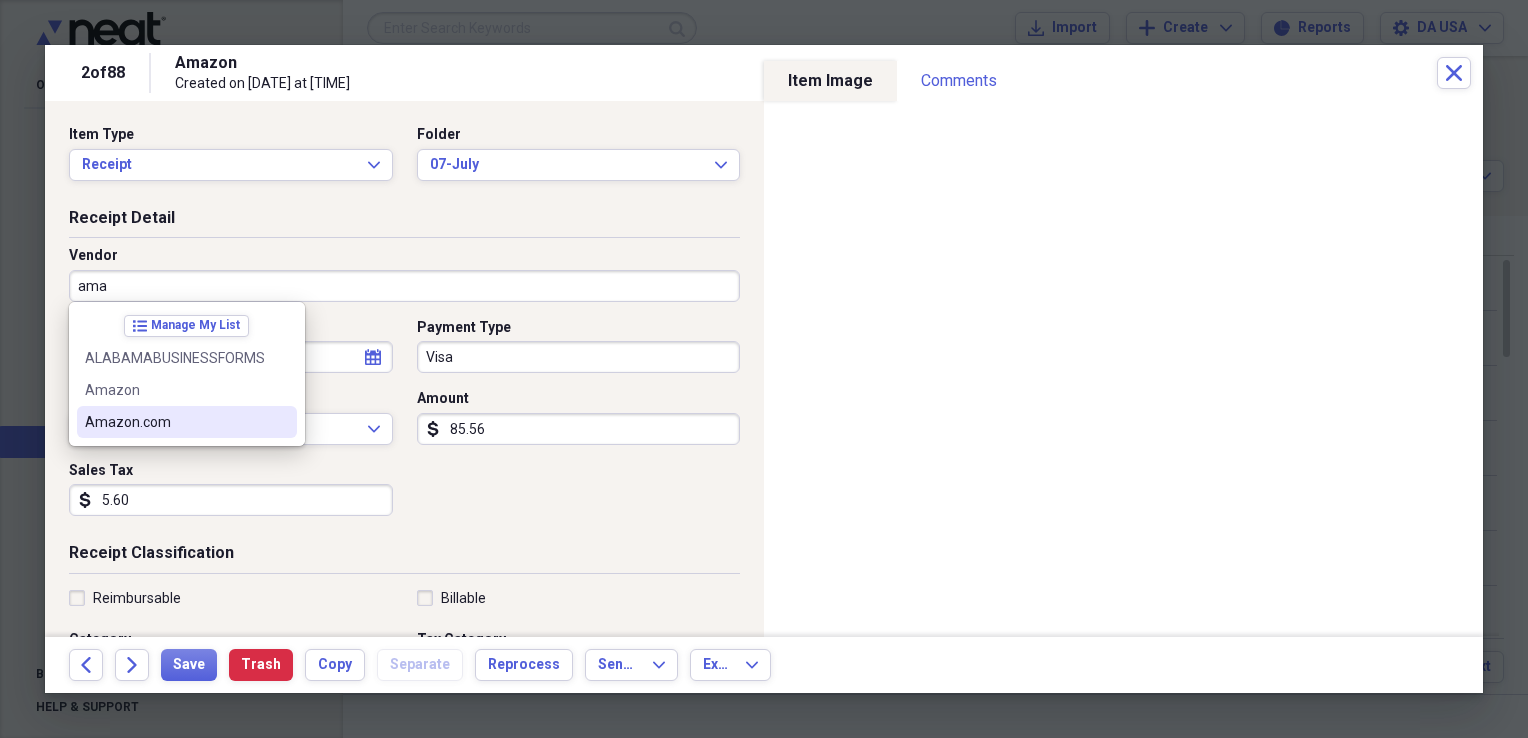 click on "Amazon.com" at bounding box center [175, 422] 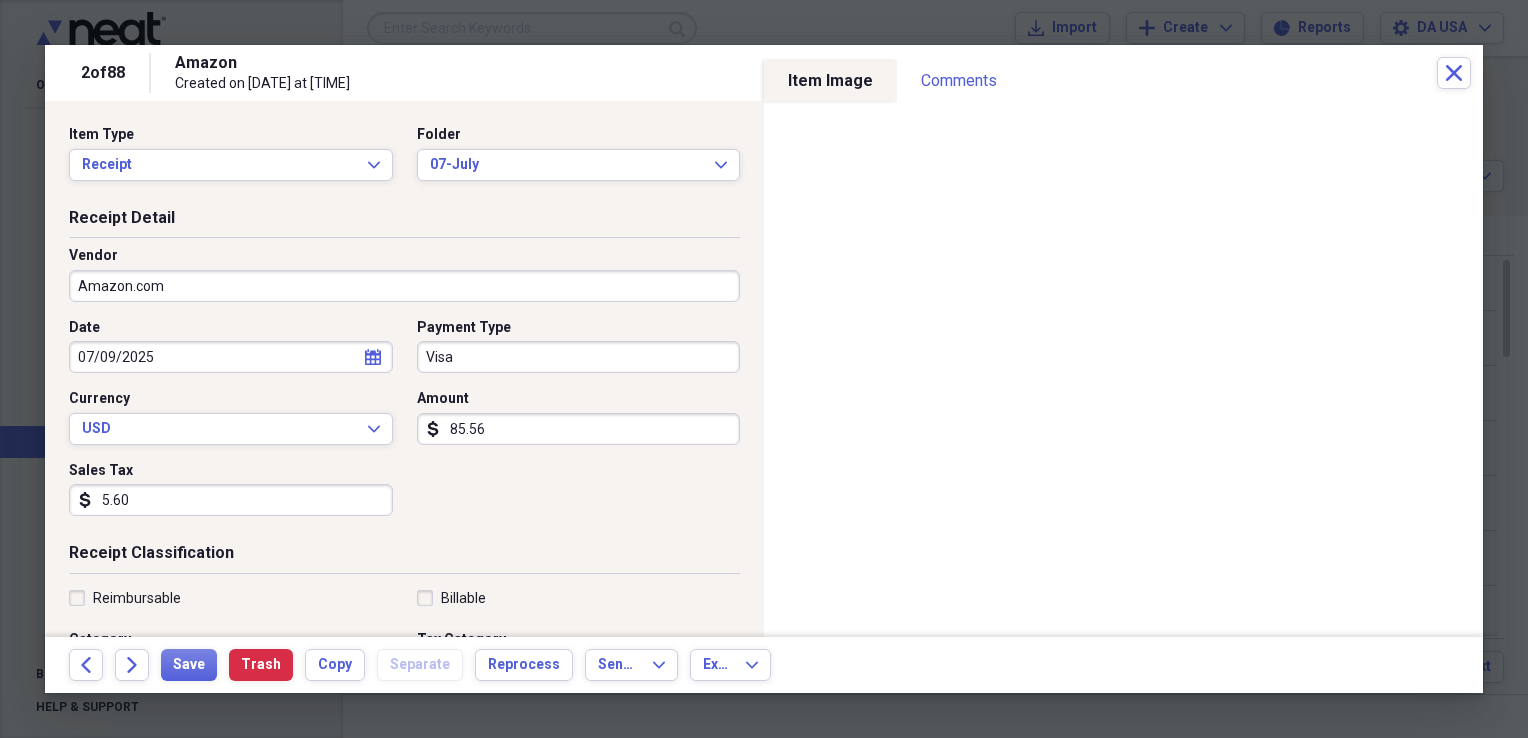 type on "Office Supplies" 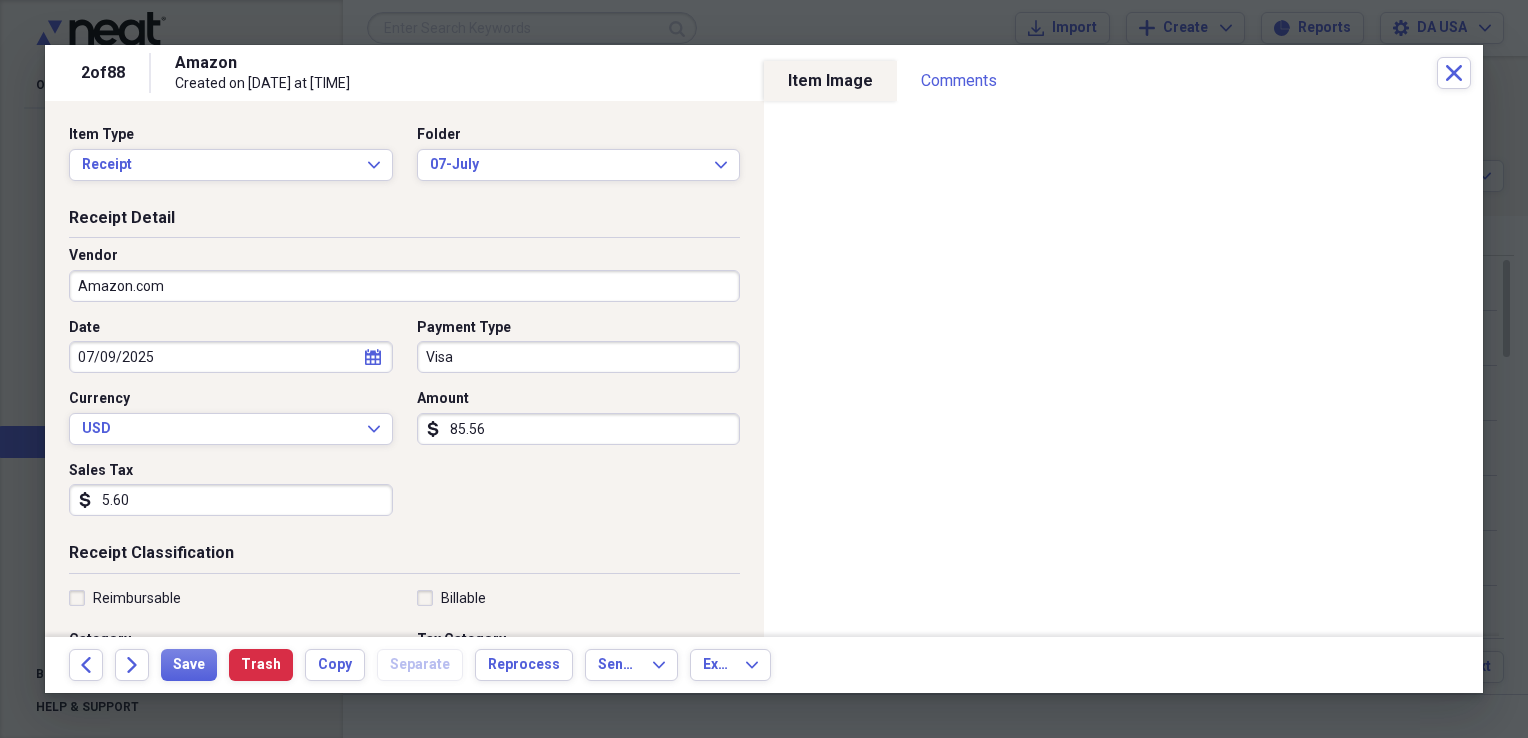 click on "Visa" at bounding box center [579, 357] 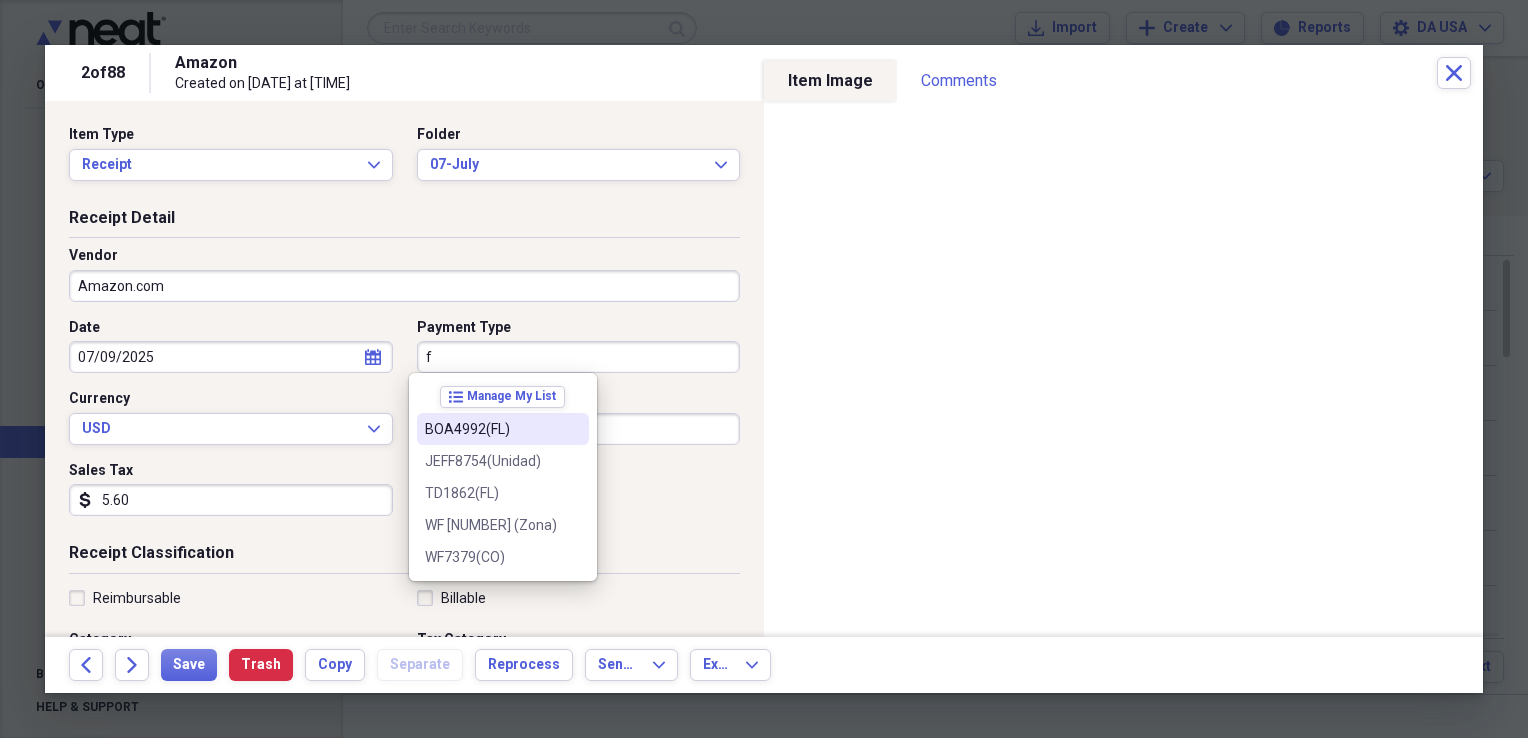 click on "BOA4992(FL)" at bounding box center (491, 429) 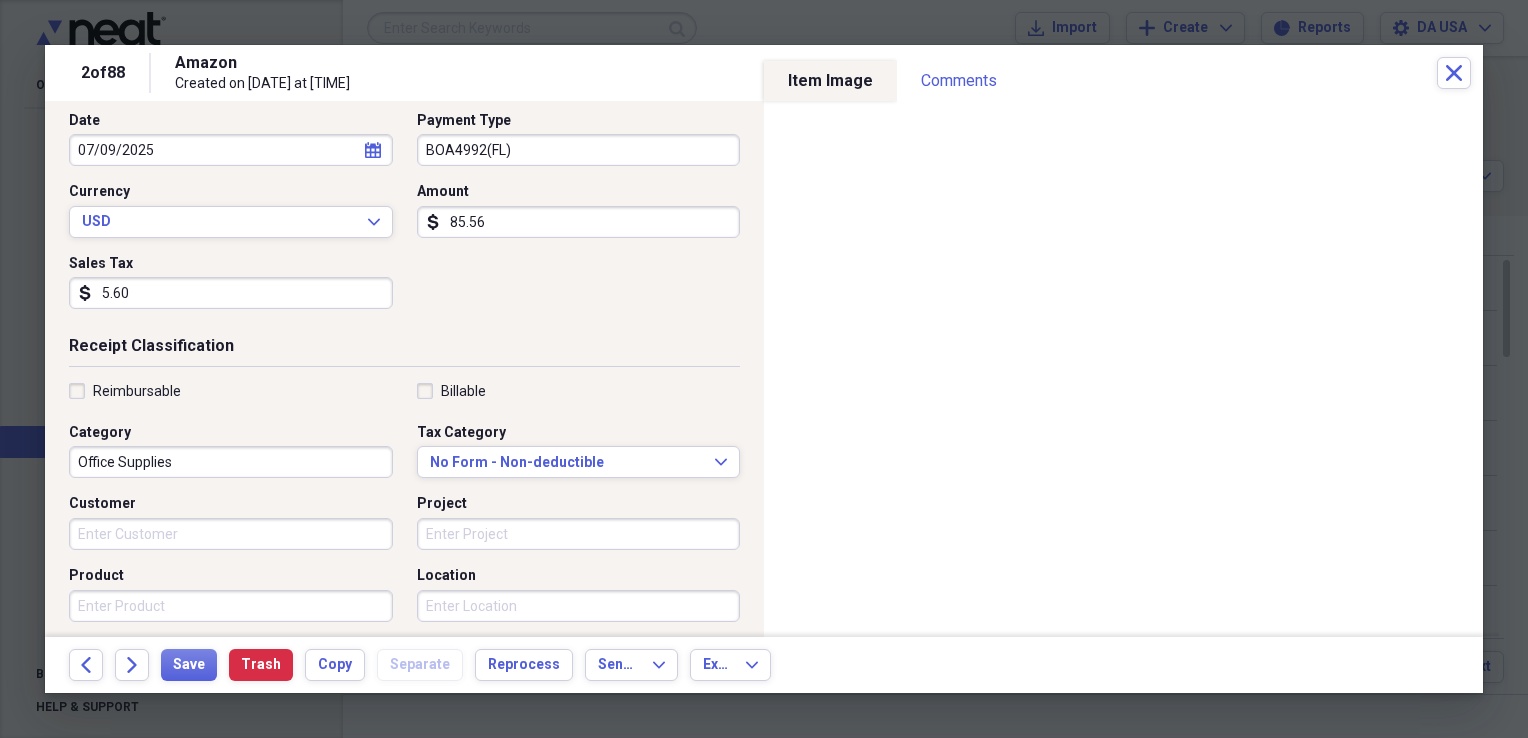 scroll, scrollTop: 208, scrollLeft: 0, axis: vertical 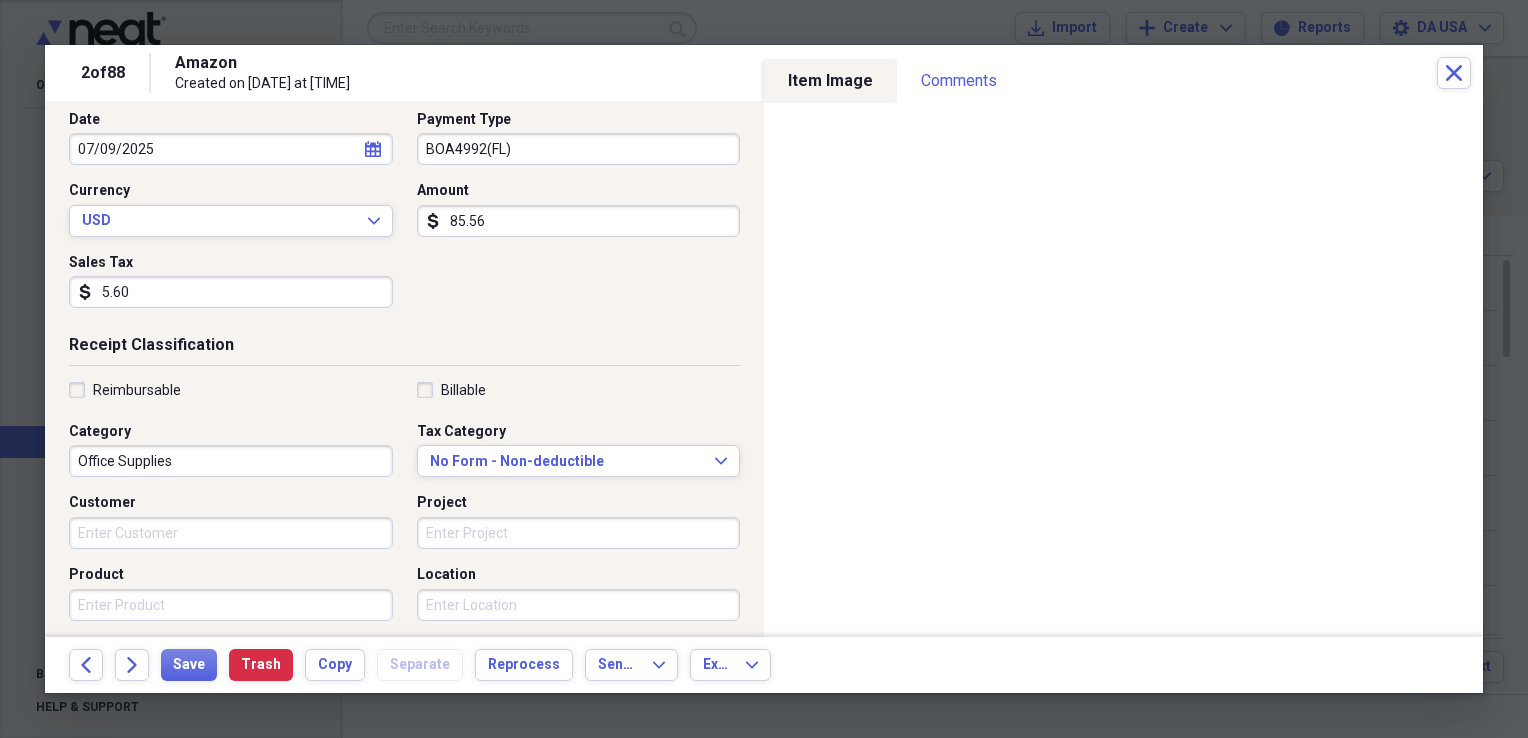click on "Office Supplies" at bounding box center (231, 461) 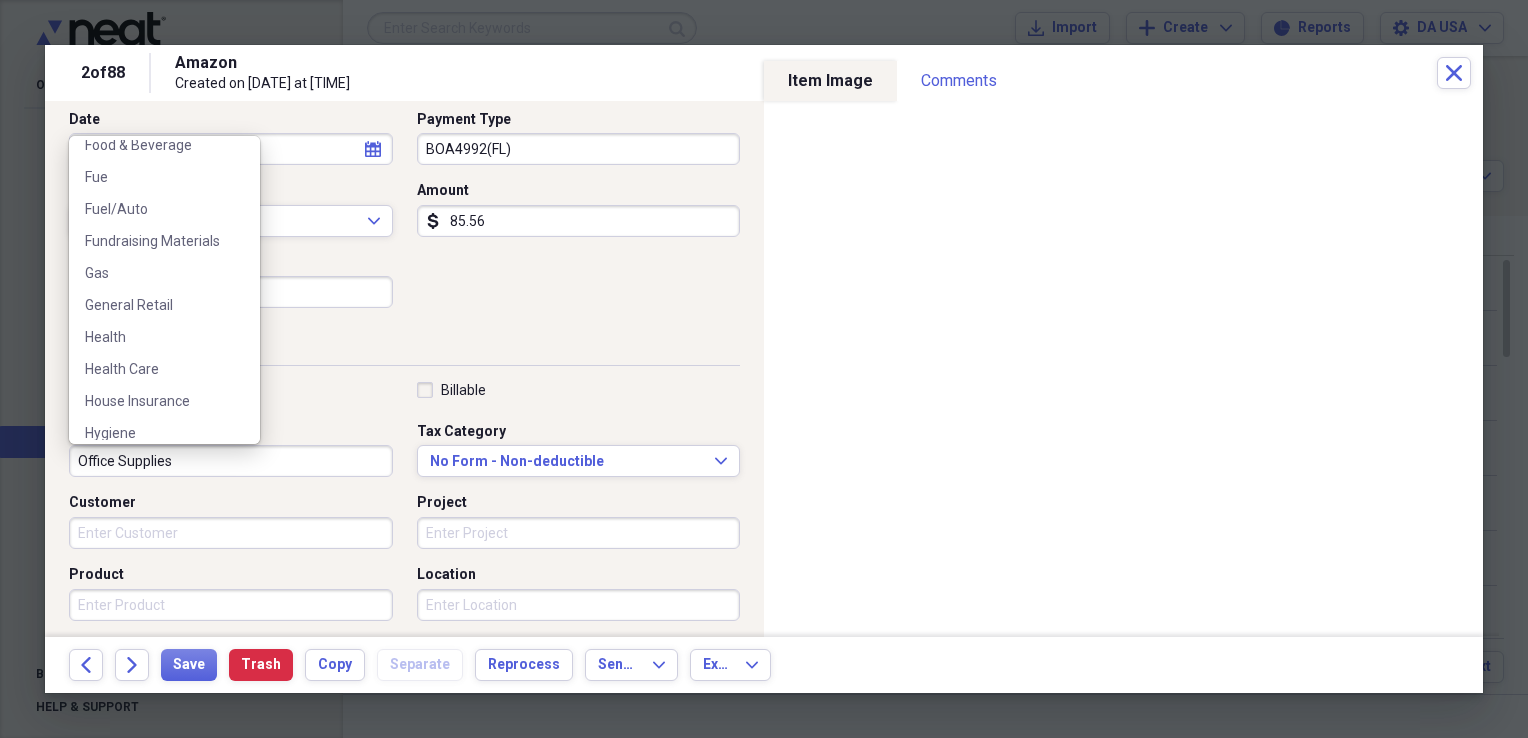 scroll, scrollTop: 564, scrollLeft: 0, axis: vertical 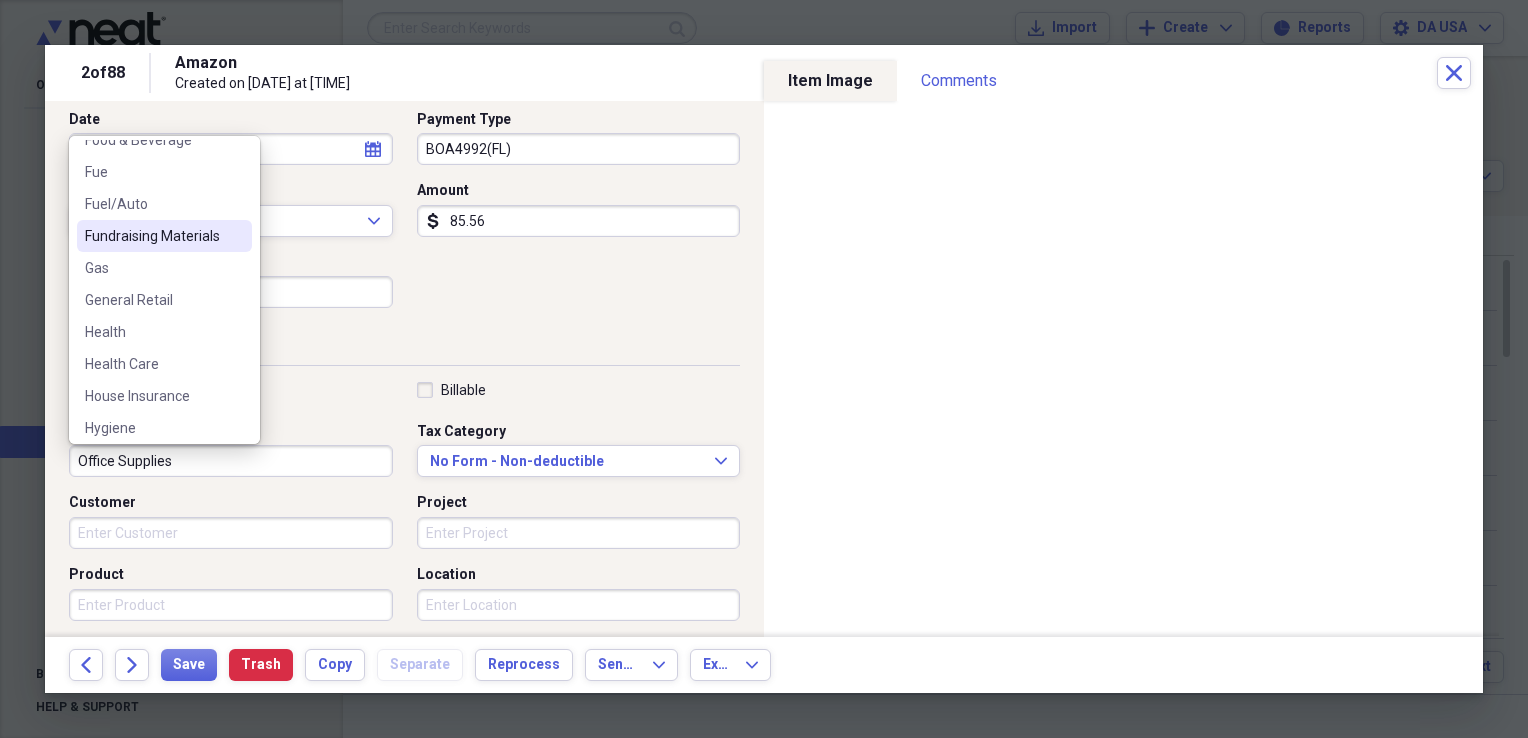 click on "Fundraising Materials" at bounding box center [152, 236] 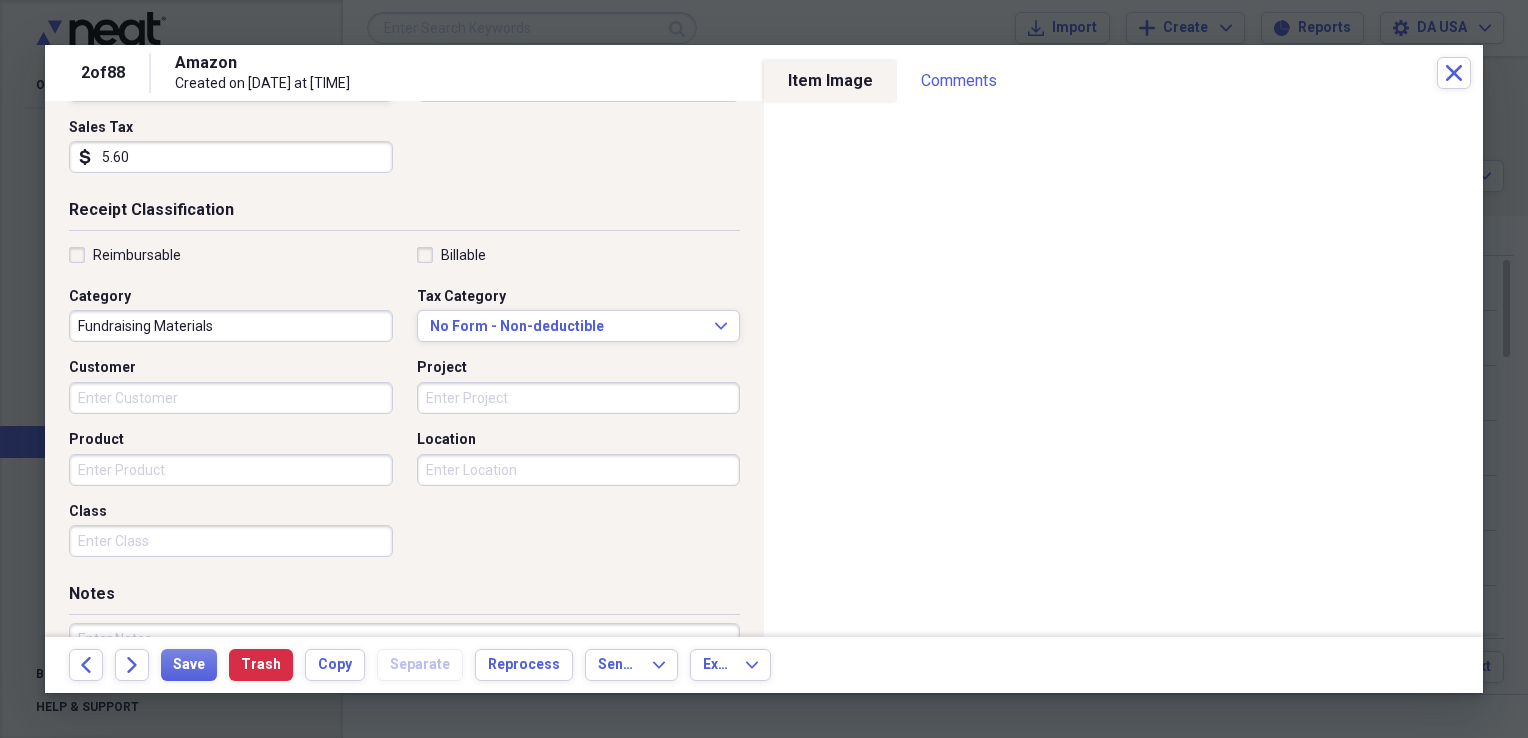 scroll, scrollTop: 423, scrollLeft: 0, axis: vertical 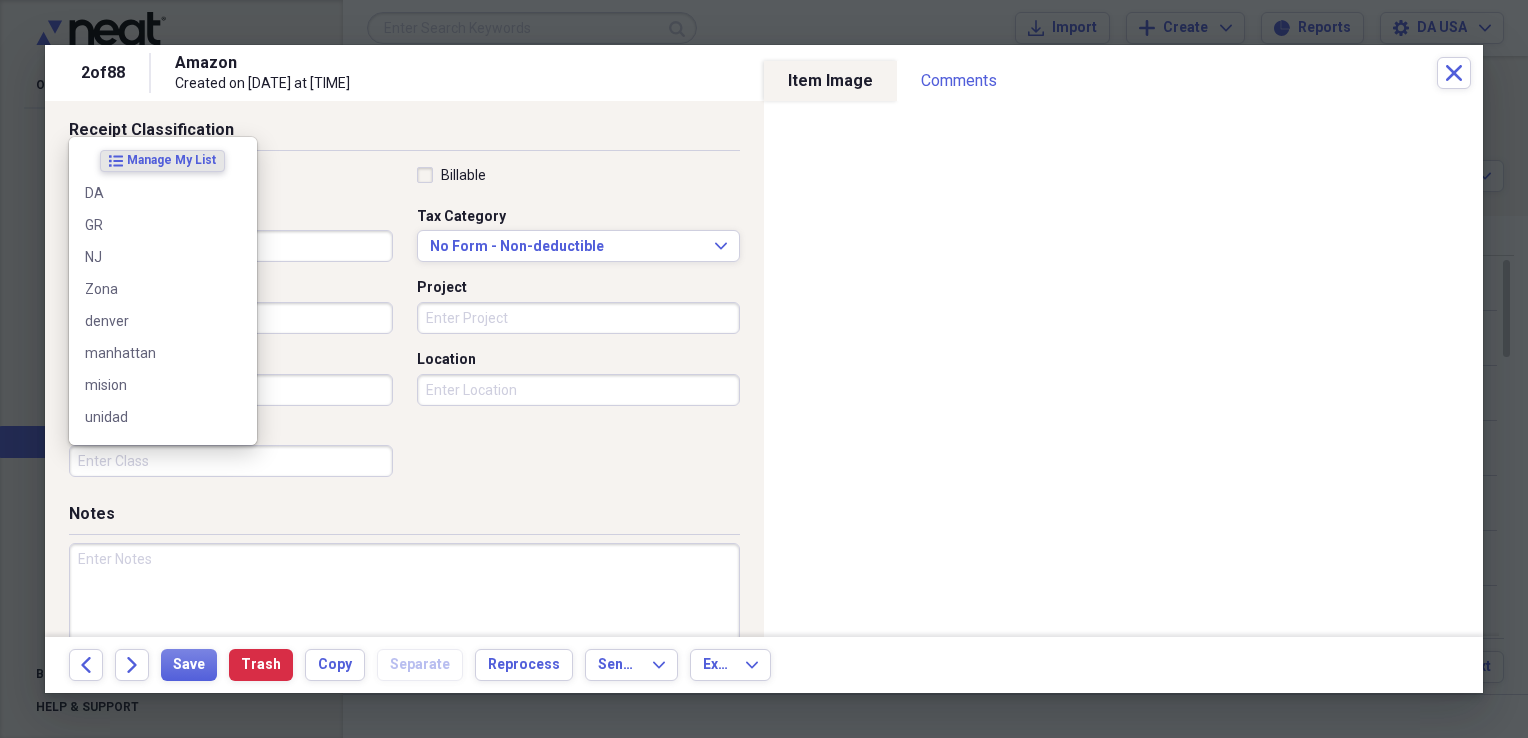 click on "Class" at bounding box center (231, 461) 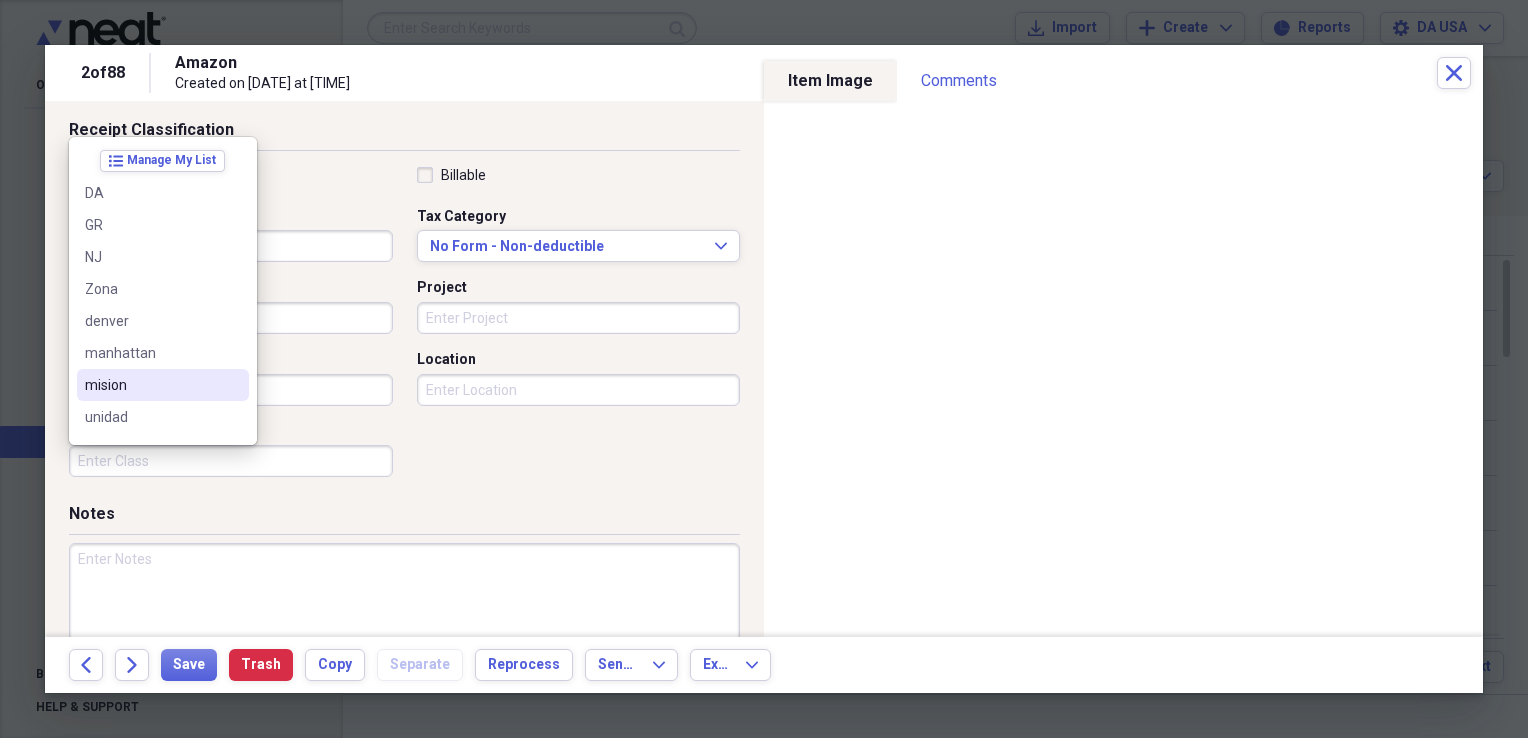 click on "mision" at bounding box center (163, 385) 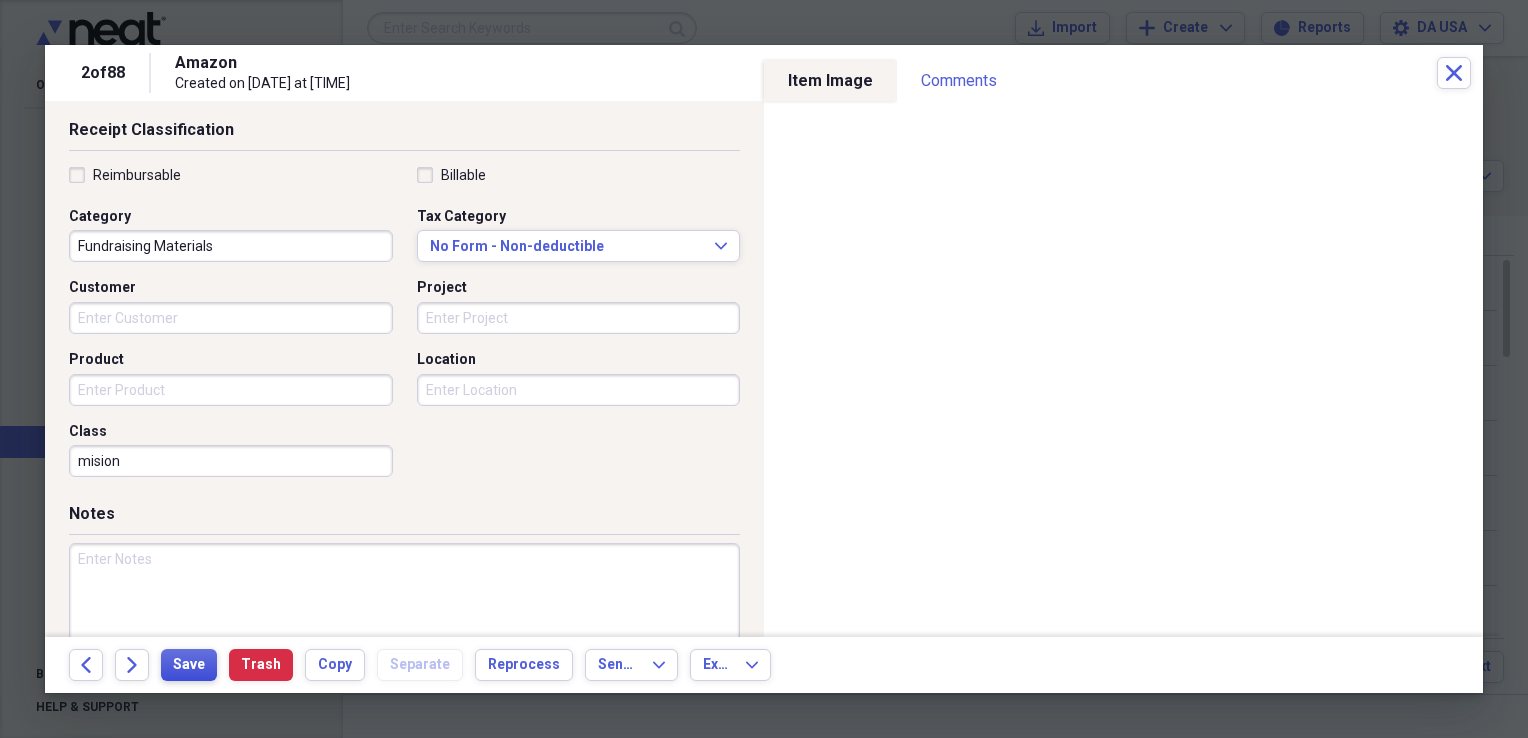 click on "Save" at bounding box center (189, 665) 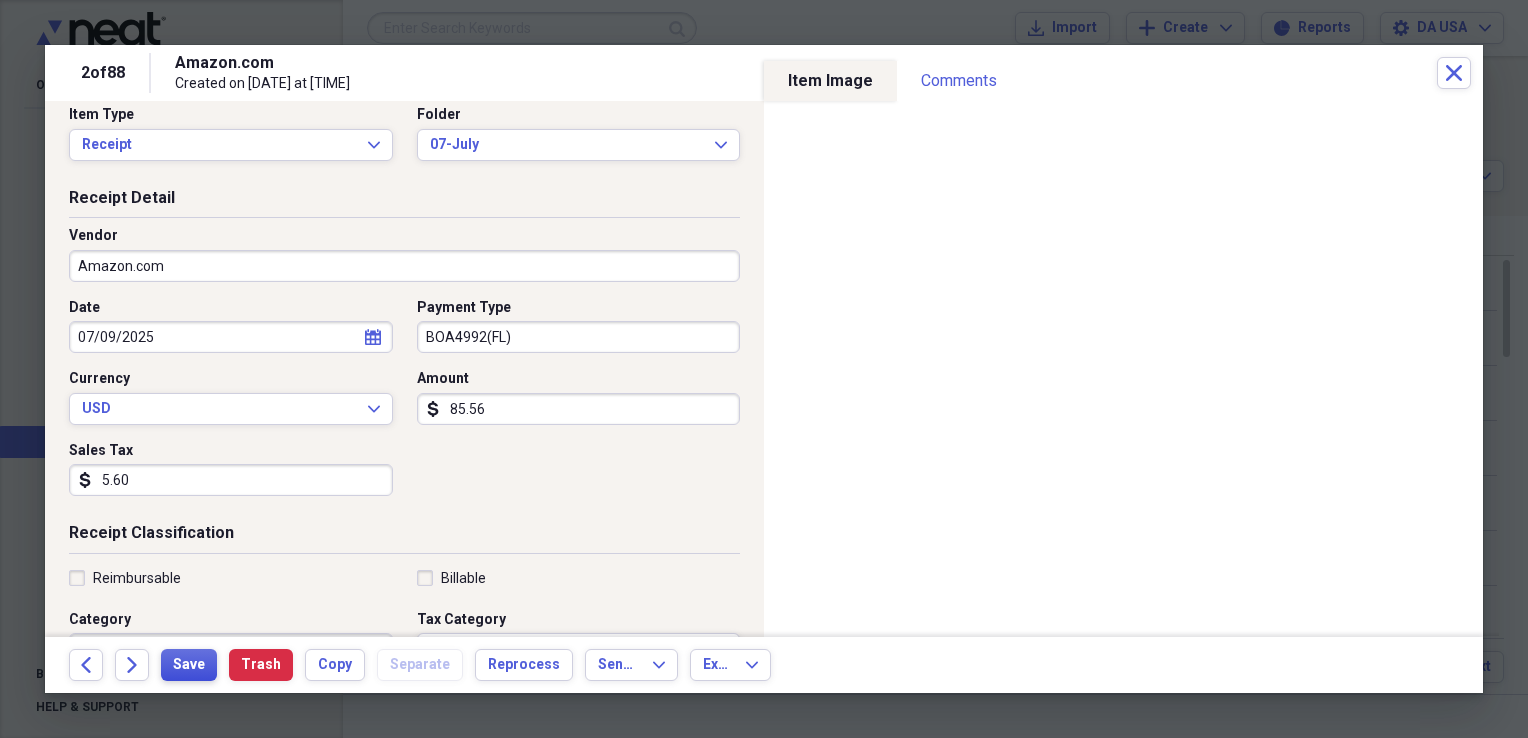 scroll, scrollTop: 0, scrollLeft: 0, axis: both 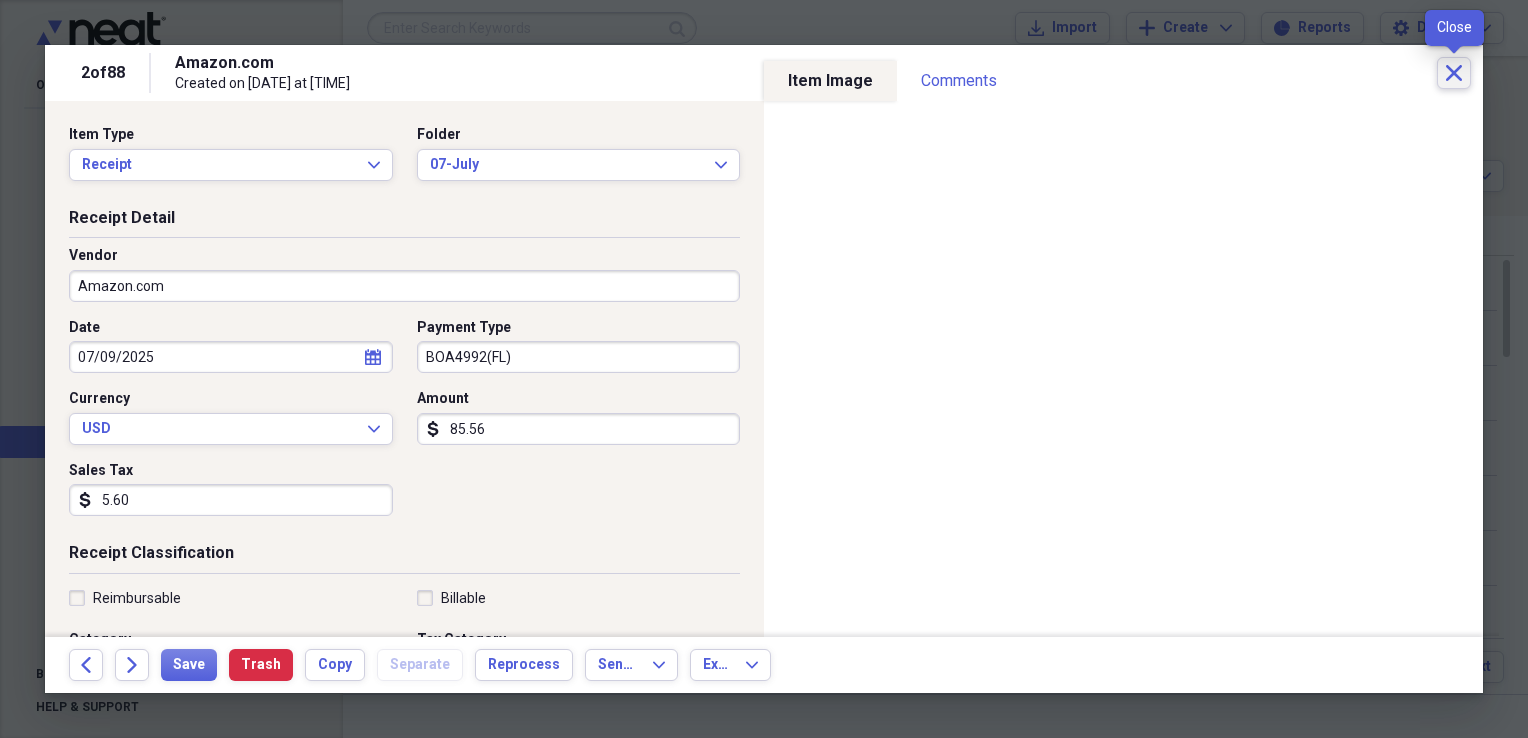 click on "Close" 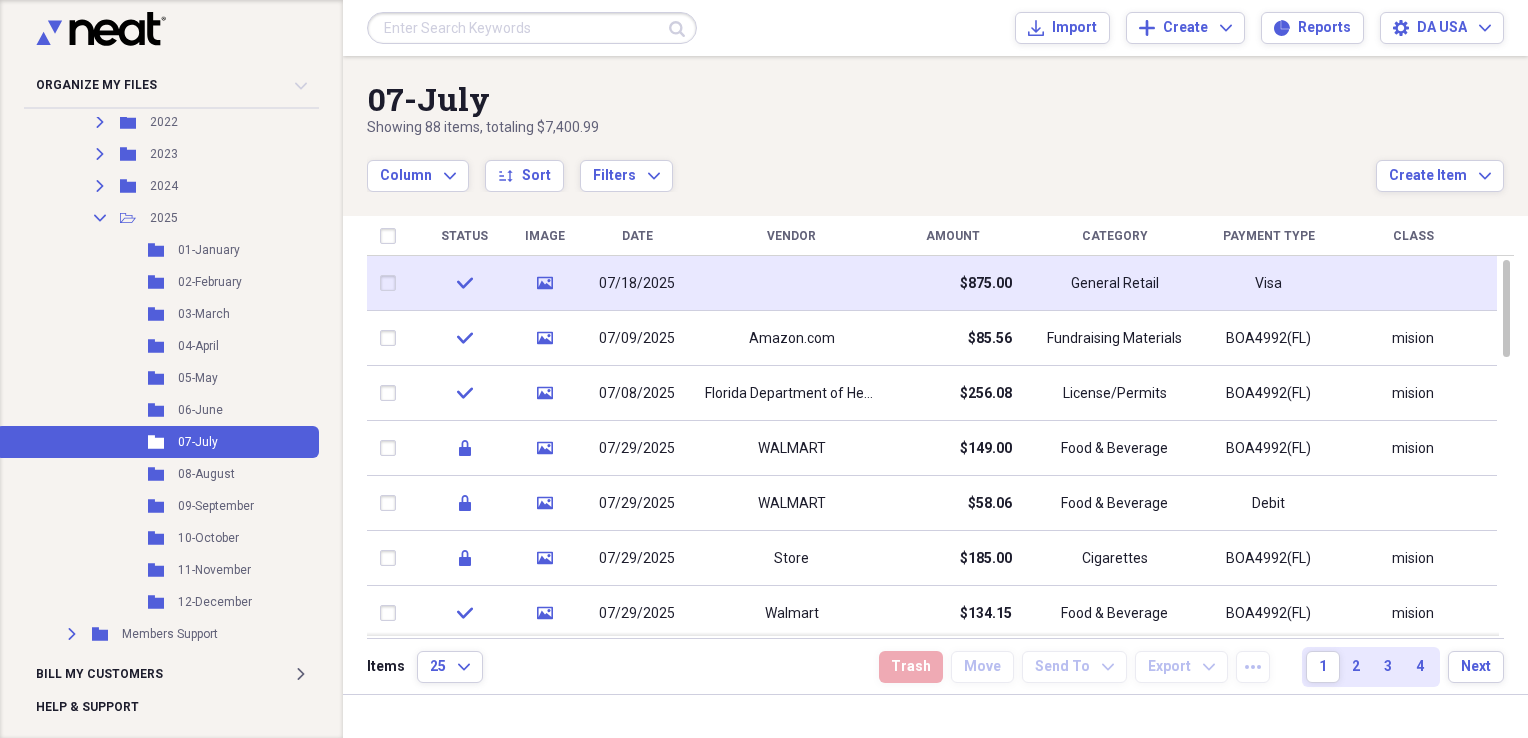 click on "$875.00" at bounding box center (953, 283) 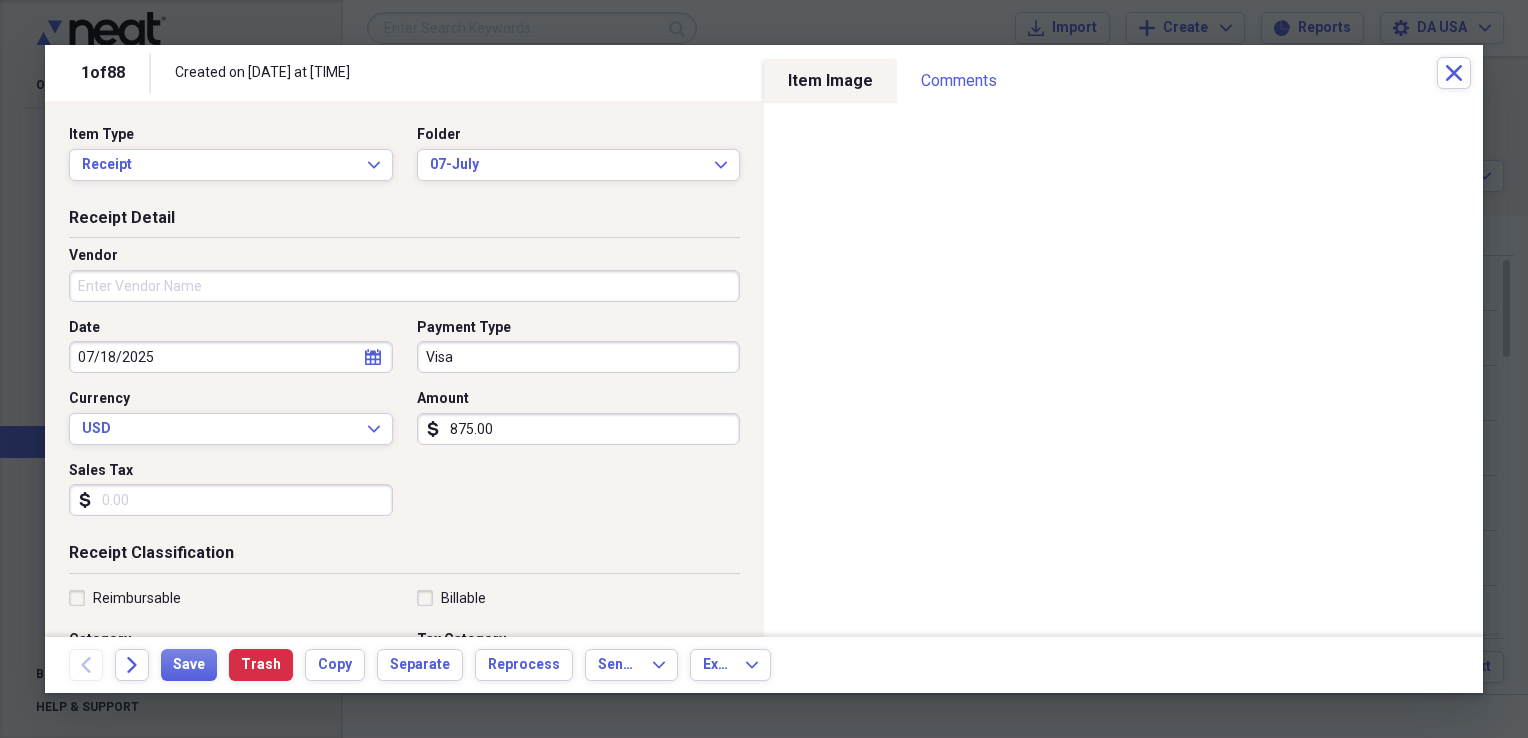 click on "Vendor" at bounding box center [404, 286] 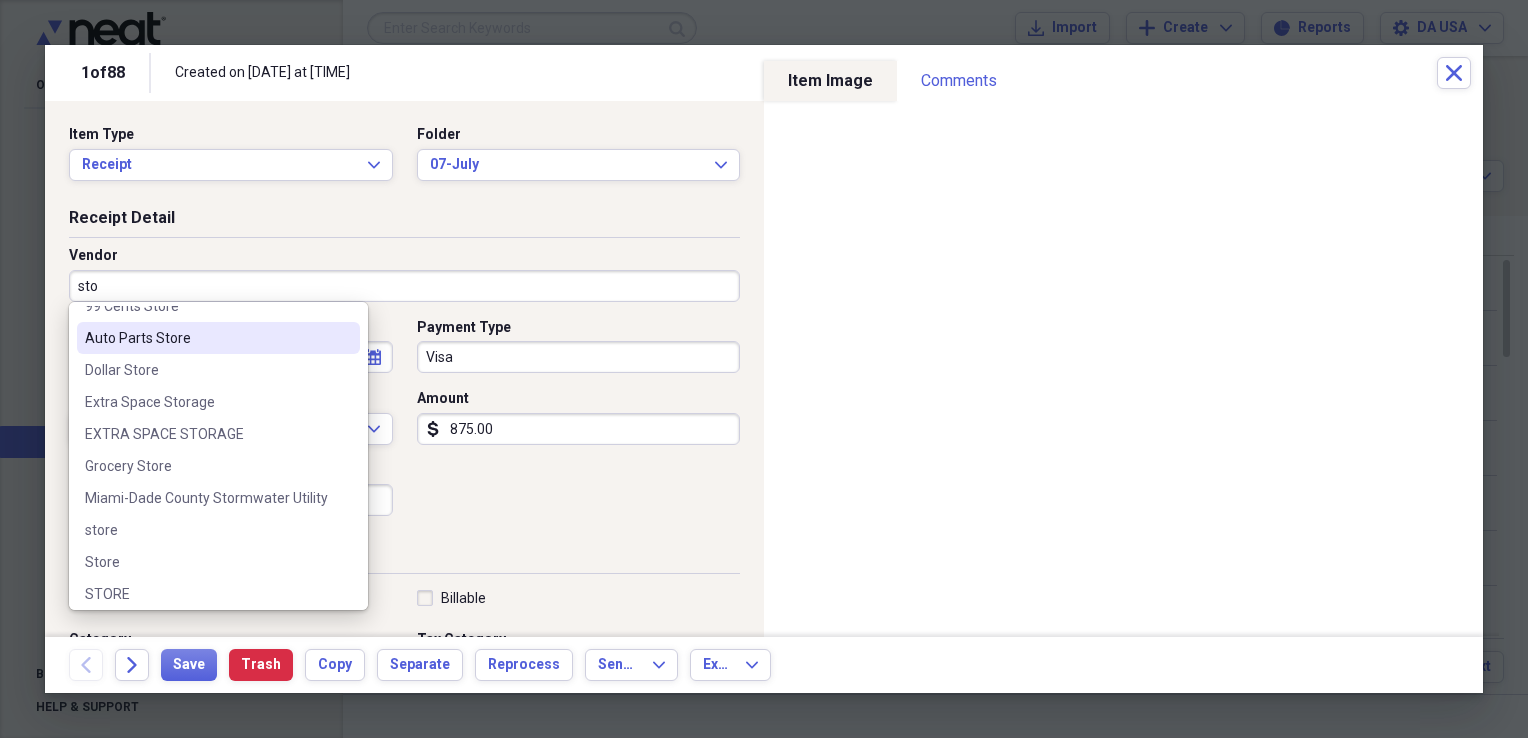 scroll, scrollTop: 60, scrollLeft: 0, axis: vertical 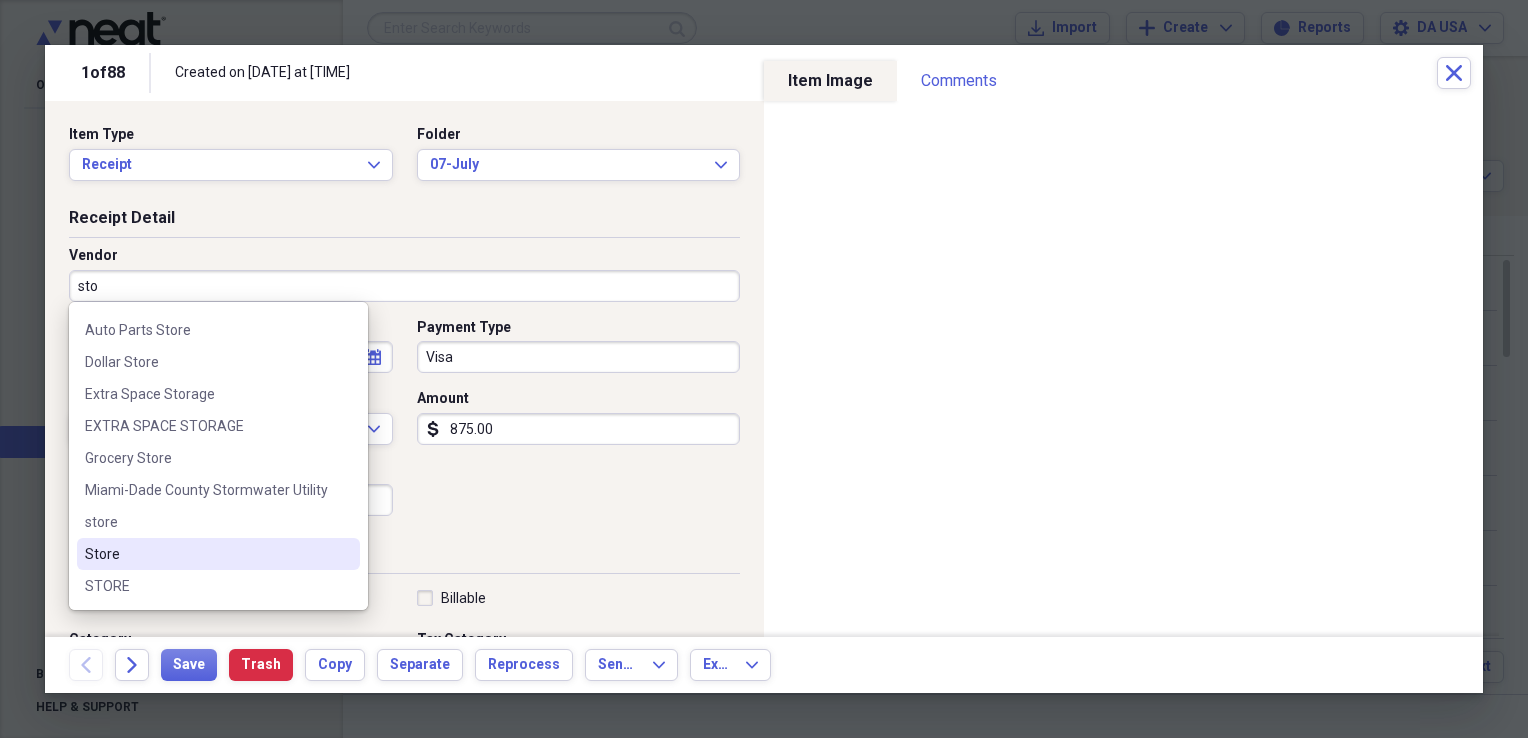 click on "Store" at bounding box center [206, 554] 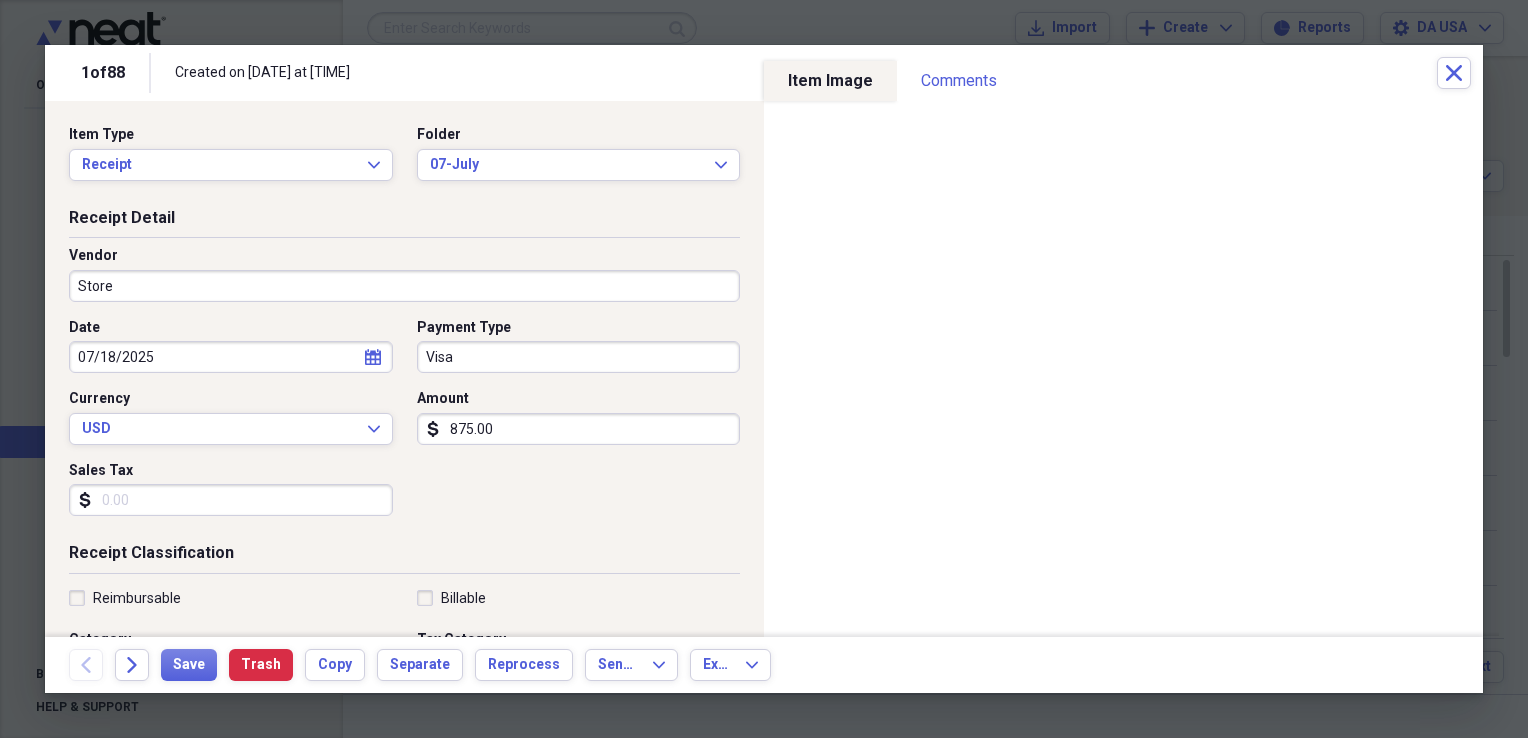 type on "Office Supplies" 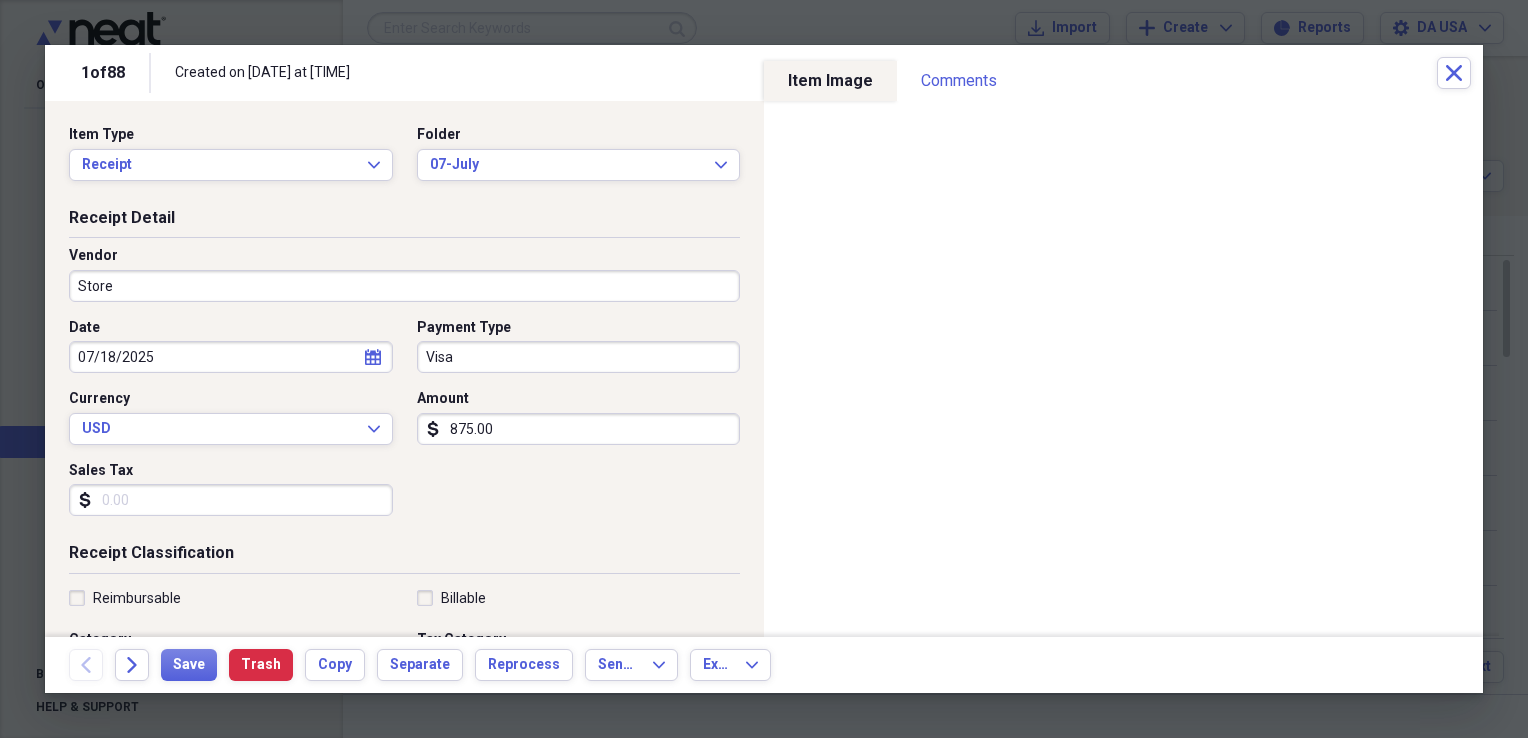 click on "Visa" at bounding box center (579, 357) 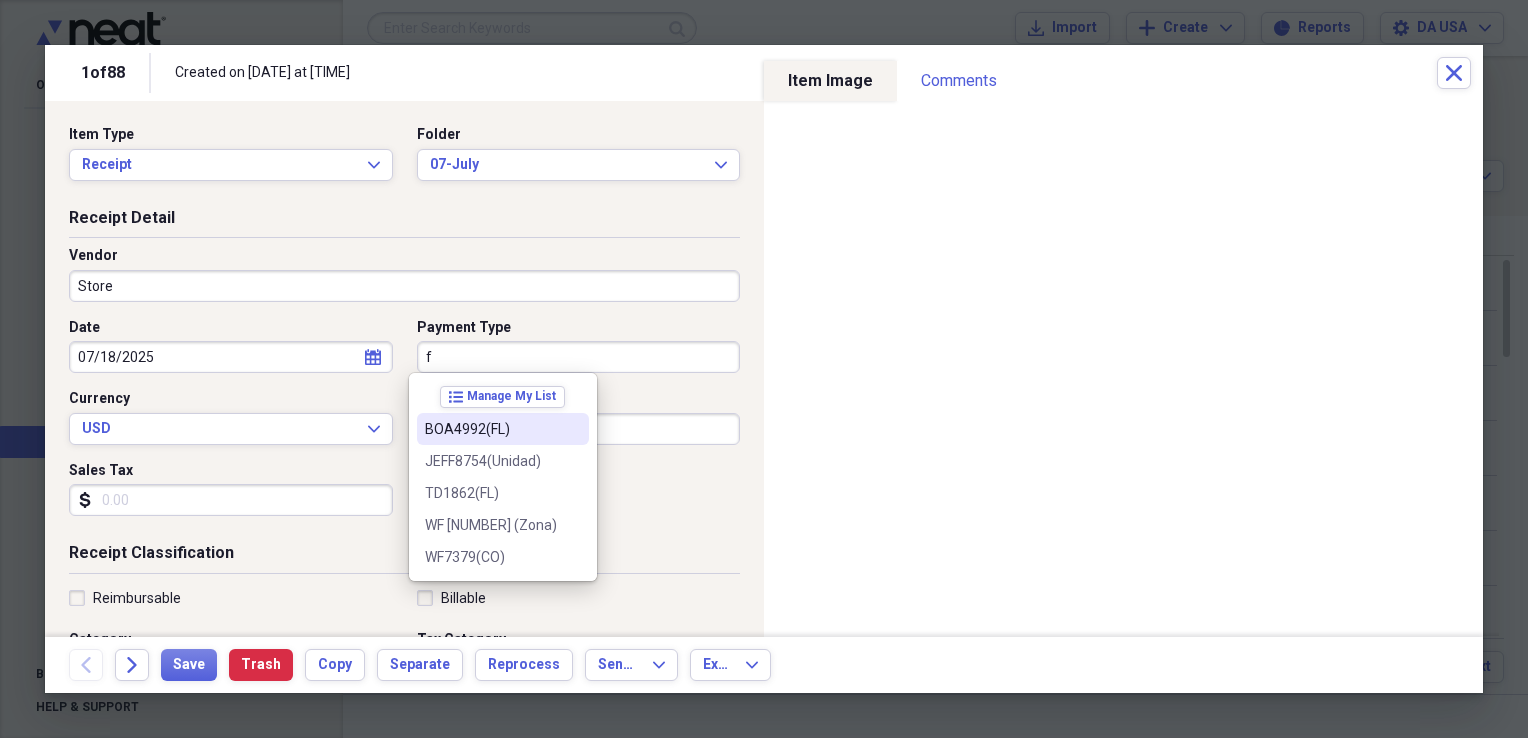 click on "BOA4992(FL)" at bounding box center [491, 429] 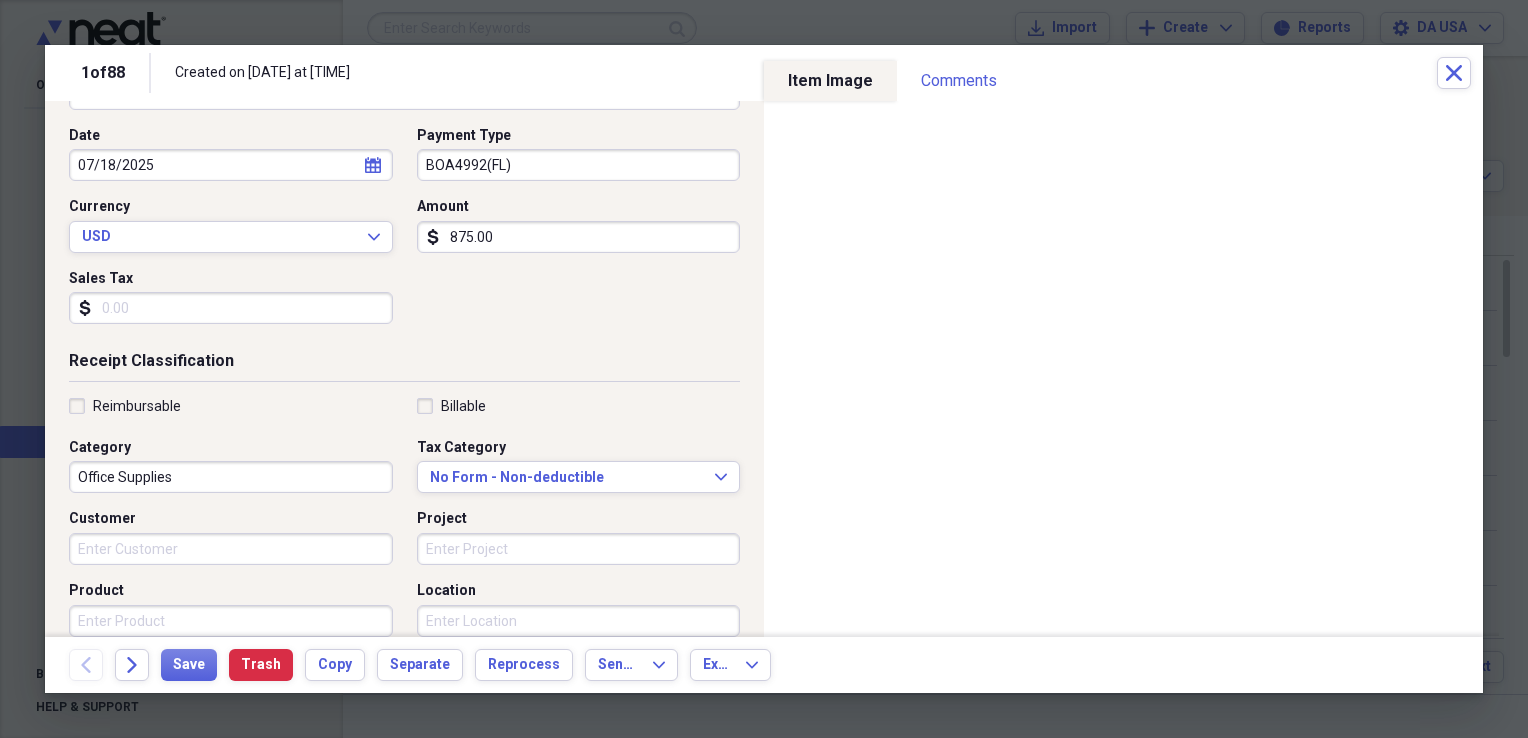 scroll, scrollTop: 205, scrollLeft: 0, axis: vertical 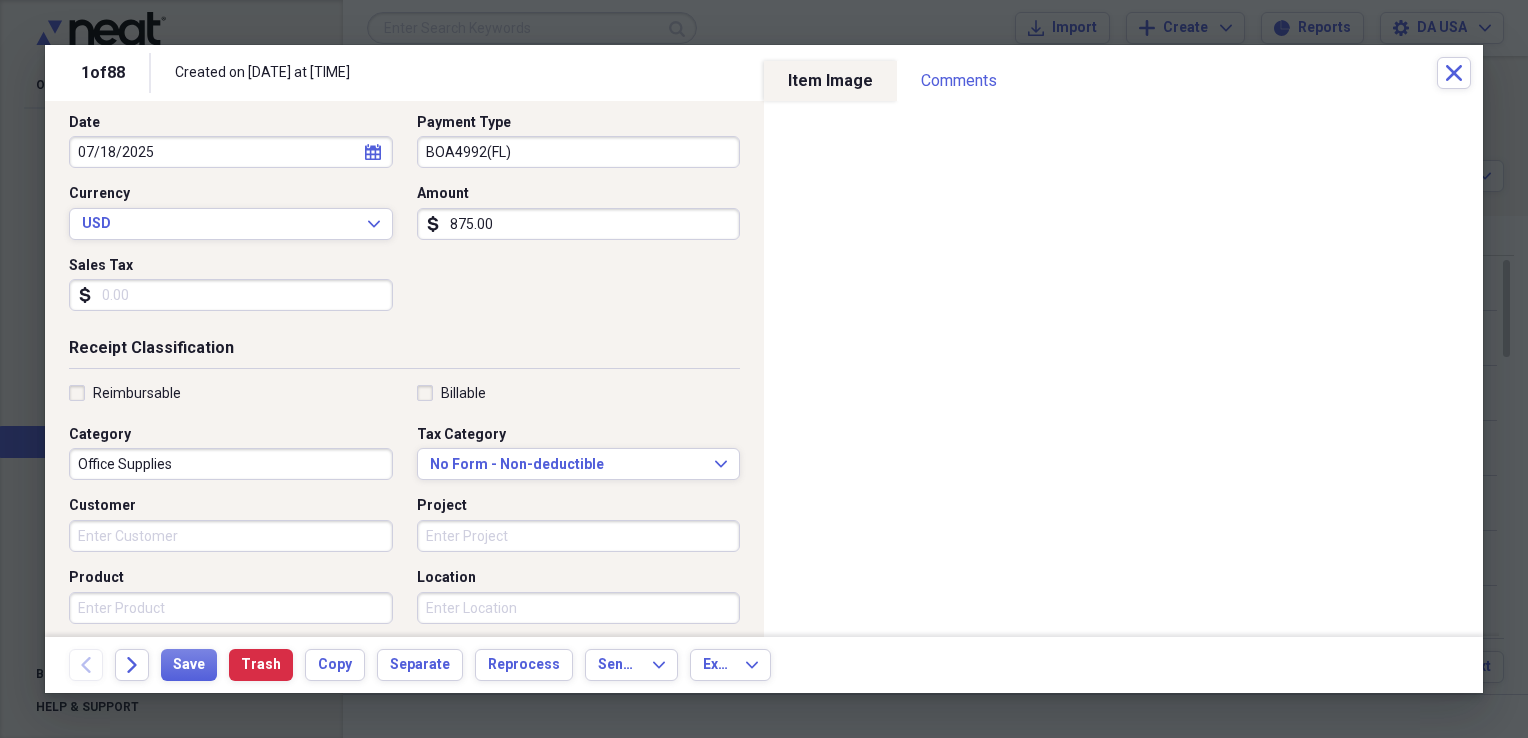 click on "Office Supplies" at bounding box center [231, 464] 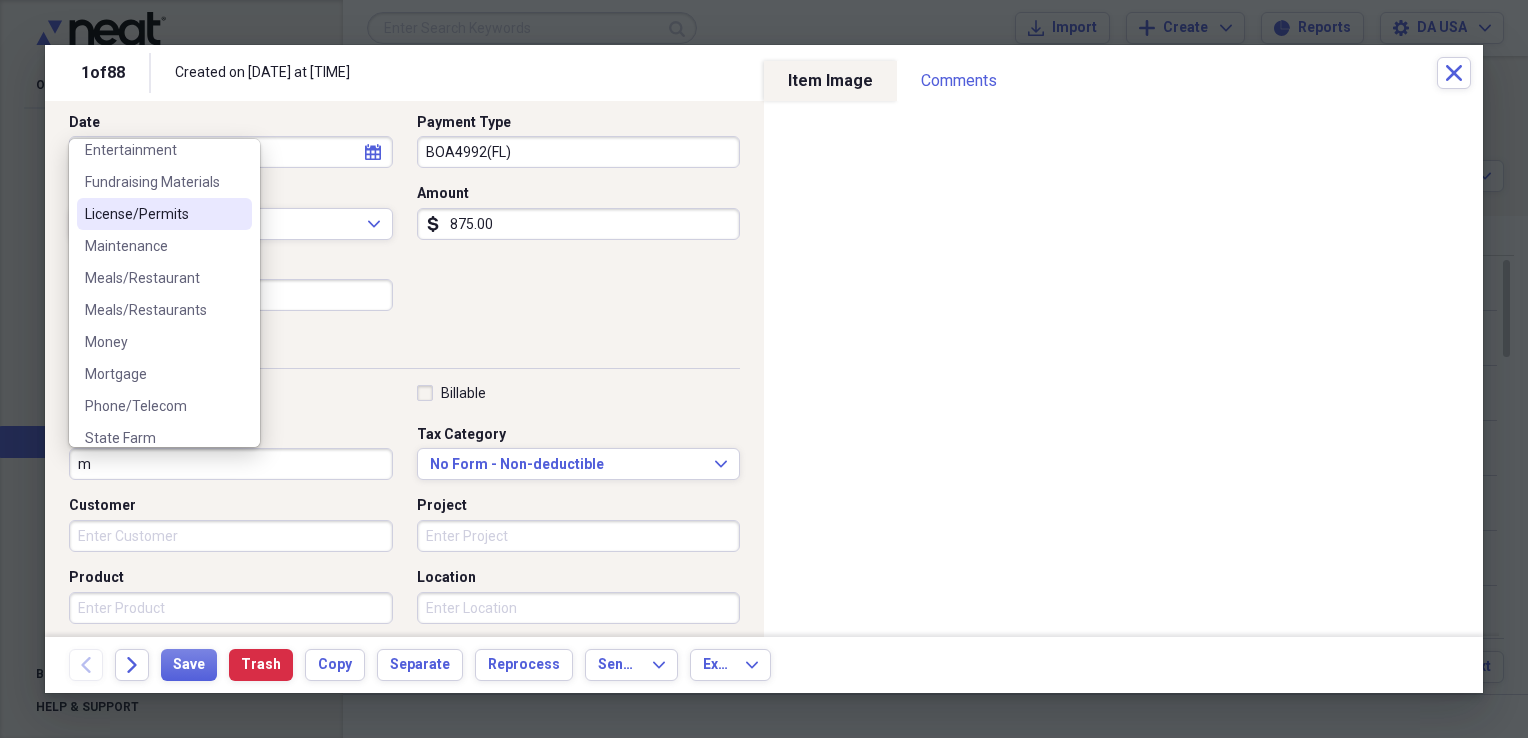scroll, scrollTop: 92, scrollLeft: 0, axis: vertical 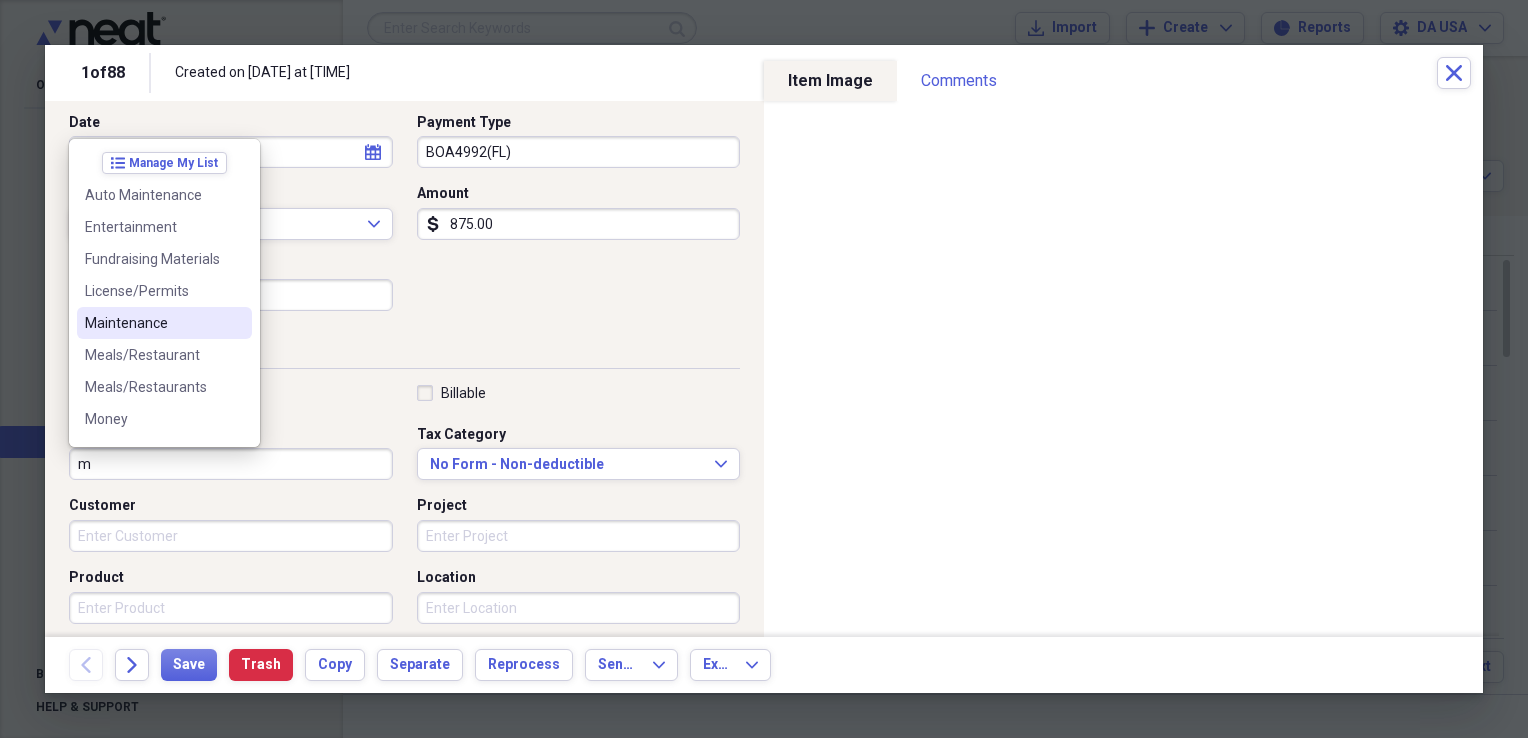click on "Maintenance" at bounding box center (164, 323) 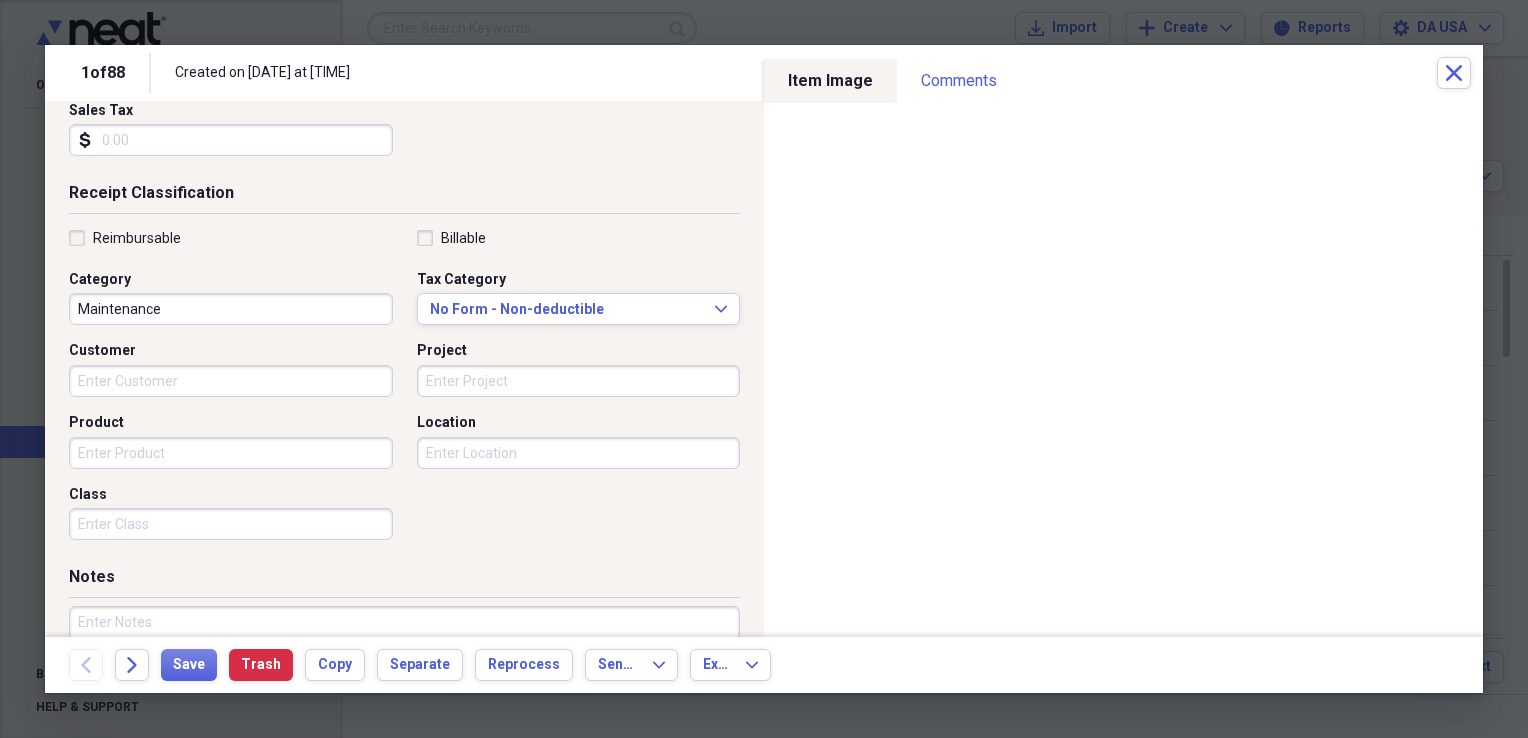 scroll, scrollTop: 363, scrollLeft: 0, axis: vertical 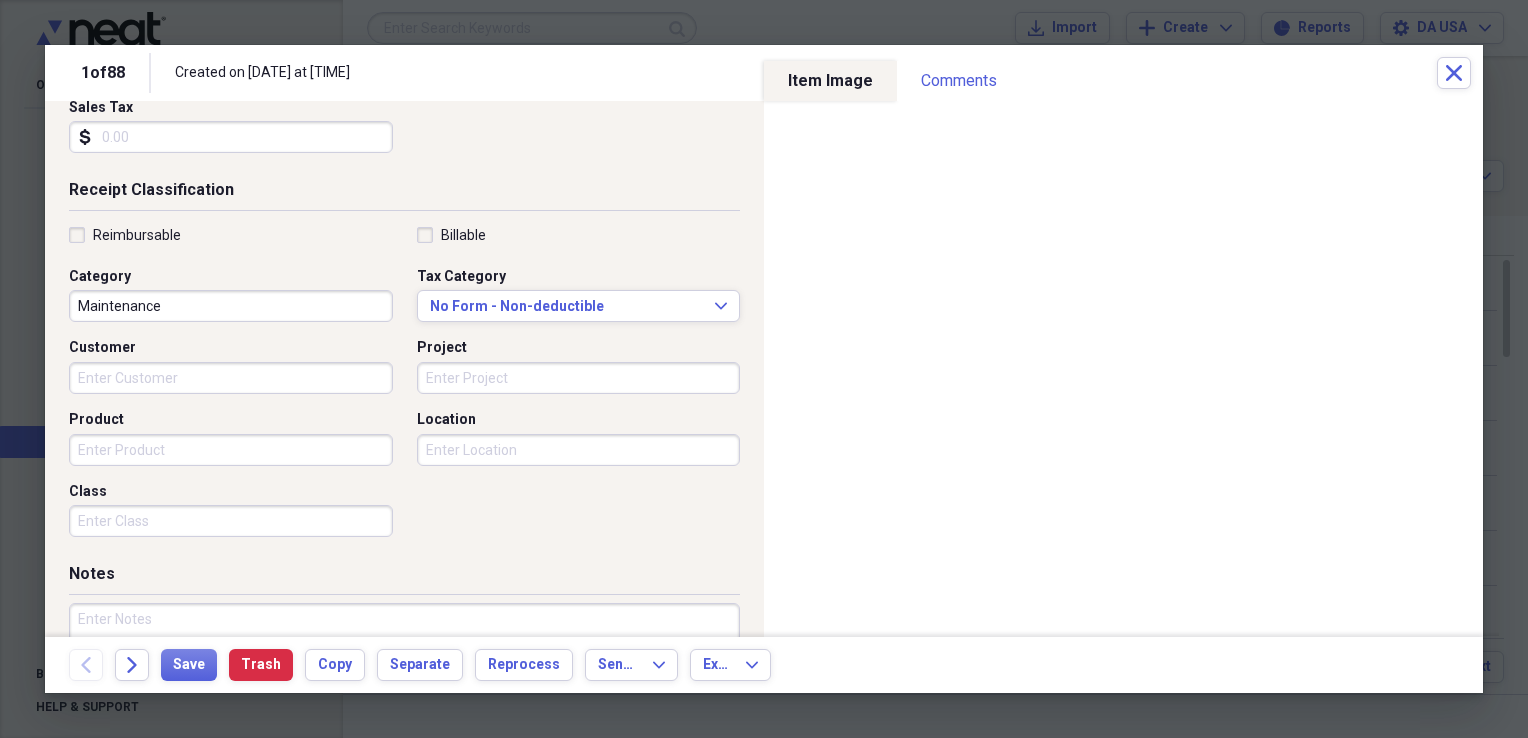 click on "Class" at bounding box center (231, 521) 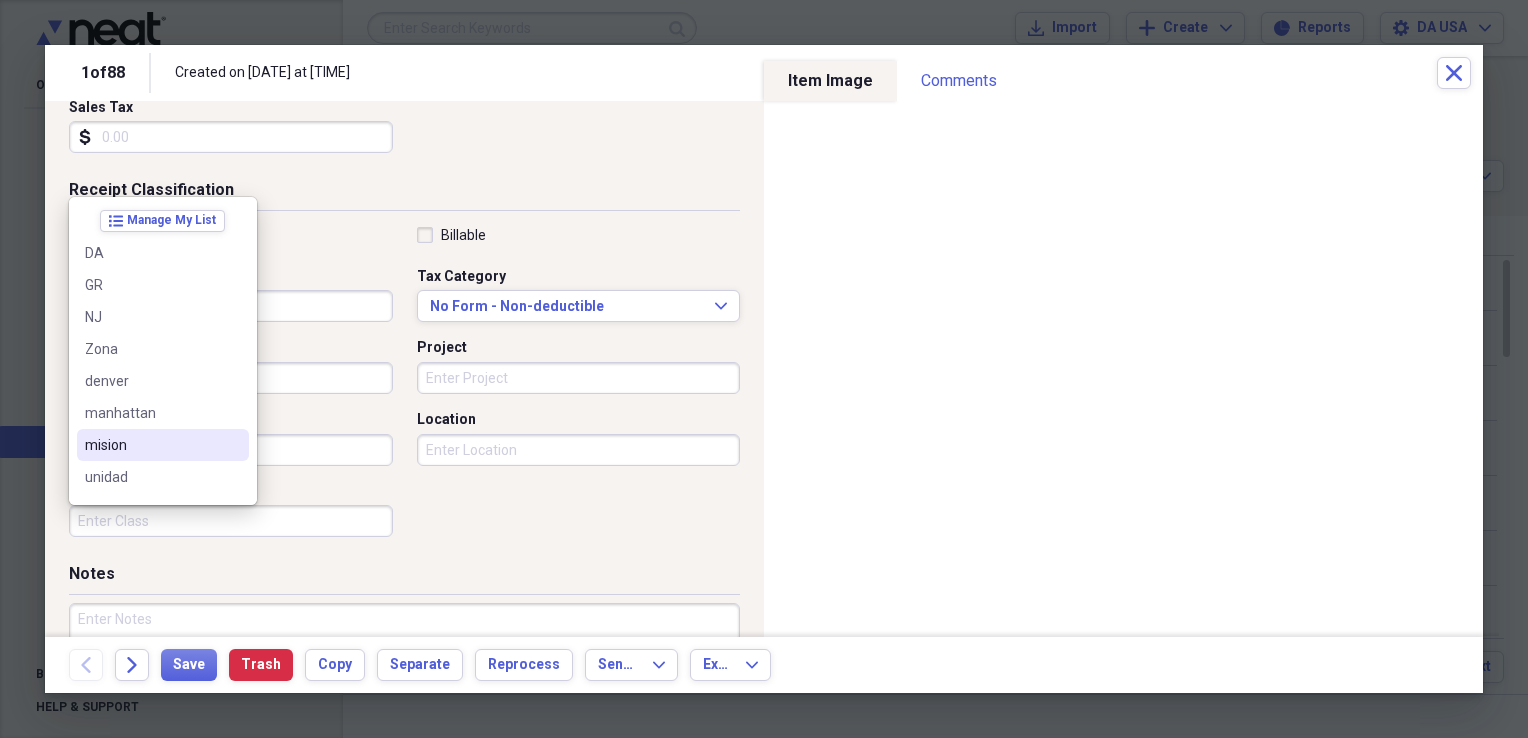 click on "mision" at bounding box center [151, 445] 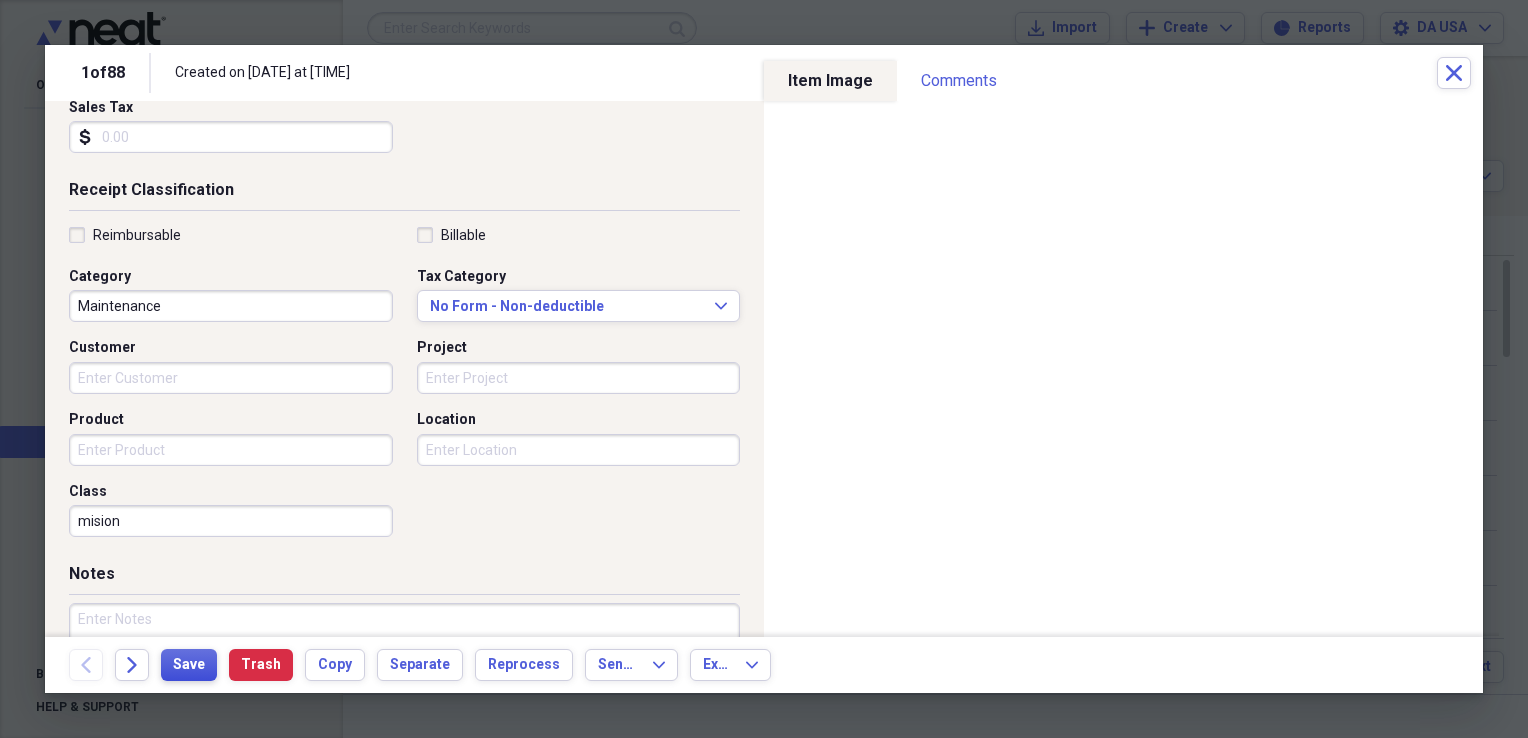 click on "Save" at bounding box center (189, 665) 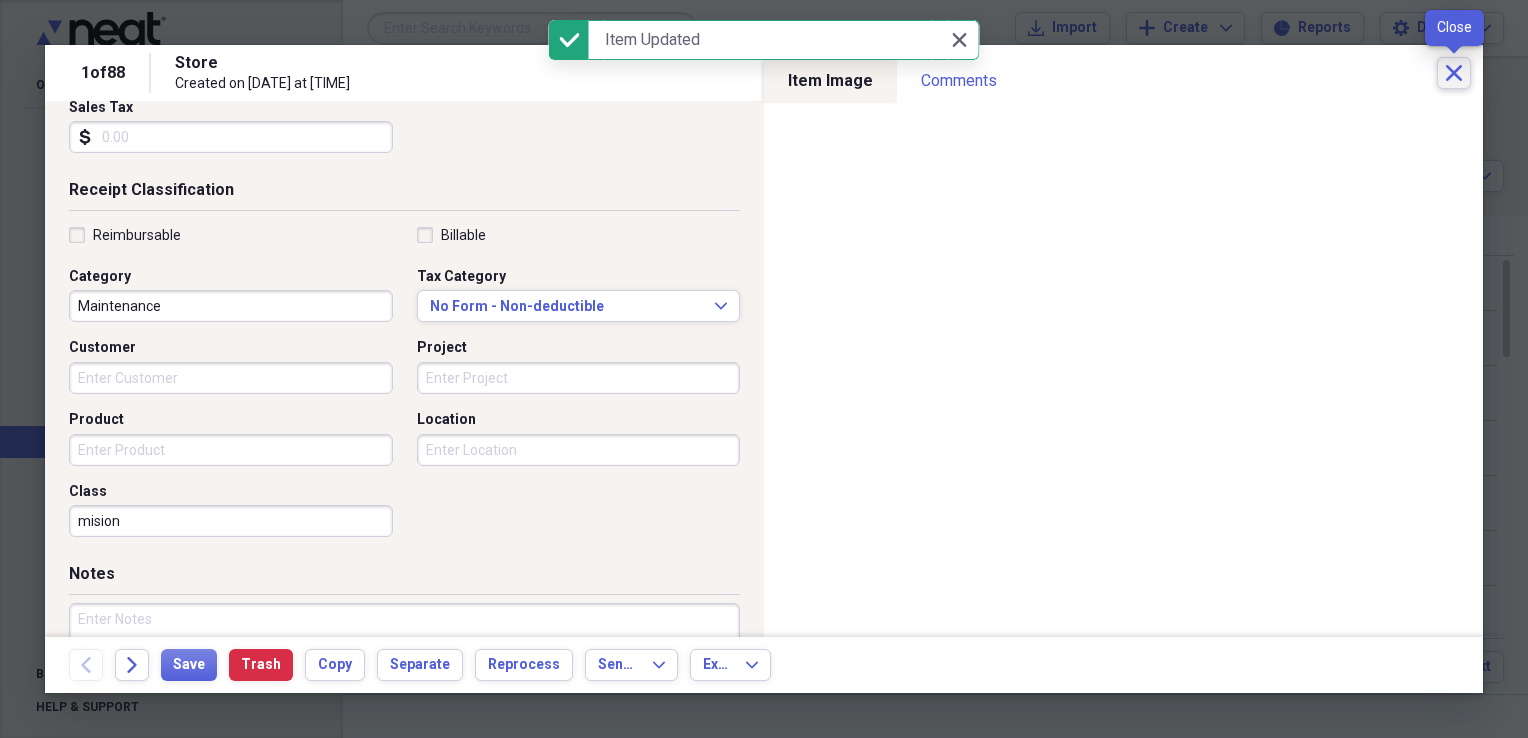 click on "Close" 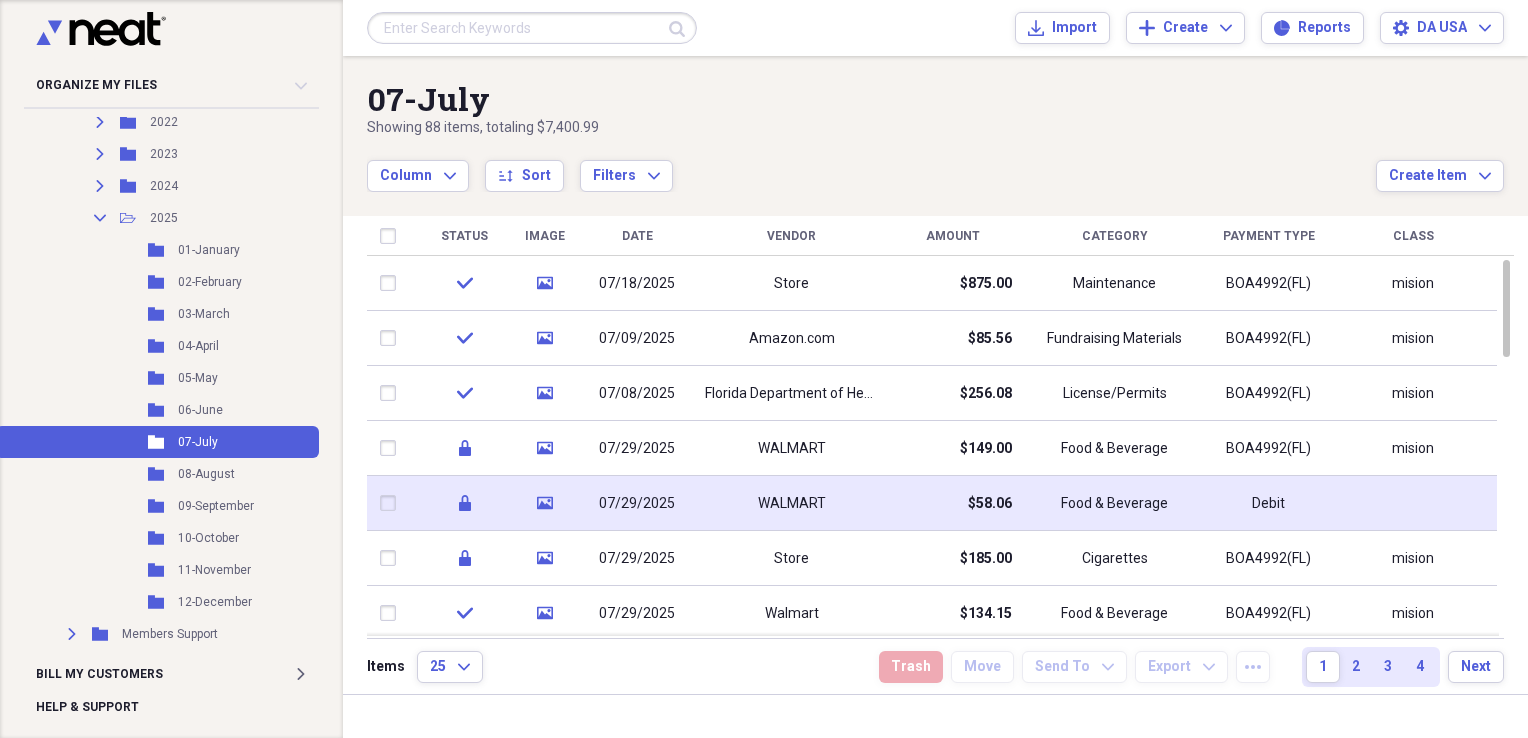 click on "$58.06" at bounding box center (953, 503) 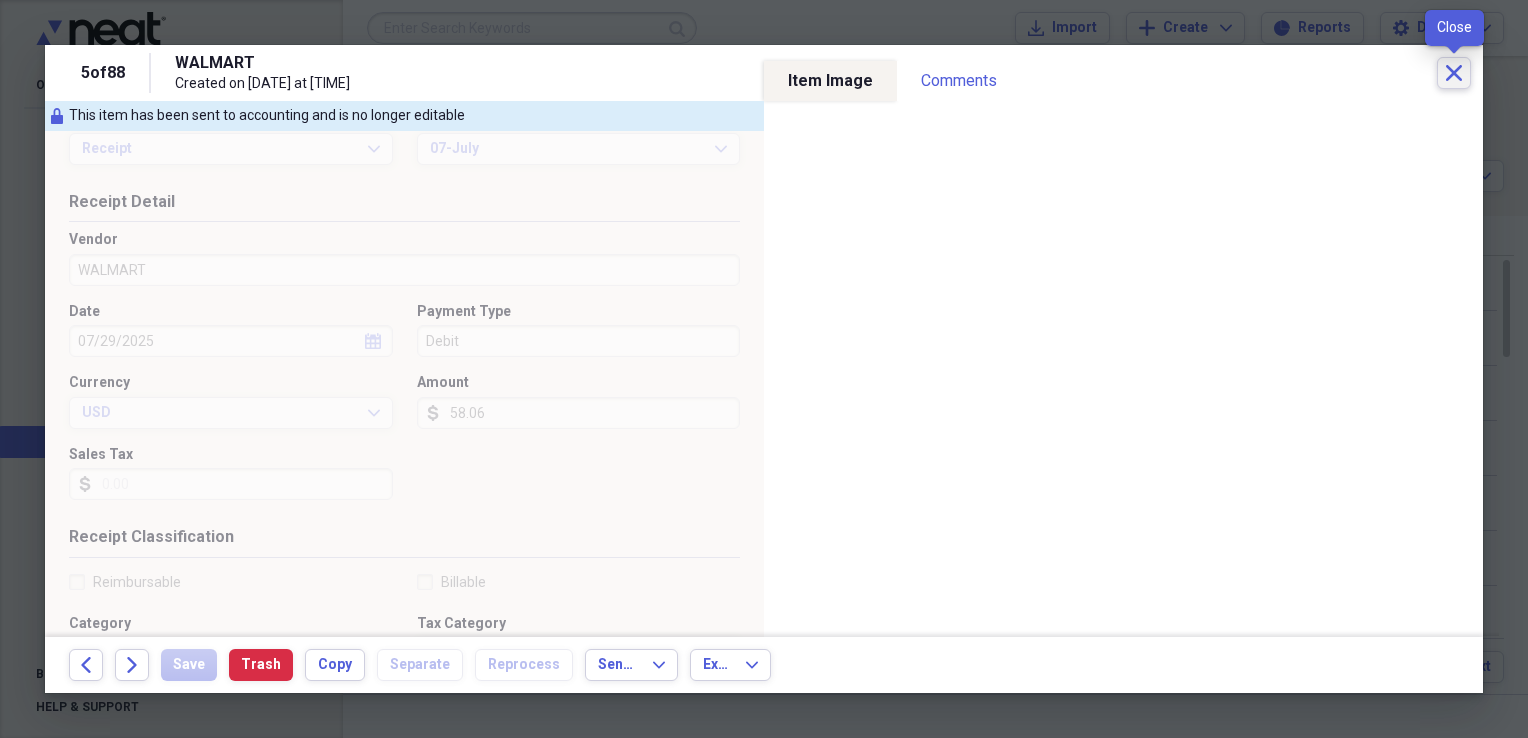 click 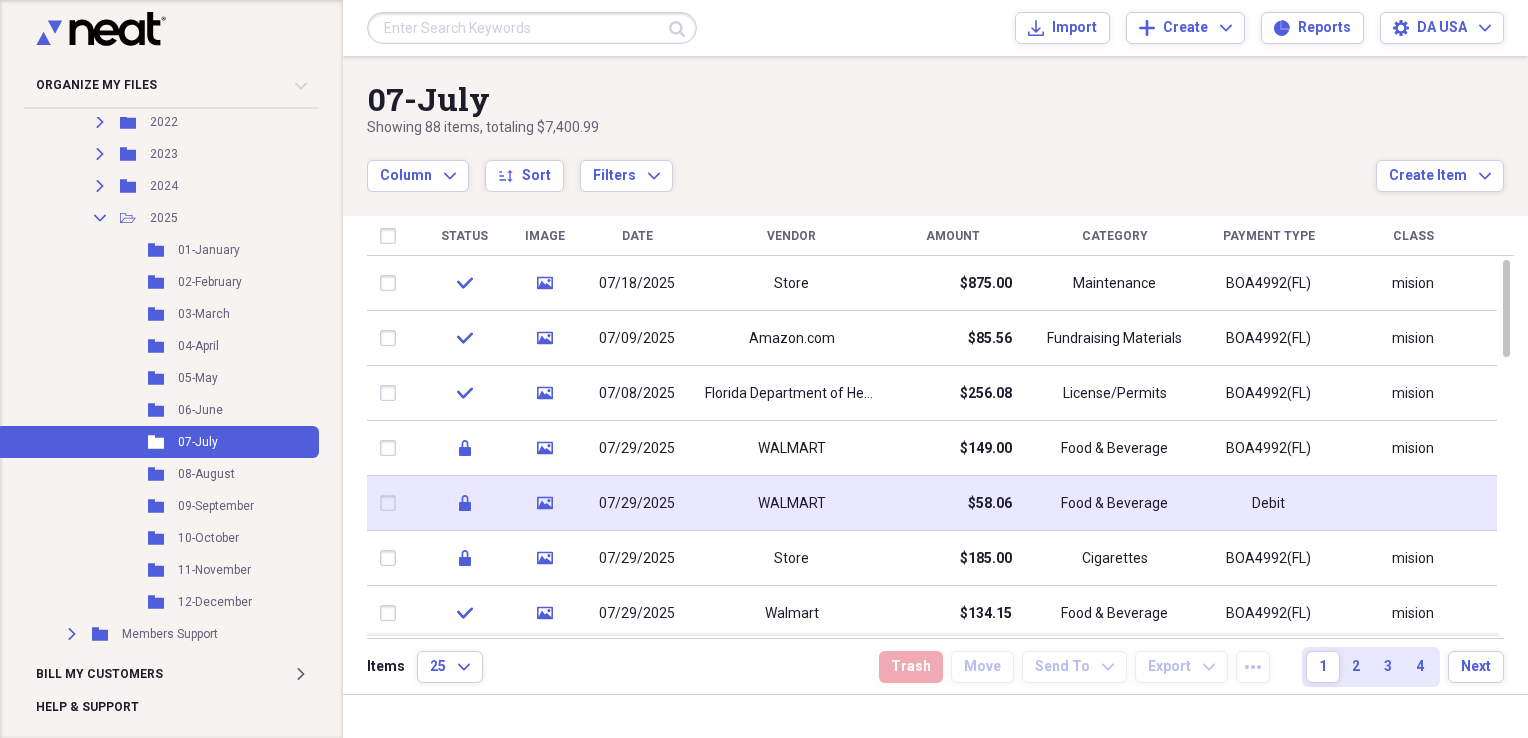 click on "WALMART" at bounding box center (792, 504) 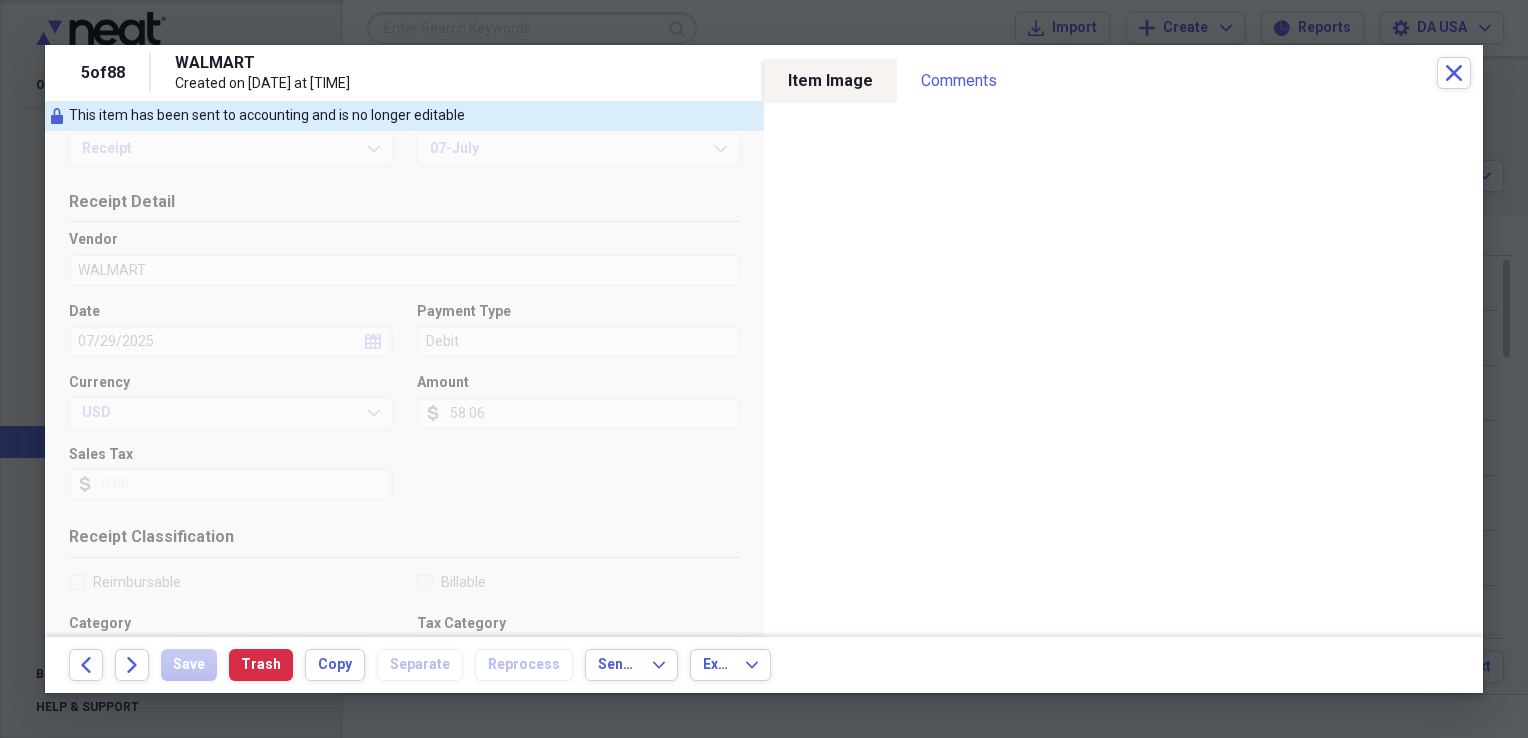 drag, startPoint x: 1492, startPoint y: 276, endPoint x: 1488, endPoint y: 349, distance: 73.109505 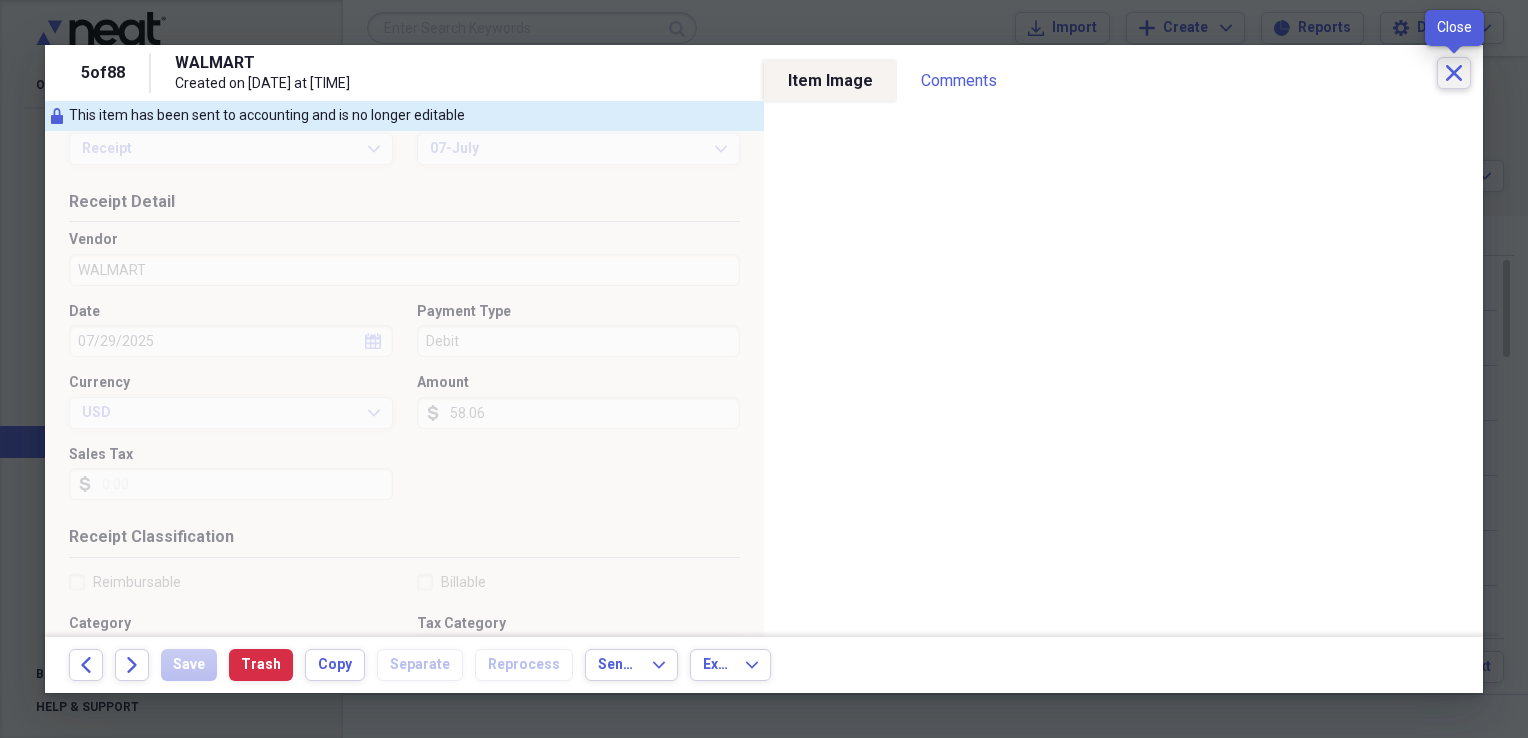 click on "Close" 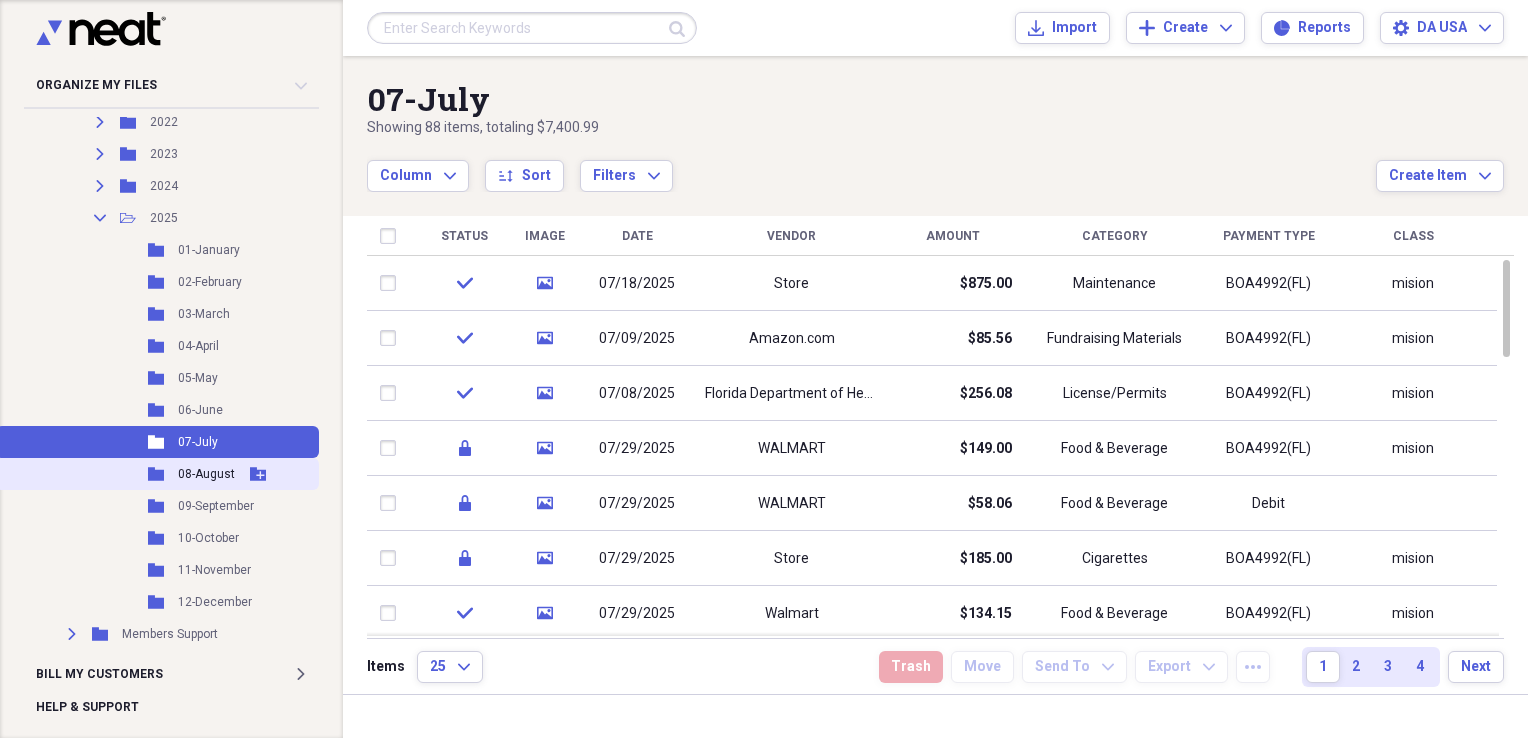 click on "08-August" at bounding box center [206, 474] 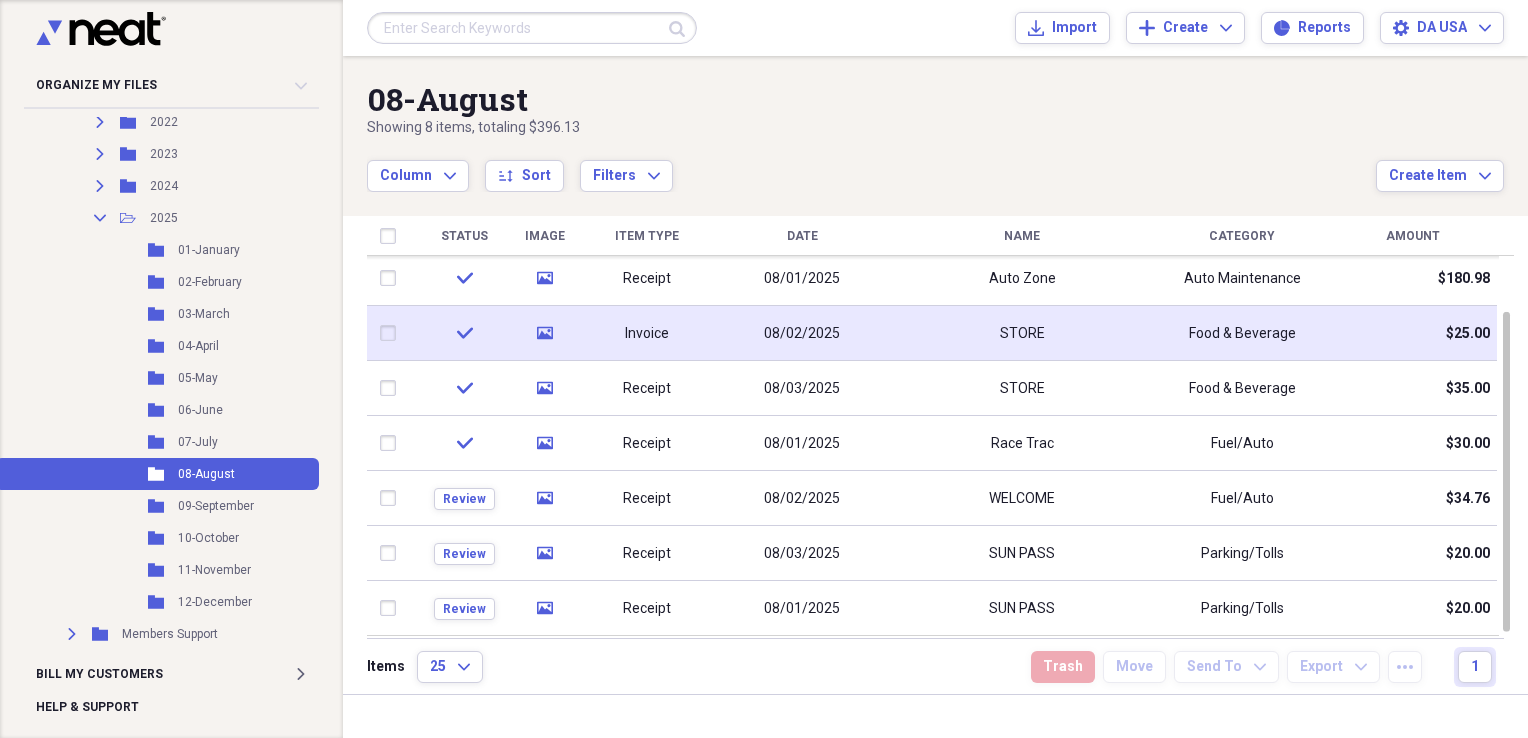 click on "Invoice" at bounding box center (647, 334) 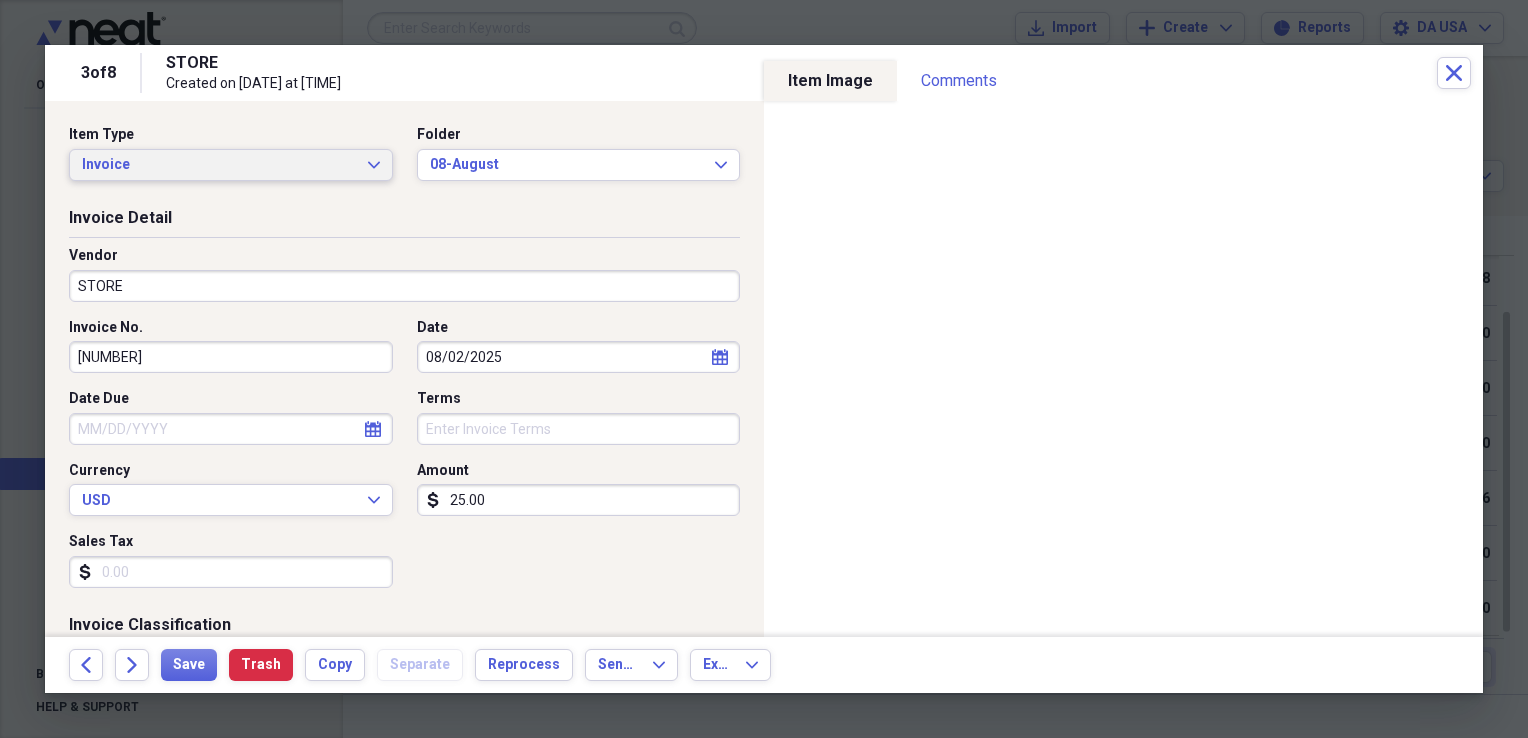 click on "Invoice Expand" at bounding box center (231, 165) 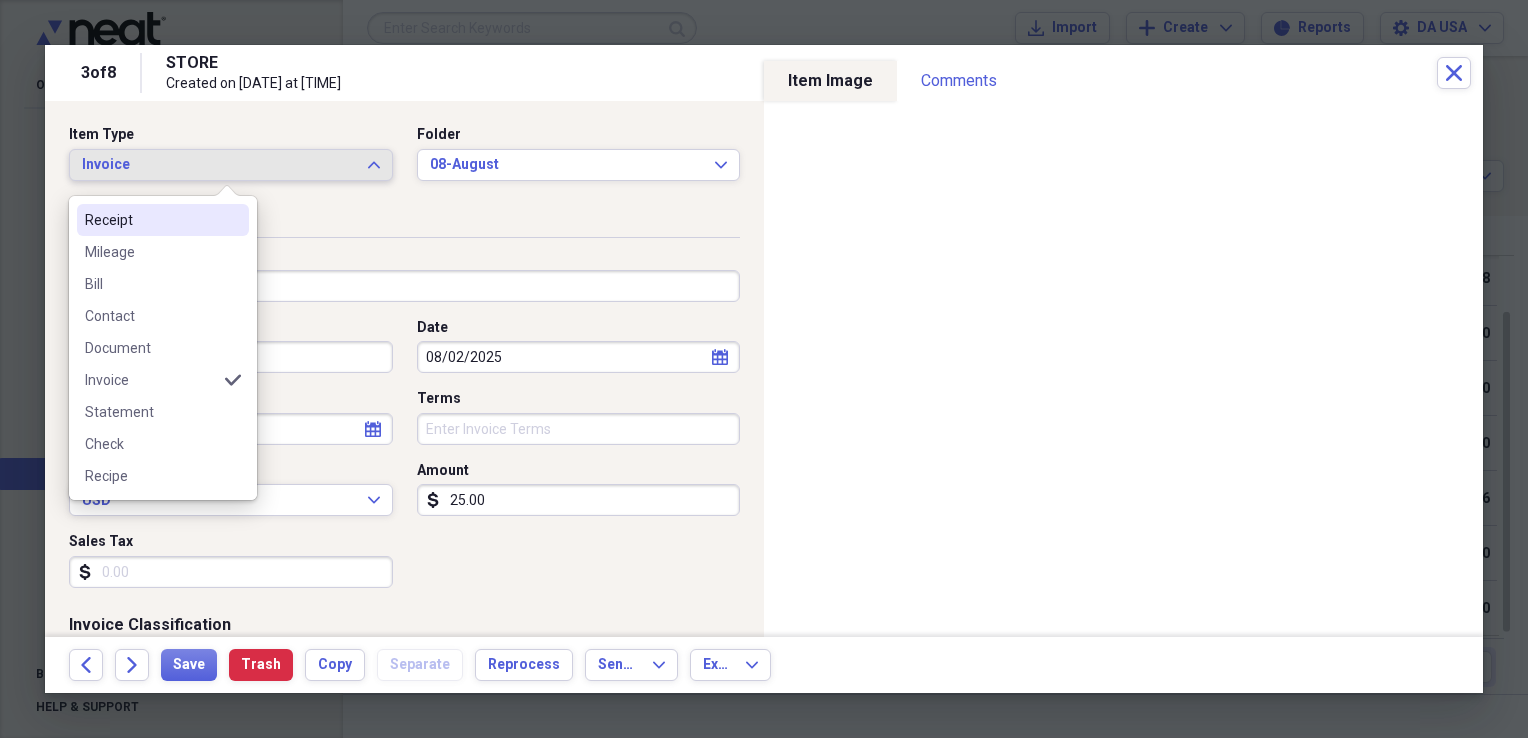 click on "Receipt" at bounding box center [151, 220] 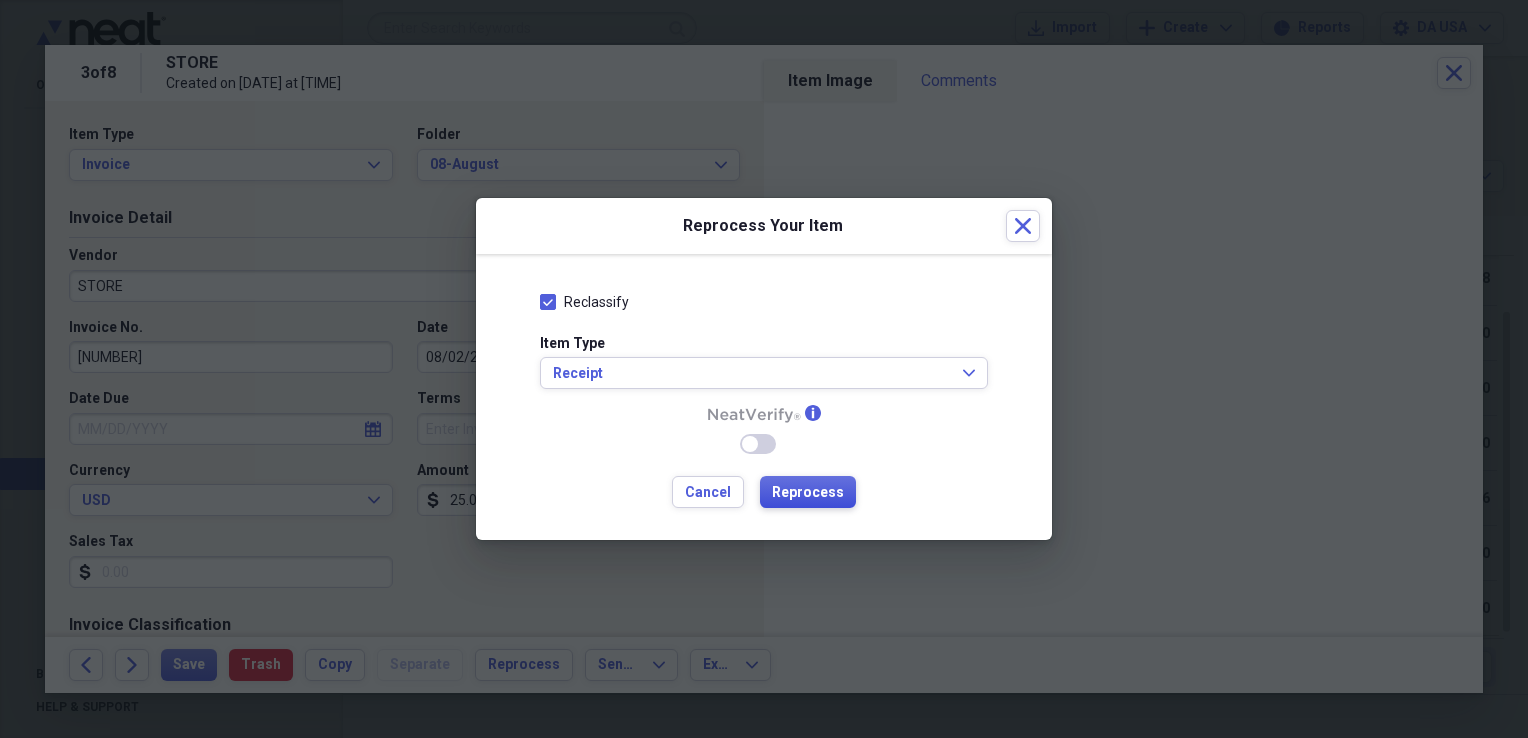 click on "Reprocess" at bounding box center [808, 492] 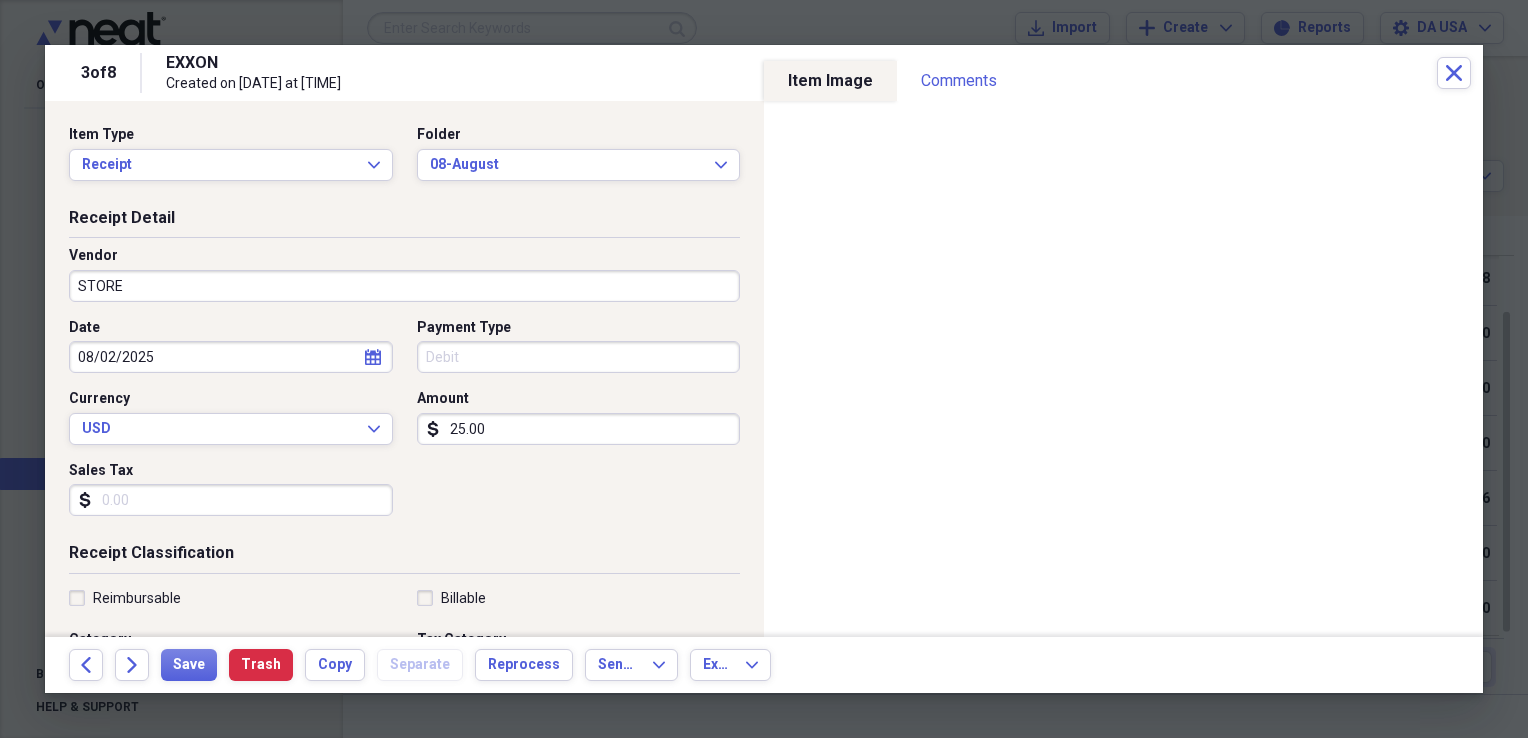 type on "EXXON" 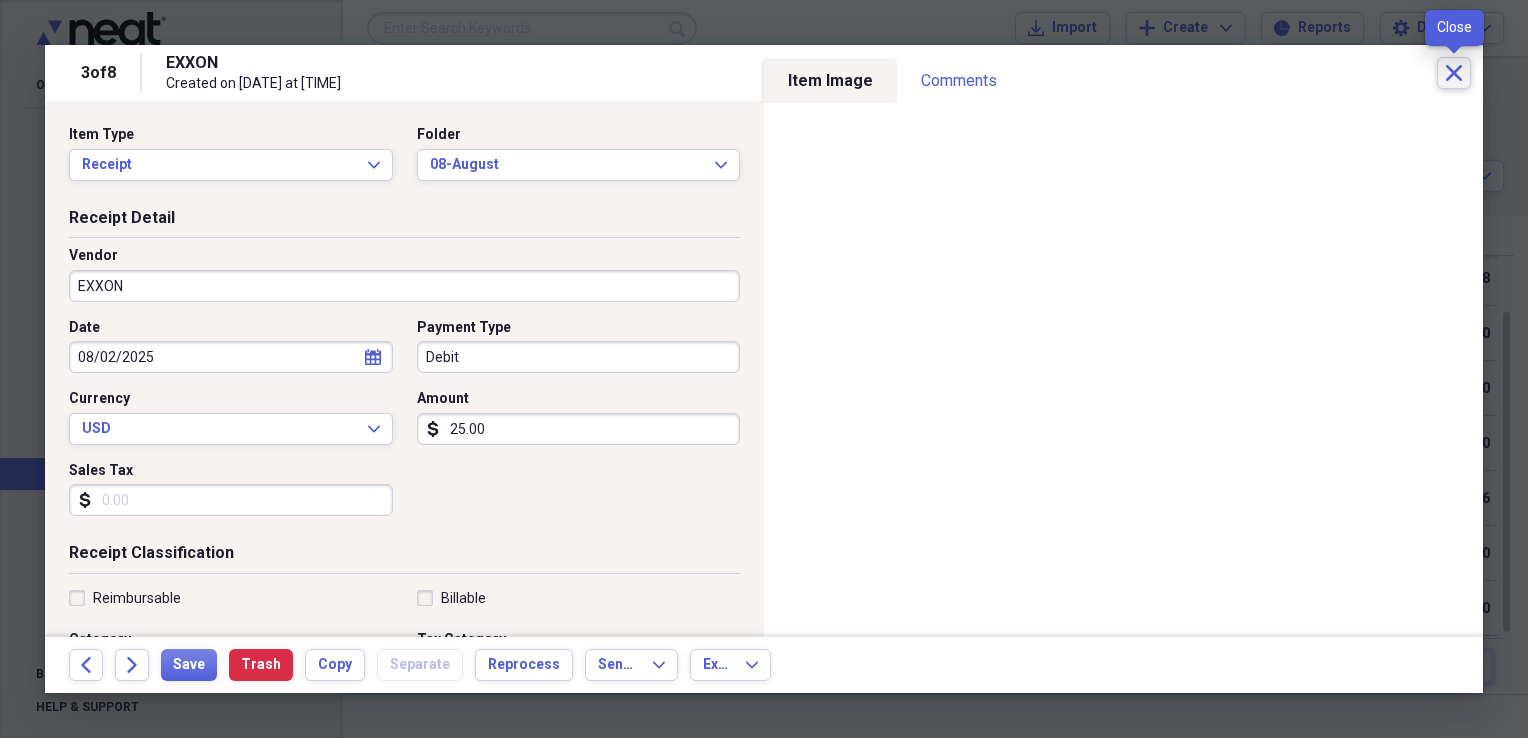 click on "Close" 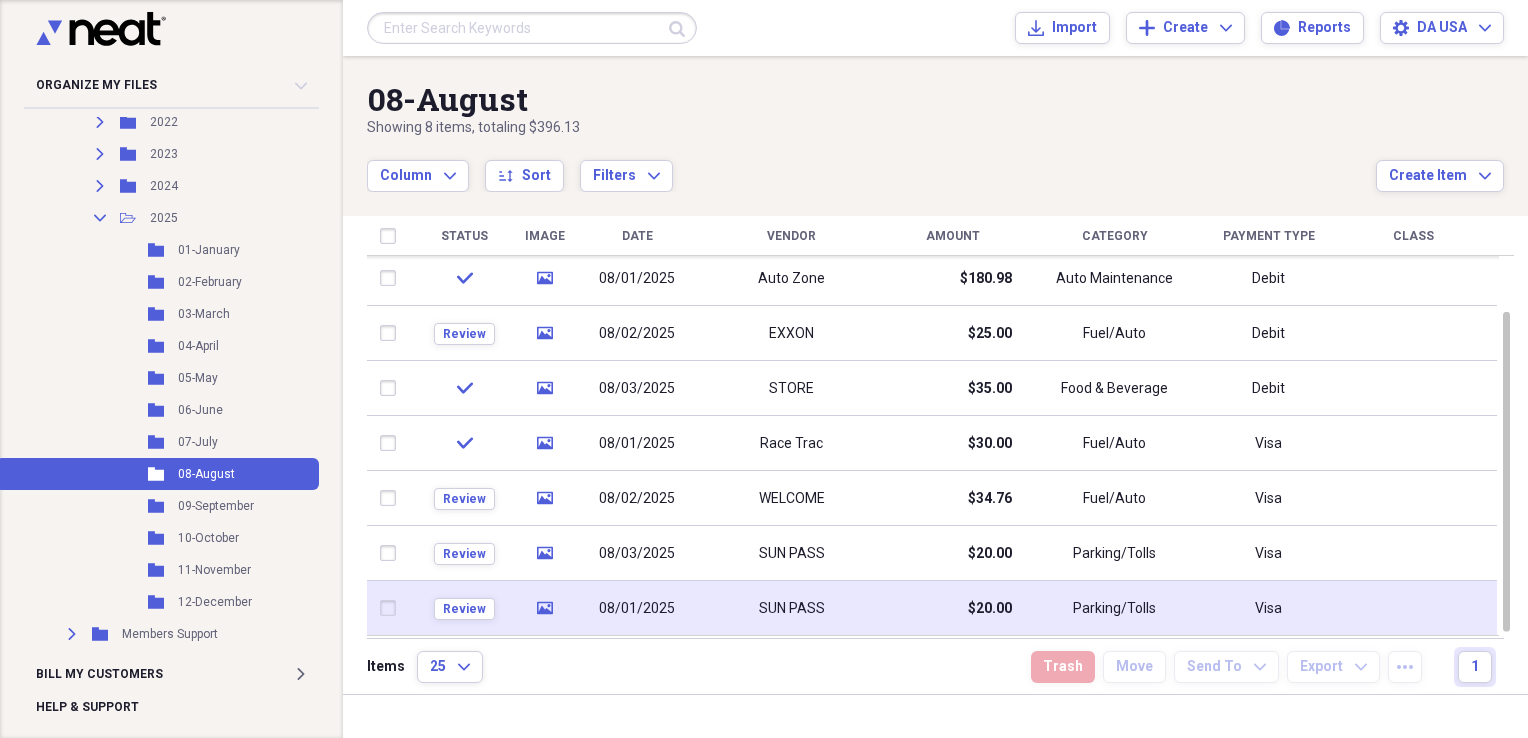 click on "SUN  PASS" at bounding box center (791, 608) 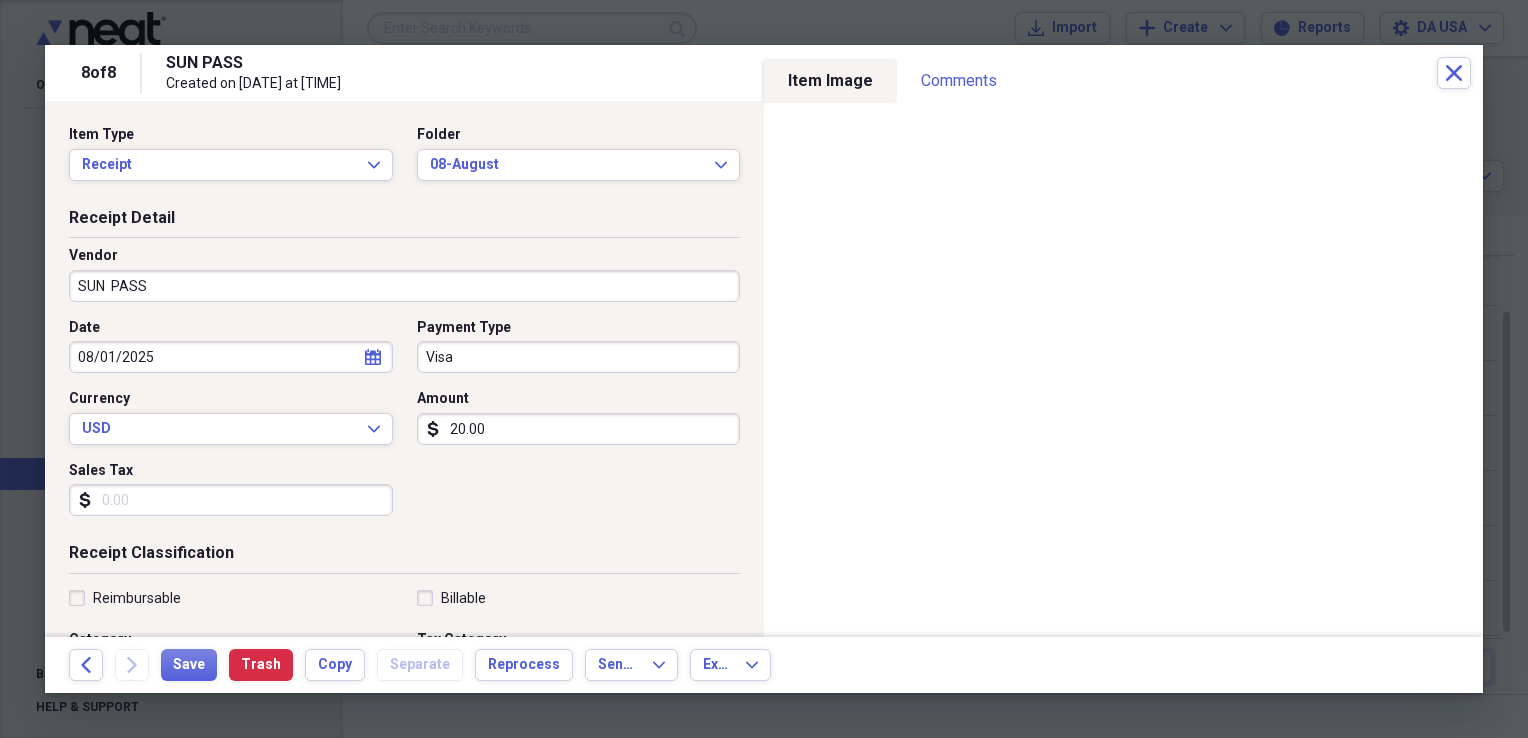 click on "SUN  PASS" at bounding box center (404, 286) 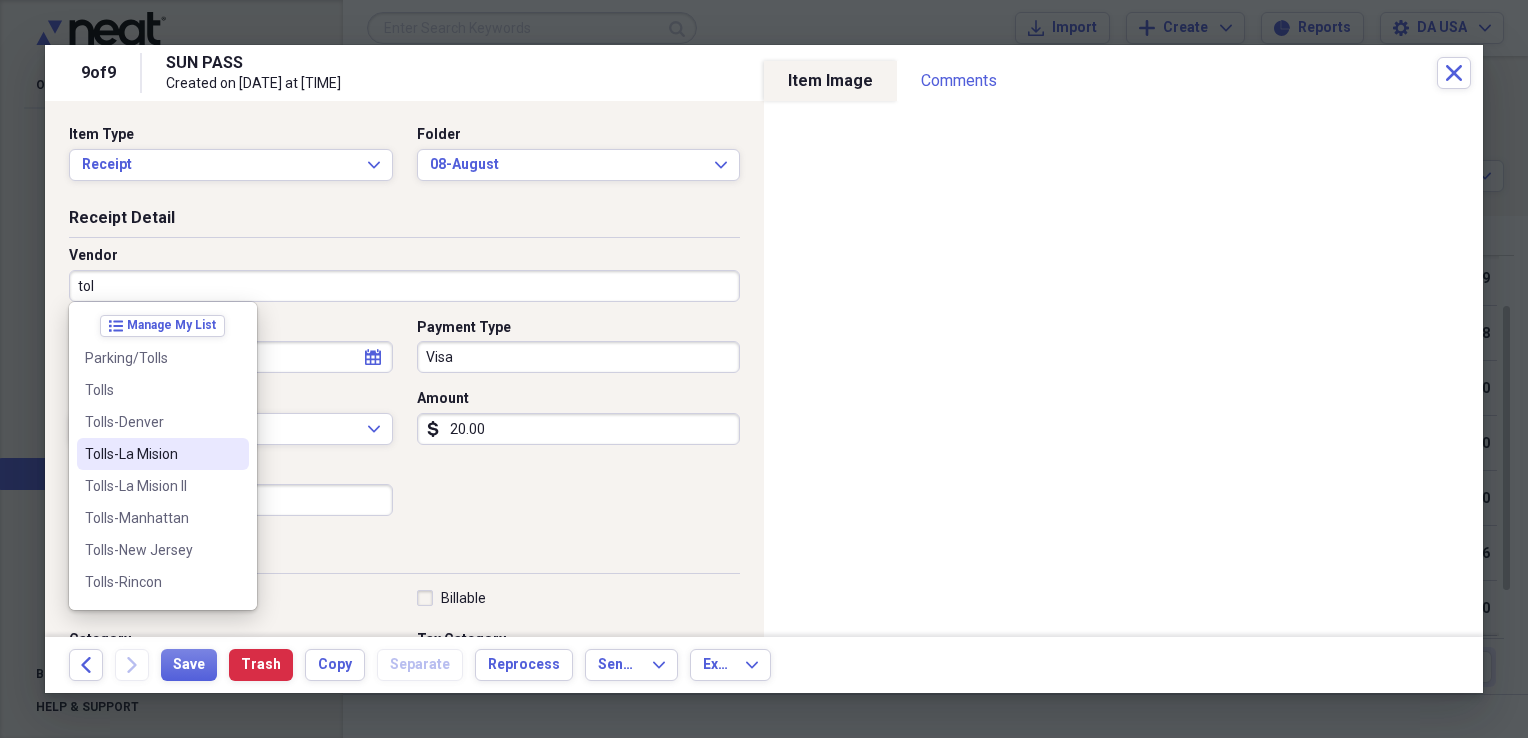 click on "Tolls-La Mision" at bounding box center [151, 454] 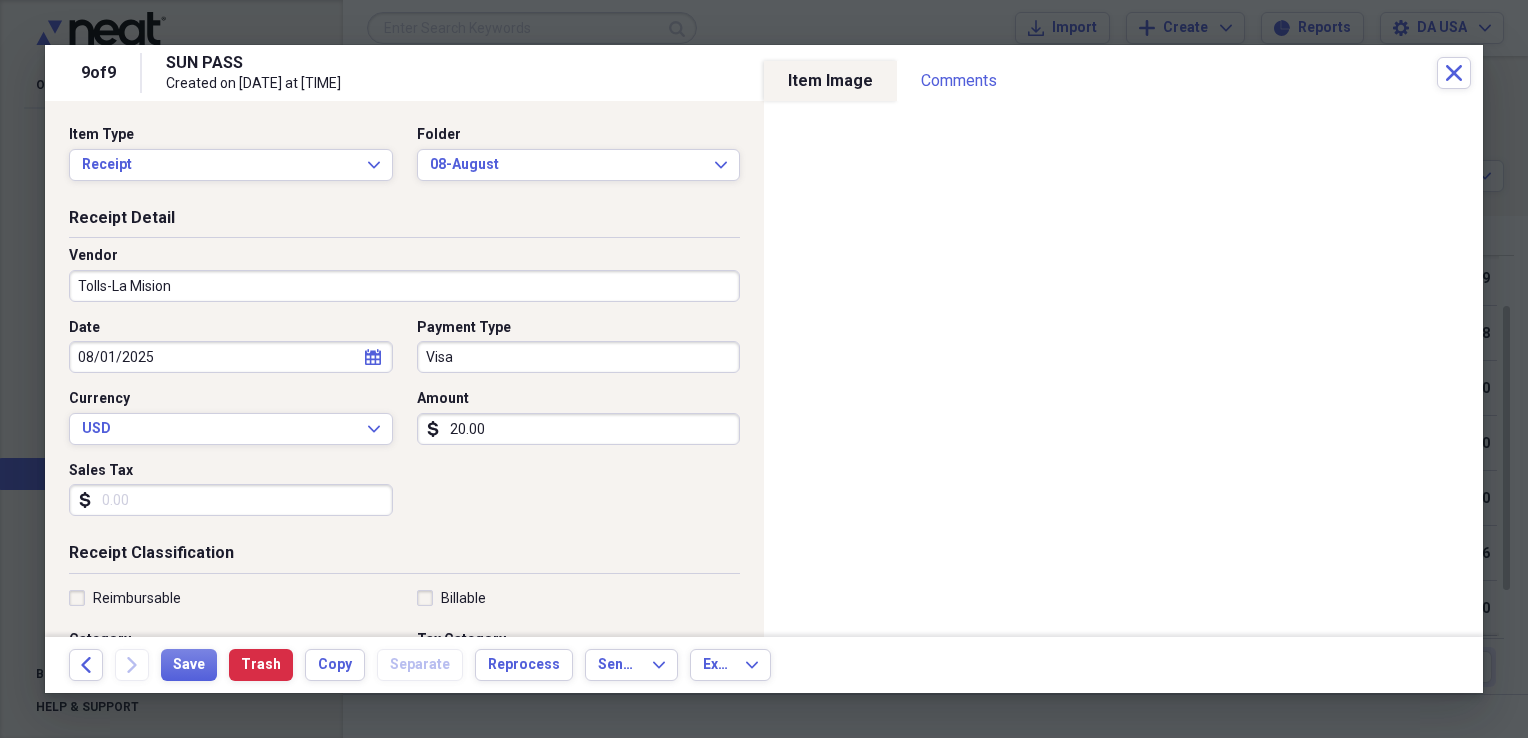 type on "Transportation" 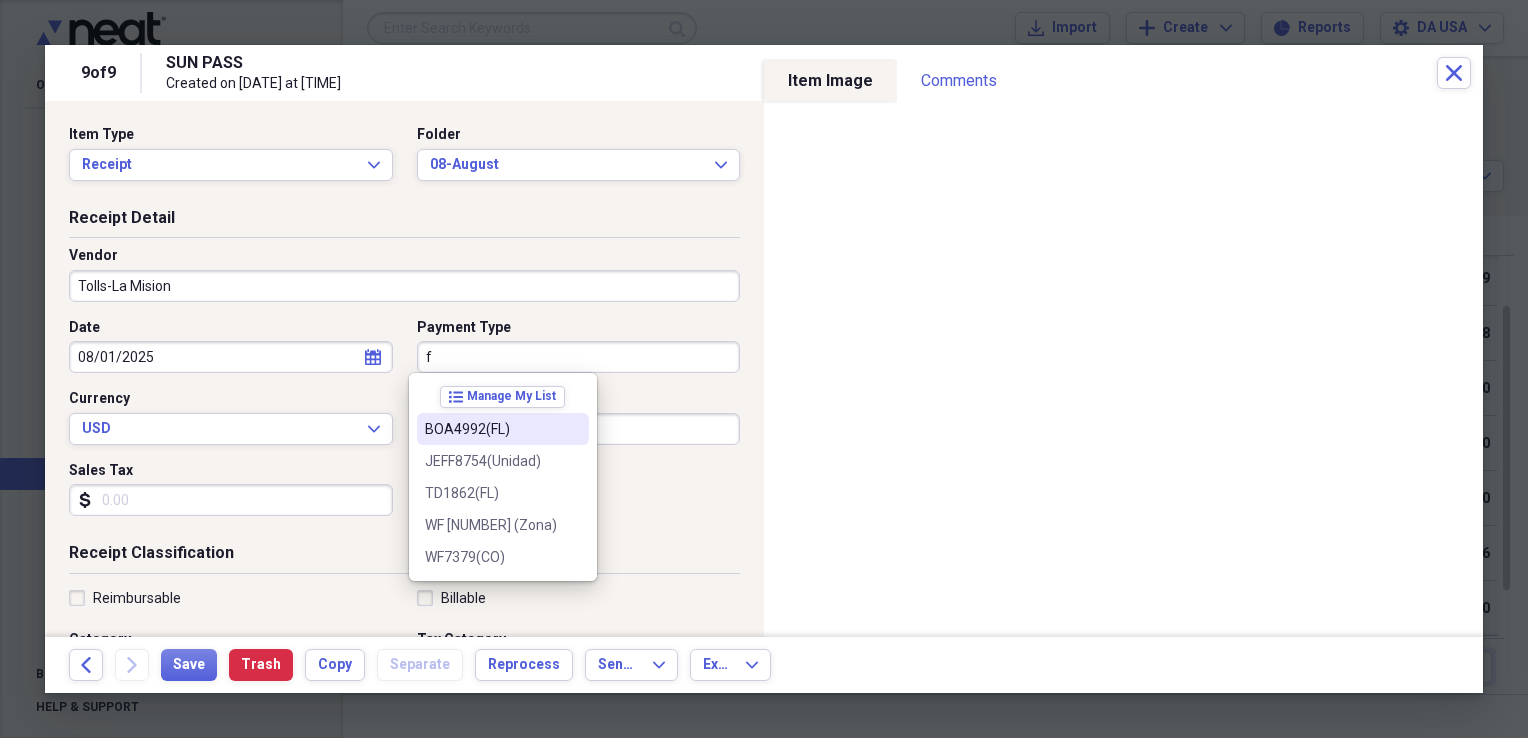 click on "BOA4992(FL)" at bounding box center (491, 429) 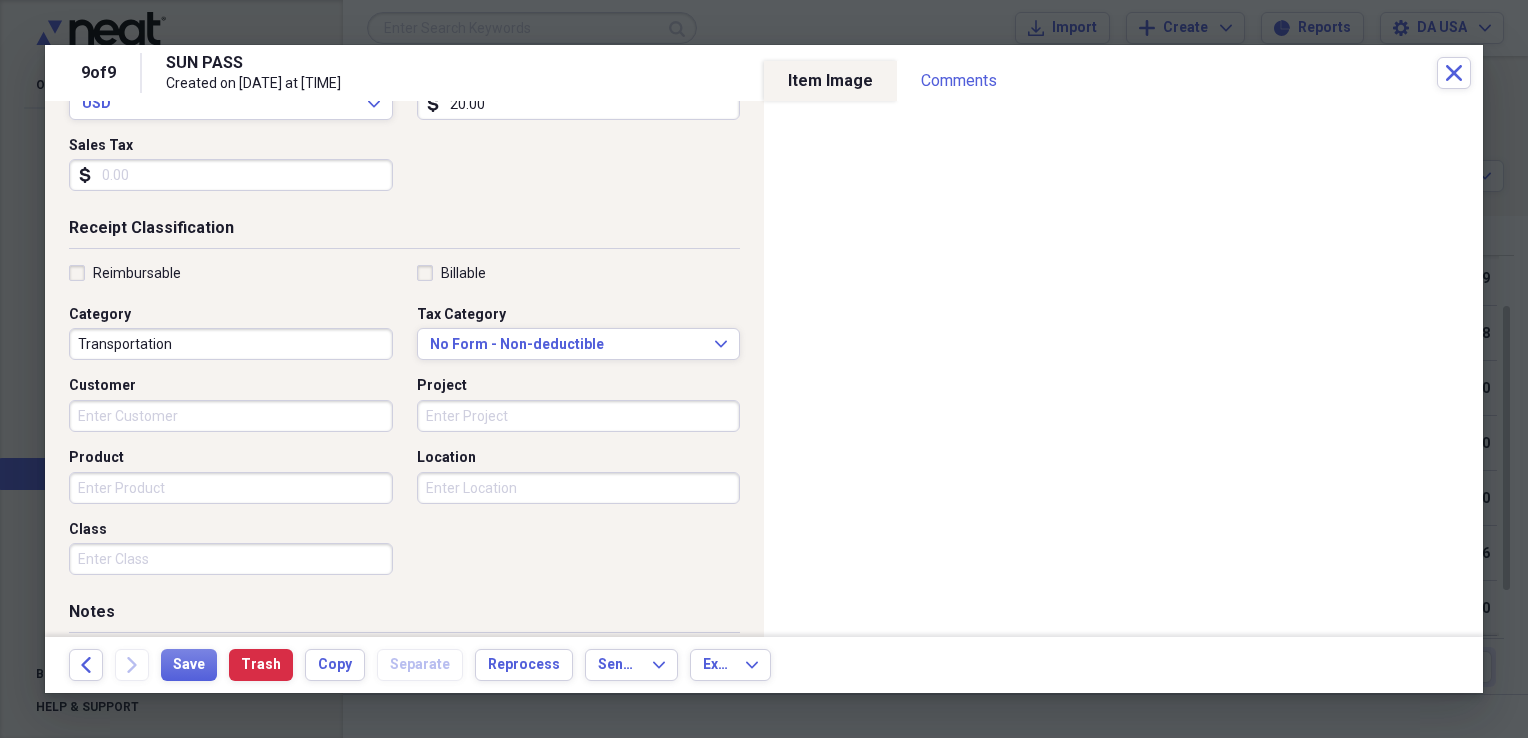 scroll, scrollTop: 483, scrollLeft: 0, axis: vertical 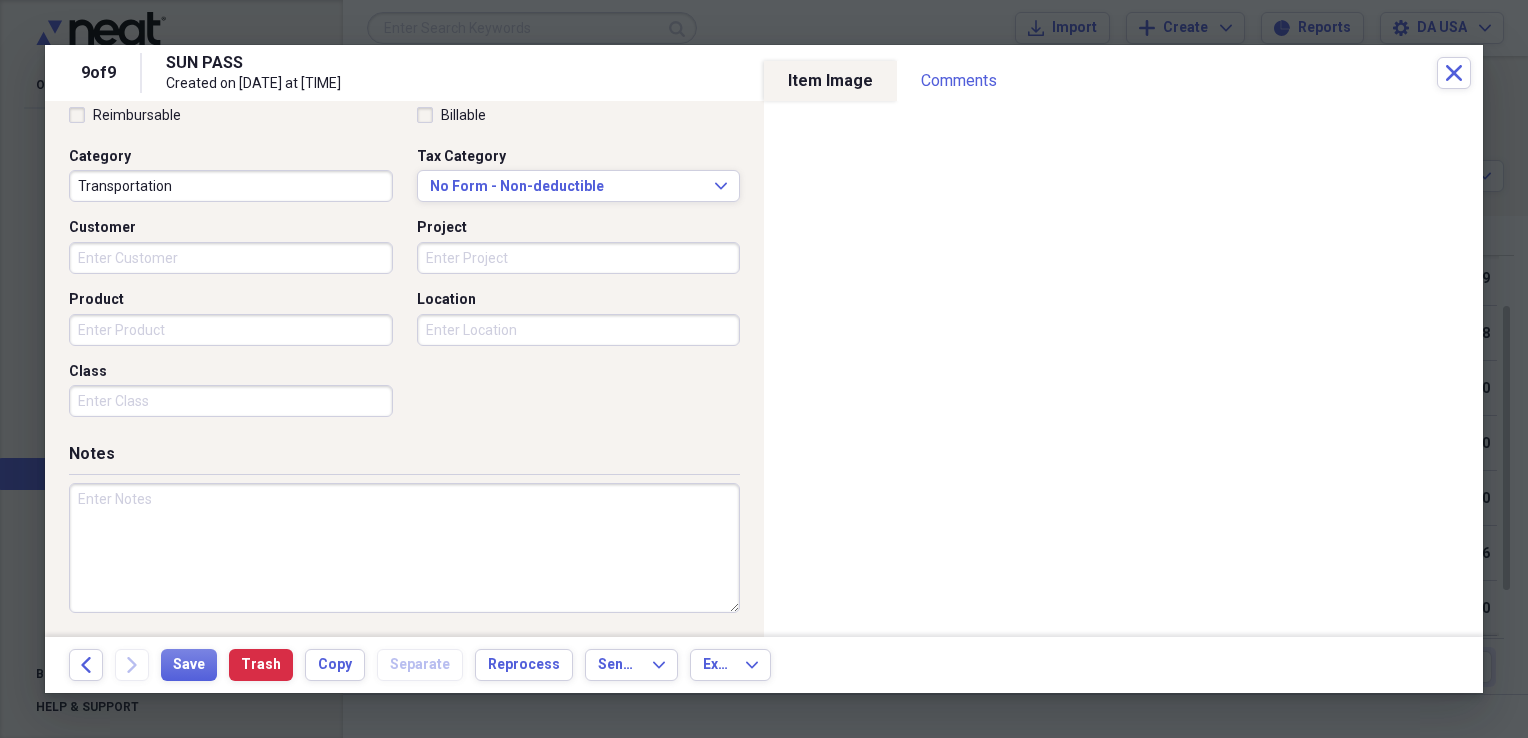 click on "Class" at bounding box center (231, 401) 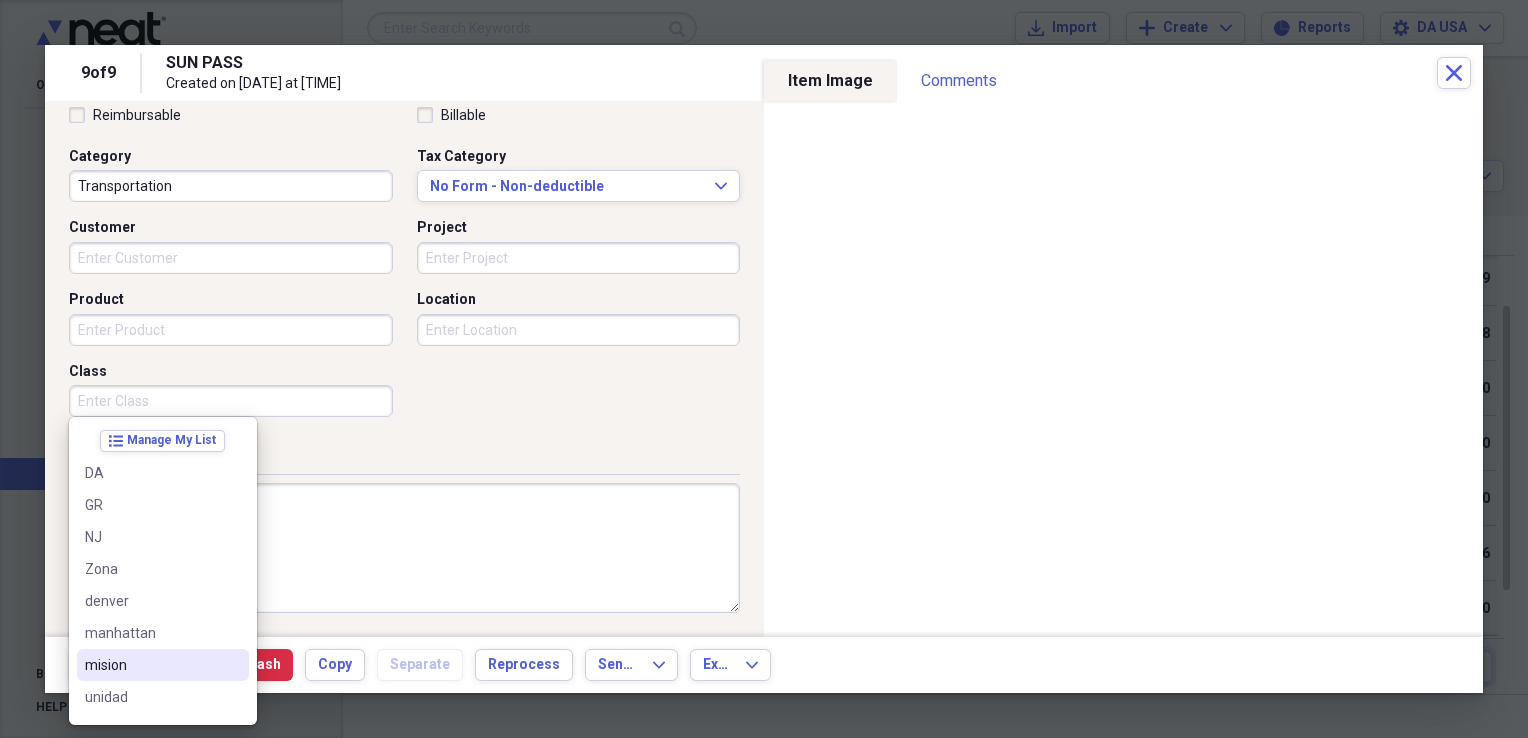 click on "mision" at bounding box center (151, 665) 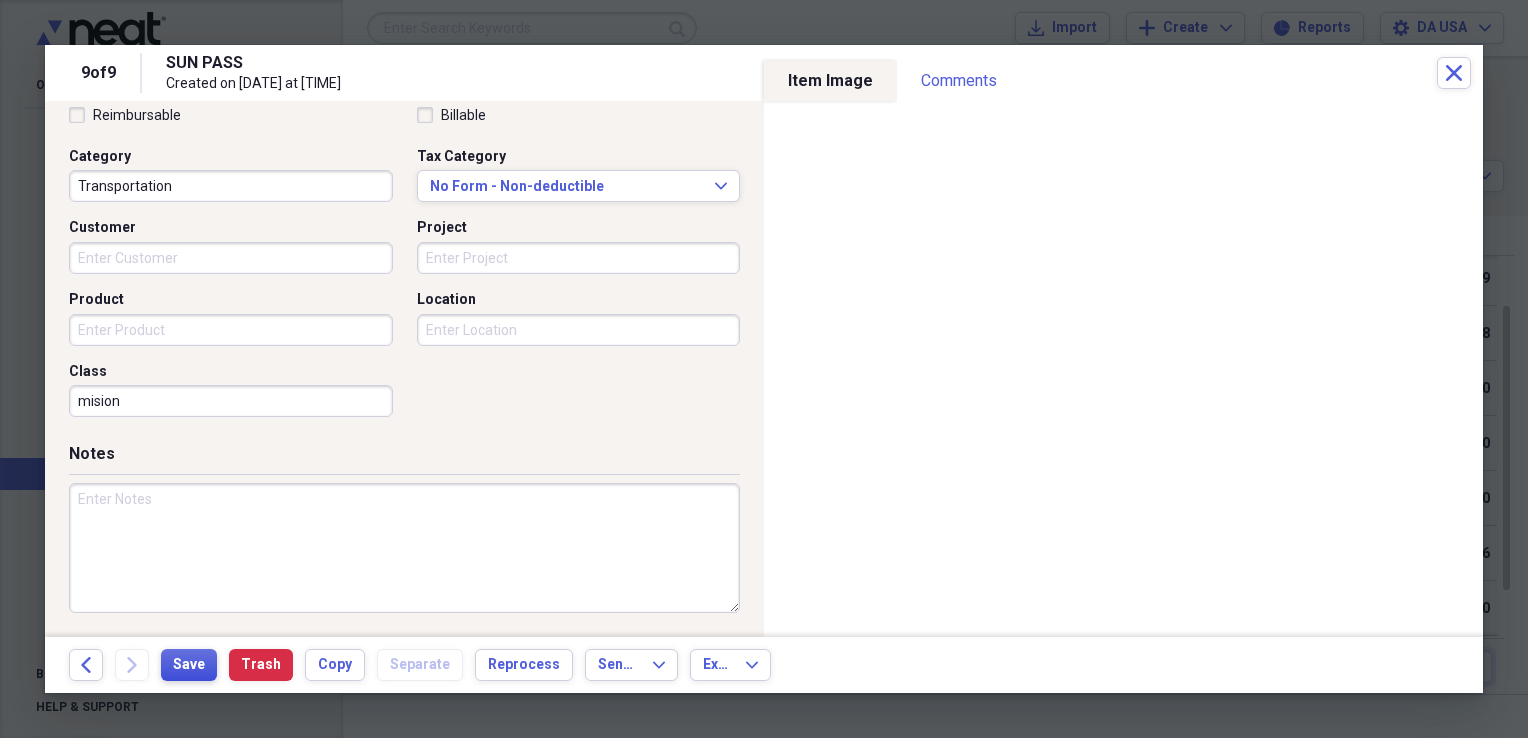 click on "Save" at bounding box center [189, 665] 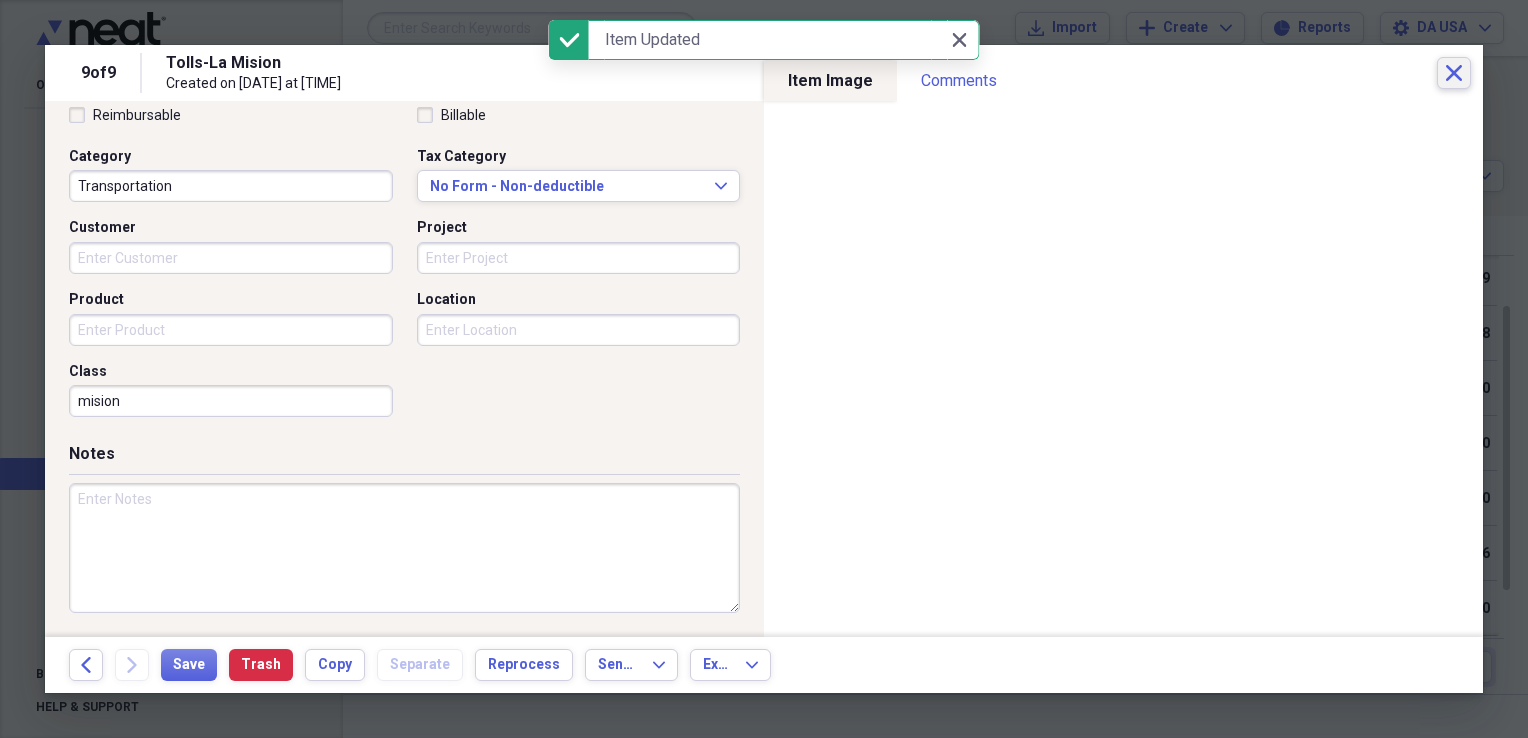 click on "Close" 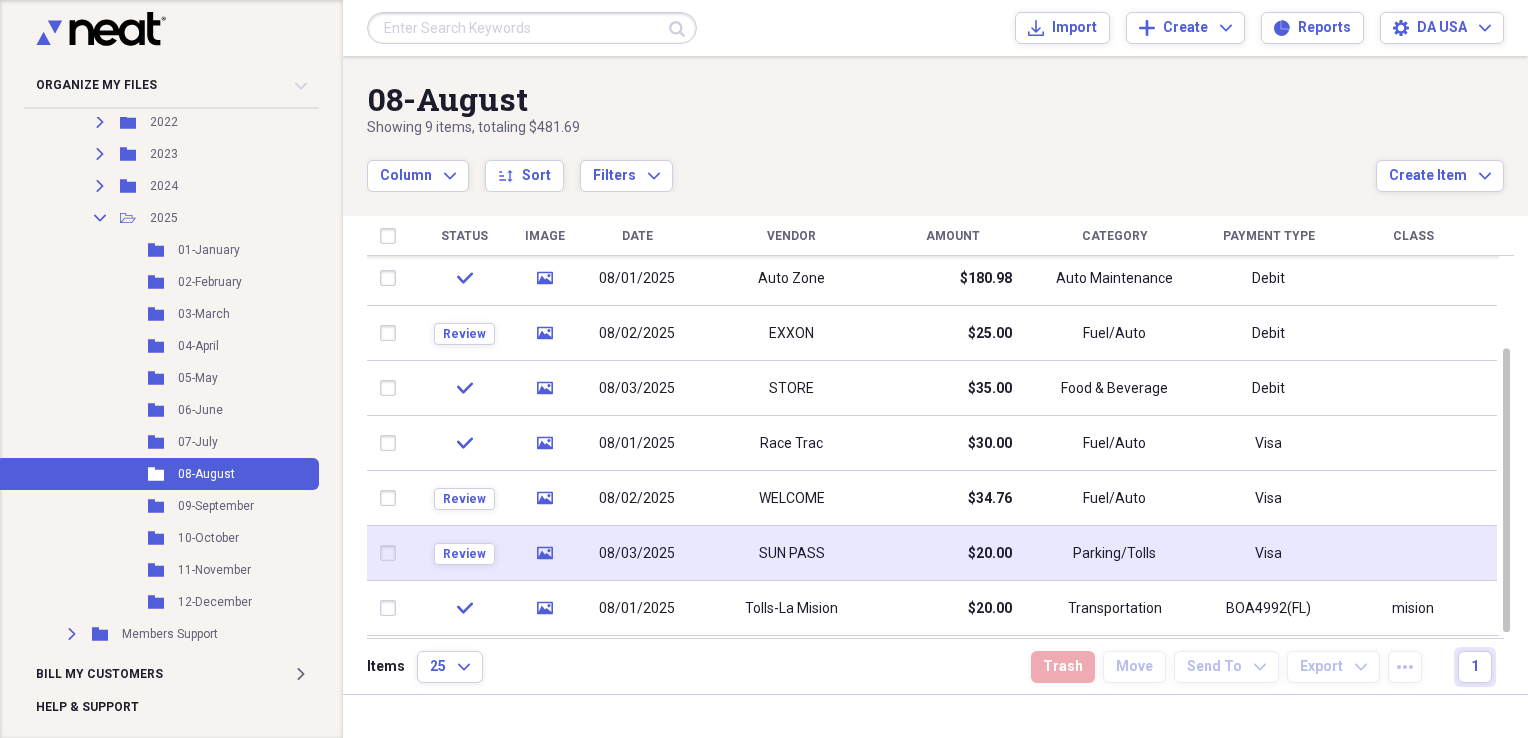 click on "SUN  PASS" at bounding box center (791, 553) 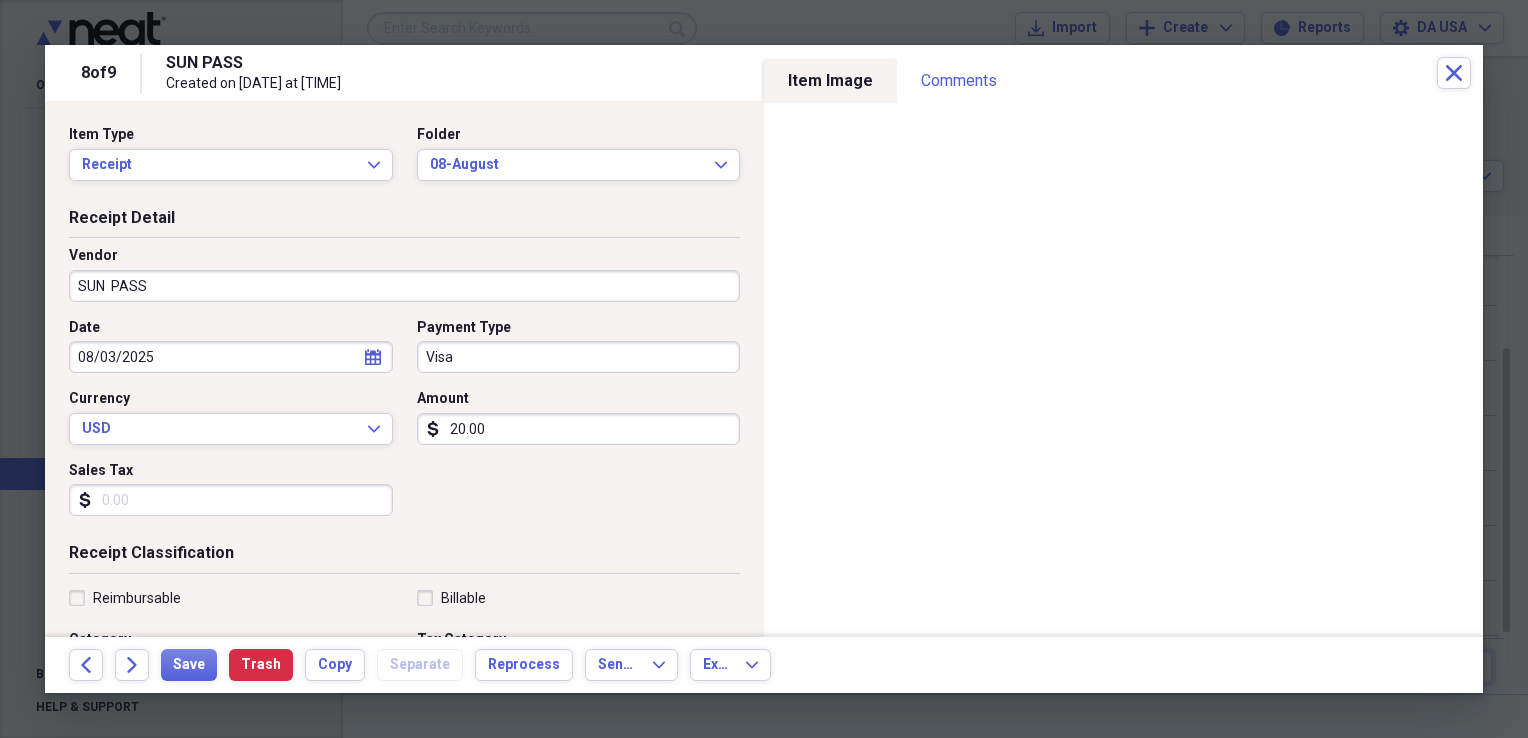 click on "SUN  PASS" at bounding box center [404, 286] 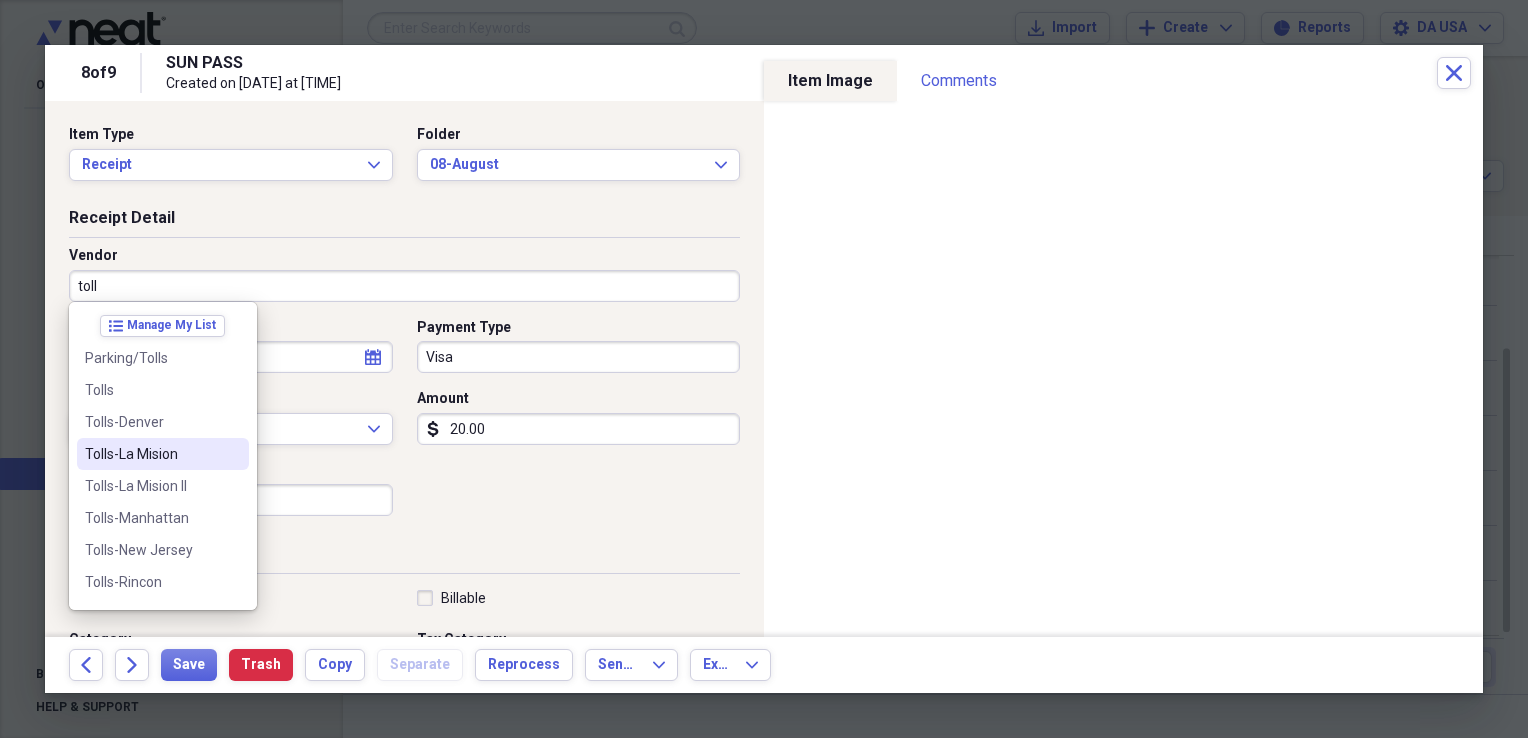 click on "Tolls-La Mision" at bounding box center (151, 454) 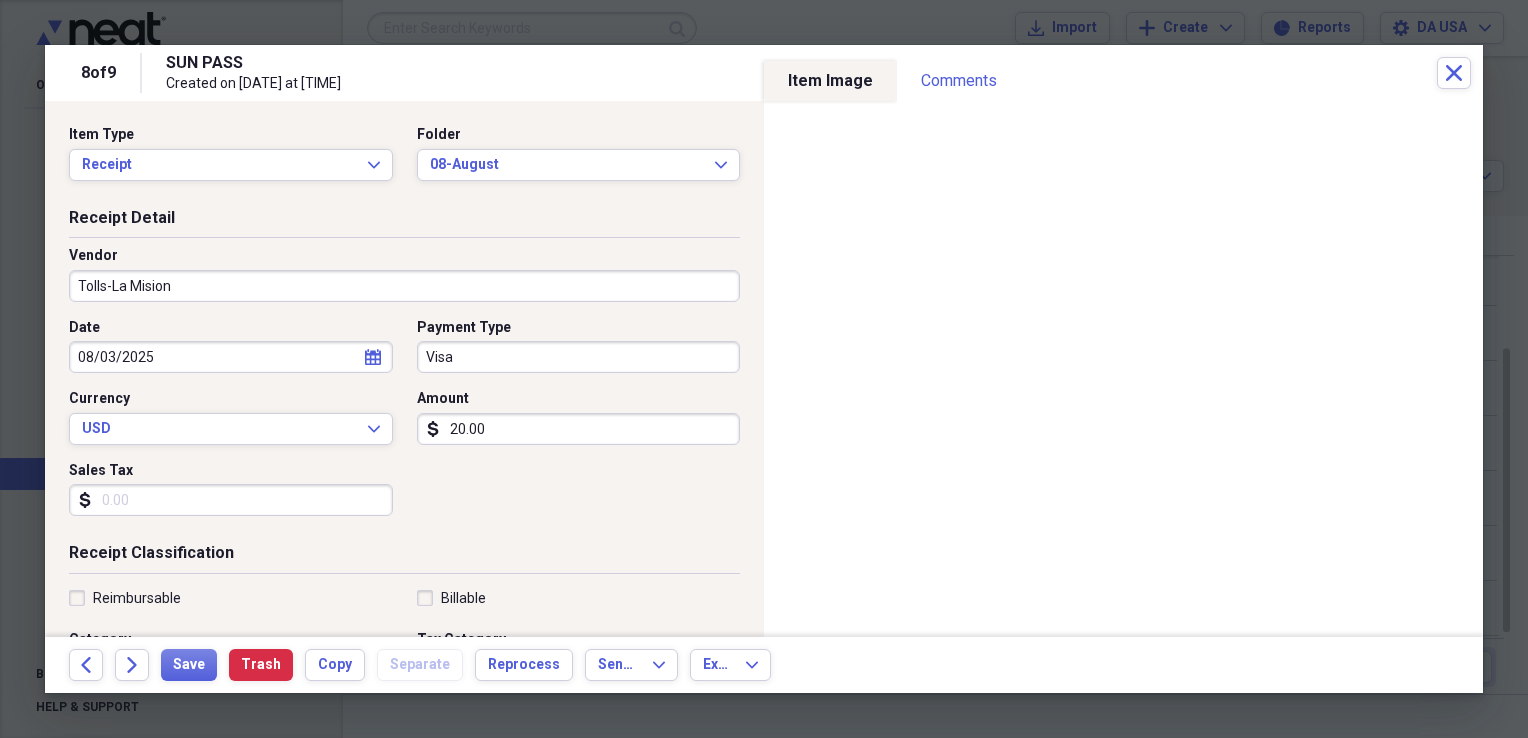 type on "Transportation" 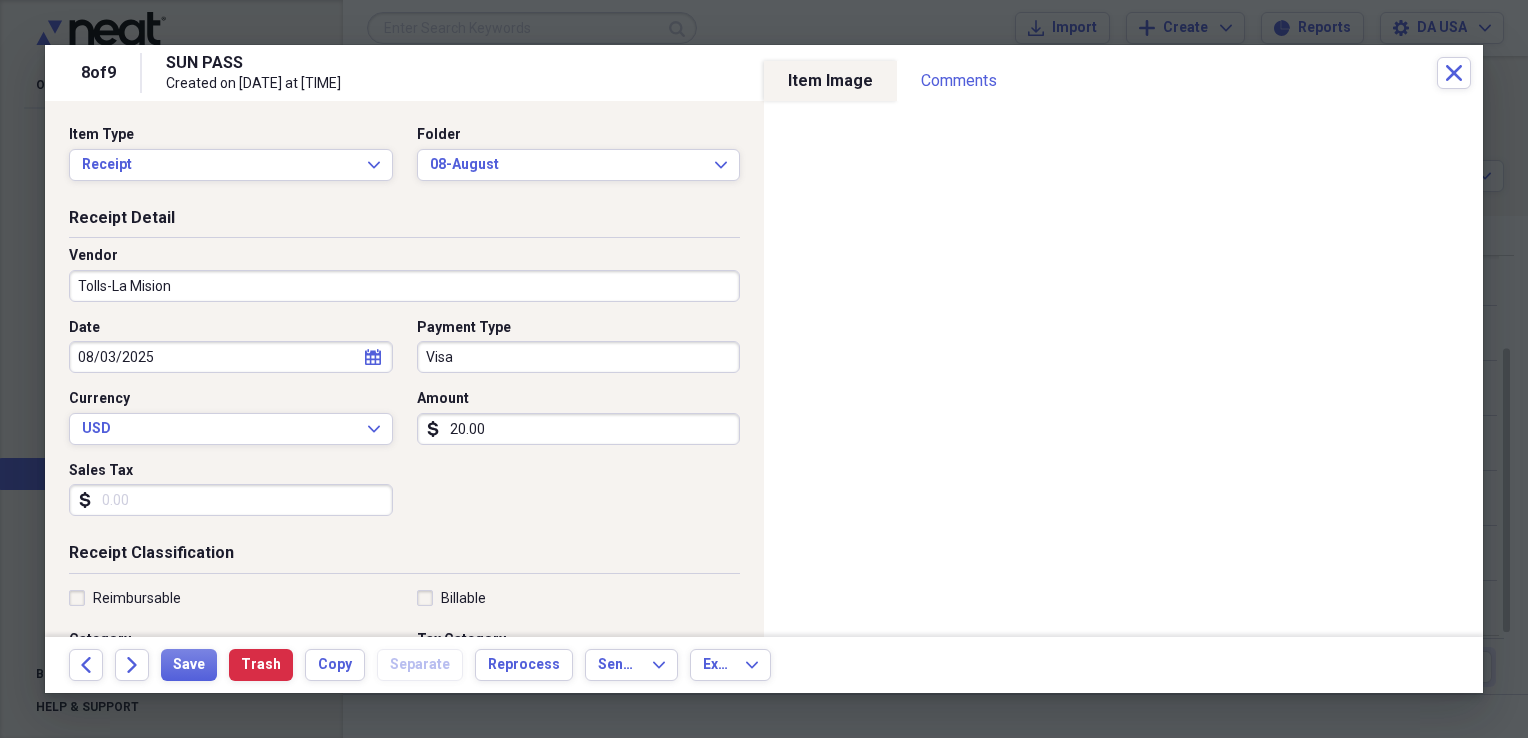 click on "Visa" at bounding box center [579, 357] 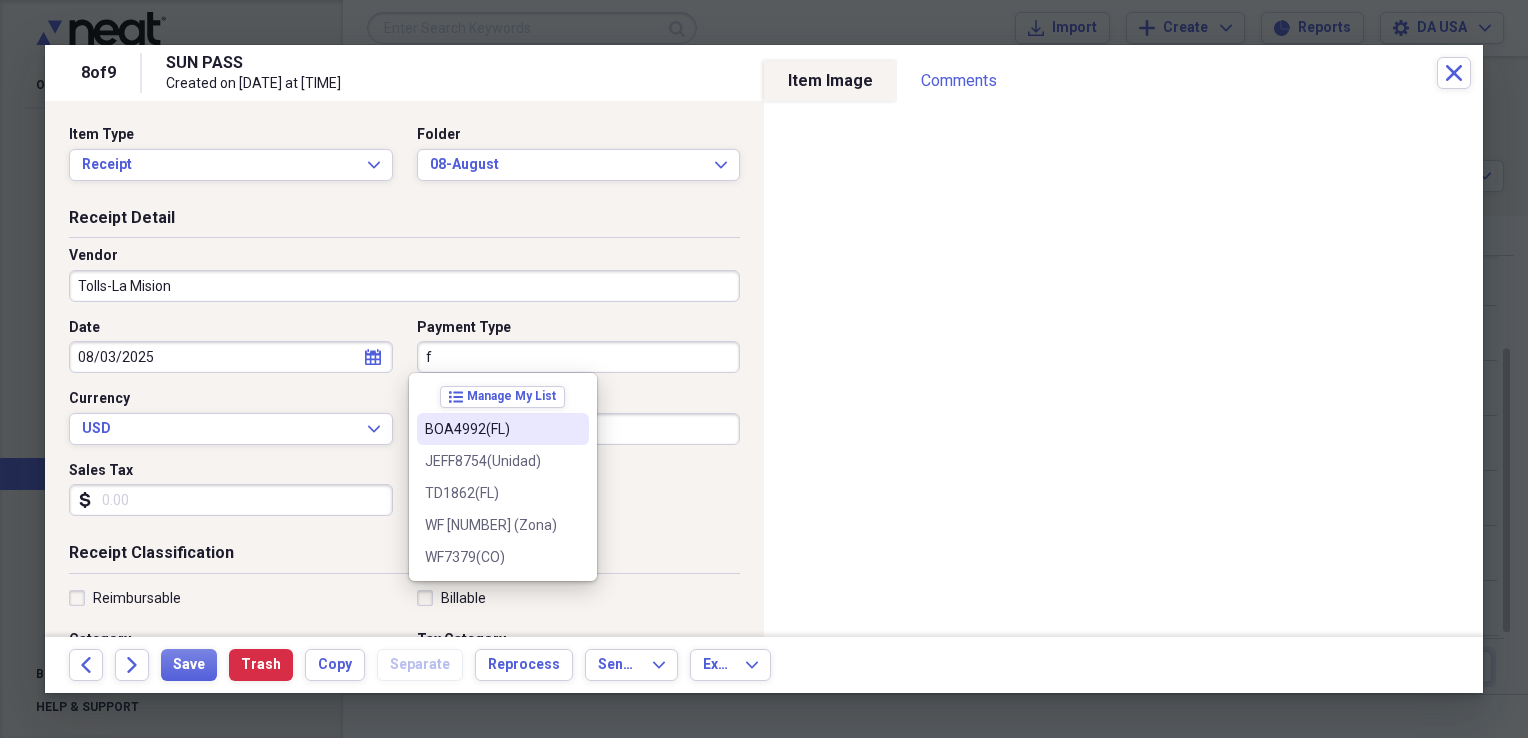 click on "BOA4992(FL)" at bounding box center (491, 429) 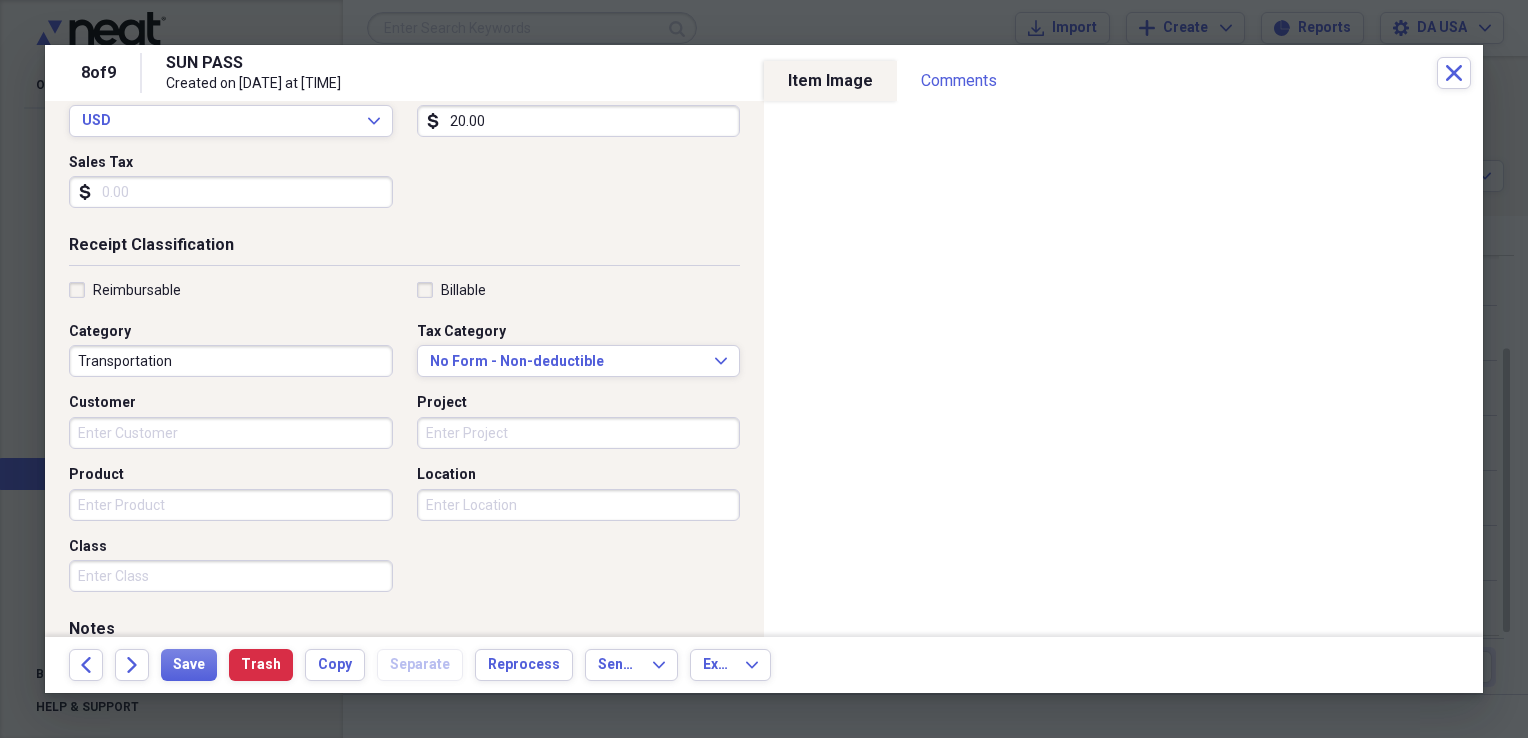 scroll, scrollTop: 314, scrollLeft: 0, axis: vertical 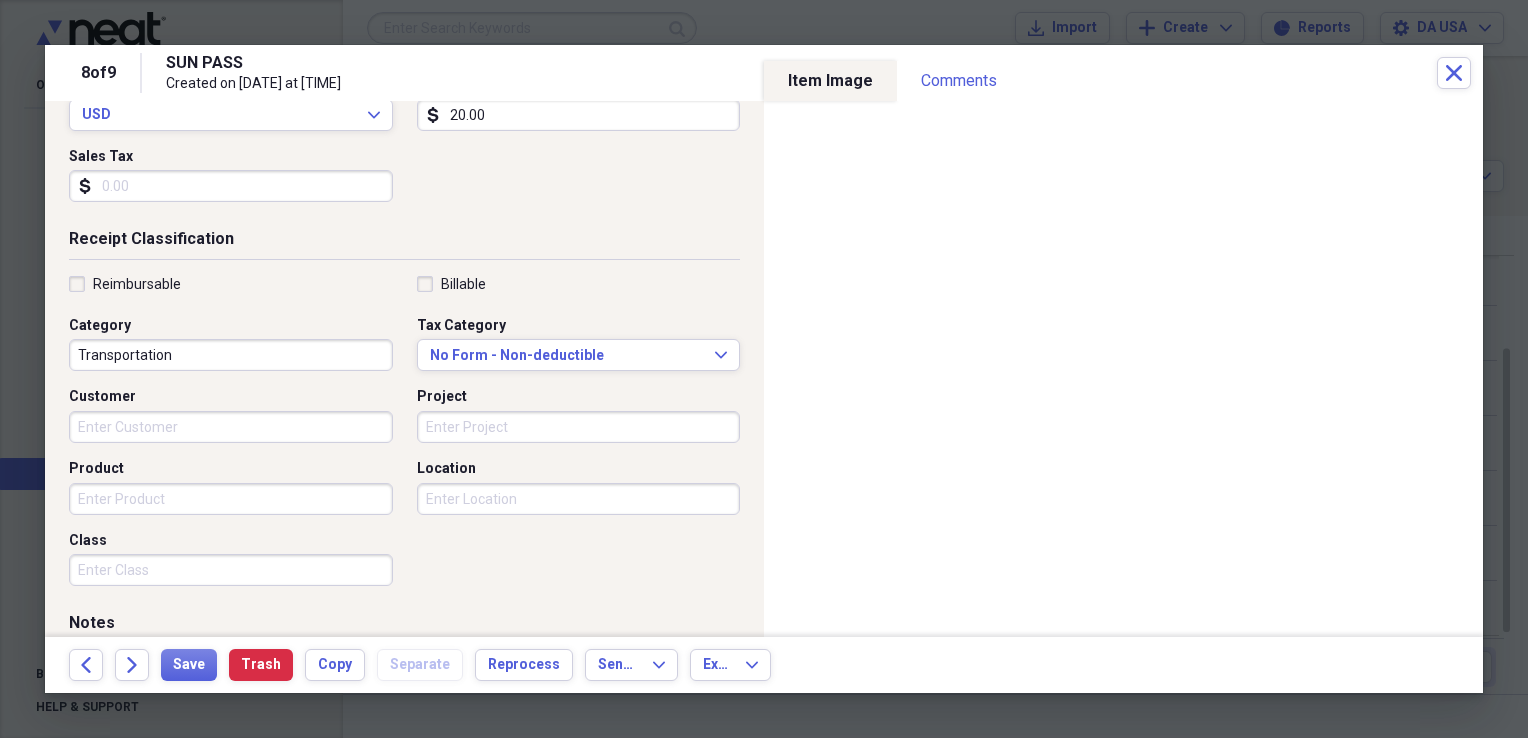 click on "Class" at bounding box center (231, 570) 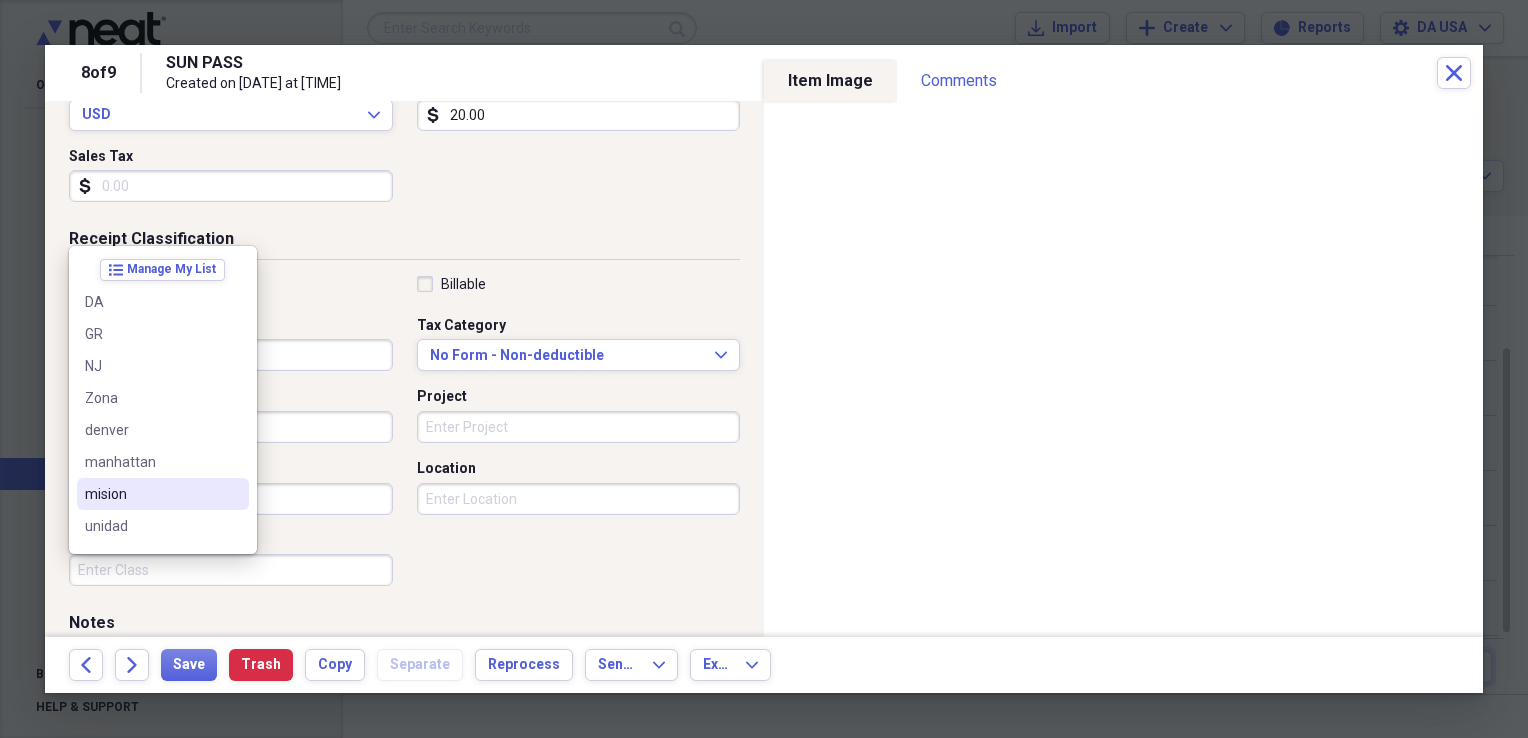 click on "mision" at bounding box center (151, 494) 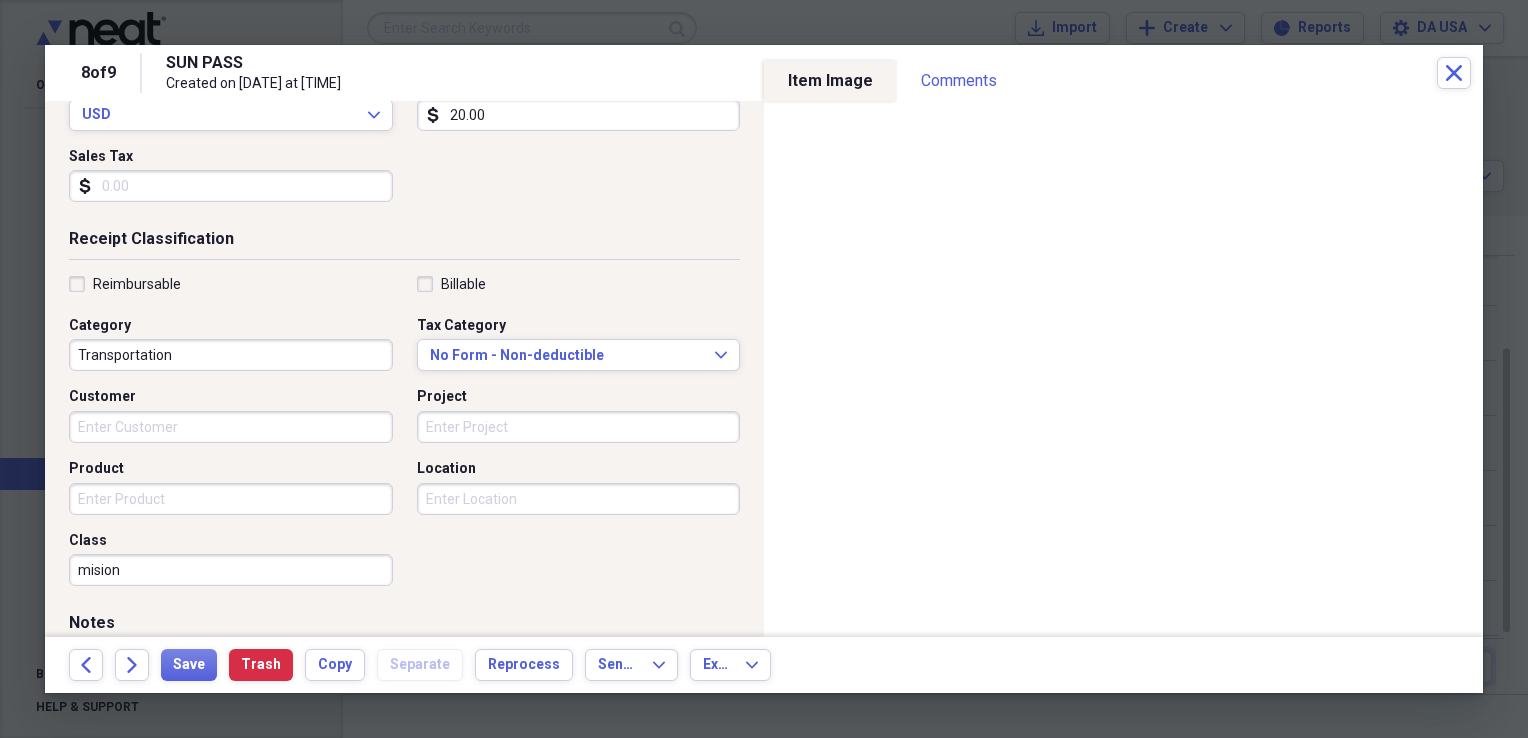 scroll, scrollTop: 0, scrollLeft: 0, axis: both 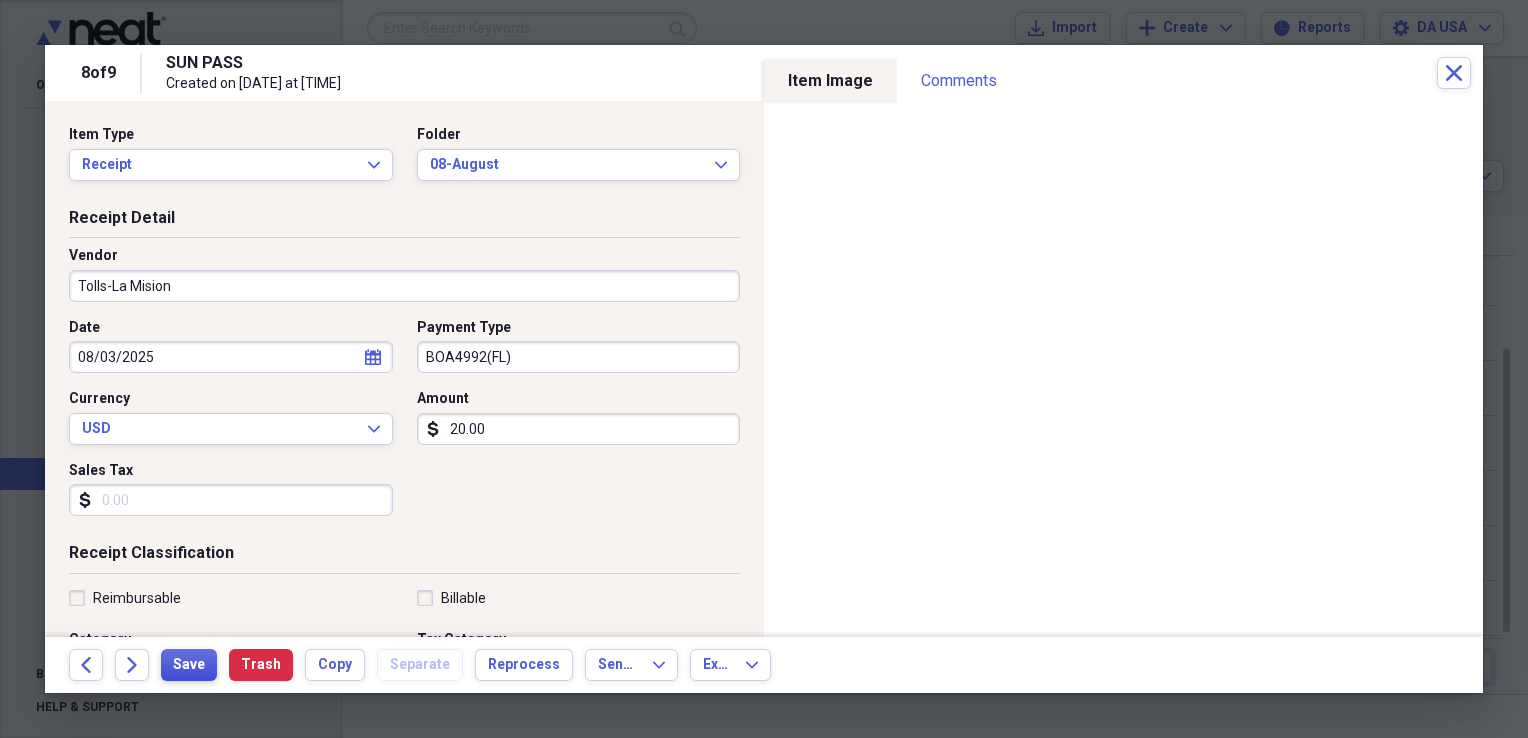 click on "Save" at bounding box center [189, 665] 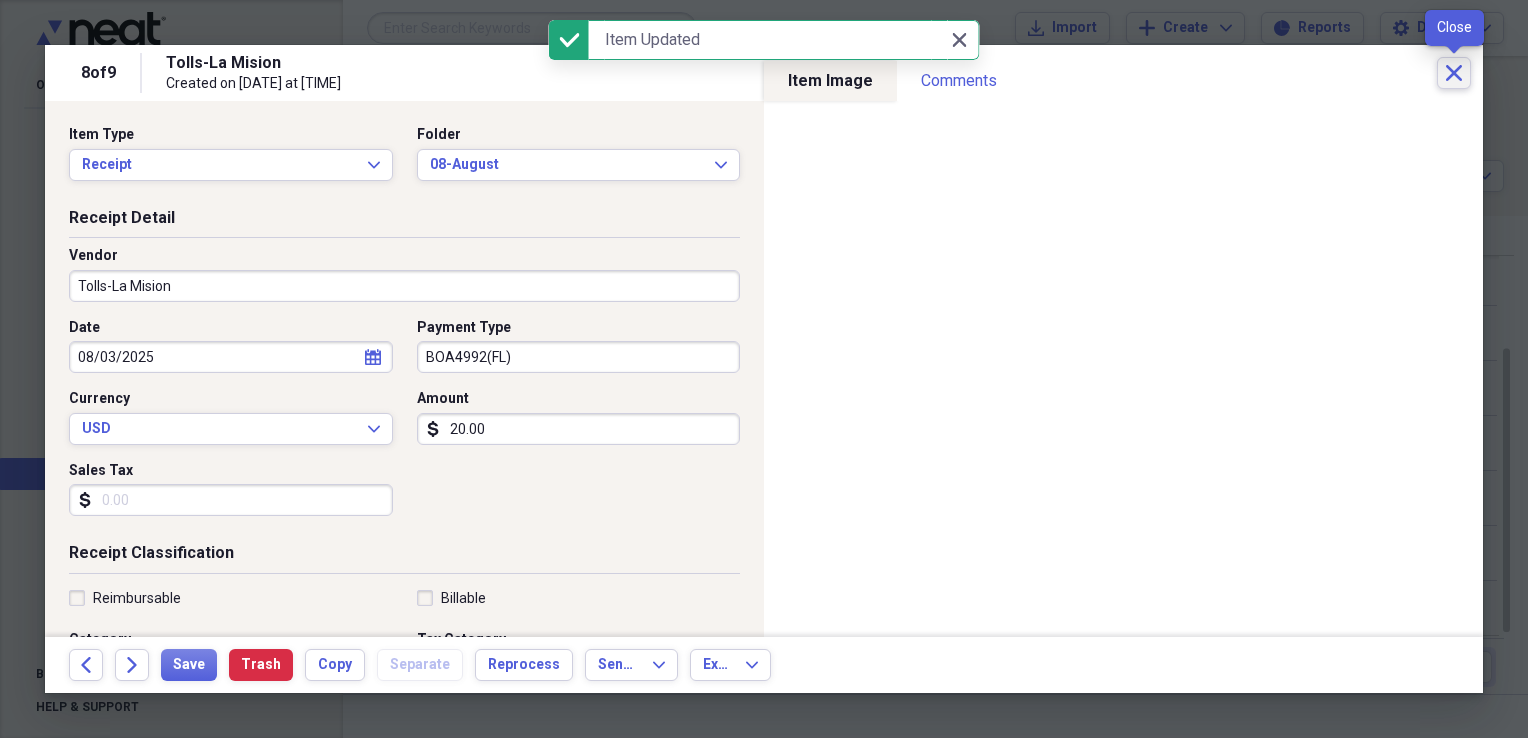 click 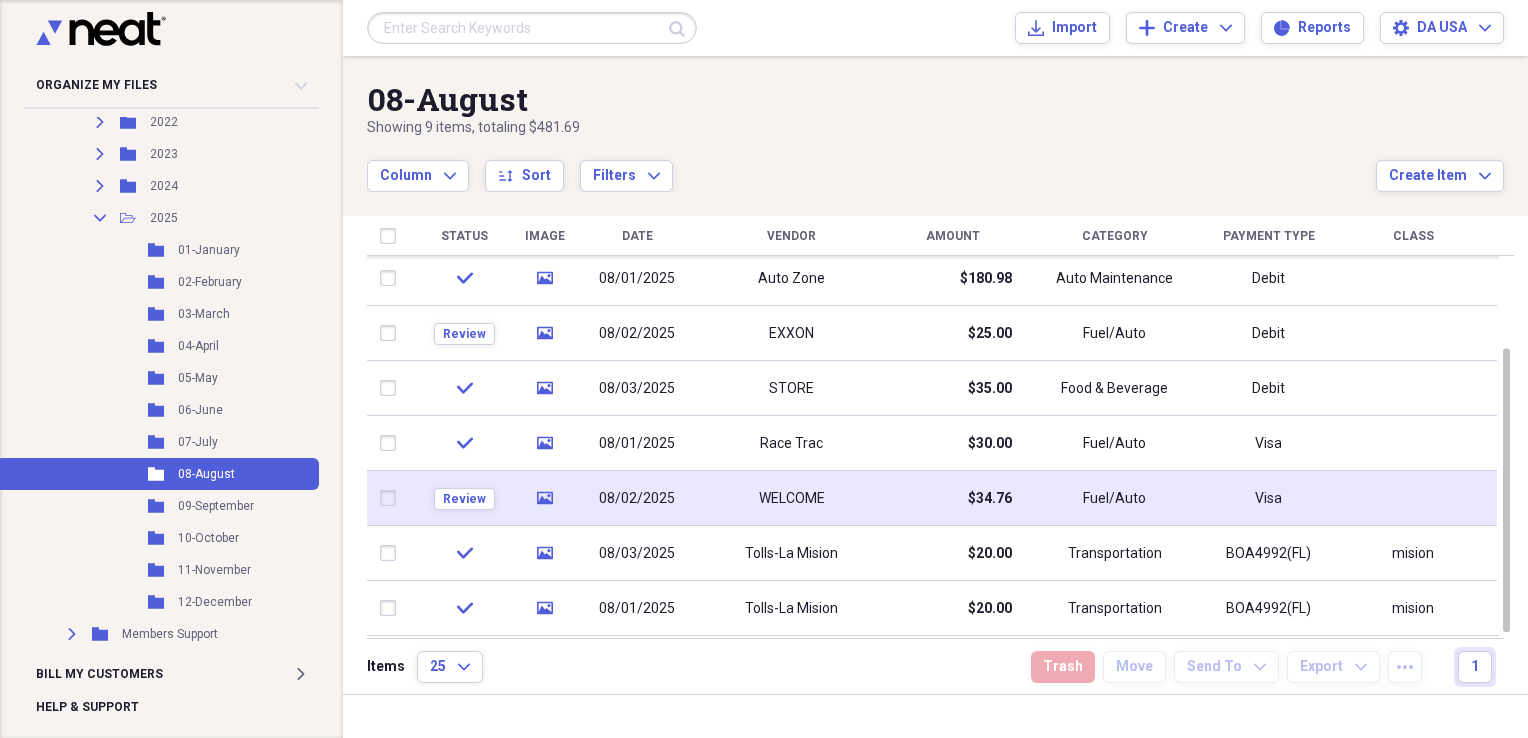 click on "WELCOME" at bounding box center (791, 498) 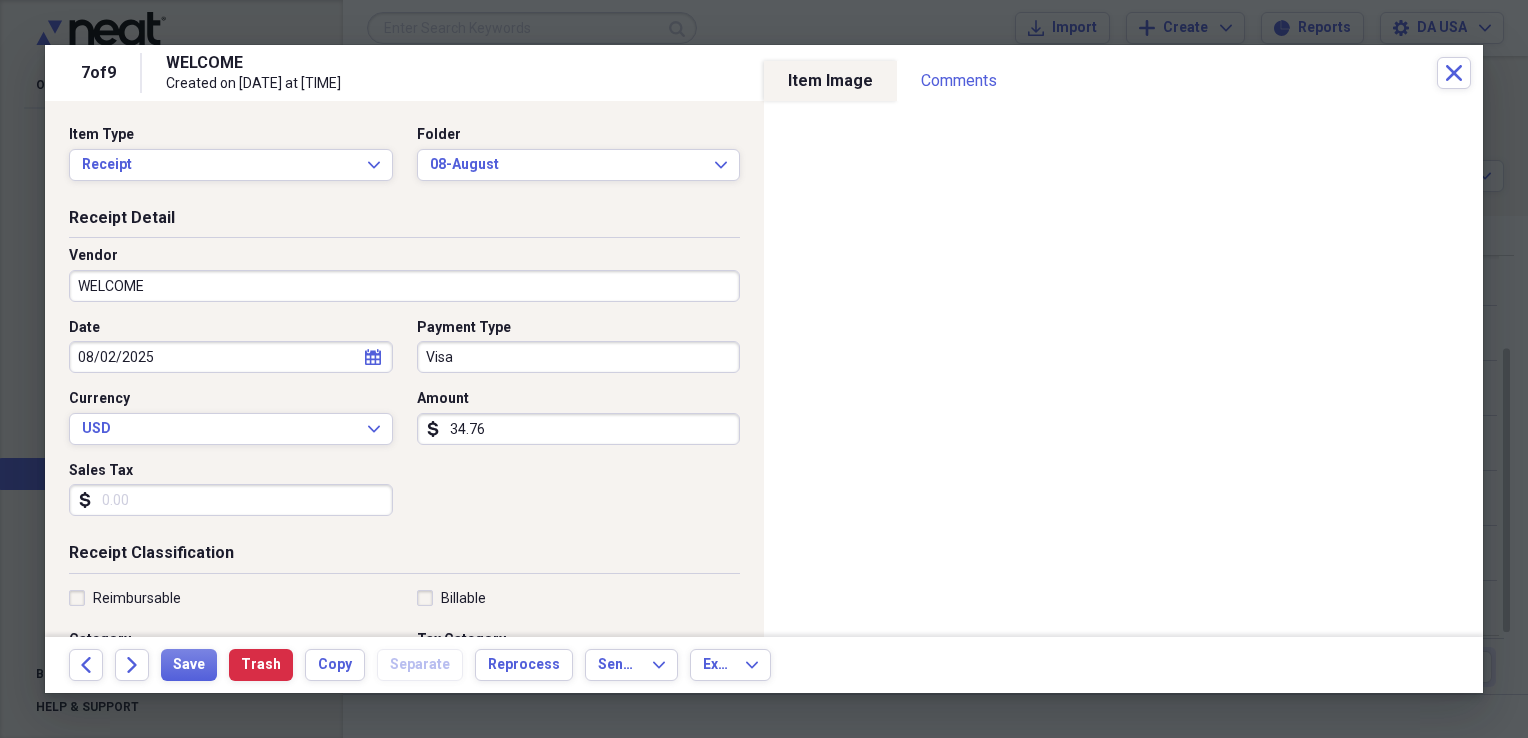 click on "WELCOME" at bounding box center (404, 286) 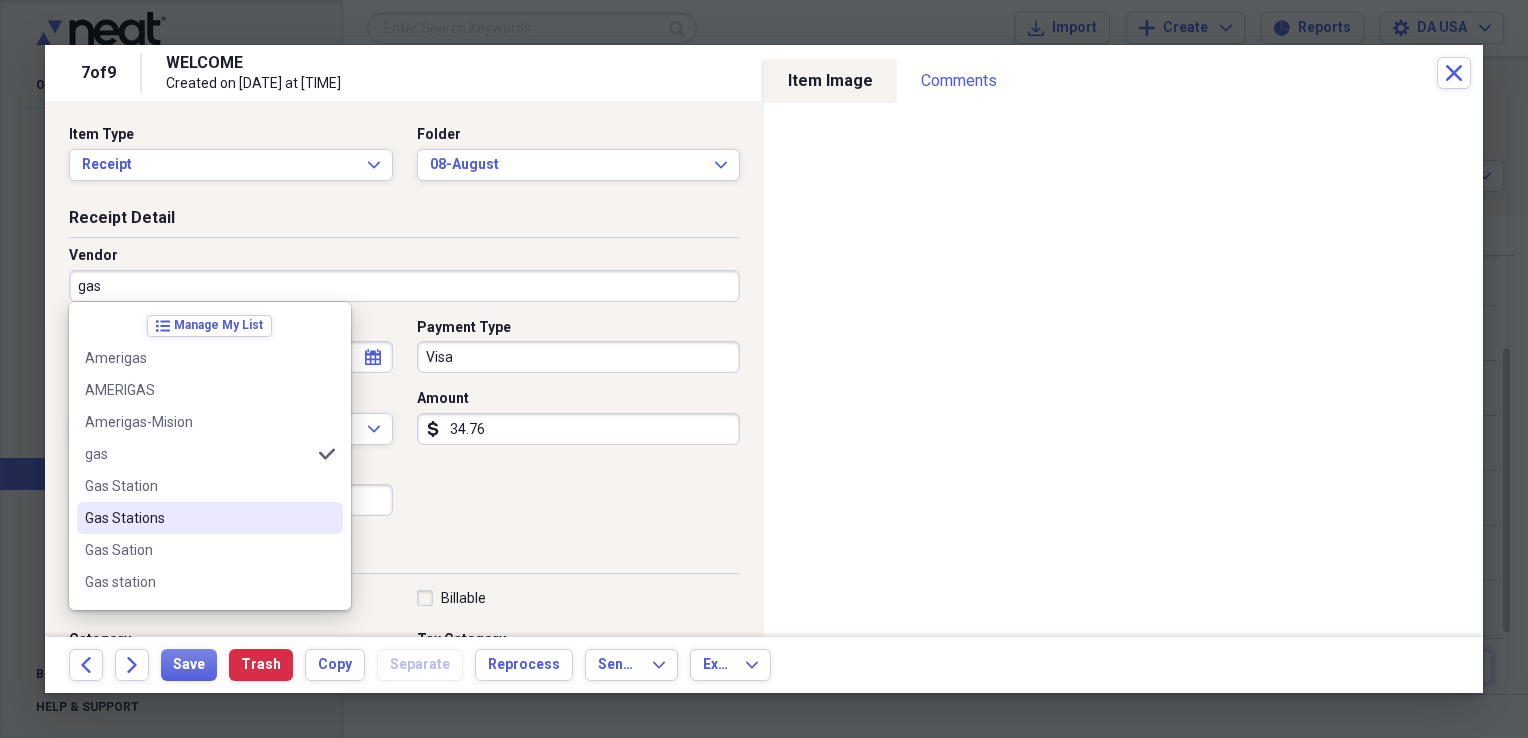 click on "Gas  Stations" at bounding box center (198, 518) 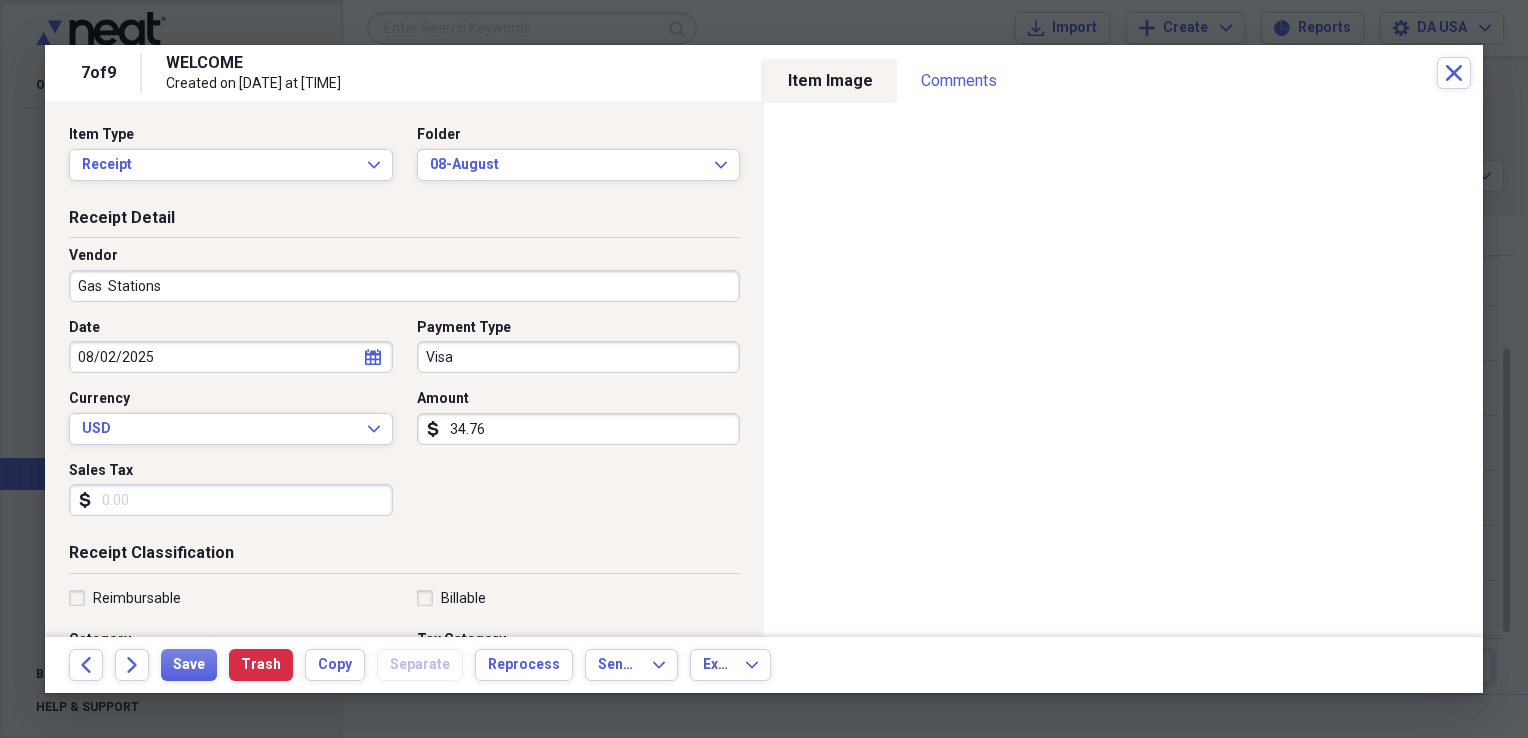click on "Visa" at bounding box center [579, 357] 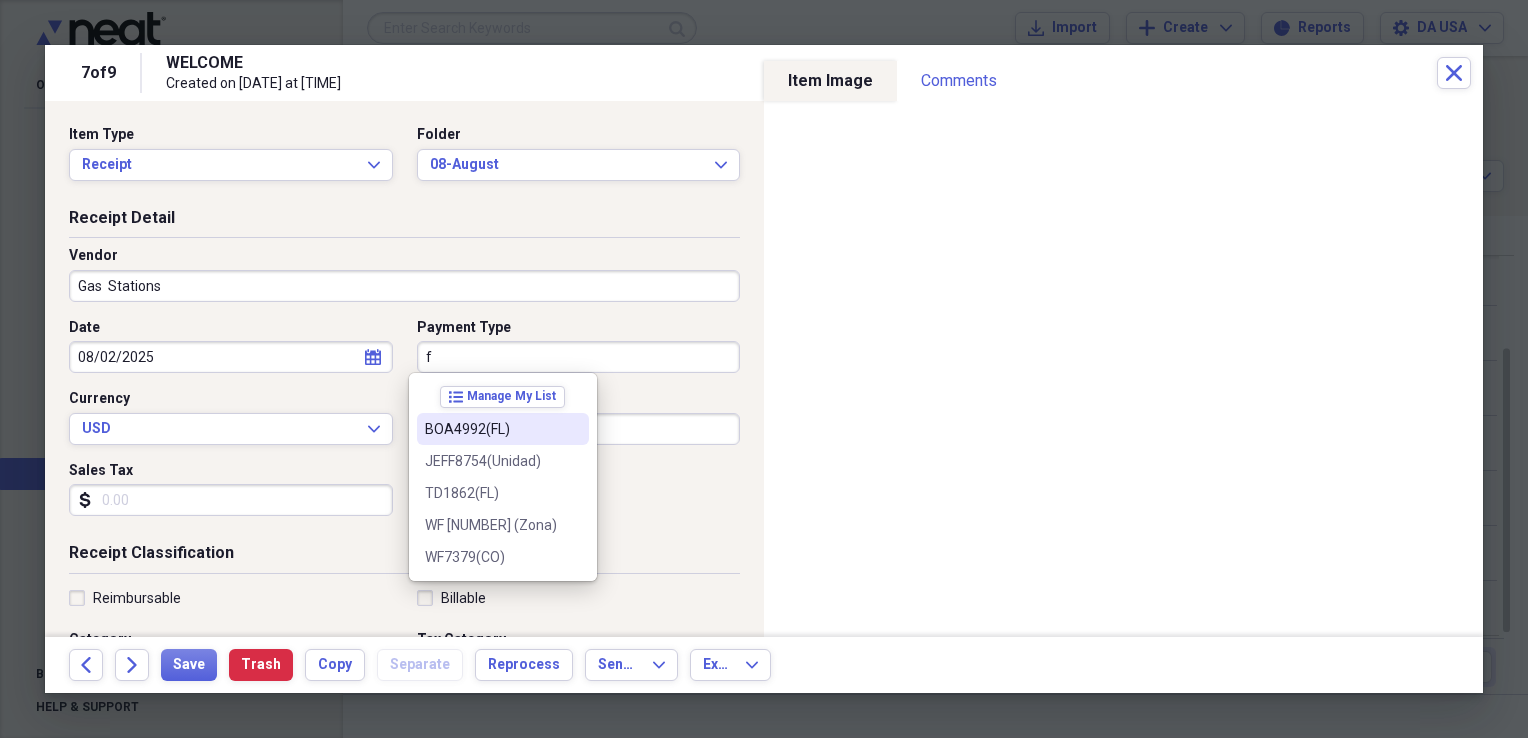 click on "BOA4992(FL)" at bounding box center (491, 429) 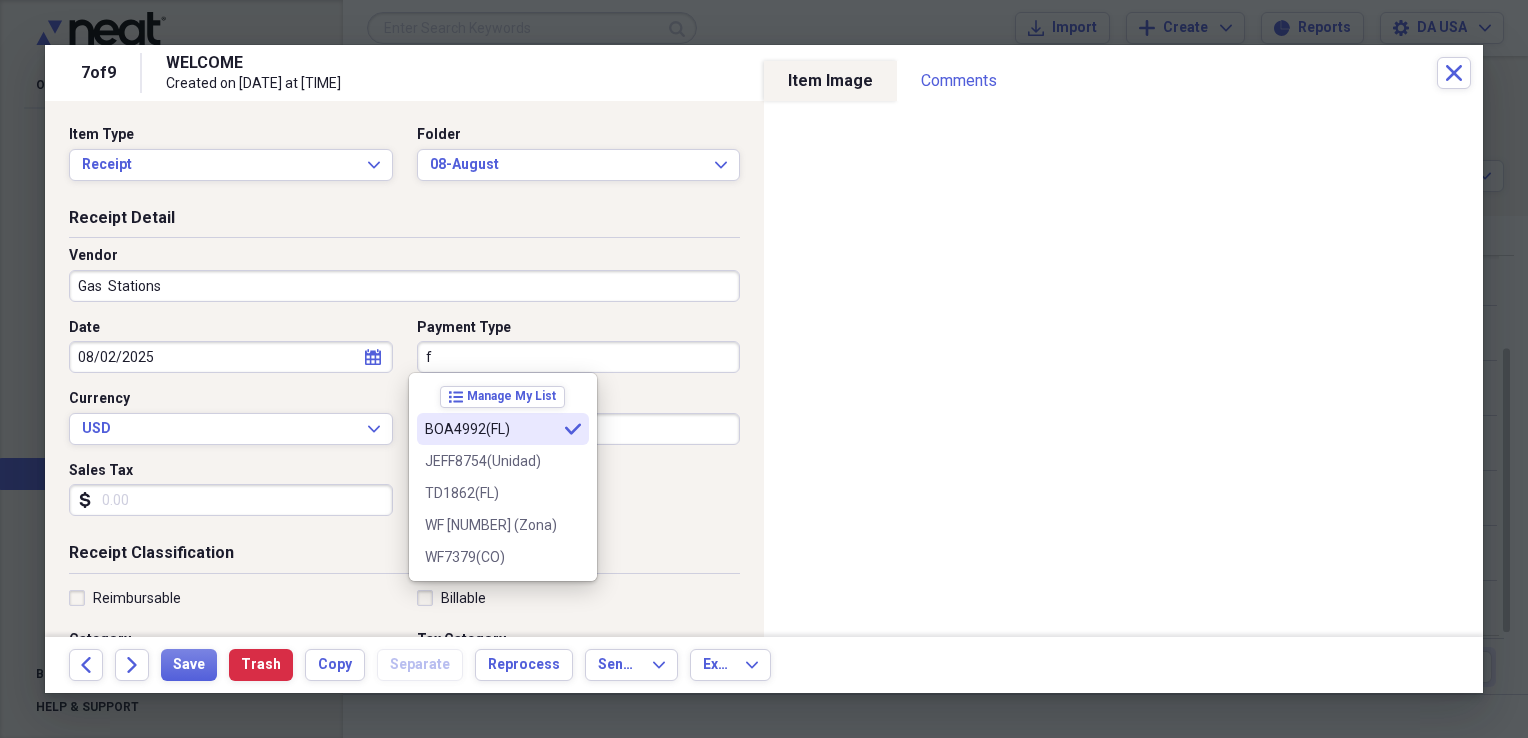 type on "BOA4992(FL)" 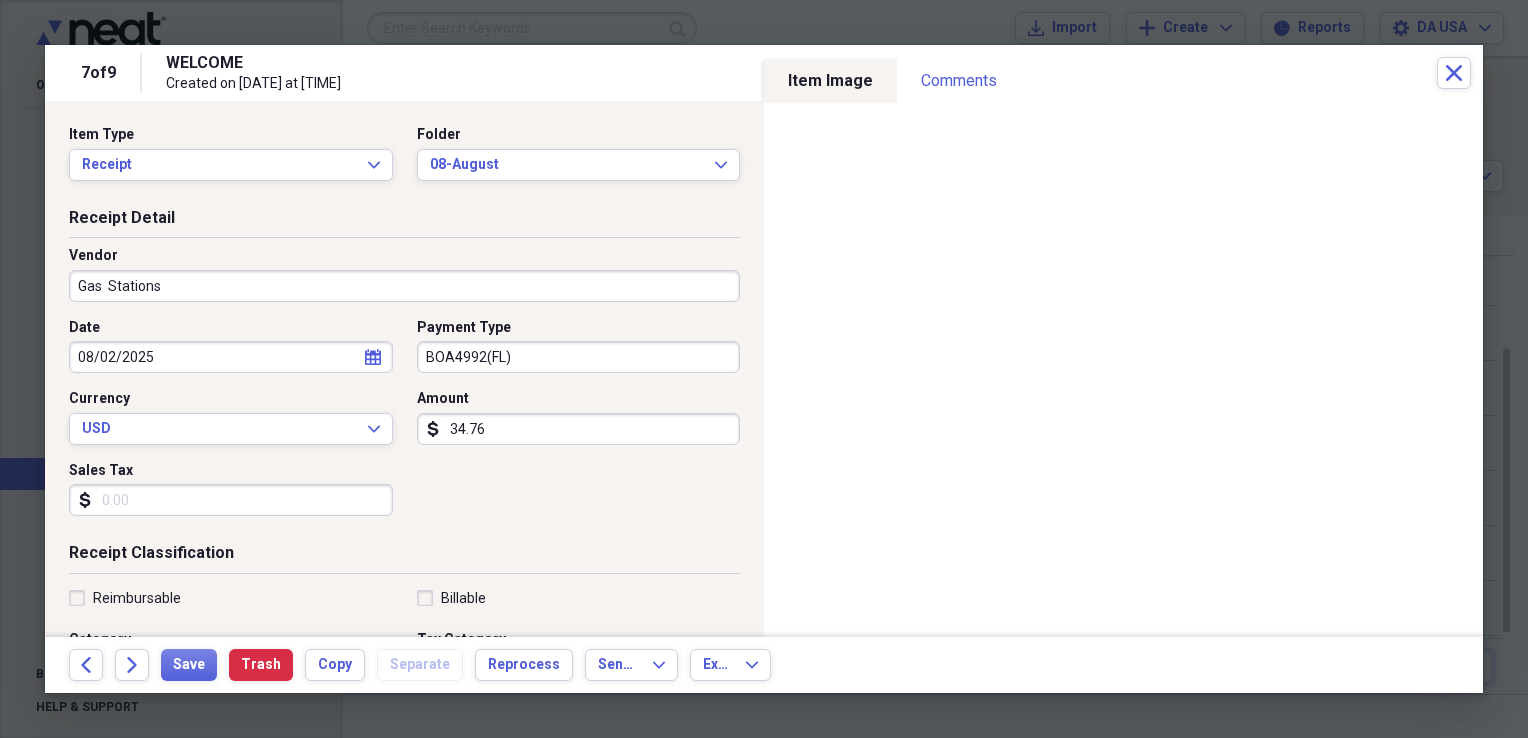 scroll, scrollTop: 483, scrollLeft: 0, axis: vertical 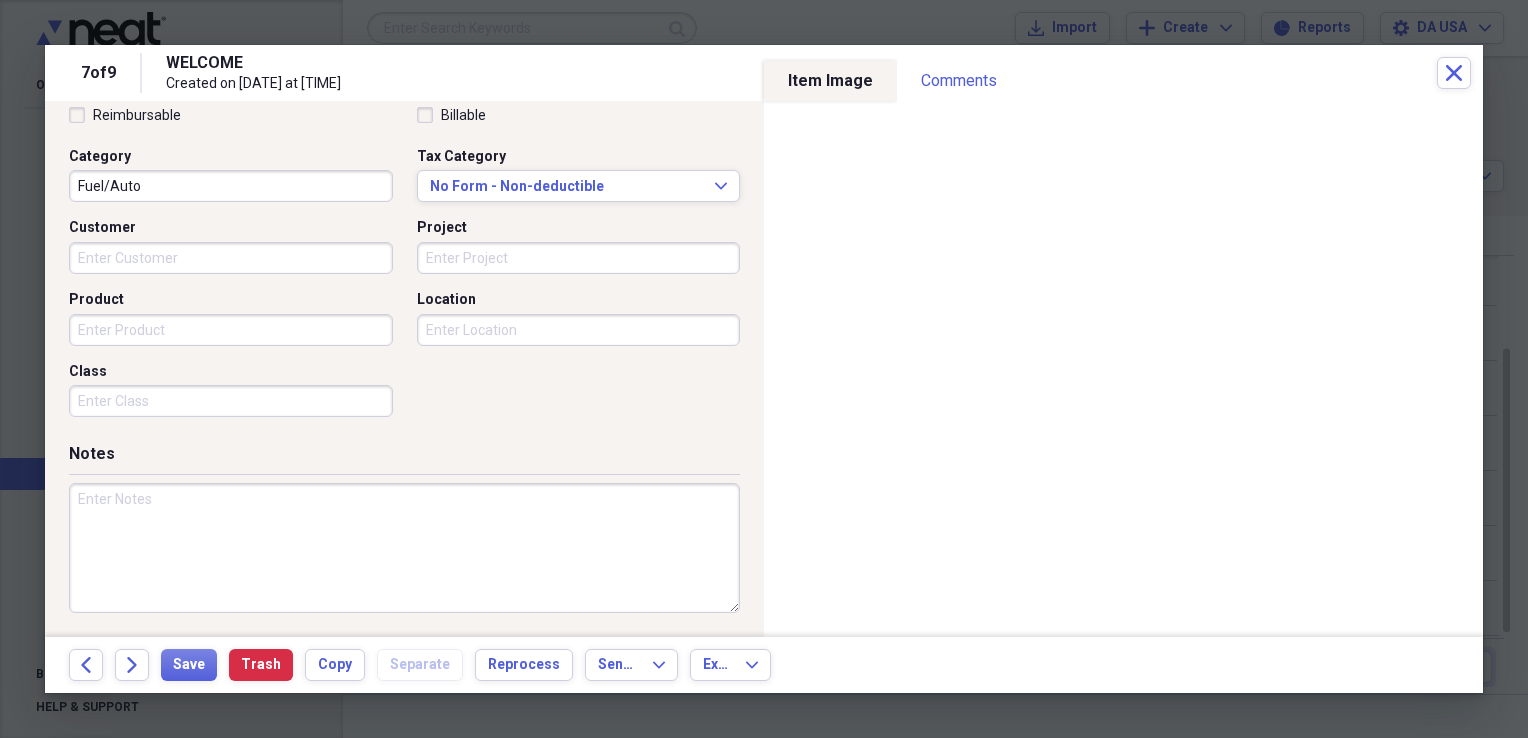 click on "Class" at bounding box center (231, 401) 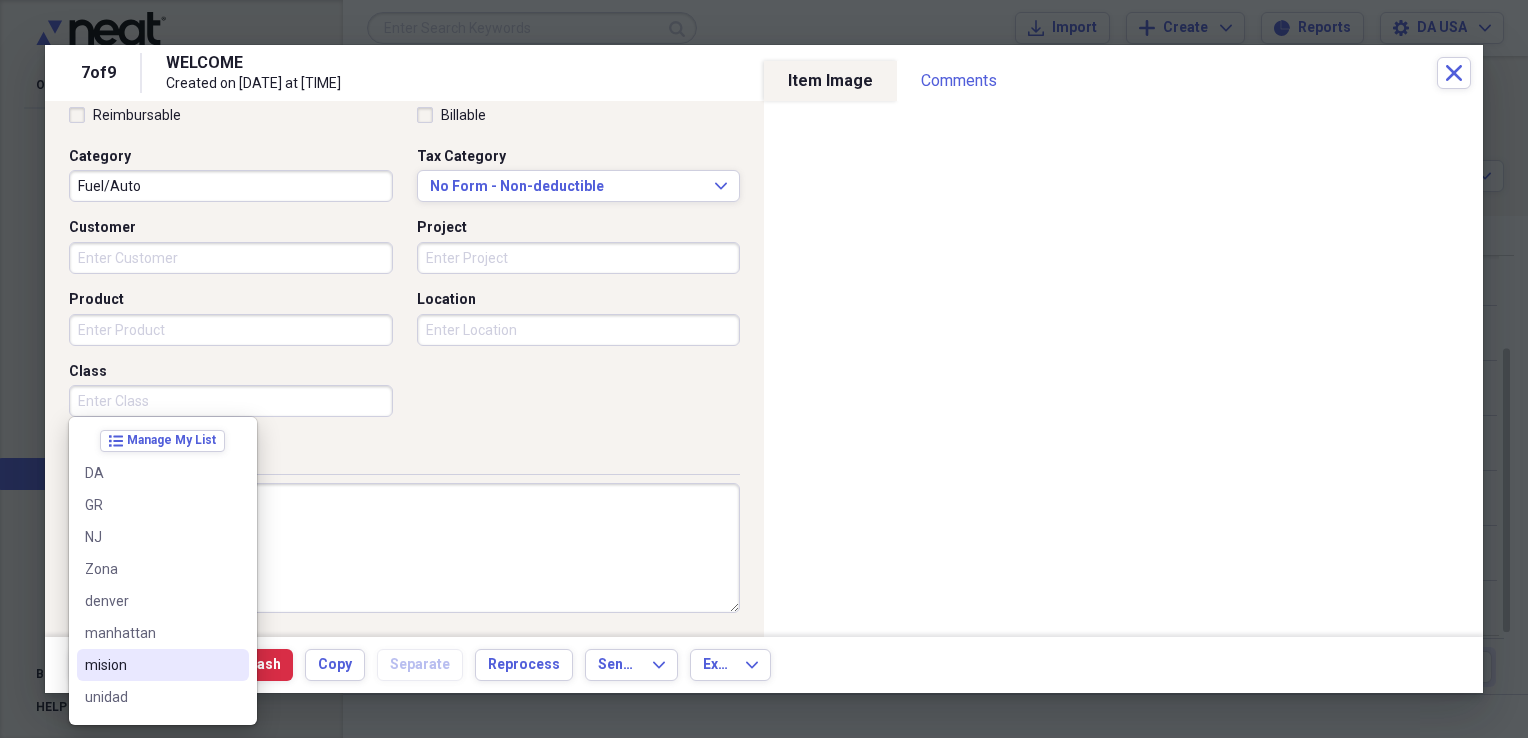 click on "mision" at bounding box center (151, 665) 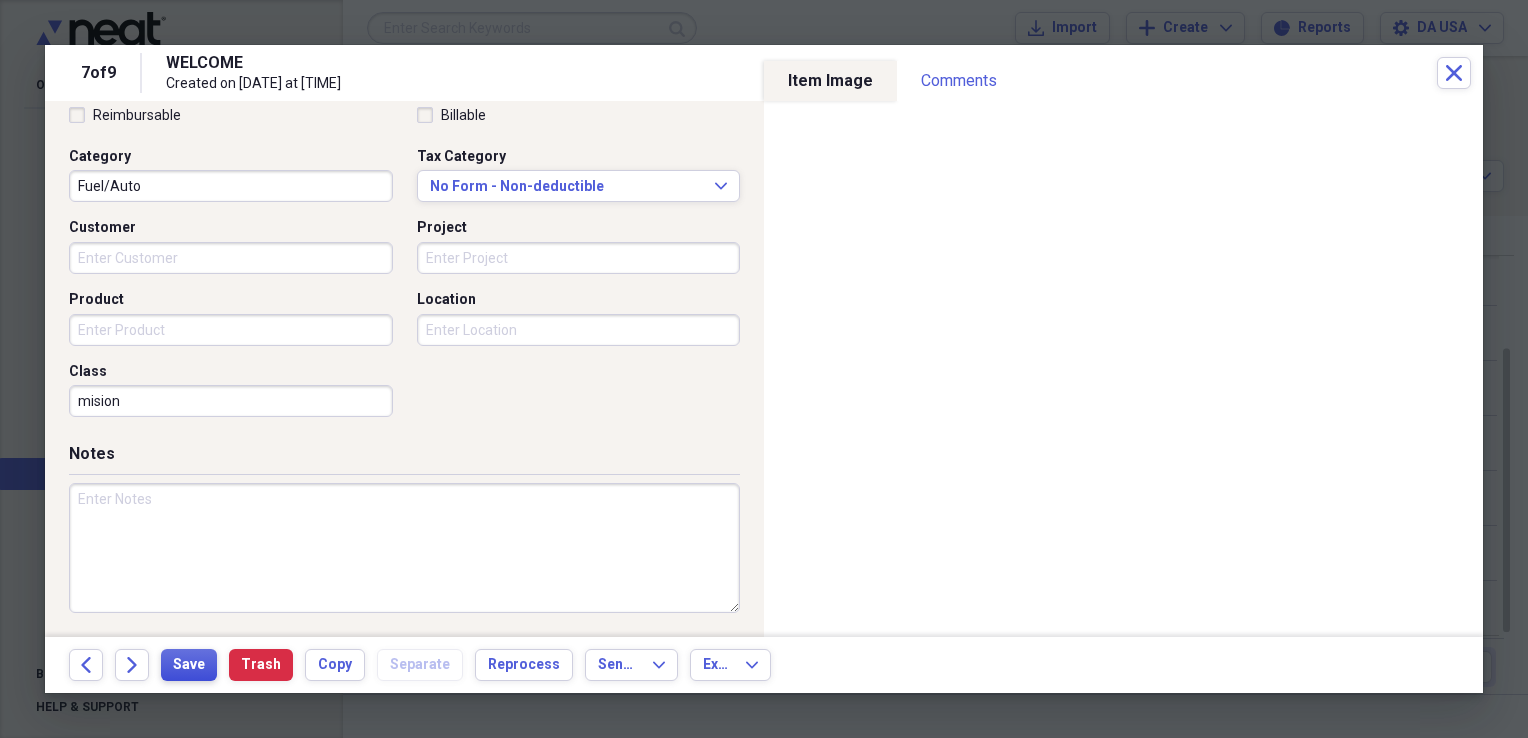 click on "Save" at bounding box center [189, 665] 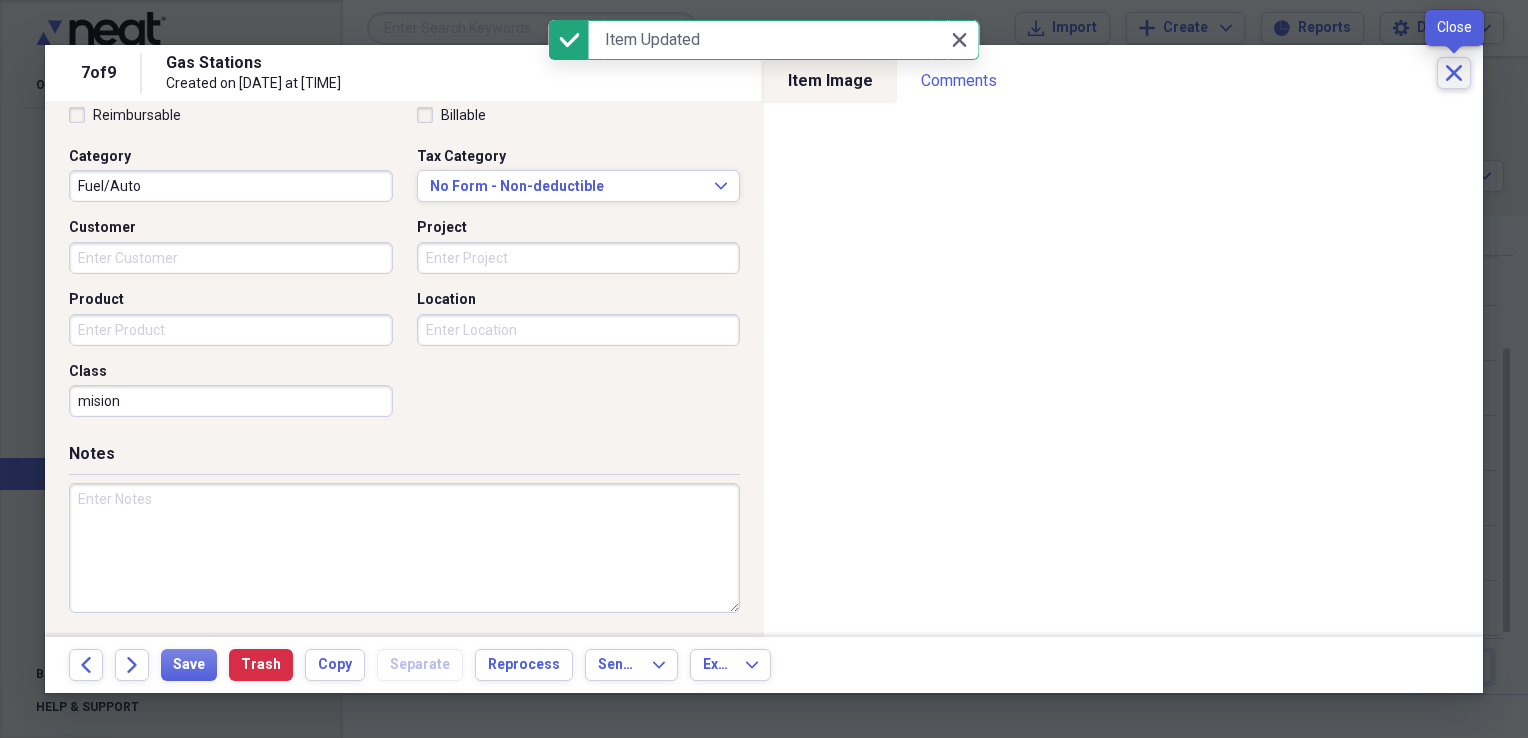 click on "Close" 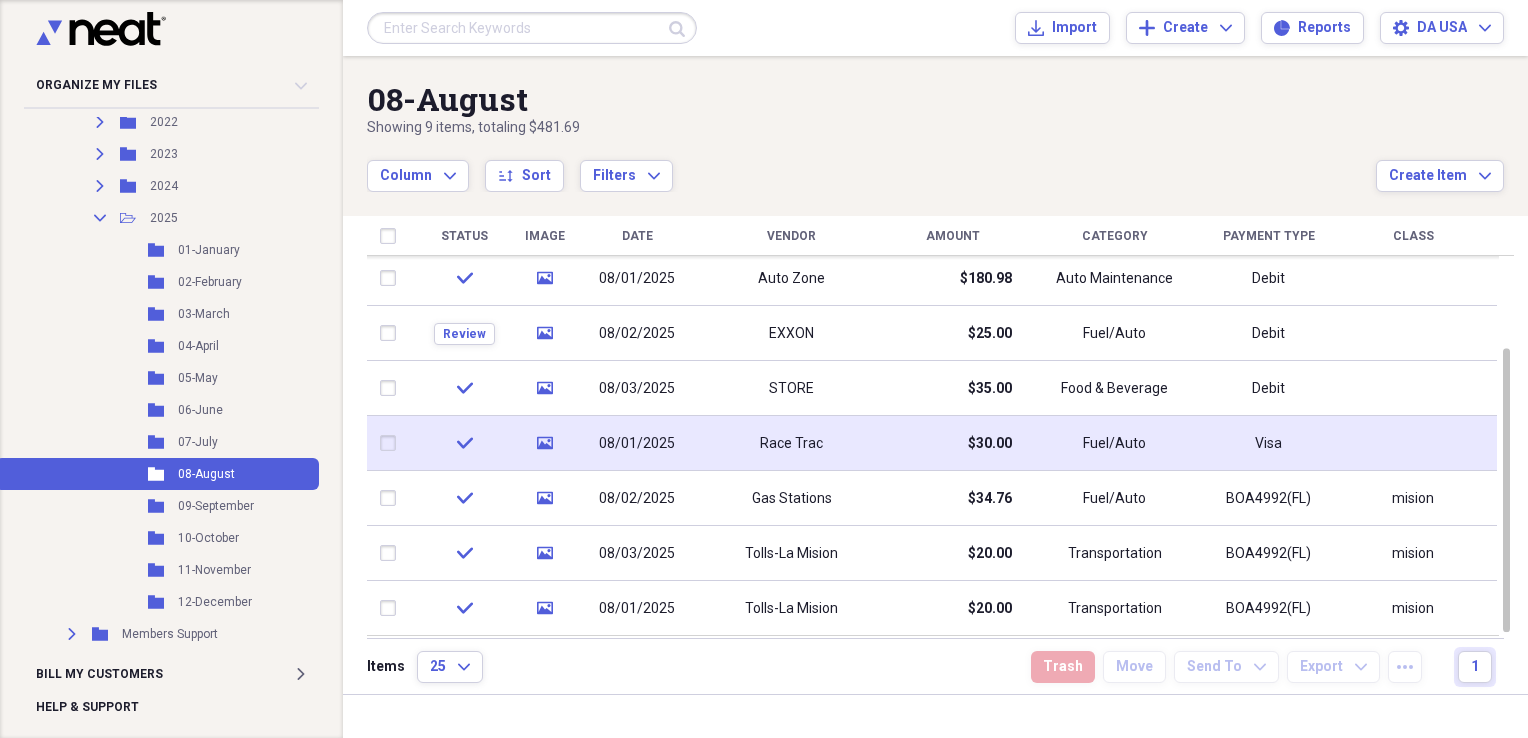 click on "Race Trac" at bounding box center (791, 444) 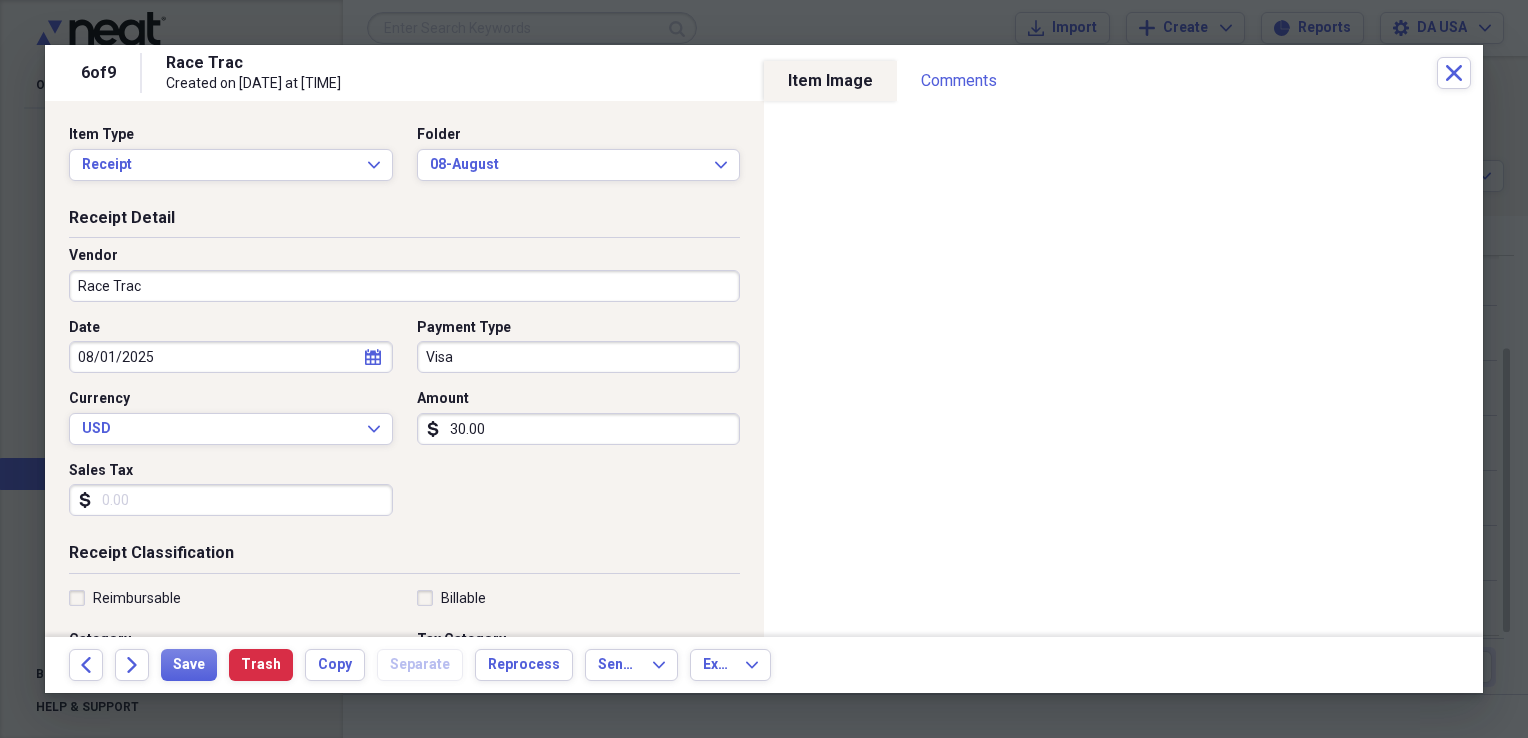click on "Race Trac" at bounding box center [404, 286] 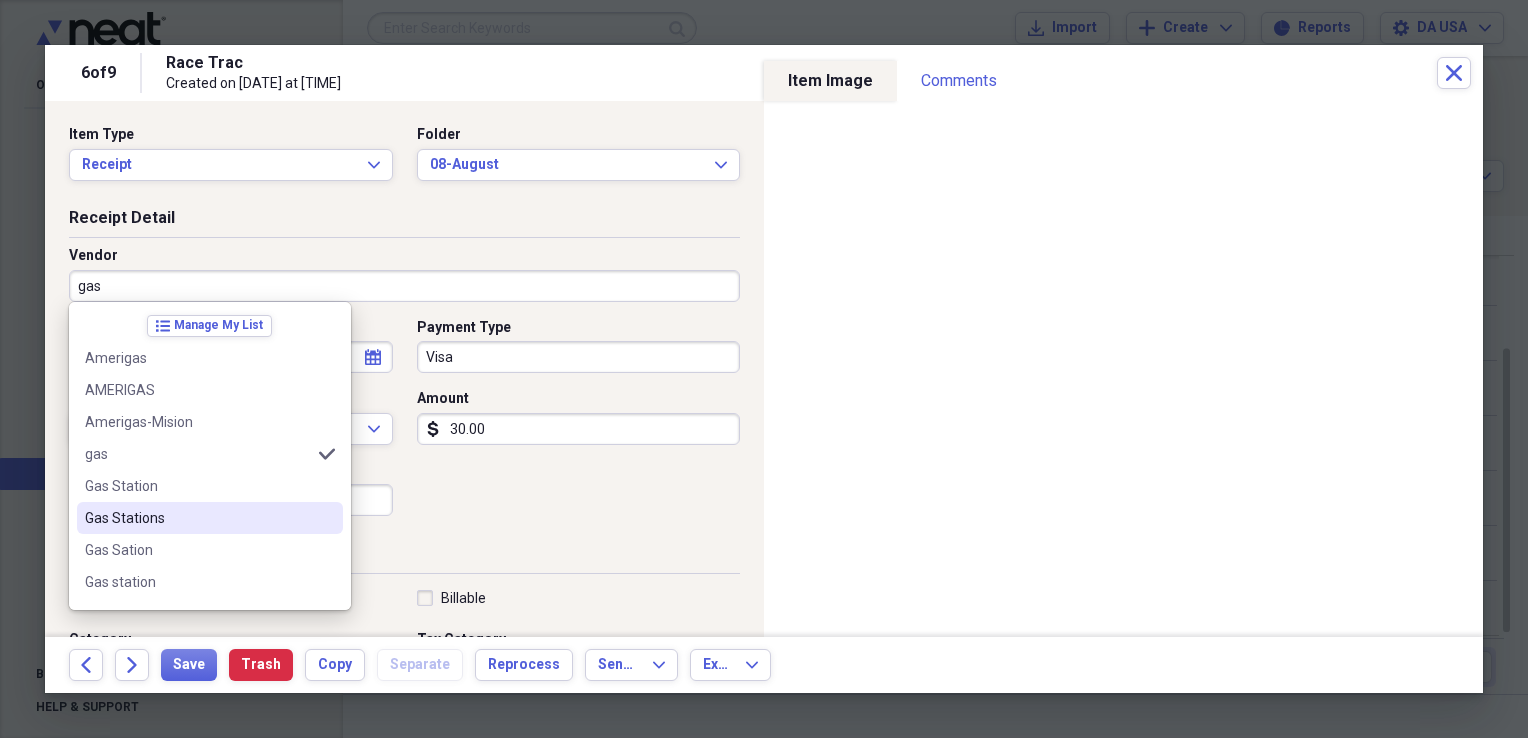 click on "Gas  Stations" at bounding box center [198, 518] 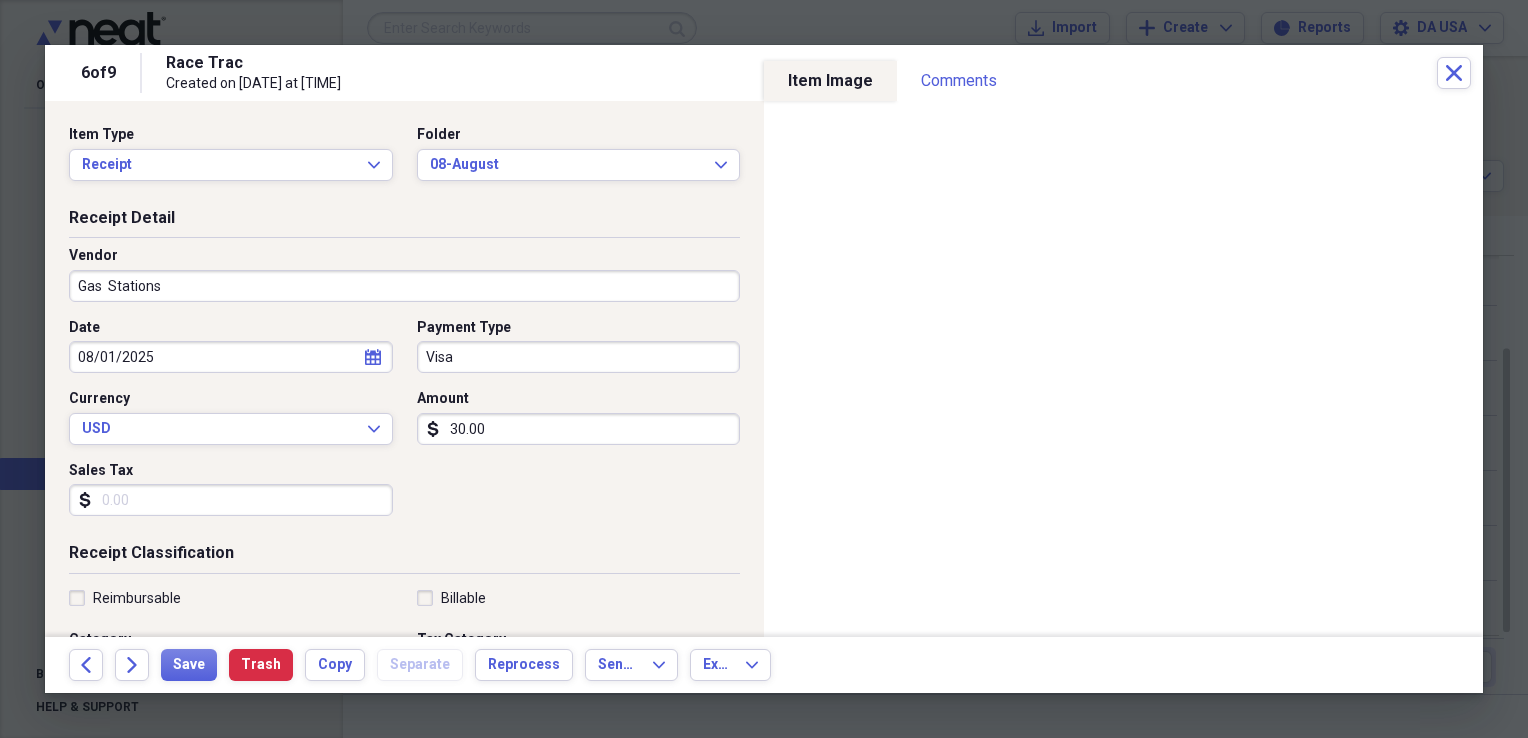 click on "Visa" at bounding box center (579, 357) 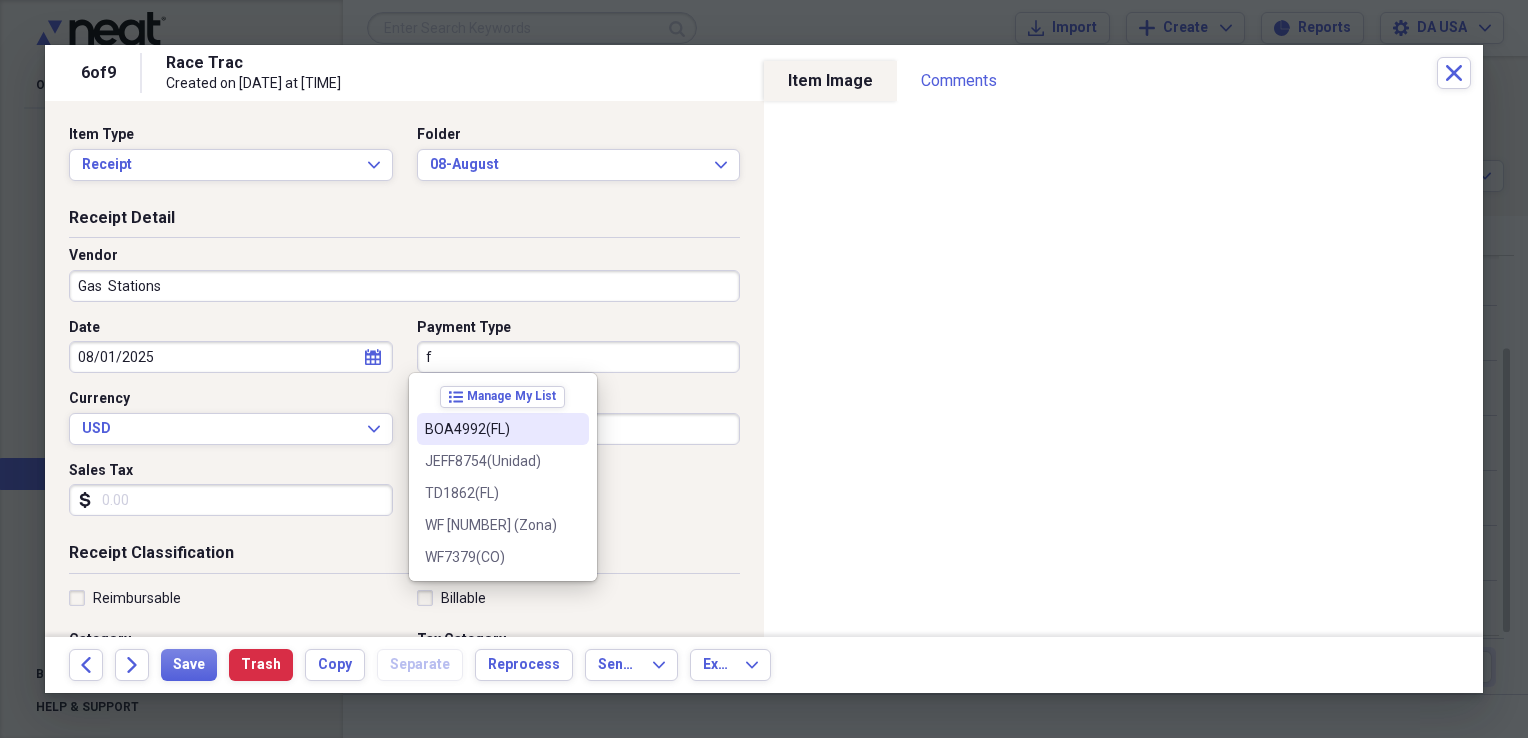 click on "BOA4992(FL)" at bounding box center (491, 429) 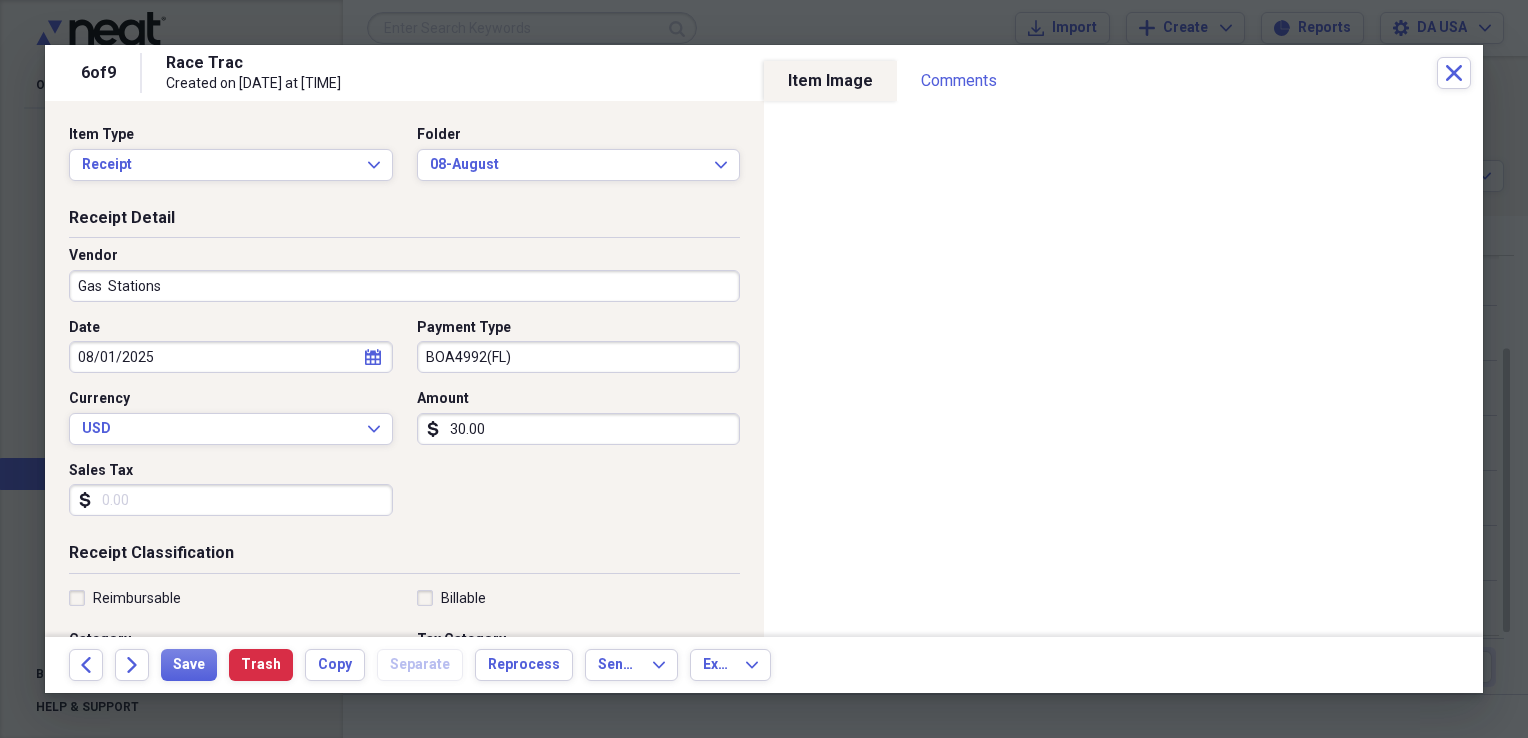 scroll, scrollTop: 483, scrollLeft: 0, axis: vertical 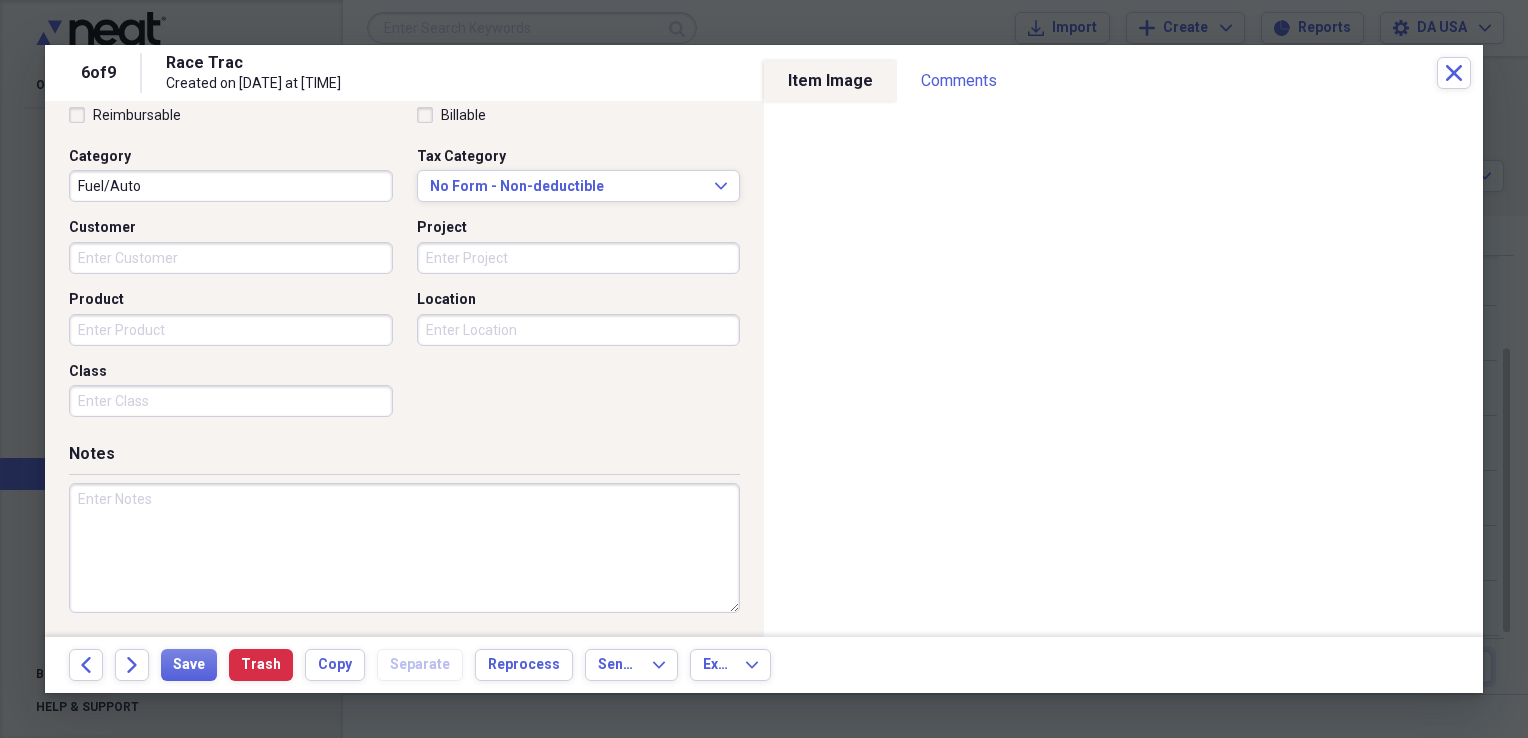 click on "Class" at bounding box center (231, 401) 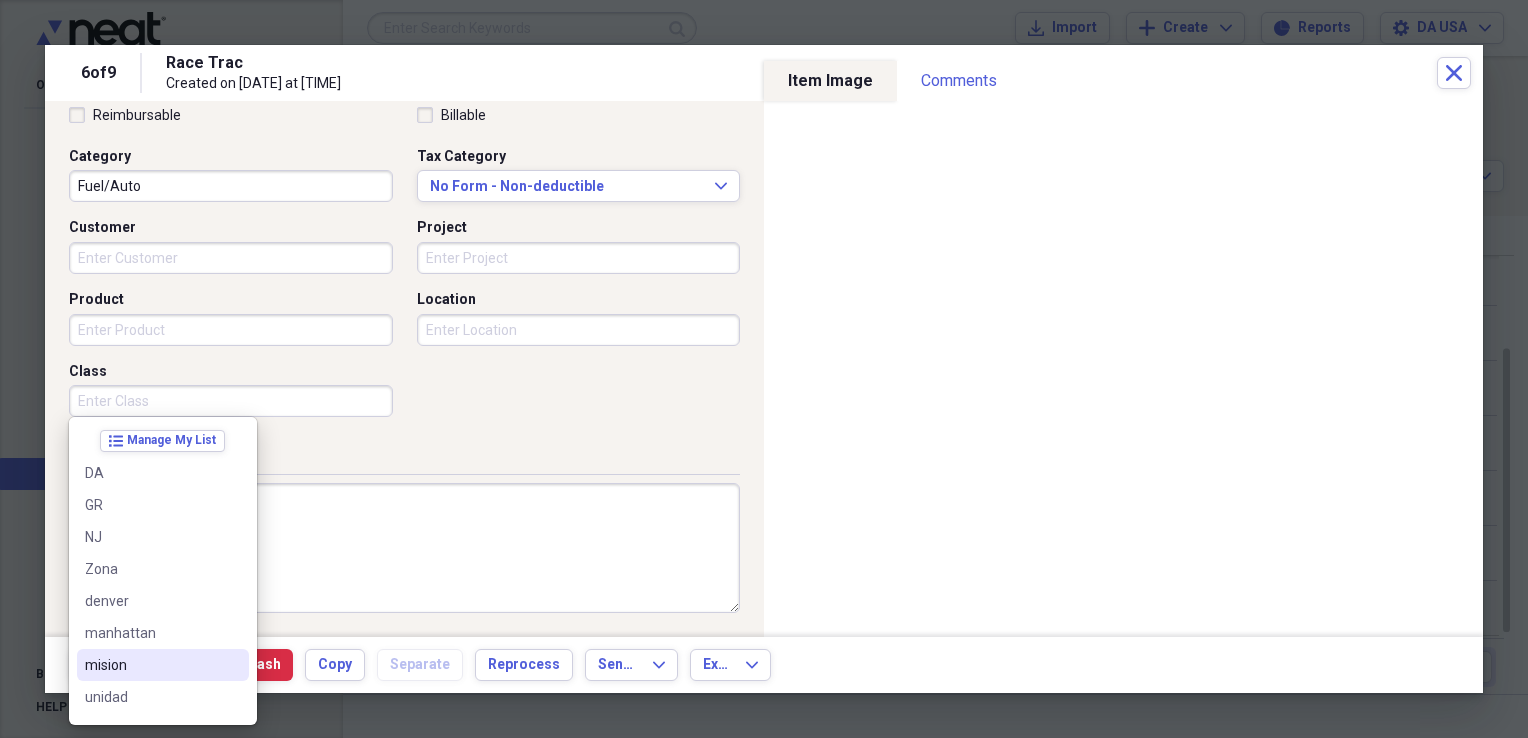 click on "mision" at bounding box center [151, 665] 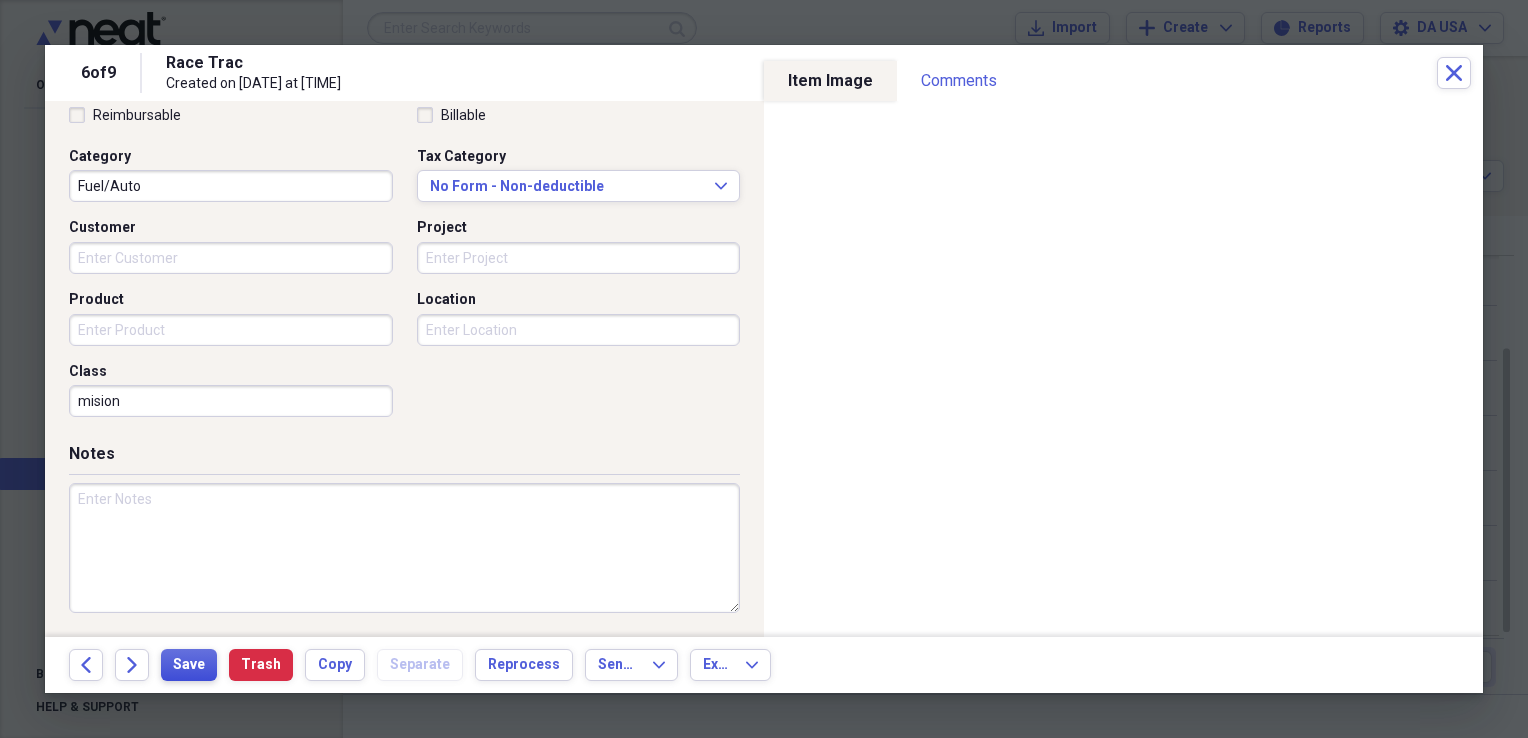 click on "Save" at bounding box center (189, 665) 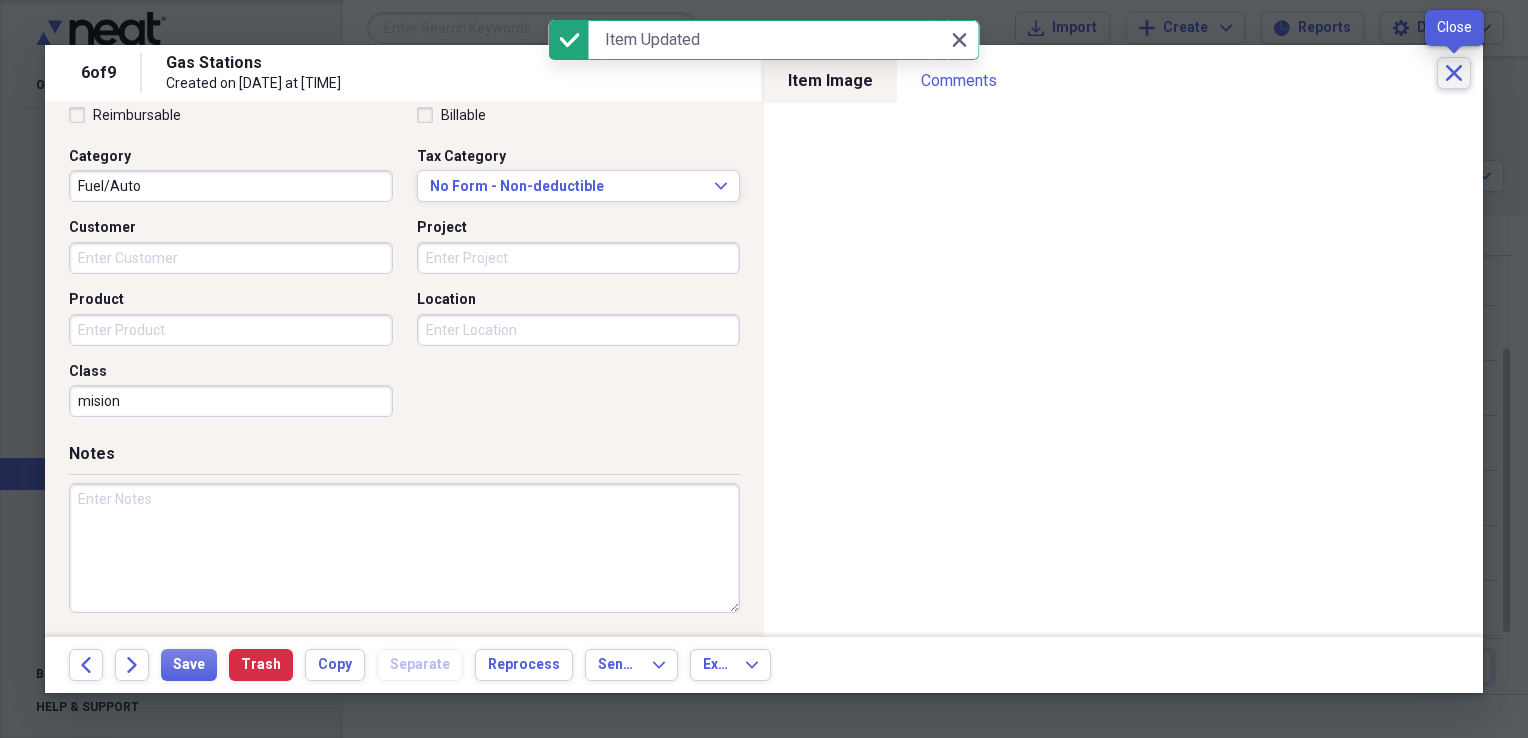 click 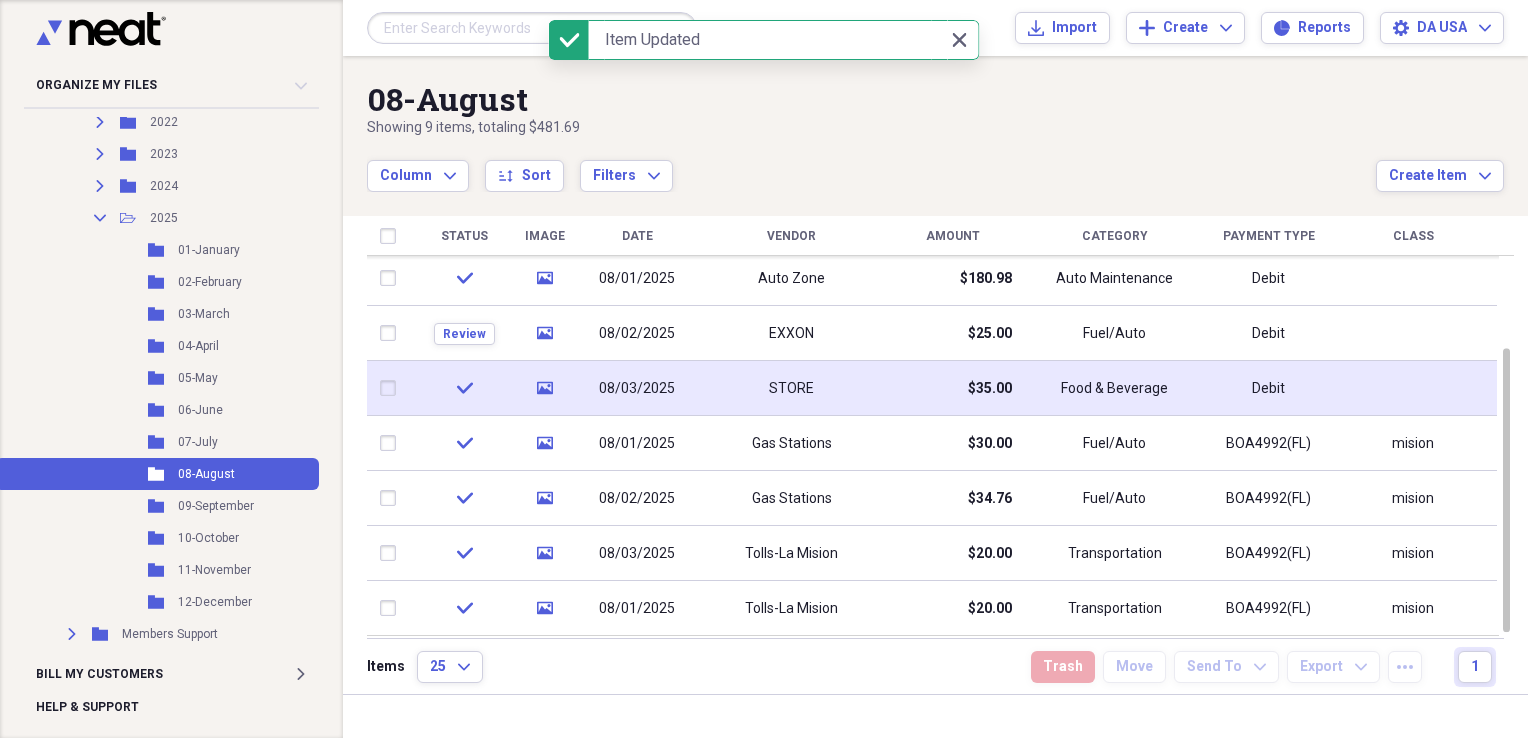 click on "STORE" at bounding box center [791, 388] 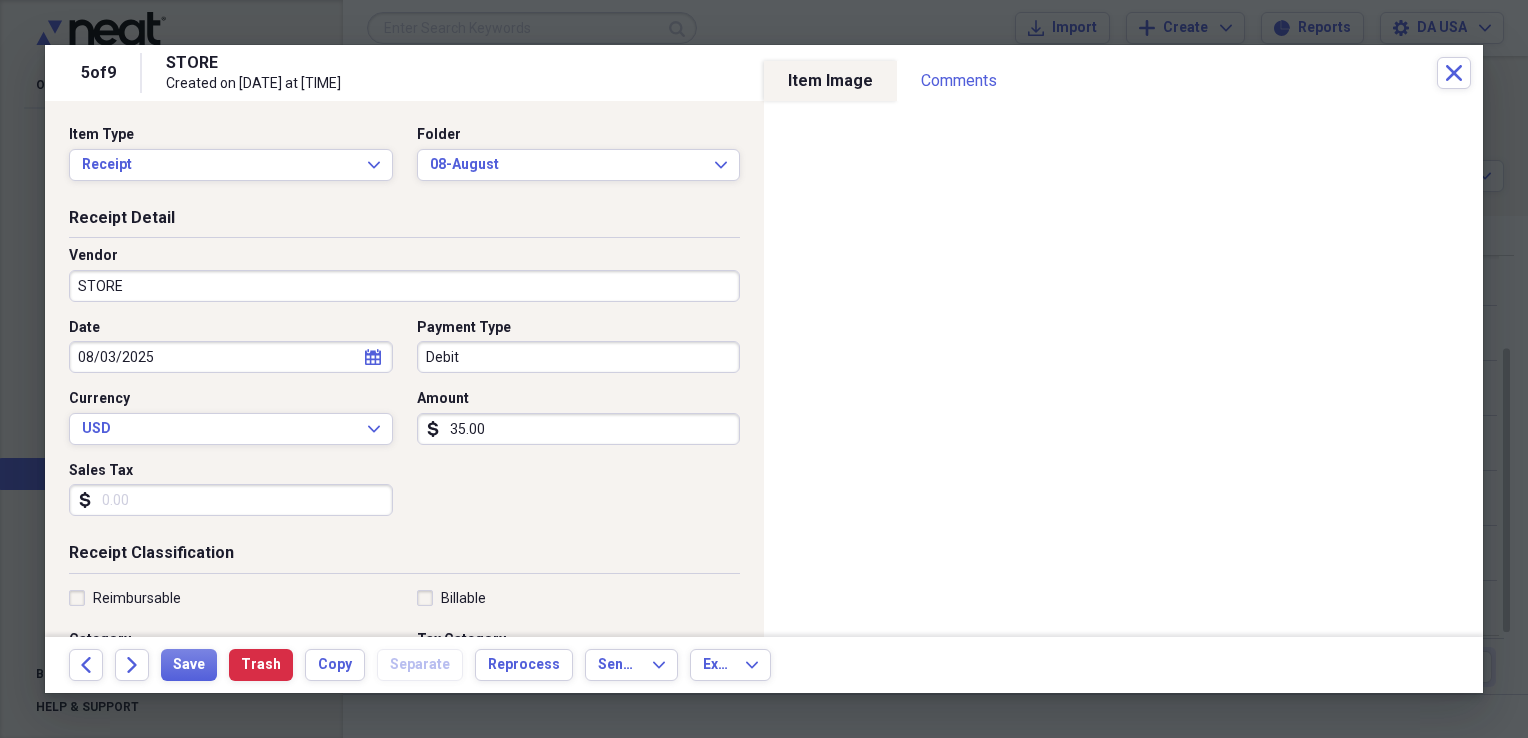 click on "STORE" at bounding box center [404, 286] 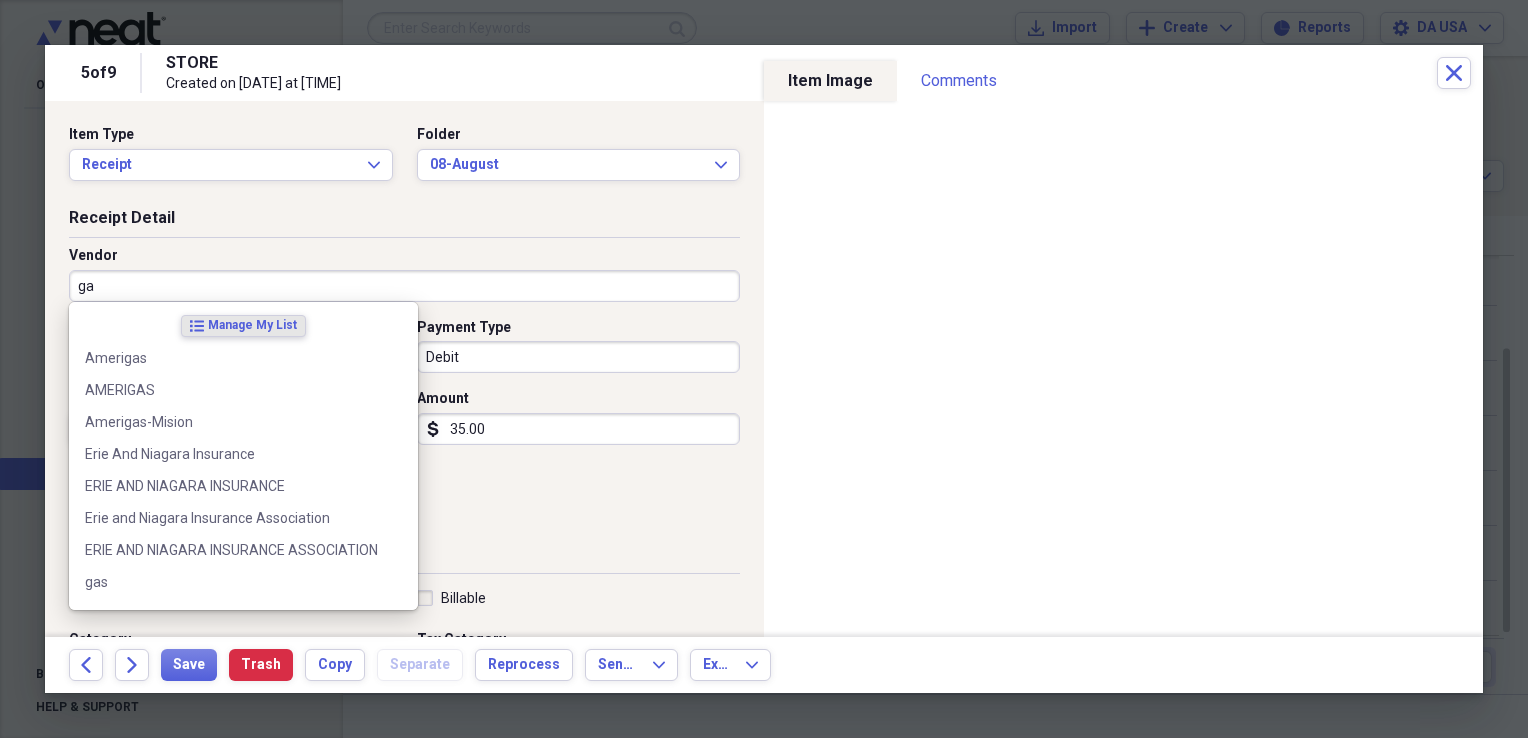 type on "gas" 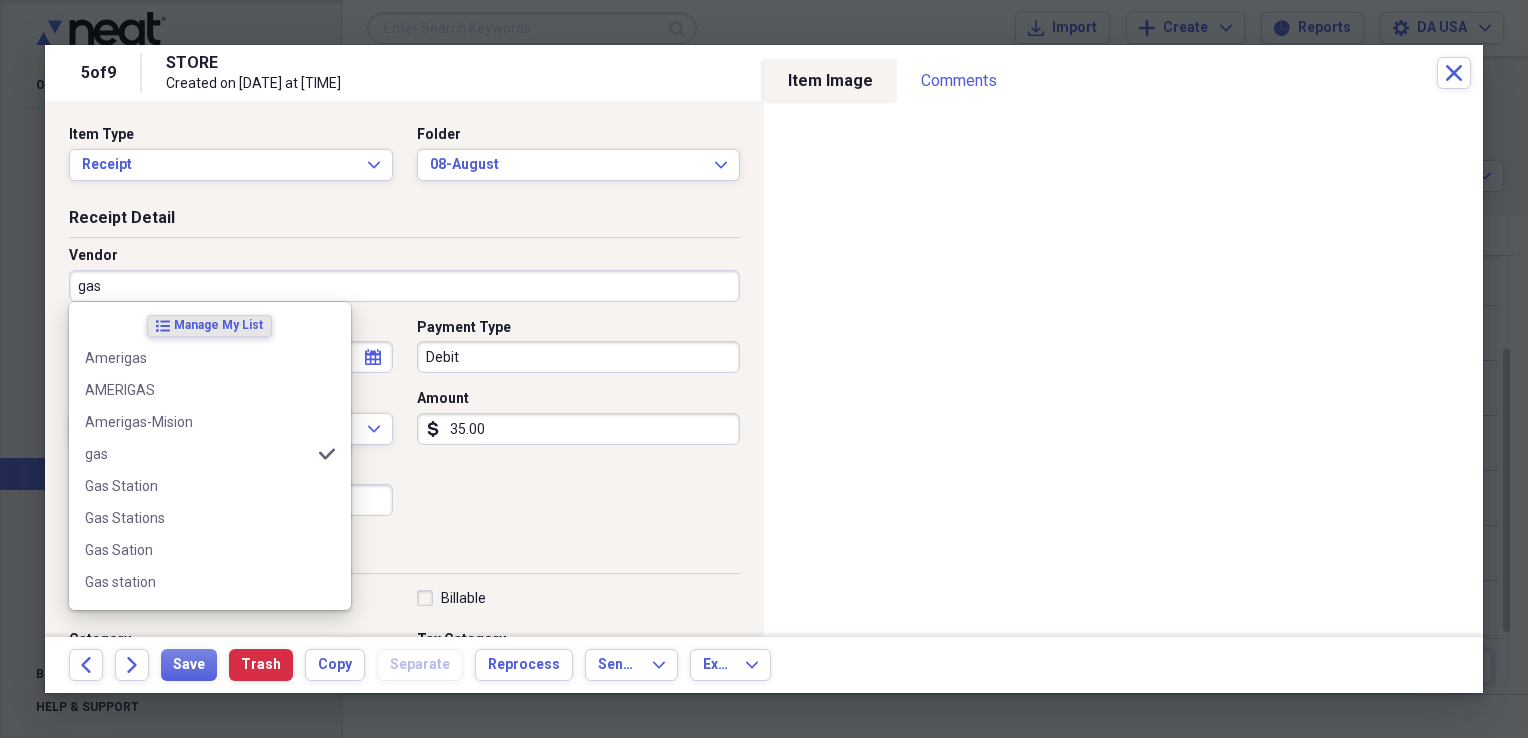 type on "Fuel/Auto" 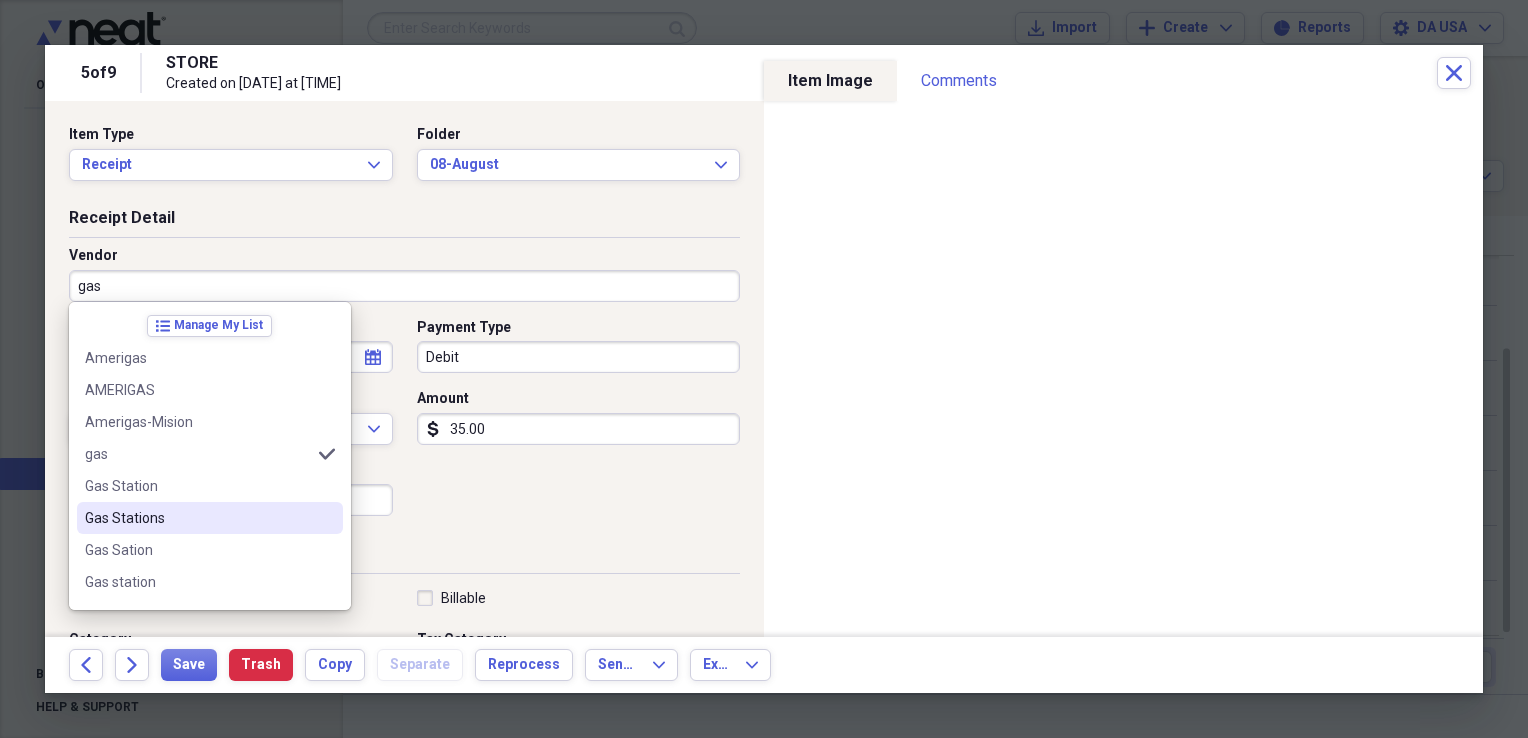 click on "Gas  Stations" at bounding box center [198, 518] 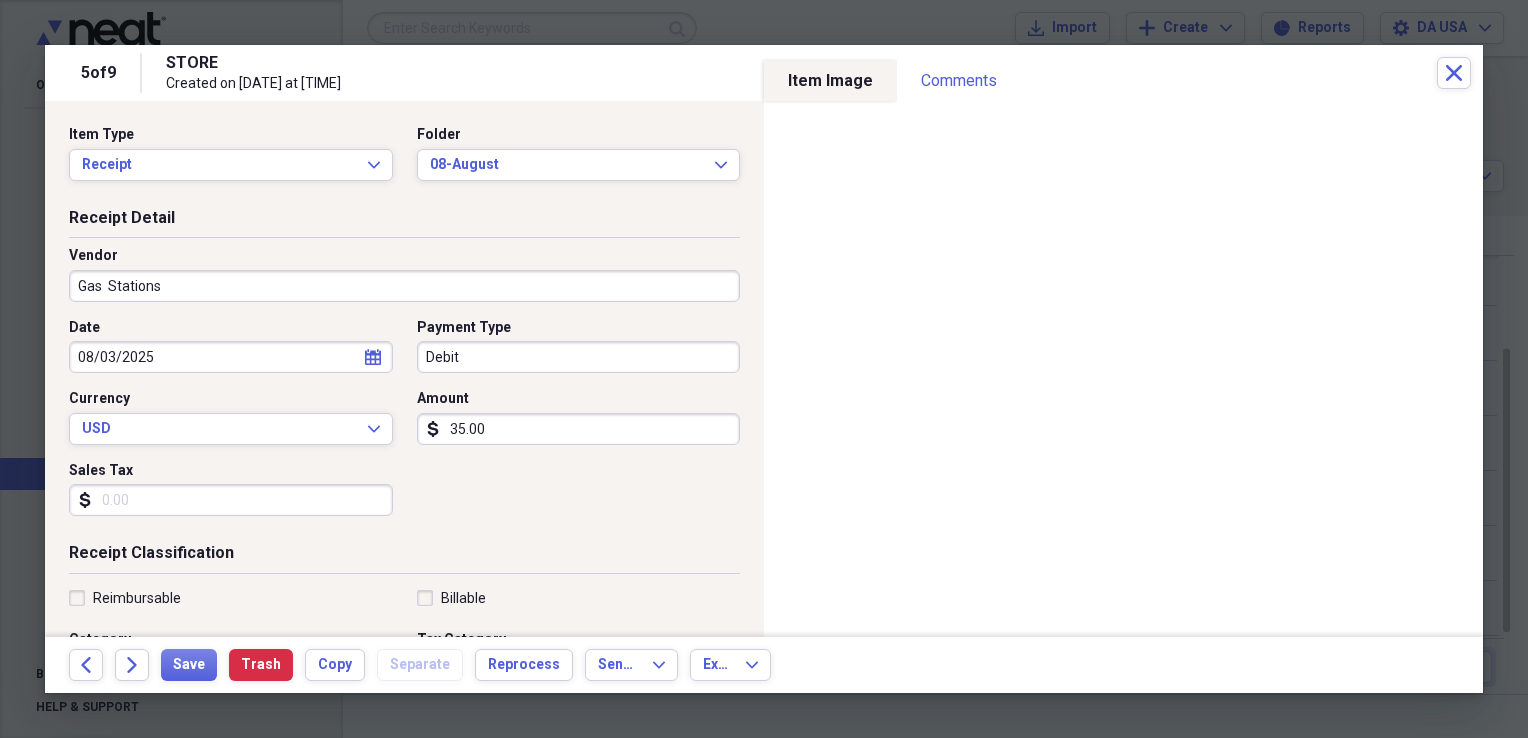 click on "Debit" at bounding box center [579, 357] 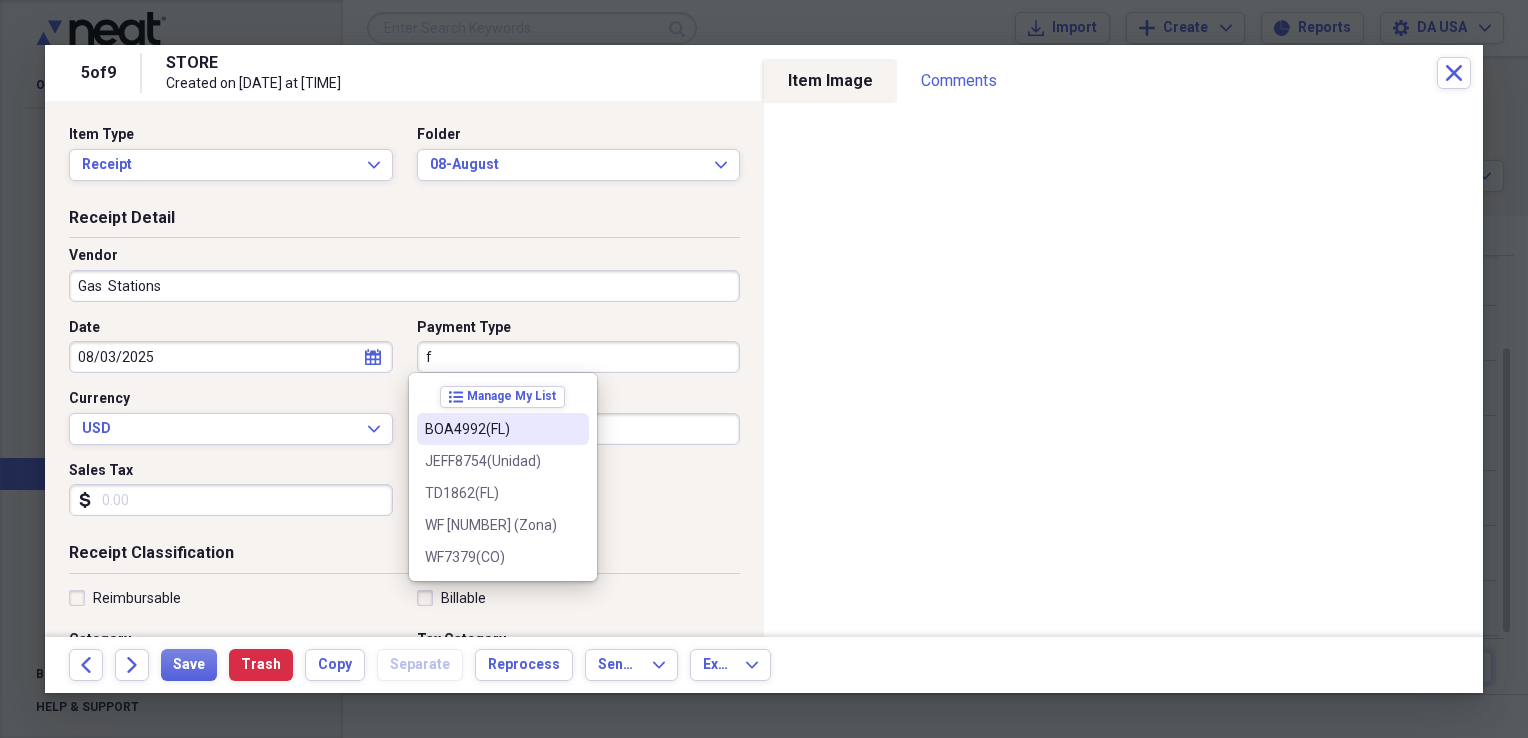 click on "BOA4992(FL)" at bounding box center (503, 429) 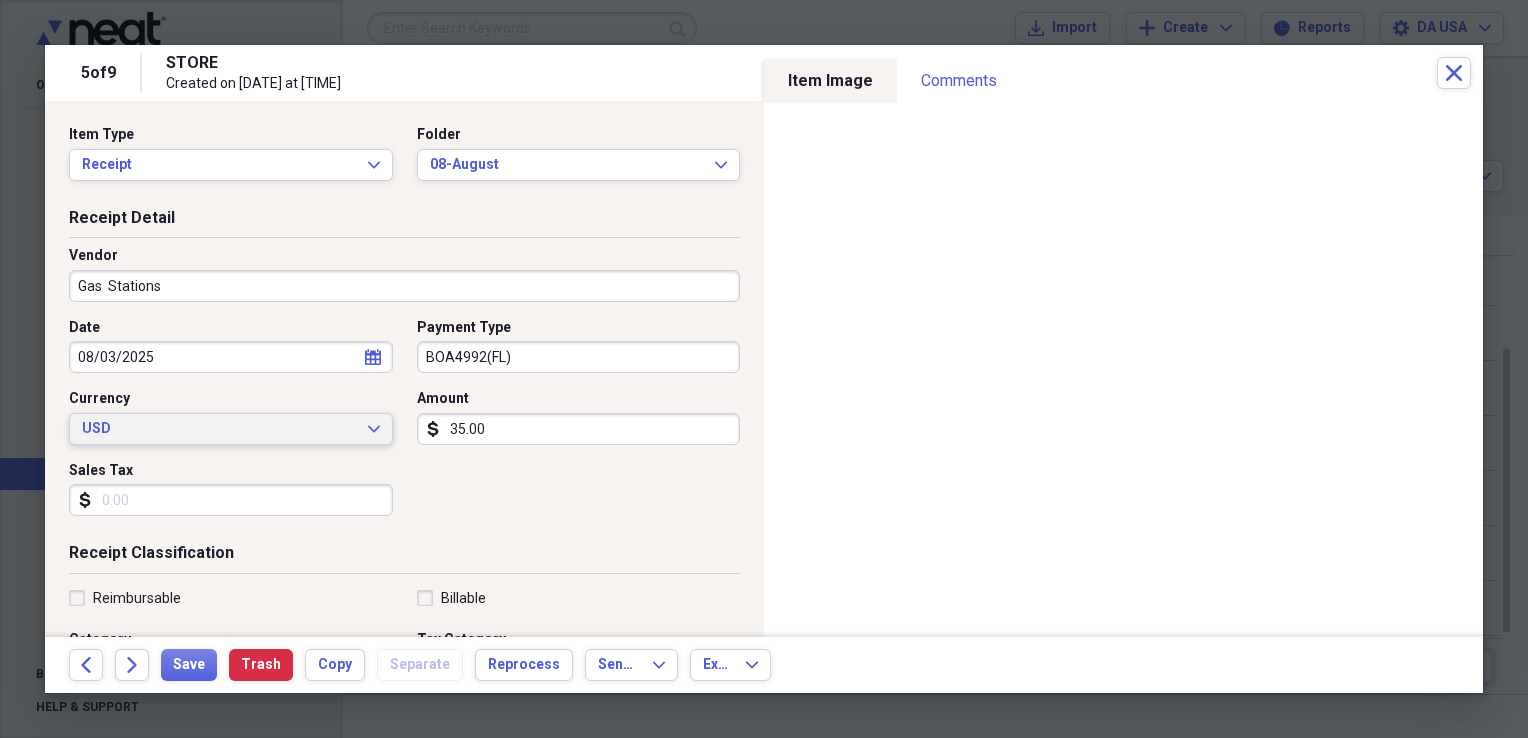 scroll, scrollTop: 483, scrollLeft: 0, axis: vertical 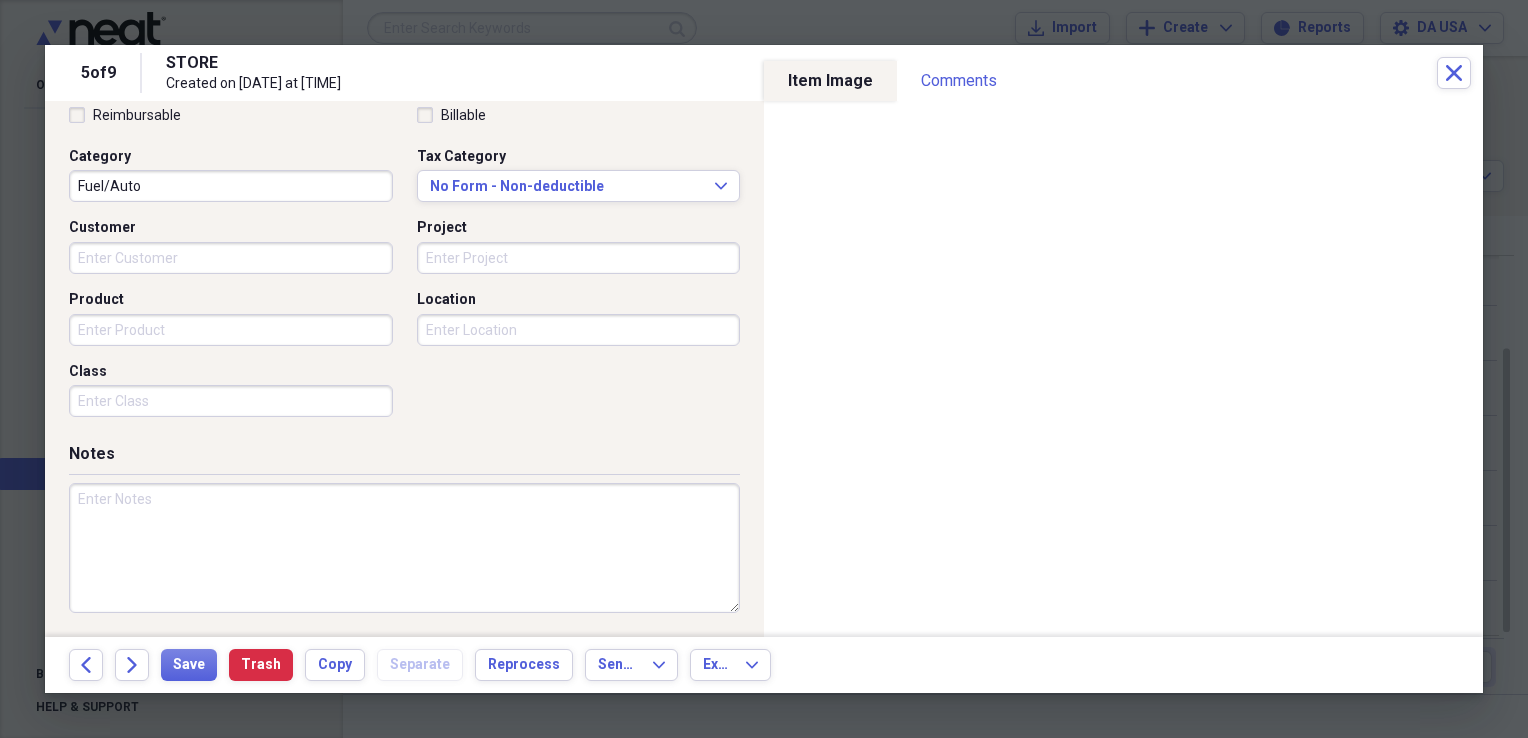 click on "Class" at bounding box center (231, 401) 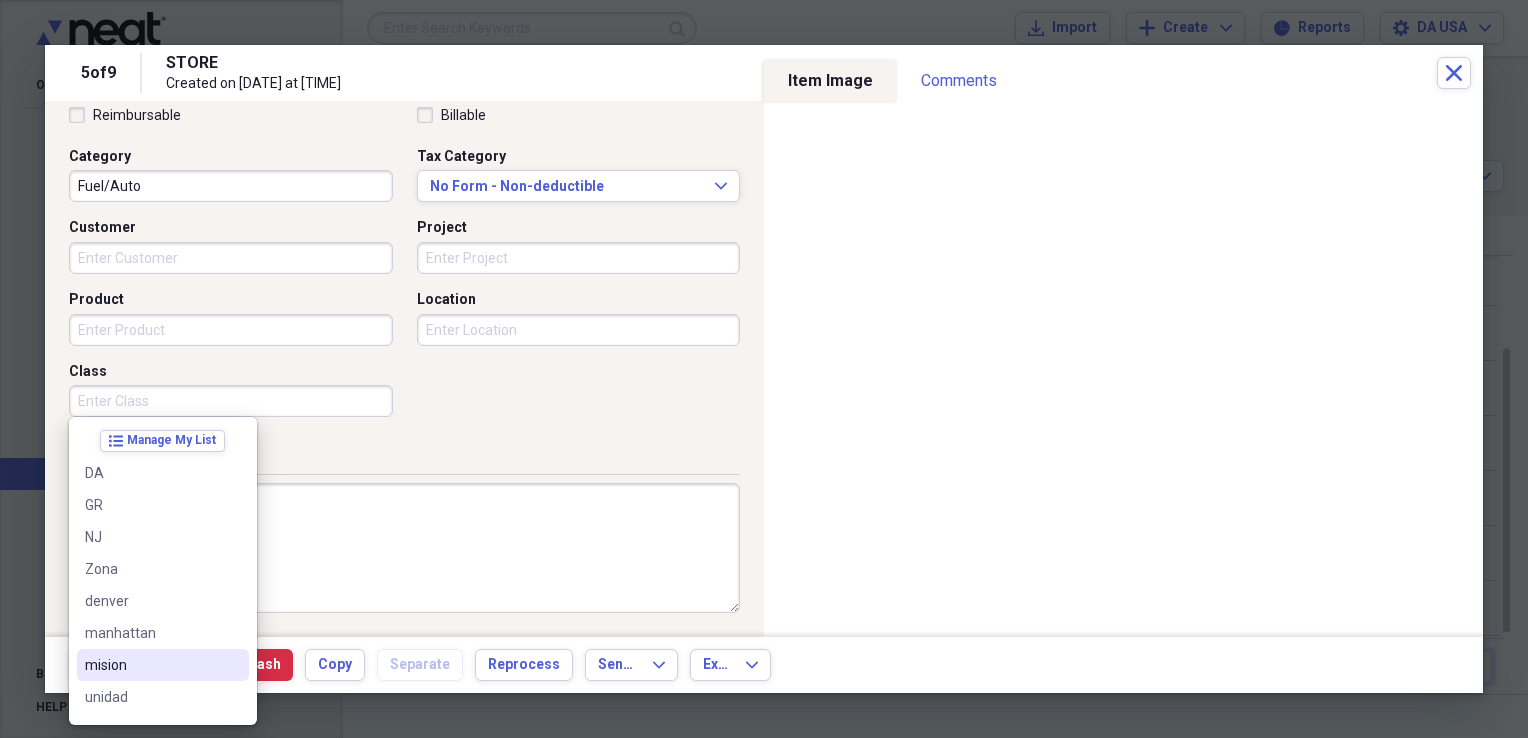 click on "mision" at bounding box center [151, 665] 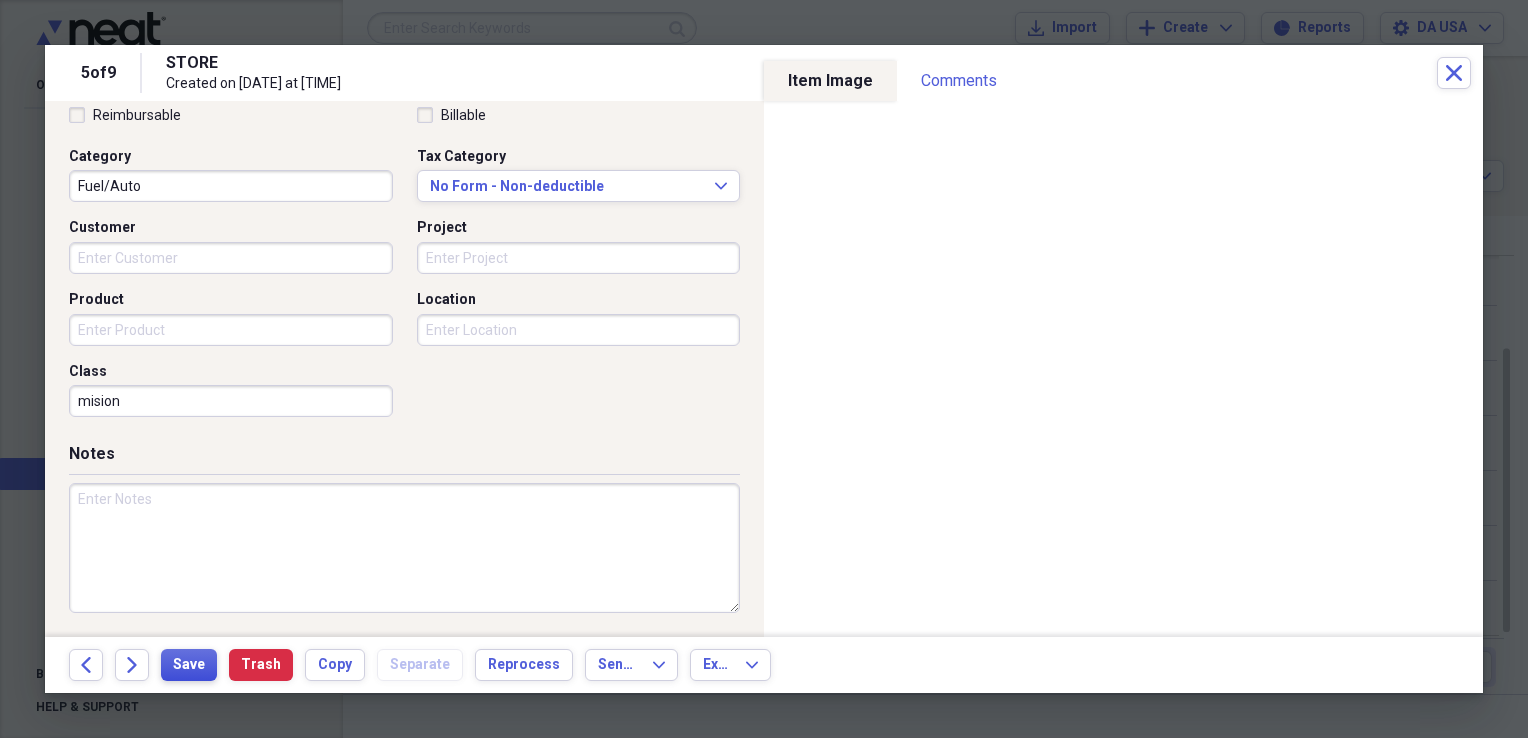 click on "Save" at bounding box center [189, 665] 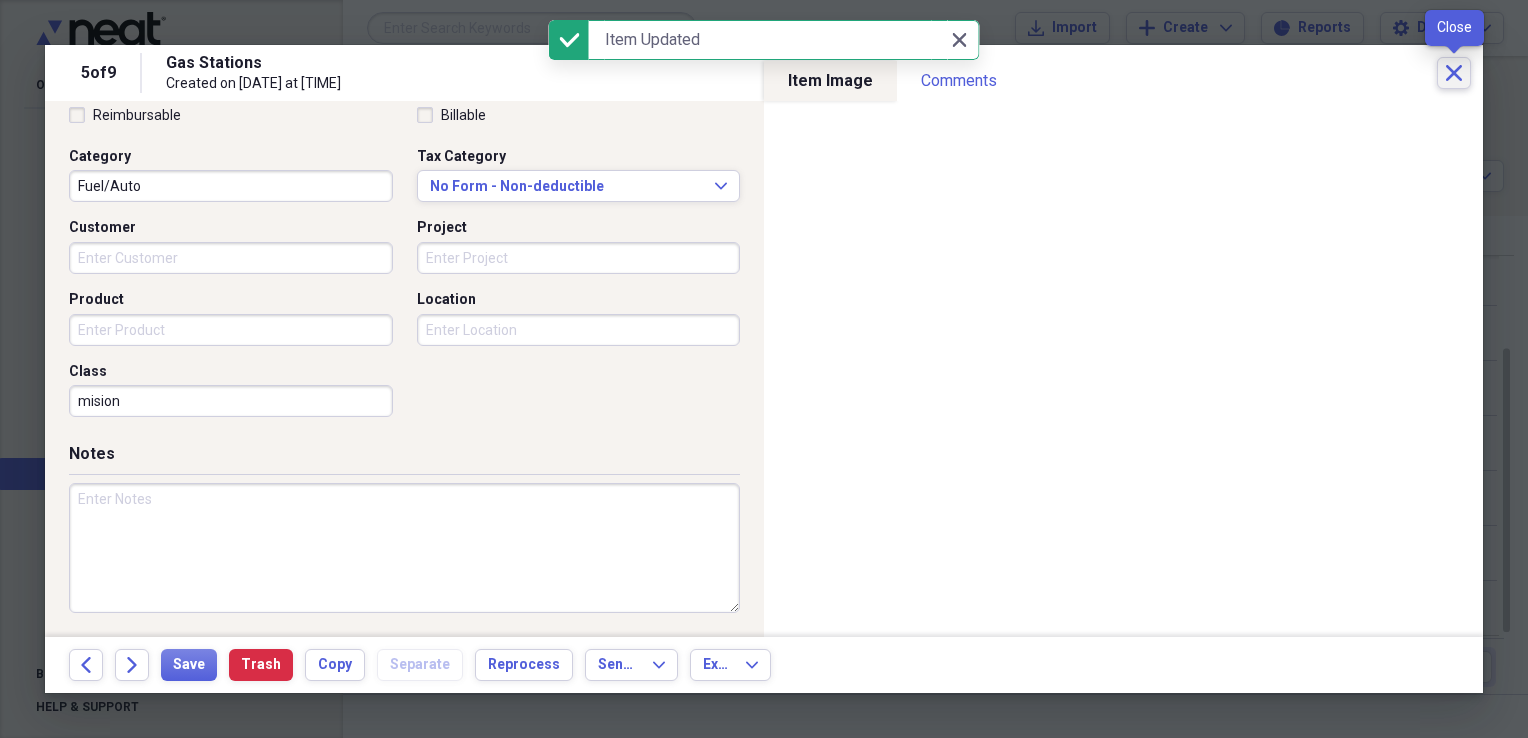 click on "Close" 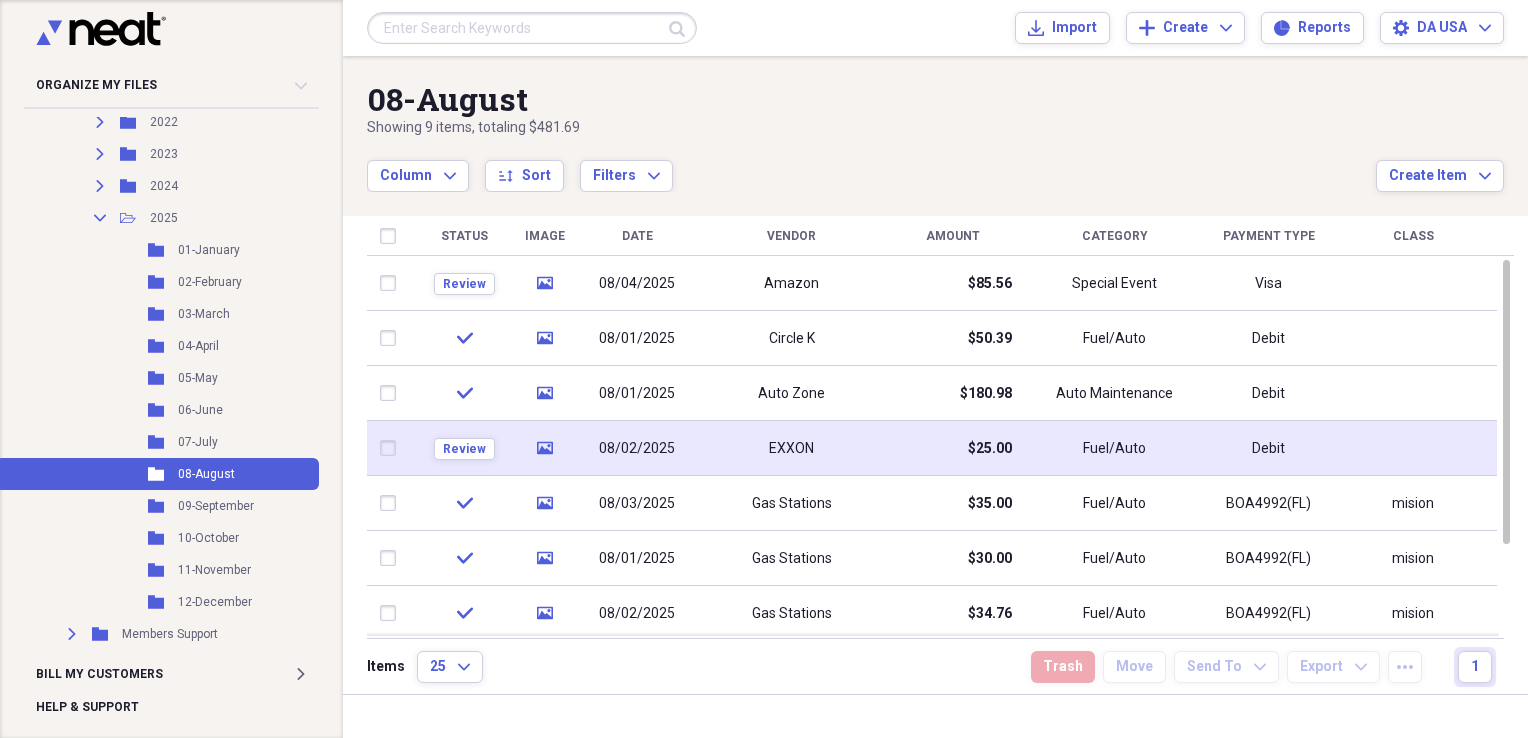 click on "08/02/2025" at bounding box center [637, 449] 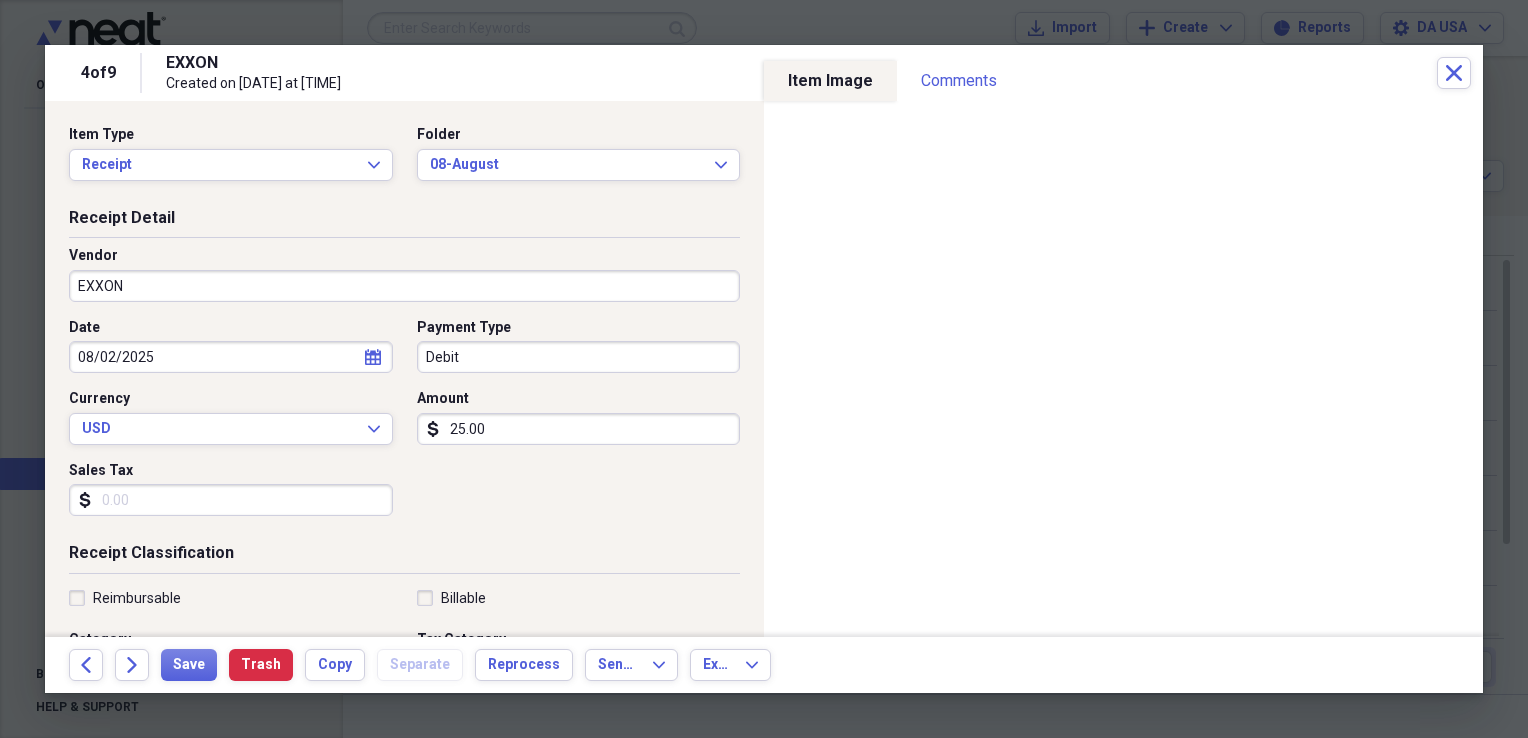 click on "EXXON" at bounding box center [404, 286] 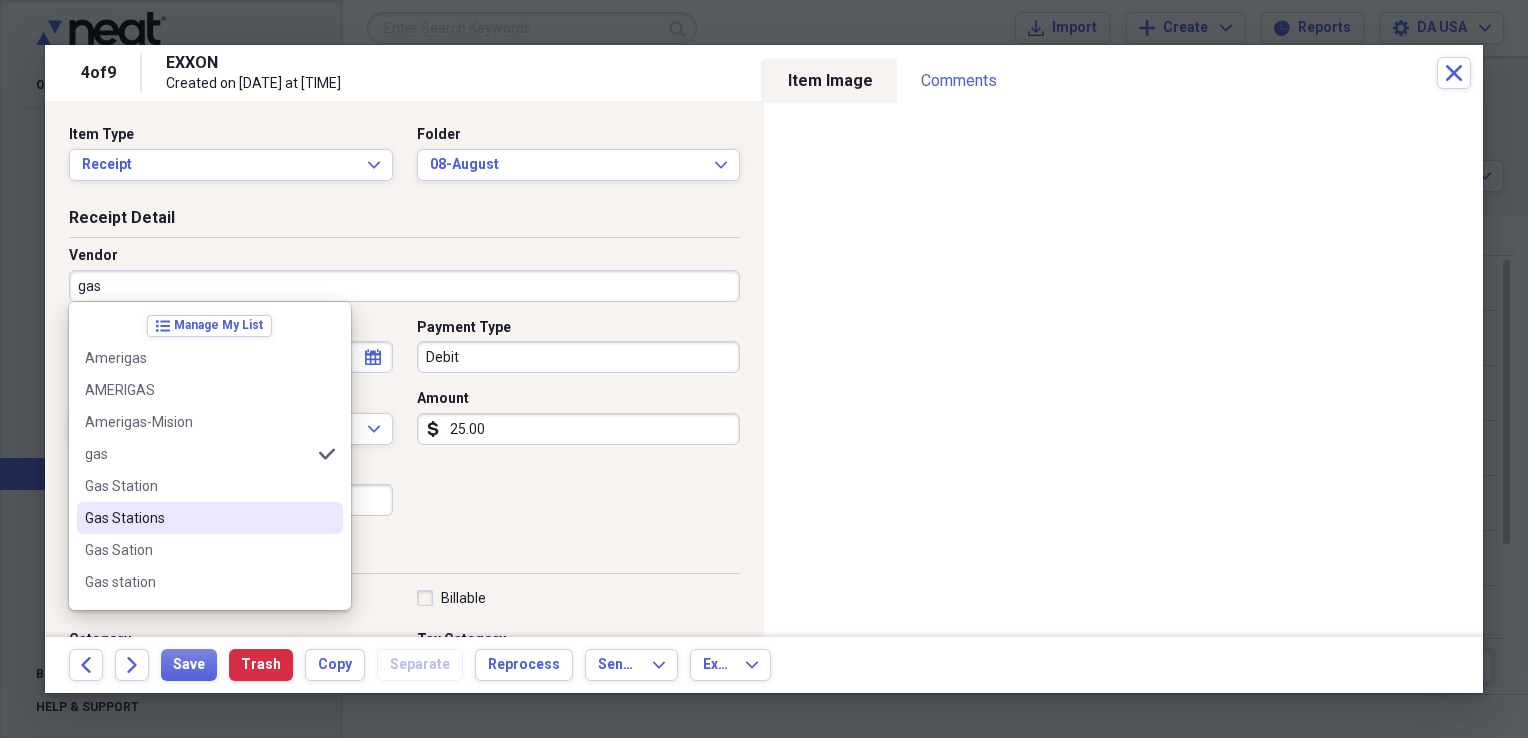 click on "Gas  Stations" at bounding box center (198, 518) 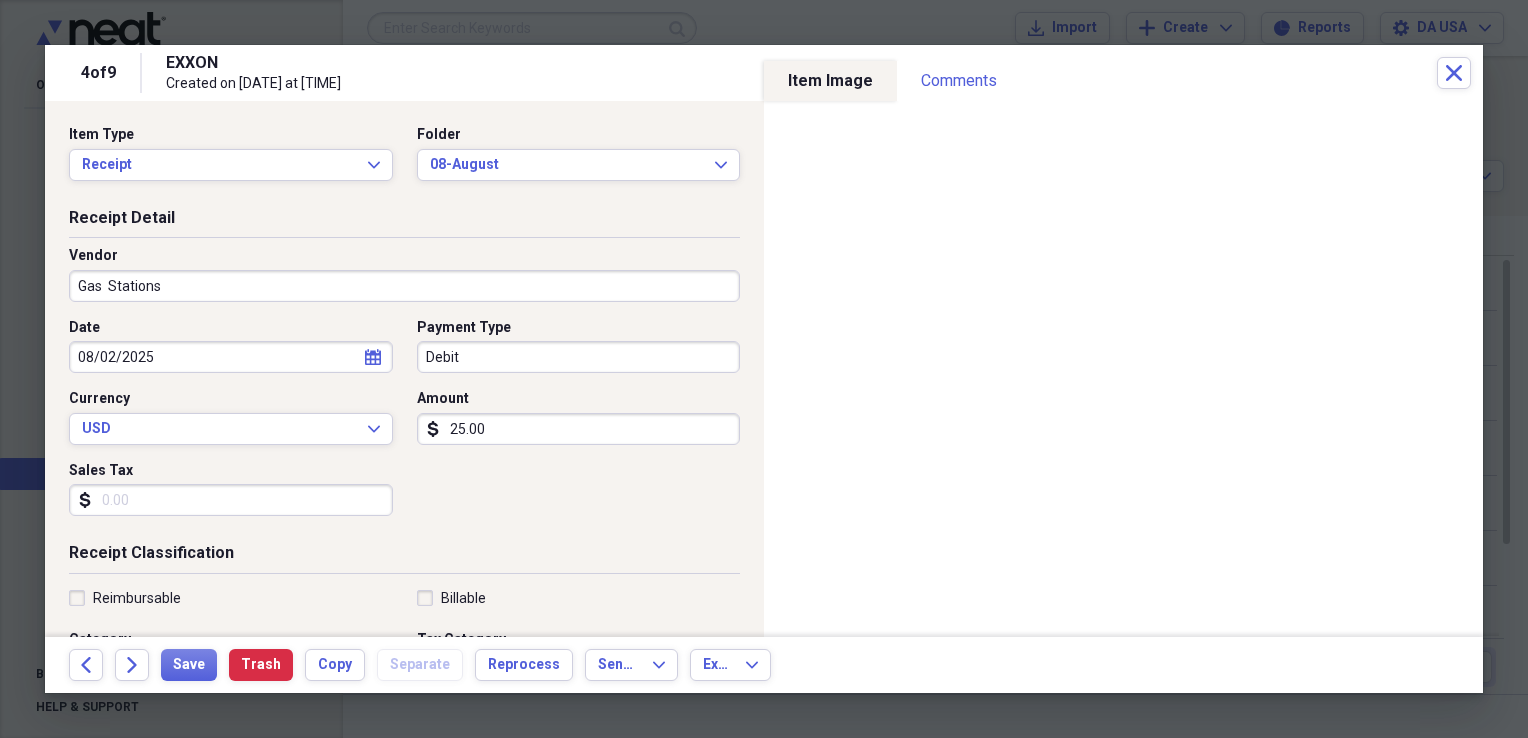 click on "Debit" at bounding box center (579, 357) 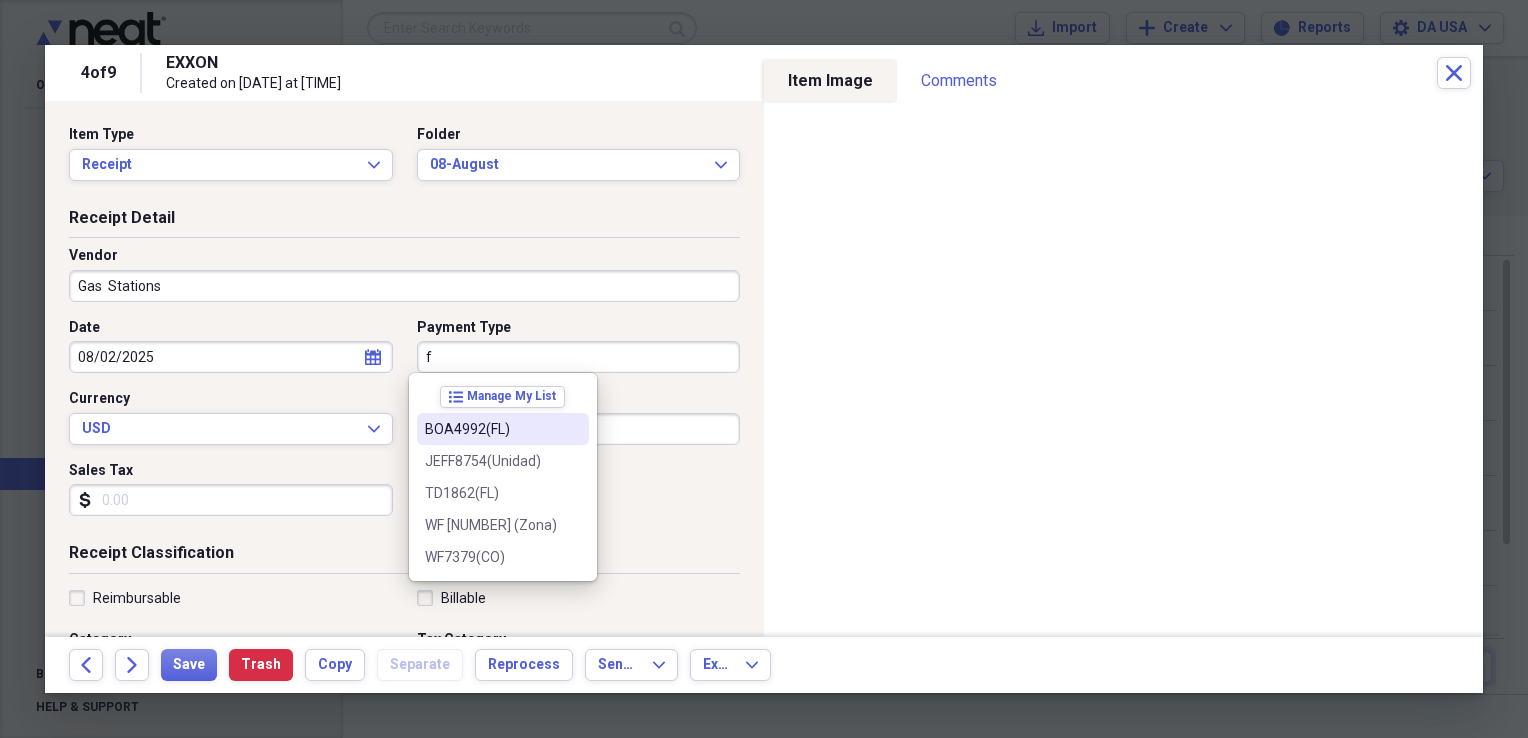click on "BOA4992(FL)" at bounding box center (491, 429) 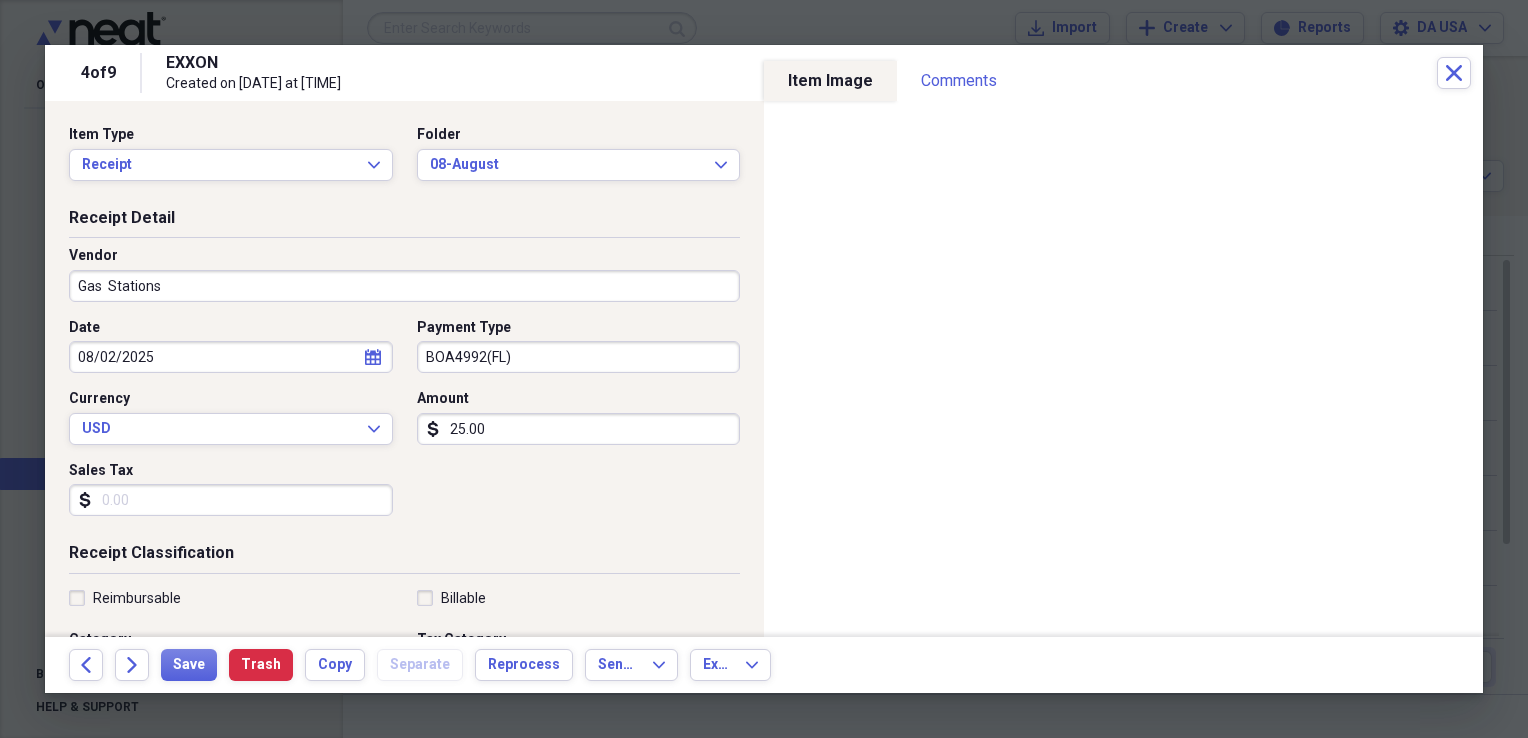 scroll, scrollTop: 483, scrollLeft: 0, axis: vertical 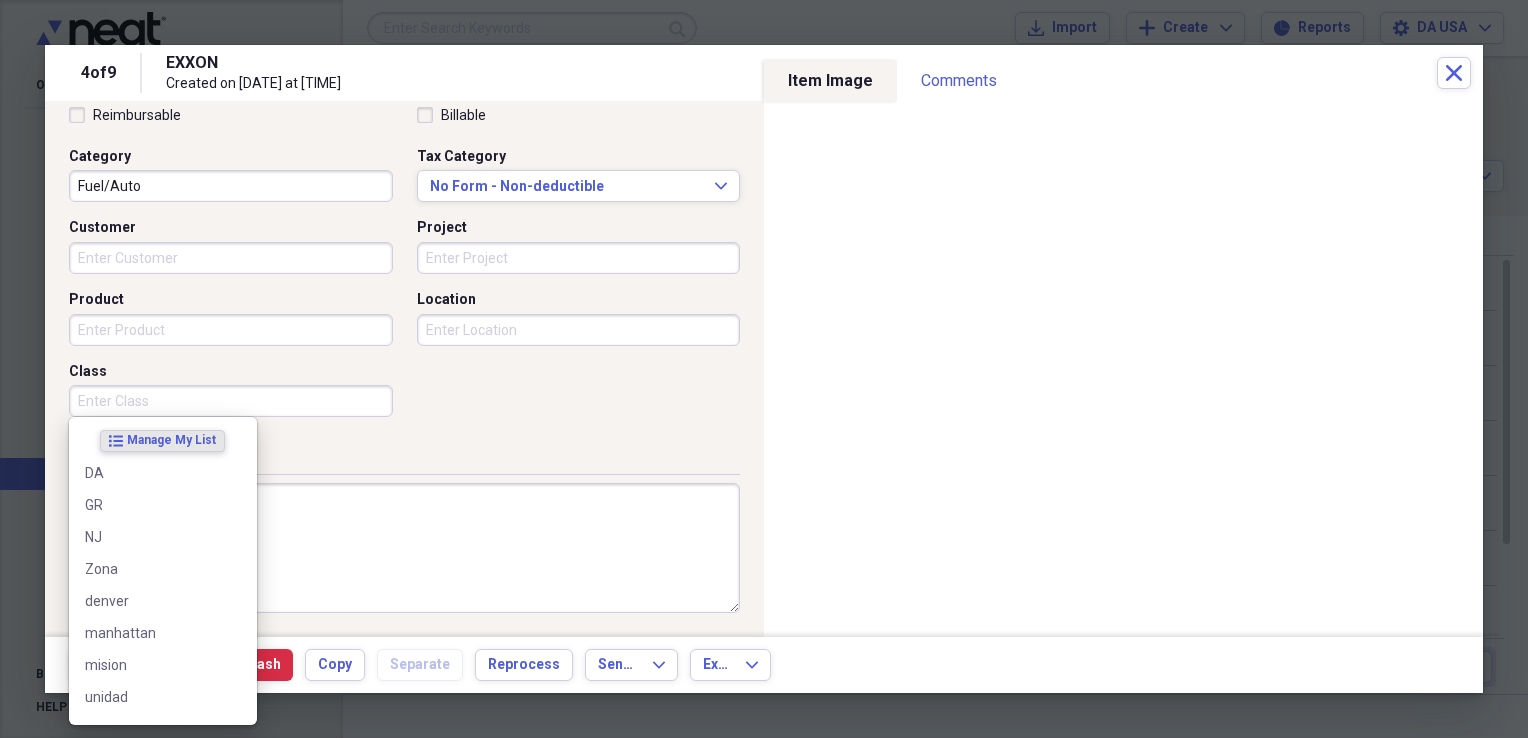 click on "Class" at bounding box center (231, 401) 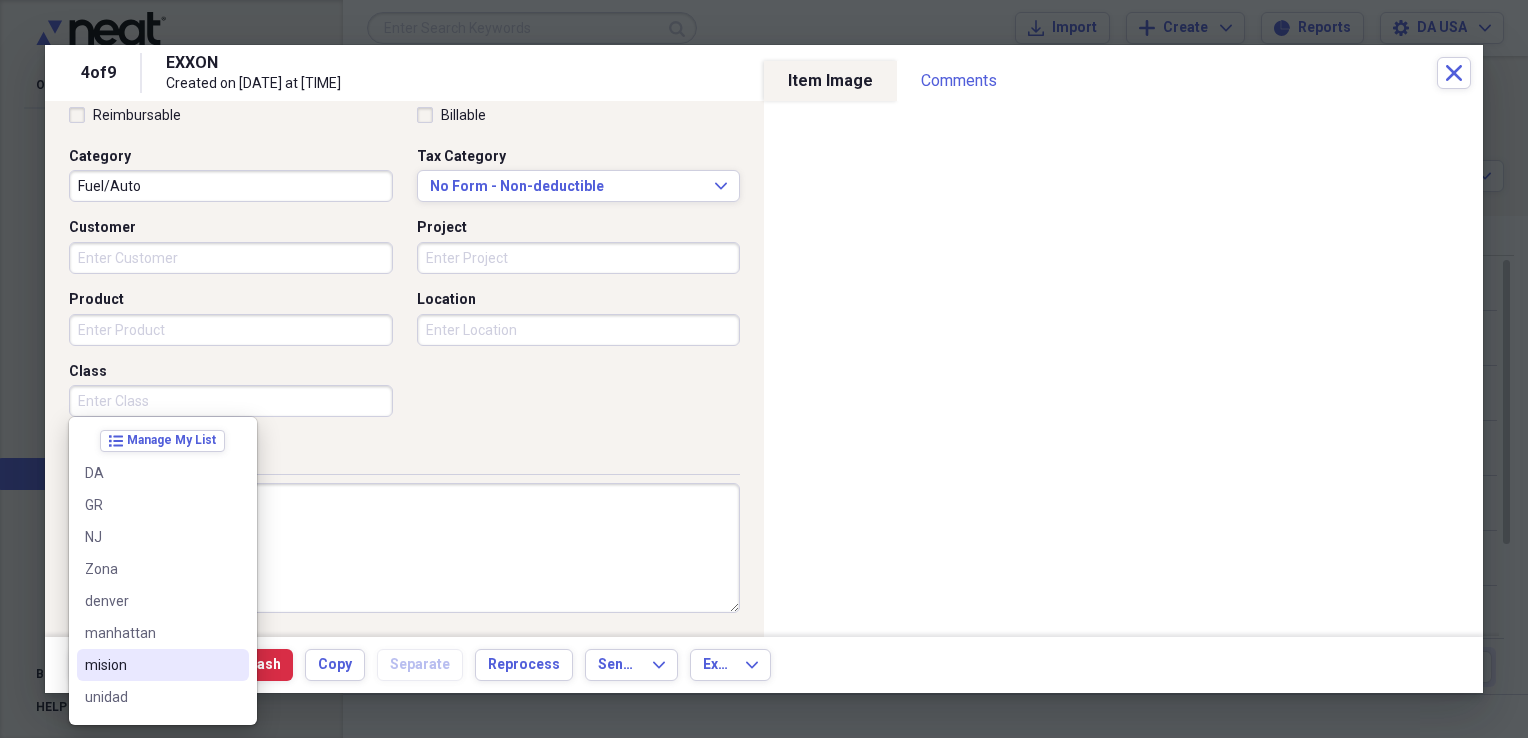click on "mision" at bounding box center (151, 665) 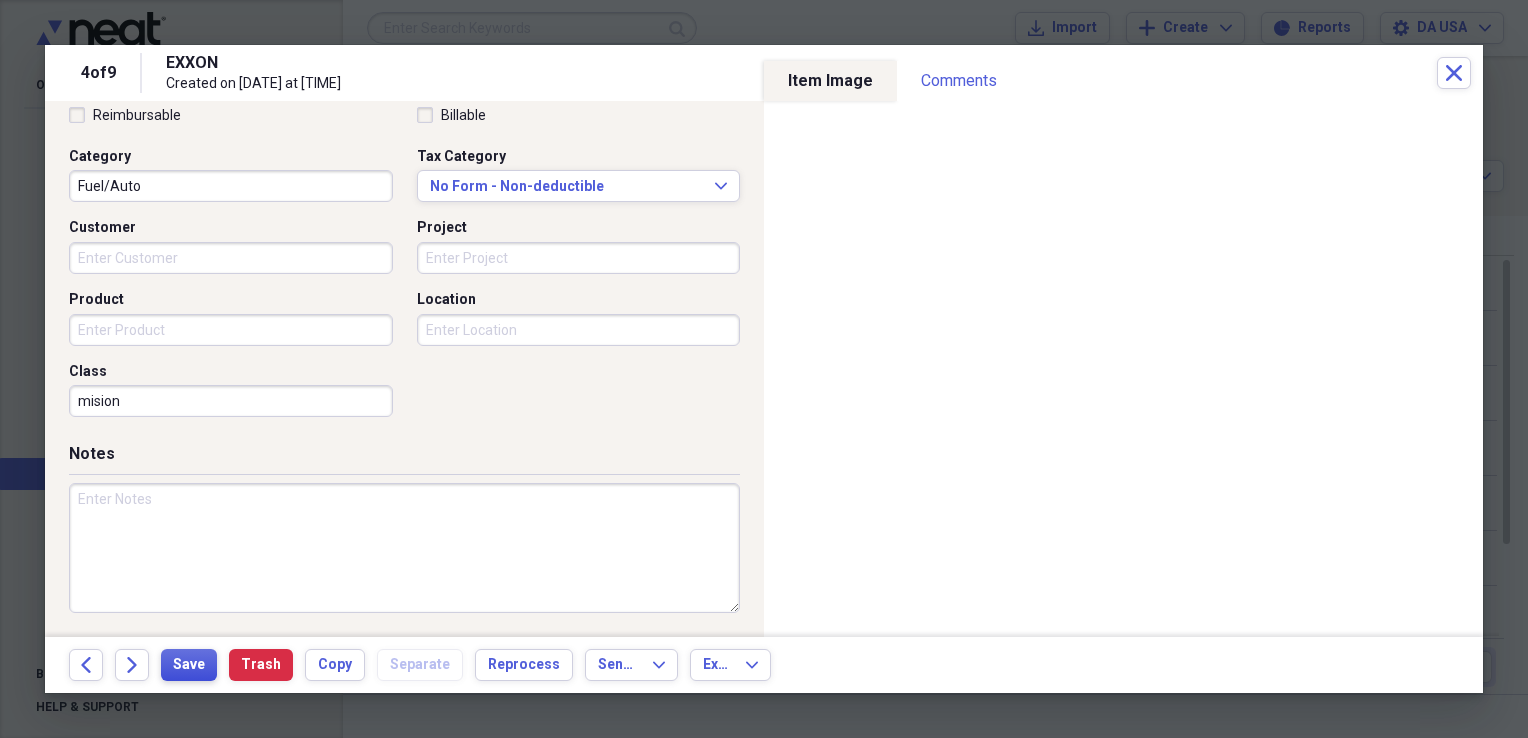 click on "Save" at bounding box center (189, 665) 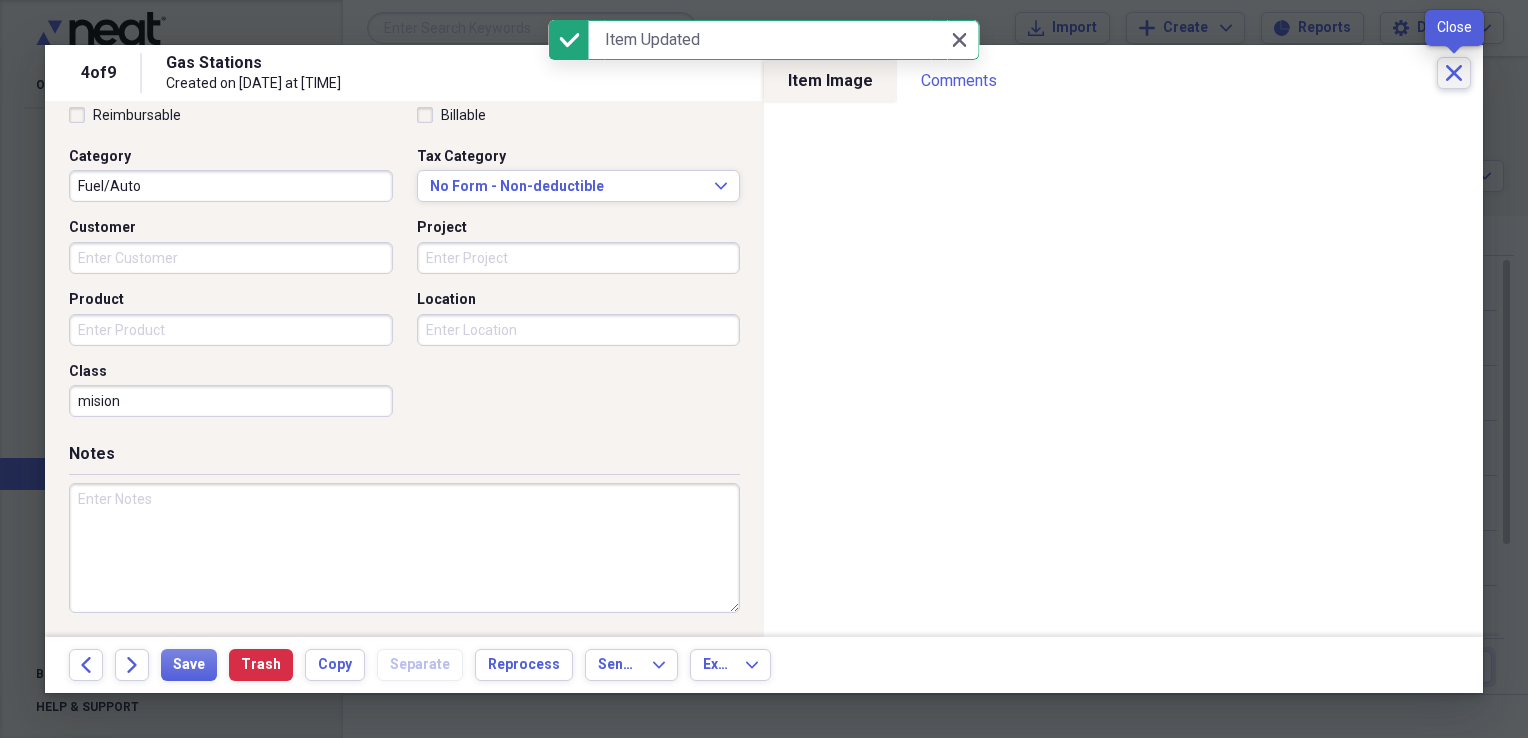 click on "Close" 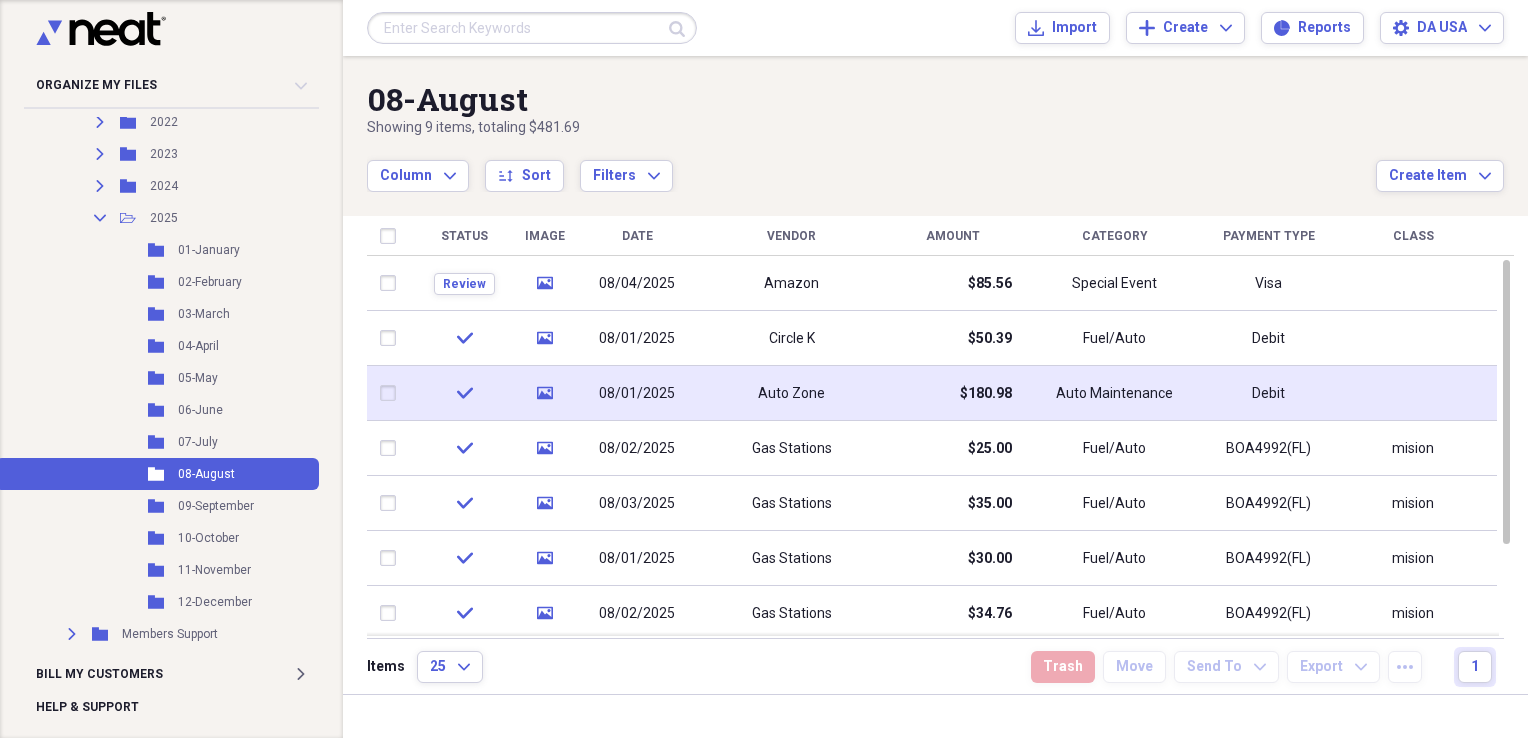 click on "Auto Zone" at bounding box center (791, 394) 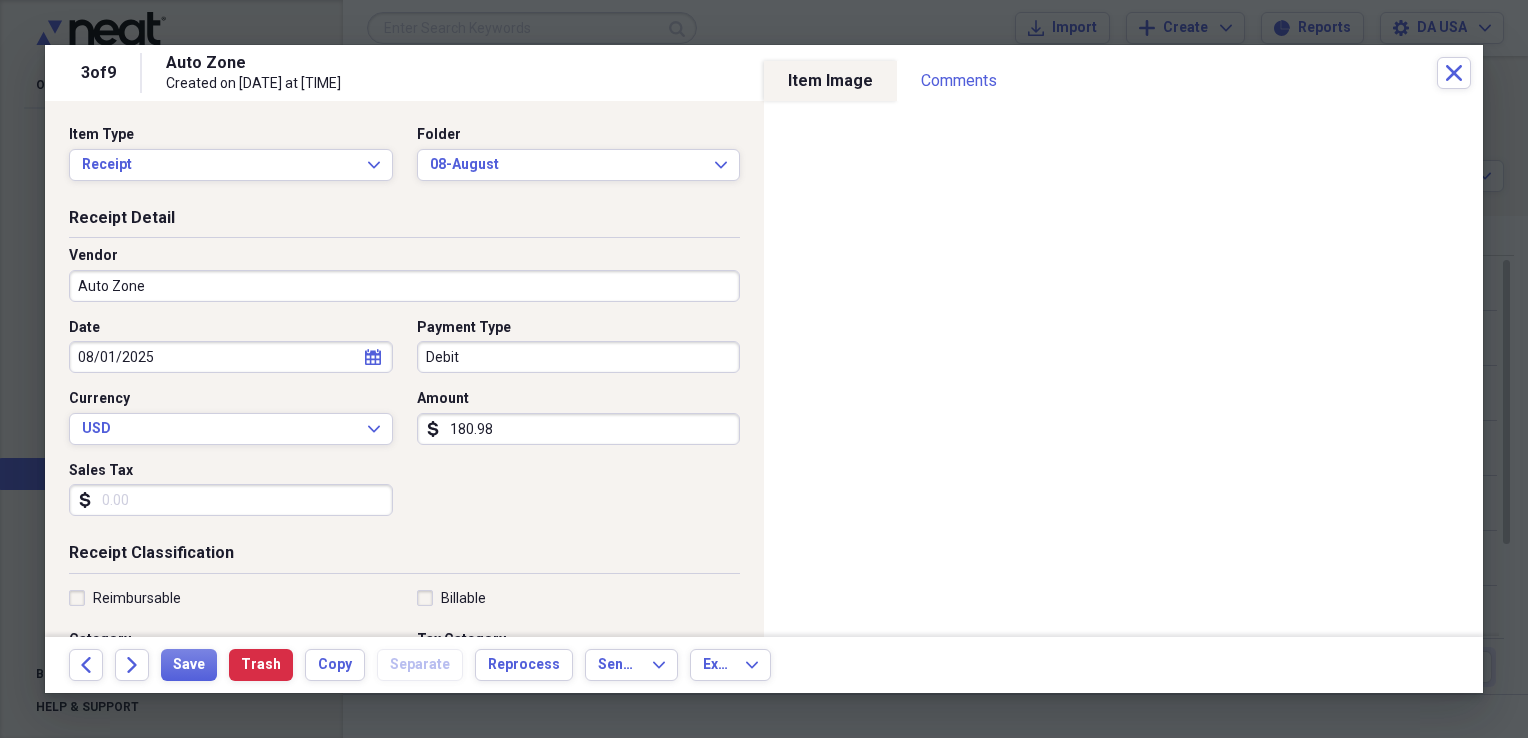 click on "Auto Zone" at bounding box center (404, 286) 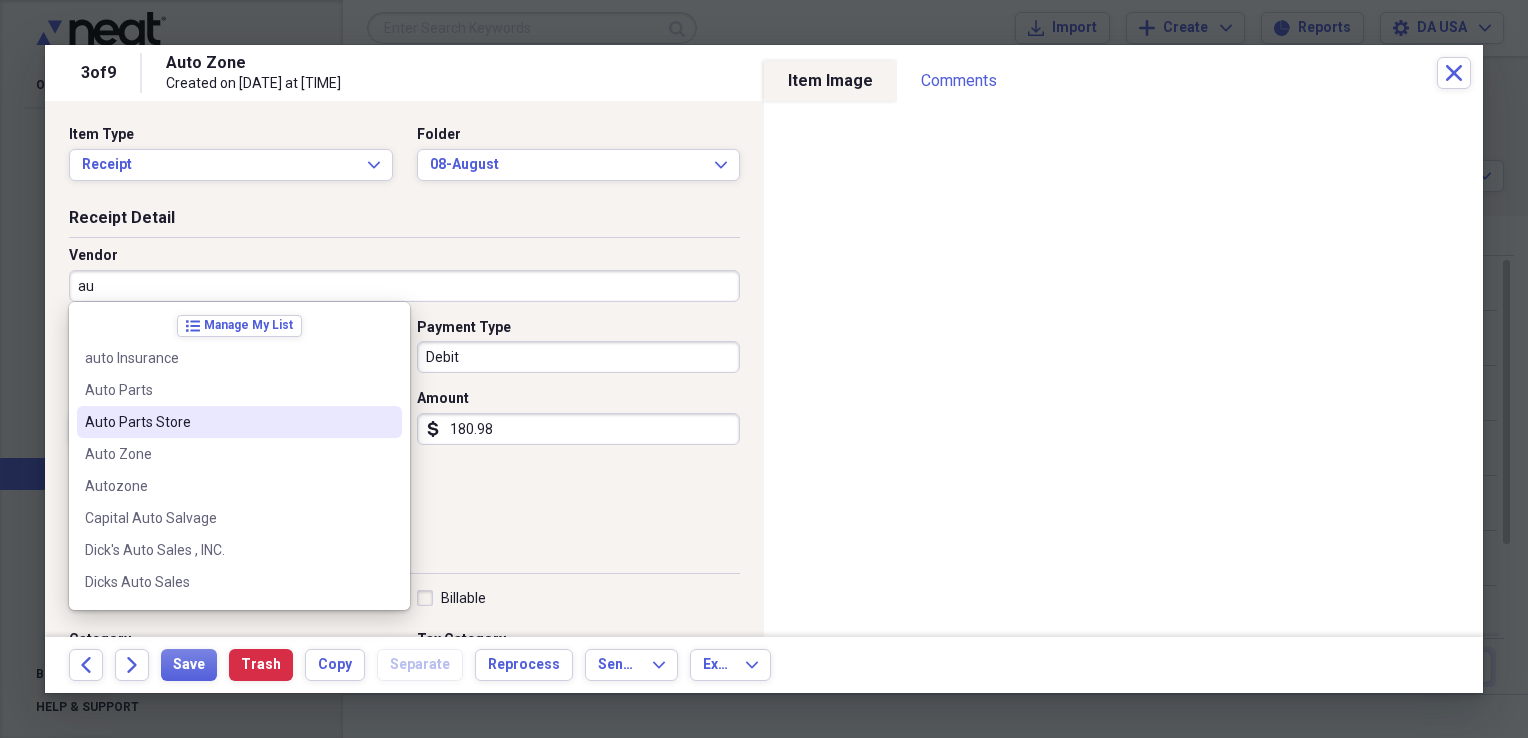 click on "Auto Parts Store" at bounding box center [227, 422] 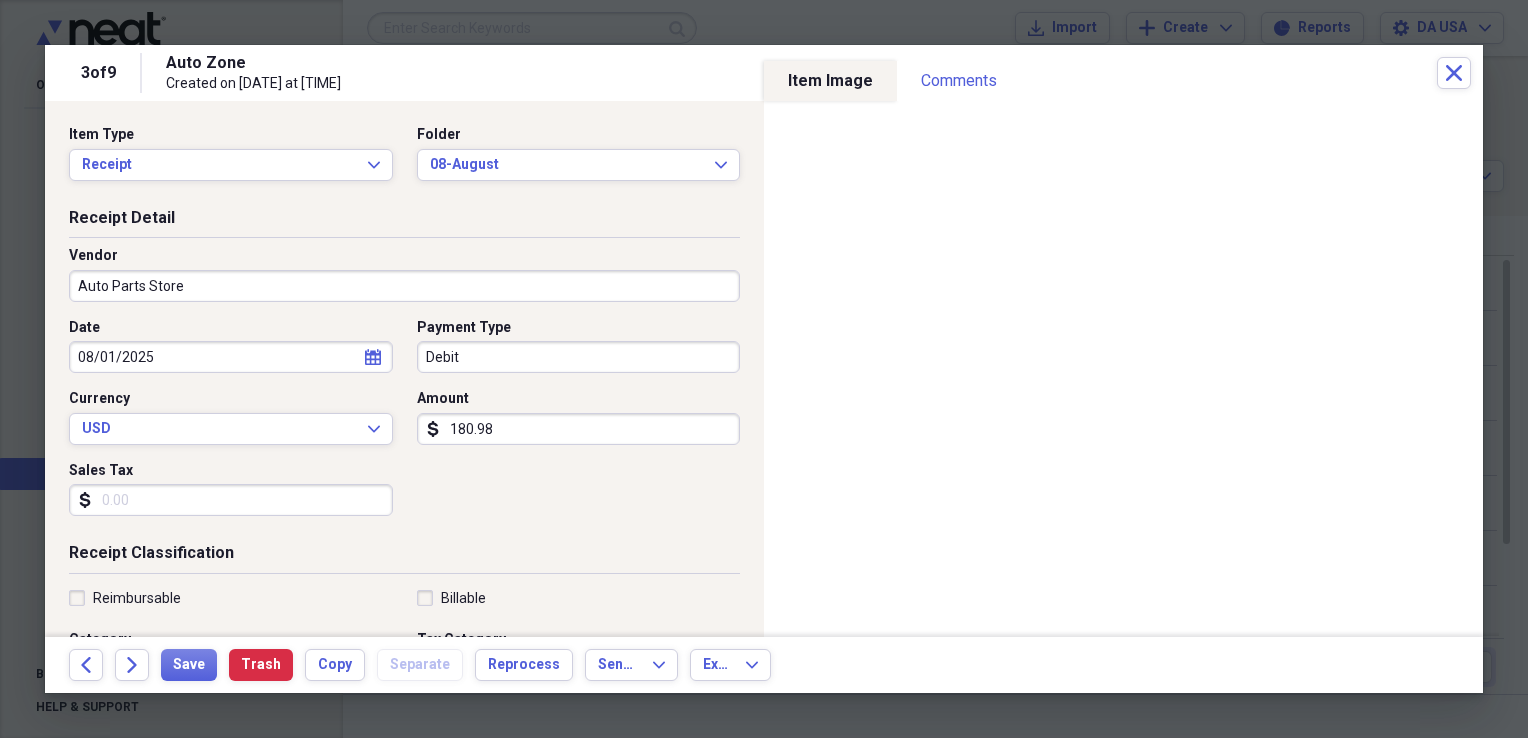 click on "Debit" at bounding box center [579, 357] 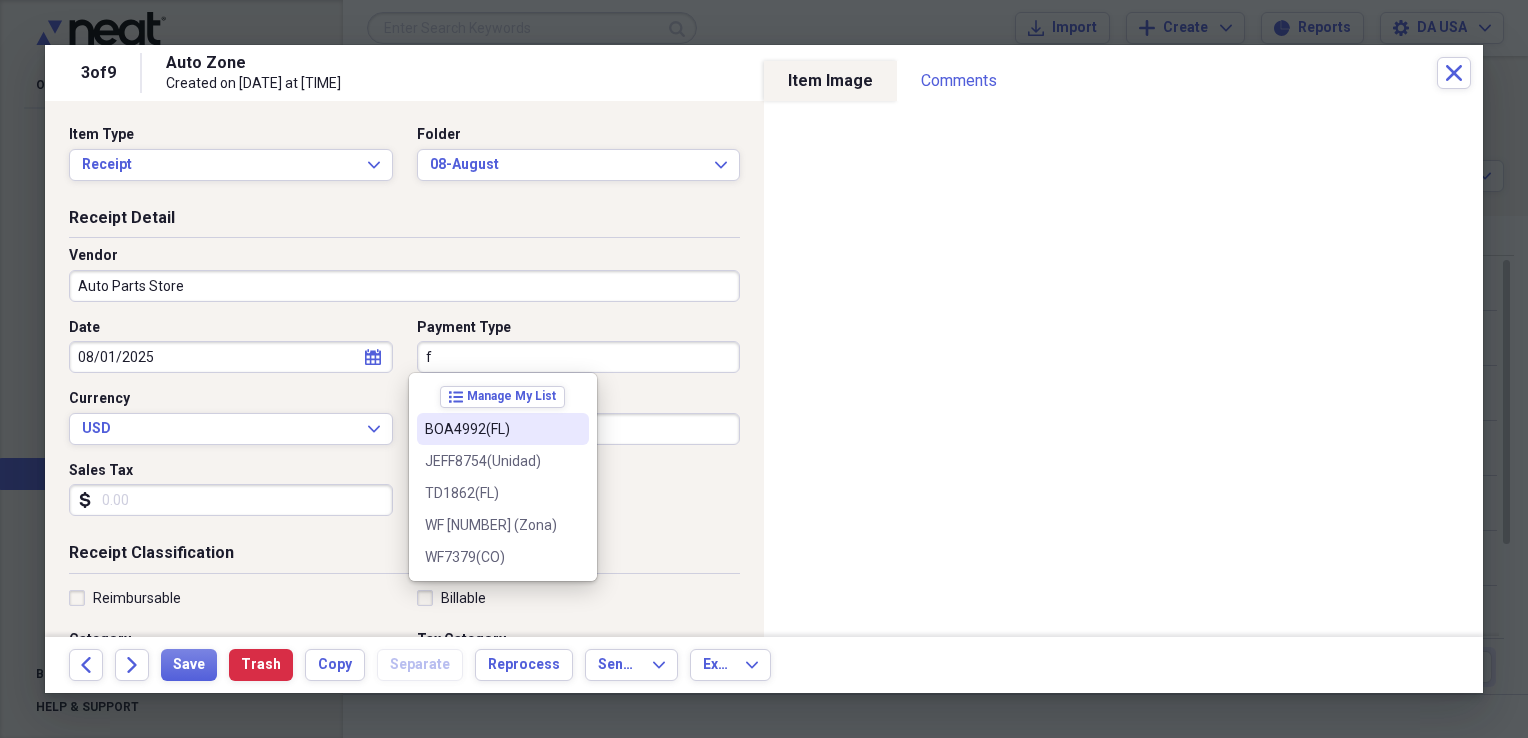click on "BOA4992(FL)" at bounding box center [503, 429] 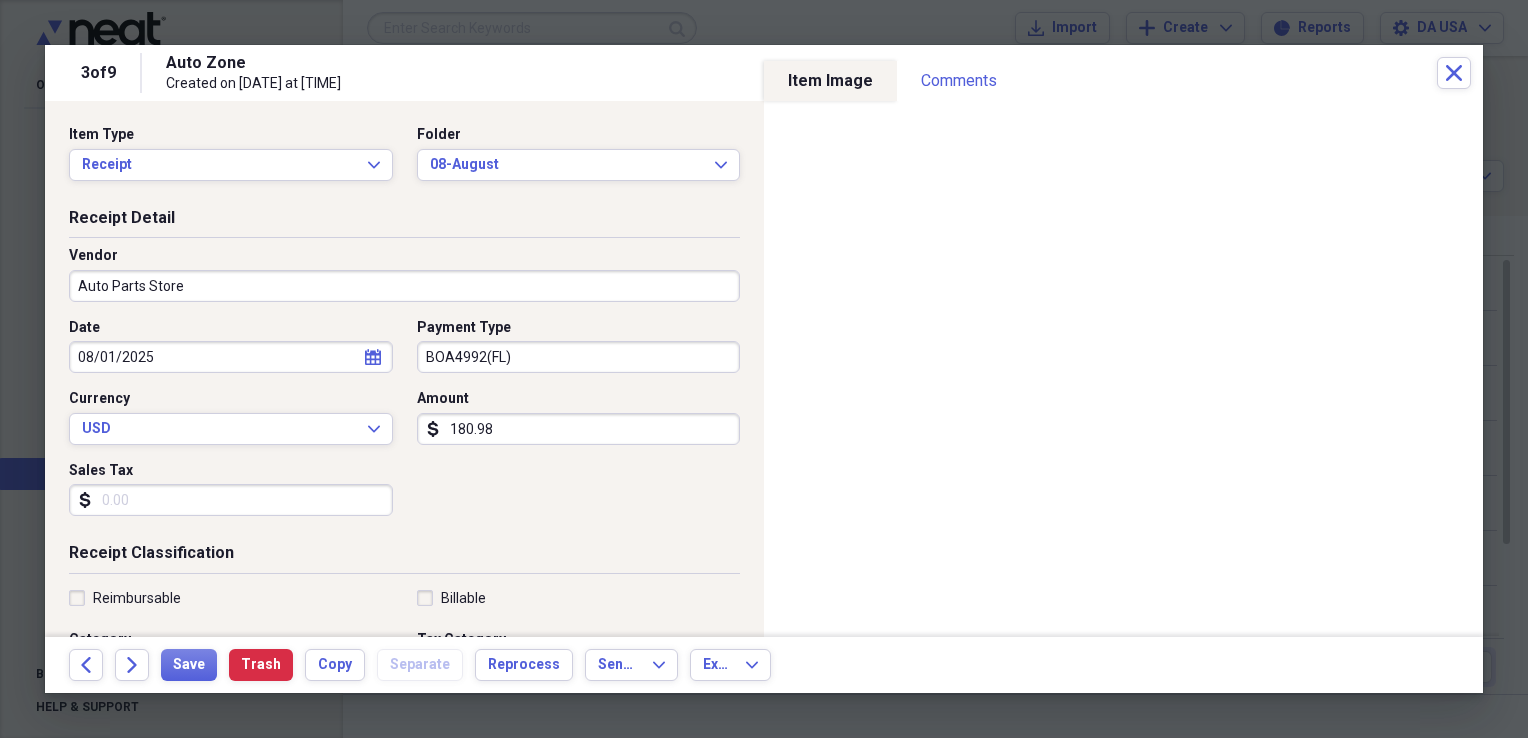 scroll, scrollTop: 483, scrollLeft: 0, axis: vertical 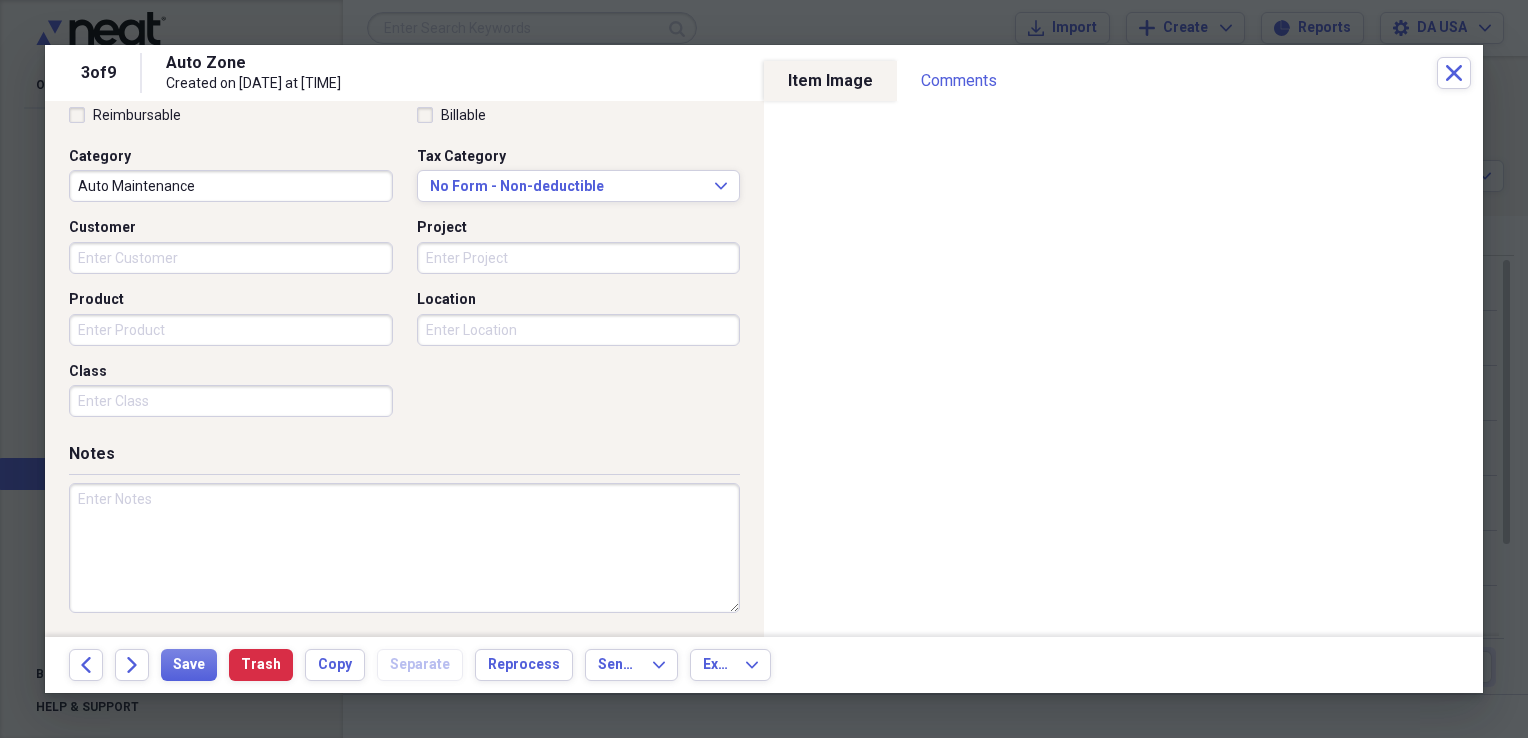 click on "Class" at bounding box center [231, 401] 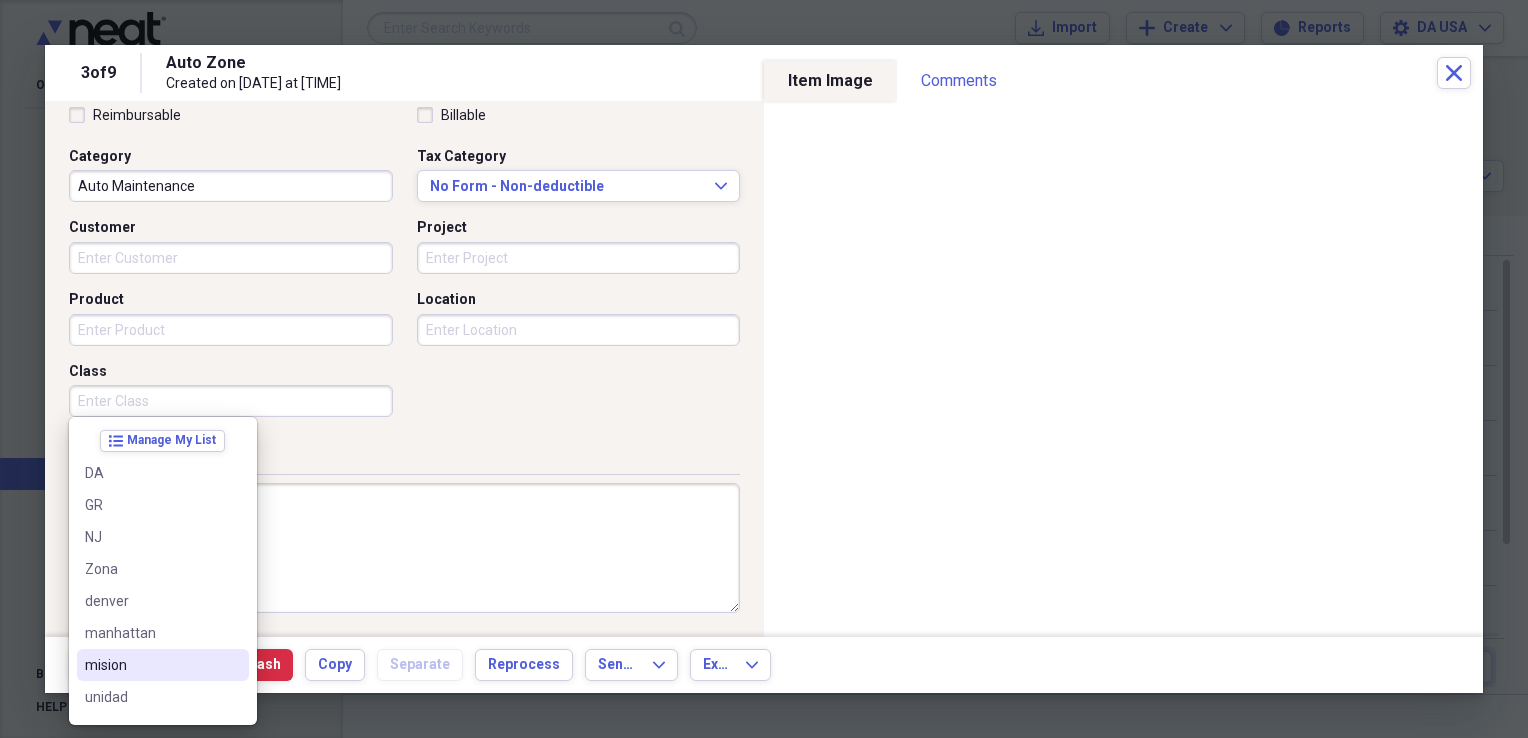 click on "mision" at bounding box center [151, 665] 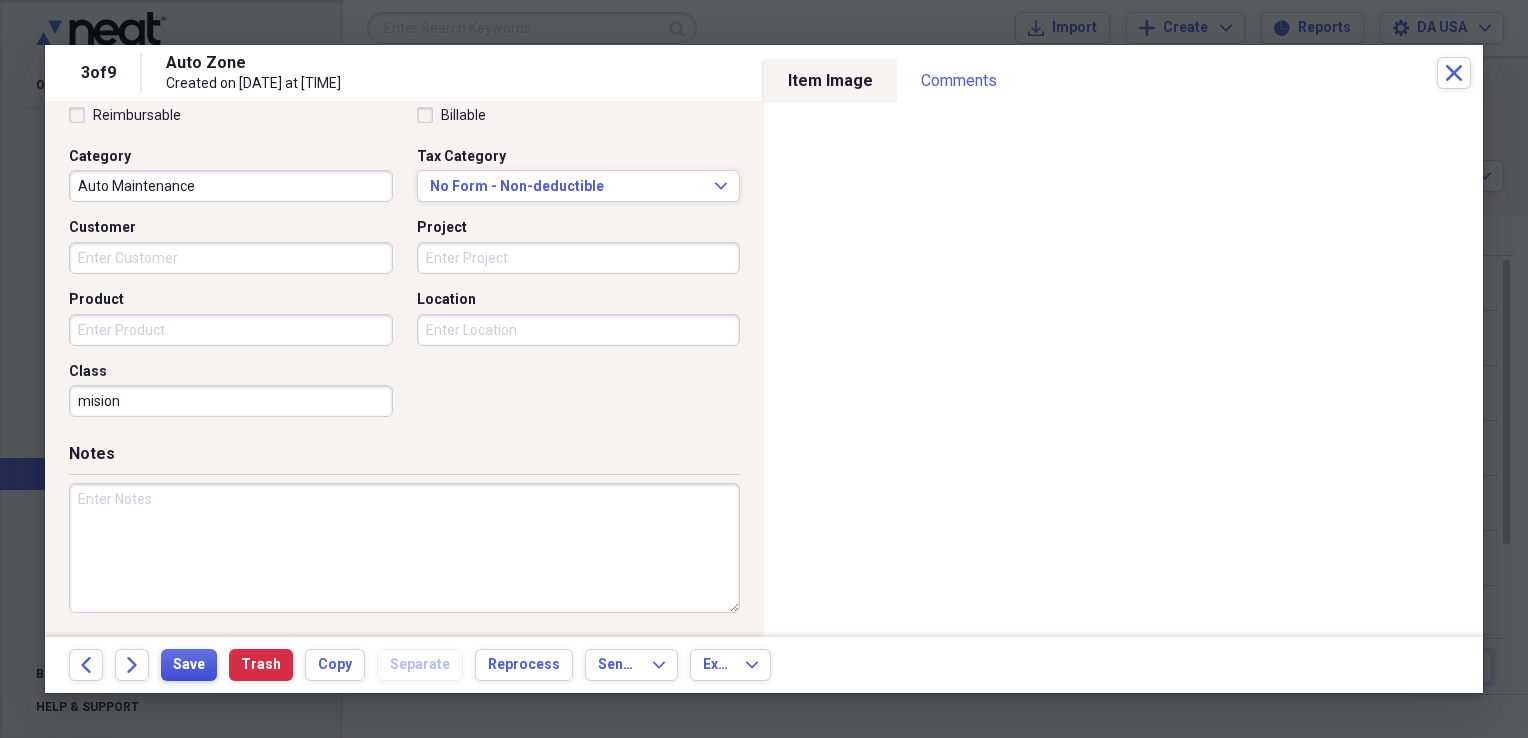 click on "Save" at bounding box center (189, 665) 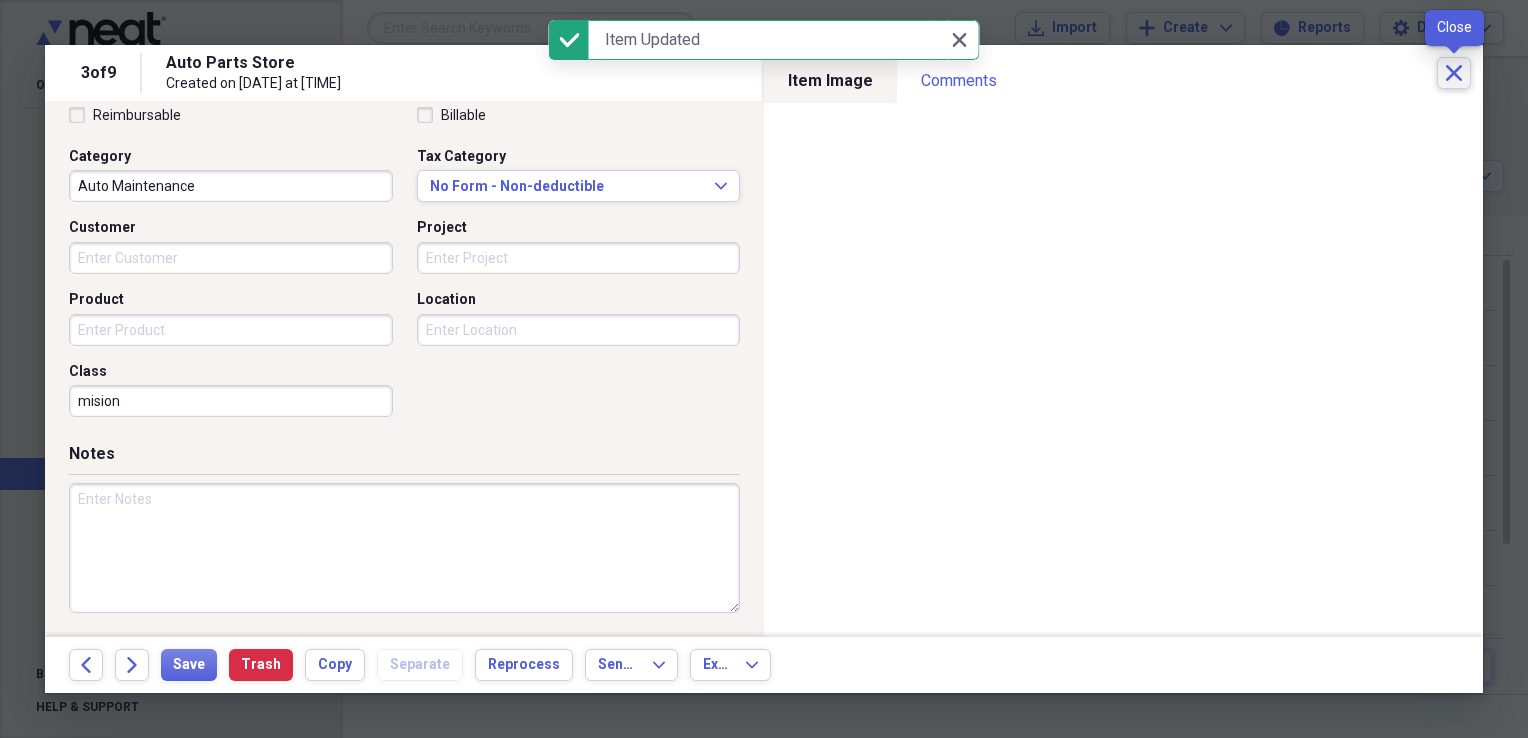 click on "Close" 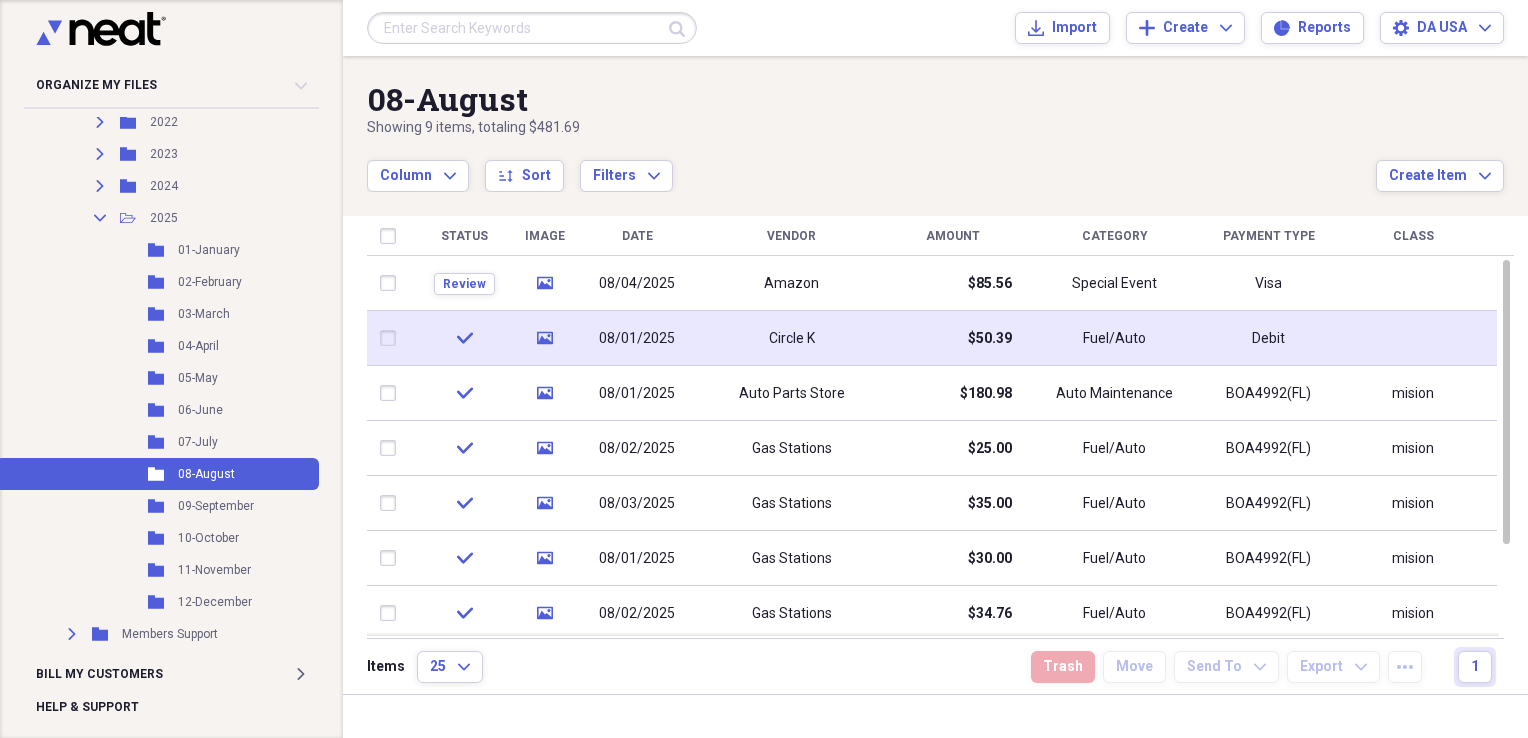 click on "Circle K" at bounding box center (791, 338) 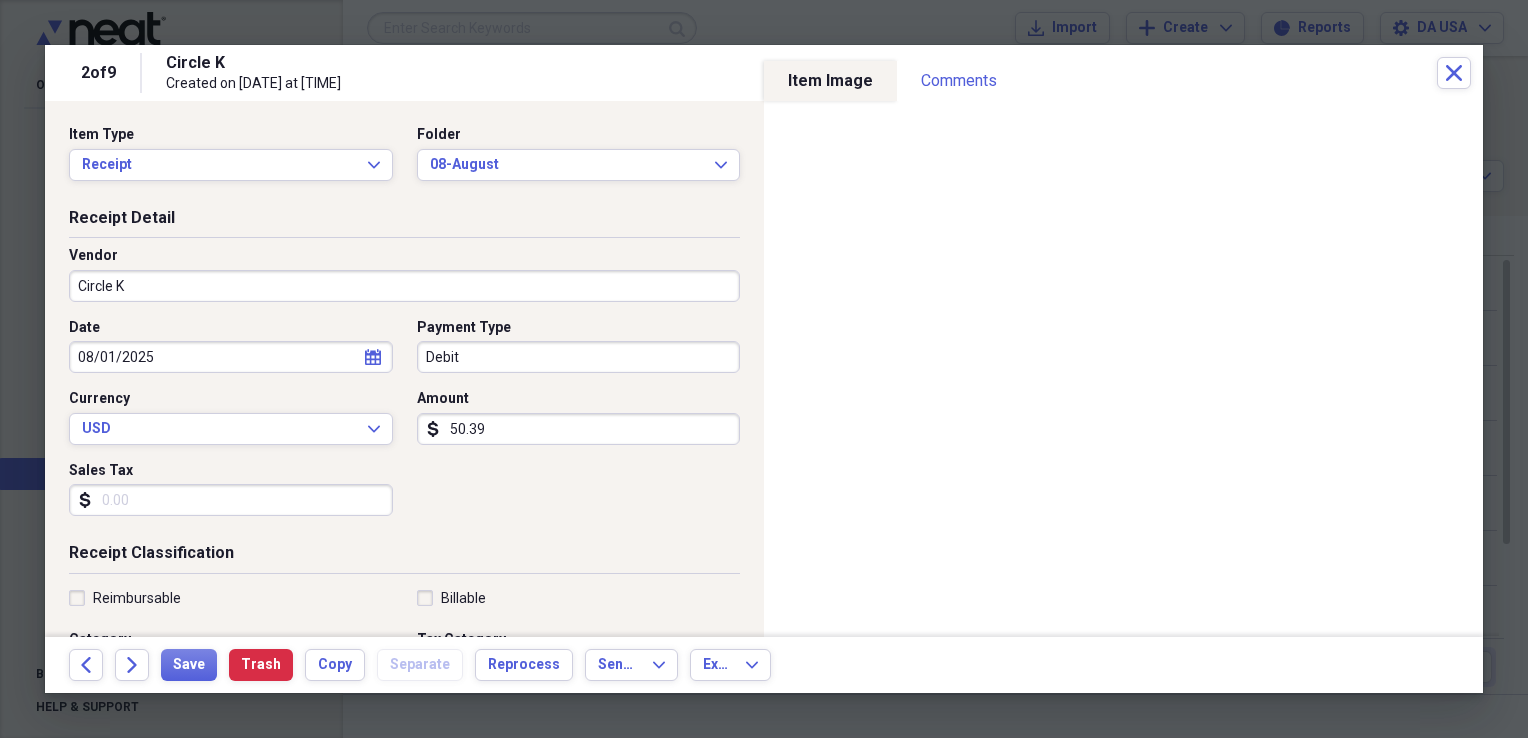 click on "Circle K" at bounding box center (404, 286) 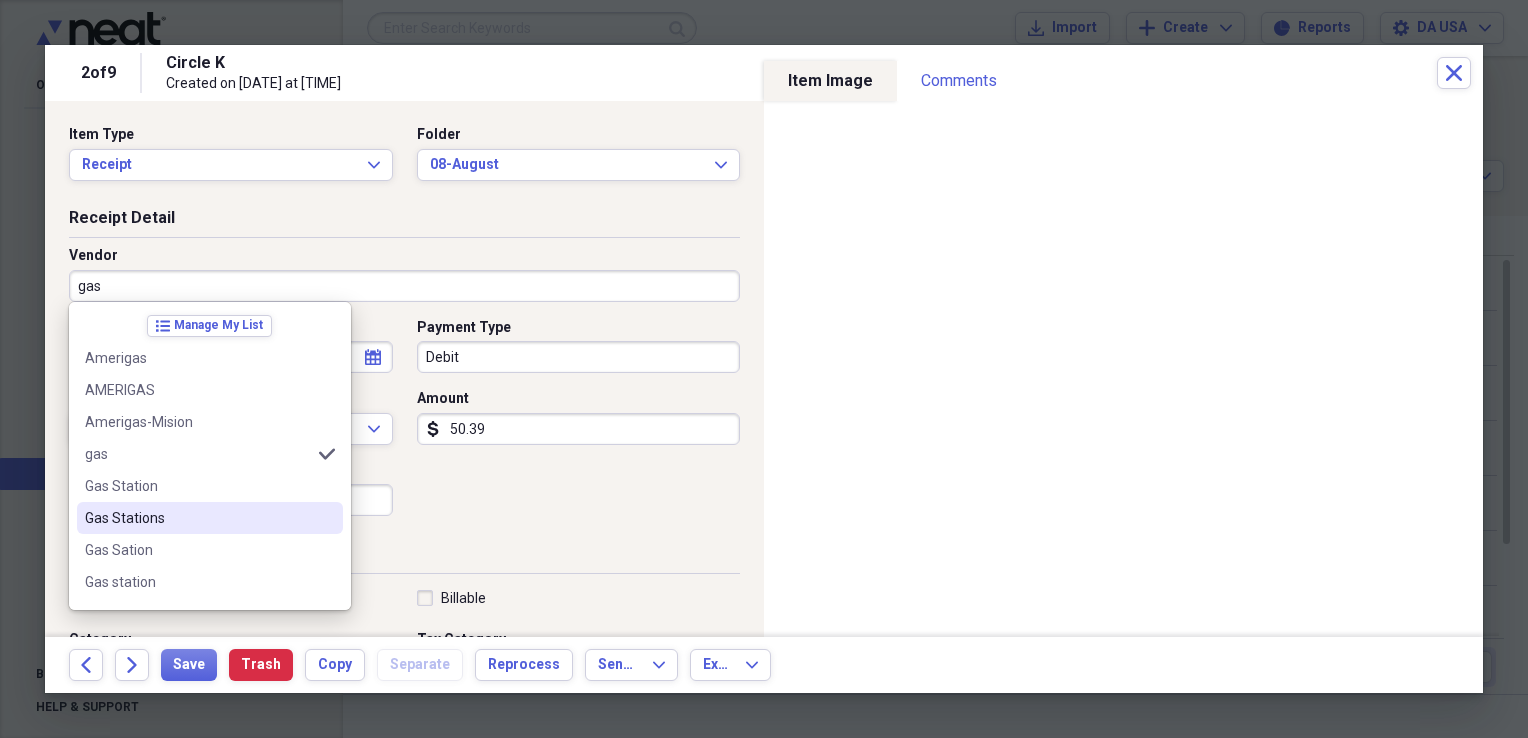 click on "Gas  Stations" at bounding box center [198, 518] 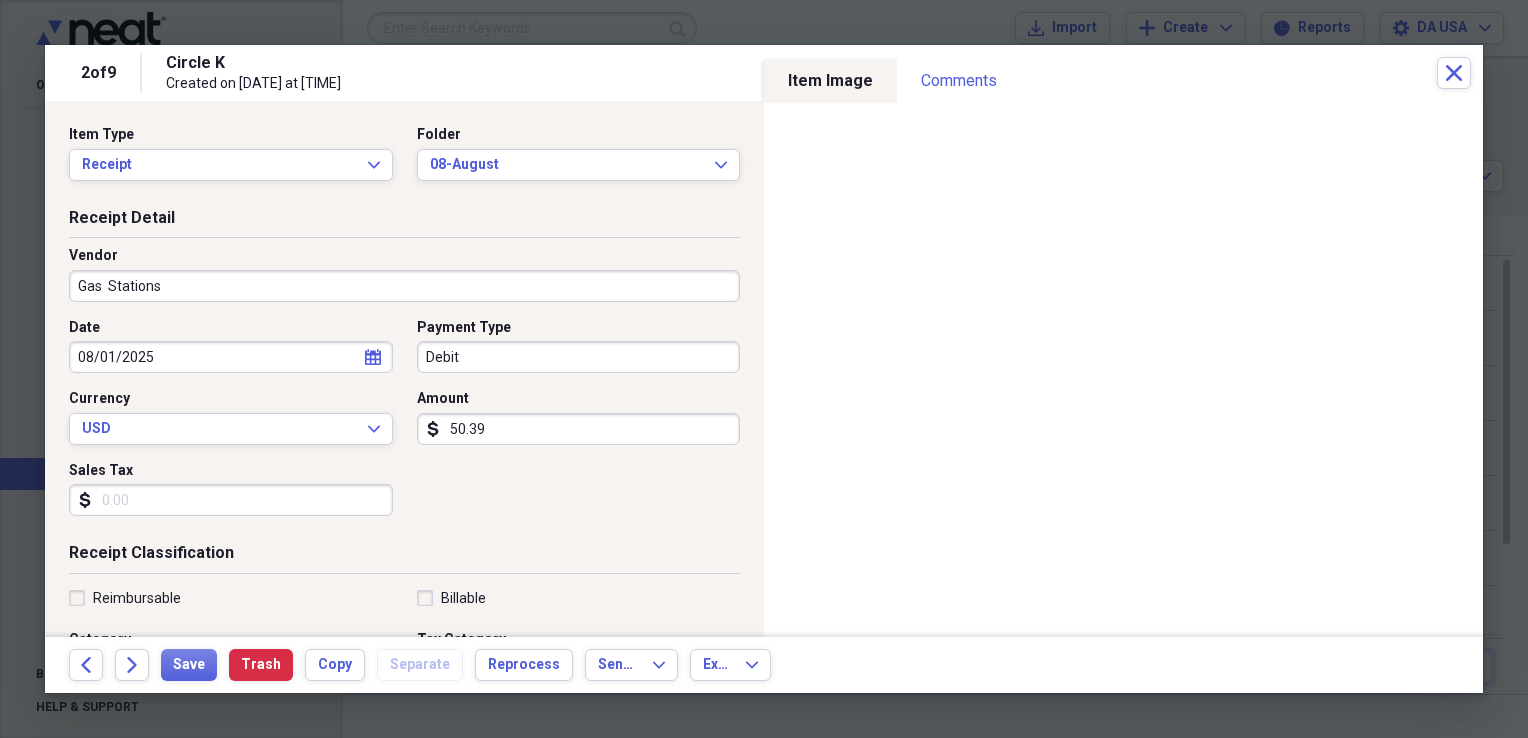 click on "Debit" at bounding box center [579, 357] 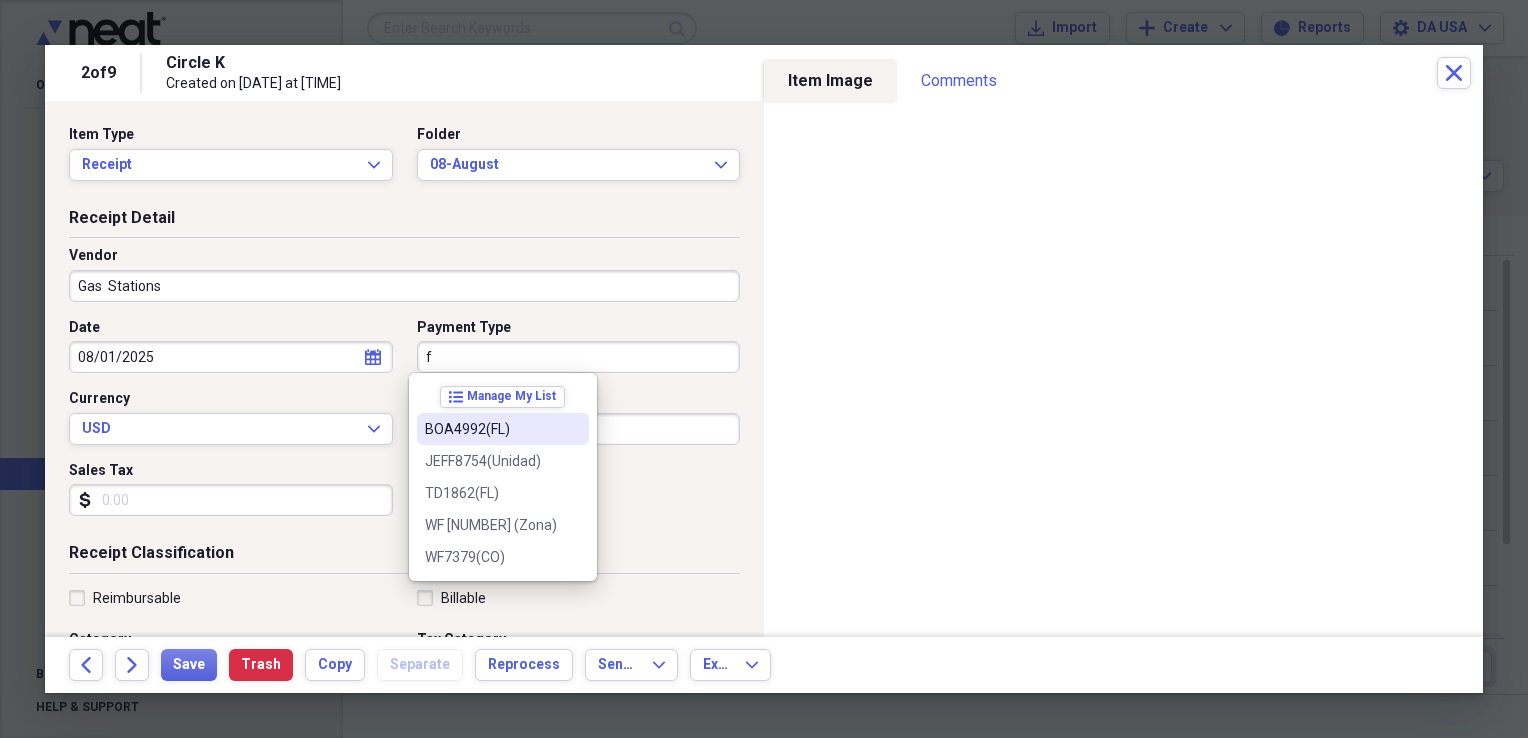 click on "BOA4992(FL)" at bounding box center [503, 429] 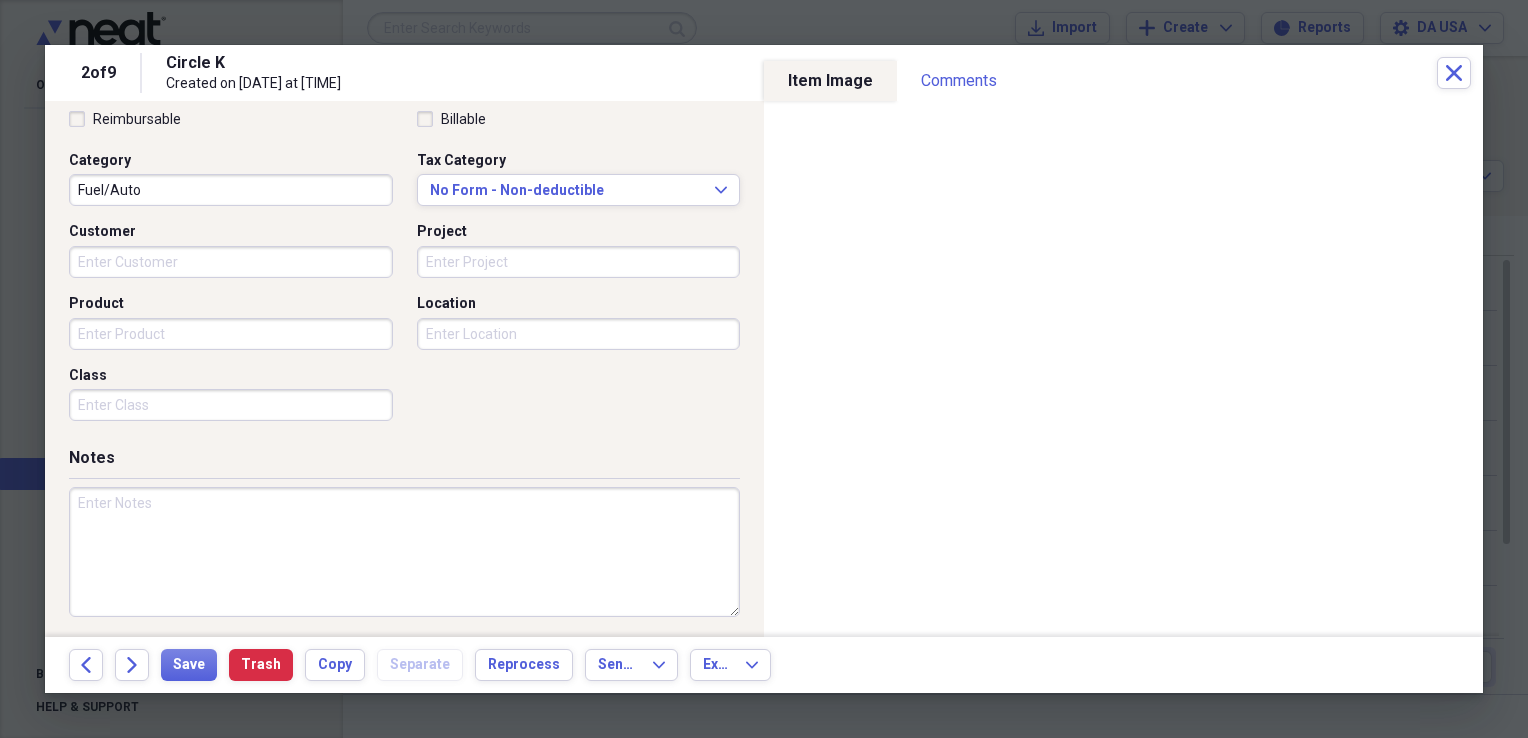 scroll, scrollTop: 483, scrollLeft: 0, axis: vertical 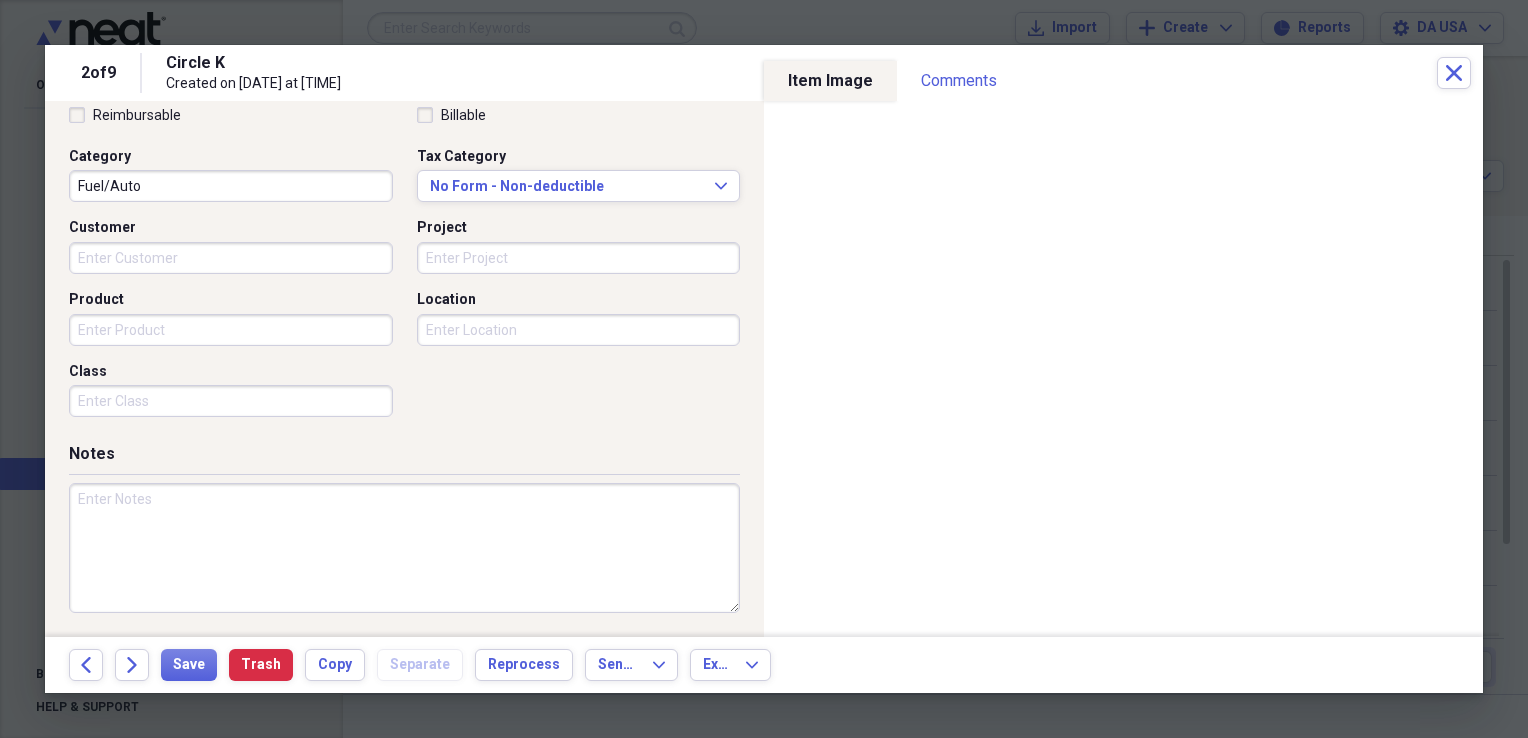 click on "Class" at bounding box center [231, 401] 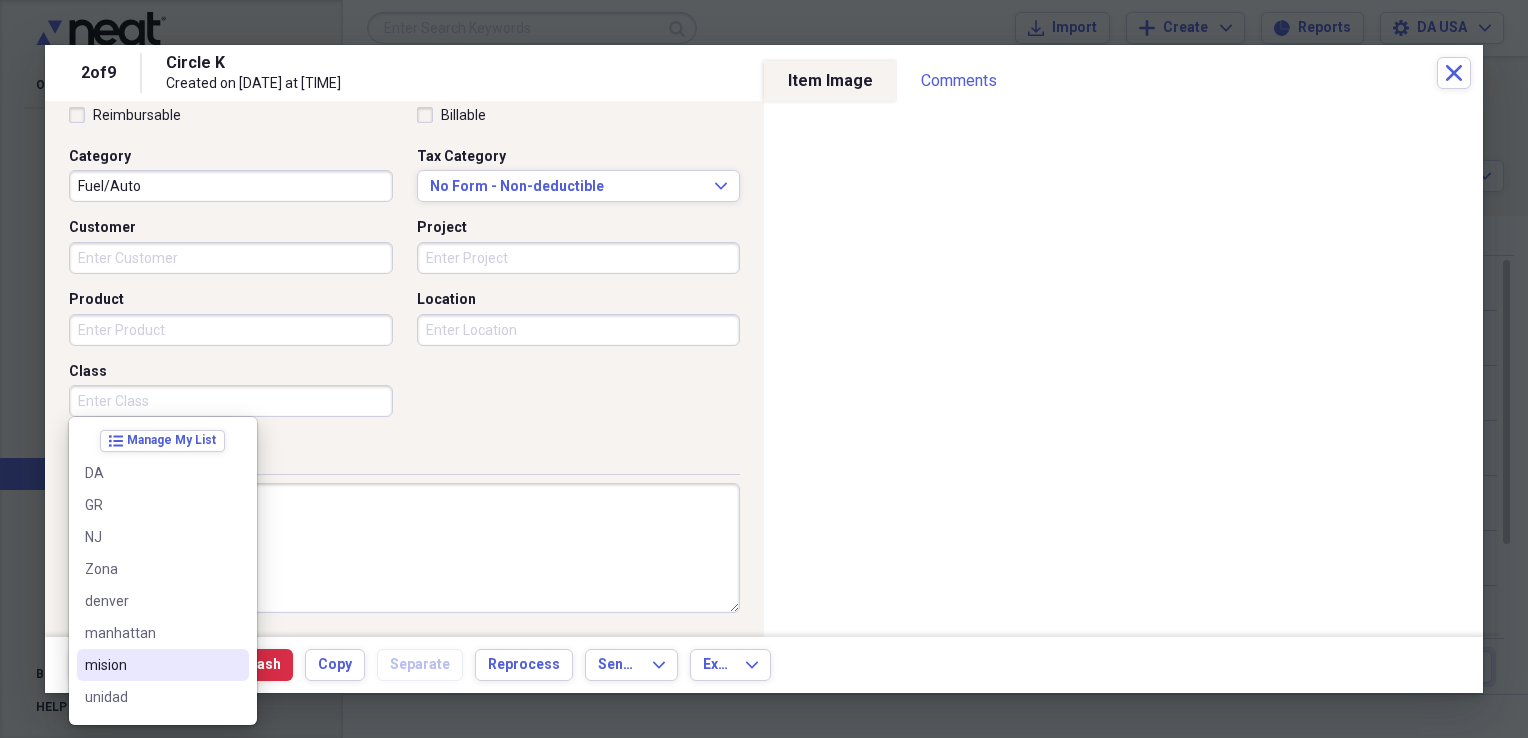 click on "mision" at bounding box center [151, 665] 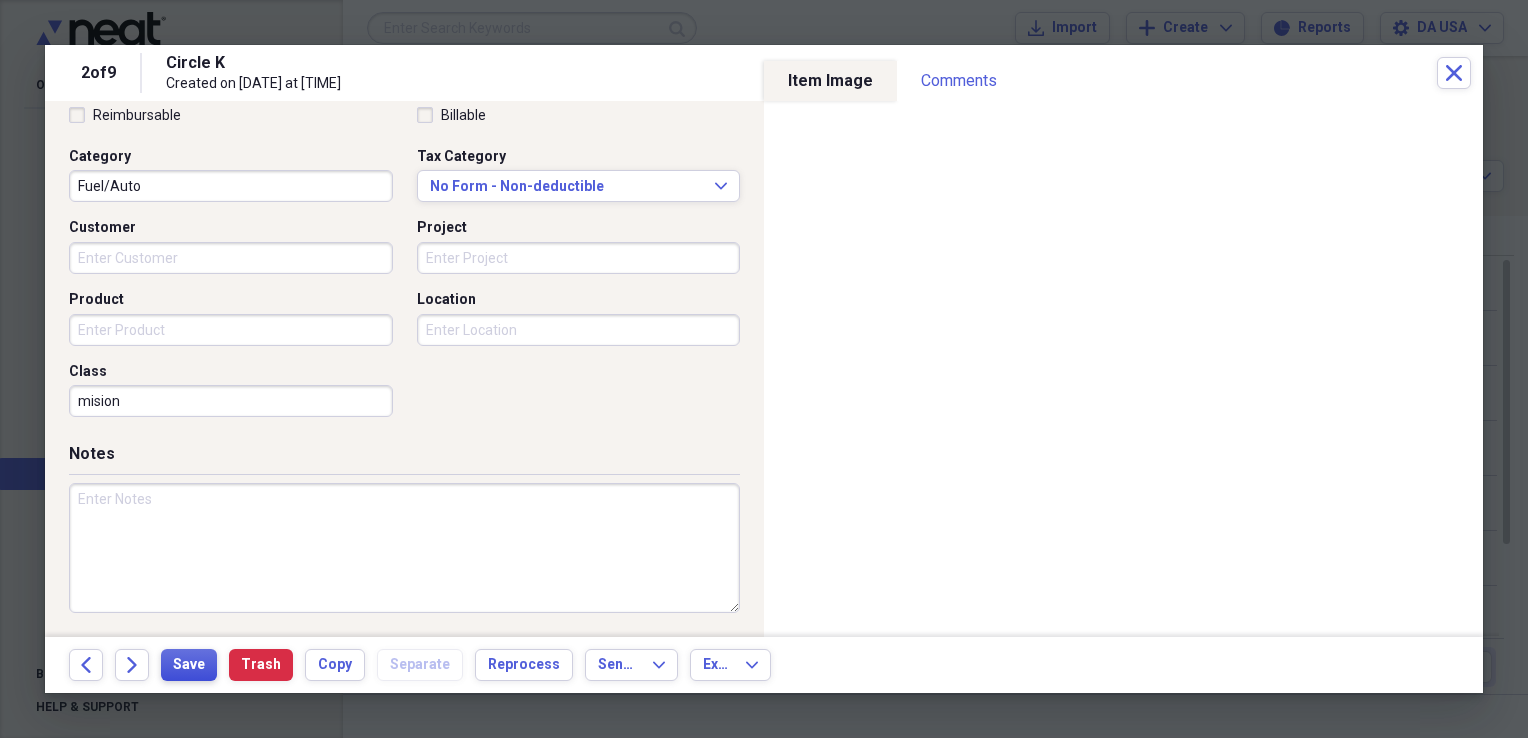 click on "Save" at bounding box center (189, 665) 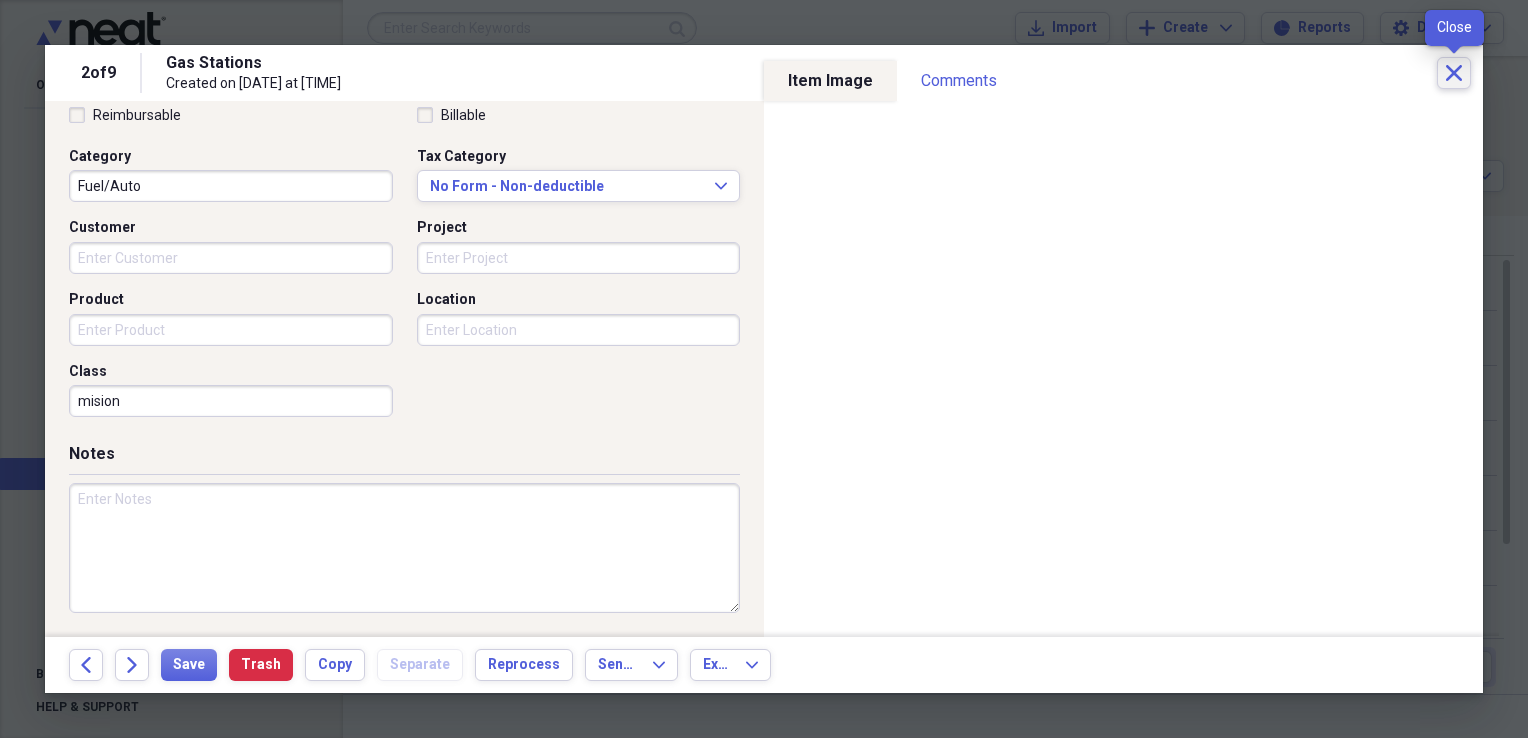 click on "Close" at bounding box center (1454, 73) 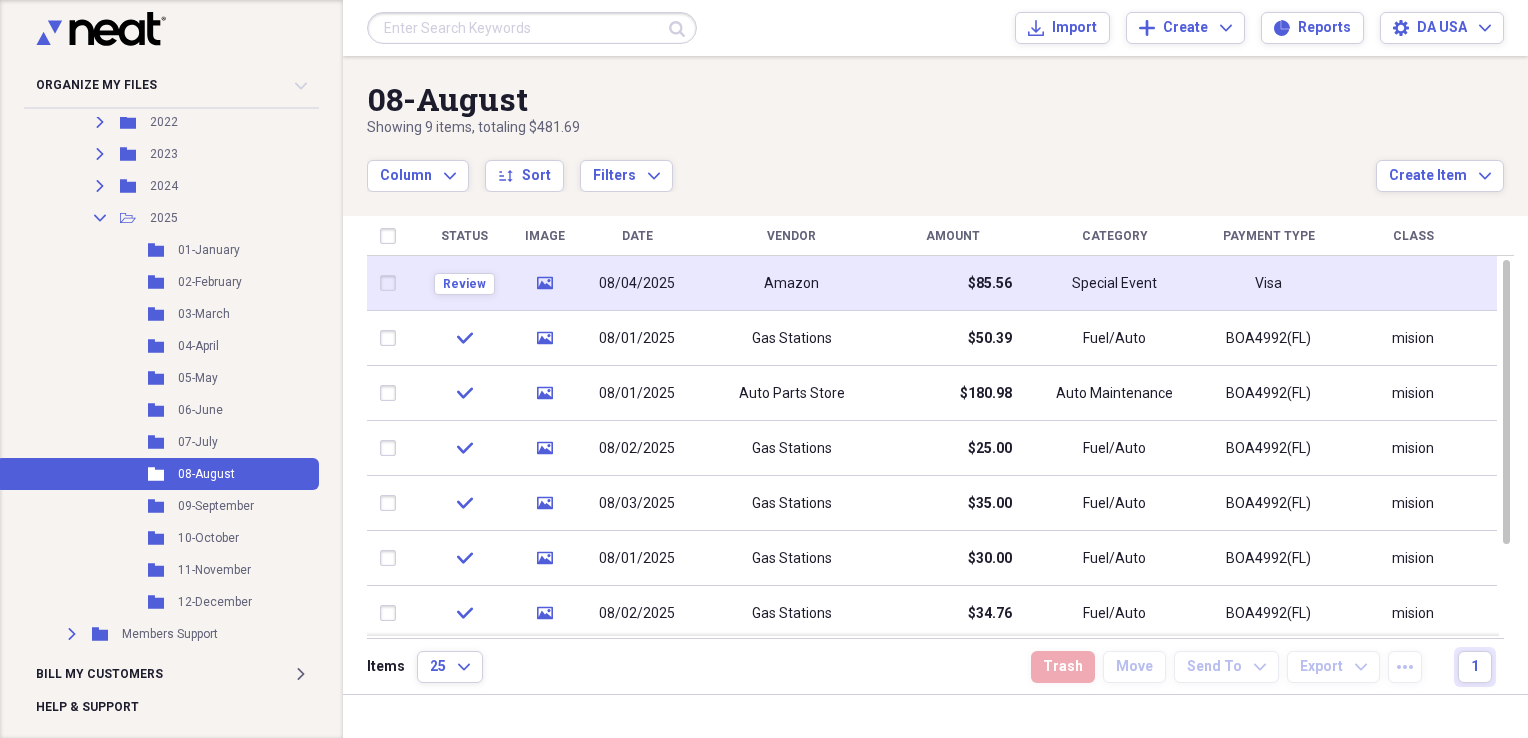 click on "Amazon" at bounding box center [791, 283] 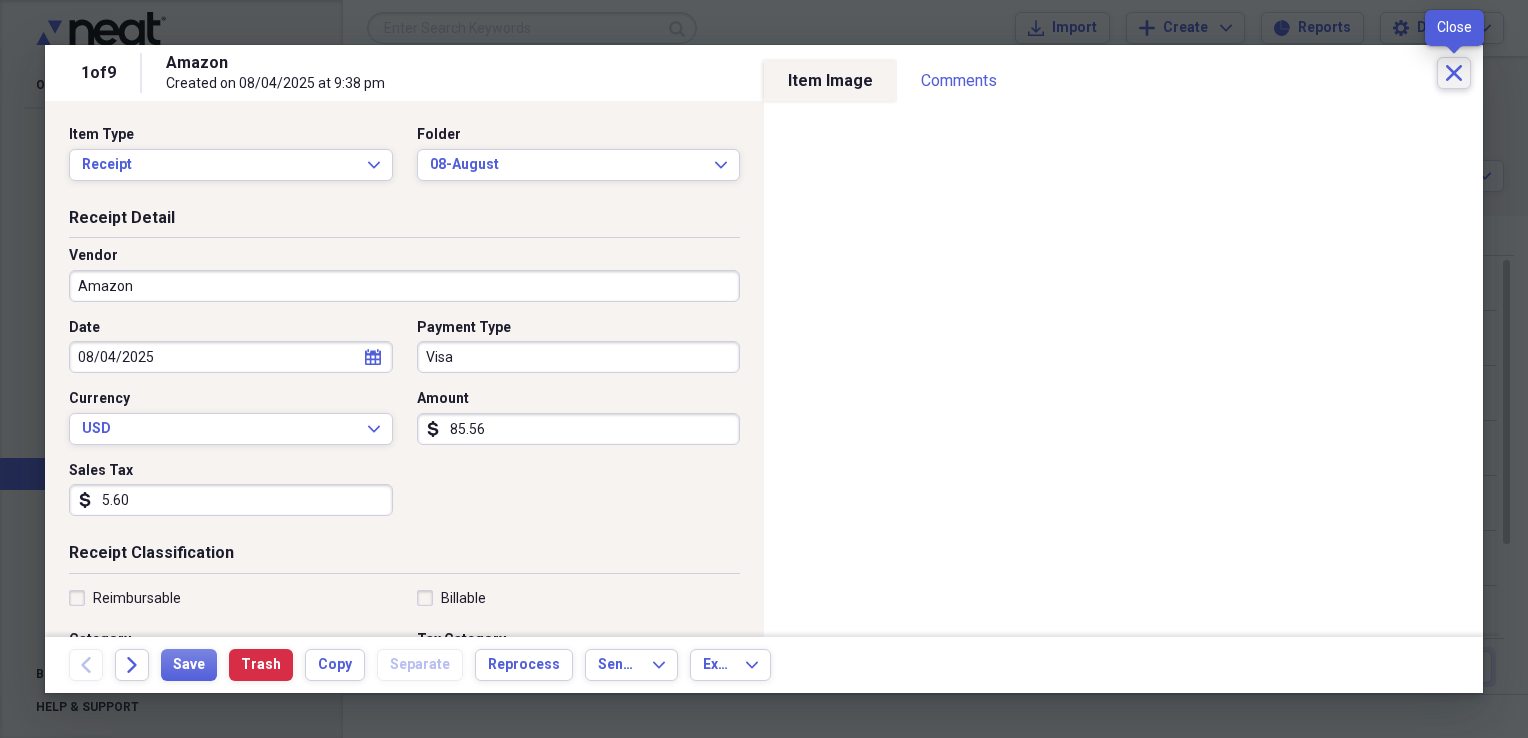 click on "Close" 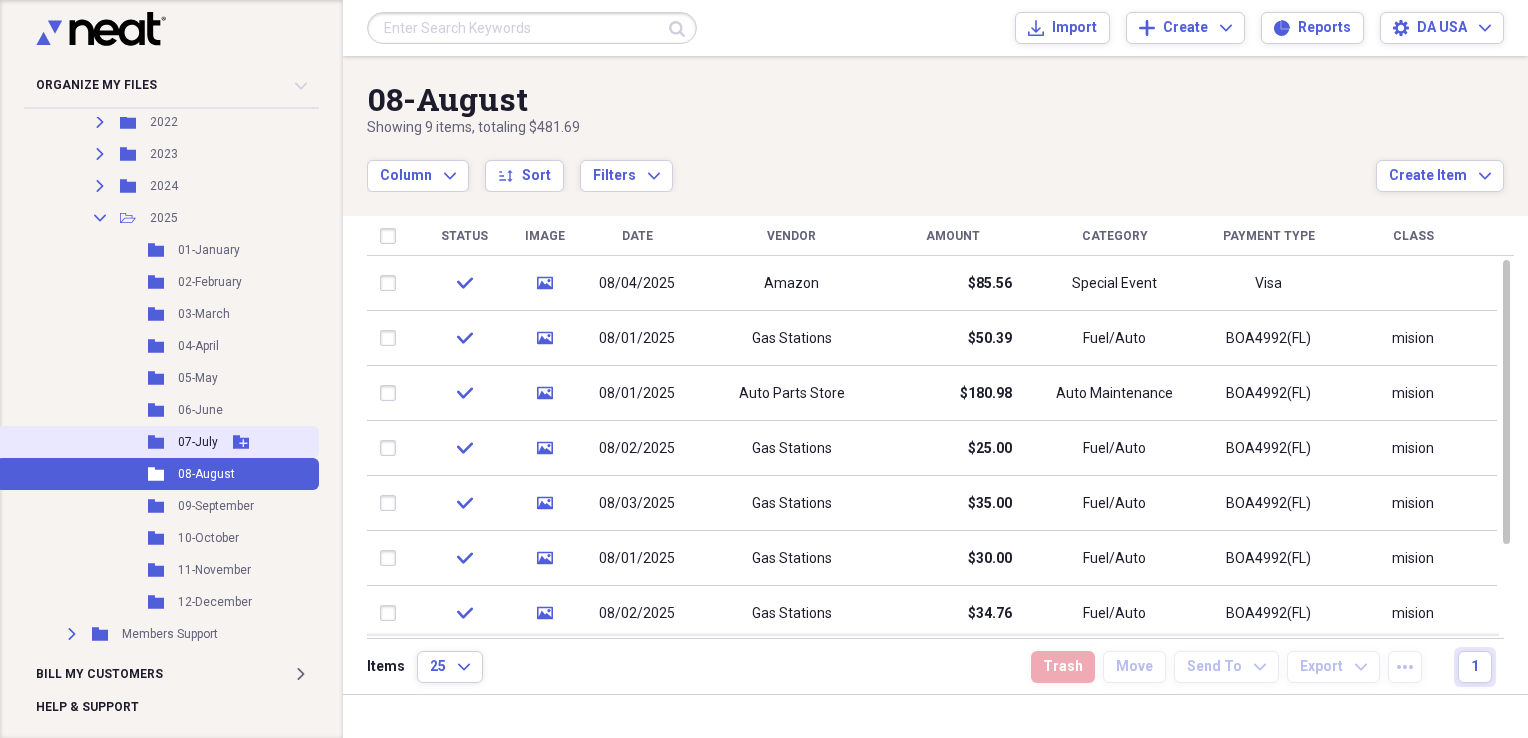 click on "07-July" at bounding box center (198, 442) 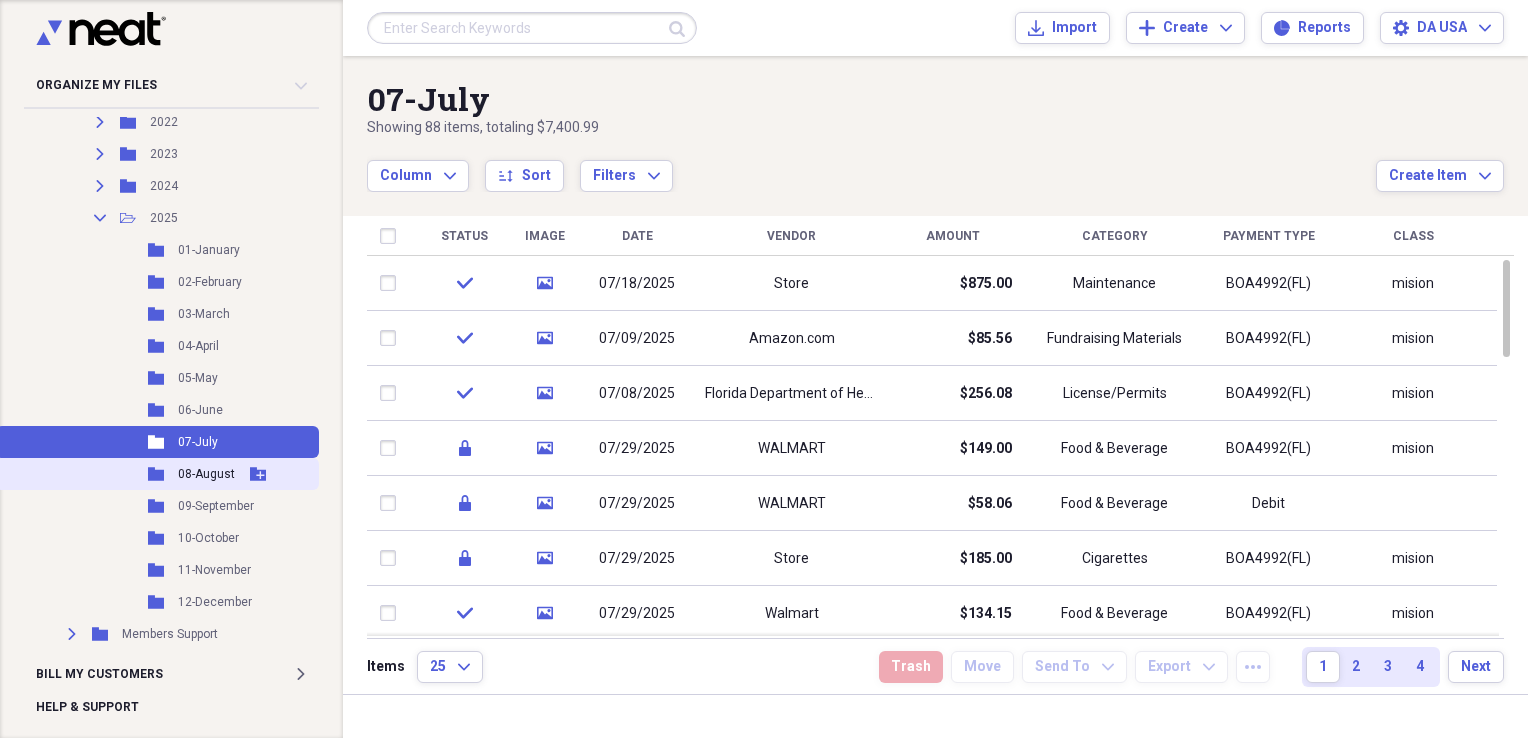 click on "08-August" at bounding box center [206, 474] 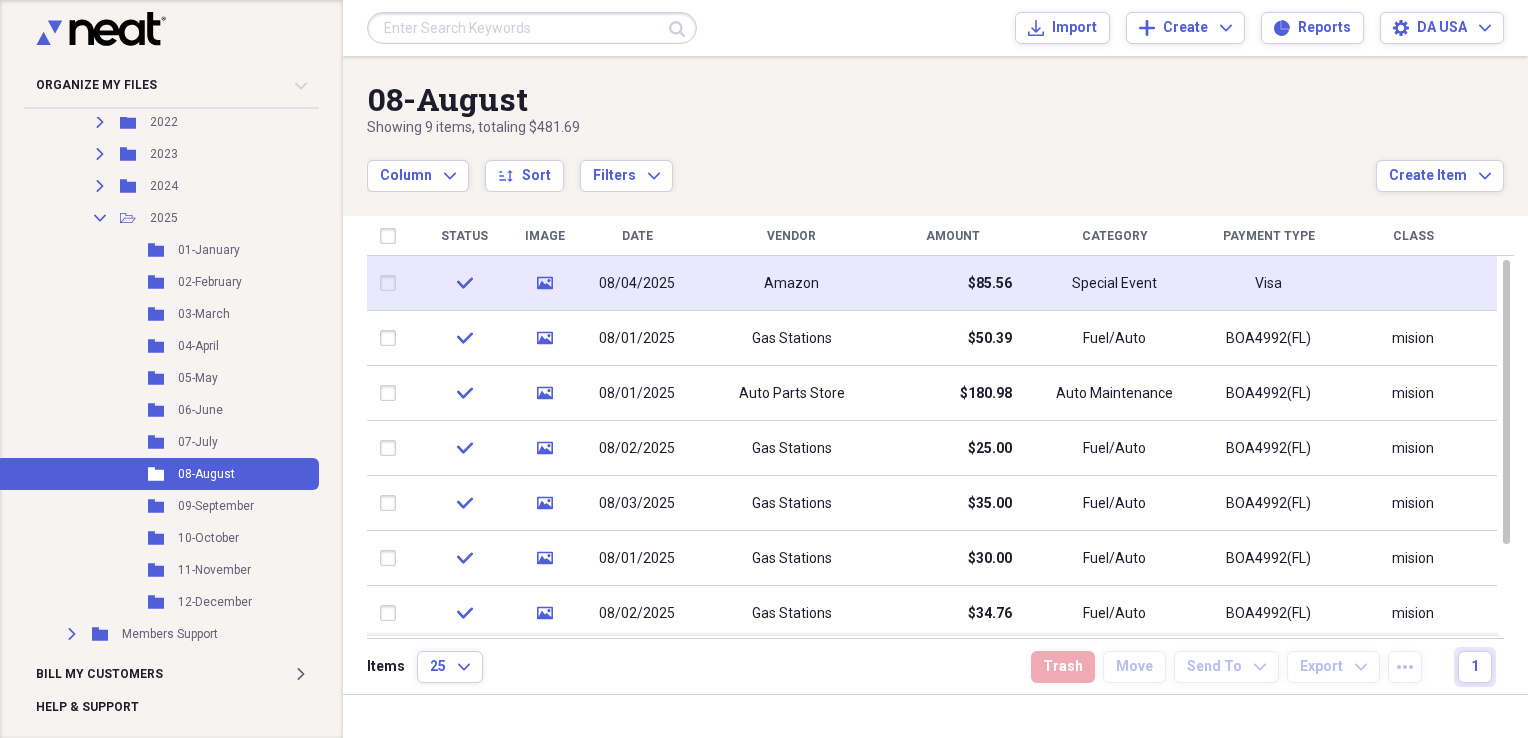 click on "Amazon" at bounding box center (791, 283) 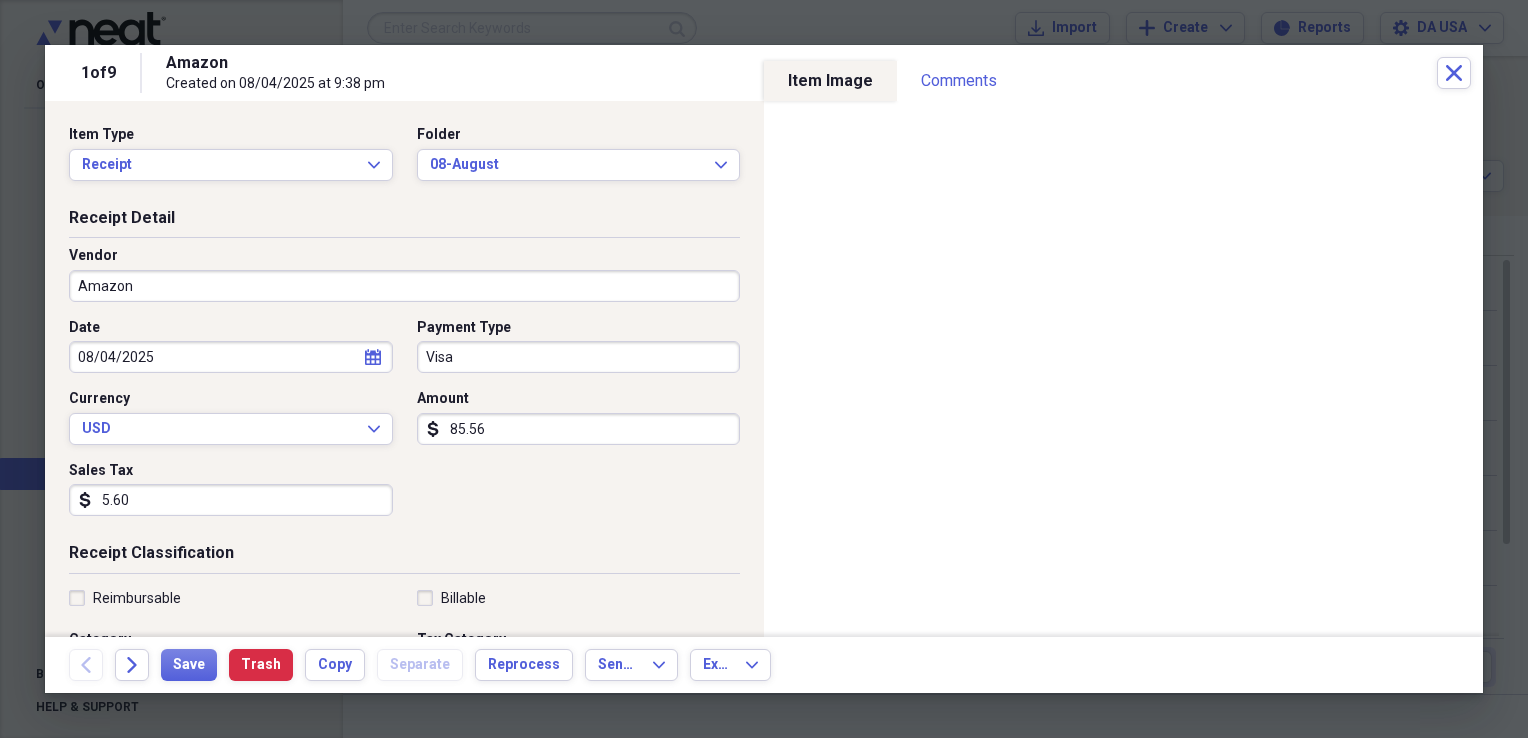 click on "Amazon" at bounding box center (404, 286) 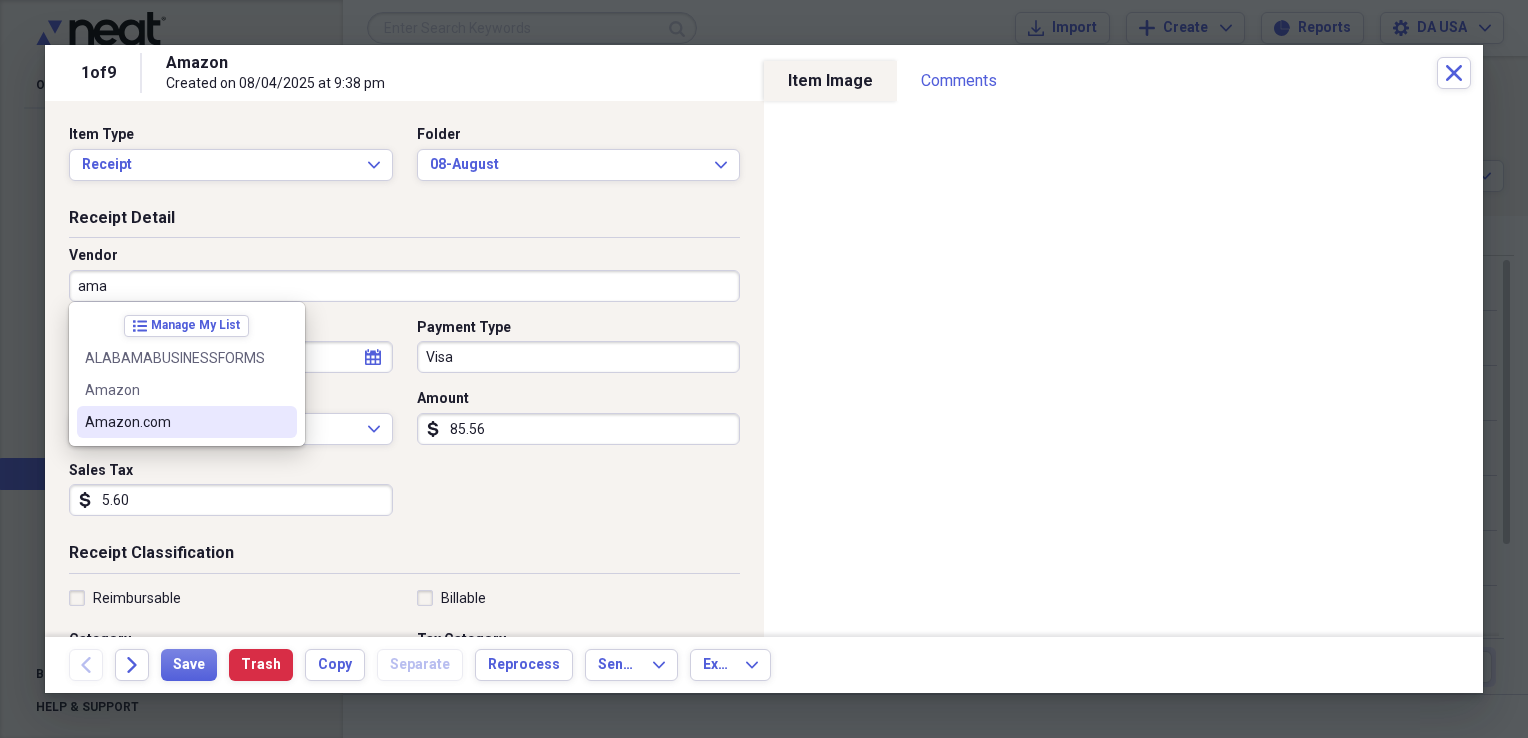 click on "Amazon.com" at bounding box center [175, 422] 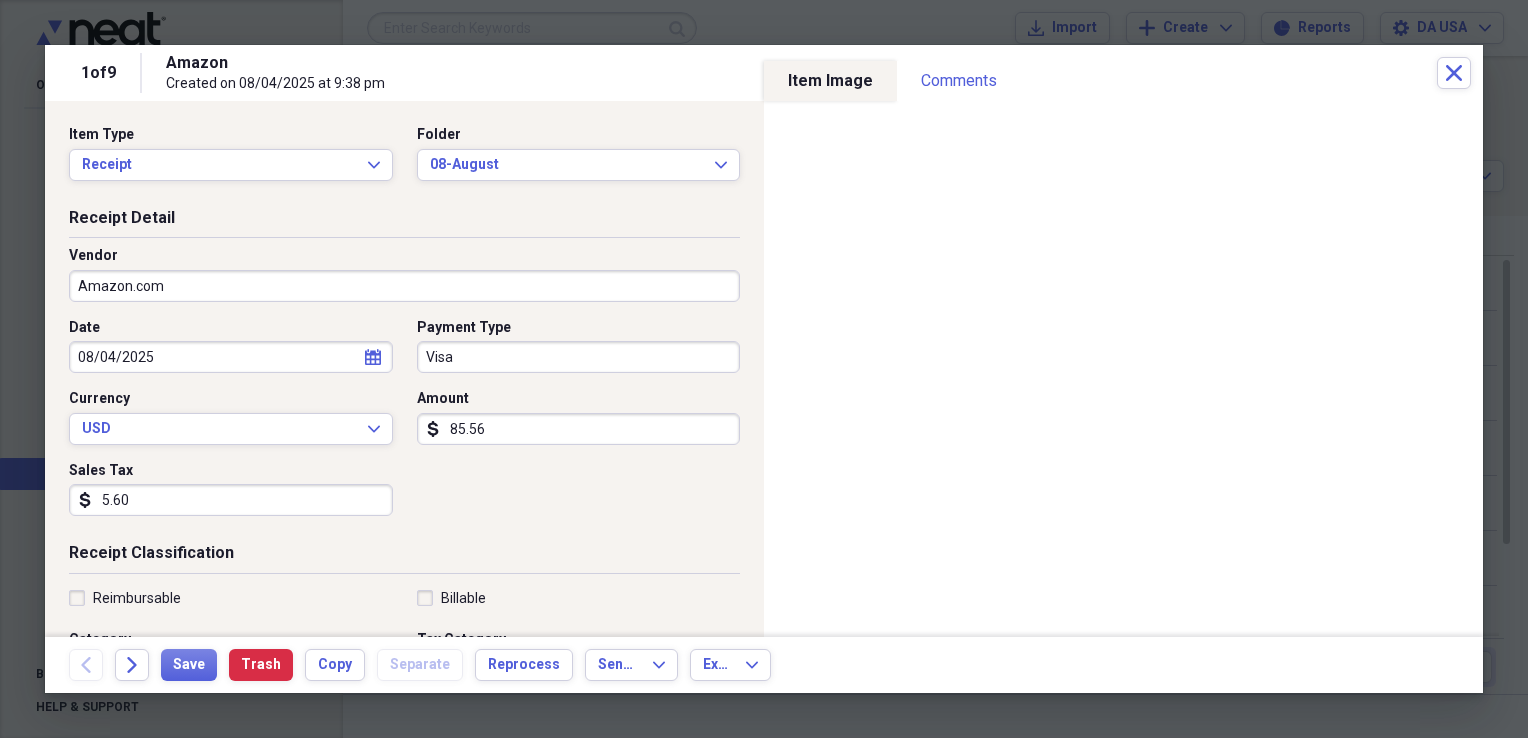type on "Office Supplies" 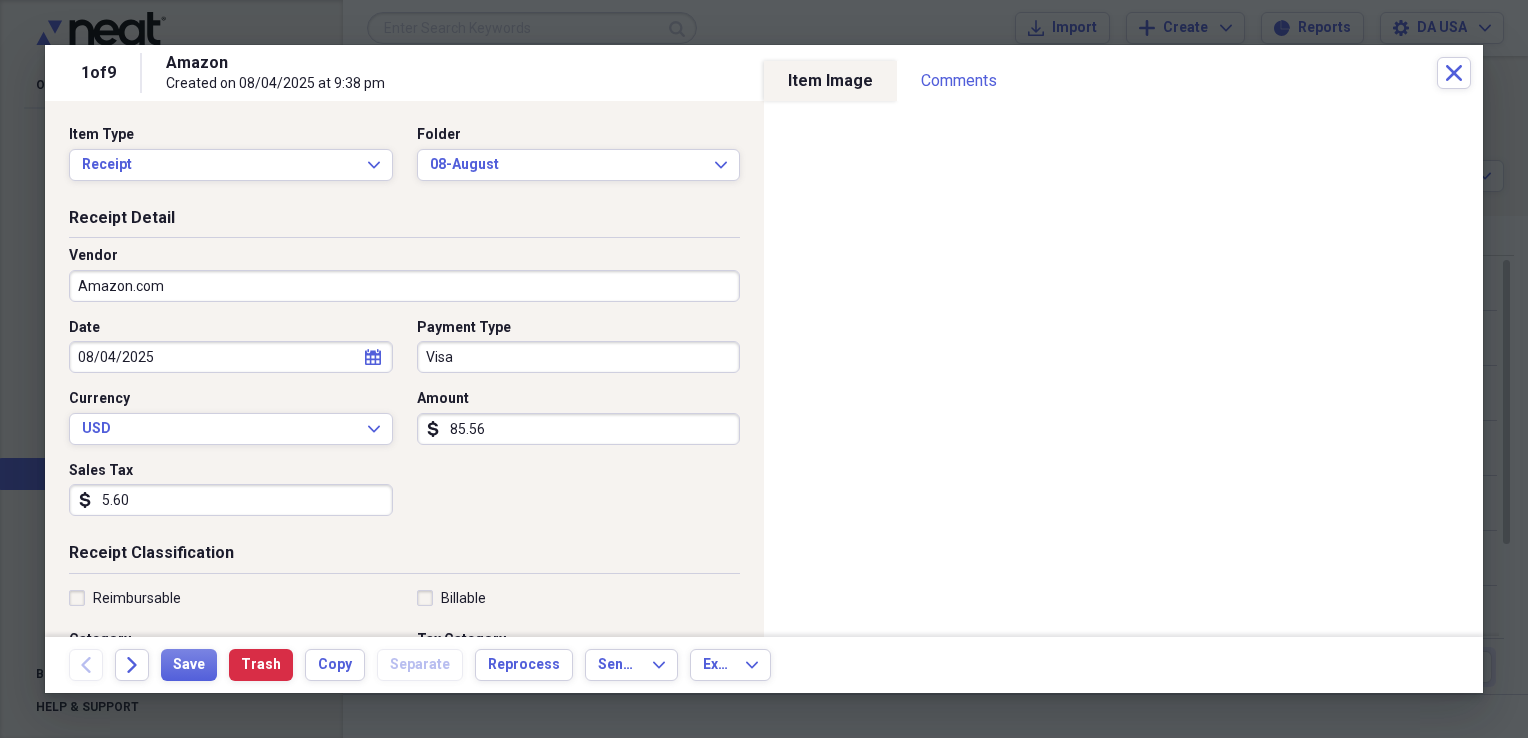 click on "Visa" at bounding box center (579, 357) 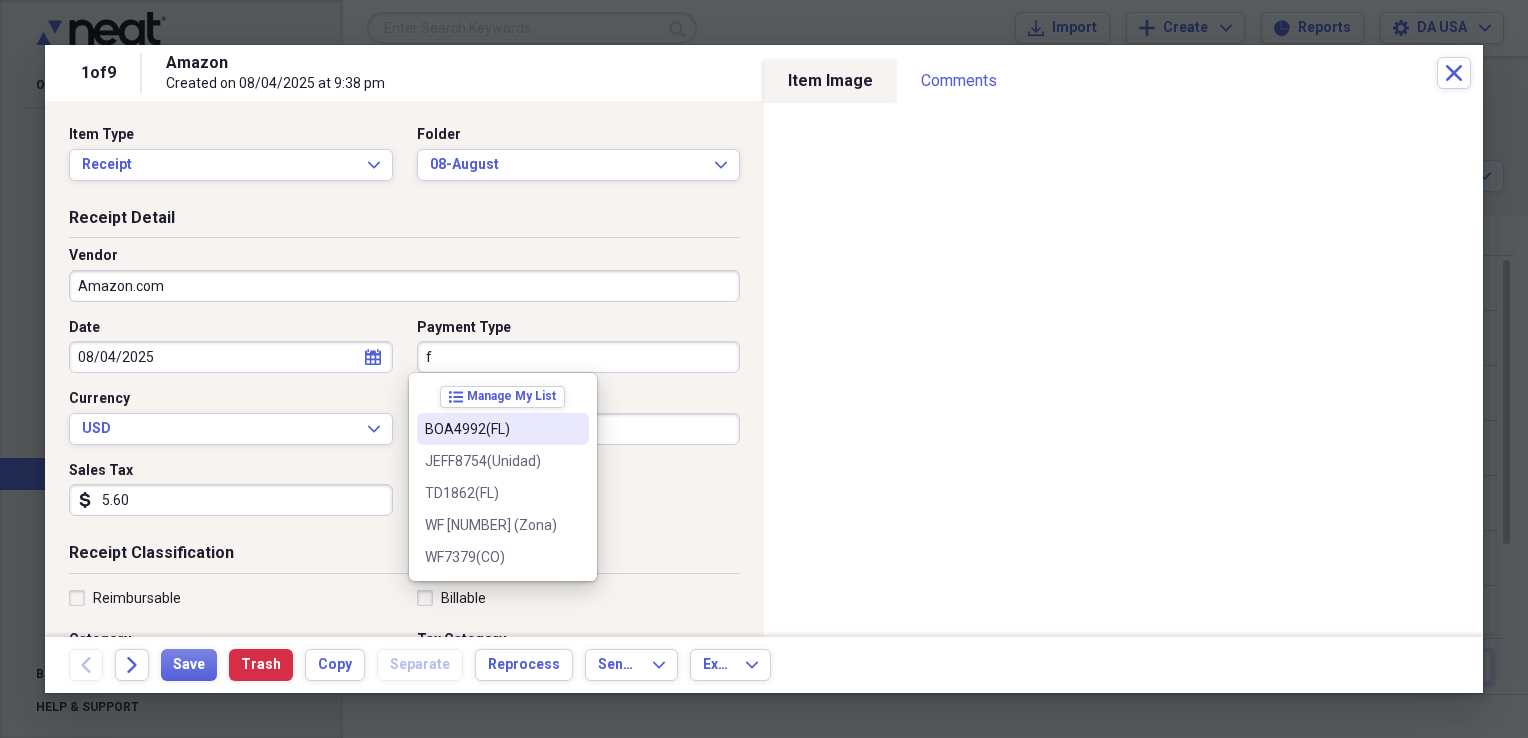 click on "BOA4992(FL)" at bounding box center [491, 429] 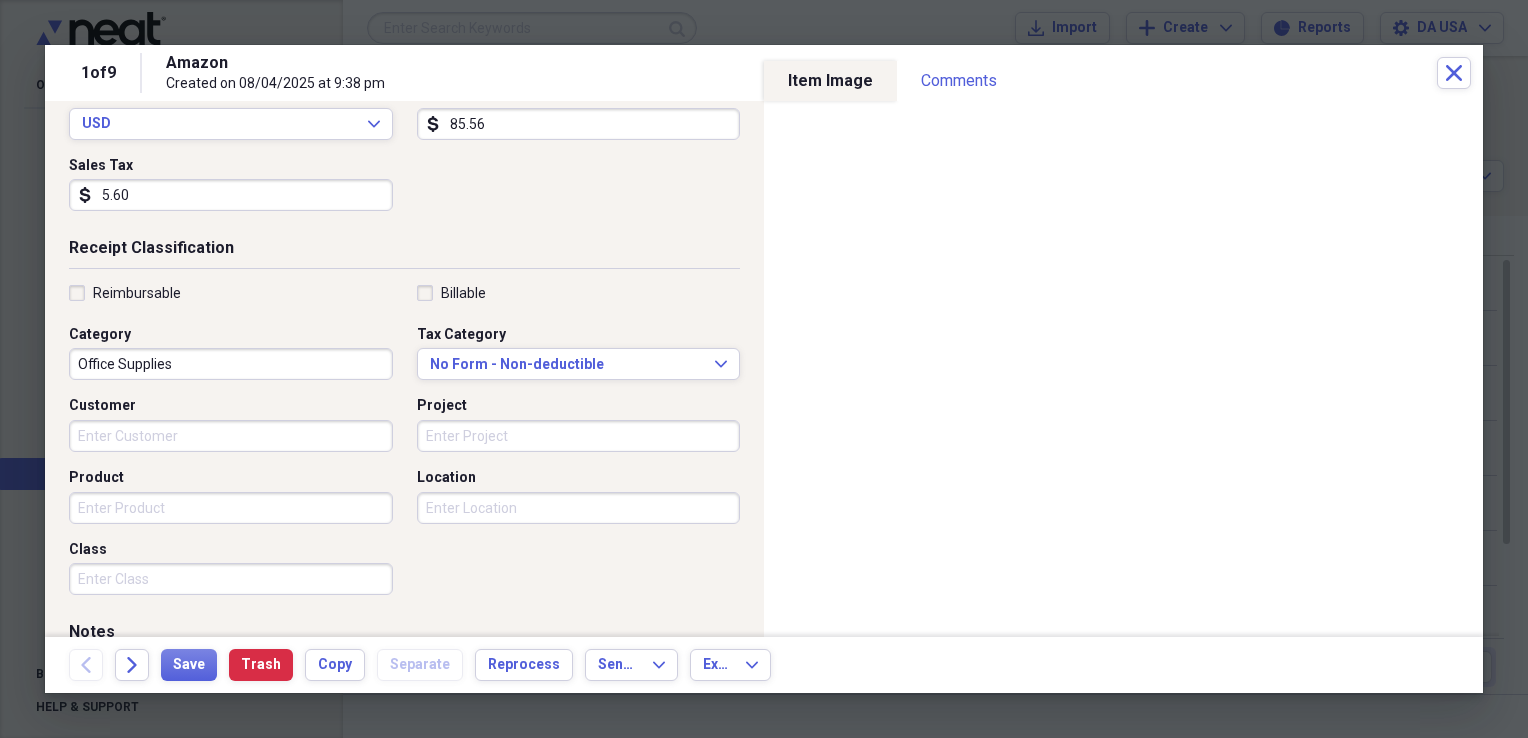 scroll, scrollTop: 307, scrollLeft: 0, axis: vertical 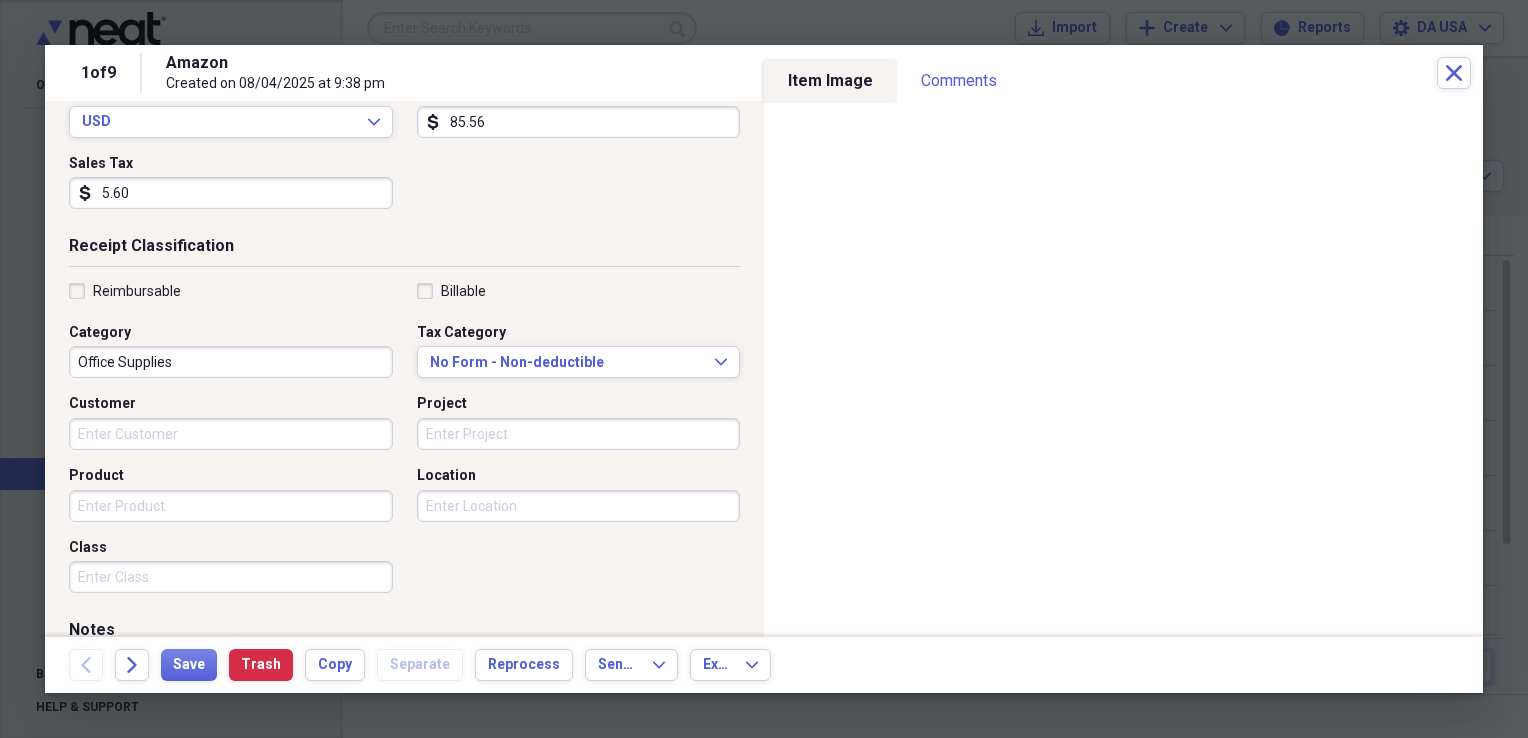 click on "Office Supplies" at bounding box center [231, 362] 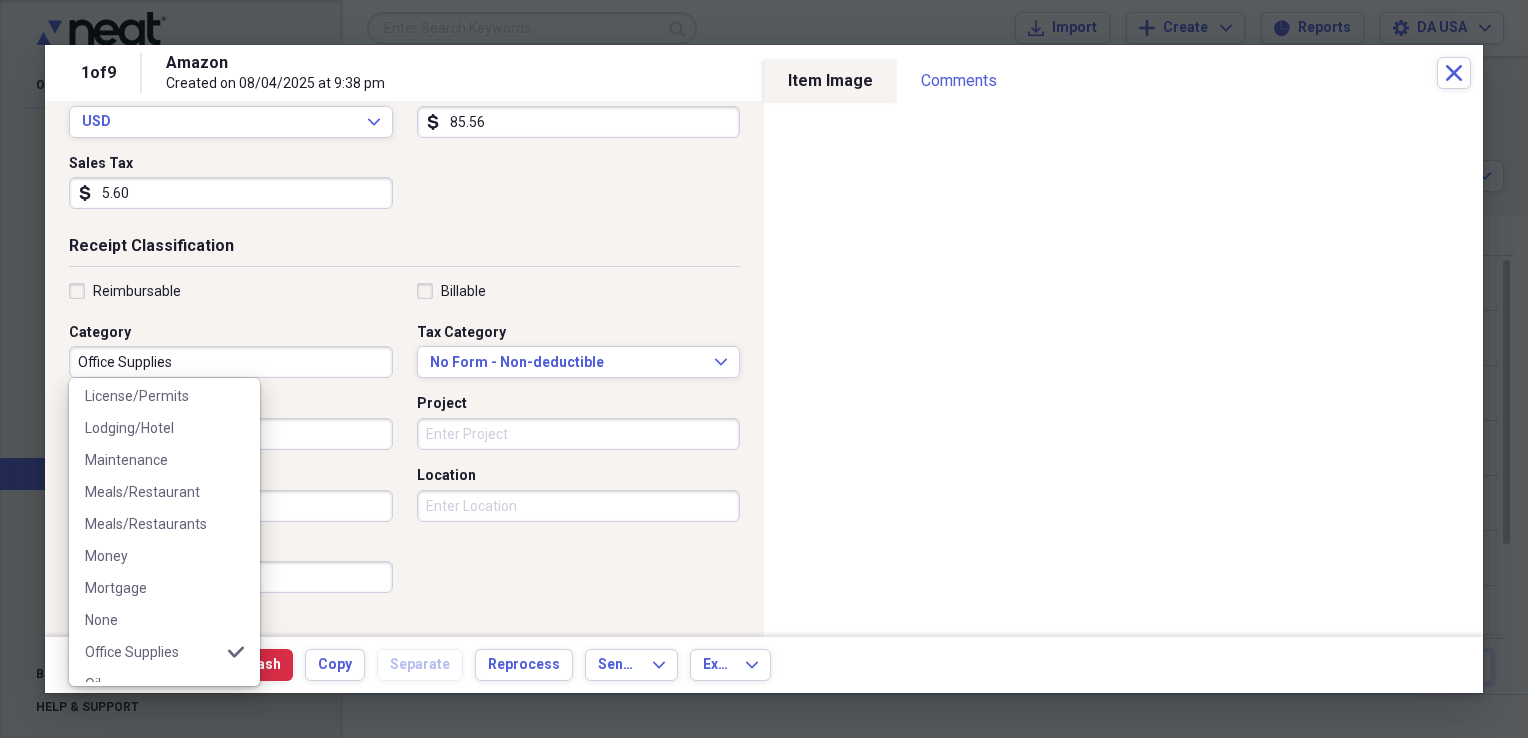 scroll, scrollTop: 1596, scrollLeft: 0, axis: vertical 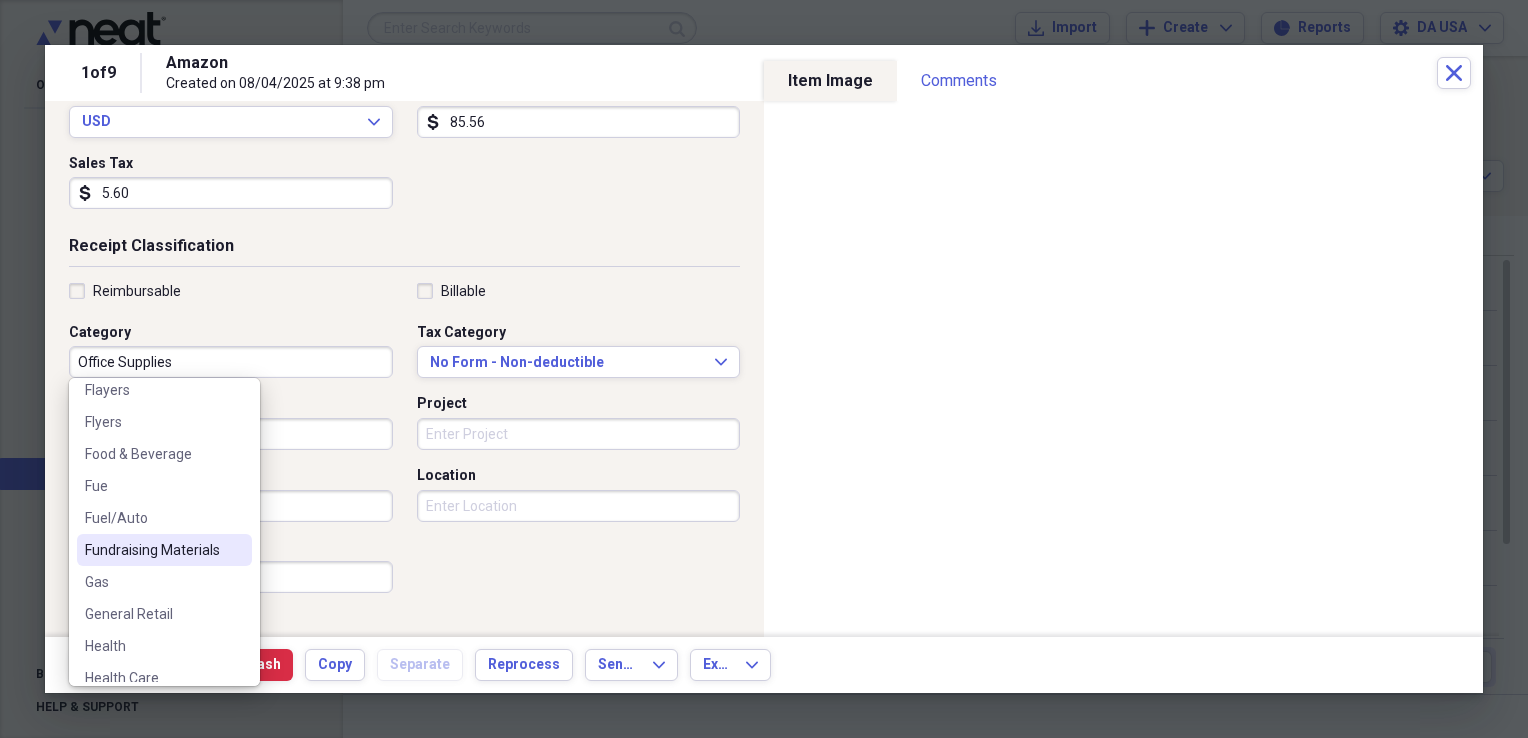 click on "Fundraising Materials" at bounding box center (152, 550) 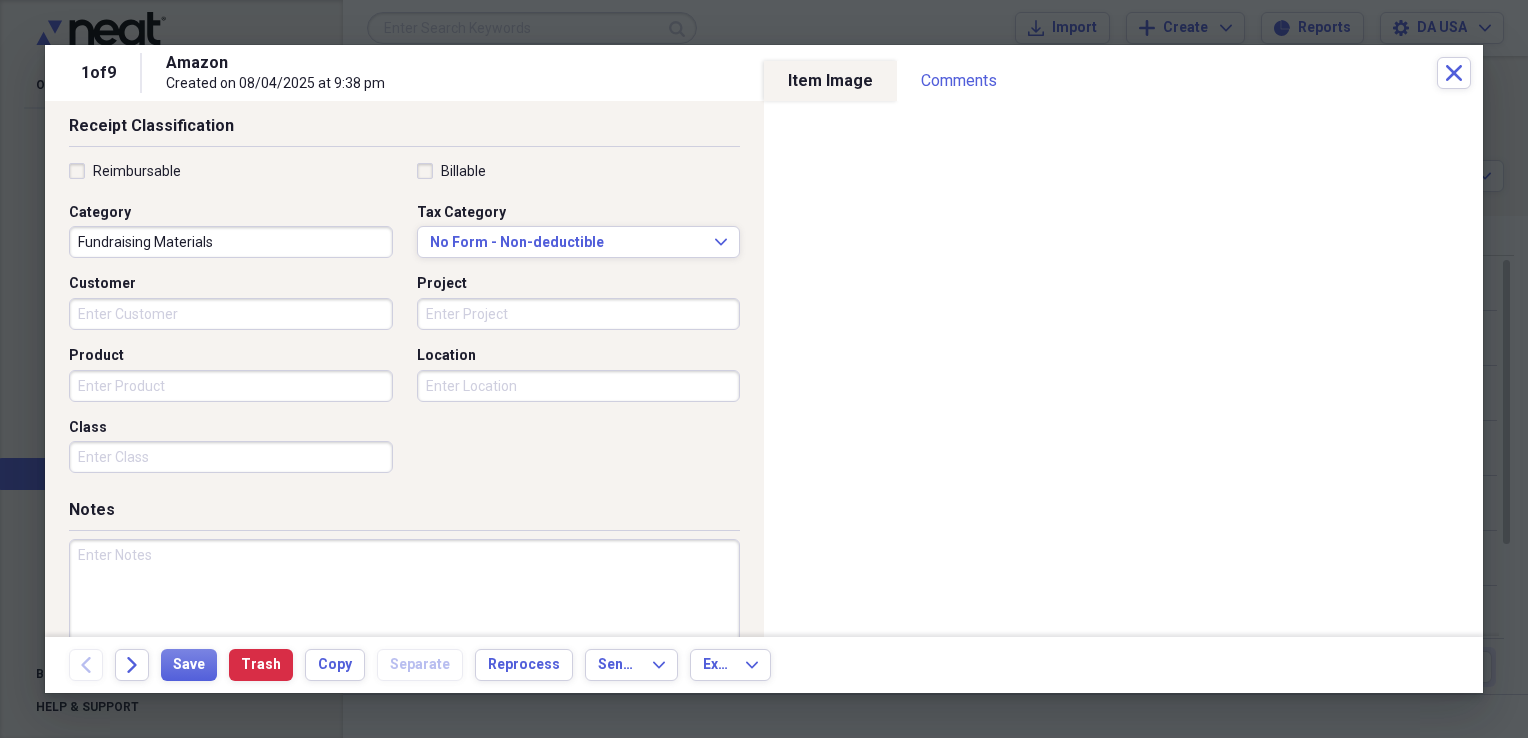 scroll, scrollTop: 483, scrollLeft: 0, axis: vertical 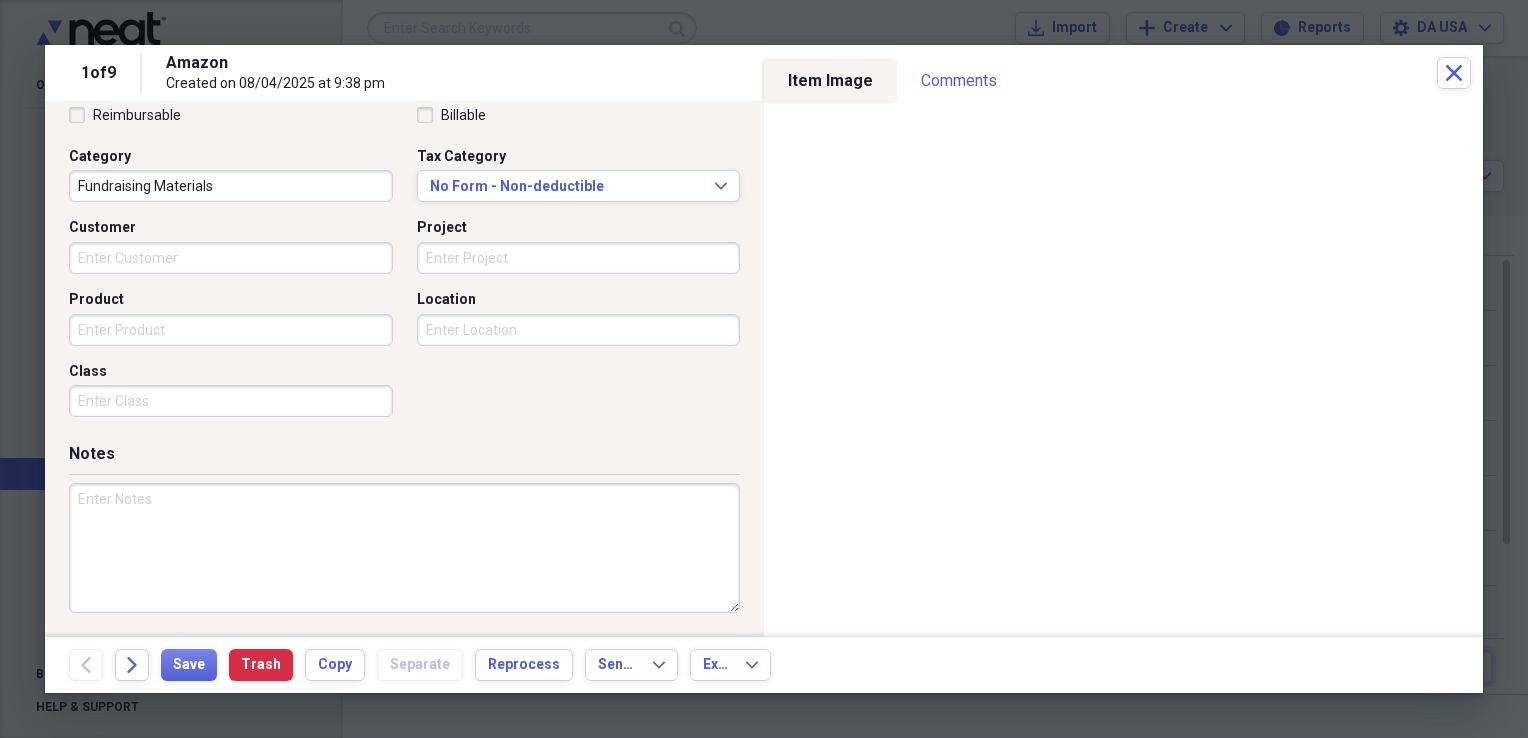 click on "Class" at bounding box center (231, 401) 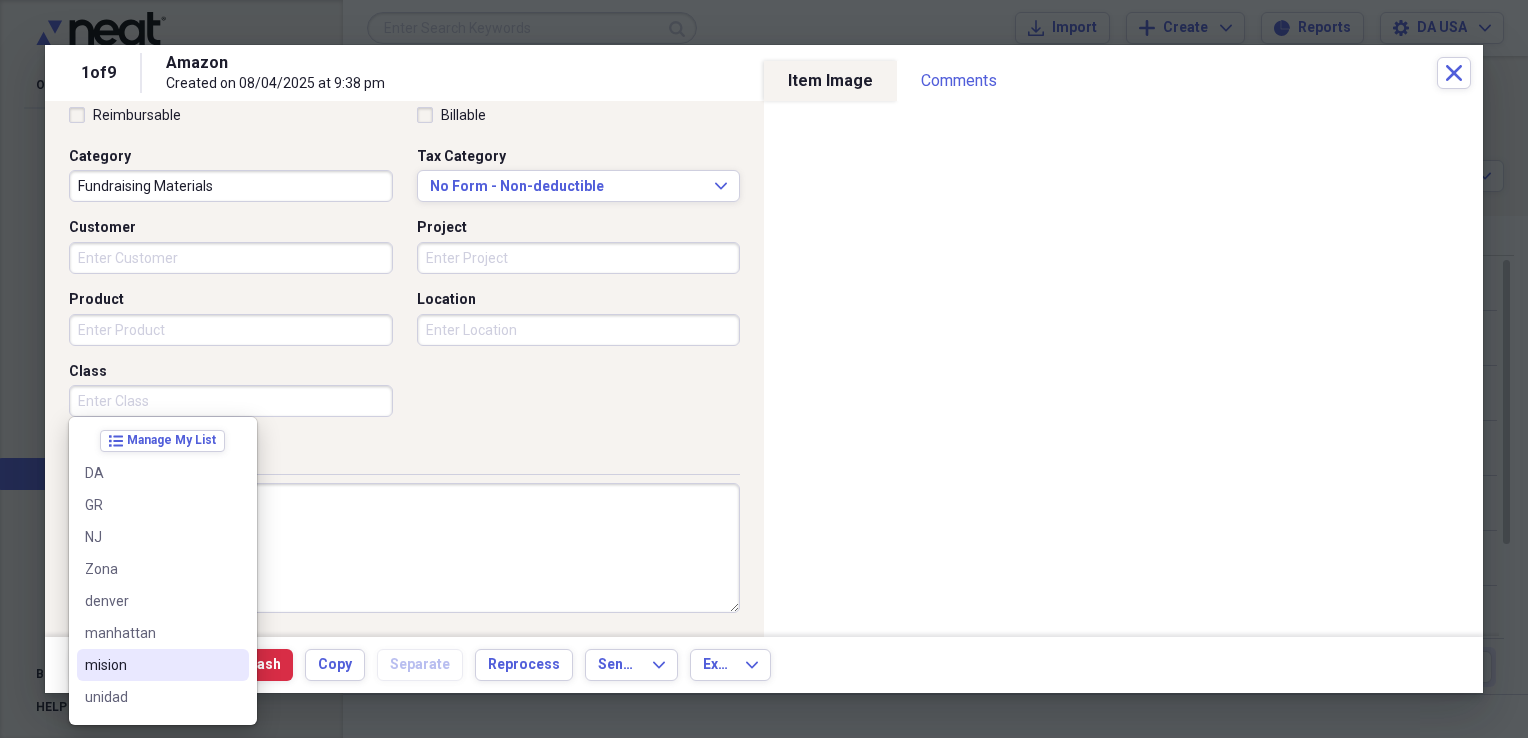 click on "mision" at bounding box center (151, 665) 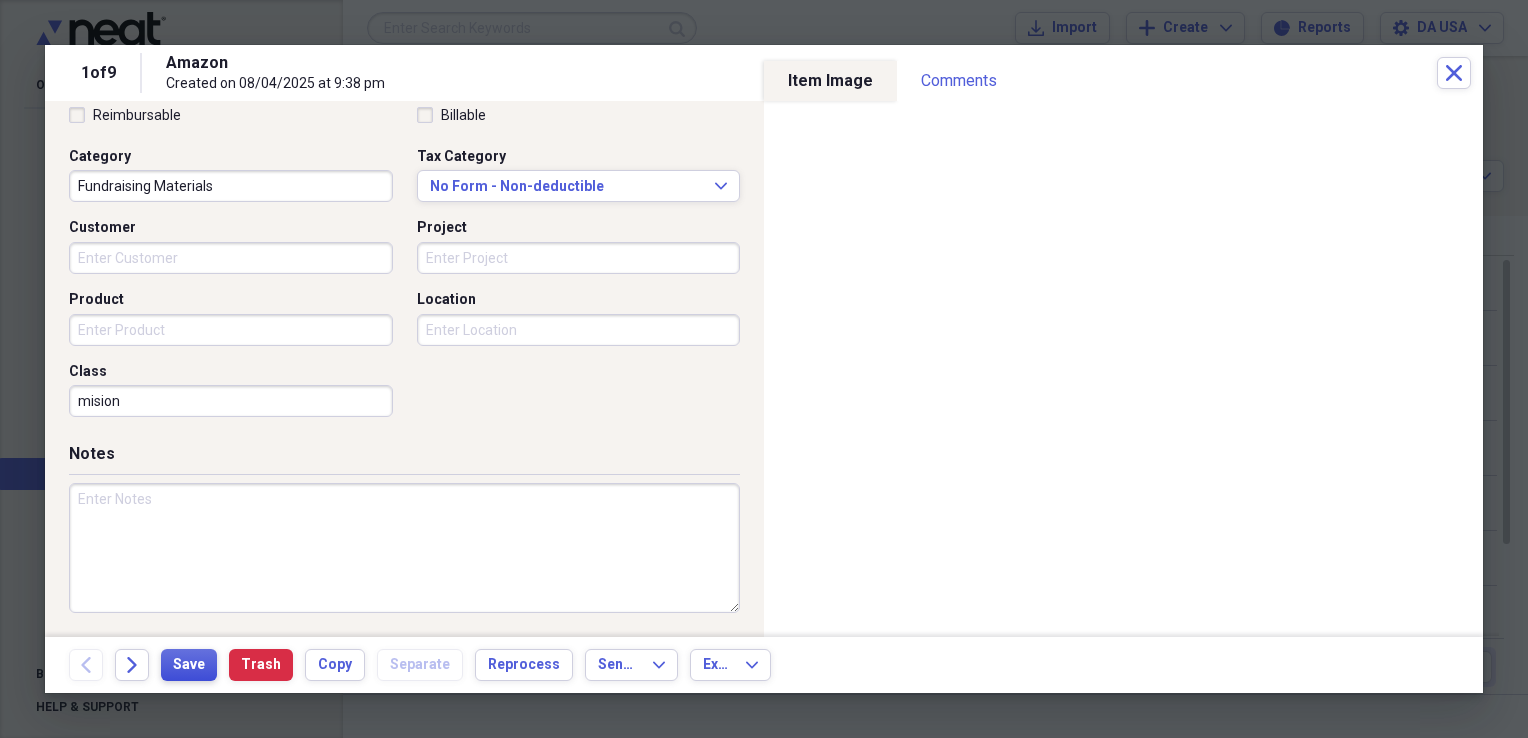 click on "Save" at bounding box center [189, 665] 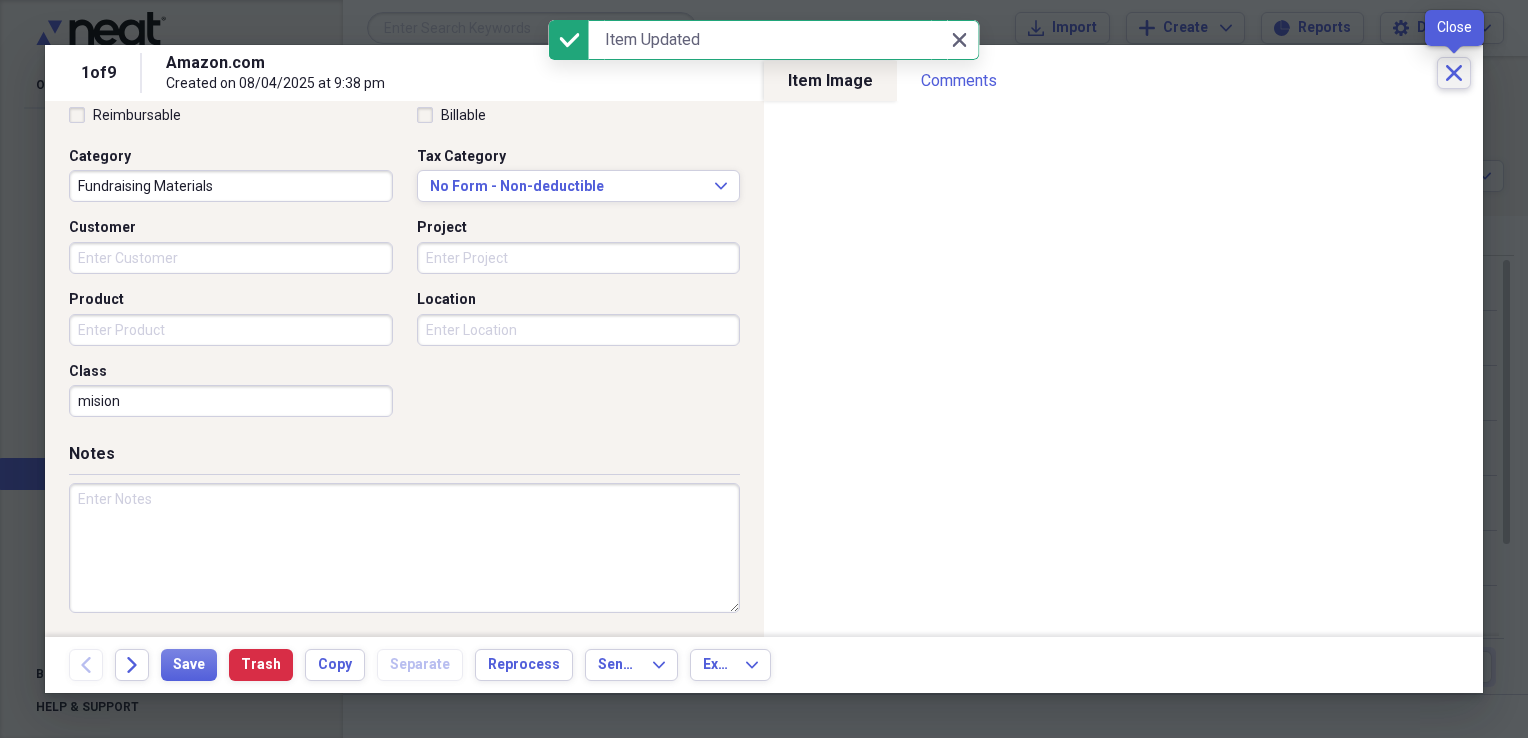 click on "Close" 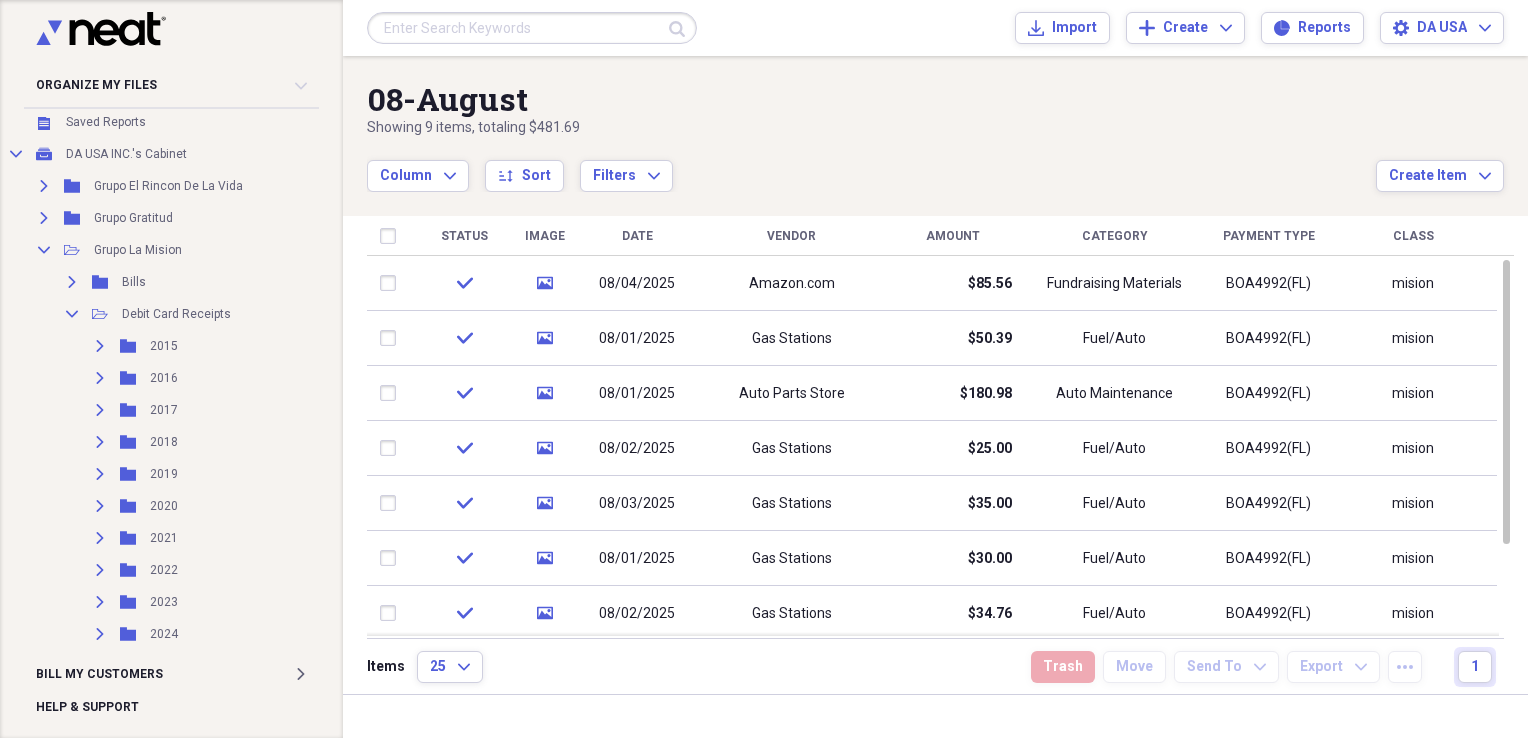 scroll, scrollTop: 344, scrollLeft: 0, axis: vertical 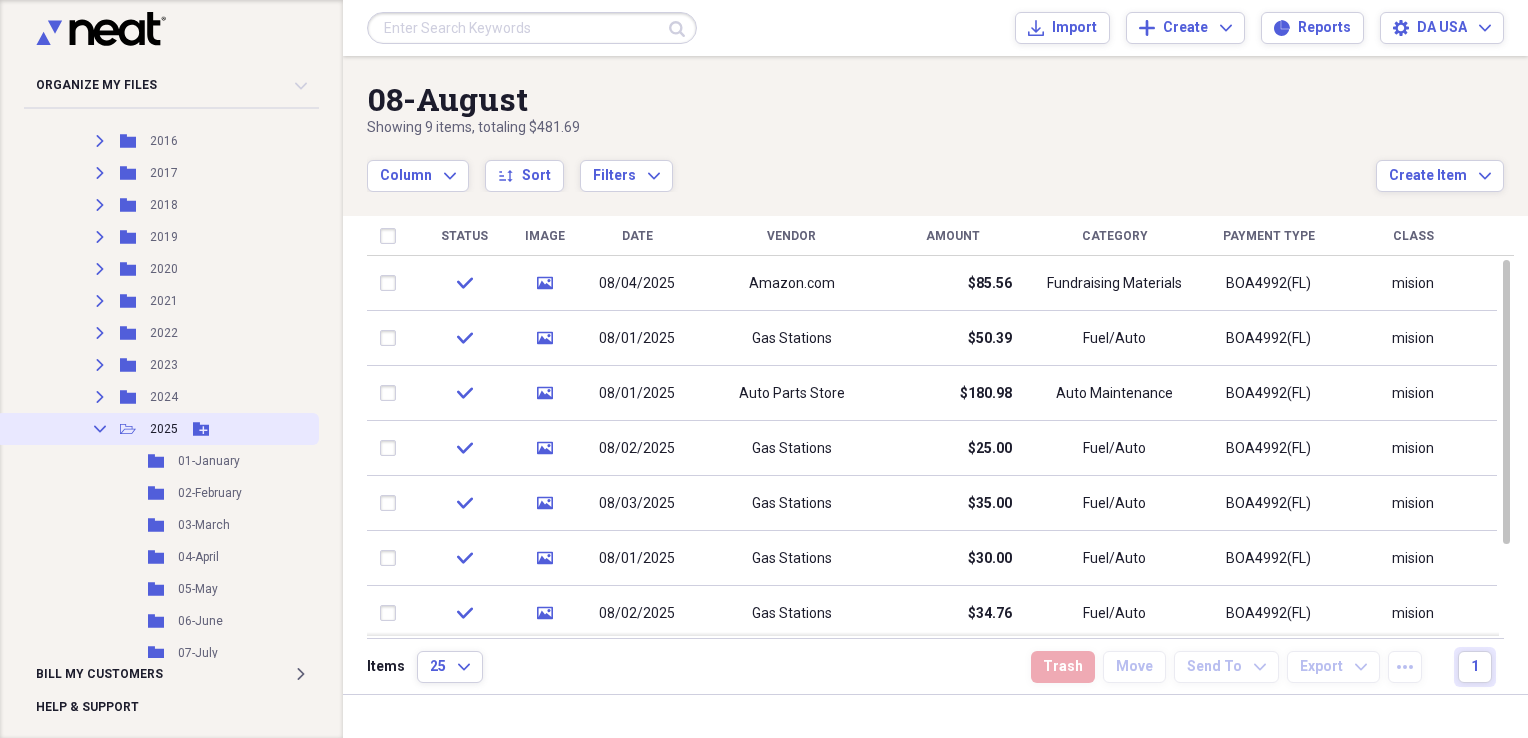 click on "Collapse" 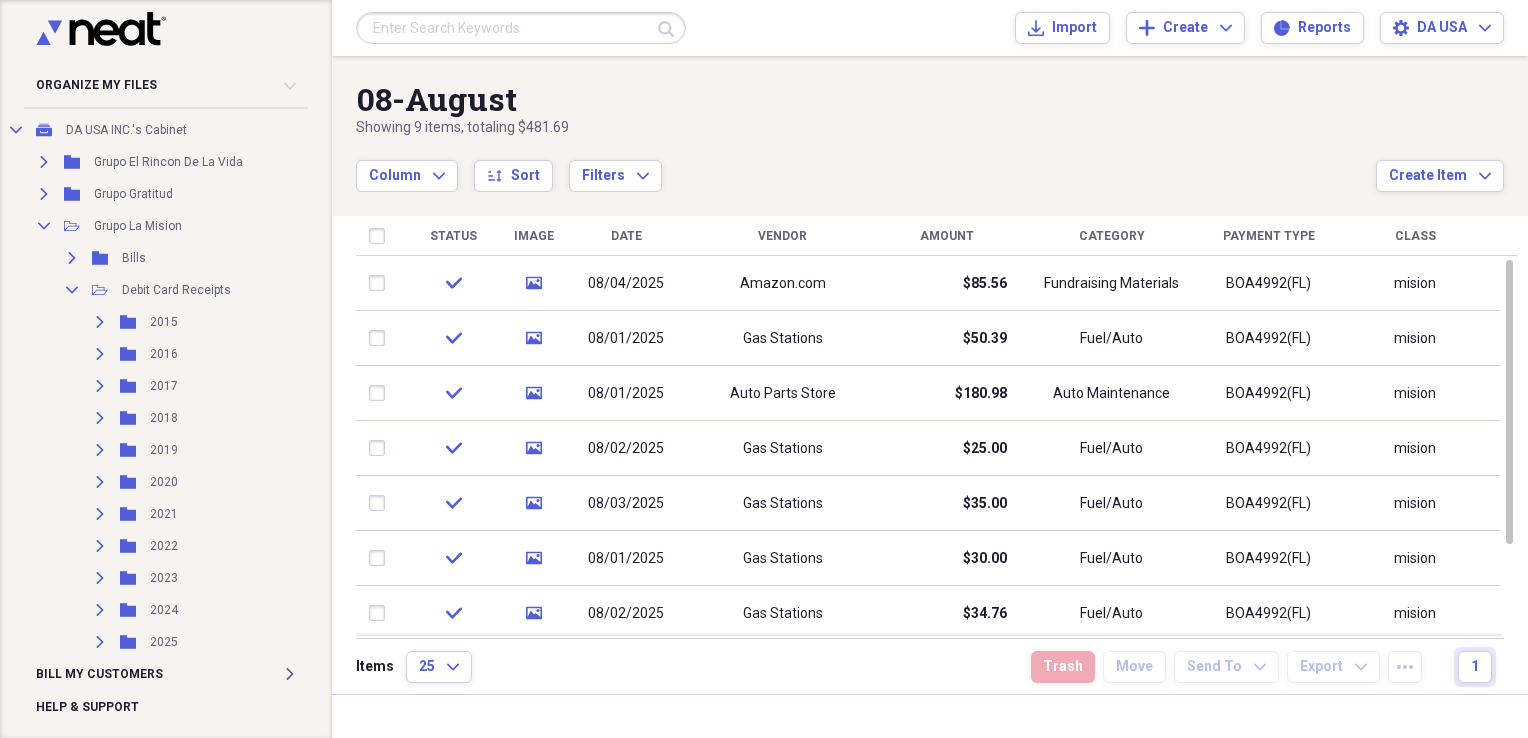 scroll, scrollTop: 109, scrollLeft: 0, axis: vertical 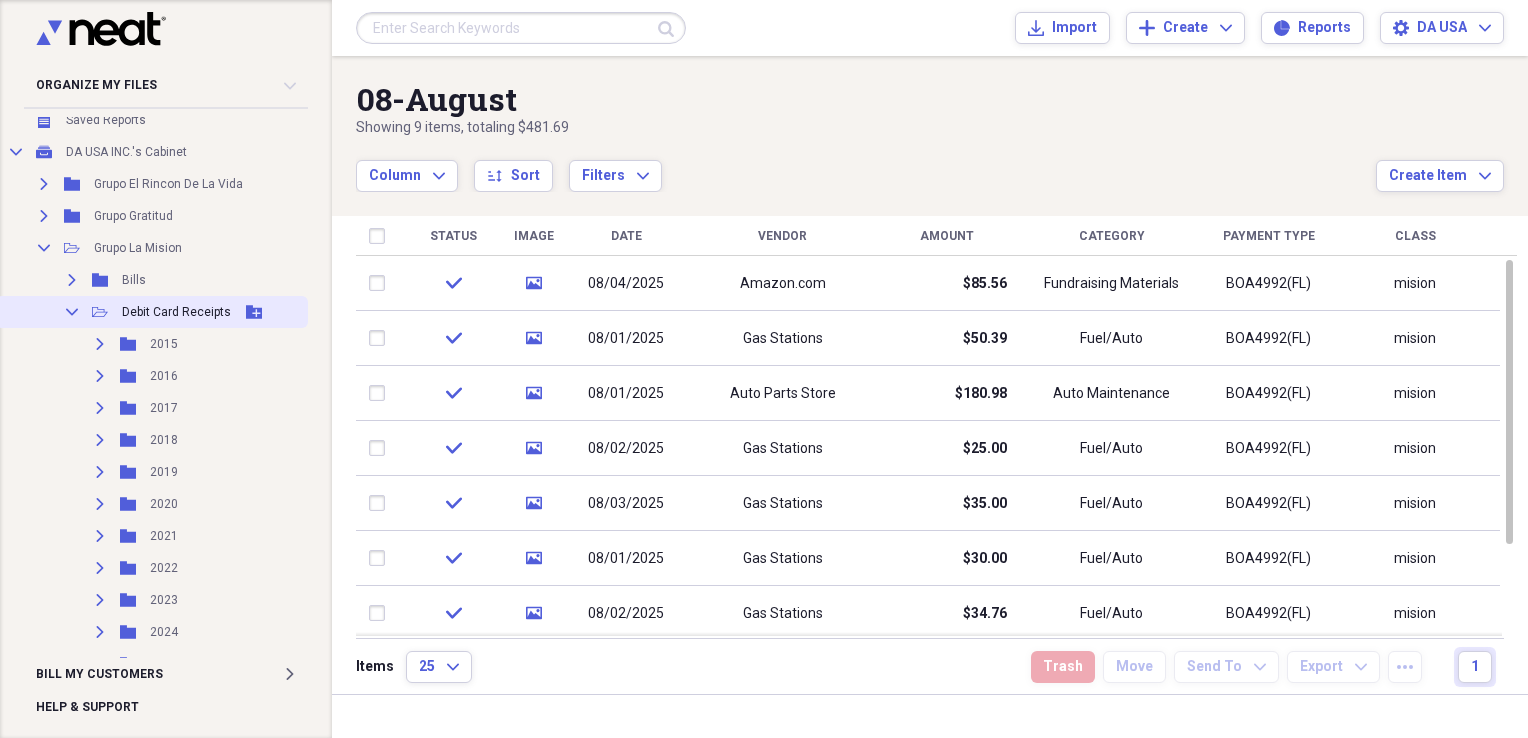 click on "Collapse" 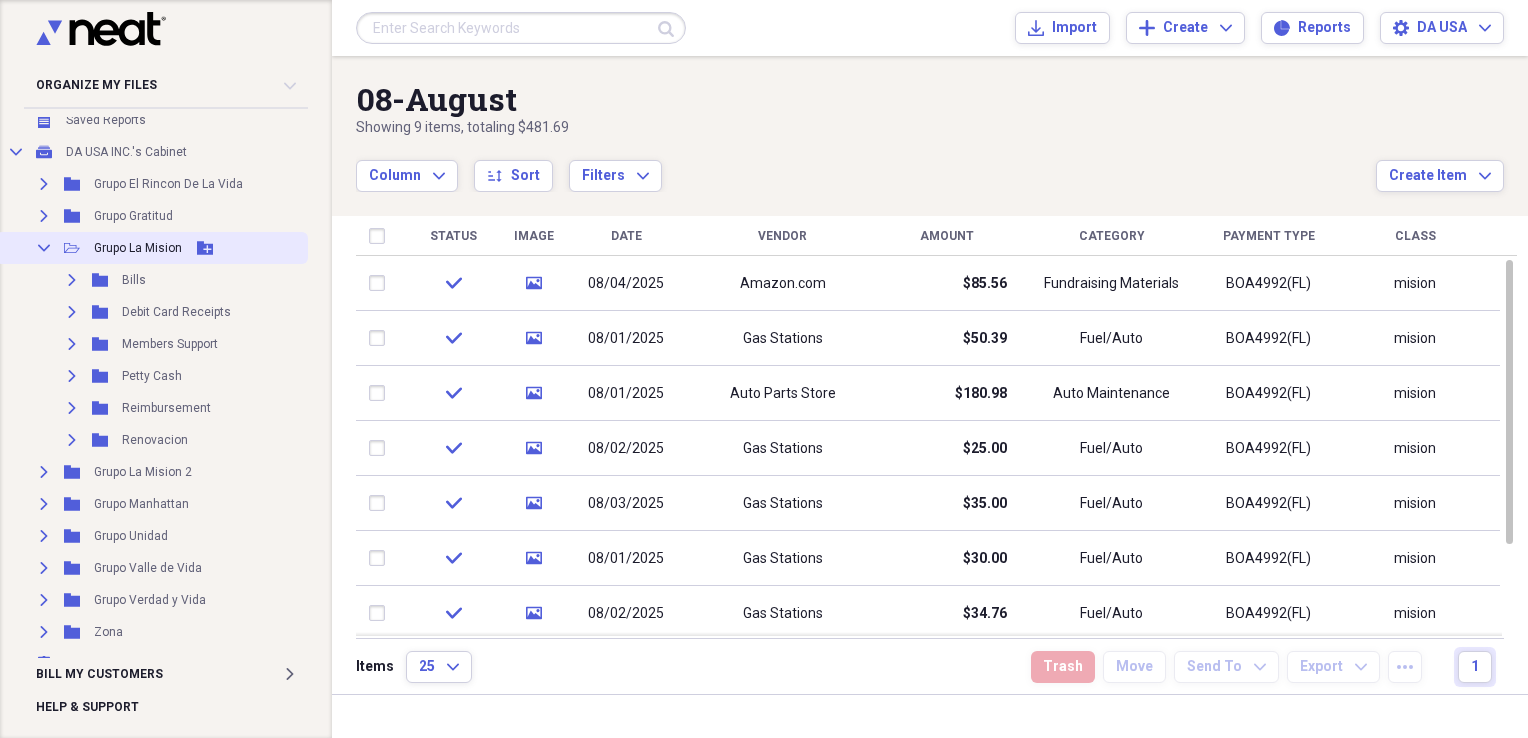 click on "Collapse" 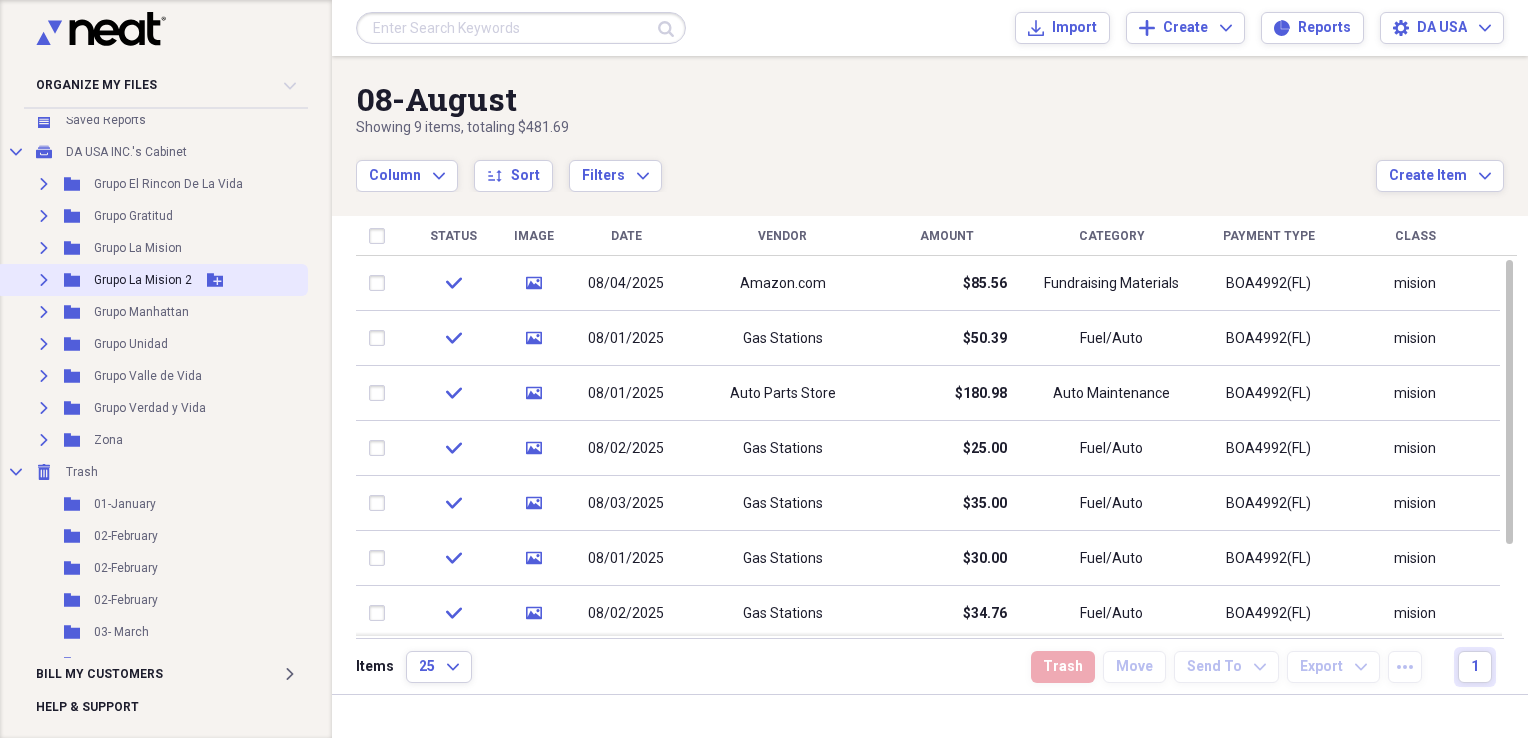 click on "Expand" 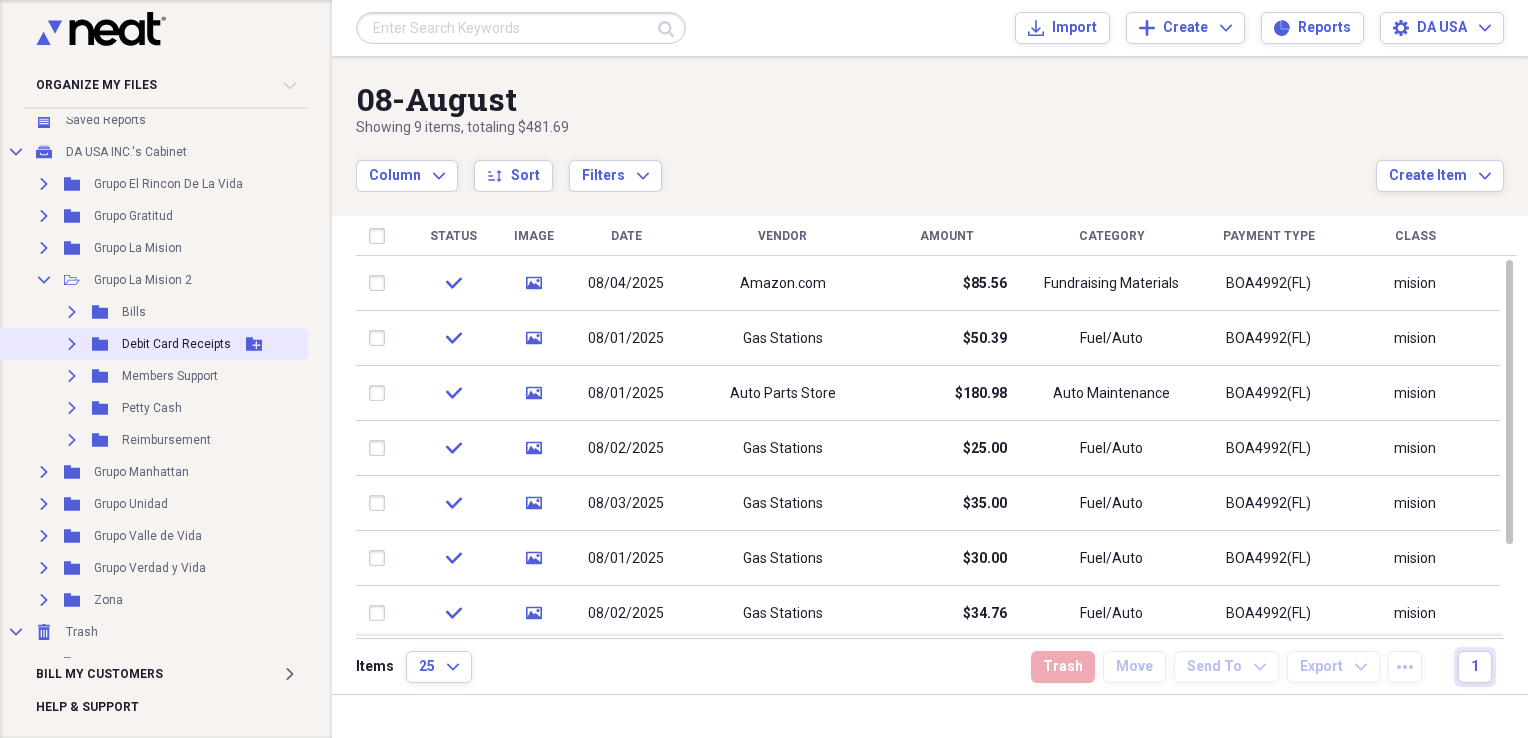 click on "Expand" 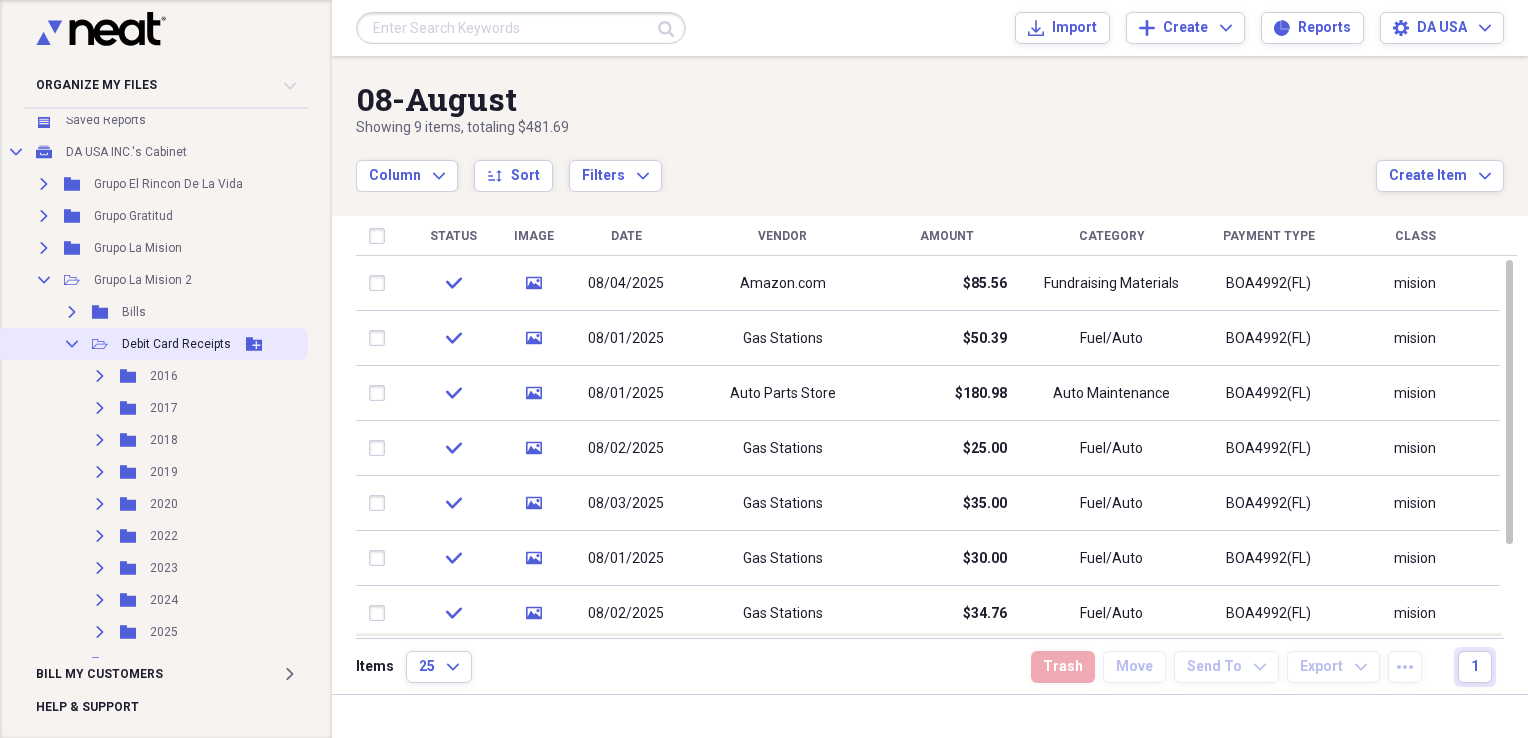 scroll, scrollTop: 1076, scrollLeft: 0, axis: vertical 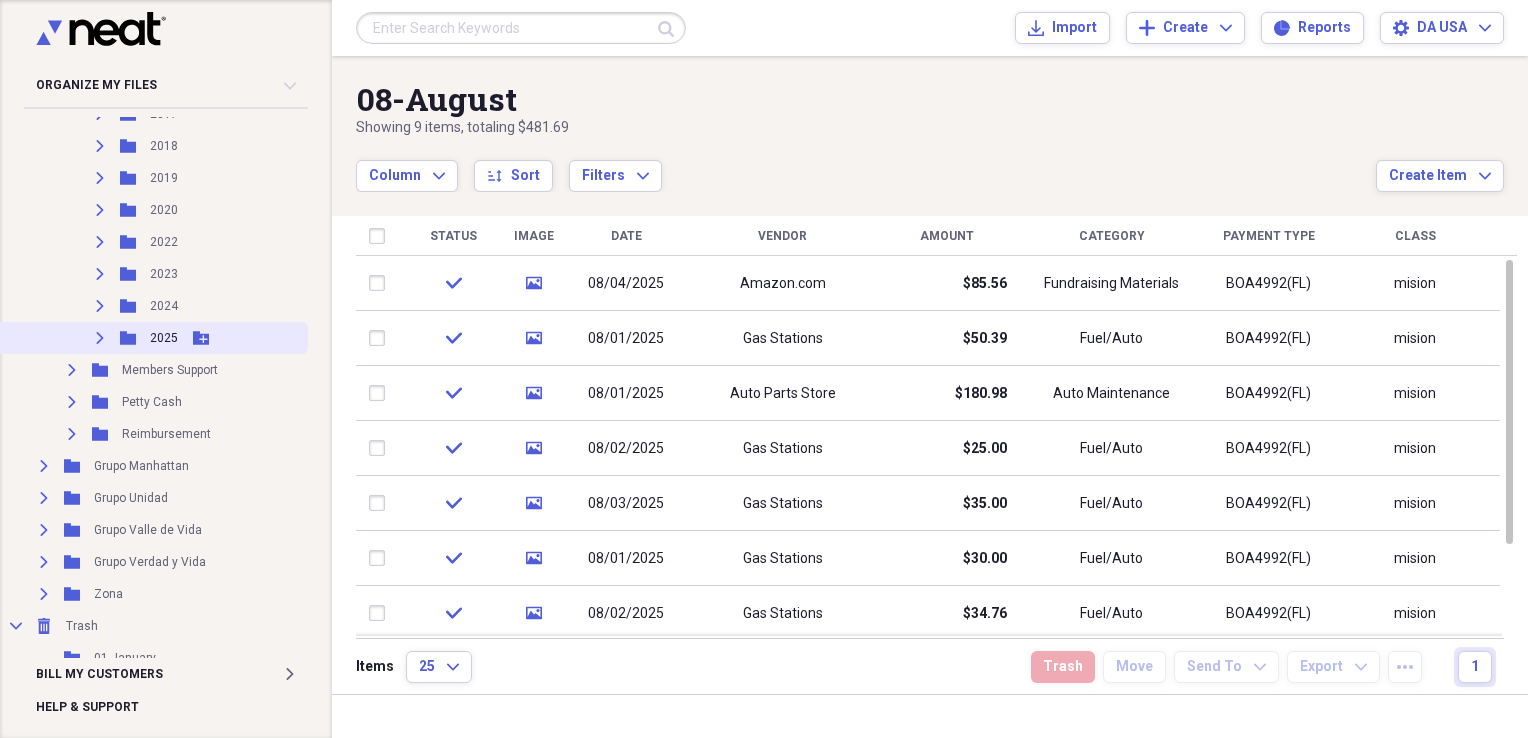 click 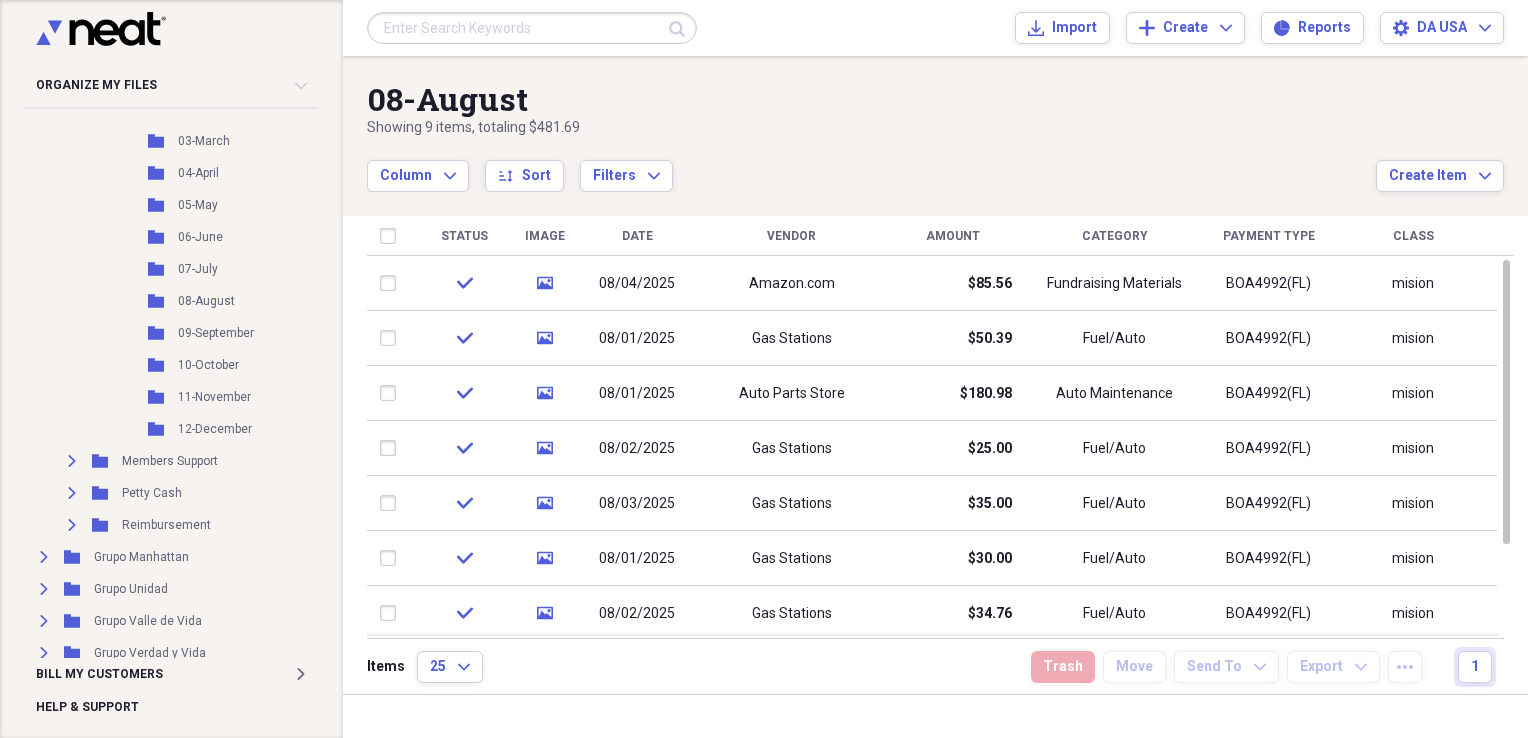scroll, scrollTop: 701, scrollLeft: 0, axis: vertical 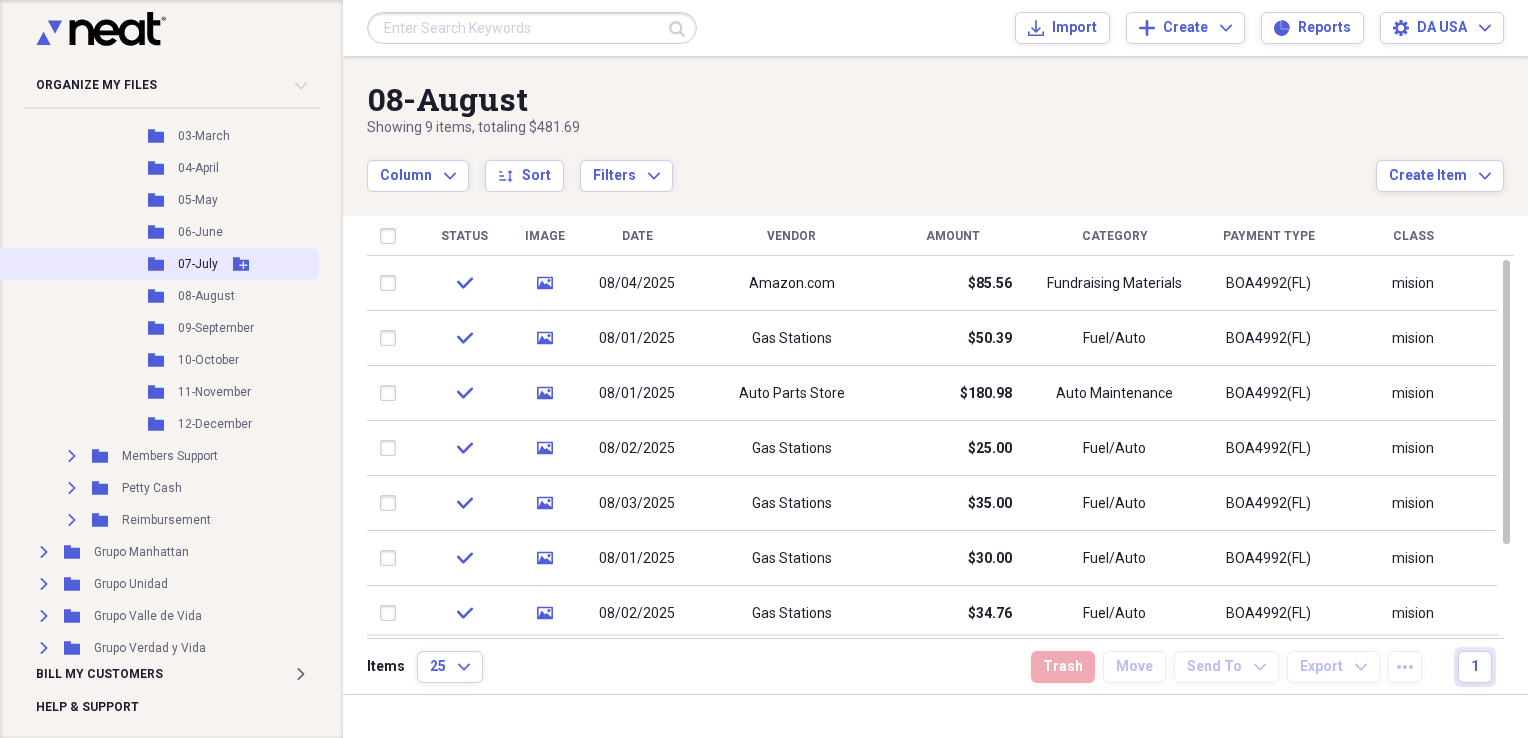 click on "07-July" at bounding box center (198, 264) 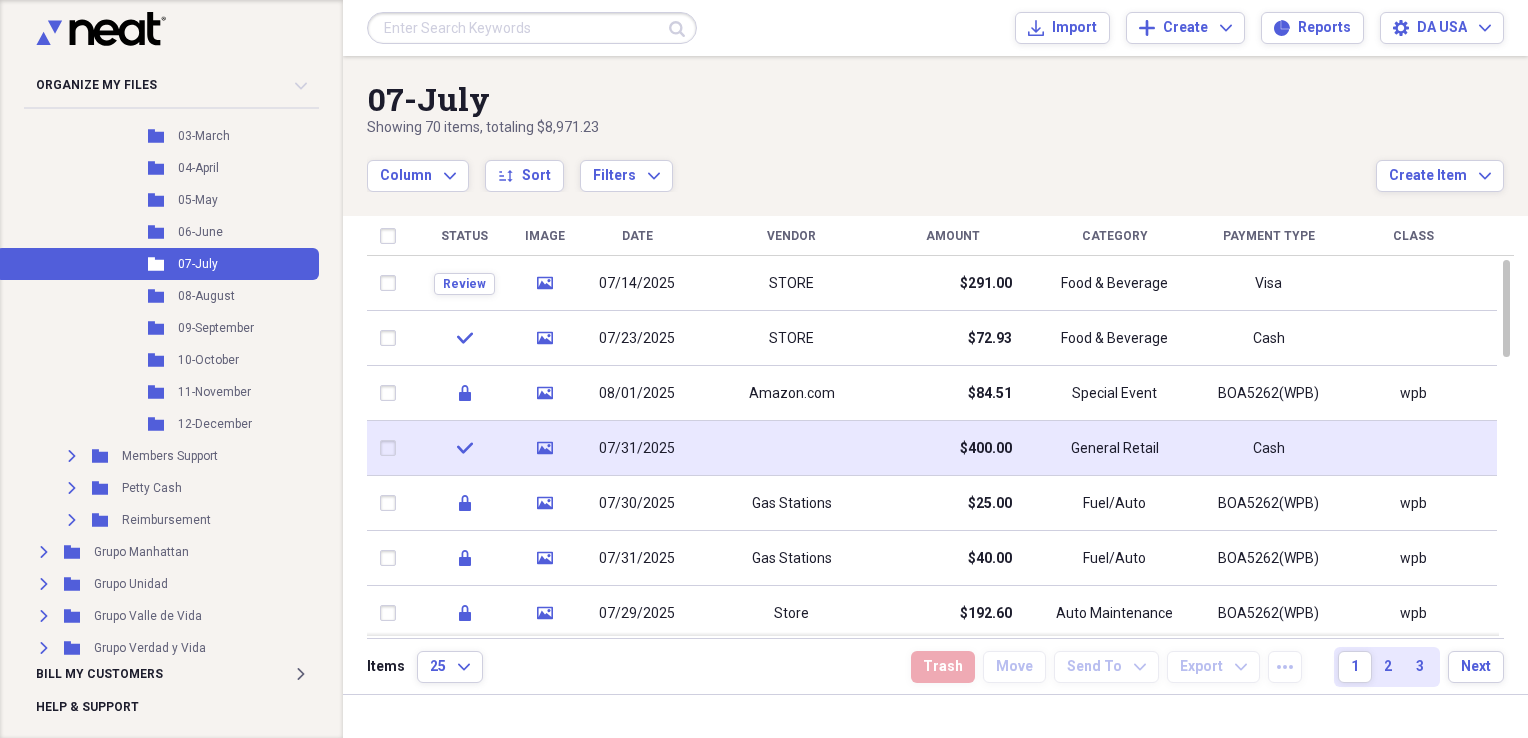 click at bounding box center [791, 448] 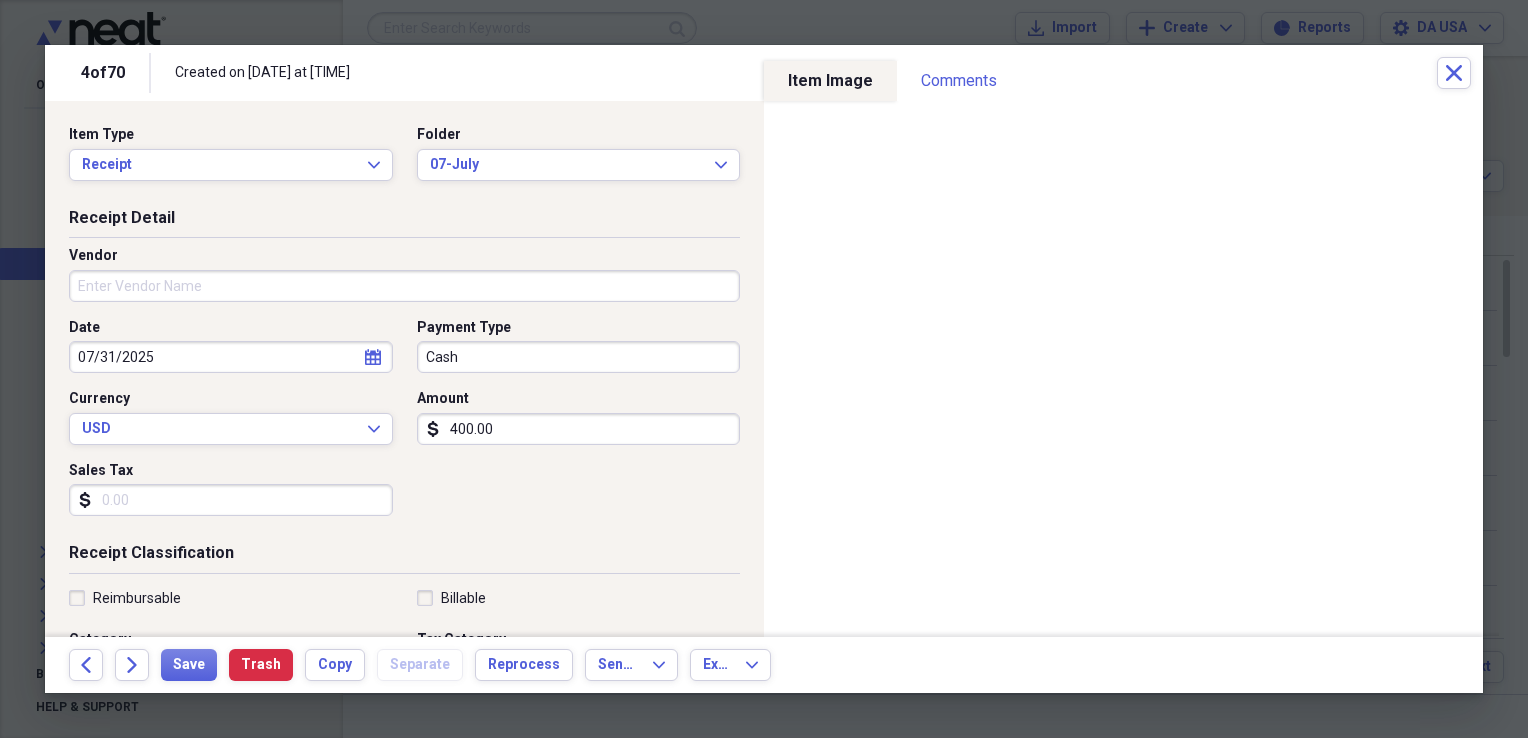 click on "Vendor" at bounding box center (404, 286) 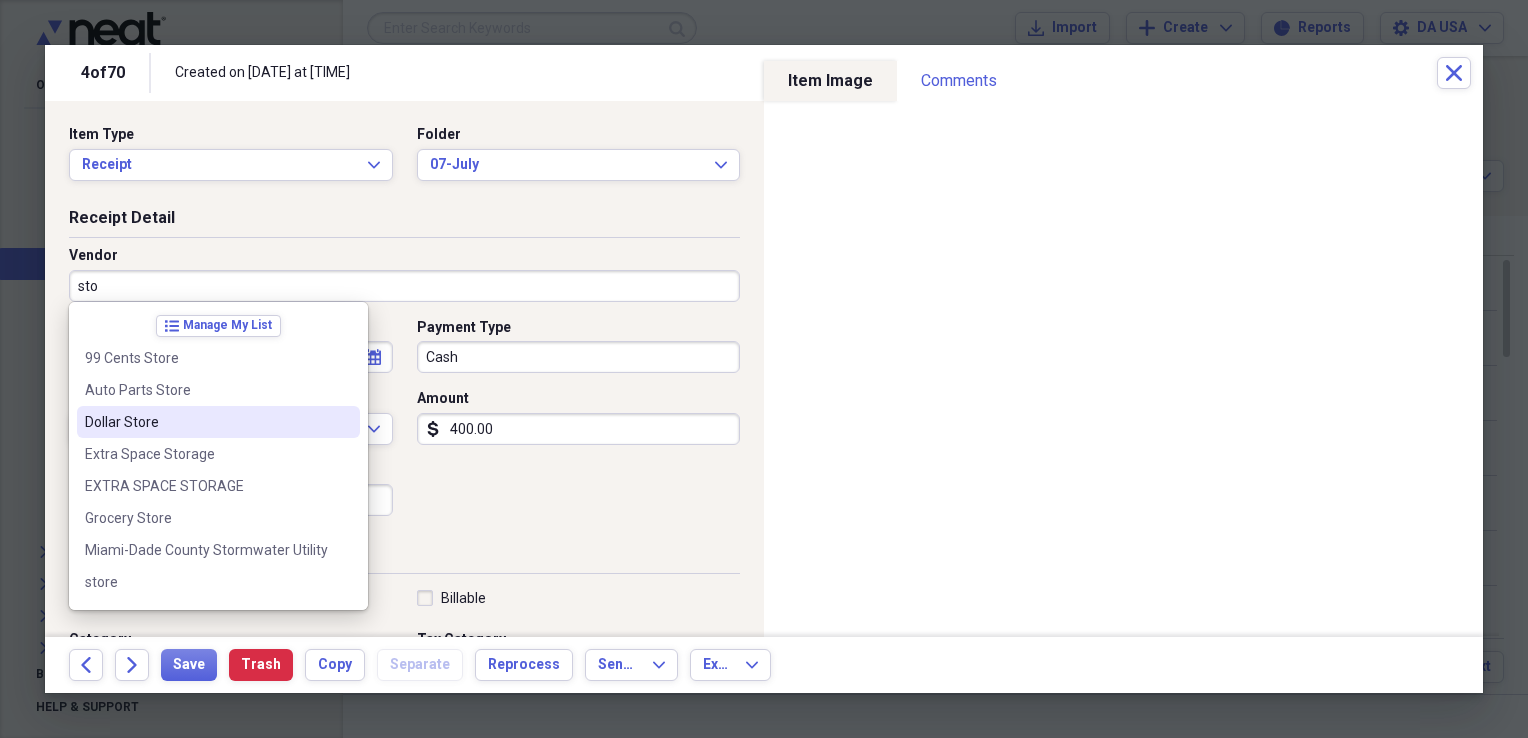 drag, startPoint x: 356, startPoint y: 414, endPoint x: 363, endPoint y: 469, distance: 55.443665 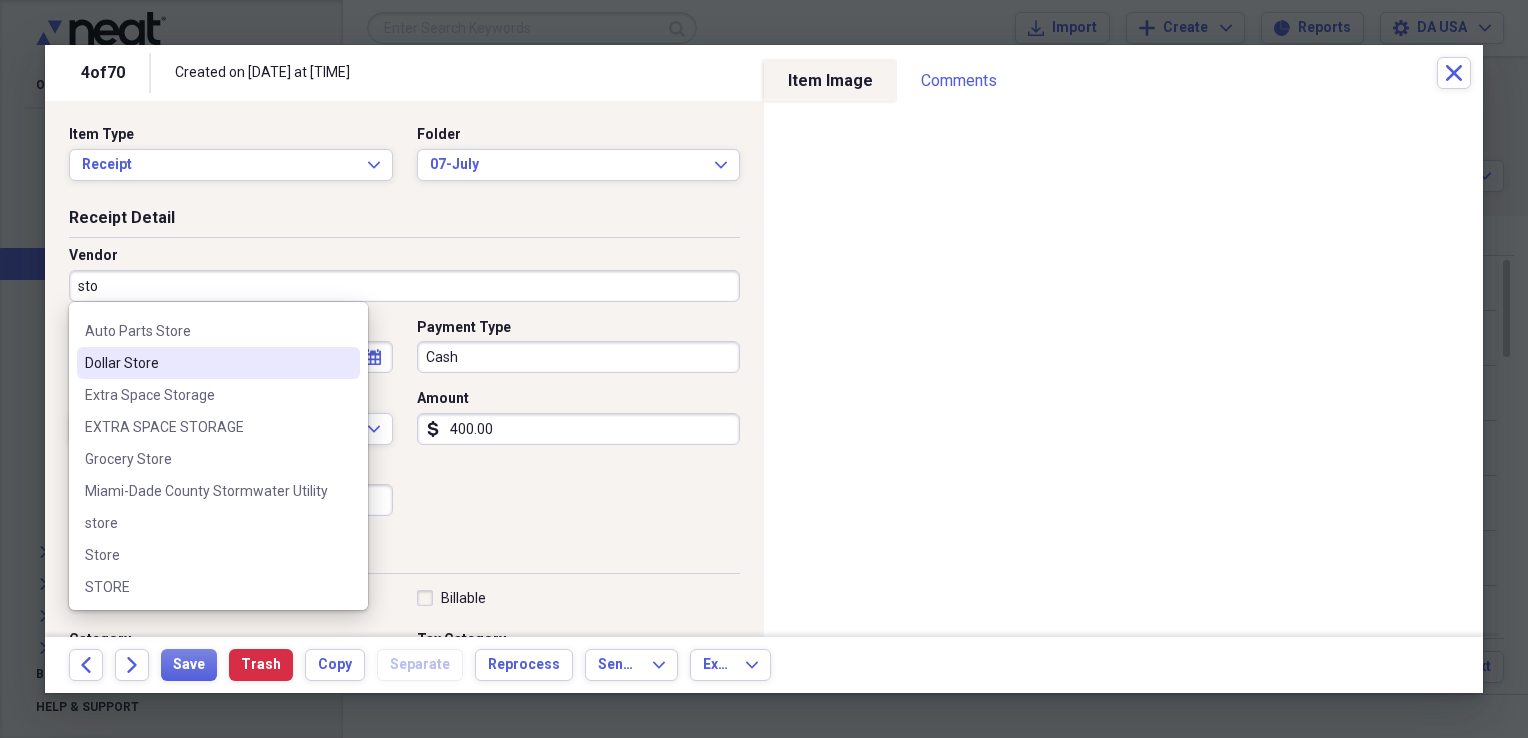 scroll, scrollTop: 60, scrollLeft: 0, axis: vertical 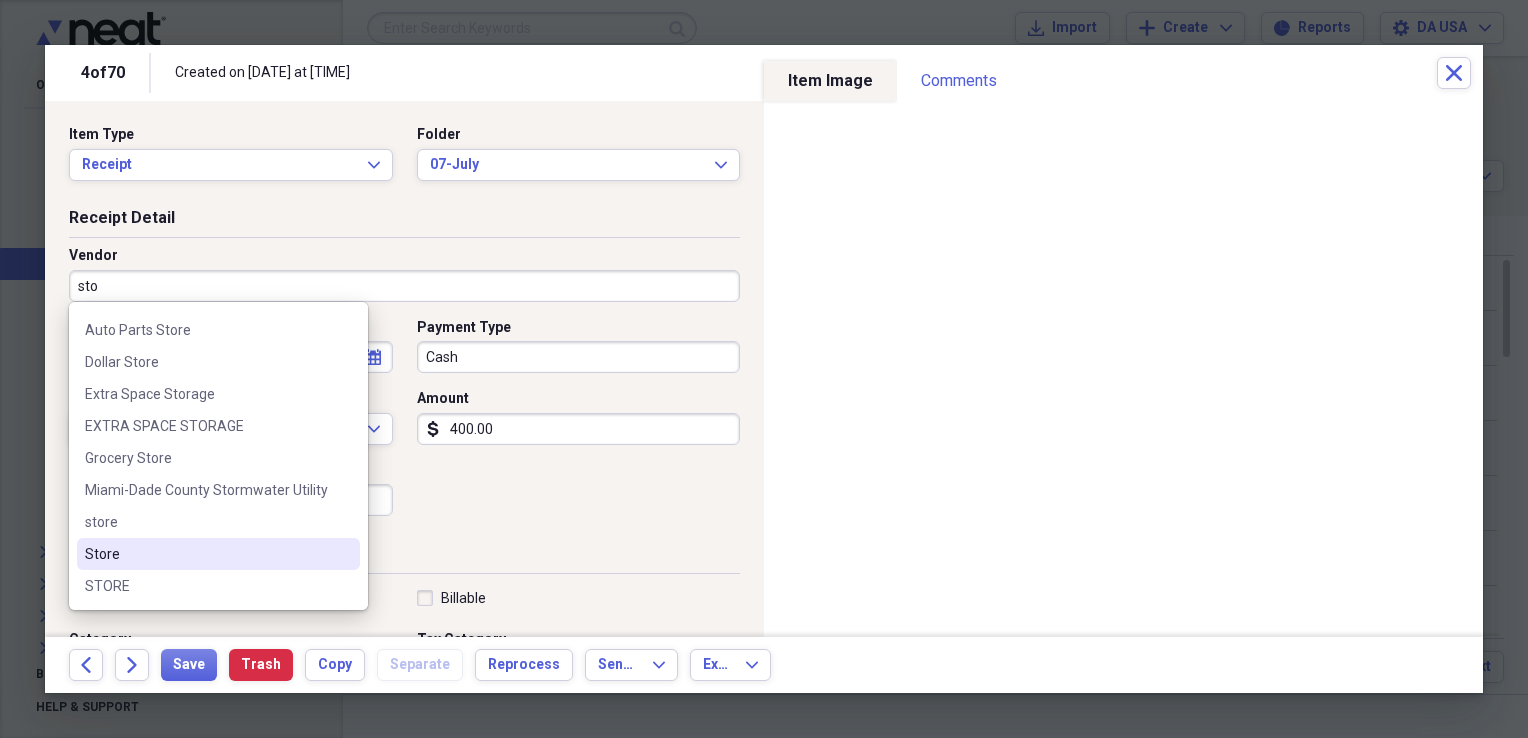 click on "Store" at bounding box center [206, 554] 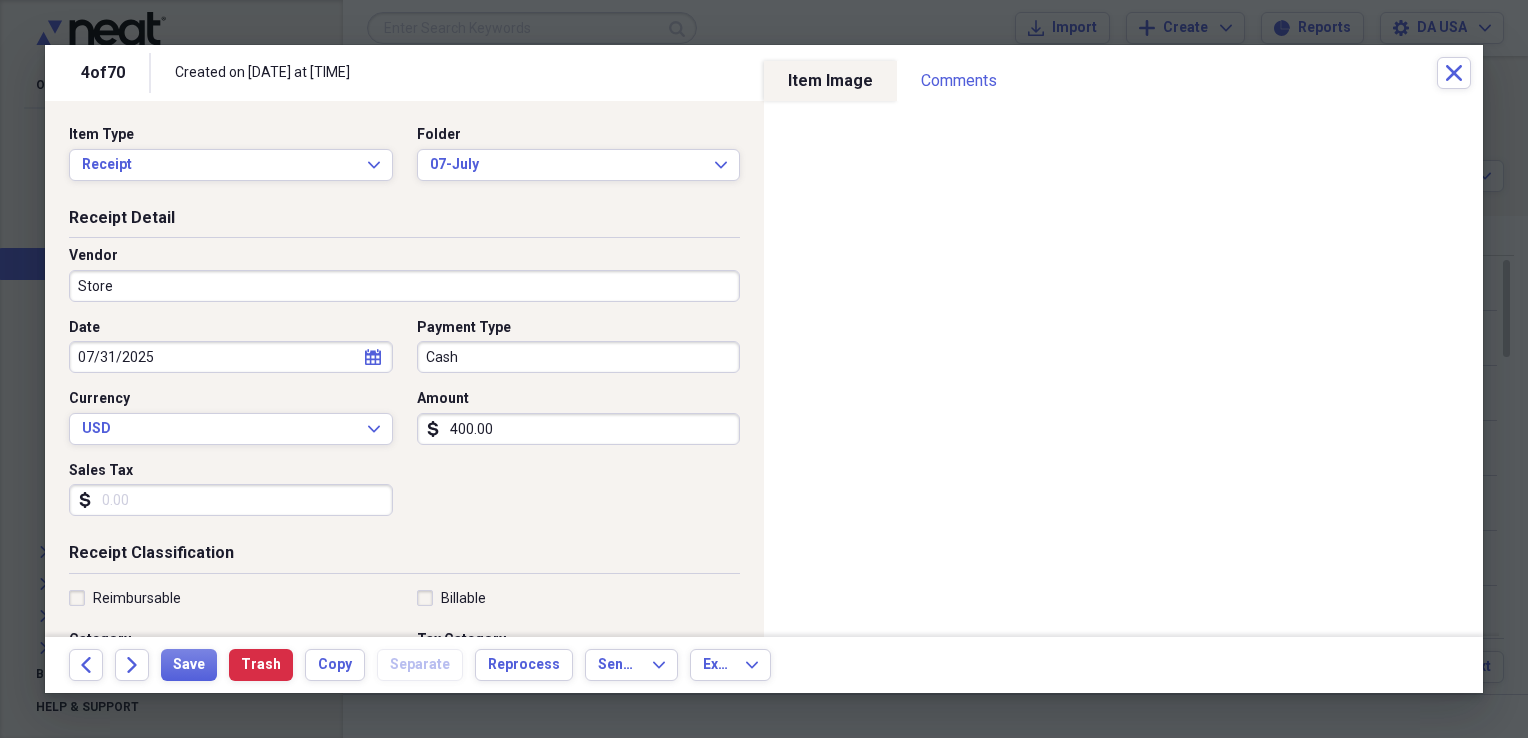 type on "Office Supplies" 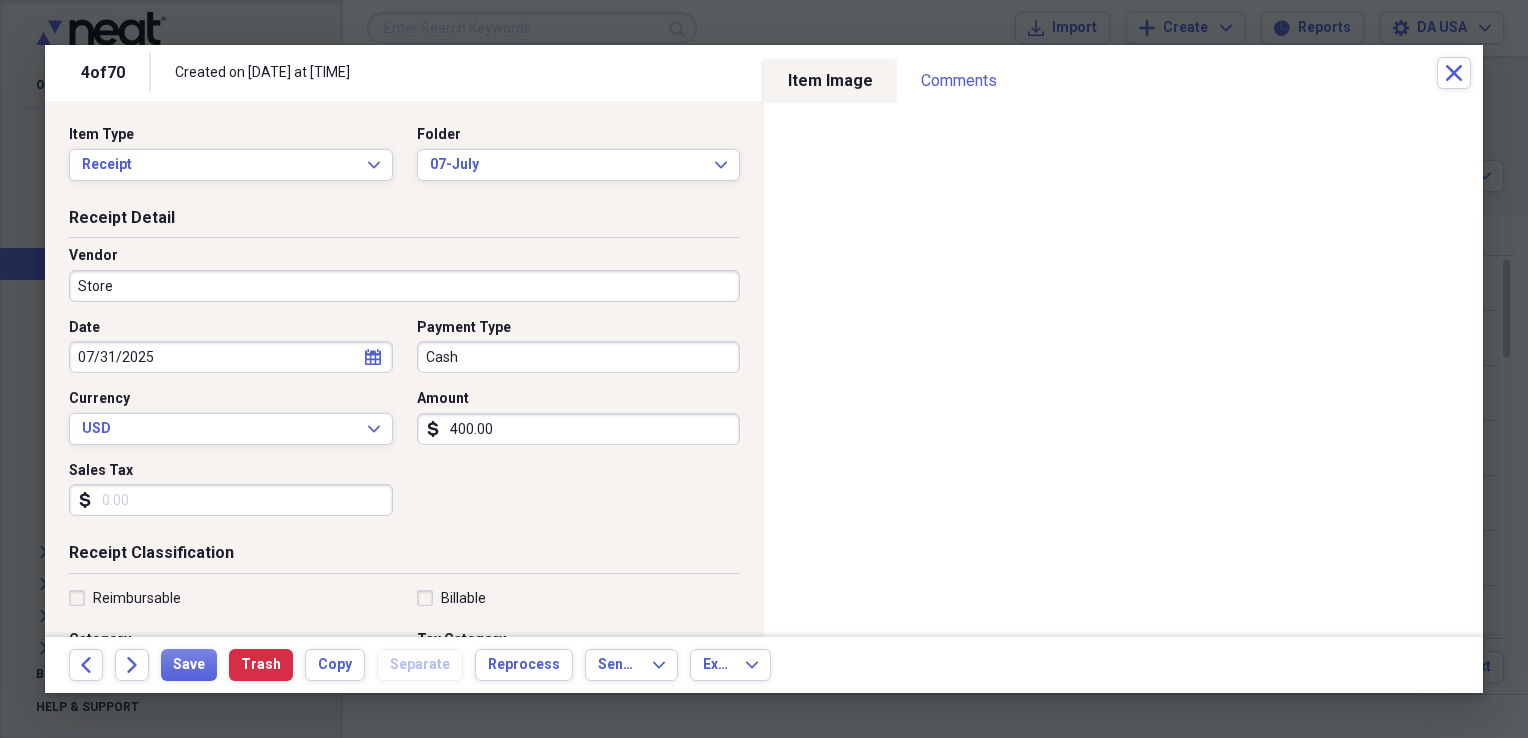 click on "Cash" at bounding box center (579, 357) 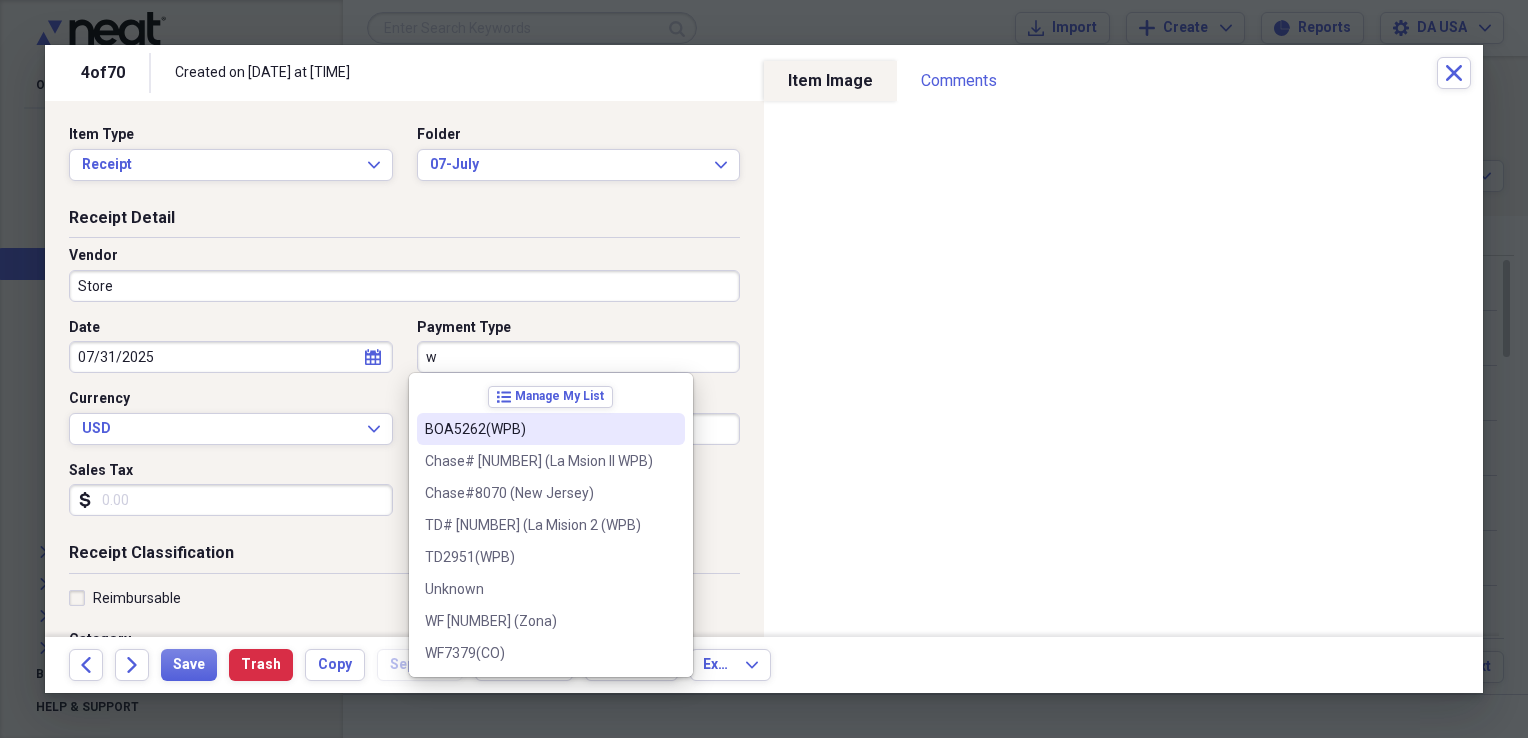 click on "BOA5262(WPB)" at bounding box center [539, 429] 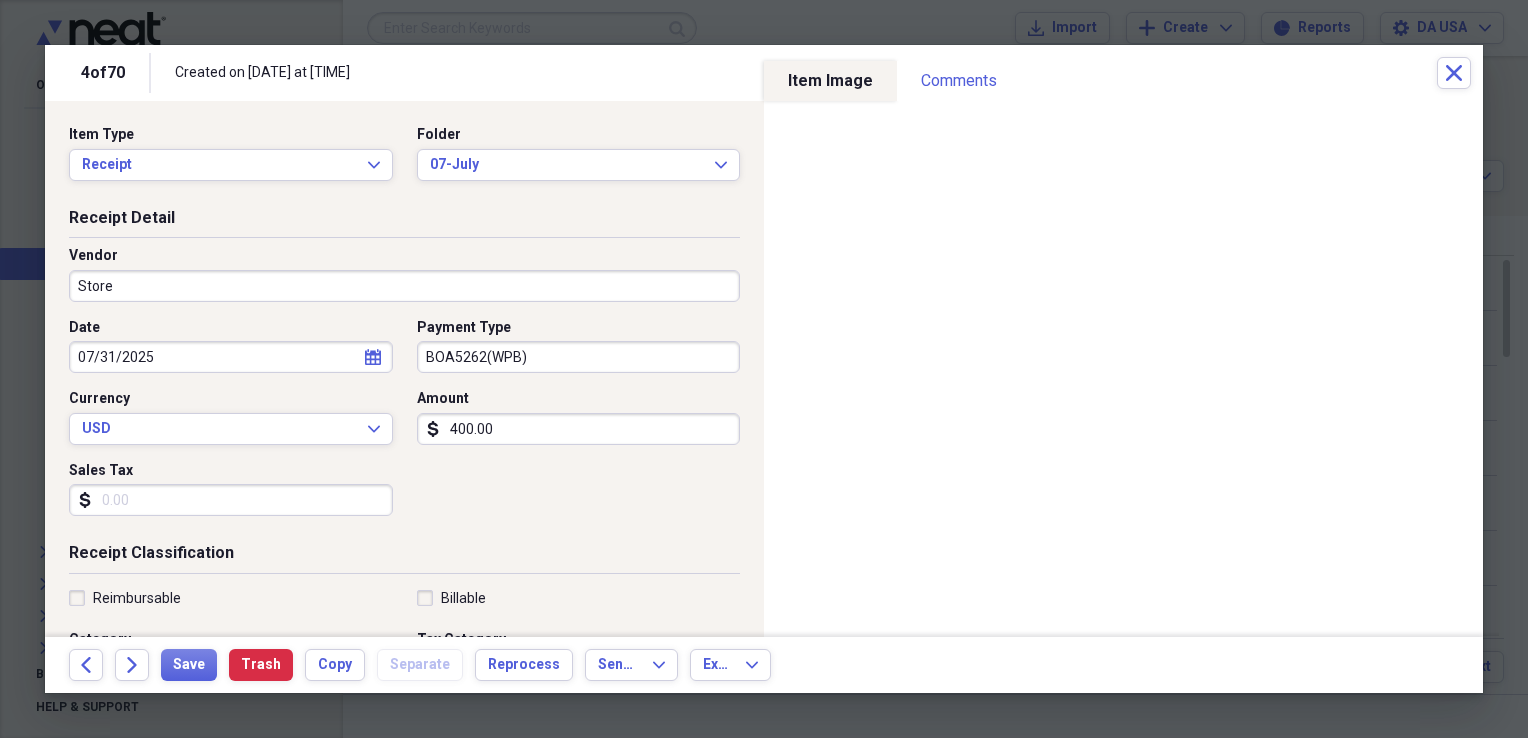 click on "BOA5262(WPB)" at bounding box center (579, 357) 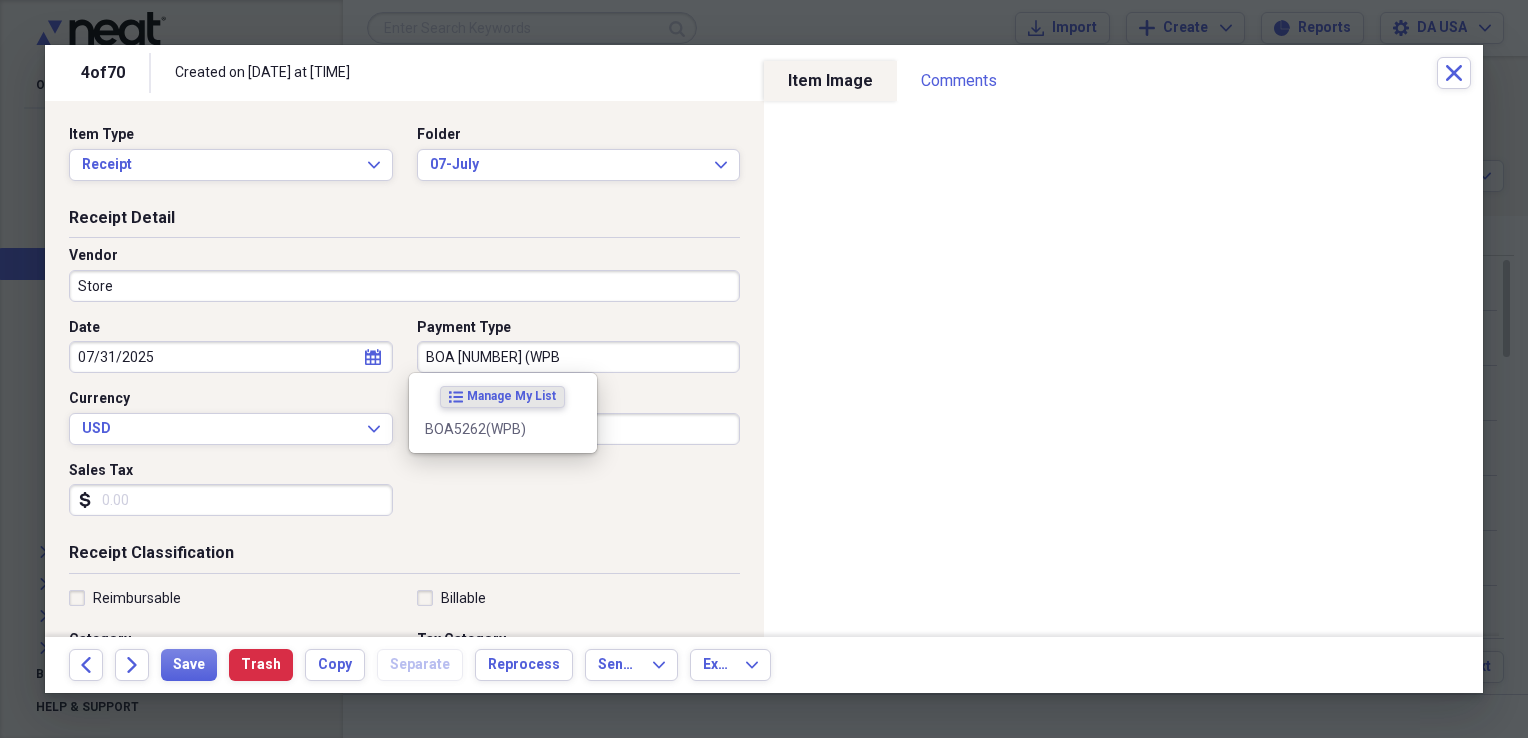 scroll, scrollTop: 0, scrollLeft: 0, axis: both 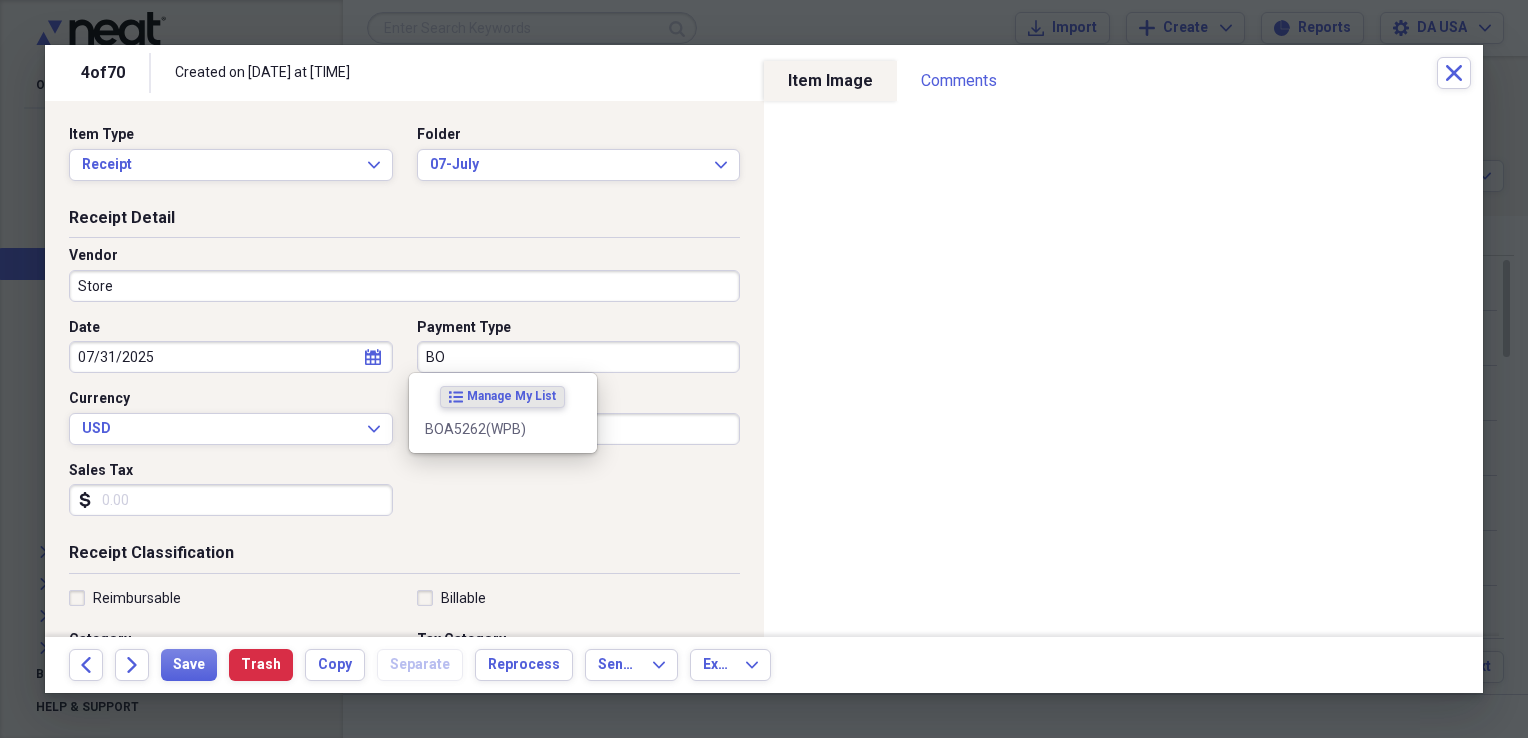 type on "B" 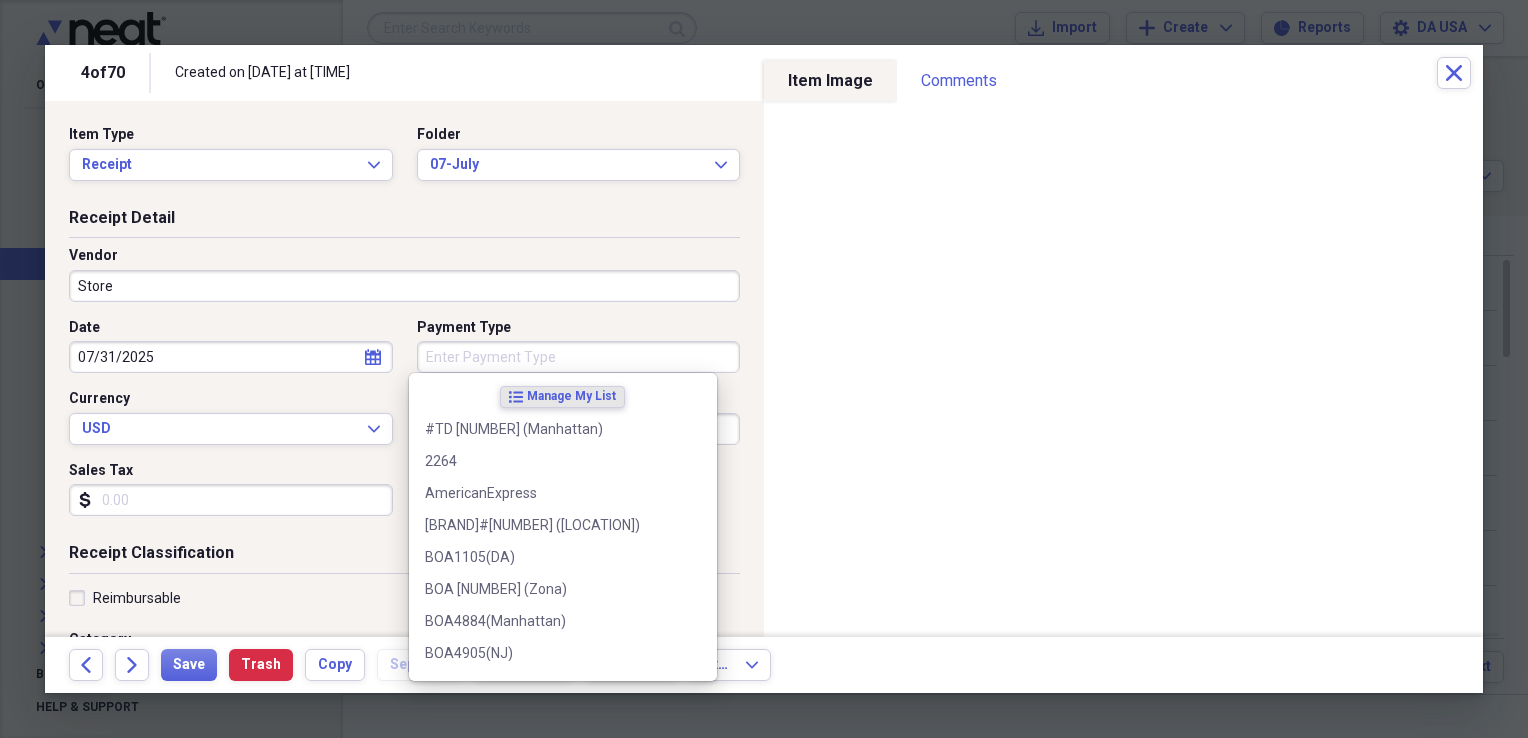 type 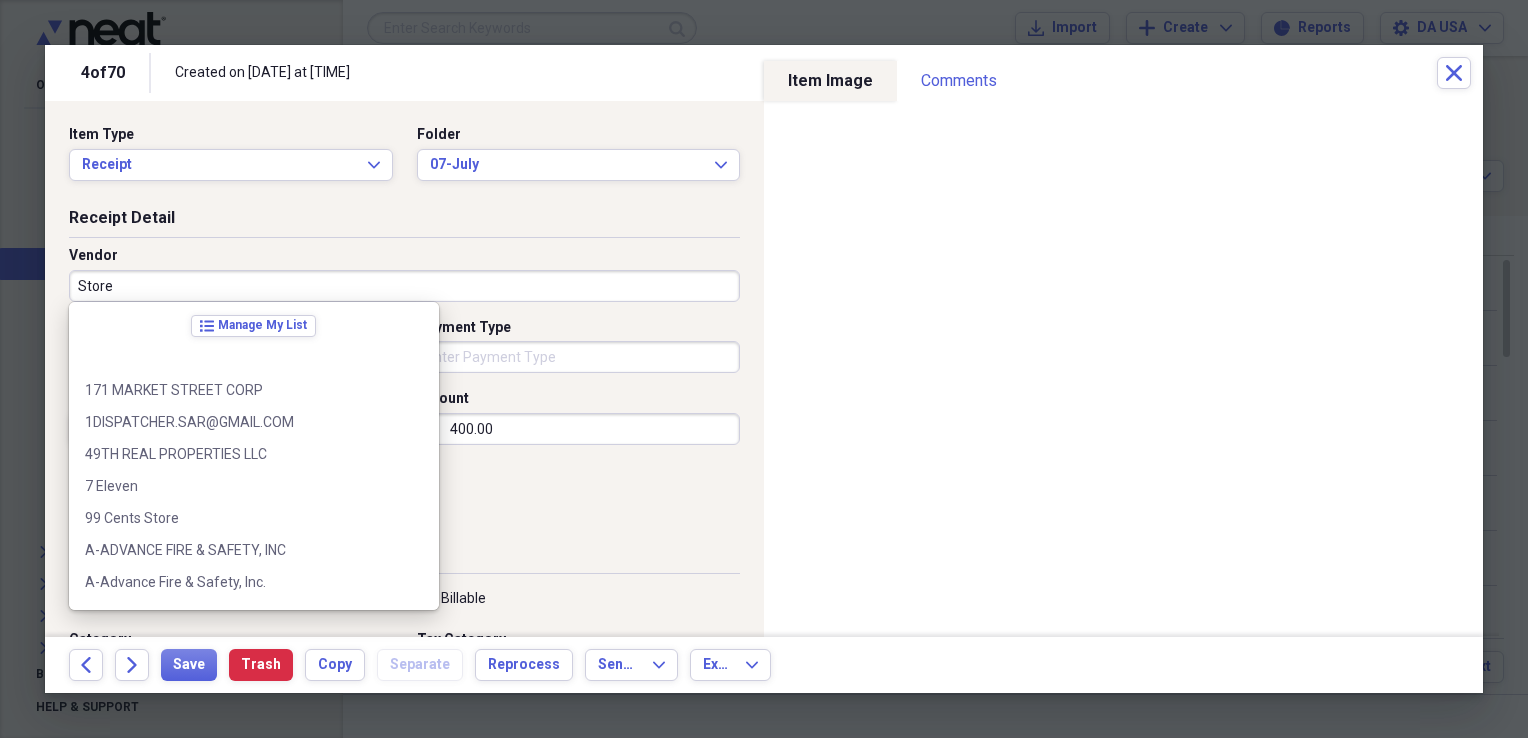 scroll, scrollTop: 12028, scrollLeft: 0, axis: vertical 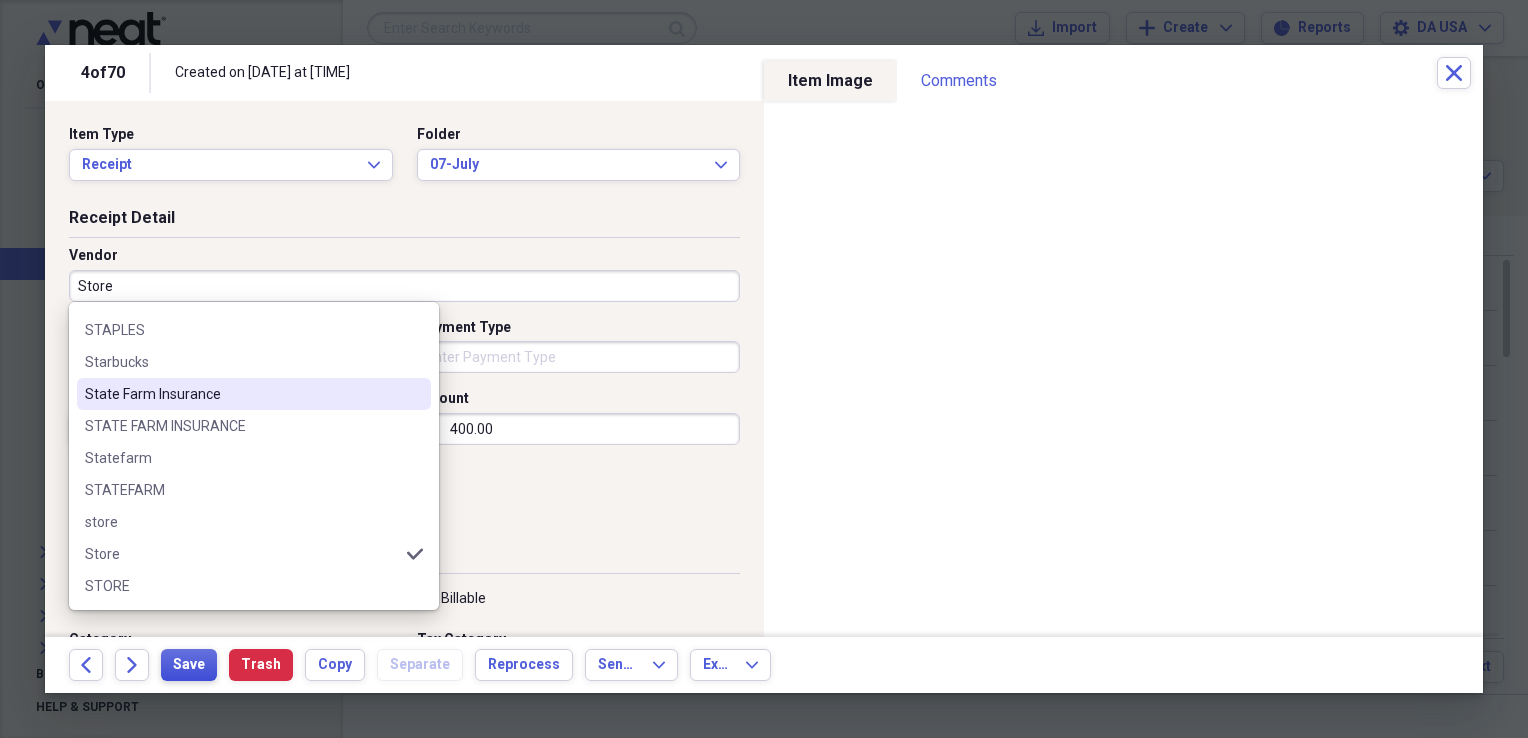 click on "Save" at bounding box center [189, 665] 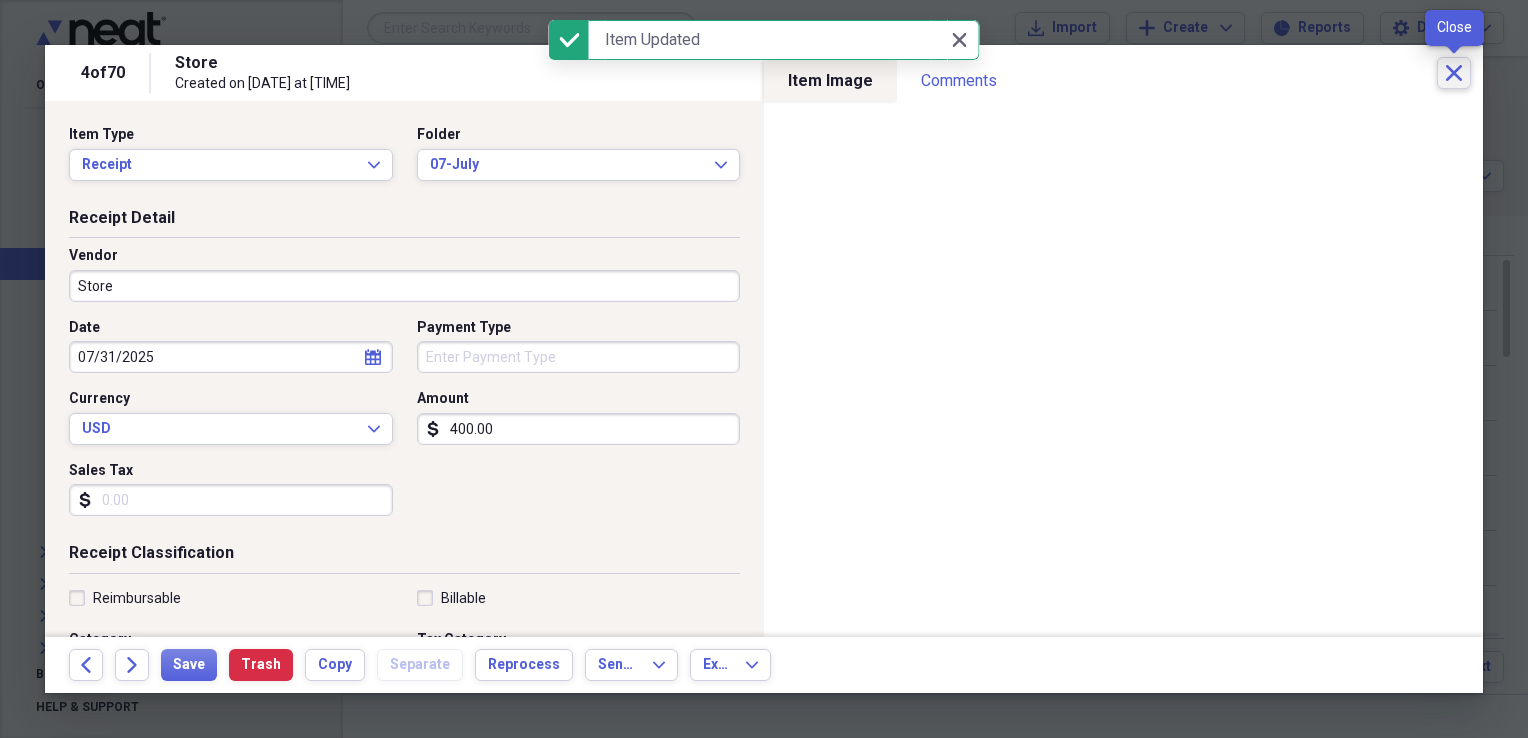click 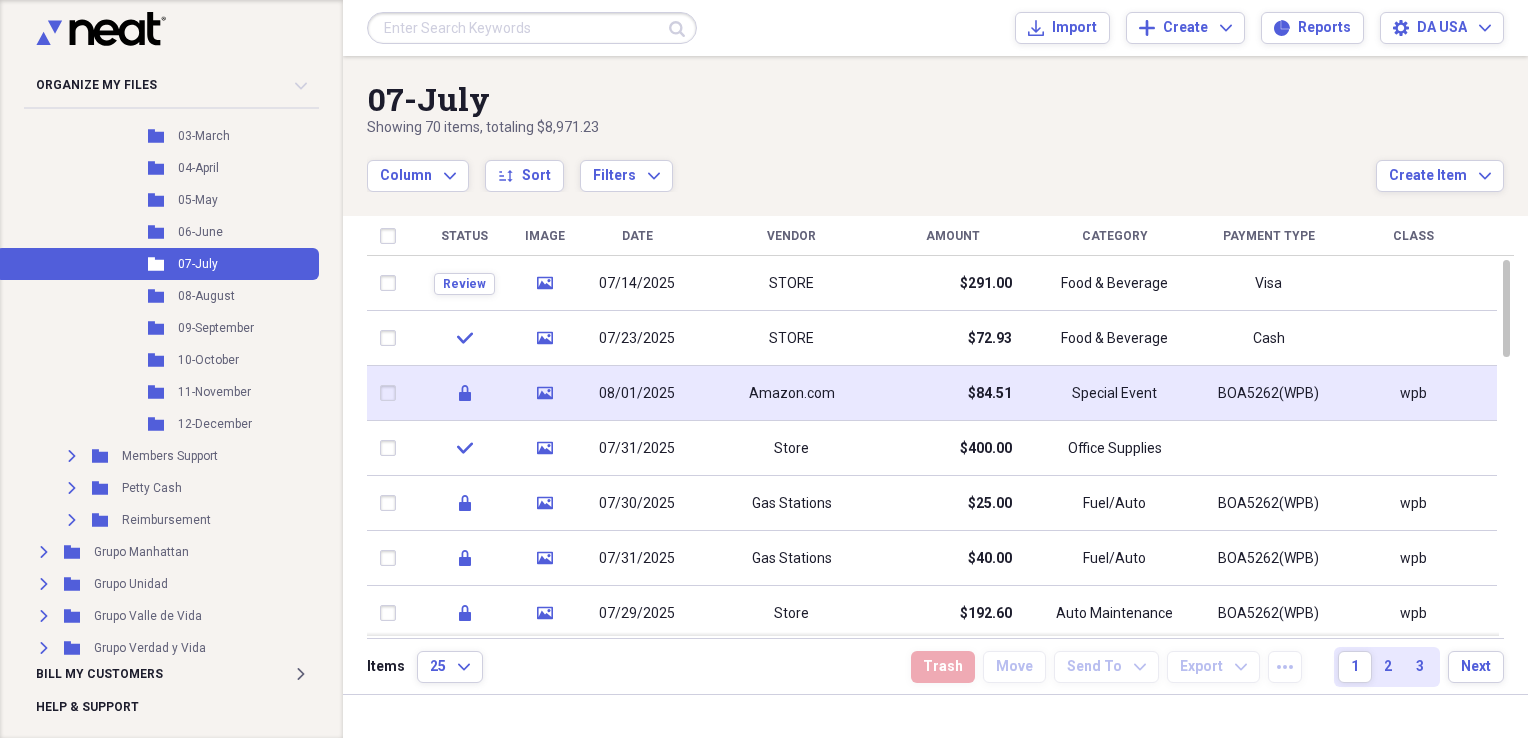 click on "$84.51" at bounding box center (953, 393) 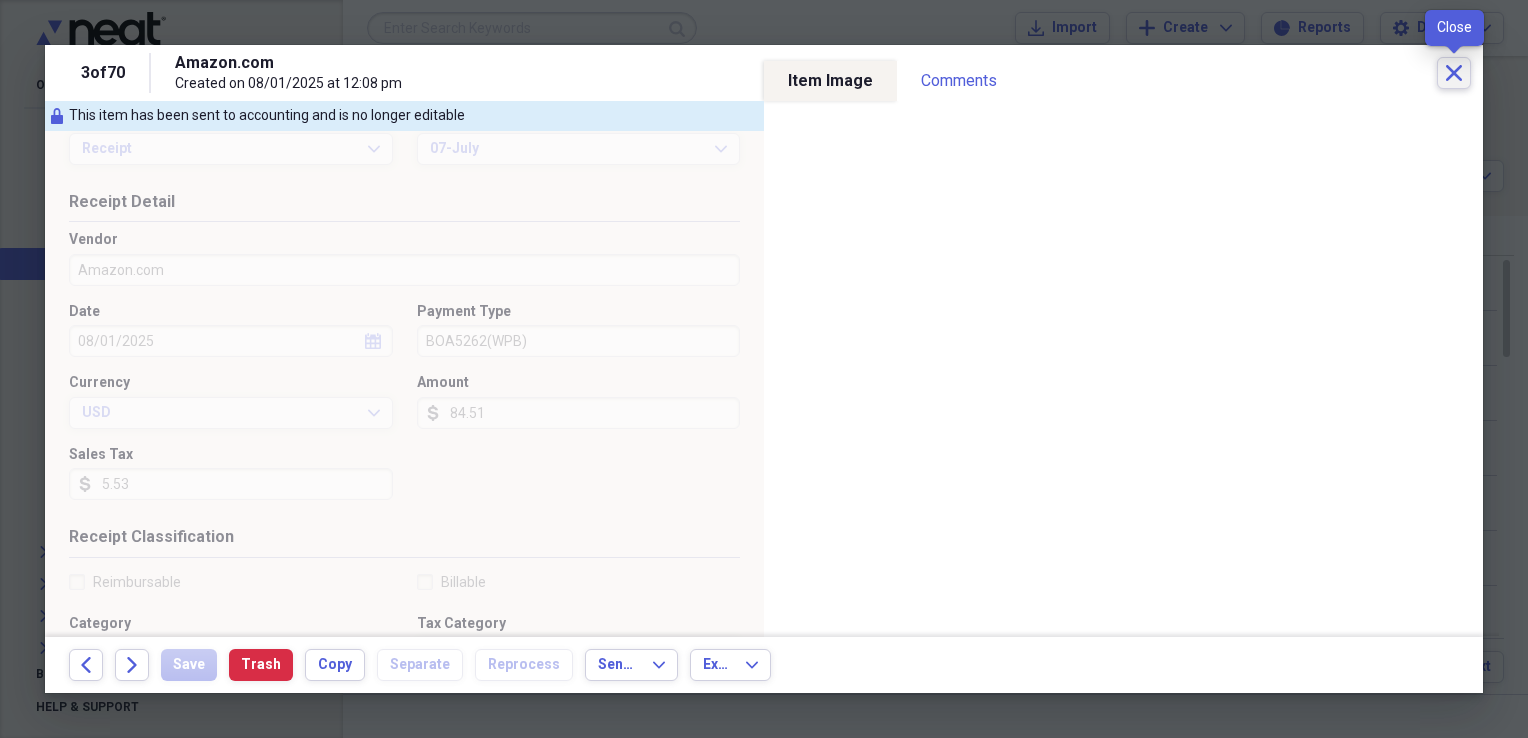 click on "Close" at bounding box center (1454, 73) 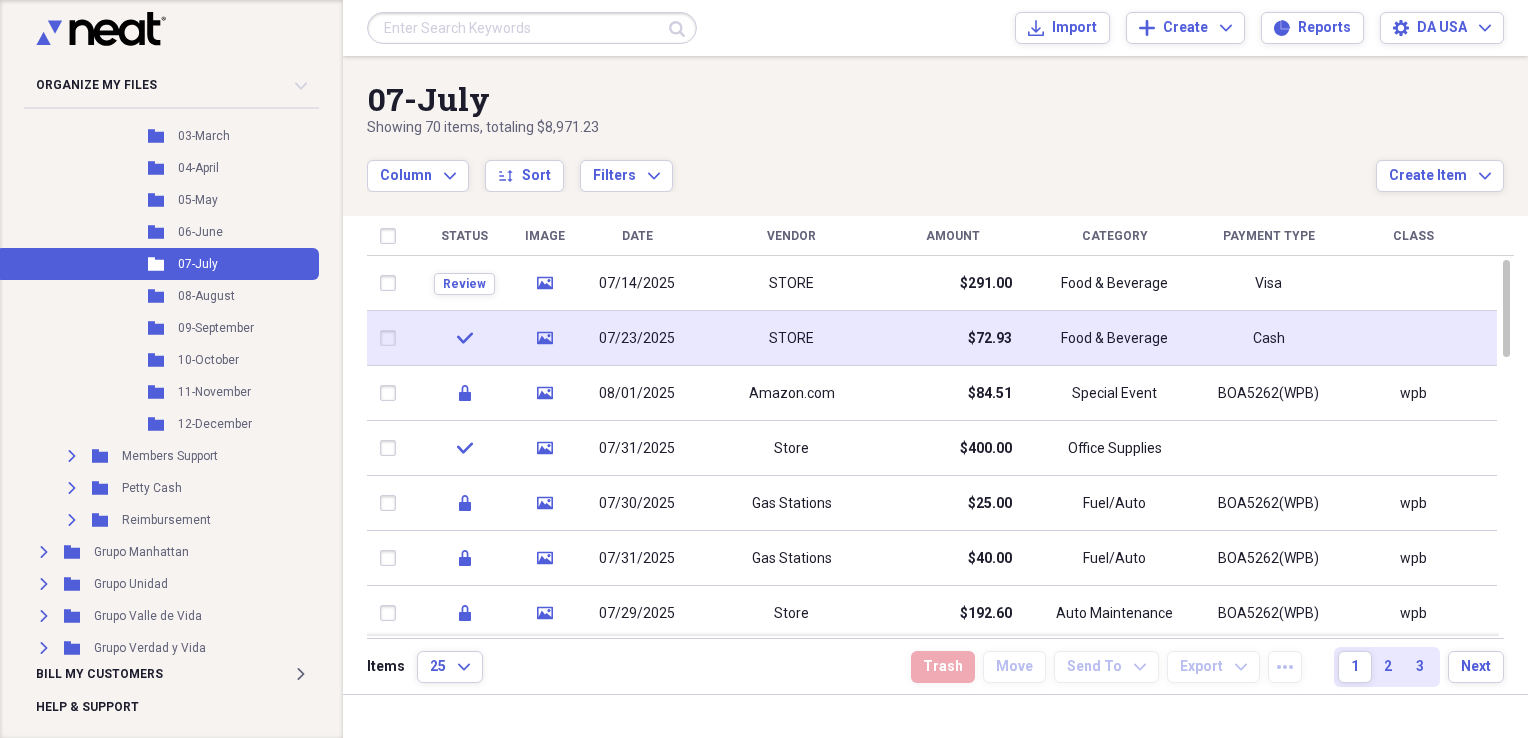 click on "STORE" at bounding box center [791, 338] 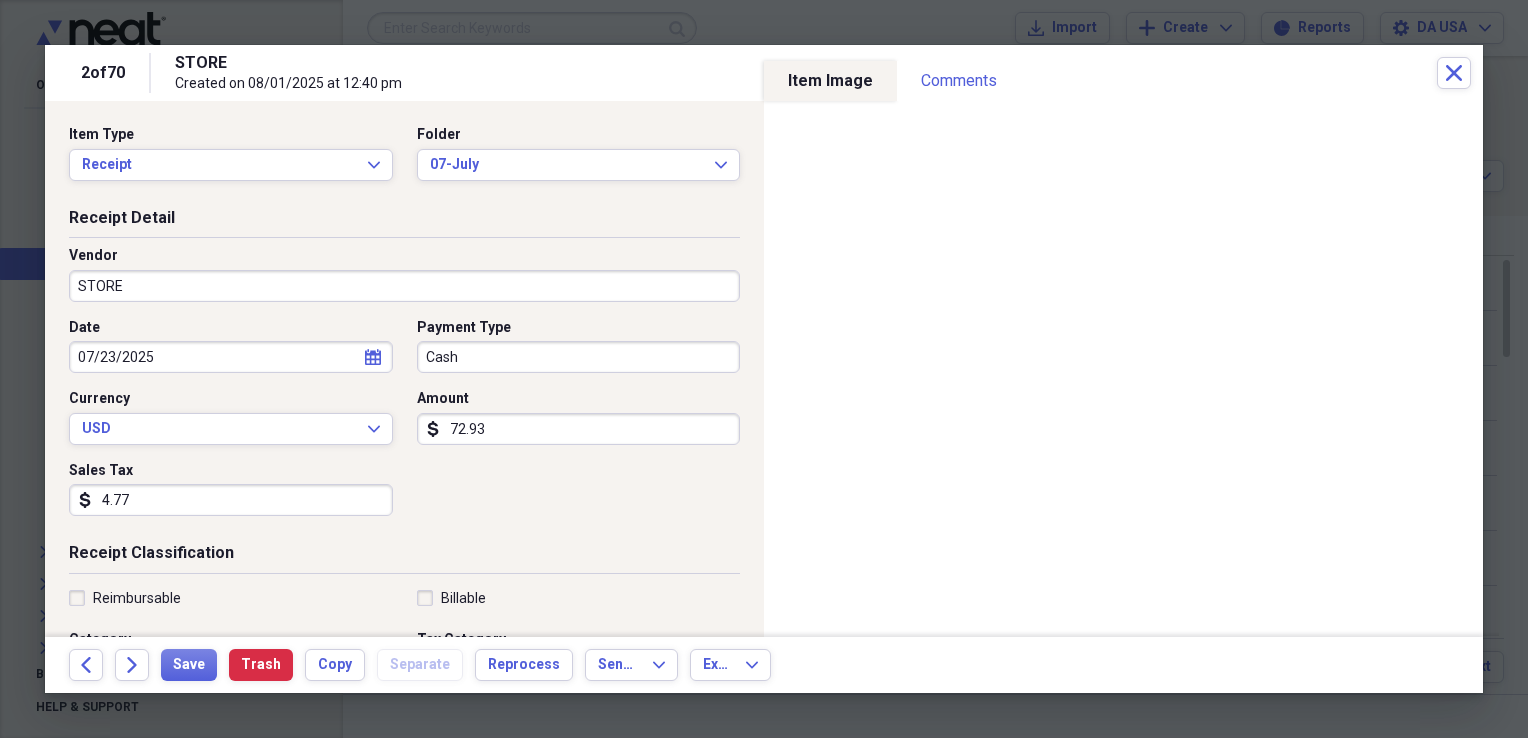 click on "STORE" at bounding box center (404, 286) 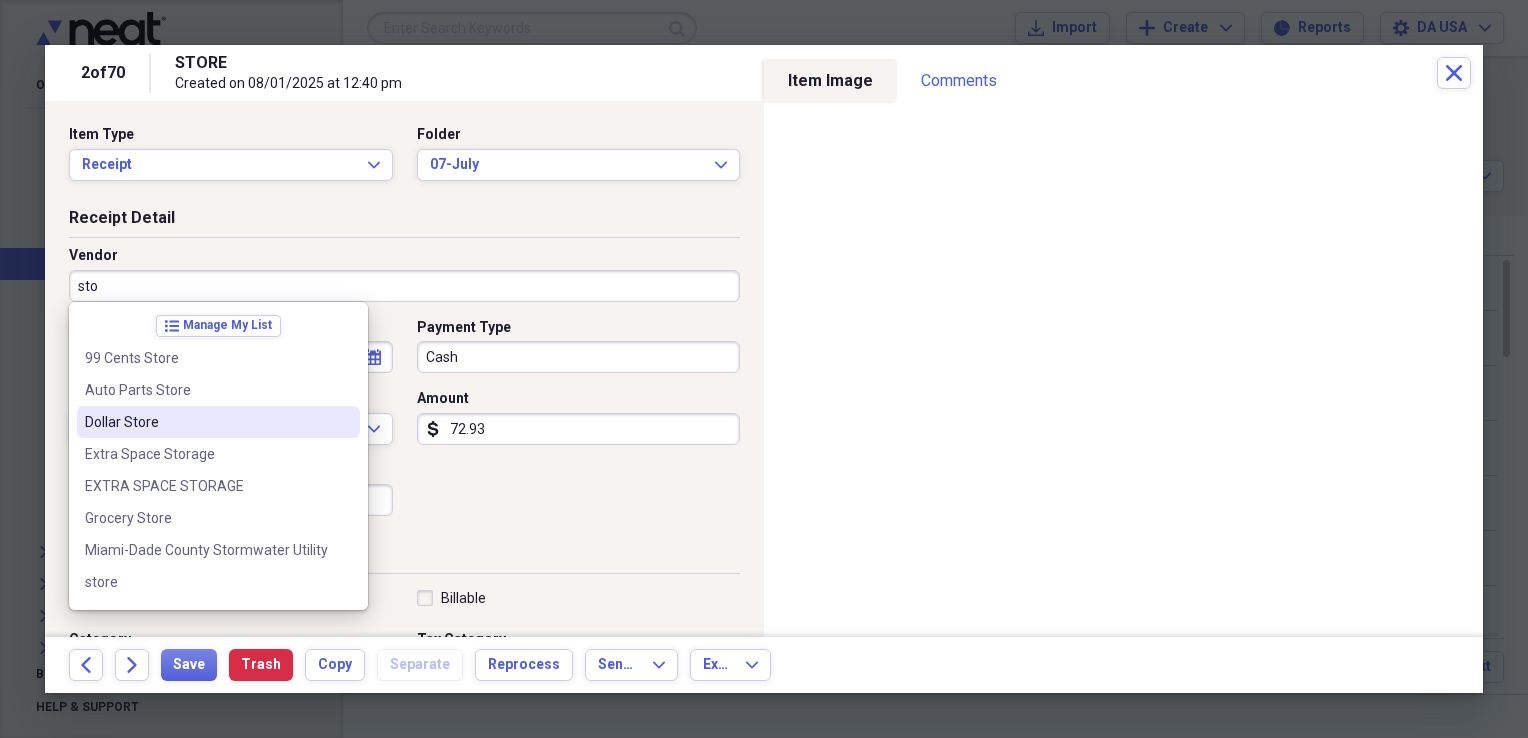 scroll, scrollTop: 60, scrollLeft: 0, axis: vertical 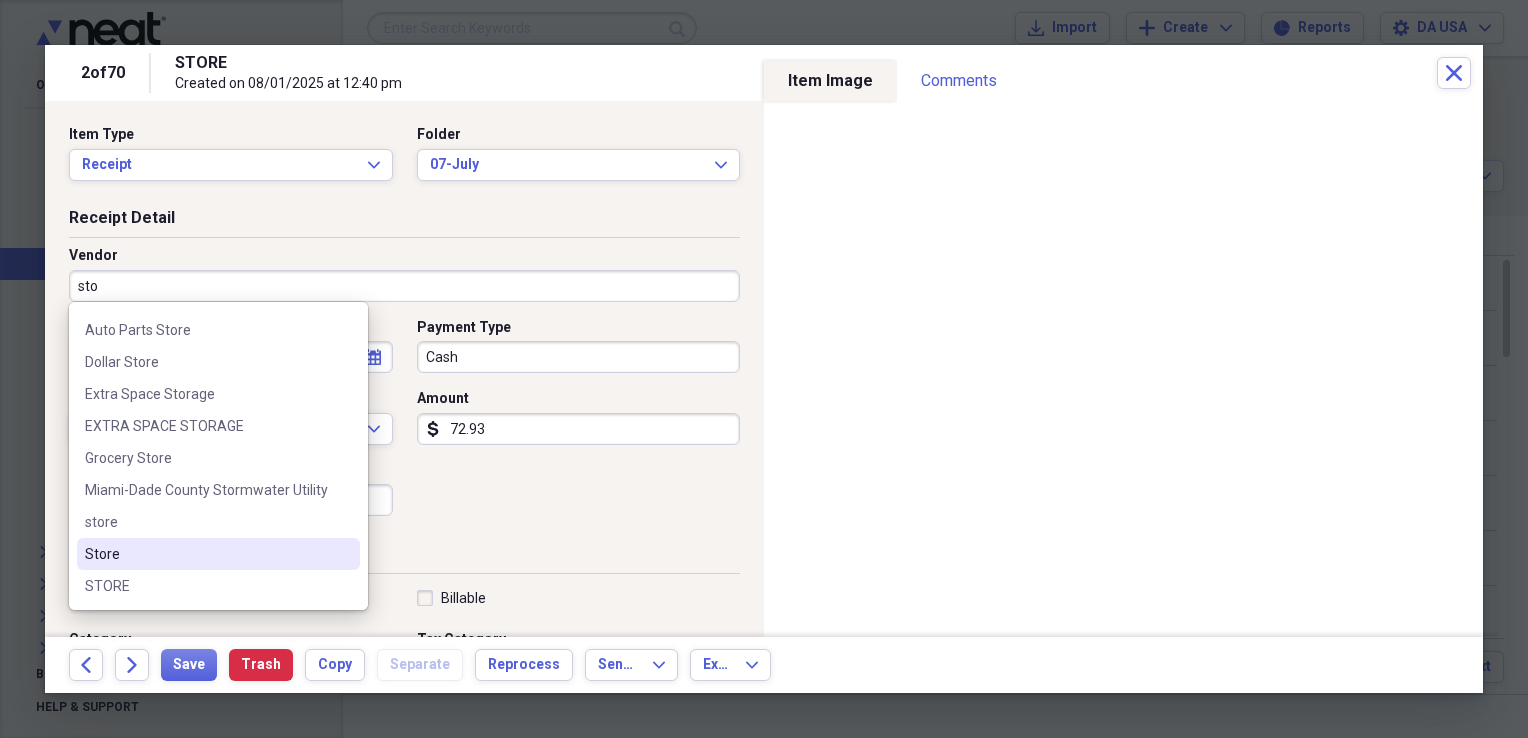 click on "Store" at bounding box center (206, 554) 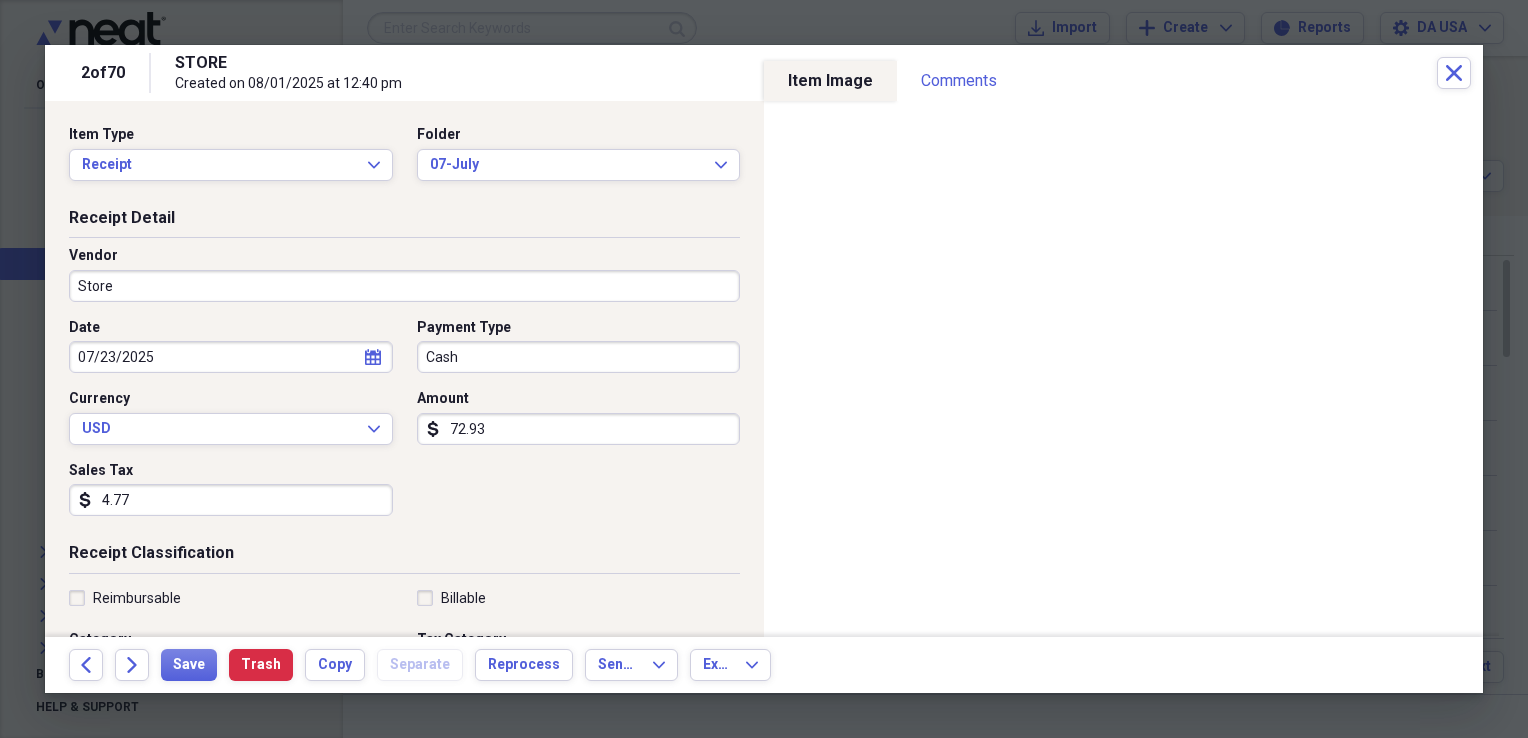 type on "Office Supplies" 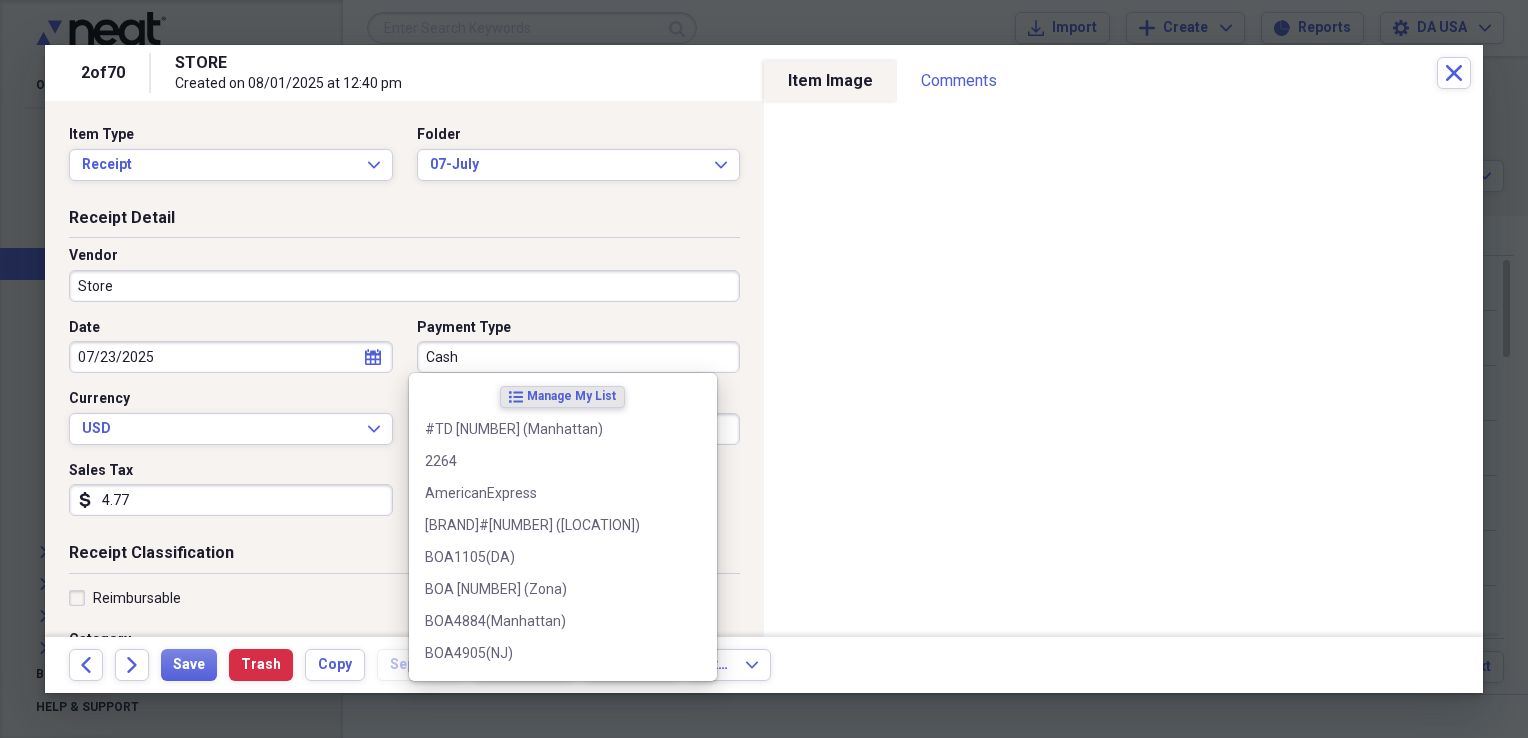 click on "Cash" at bounding box center [579, 357] 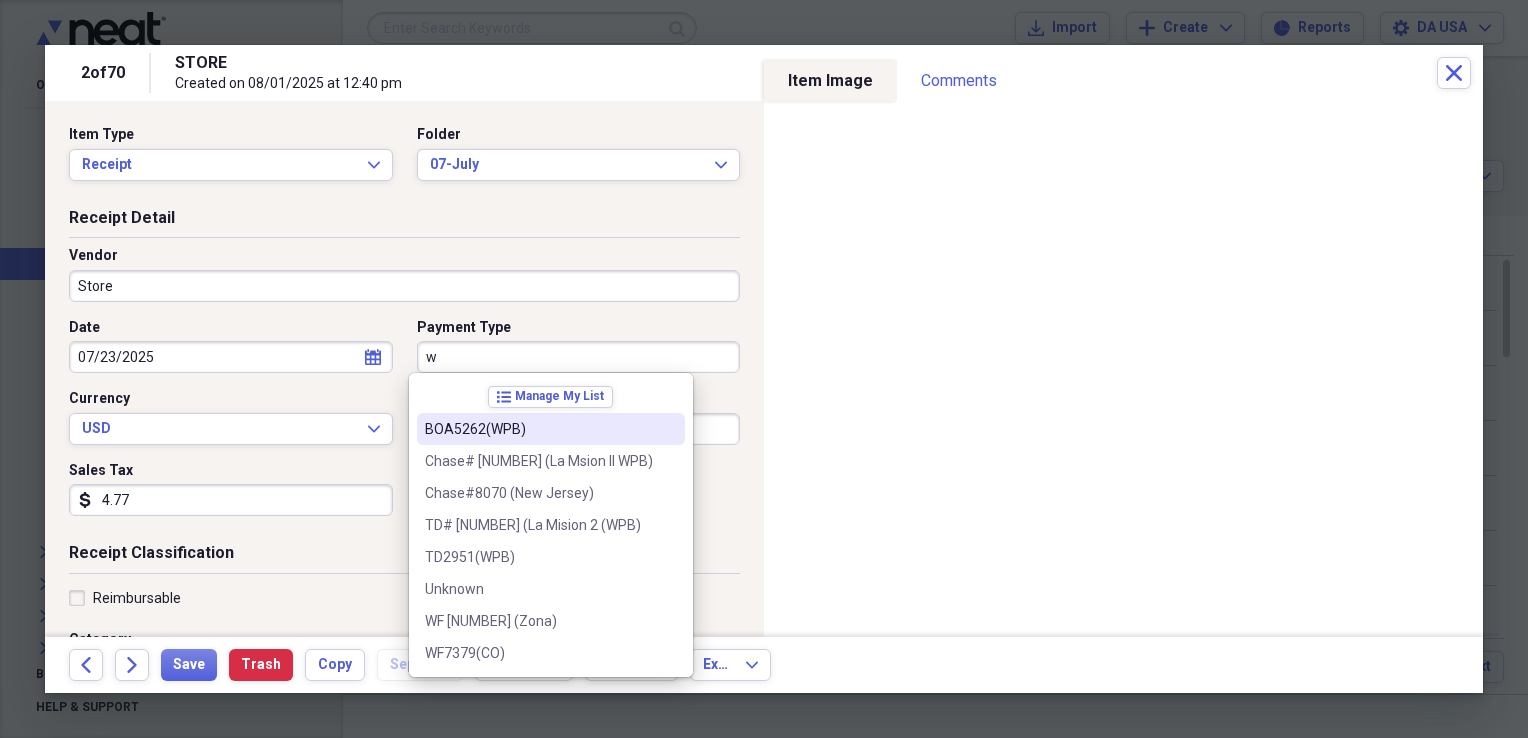 click on "BOA5262(WPB)" at bounding box center (539, 429) 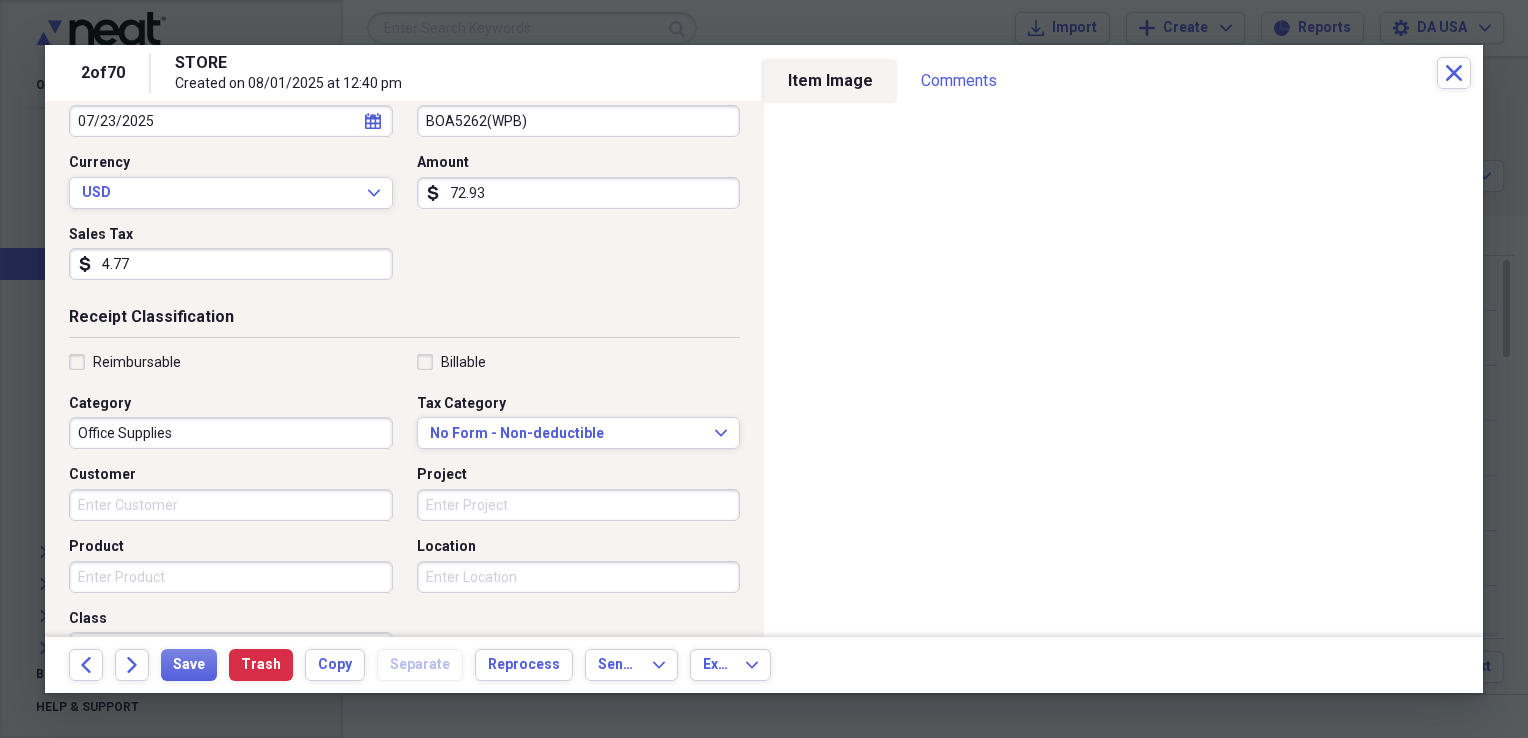 scroll, scrollTop: 248, scrollLeft: 0, axis: vertical 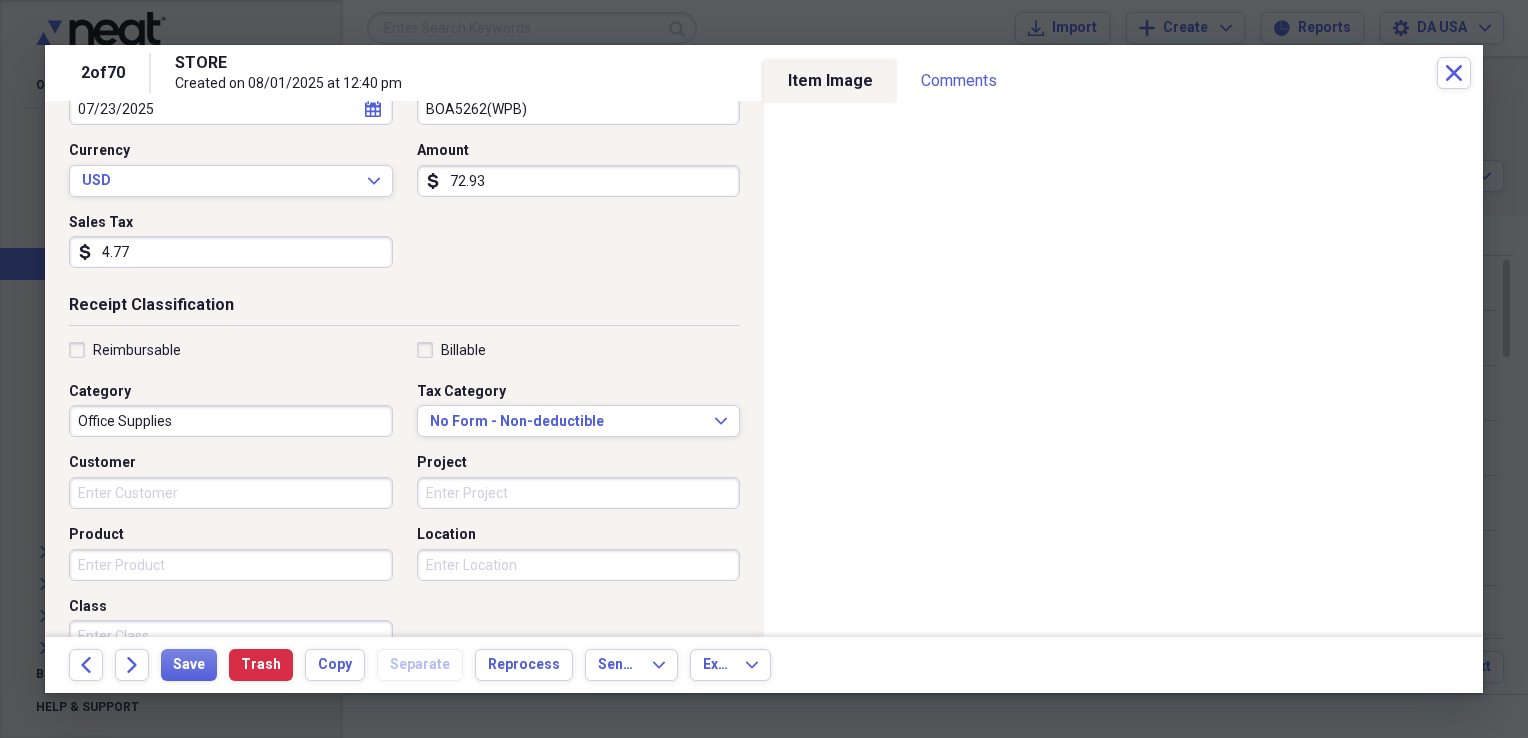click on "Office Supplies" at bounding box center (231, 421) 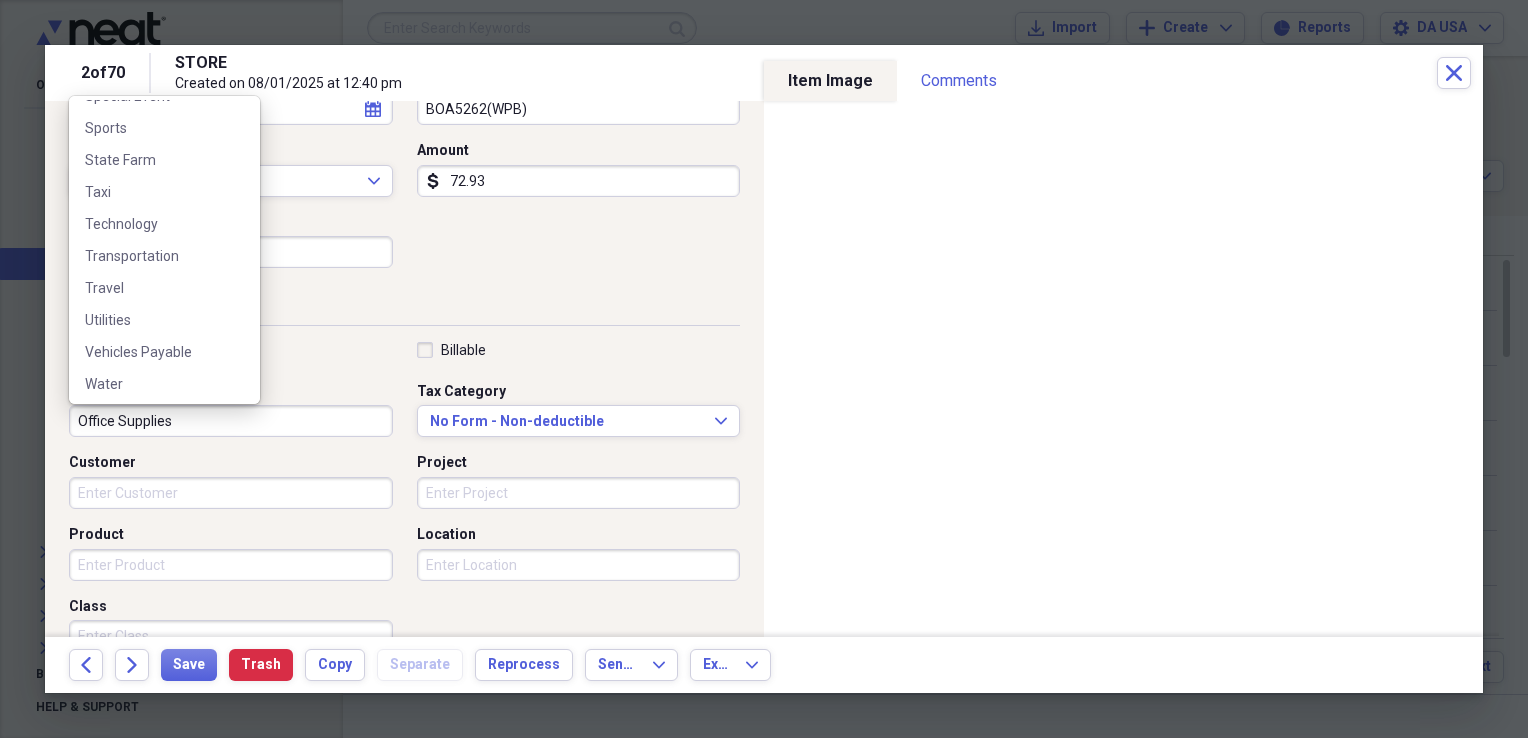 scroll, scrollTop: 1596, scrollLeft: 0, axis: vertical 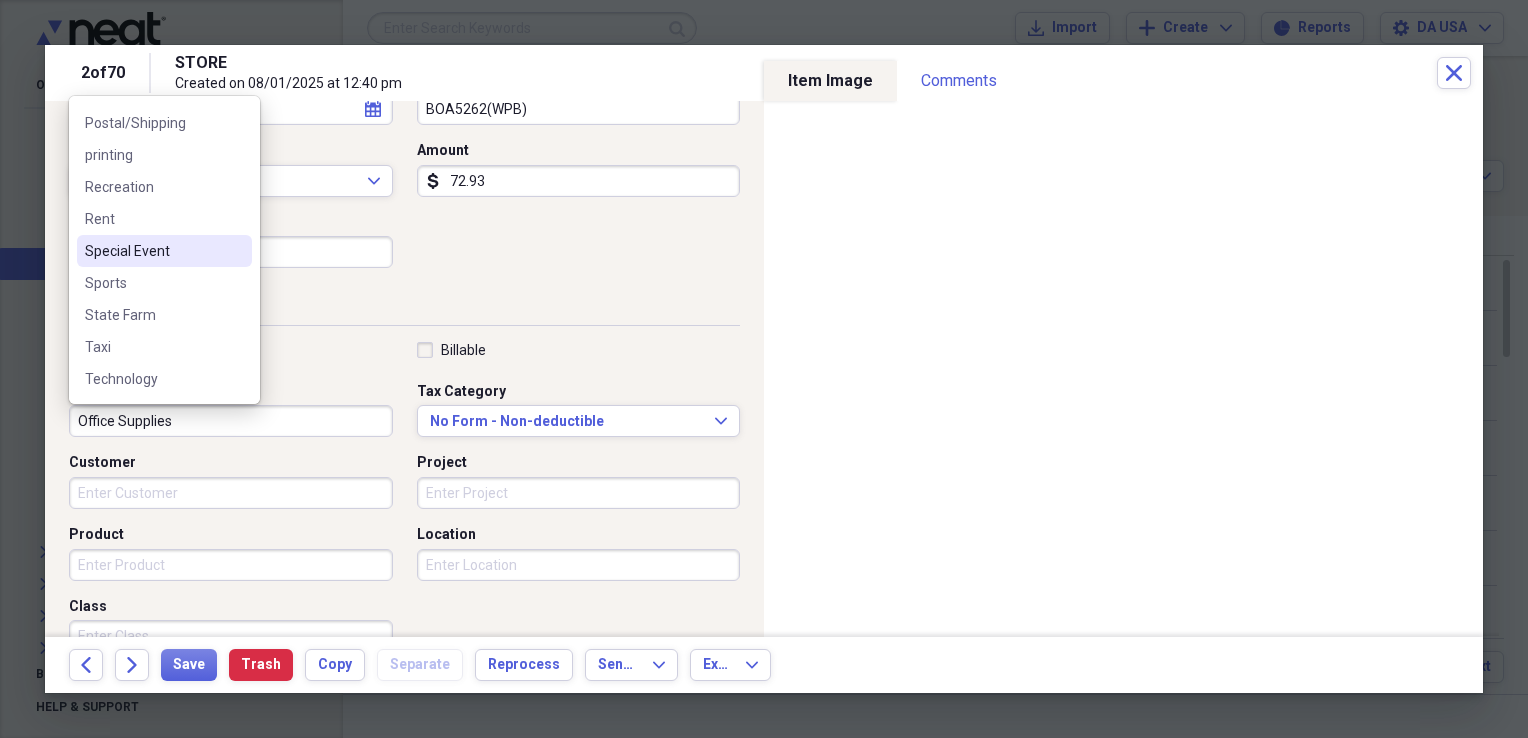 click on "Special Event" at bounding box center (152, 251) 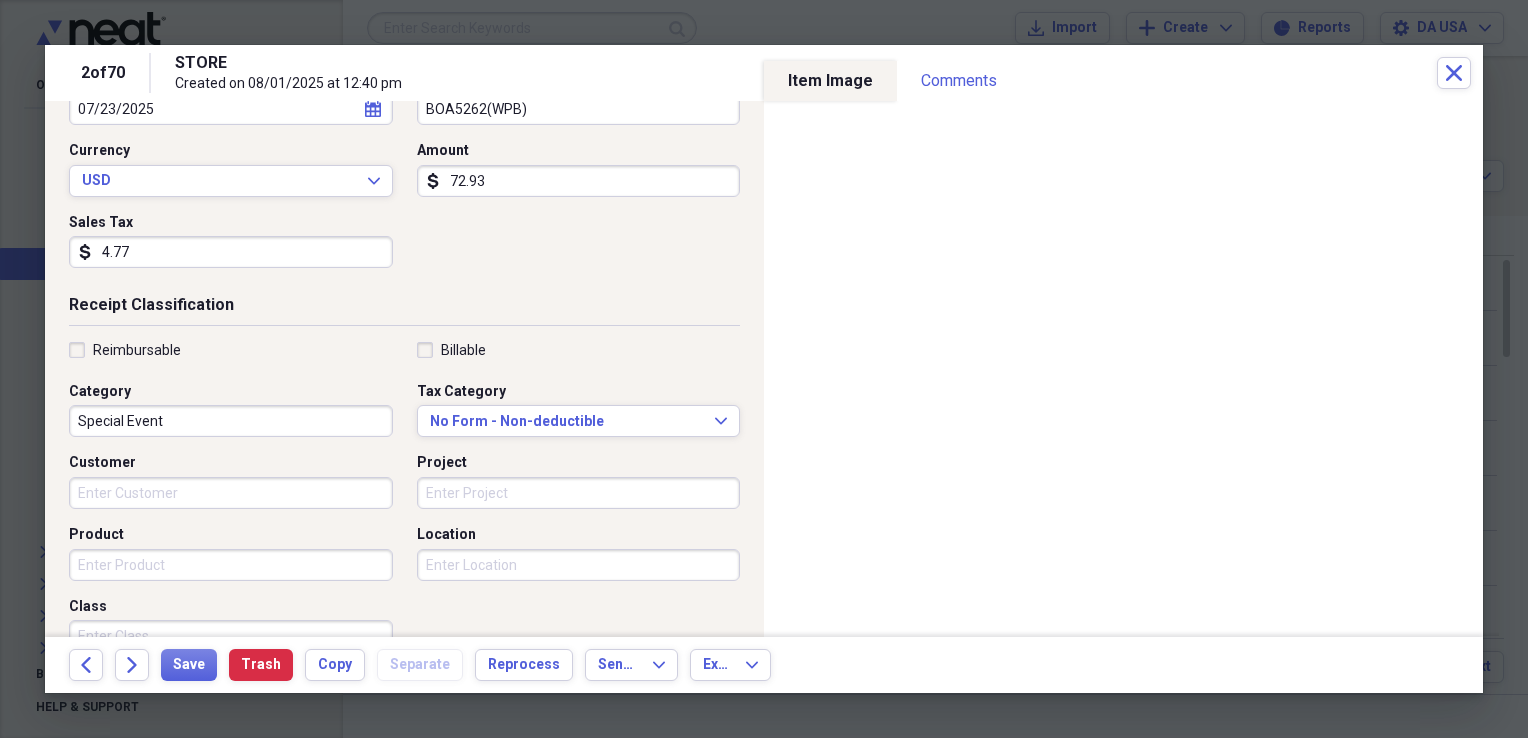 scroll, scrollTop: 483, scrollLeft: 0, axis: vertical 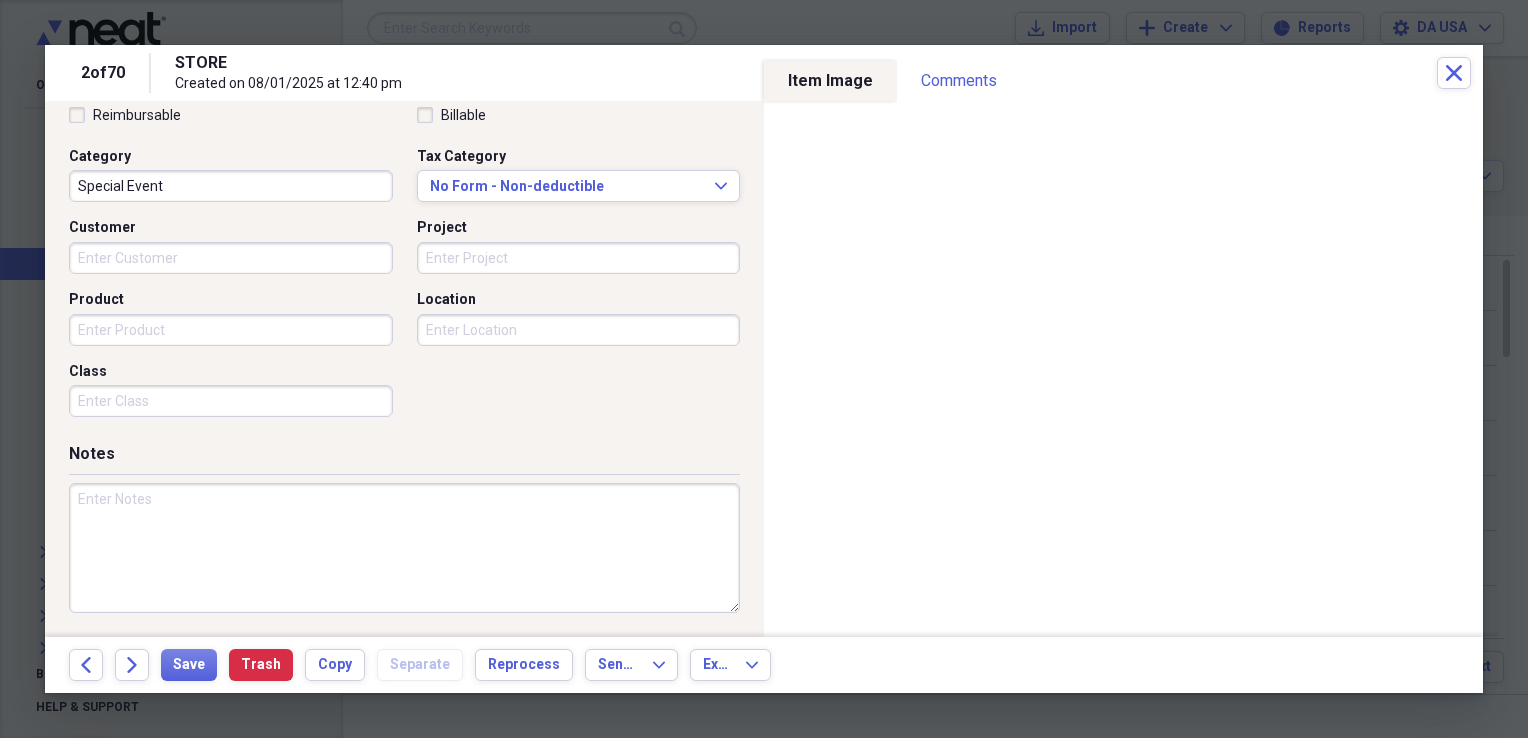 click on "Class" at bounding box center [231, 401] 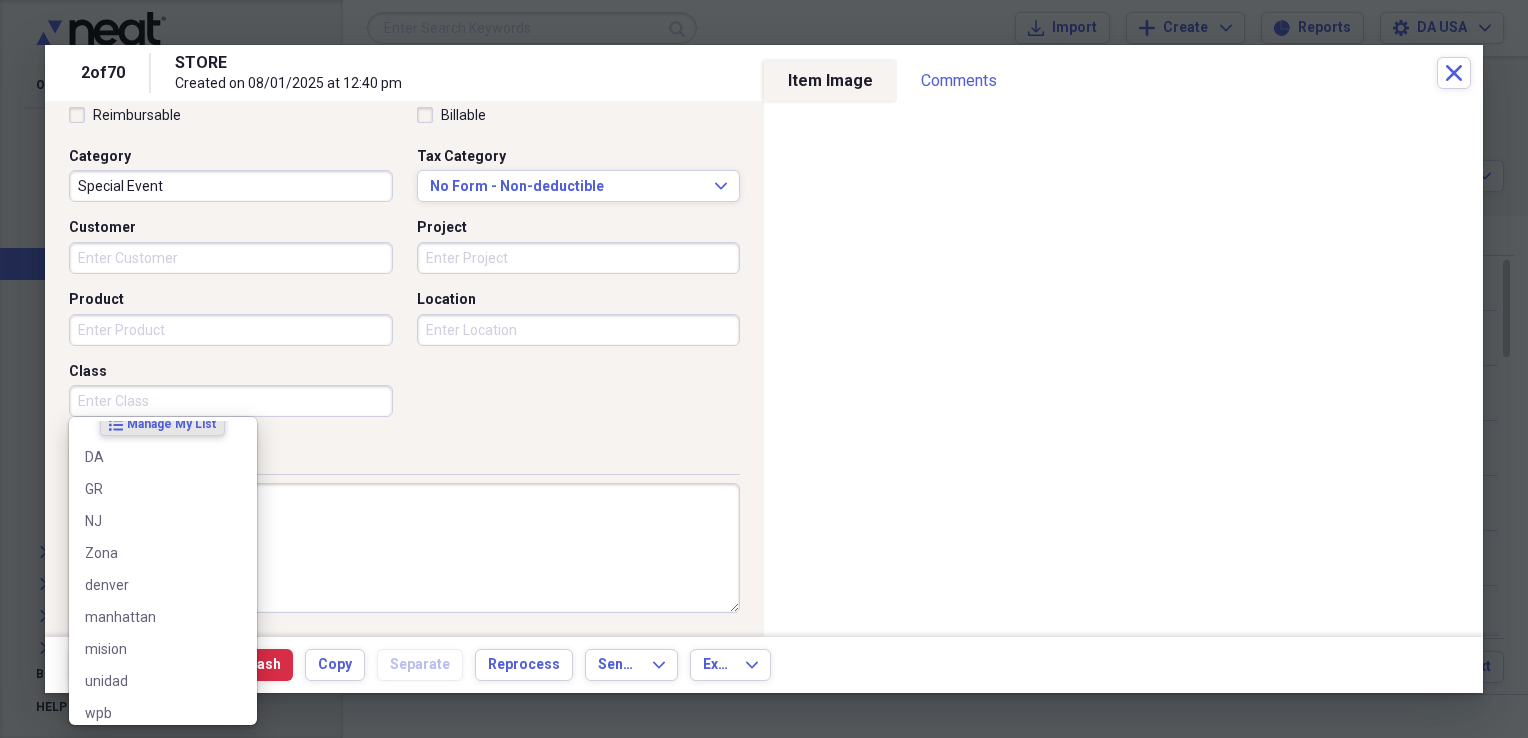 scroll, scrollTop: 28, scrollLeft: 0, axis: vertical 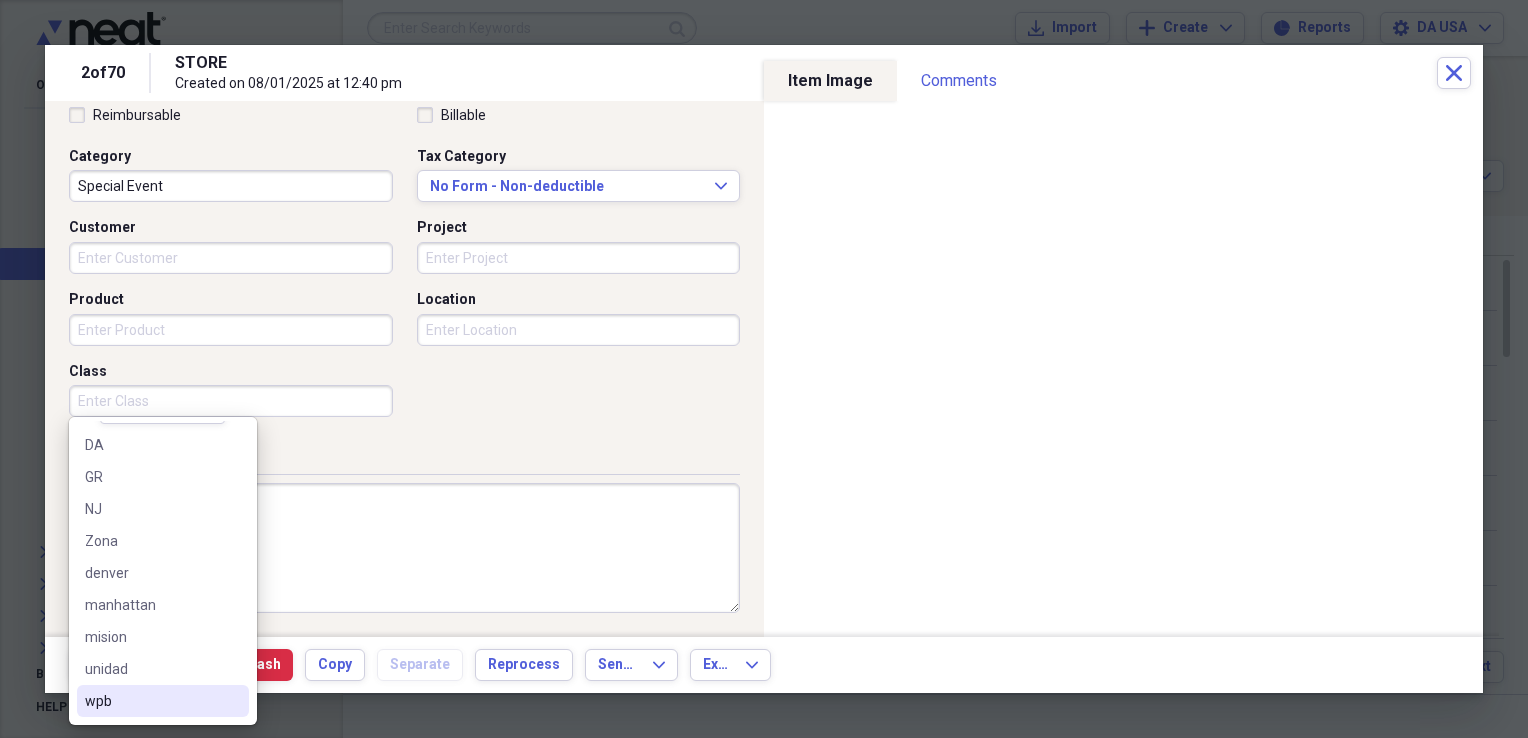 click on "wpb" at bounding box center [151, 701] 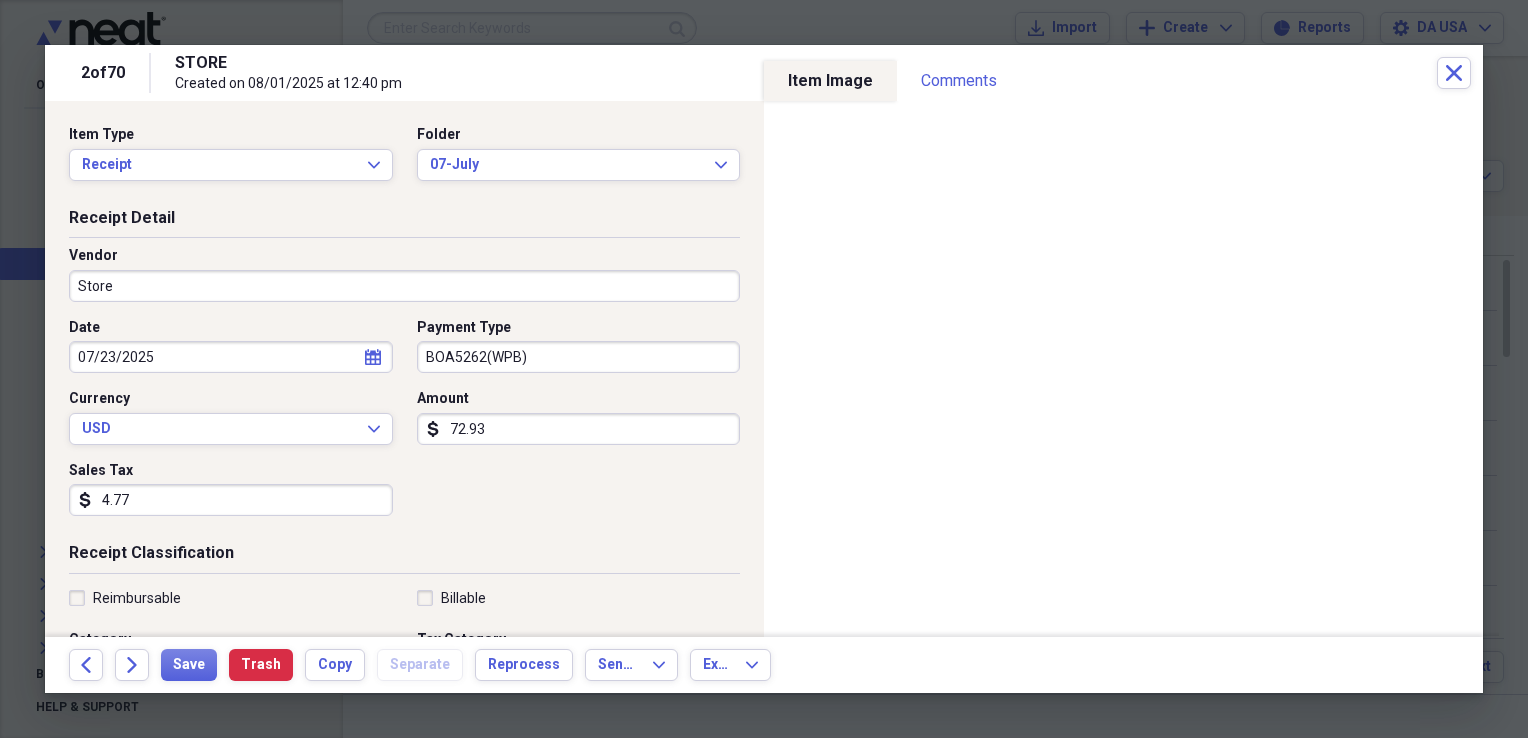 scroll, scrollTop: 483, scrollLeft: 0, axis: vertical 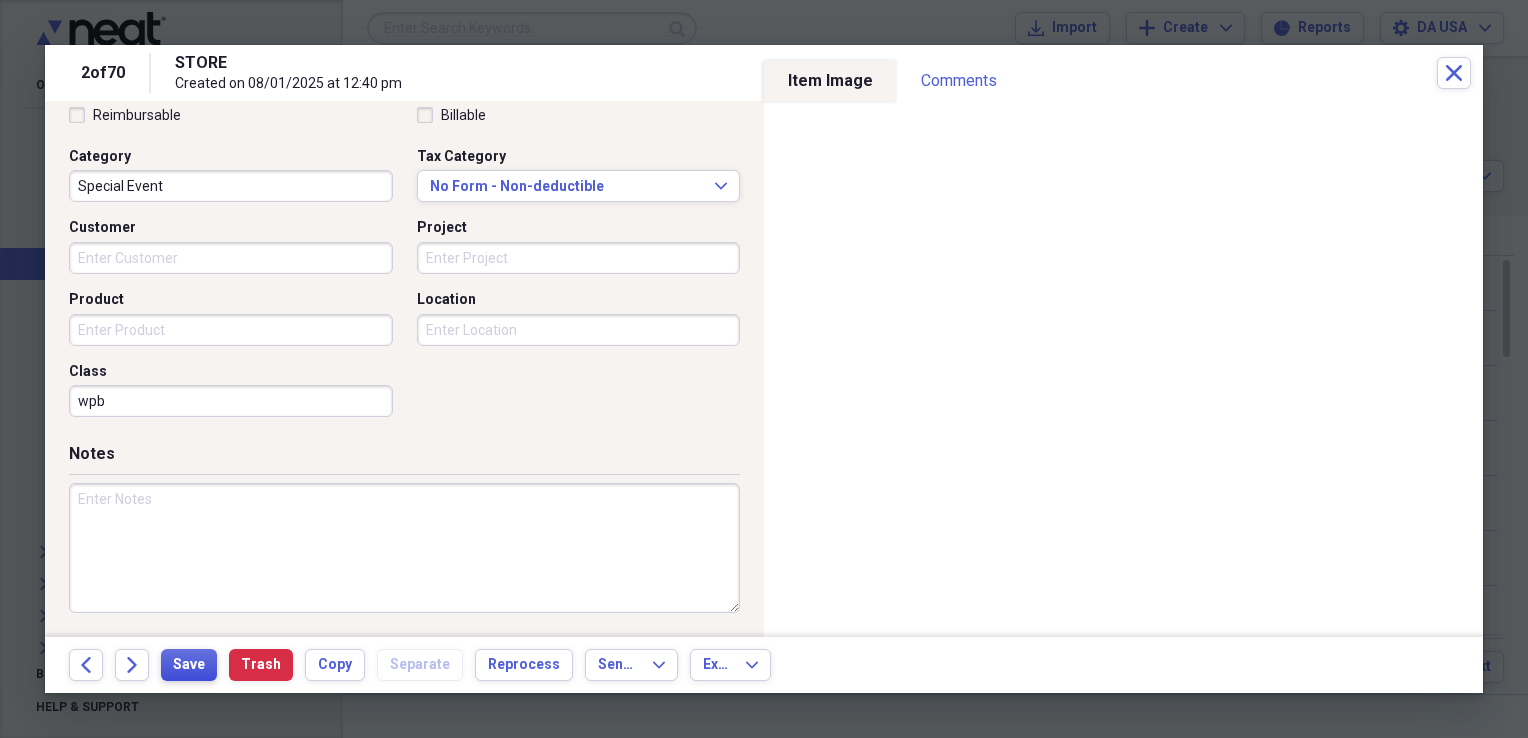click on "Save" at bounding box center [189, 665] 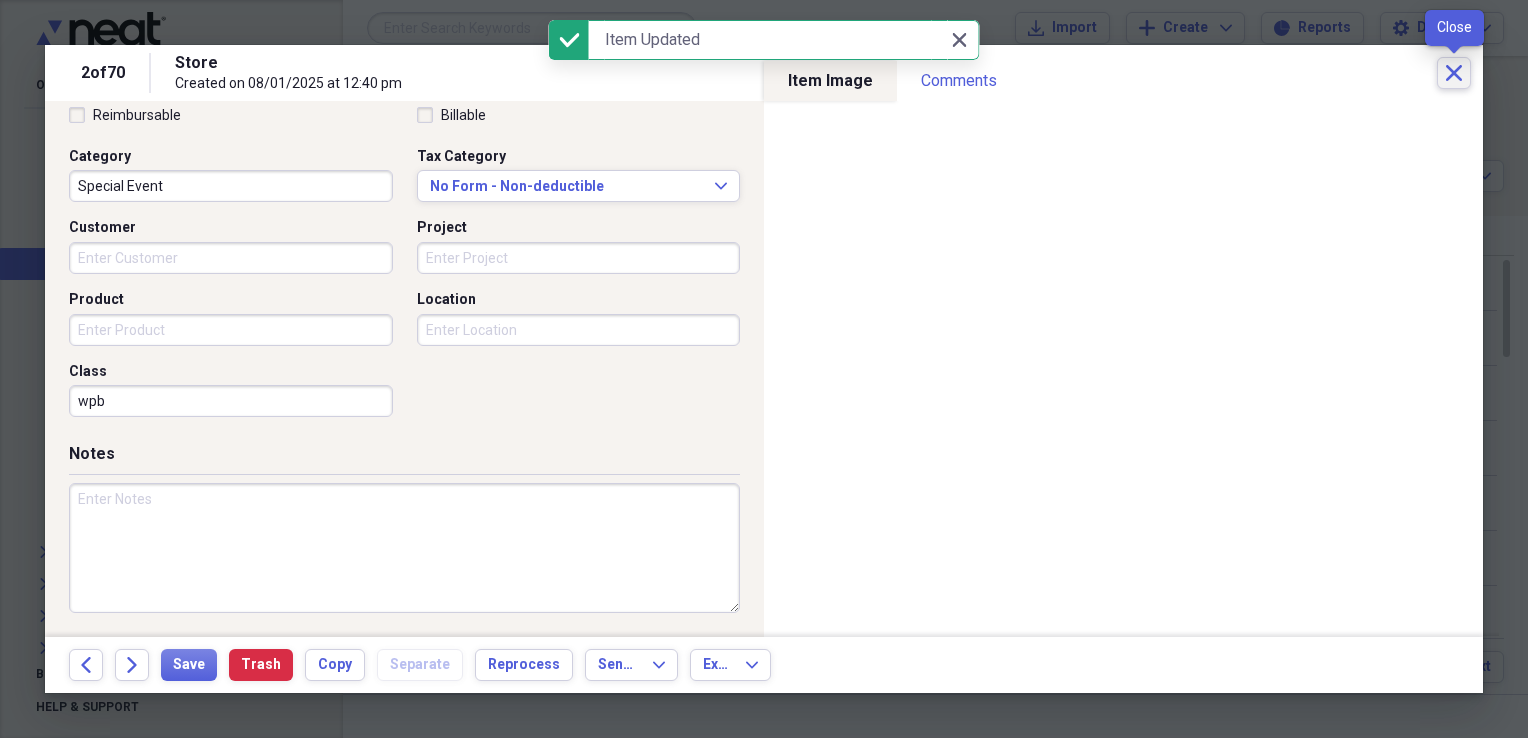 click on "Close" 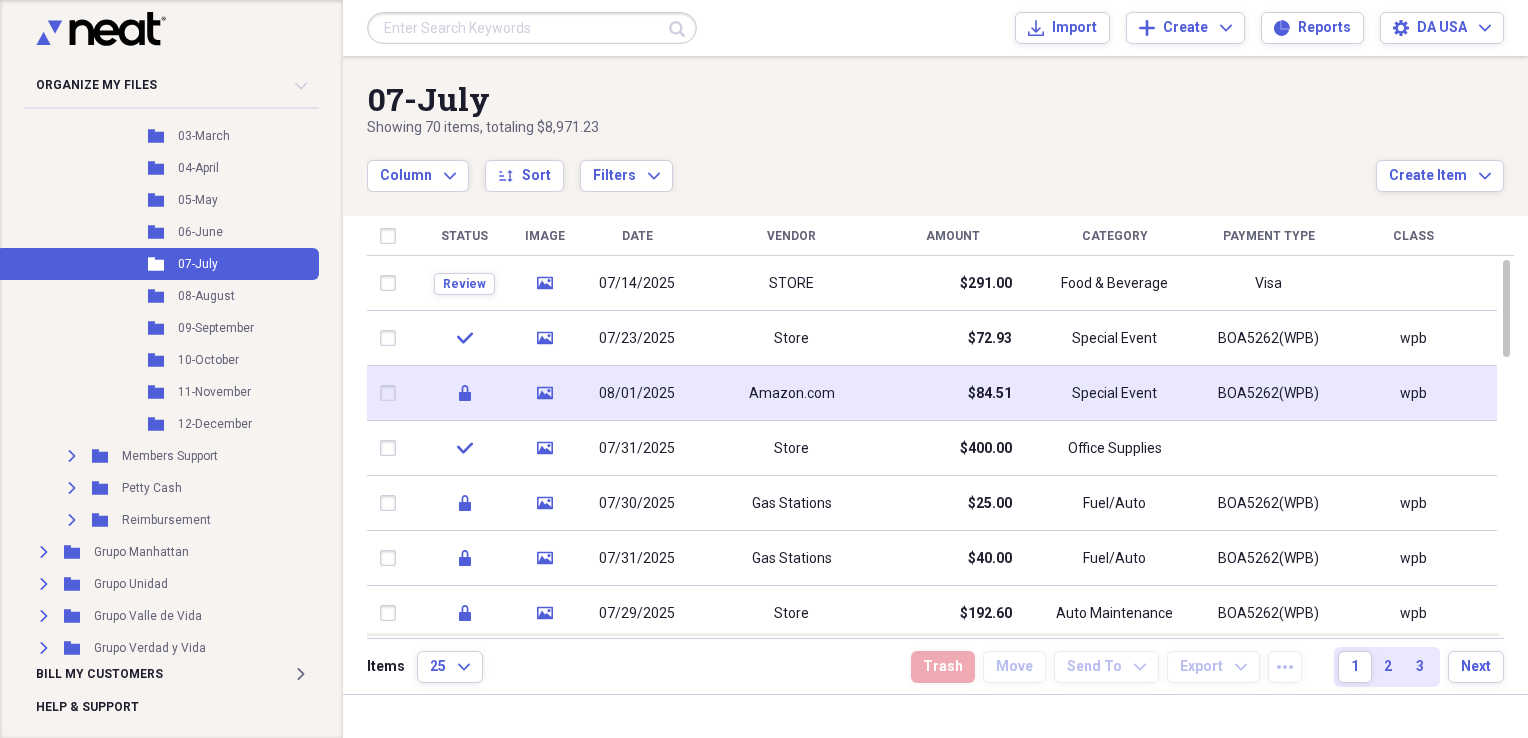 click on "Amazon.com" at bounding box center [791, 393] 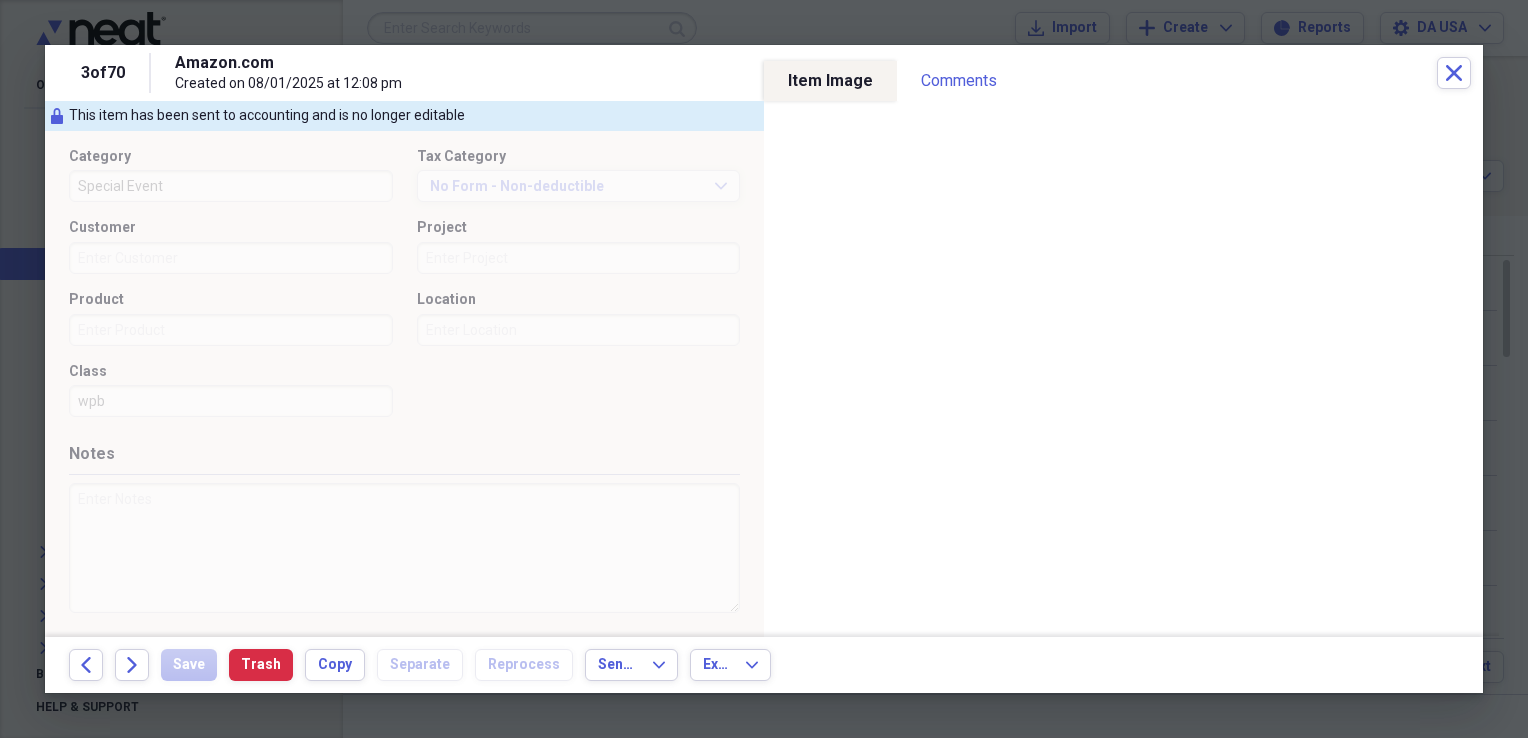 scroll, scrollTop: 0, scrollLeft: 0, axis: both 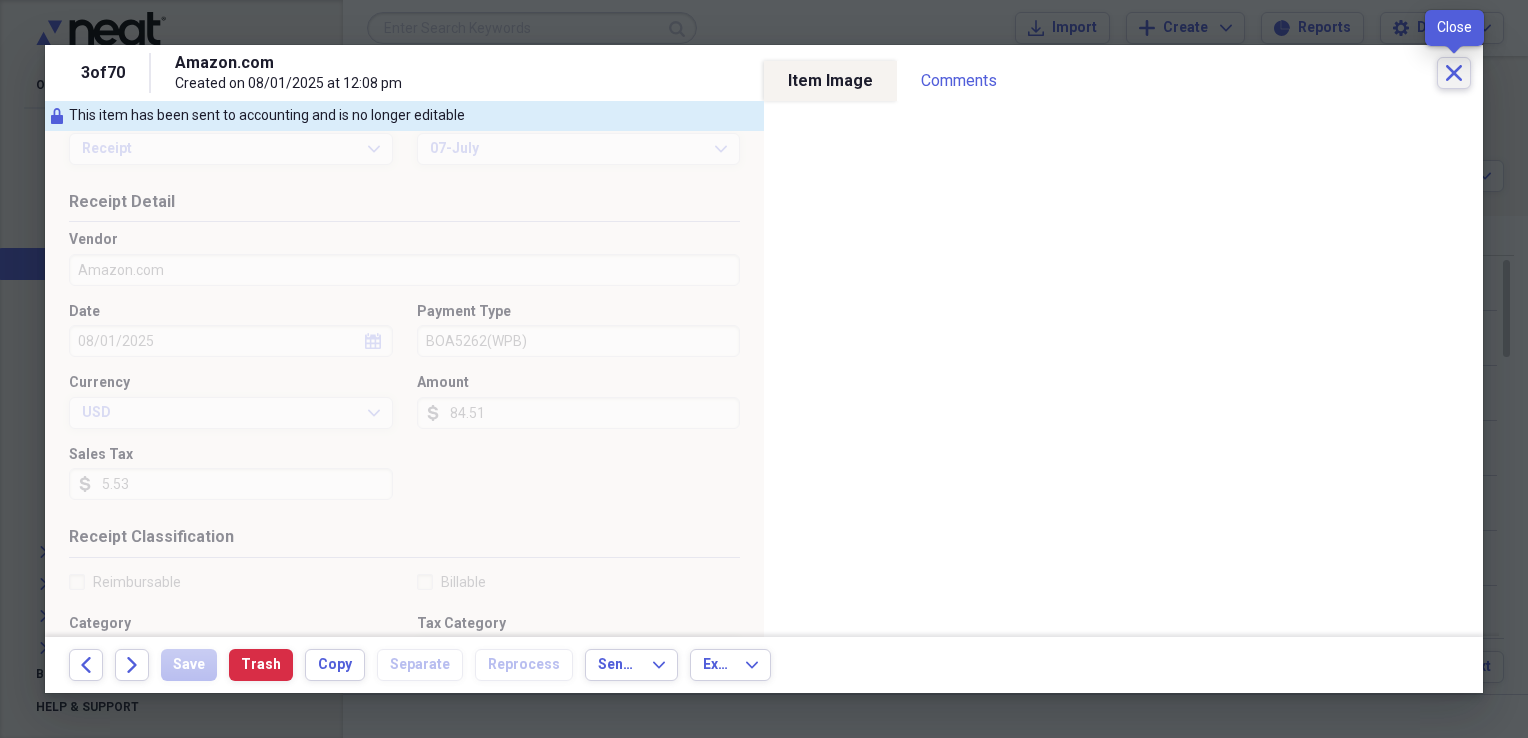 click on "Close" at bounding box center (1454, 73) 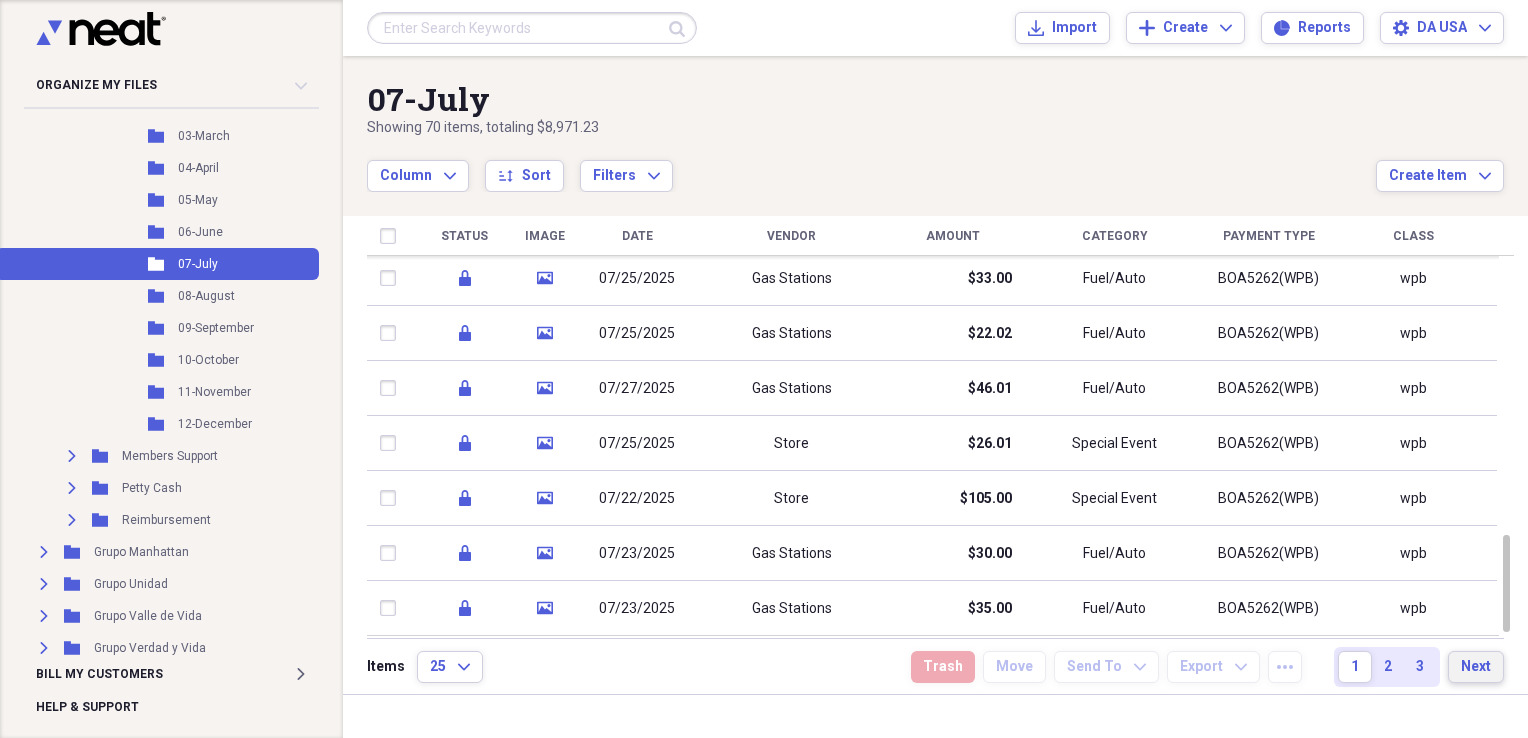 click on "Next" at bounding box center [1476, 667] 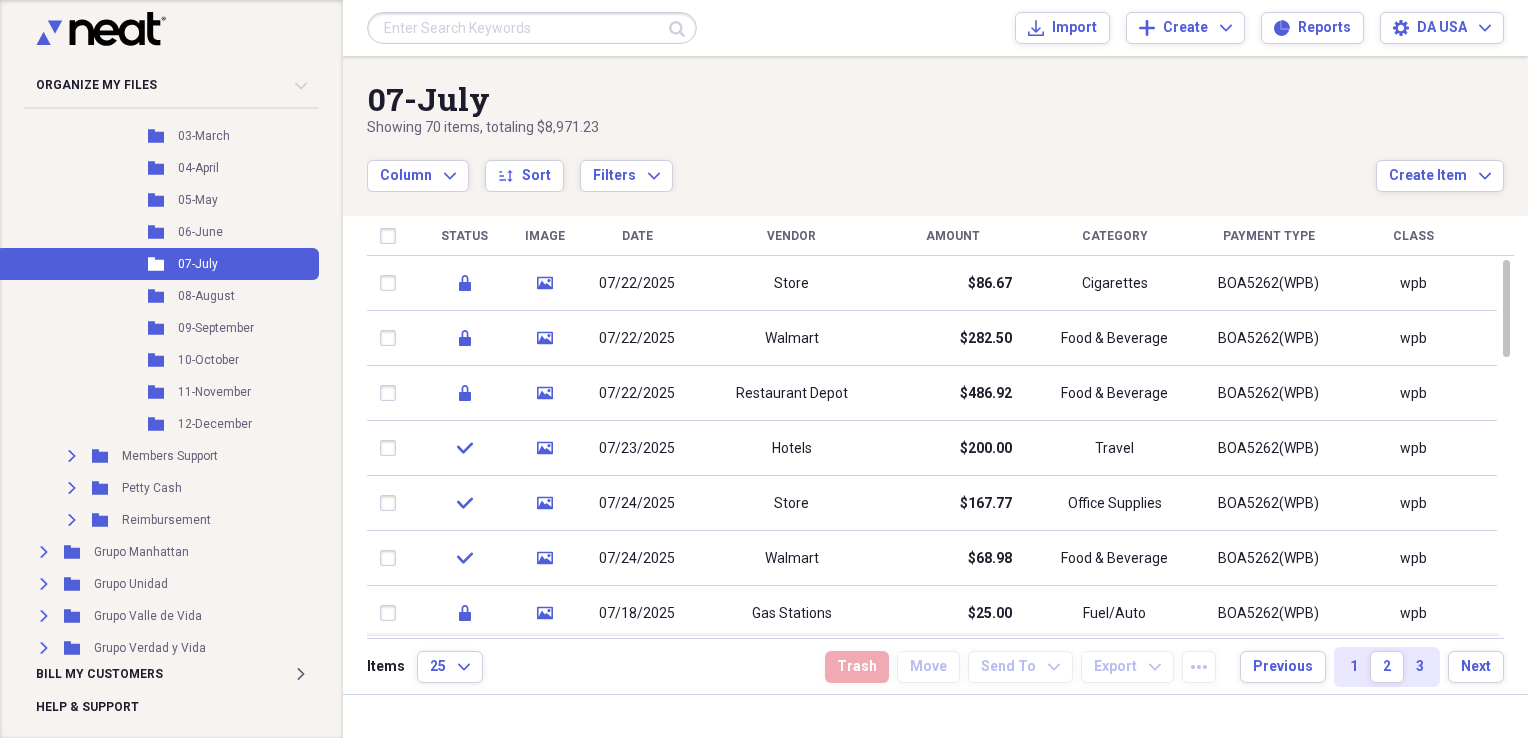 click on "Items 25 Expand Trash Move Send To Expand Export Expand more Previous 1 2 3 Next" at bounding box center (935, 666) 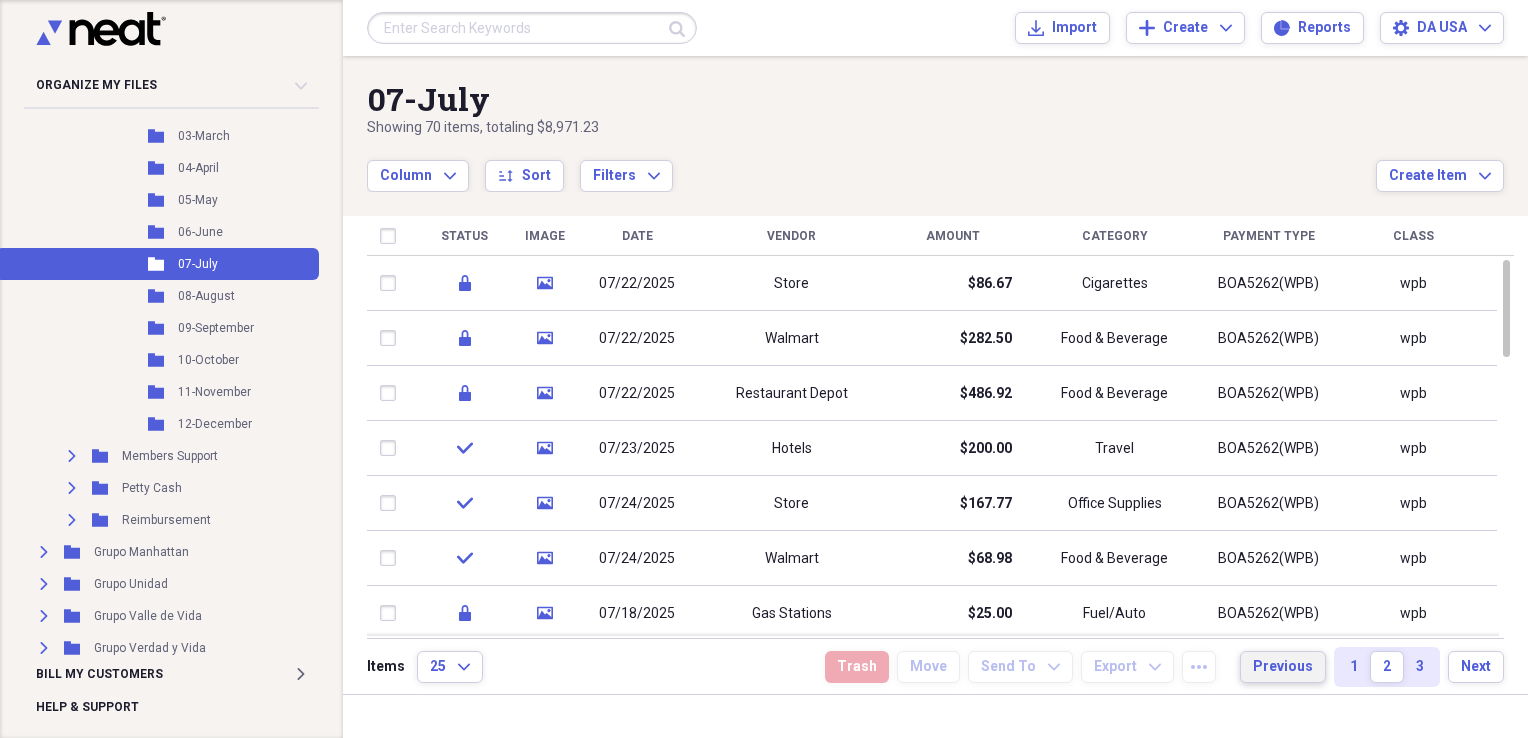 click on "Previous" at bounding box center [1283, 667] 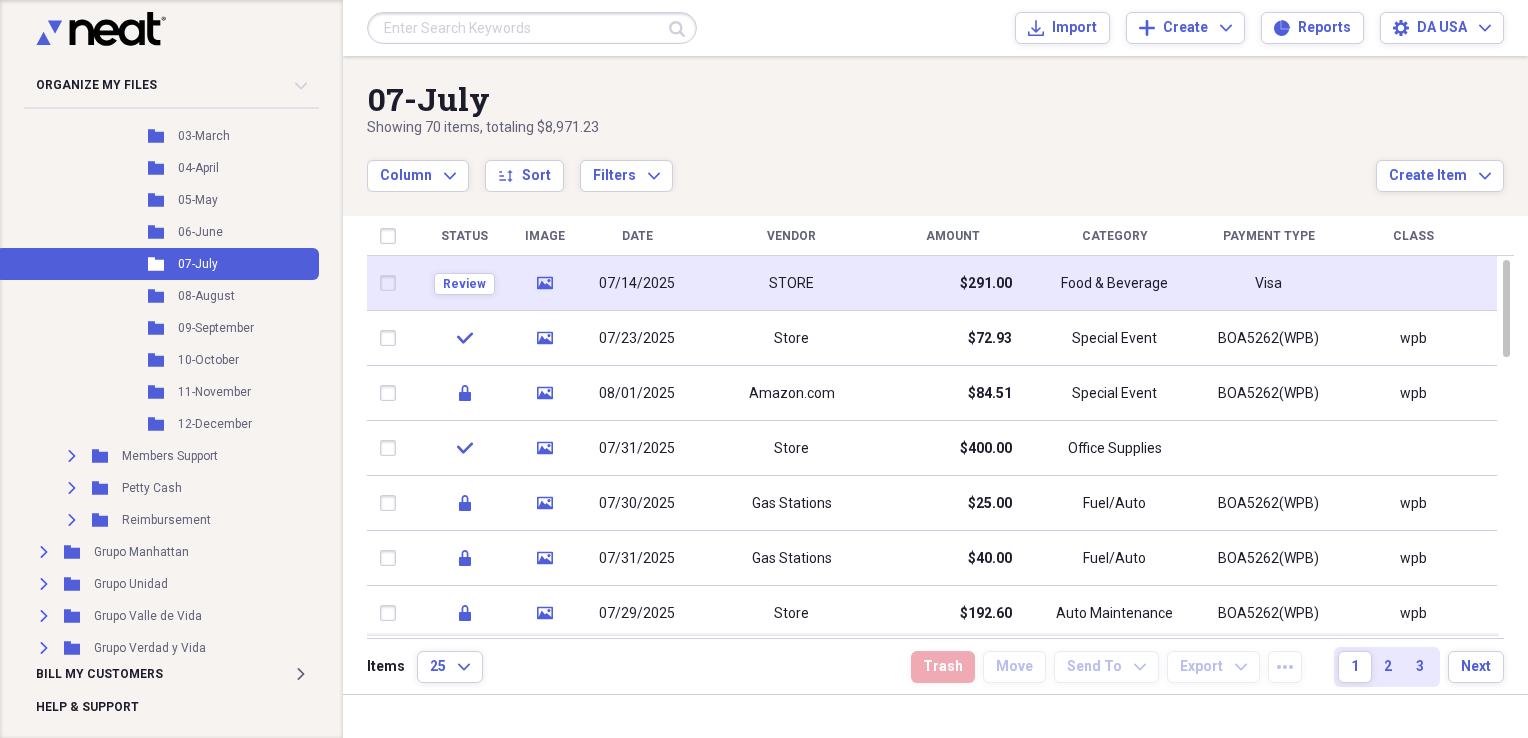 click on "STORE" at bounding box center (791, 283) 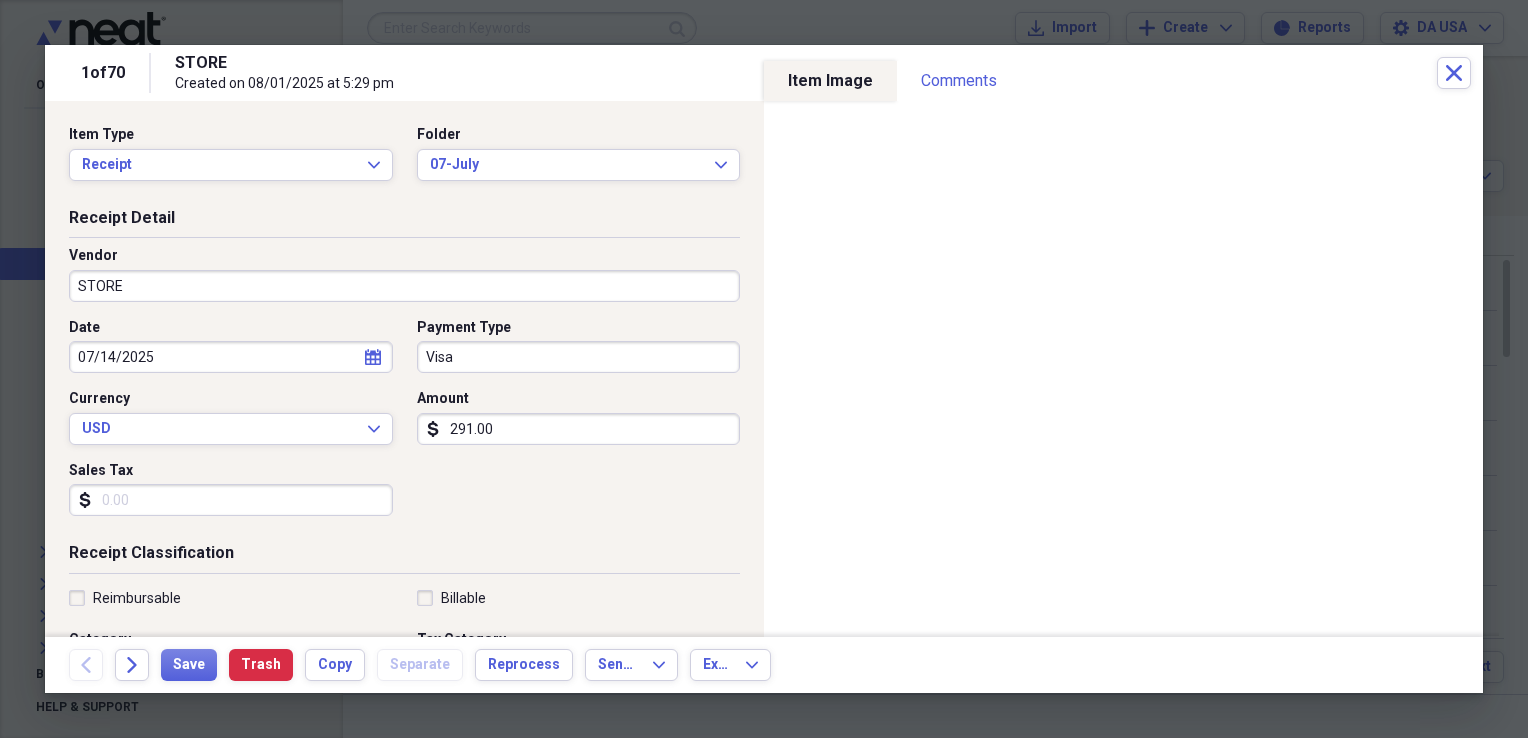 click on "STORE" at bounding box center (404, 286) 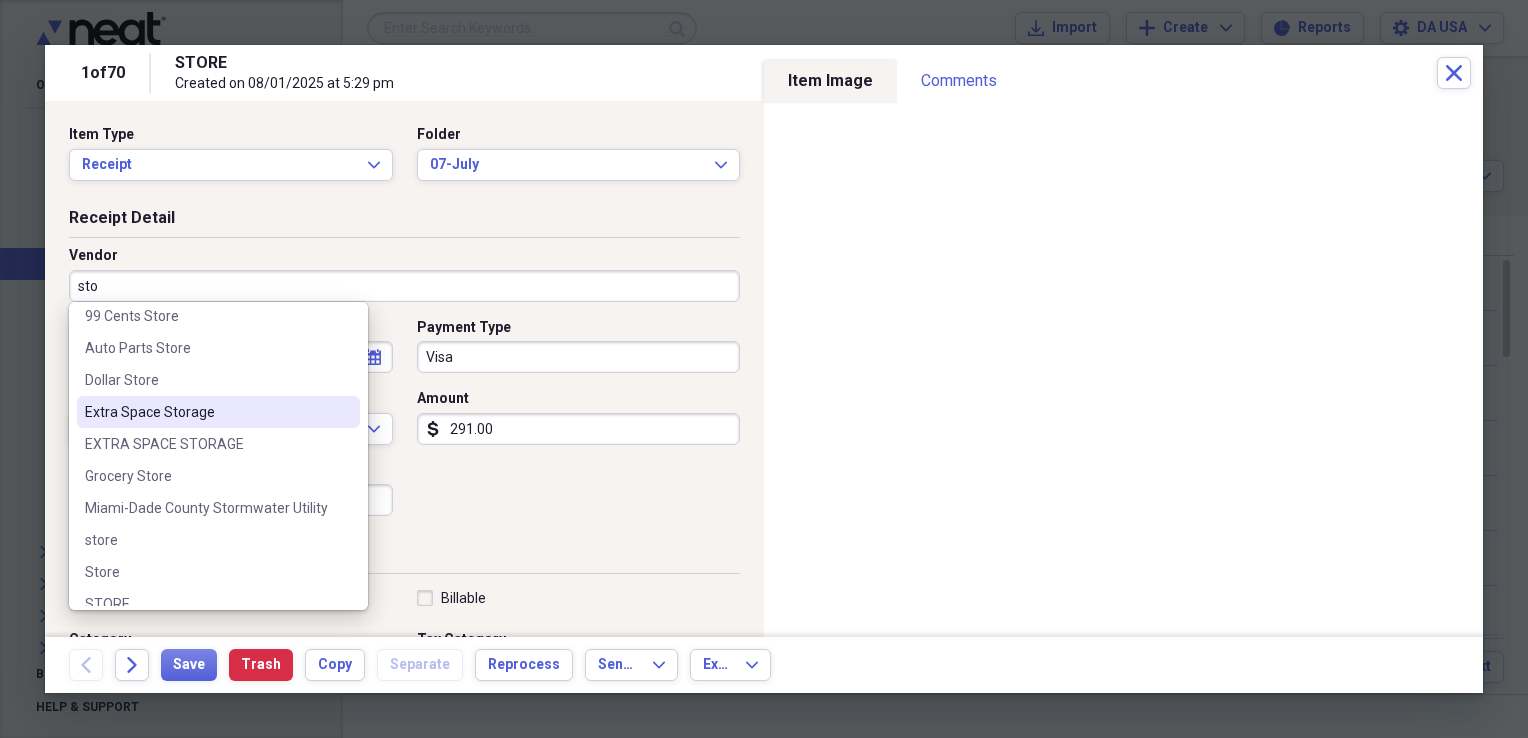 scroll, scrollTop: 60, scrollLeft: 0, axis: vertical 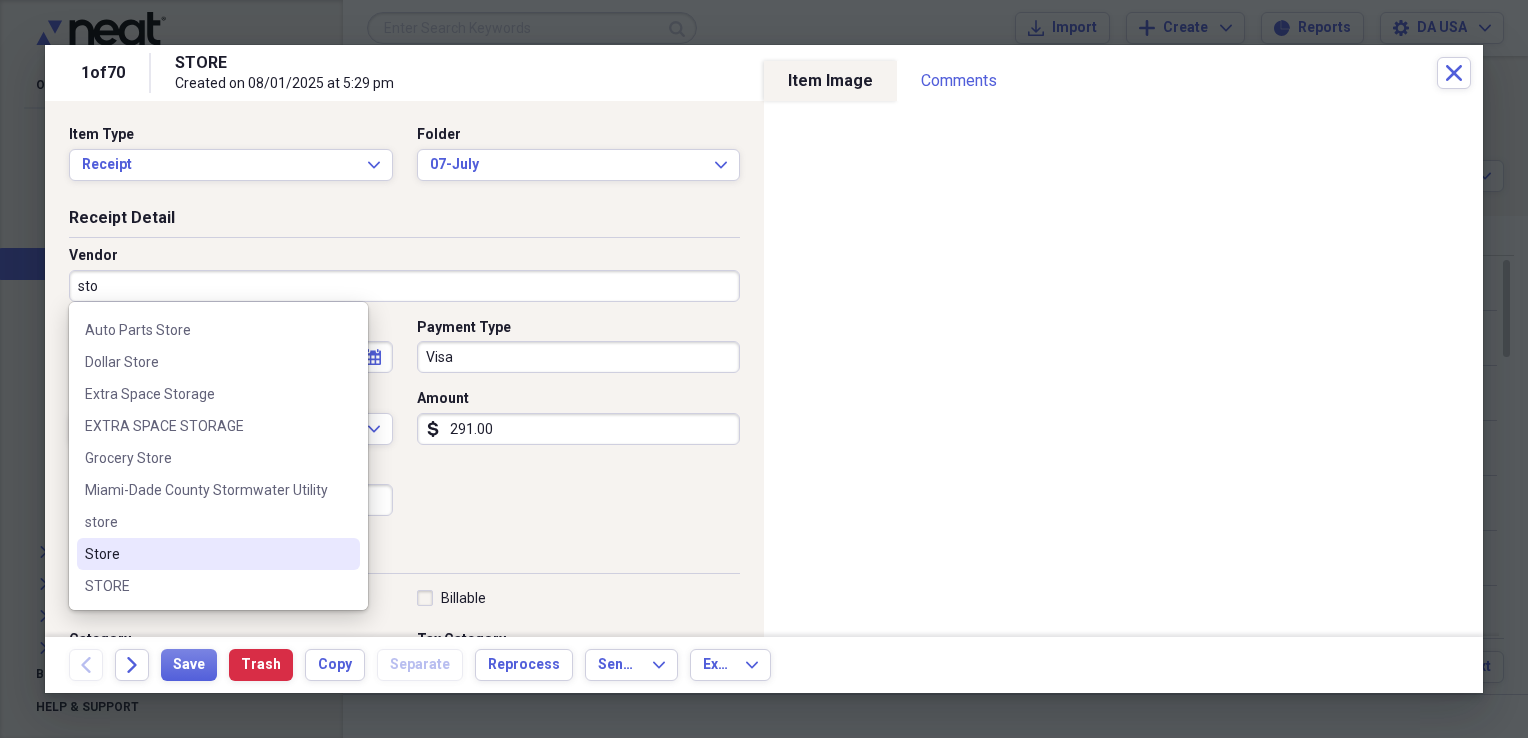 click on "Store" at bounding box center [206, 554] 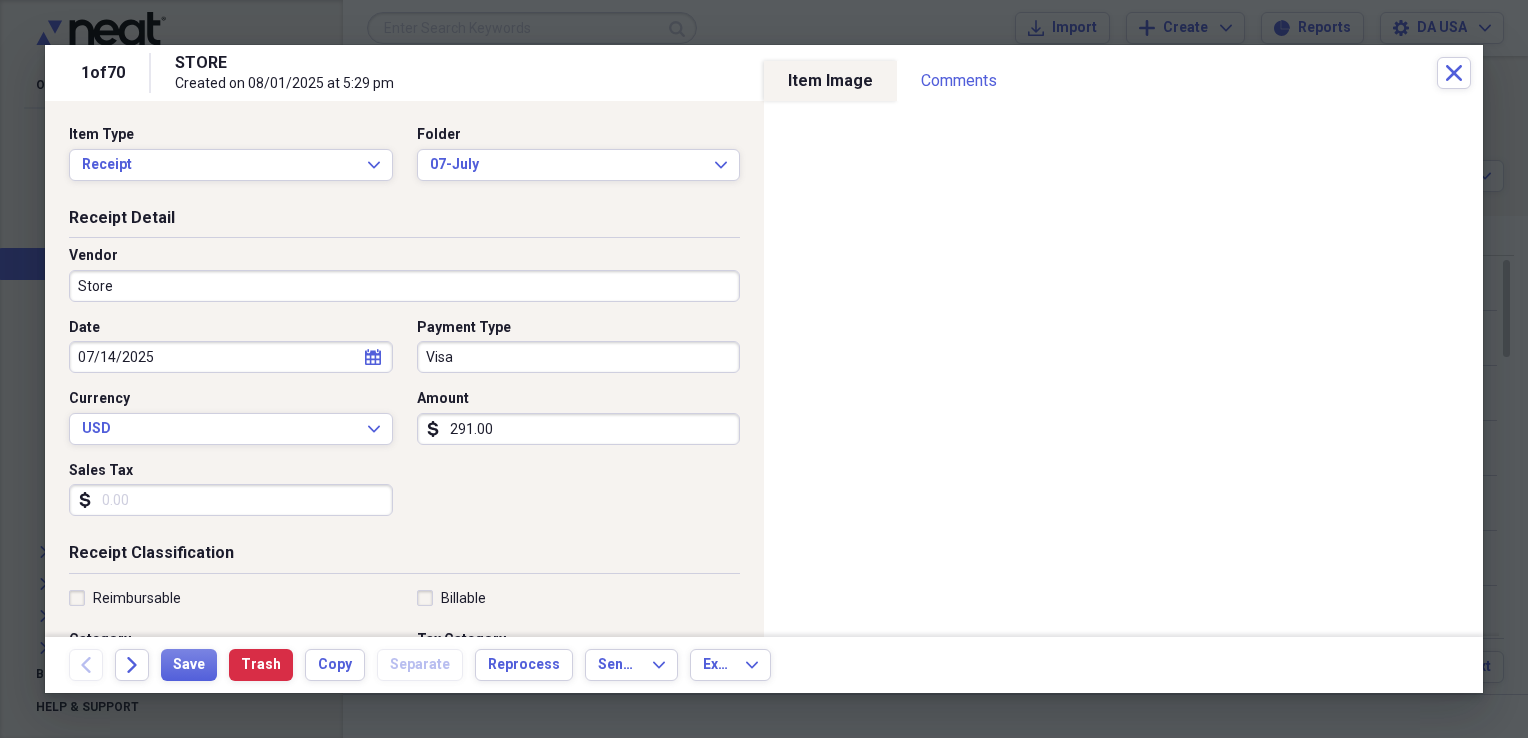 type on "Office Supplies" 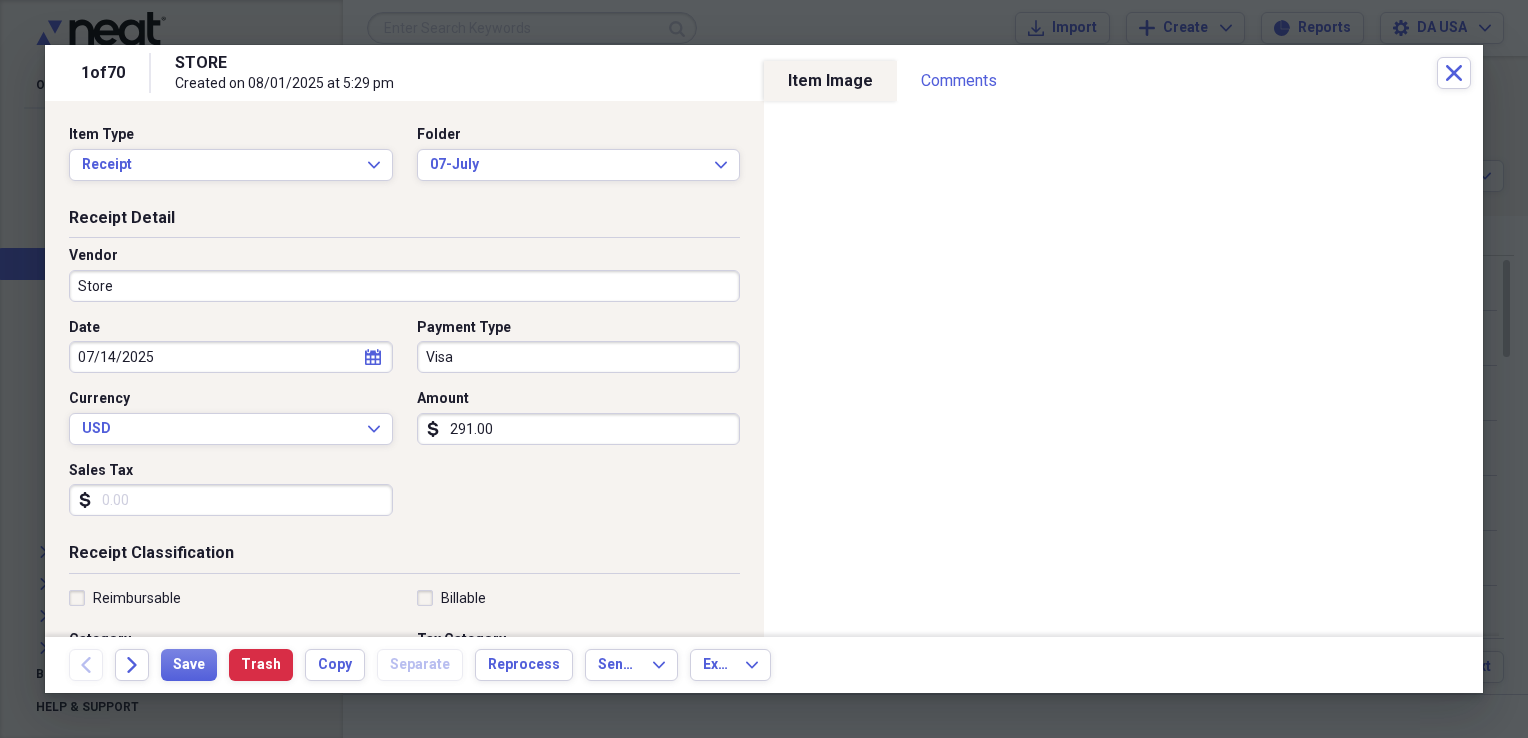 click on "Visa" at bounding box center (579, 357) 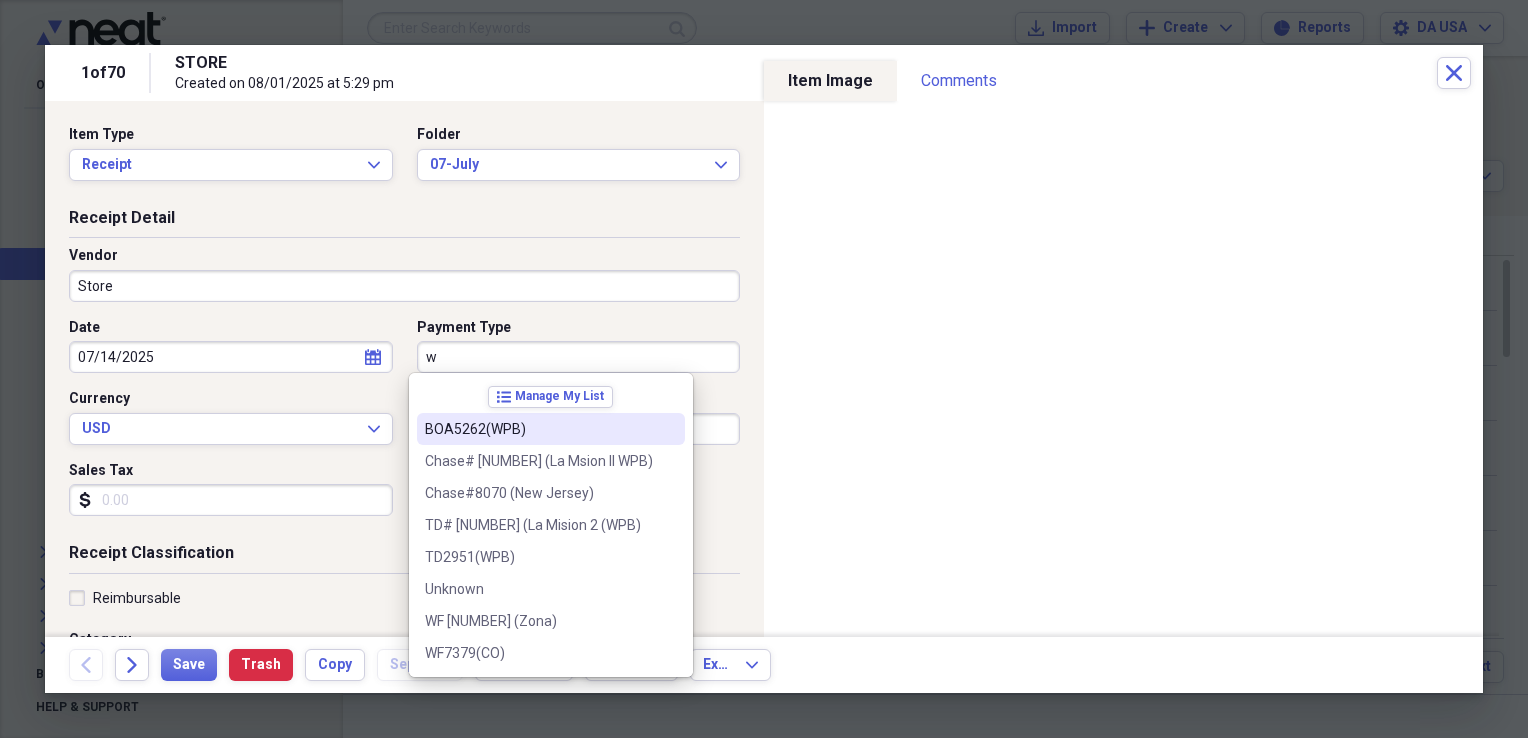 click on "BOA5262(WPB)" at bounding box center [539, 429] 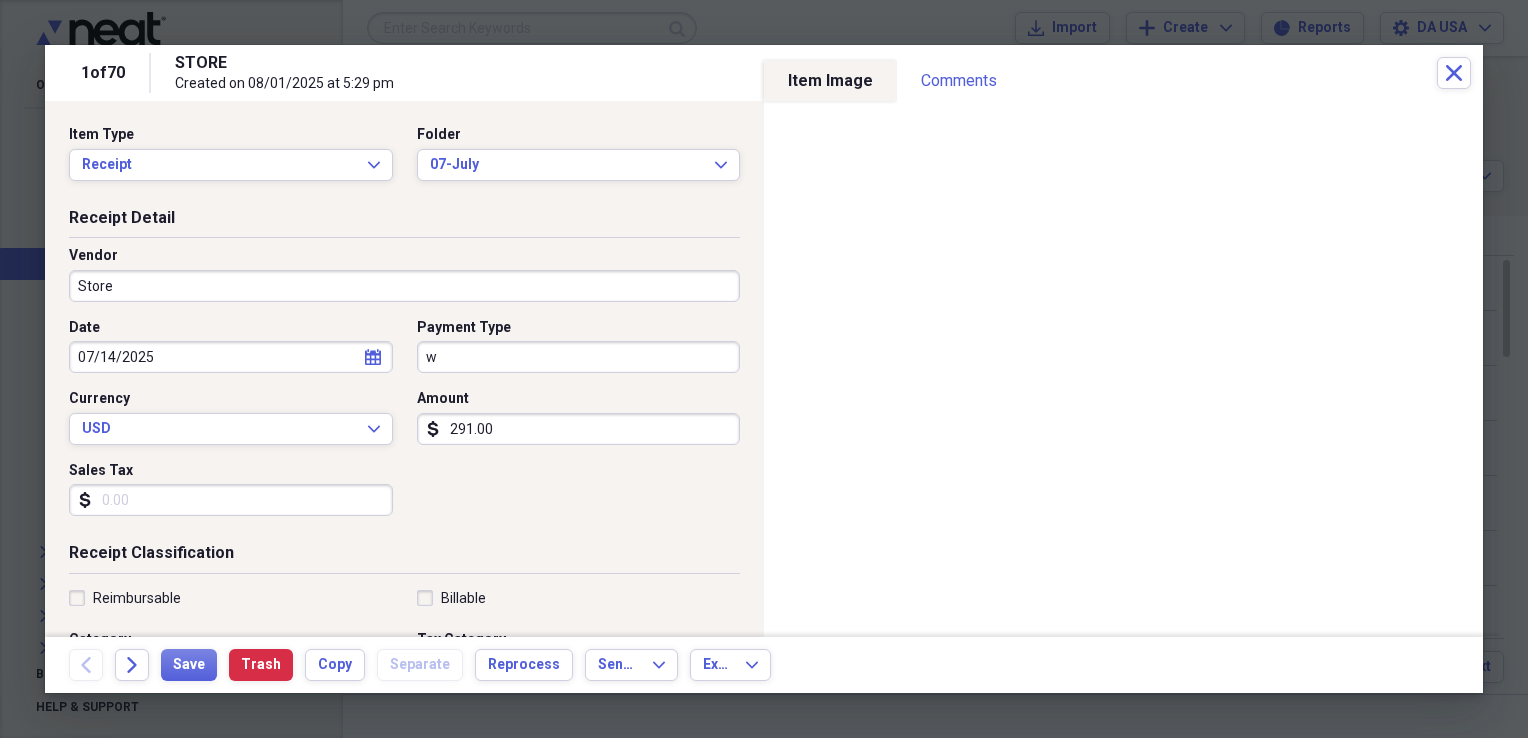type on "BOA5262(WPB)" 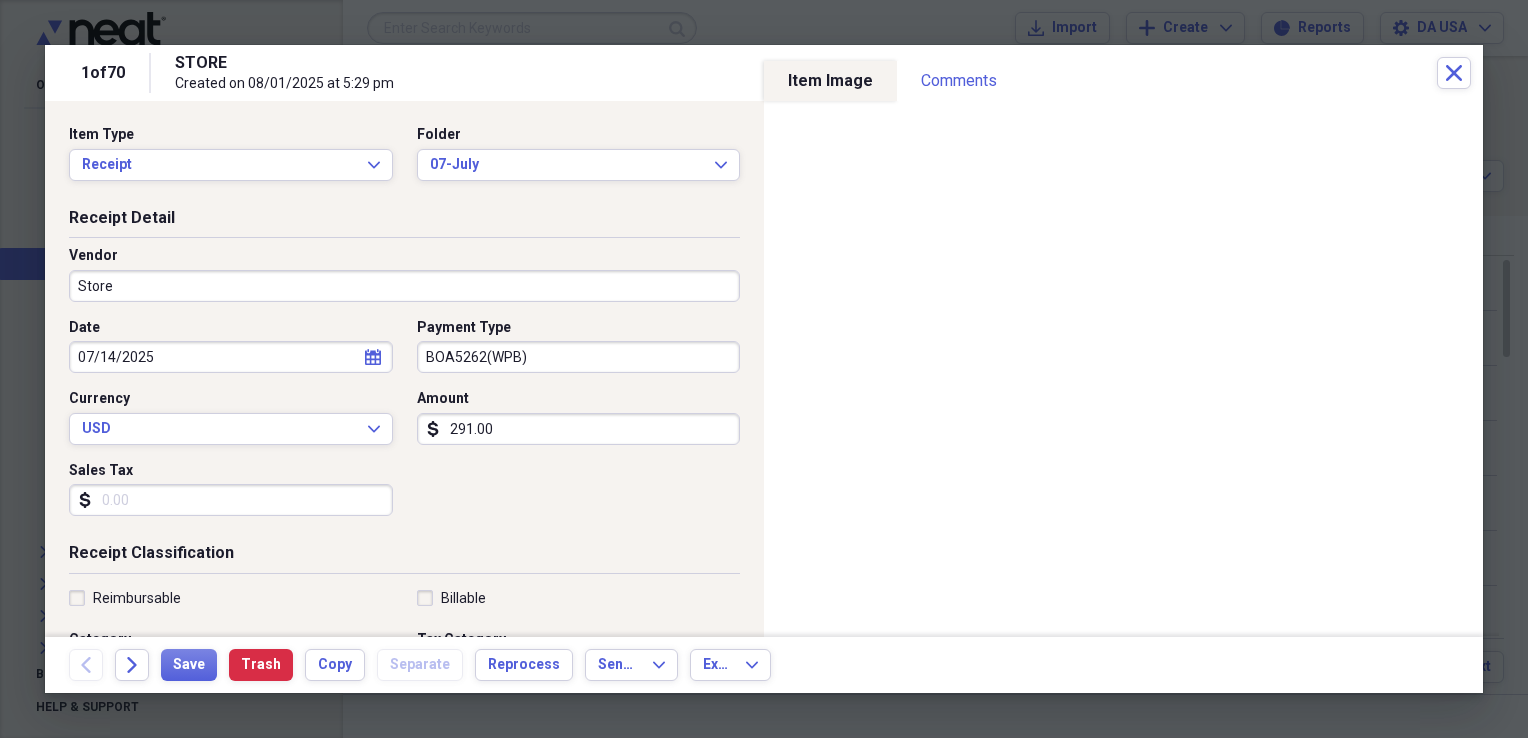 drag, startPoint x: 1486, startPoint y: 246, endPoint x: 1489, endPoint y: 274, distance: 28.160255 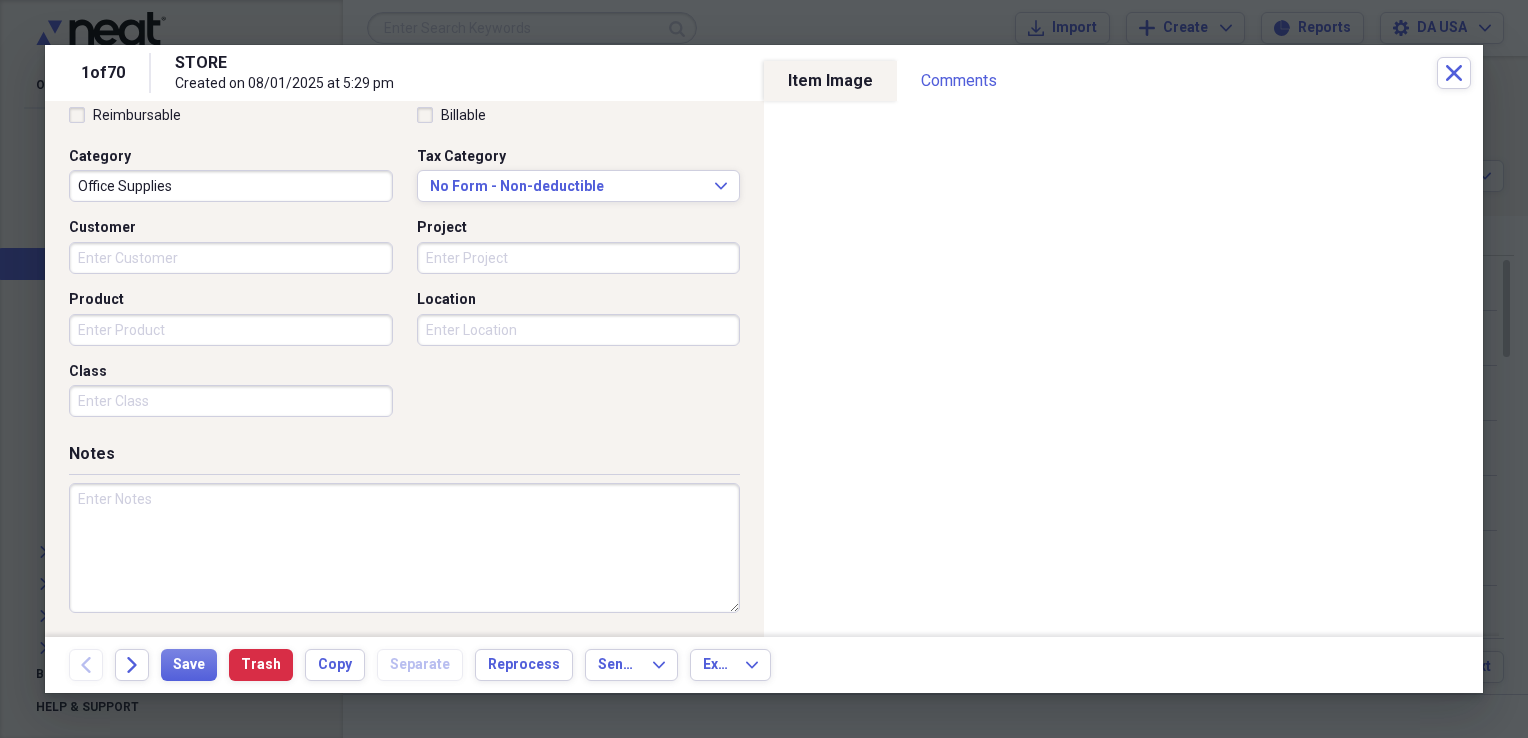 click on "Office Supplies" at bounding box center [231, 186] 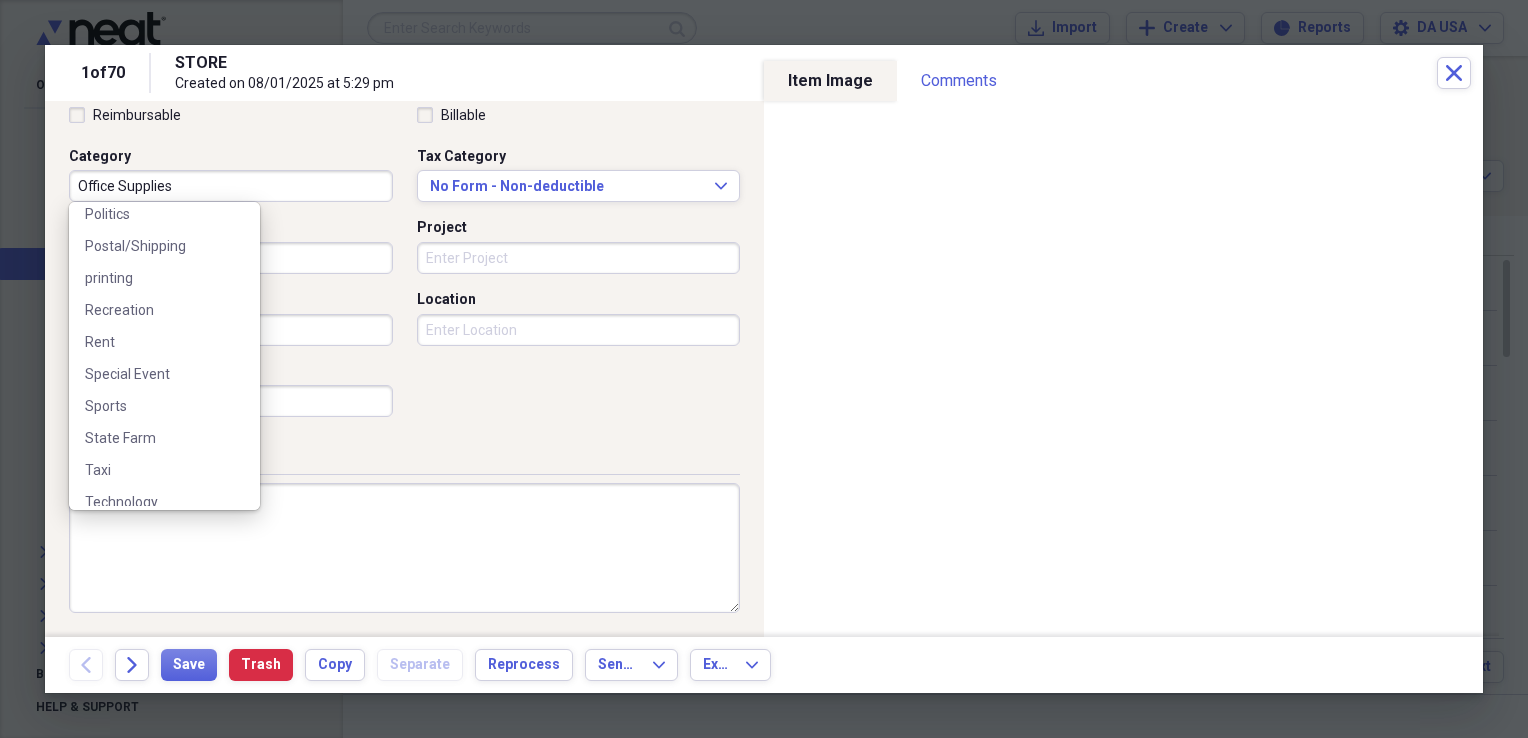 scroll, scrollTop: 1425, scrollLeft: 0, axis: vertical 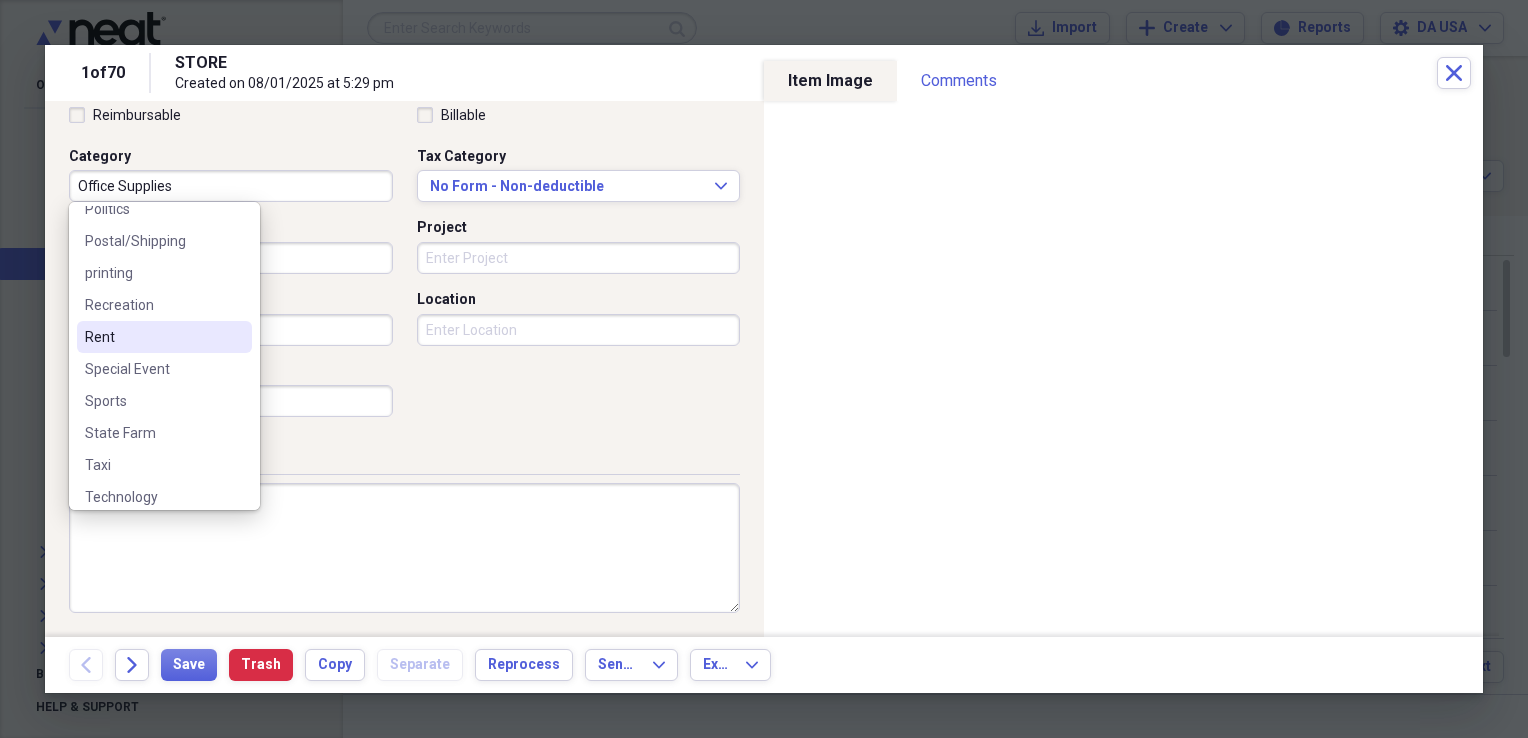click on "Rent" at bounding box center (152, 337) 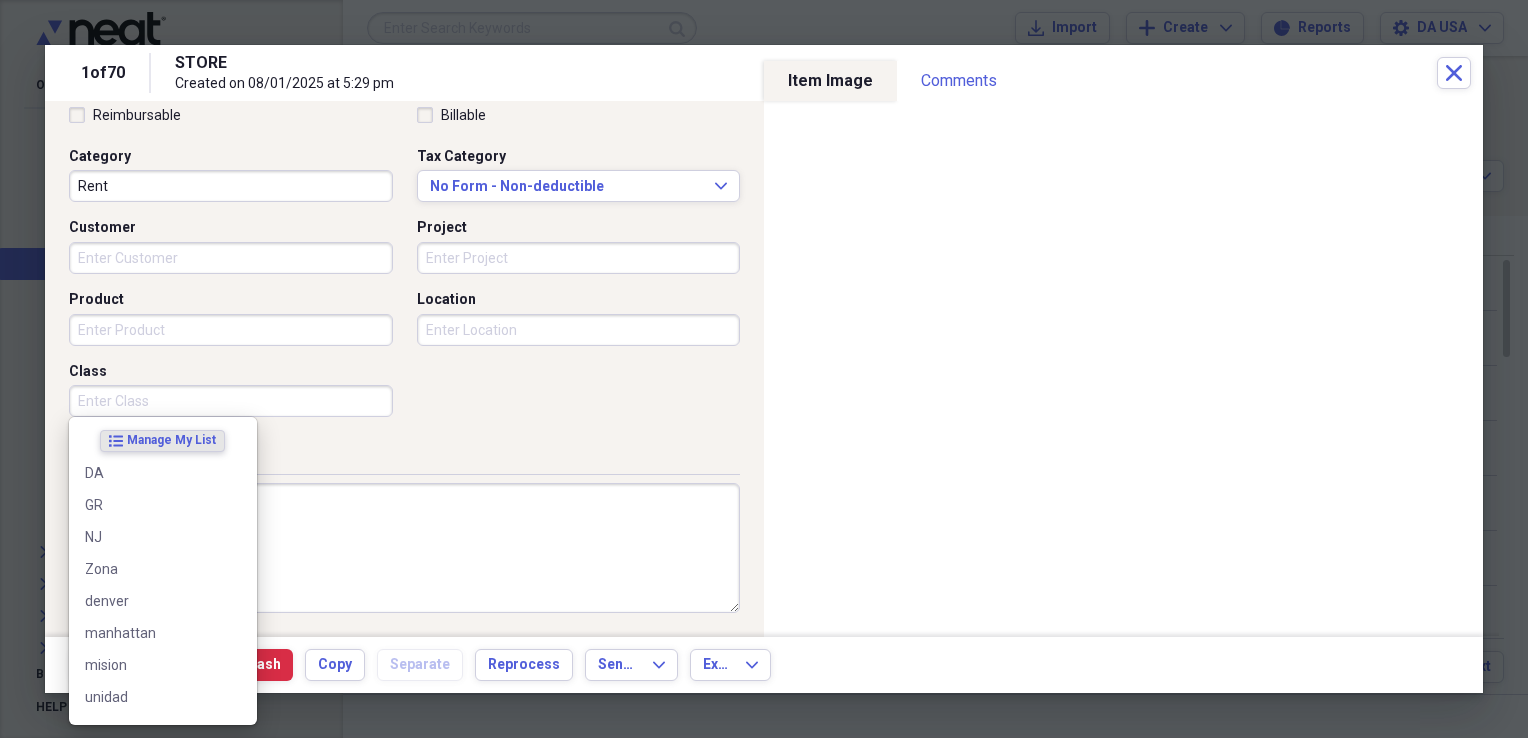 click on "Class" at bounding box center (231, 401) 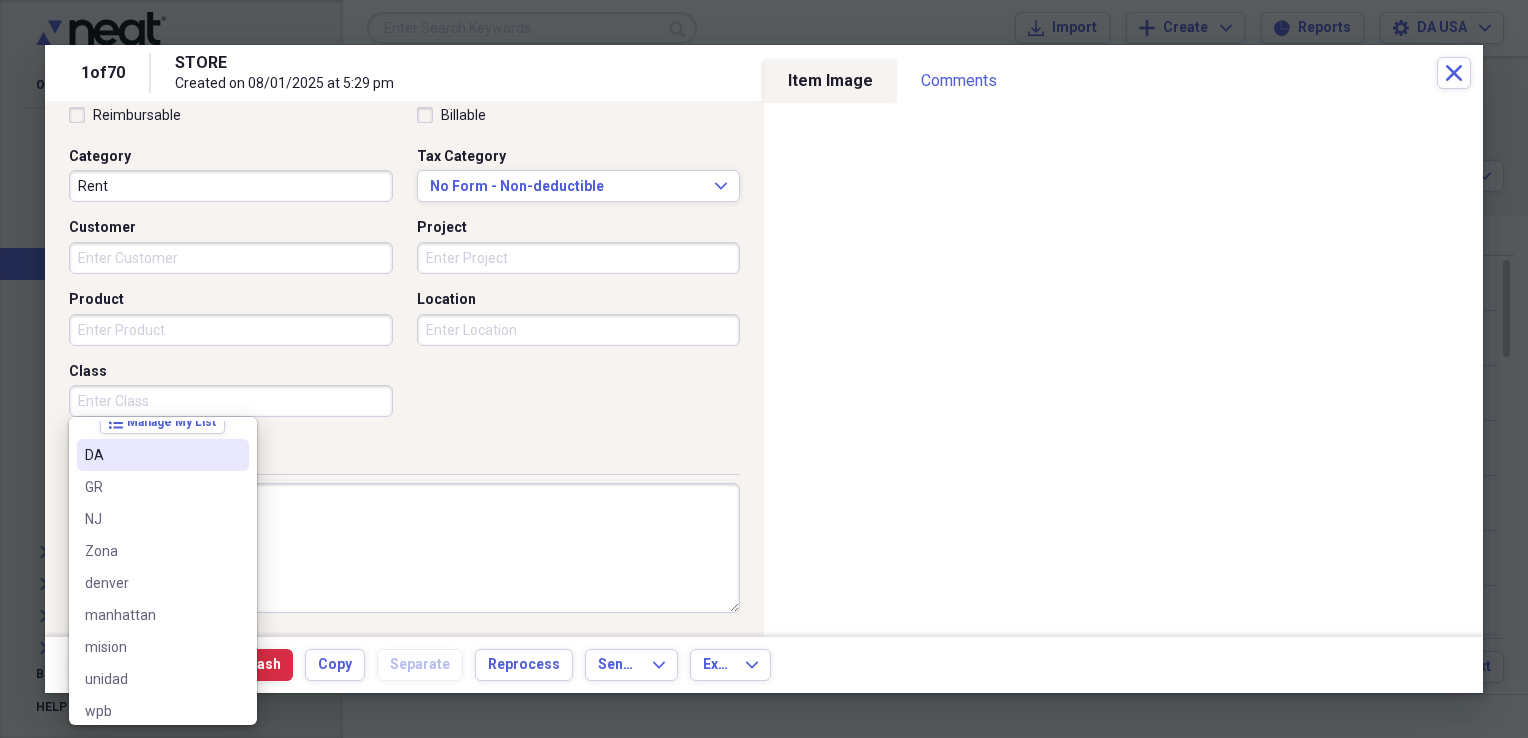 scroll, scrollTop: 28, scrollLeft: 0, axis: vertical 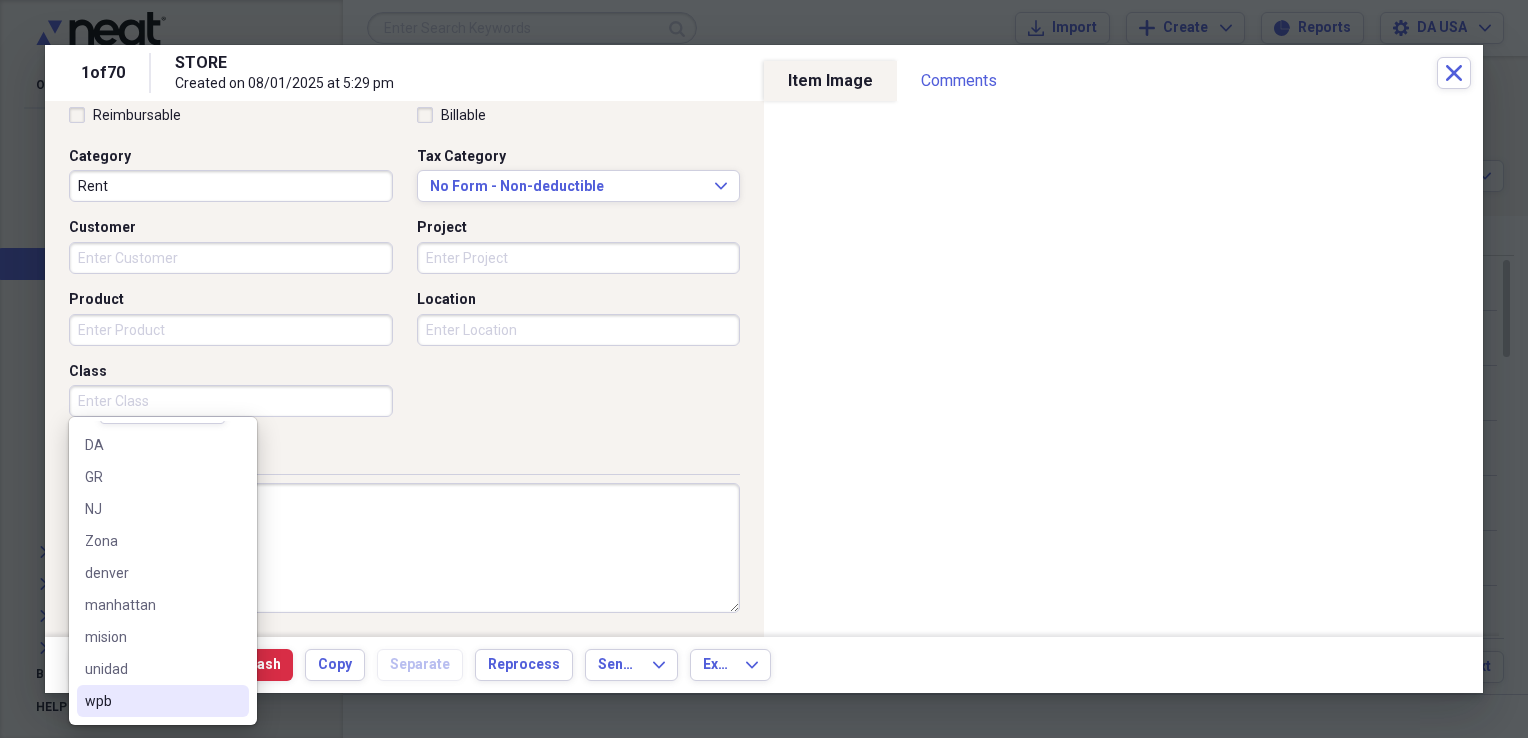 click on "wpb" at bounding box center [151, 701] 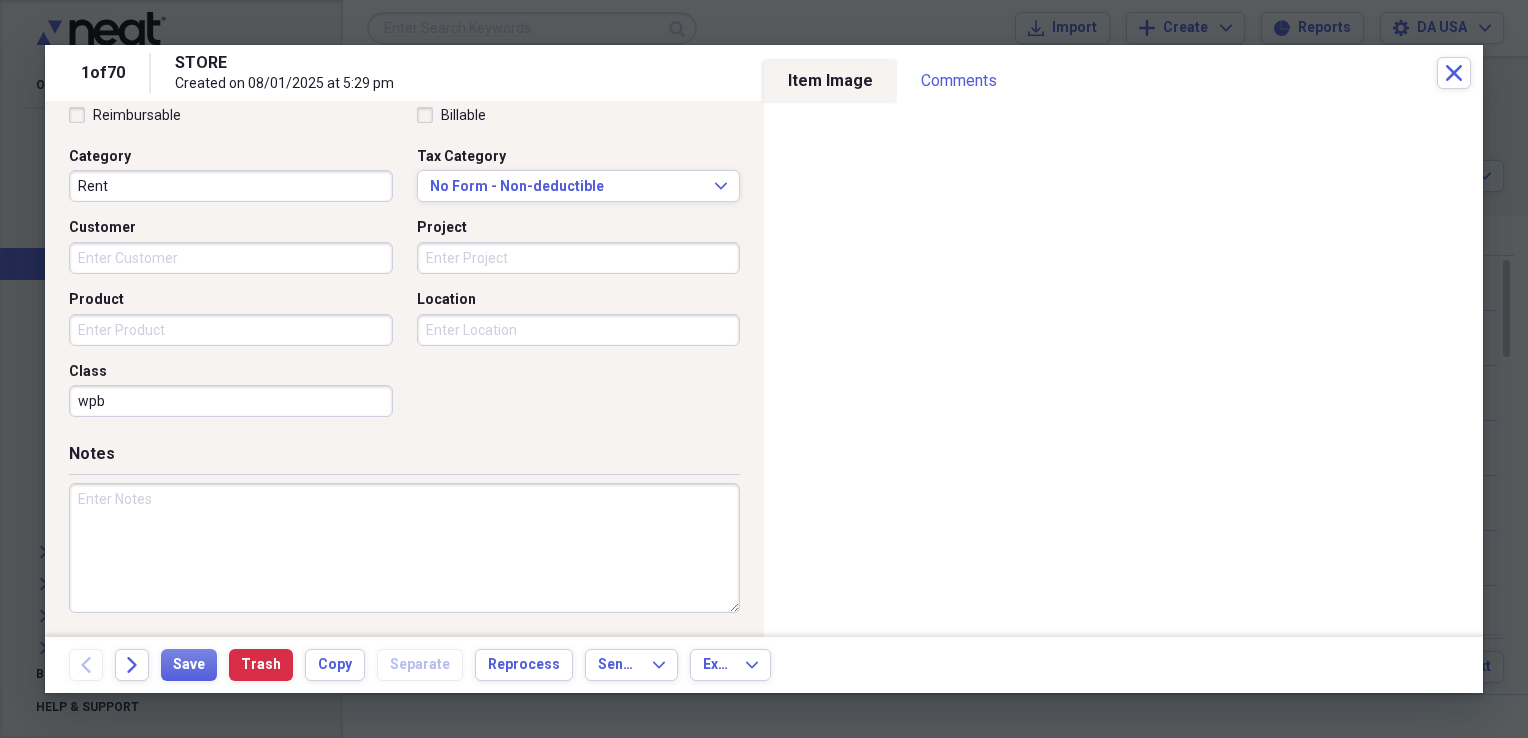 scroll, scrollTop: 0, scrollLeft: 0, axis: both 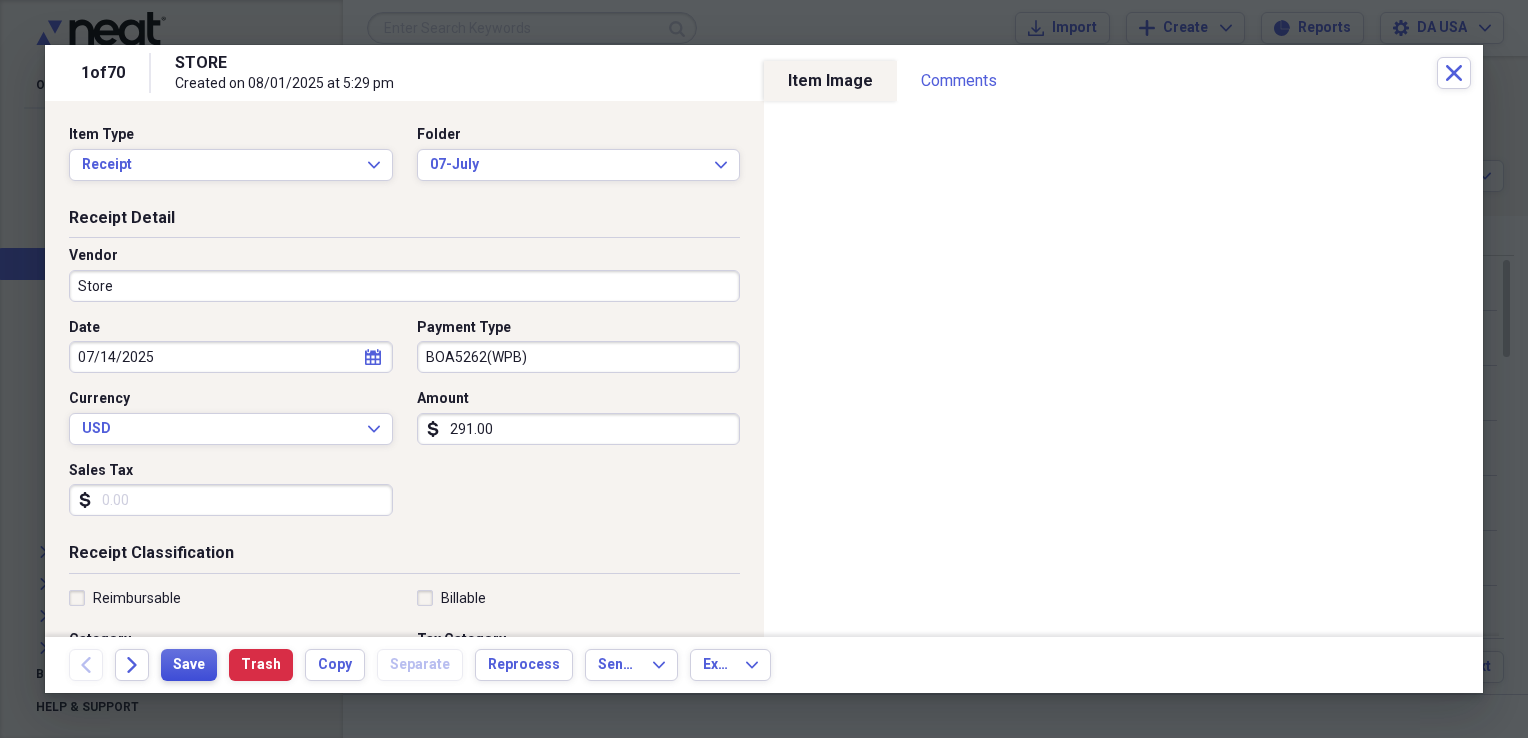 click on "Save" at bounding box center [189, 665] 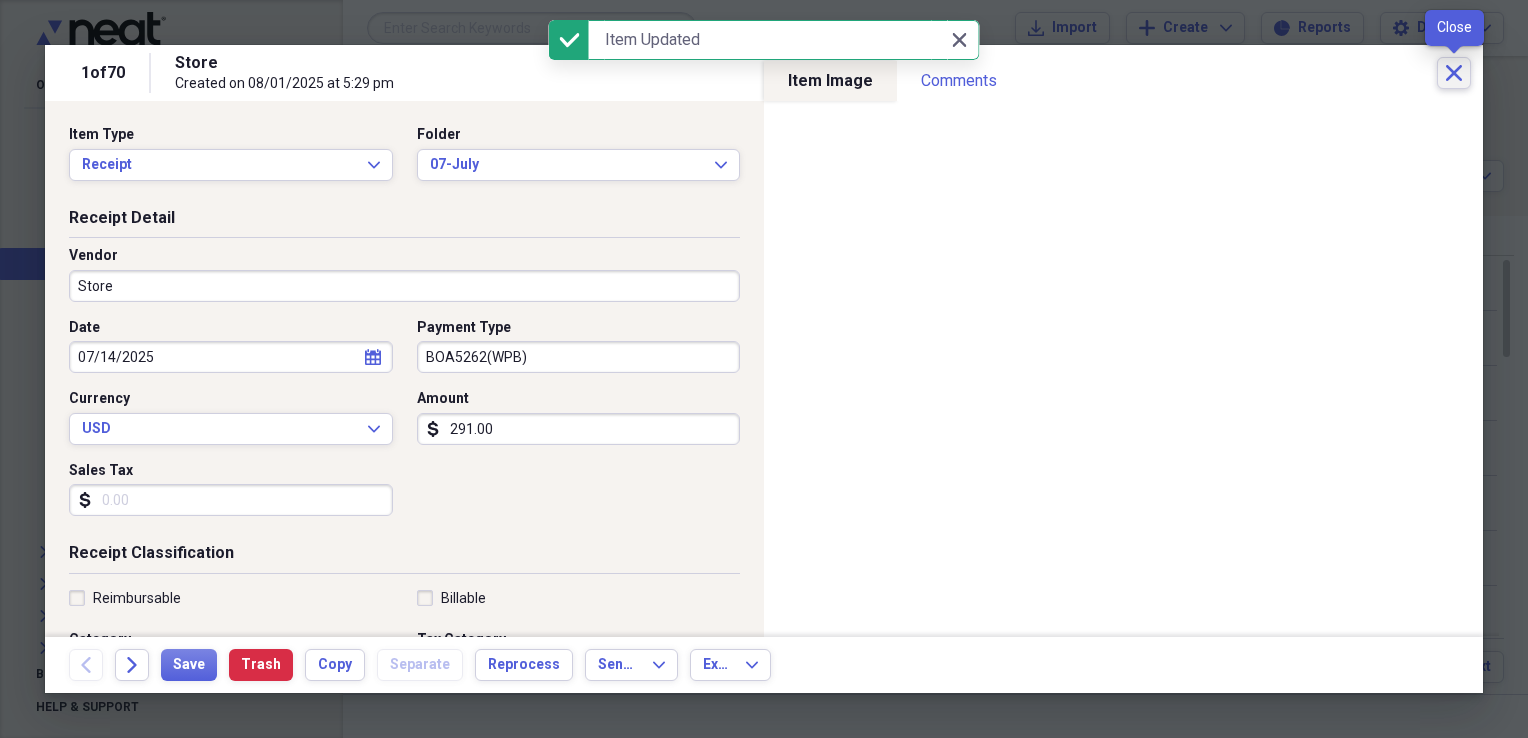 click 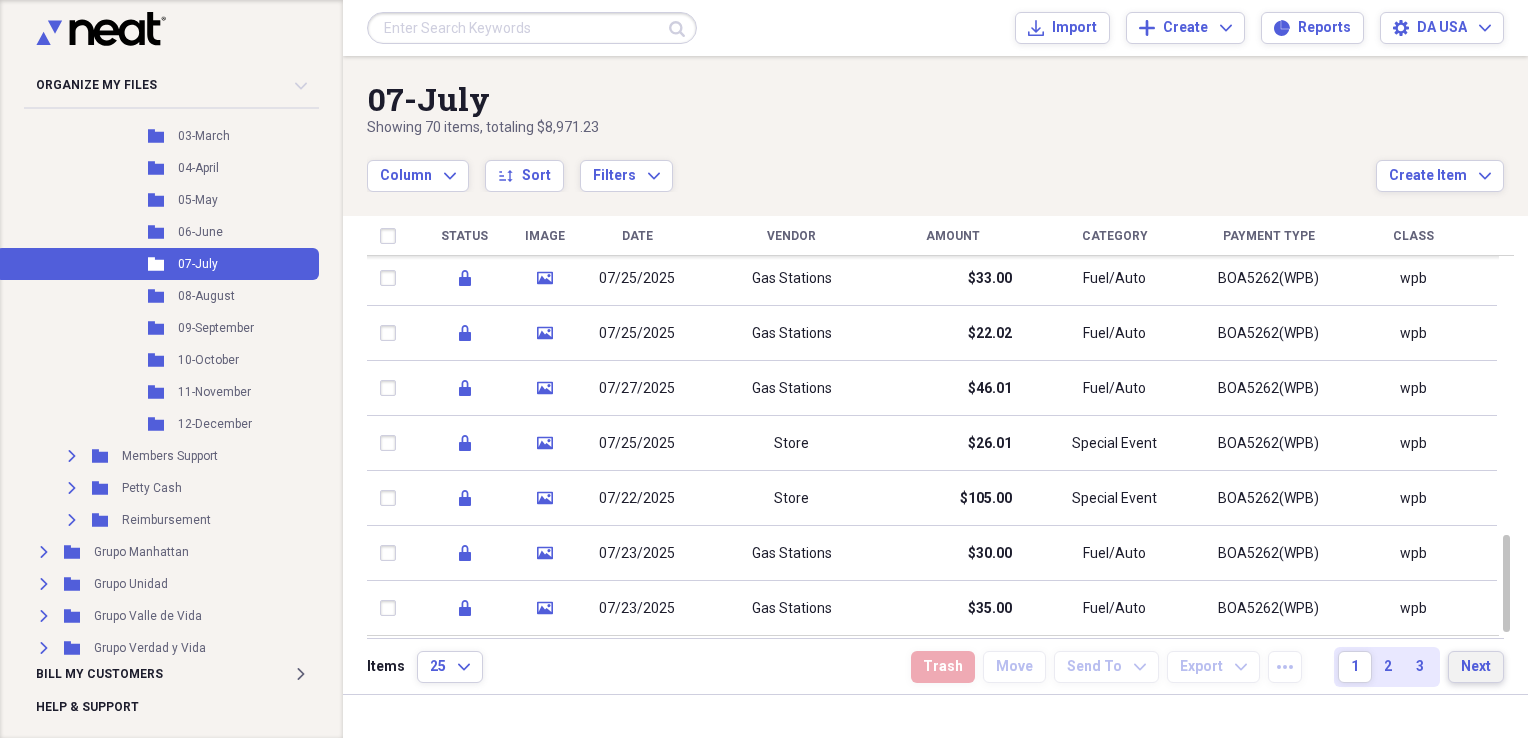 click on "Next" at bounding box center [1476, 667] 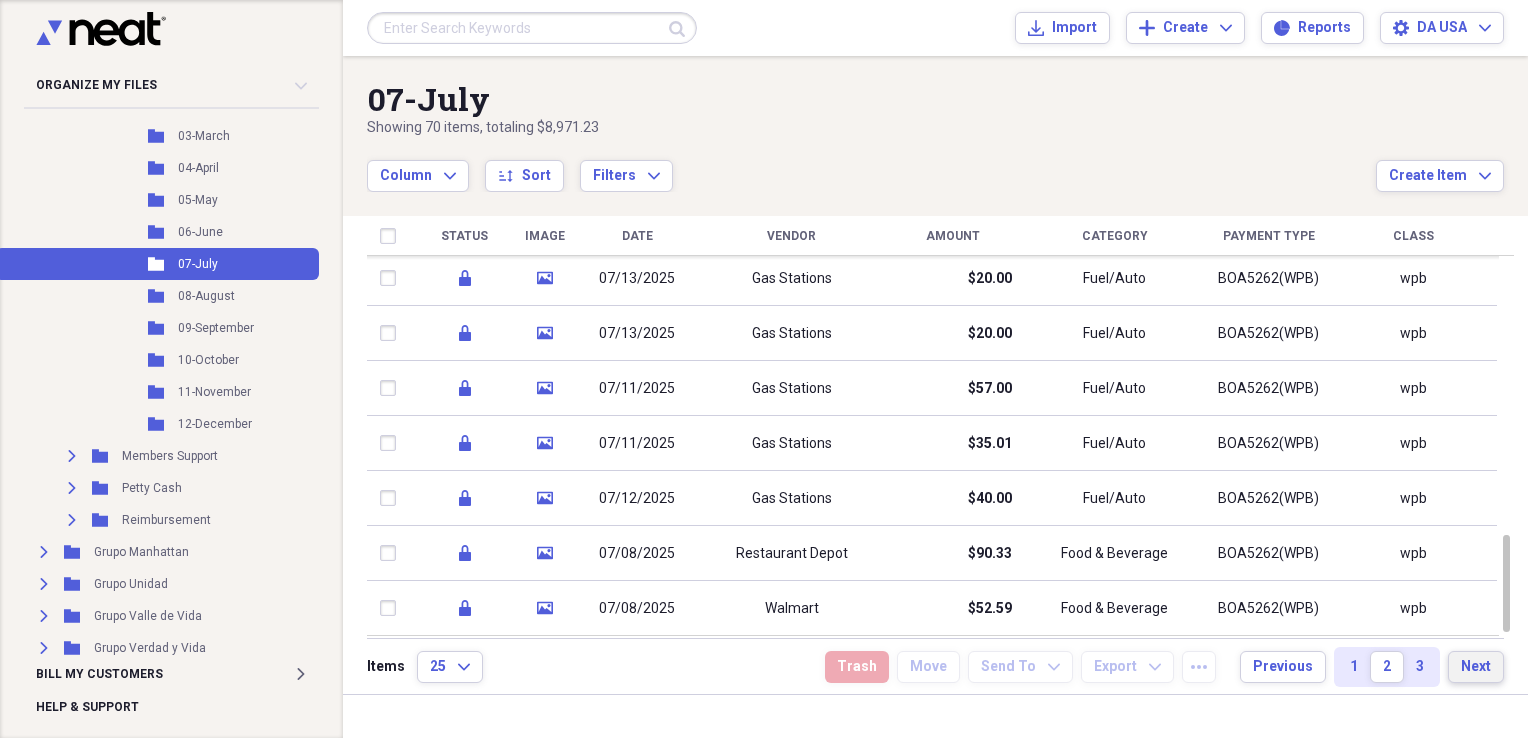 click on "Next" at bounding box center (1476, 667) 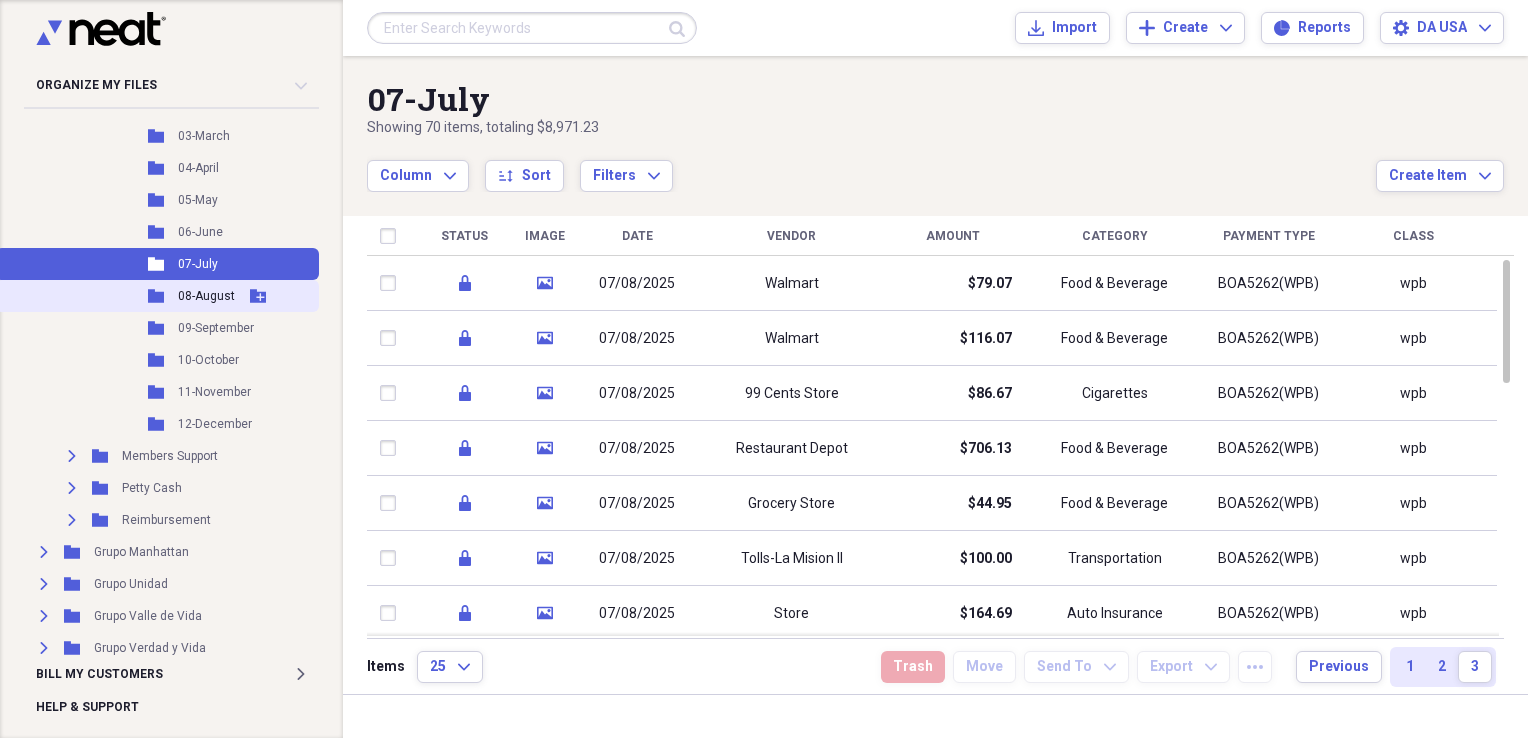 click on "Folder 08-August Add Folder" at bounding box center [157, 296] 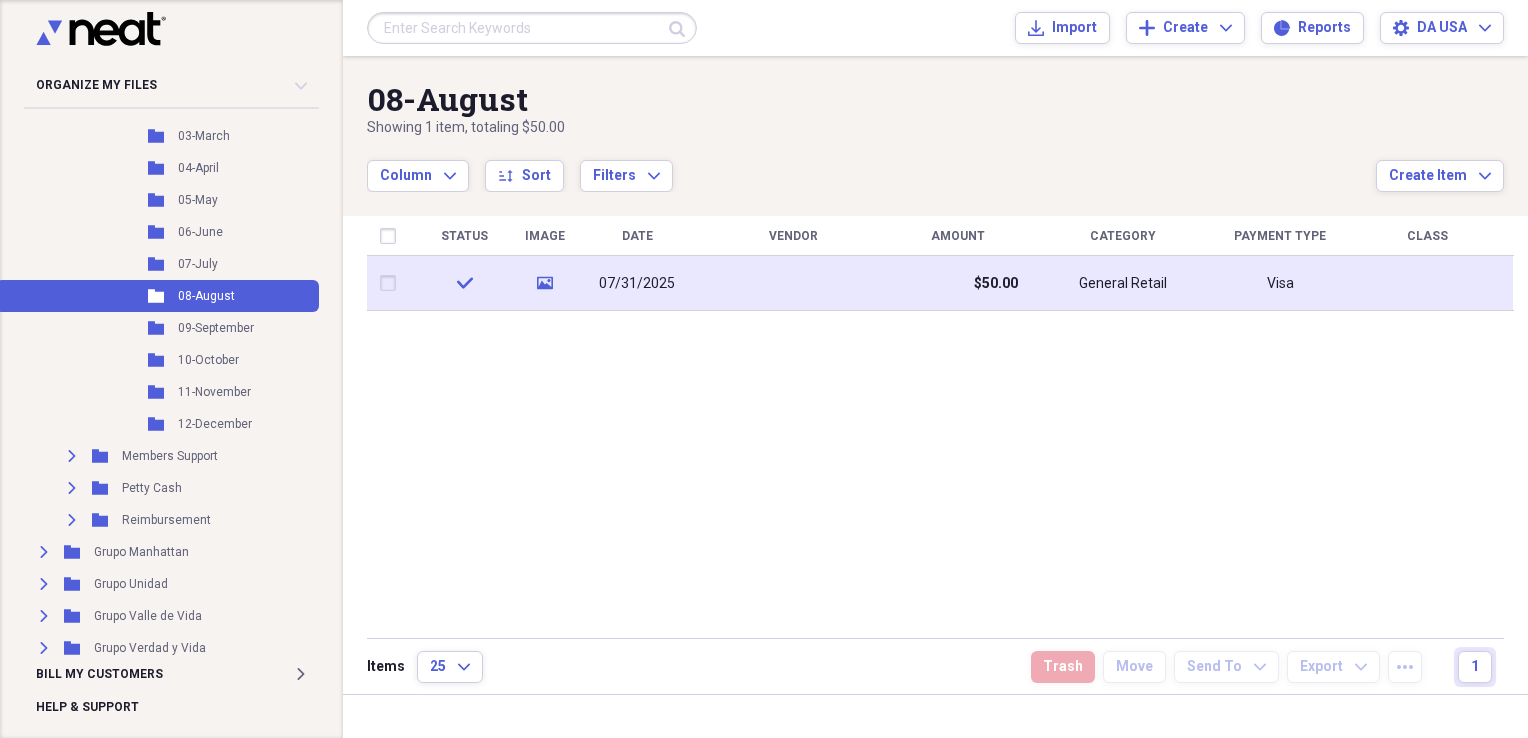 click at bounding box center (793, 283) 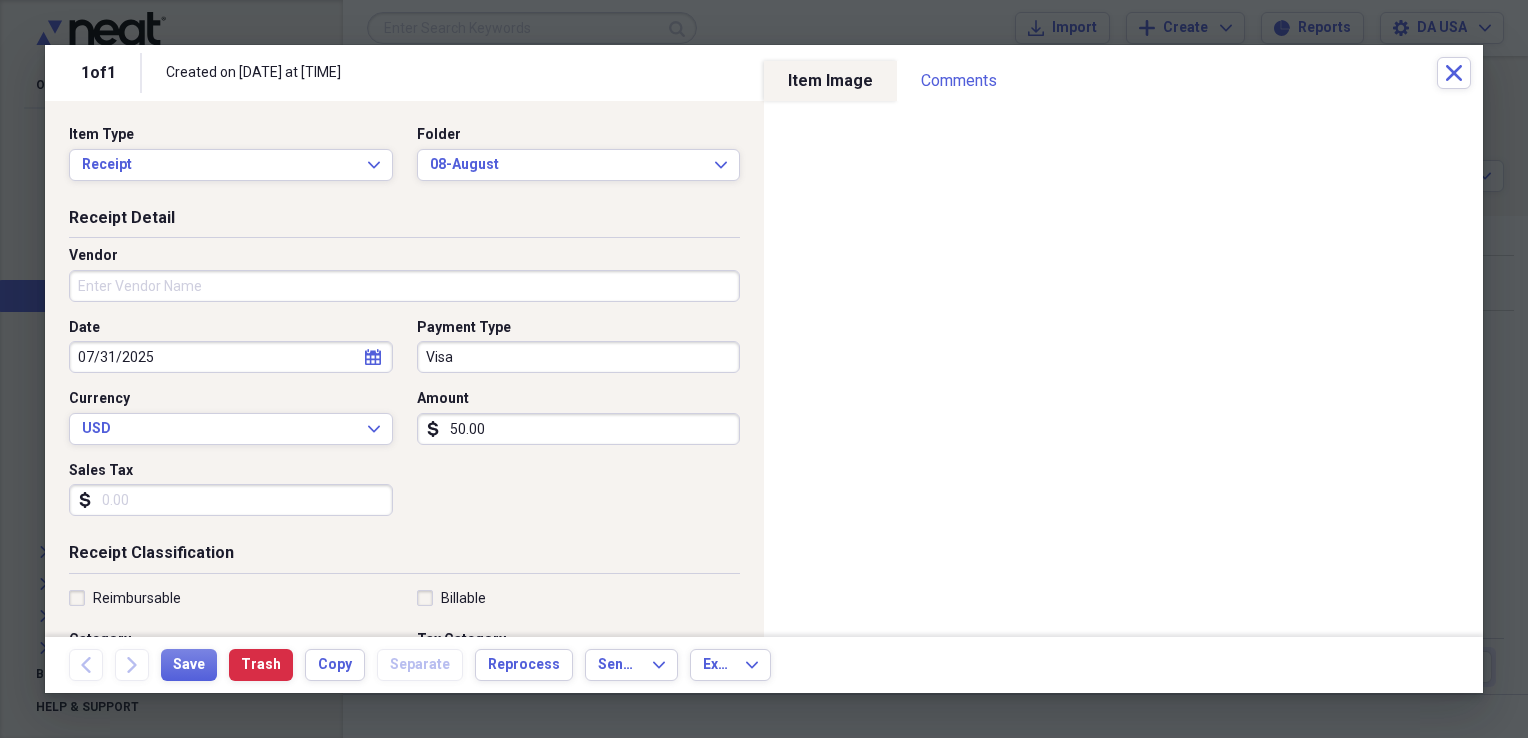 click on "Vendor" at bounding box center [404, 286] 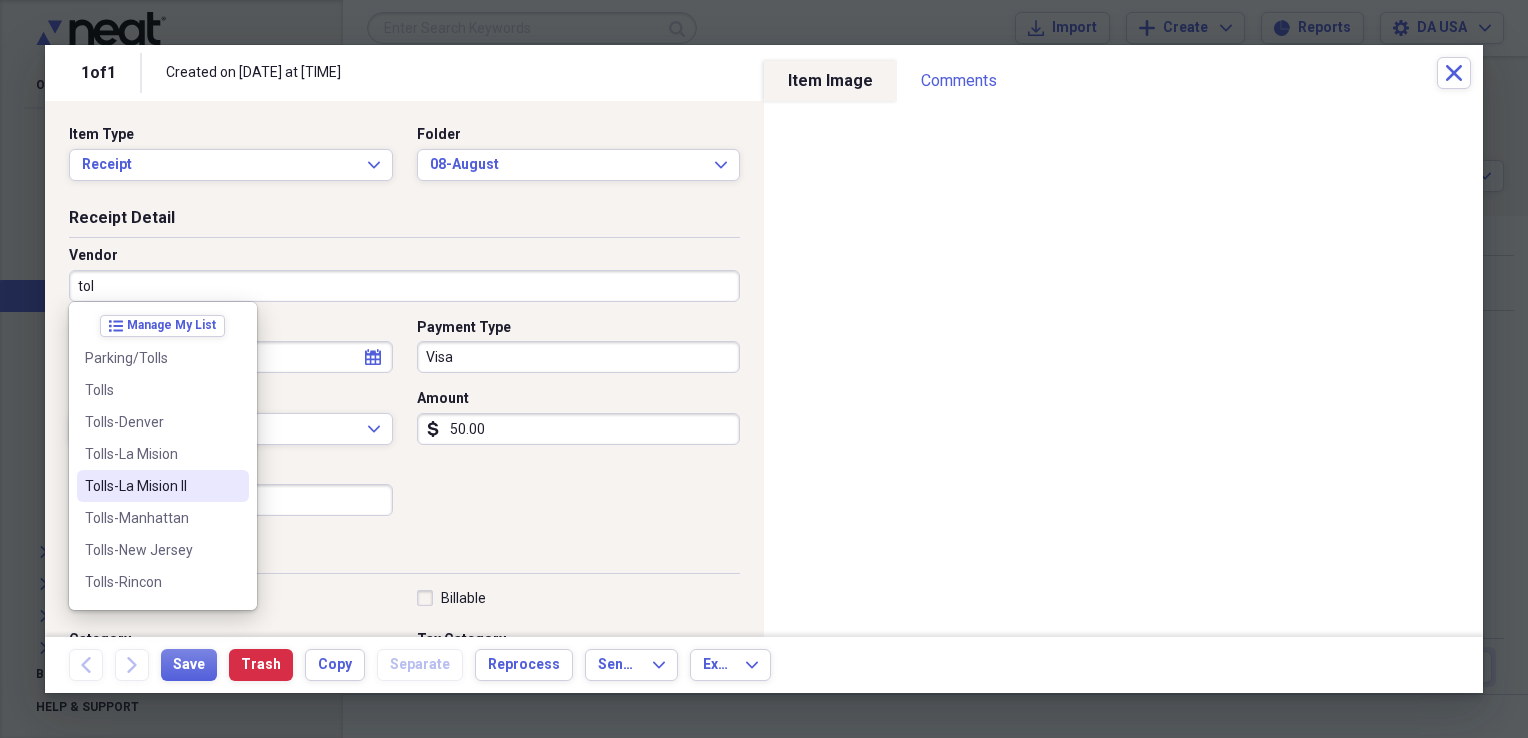 click on "Tolls-La Mision II" at bounding box center (151, 486) 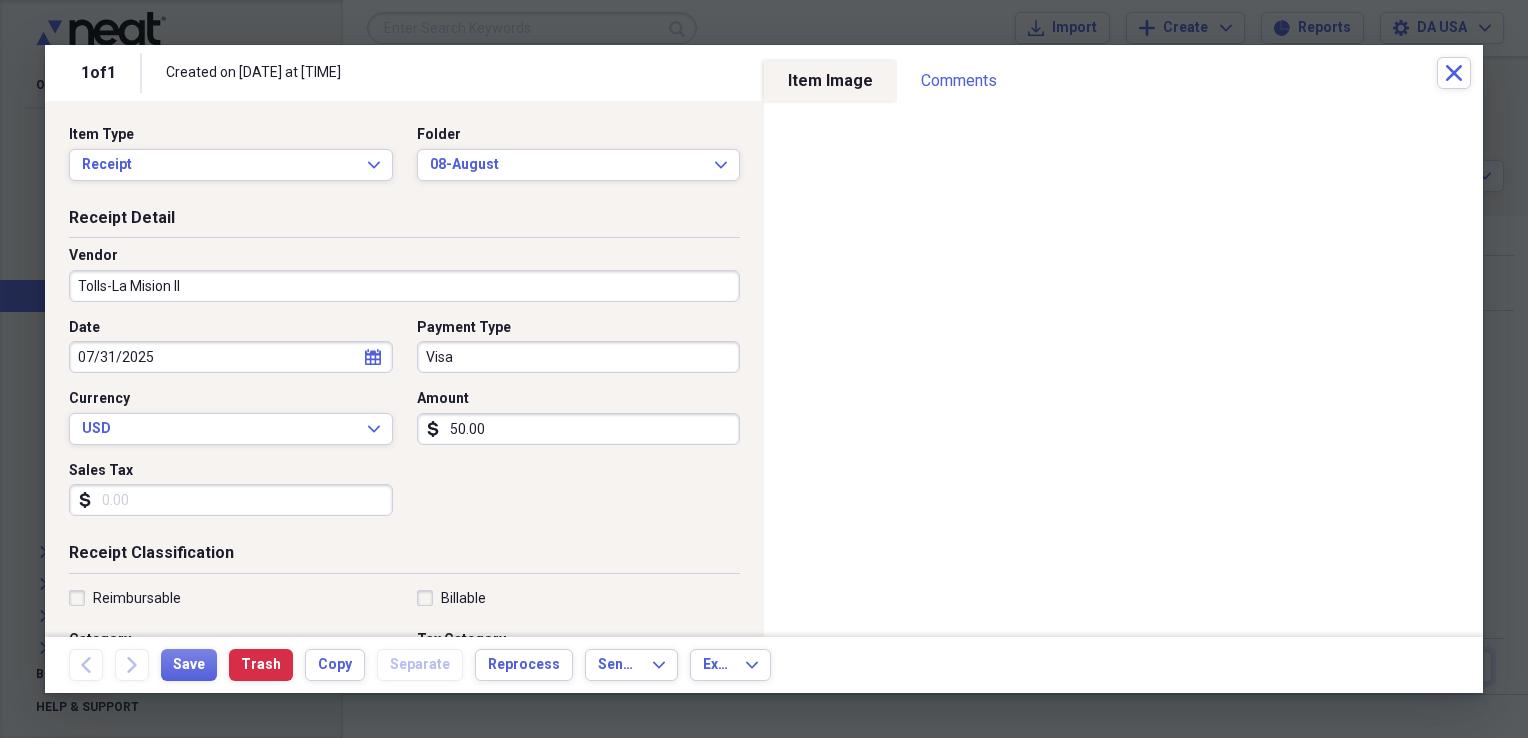 type on "Transportation" 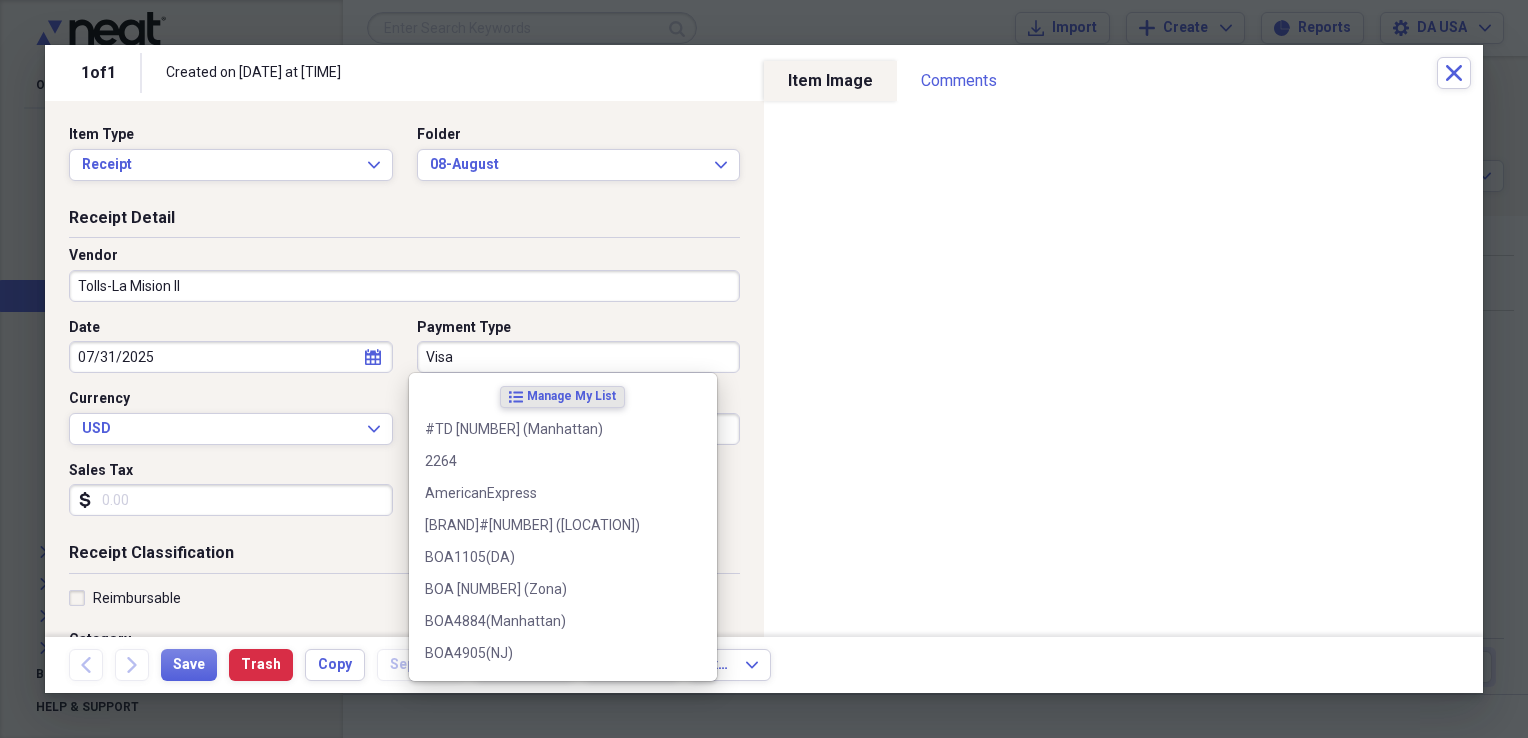 click on "Visa" at bounding box center (579, 357) 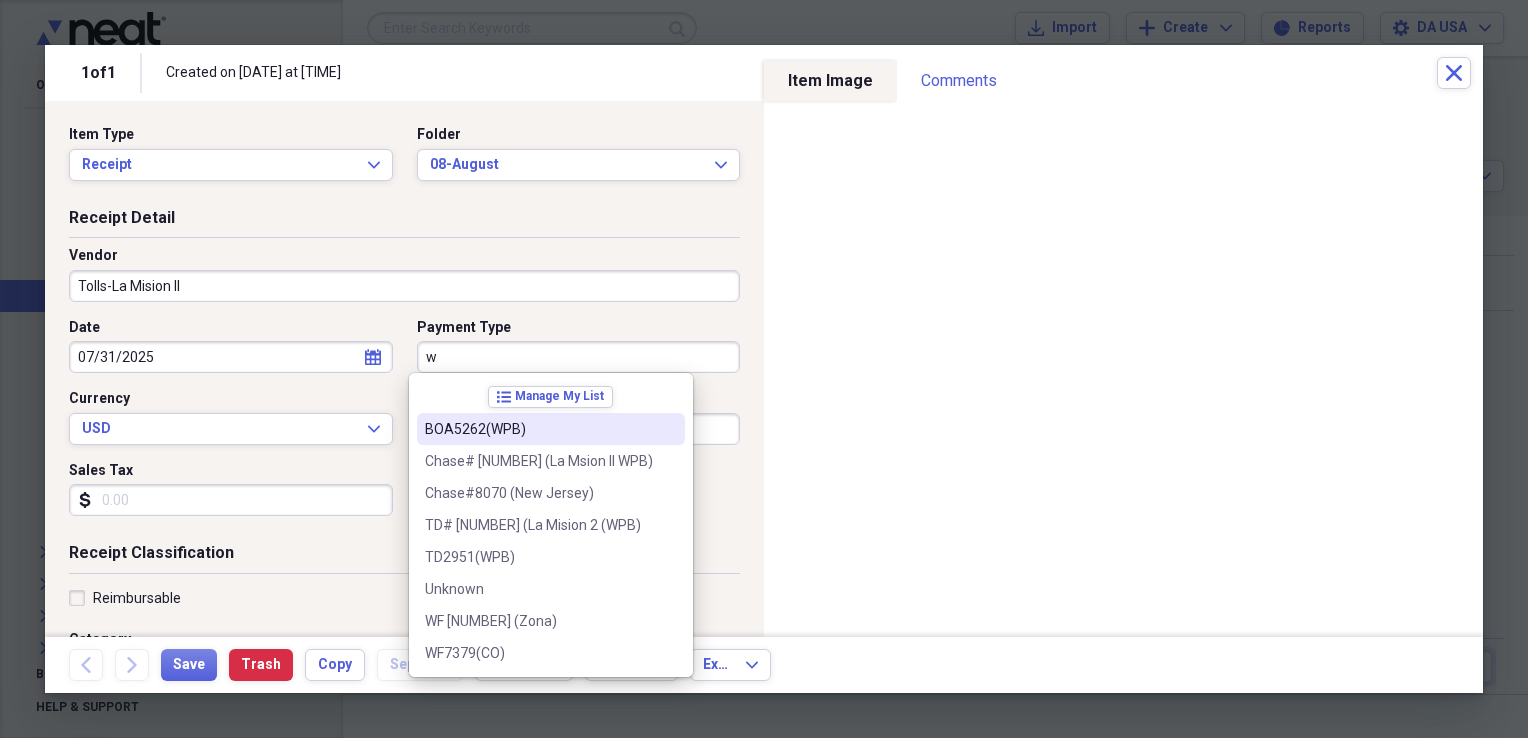 click on "BOA5262(WPB)" at bounding box center (539, 429) 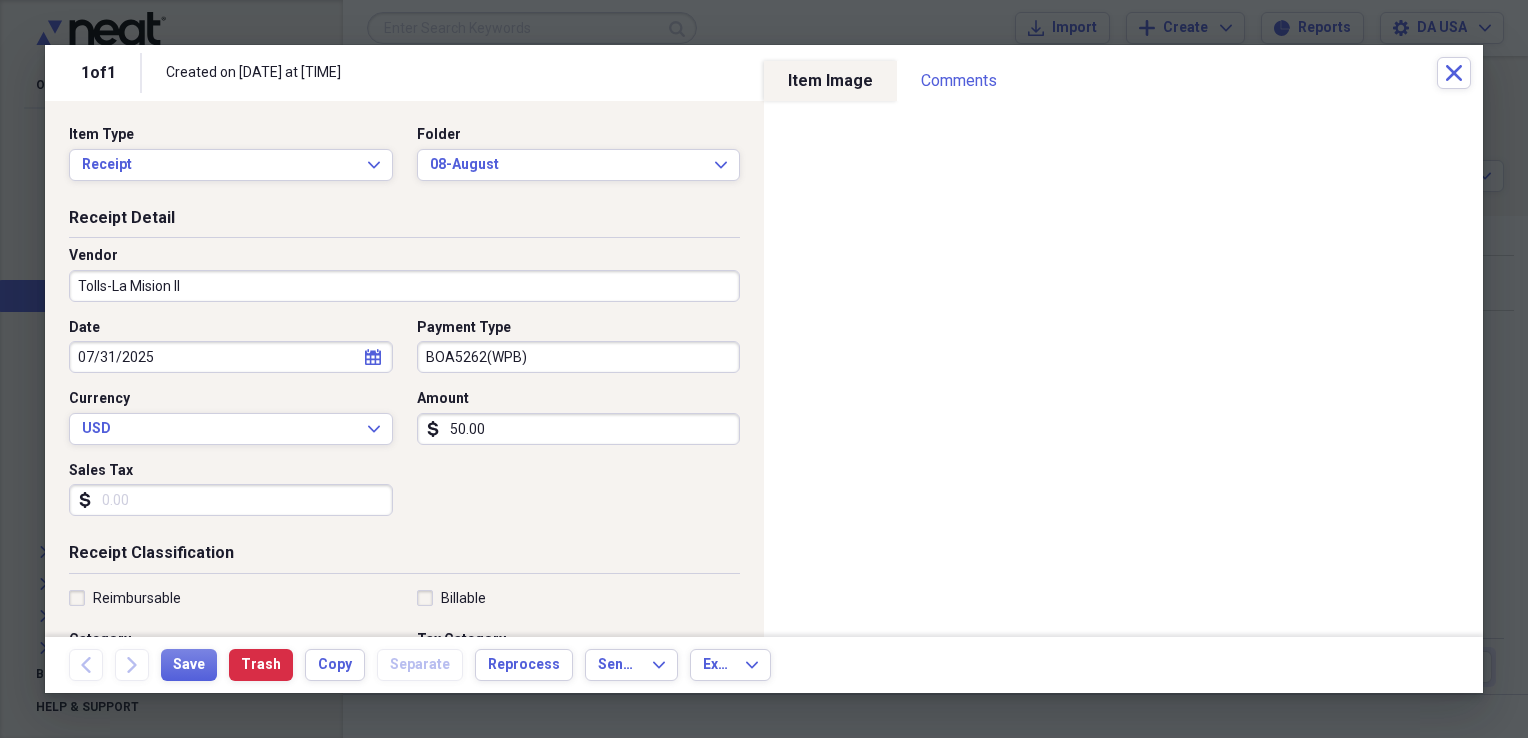 scroll, scrollTop: 483, scrollLeft: 0, axis: vertical 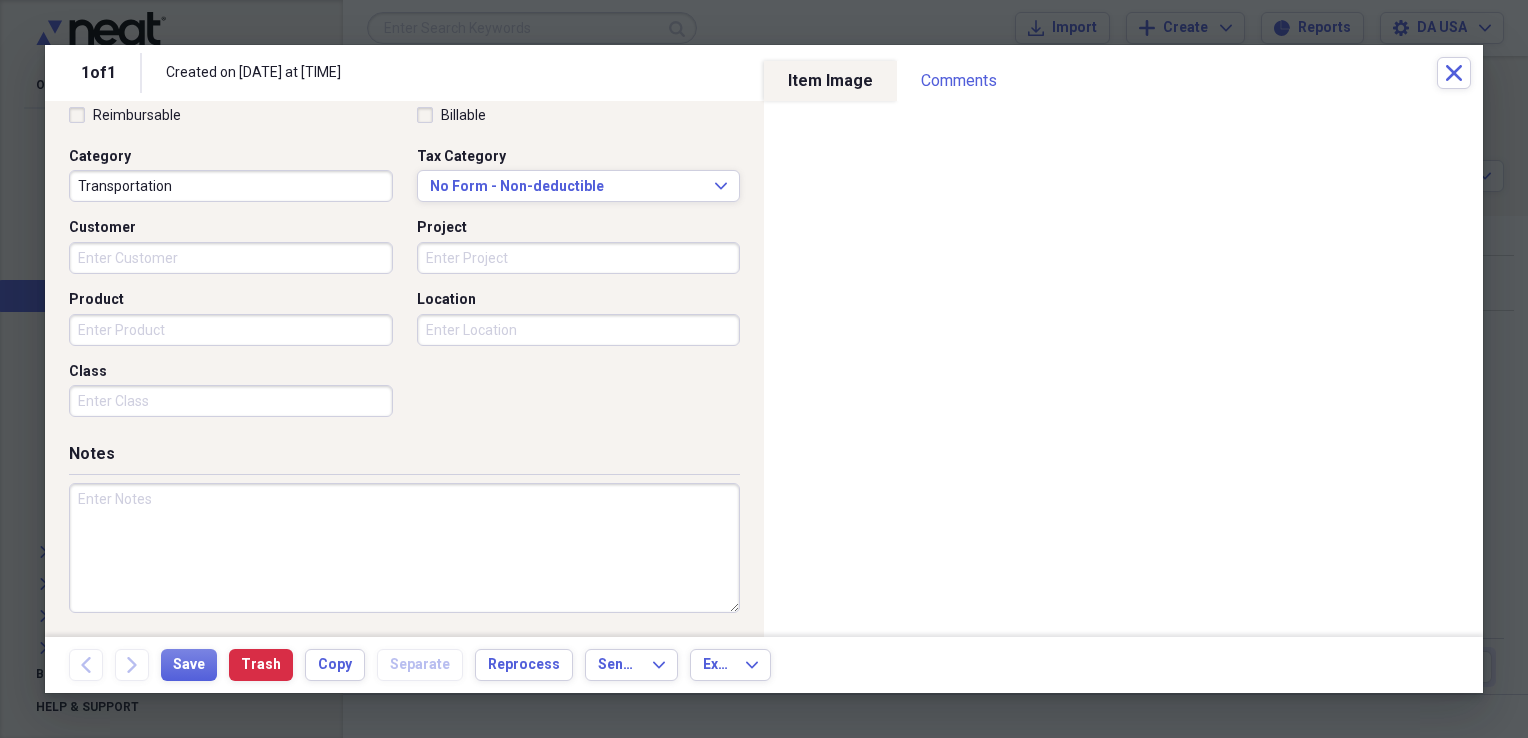 click on "Class" at bounding box center (231, 401) 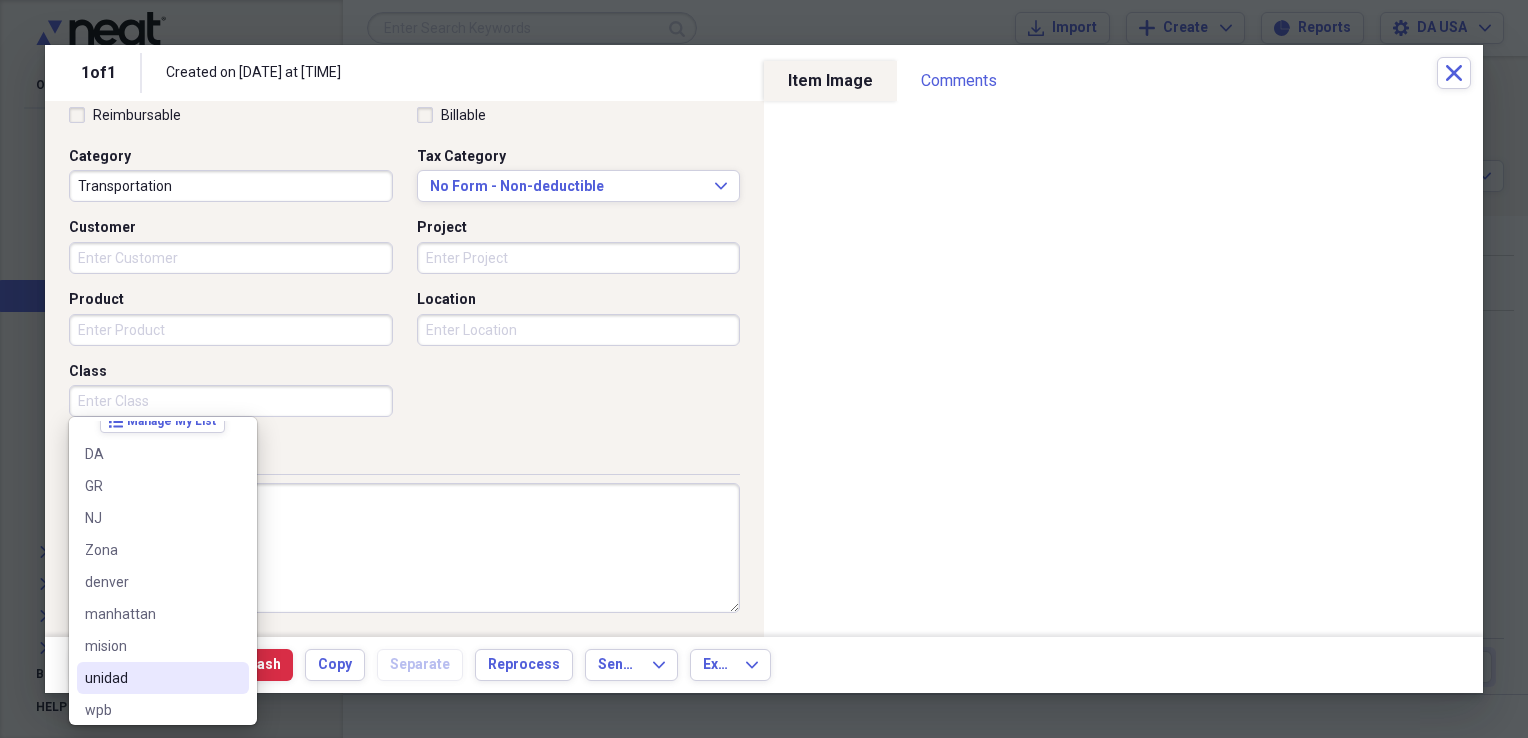 scroll, scrollTop: 28, scrollLeft: 0, axis: vertical 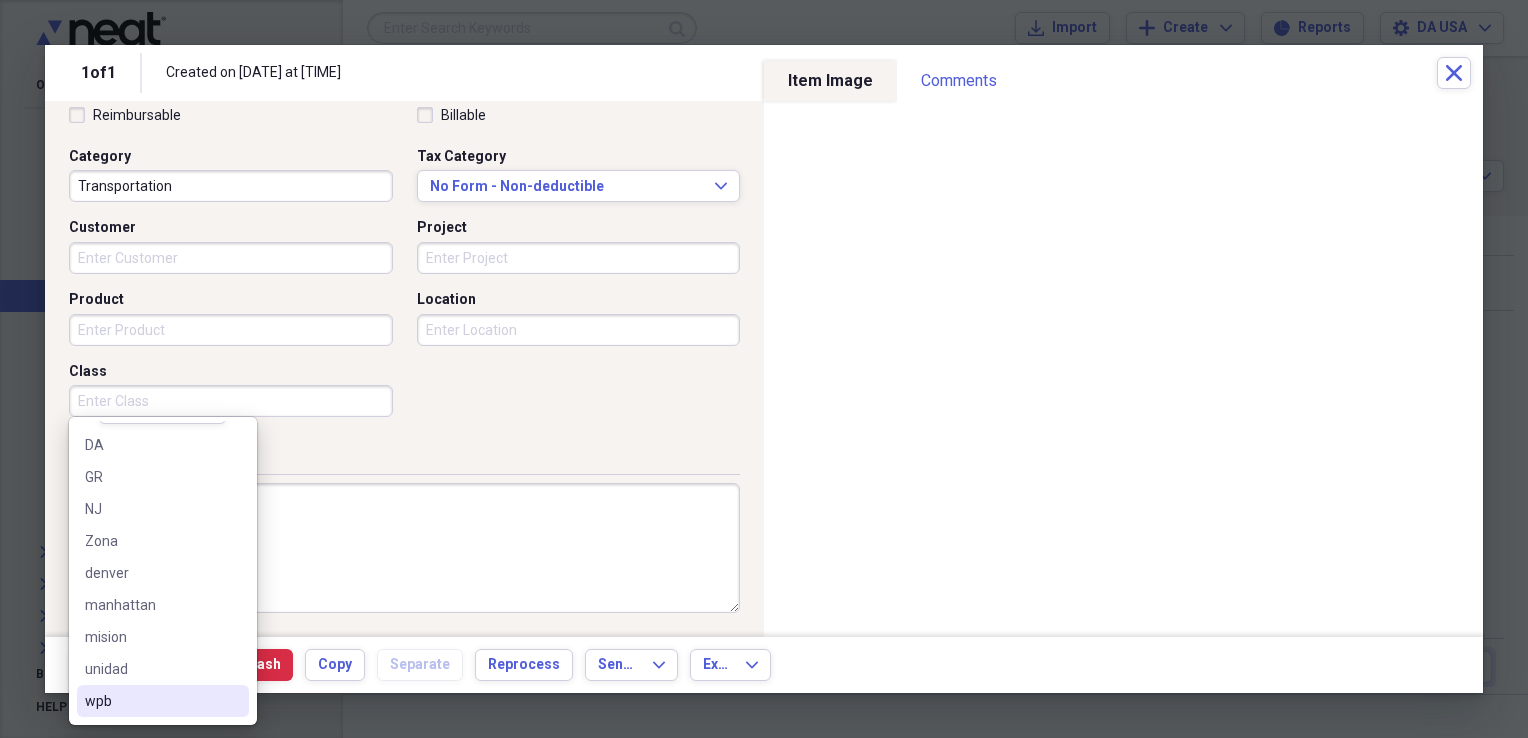 click on "wpb" at bounding box center (151, 701) 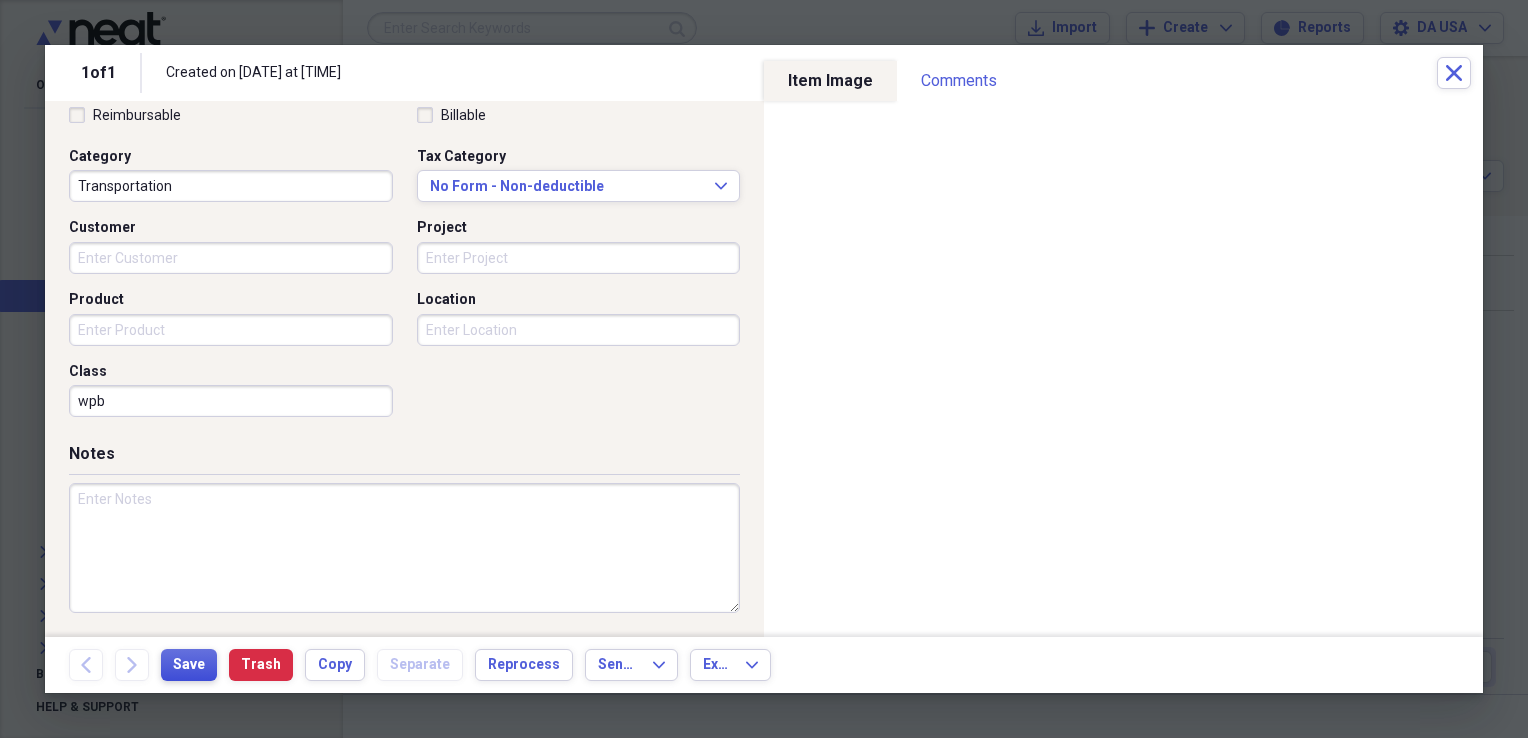 click on "Save" at bounding box center [189, 665] 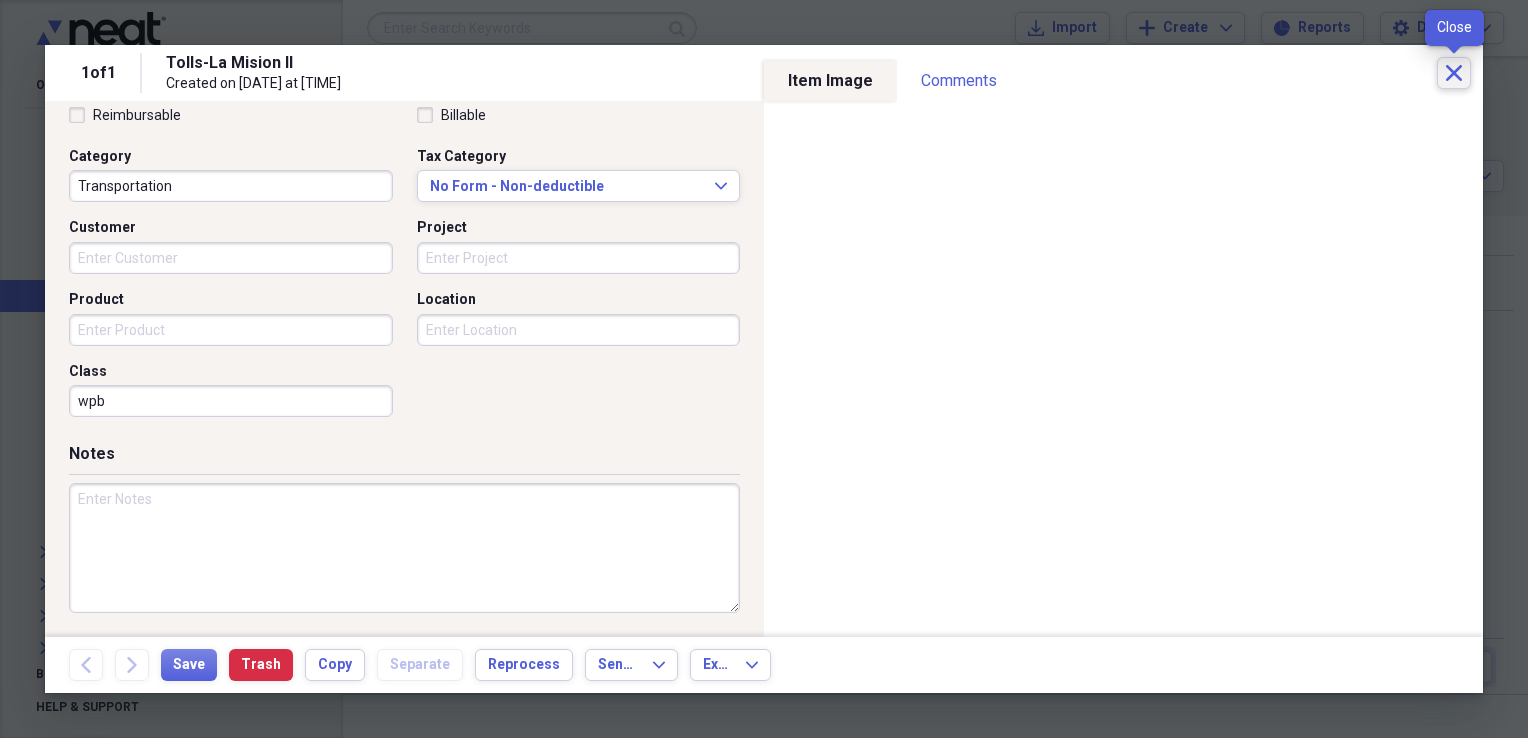 click on "Close" at bounding box center [1454, 73] 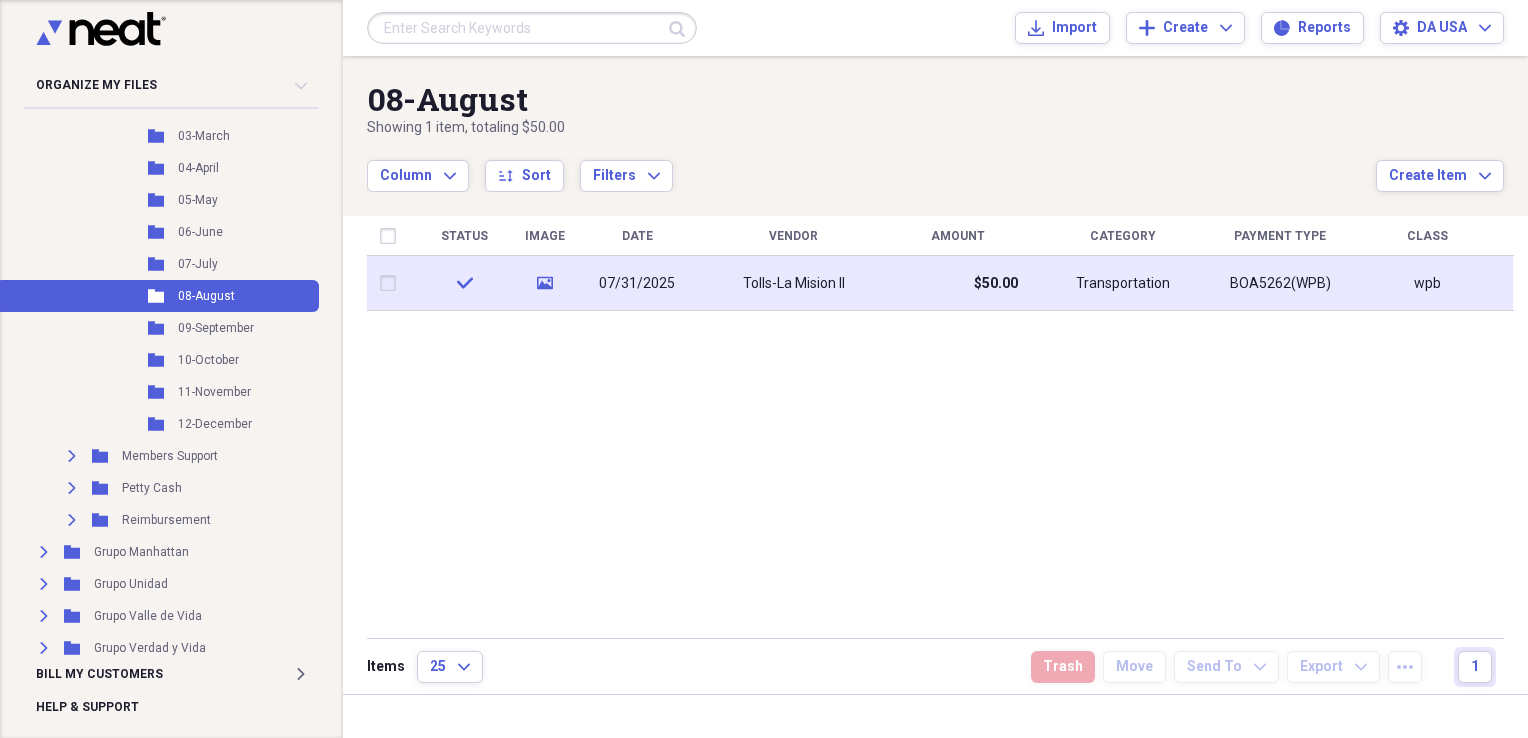 click on "07/31/2025" at bounding box center [637, 283] 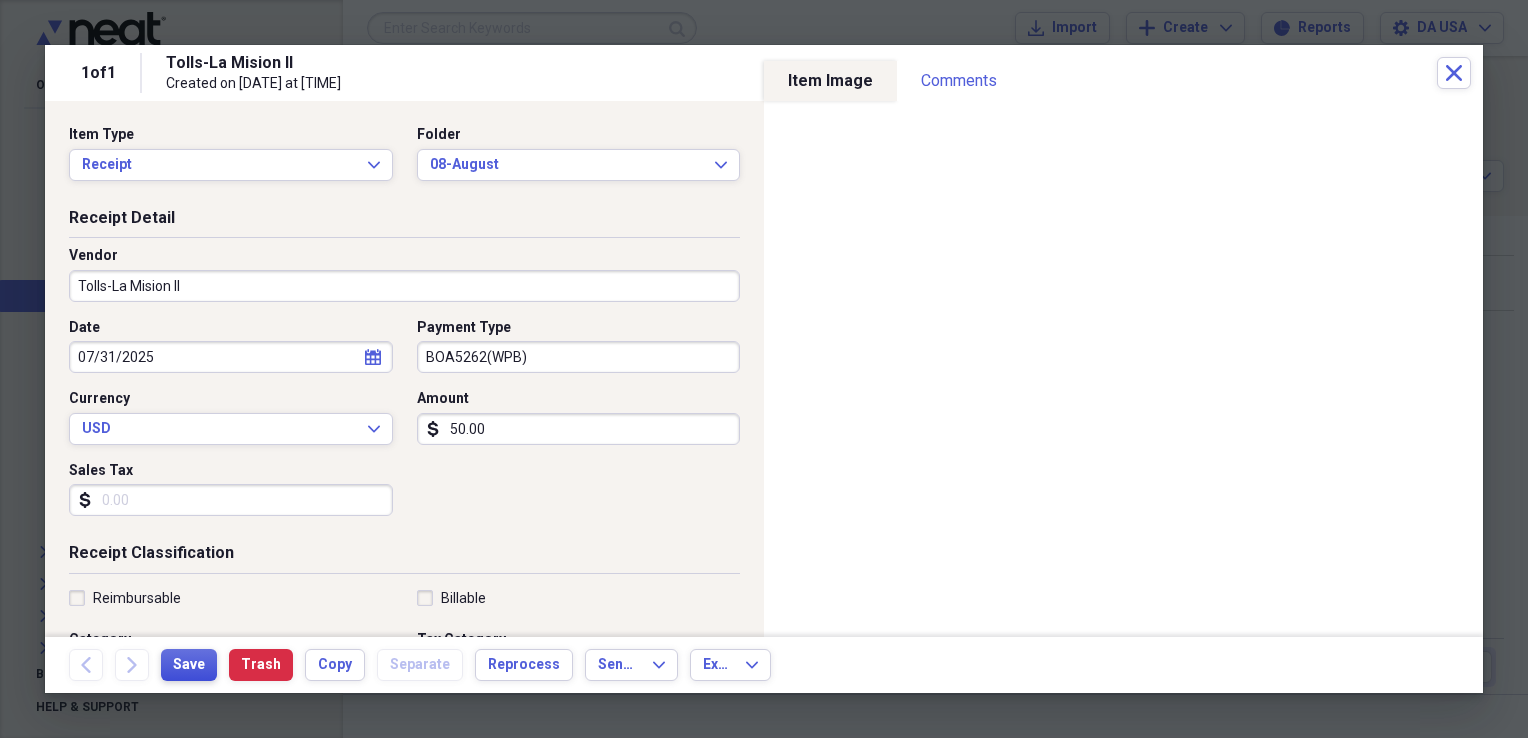 click on "Save" at bounding box center (189, 665) 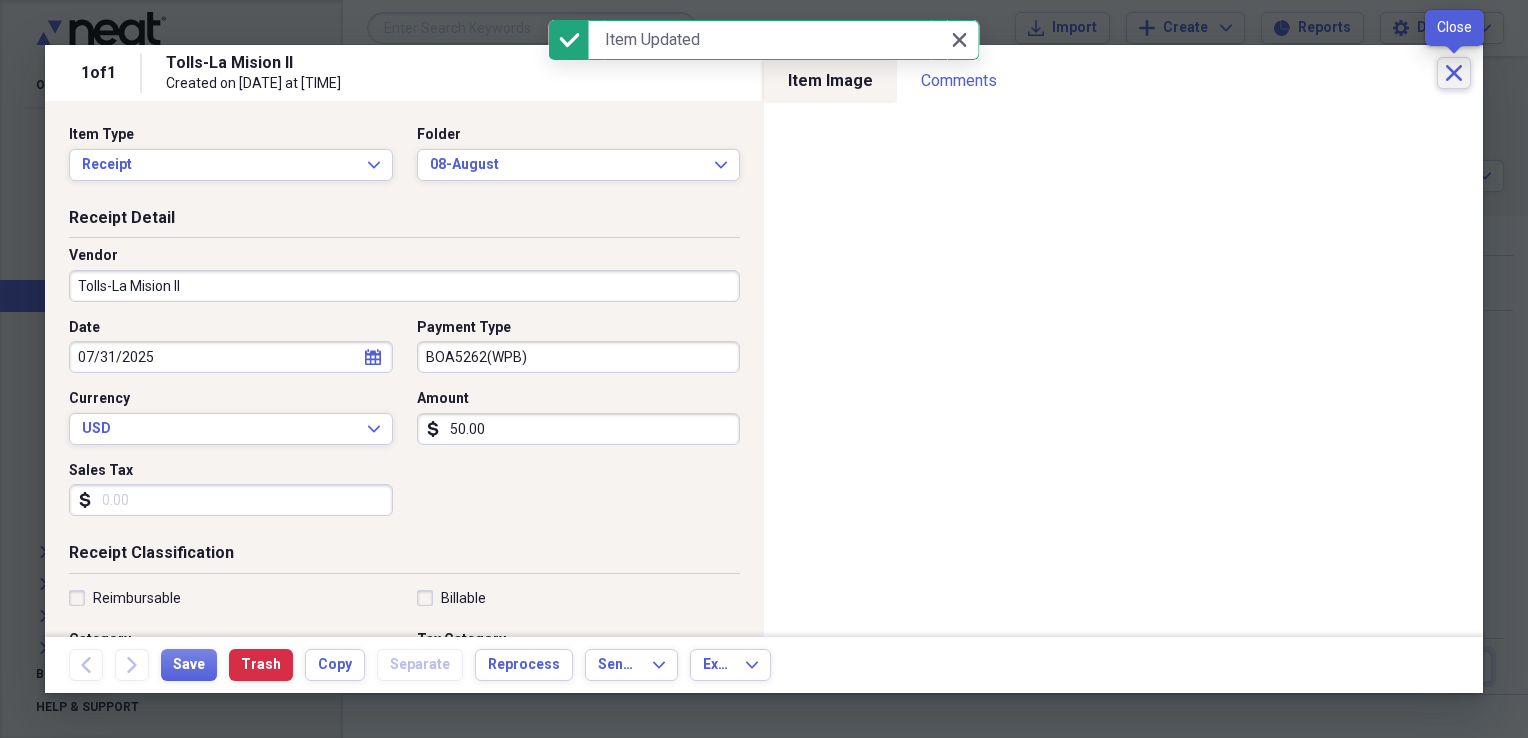 click on "Close" at bounding box center (1454, 73) 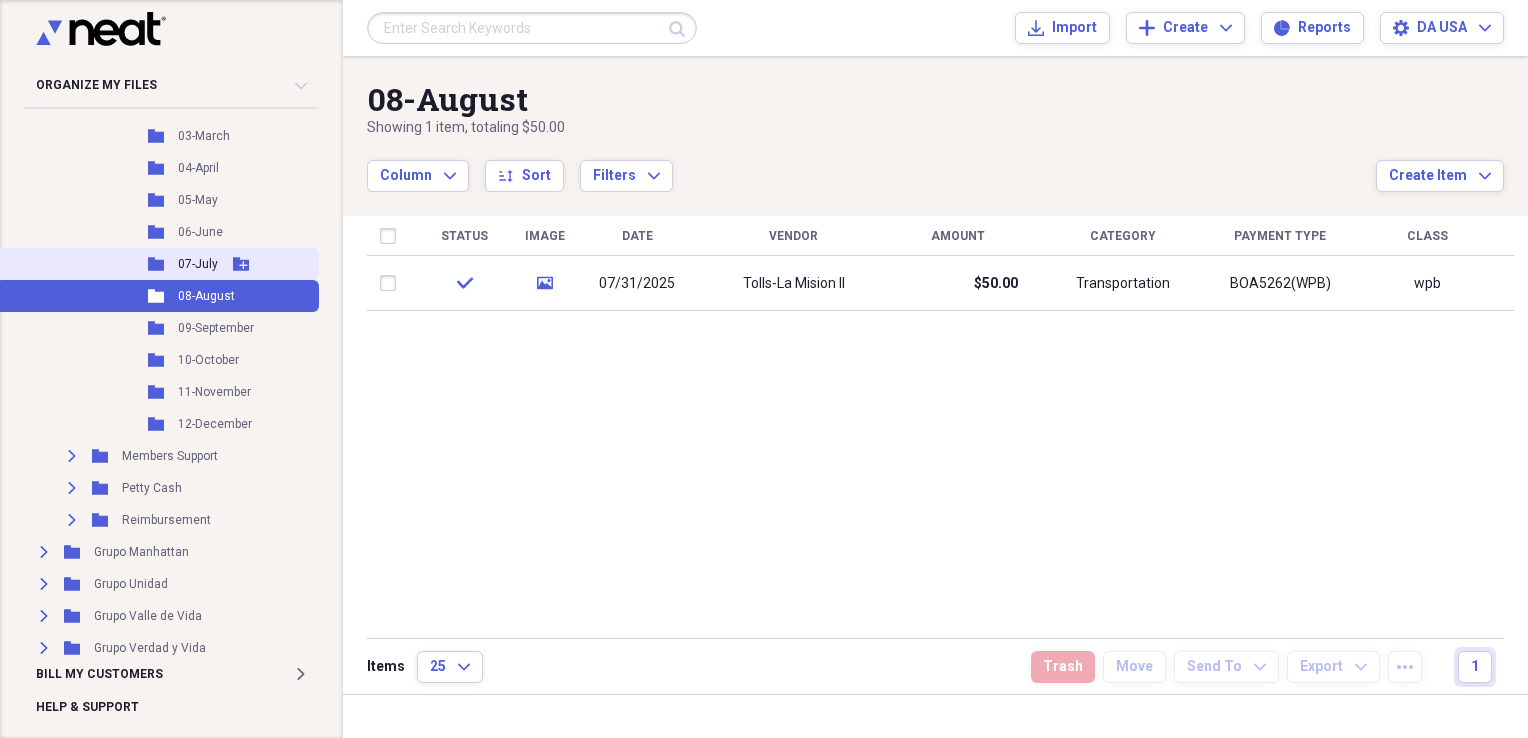 click on "07-July" at bounding box center [198, 264] 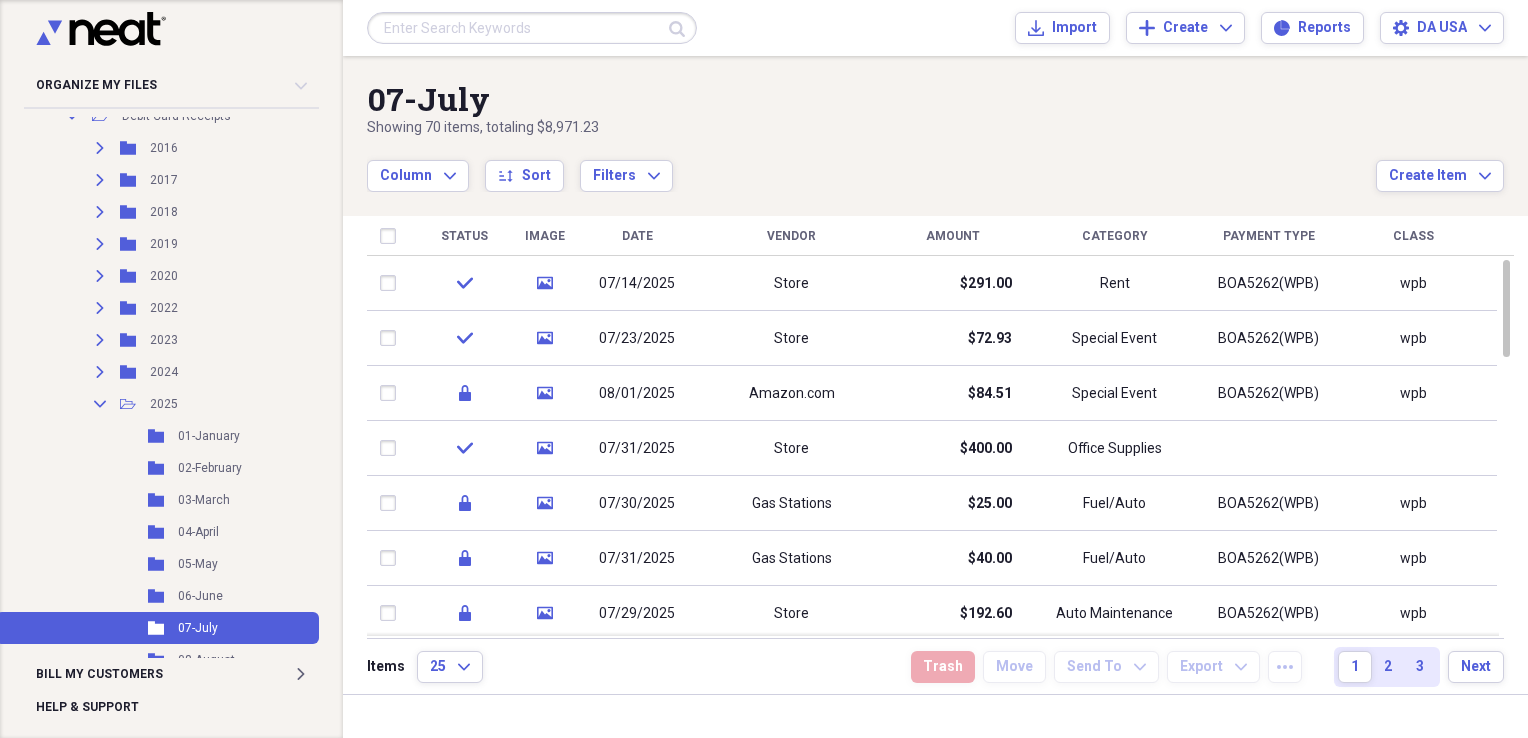 scroll, scrollTop: 300, scrollLeft: 0, axis: vertical 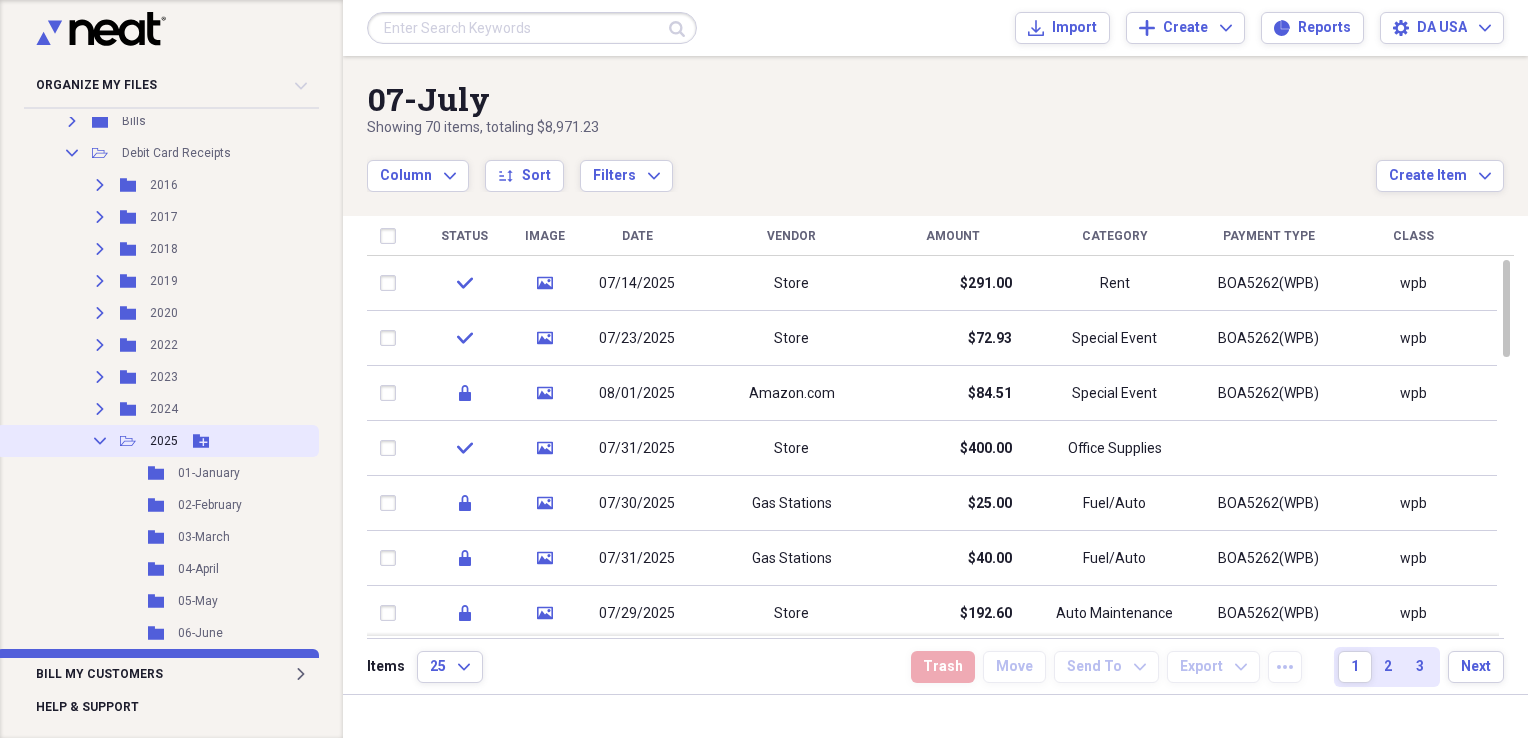 click on "Collapse" 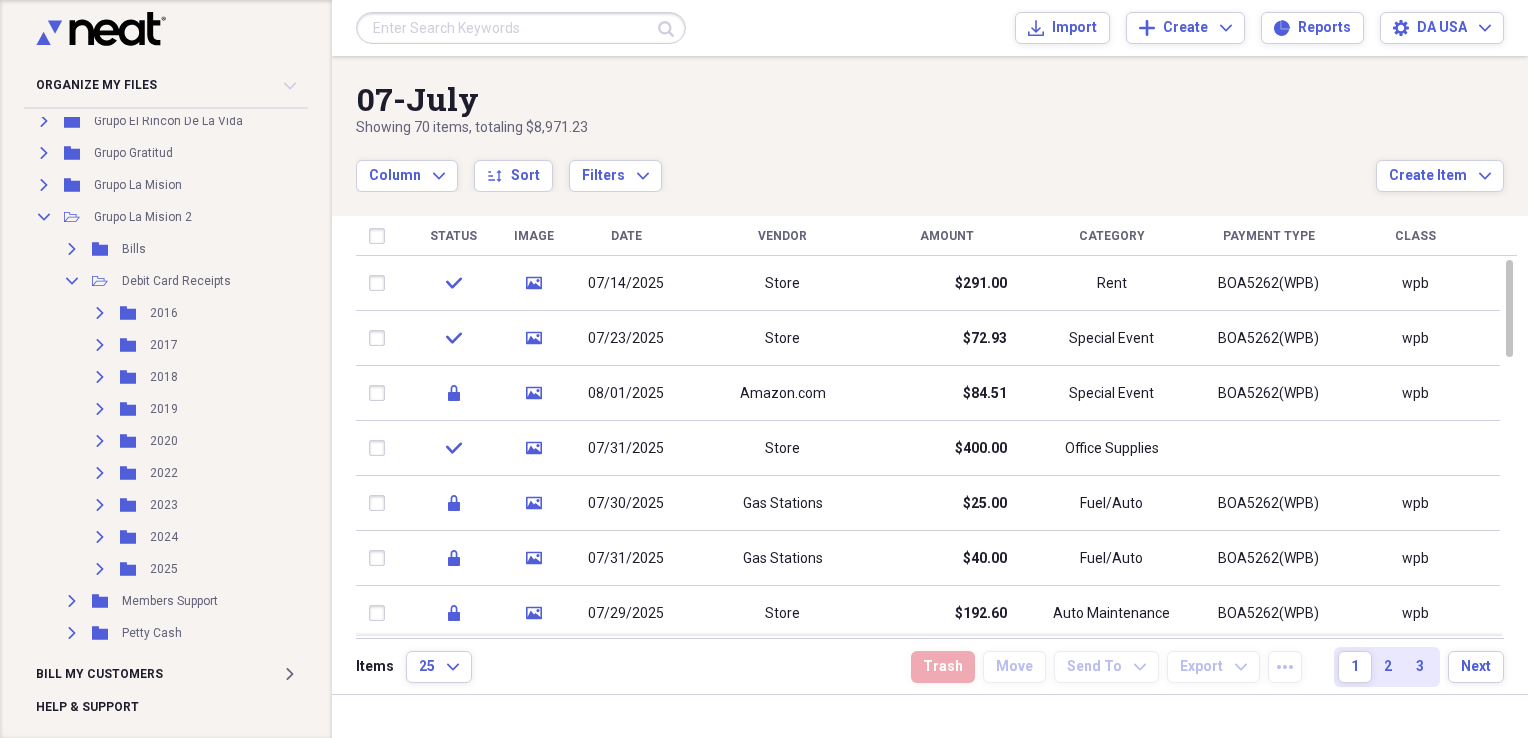 scroll, scrollTop: 91, scrollLeft: 0, axis: vertical 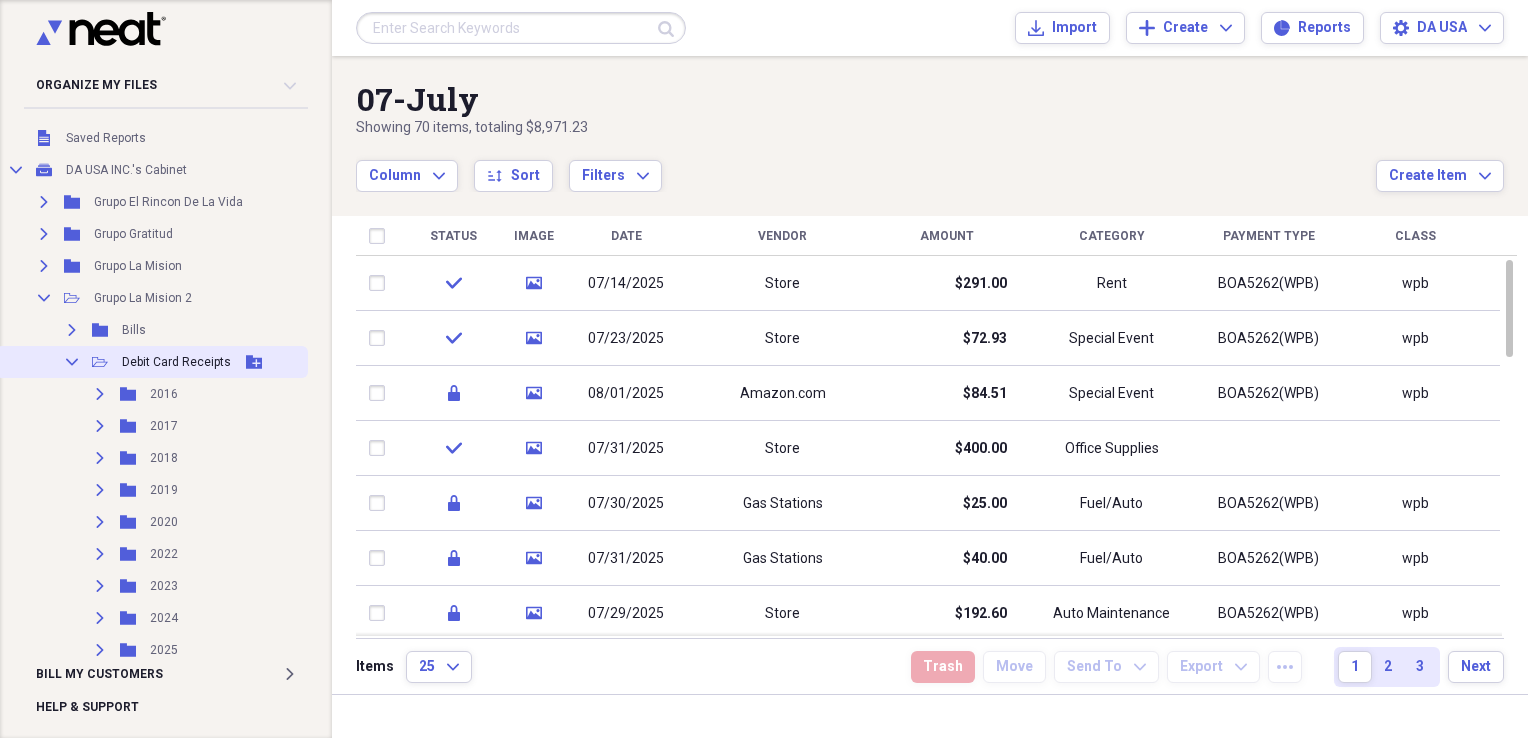 click on "Collapse" 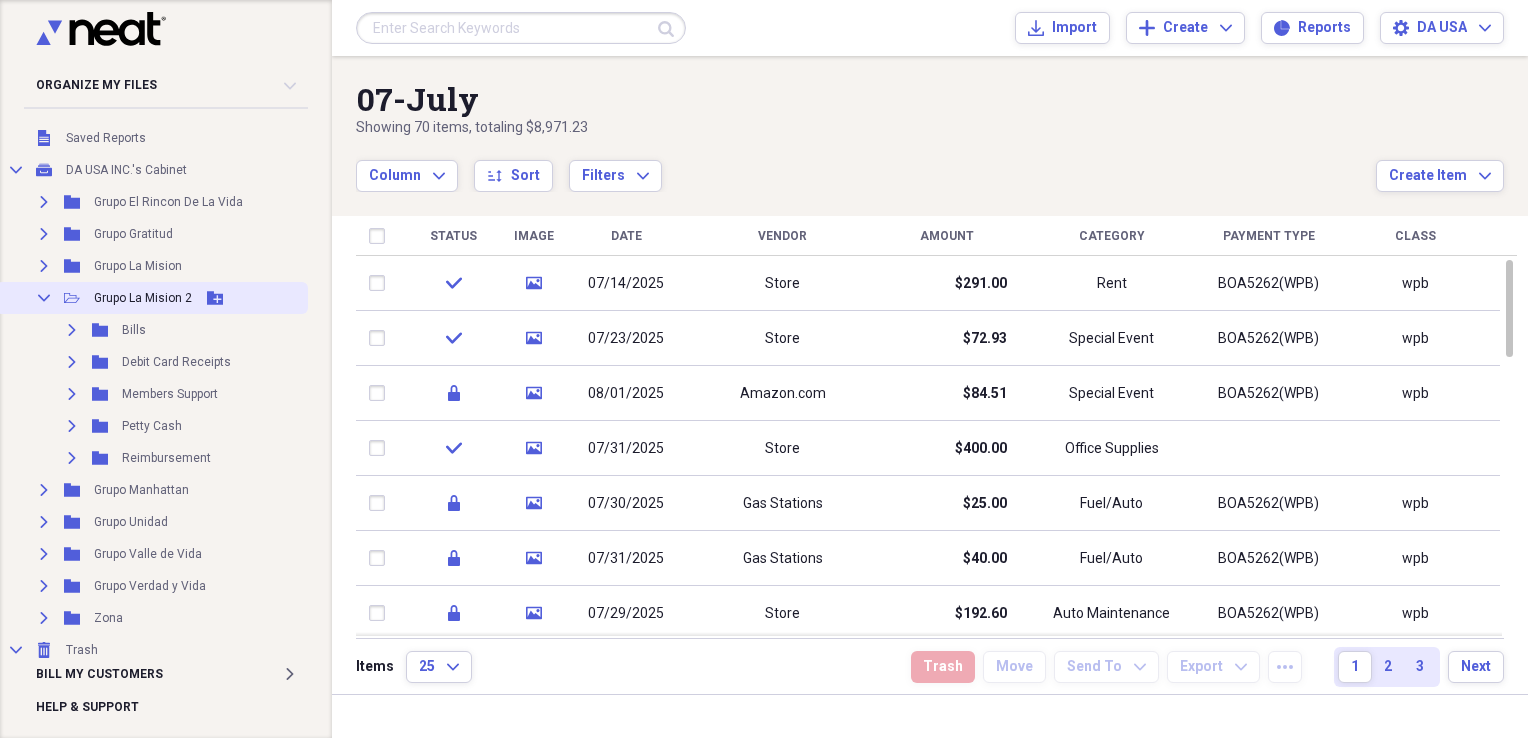 click on "Collapse" 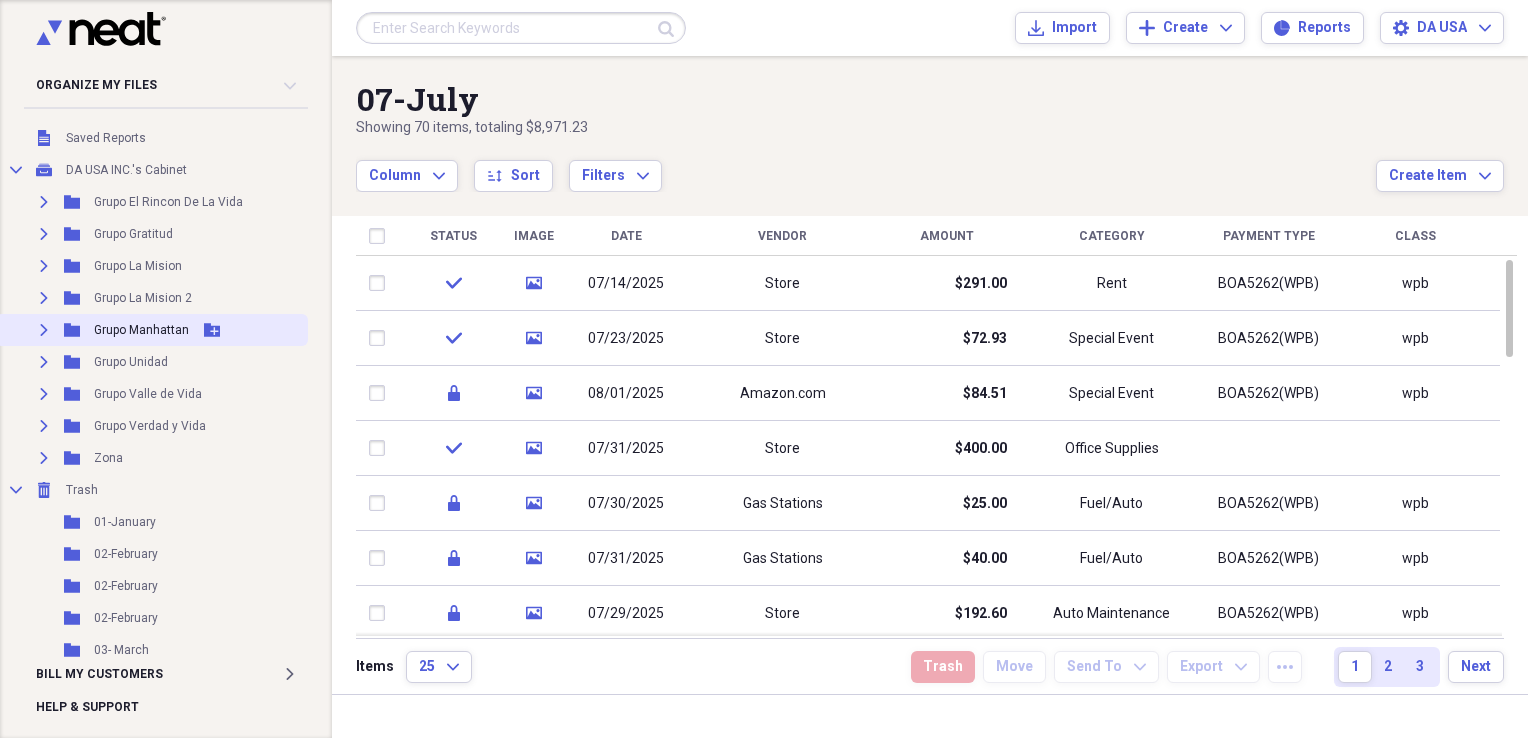 click on "Expand" 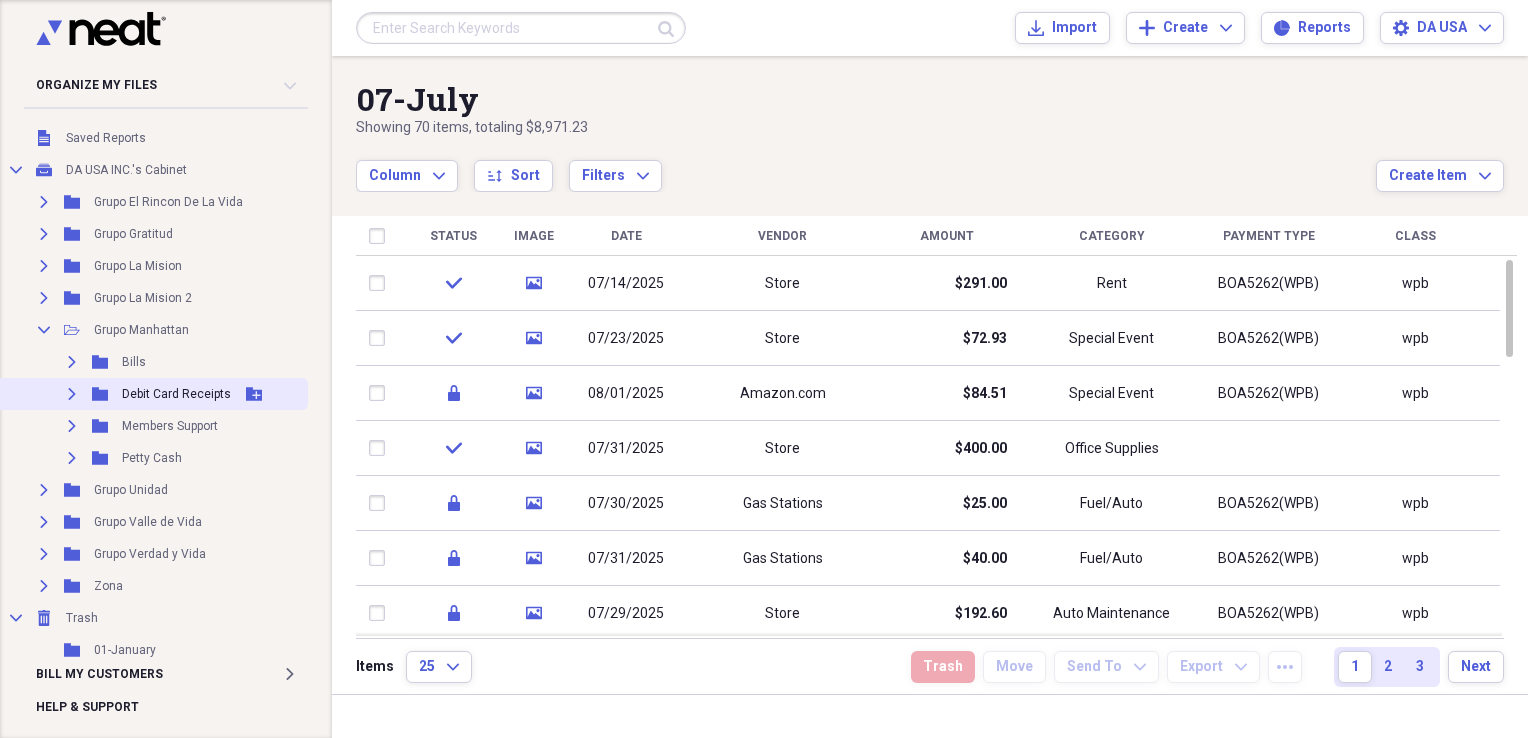 click on "Expand" 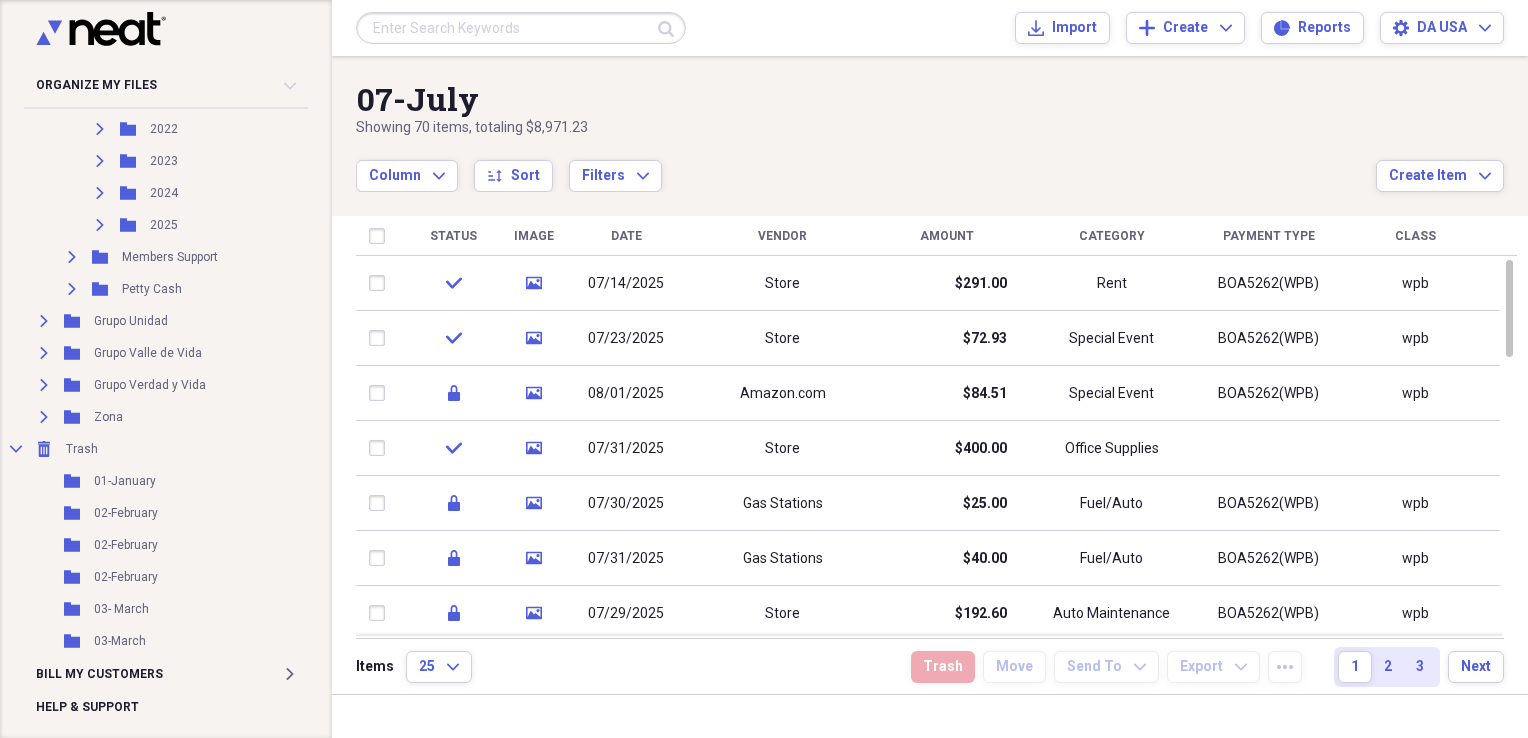 scroll, scrollTop: 620, scrollLeft: 0, axis: vertical 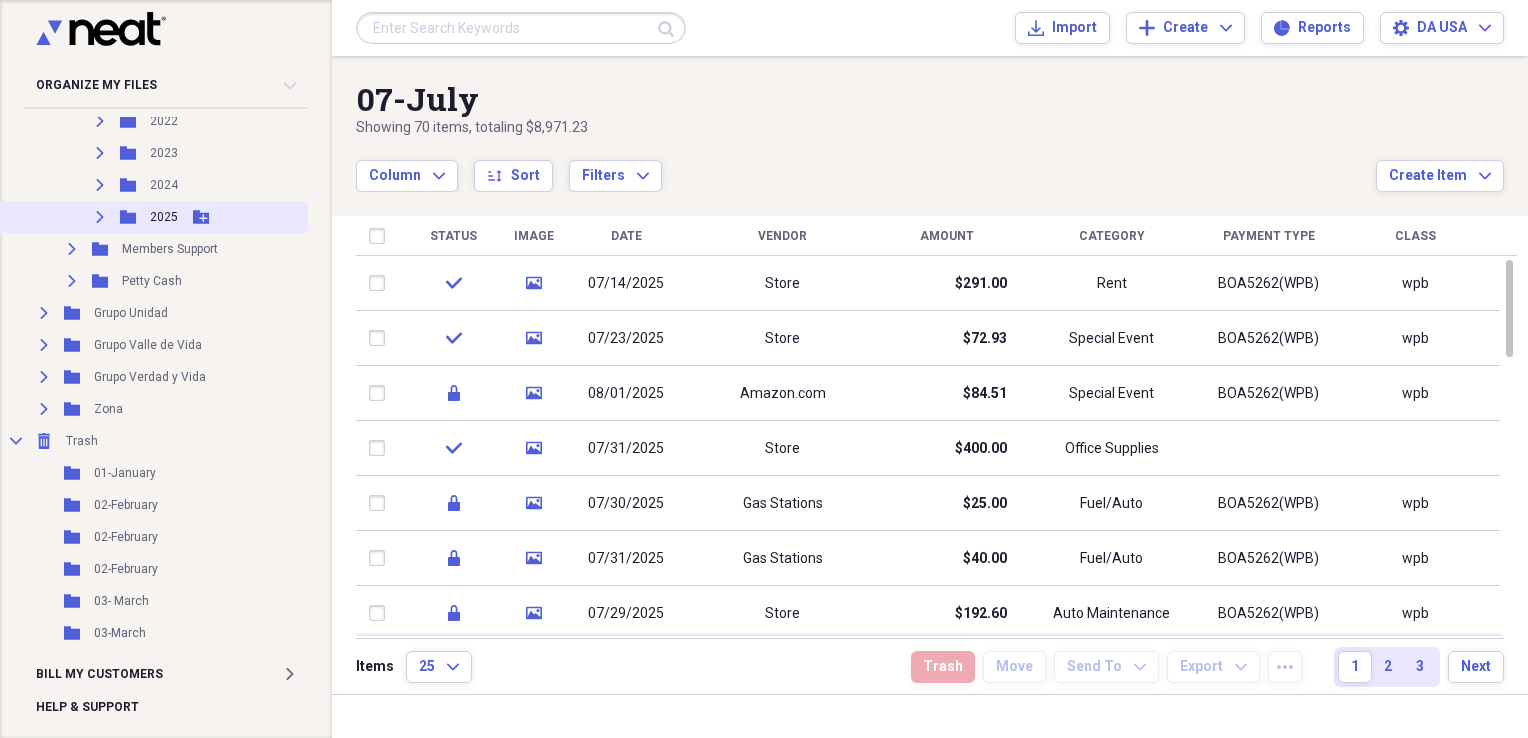 click on "Expand" 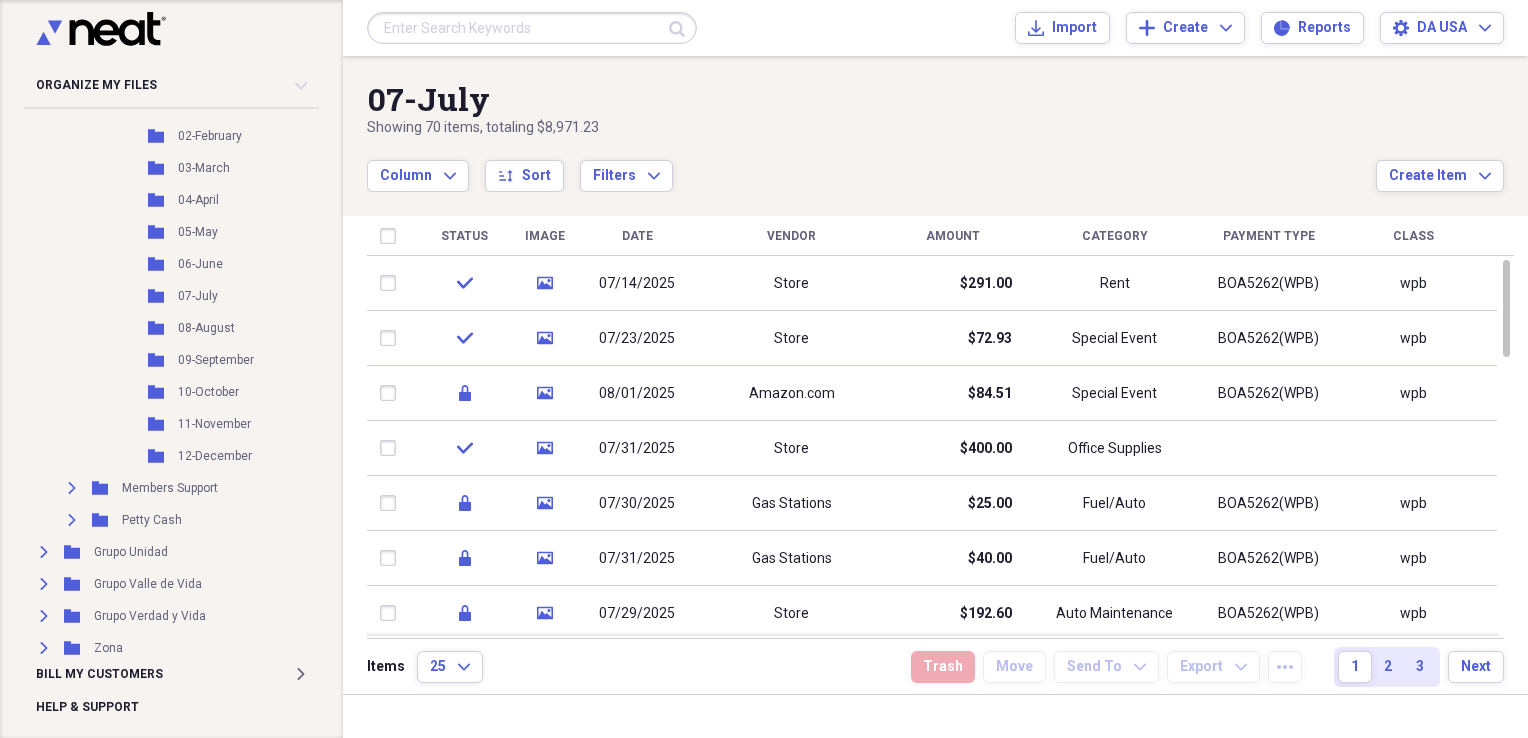 scroll, scrollTop: 775, scrollLeft: 0, axis: vertical 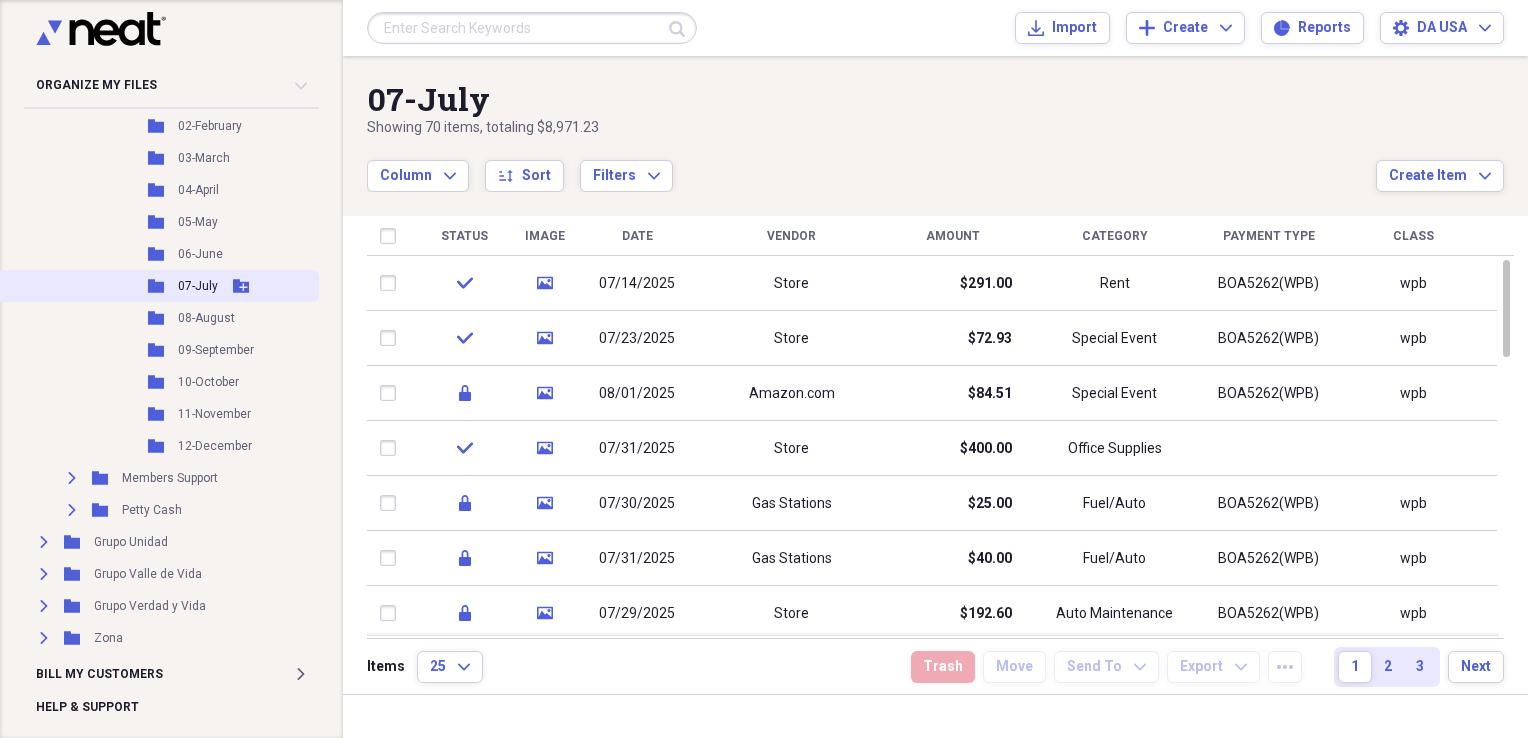 click on "07-July" at bounding box center [198, 286] 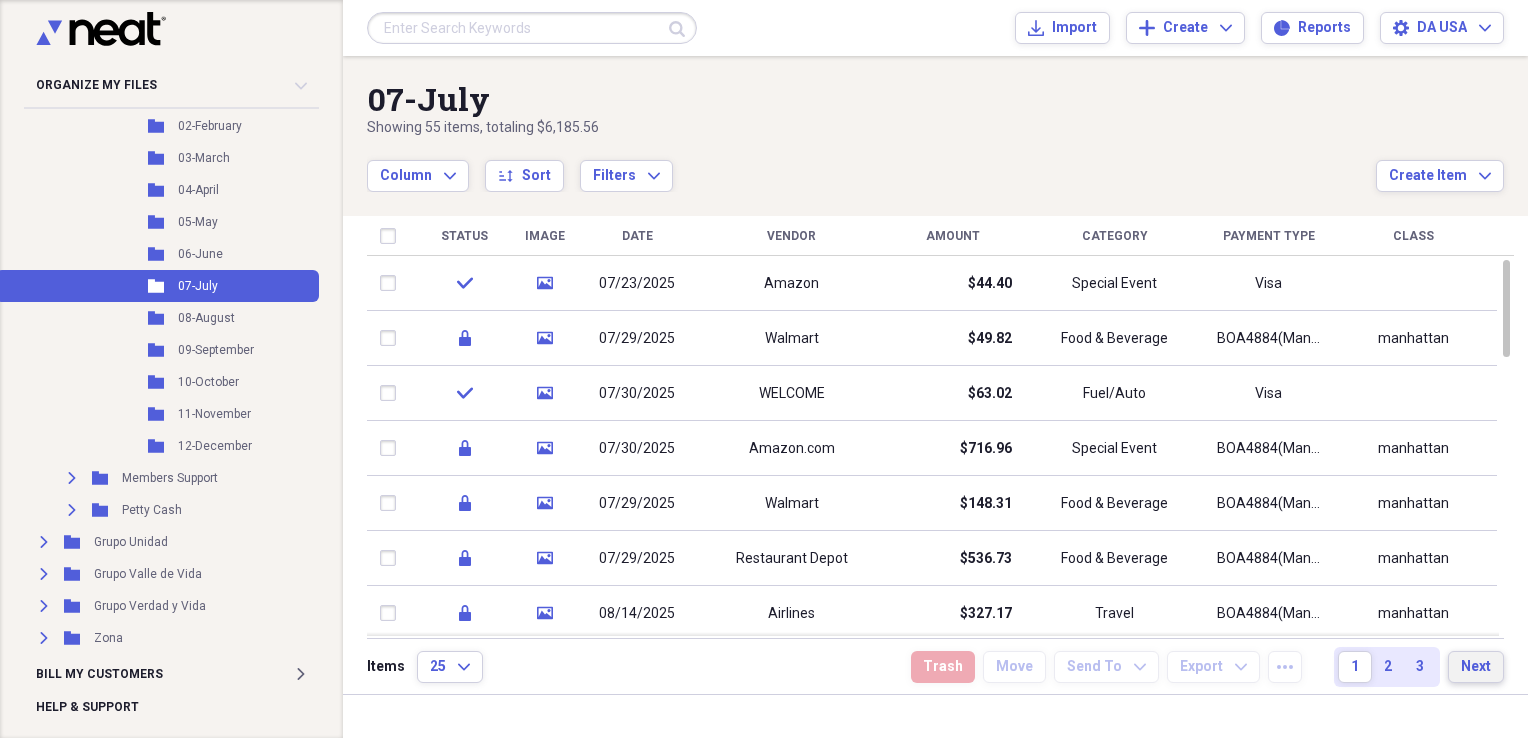 click on "Next" at bounding box center (1476, 667) 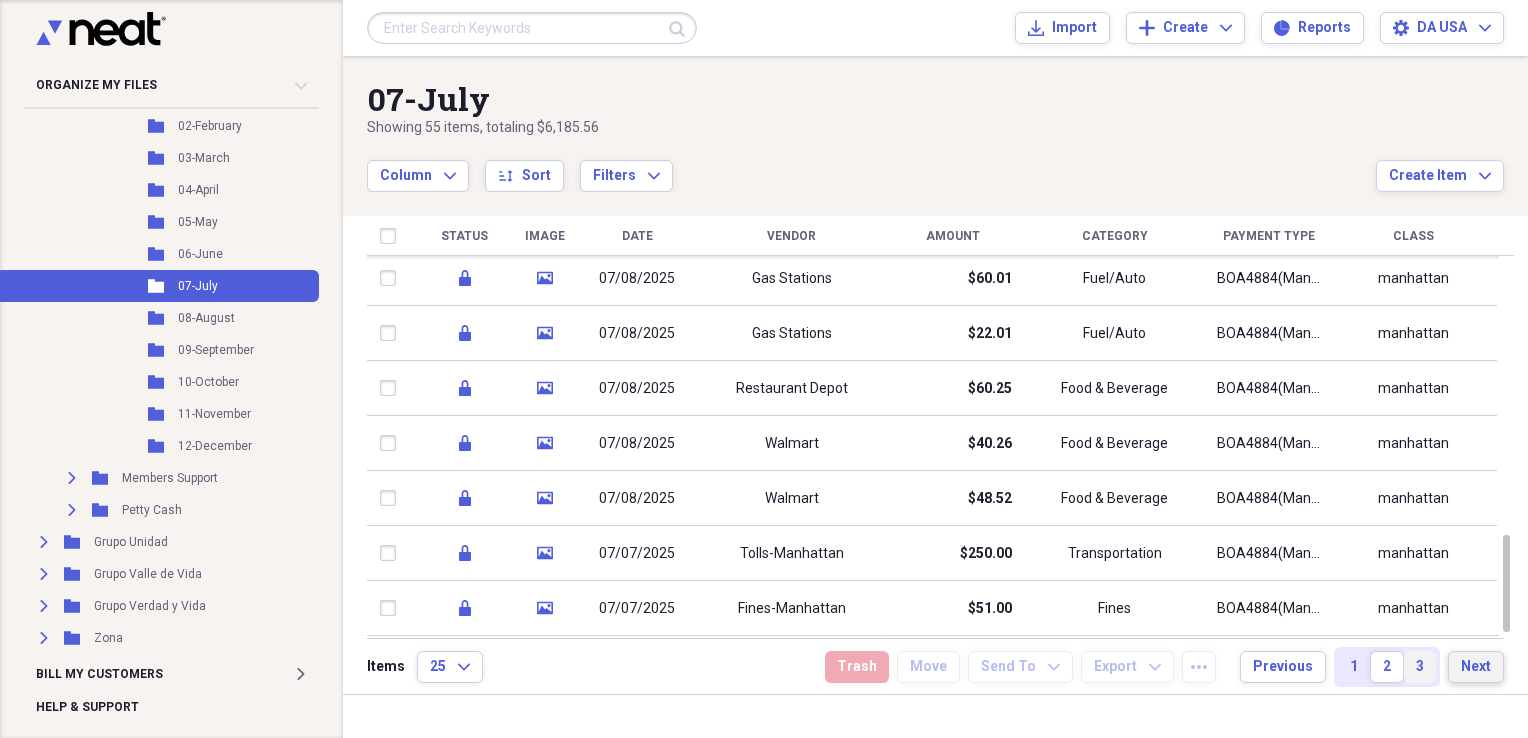 click on "Next" at bounding box center (1476, 667) 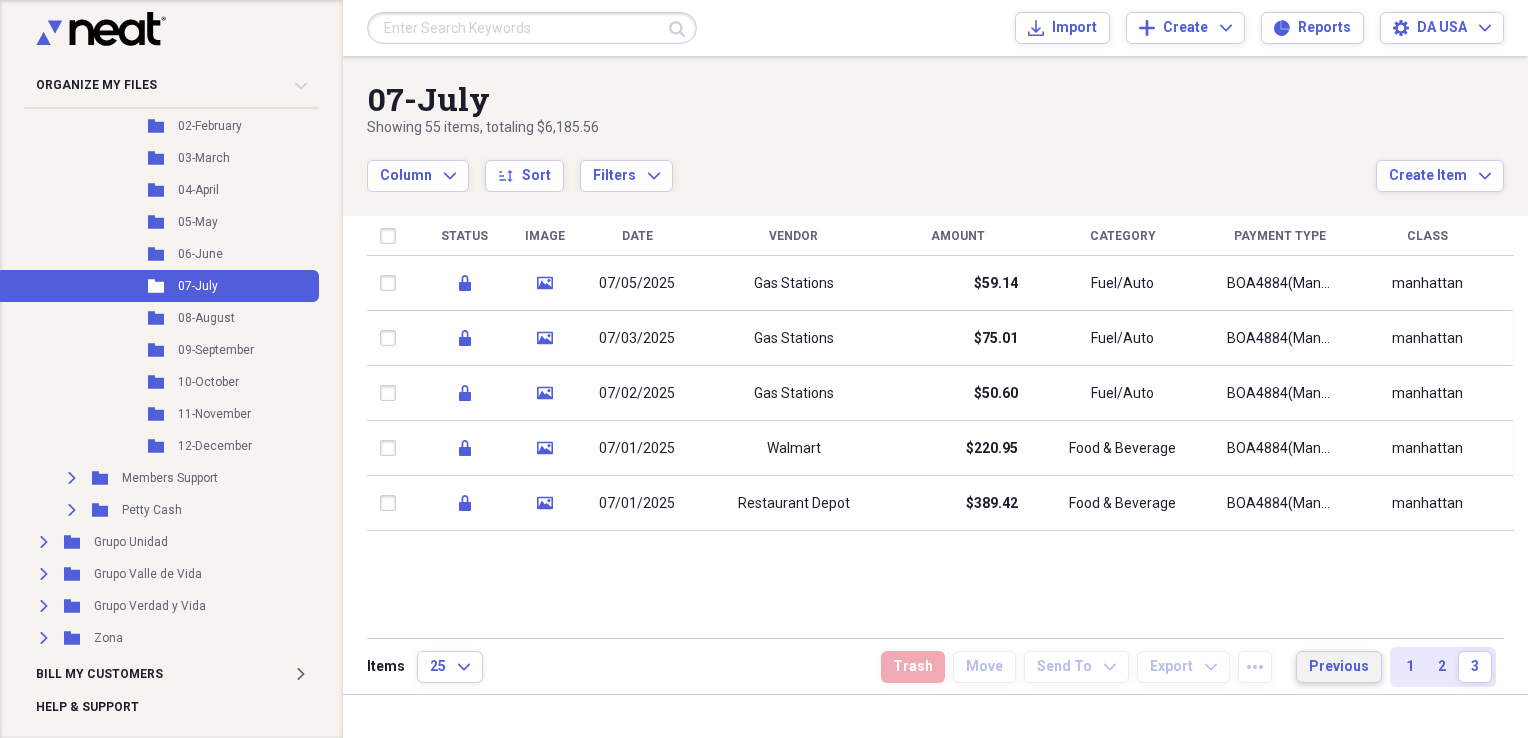 click on "Previous" at bounding box center (1339, 667) 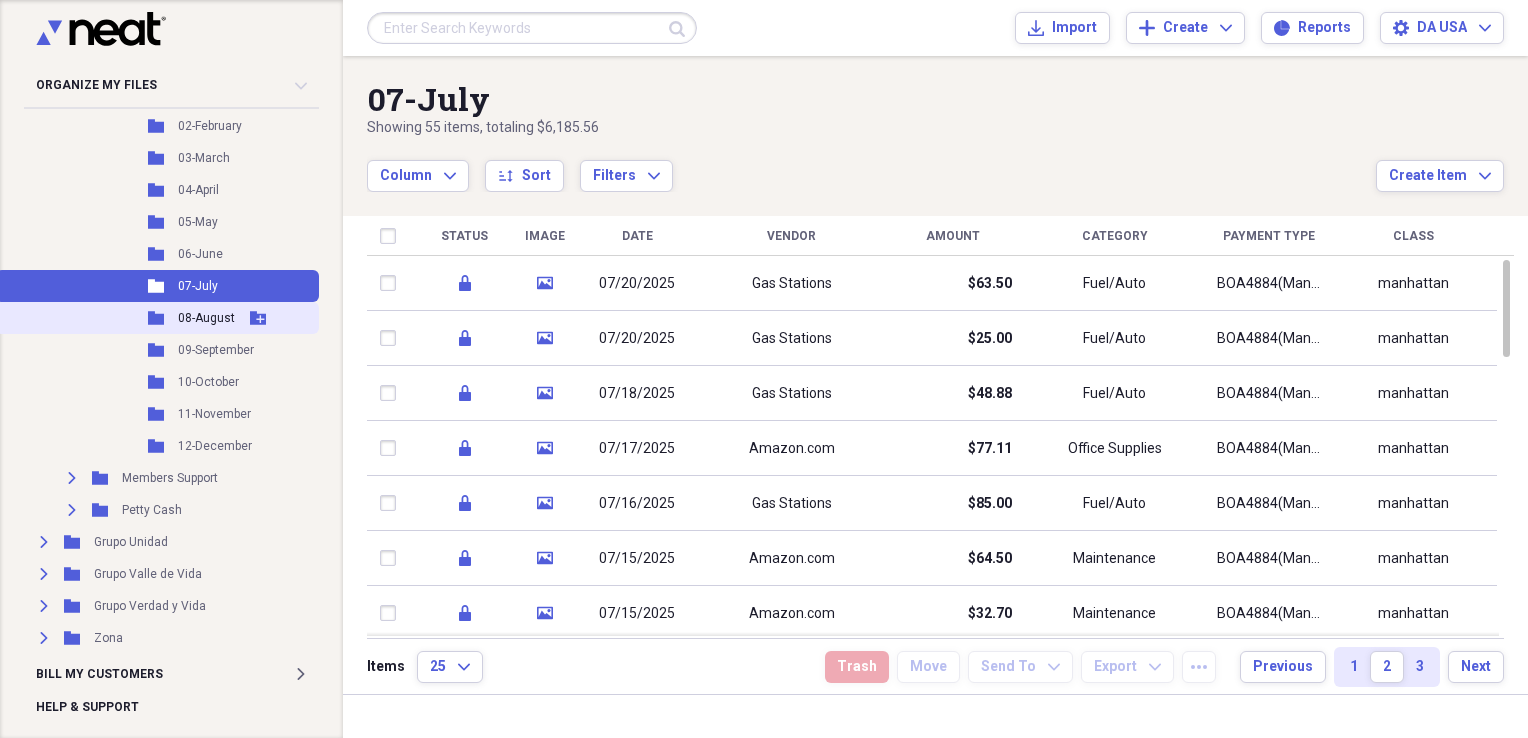 click on "08-August" at bounding box center [206, 318] 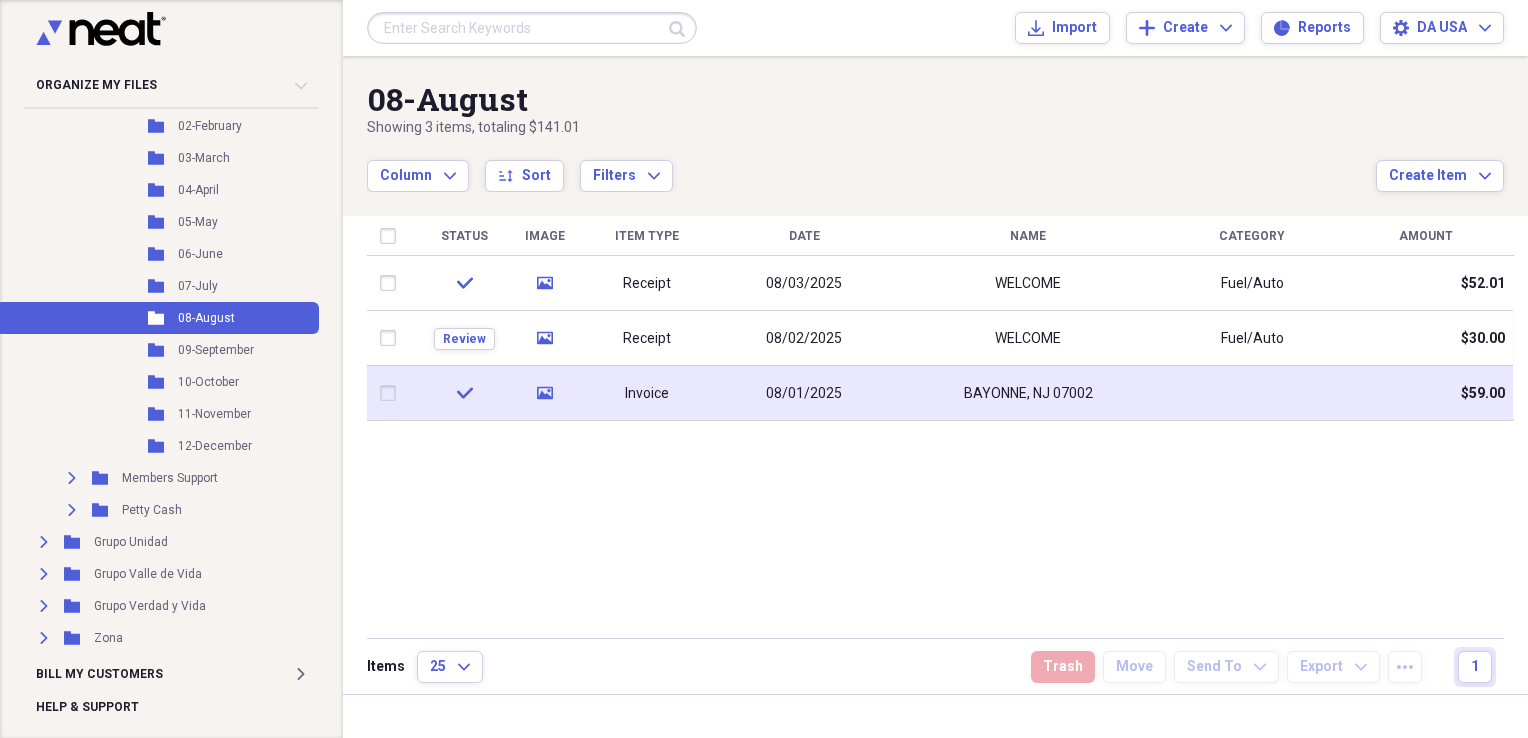click on "Invoice" at bounding box center (647, 394) 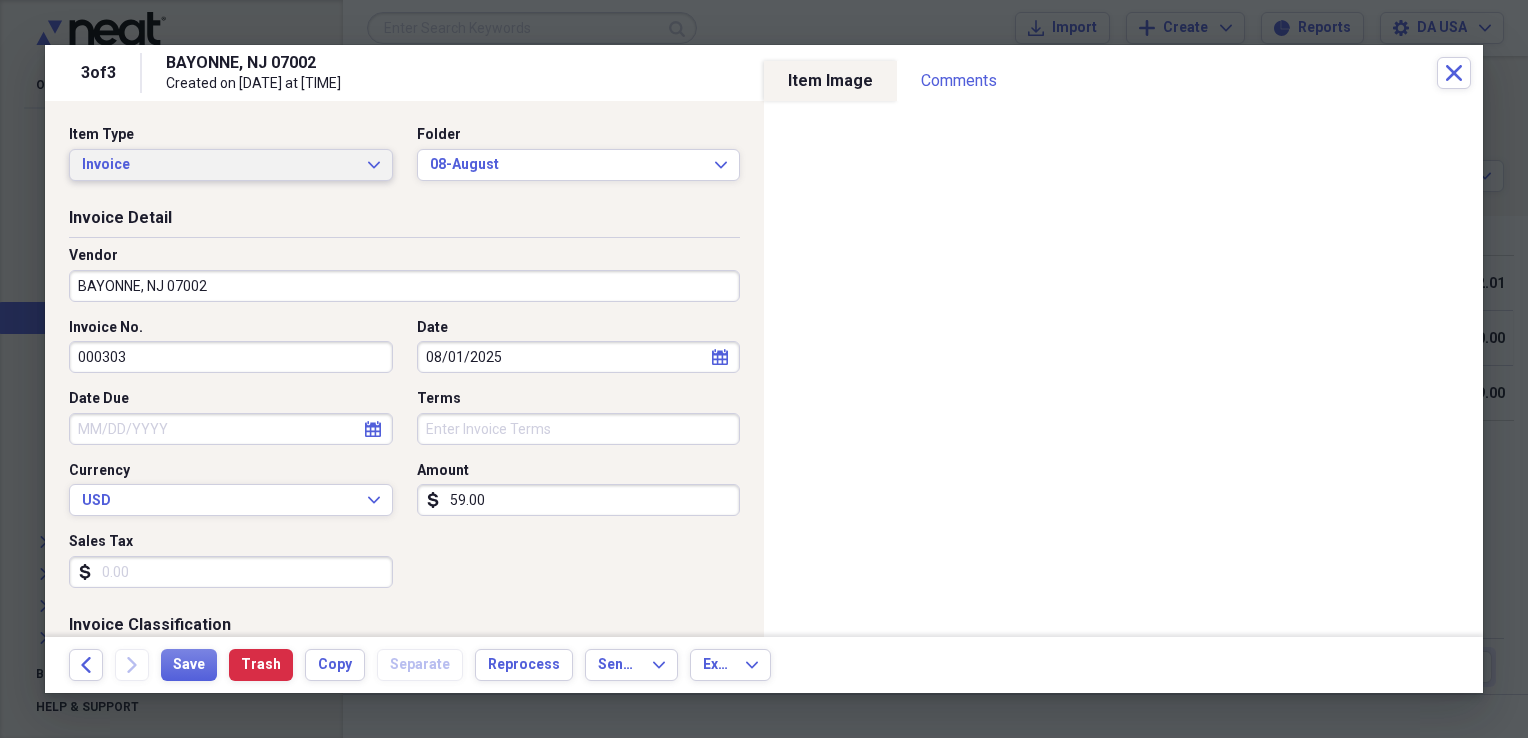 click on "Invoice Expand" at bounding box center (231, 165) 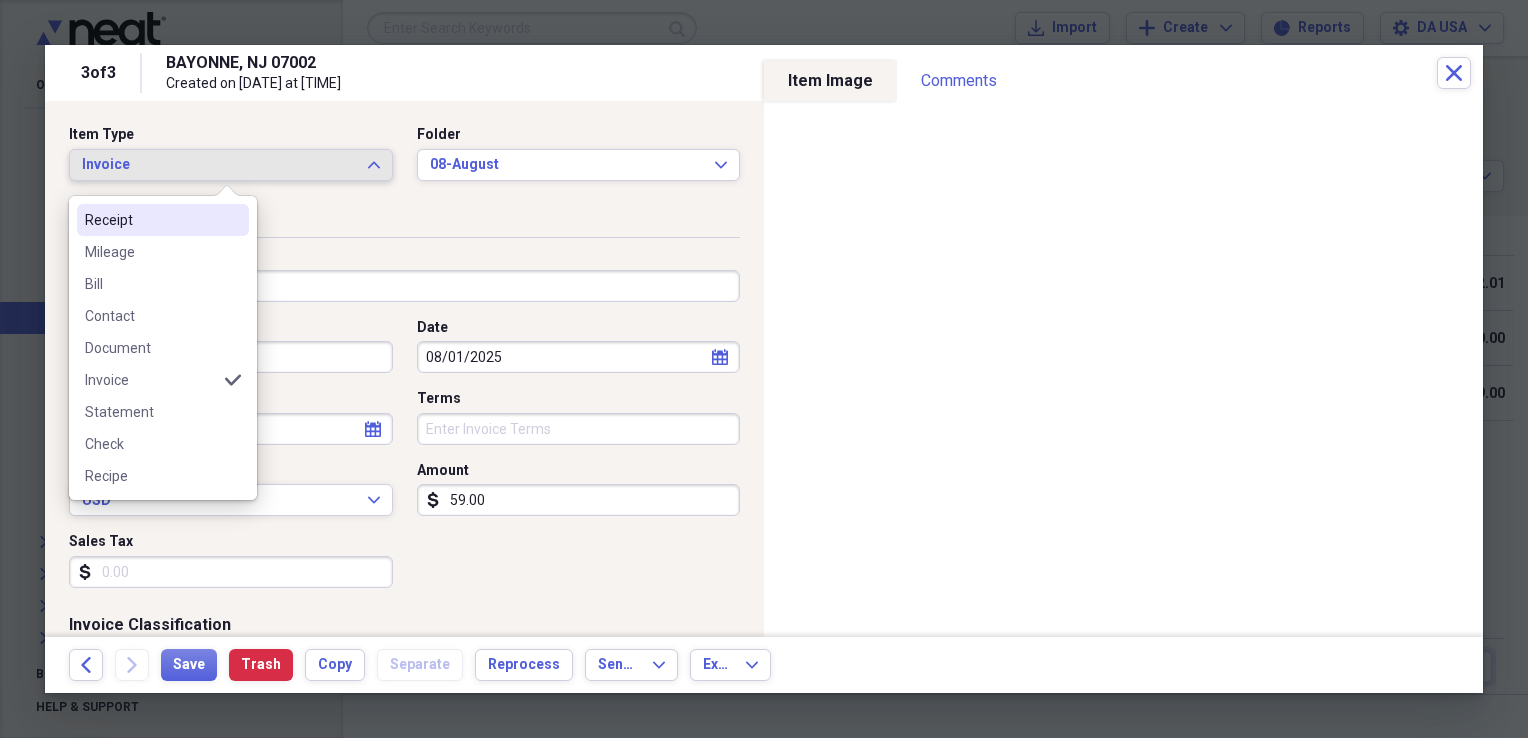 click on "Receipt" at bounding box center [151, 220] 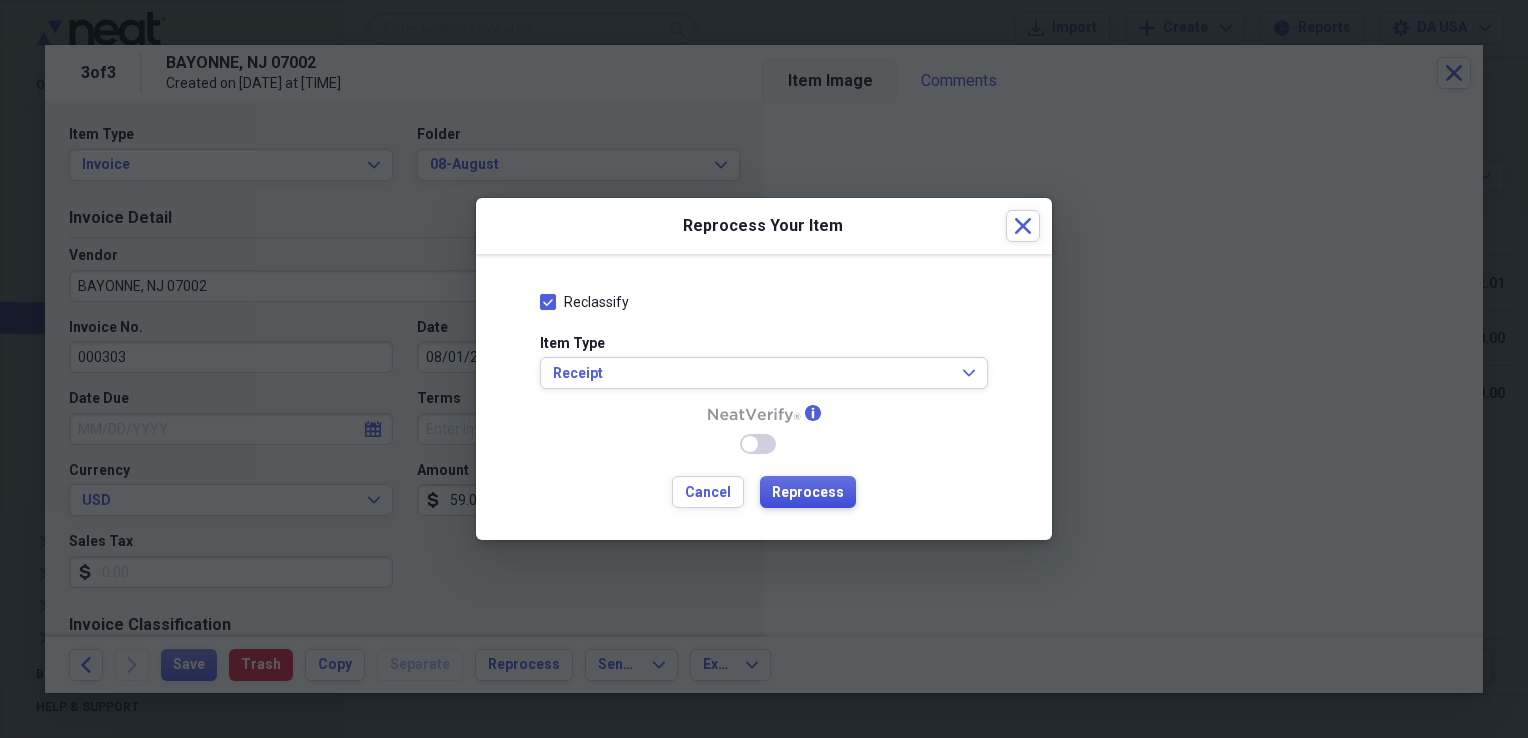 click on "Reprocess" at bounding box center (808, 493) 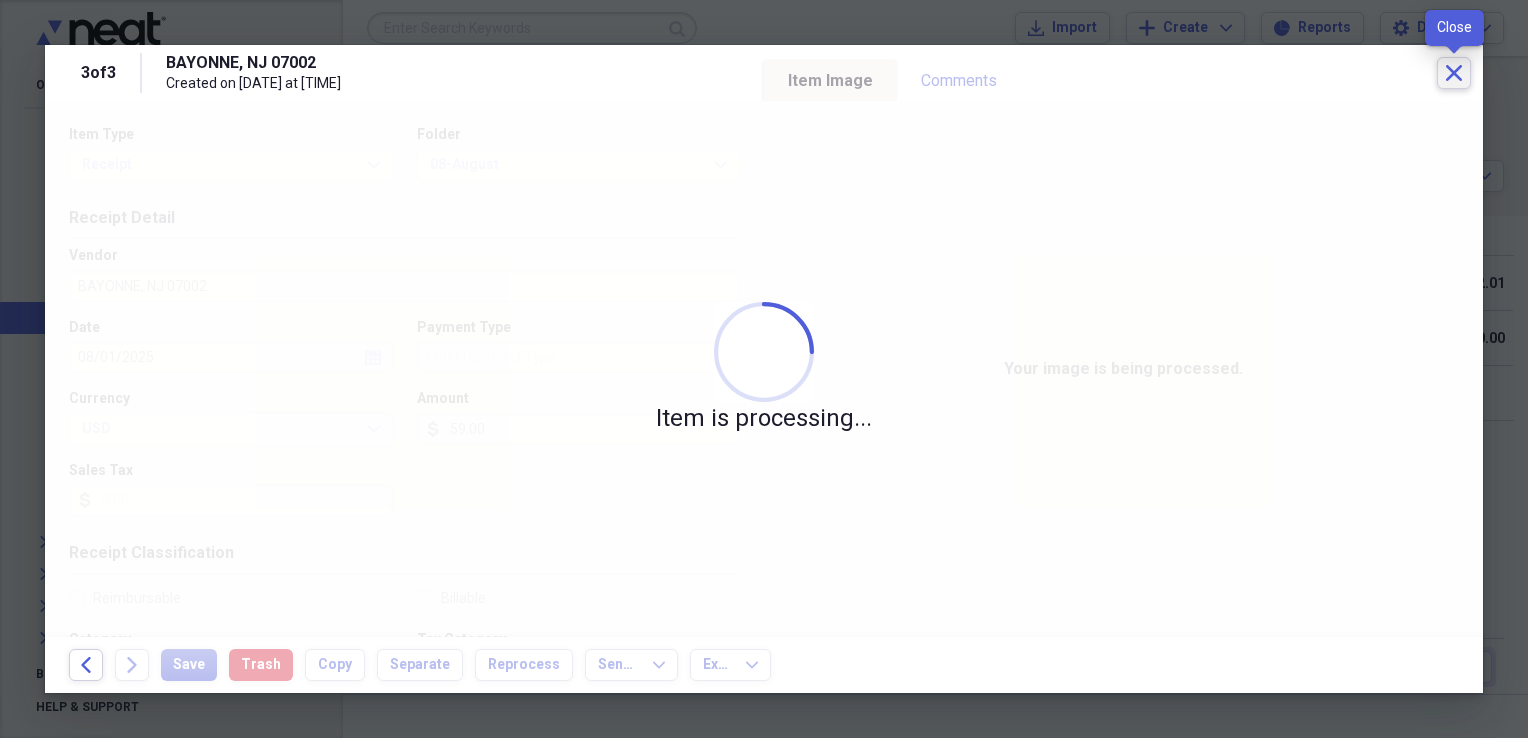 click 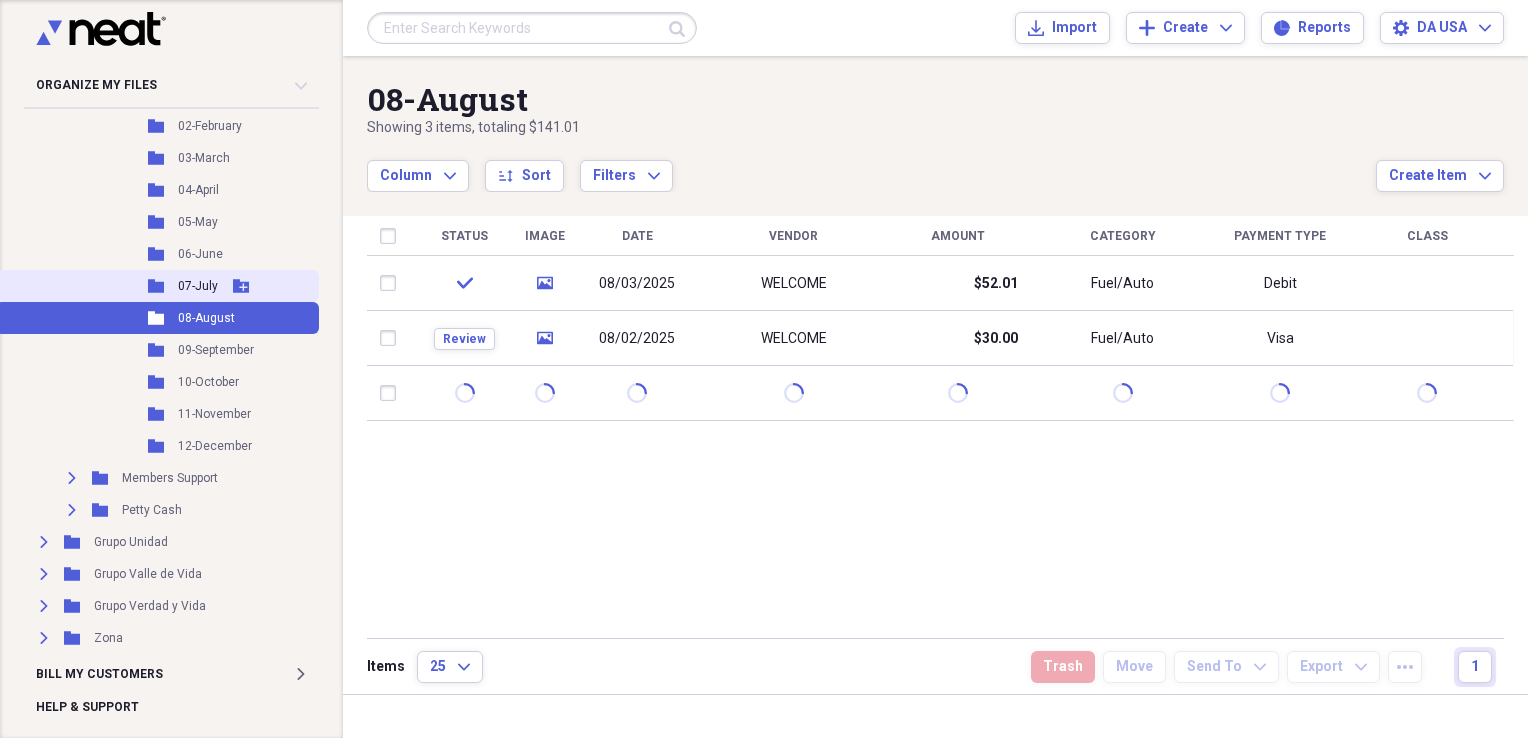 click on "07-July" at bounding box center [198, 286] 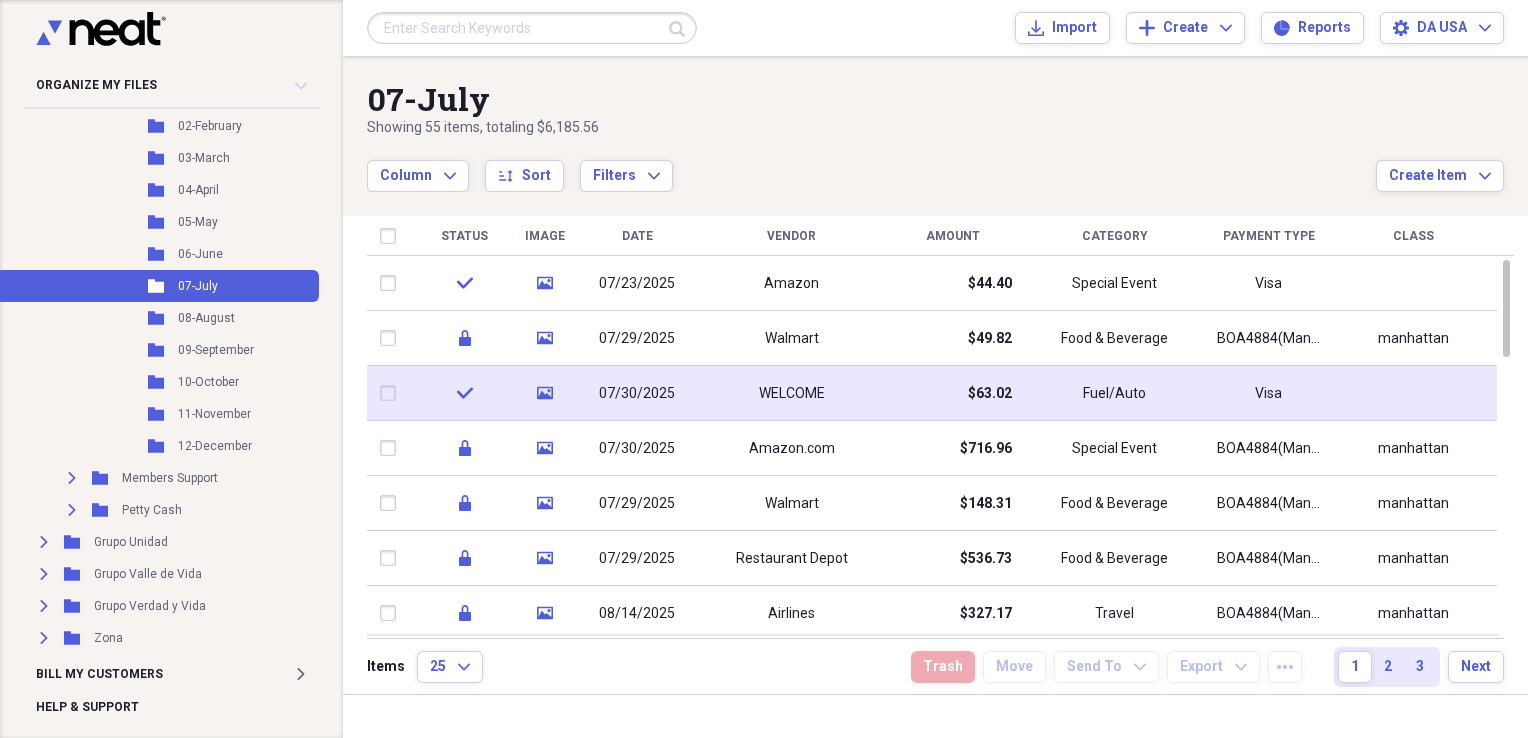 click on "WELCOME" at bounding box center [791, 393] 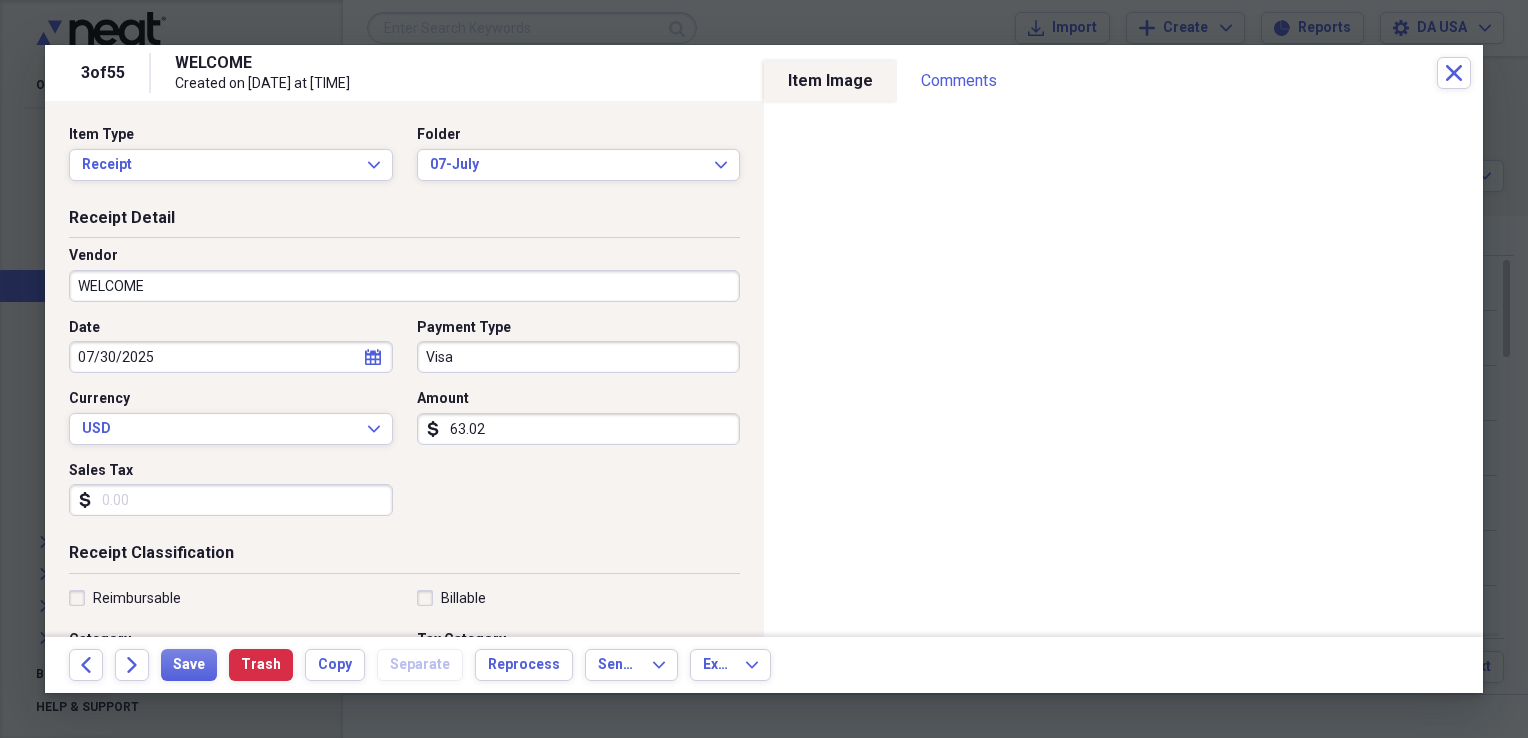 click on "WELCOME" at bounding box center [404, 286] 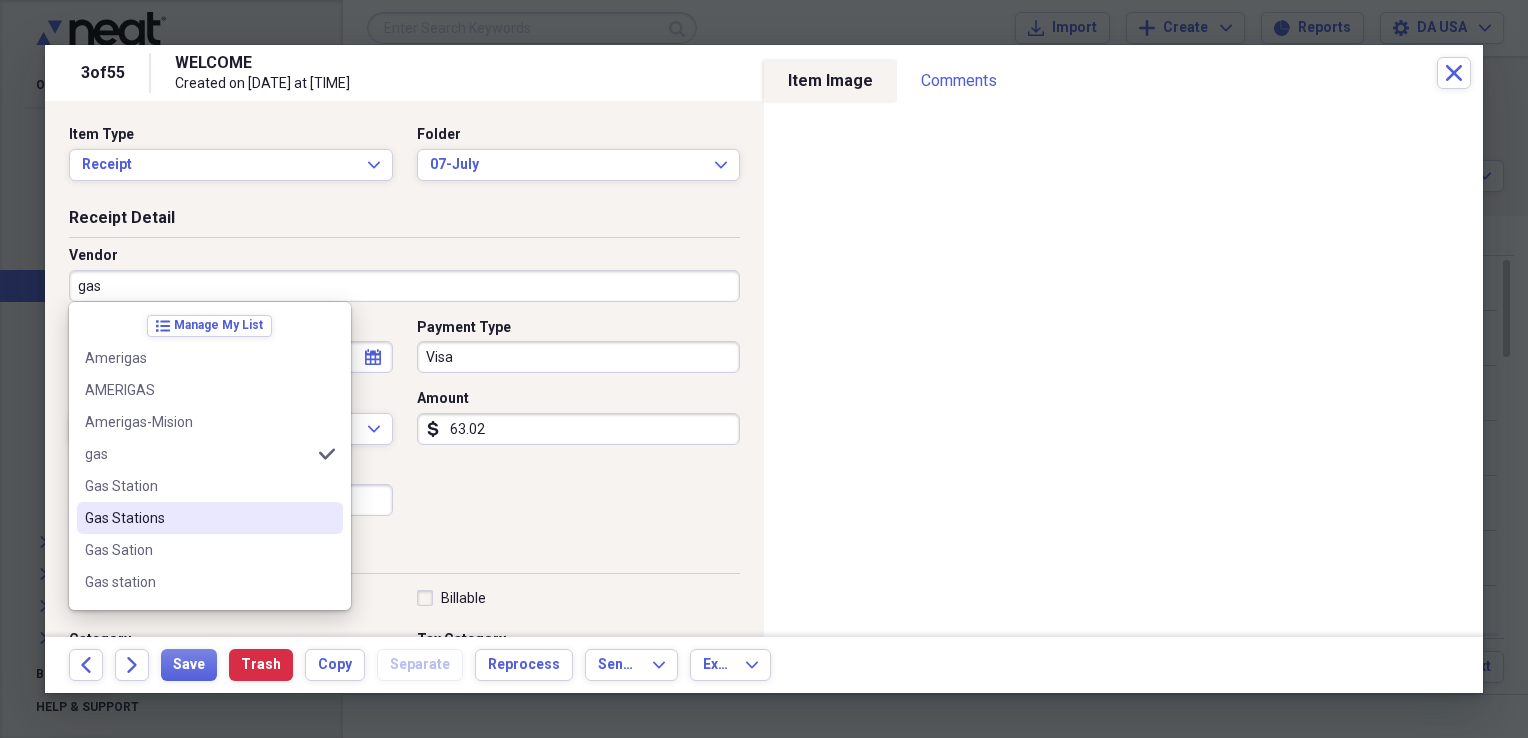 click on "Gas  Stations" at bounding box center [198, 518] 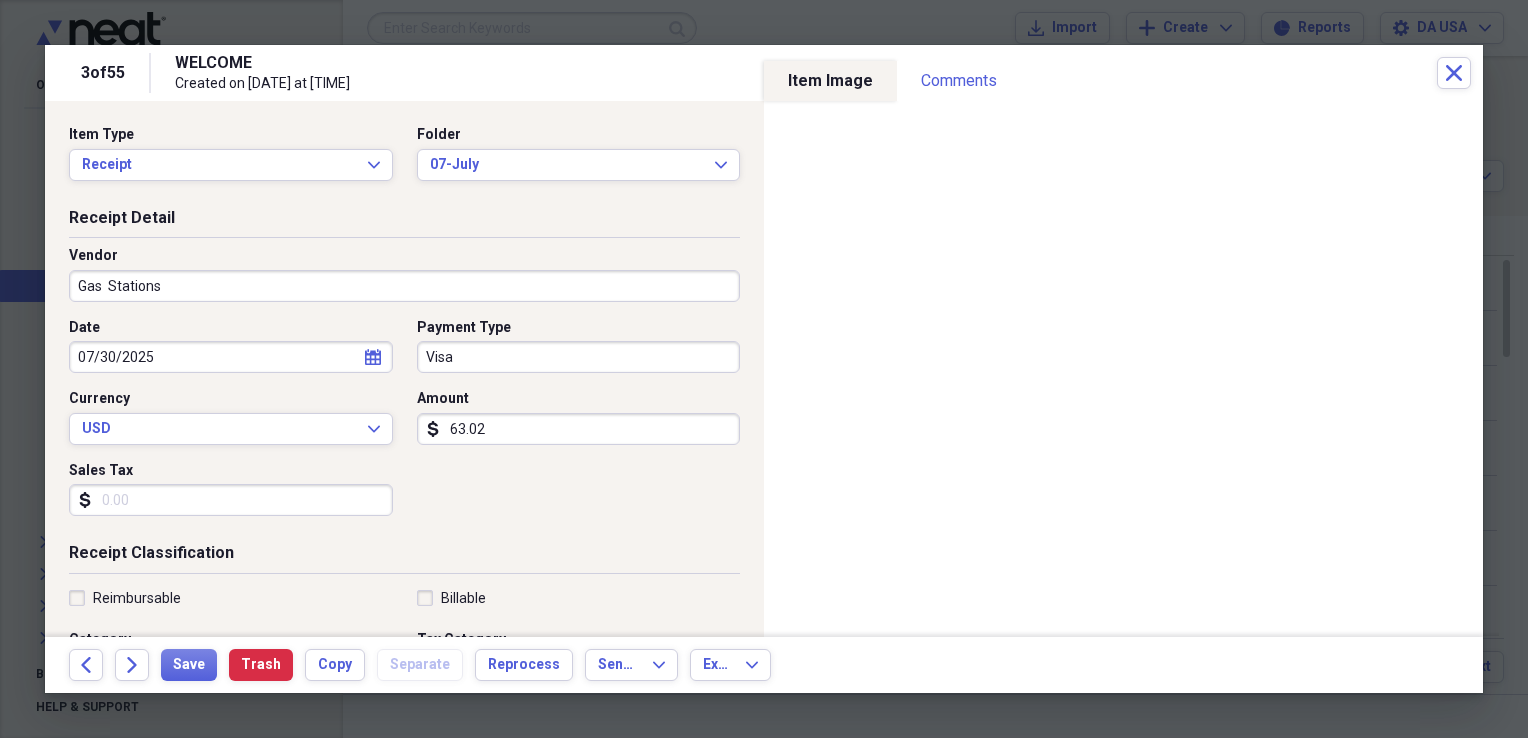 click on "Visa" at bounding box center [579, 357] 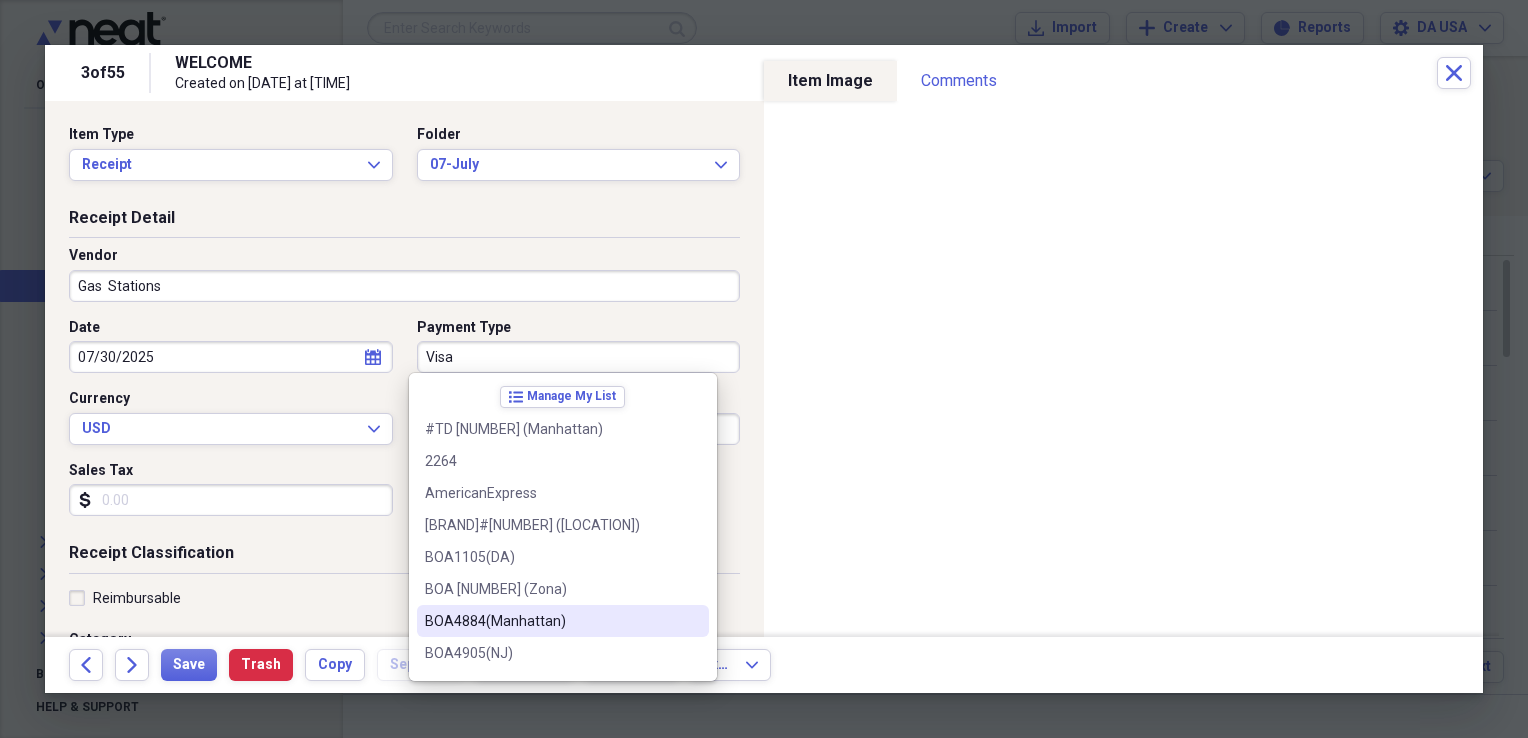 click on "BOA4884(Manhattan)" at bounding box center [551, 621] 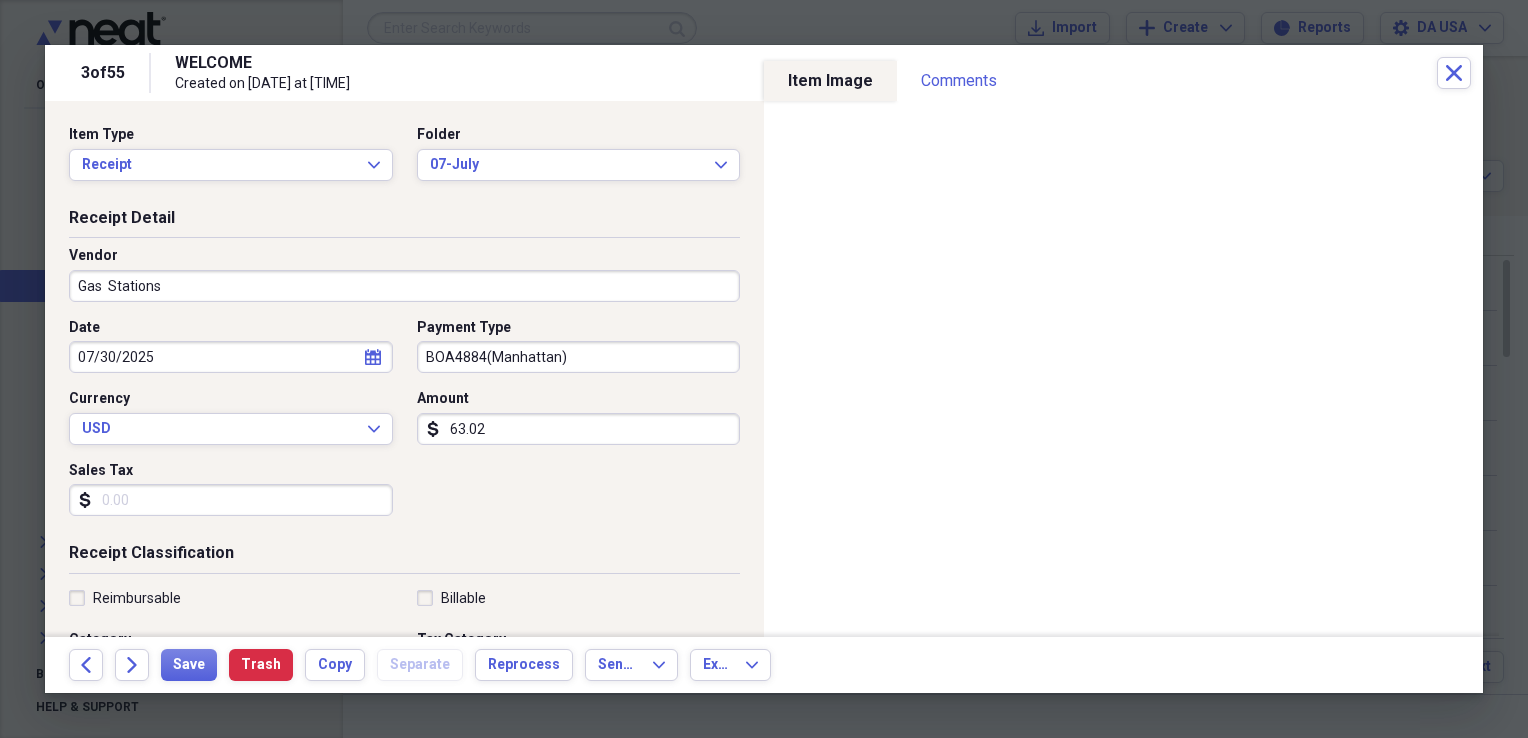 scroll, scrollTop: 483, scrollLeft: 0, axis: vertical 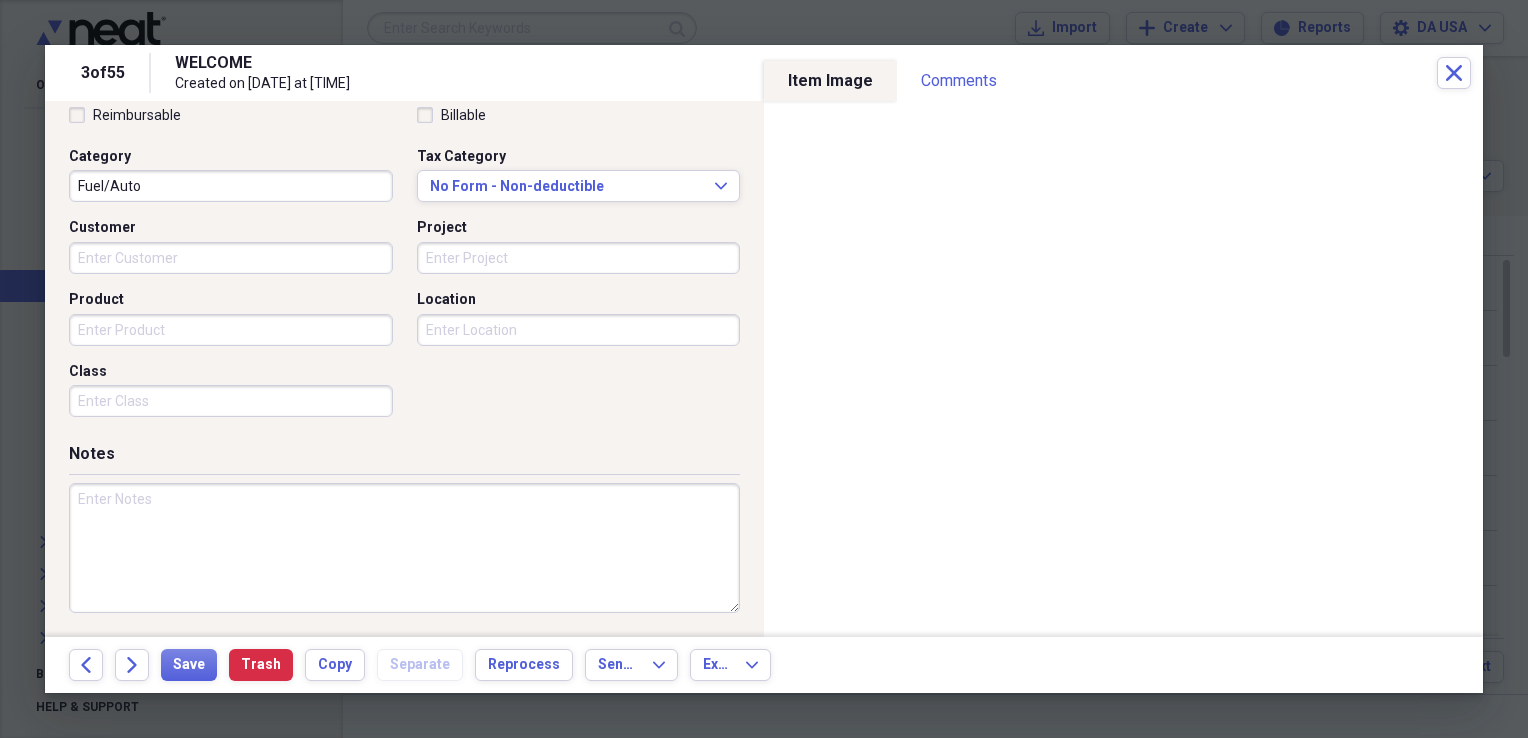 click on "Class" at bounding box center [231, 401] 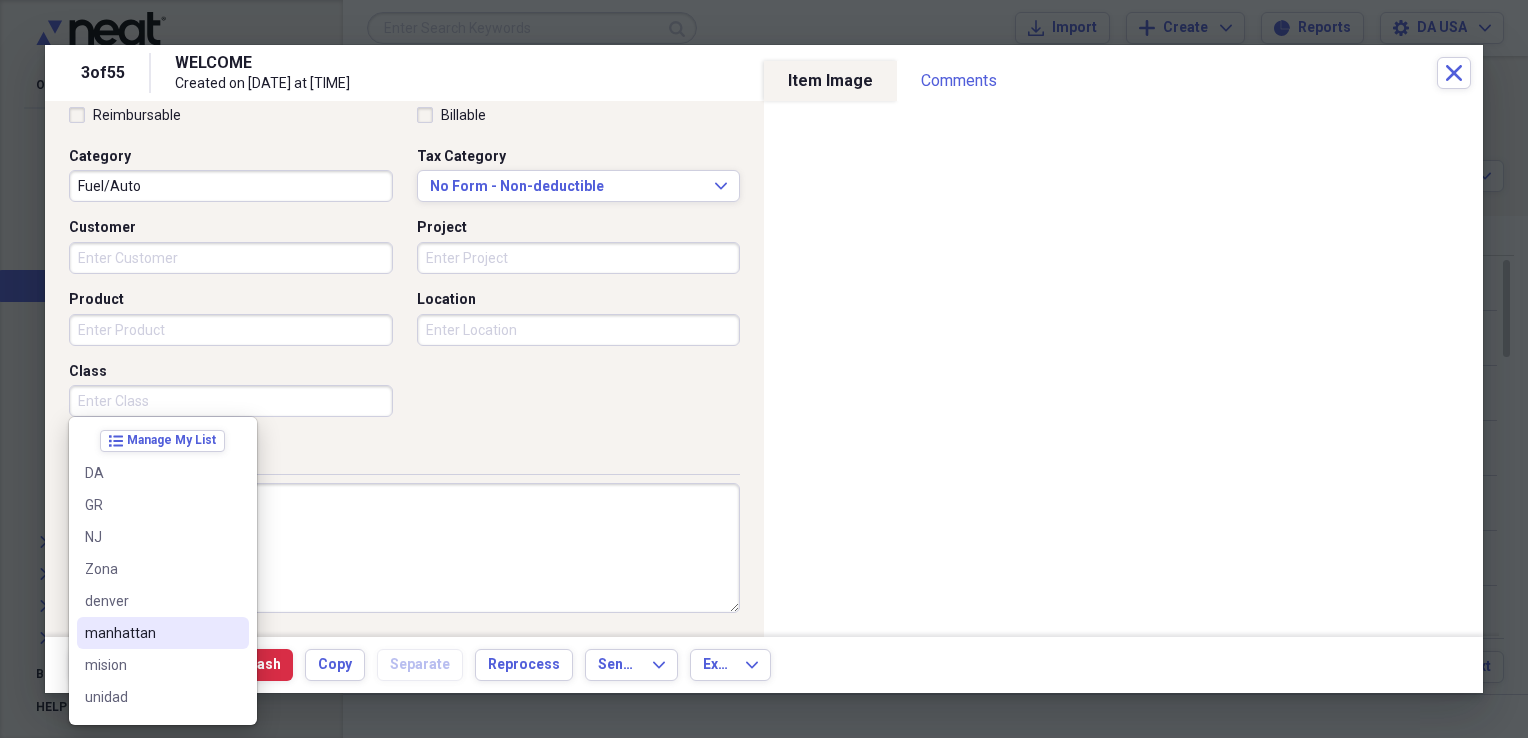 click on "manhattan" at bounding box center (151, 633) 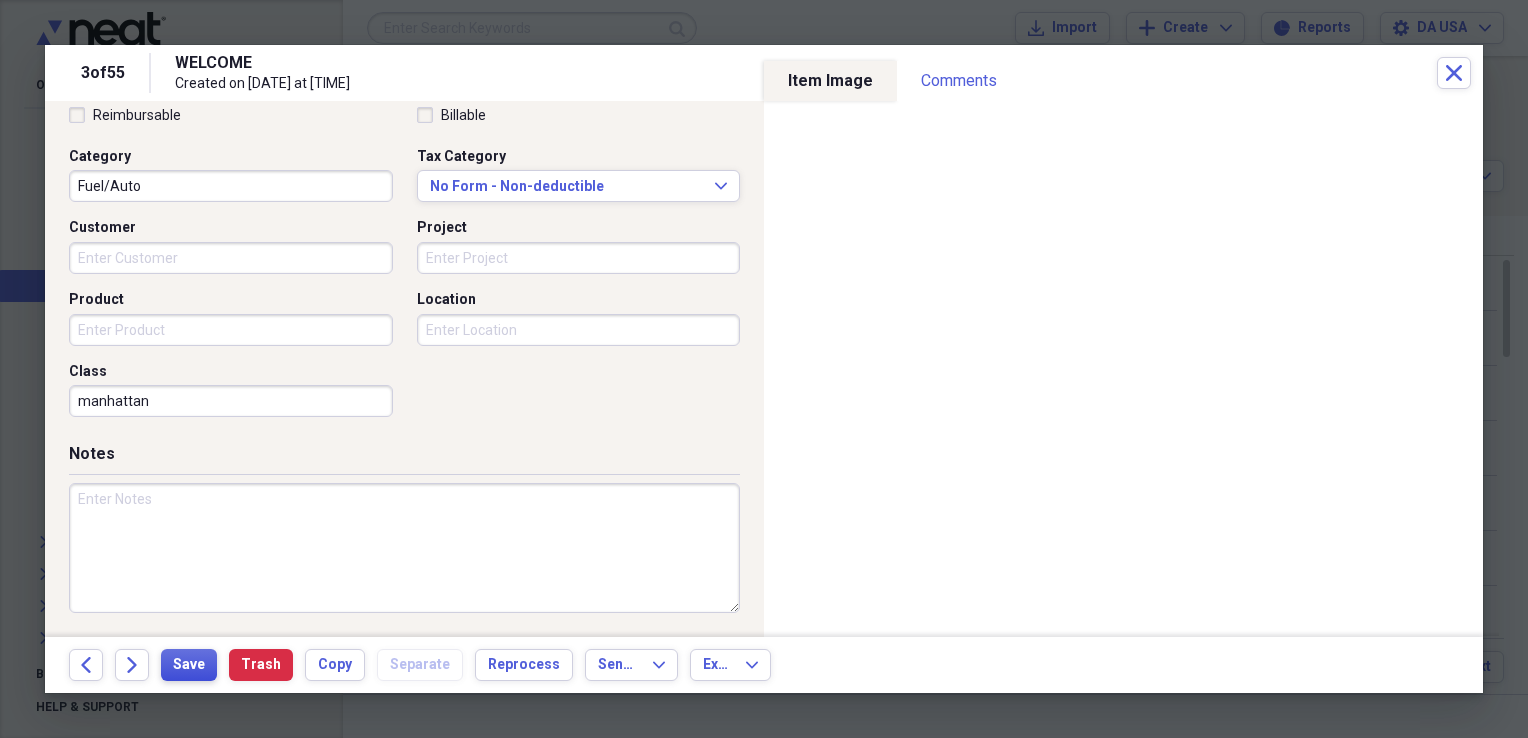 click on "Save" at bounding box center [189, 665] 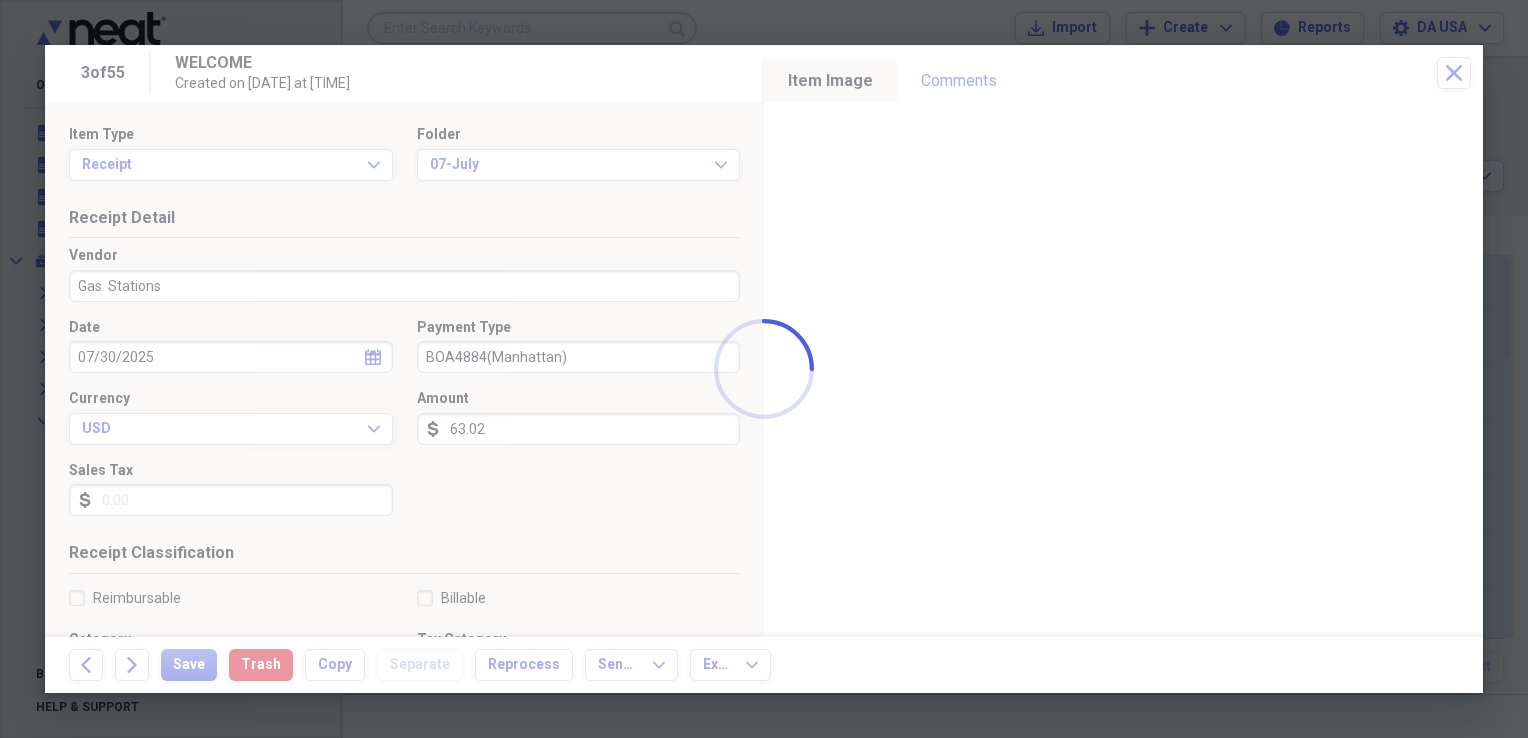 scroll, scrollTop: 0, scrollLeft: 0, axis: both 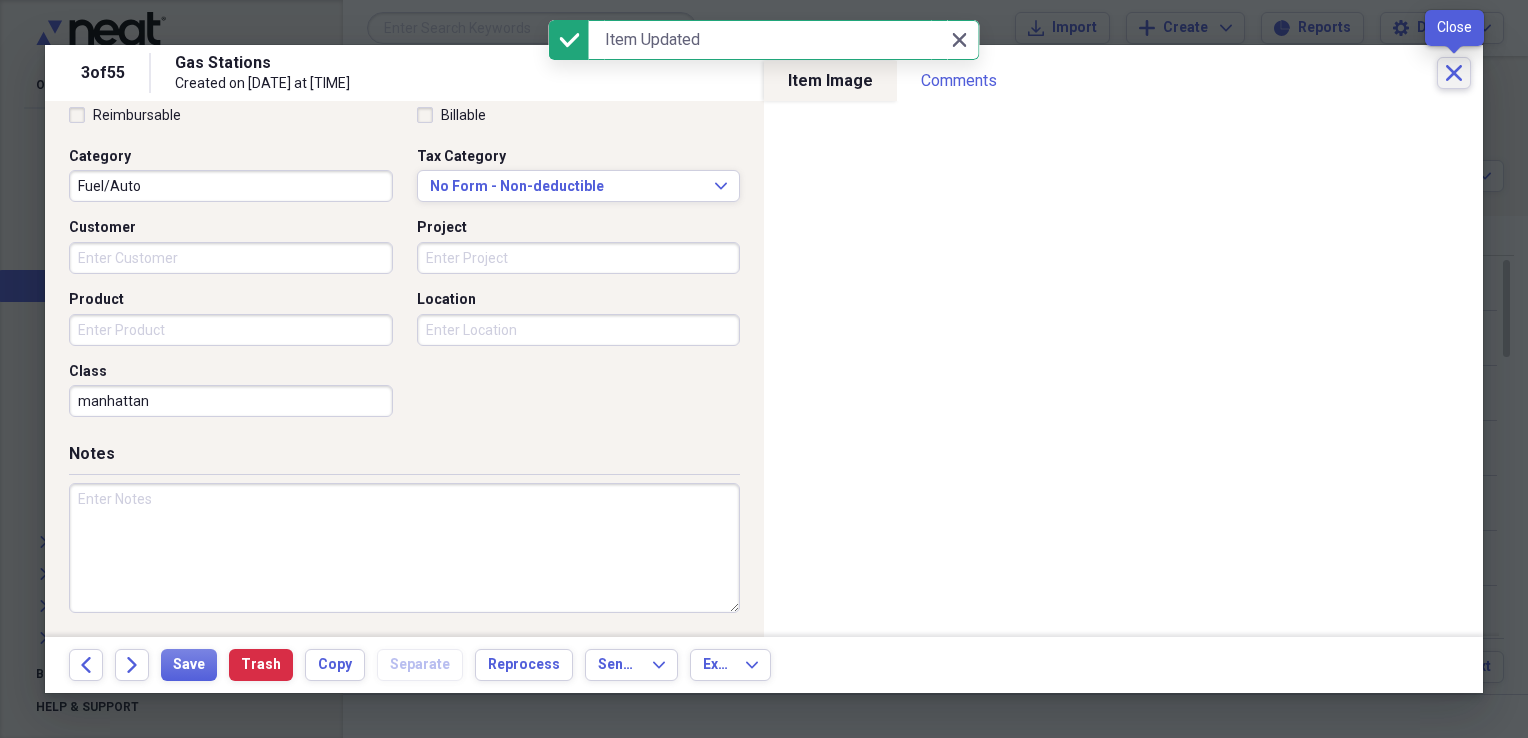 click on "Close" 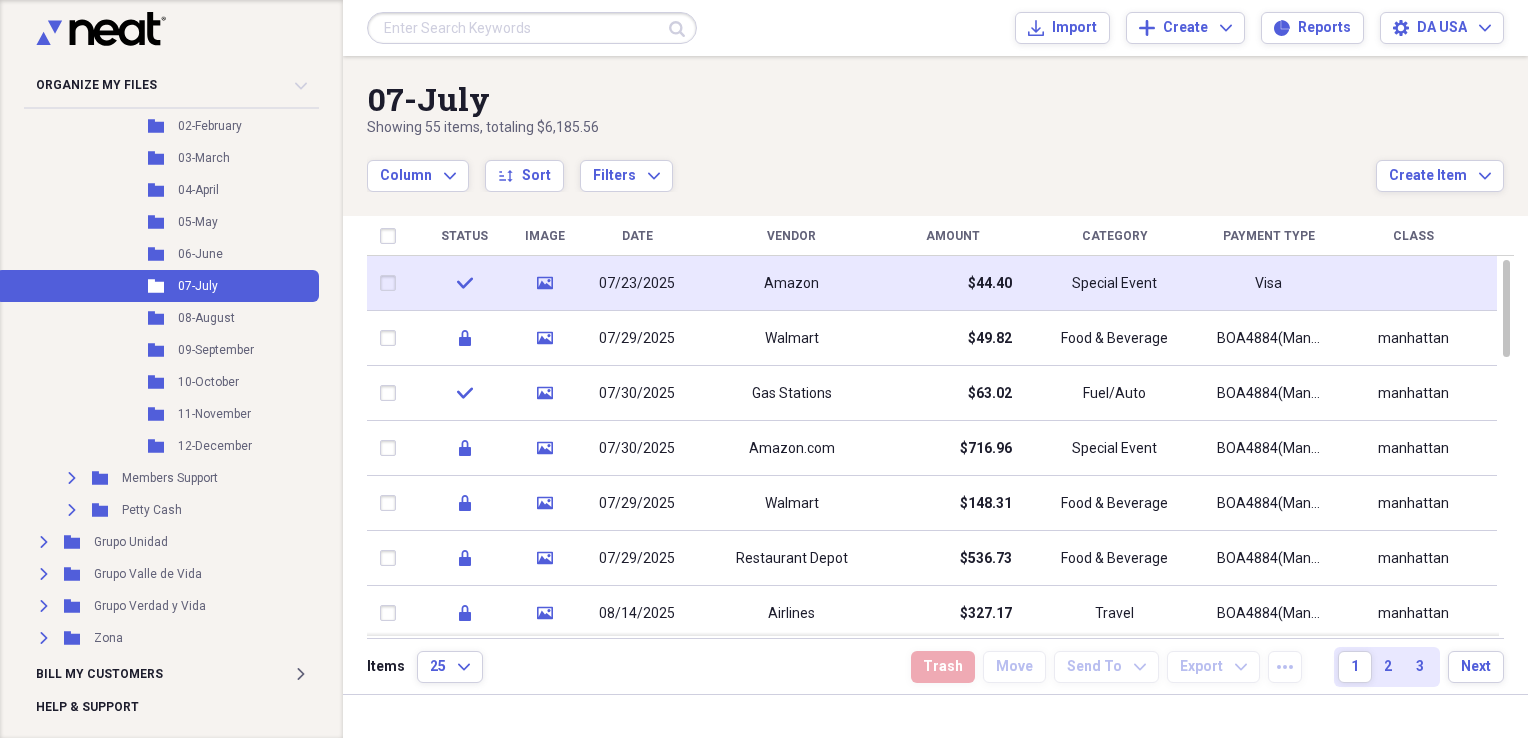 click on "Amazon" at bounding box center [791, 283] 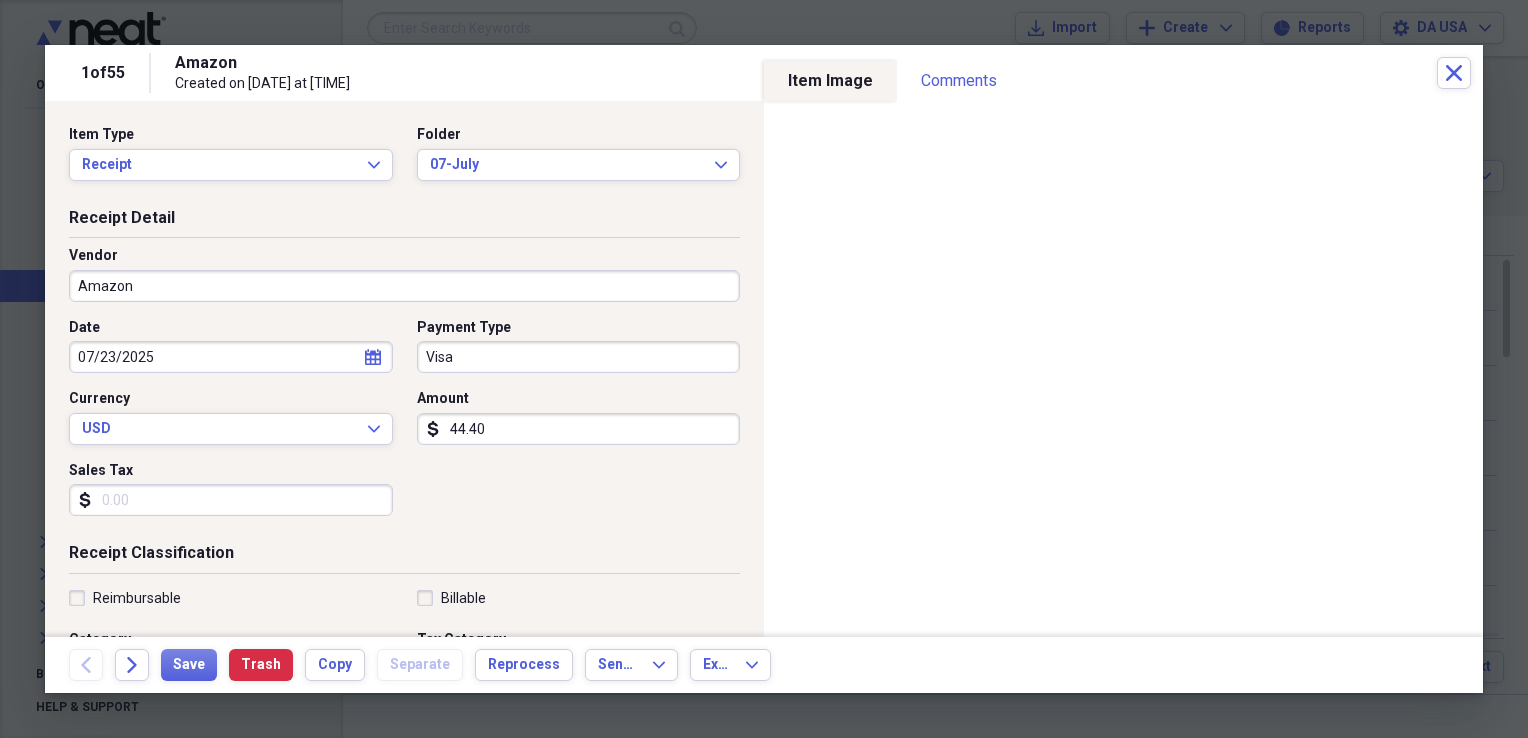 click on "Amazon" at bounding box center [404, 286] 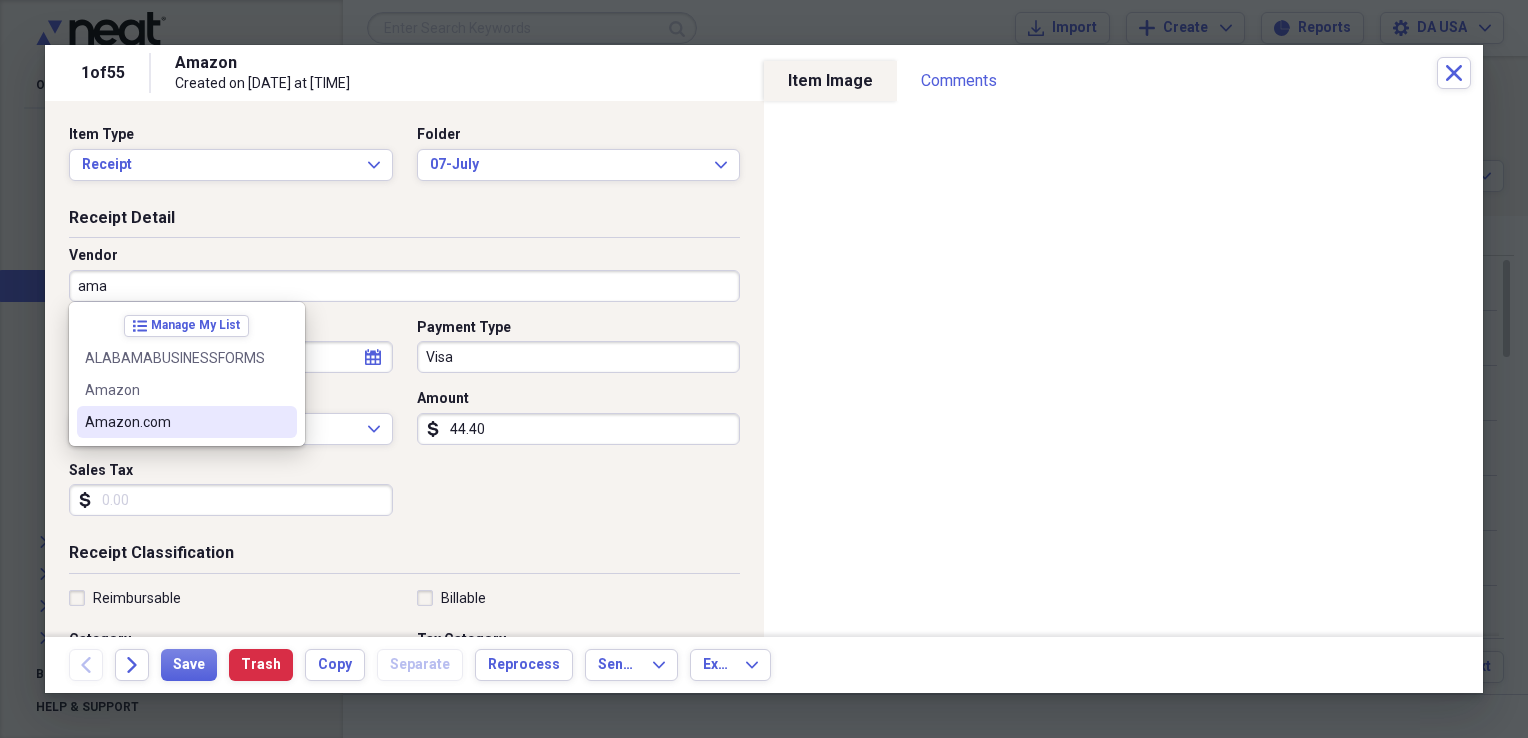 click on "Amazon.com" at bounding box center (187, 422) 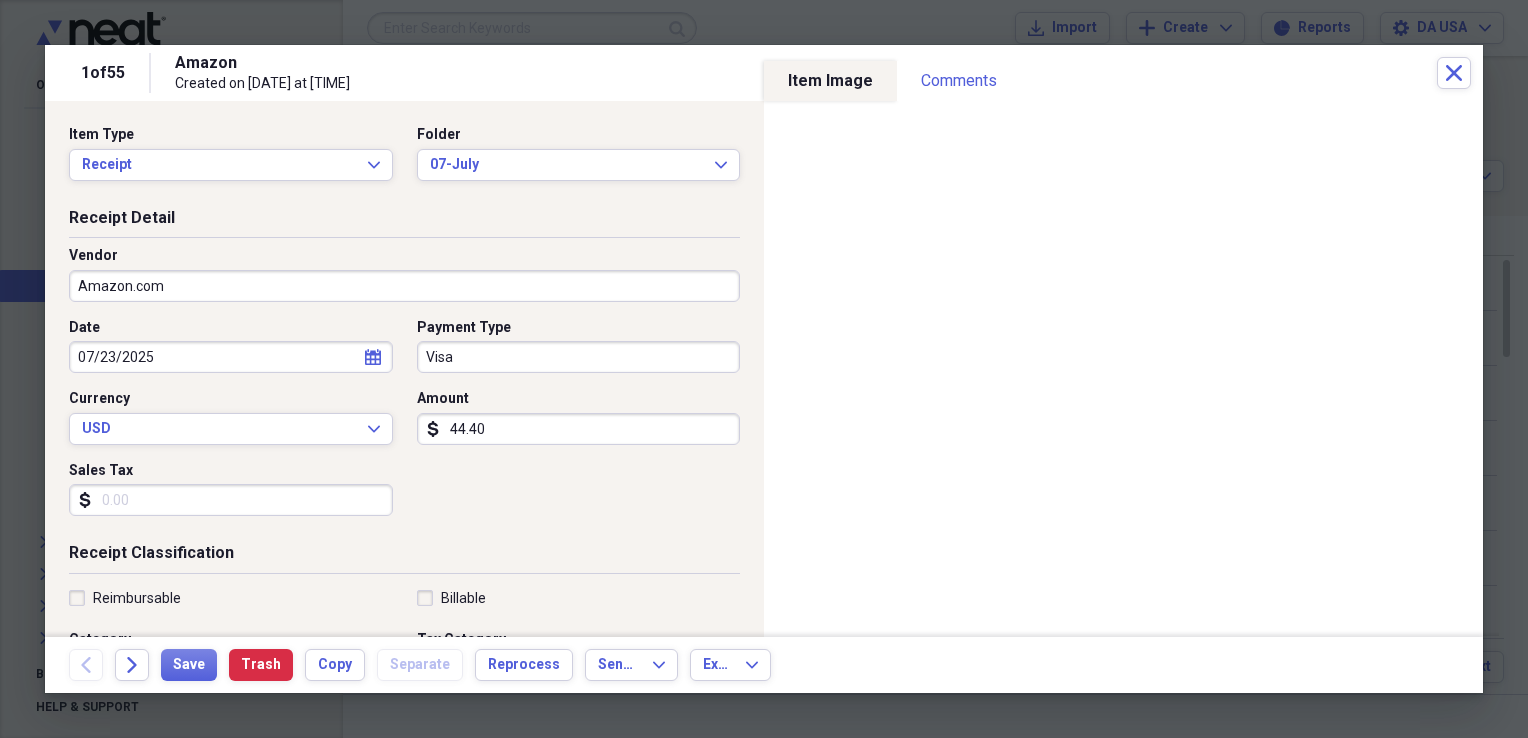 type on "Office Supplies" 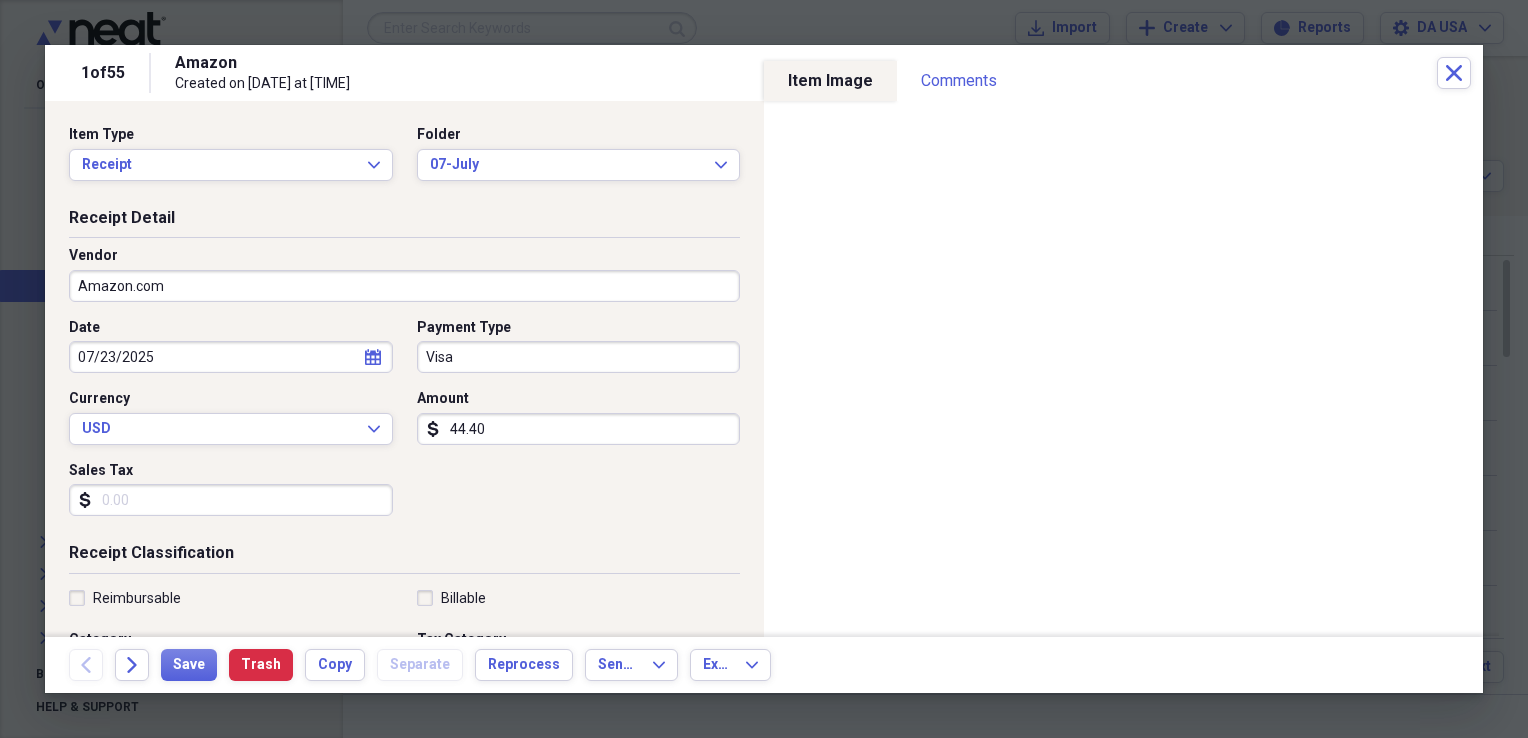 click on "Visa" at bounding box center [579, 357] 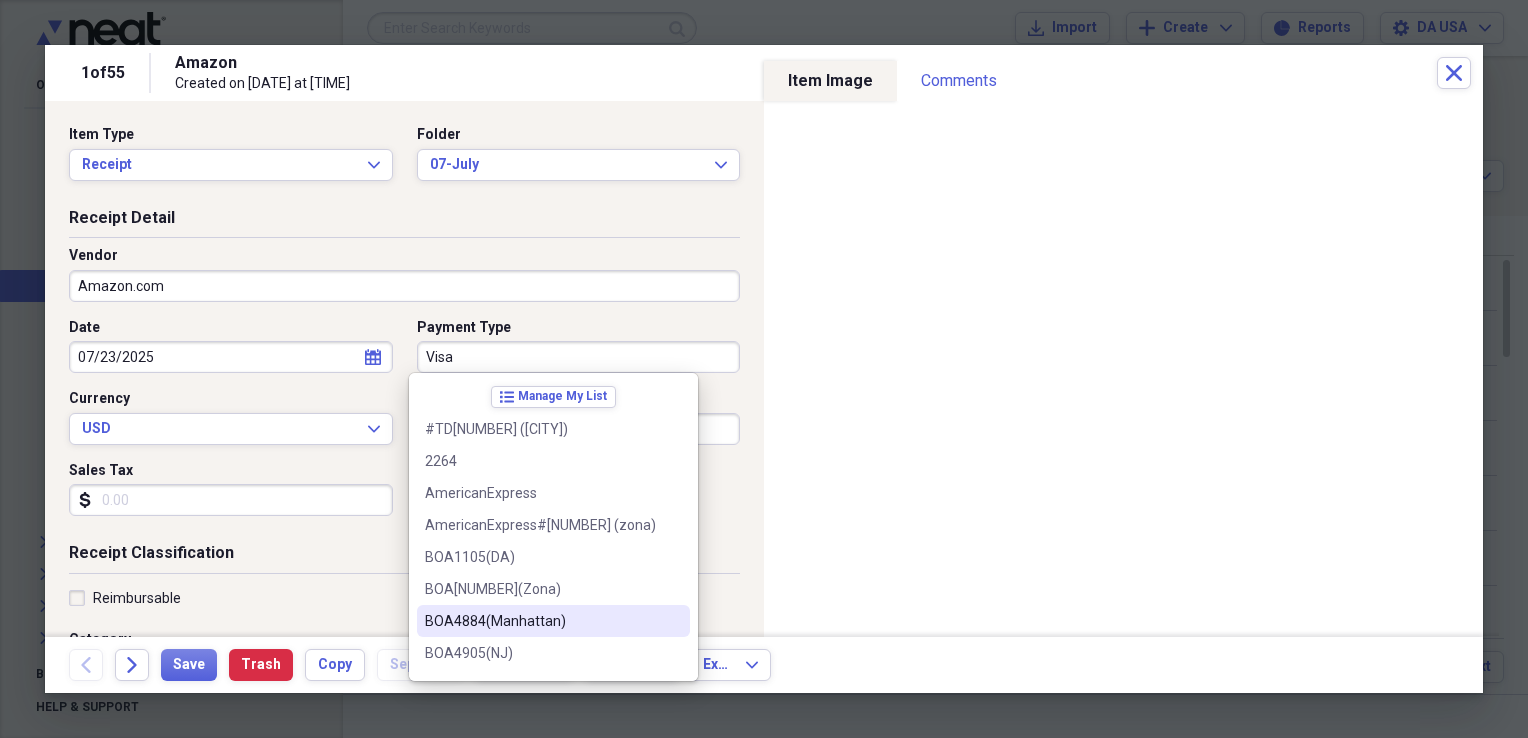 click on "BOA4884(Manhattan)" at bounding box center (541, 621) 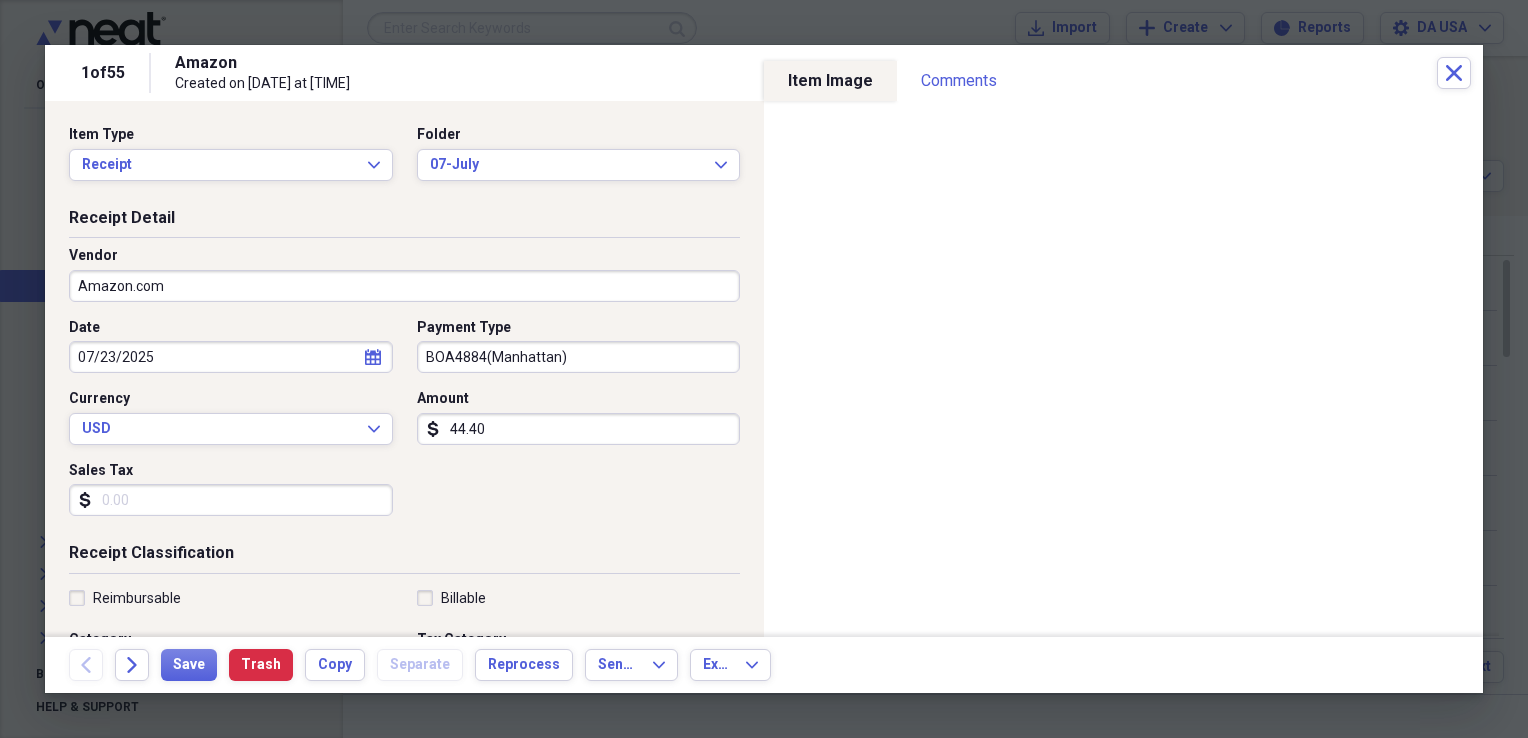 scroll, scrollTop: 483, scrollLeft: 0, axis: vertical 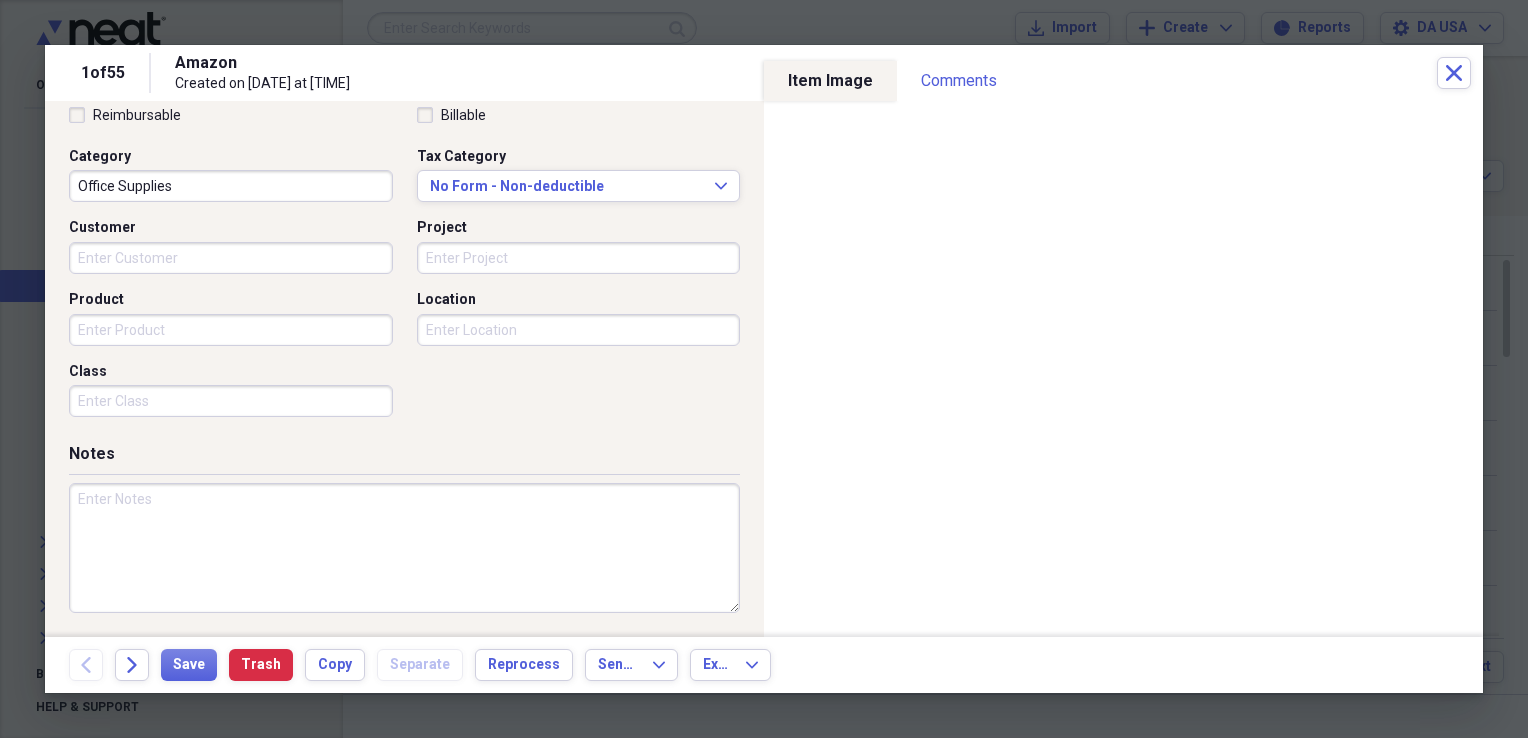 click on "Office Supplies" at bounding box center [231, 186] 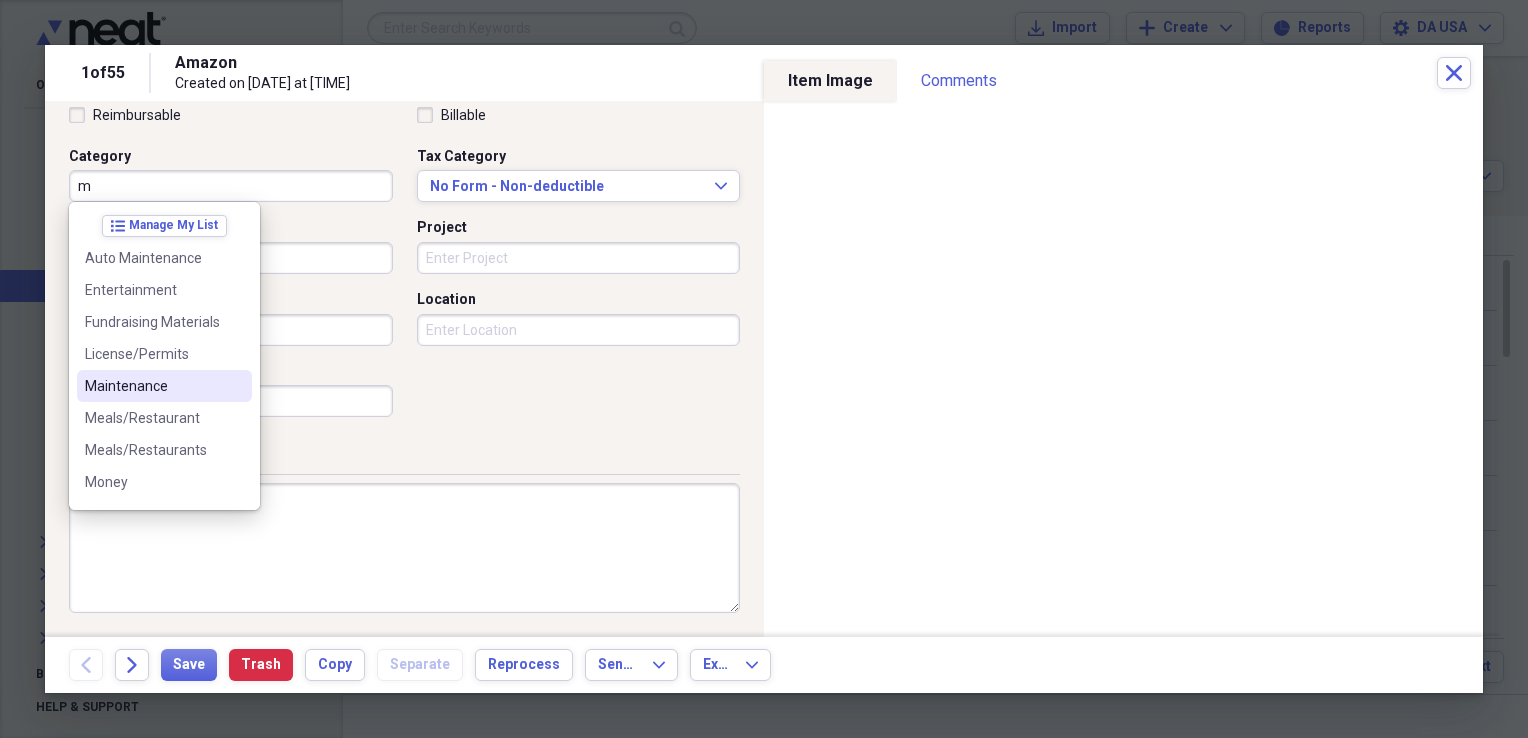 click on "Maintenance" at bounding box center [152, 386] 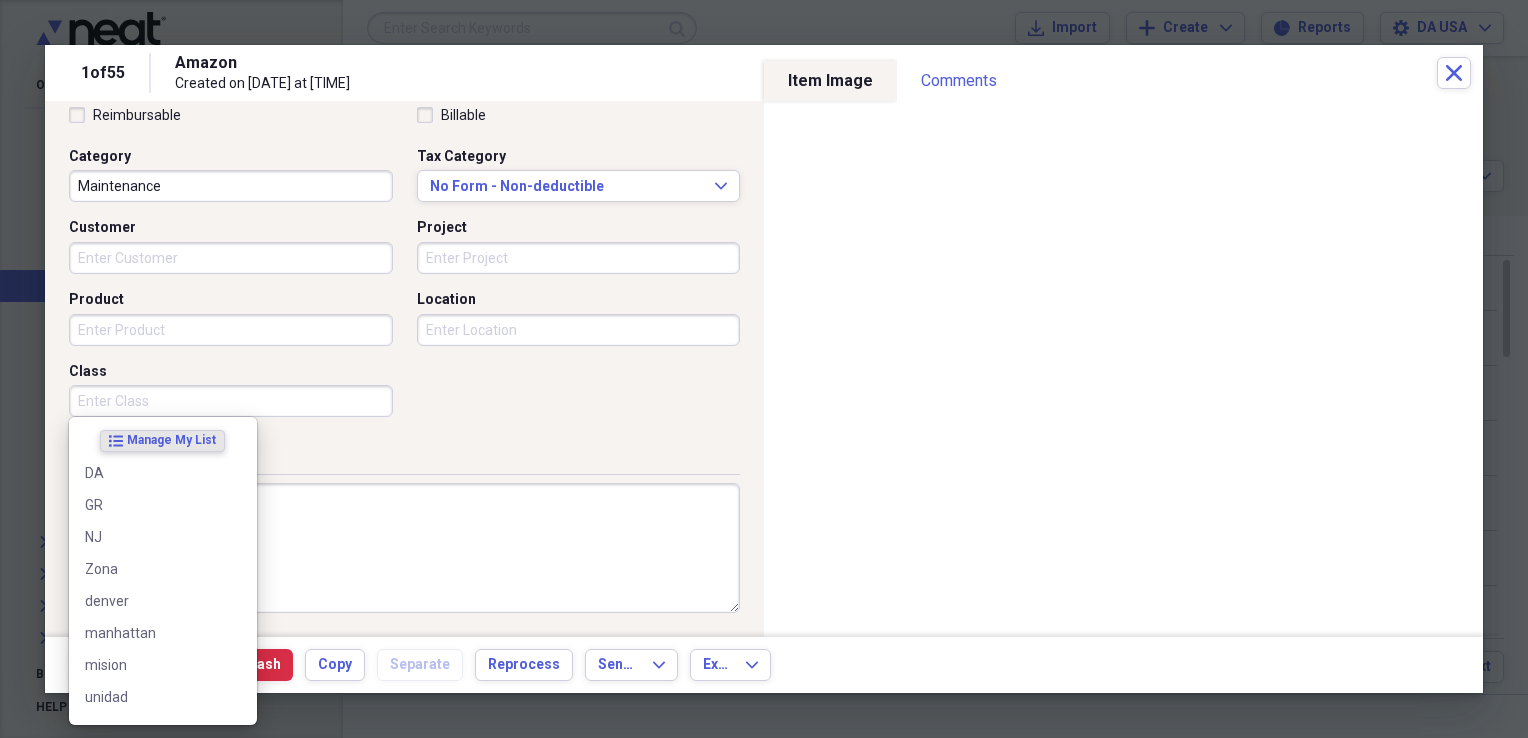 click on "Class" at bounding box center [231, 401] 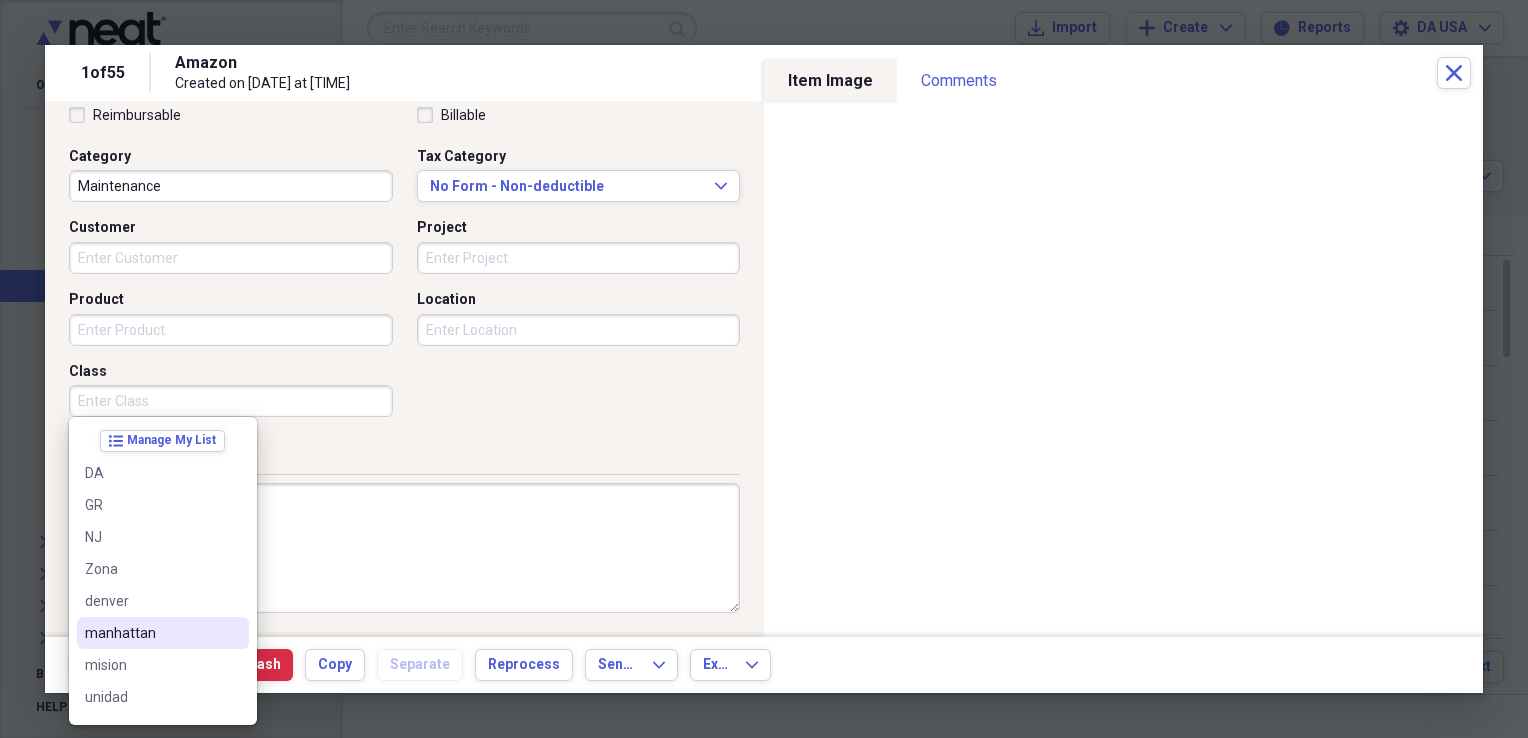 click on "manhattan" at bounding box center (151, 633) 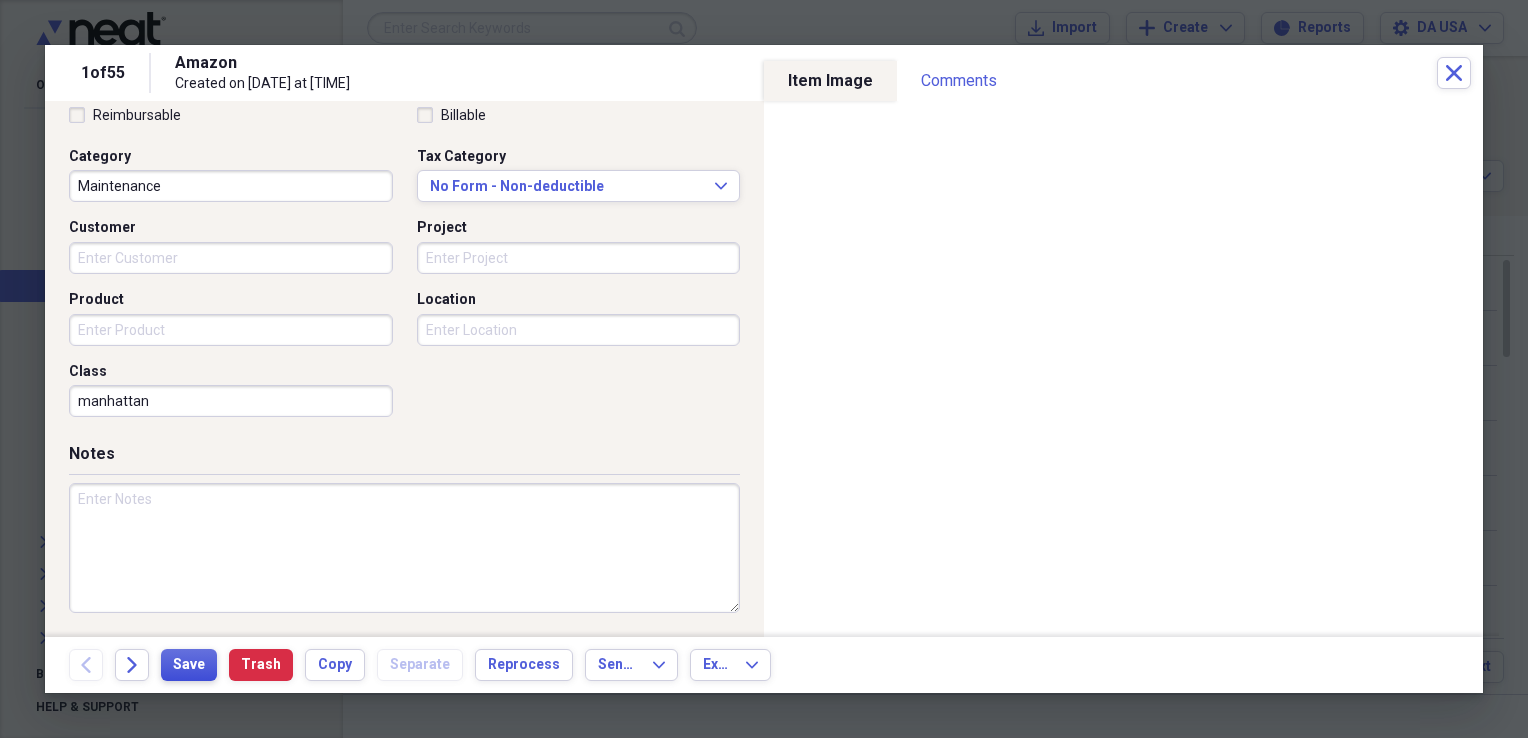 click on "Save" at bounding box center [189, 665] 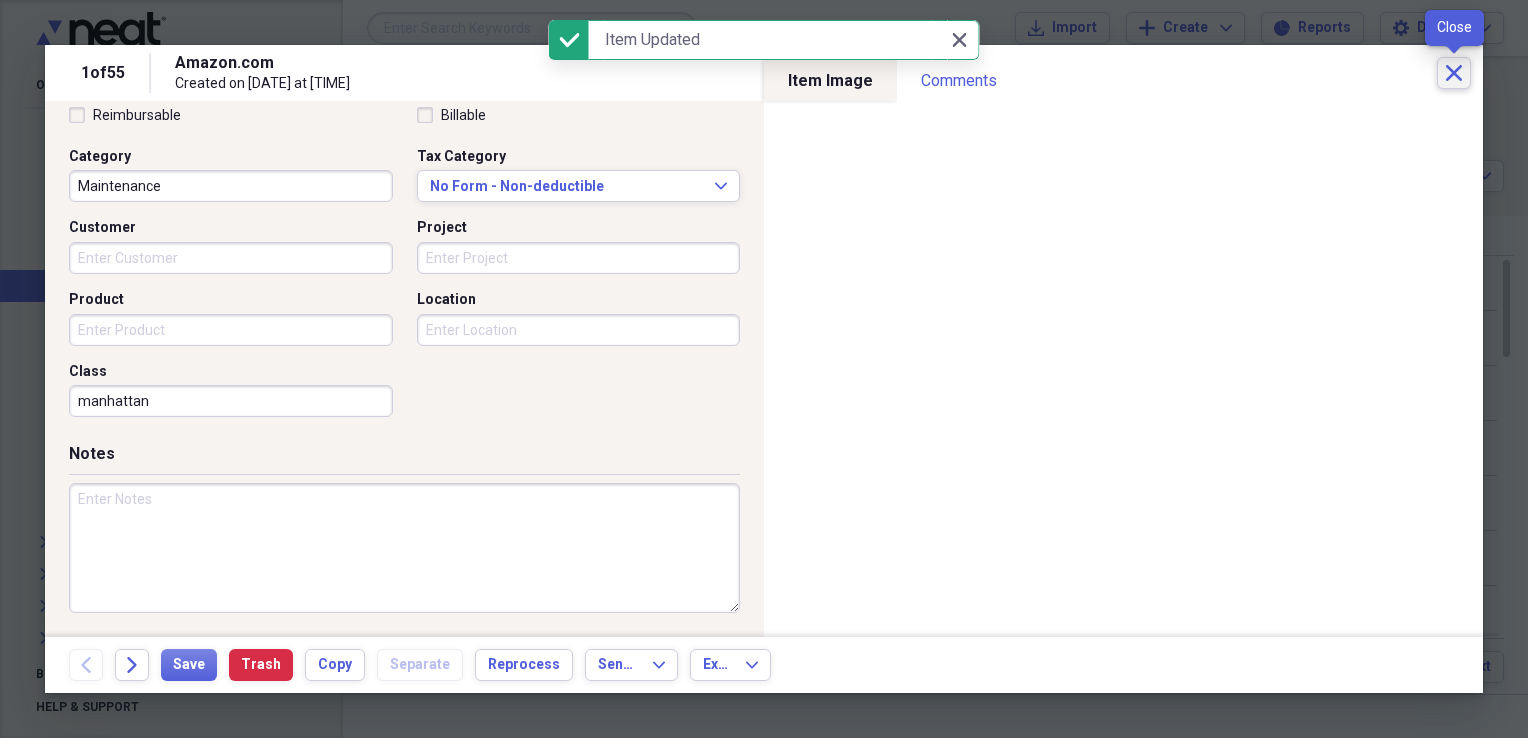 click 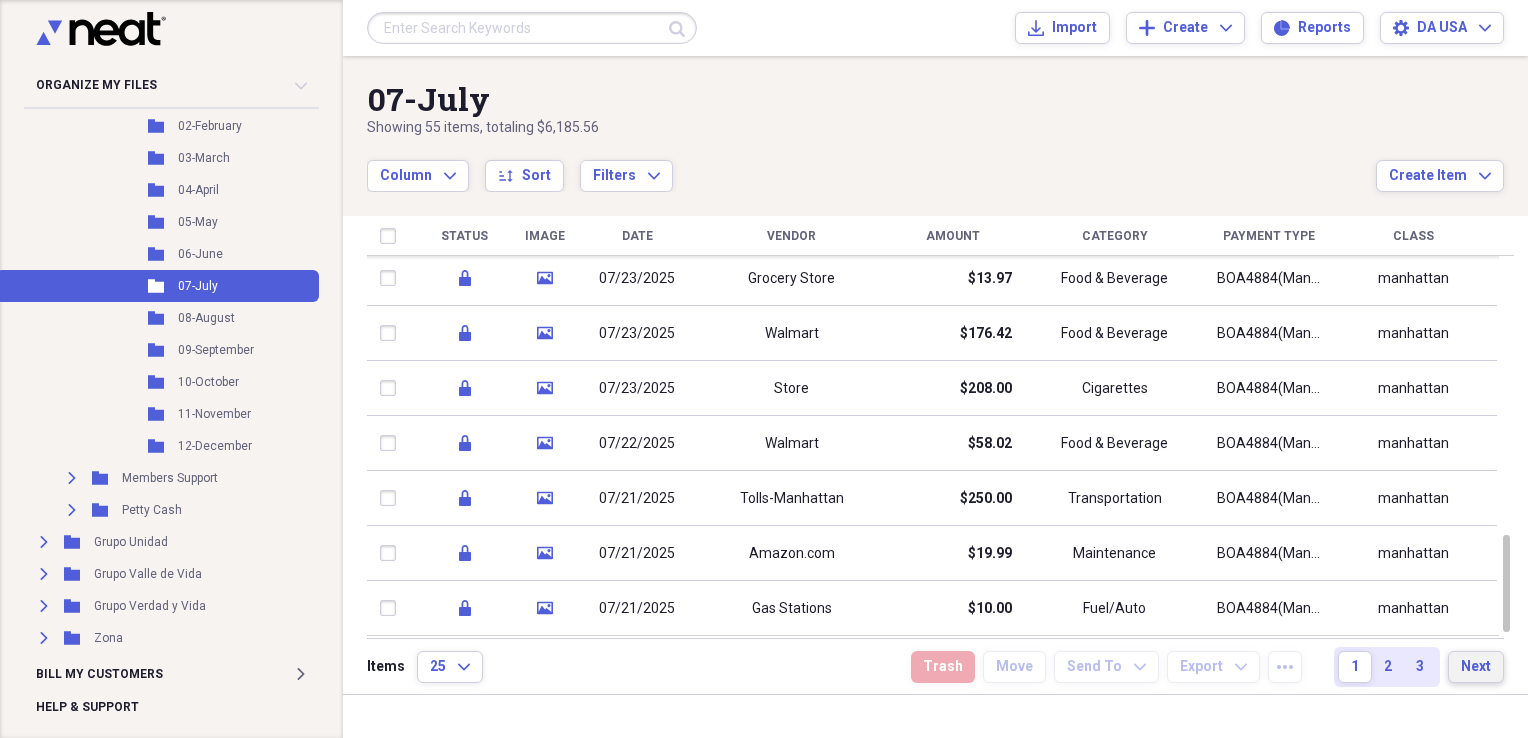 click on "Next" at bounding box center (1476, 667) 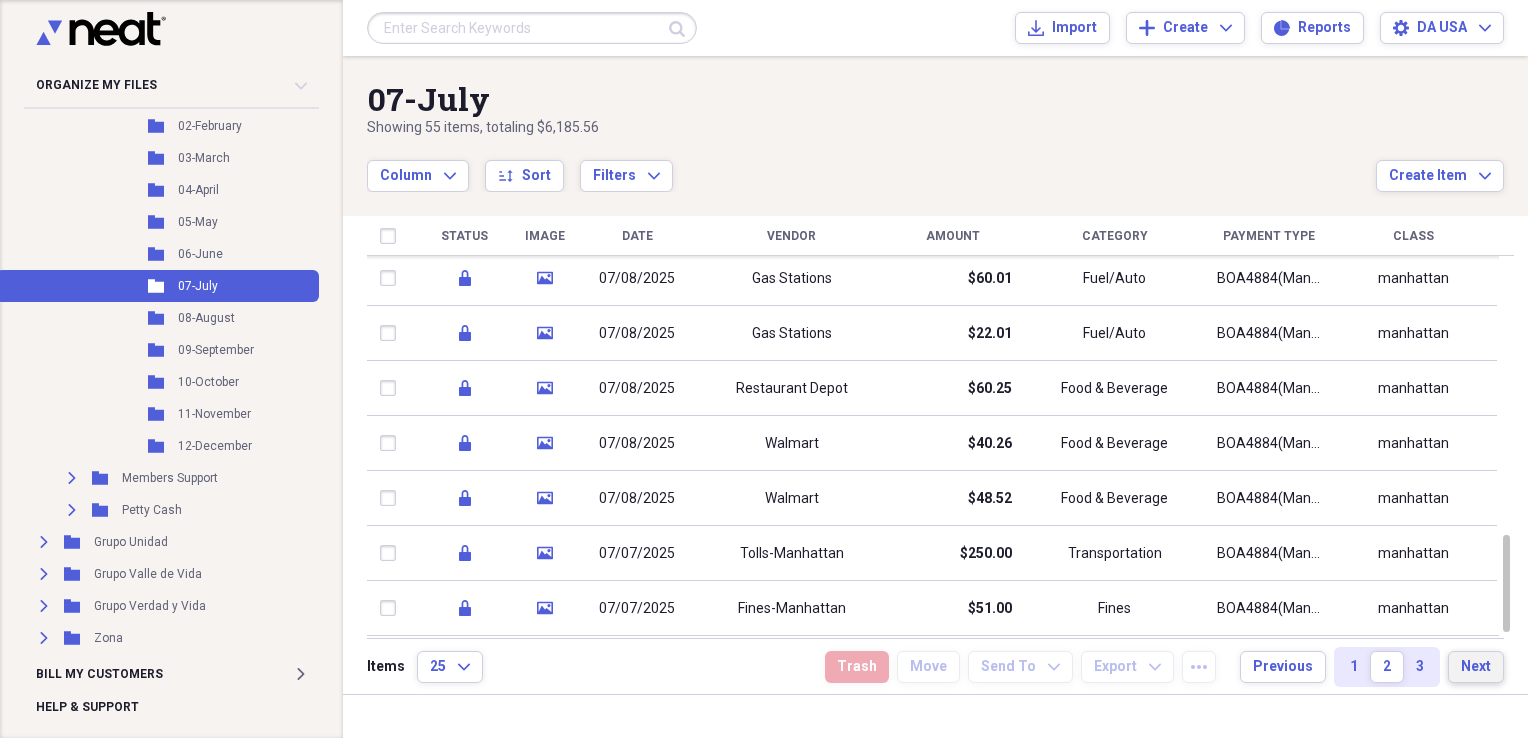 click on "Next" at bounding box center (1476, 667) 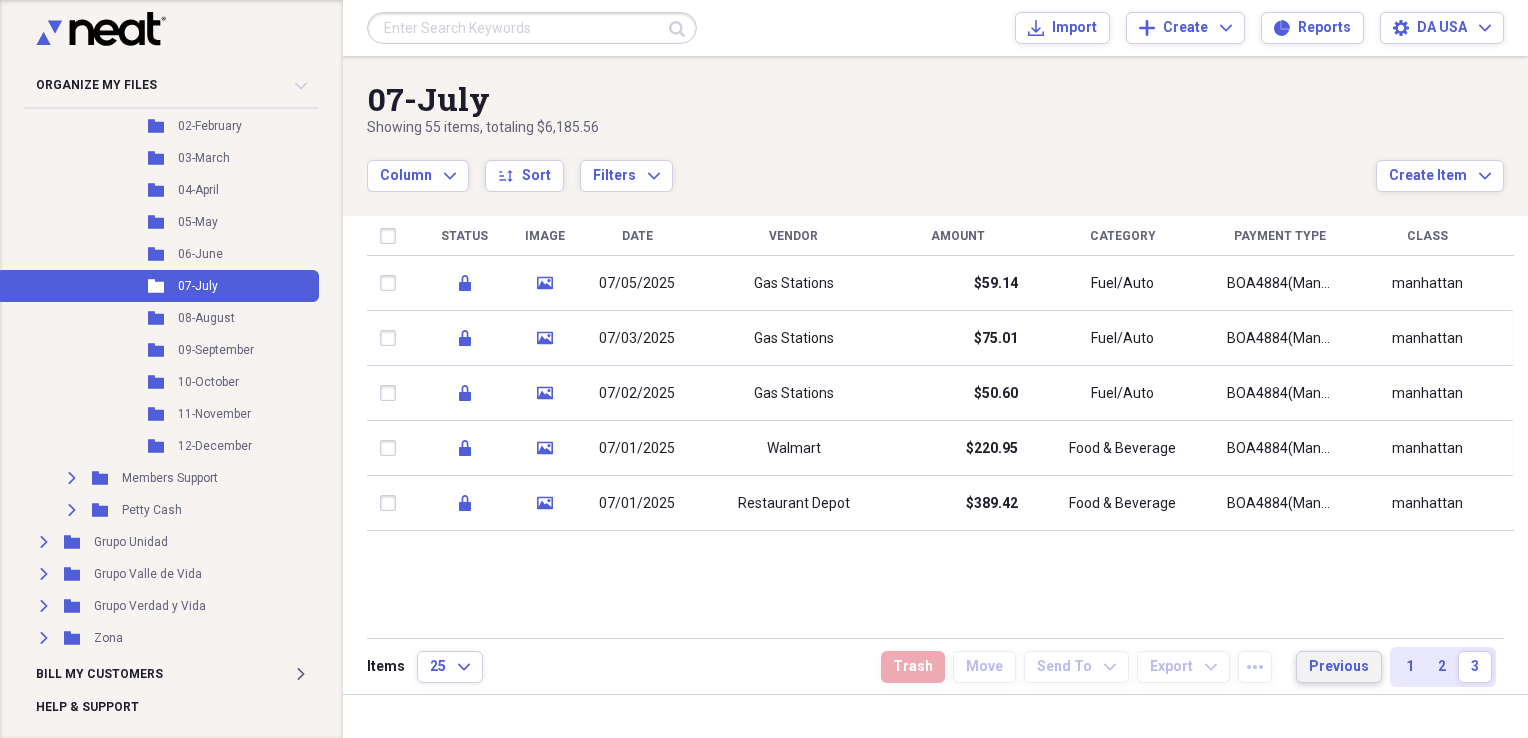 click on "Previous" at bounding box center [1339, 667] 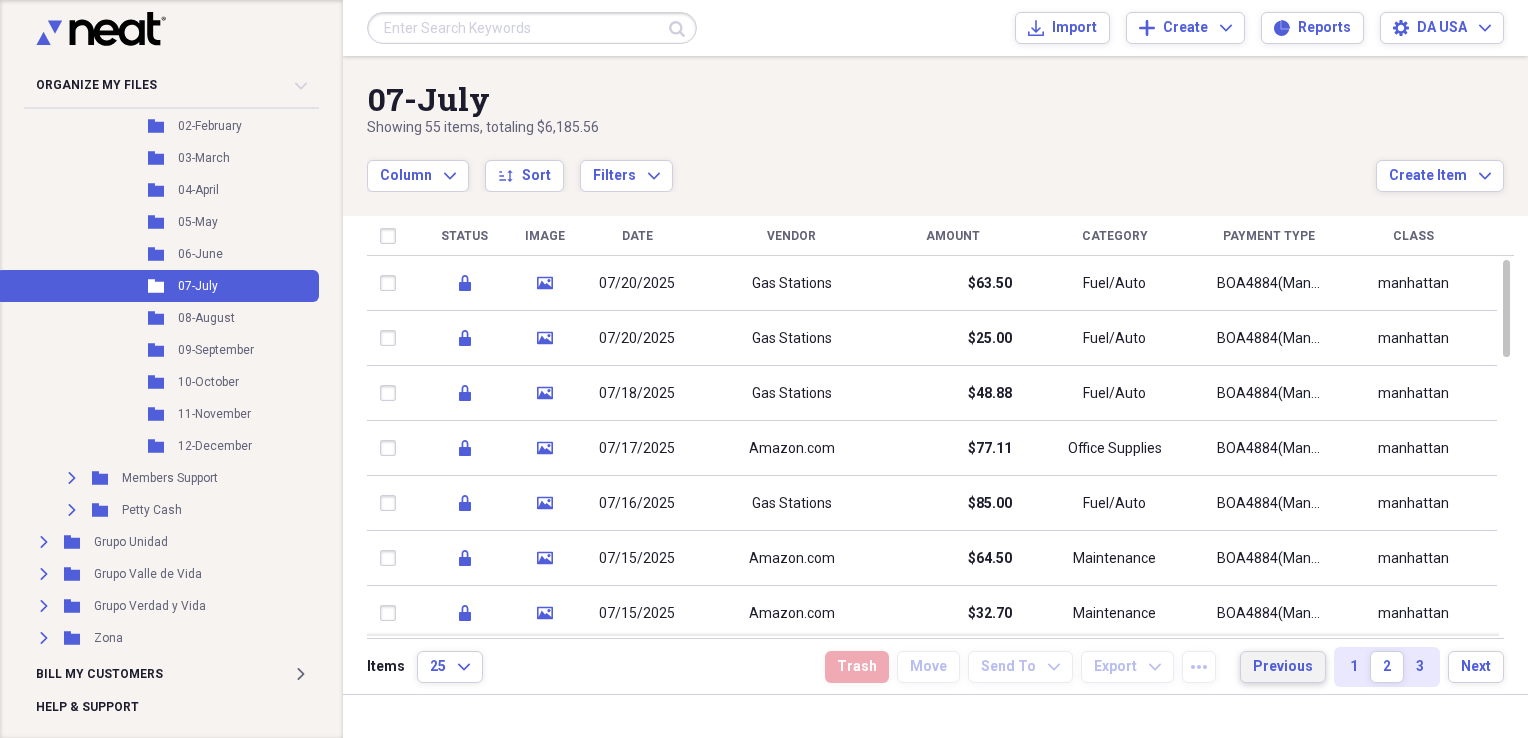 click on "1" at bounding box center (1354, 667) 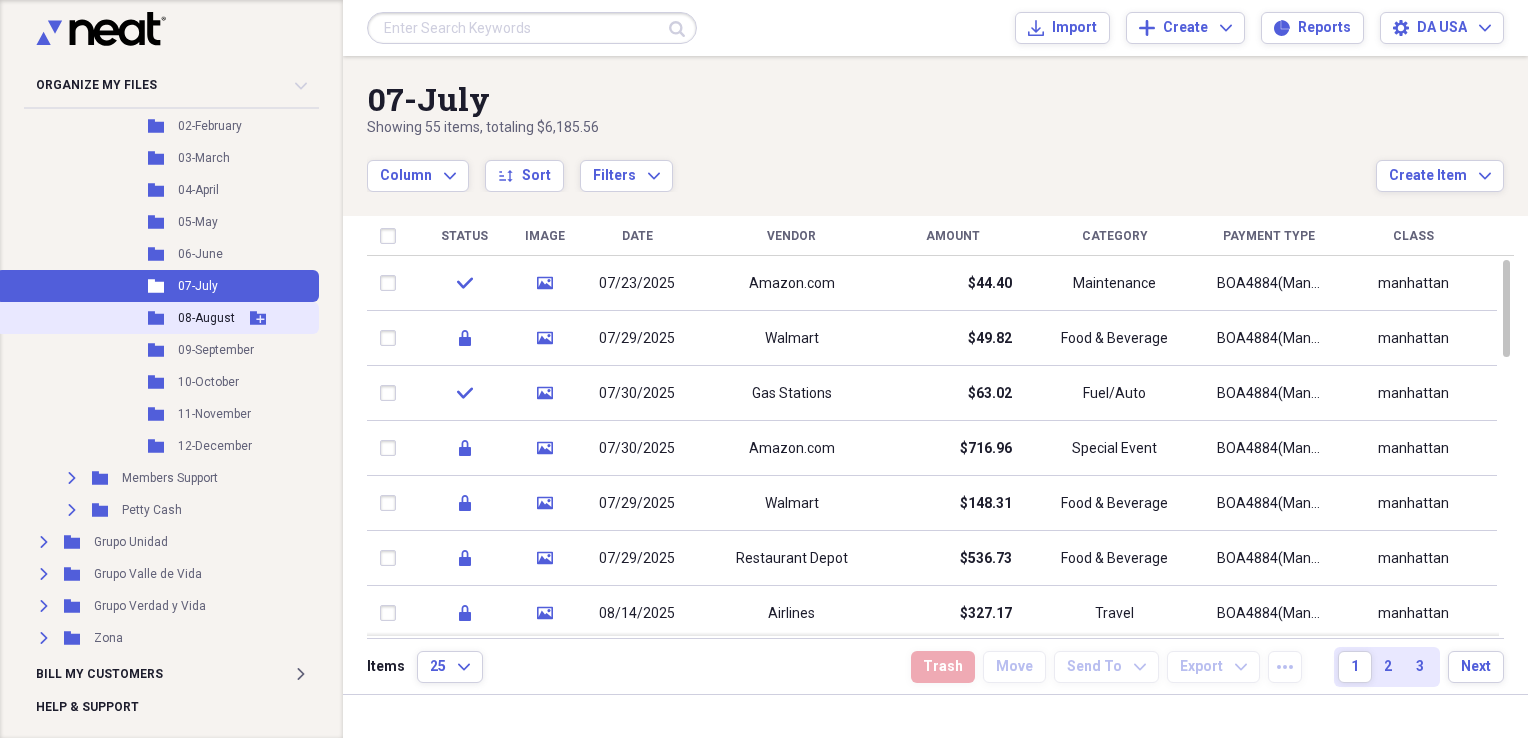 click on "08-August" at bounding box center (206, 318) 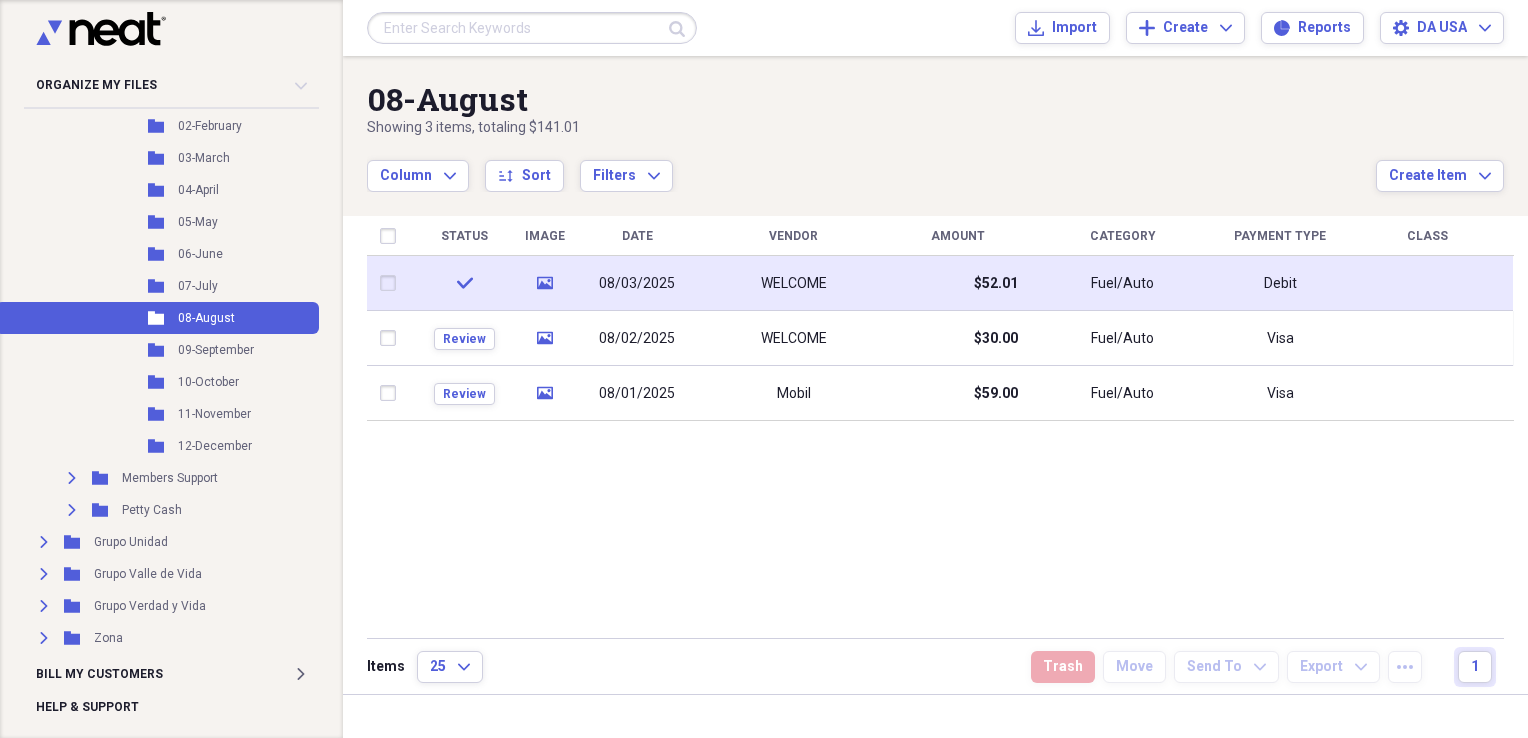 click on "$52.01" at bounding box center (958, 283) 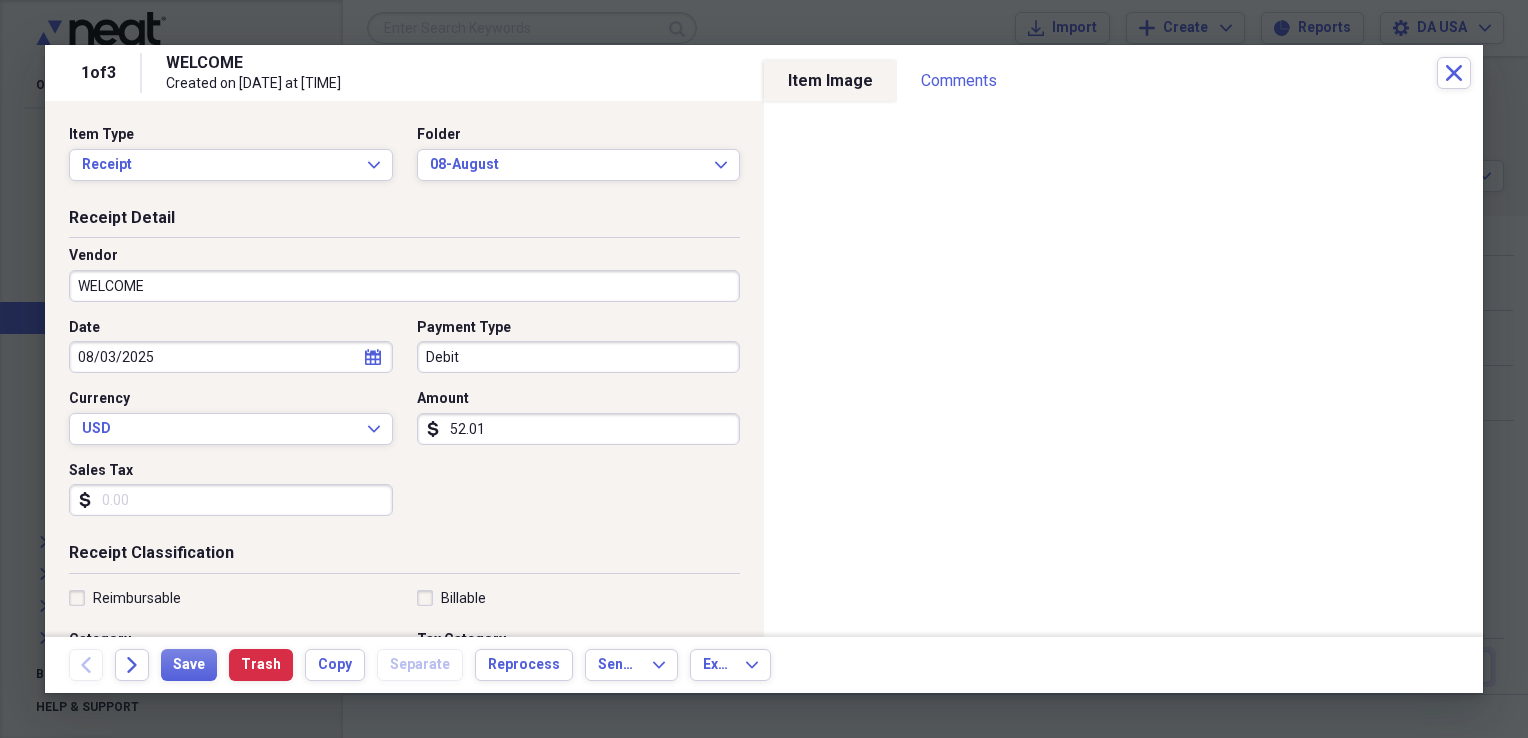 click on "WELCOME" at bounding box center [404, 286] 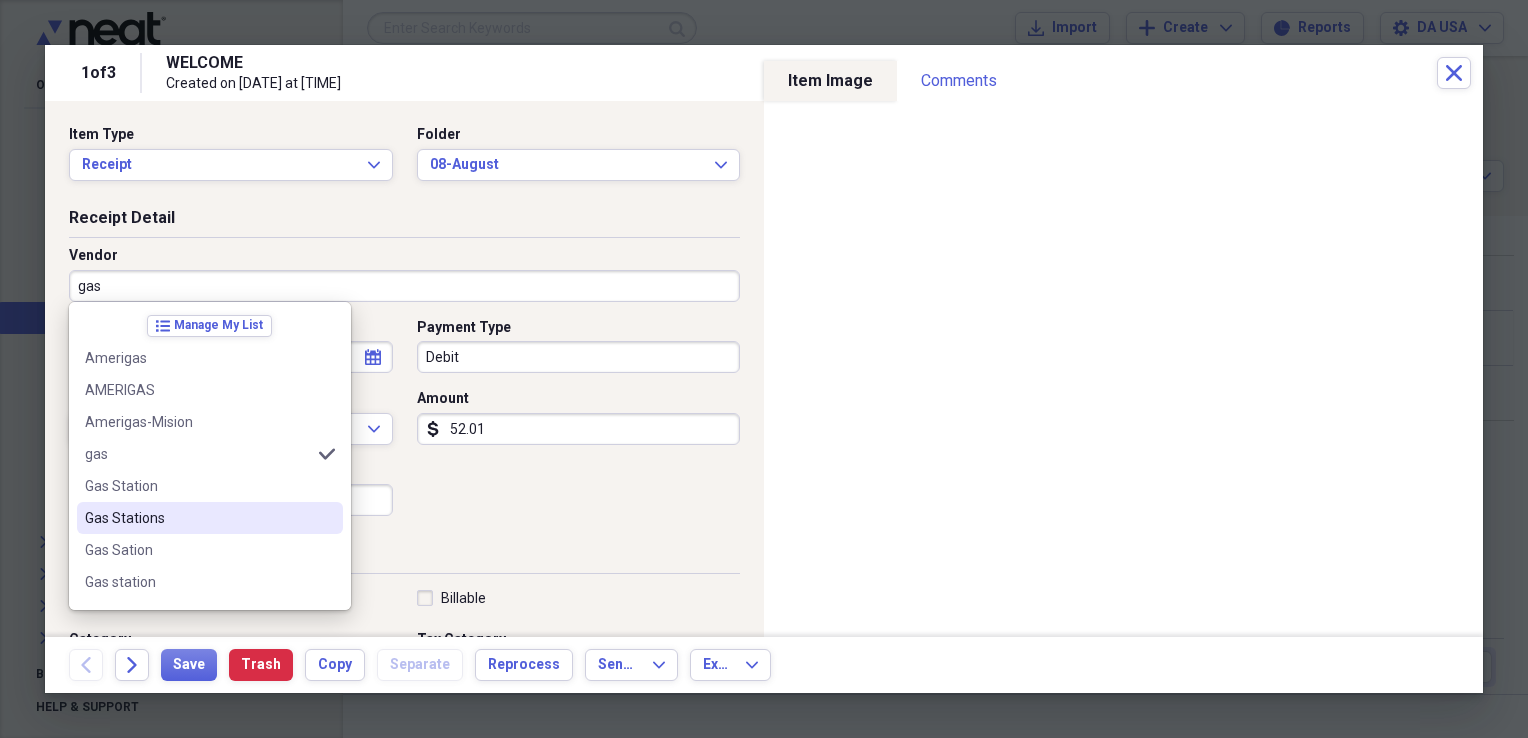 click on "Gas  Stations" at bounding box center [198, 518] 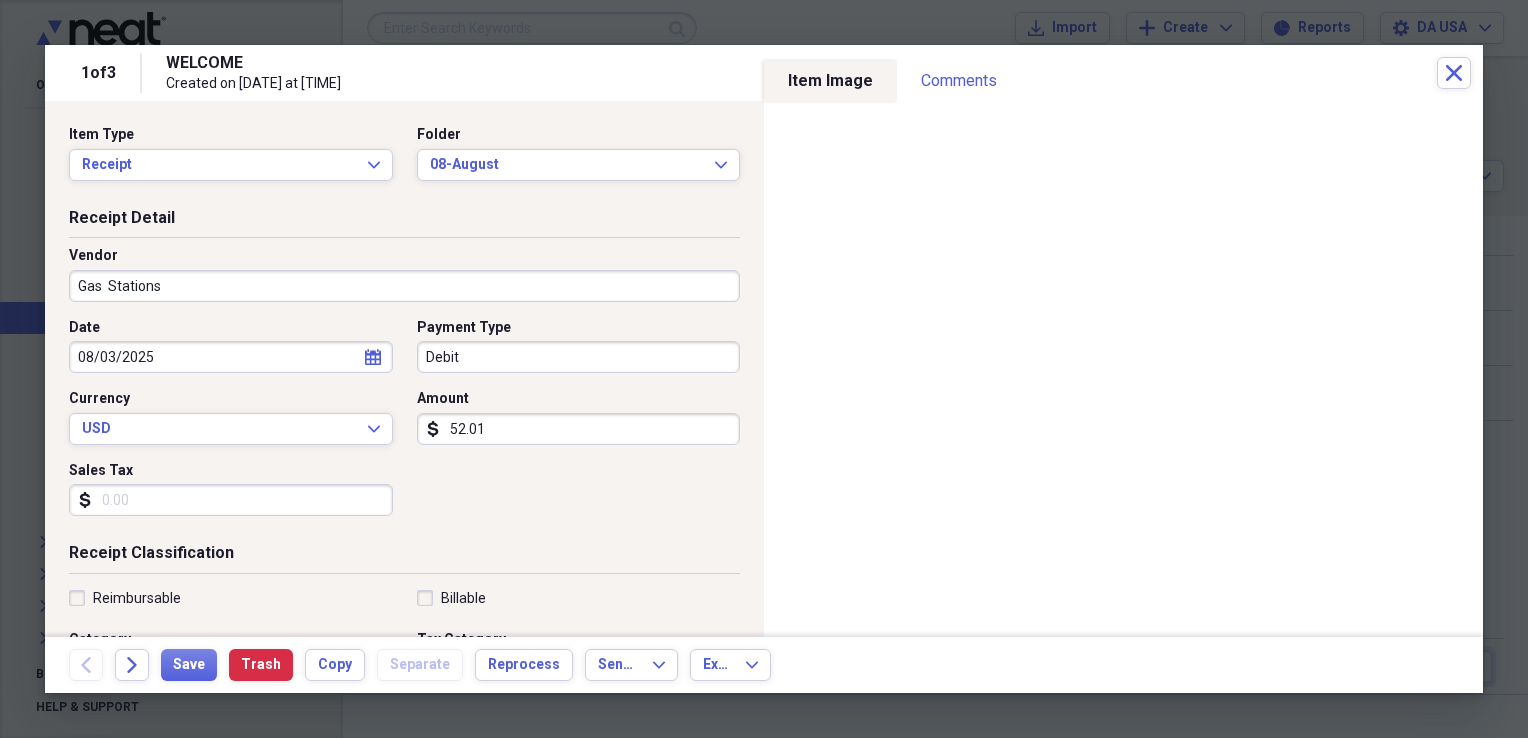 click on "Debit" at bounding box center (579, 357) 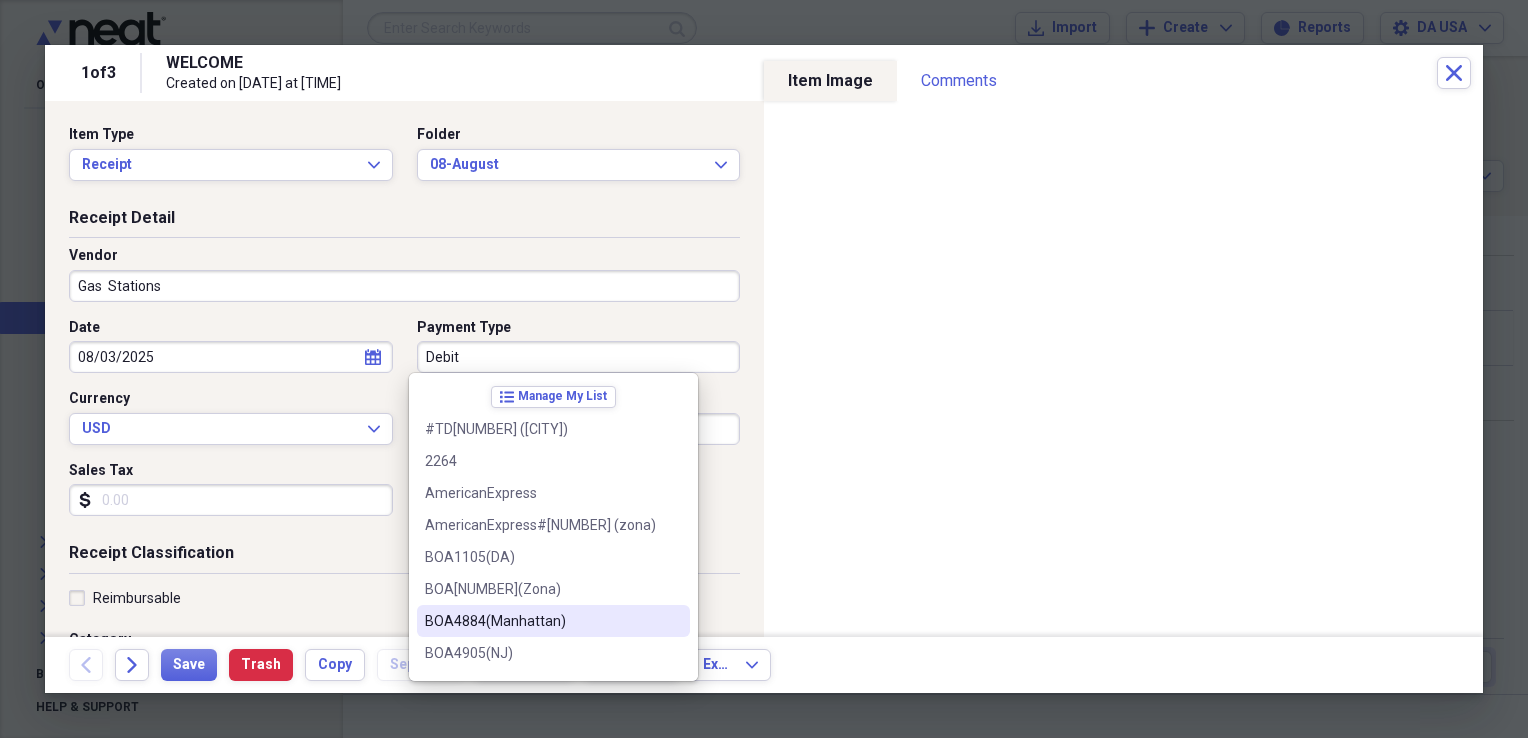 click on "BOA4884(Manhattan)" at bounding box center [541, 621] 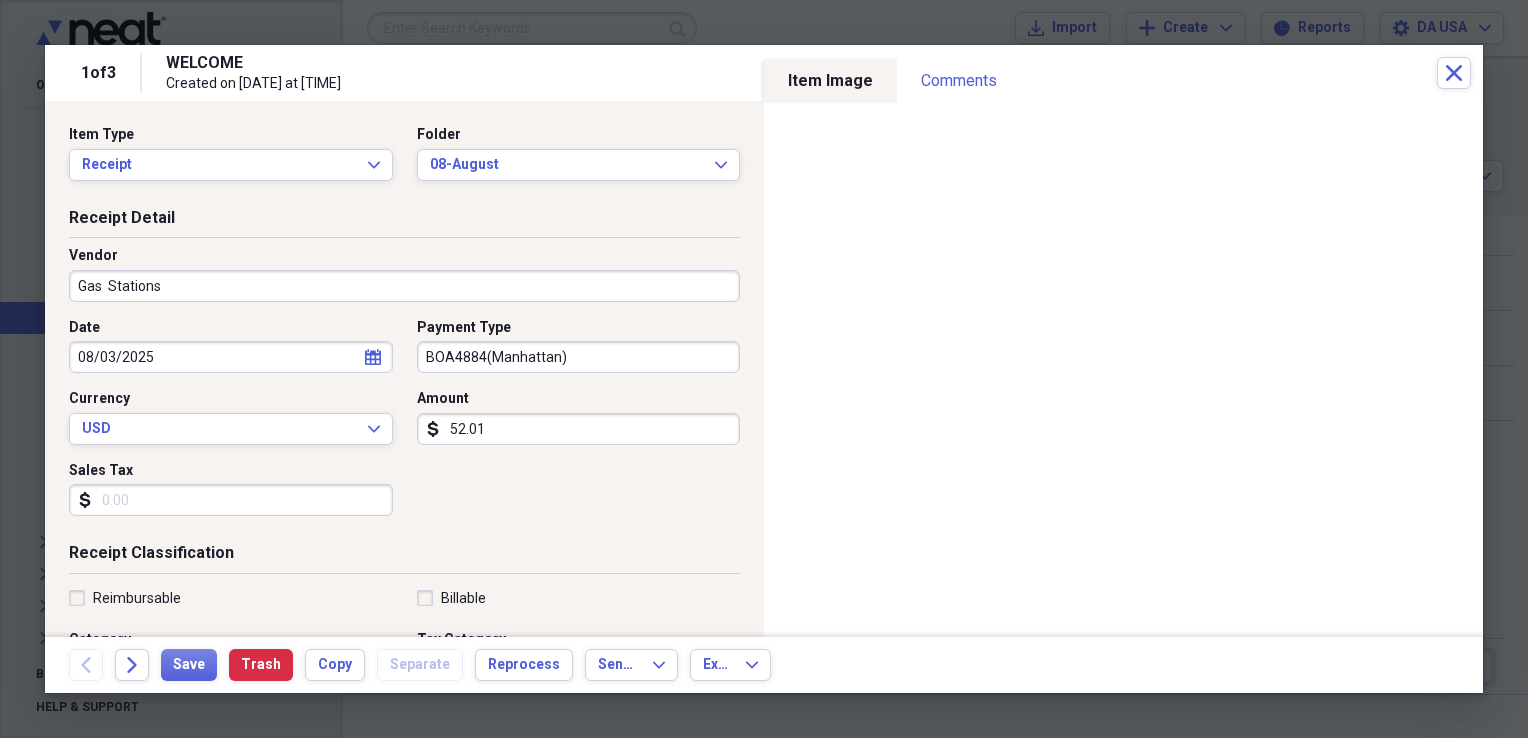 scroll, scrollTop: 483, scrollLeft: 0, axis: vertical 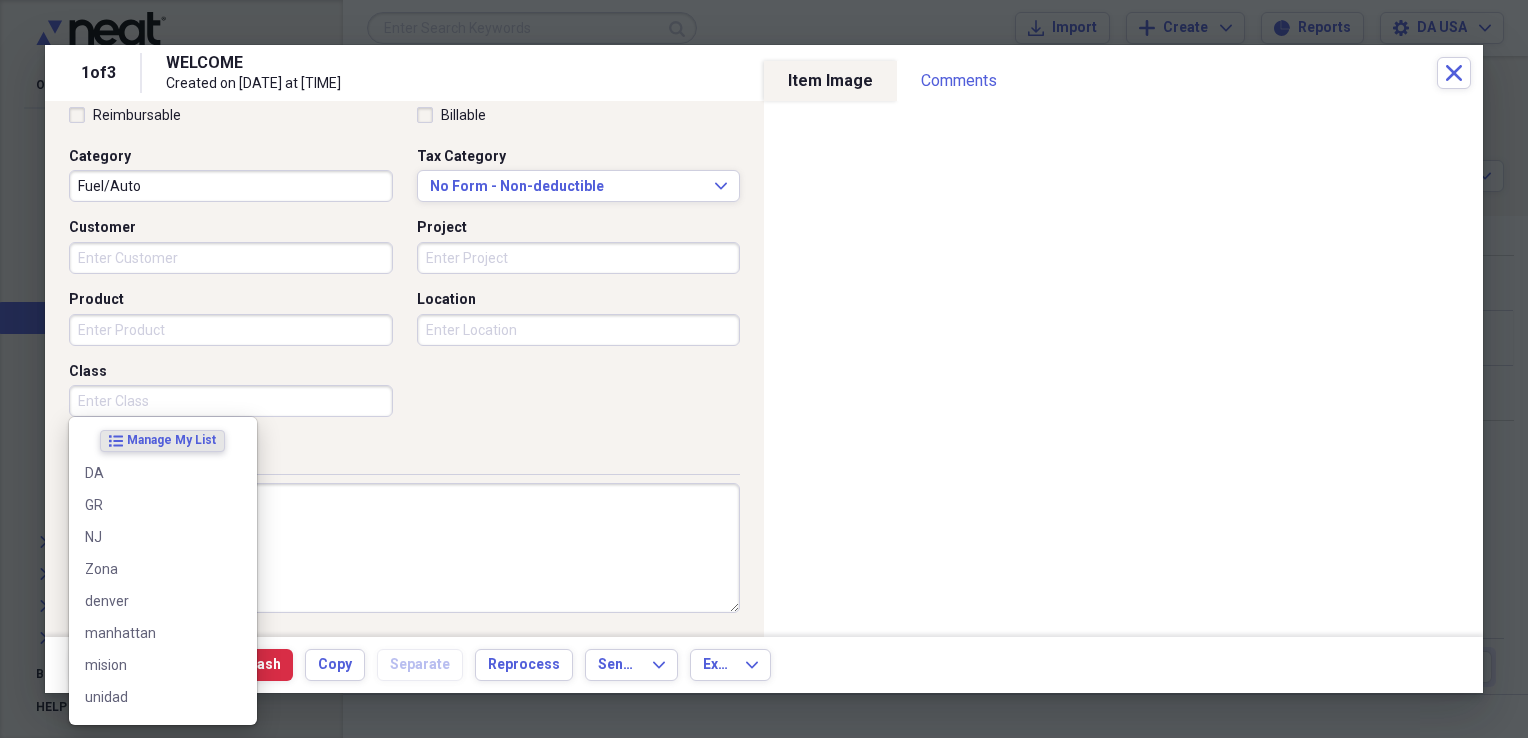 click on "Class" at bounding box center (231, 401) 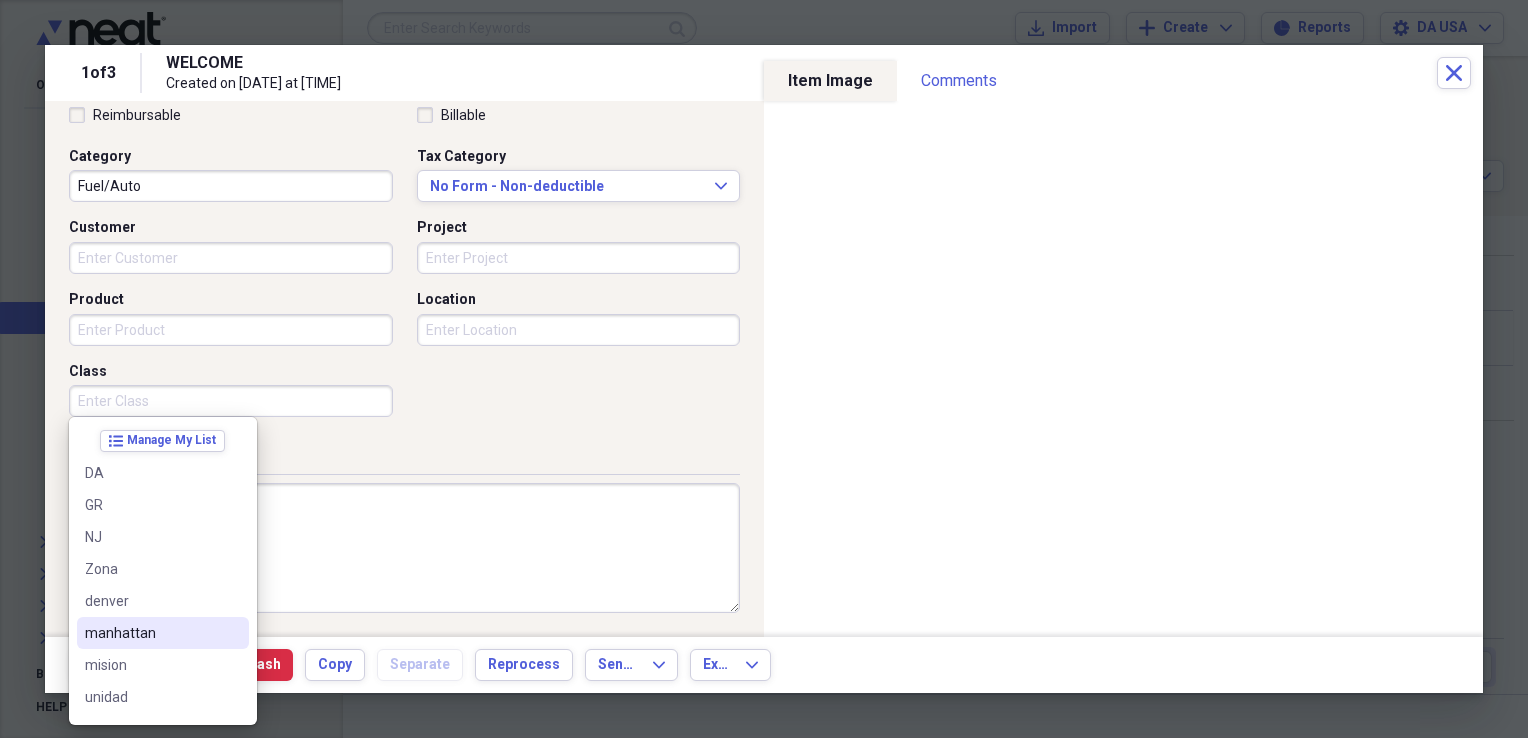 click on "manhattan" at bounding box center [151, 633] 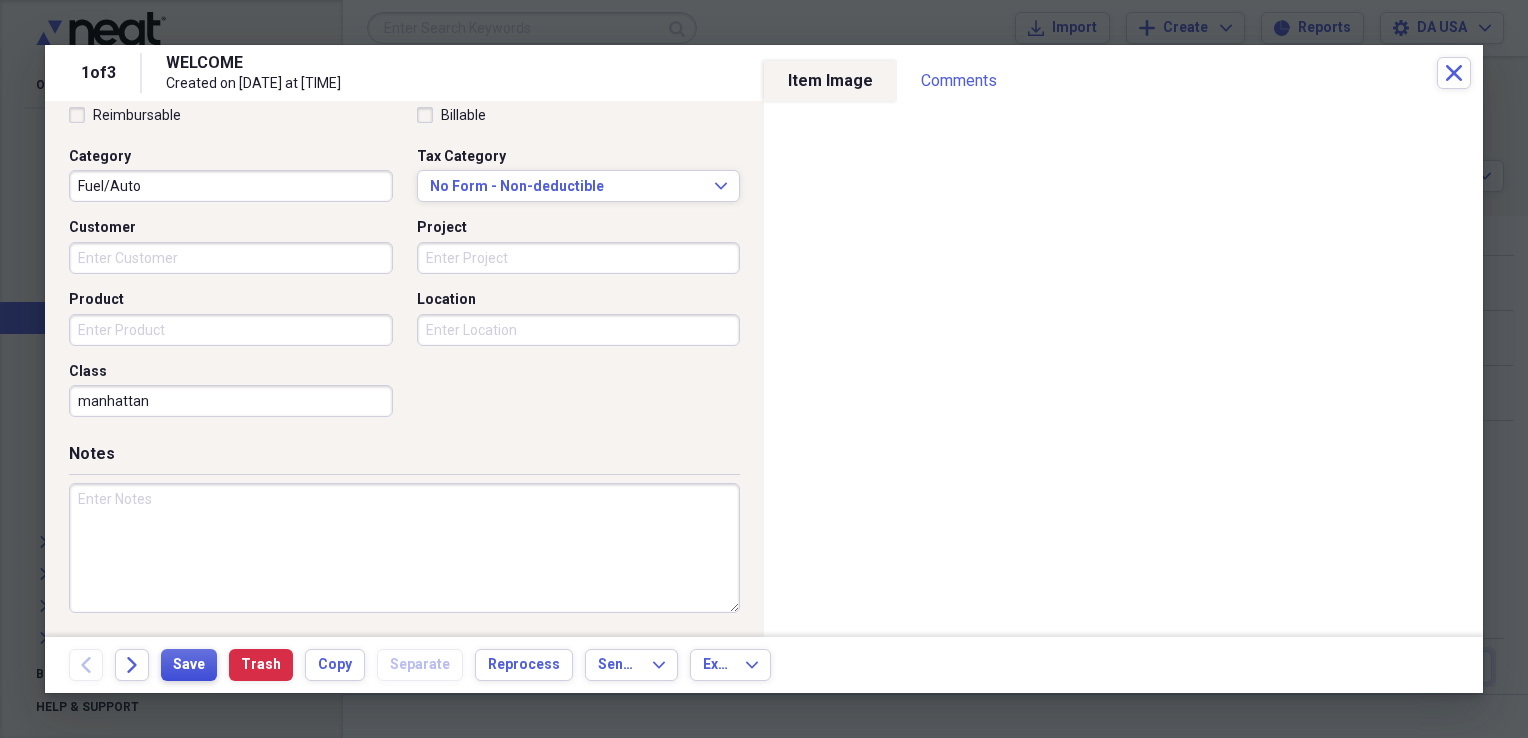 click on "Save" at bounding box center (189, 665) 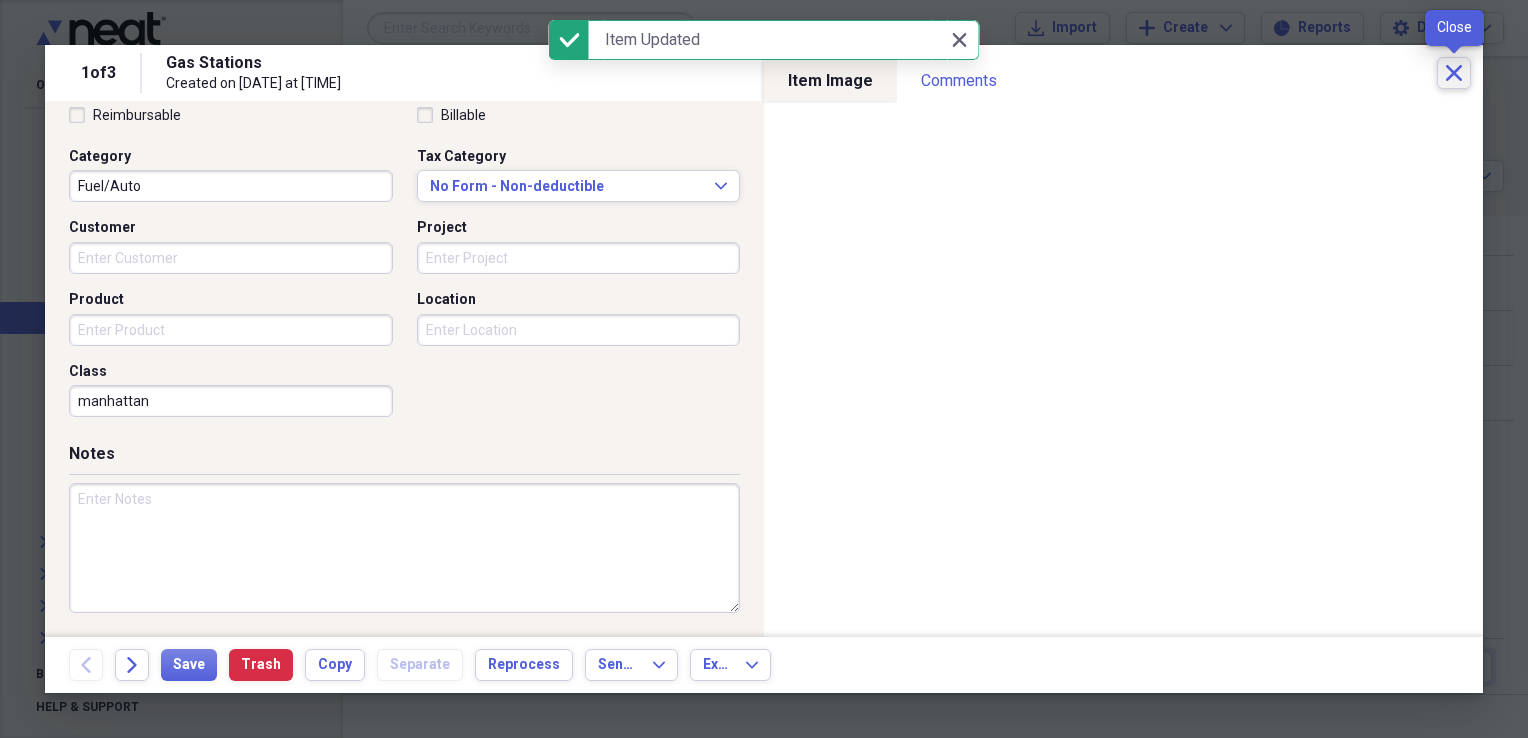 click 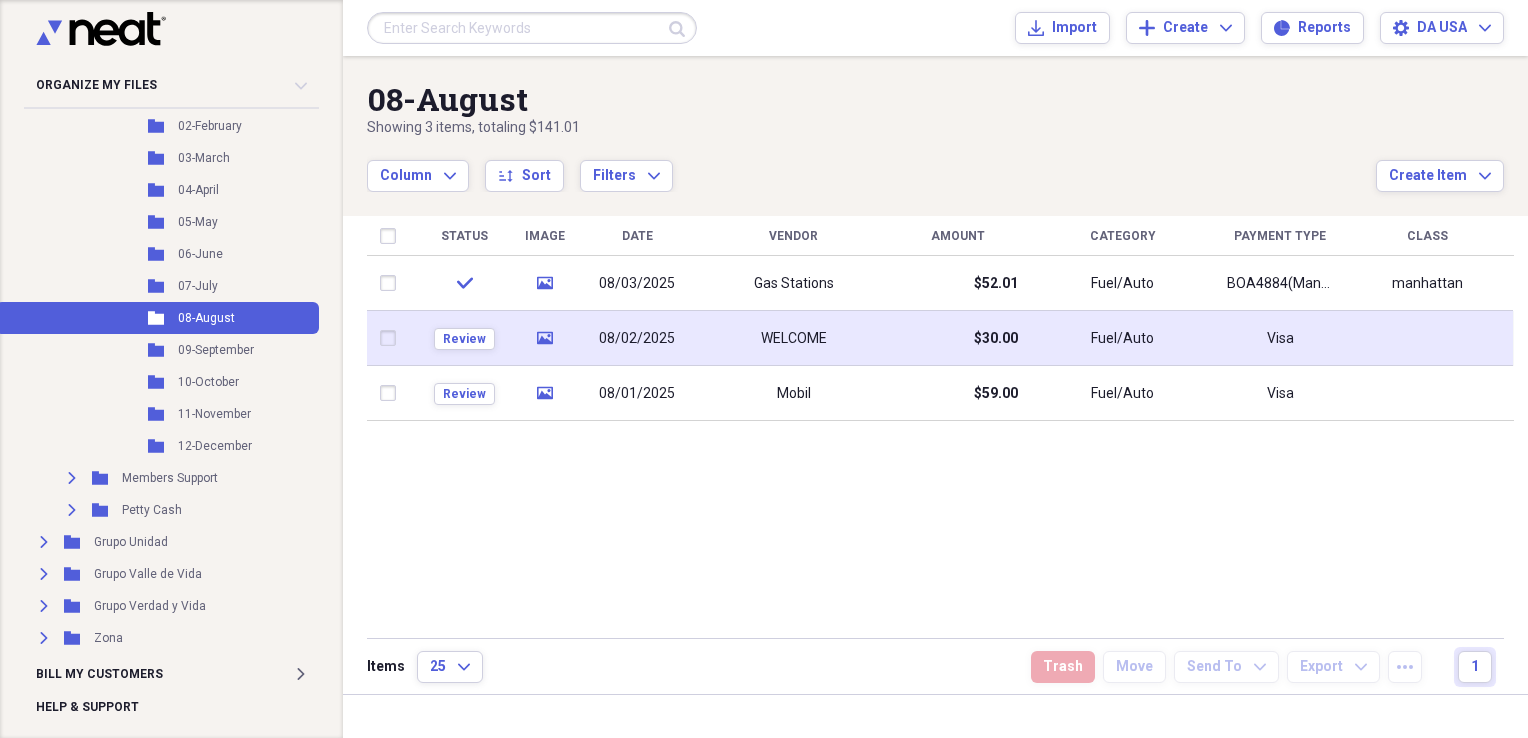 click on "WELCOME" at bounding box center (793, 338) 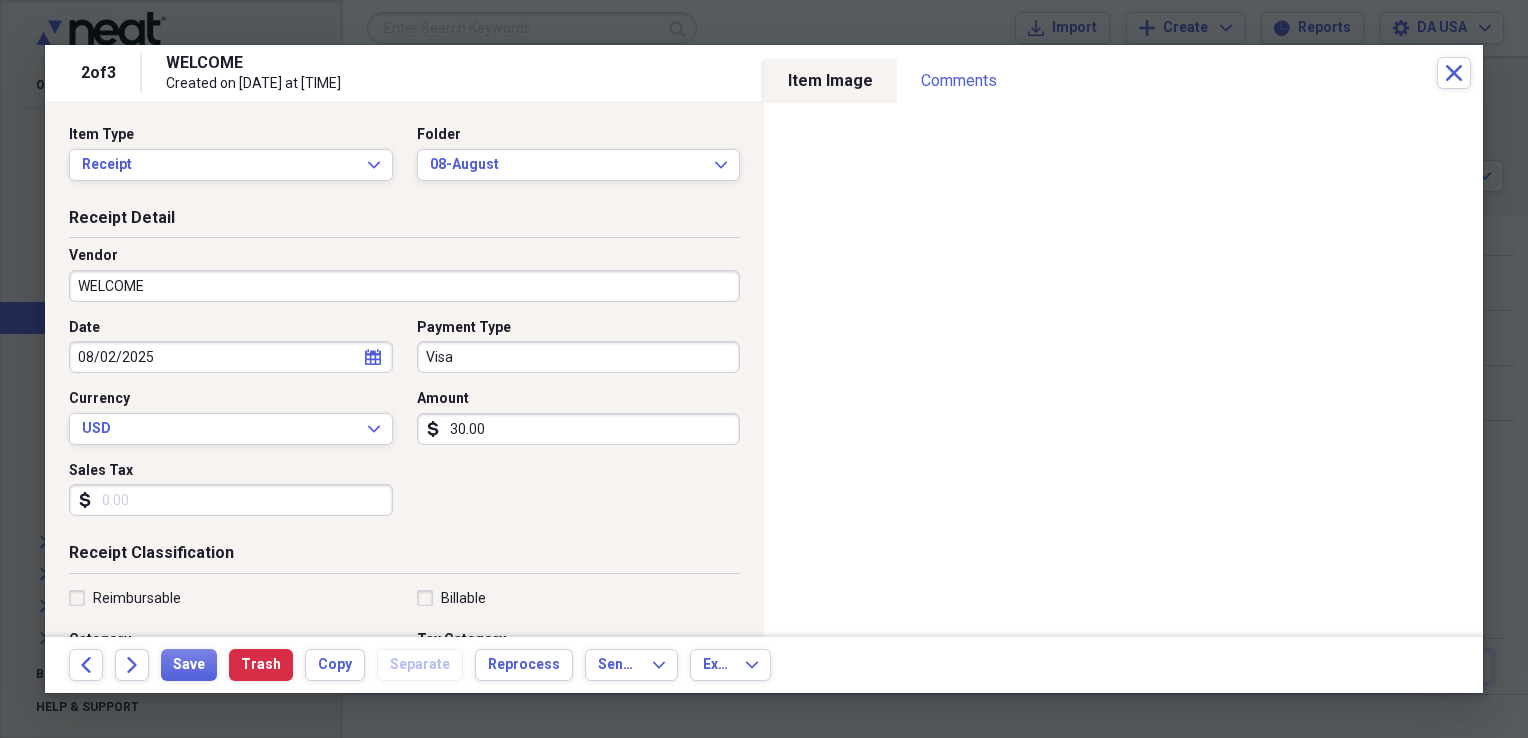 click on "WELCOME" at bounding box center (404, 286) 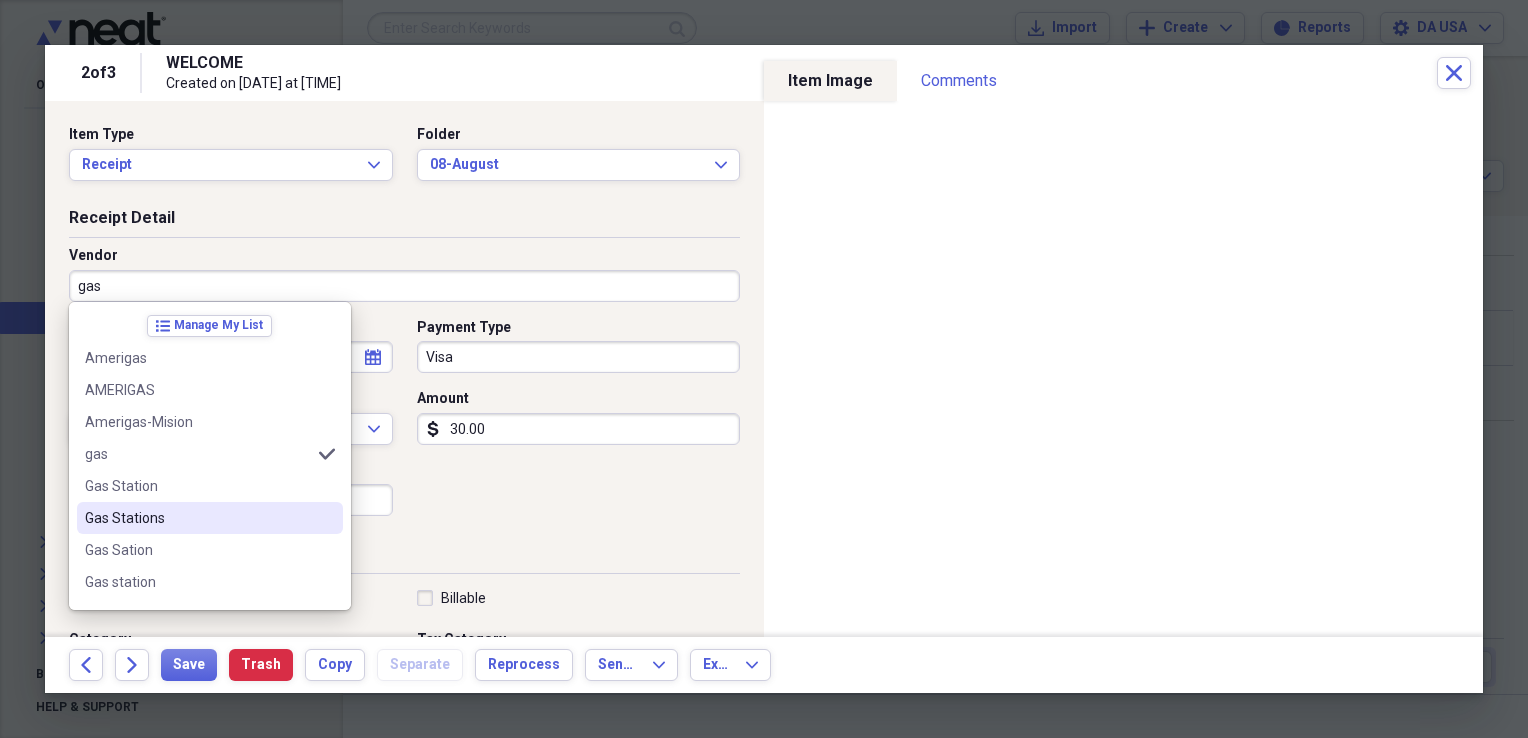 click on "Gas  Stations" at bounding box center [198, 518] 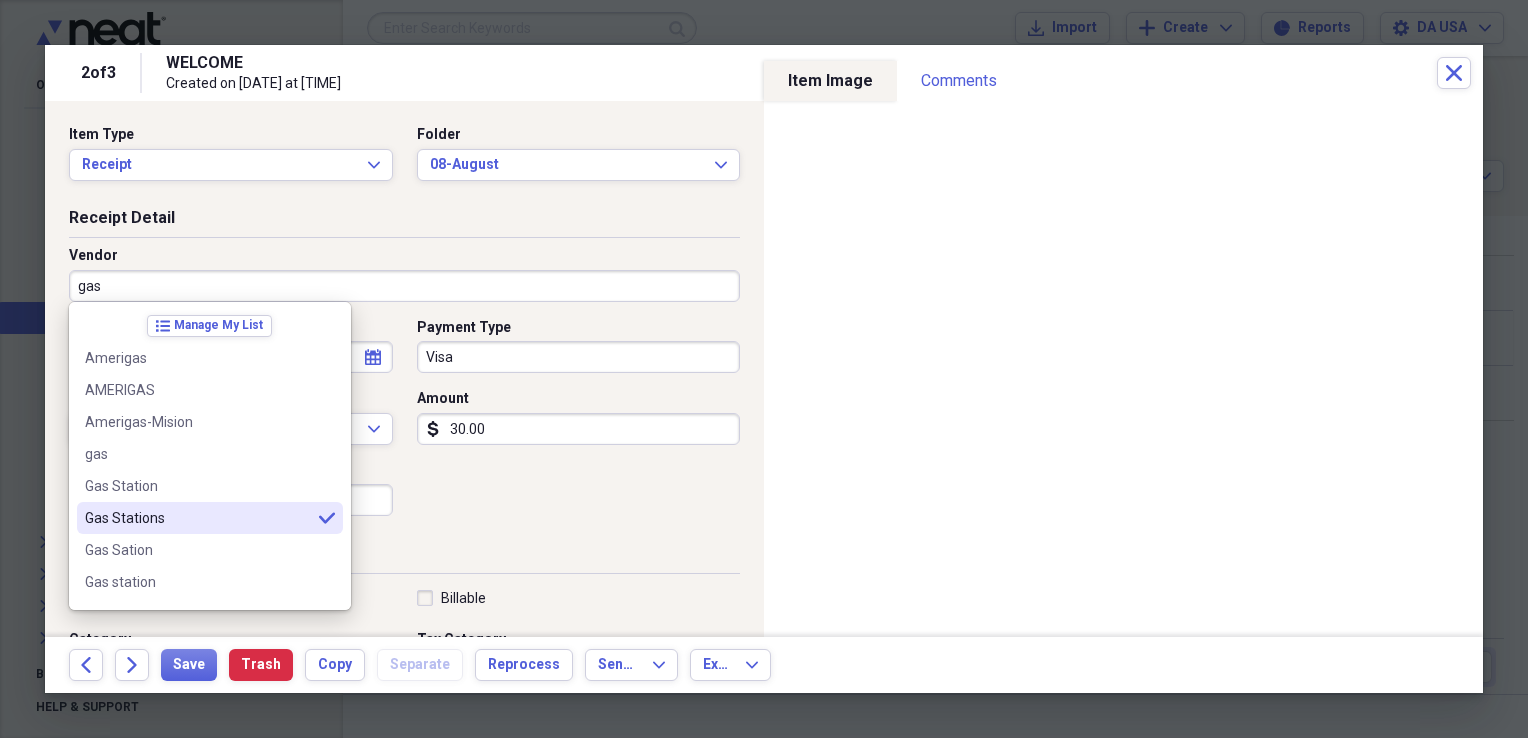 type on "Gas  Stations" 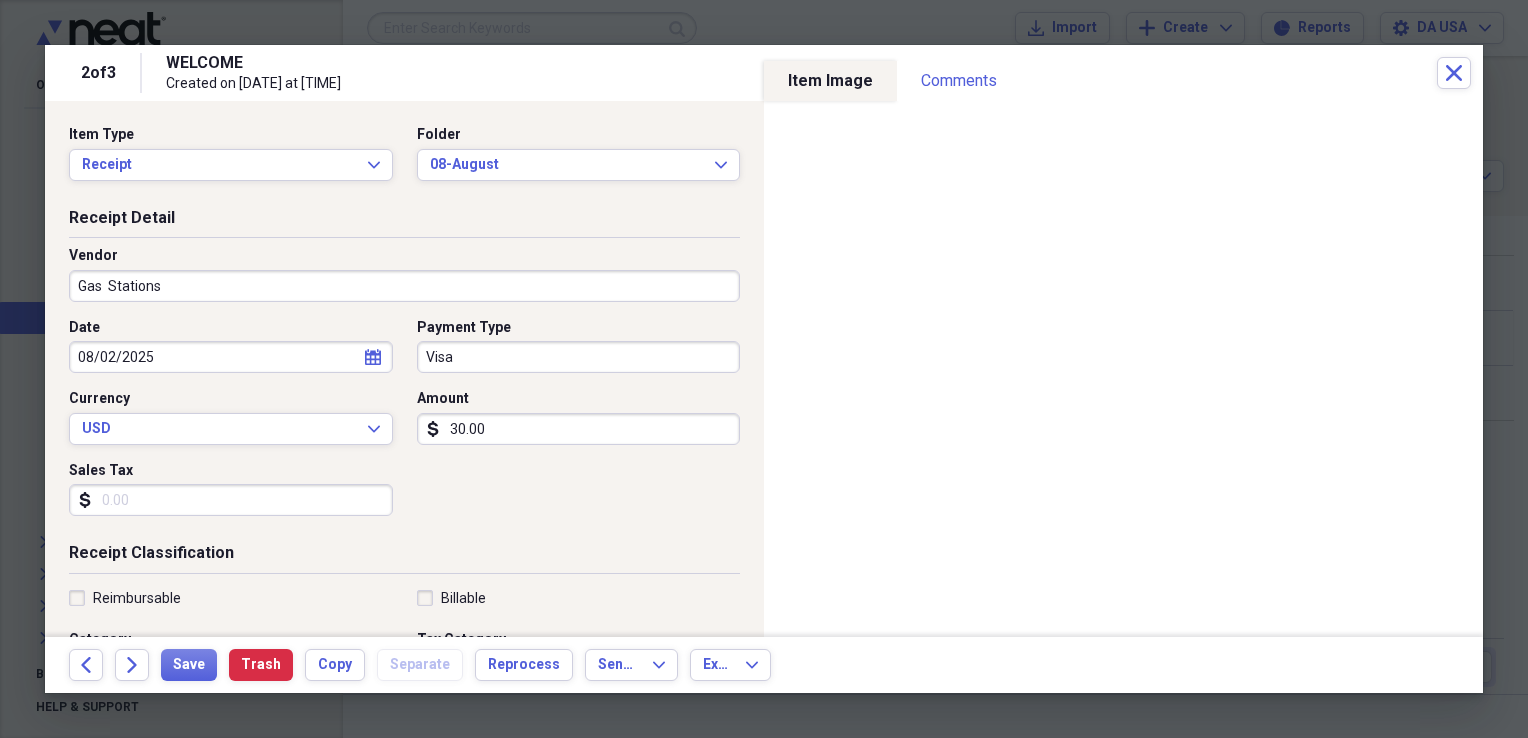click on "Visa" at bounding box center (579, 357) 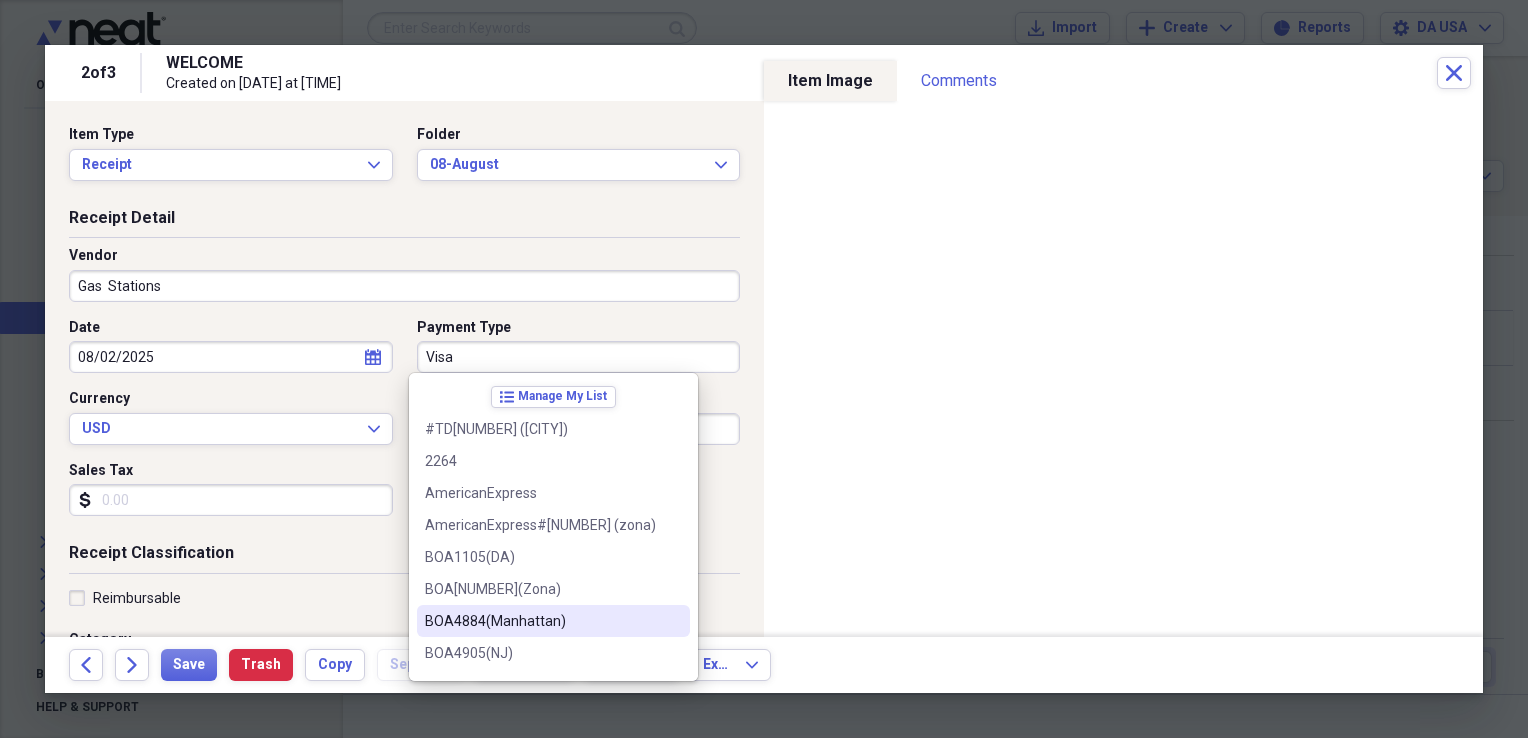 click on "BOA4884(Manhattan)" at bounding box center [553, 621] 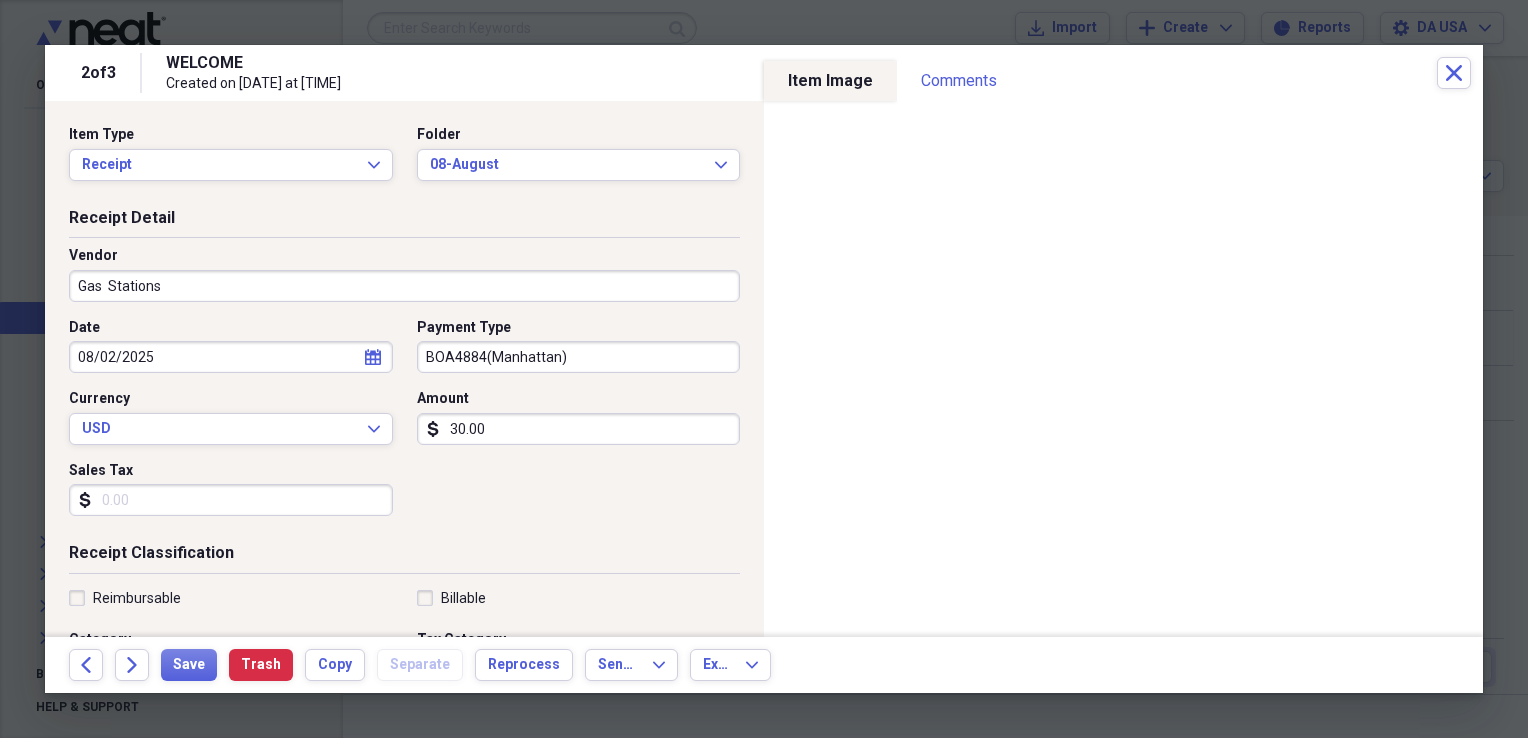 scroll, scrollTop: 483, scrollLeft: 0, axis: vertical 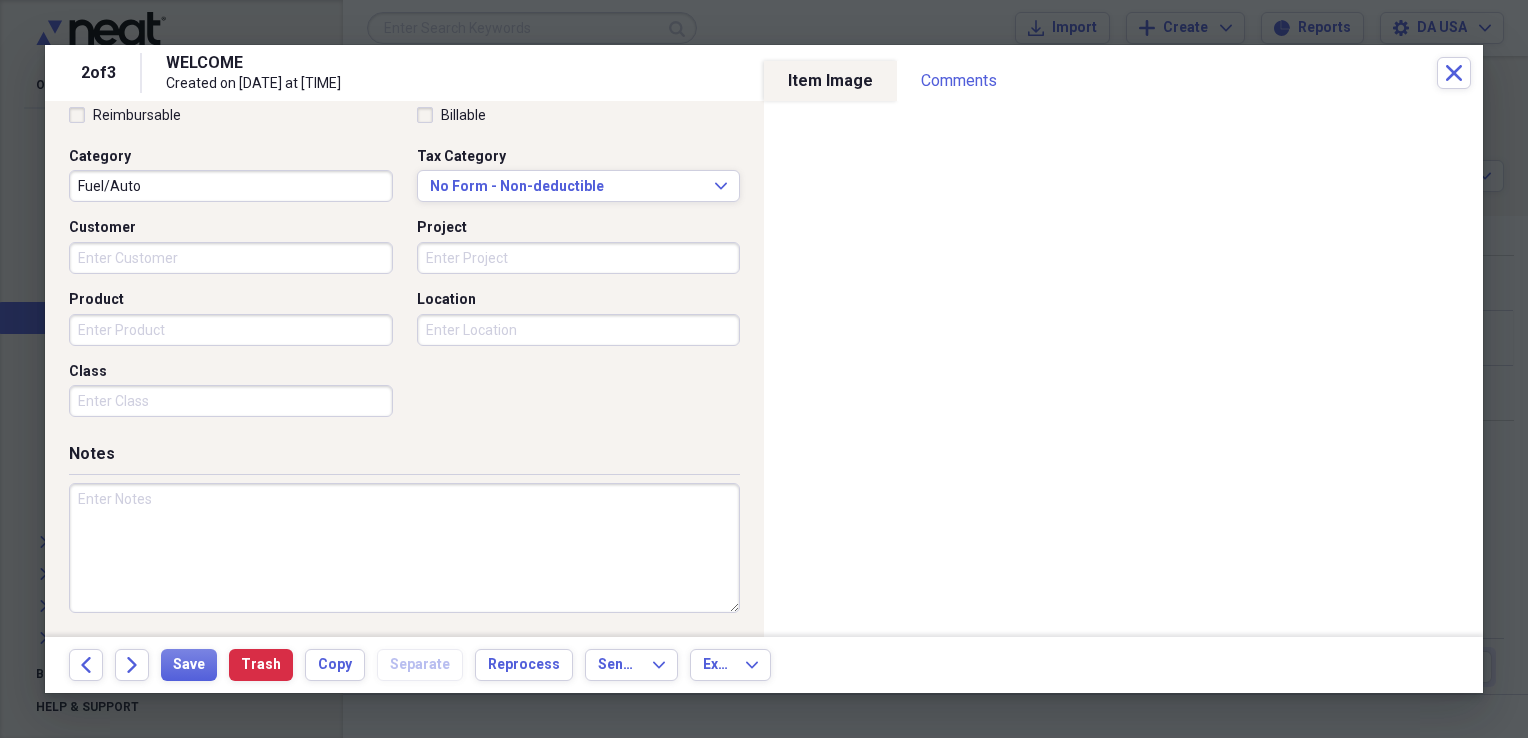 click on "Class" at bounding box center (231, 401) 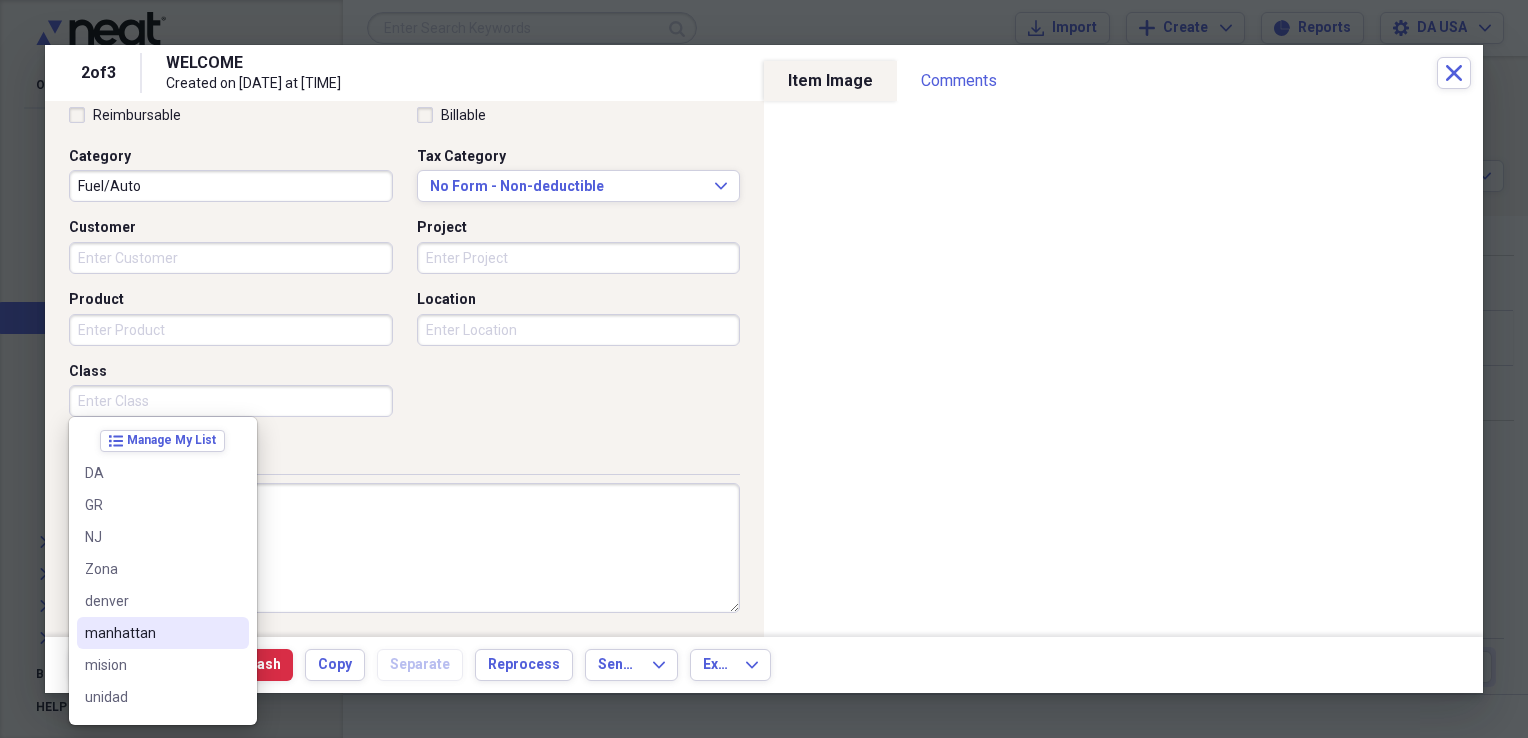 click on "manhattan" at bounding box center (151, 633) 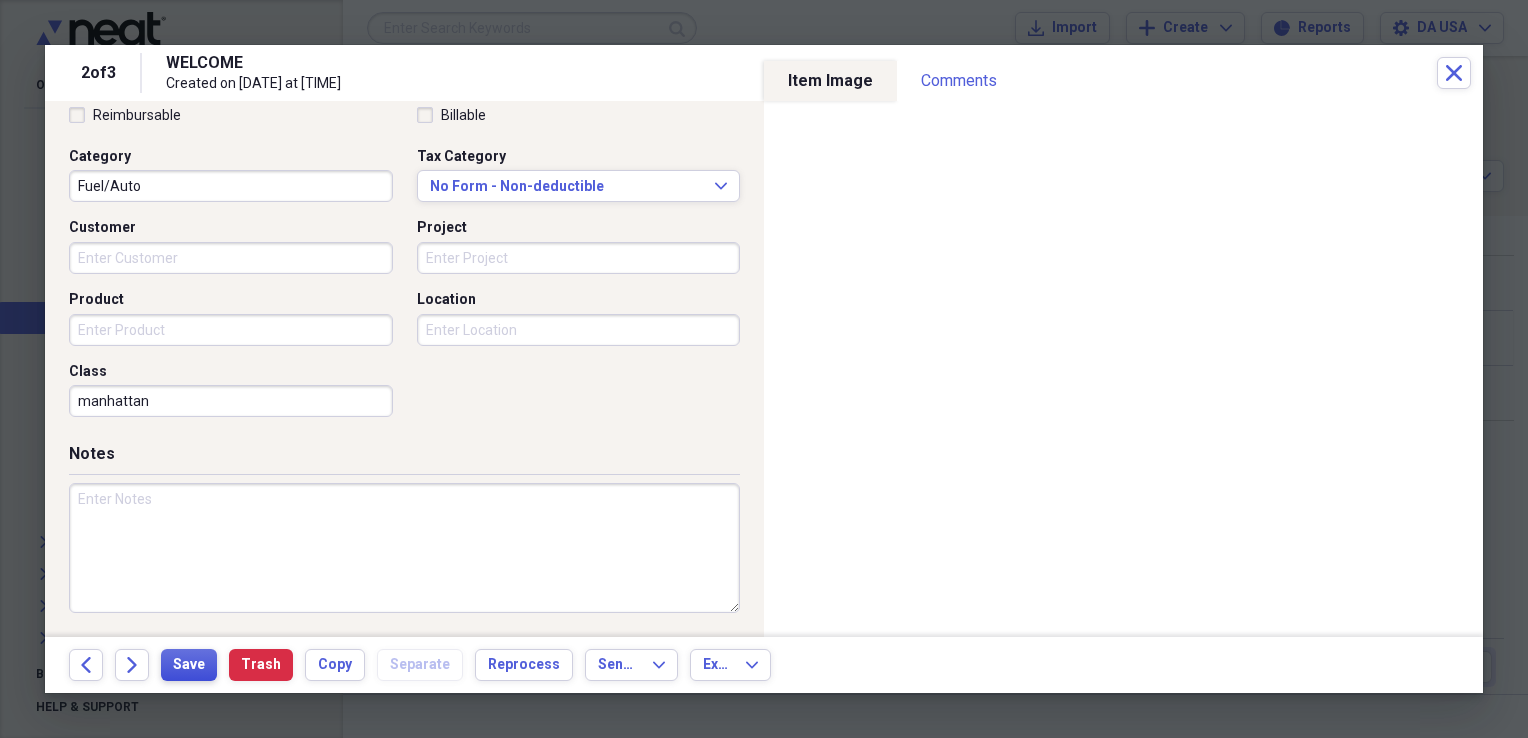 click on "Save" at bounding box center (189, 665) 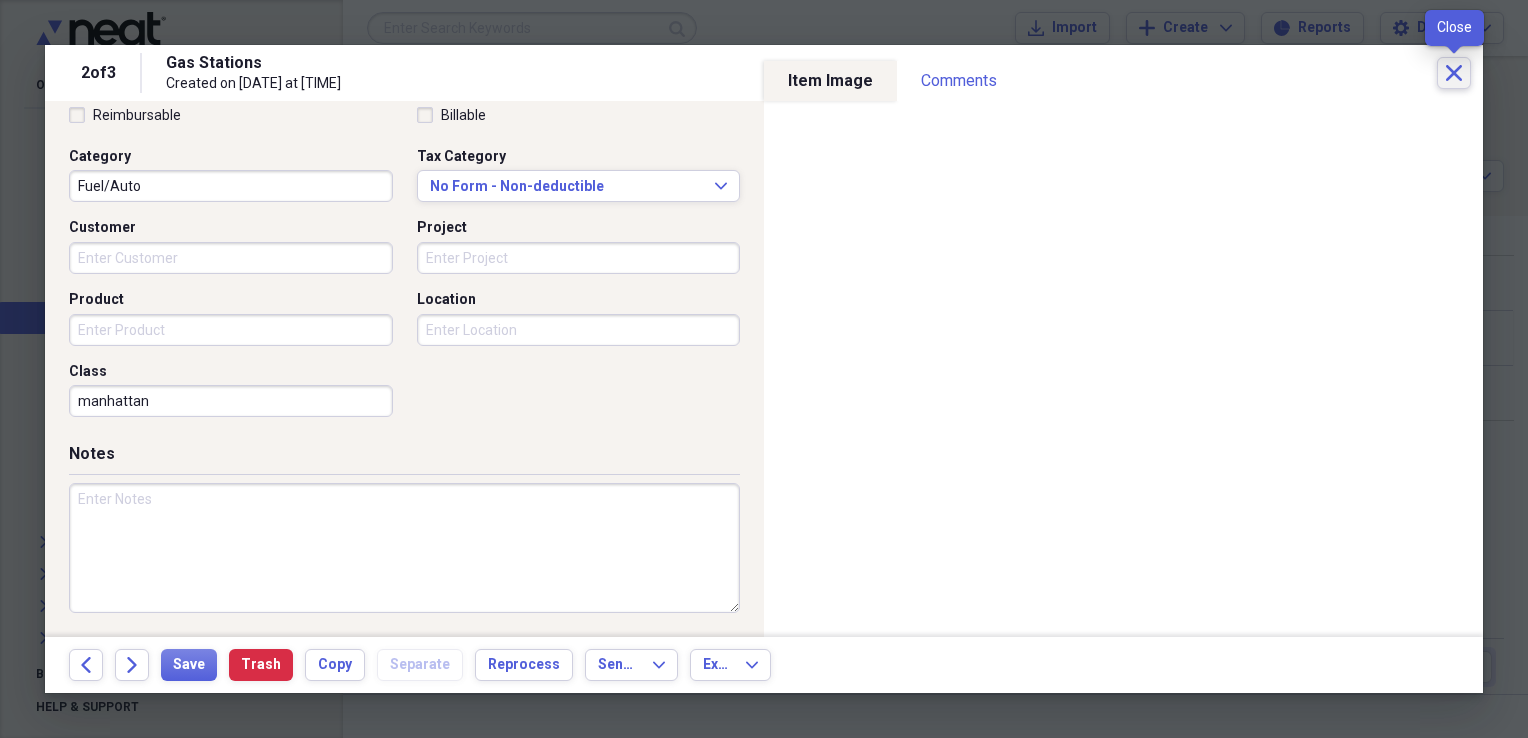 click on "Close" at bounding box center (1454, 73) 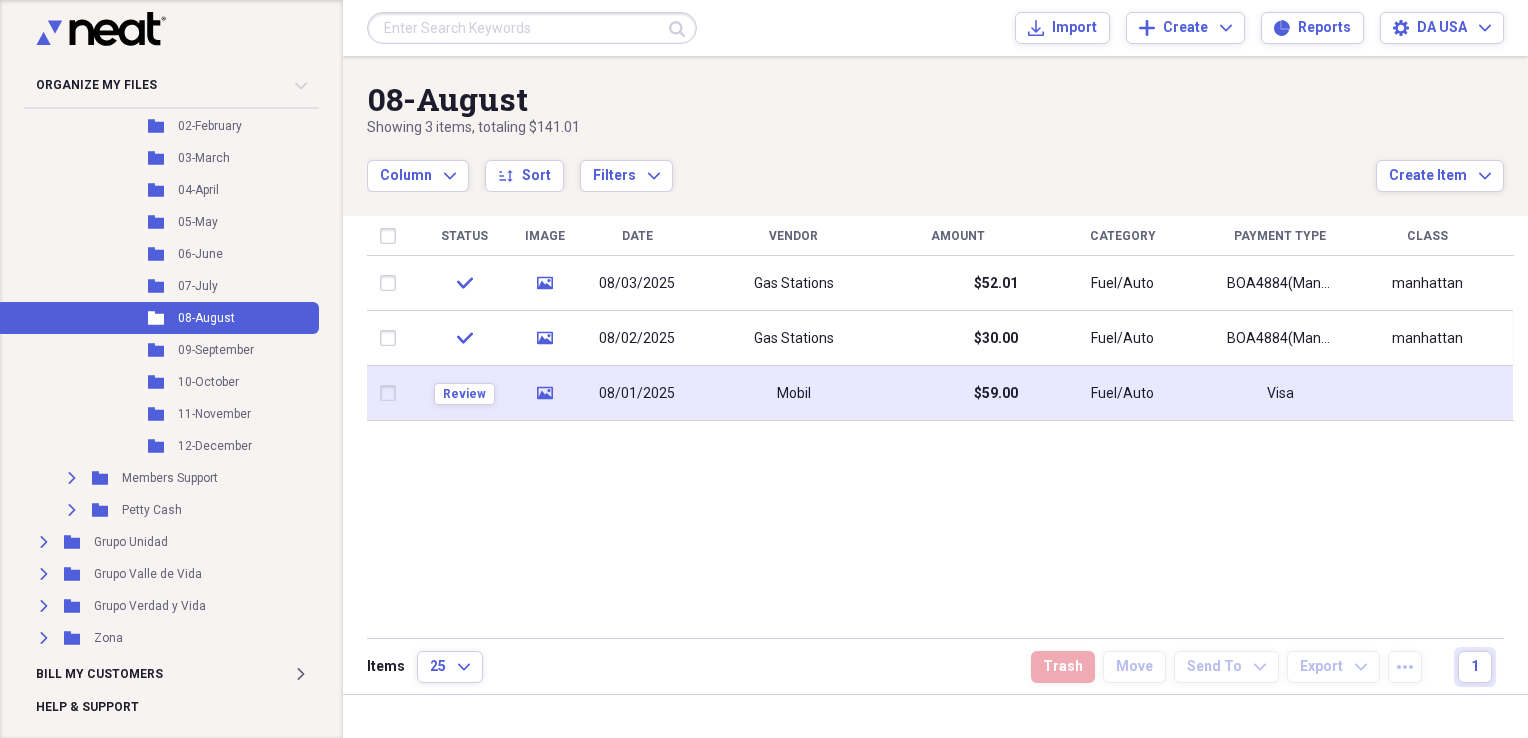 click on "Mobil" at bounding box center [793, 393] 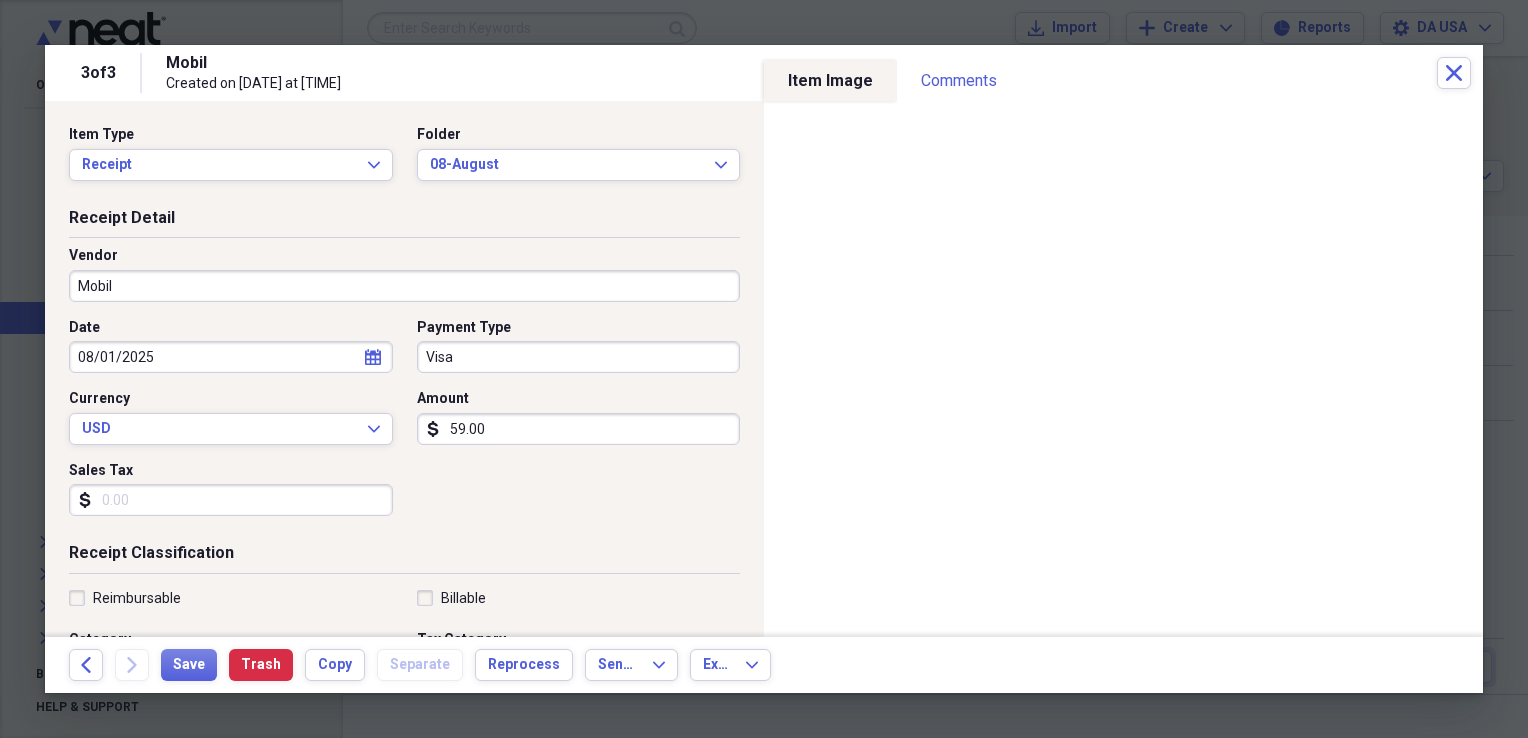 click on "Vendor Mobil" at bounding box center (404, 282) 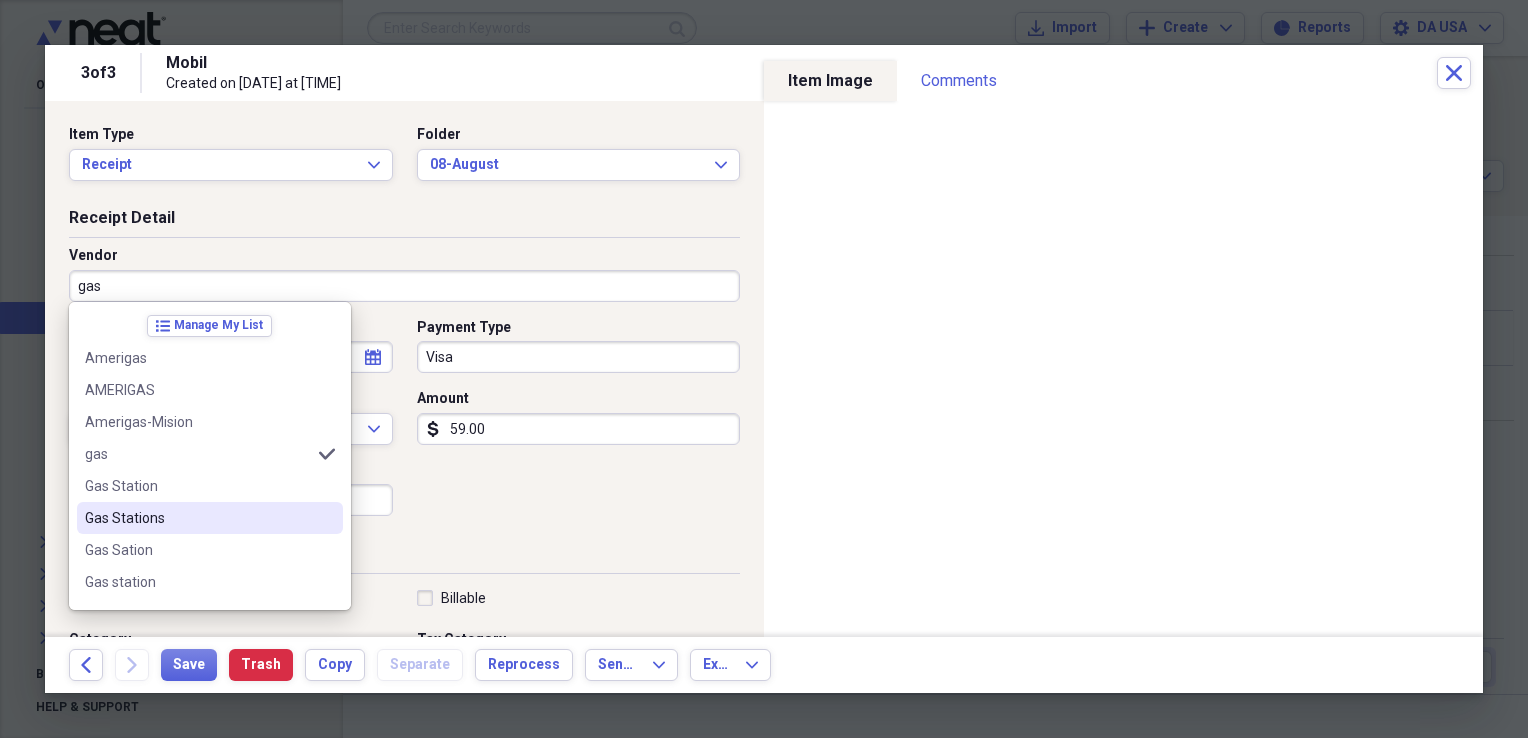 click on "Gas  Stations" at bounding box center (198, 518) 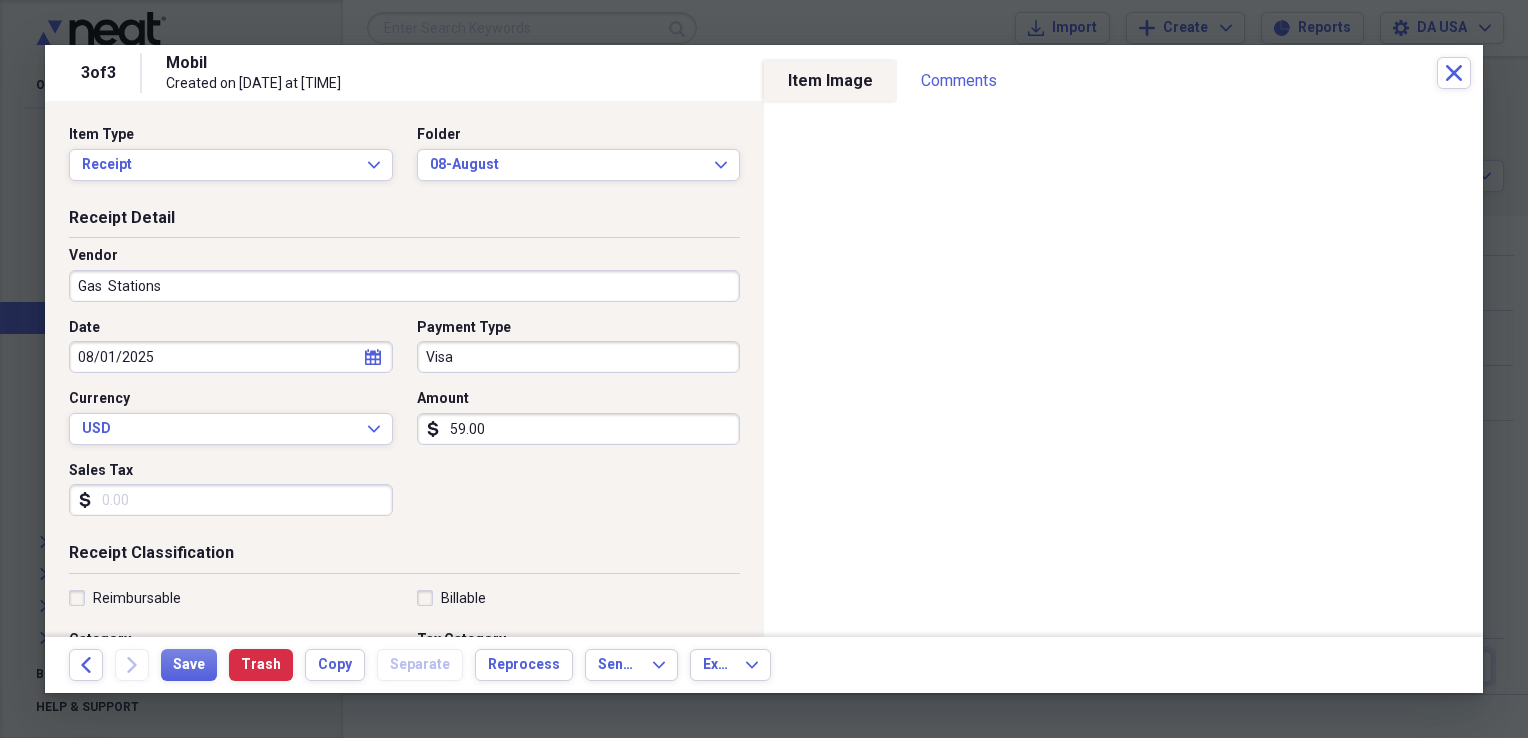 click on "Visa" at bounding box center (579, 357) 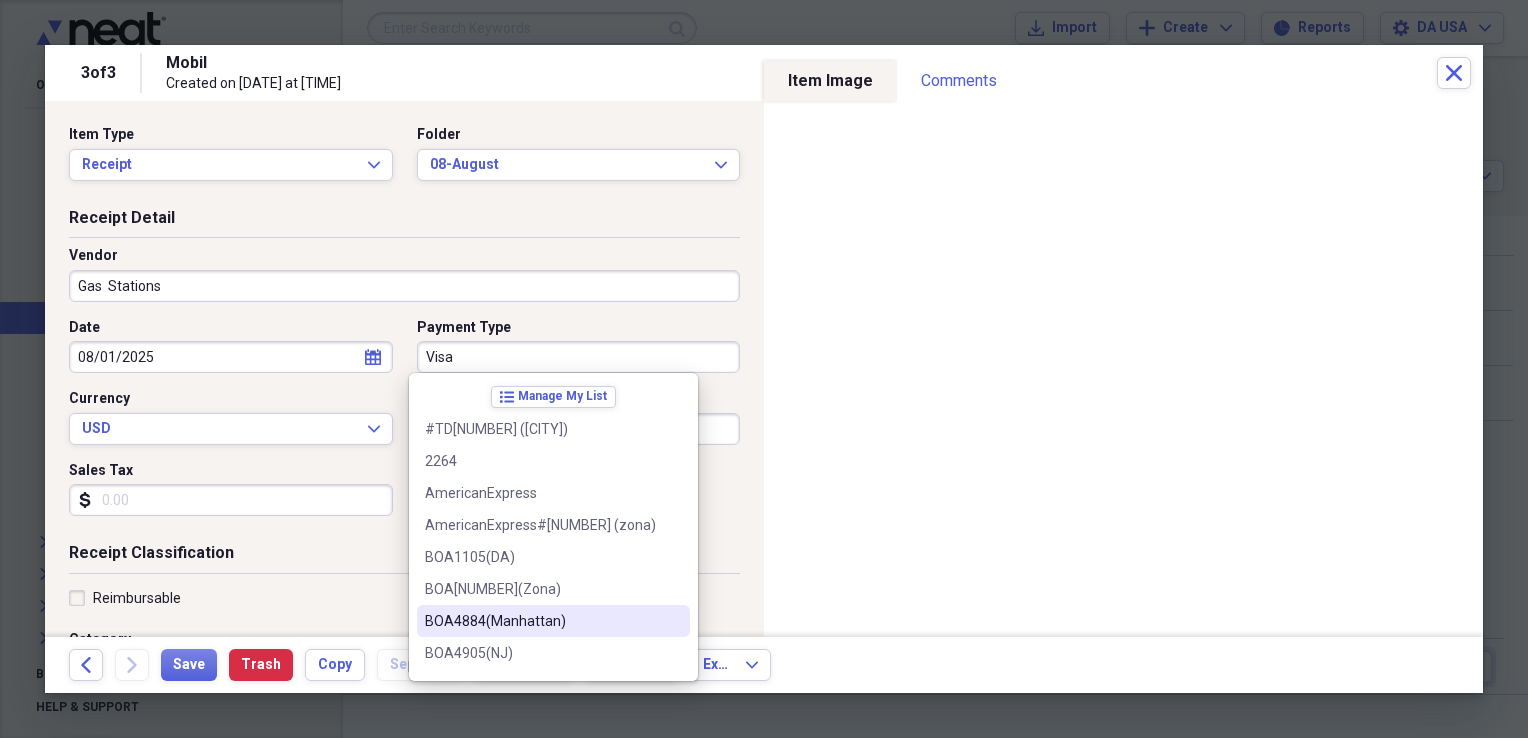 click on "BOA4884(Manhattan)" at bounding box center (541, 621) 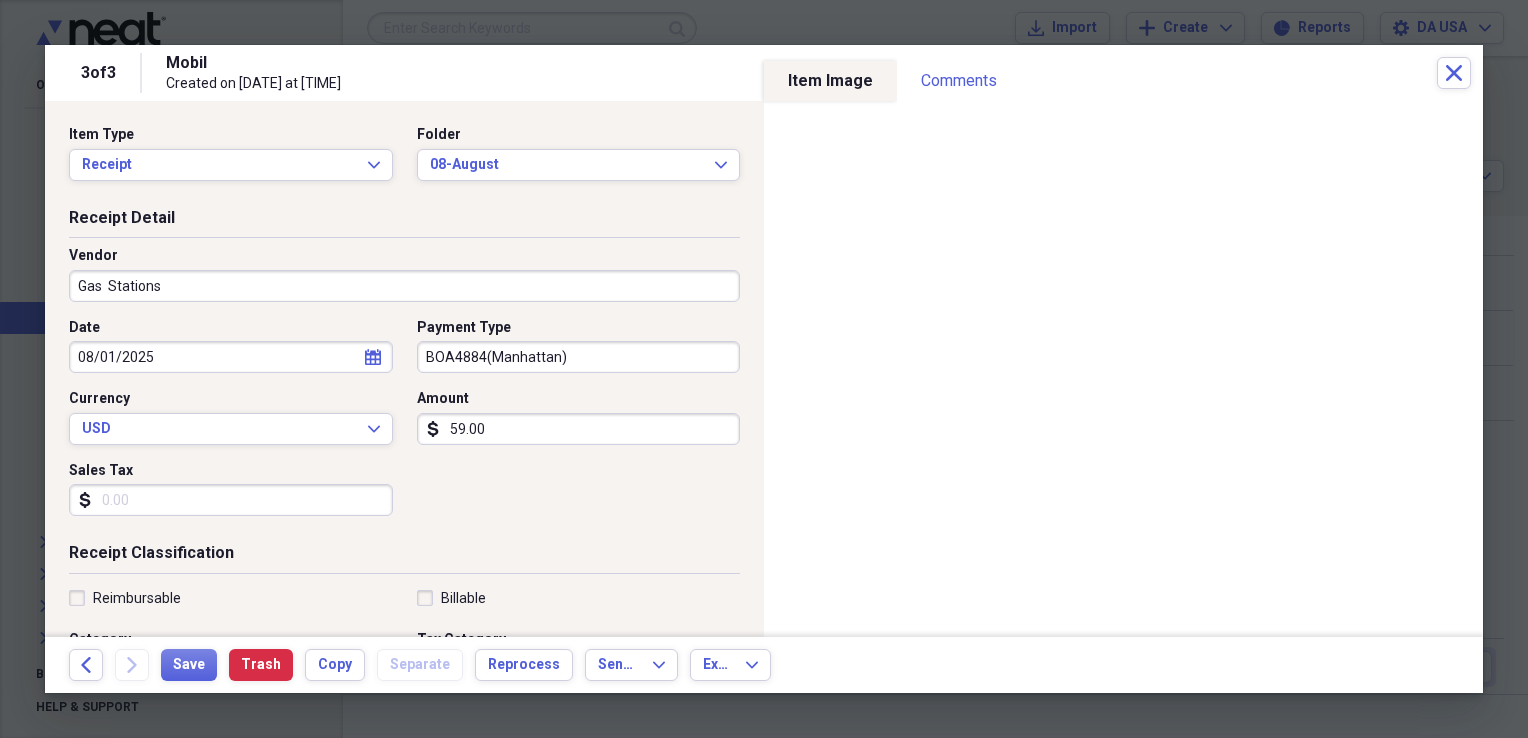 scroll, scrollTop: 483, scrollLeft: 0, axis: vertical 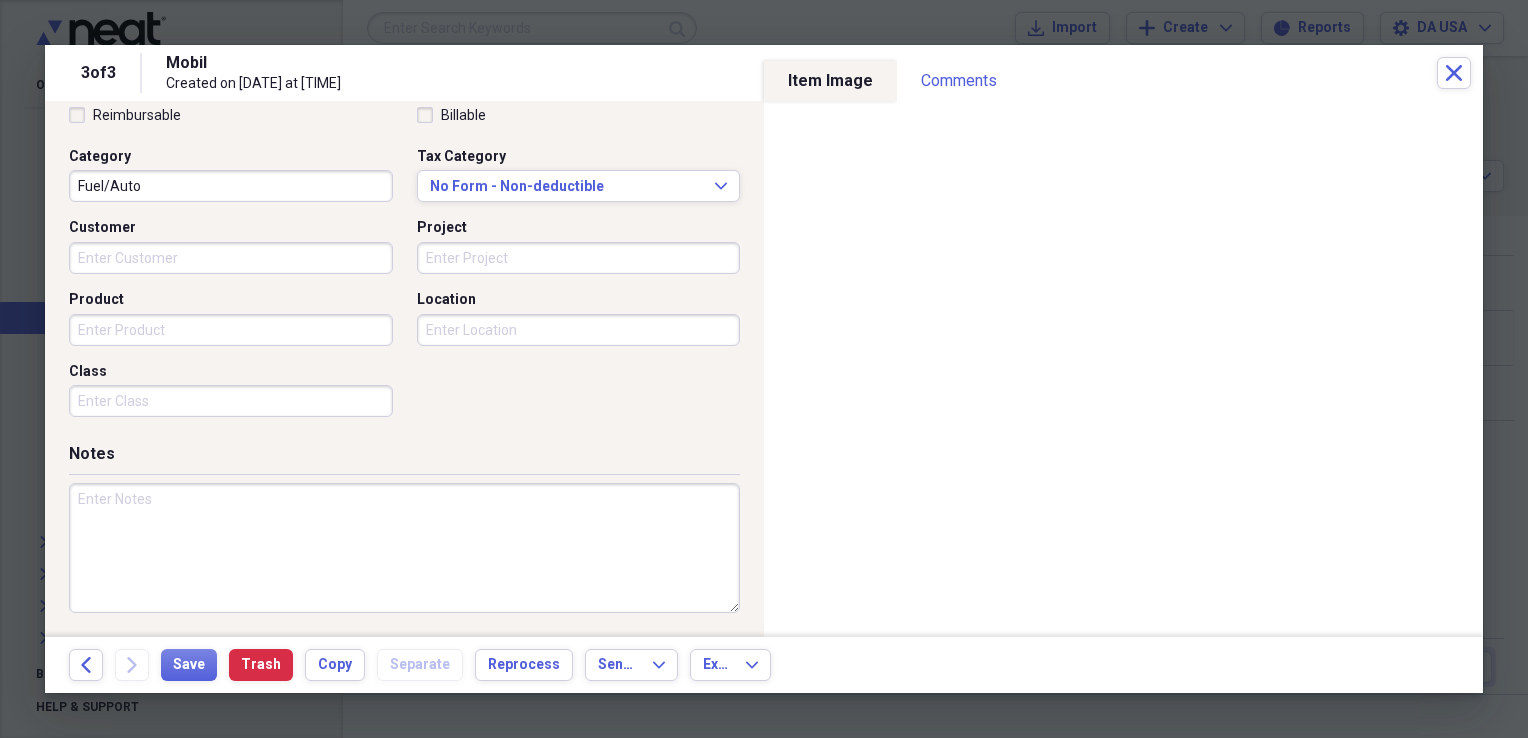 click on "Class" at bounding box center [231, 401] 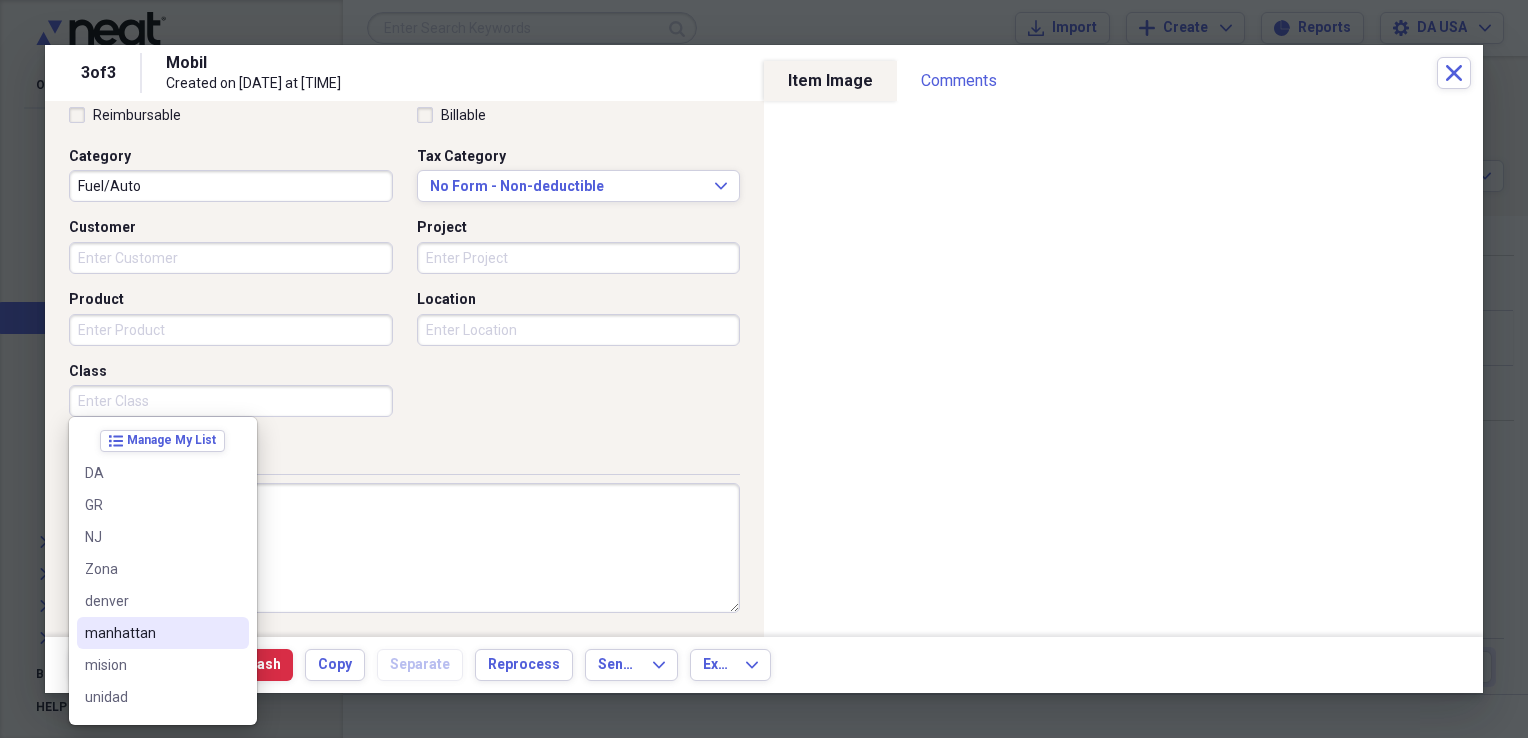 click on "manhattan" at bounding box center (151, 633) 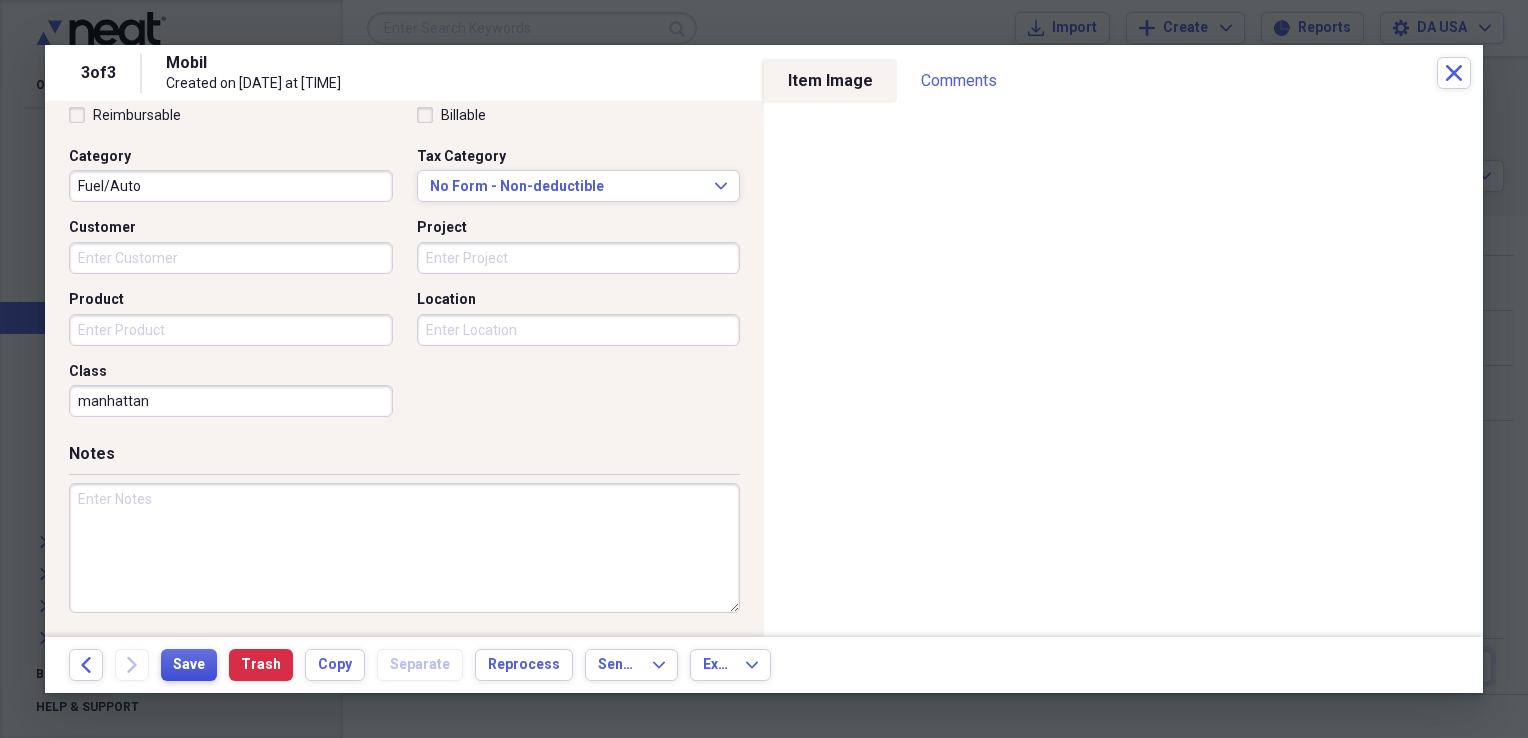 click on "Save" at bounding box center (189, 665) 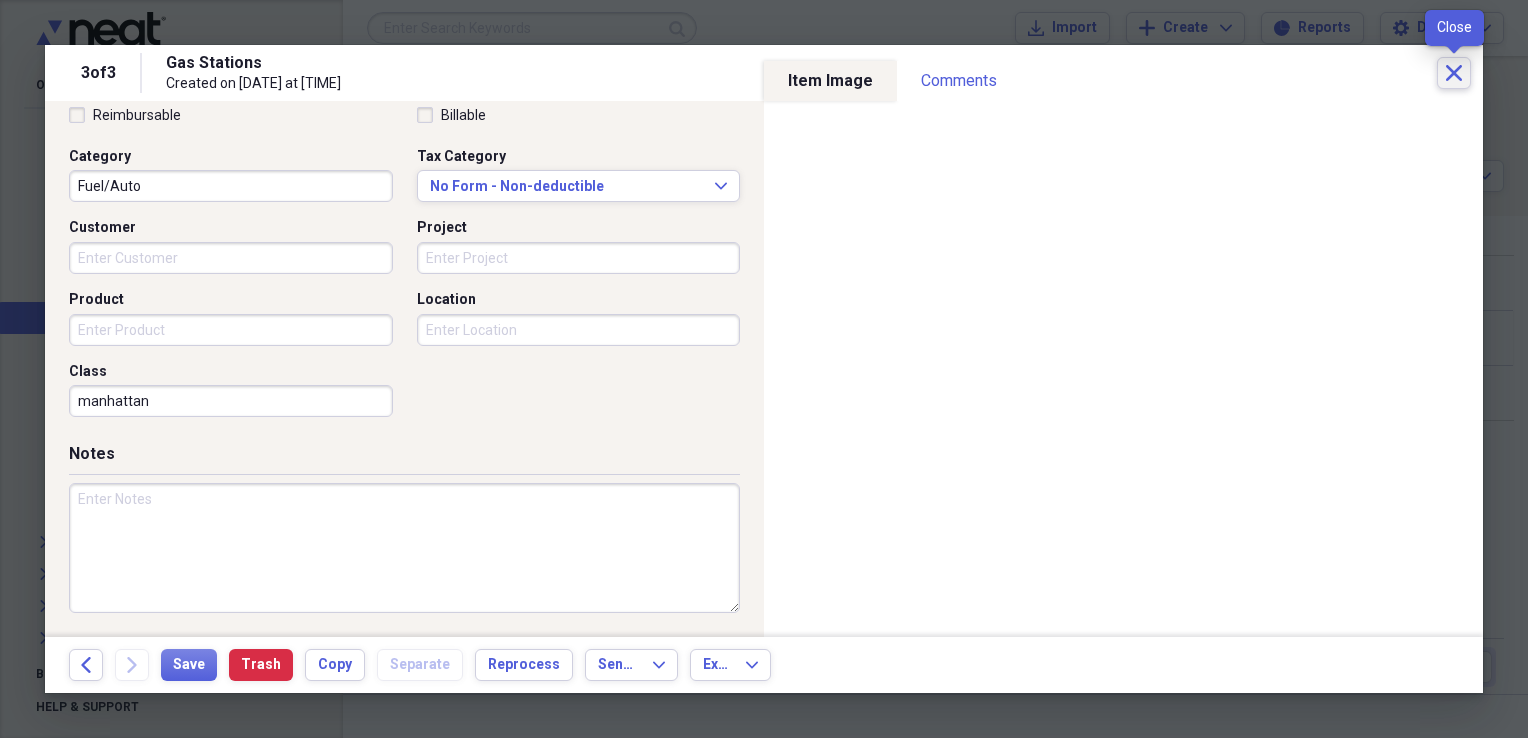 click on "Close" at bounding box center (1454, 73) 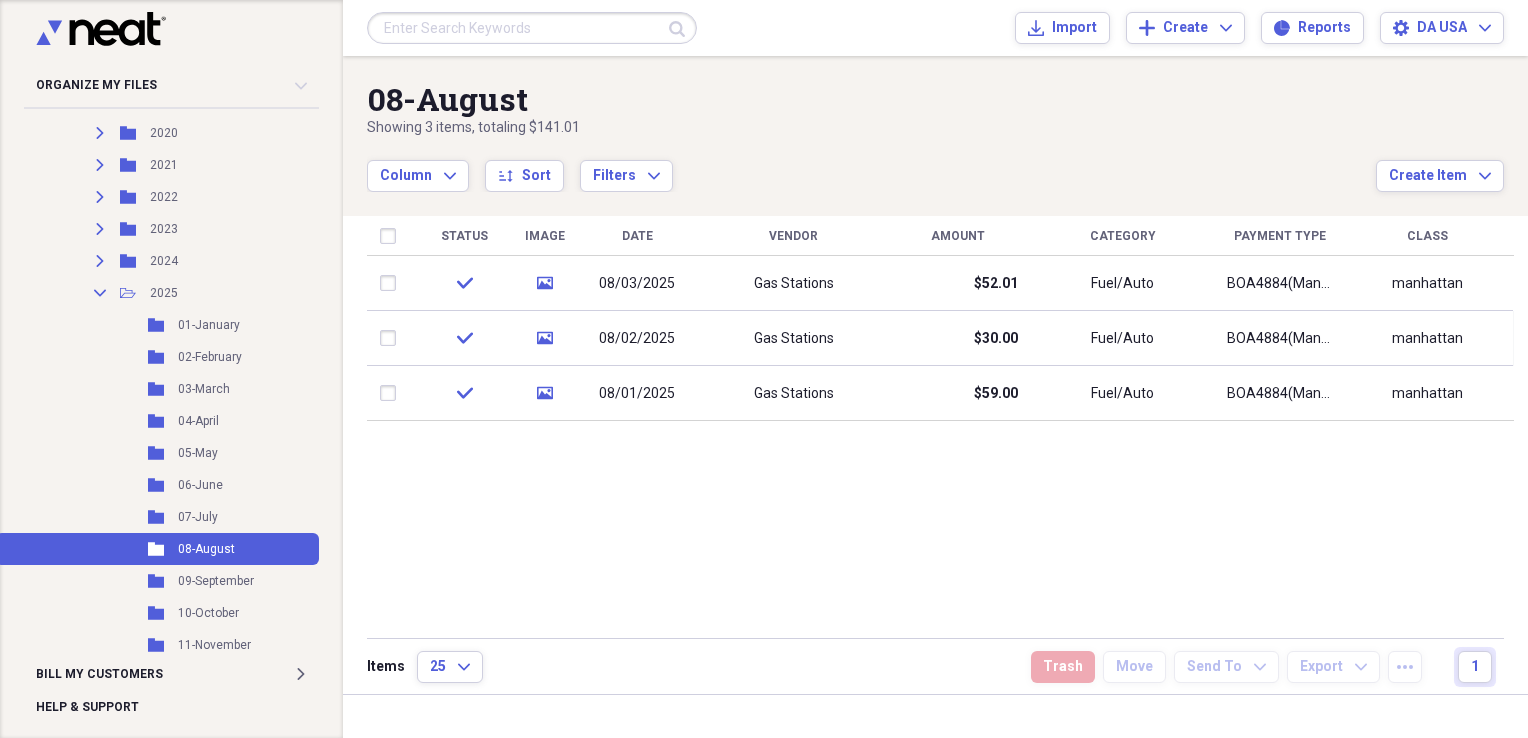 scroll, scrollTop: 516, scrollLeft: 0, axis: vertical 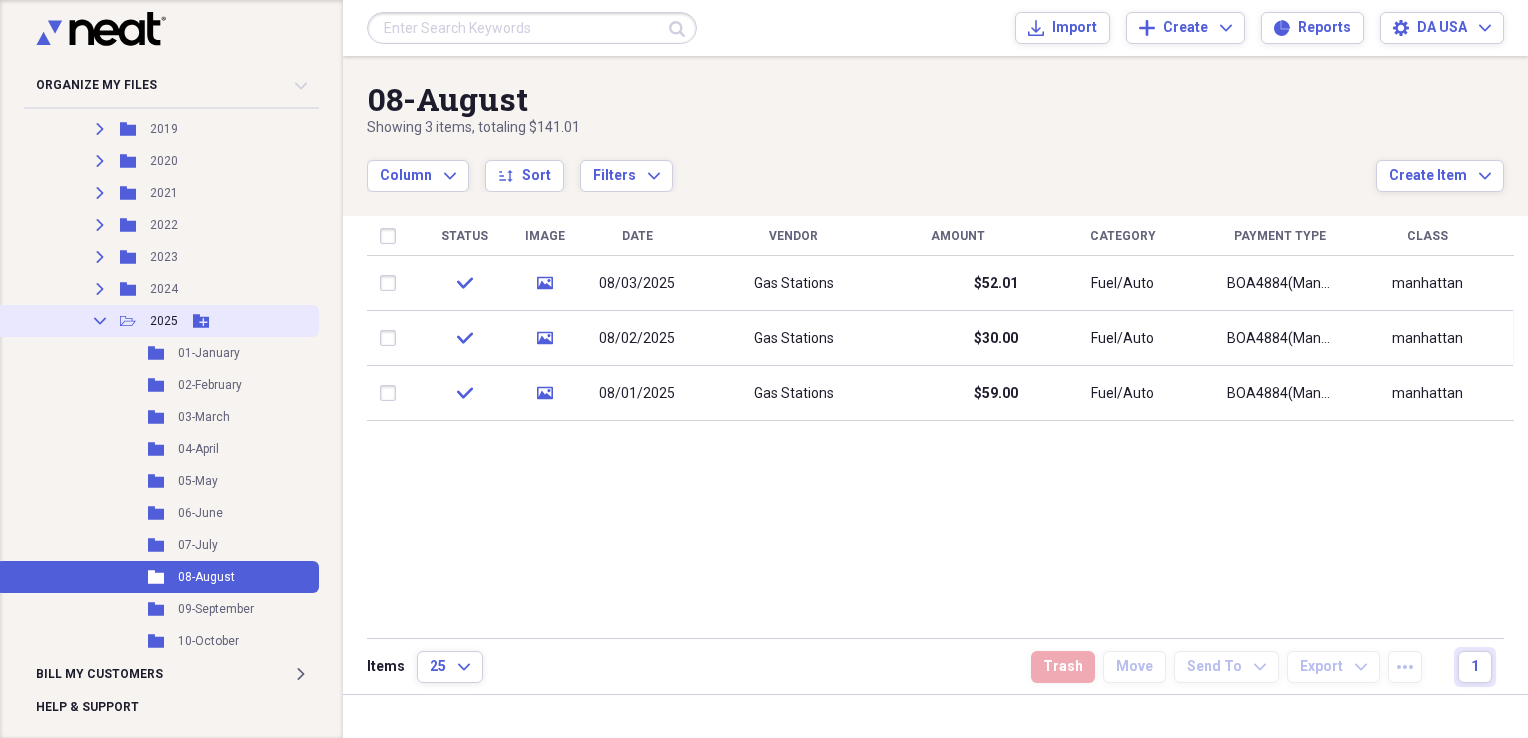 click on "Collapse" 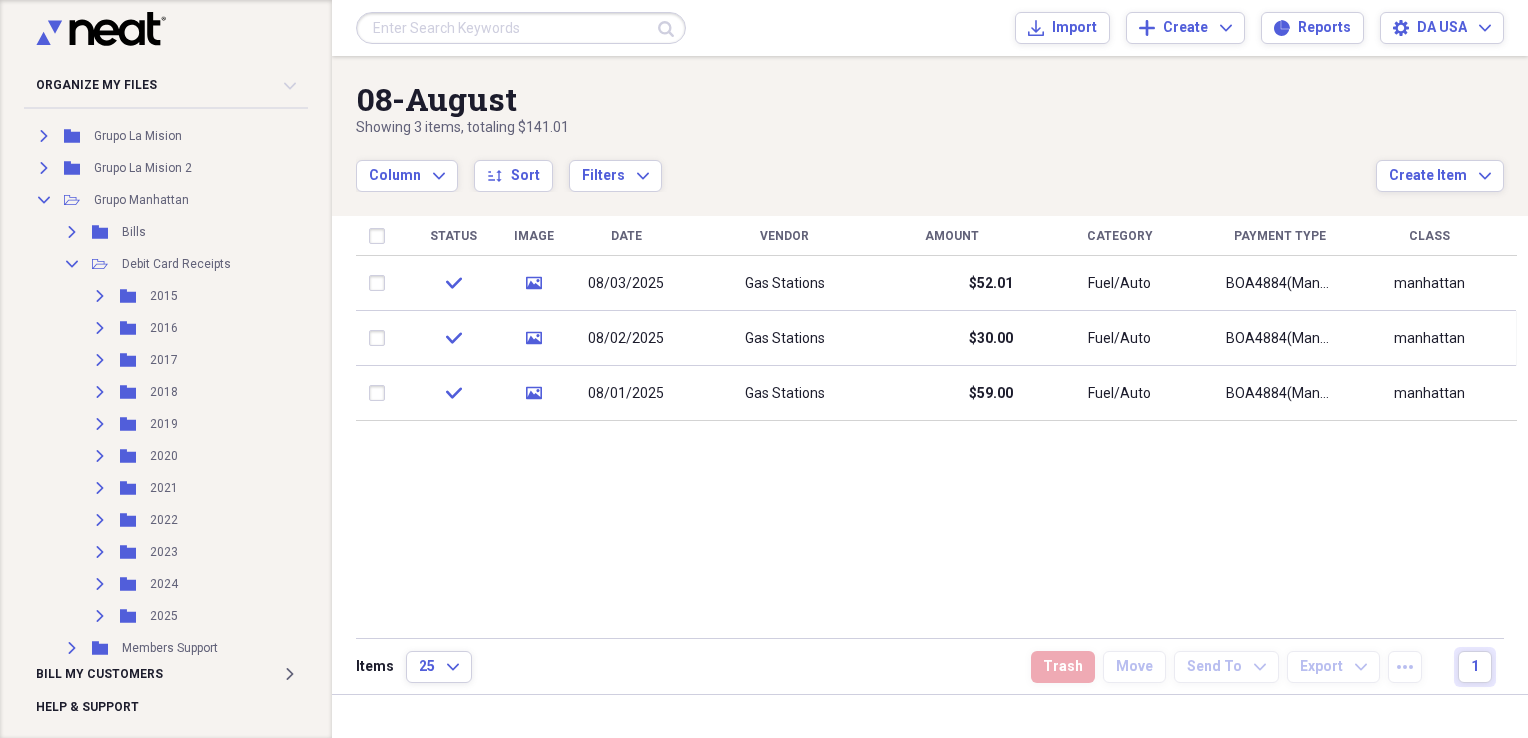 scroll, scrollTop: 217, scrollLeft: 0, axis: vertical 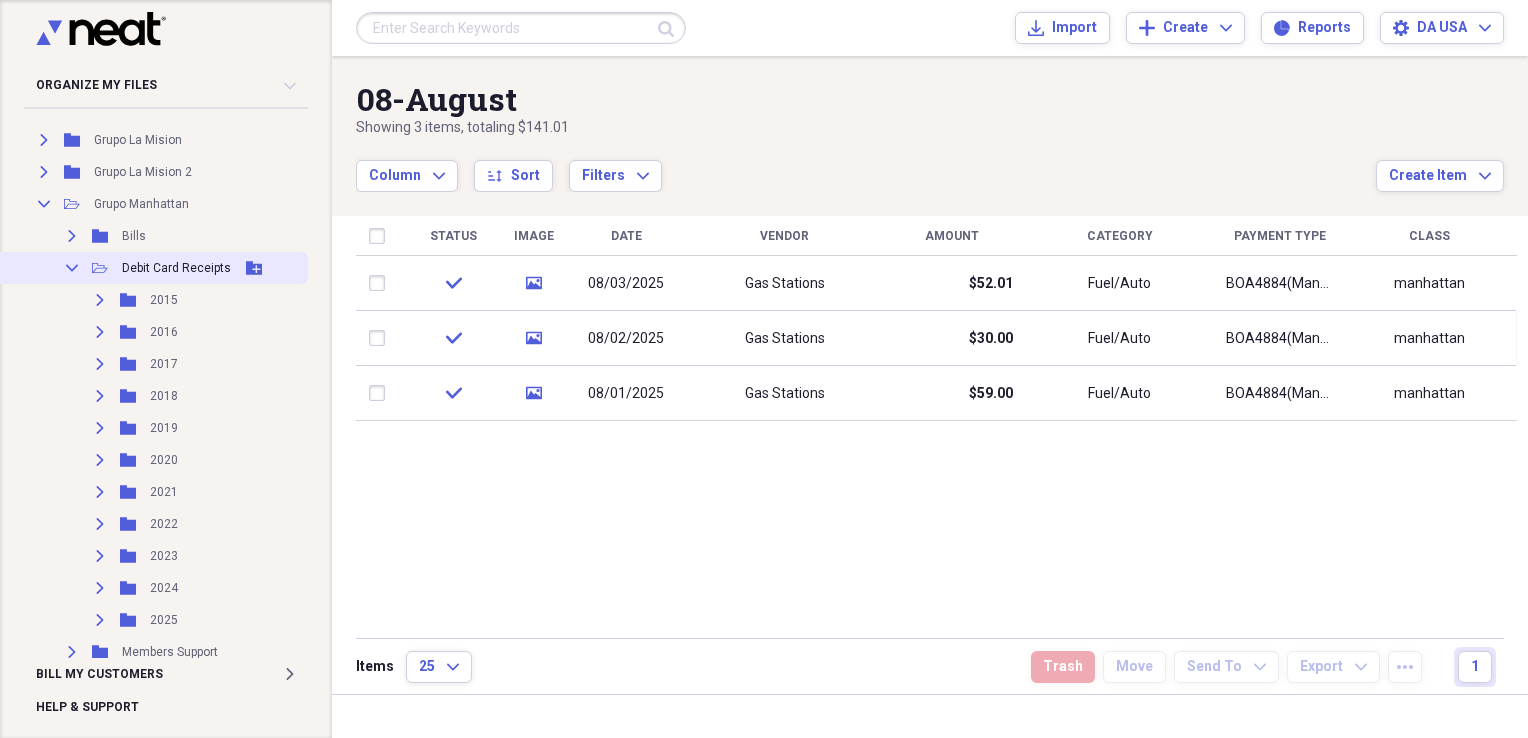click 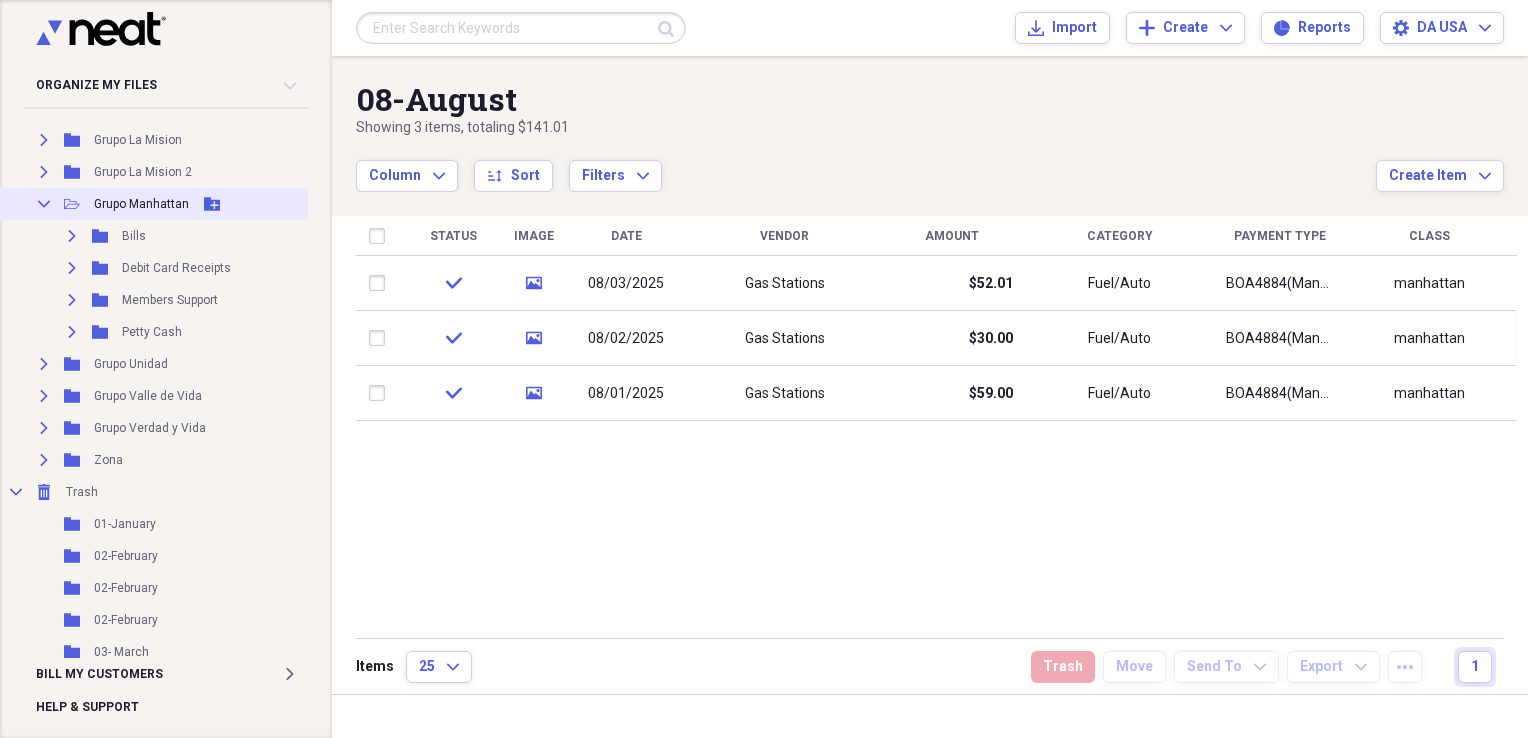 click on "Collapse" 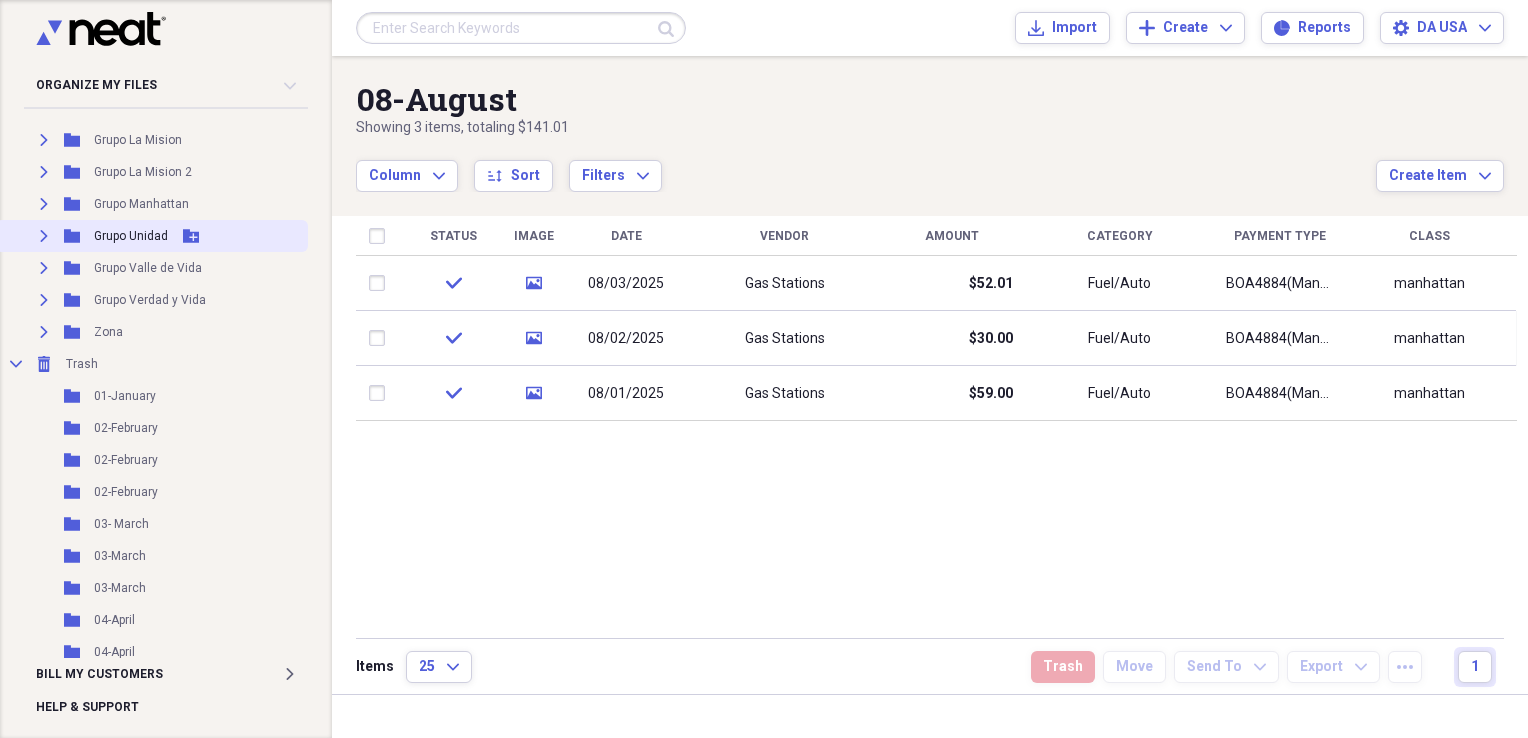 click on "Expand" 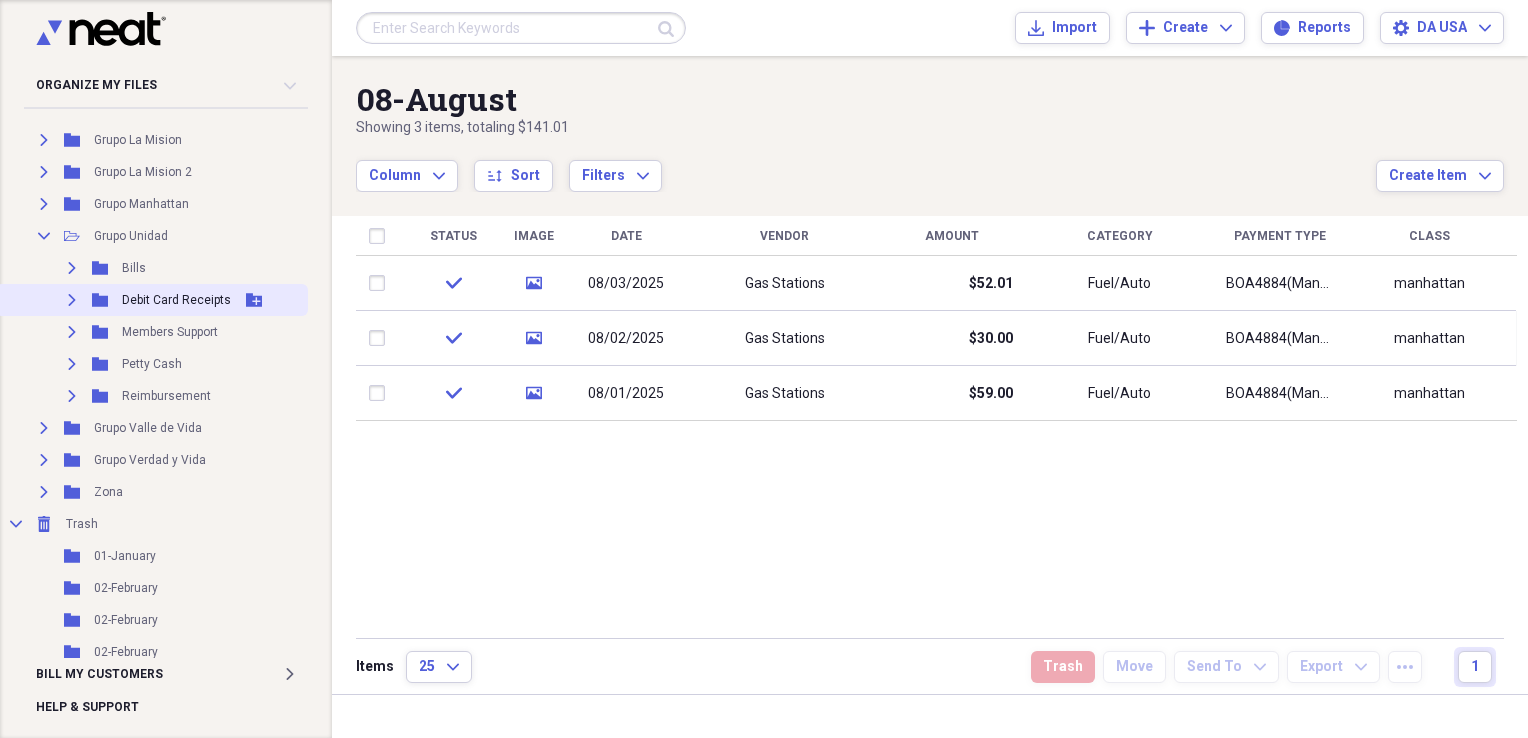 click on "Expand" 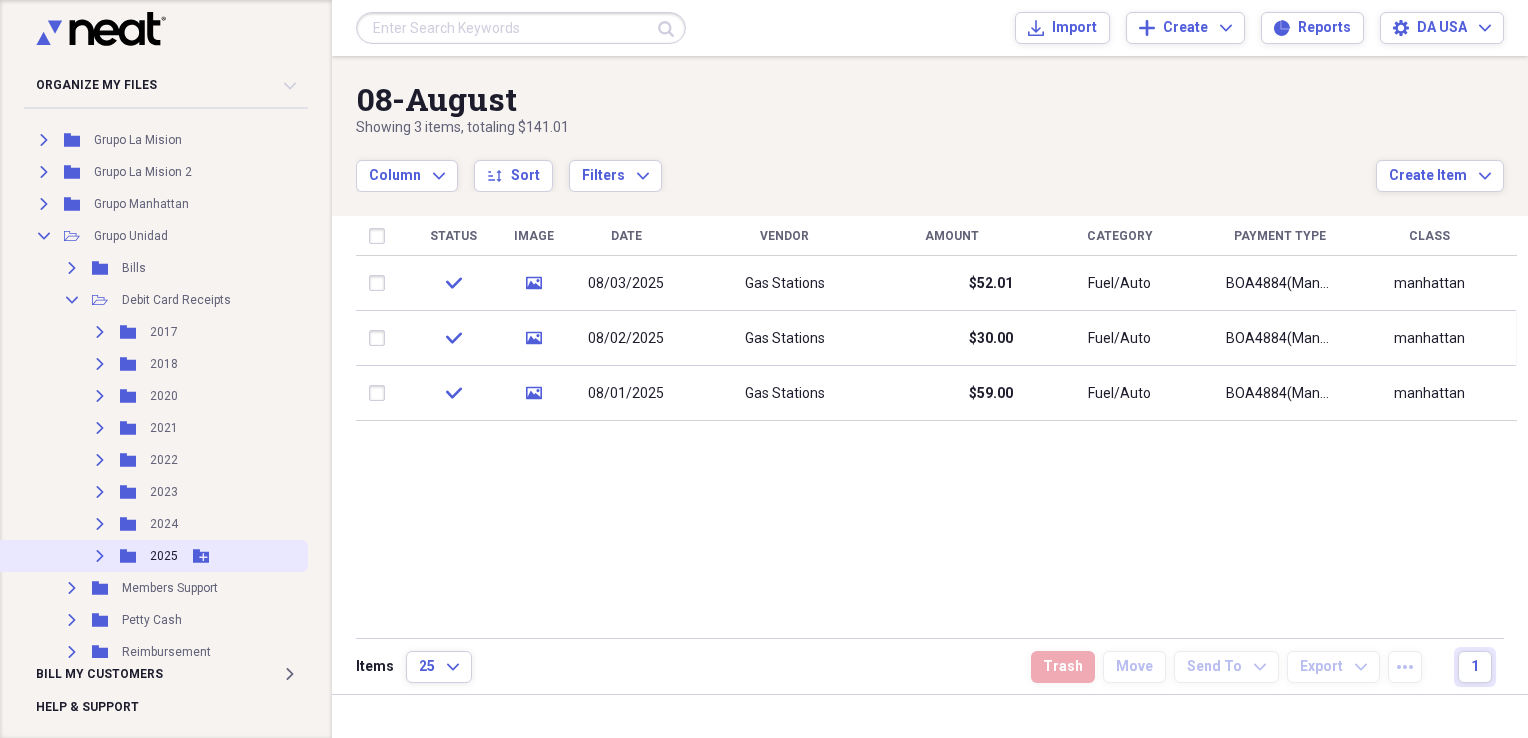click on "Expand" 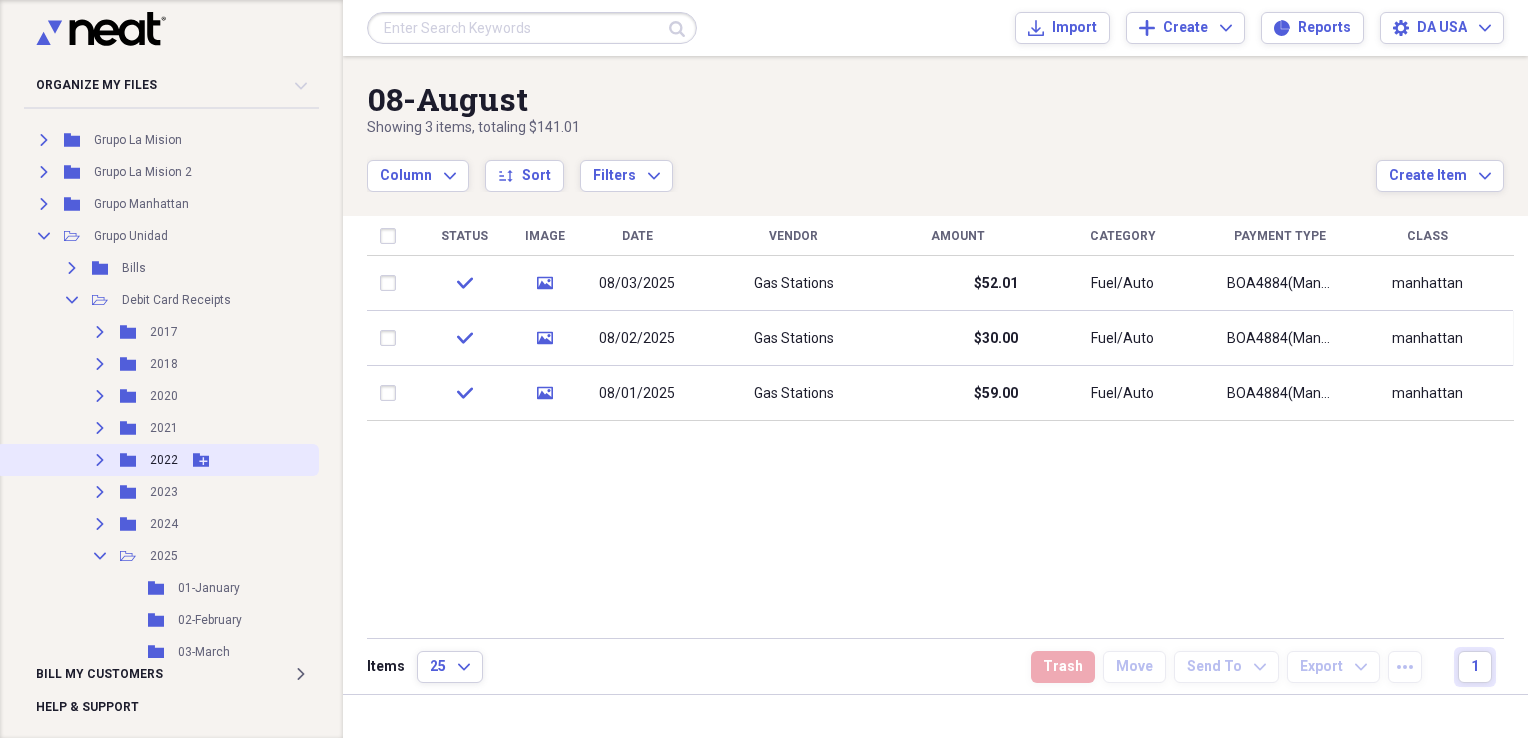 scroll, scrollTop: 1184, scrollLeft: 0, axis: vertical 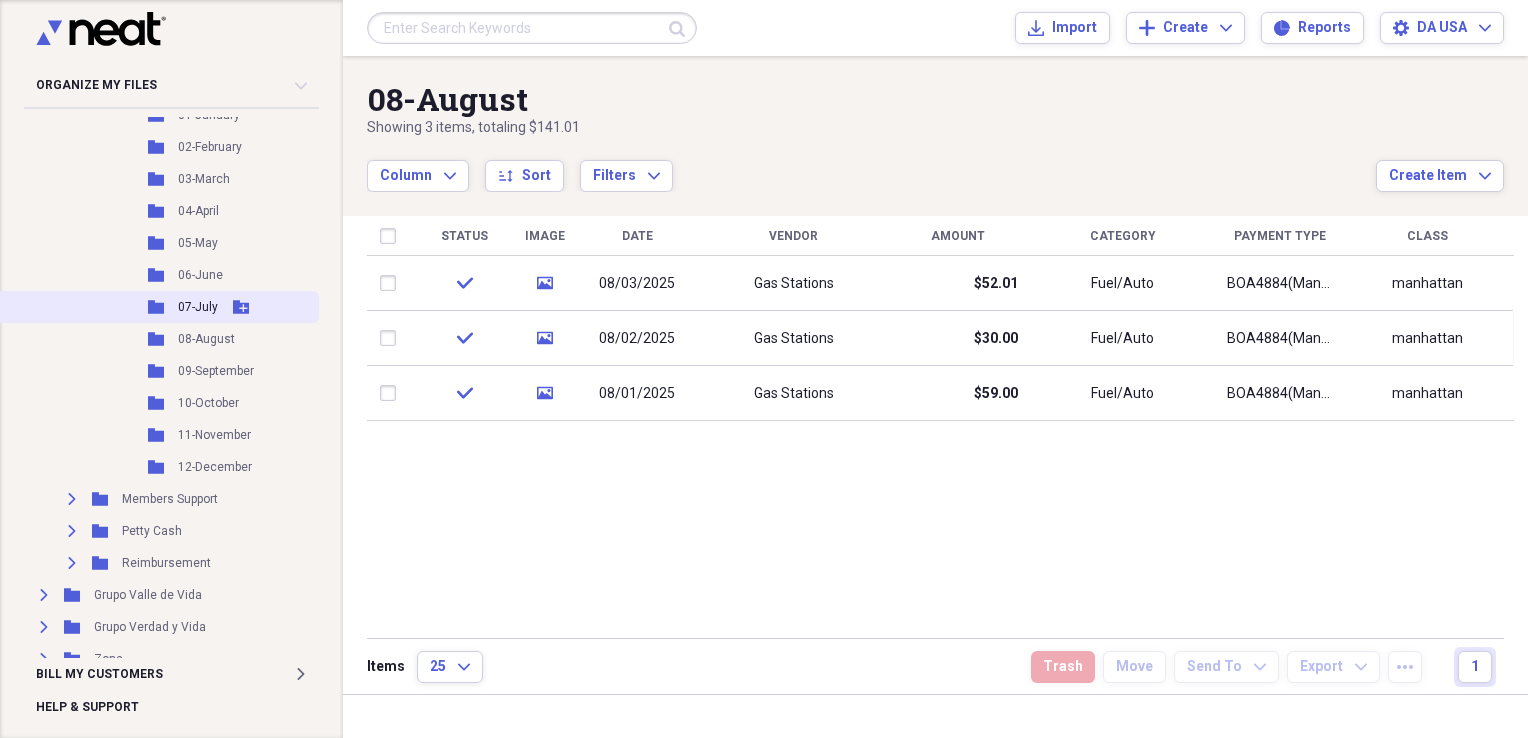 click on "07-July" at bounding box center (198, 307) 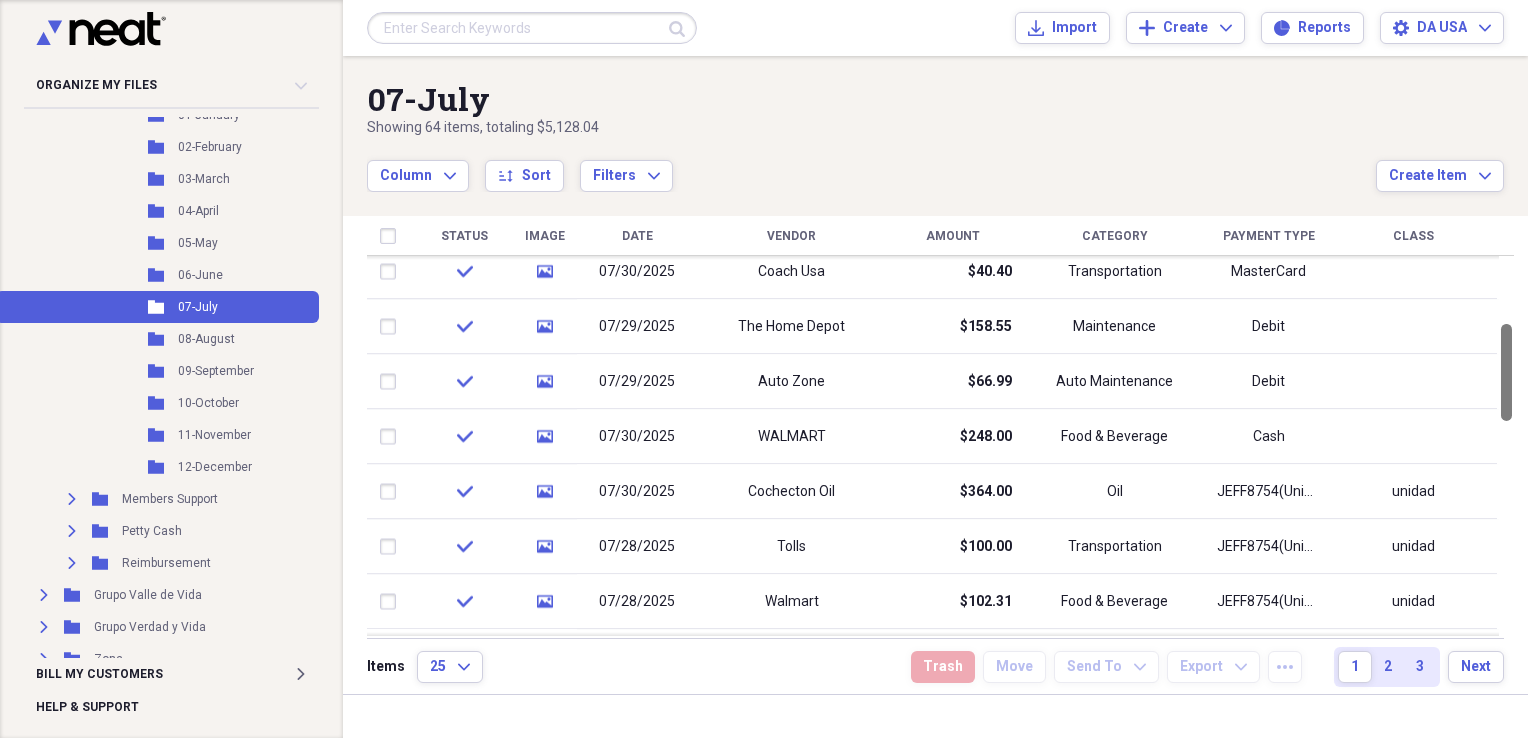 drag, startPoint x: 1521, startPoint y: 585, endPoint x: 1531, endPoint y: 374, distance: 211.23683 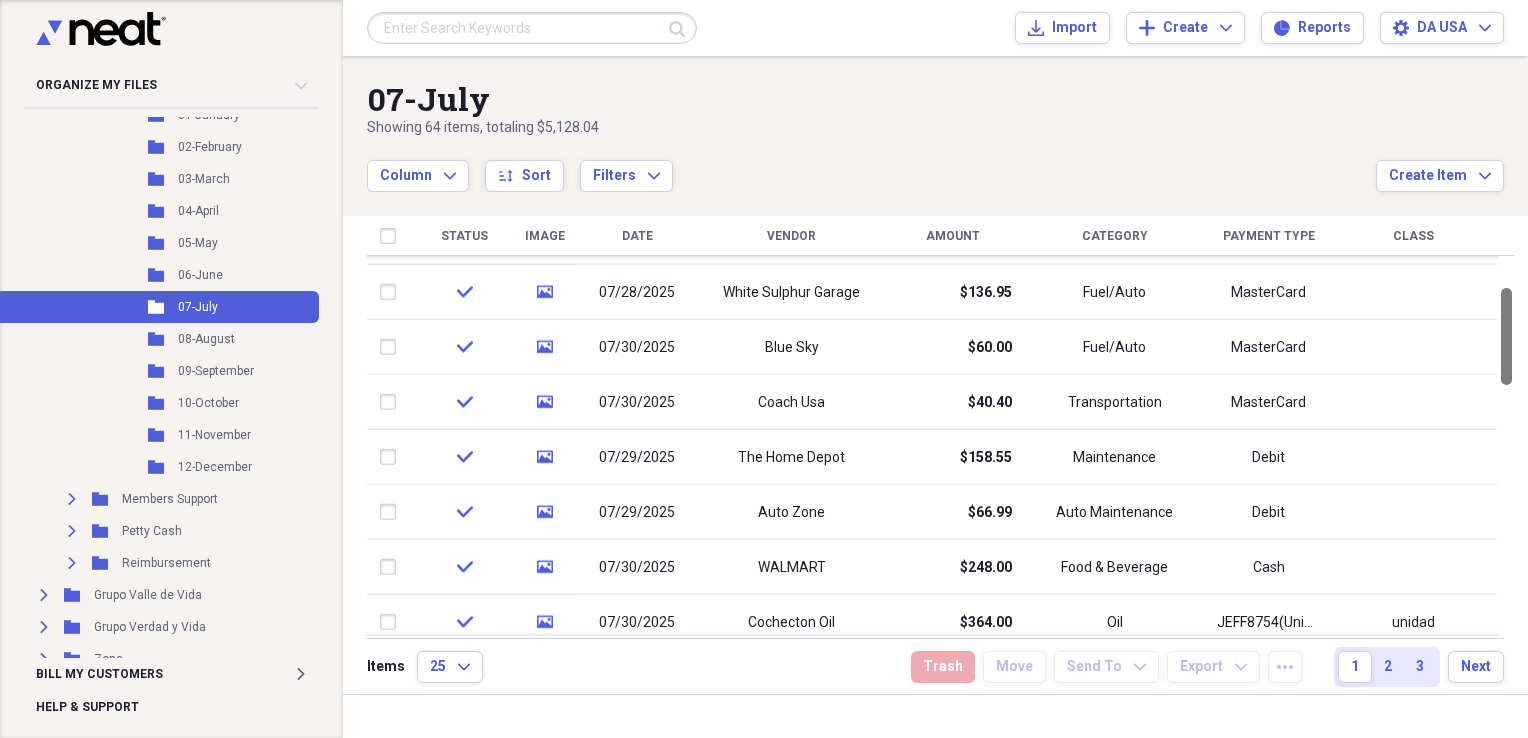 drag, startPoint x: 1516, startPoint y: 391, endPoint x: 1520, endPoint y: 355, distance: 36.221542 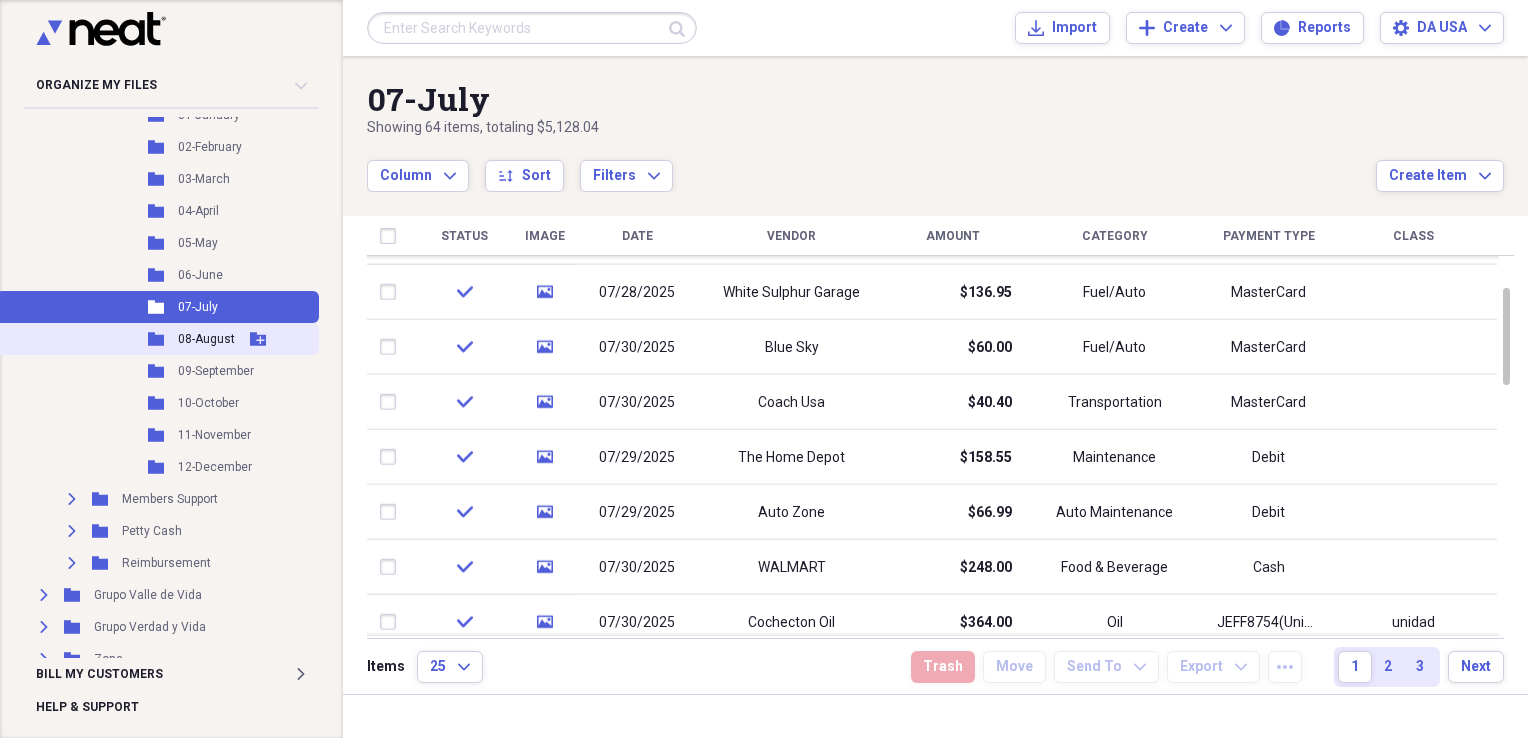 click on "08-August" at bounding box center [206, 339] 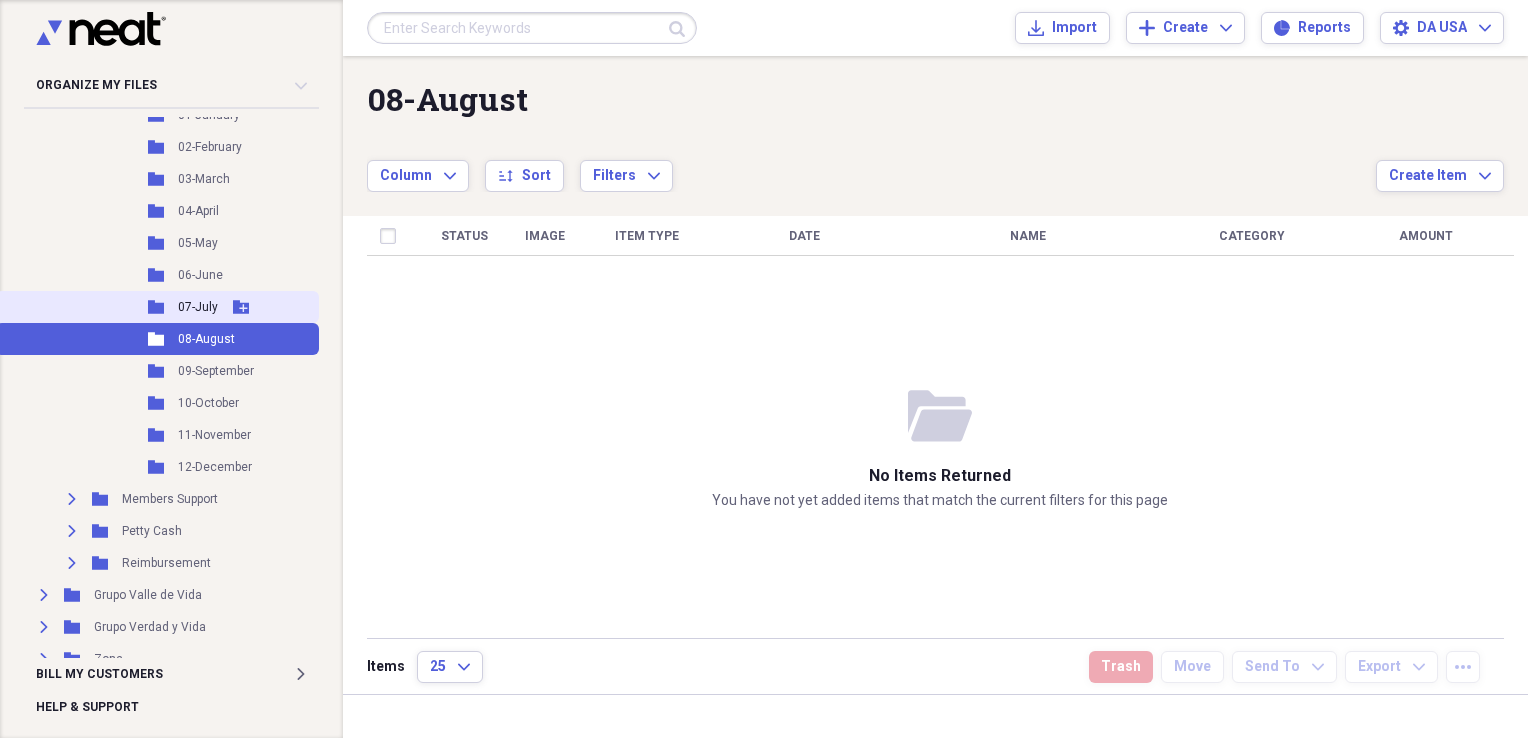 click on "07-July" at bounding box center [198, 307] 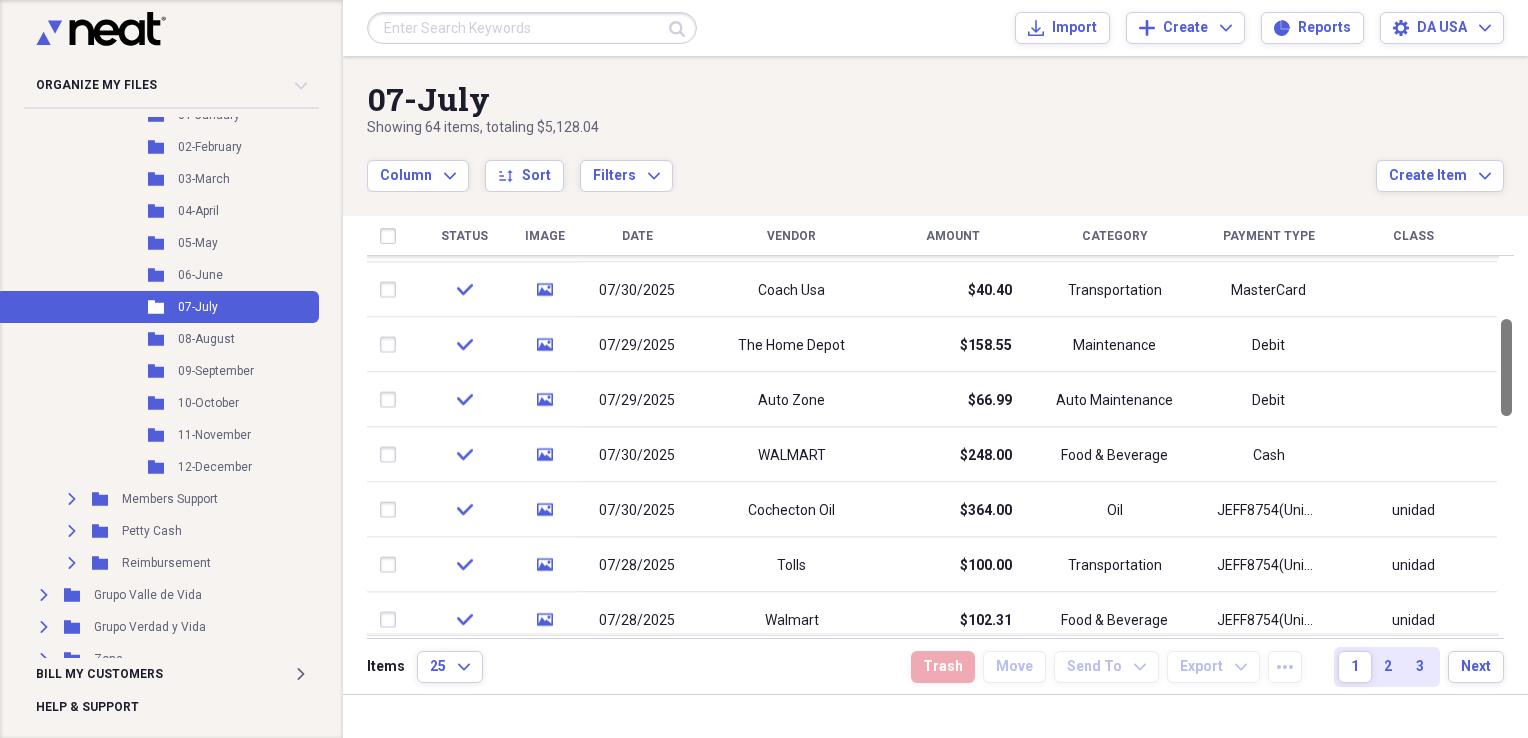 drag, startPoint x: 1521, startPoint y: 319, endPoint x: 1521, endPoint y: 378, distance: 59 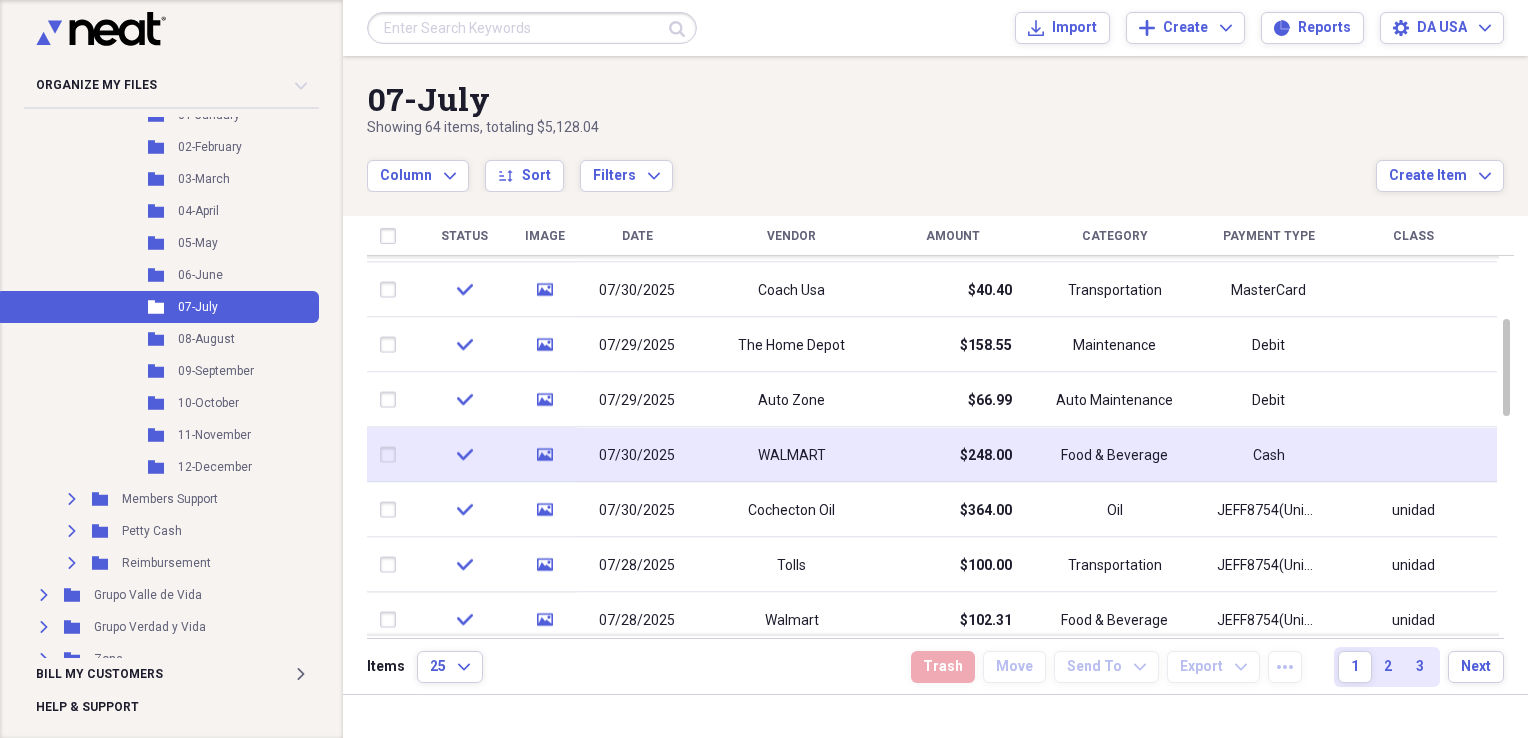 click on "WALMART" at bounding box center (792, 455) 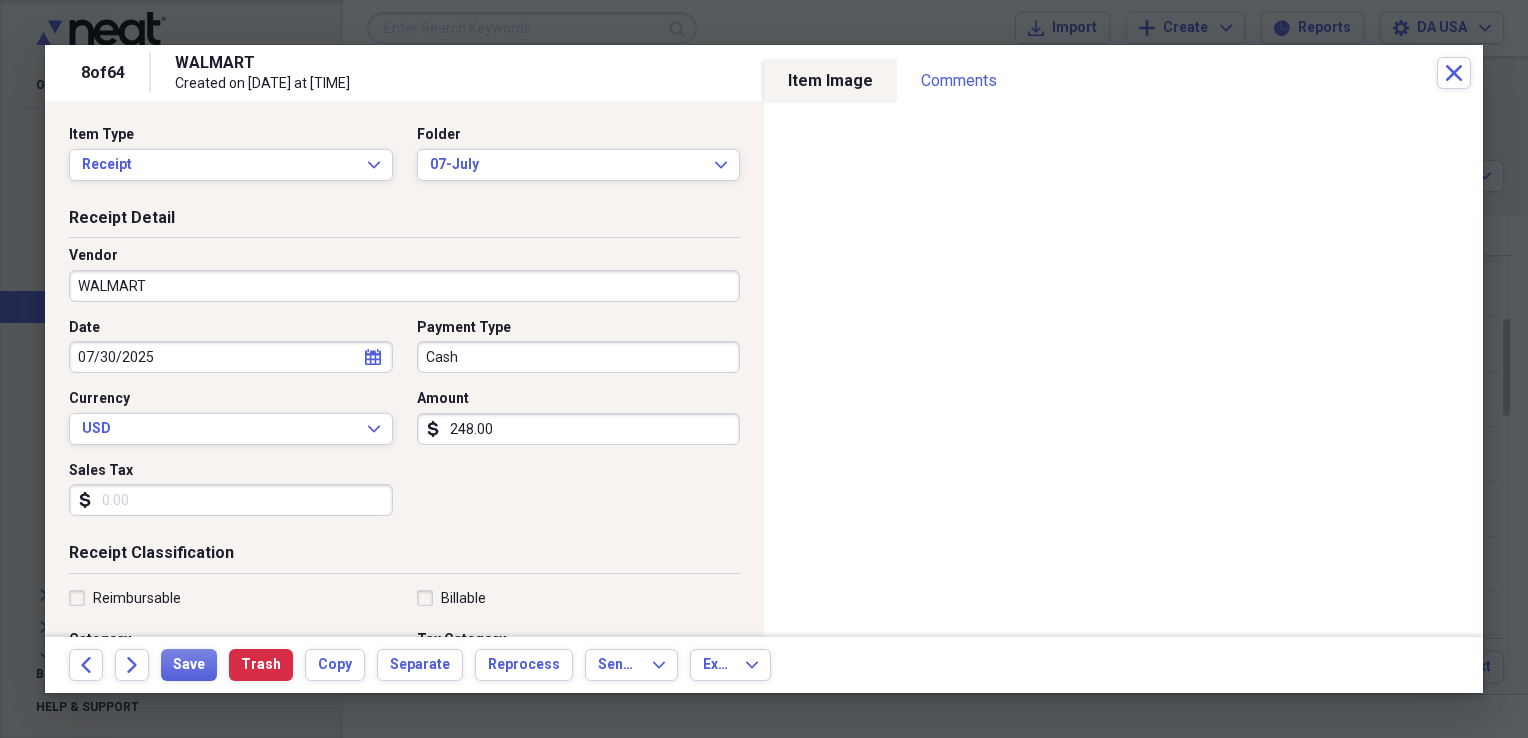 click on "WALMART" at bounding box center [404, 286] 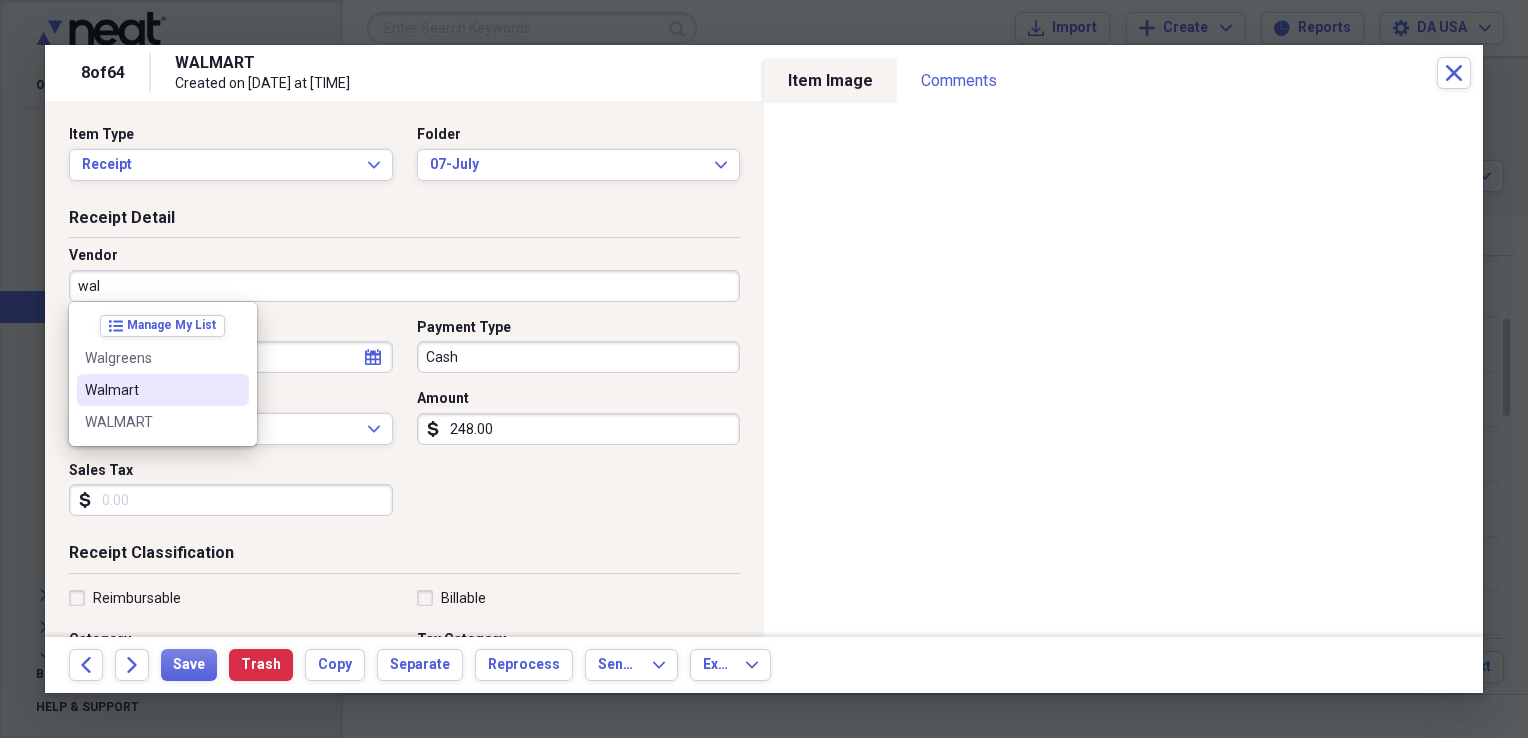 click on "Walmart" at bounding box center [151, 390] 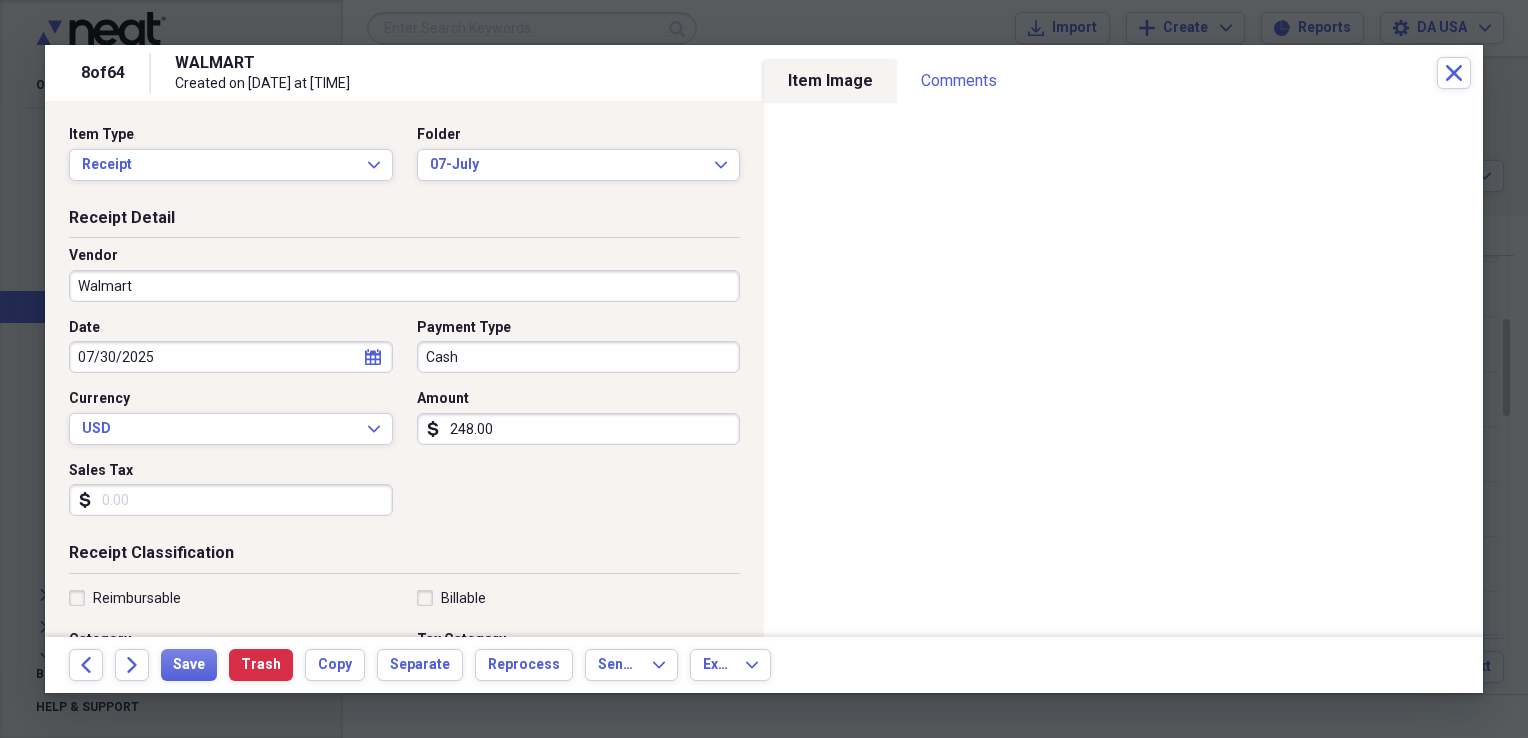 click on "Cash" at bounding box center [579, 357] 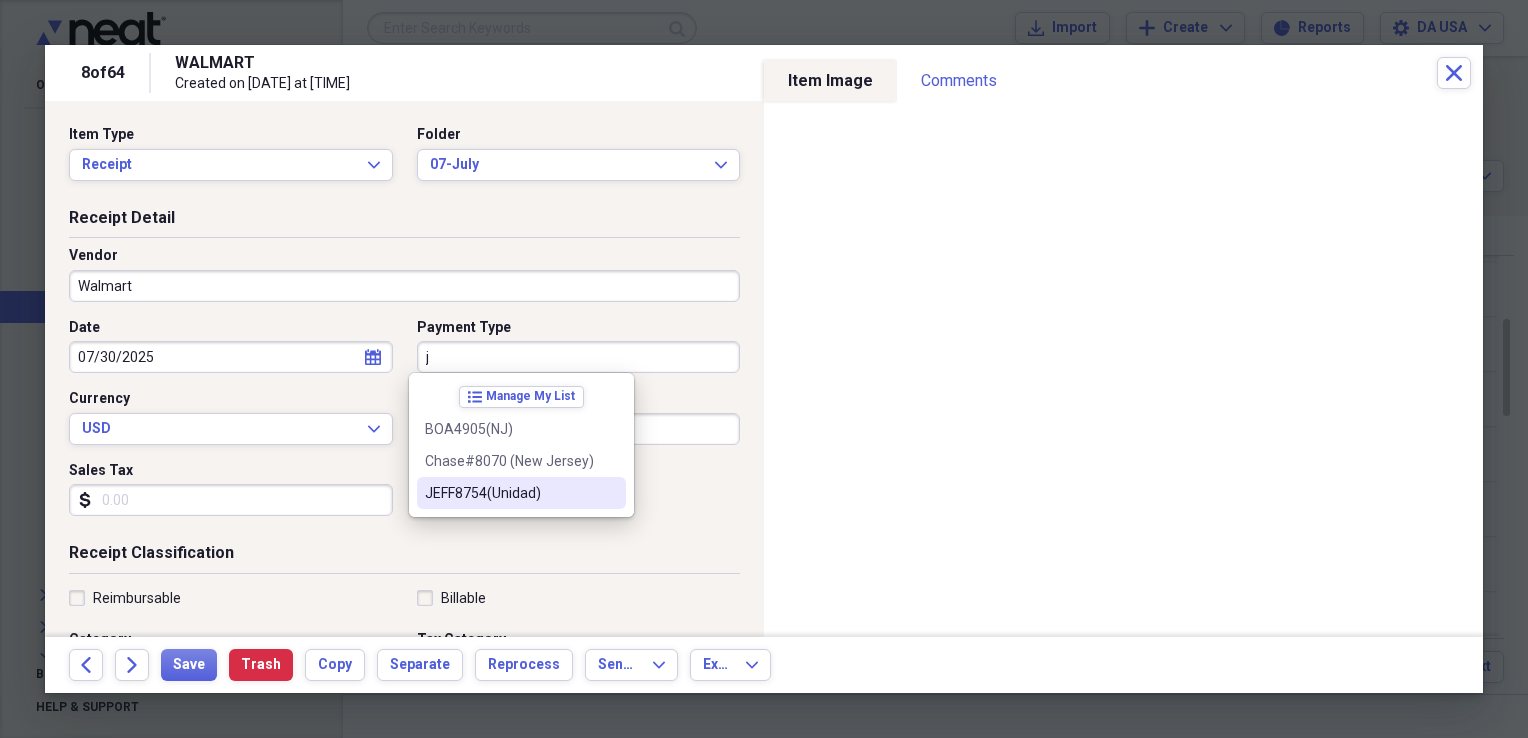 click on "JEFF8754(Unidad)" at bounding box center (509, 493) 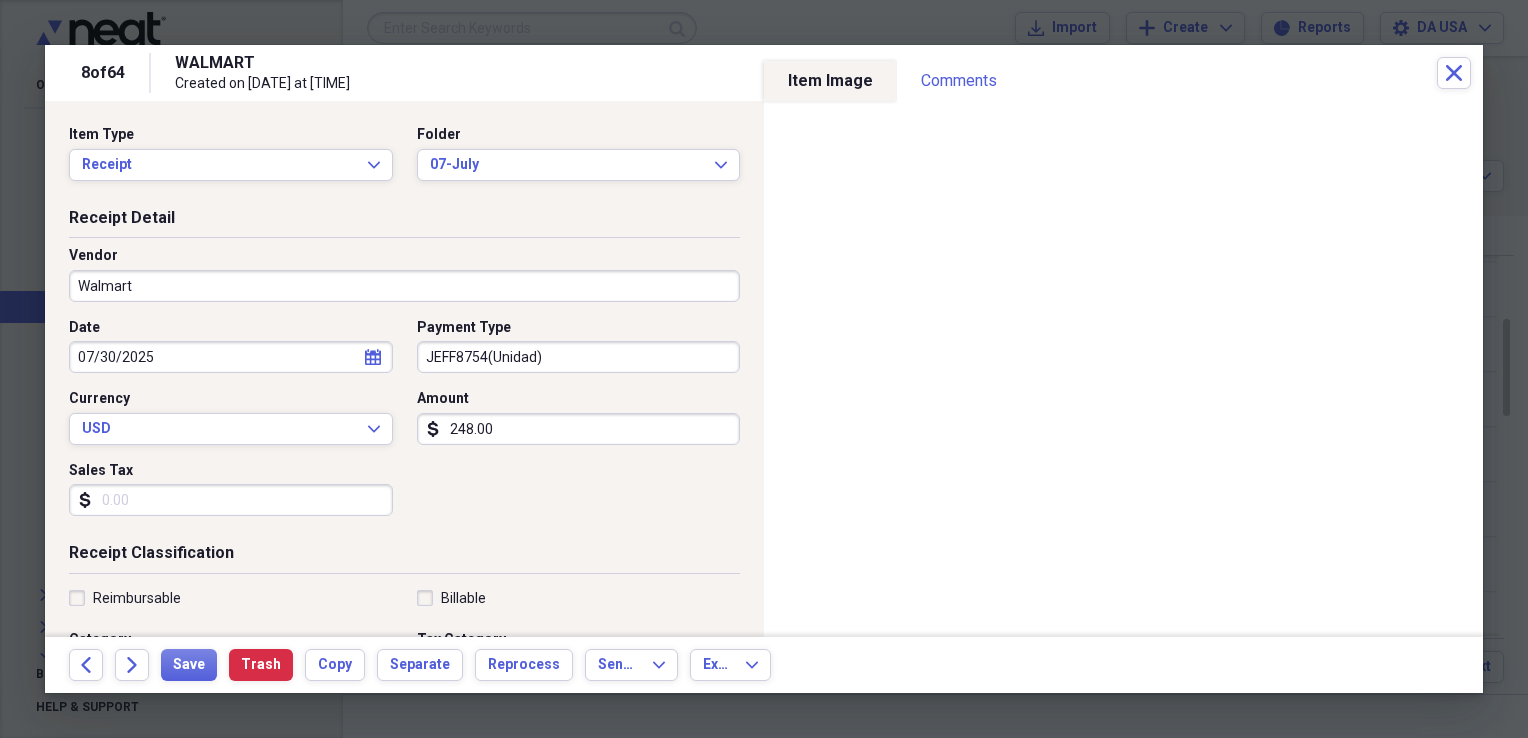 scroll, scrollTop: 483, scrollLeft: 0, axis: vertical 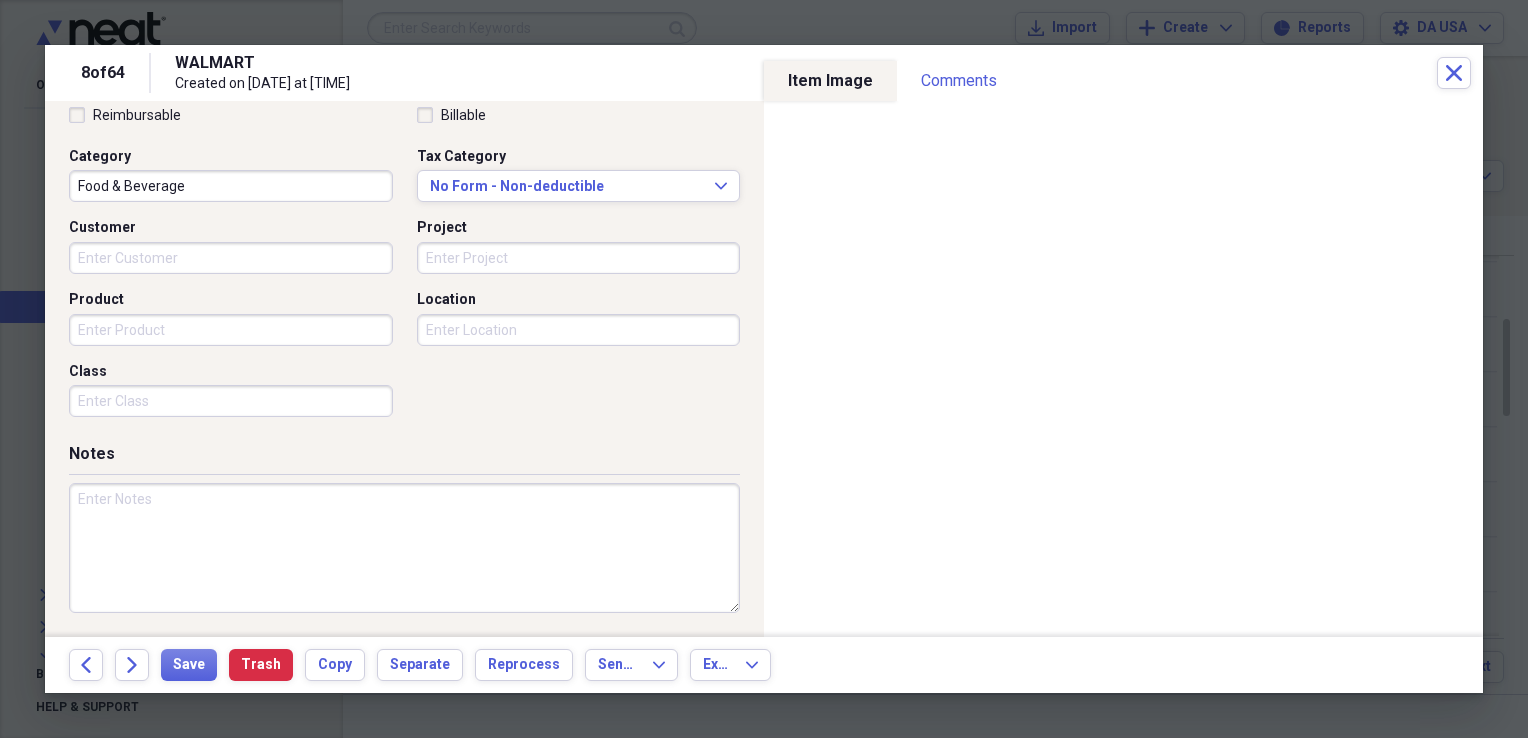 click on "Food & Beverage" at bounding box center [231, 186] 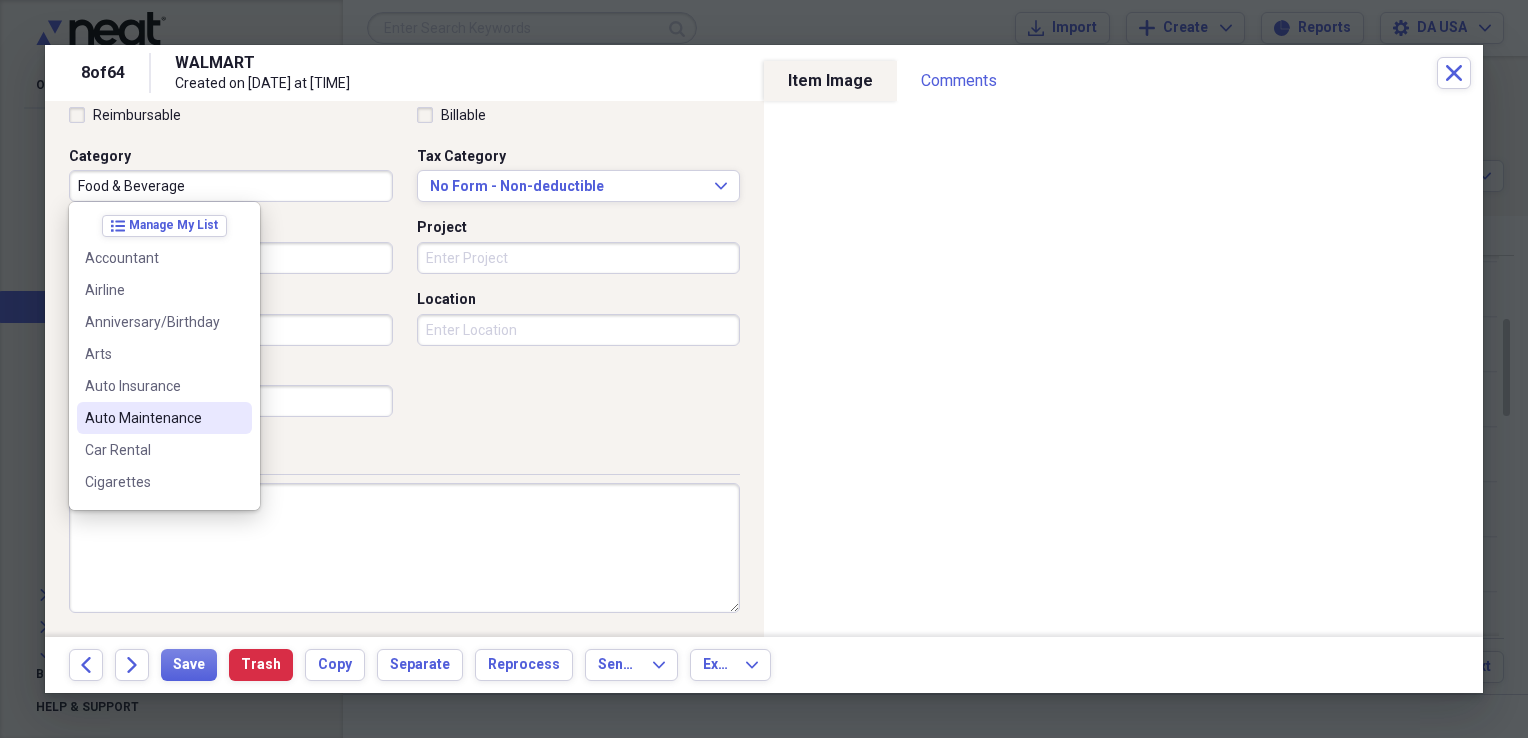 click on "Auto Maintenance" at bounding box center (152, 418) 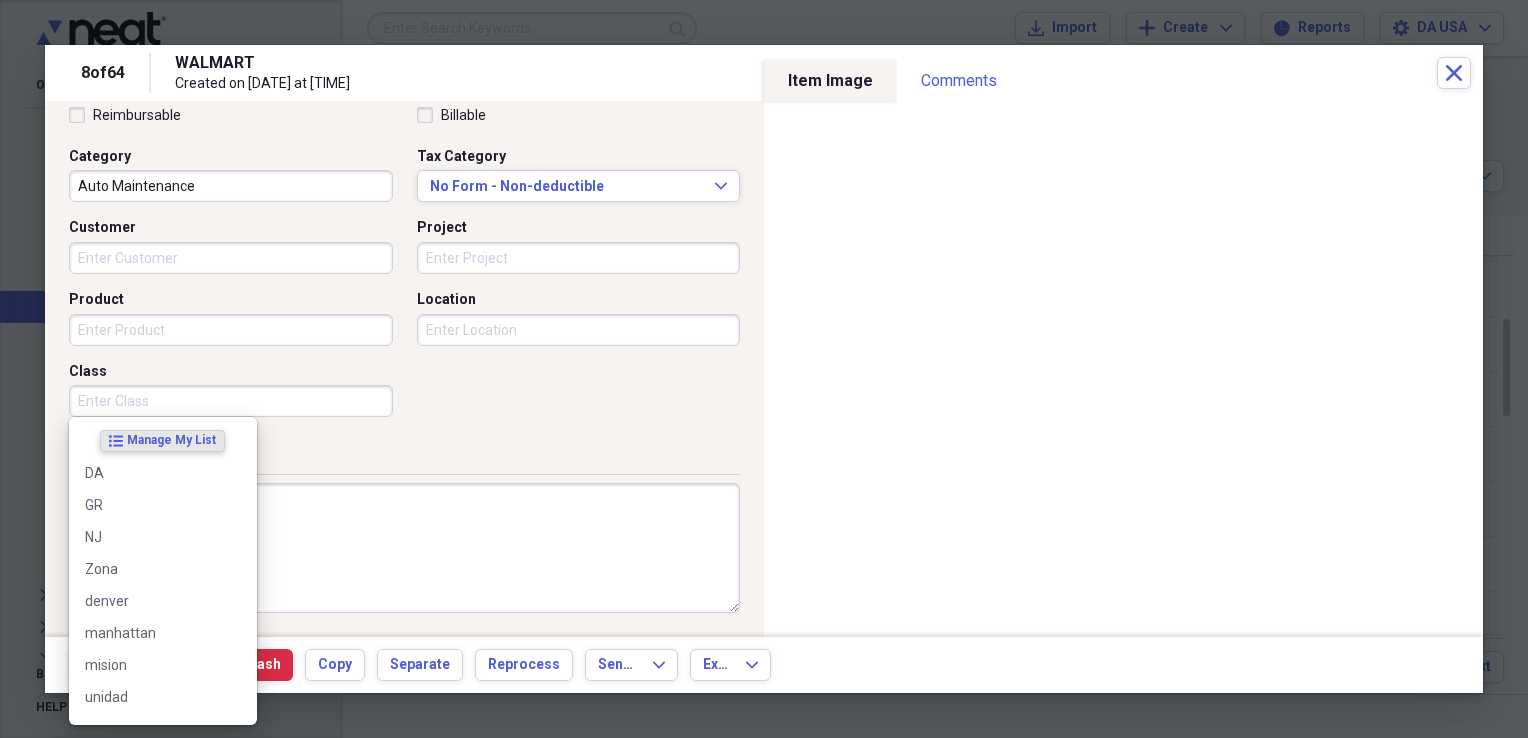 click on "Class" at bounding box center (231, 401) 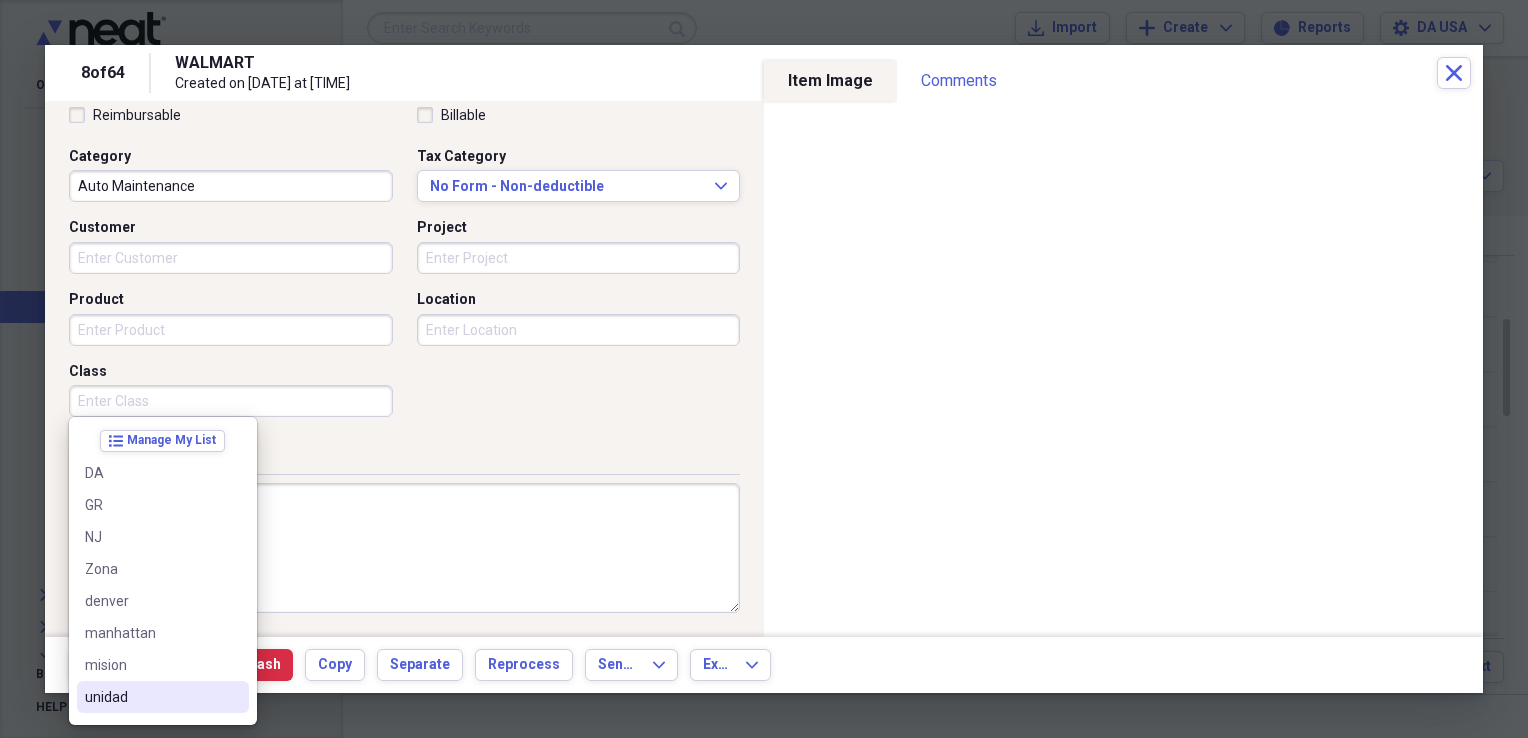 click on "unidad" at bounding box center [151, 697] 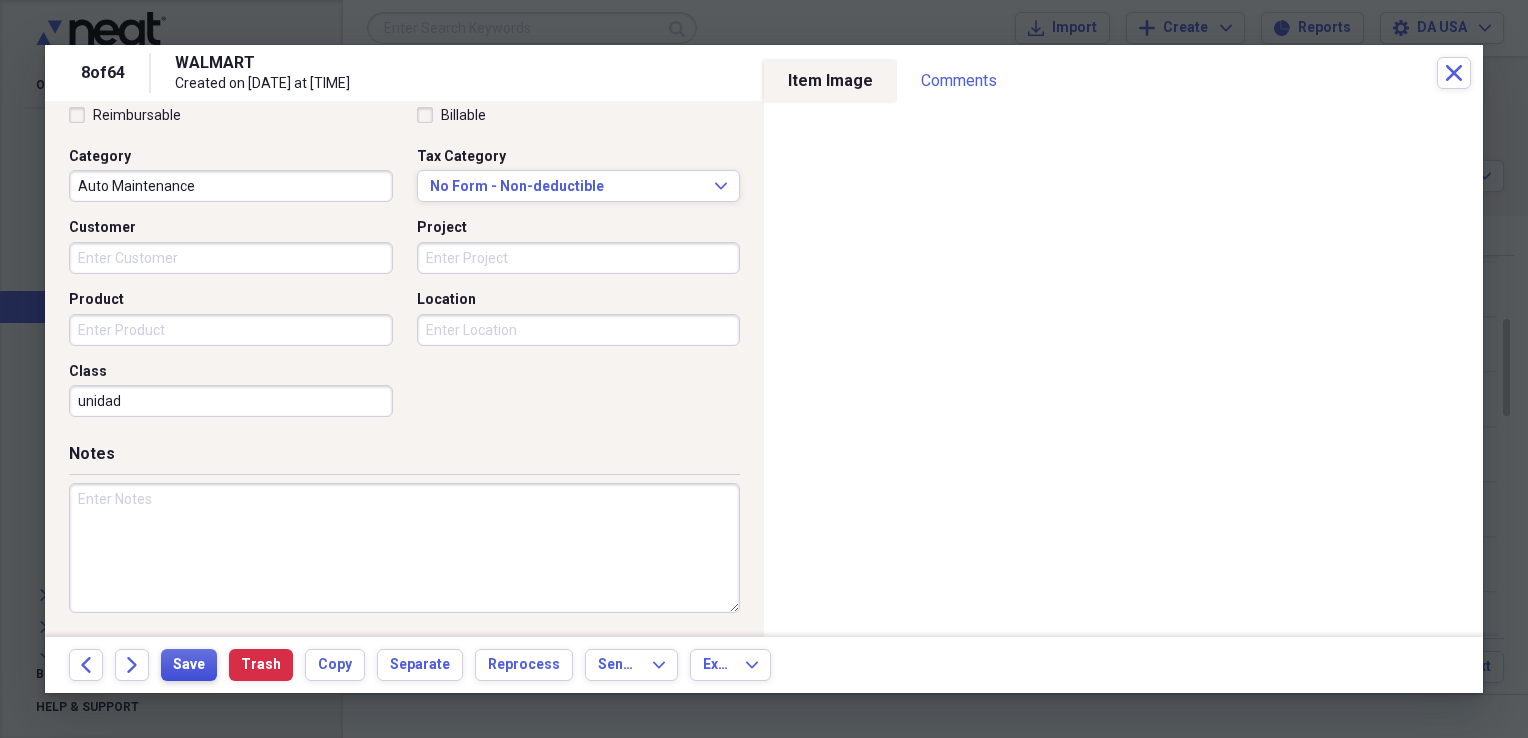 click on "Save" at bounding box center (189, 665) 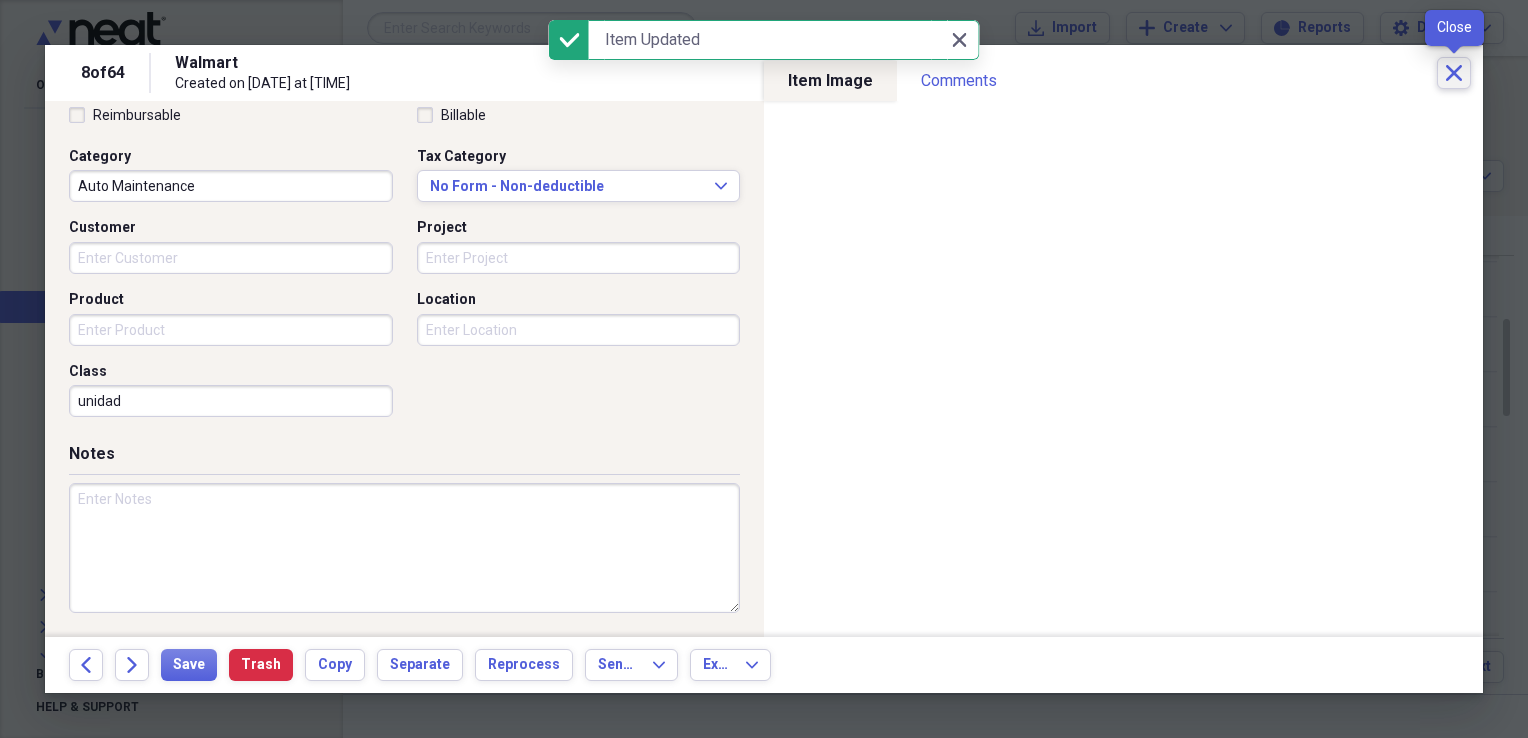 click on "Close" 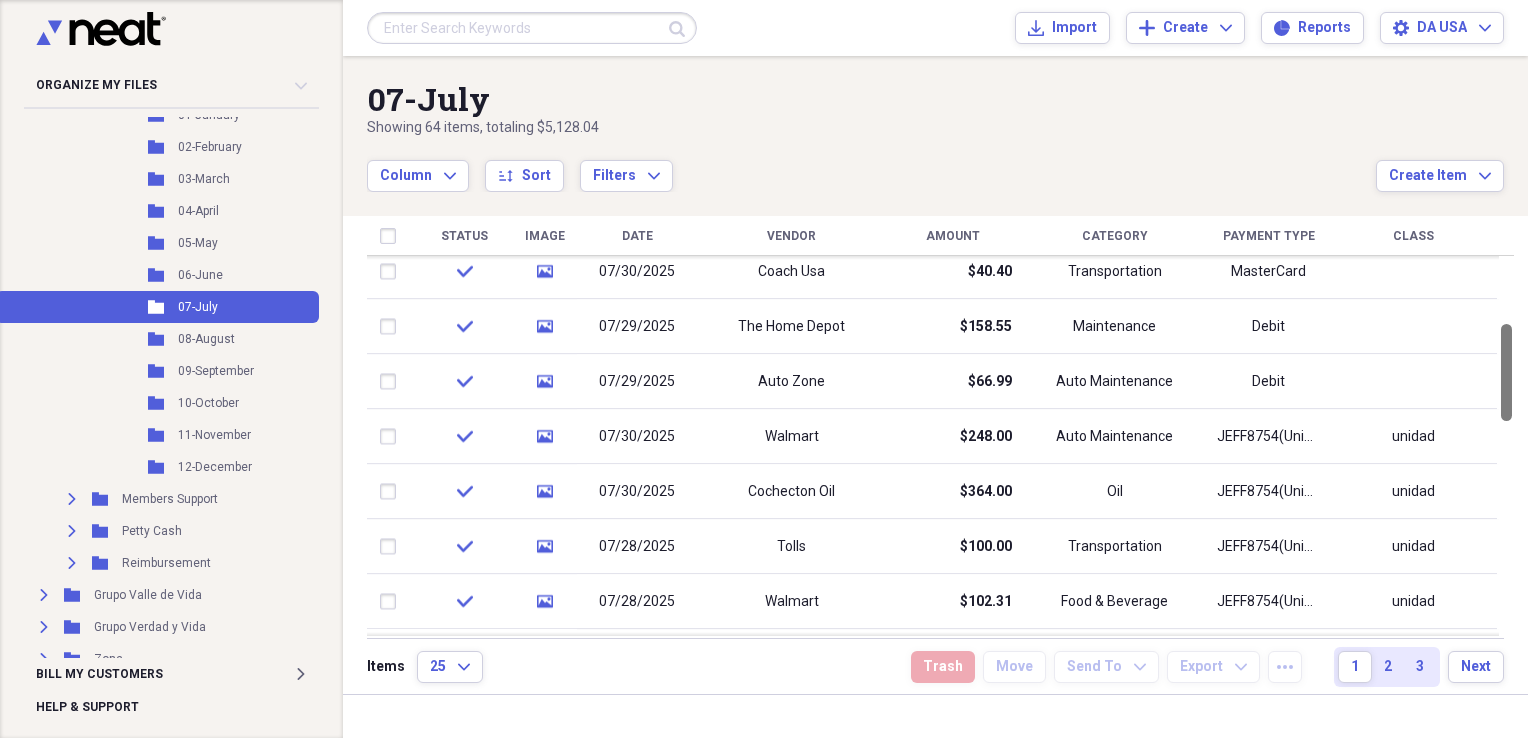 drag, startPoint x: 1520, startPoint y: 321, endPoint x: 1524, endPoint y: 385, distance: 64.12488 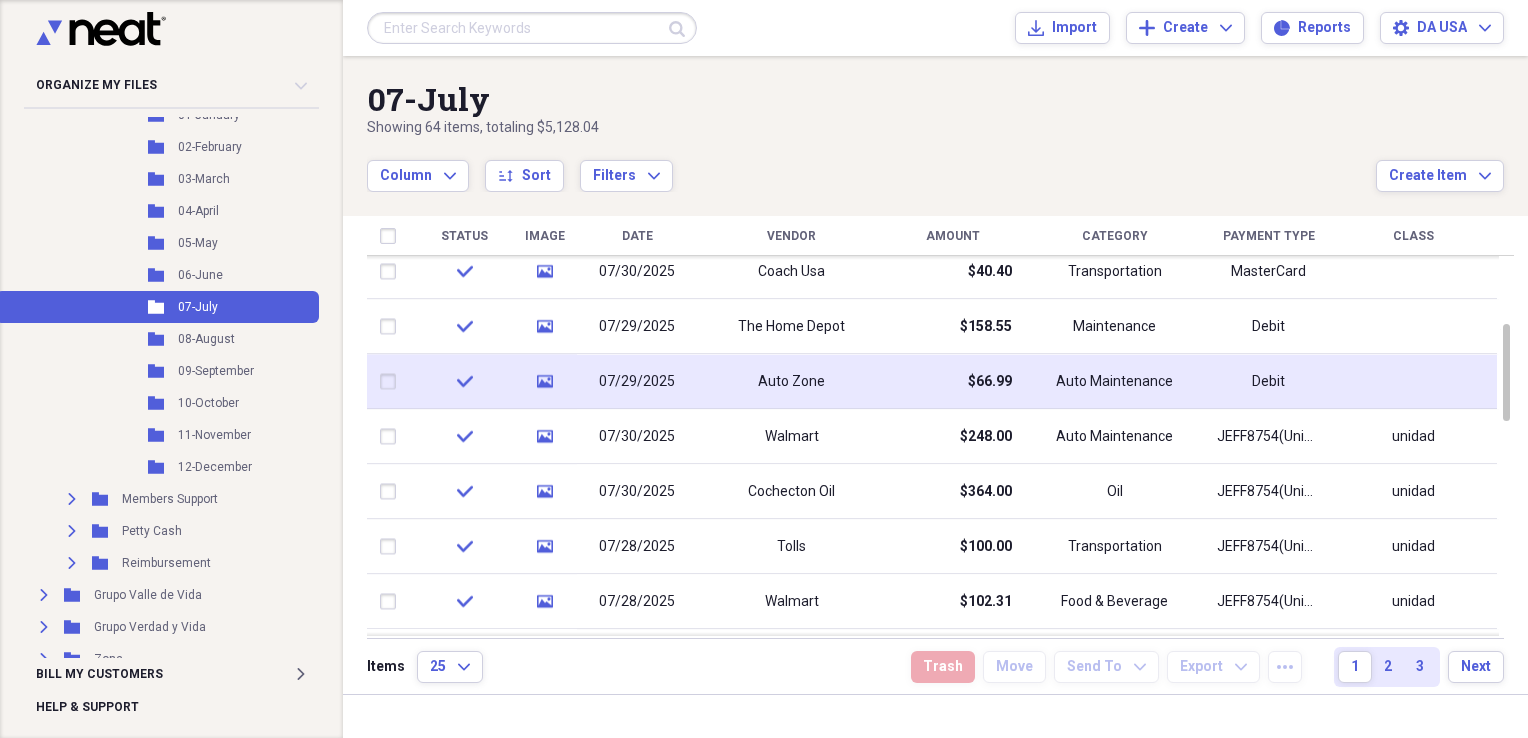 click on "Auto Zone" at bounding box center (791, 382) 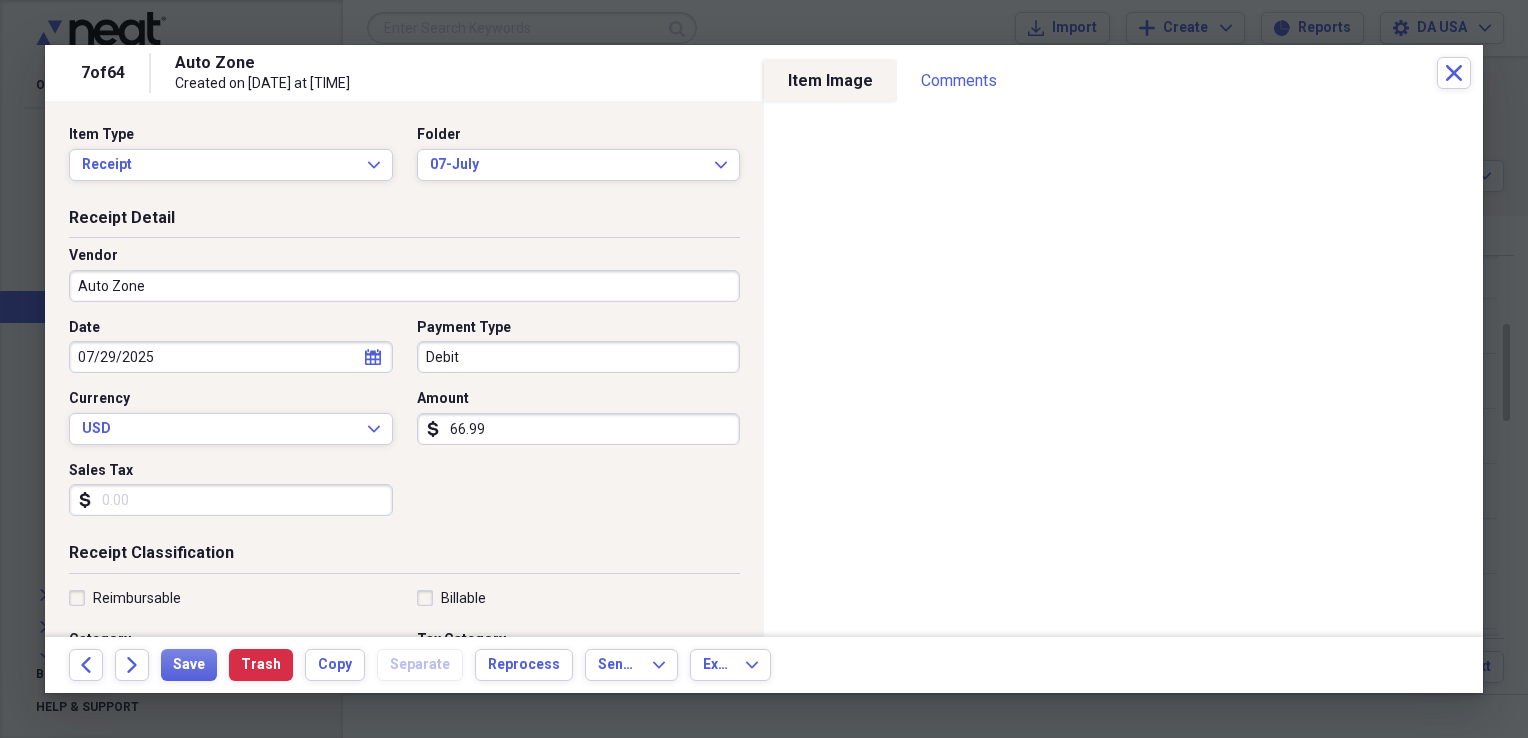 click on "Auto Zone" at bounding box center [404, 286] 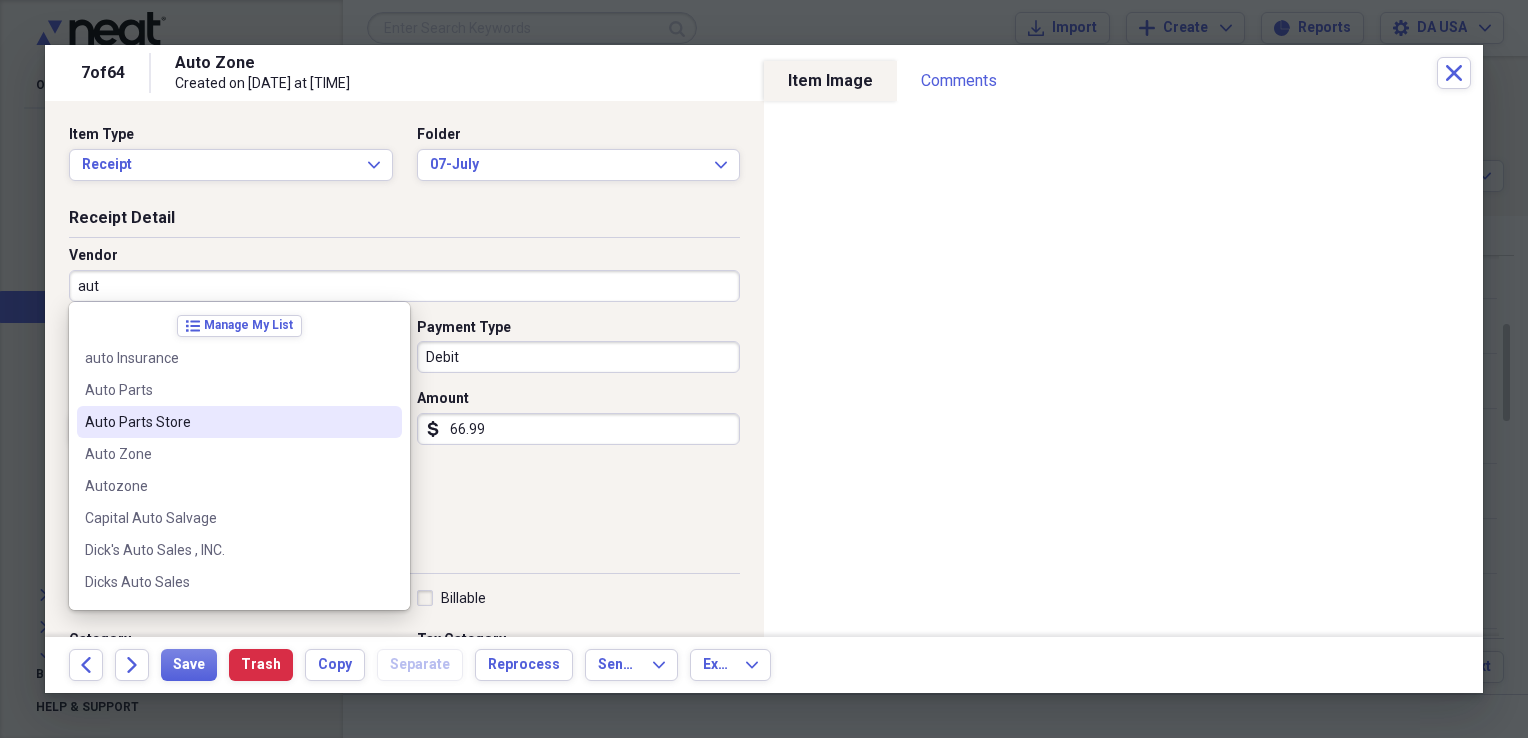 click on "Auto Parts Store" at bounding box center (227, 422) 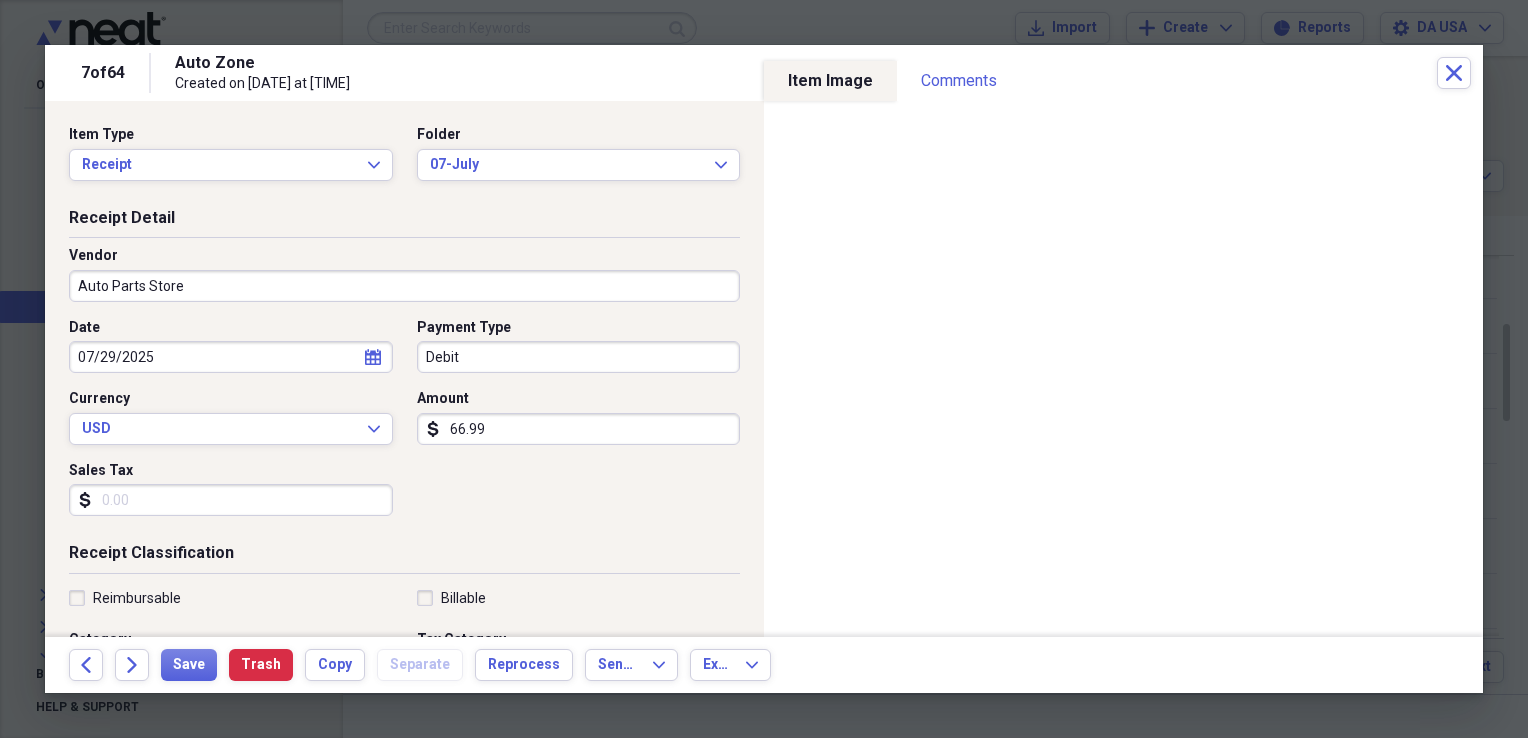 click on "Debit" at bounding box center [579, 357] 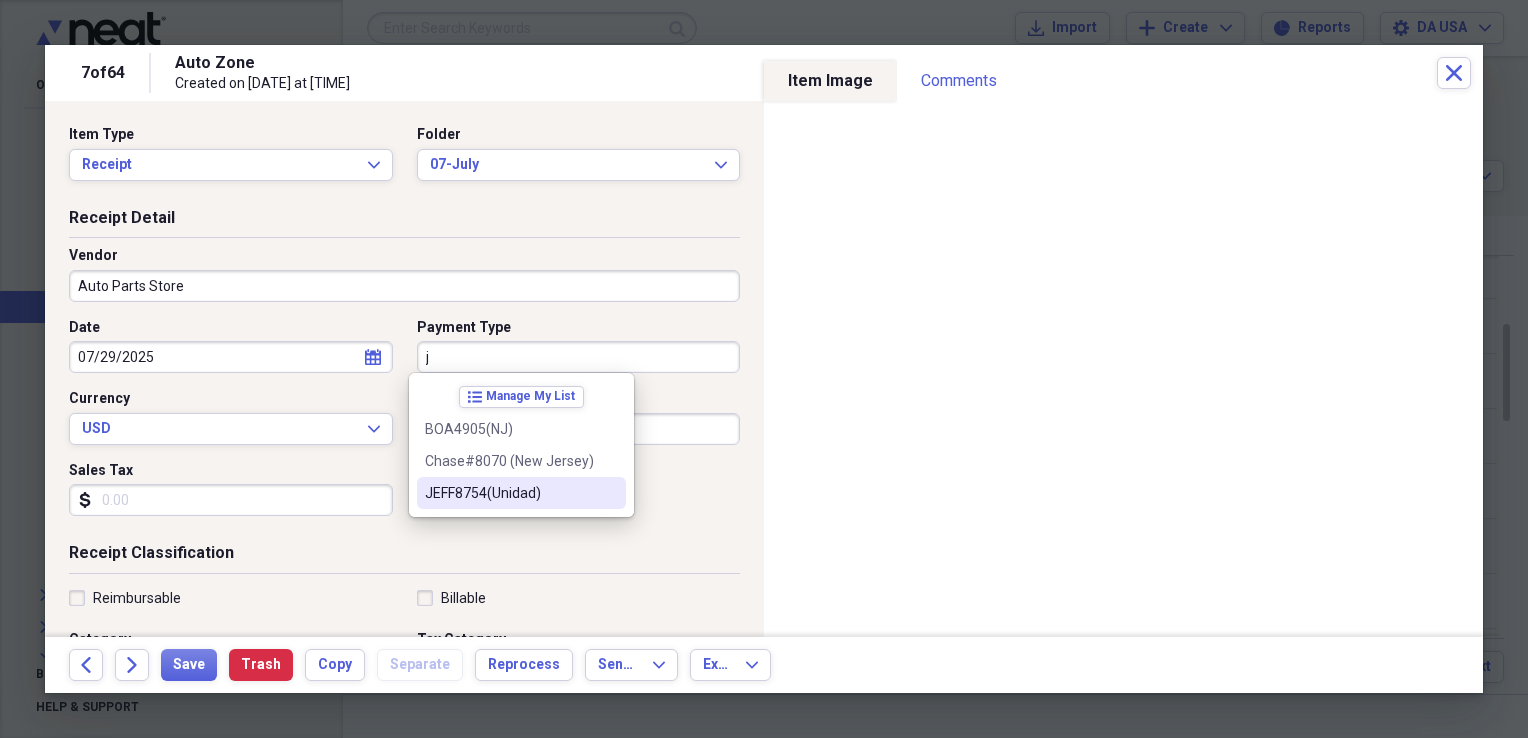 click on "JEFF8754(Unidad)" at bounding box center (509, 493) 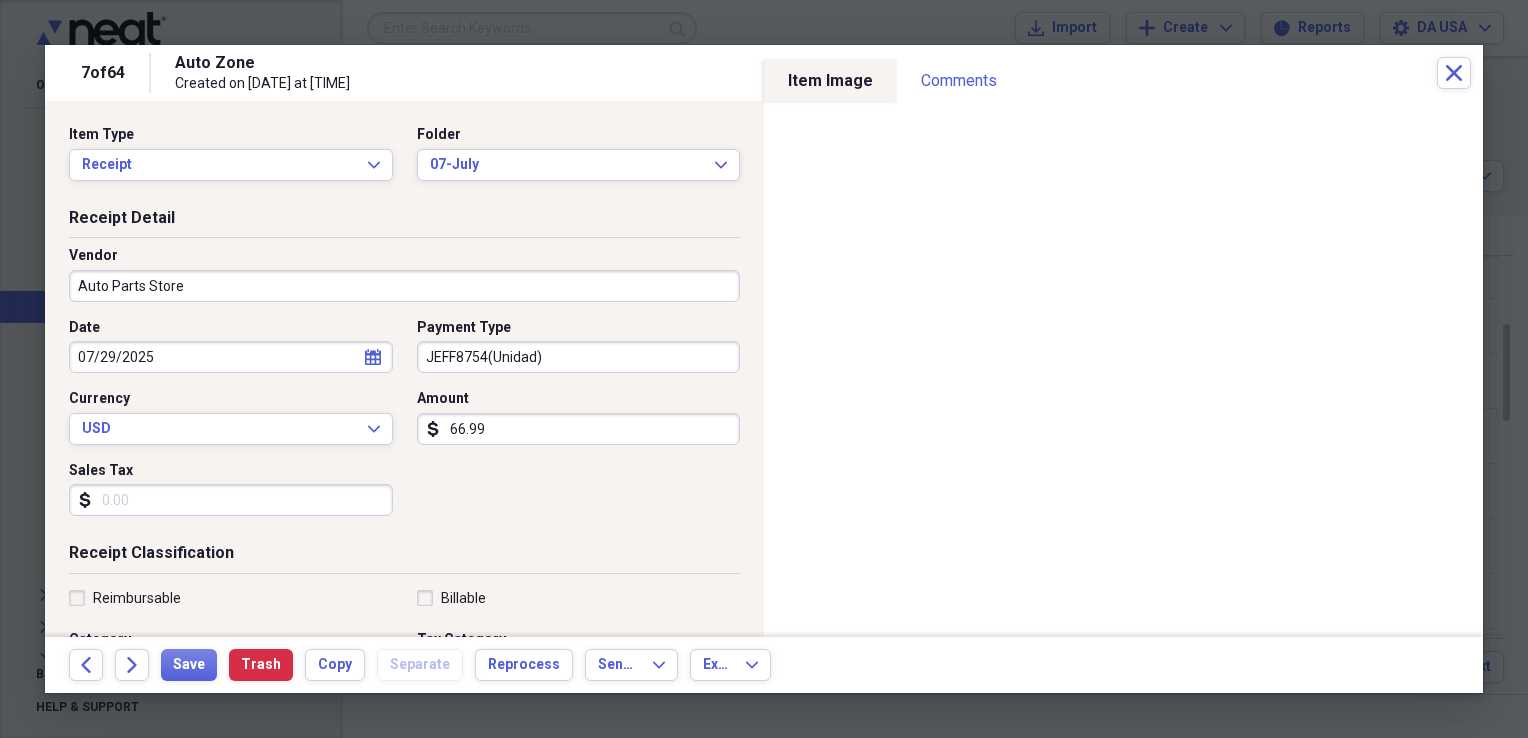 scroll, scrollTop: 483, scrollLeft: 0, axis: vertical 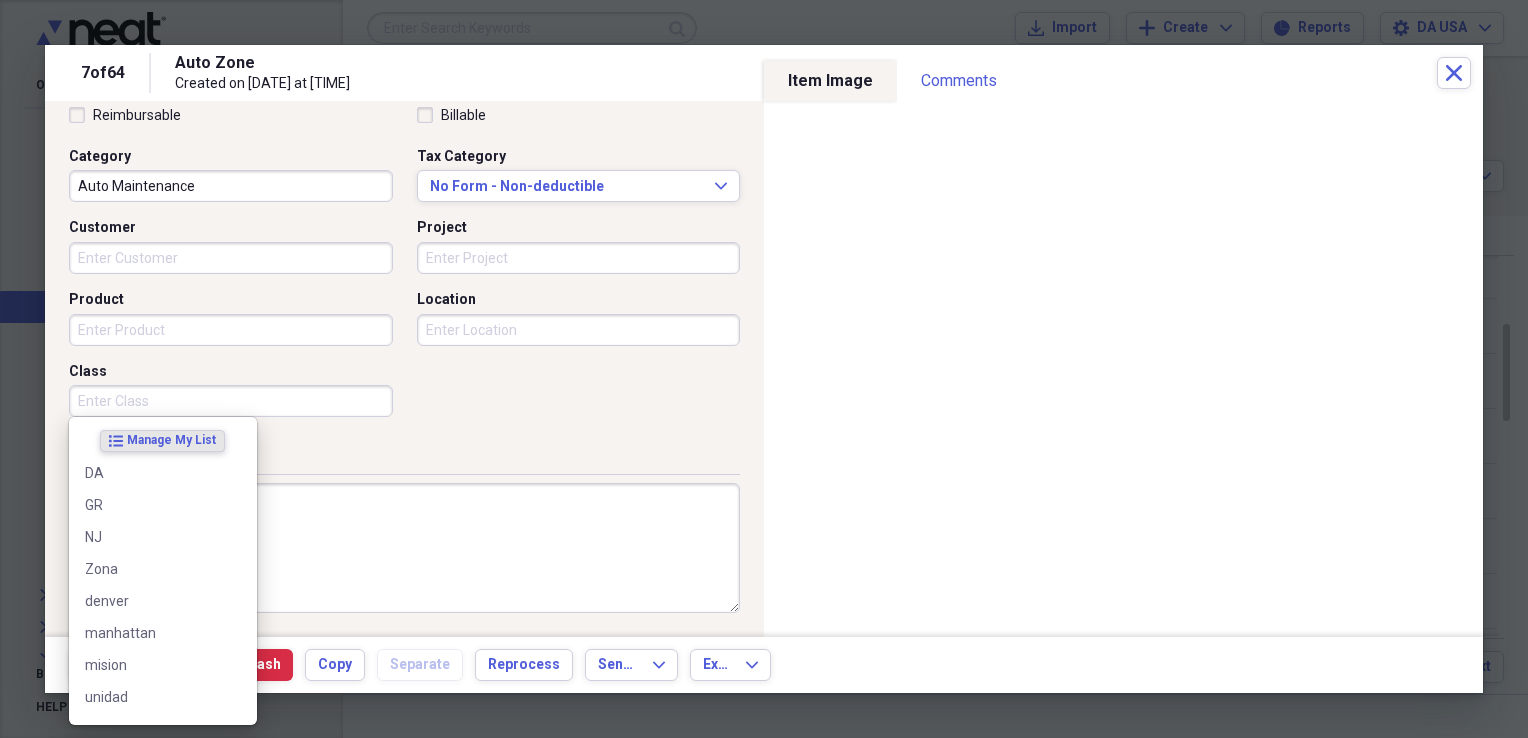 click on "Class" at bounding box center [231, 401] 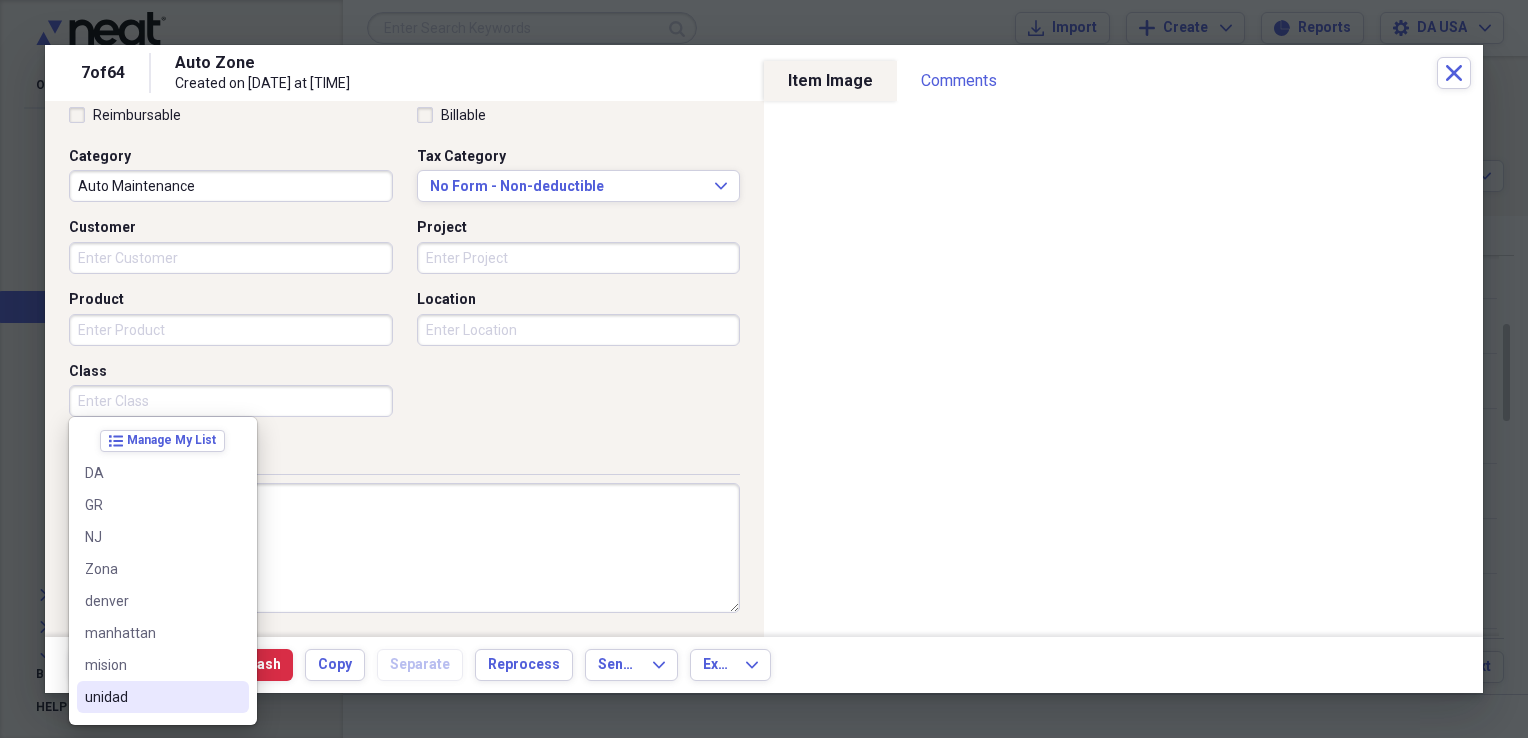click on "unidad" at bounding box center [151, 697] 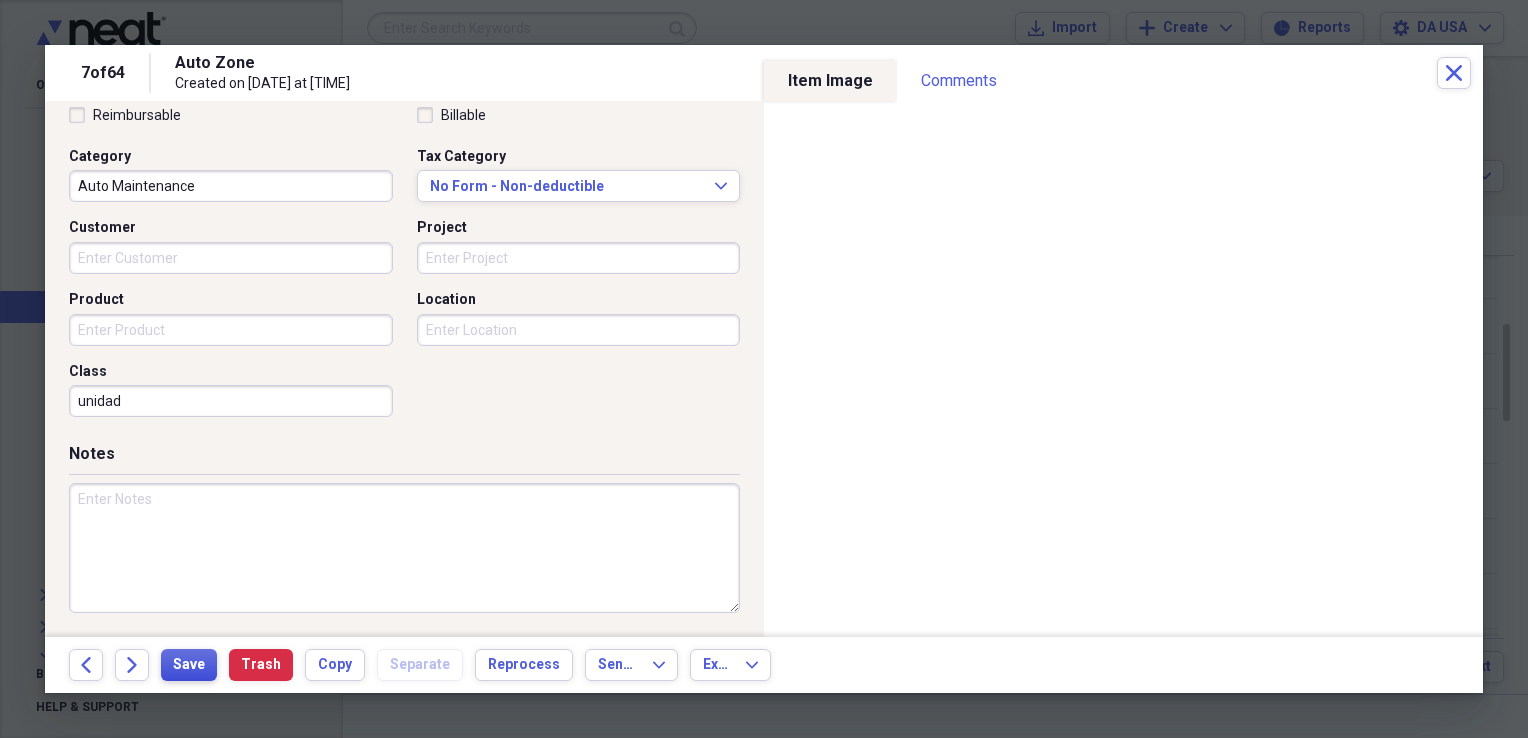 click on "Save" at bounding box center [189, 665] 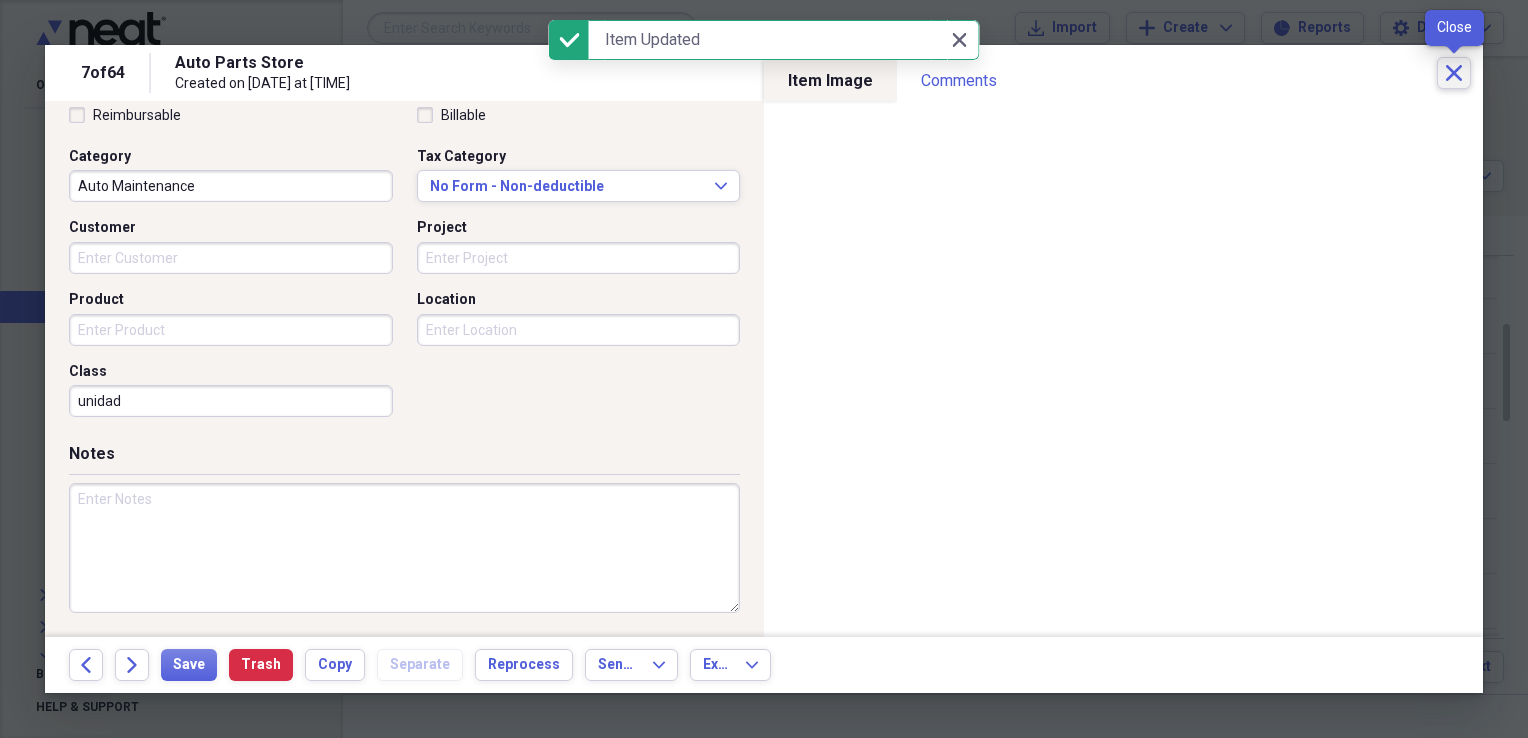 click on "Close" at bounding box center (1454, 73) 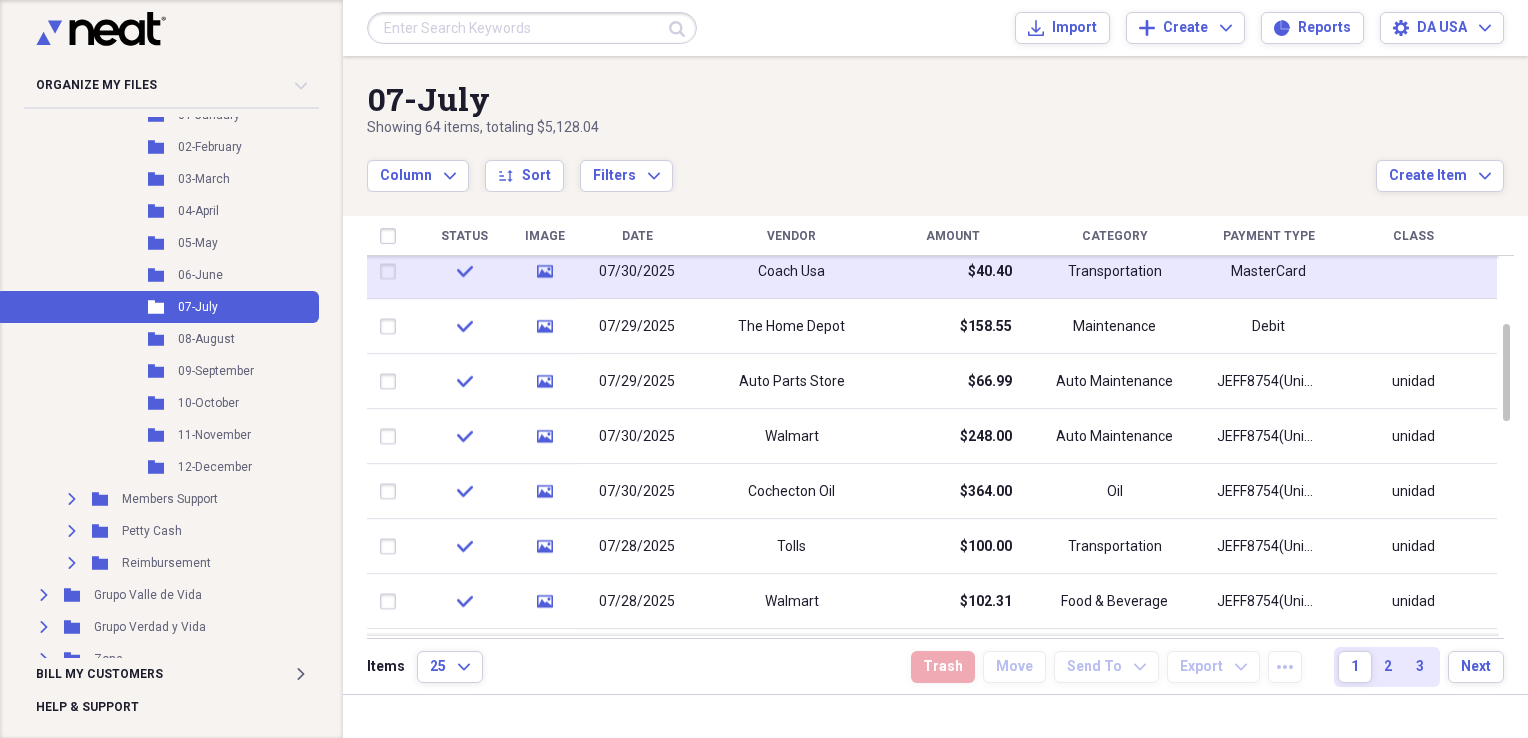 click at bounding box center (1506, 372) 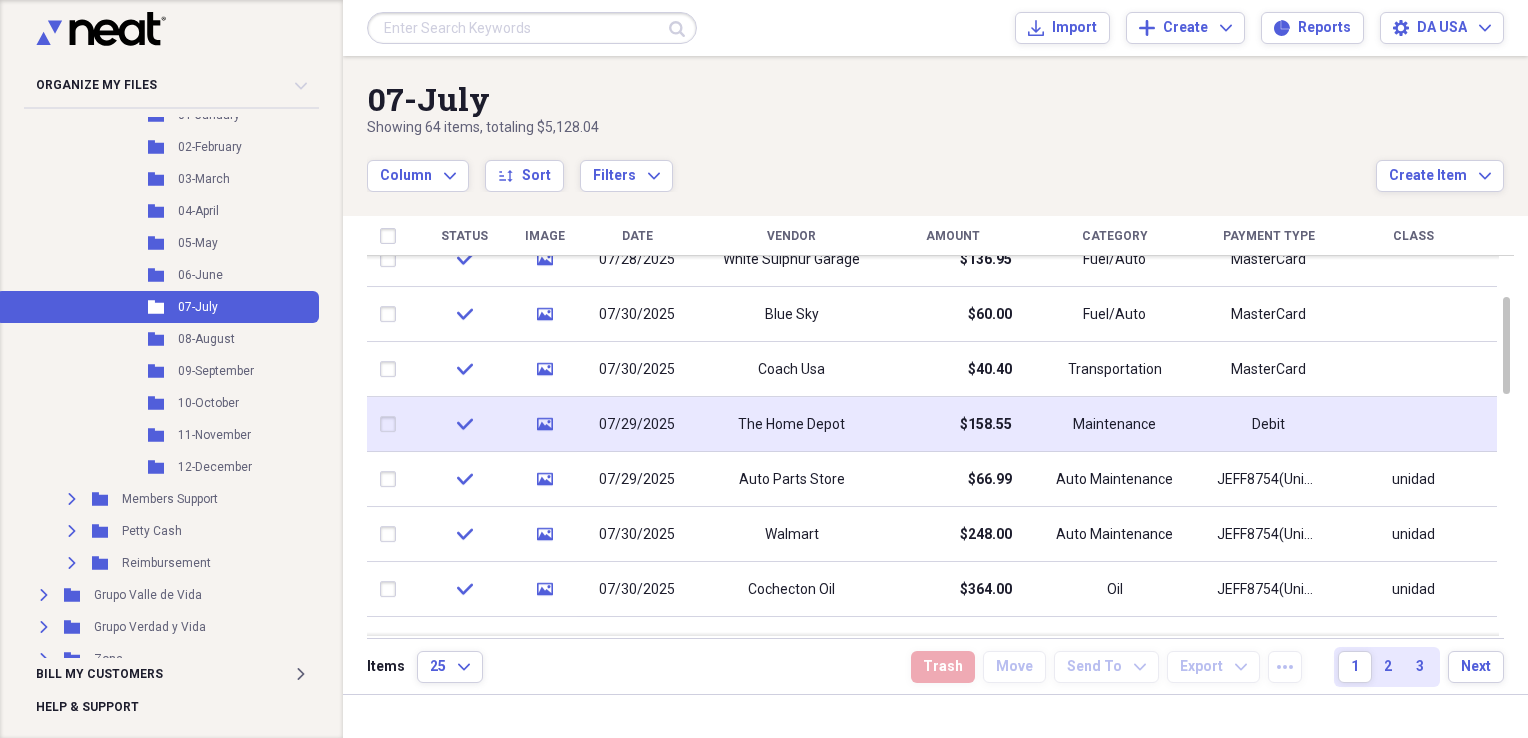 click on "The Home Depot" at bounding box center [791, 424] 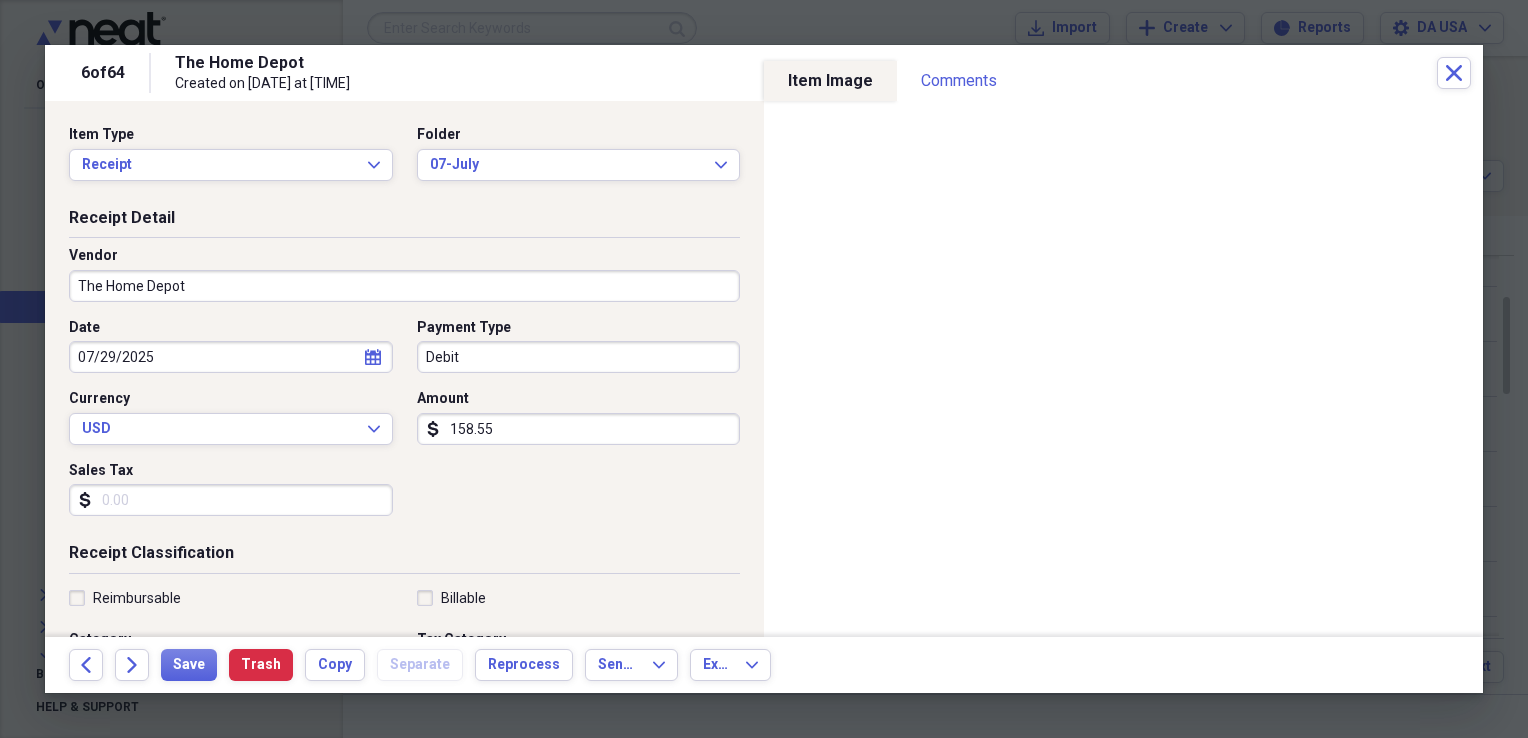 click on "The Home Depot" at bounding box center [404, 286] 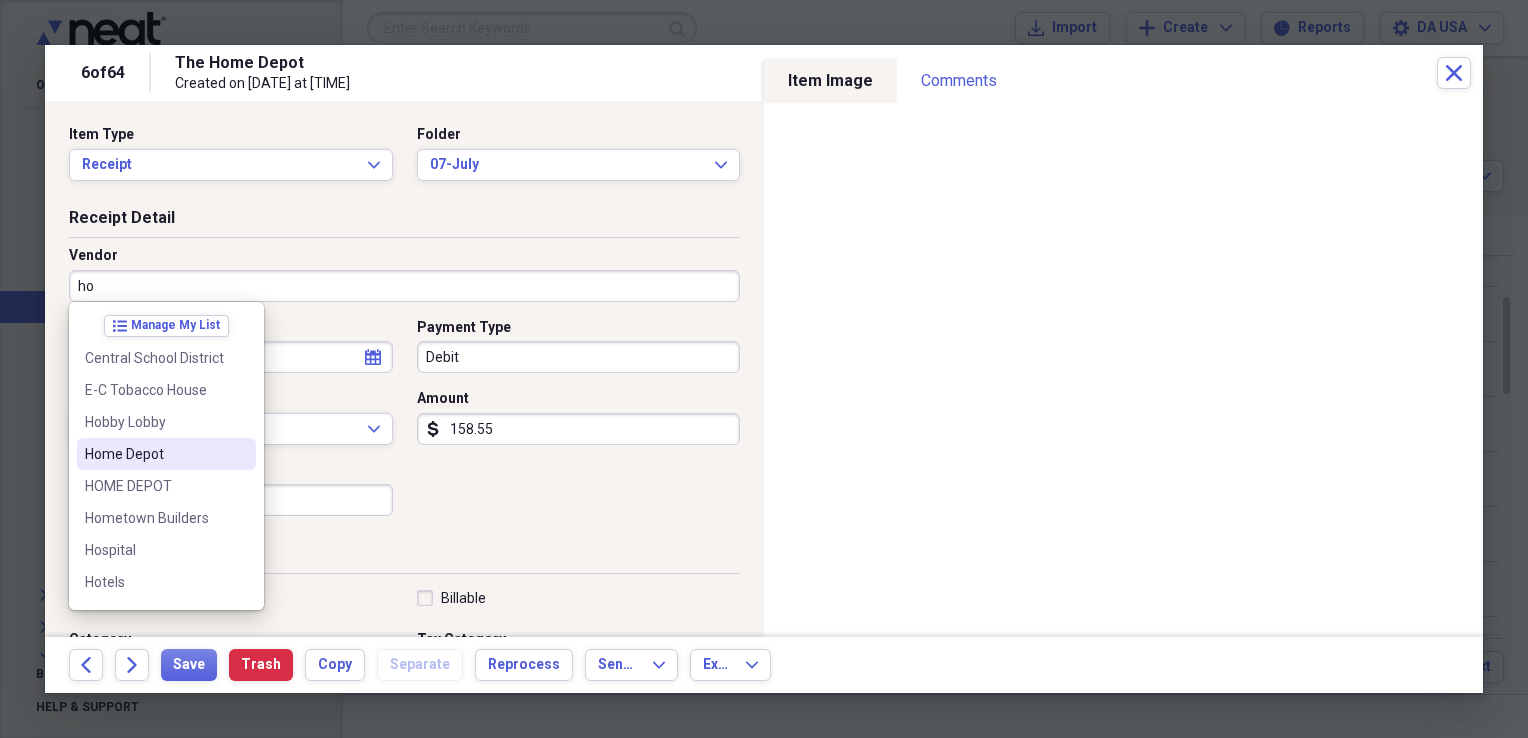 click on "Home Depot" at bounding box center [154, 454] 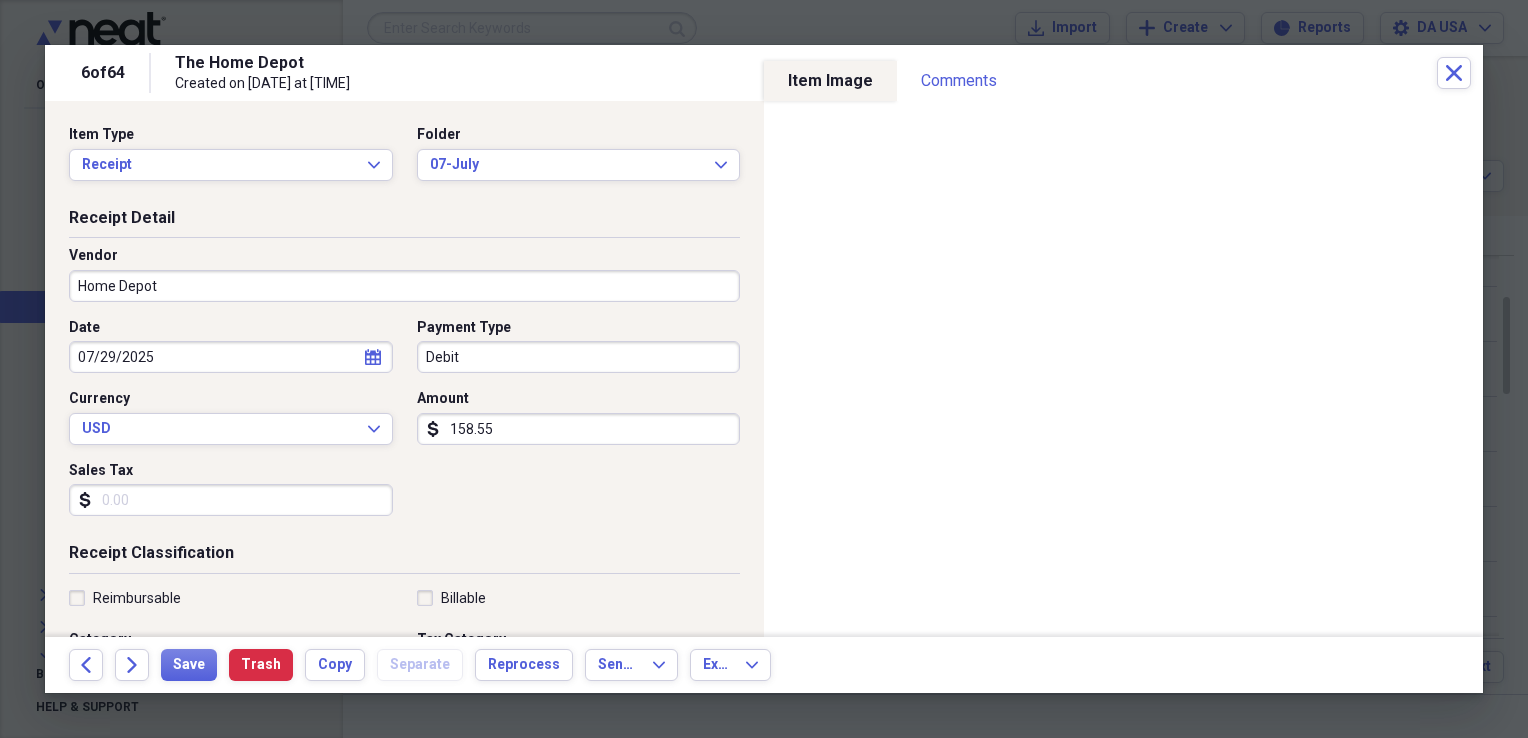click on "Debit" at bounding box center (579, 357) 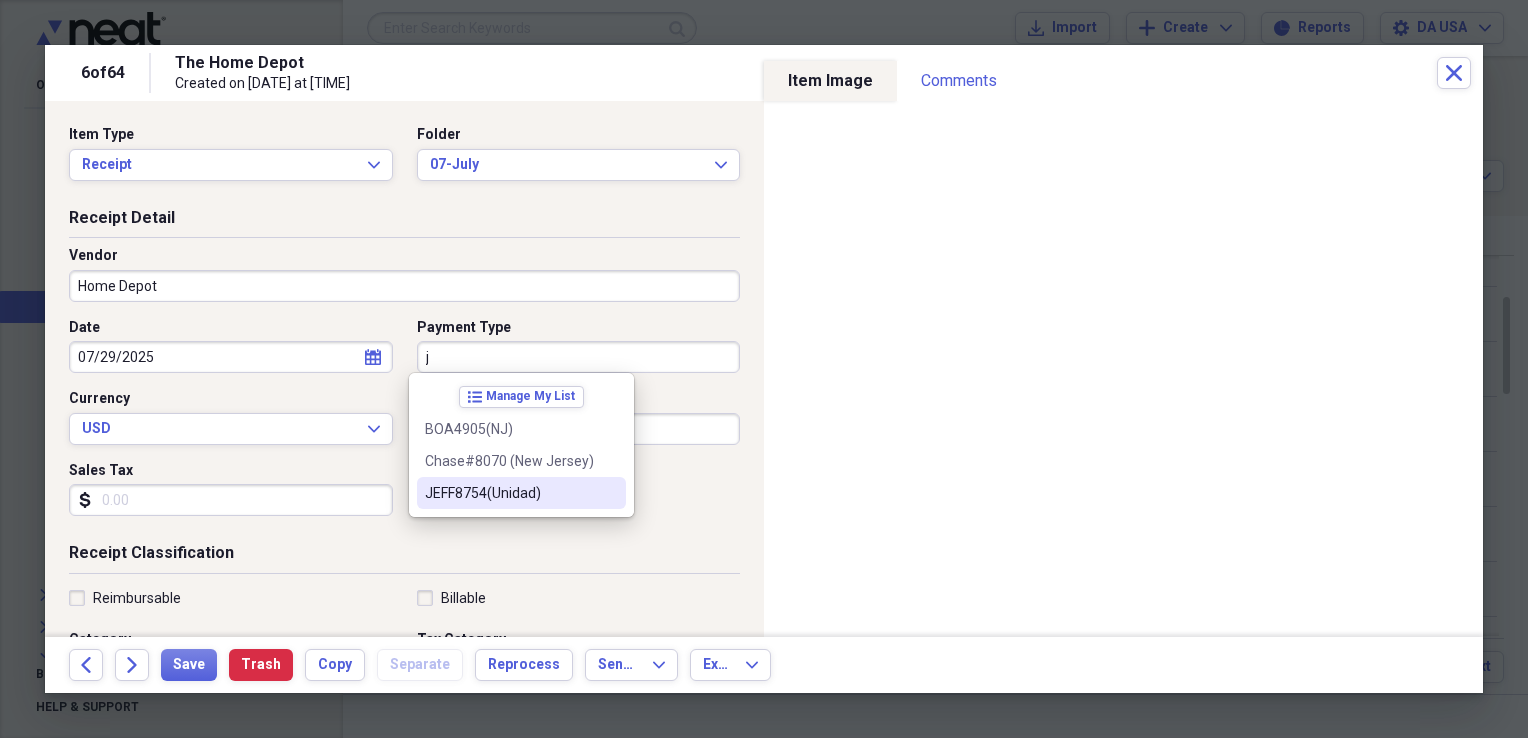 click on "JEFF8754(Unidad)" at bounding box center [509, 493] 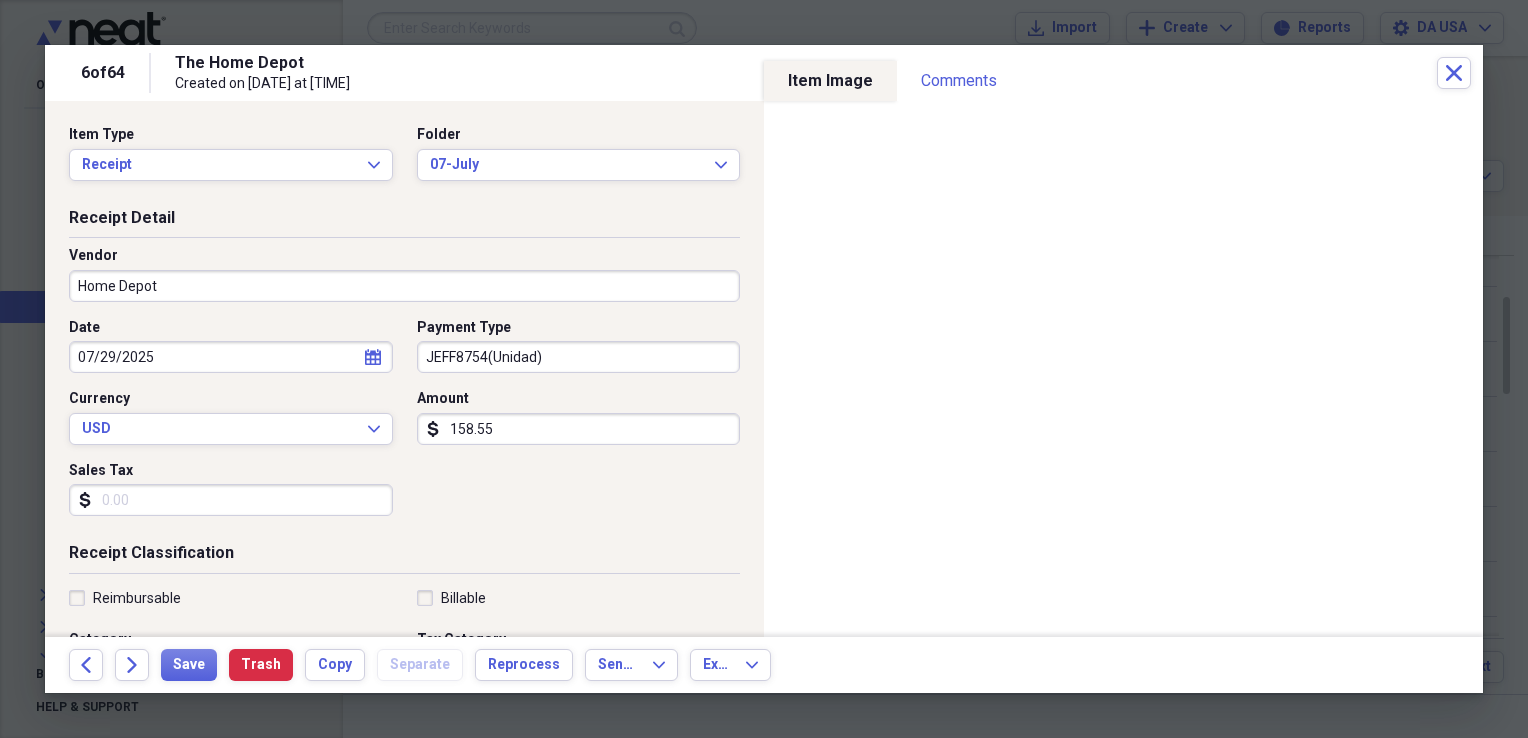 scroll, scrollTop: 483, scrollLeft: 0, axis: vertical 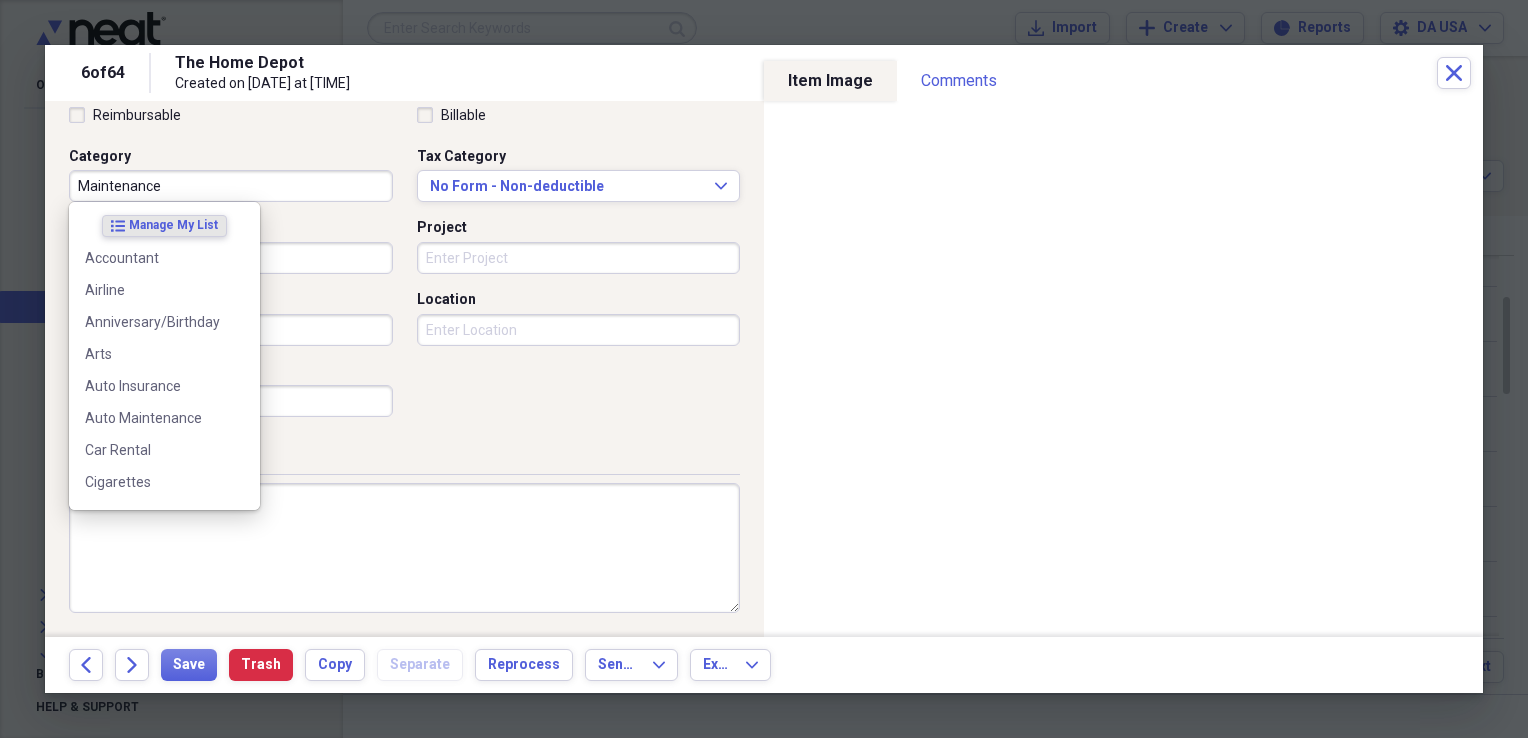 click on "Maintenance" at bounding box center [231, 186] 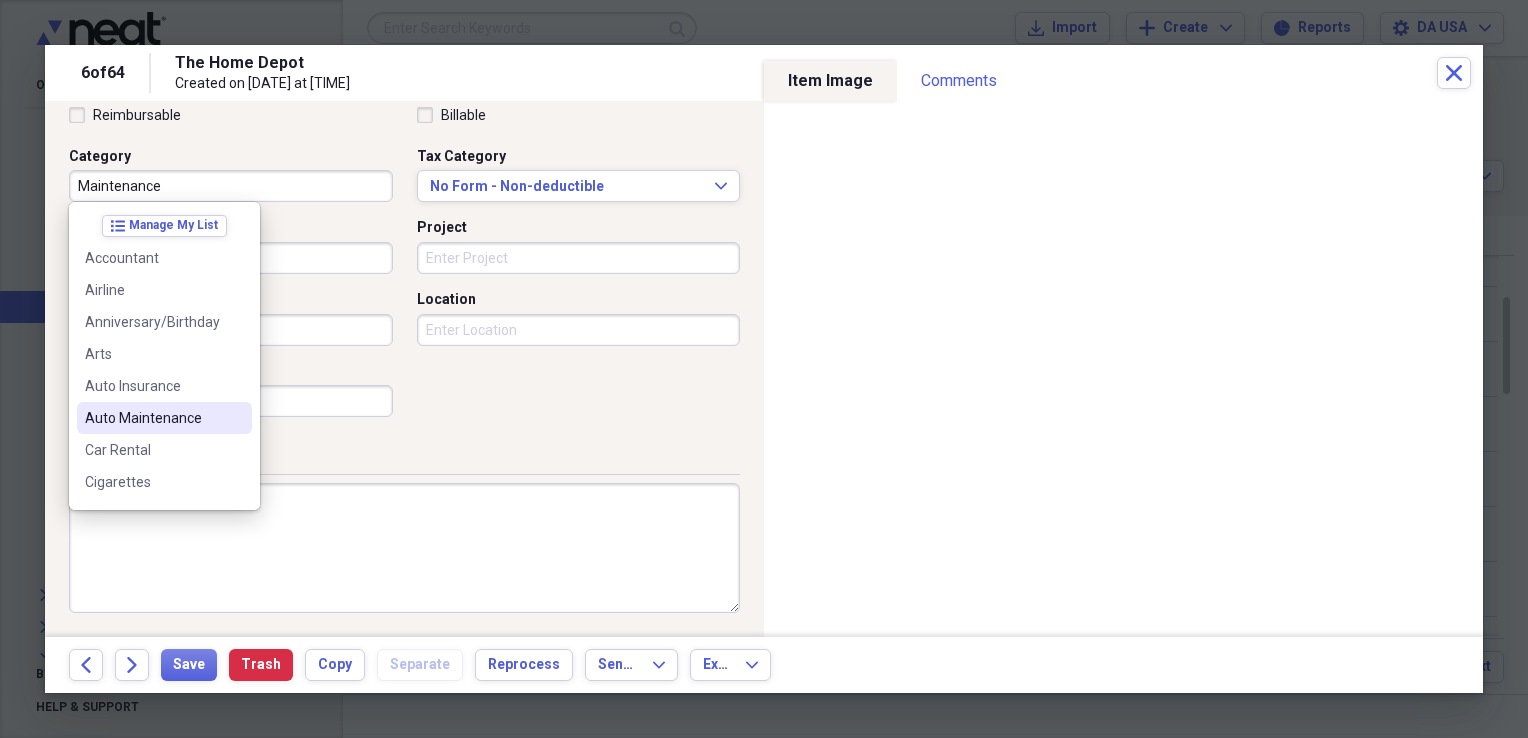 click on "Auto Maintenance" at bounding box center [152, 418] 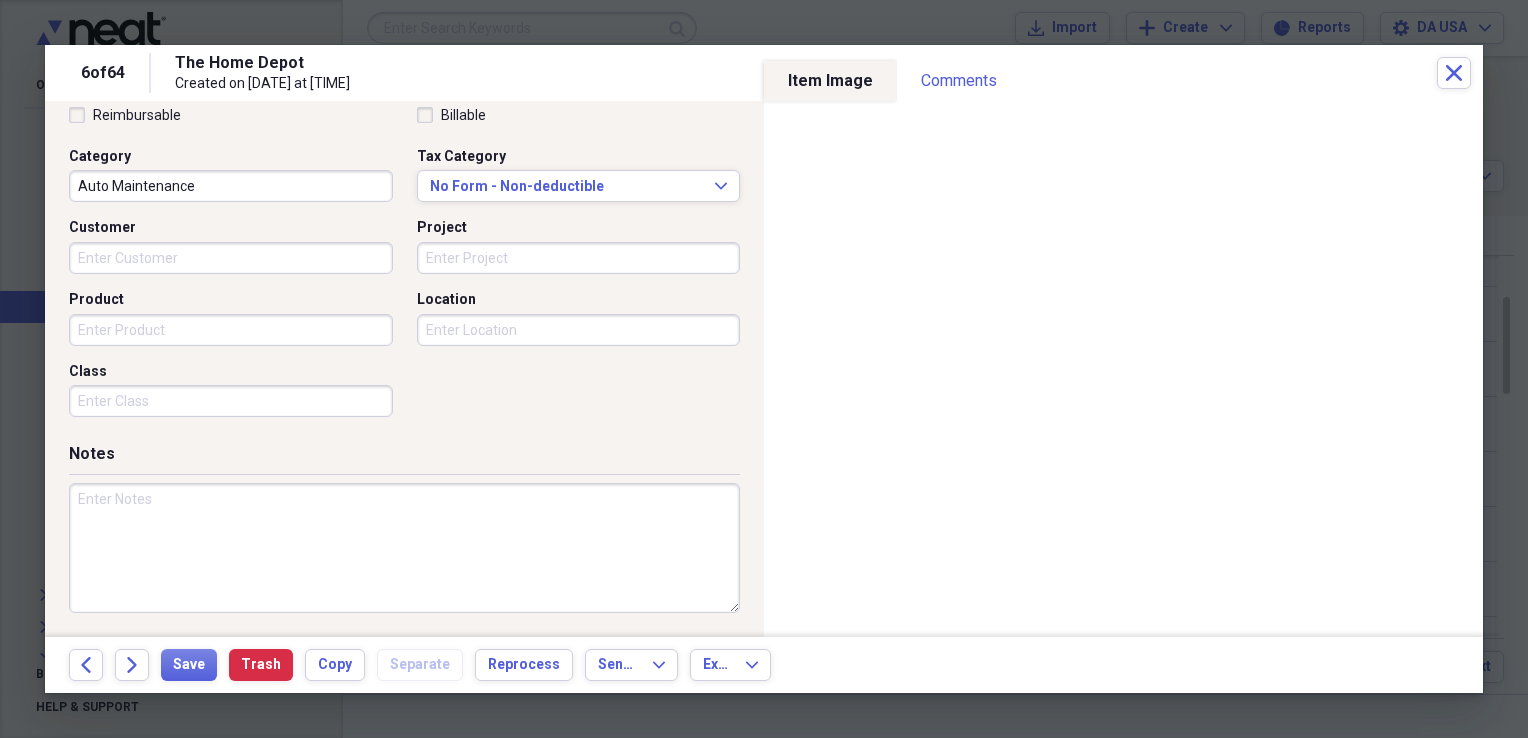 click on "Class" at bounding box center [231, 401] 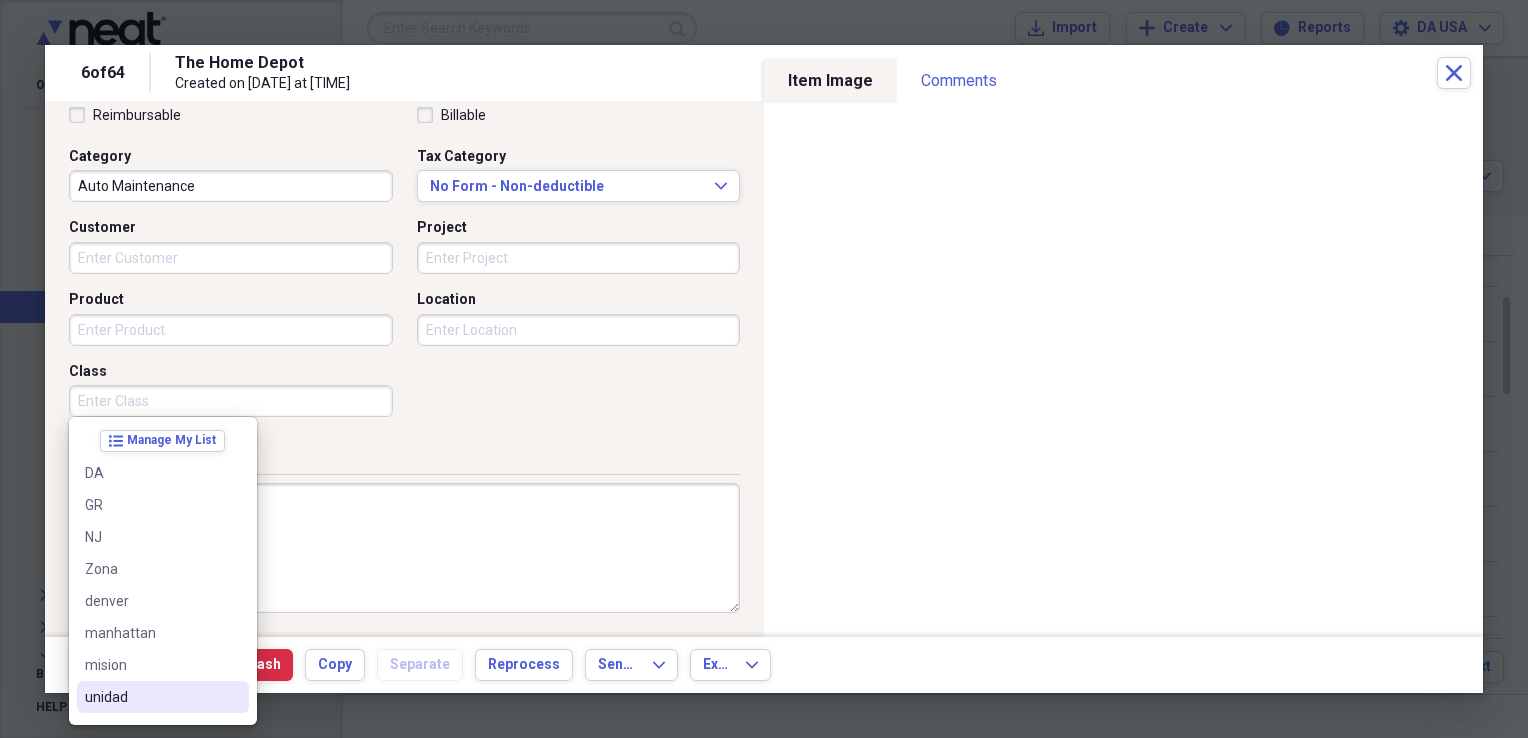 click on "unidad" at bounding box center (151, 697) 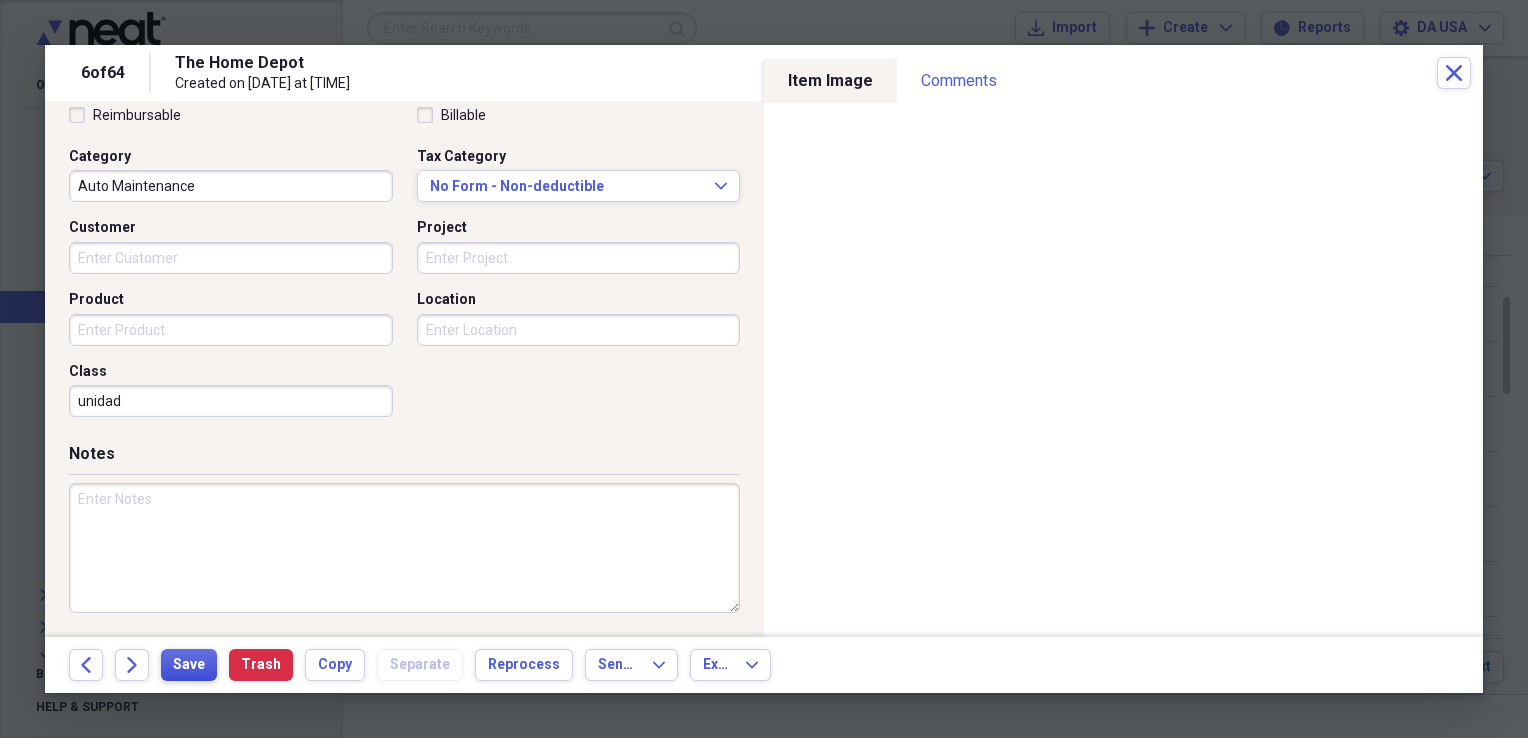 click on "Save" at bounding box center (189, 665) 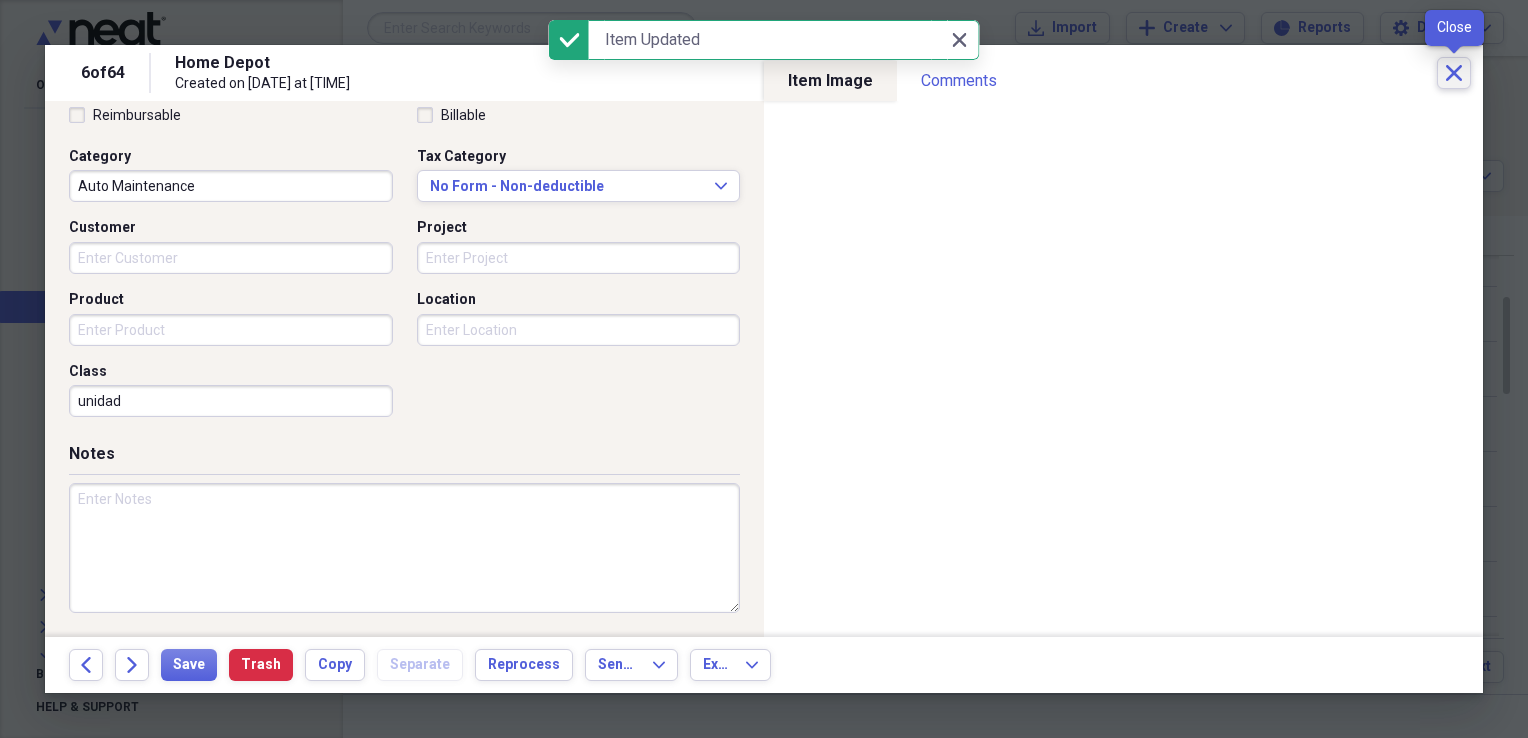 click on "Close" 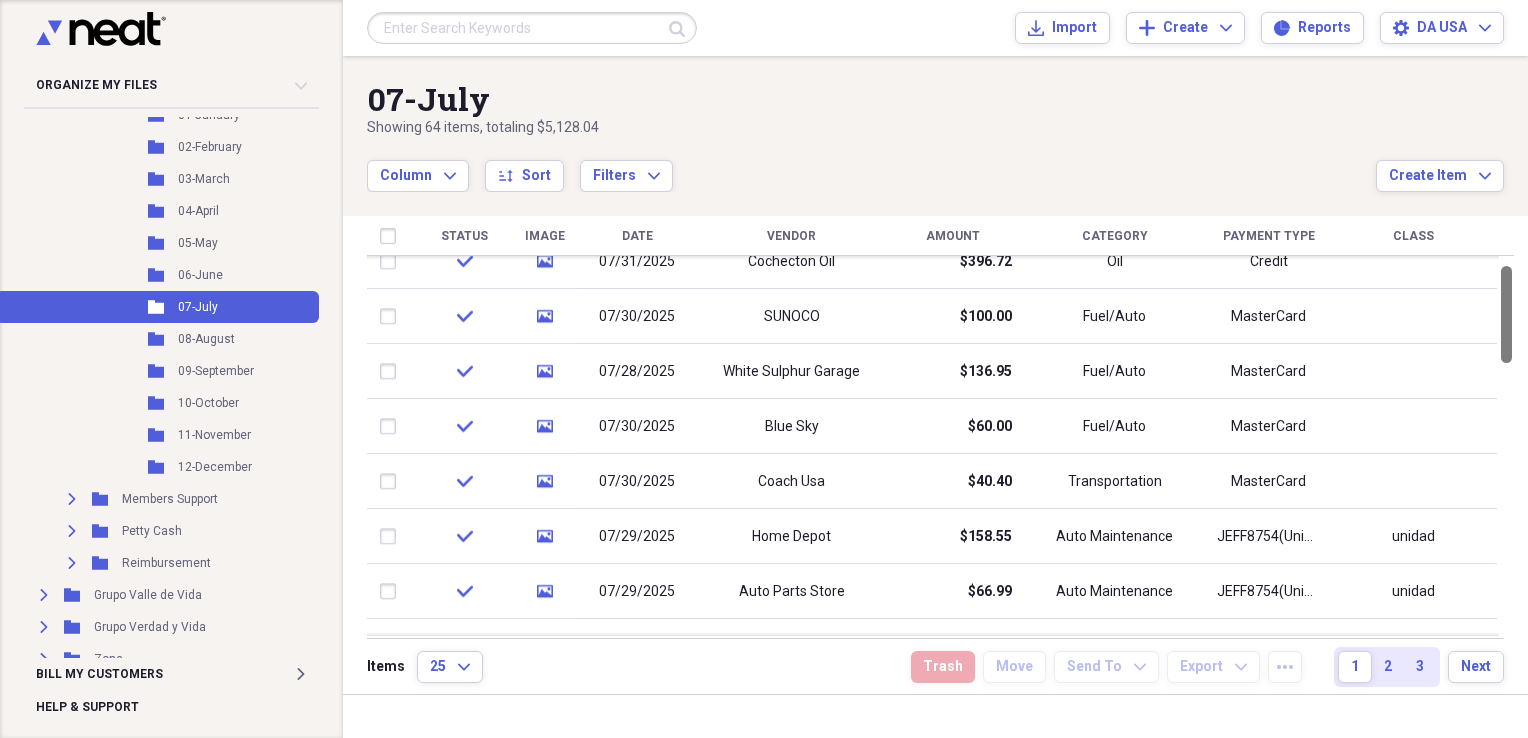 drag, startPoint x: 1522, startPoint y: 345, endPoint x: 1528, endPoint y: 310, distance: 35.510563 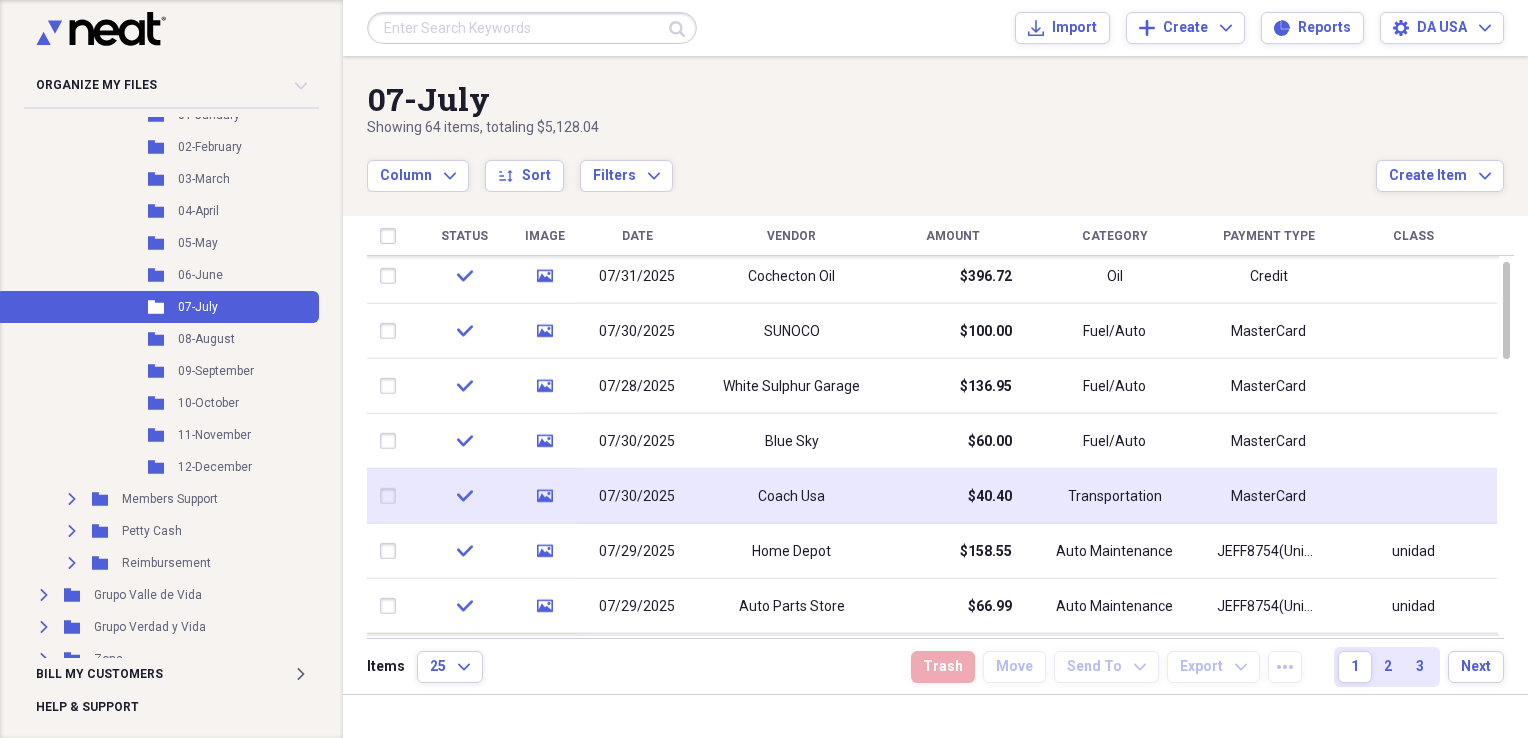 click on "Coach Usa" at bounding box center (791, 496) 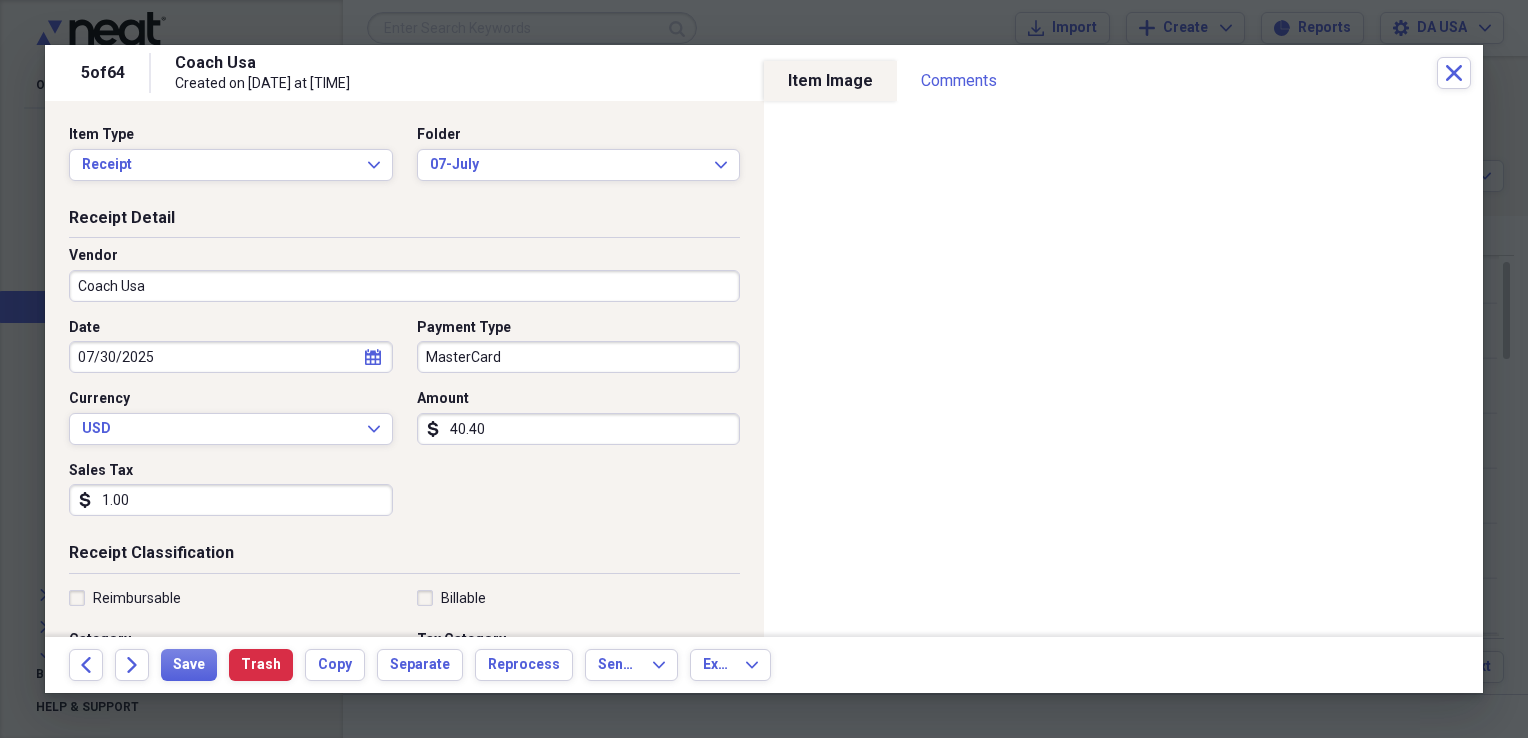 click on "Coach Usa" at bounding box center (404, 286) 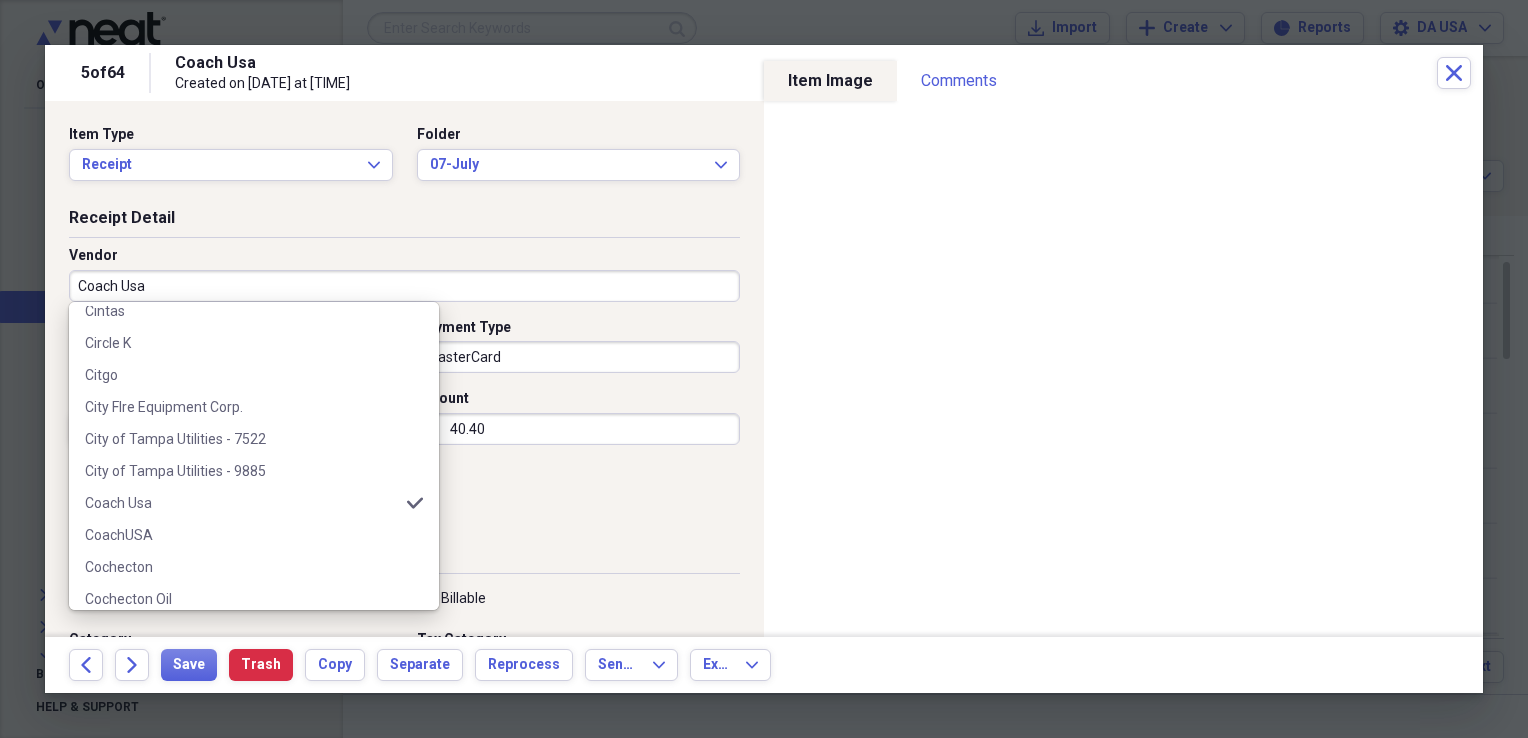 scroll, scrollTop: 1400, scrollLeft: 0, axis: vertical 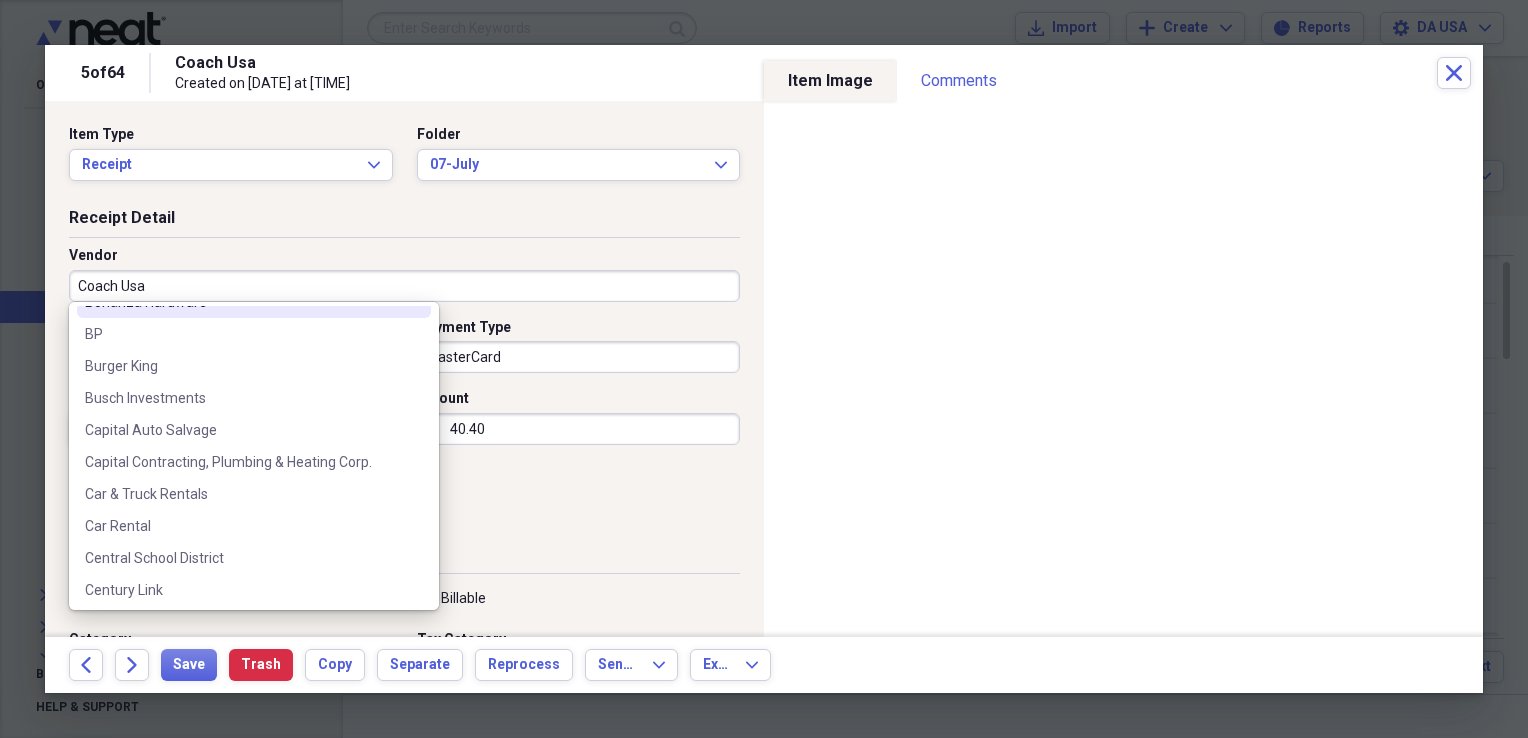 click on "Coach Usa" at bounding box center [404, 286] 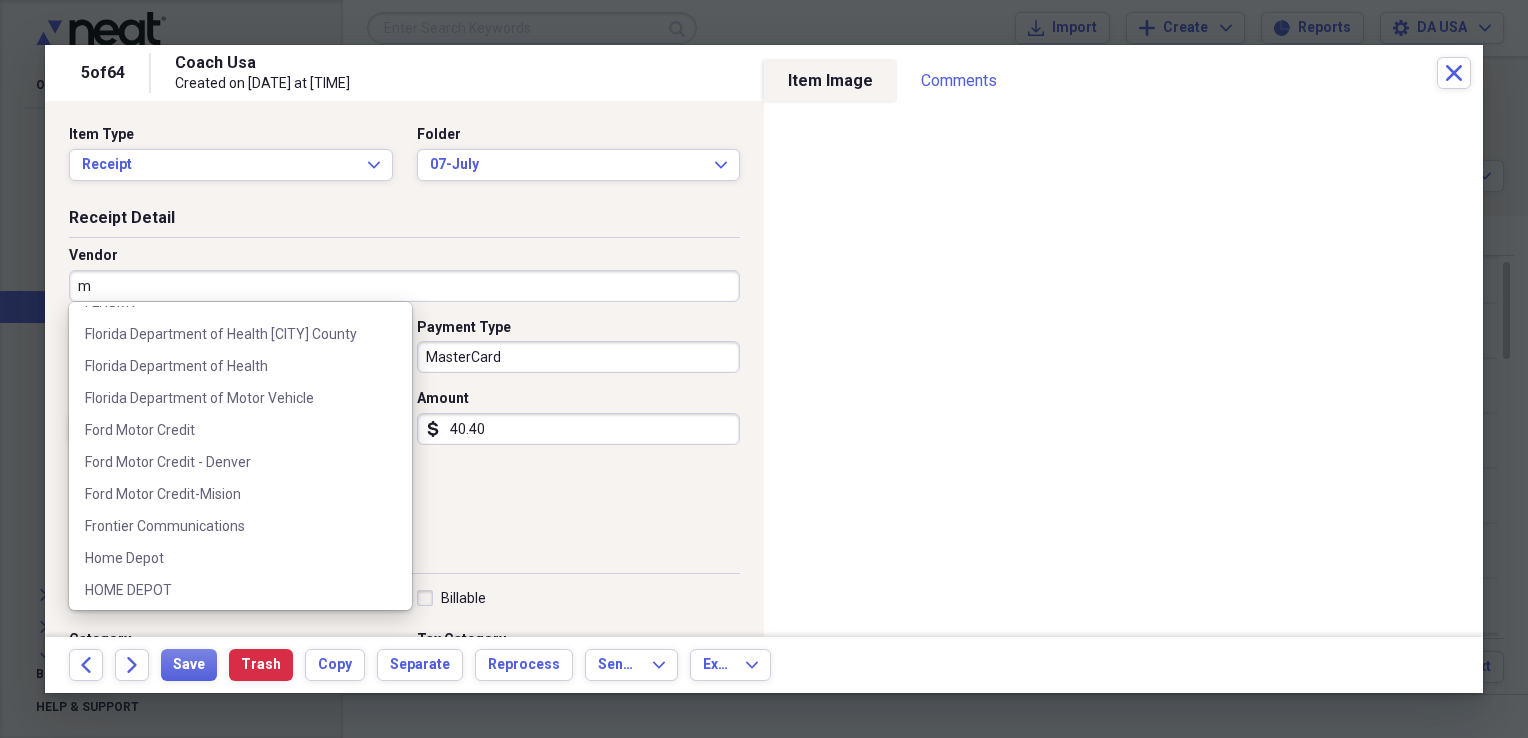 scroll, scrollTop: 0, scrollLeft: 0, axis: both 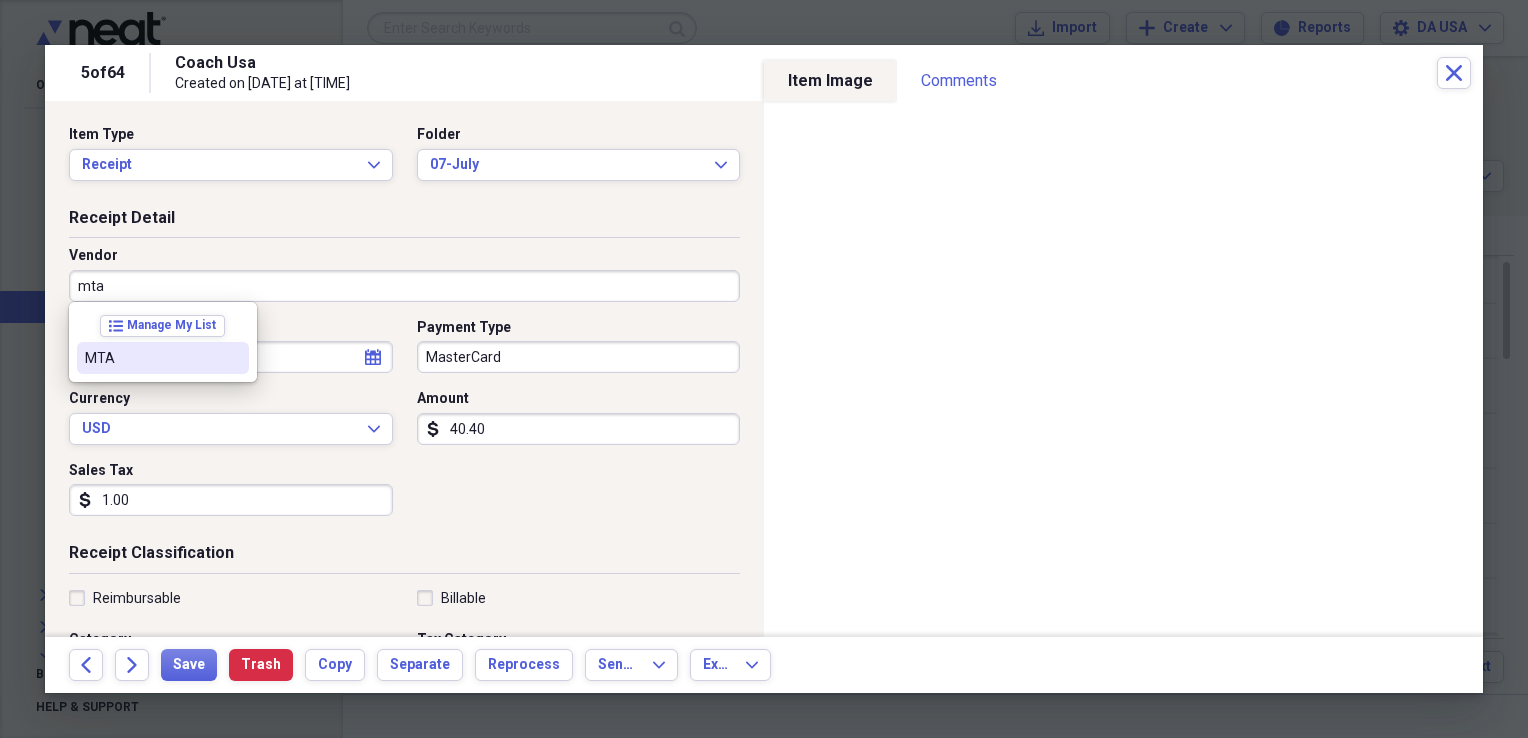 click on "MTA" at bounding box center [151, 358] 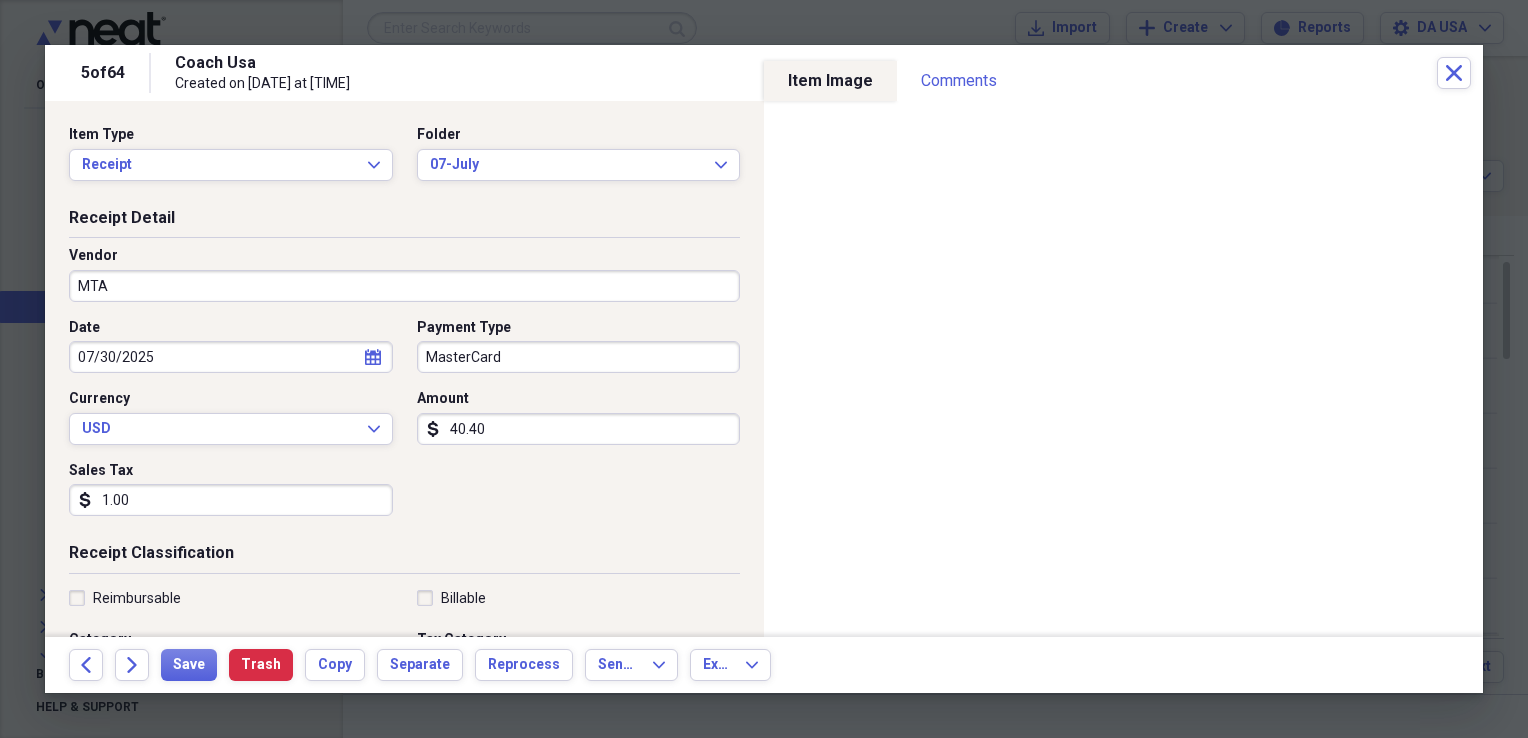 click on "MasterCard" at bounding box center (579, 357) 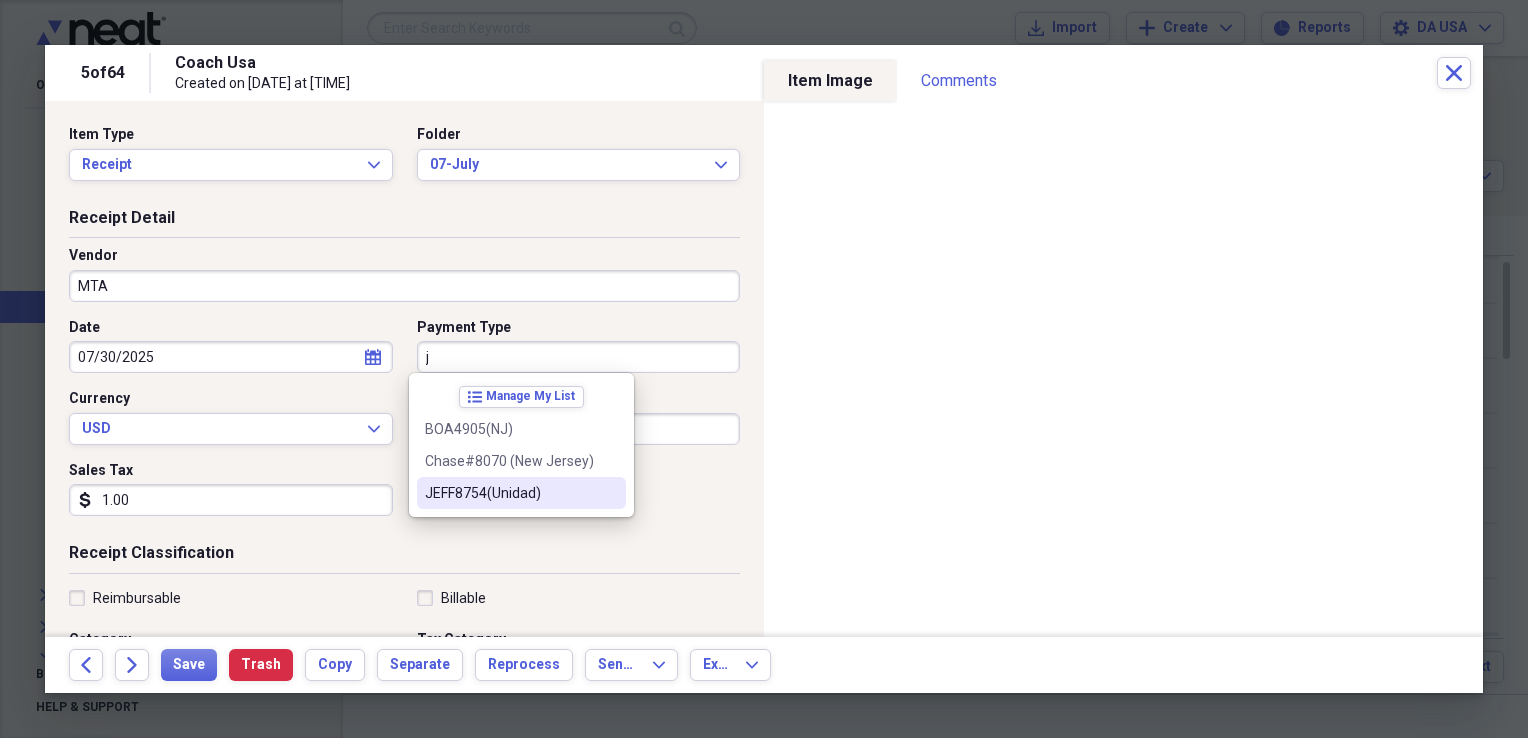 click on "JEFF8754(Unidad)" at bounding box center [509, 493] 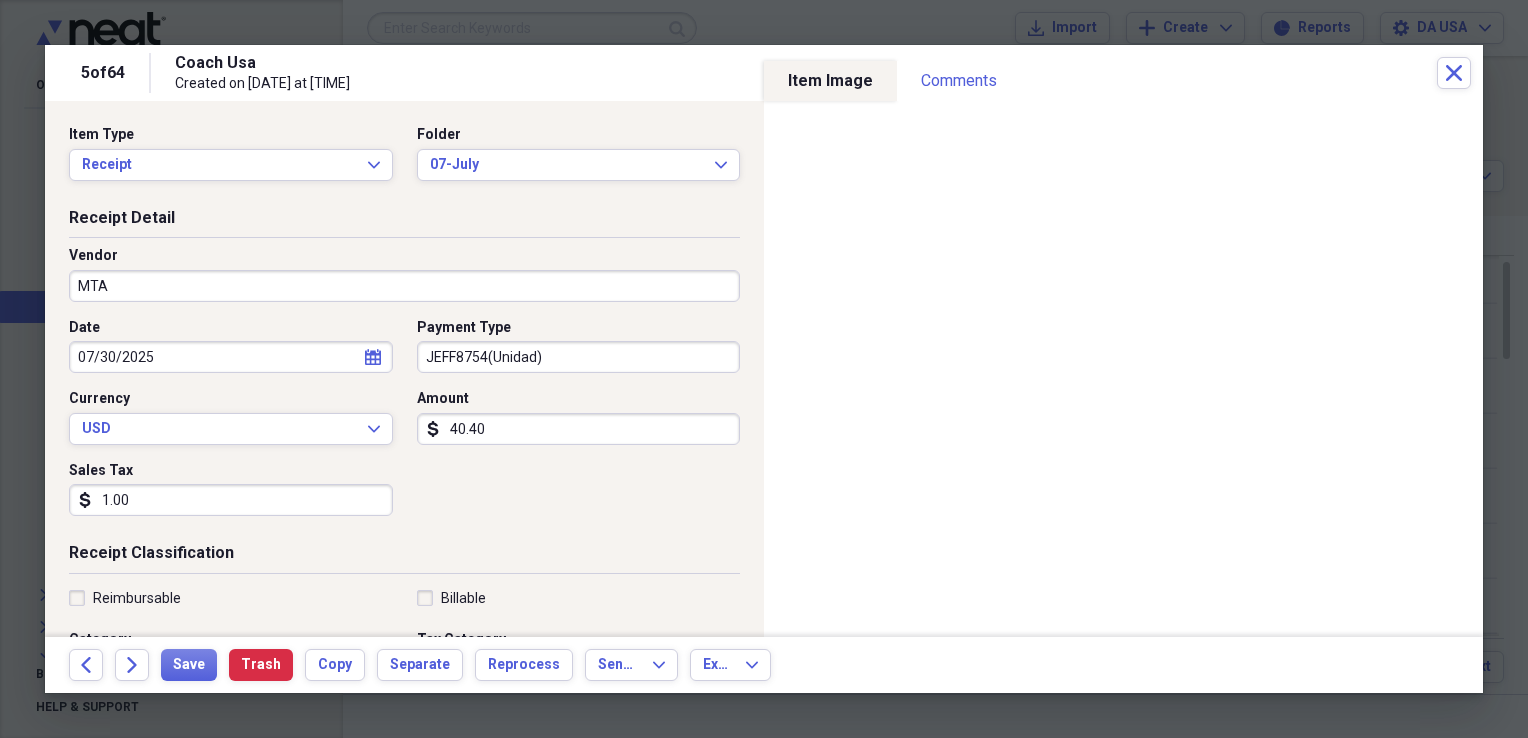 scroll, scrollTop: 483, scrollLeft: 0, axis: vertical 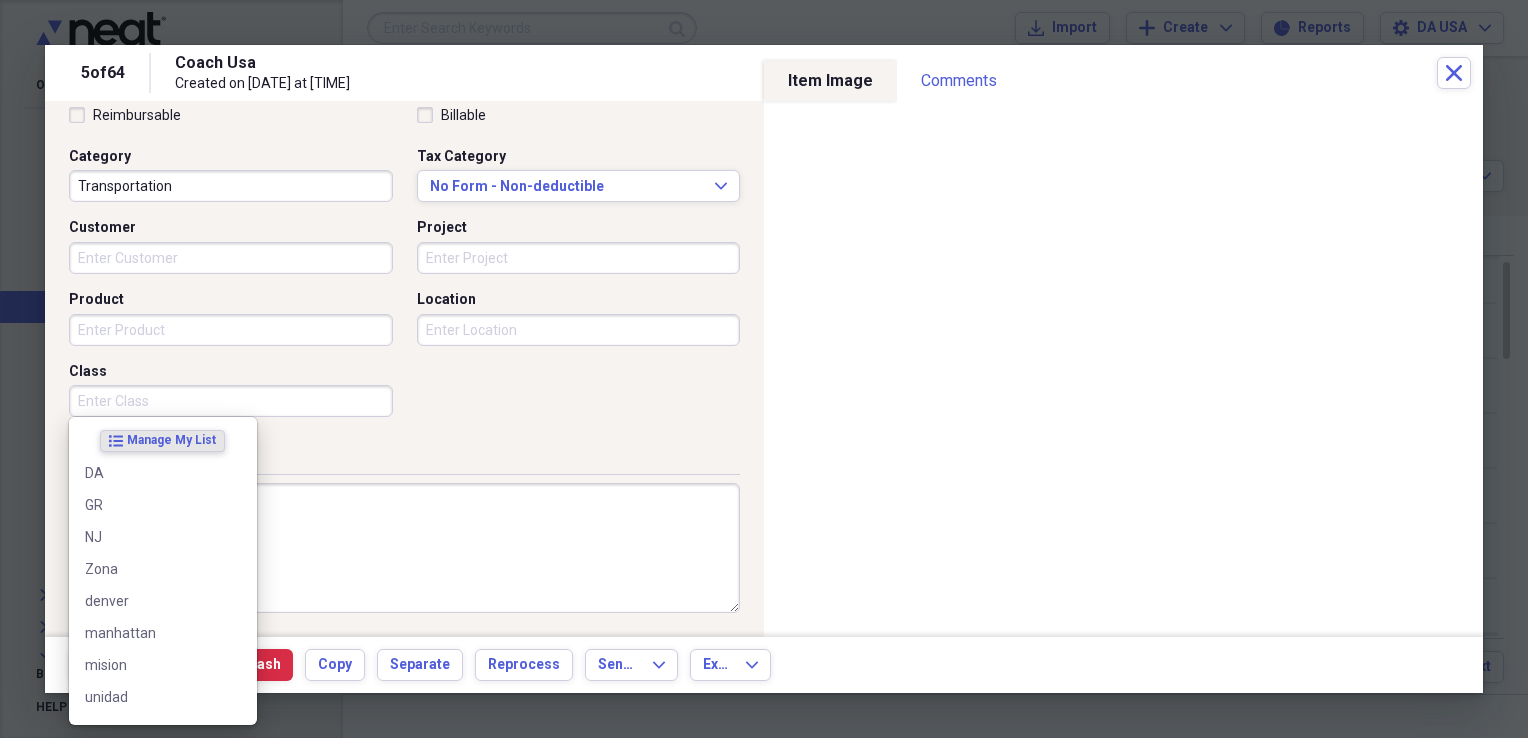 click on "Class" at bounding box center (231, 401) 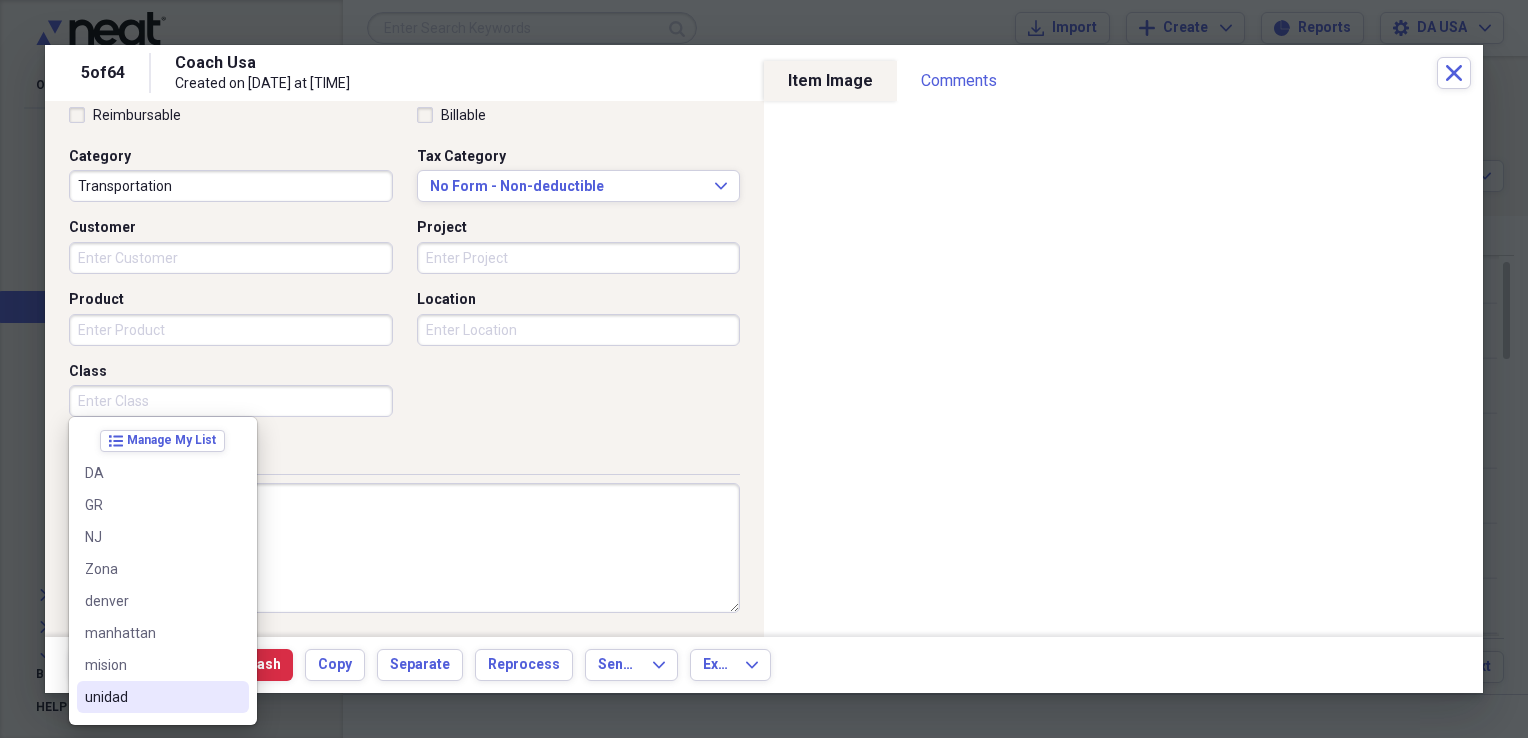 click on "unidad" at bounding box center [151, 697] 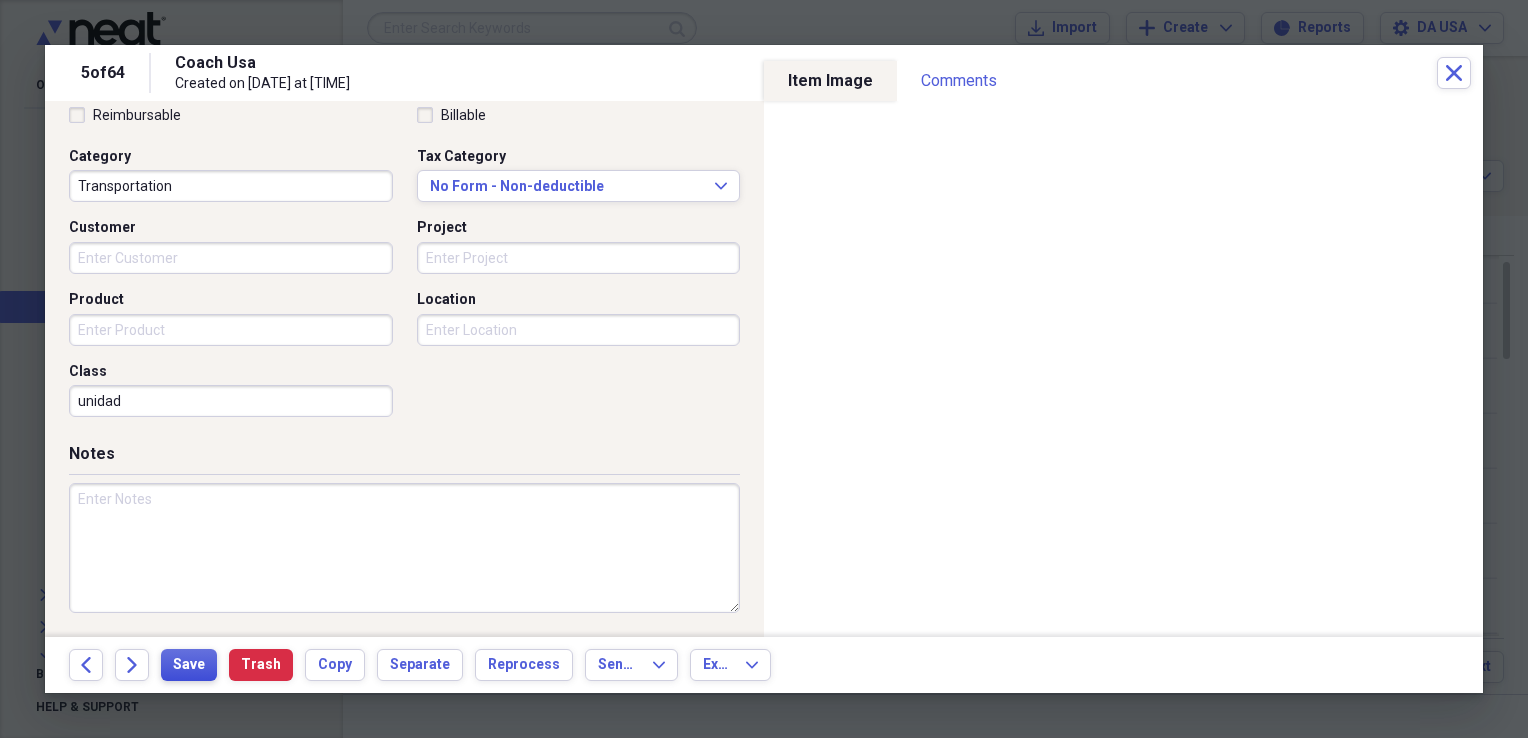 click on "Save" at bounding box center (189, 665) 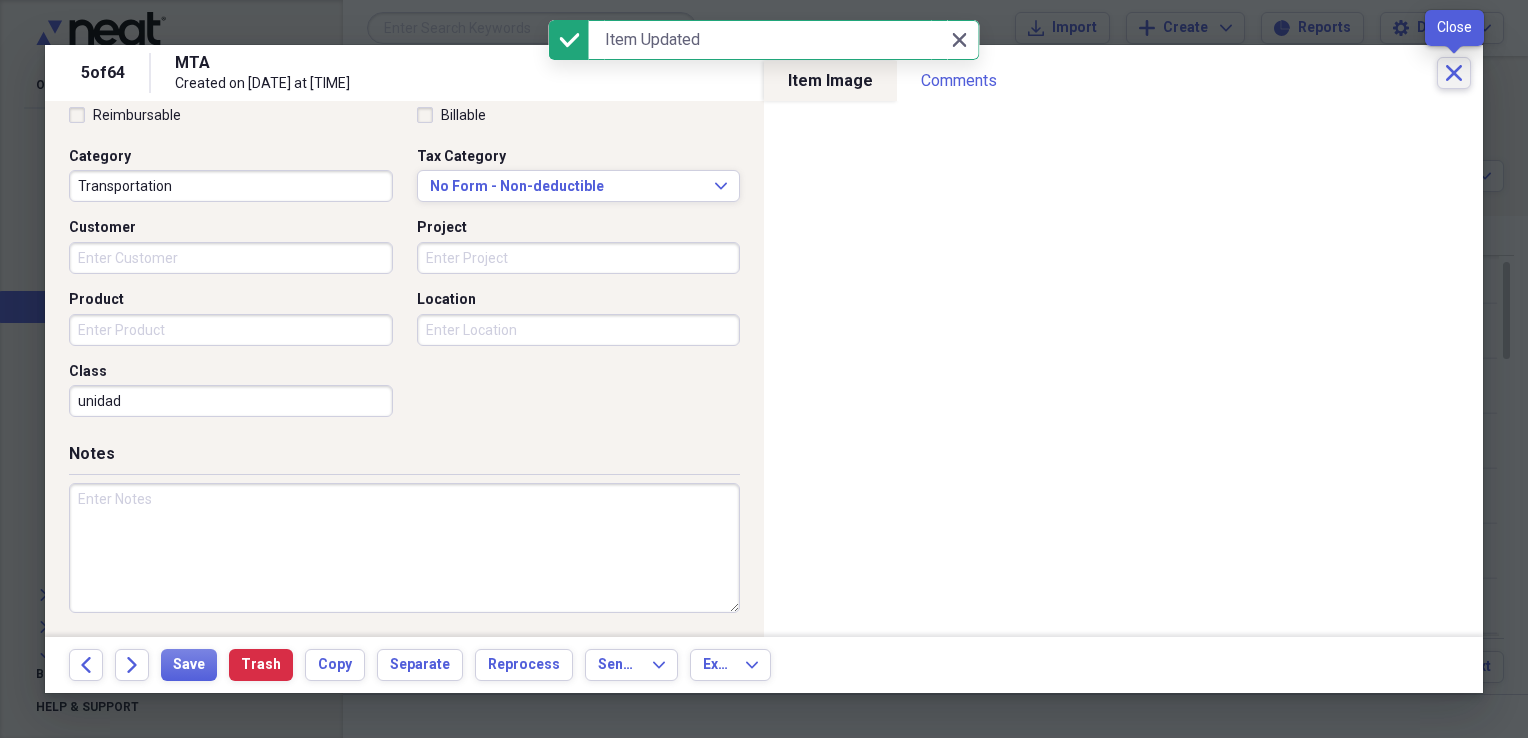 click 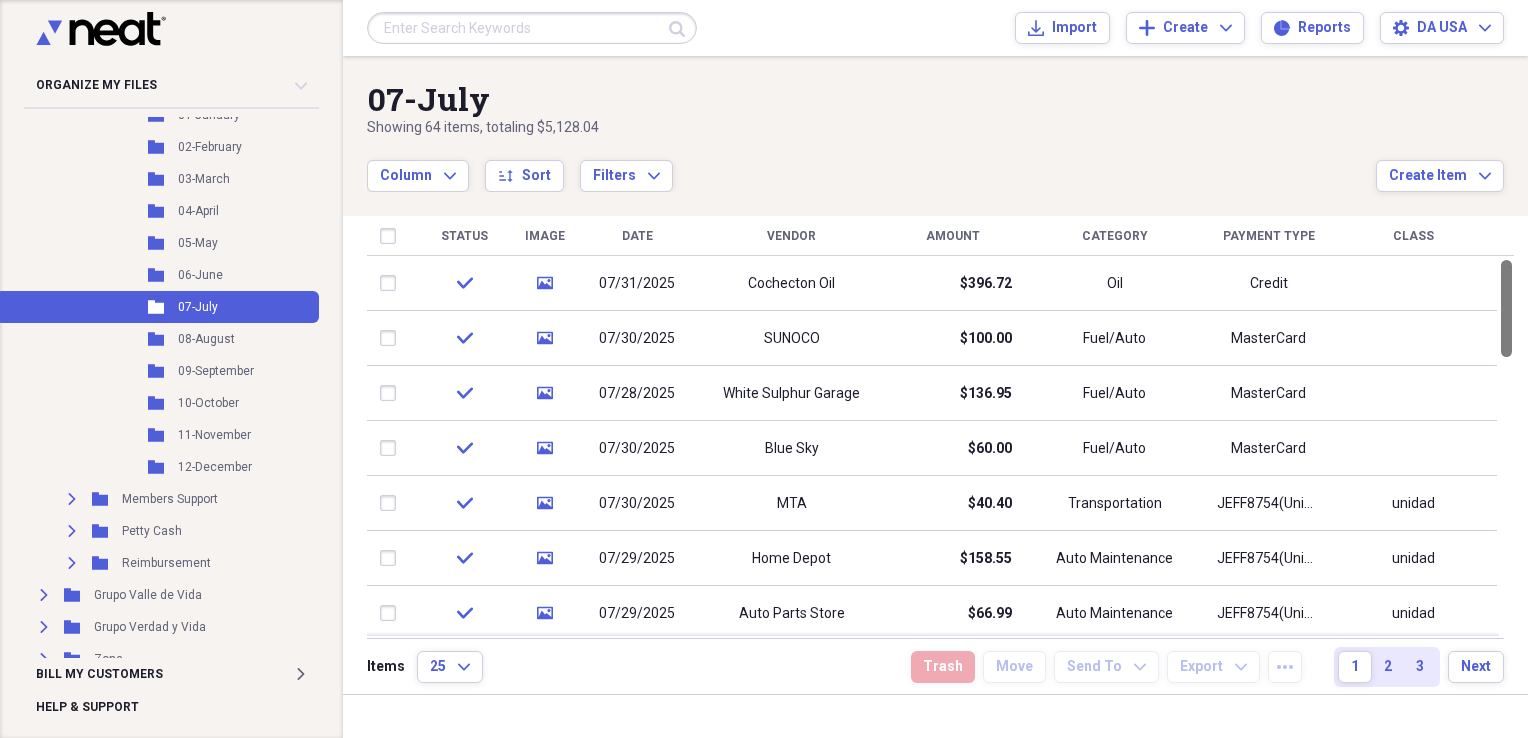 drag, startPoint x: 1516, startPoint y: 306, endPoint x: 1515, endPoint y: 271, distance: 35.014282 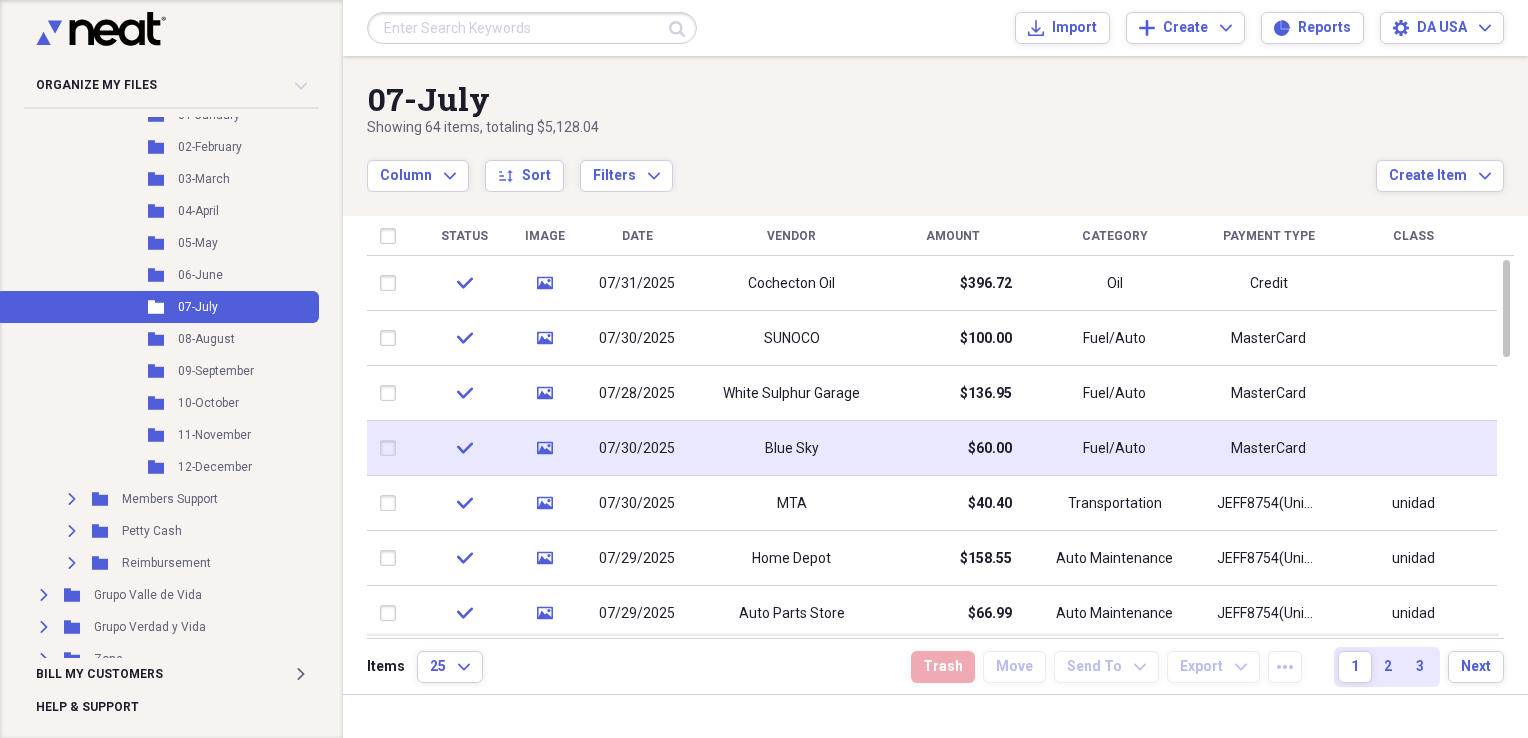 click on "Blue Sky" at bounding box center [791, 448] 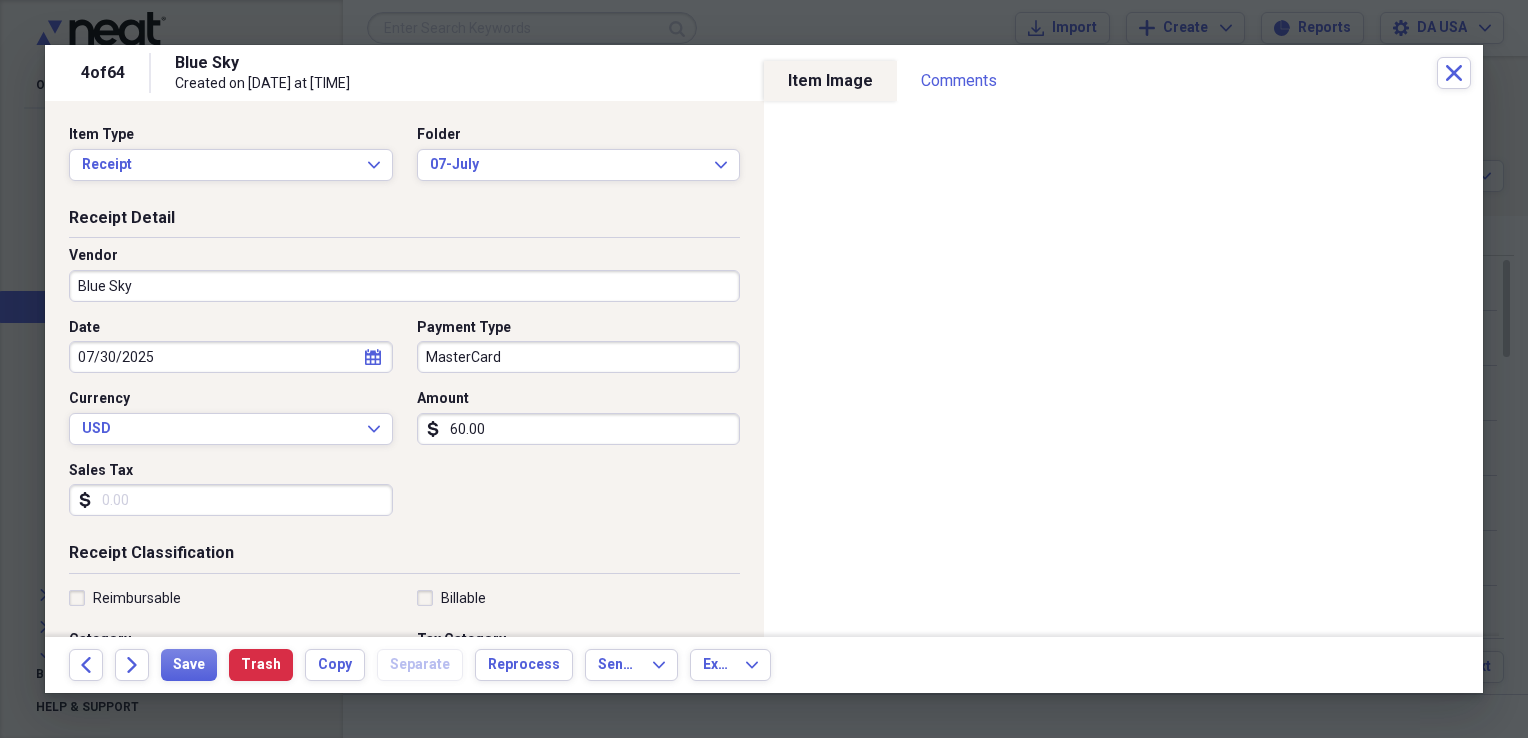 click on "Blue Sky" at bounding box center (404, 286) 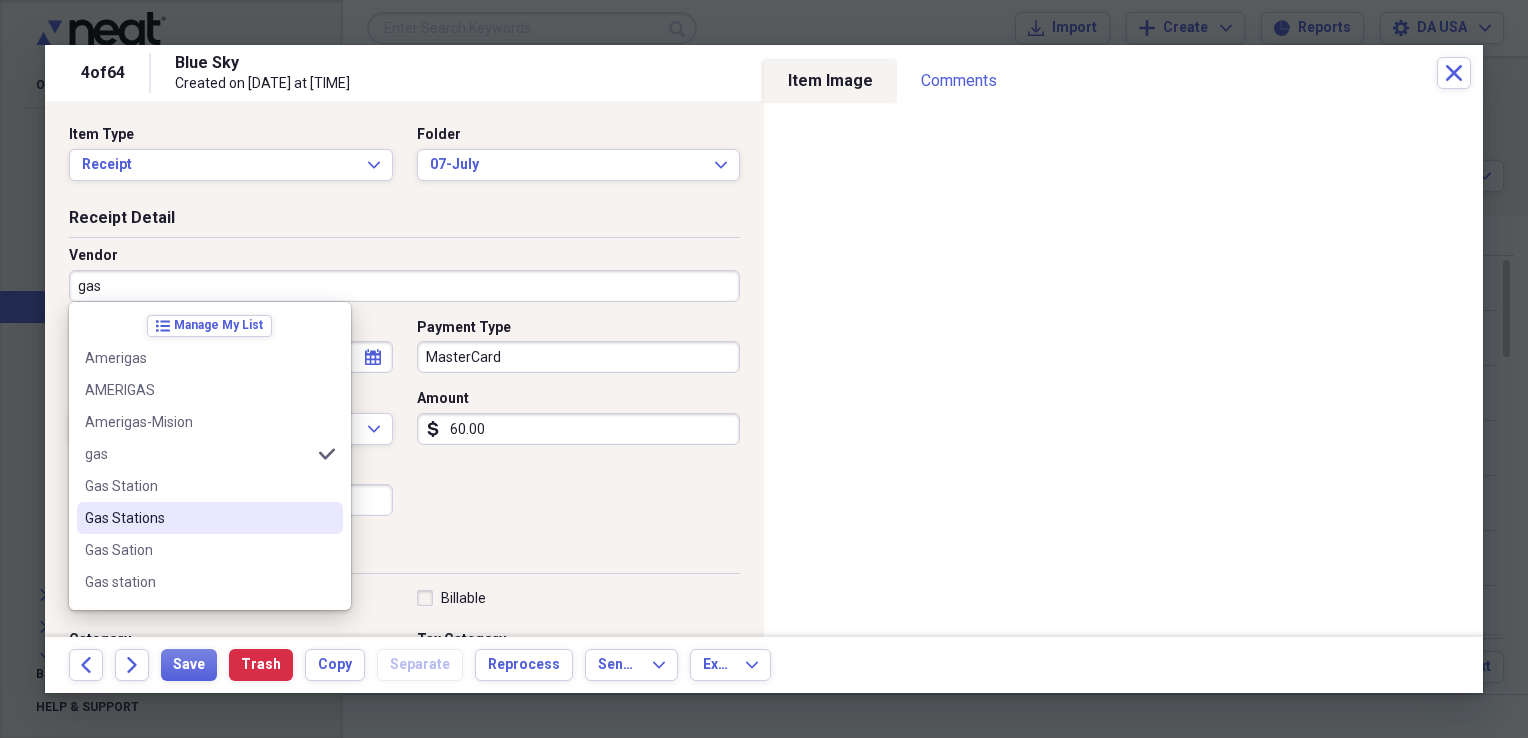 click on "Gas  Stations" at bounding box center (198, 518) 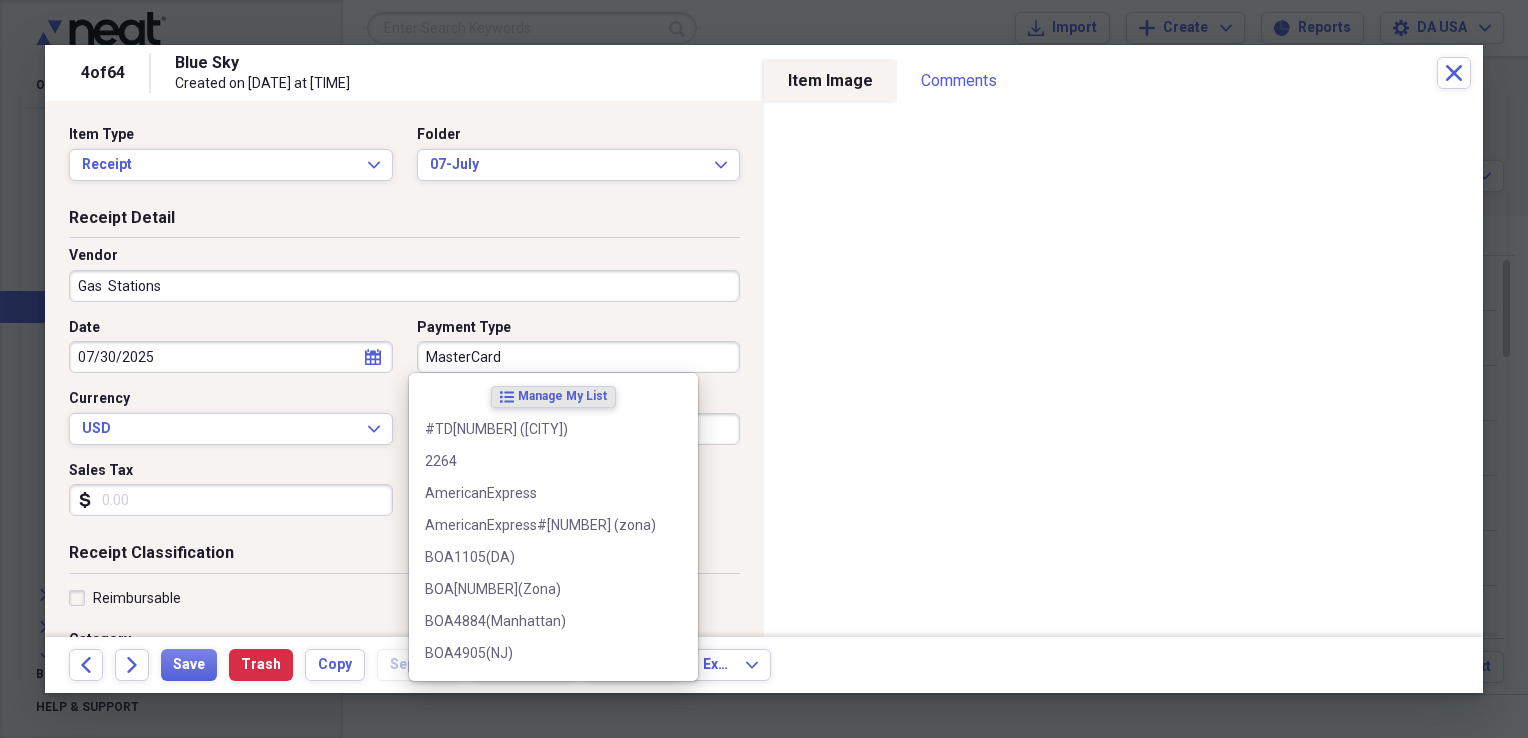 click on "MasterCard" at bounding box center [579, 357] 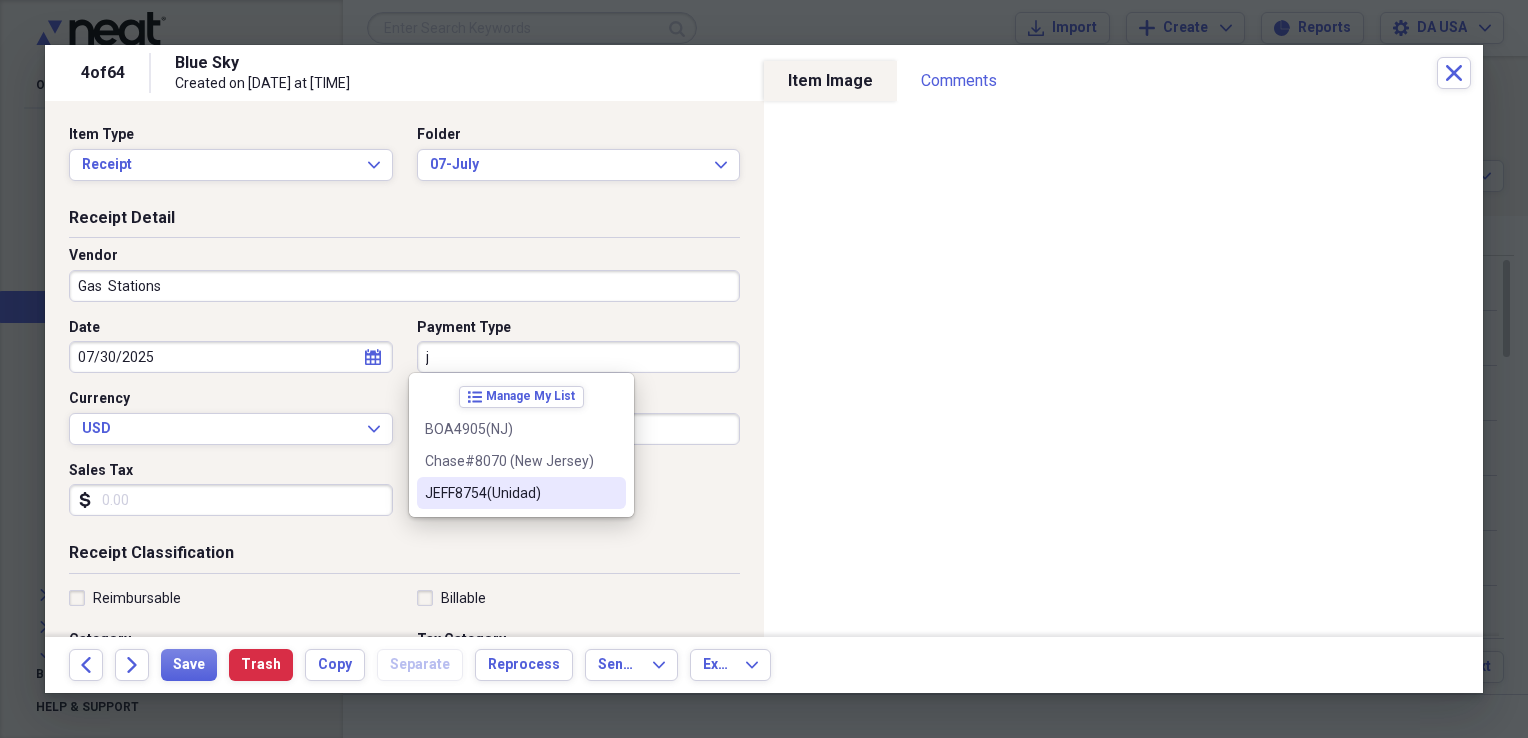 click on "JEFF8754(Unidad)" at bounding box center [509, 493] 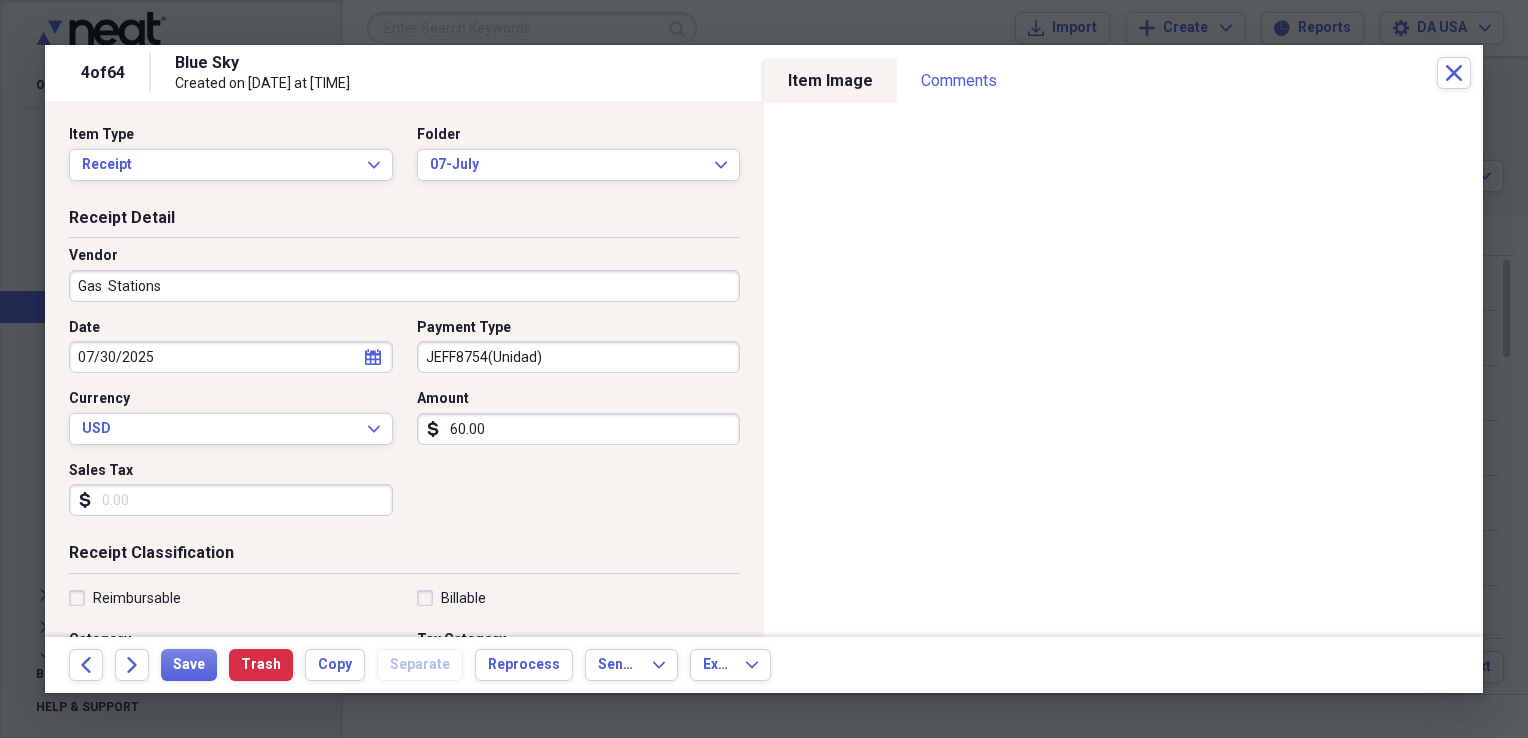 scroll, scrollTop: 483, scrollLeft: 0, axis: vertical 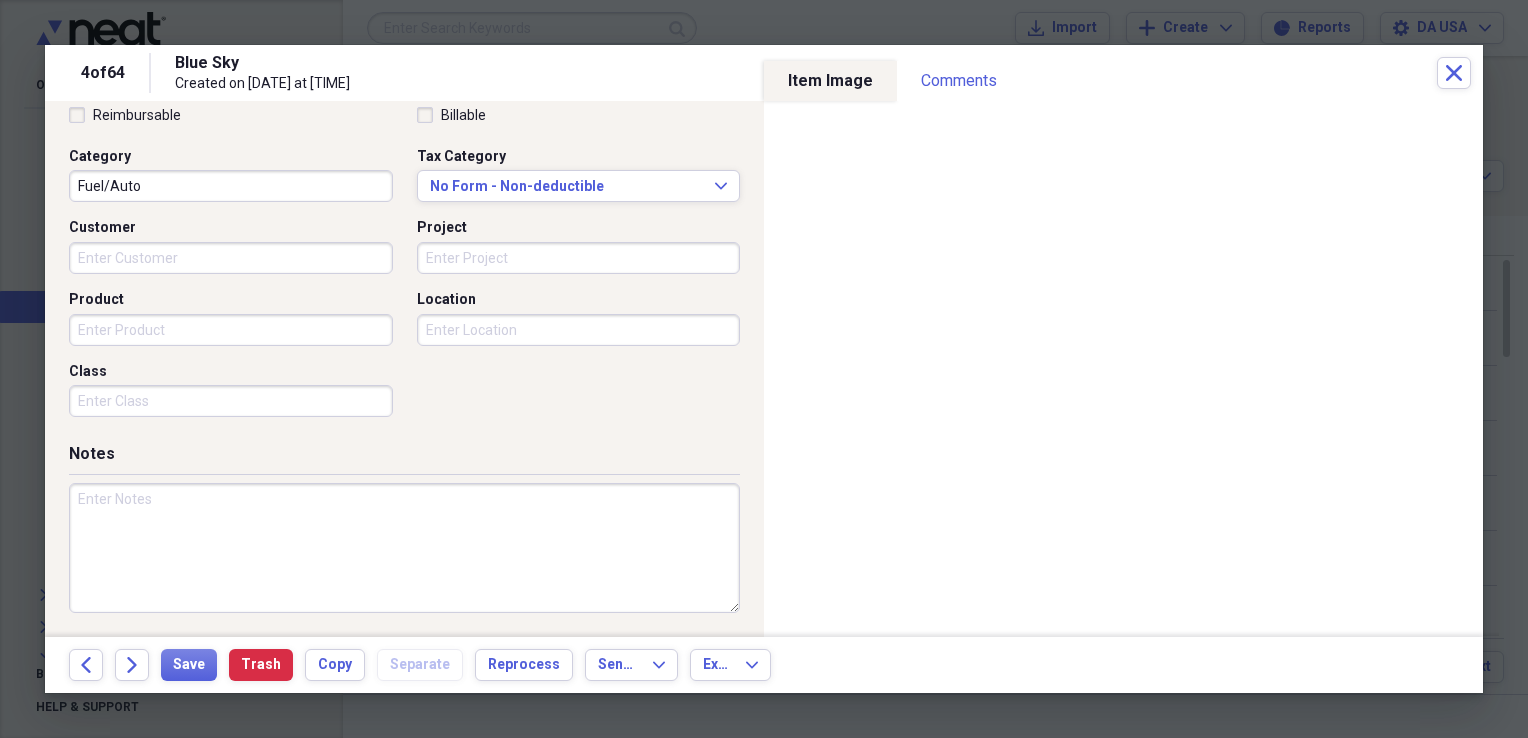 click on "Class" at bounding box center [231, 401] 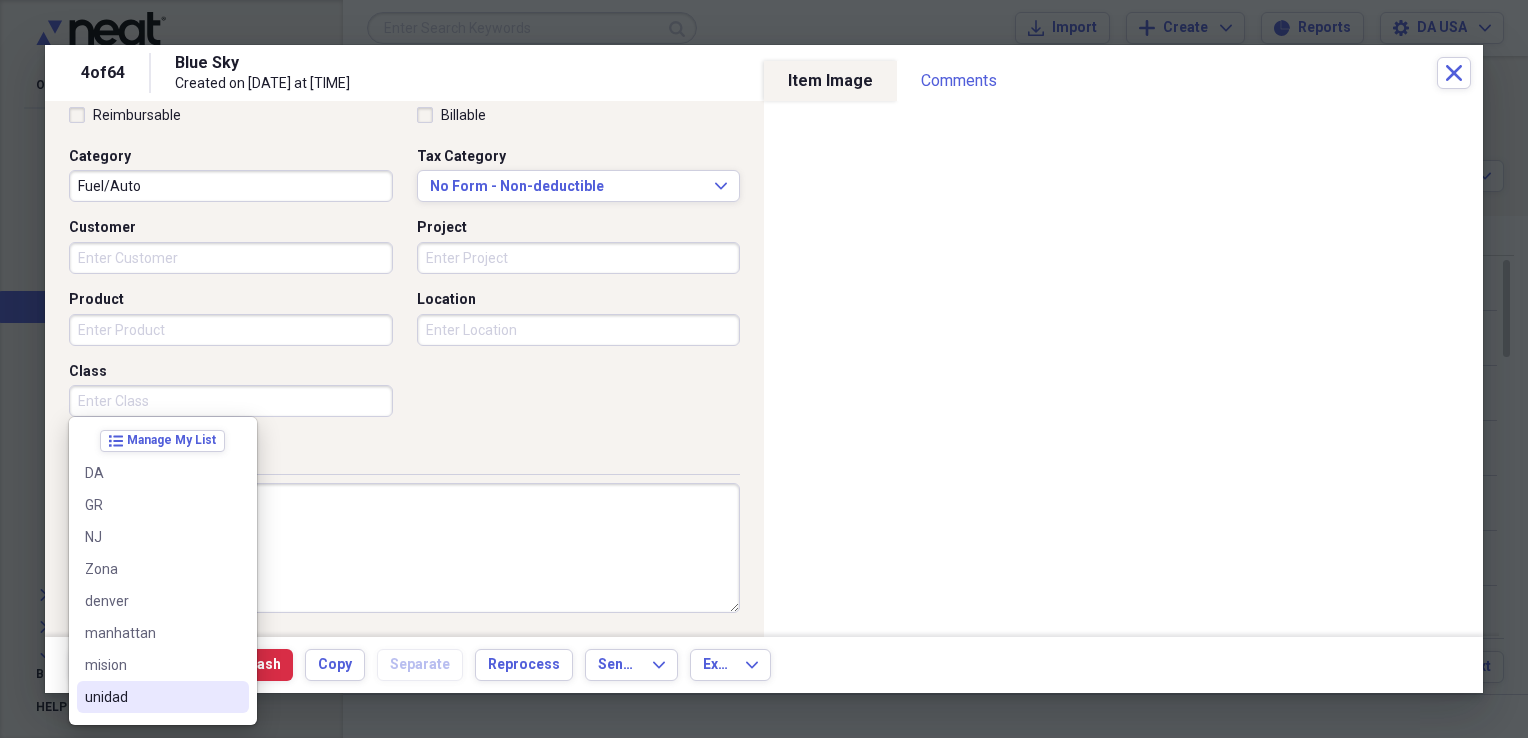click on "unidad" at bounding box center [151, 697] 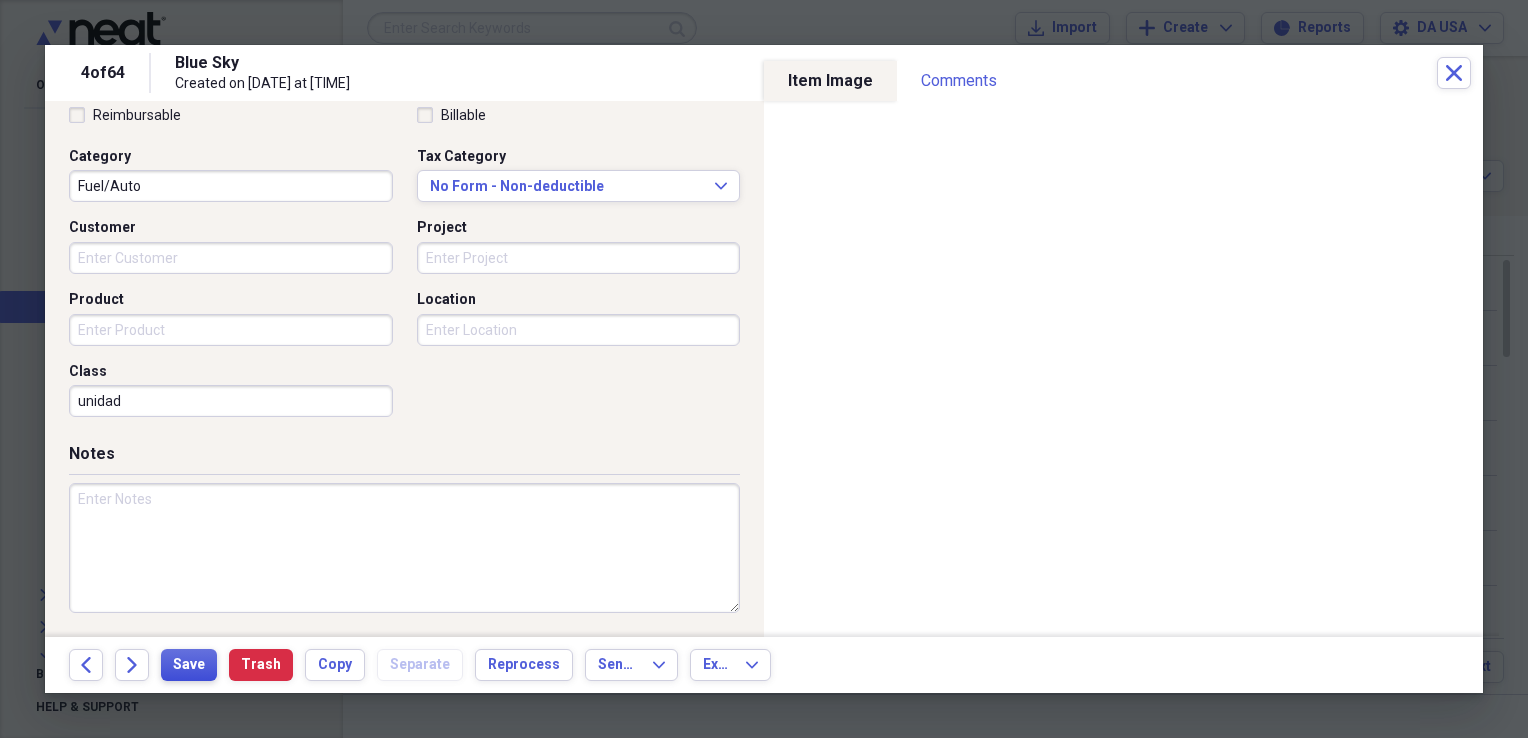click on "Save" at bounding box center [189, 665] 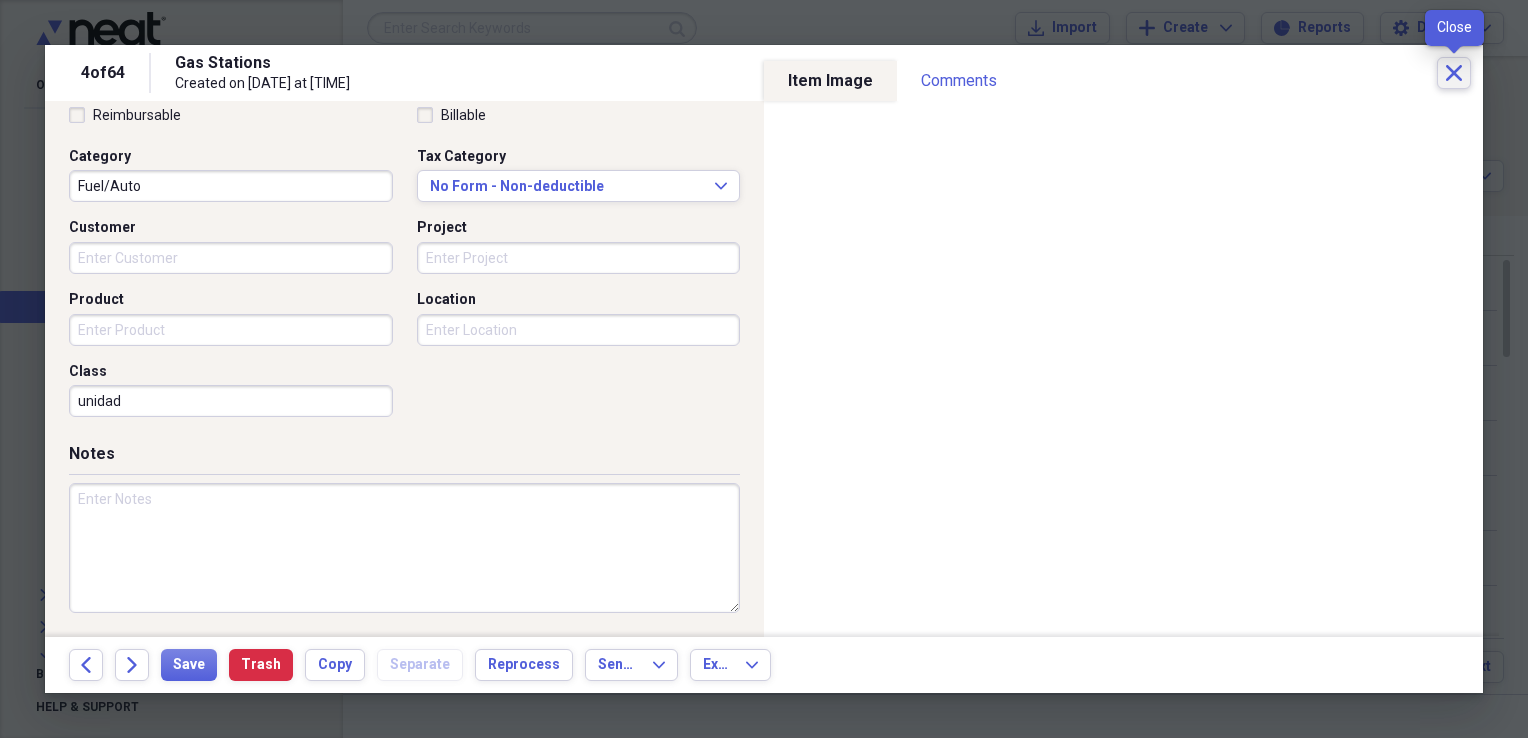 click on "Close" 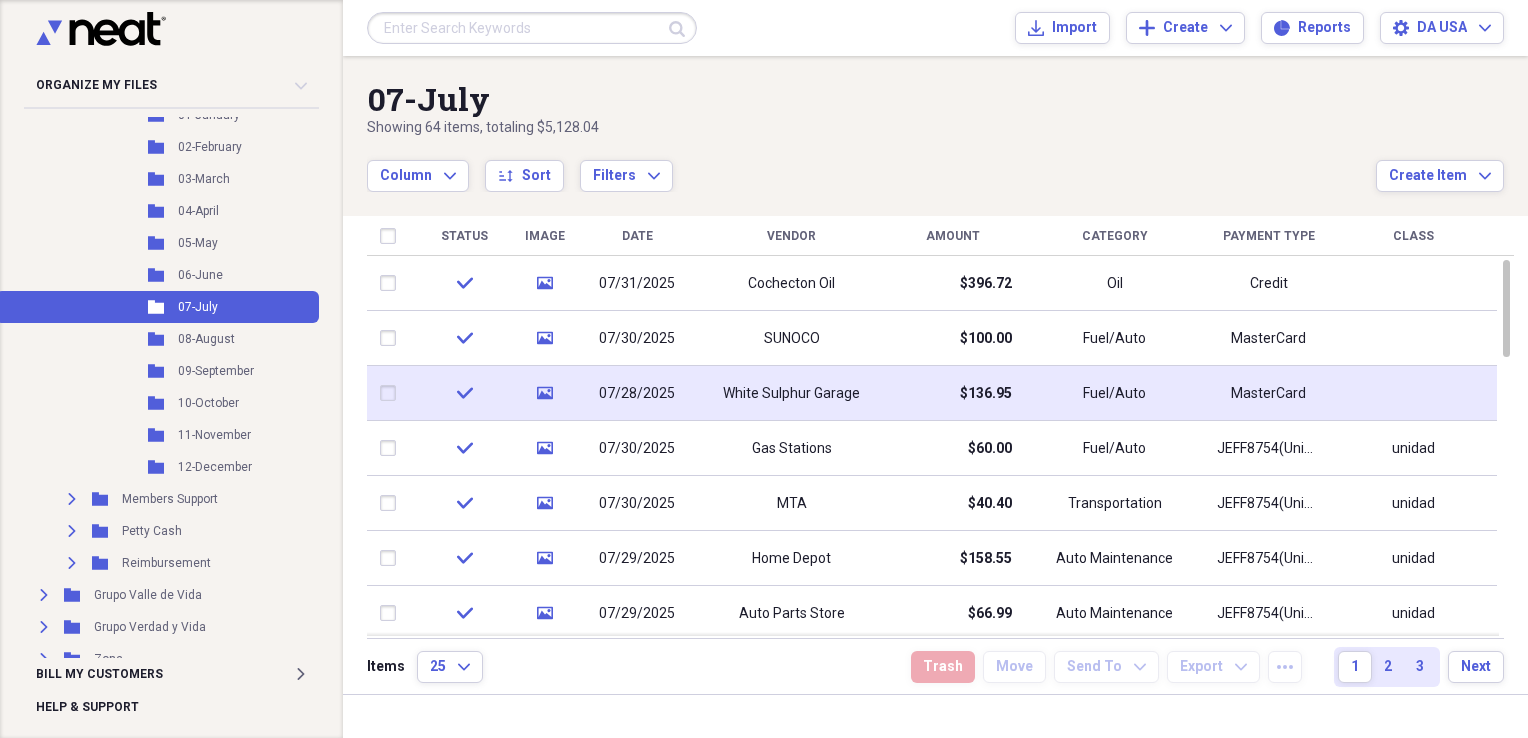 click on "White Sulphur Garage" at bounding box center [791, 394] 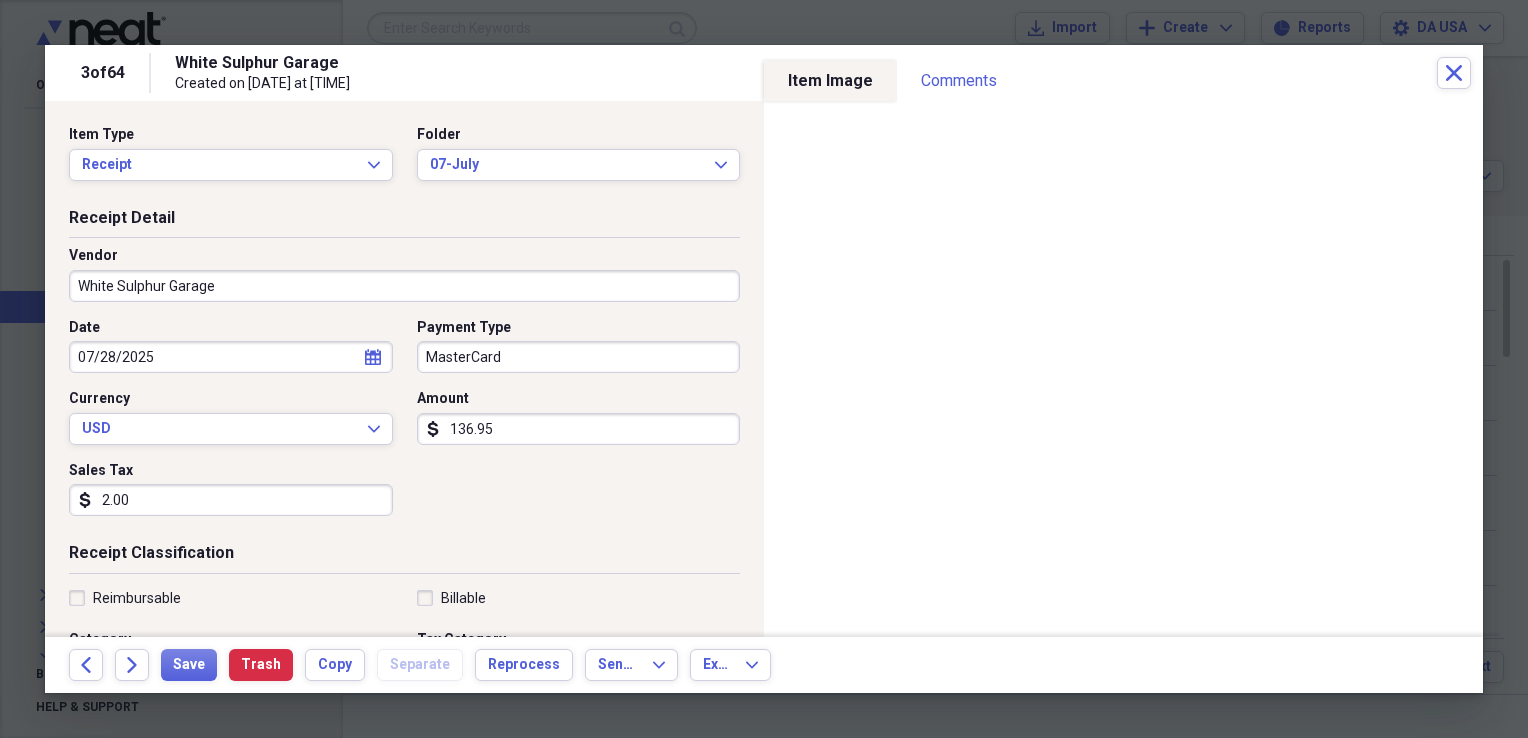 click on "White Sulphur Garage" at bounding box center [404, 286] 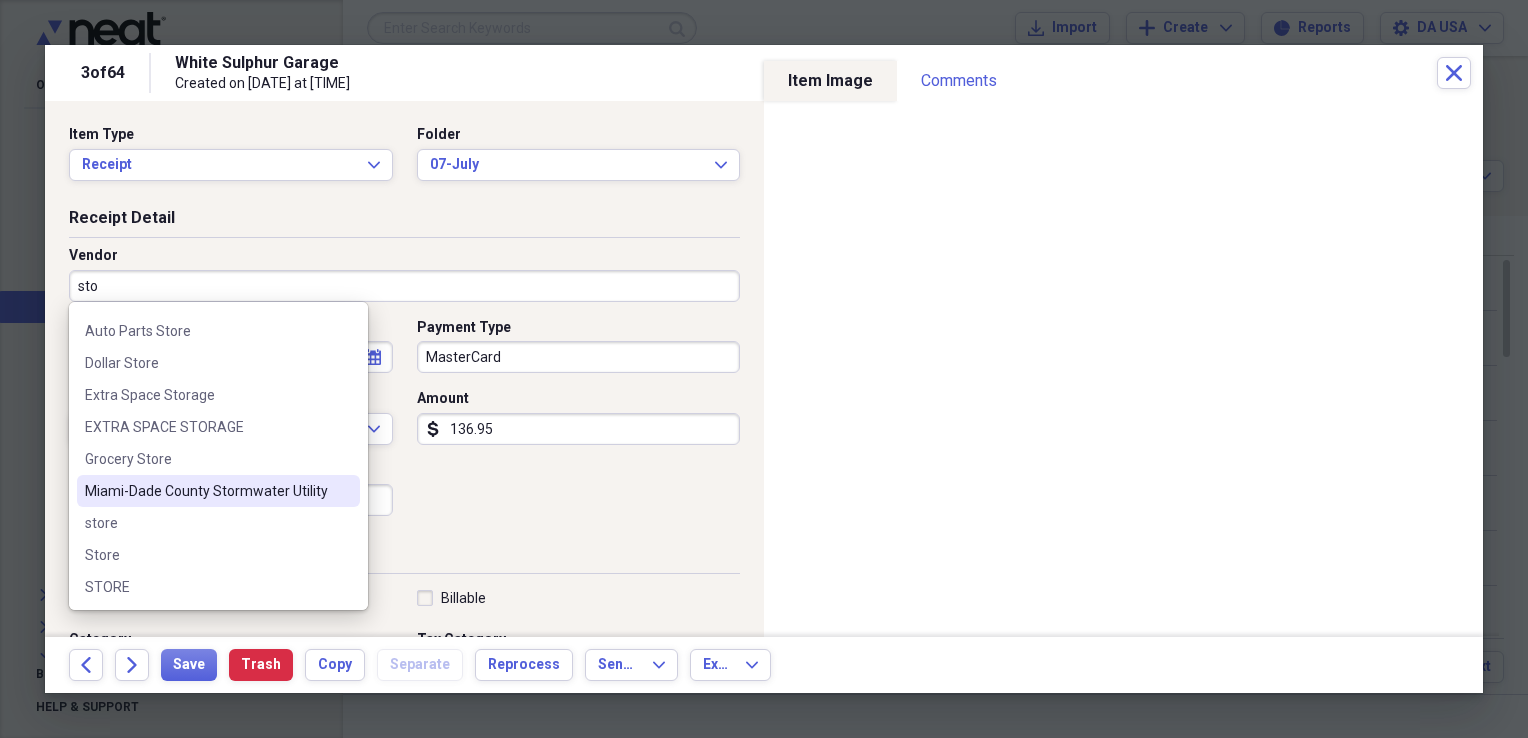 scroll, scrollTop: 60, scrollLeft: 0, axis: vertical 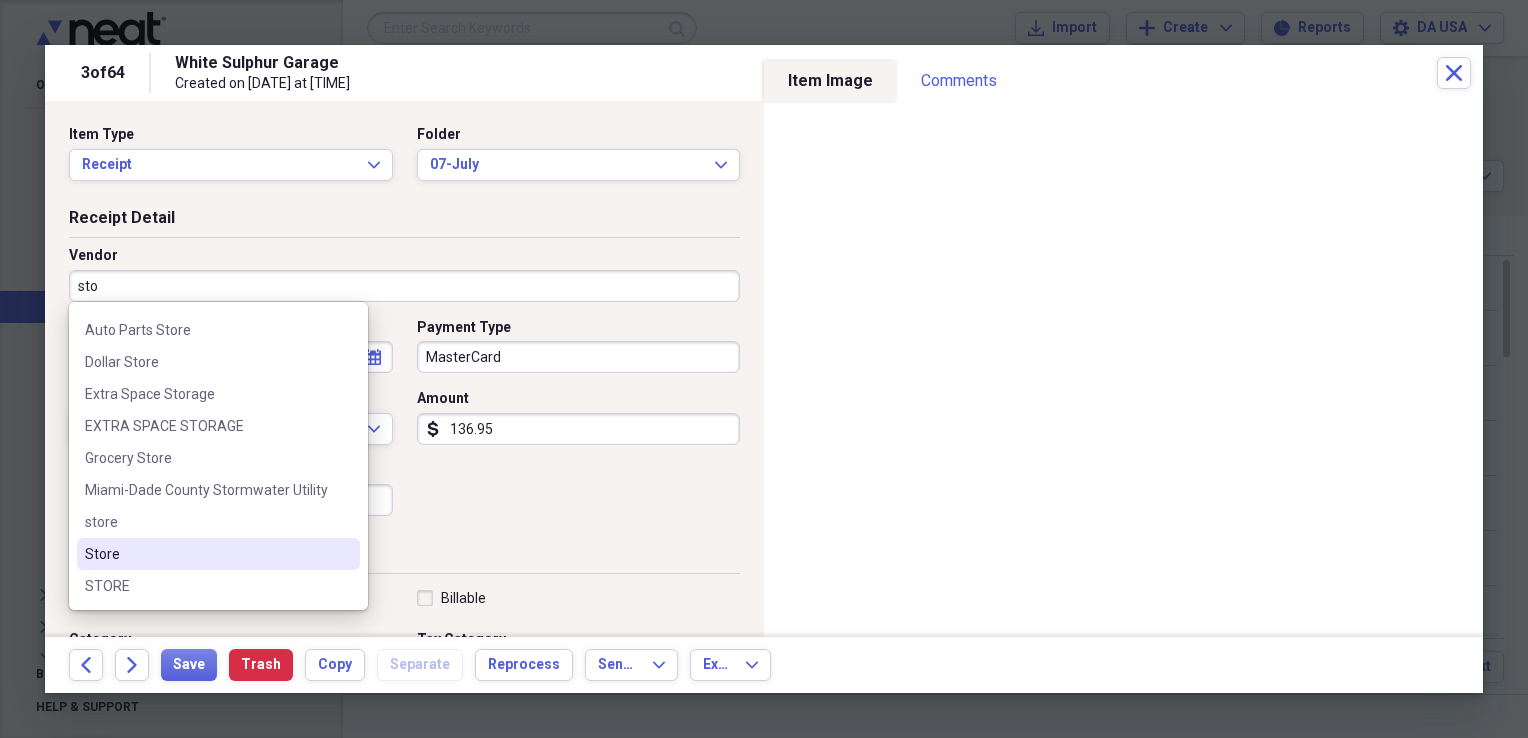 click on "Store" at bounding box center (206, 554) 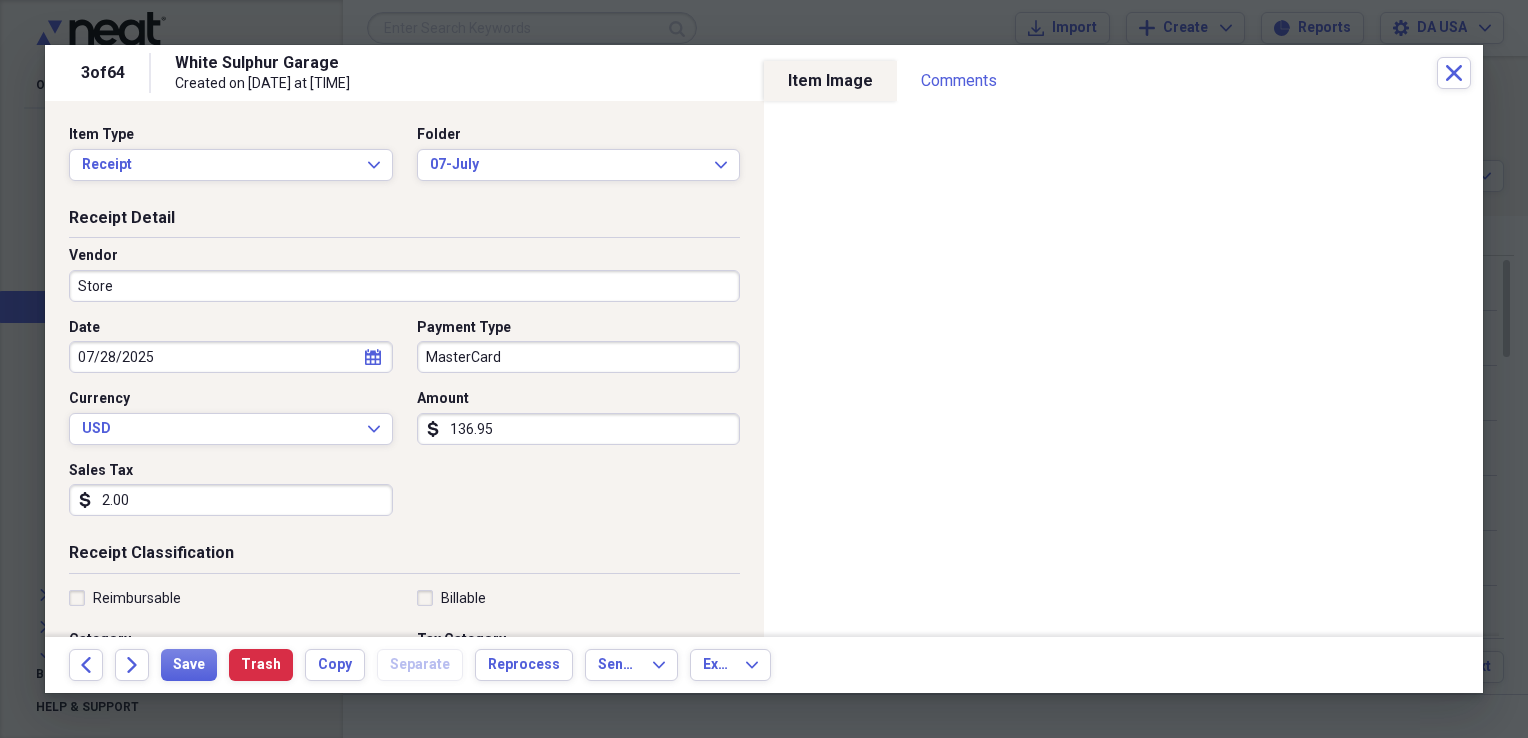 type on "Office Supplies" 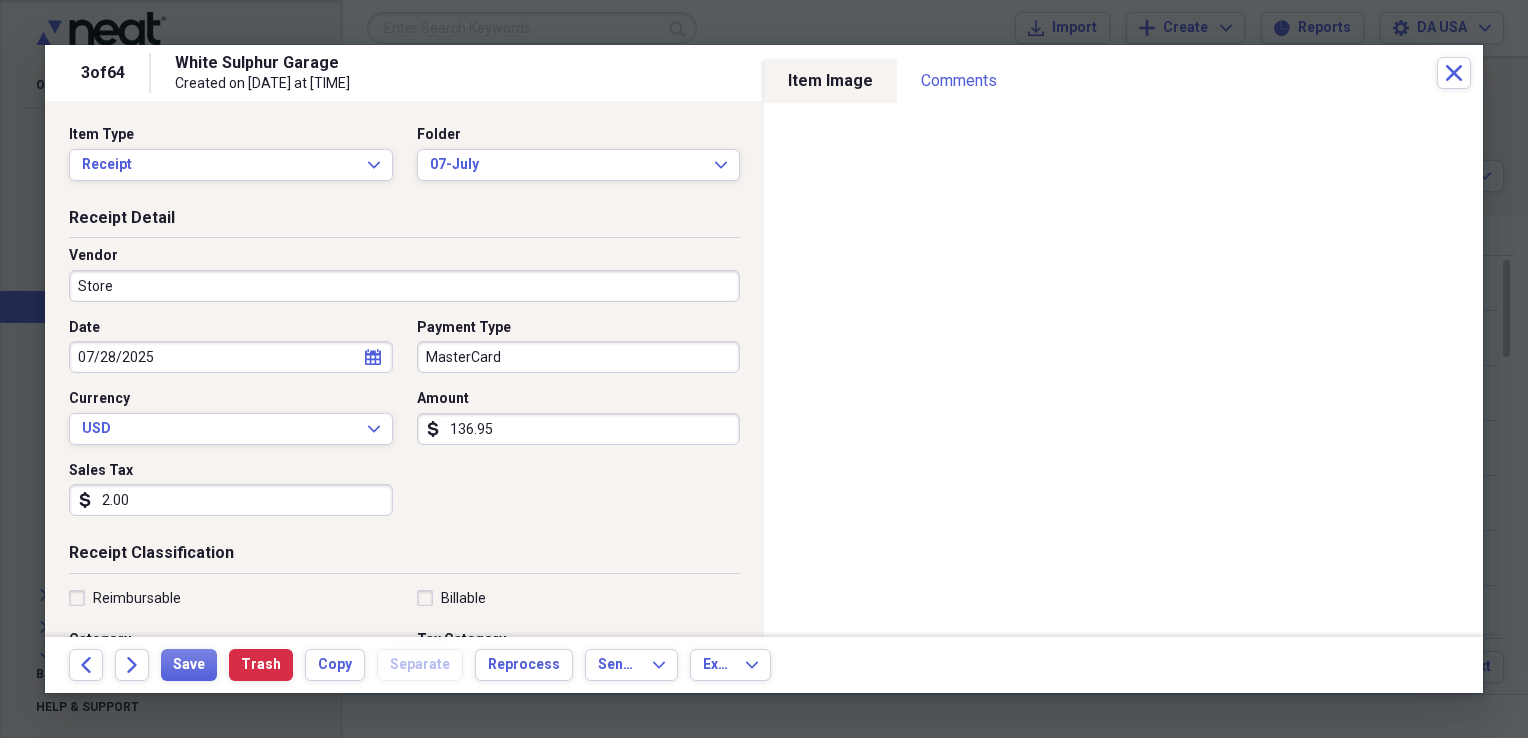 click on "MasterCard" at bounding box center [579, 357] 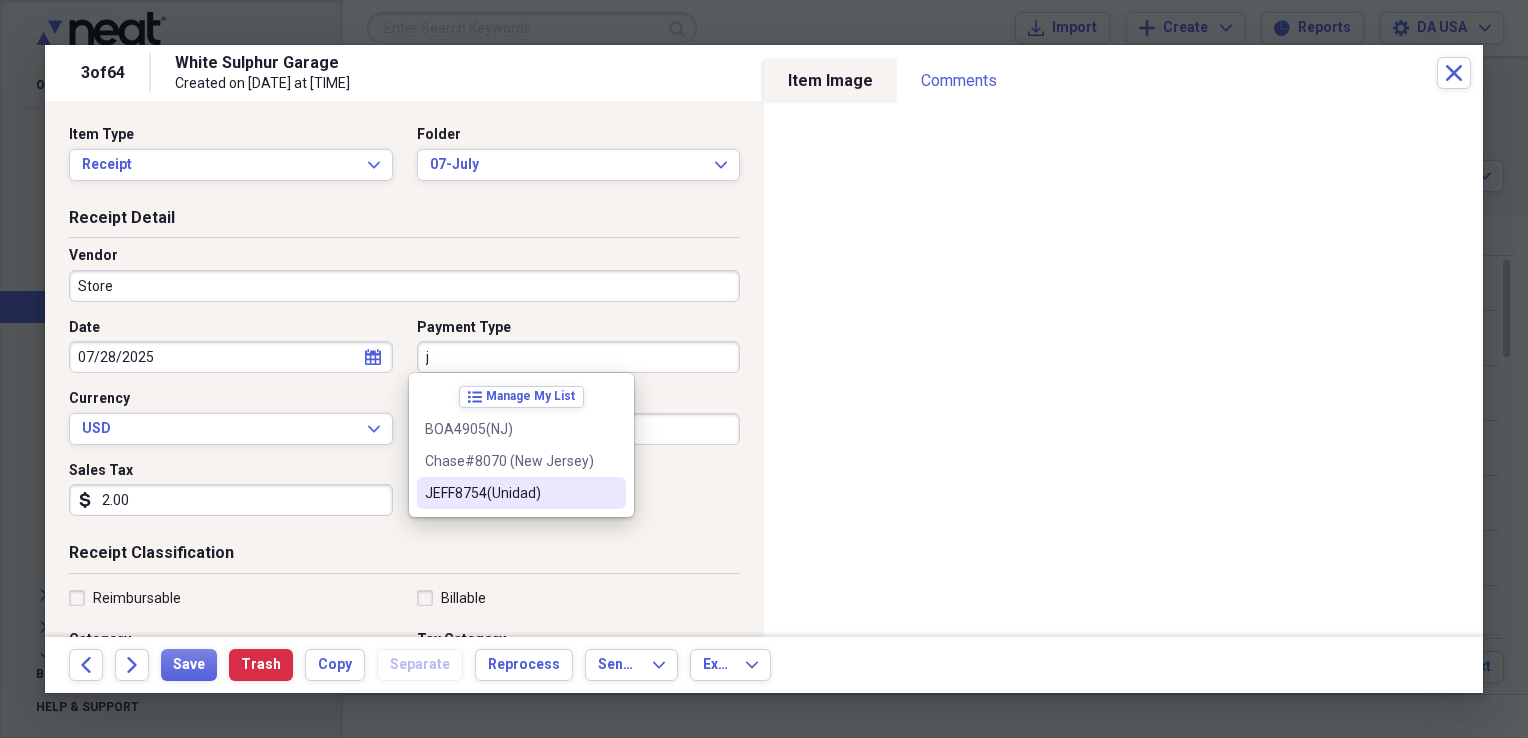click on "JEFF8754(Unidad)" at bounding box center (509, 493) 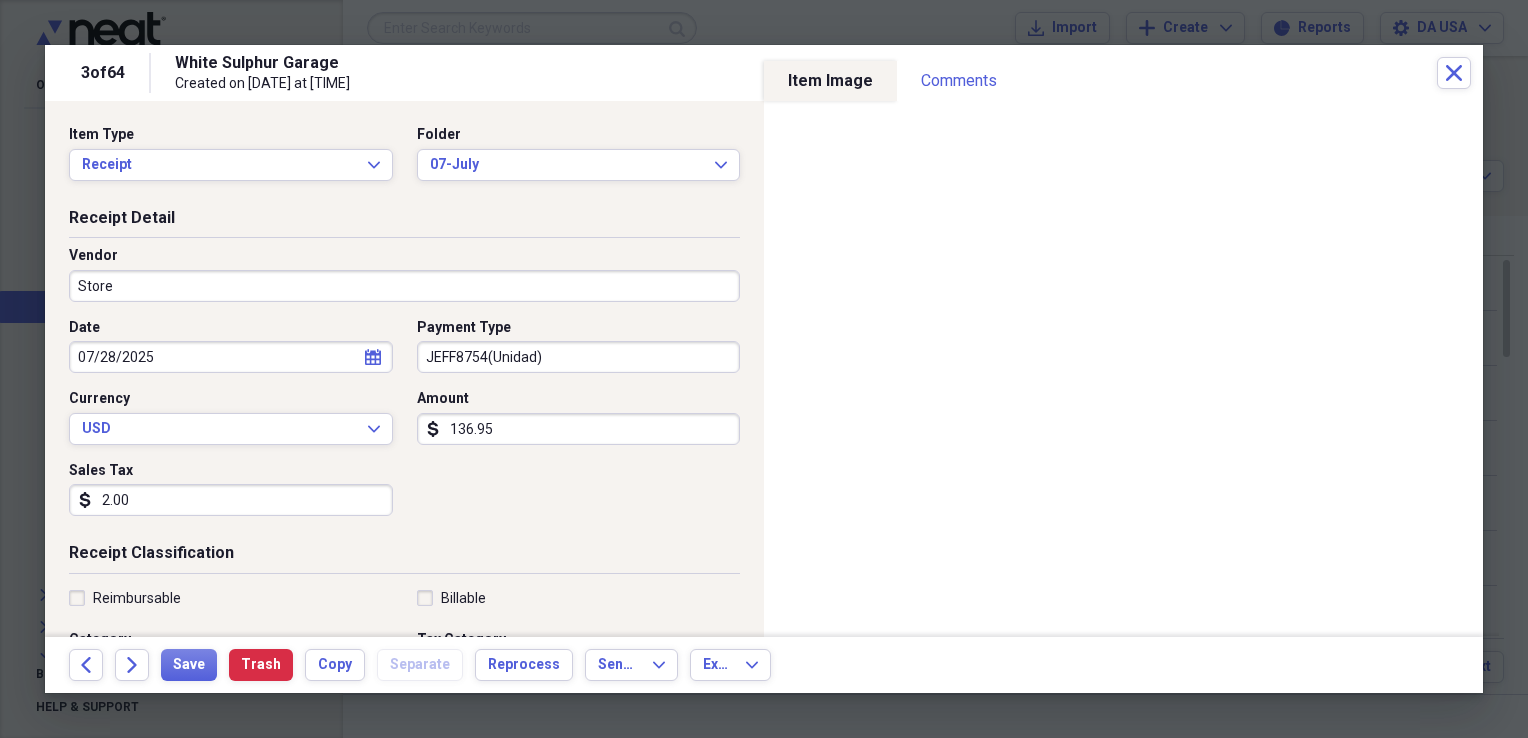 click at bounding box center (764, 369) 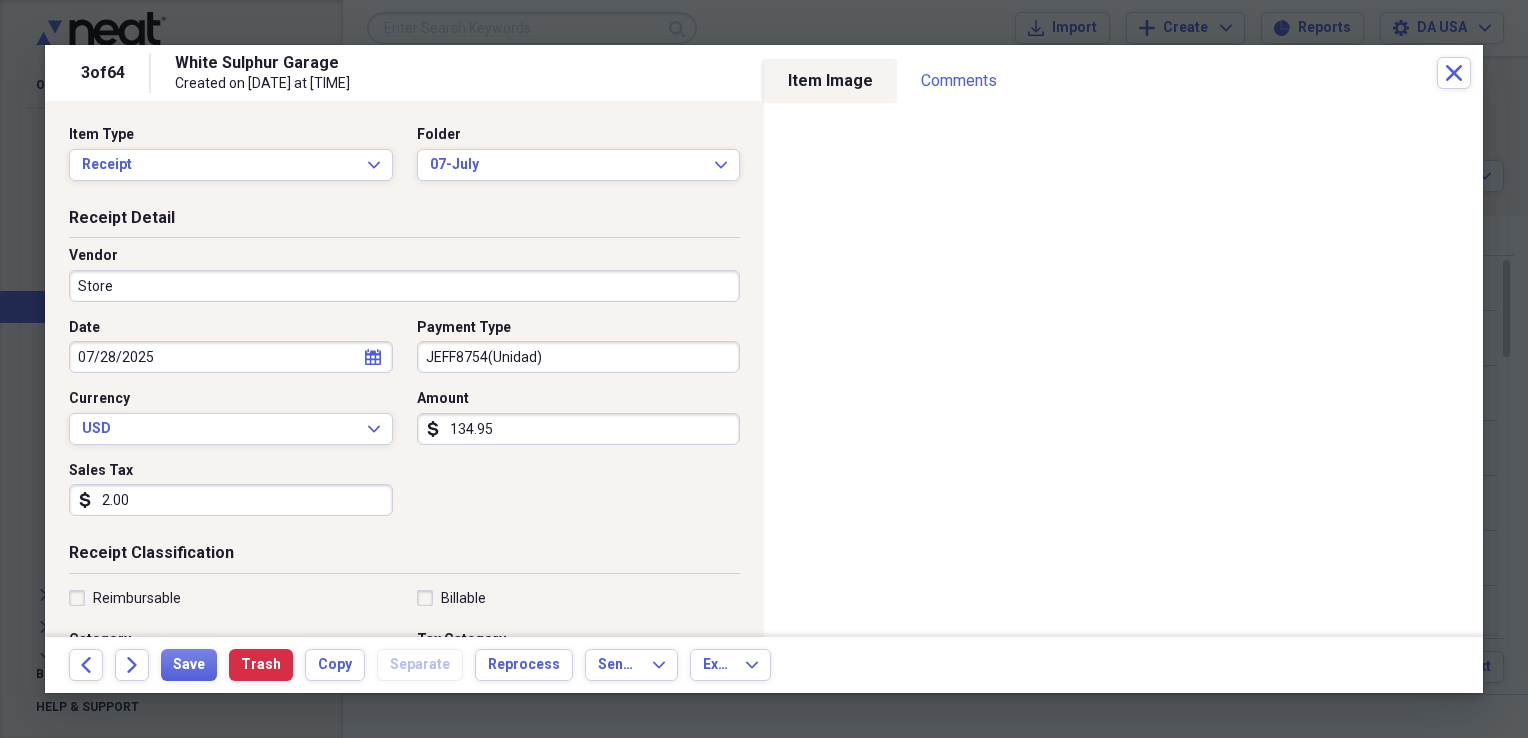 type on "134.95" 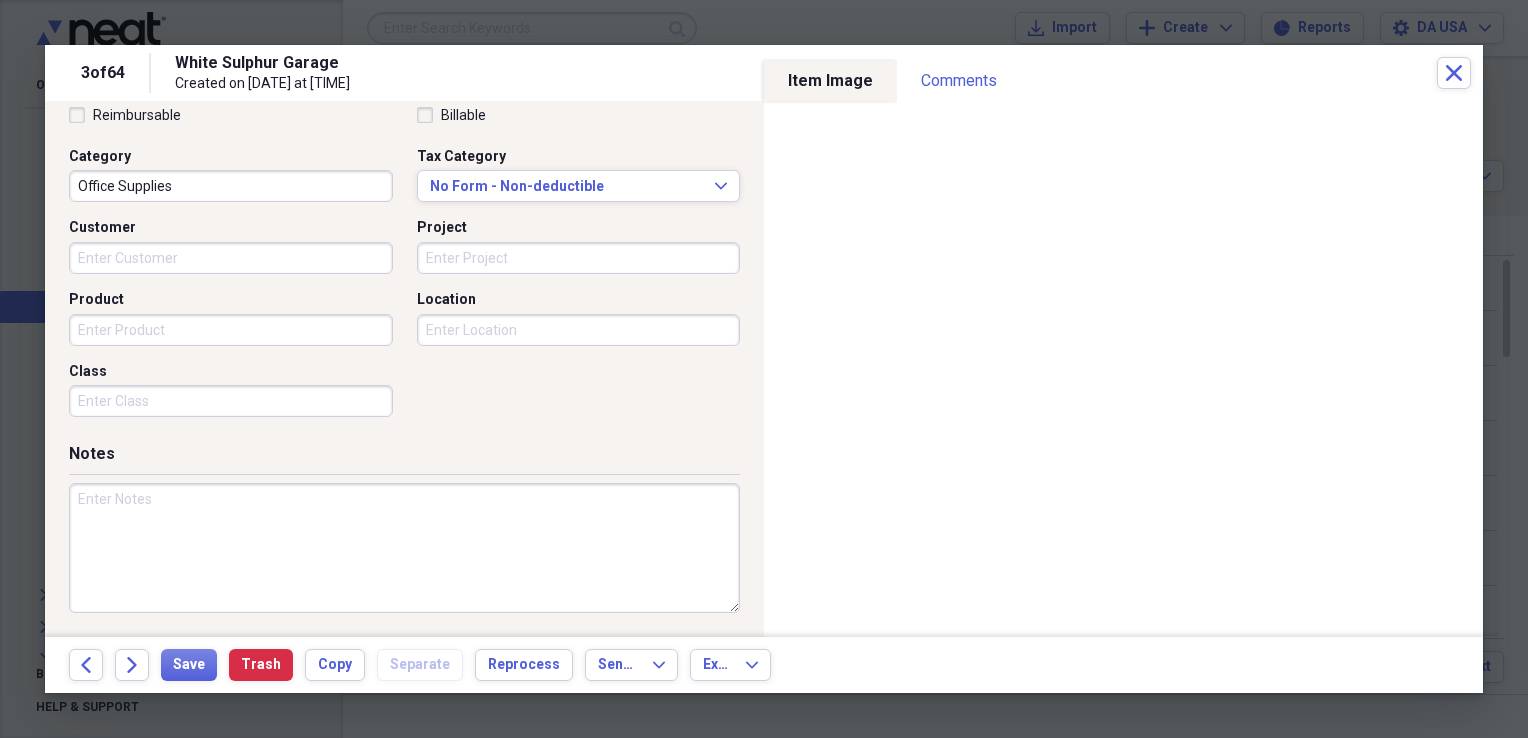 click on "Office Supplies" at bounding box center (231, 186) 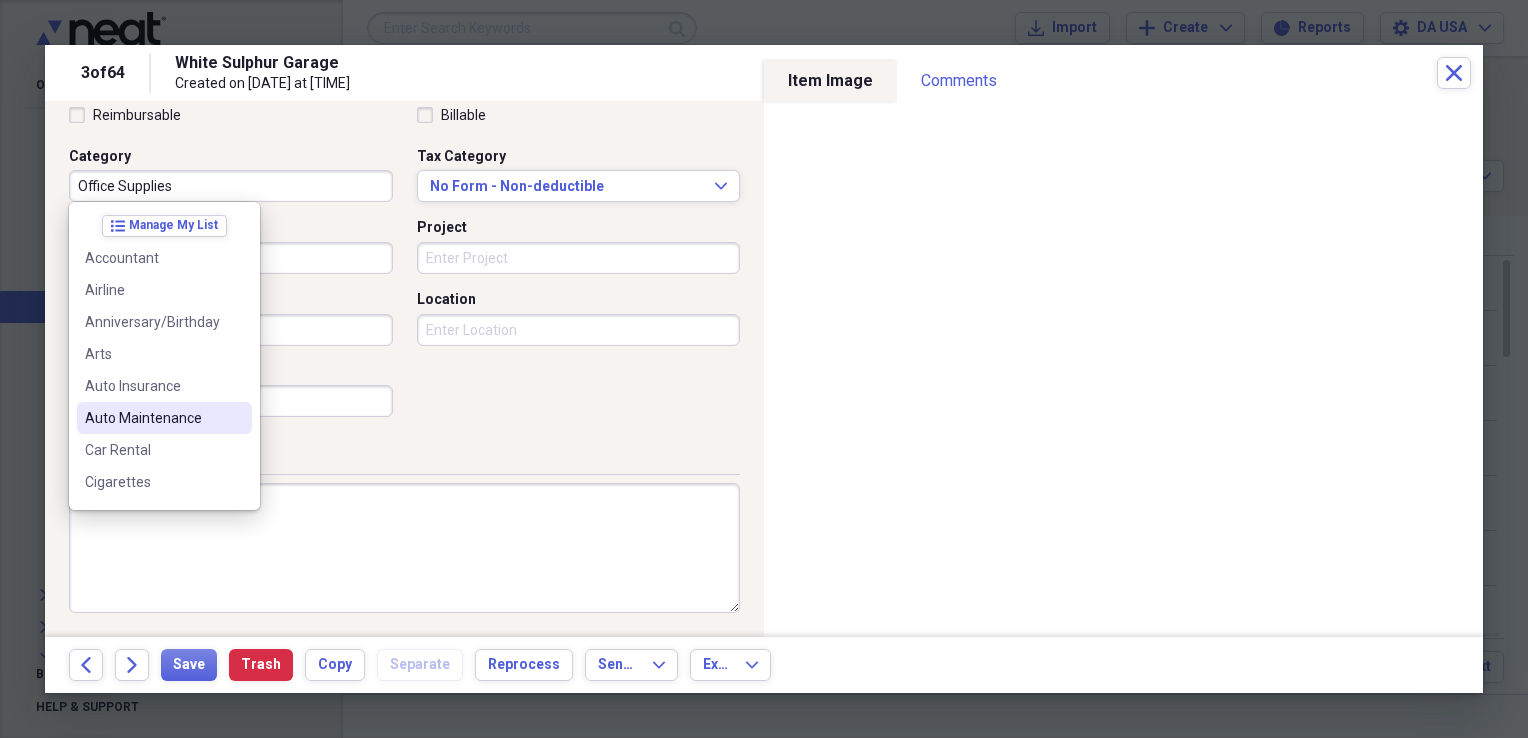 click on "Auto Maintenance" at bounding box center [152, 418] 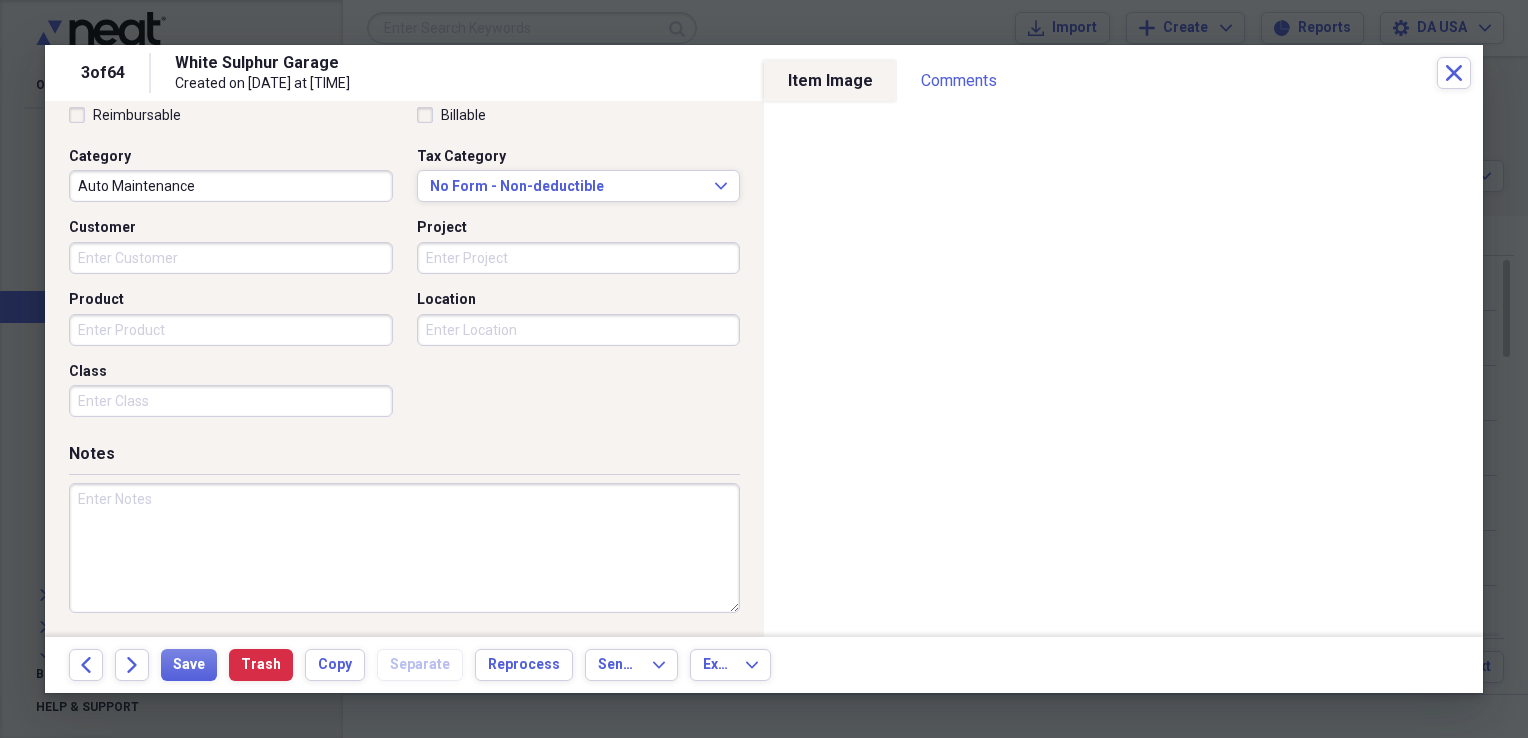 click on "Class" at bounding box center [231, 401] 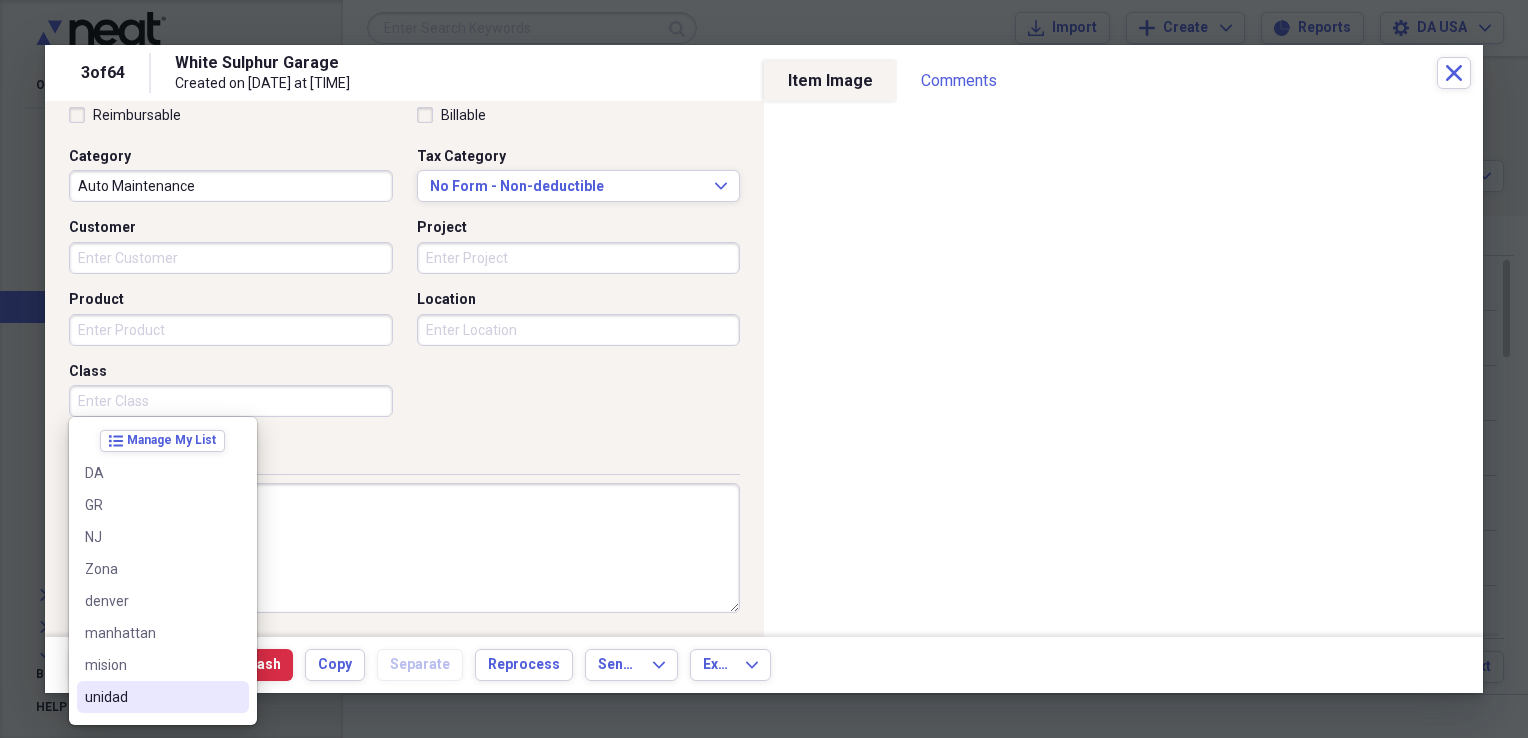 click on "unidad" at bounding box center (151, 697) 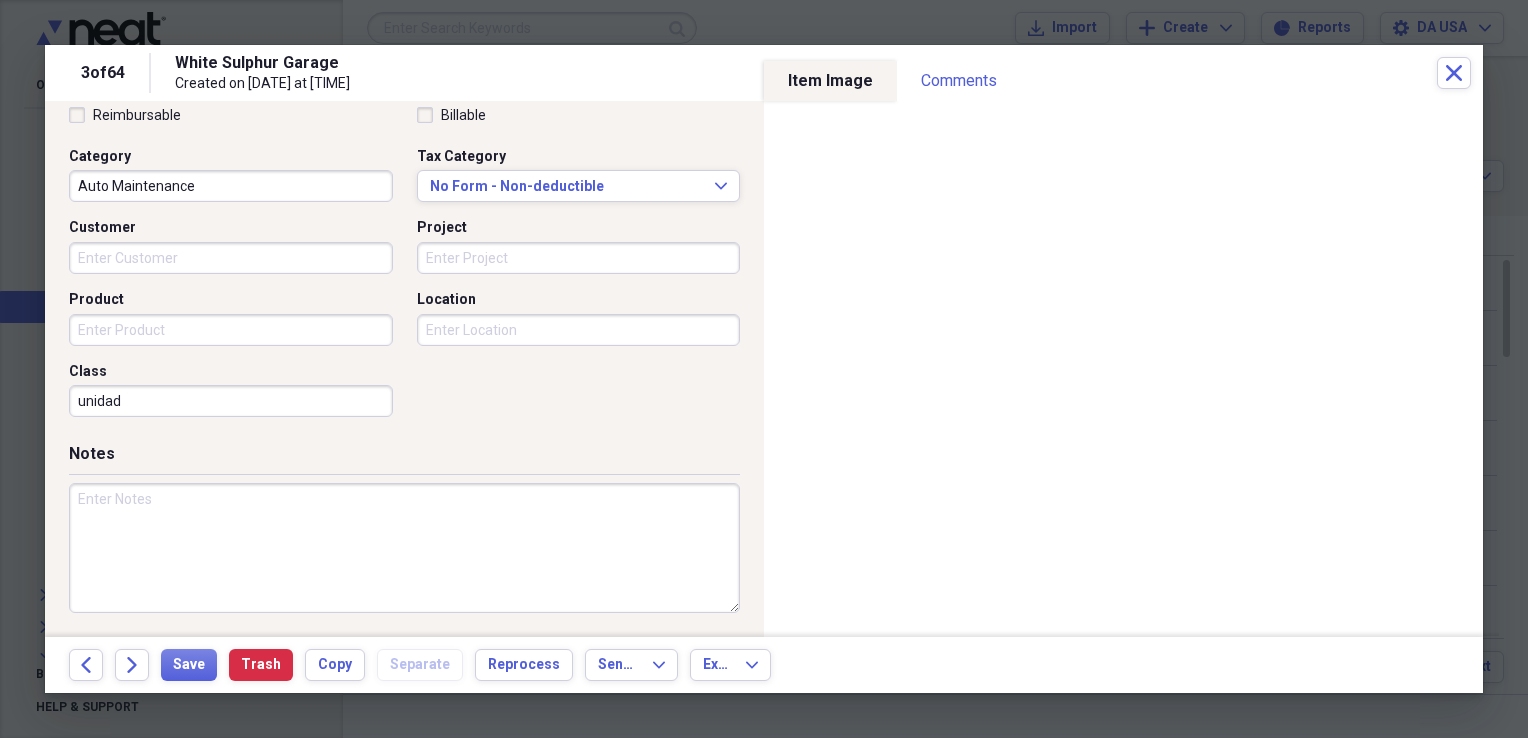 scroll, scrollTop: 0, scrollLeft: 0, axis: both 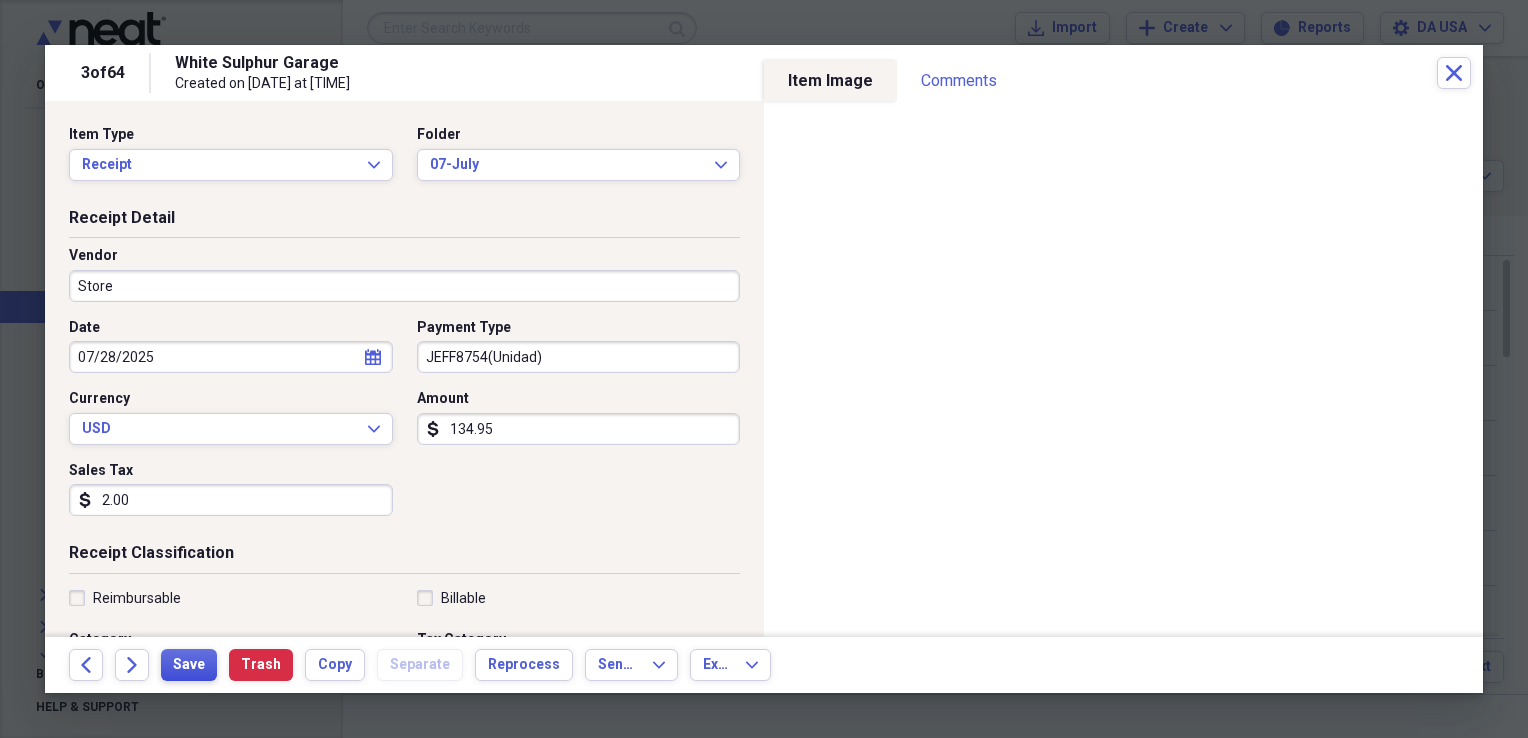 click on "Save" at bounding box center (189, 665) 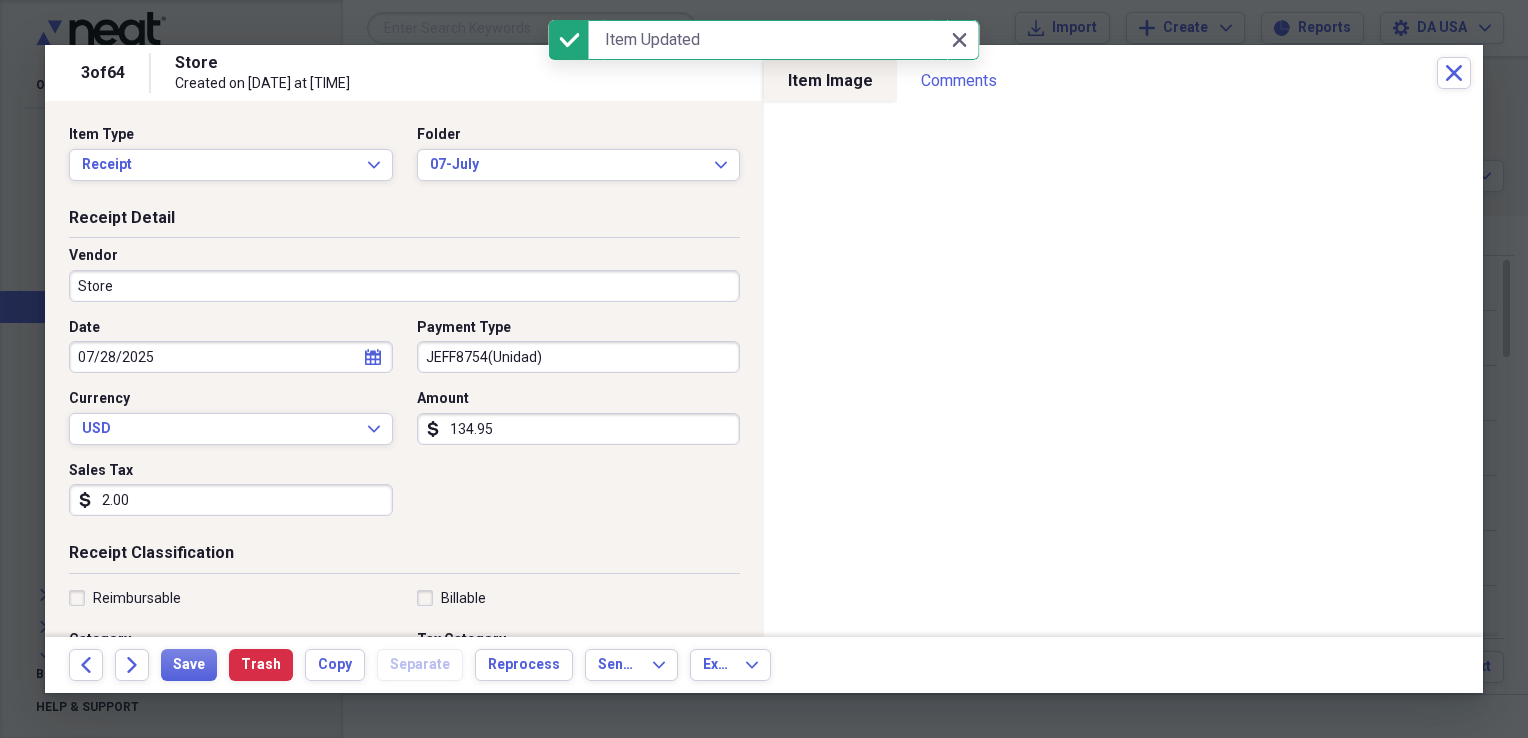 click on "2.00" at bounding box center [231, 500] 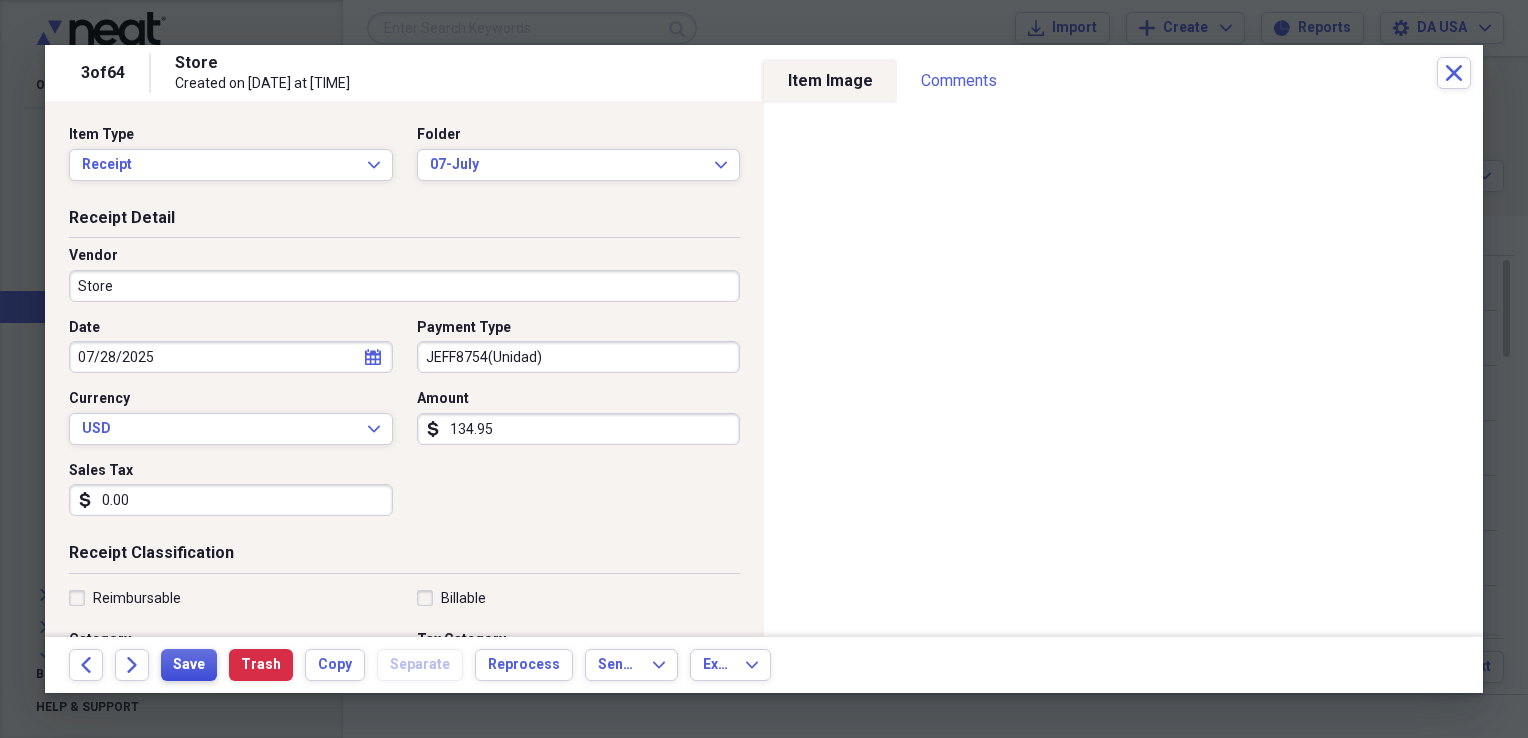 type on "0.00" 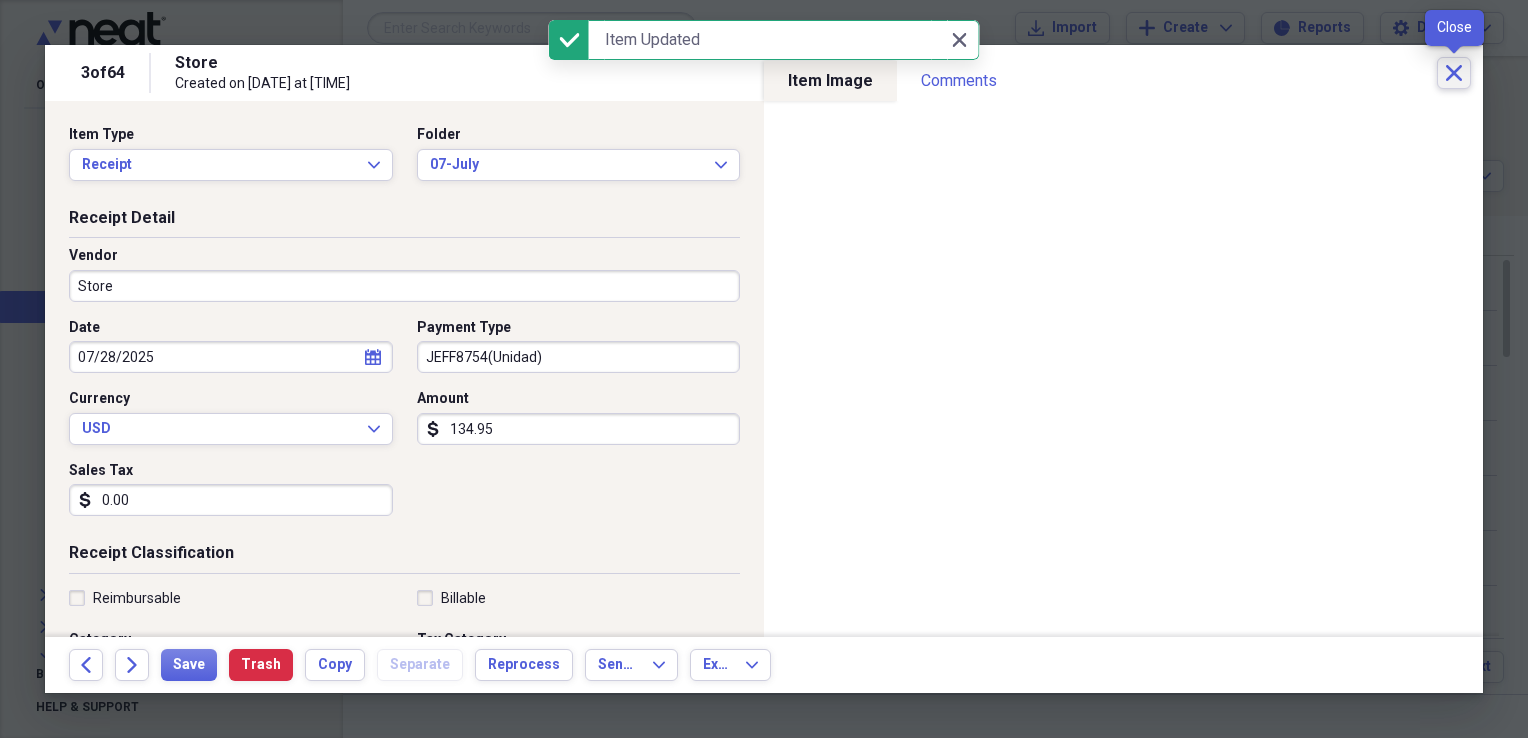 click on "Close" 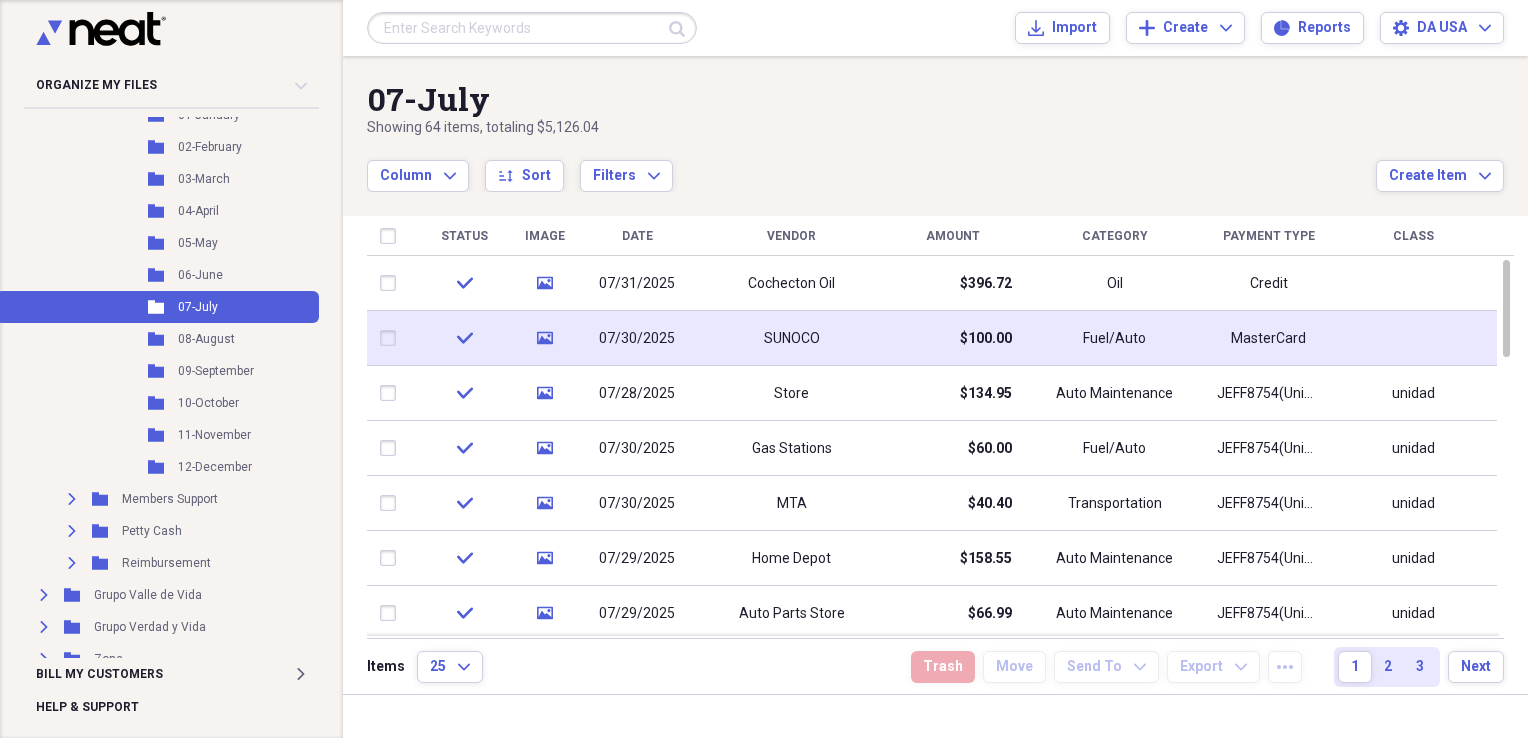 click on "SUNOCO" at bounding box center (791, 338) 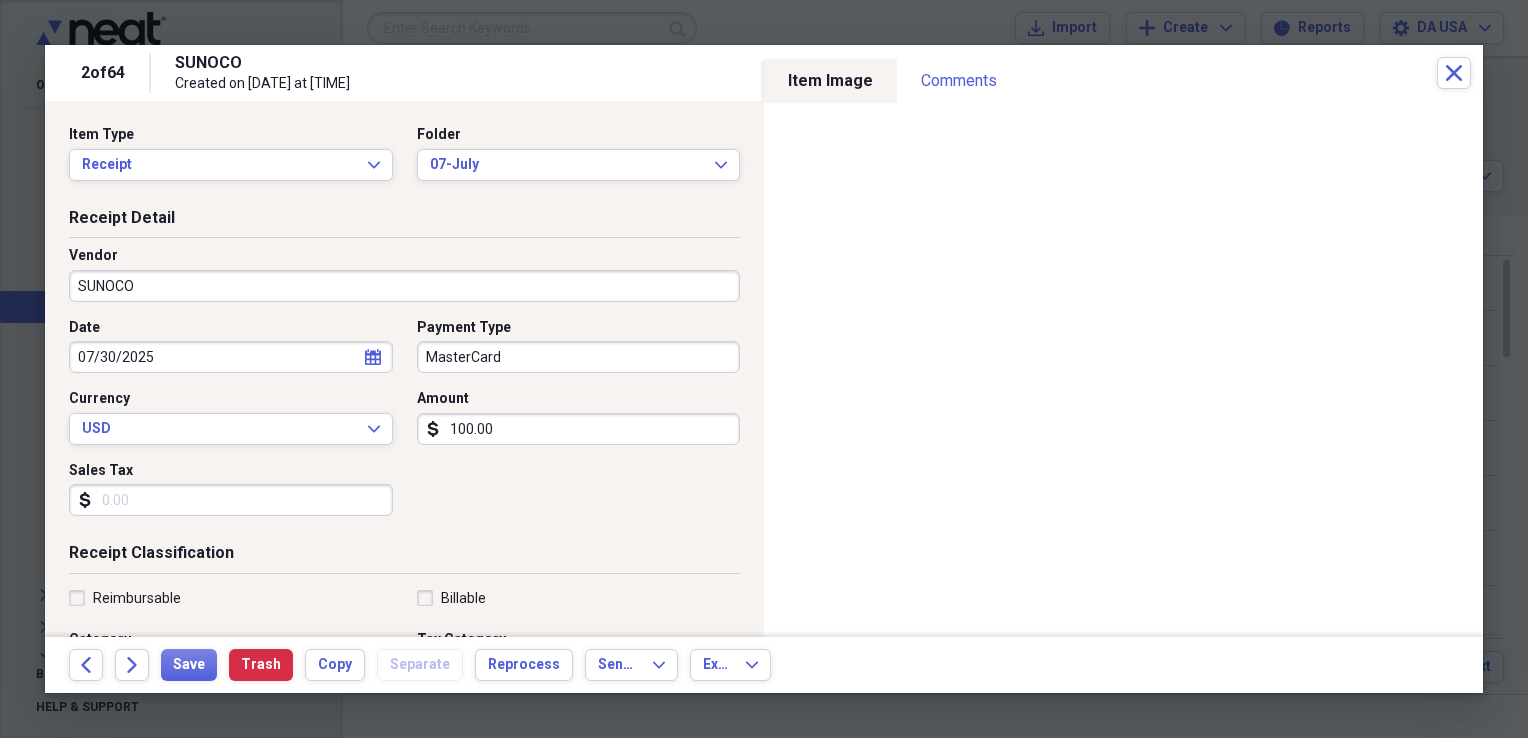 click on "SUNOCO" at bounding box center (404, 286) 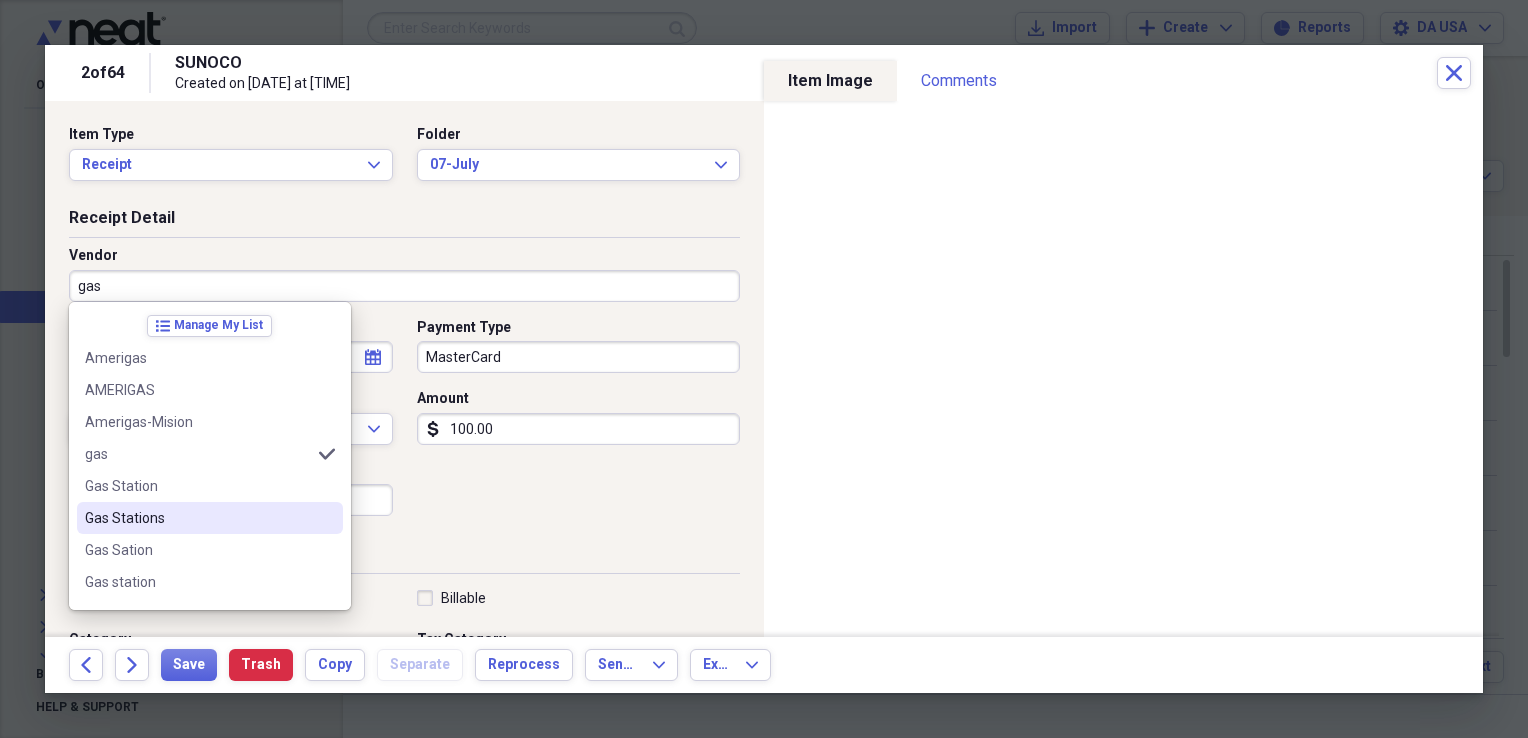 click on "Gas  Stations" at bounding box center (198, 518) 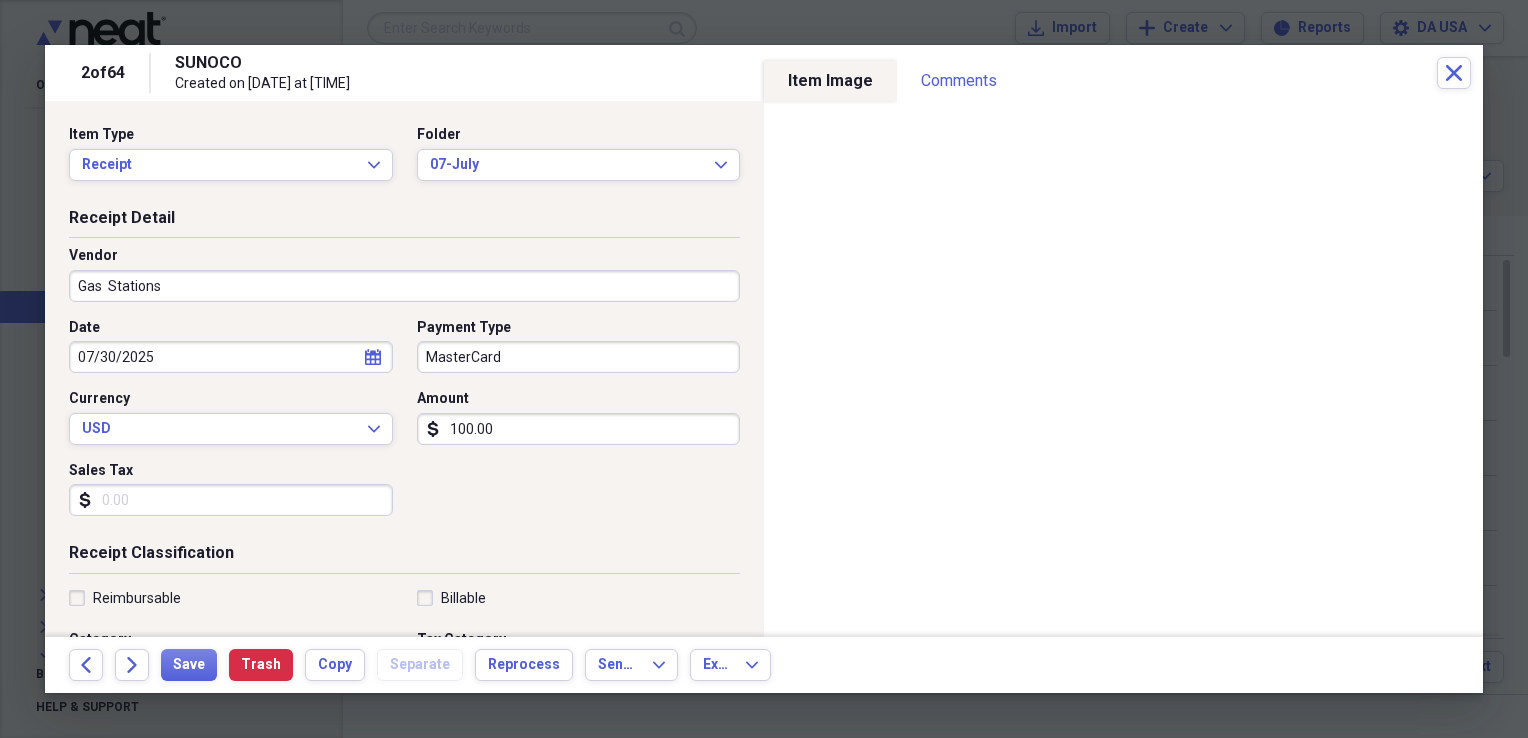 click on "MasterCard" at bounding box center [579, 357] 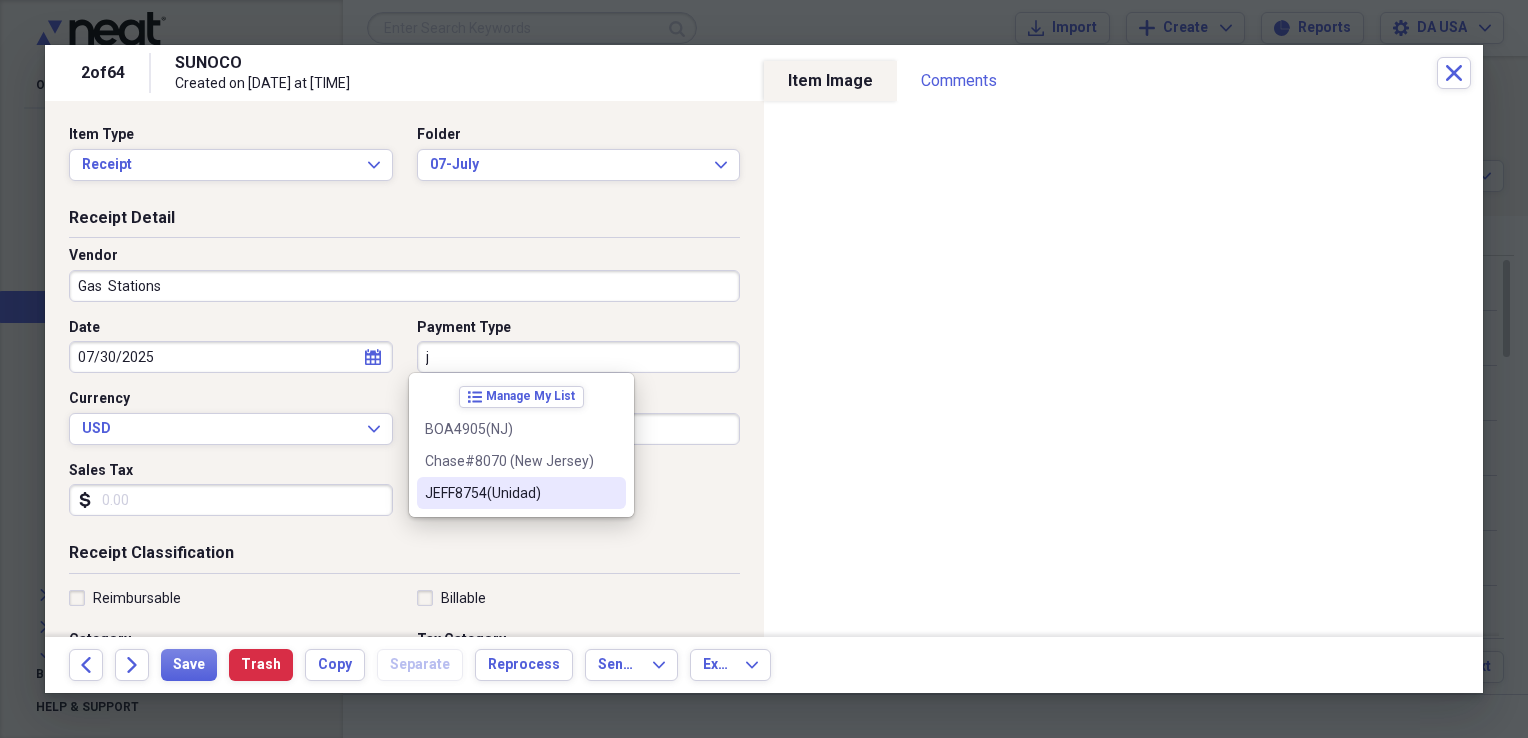 click on "JEFF8754(Unidad)" at bounding box center [521, 493] 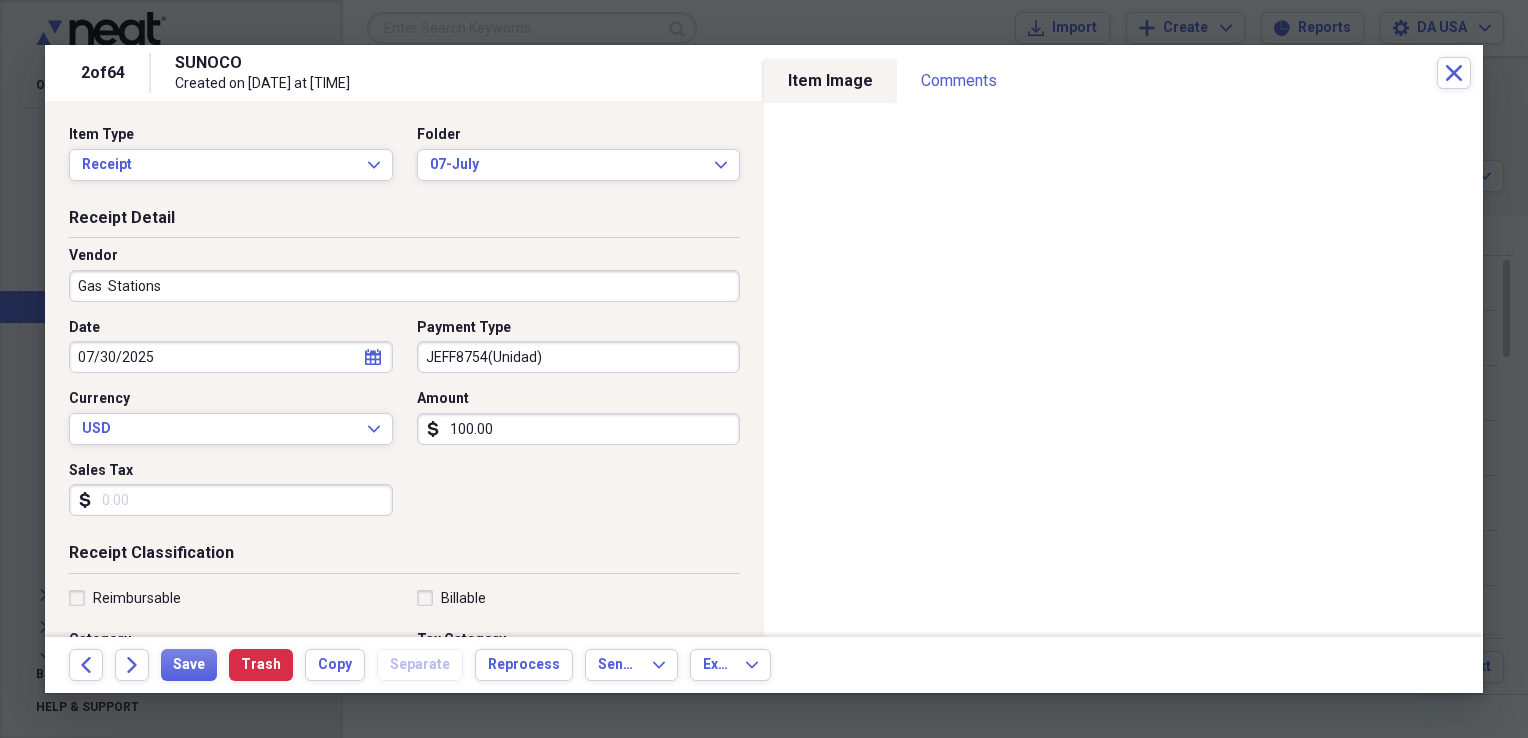 scroll, scrollTop: 483, scrollLeft: 0, axis: vertical 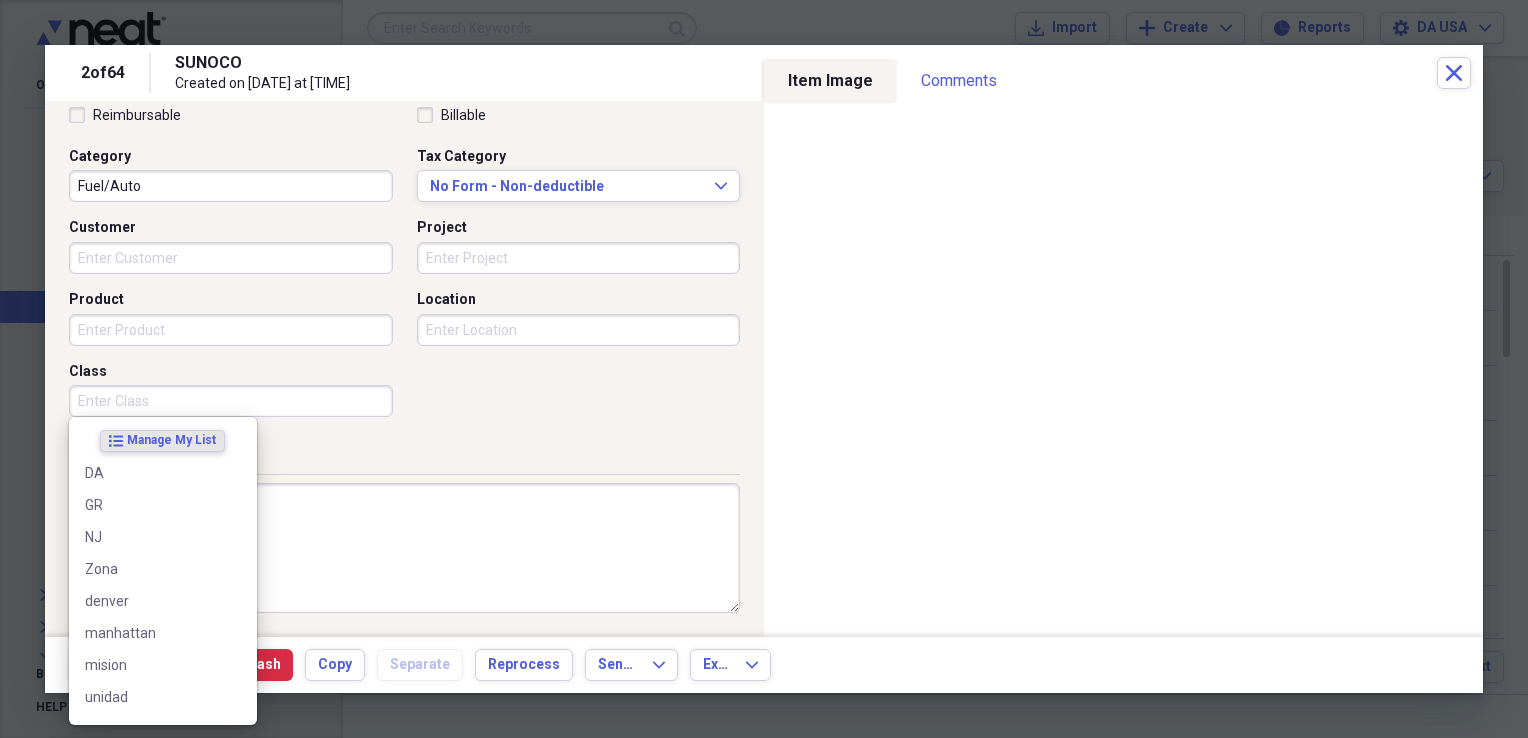 click on "Class" at bounding box center [231, 401] 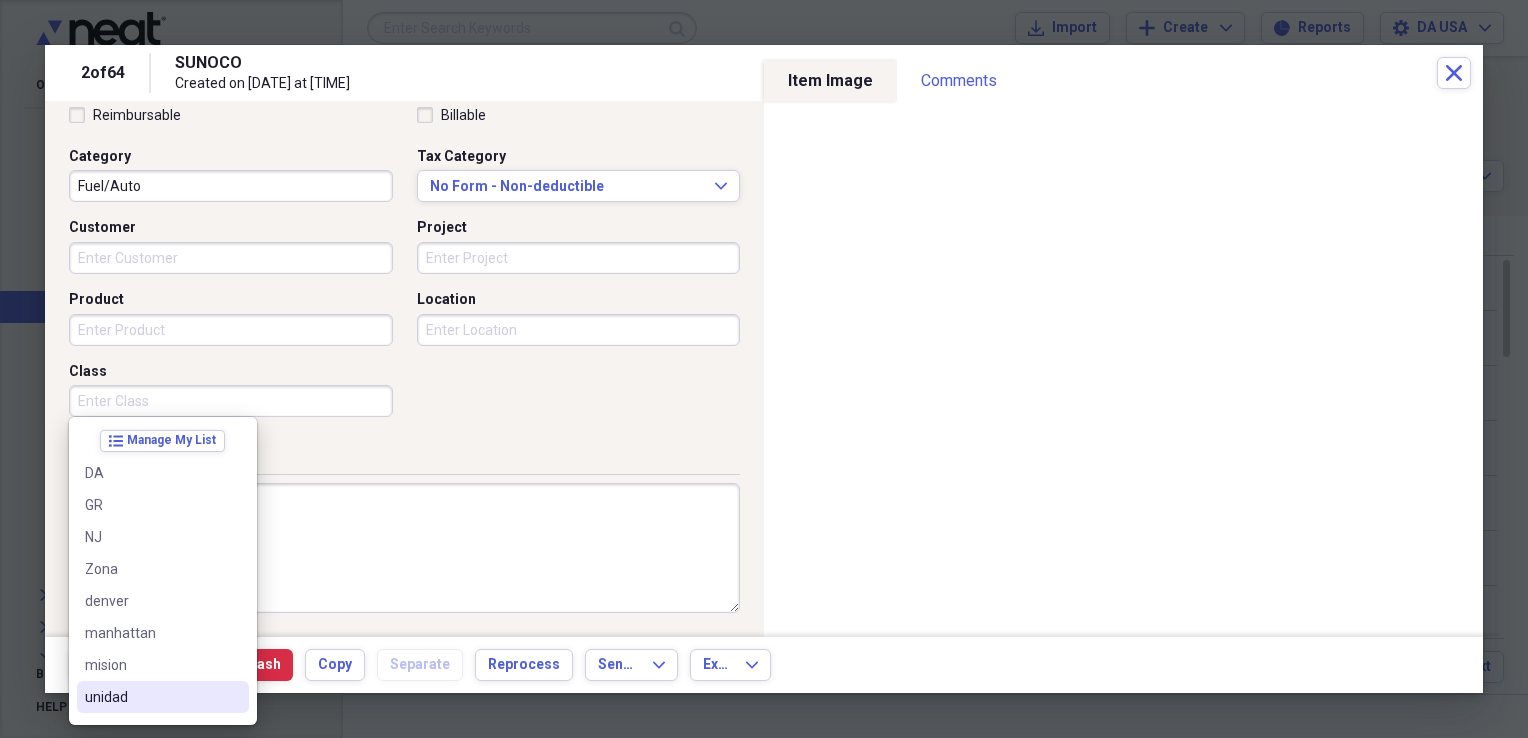 click on "unidad" at bounding box center [151, 697] 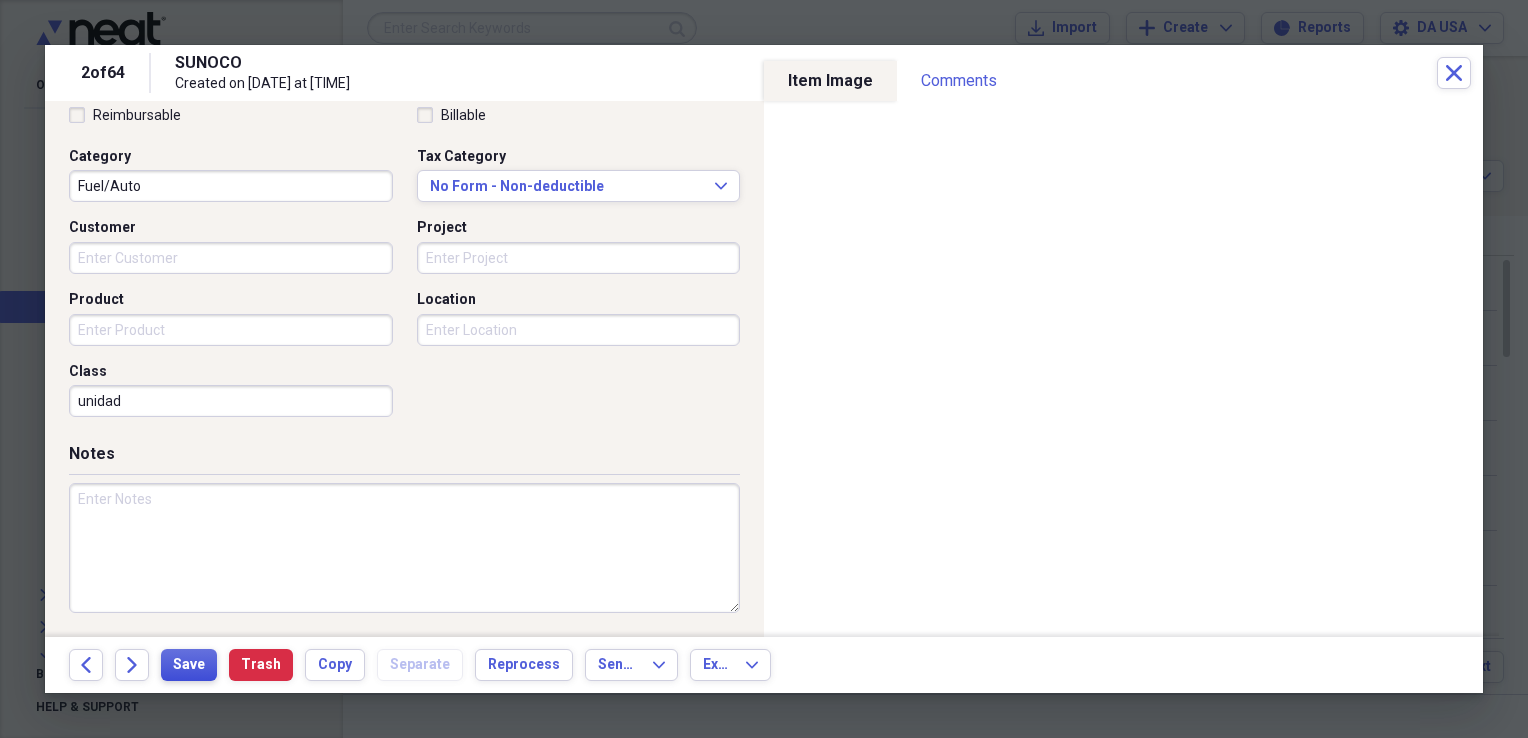 click on "Save" at bounding box center (189, 665) 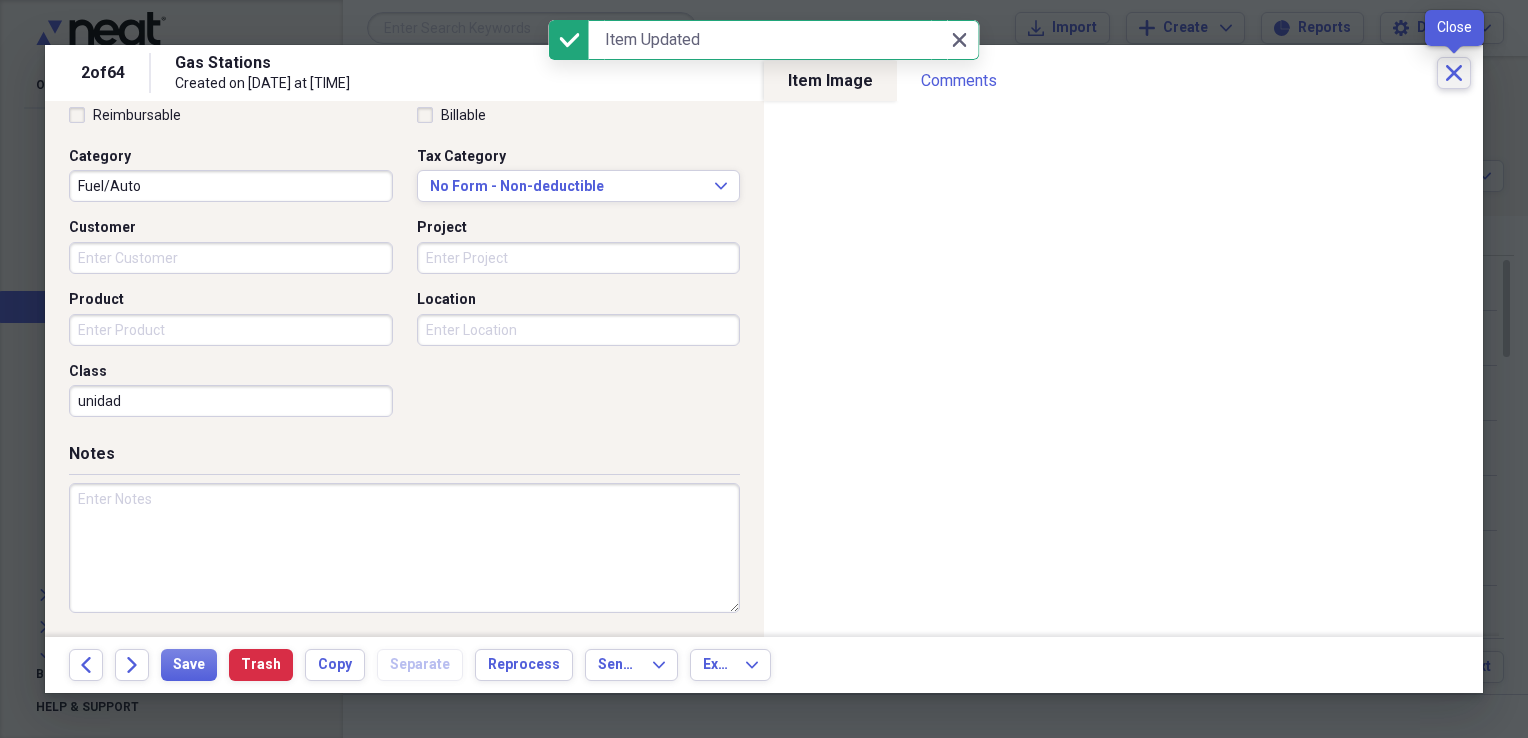 click 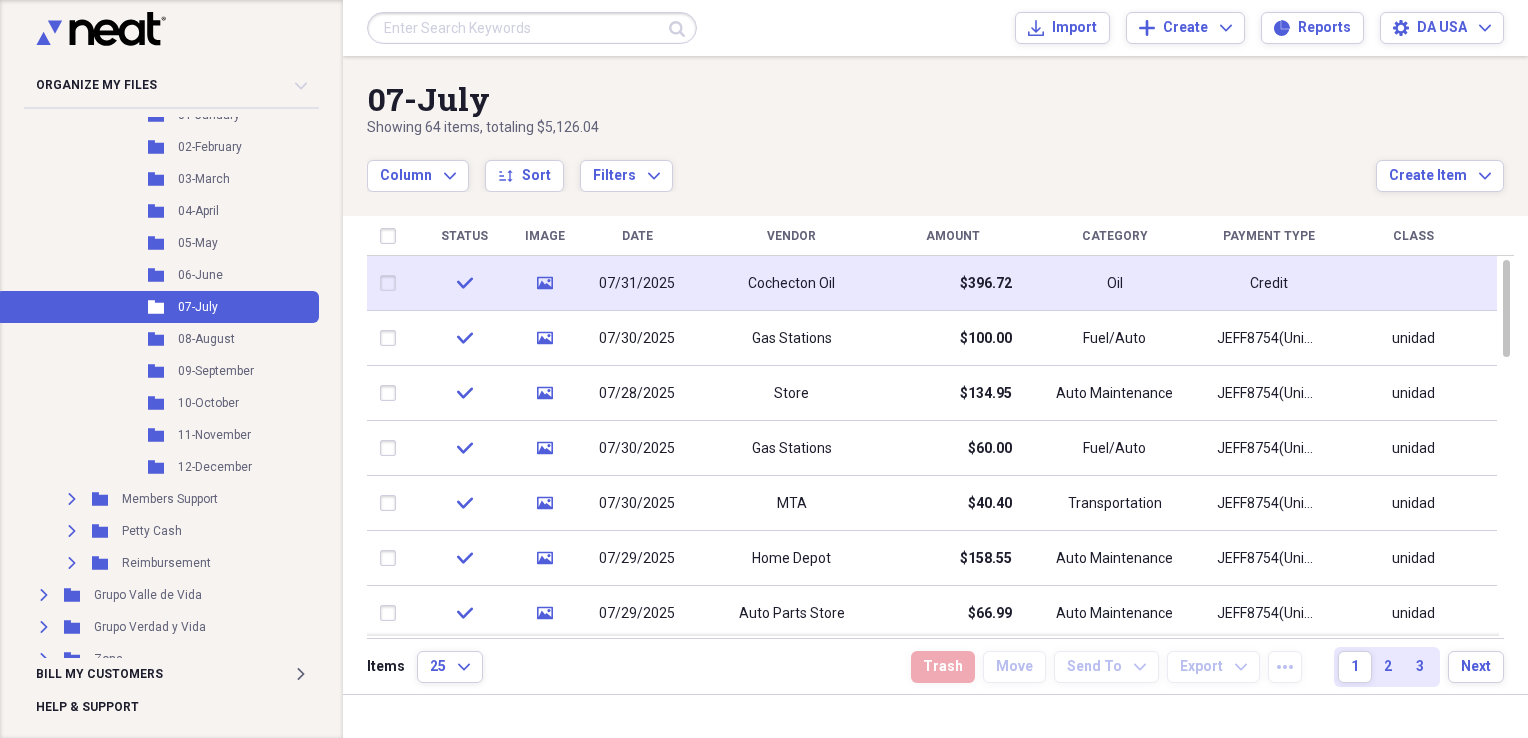 click on "Cochecton Oil" at bounding box center (791, 283) 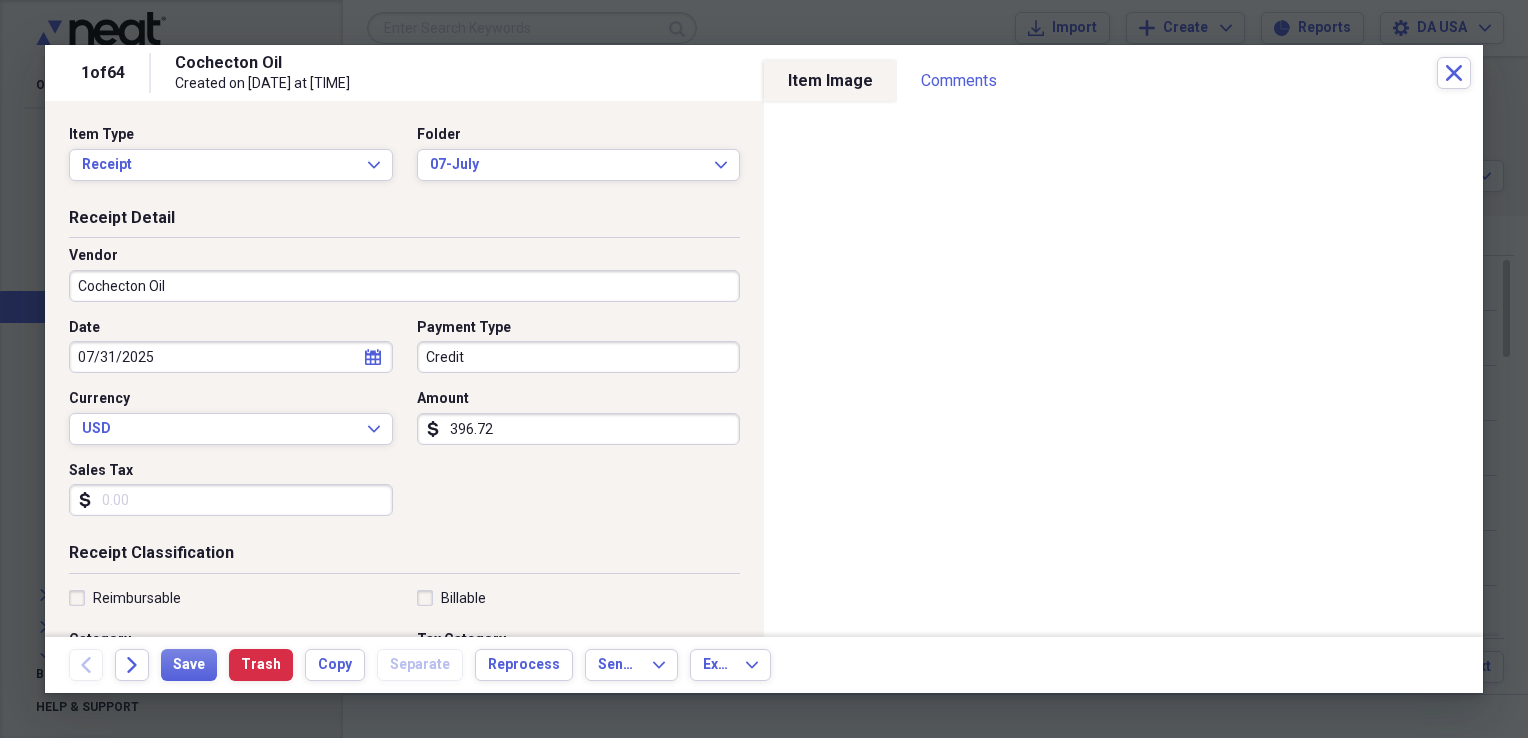 click on "Credit" at bounding box center [579, 357] 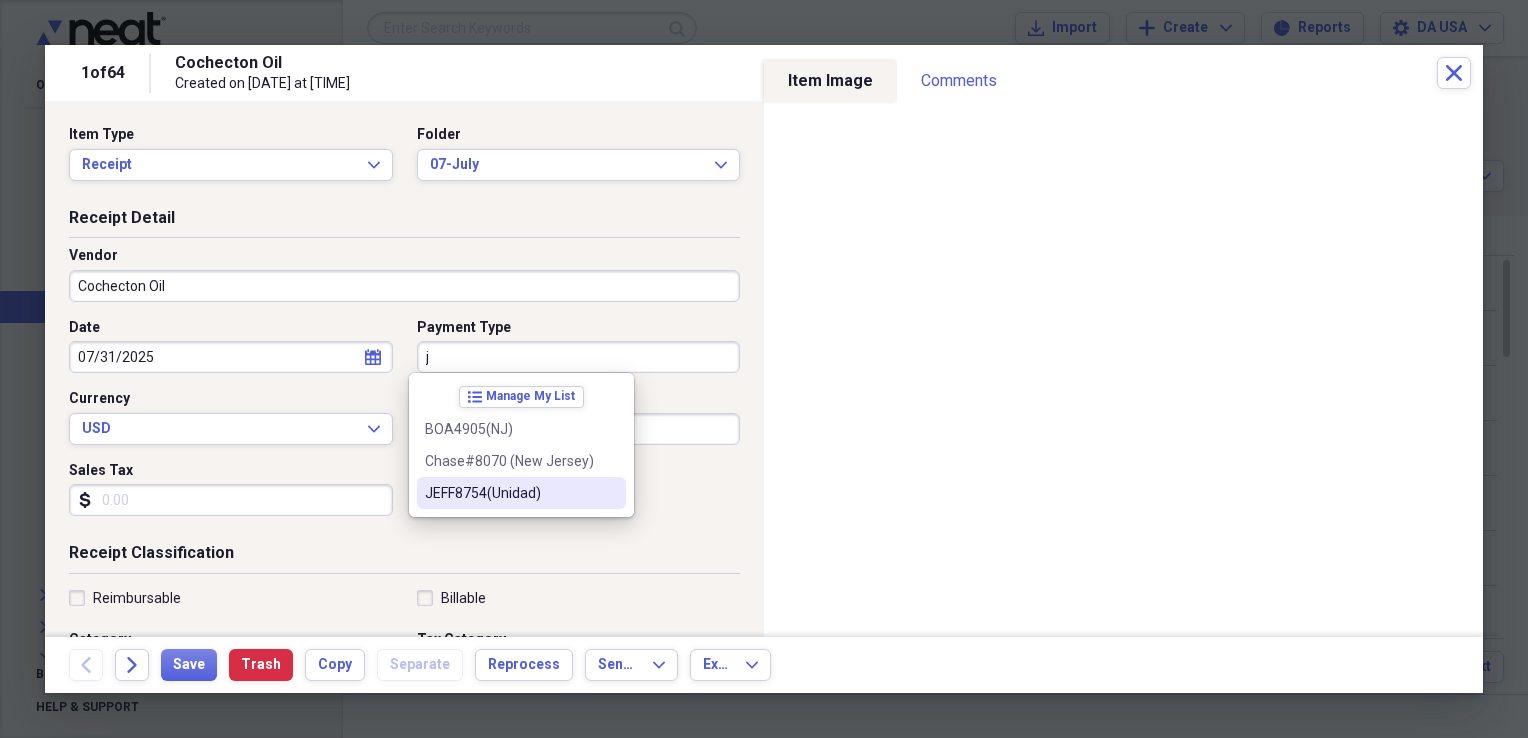 click on "JEFF8754(Unidad)" at bounding box center [509, 493] 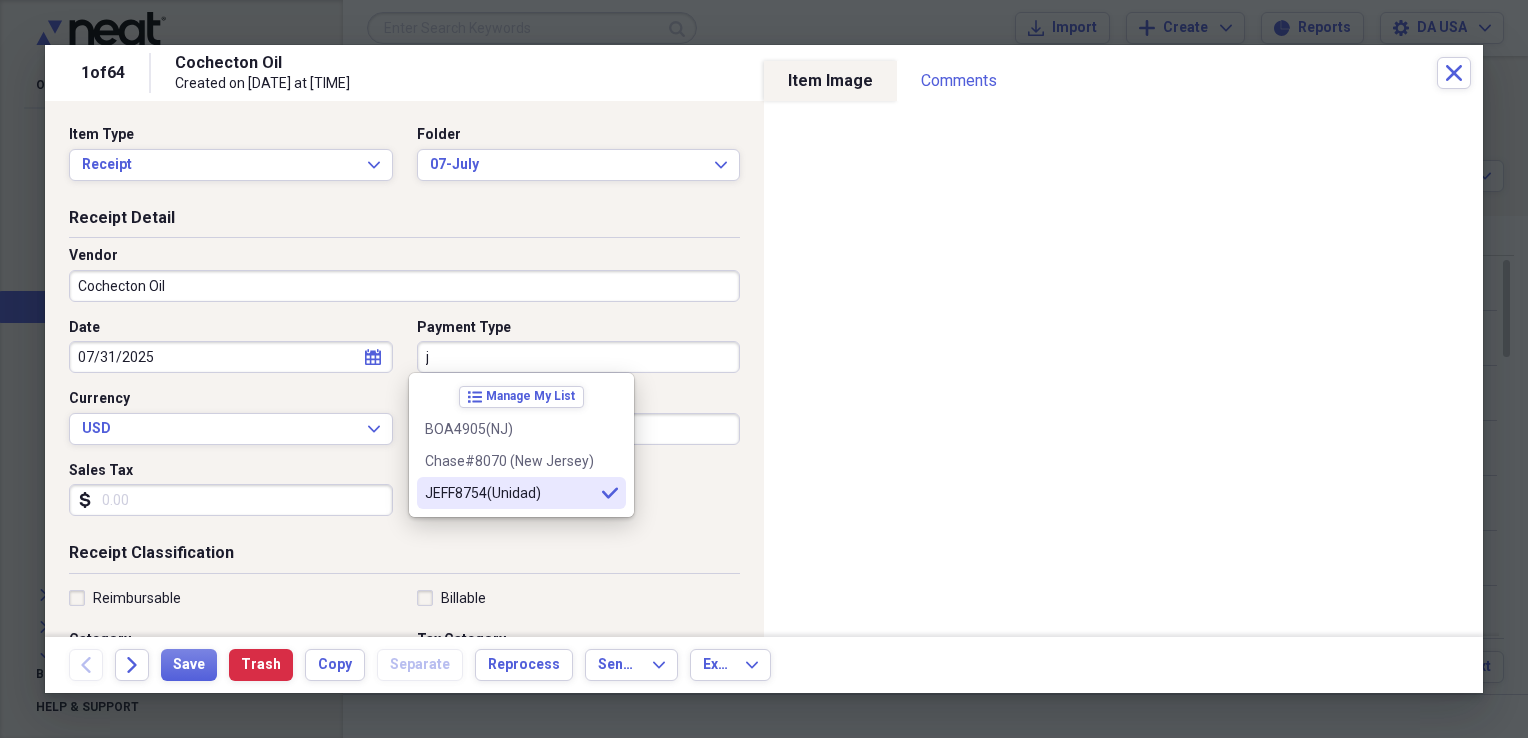 type on "JEFF8754(Unidad)" 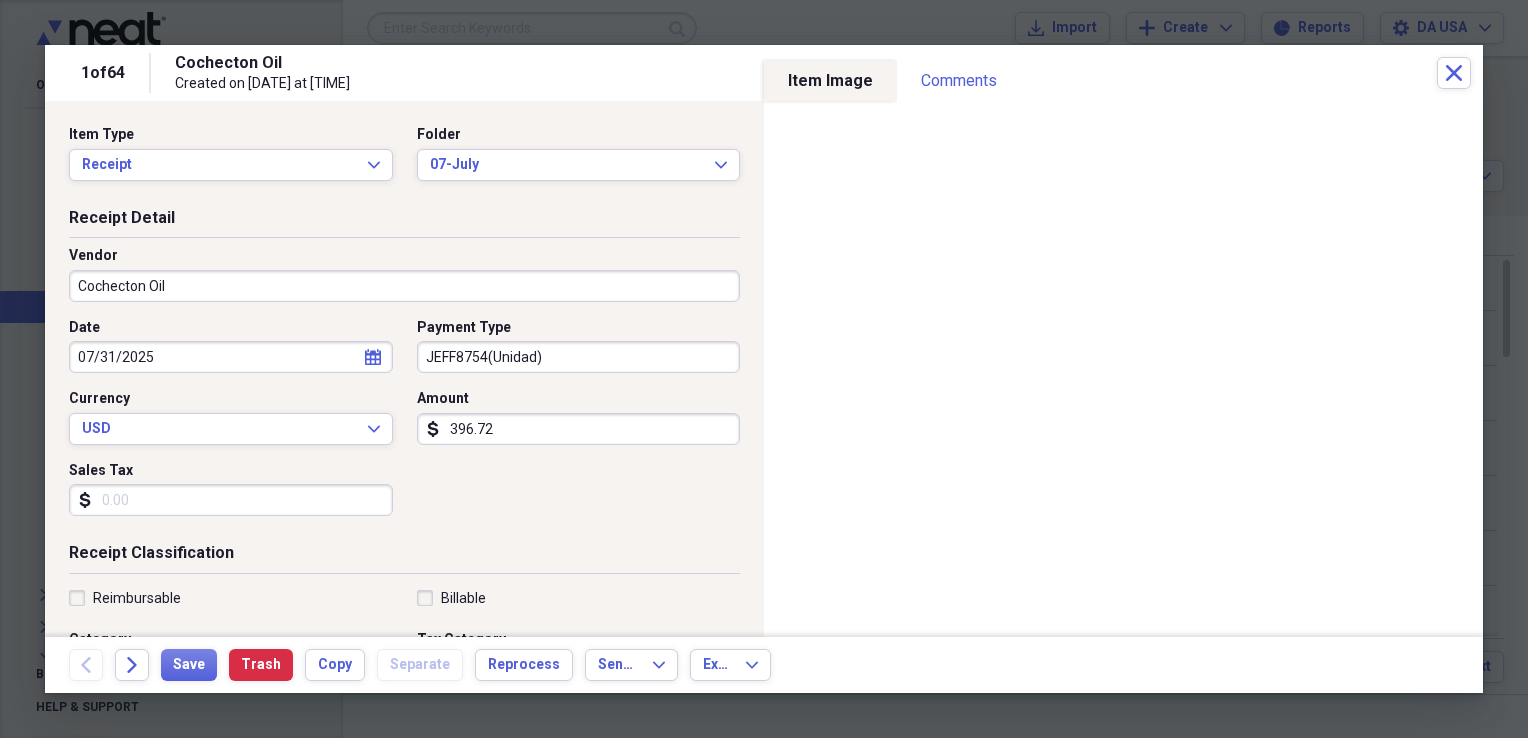 scroll, scrollTop: 483, scrollLeft: 0, axis: vertical 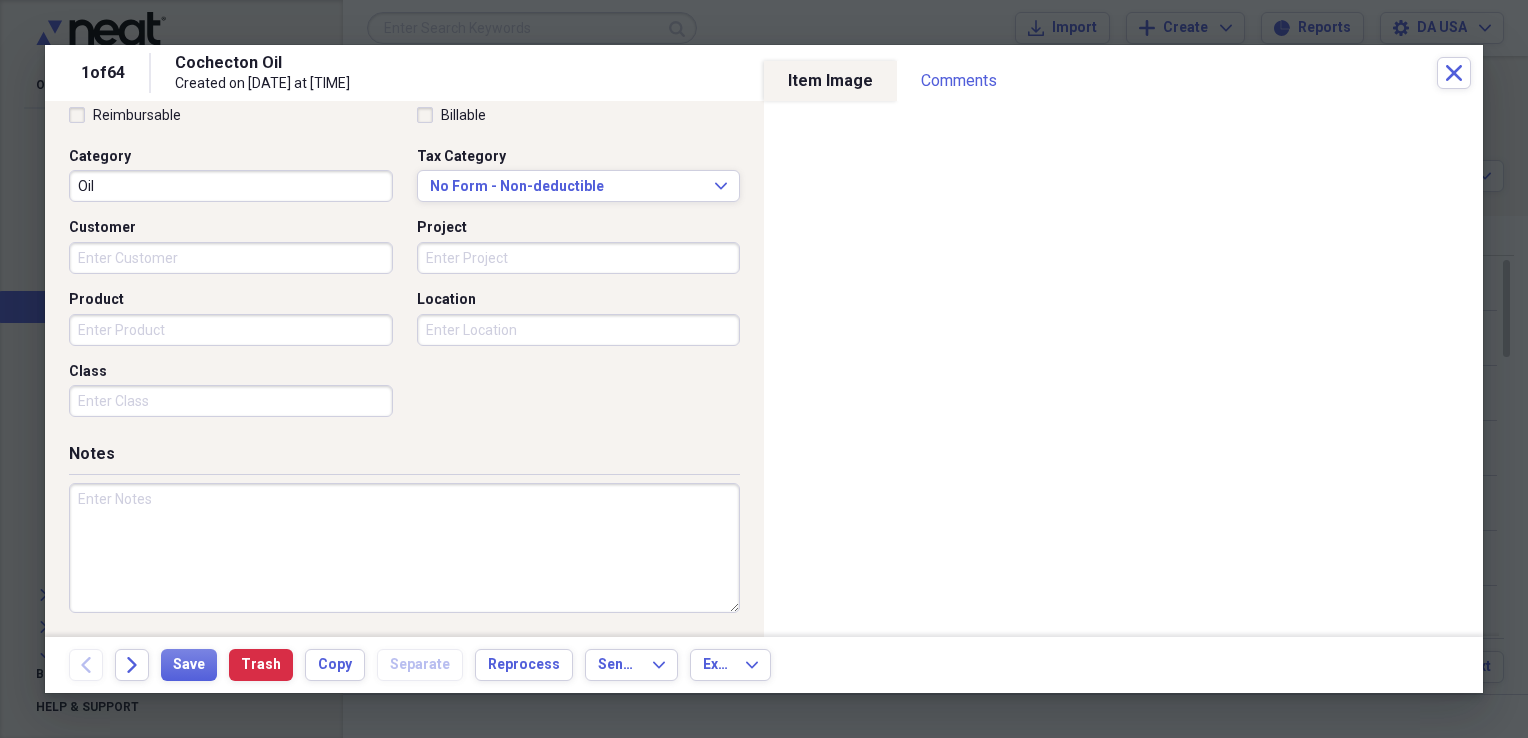 click on "Class" at bounding box center (231, 401) 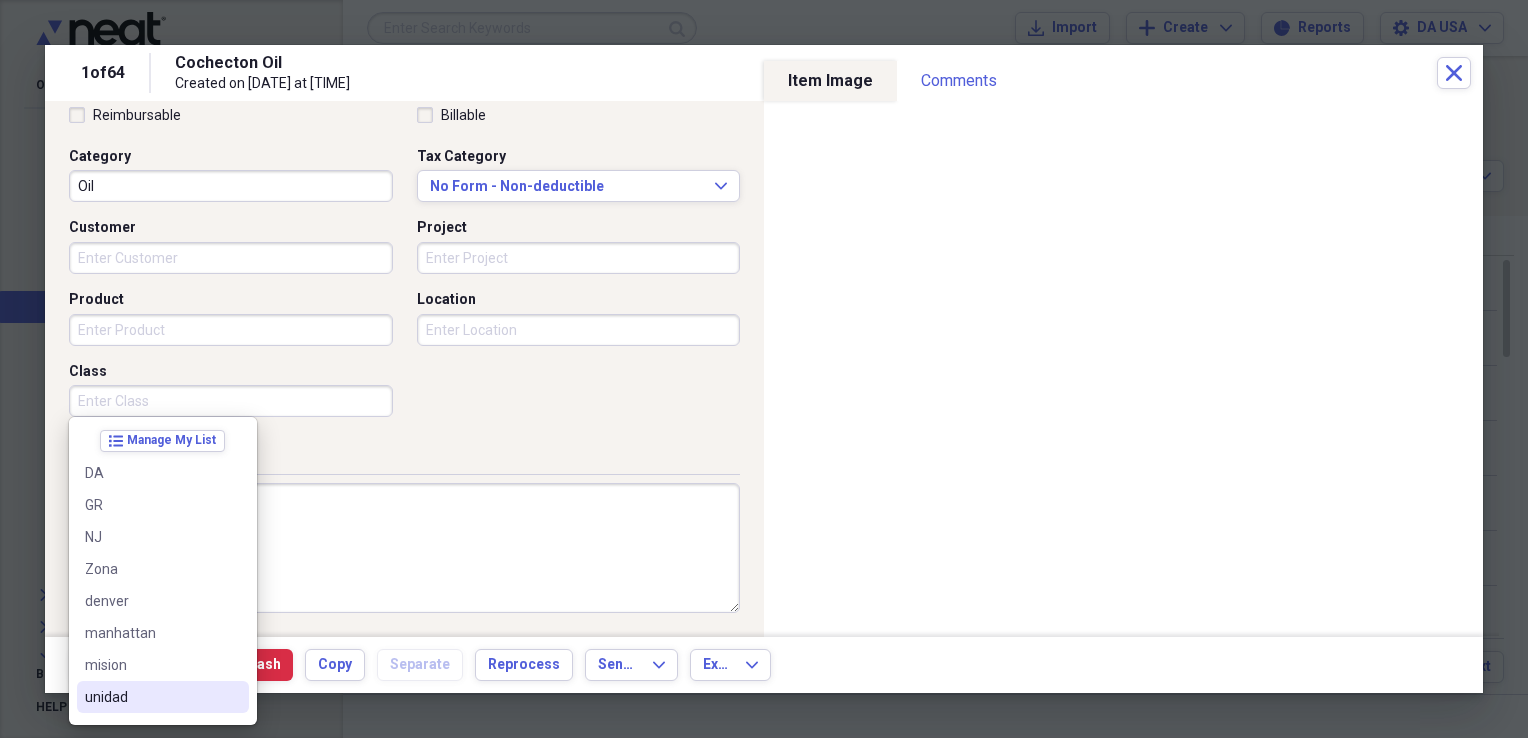 click on "unidad" at bounding box center [151, 697] 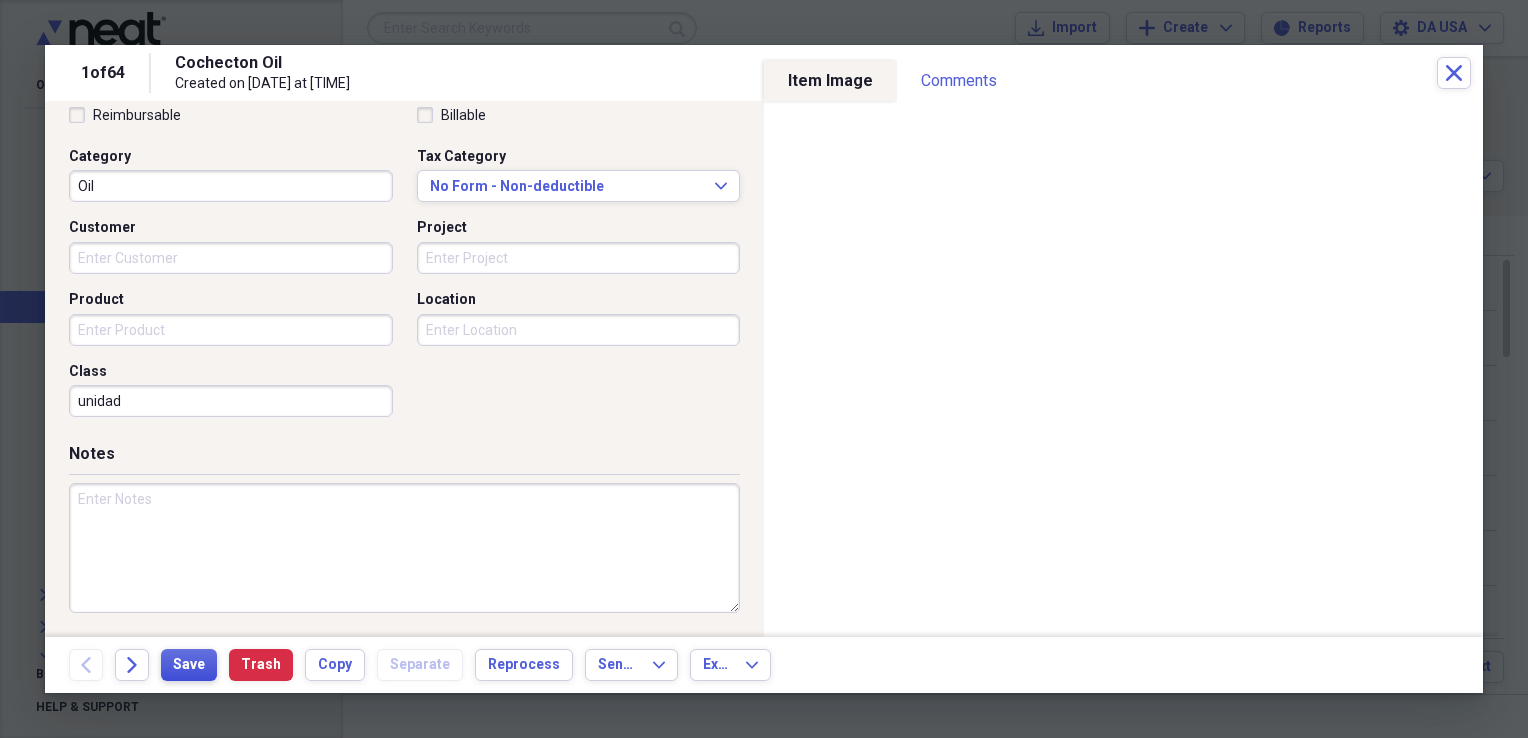 click on "Save" at bounding box center (189, 665) 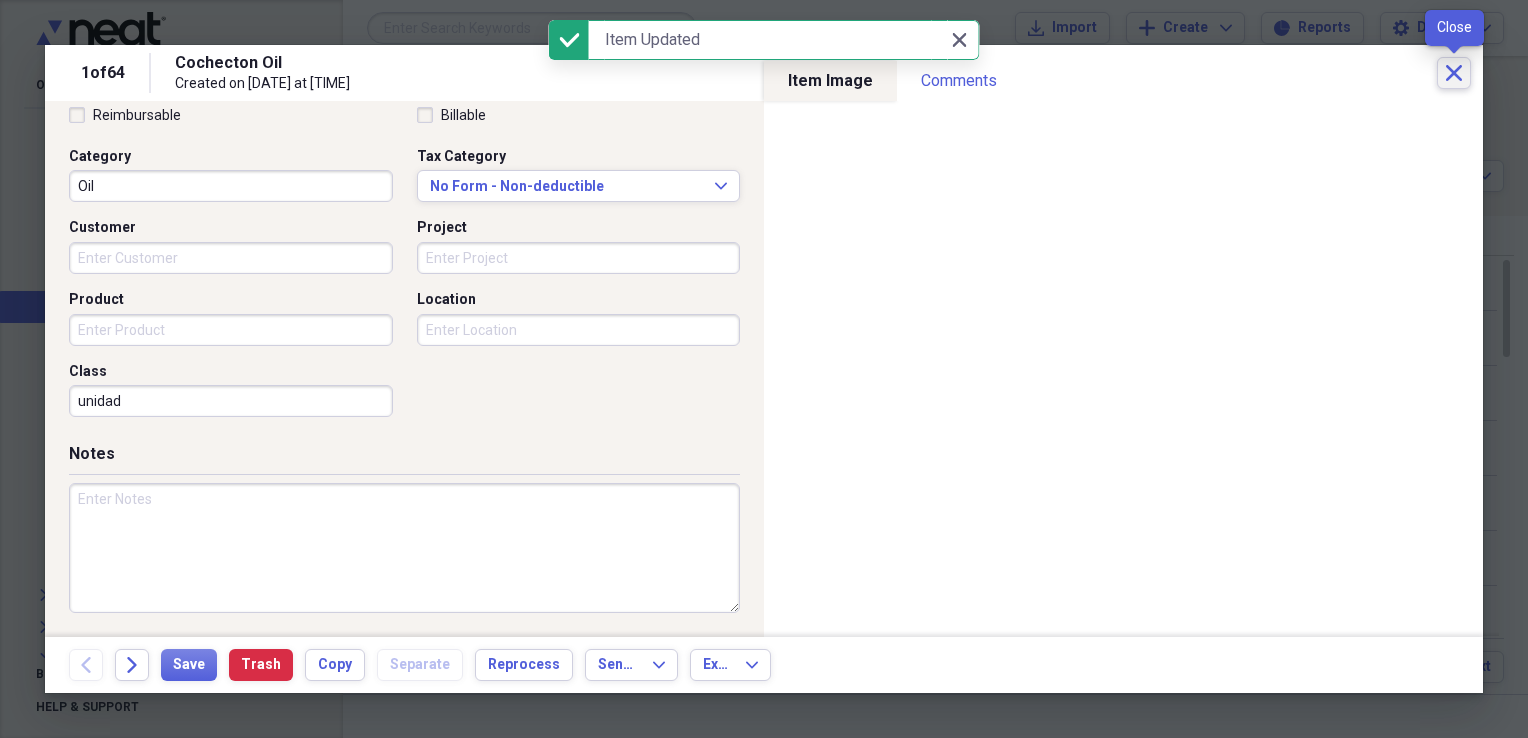 click 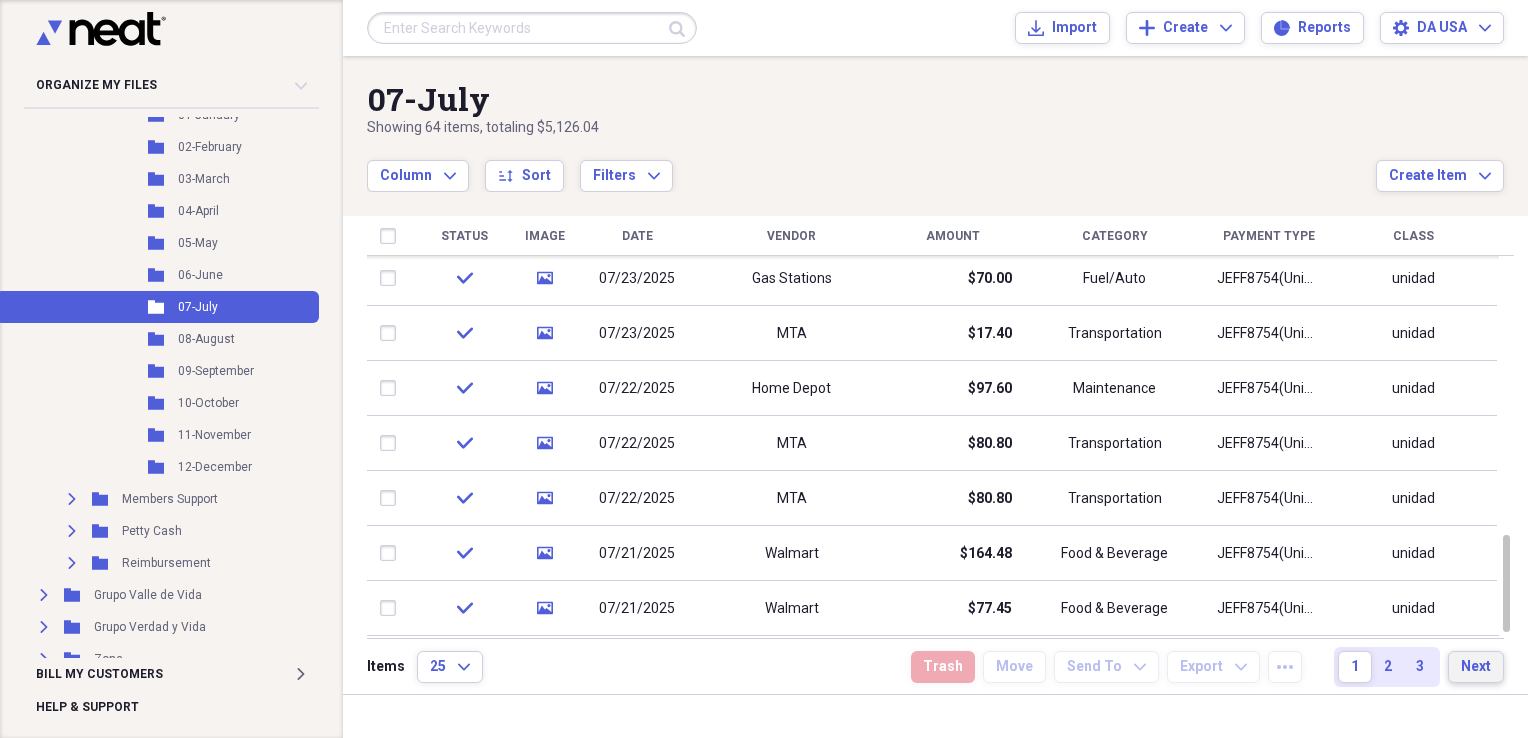 click on "Next" at bounding box center [1476, 667] 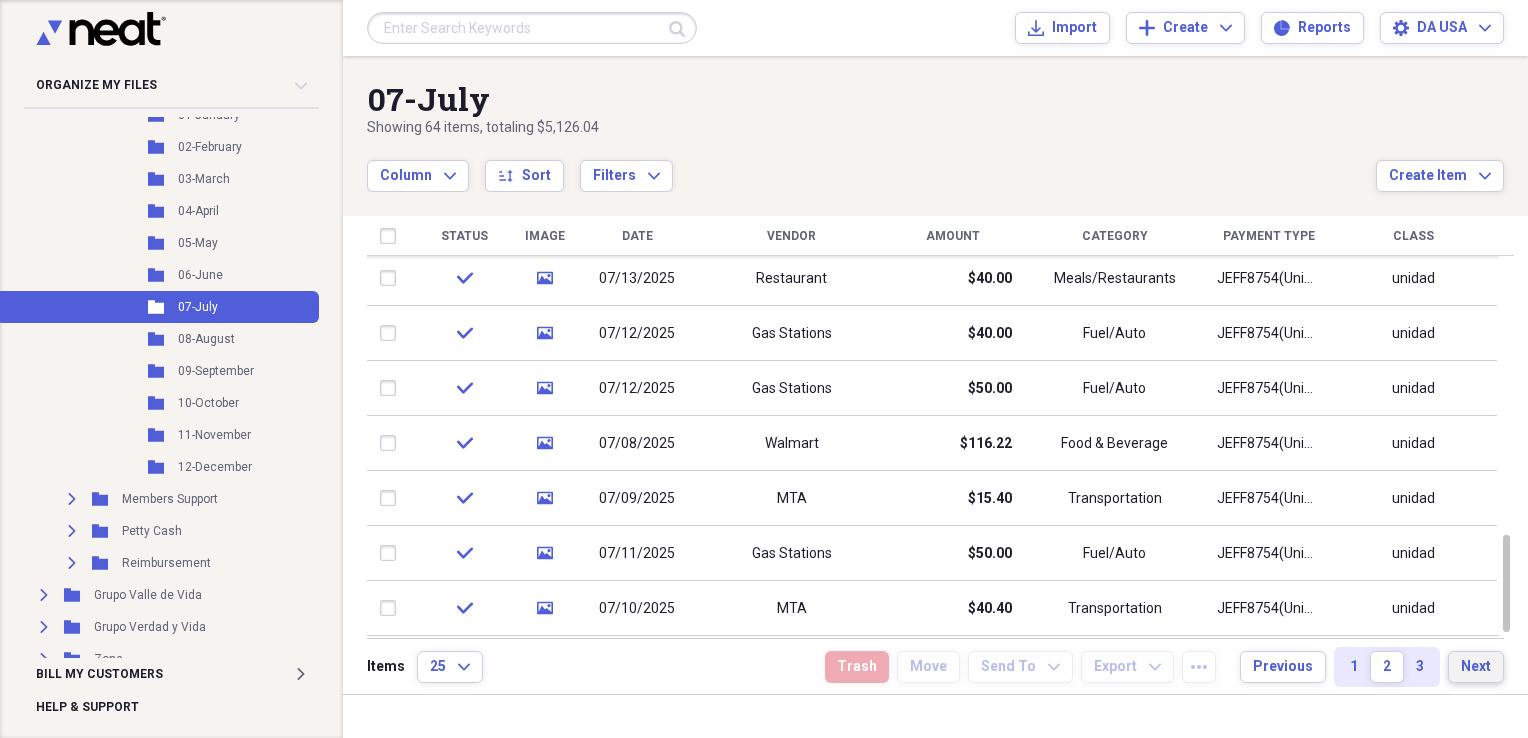 click on "Next" at bounding box center [1476, 667] 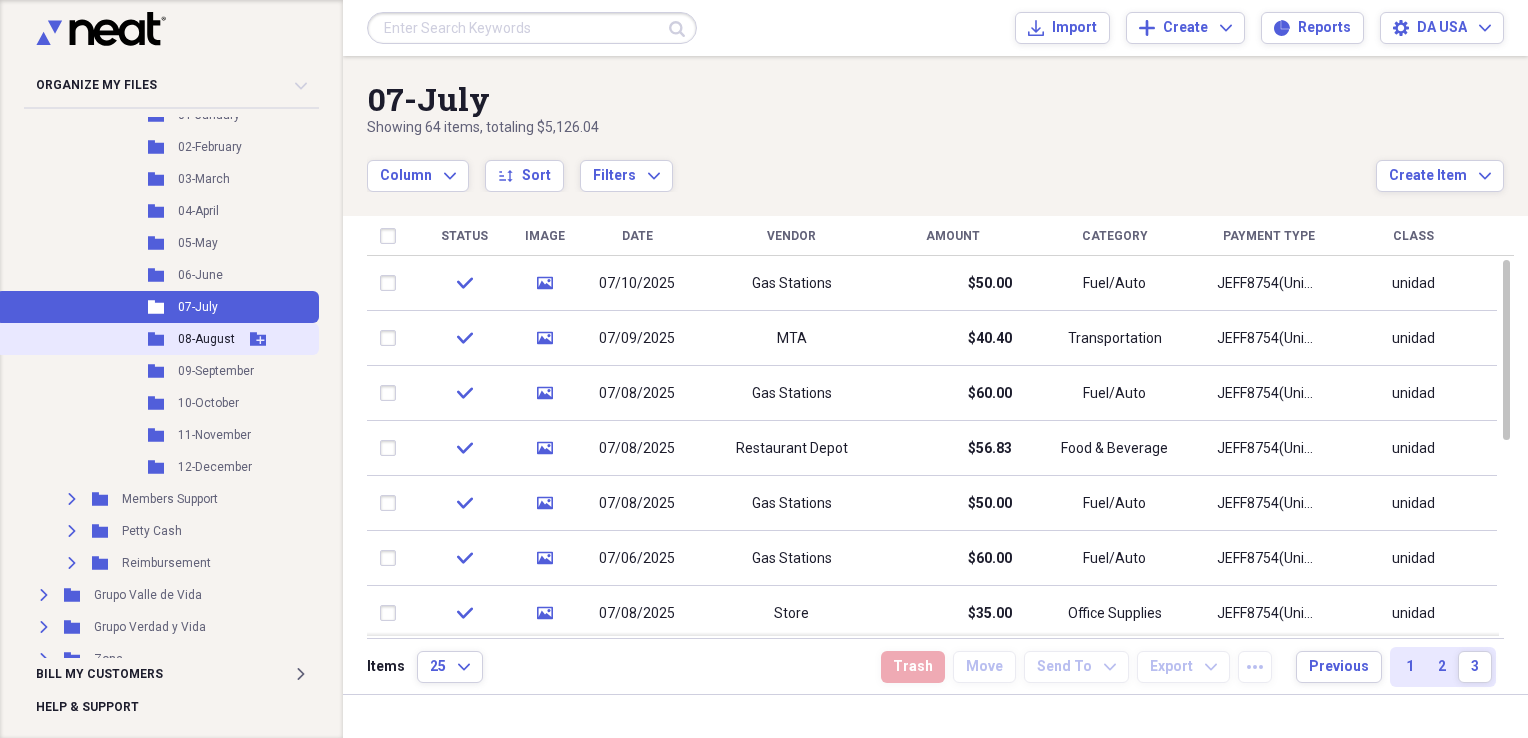 click on "Folder 08-August Add Folder" at bounding box center [157, 339] 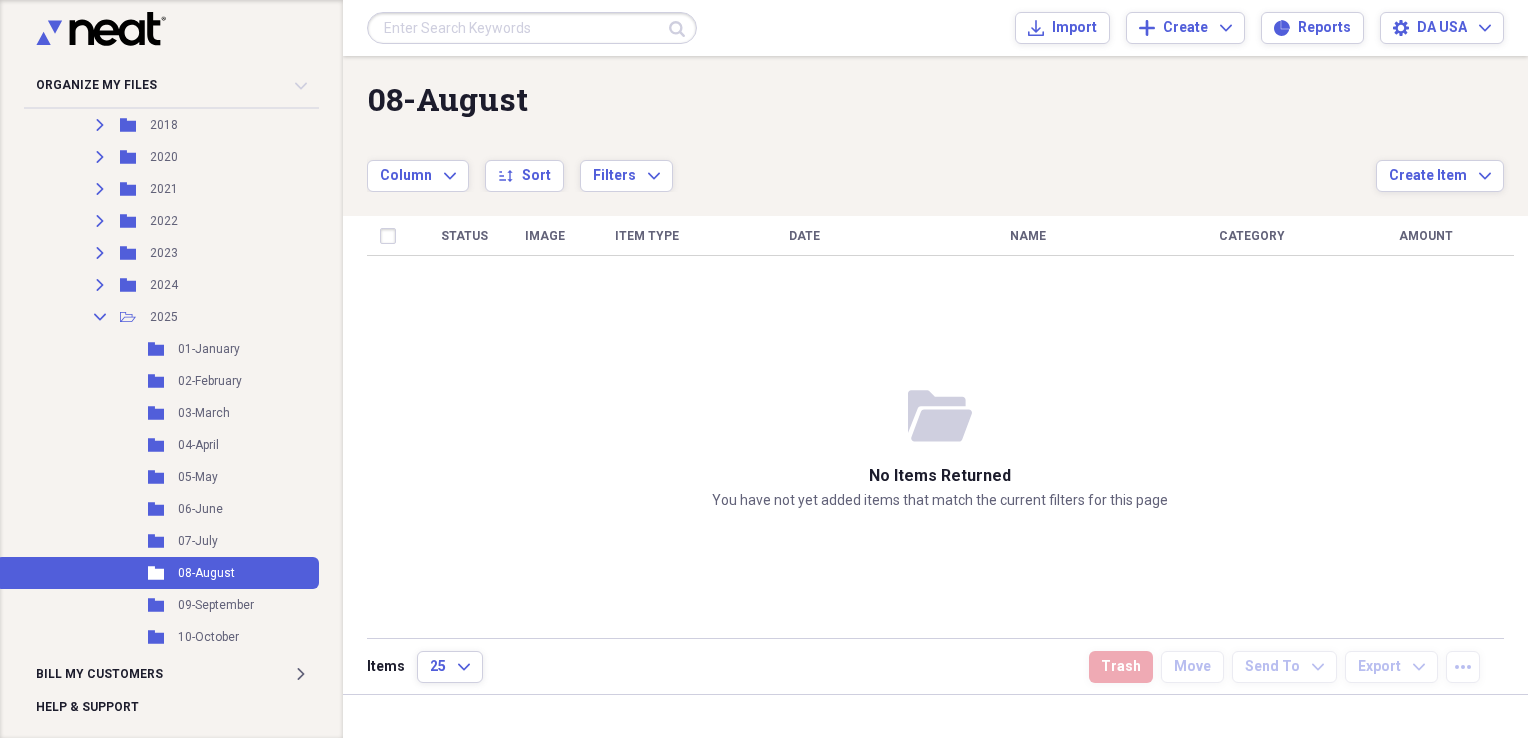 scroll, scrollTop: 368, scrollLeft: 0, axis: vertical 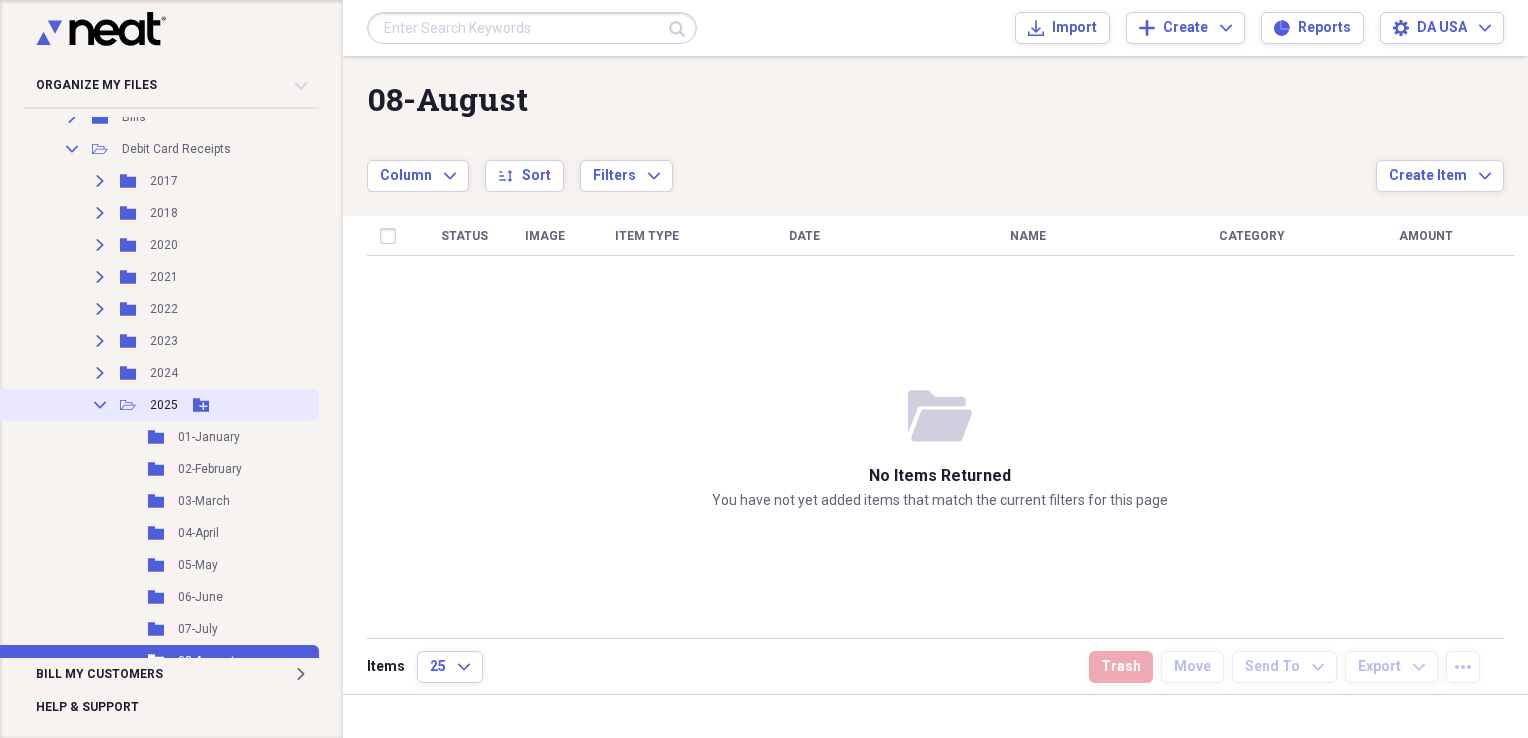 click on "Collapse" 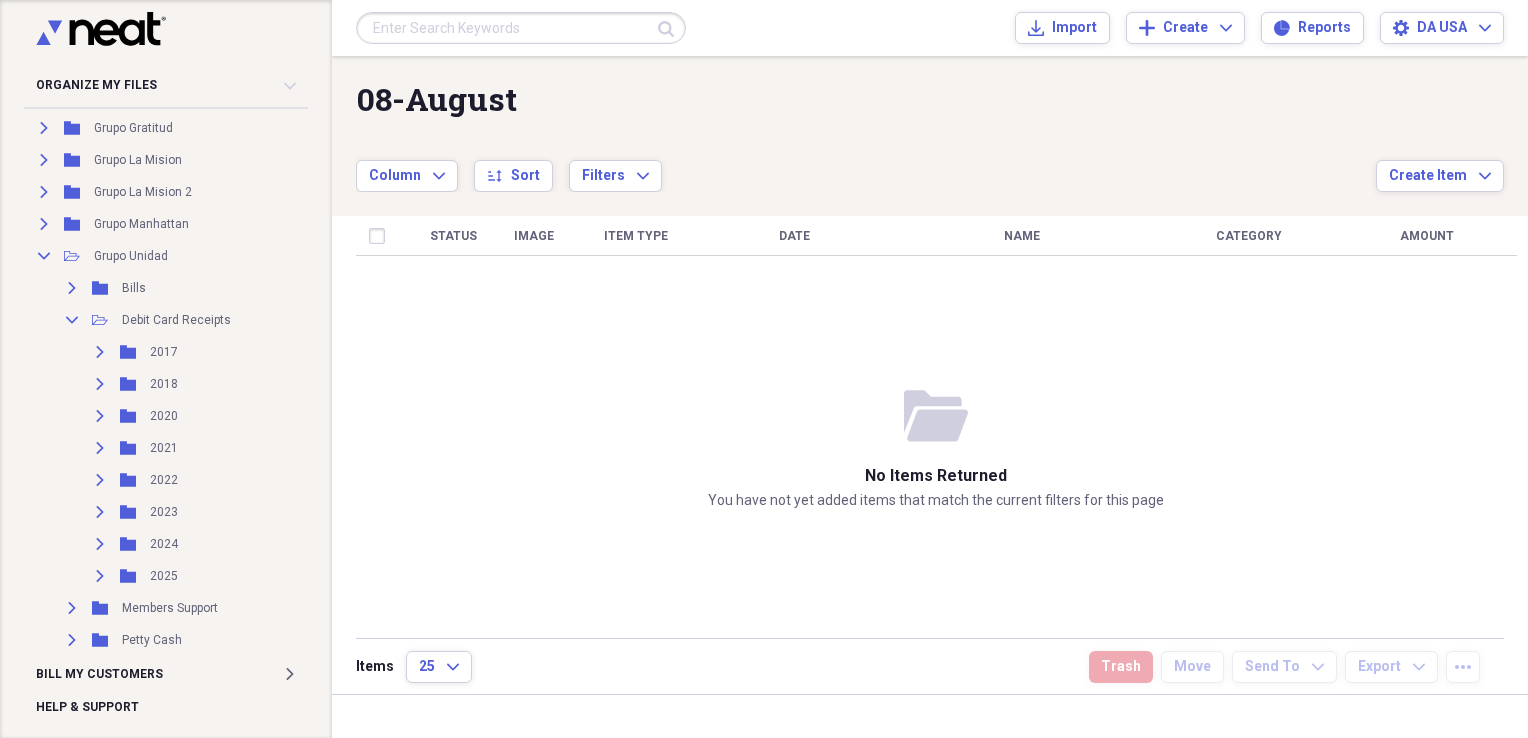 scroll, scrollTop: 193, scrollLeft: 0, axis: vertical 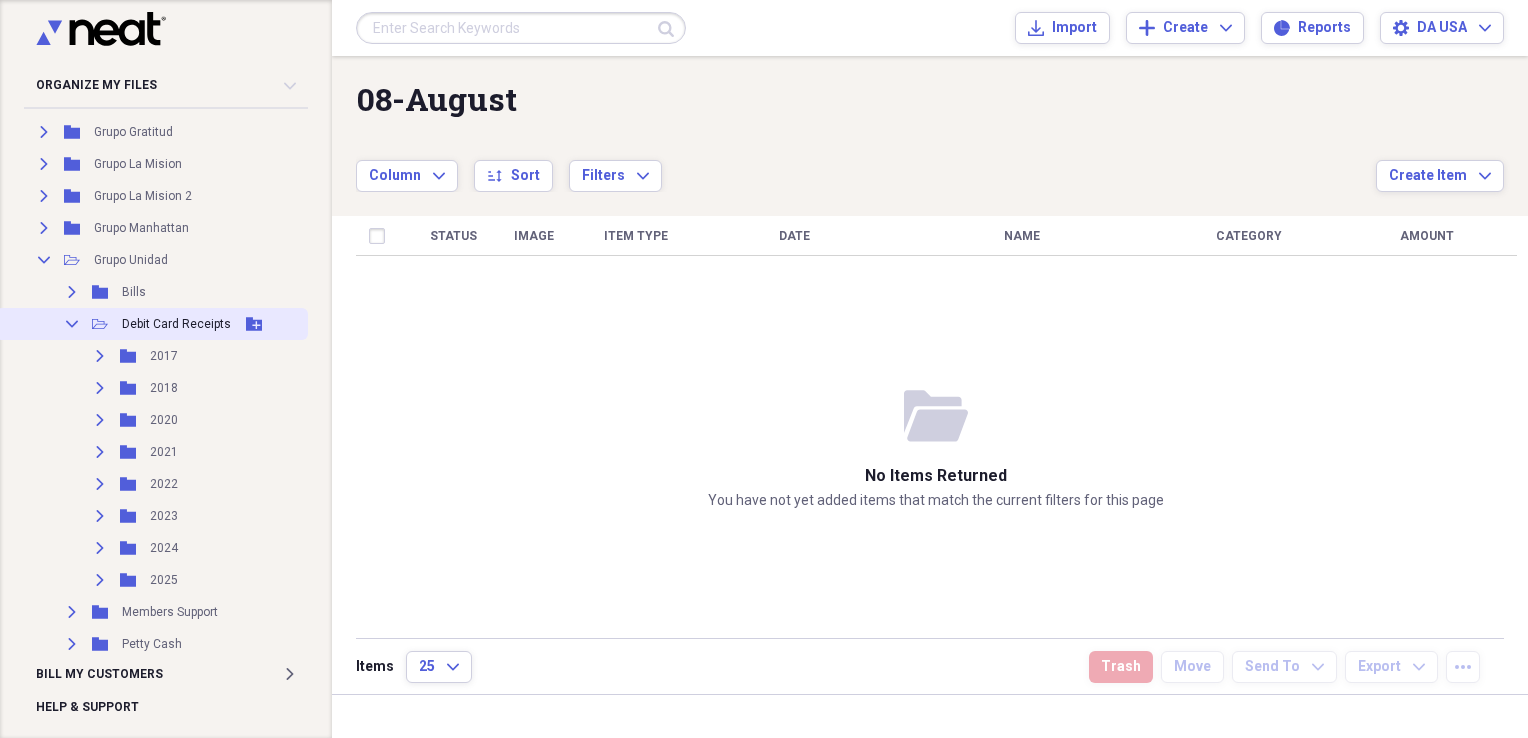 click on "Collapse" at bounding box center (72, 324) 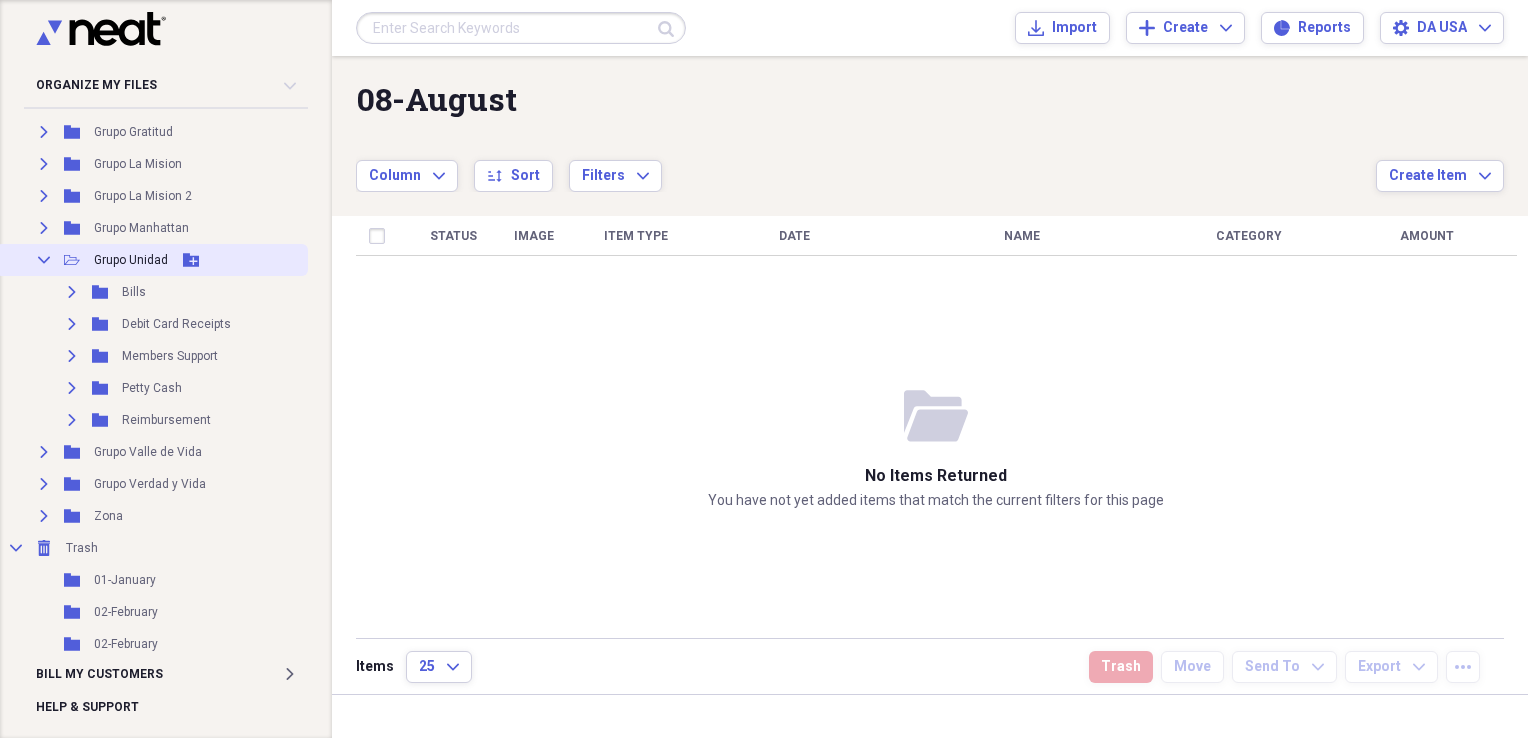 click on "Collapse" 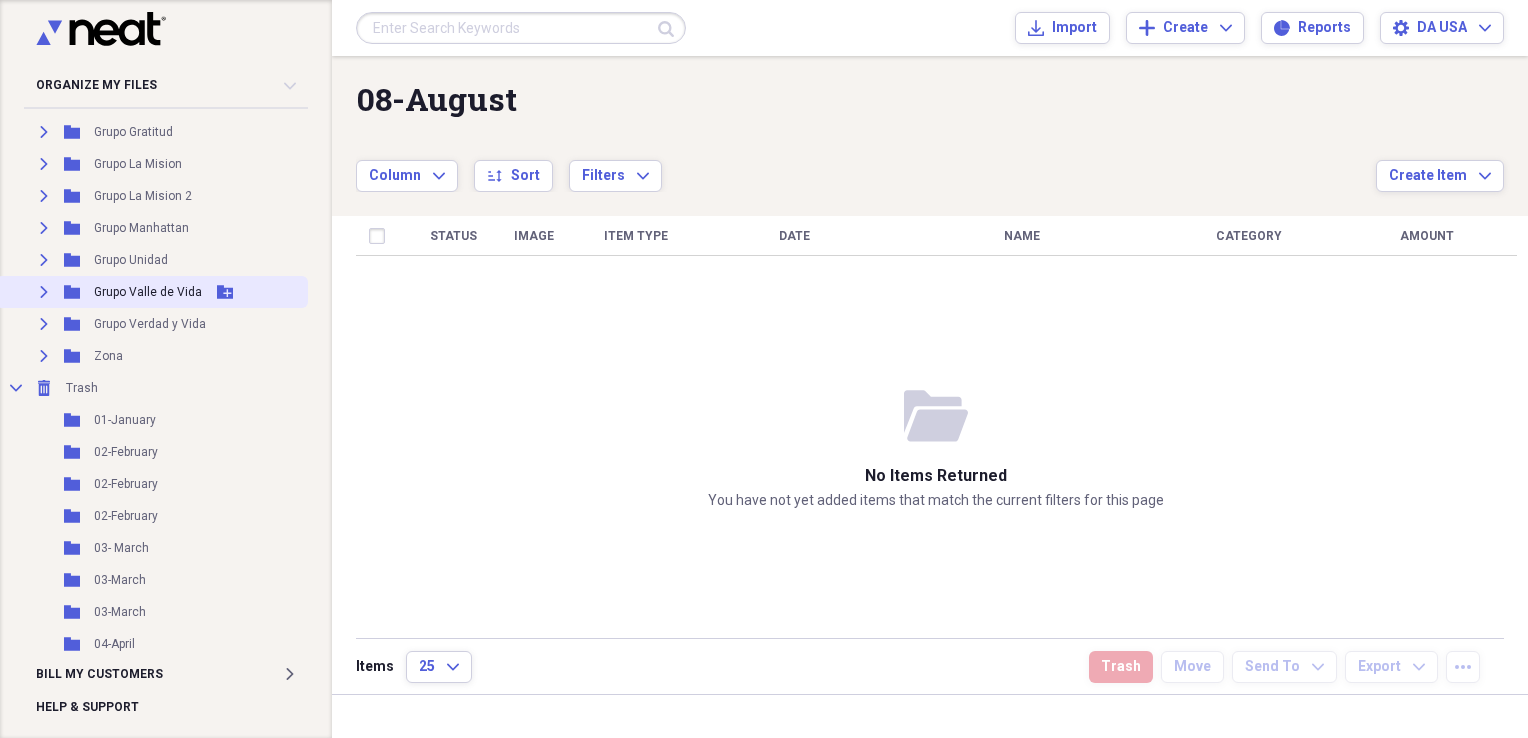 click on "Expand" 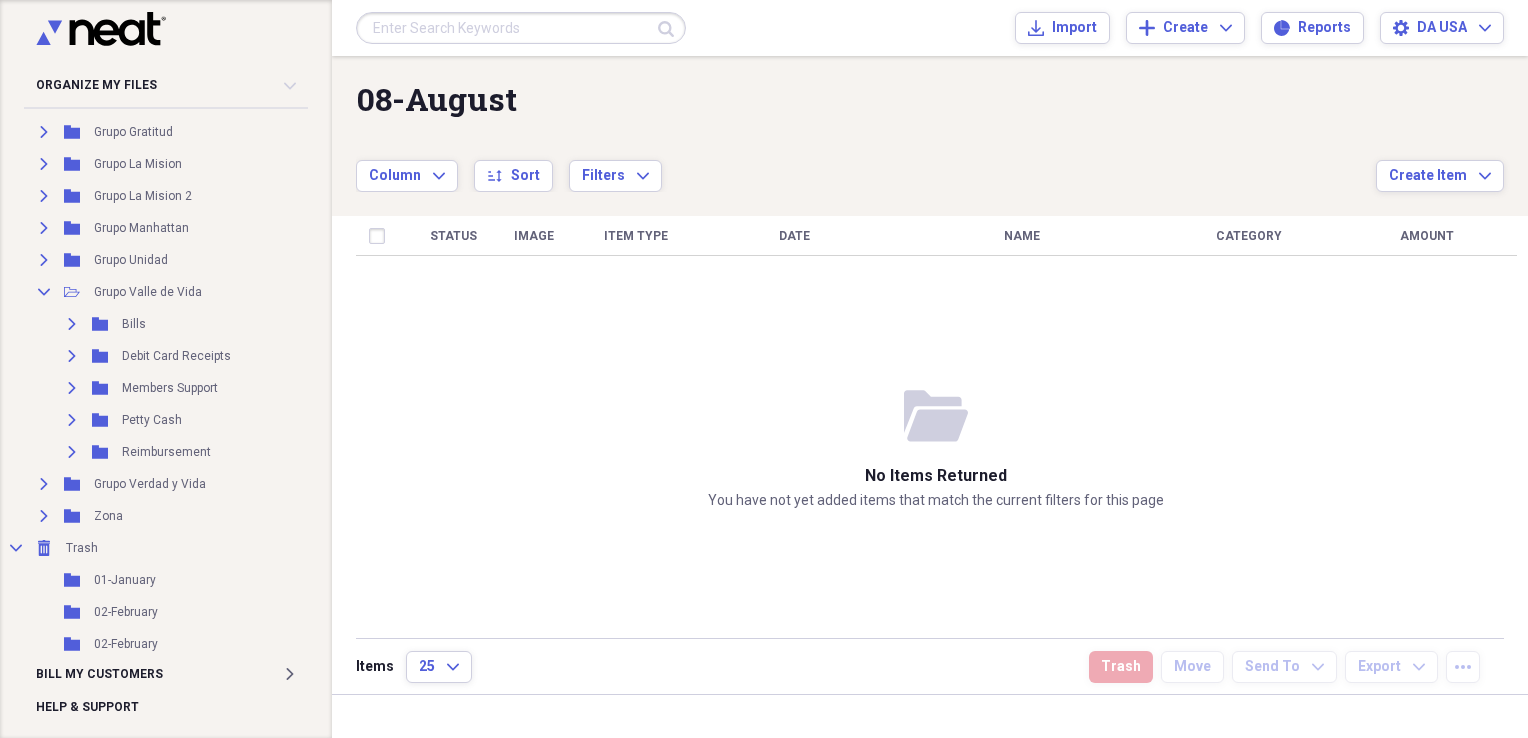 scroll, scrollTop: 202, scrollLeft: 0, axis: vertical 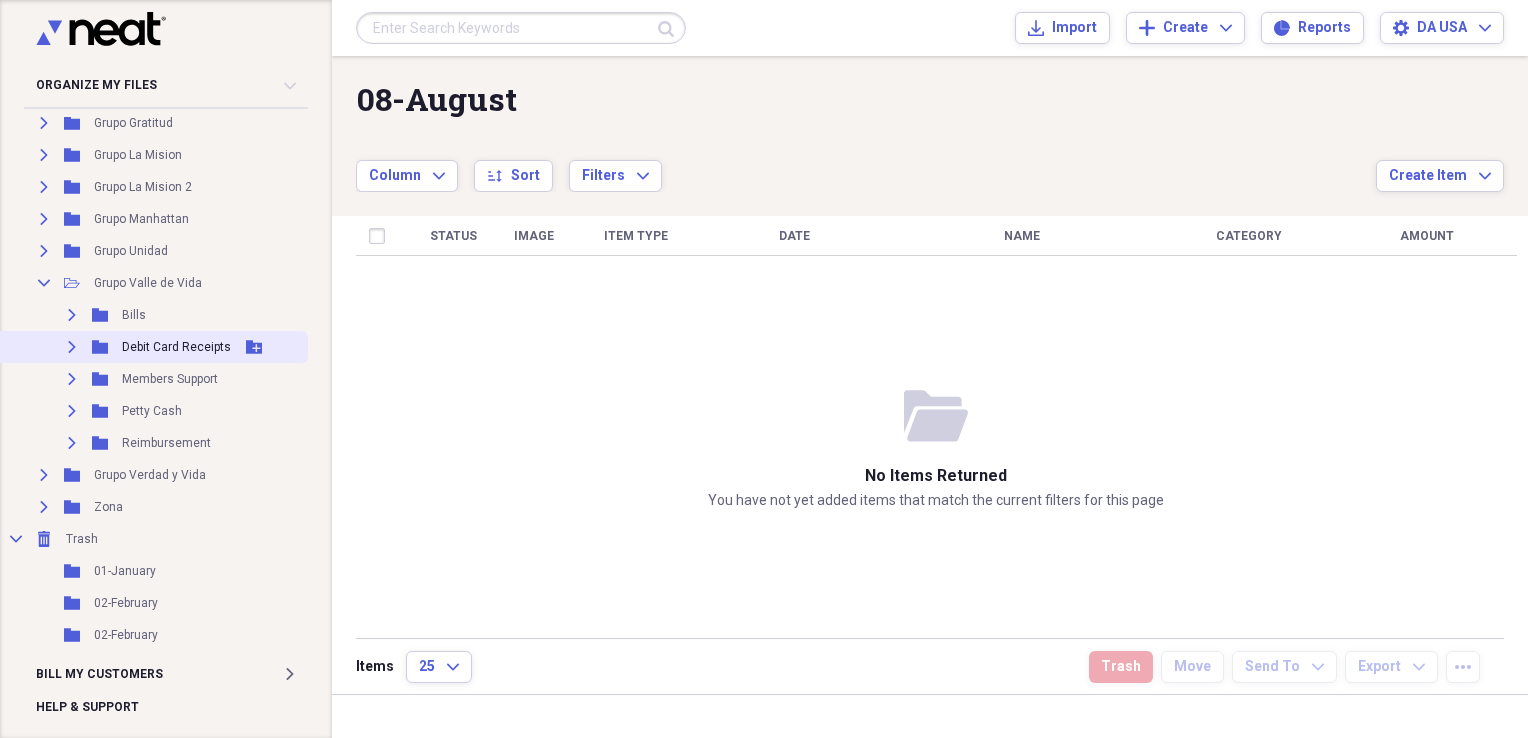 click on "Expand" 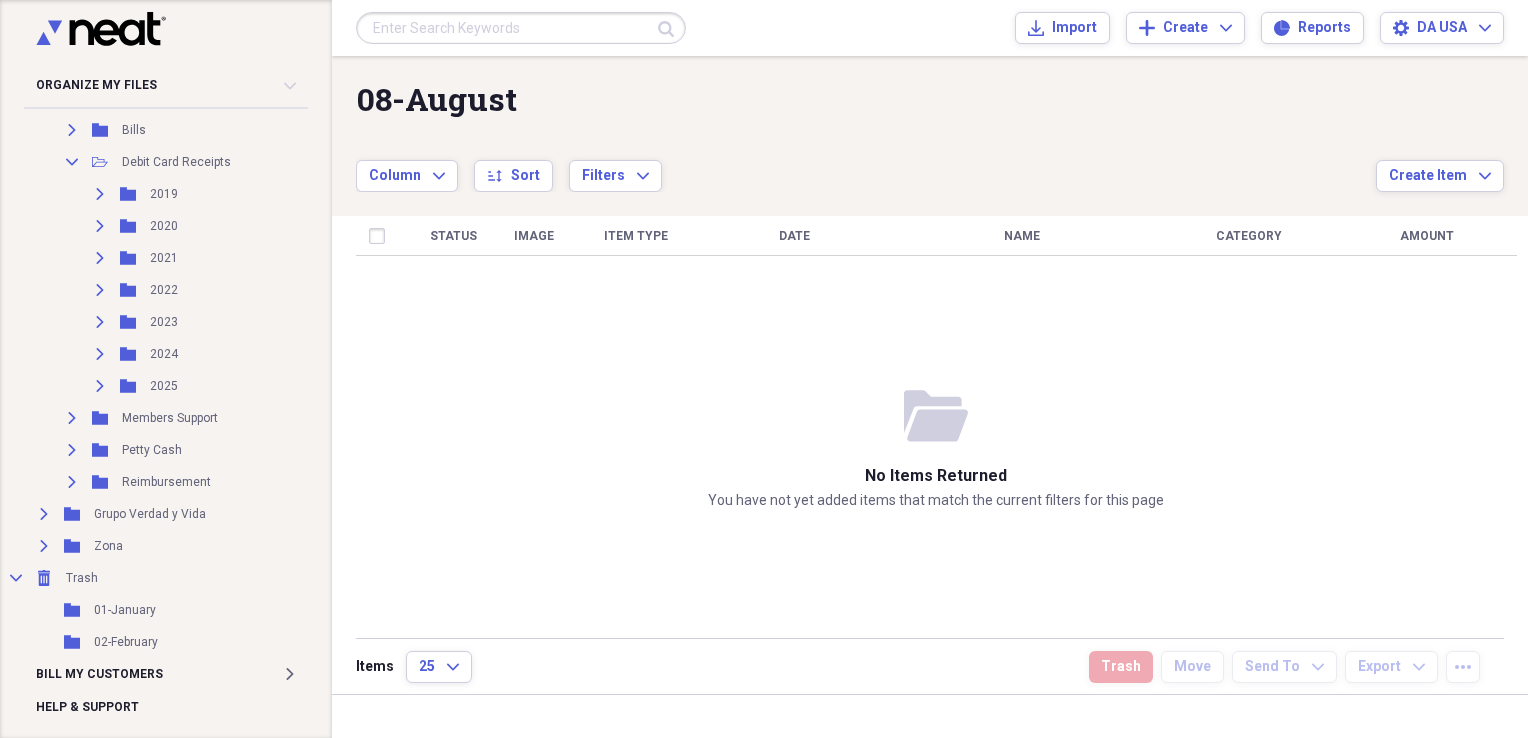 scroll, scrollTop: 406, scrollLeft: 0, axis: vertical 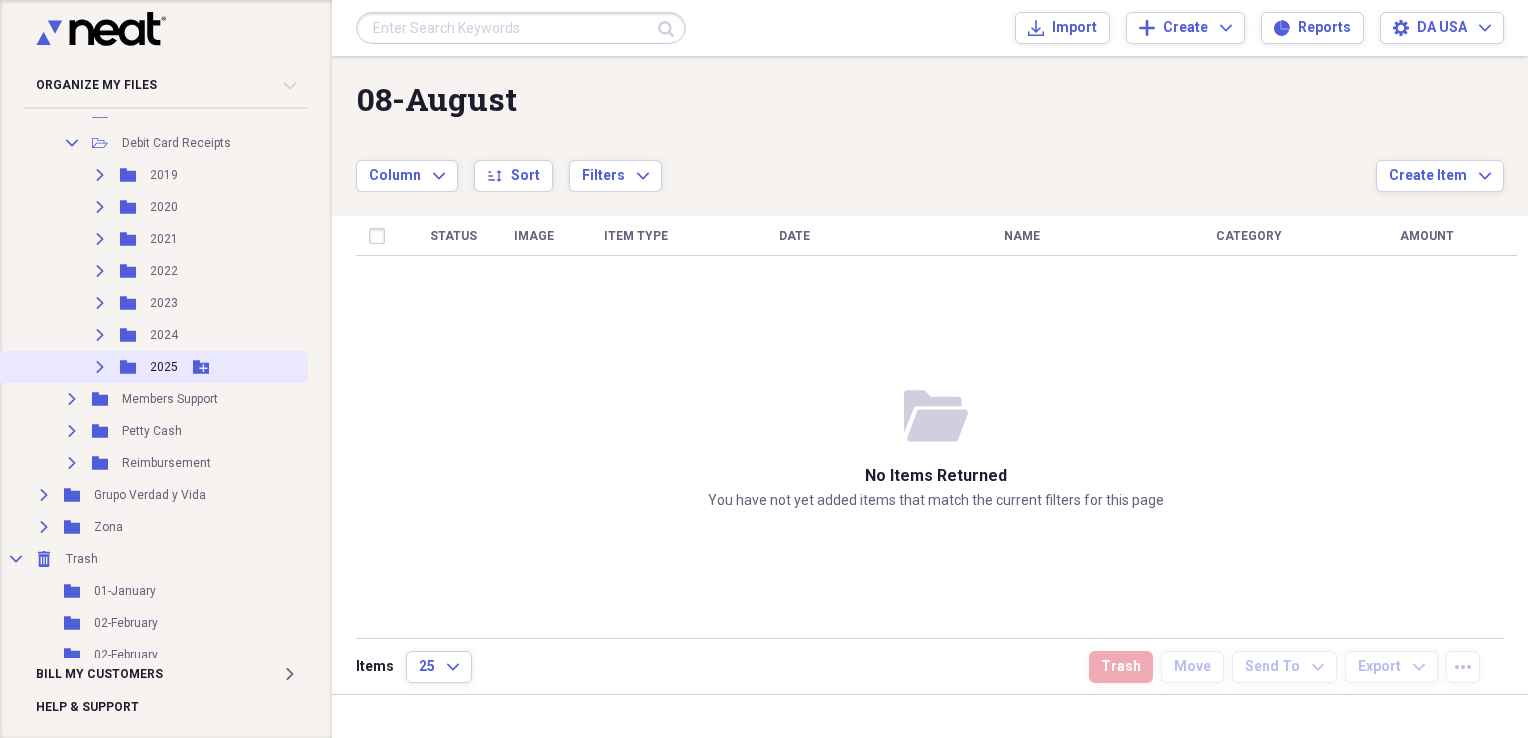 click on "Expand" 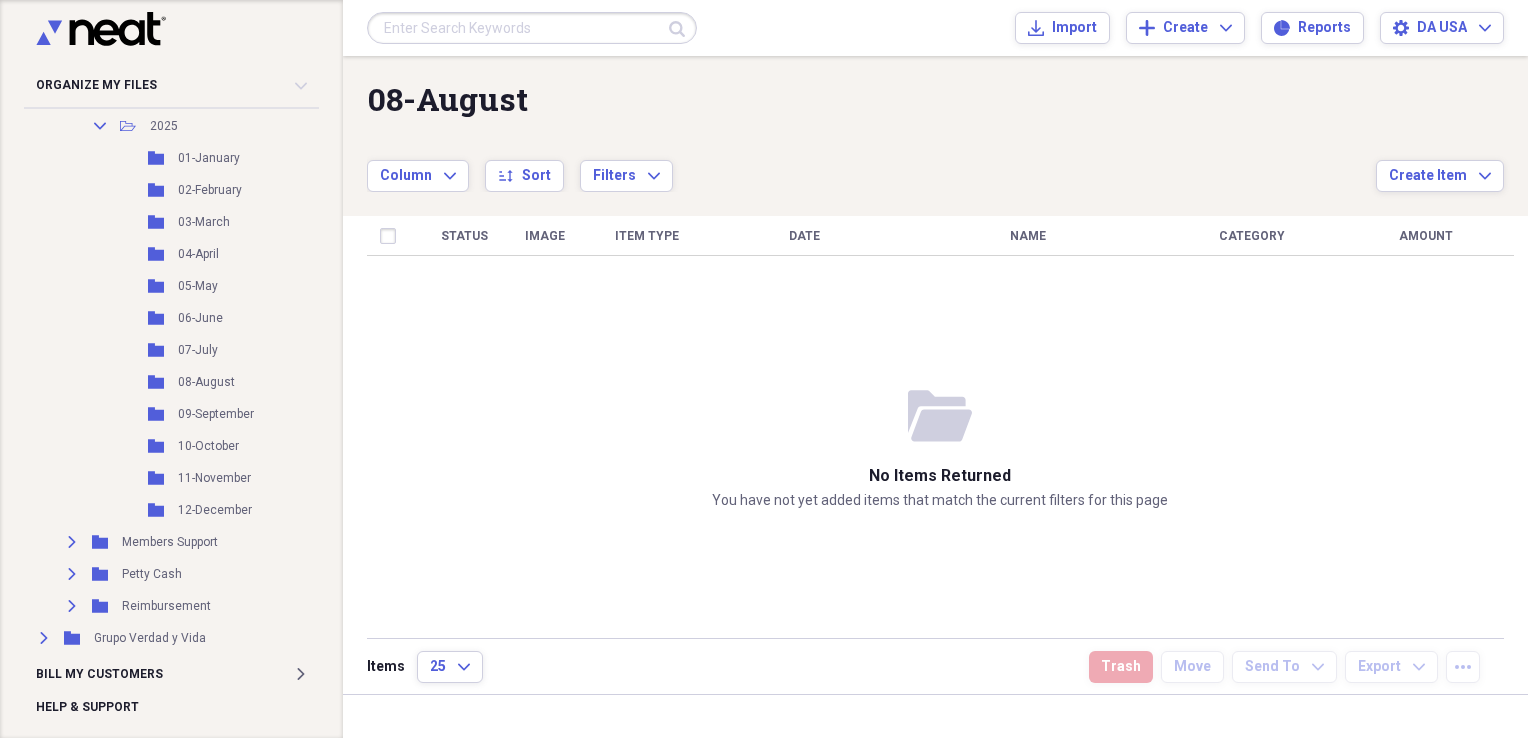 scroll, scrollTop: 707, scrollLeft: 0, axis: vertical 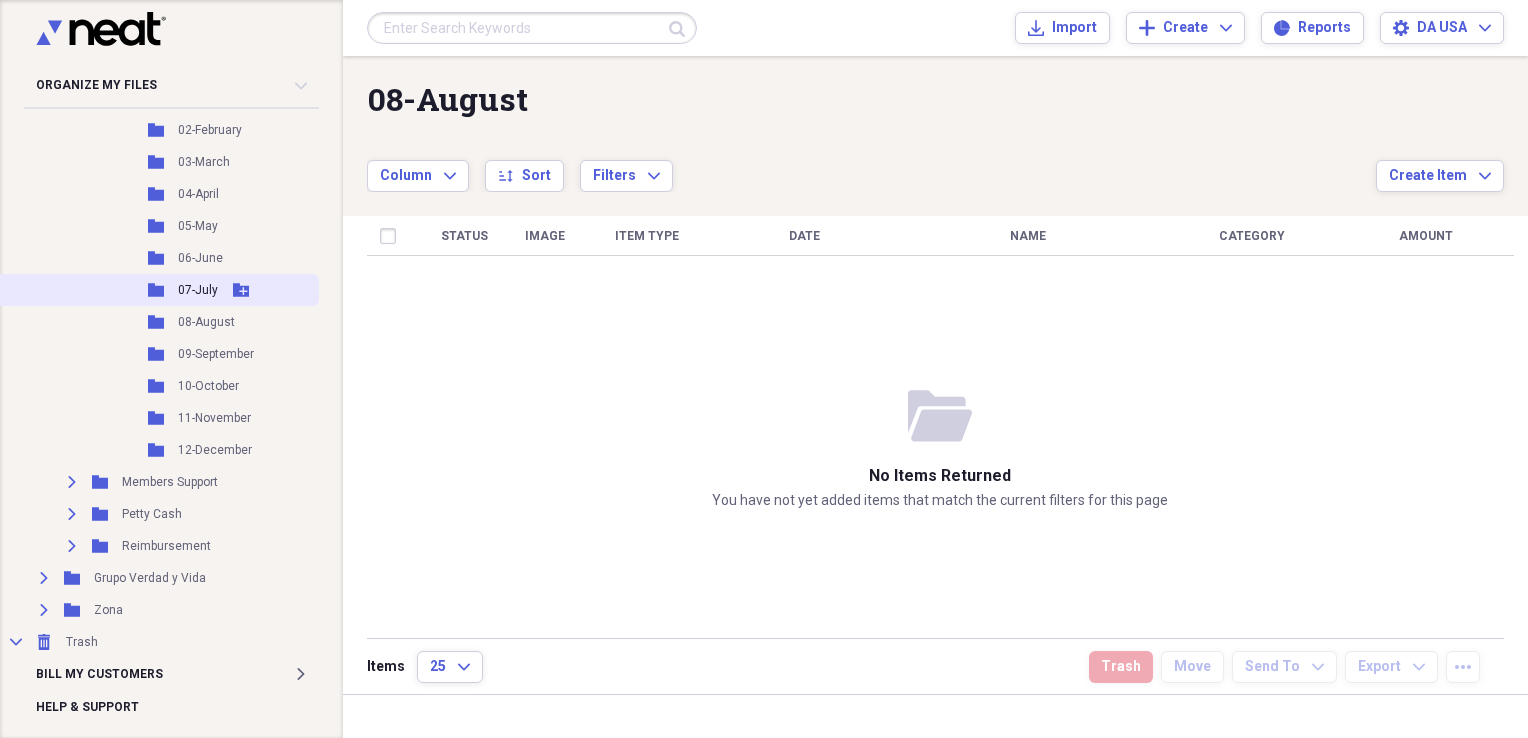 click on "07-July" at bounding box center (198, 290) 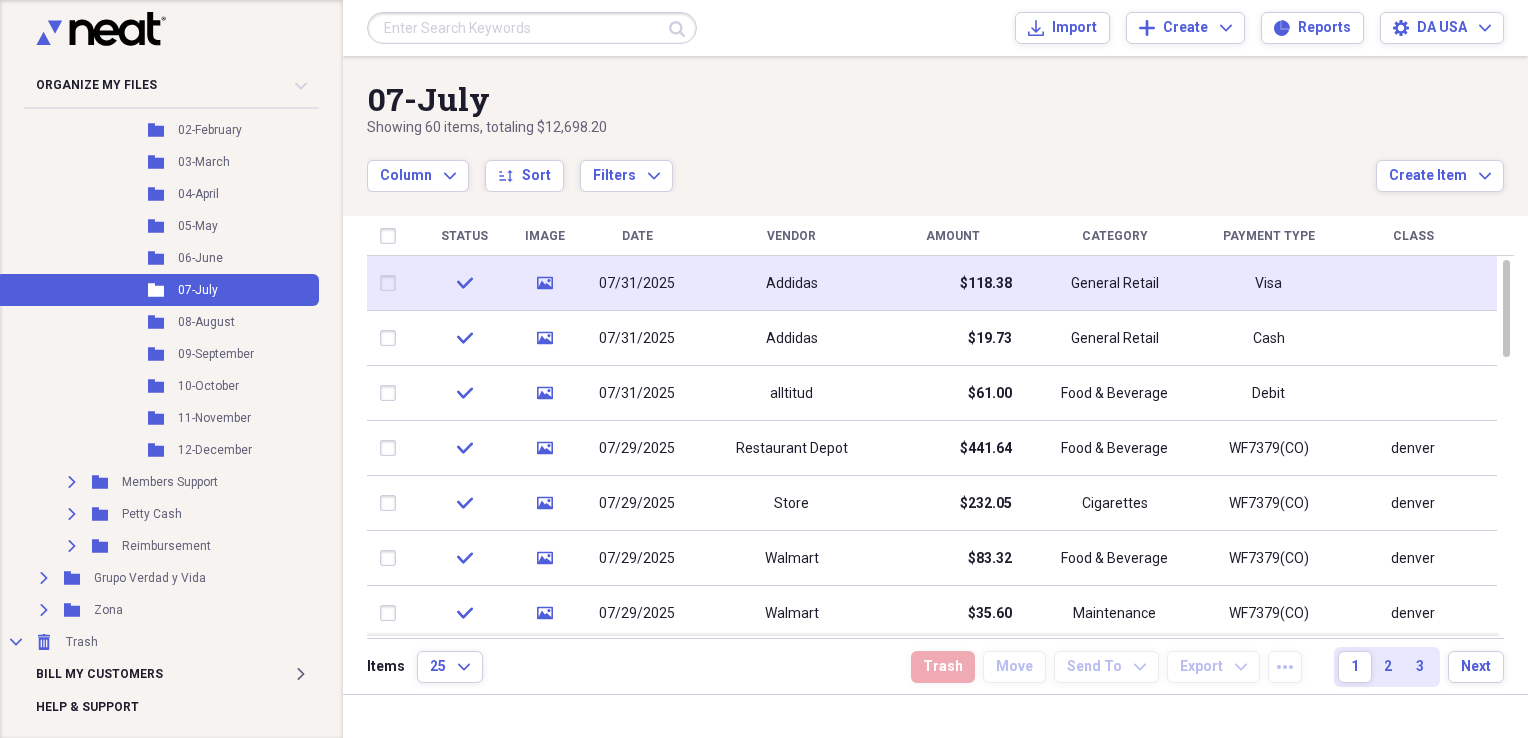 click on "Addidas" at bounding box center [791, 283] 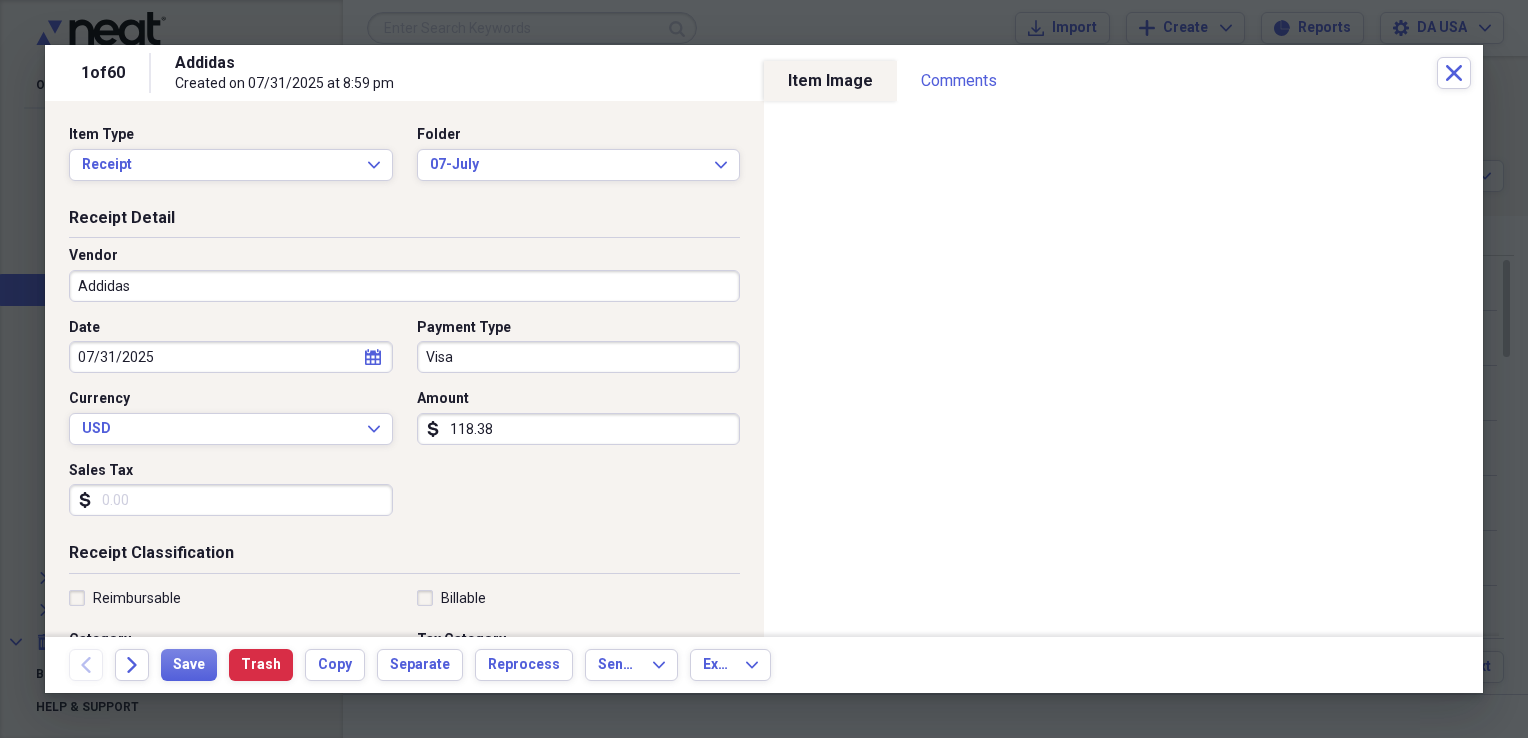 click on "Addidas" at bounding box center [404, 286] 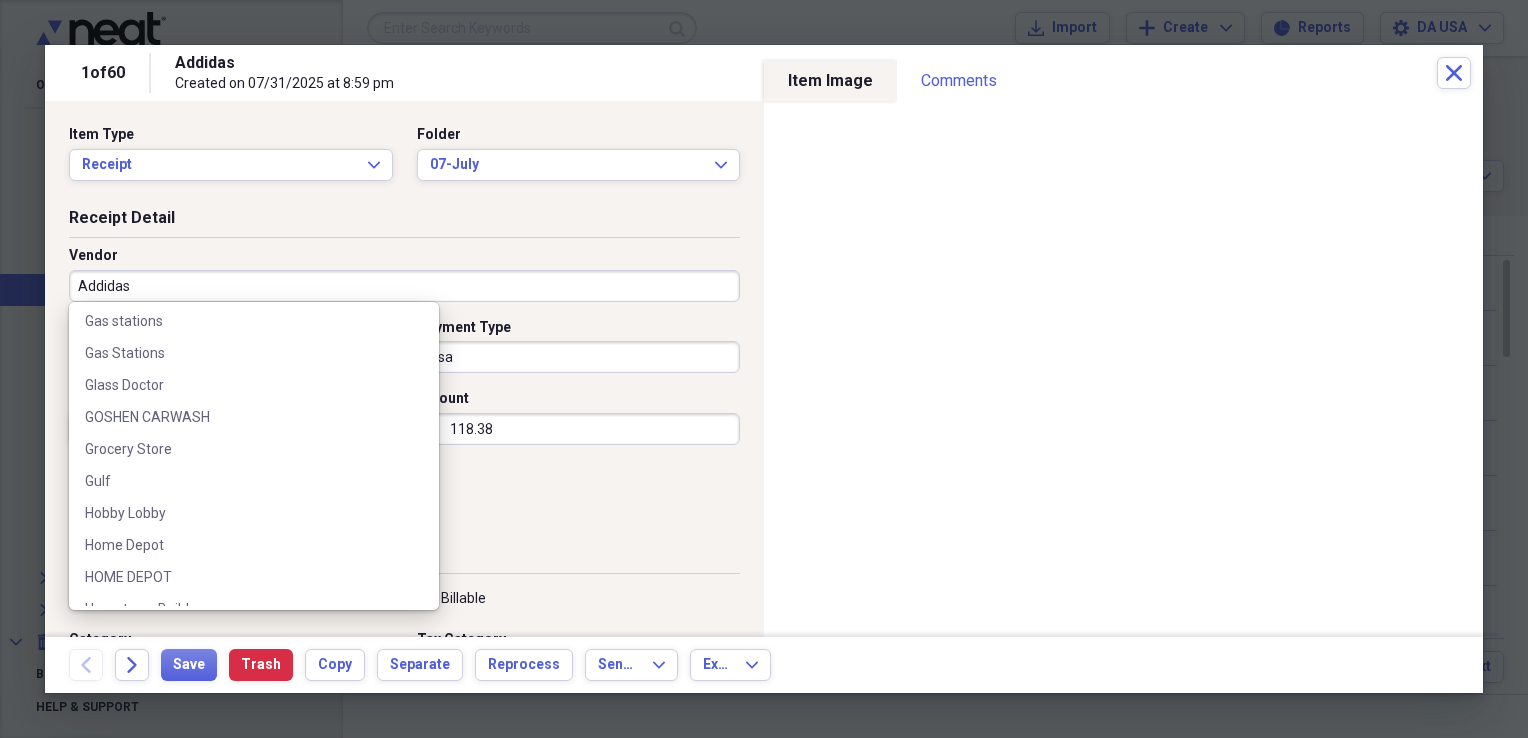 scroll, scrollTop: 6019, scrollLeft: 0, axis: vertical 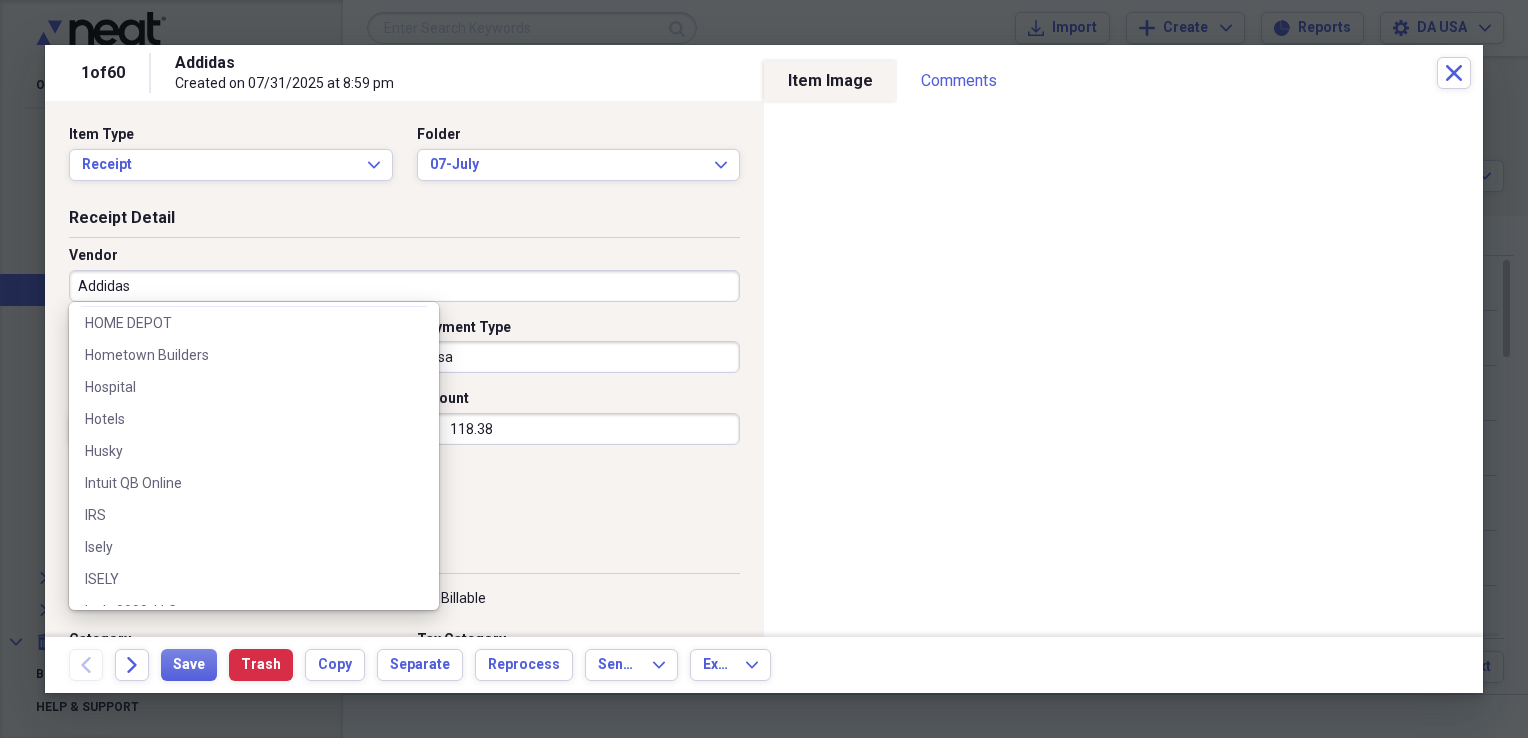 click on "Addidas" at bounding box center [404, 286] 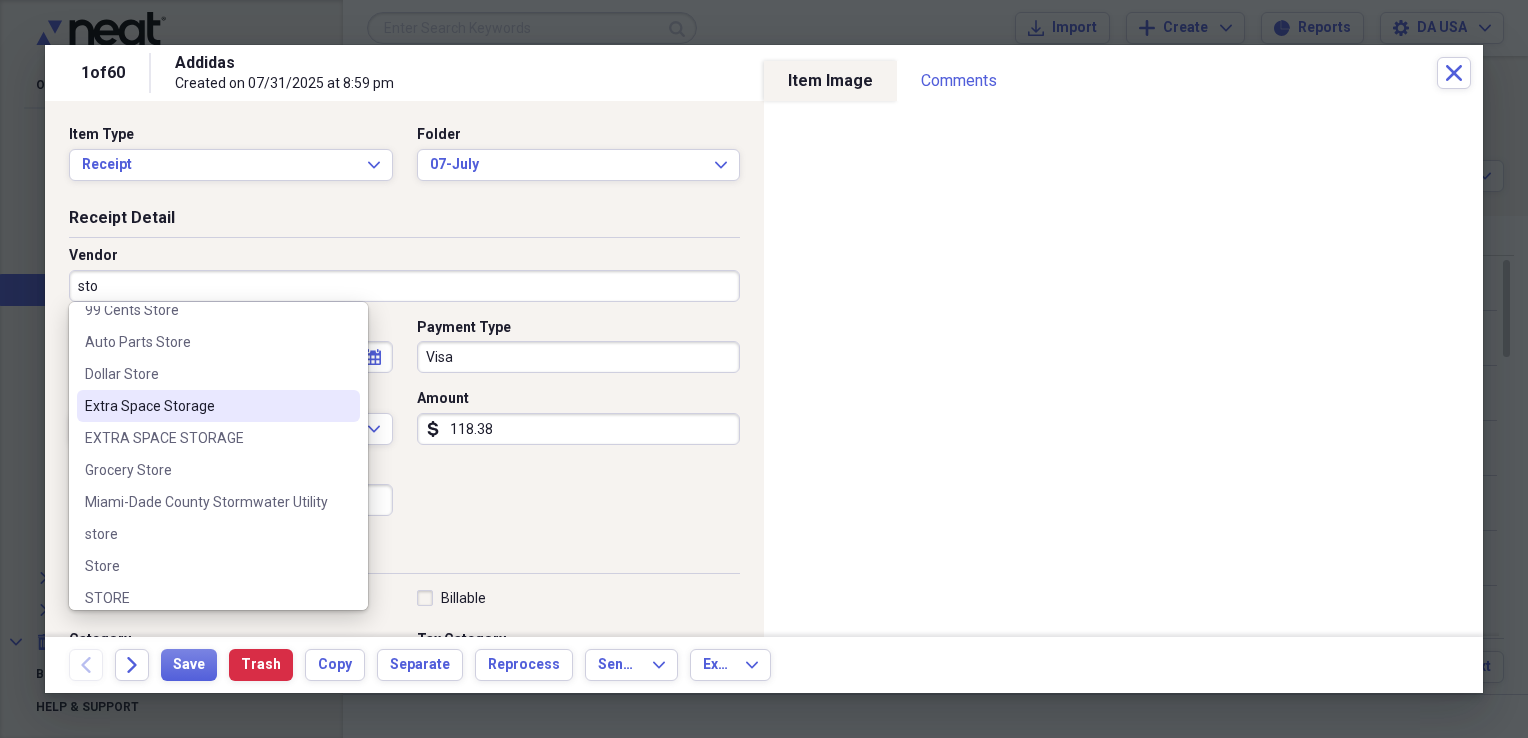 scroll, scrollTop: 60, scrollLeft: 0, axis: vertical 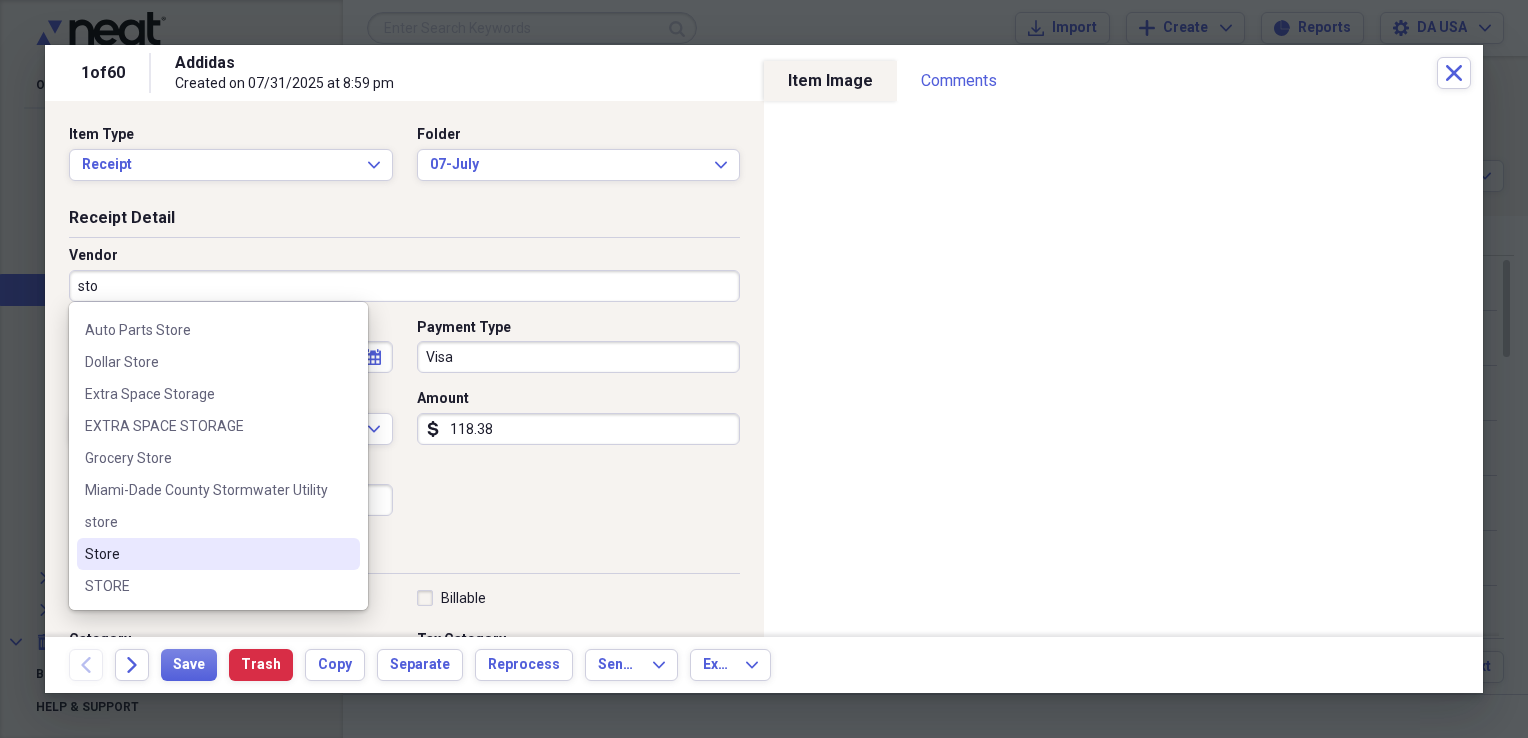 click on "Store" at bounding box center [206, 554] 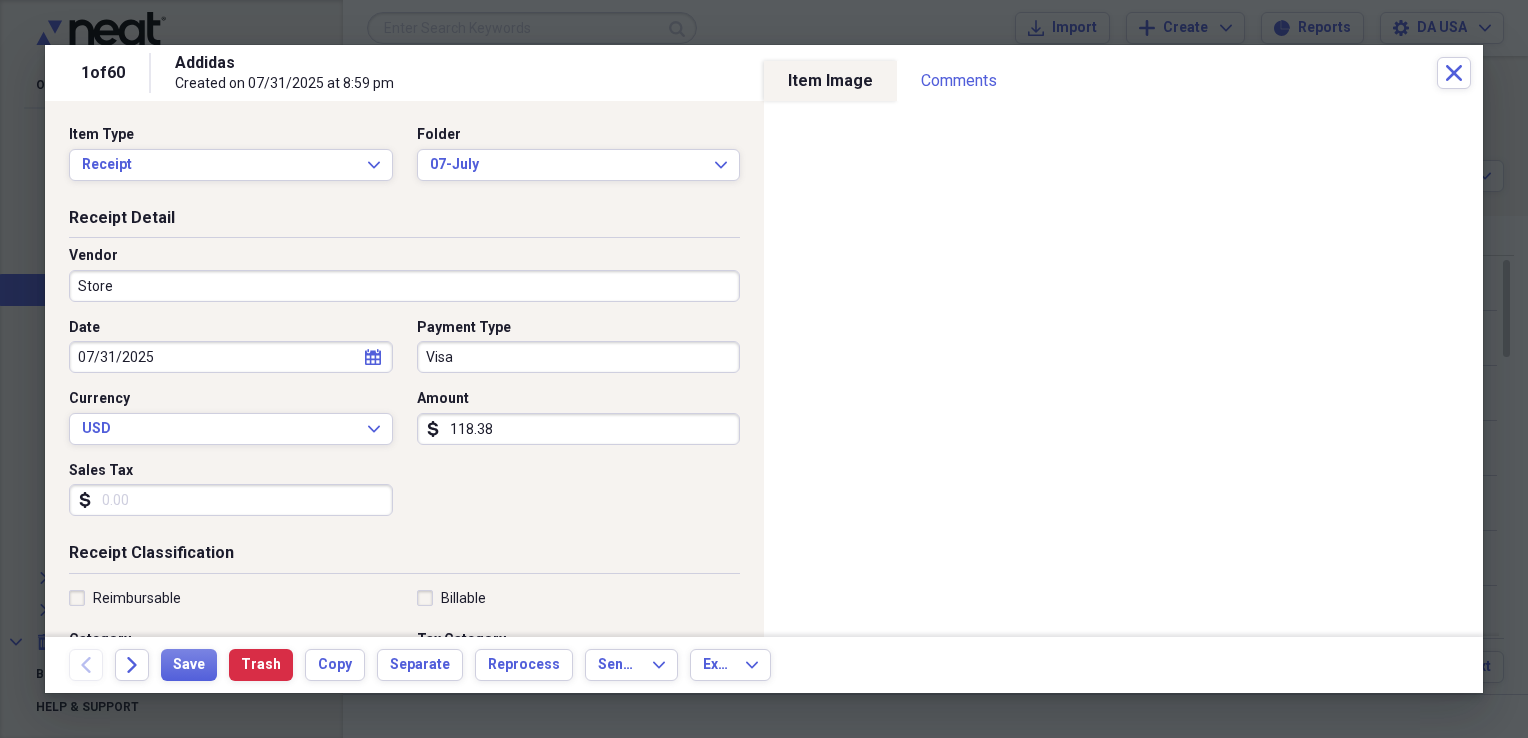 type on "Office Supplies" 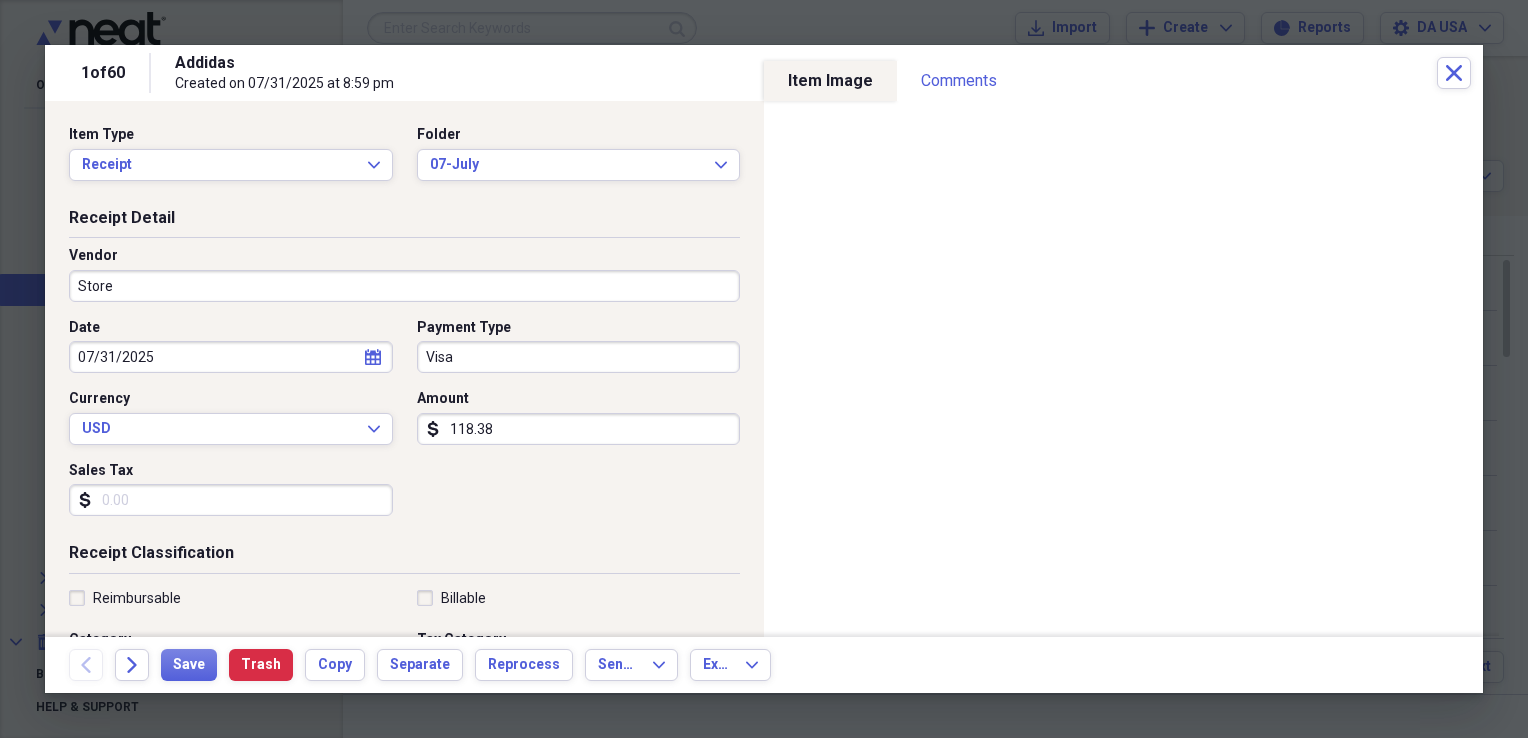 click on "Store" at bounding box center [404, 286] 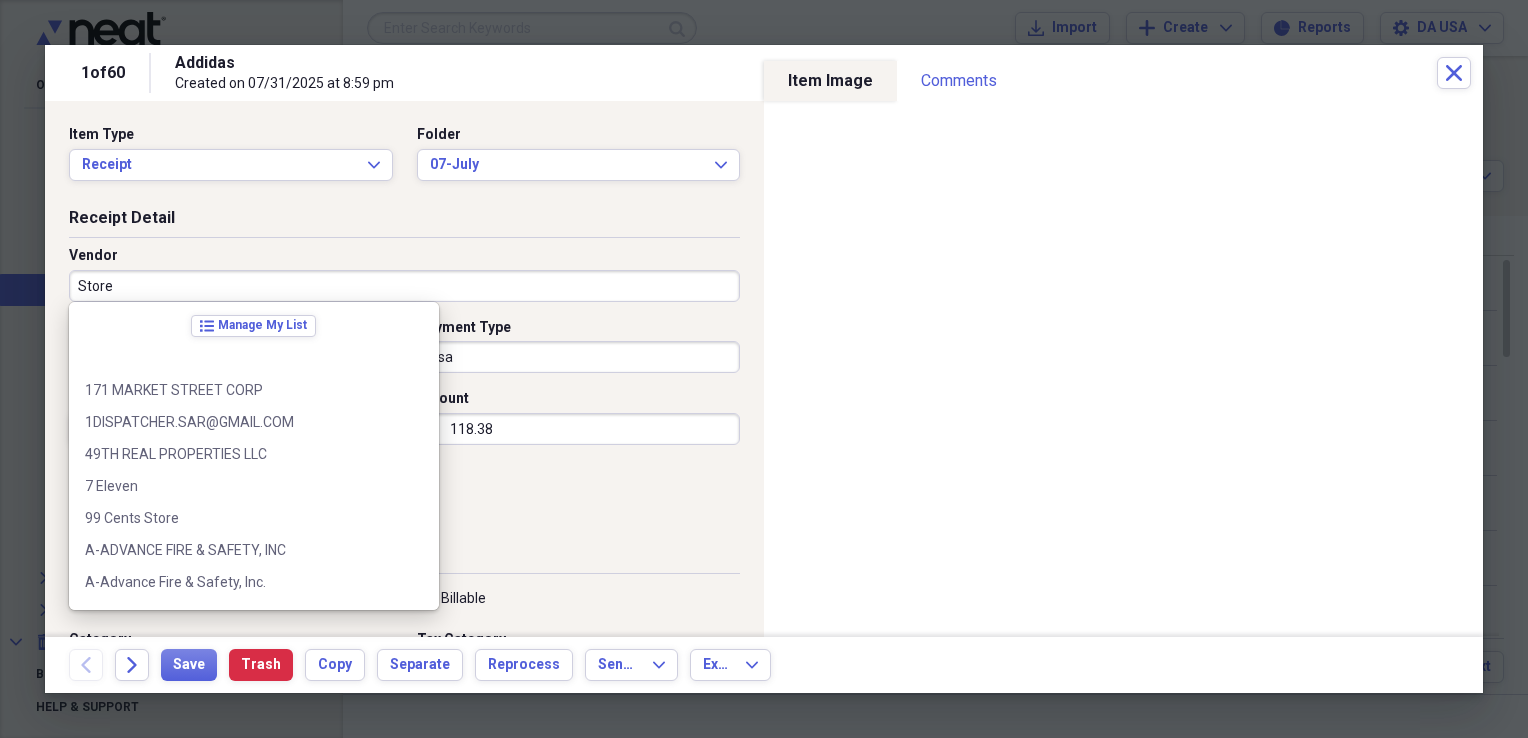 click on "Store" at bounding box center (404, 286) 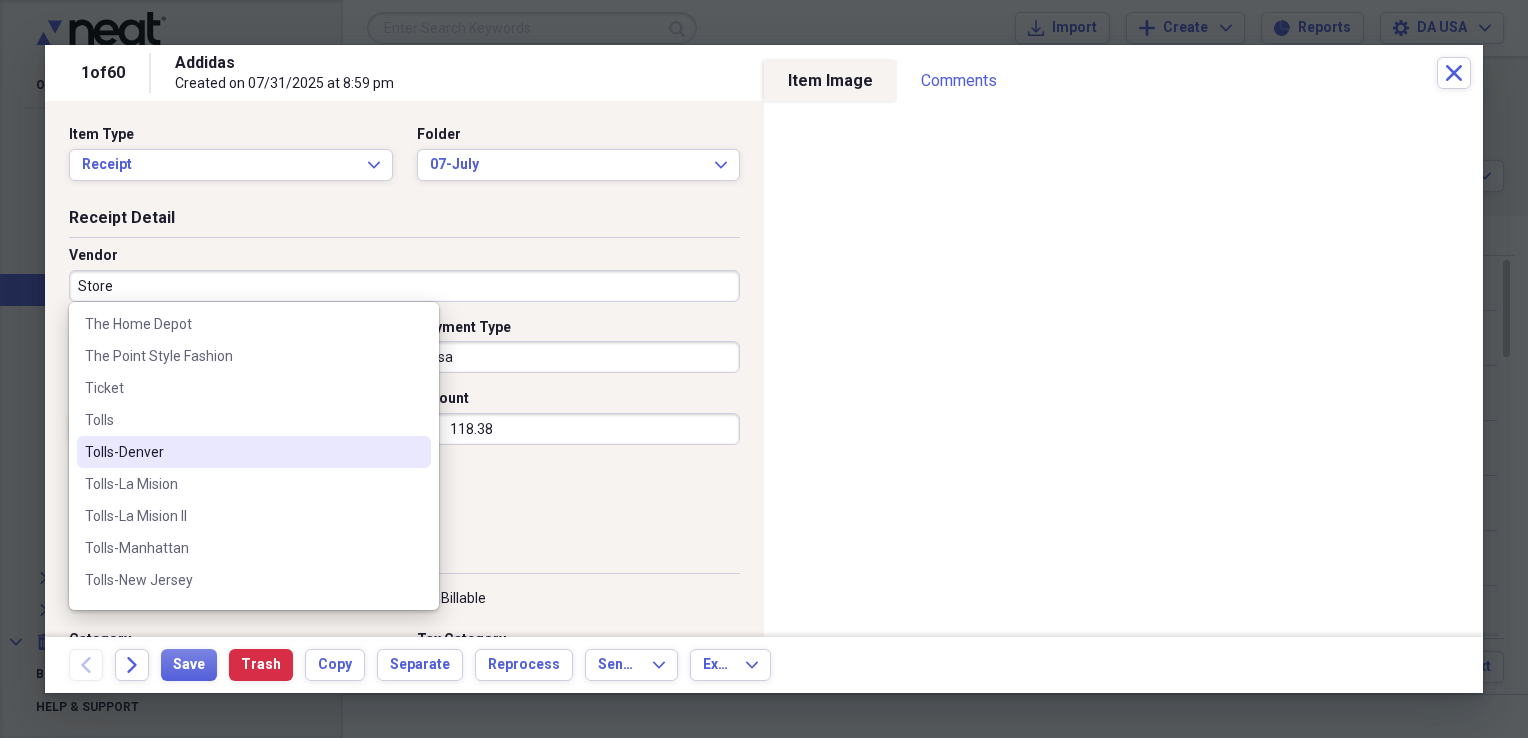 scroll, scrollTop: 12028, scrollLeft: 0, axis: vertical 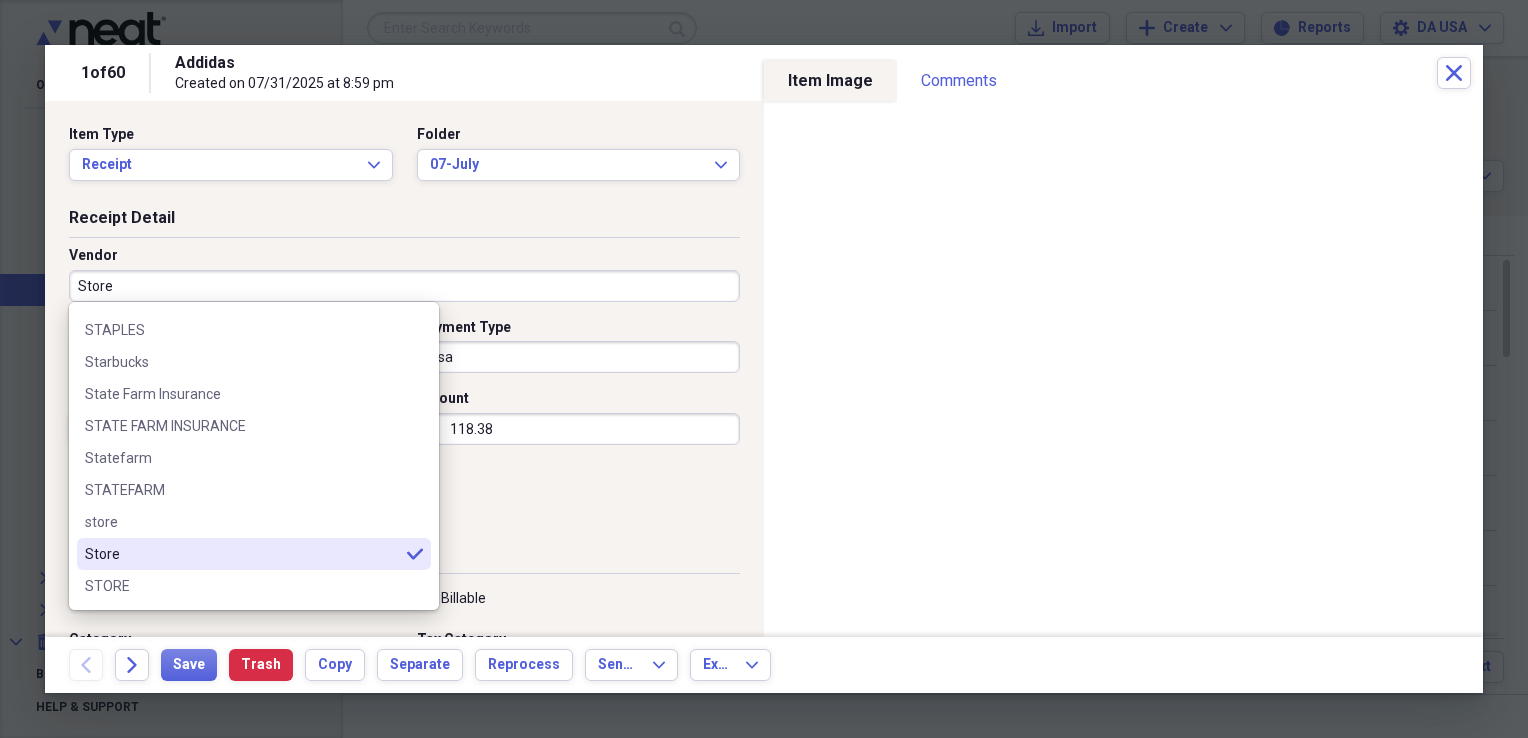 click on "Store" at bounding box center [242, 554] 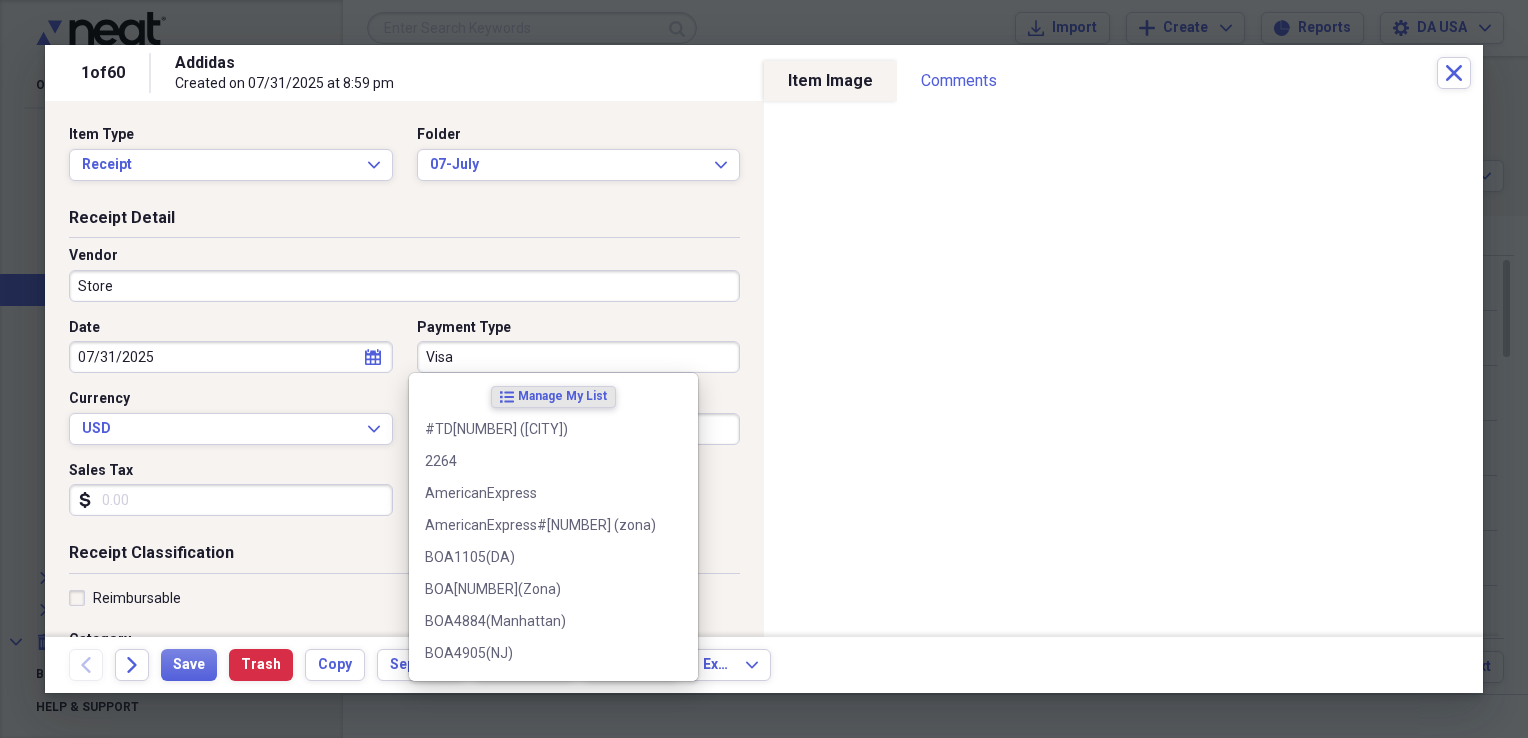 click on "Visa" at bounding box center (579, 357) 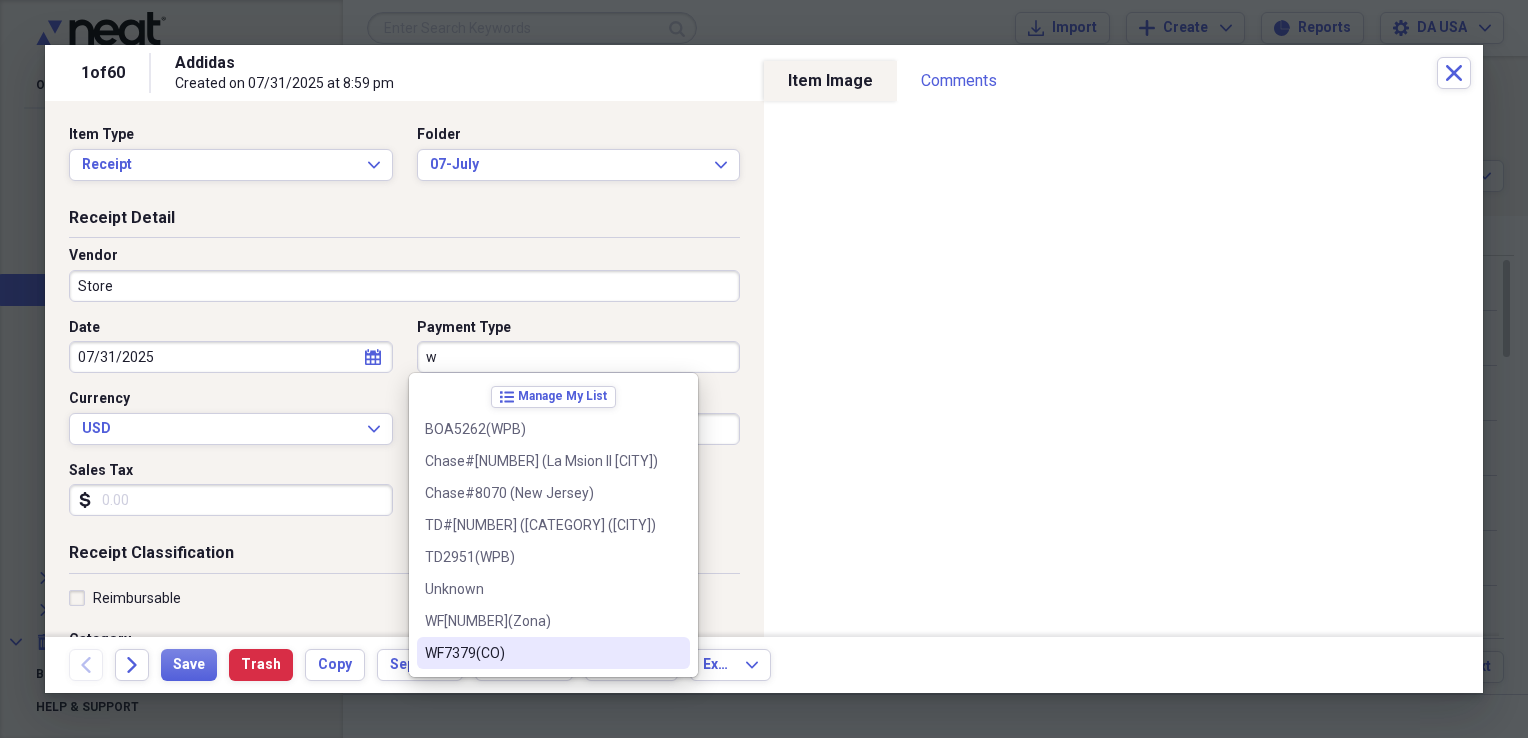 click on "WF7379(CO)" at bounding box center (553, 653) 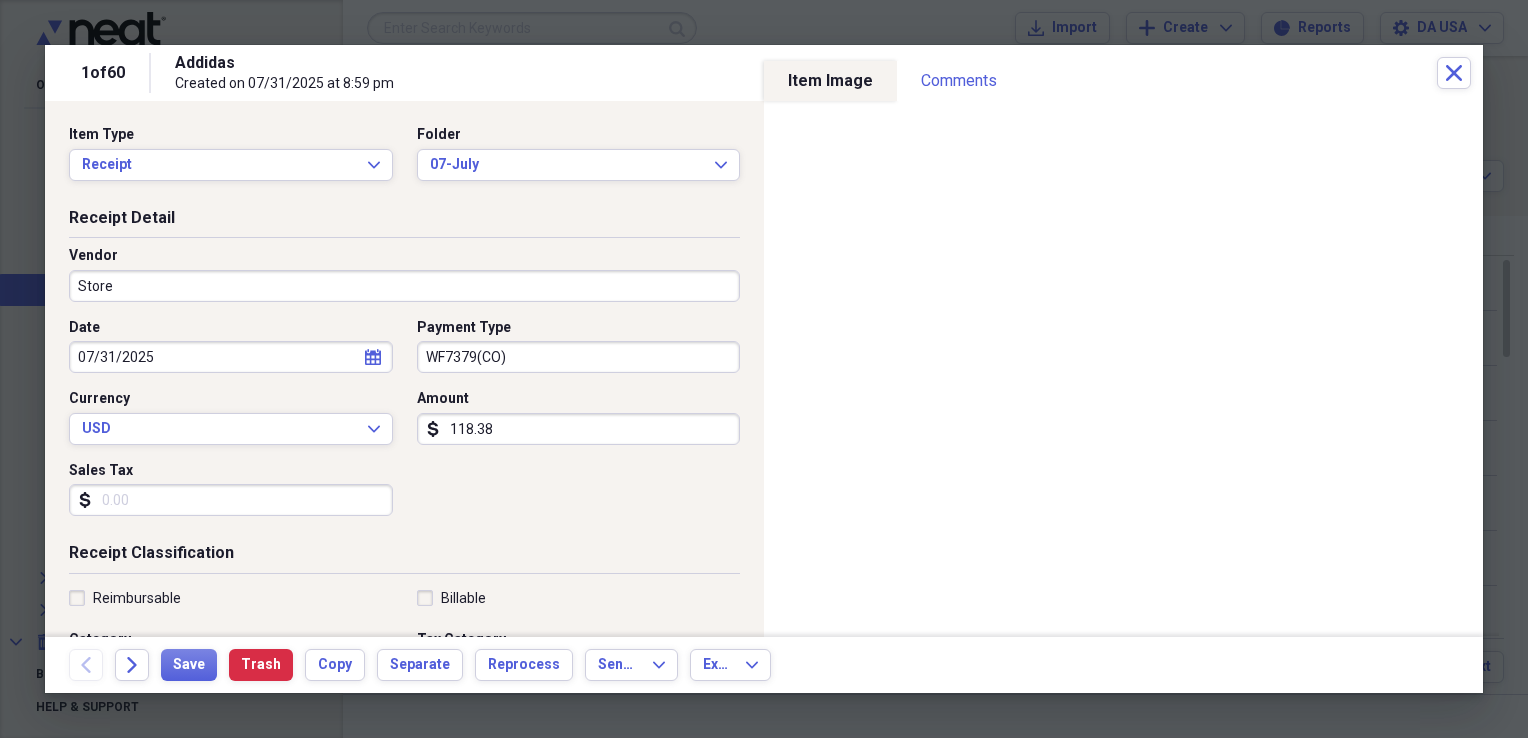 scroll, scrollTop: 483, scrollLeft: 0, axis: vertical 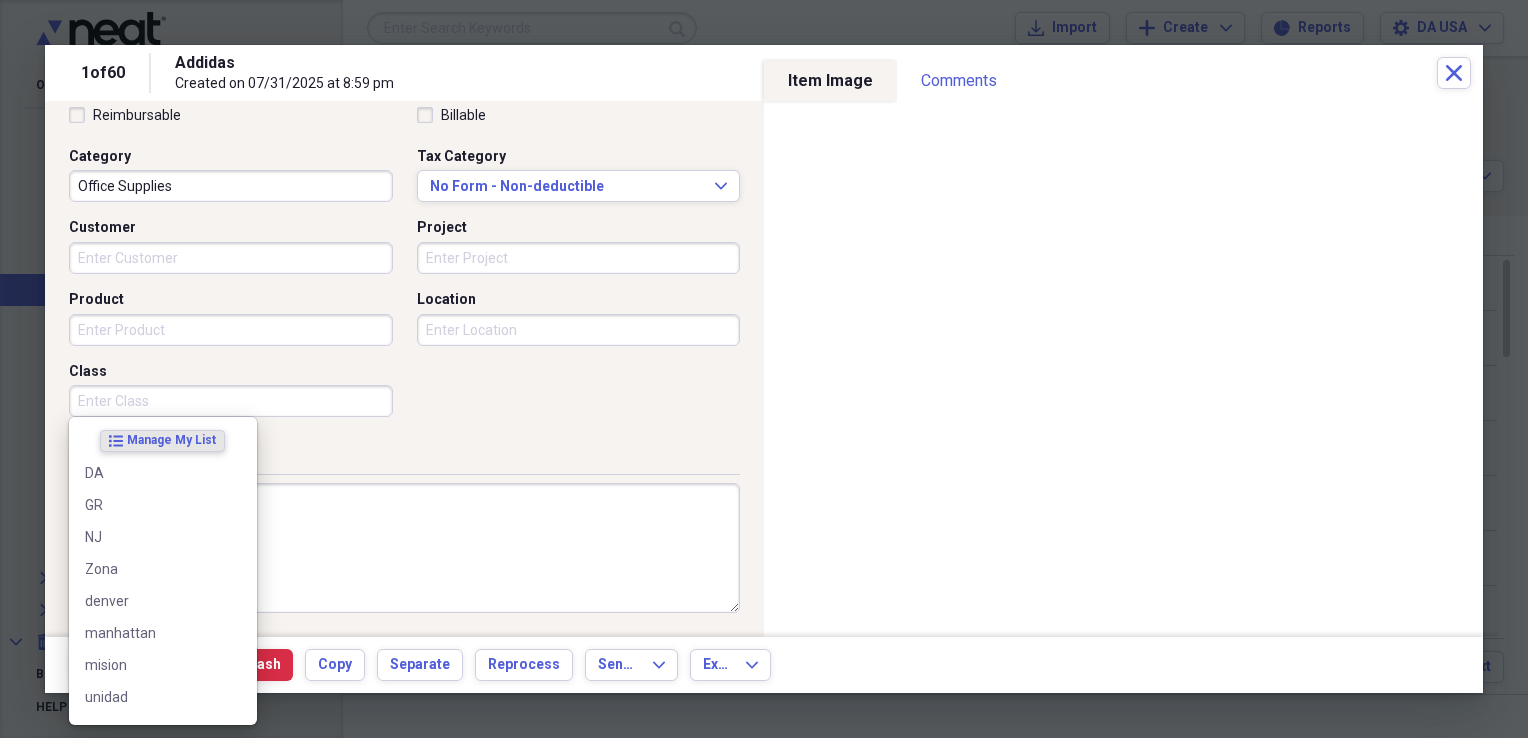 click on "Class" at bounding box center [231, 401] 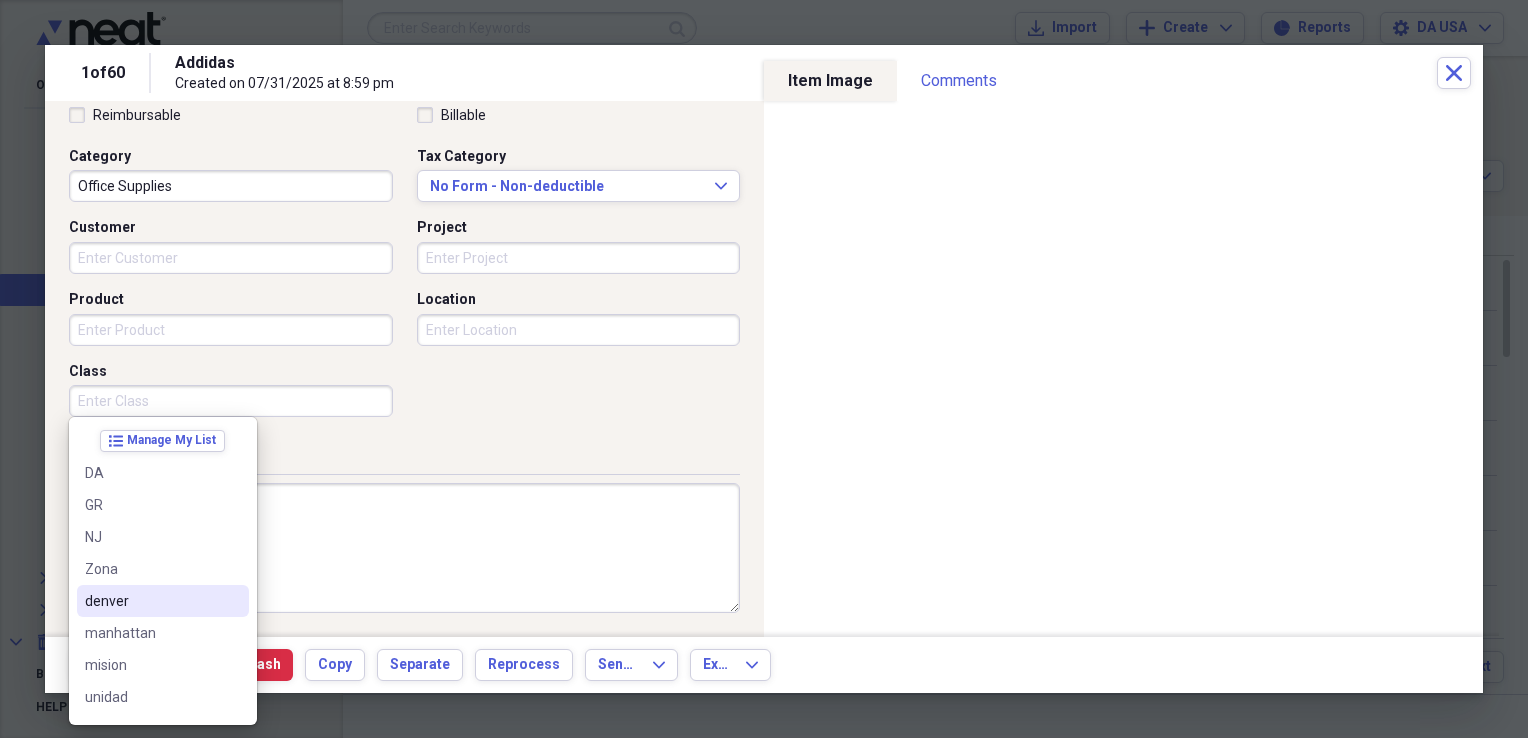 click on "denver" at bounding box center (151, 601) 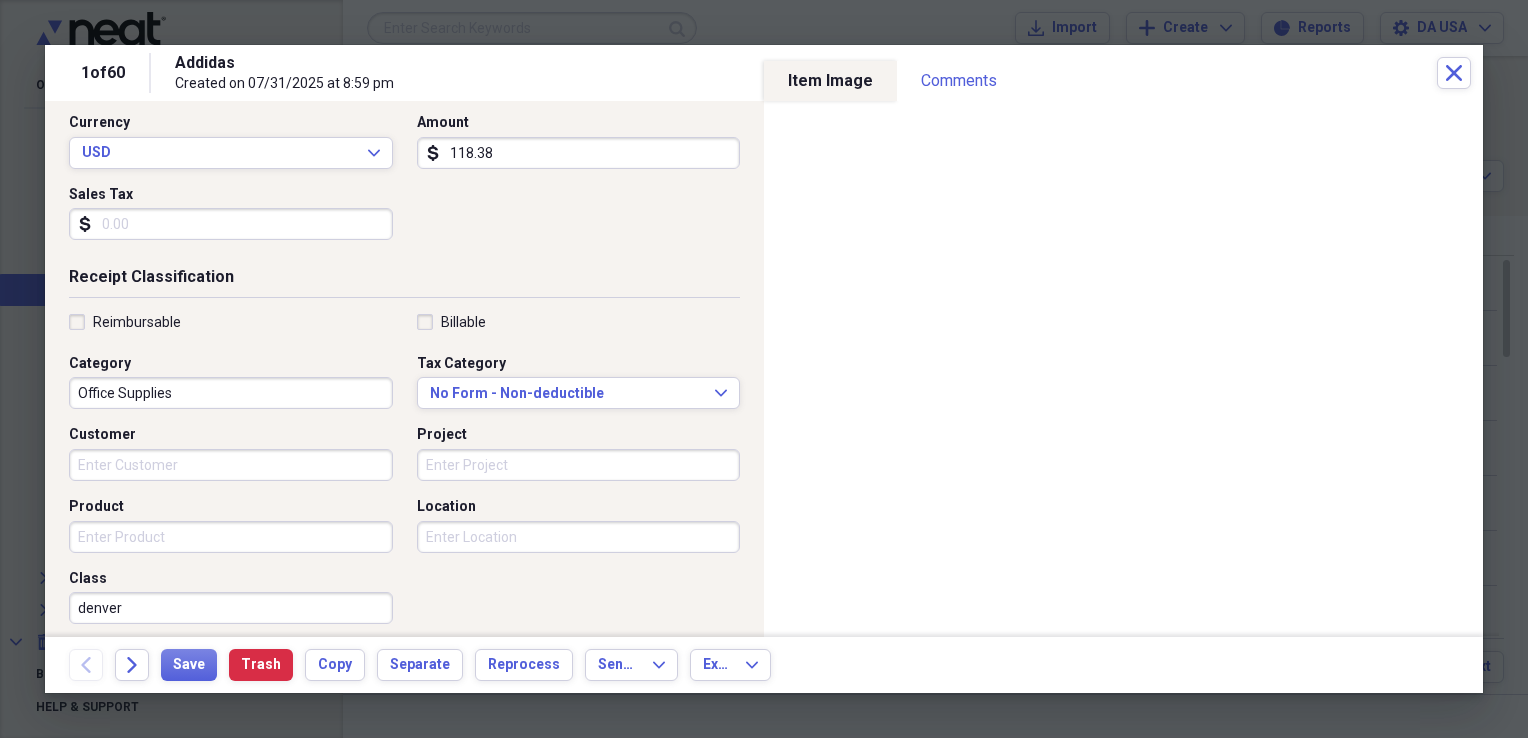 scroll, scrollTop: 274, scrollLeft: 0, axis: vertical 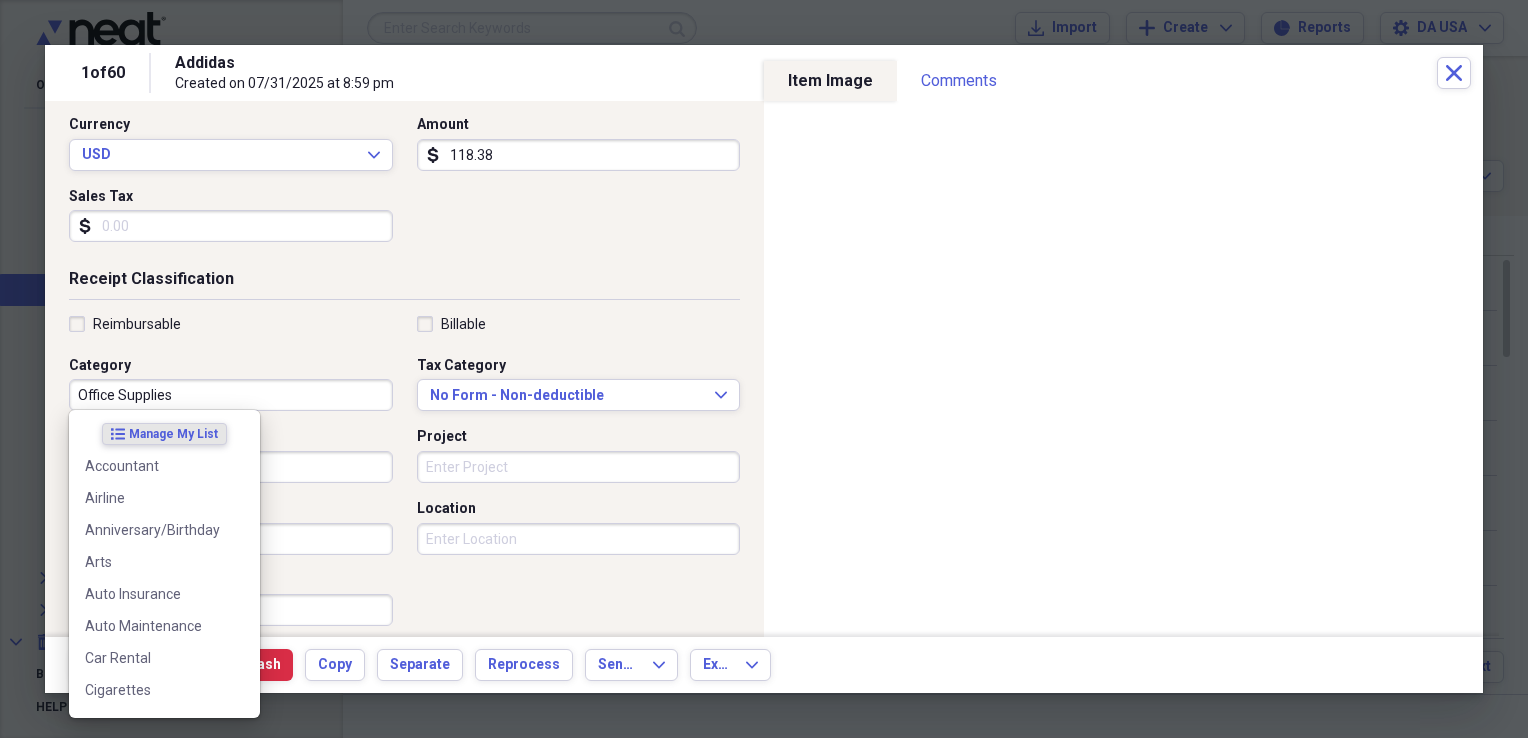click on "Office Supplies" at bounding box center [231, 395] 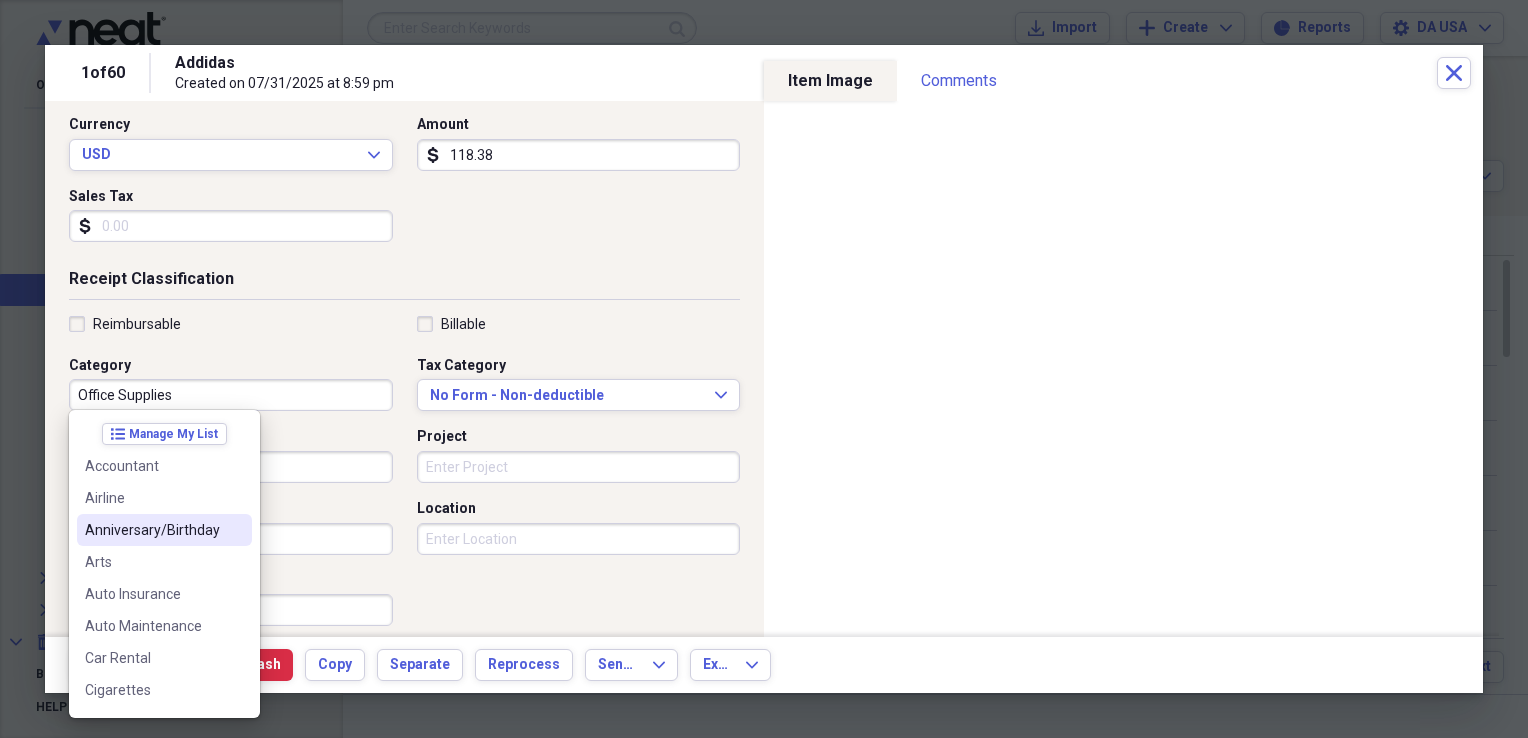 click on "Anniversary/Birthday" at bounding box center (152, 530) 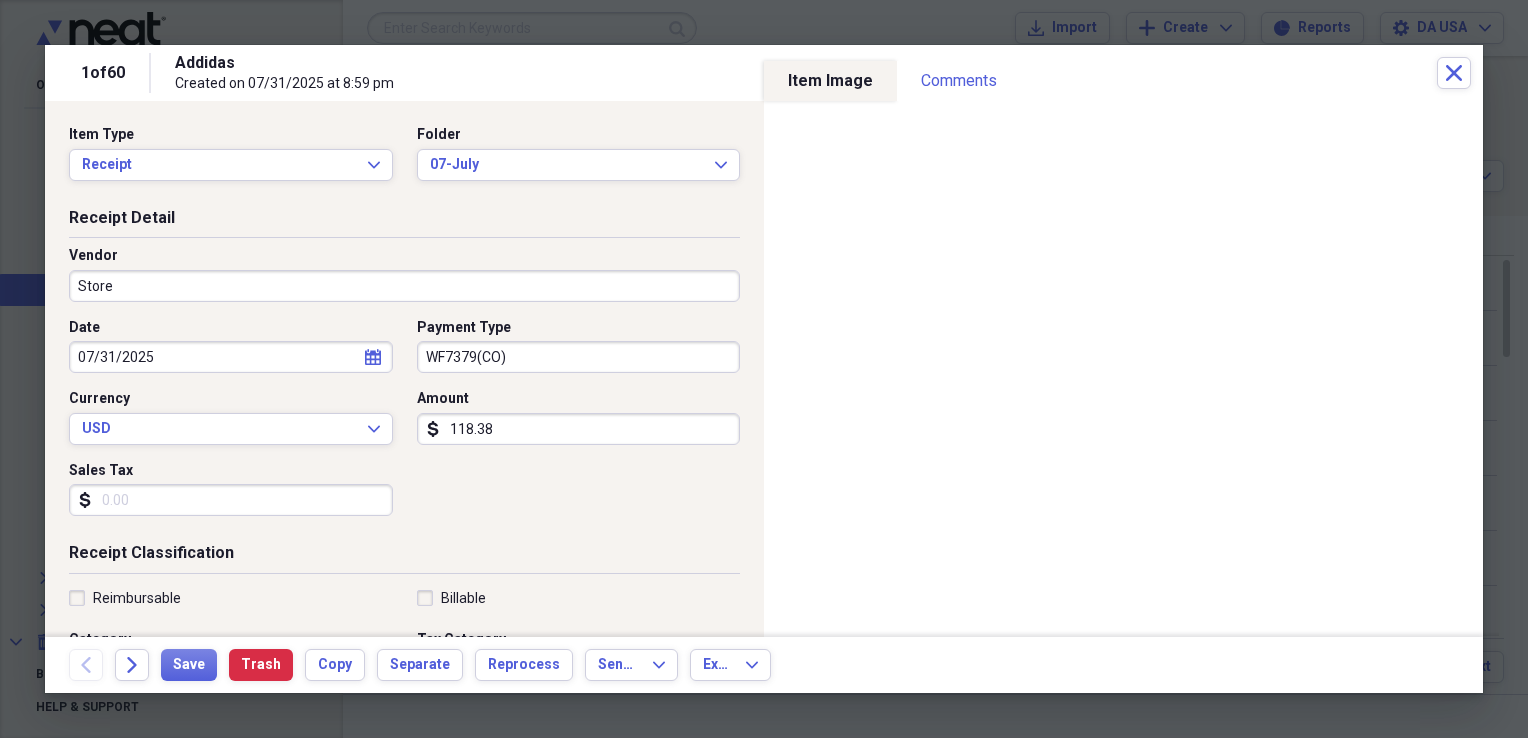 scroll, scrollTop: 483, scrollLeft: 0, axis: vertical 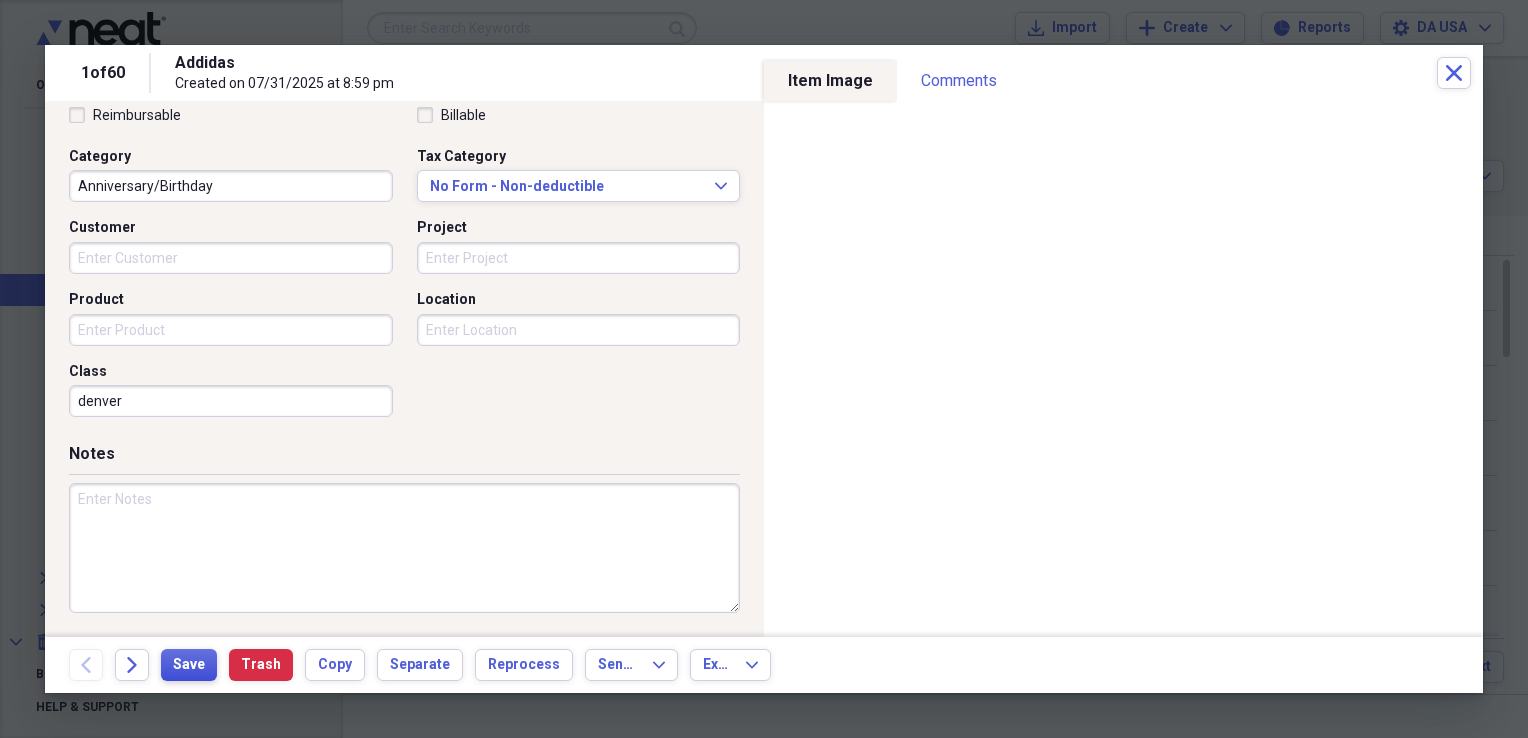 click on "Save" at bounding box center (189, 665) 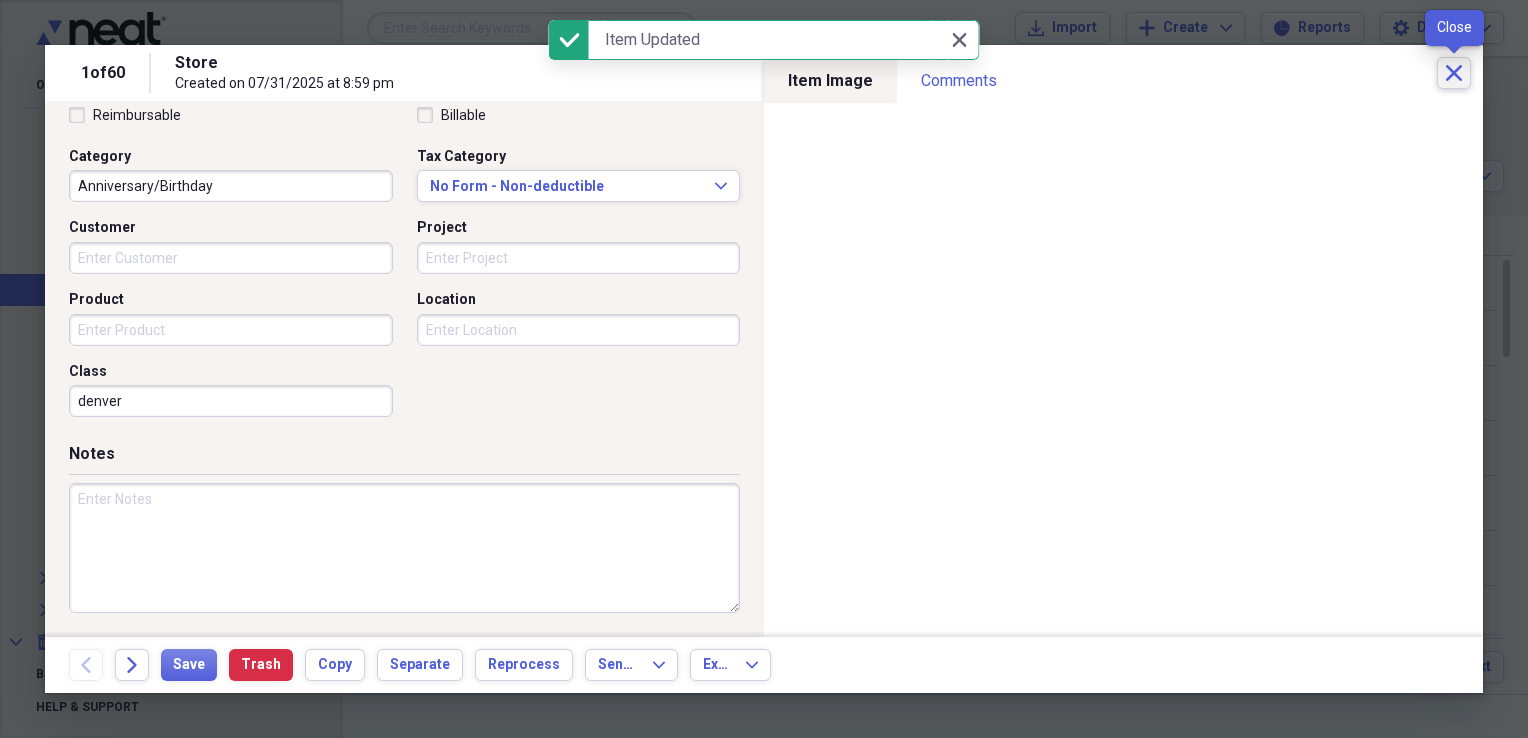 click on "Close" 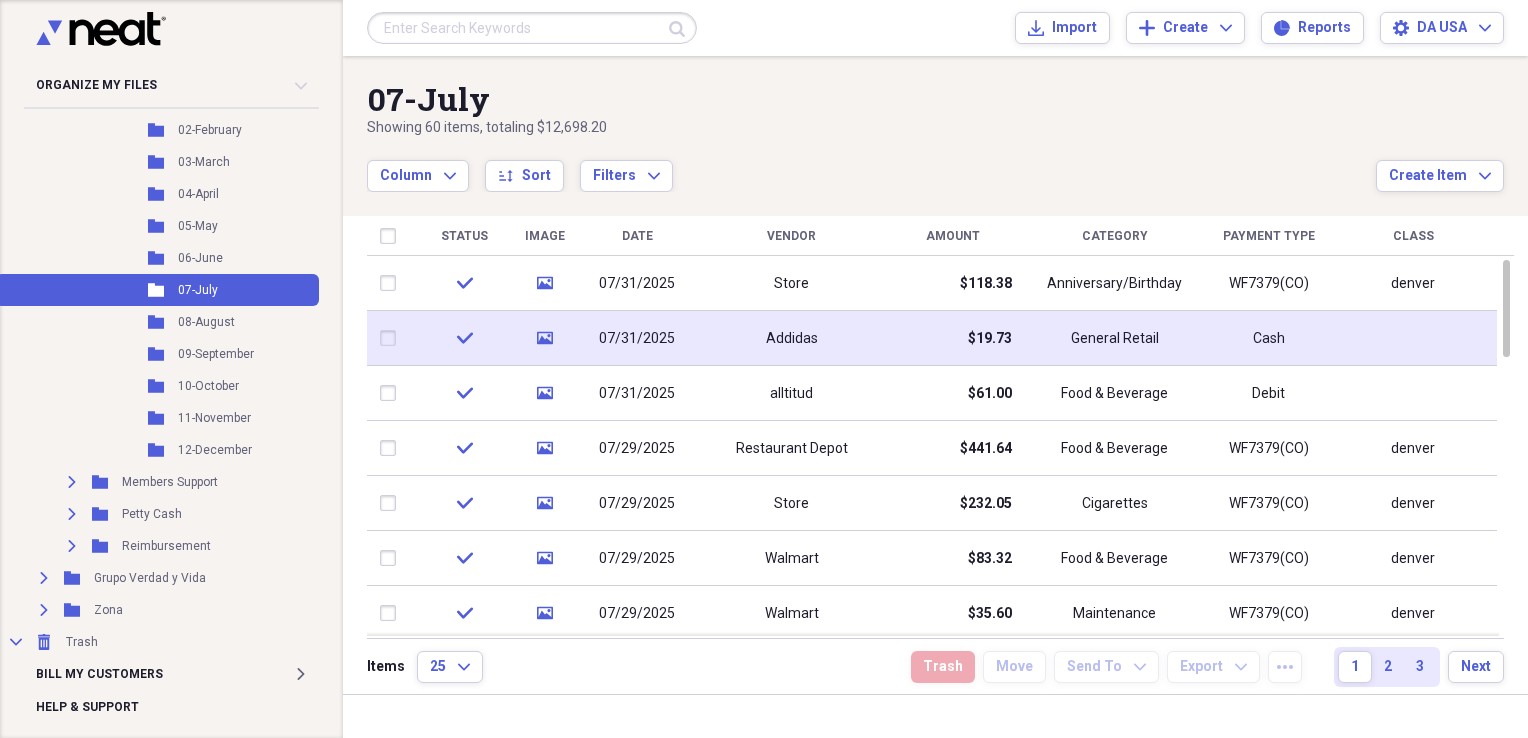 click on "Addidas" at bounding box center [791, 338] 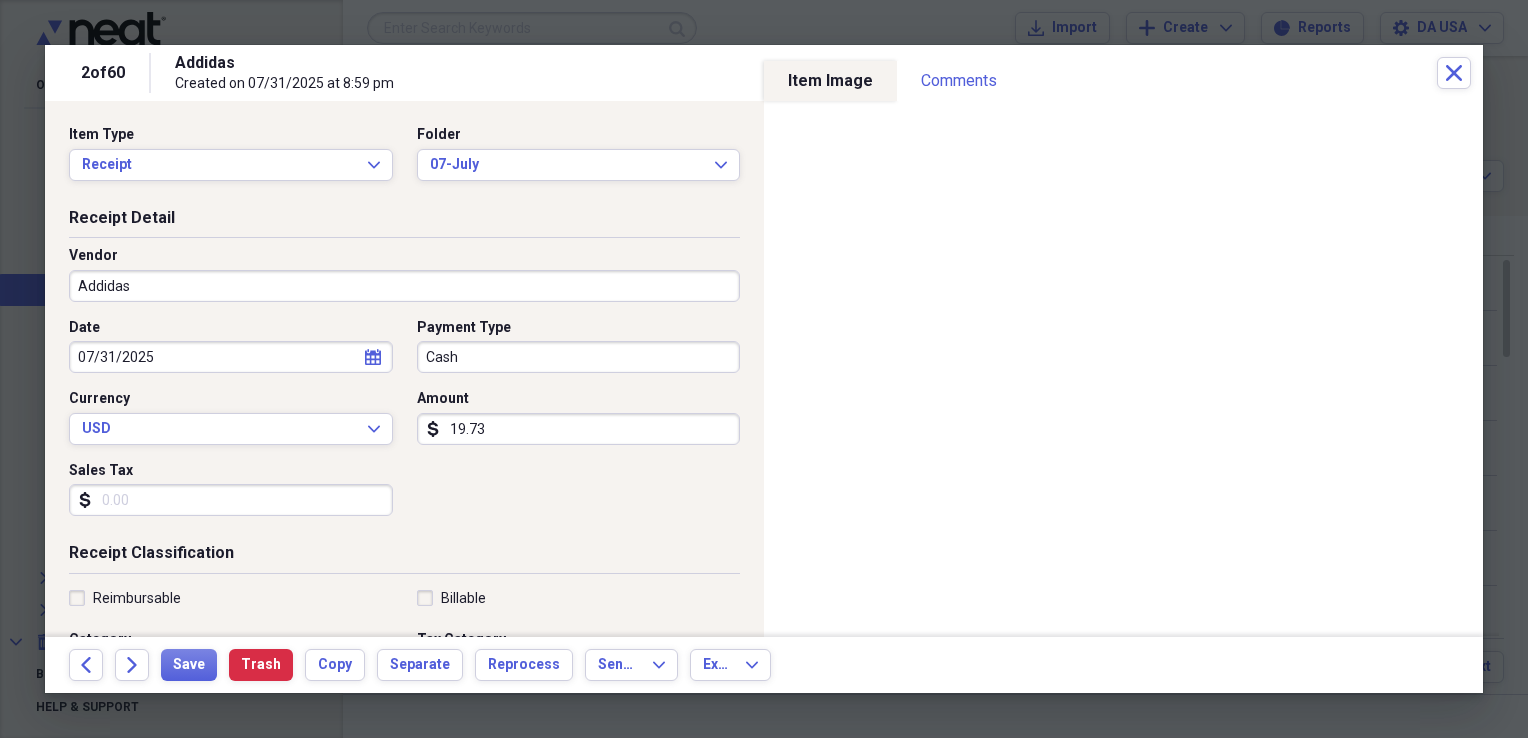 click on "Addidas" at bounding box center [404, 286] 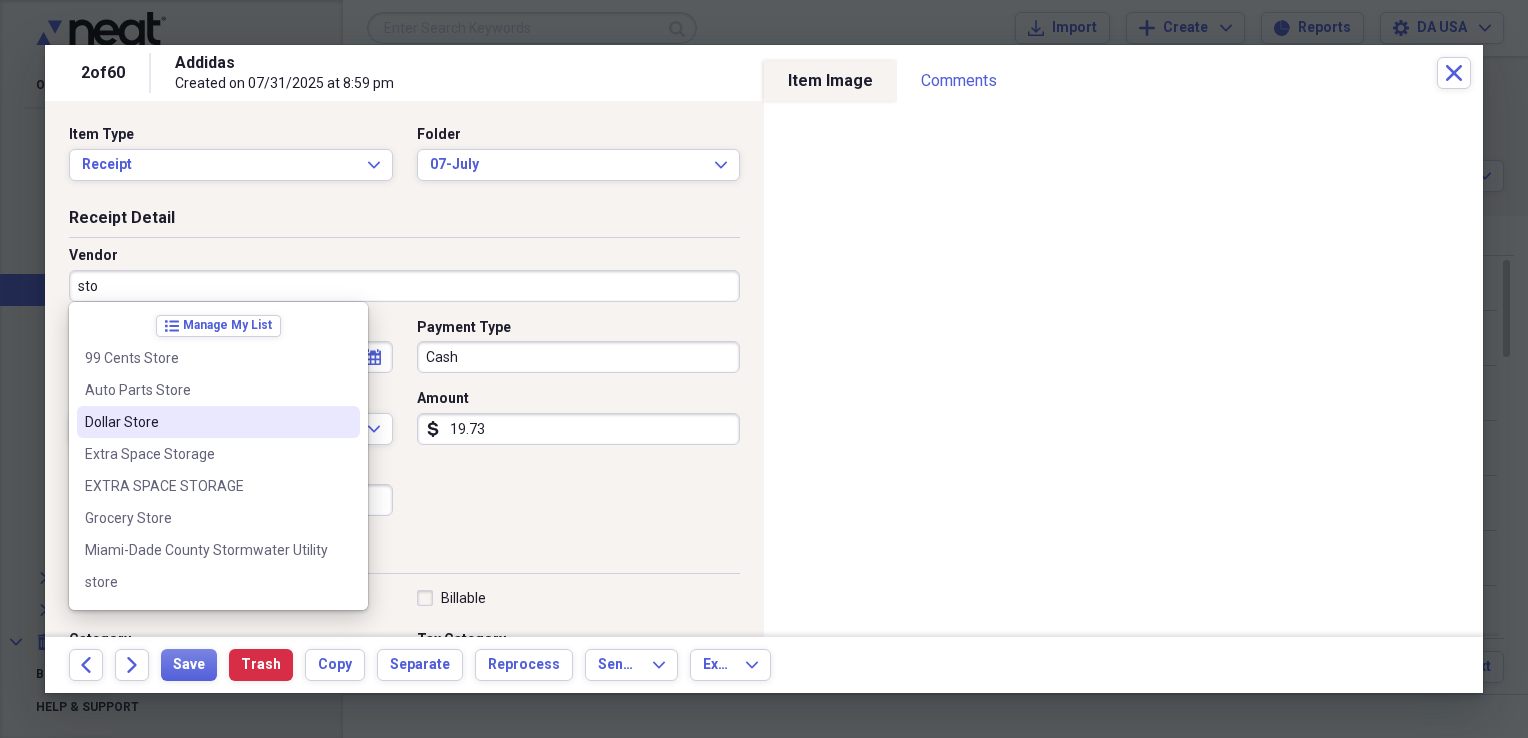 scroll, scrollTop: 60, scrollLeft: 0, axis: vertical 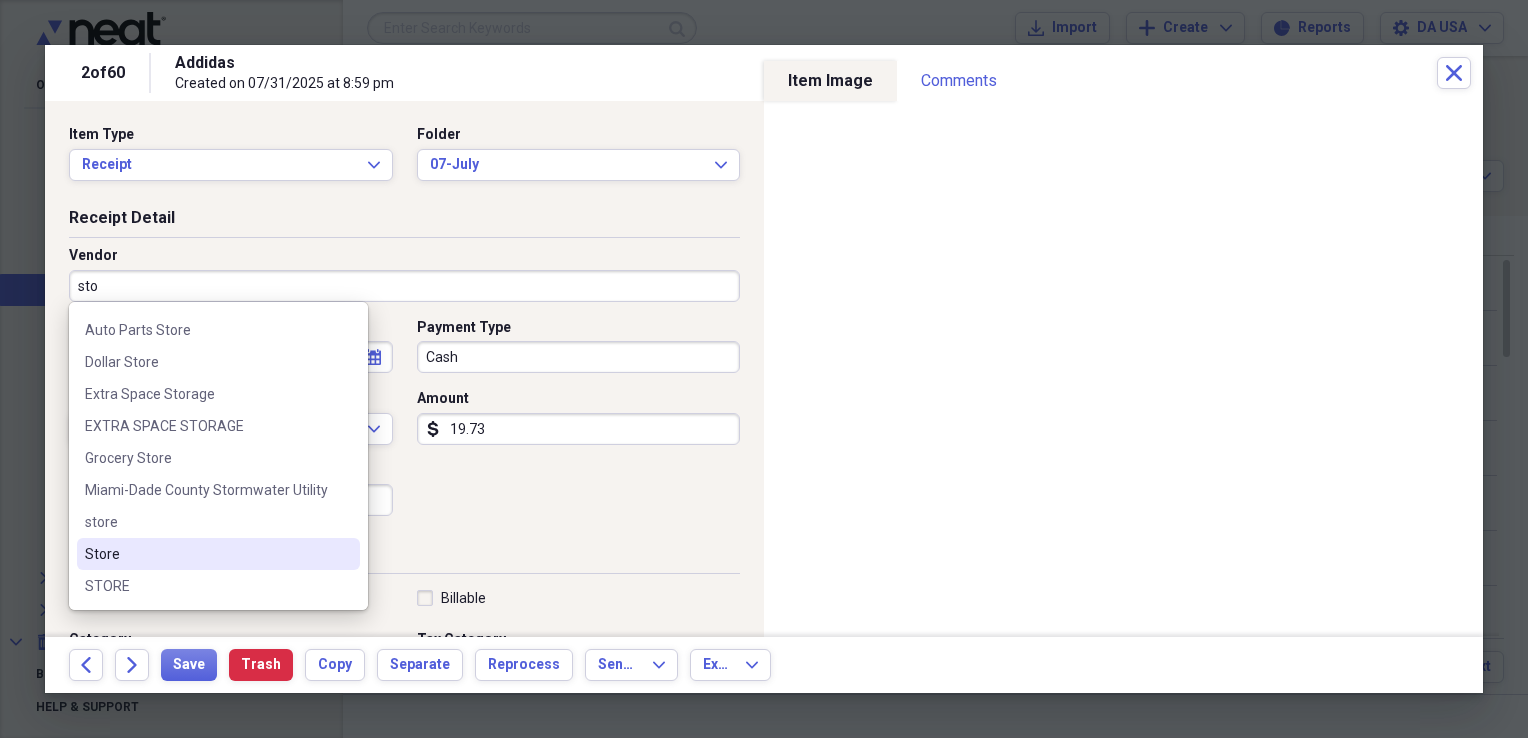 click on "Store" at bounding box center [206, 554] 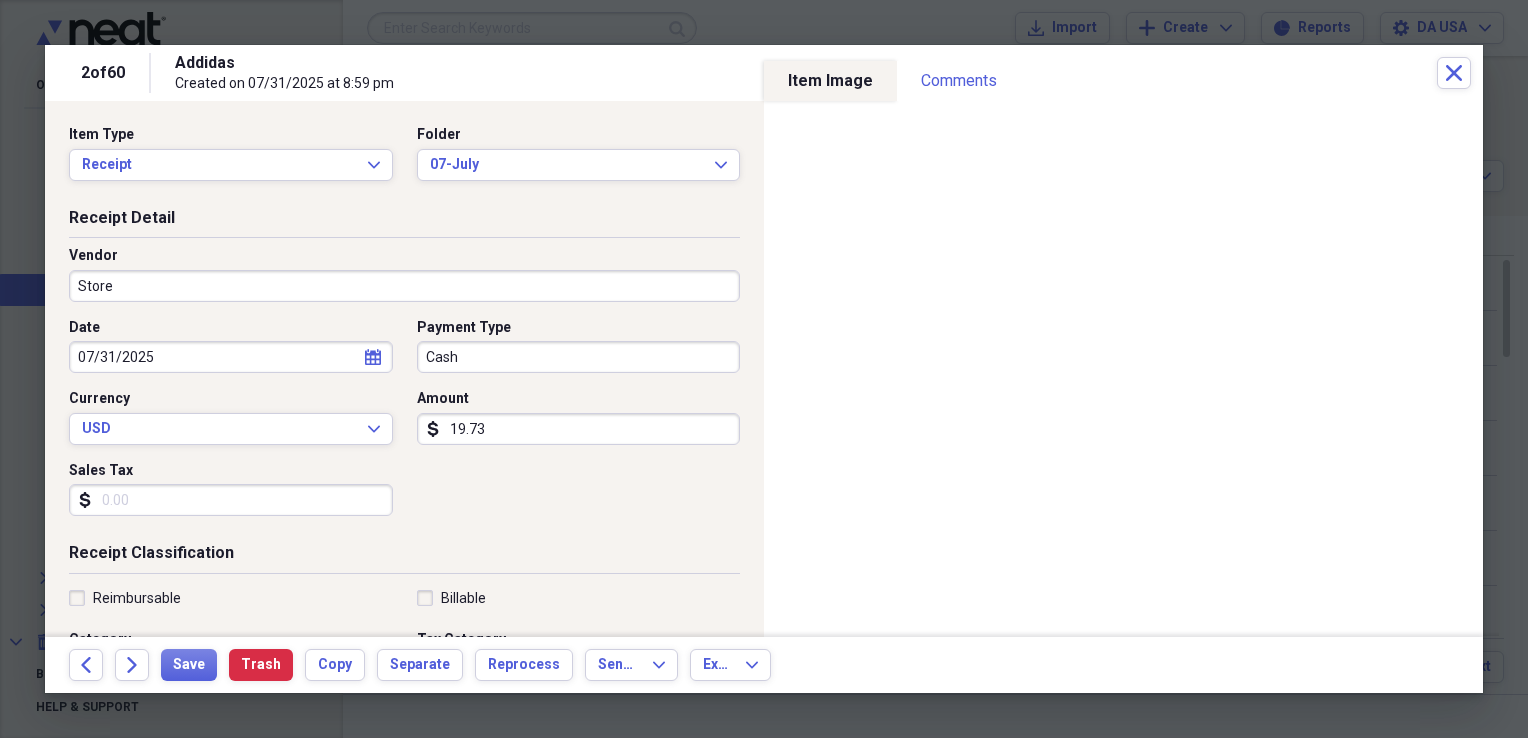 type on "Office Supplies" 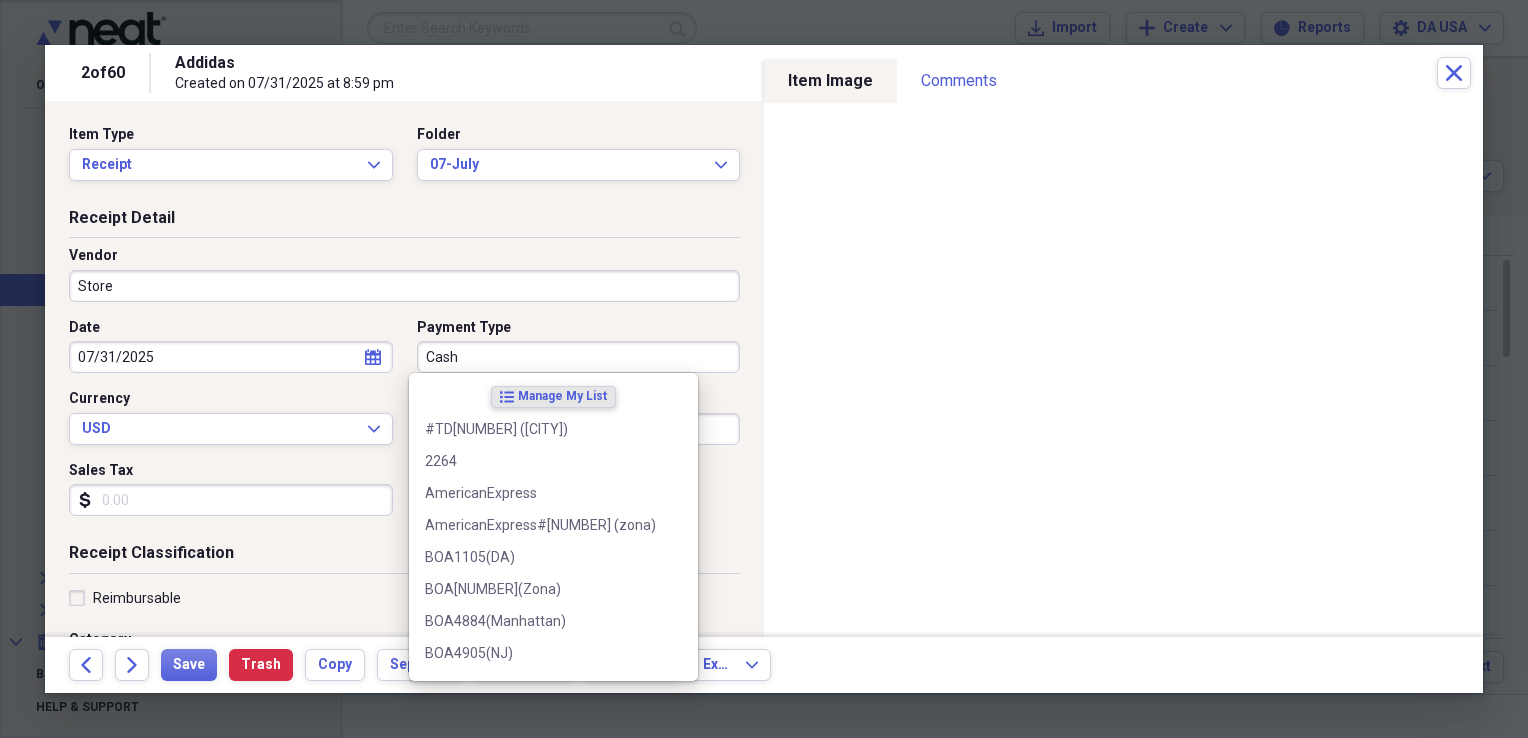 click on "Cash" at bounding box center (579, 357) 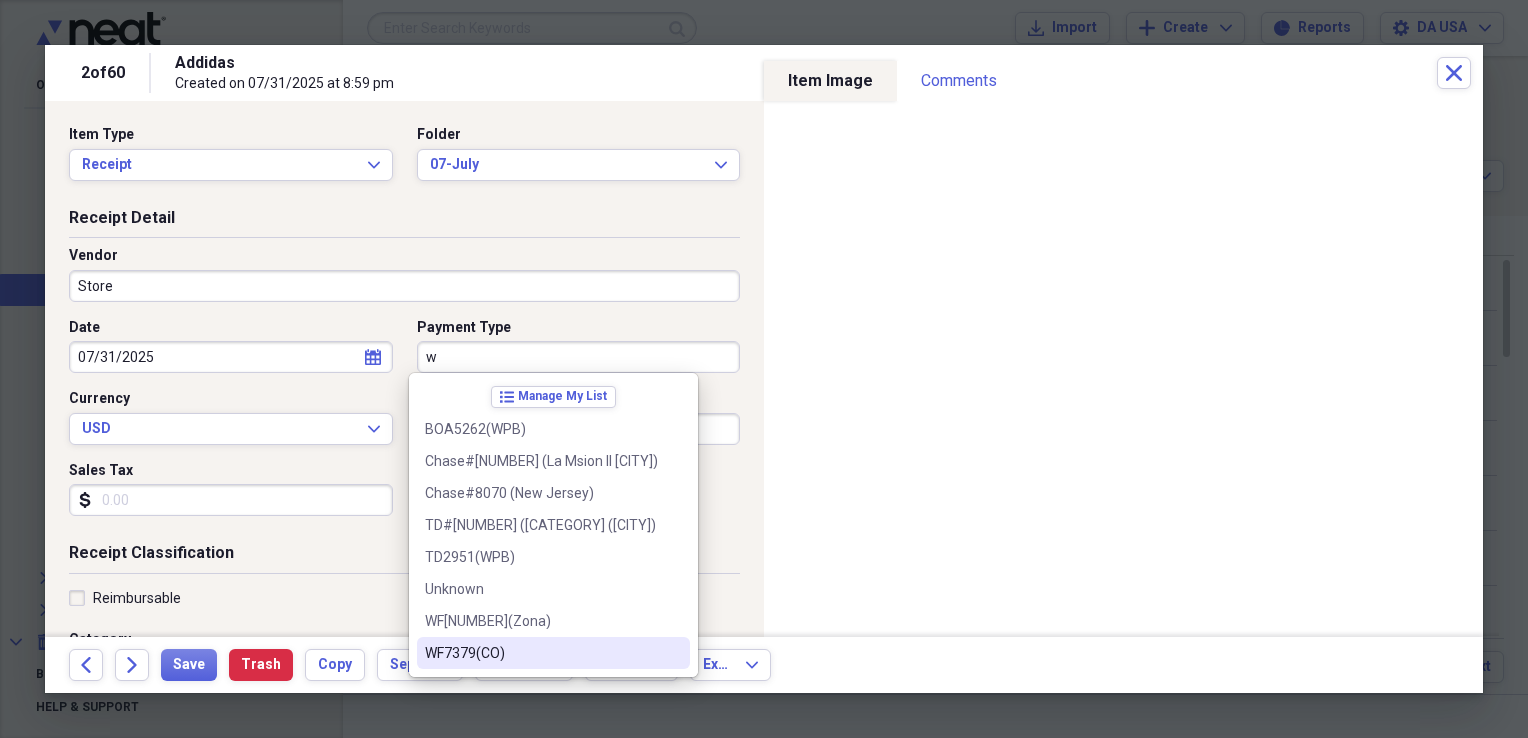 click on "WF7379(CO)" at bounding box center (541, 653) 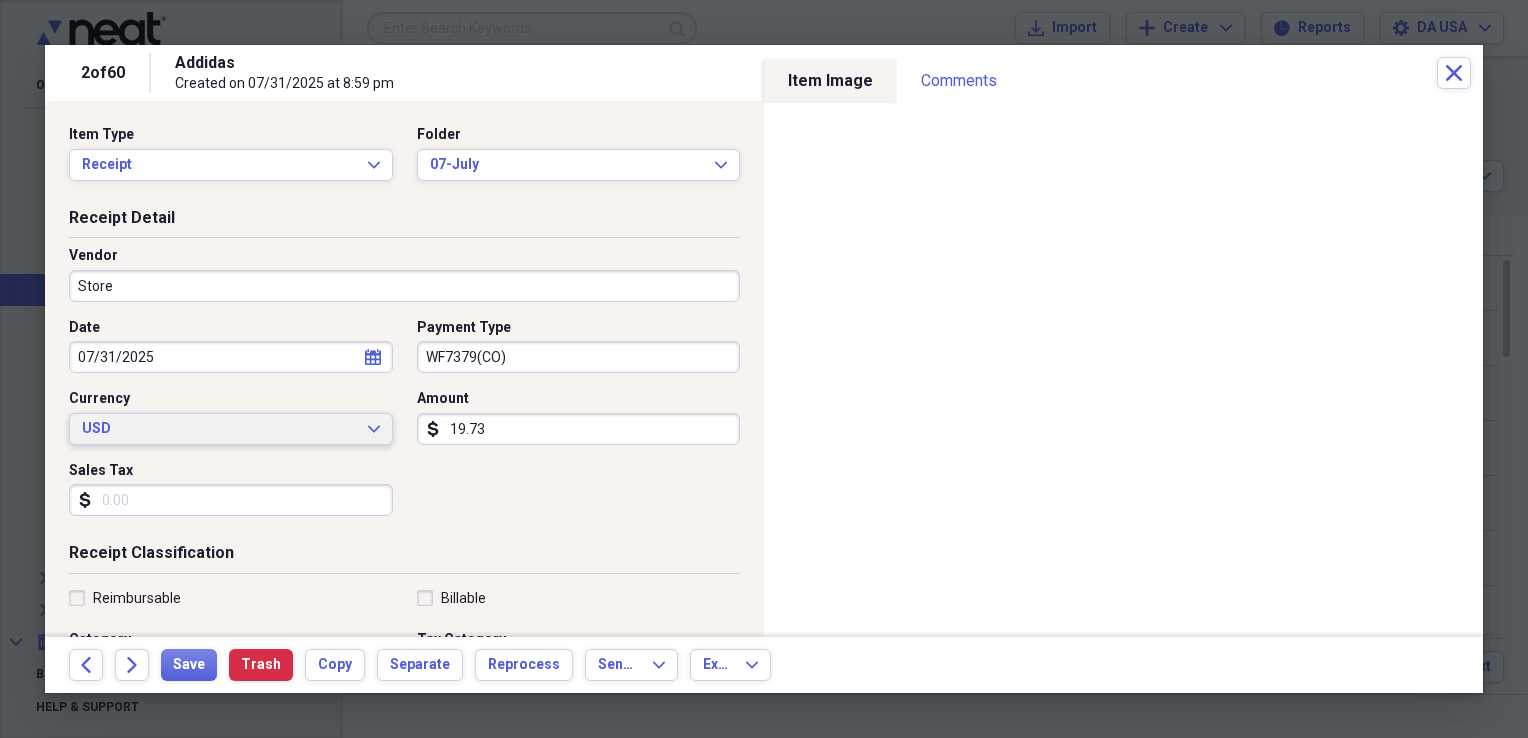 scroll, scrollTop: 483, scrollLeft: 0, axis: vertical 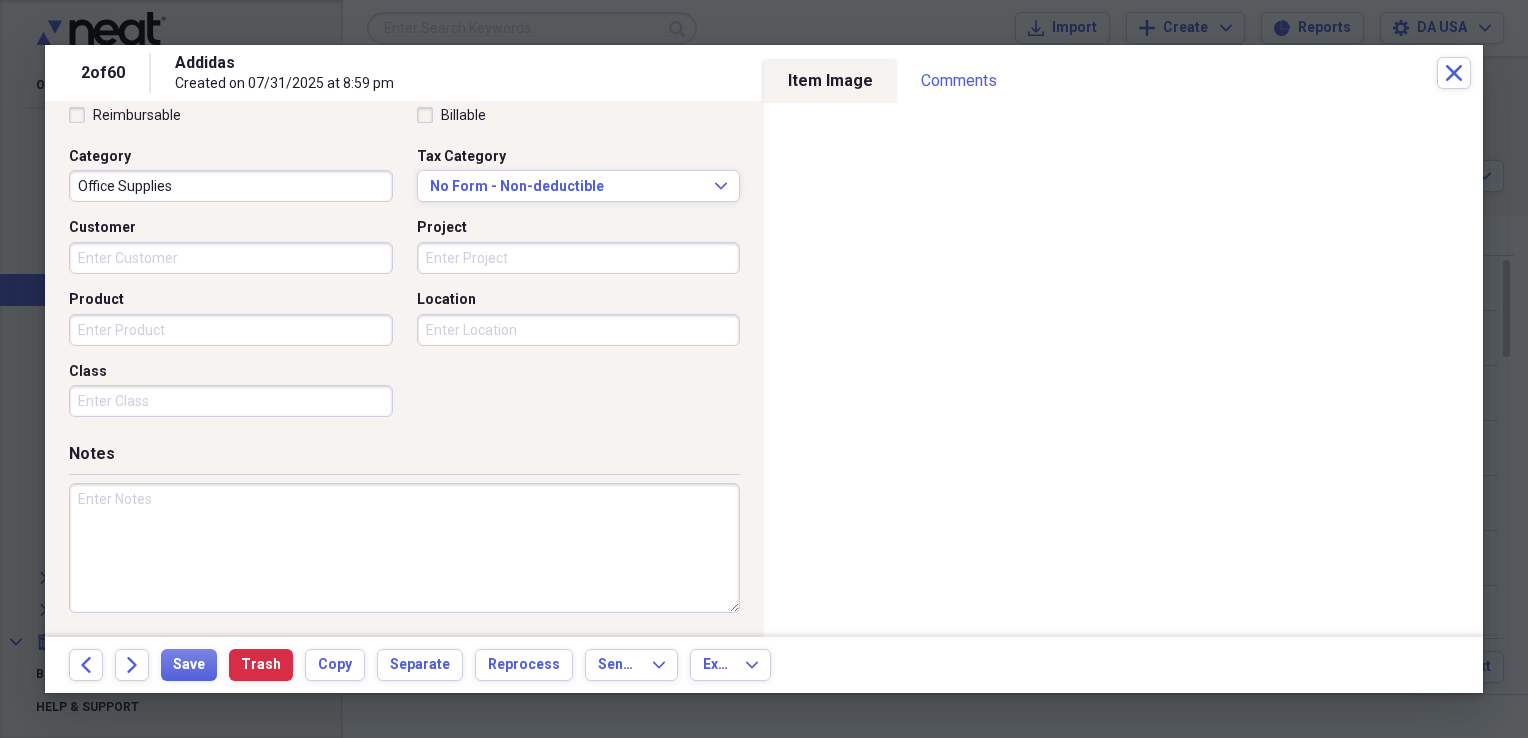 click on "Office Supplies" at bounding box center (231, 186) 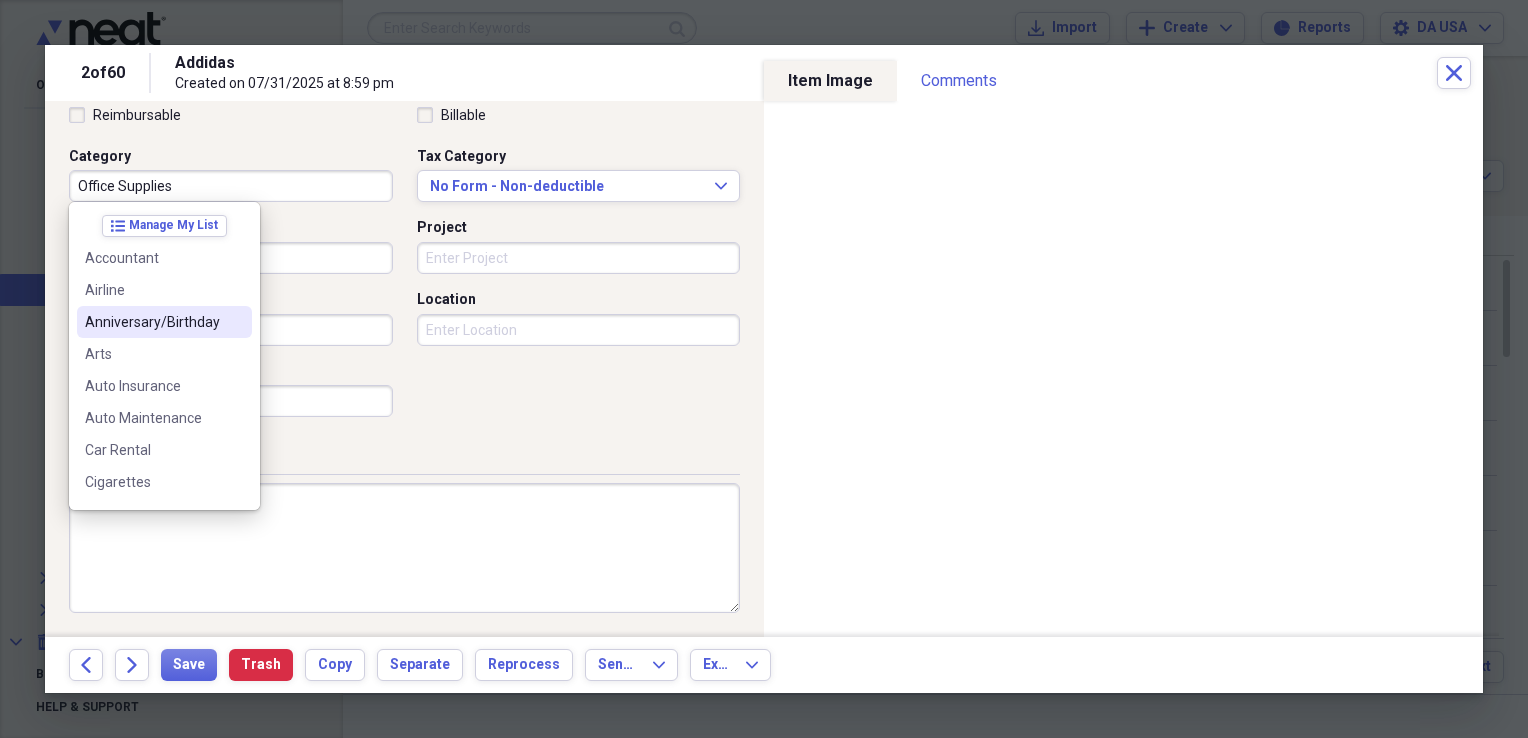 click on "Anniversary/Birthday" at bounding box center (152, 322) 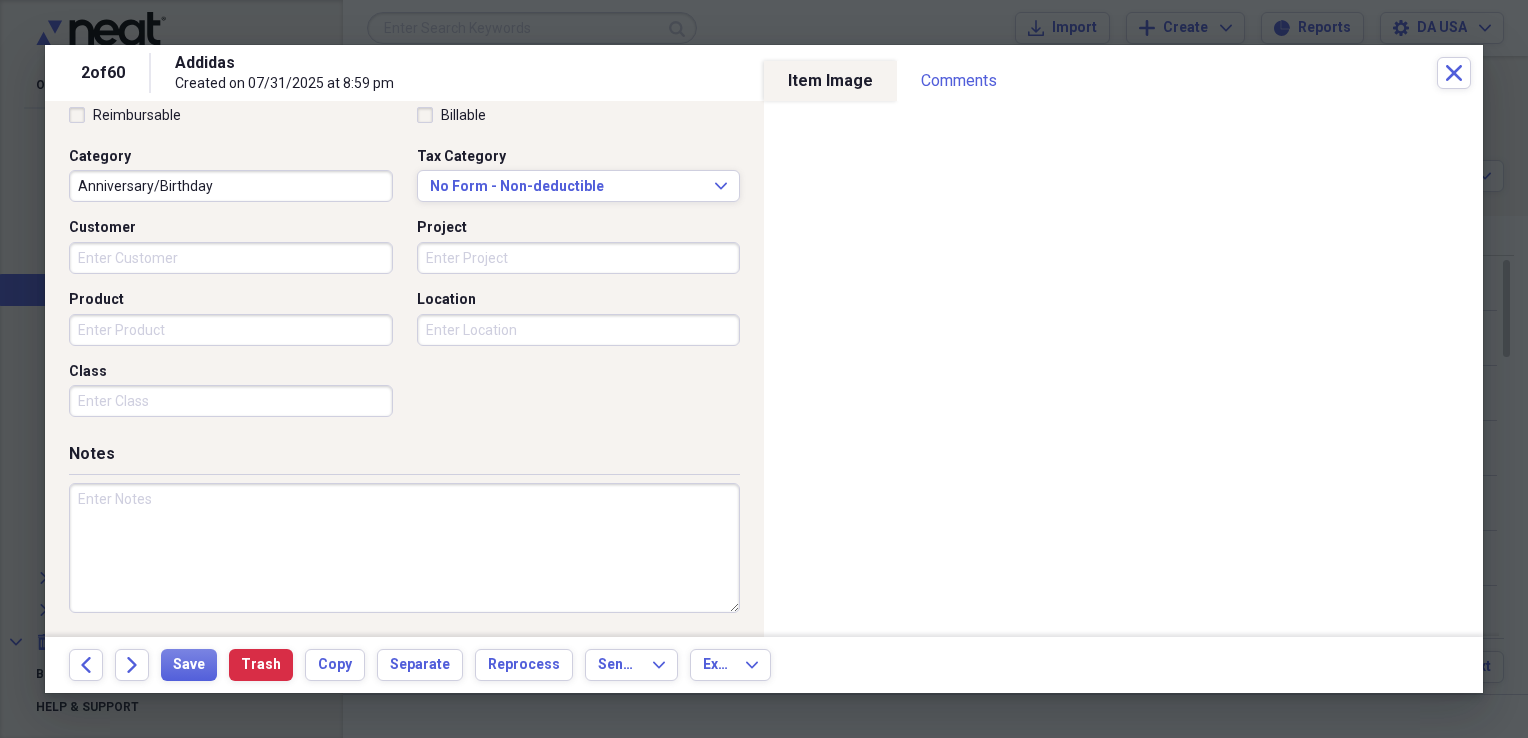 click on "Class" at bounding box center (231, 401) 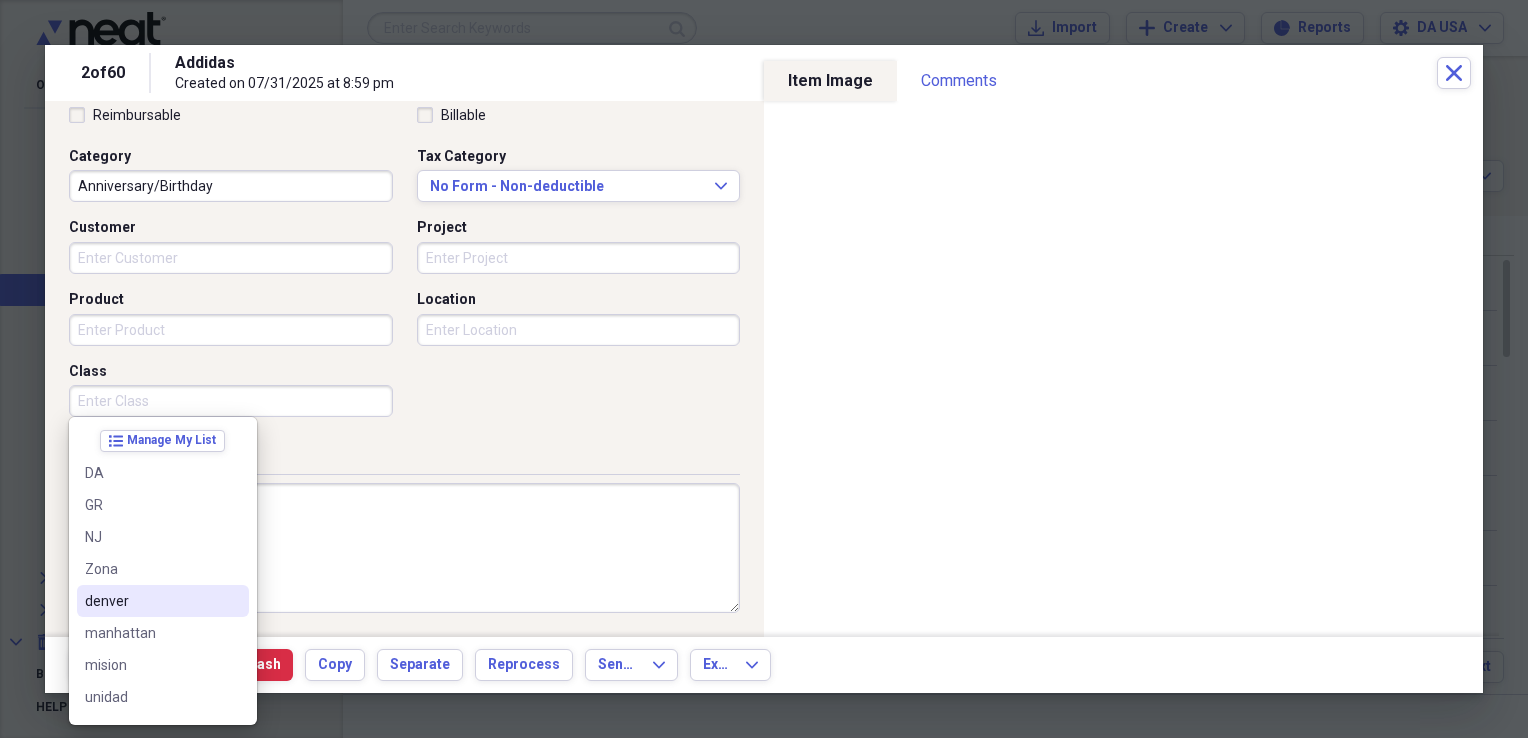 click on "denver" at bounding box center [151, 601] 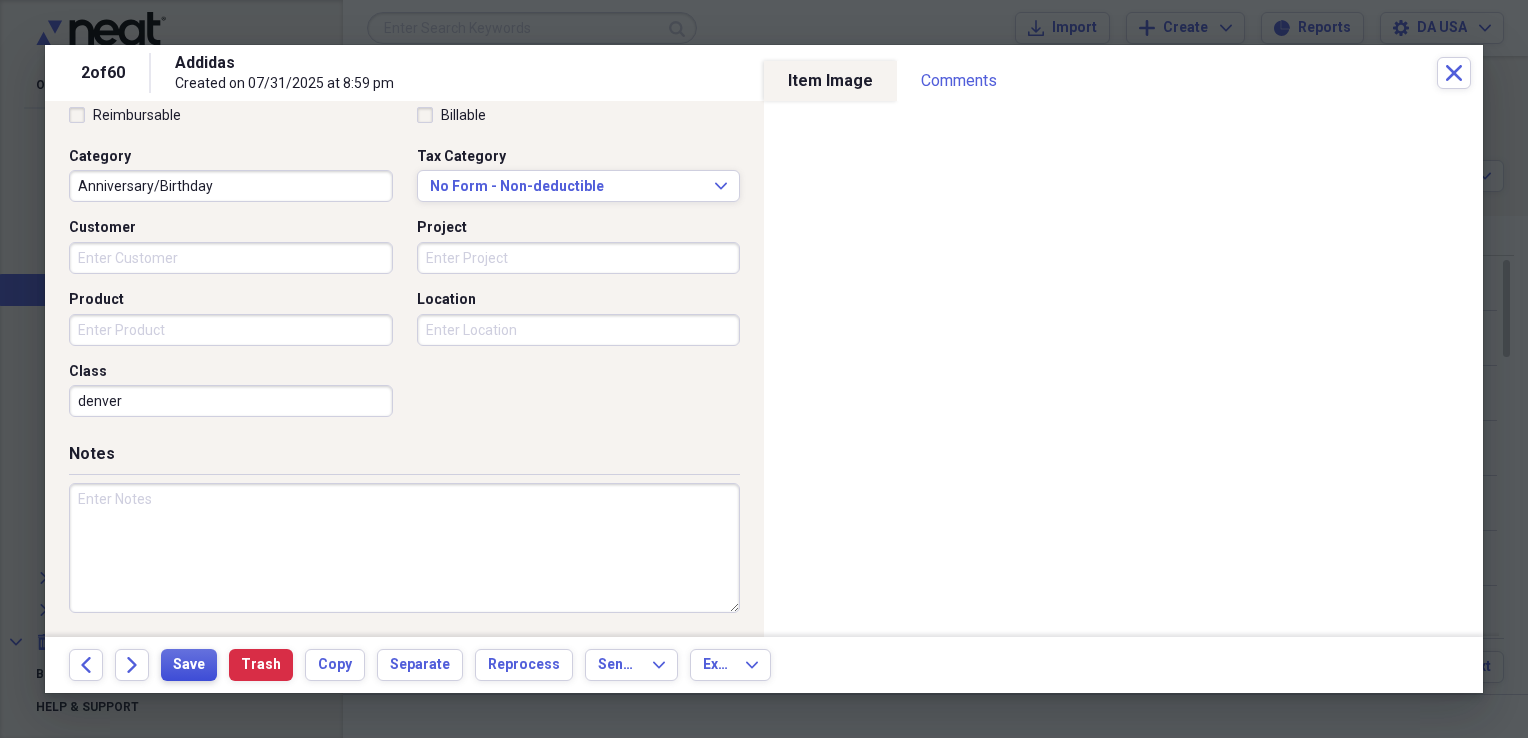 click on "Save" at bounding box center (189, 665) 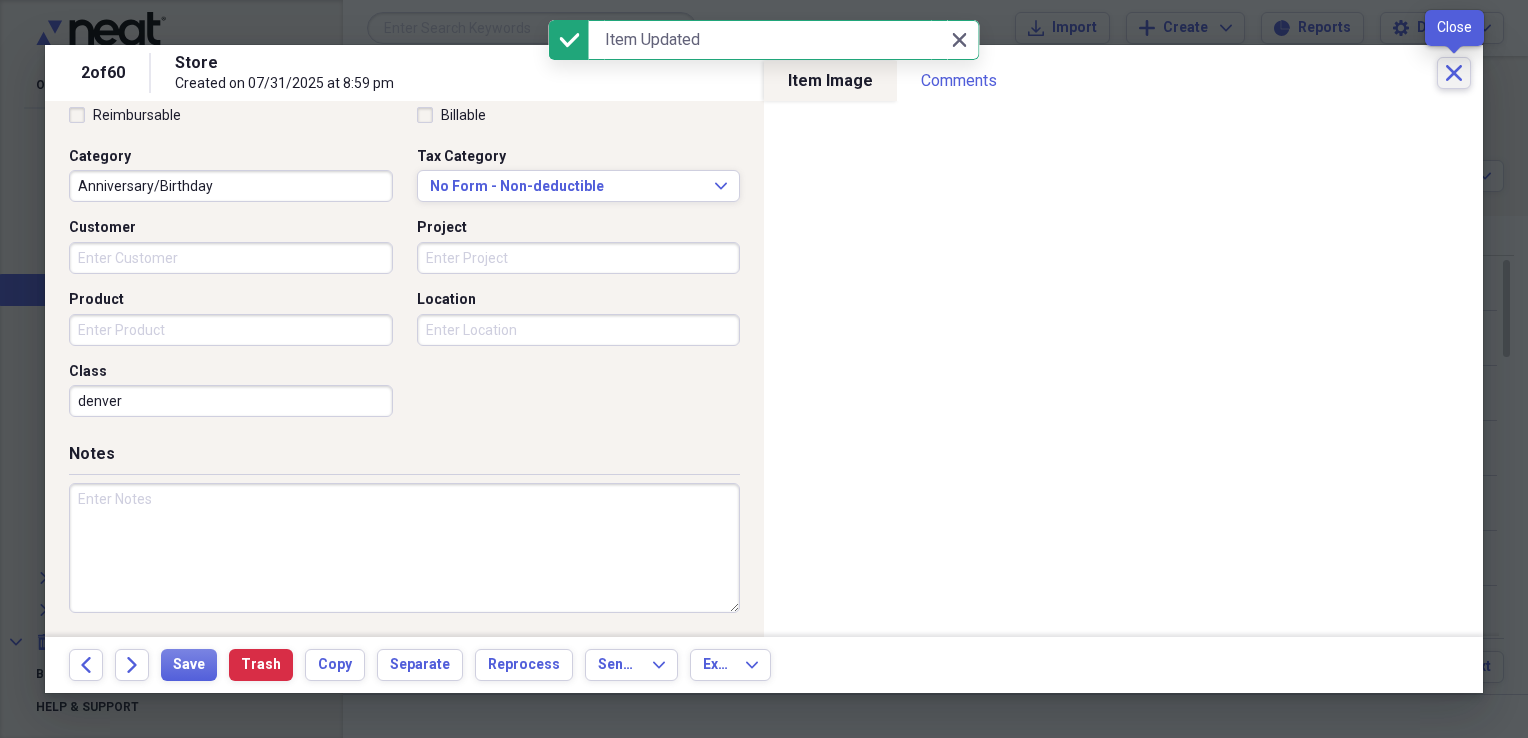 click 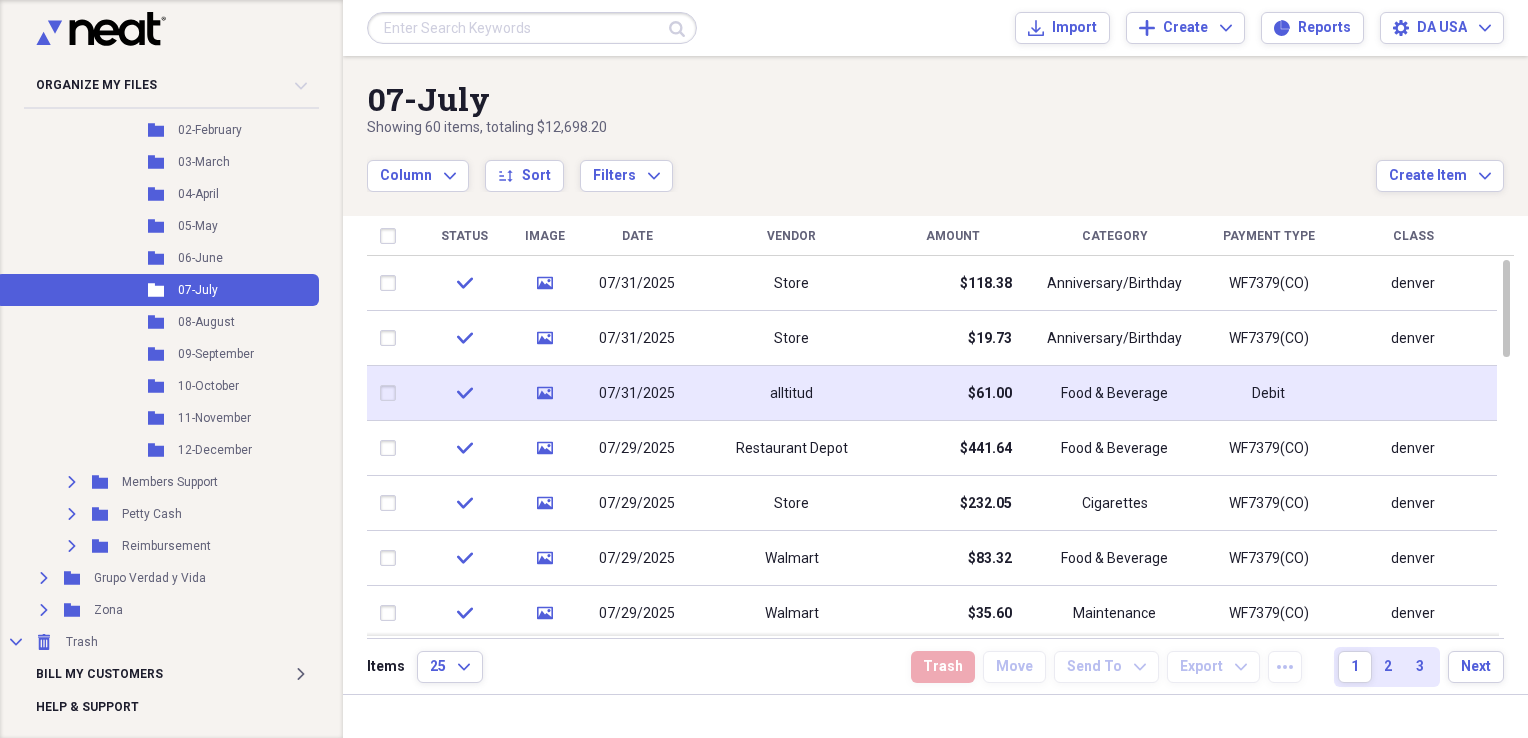 click on "alltitud" at bounding box center [791, 393] 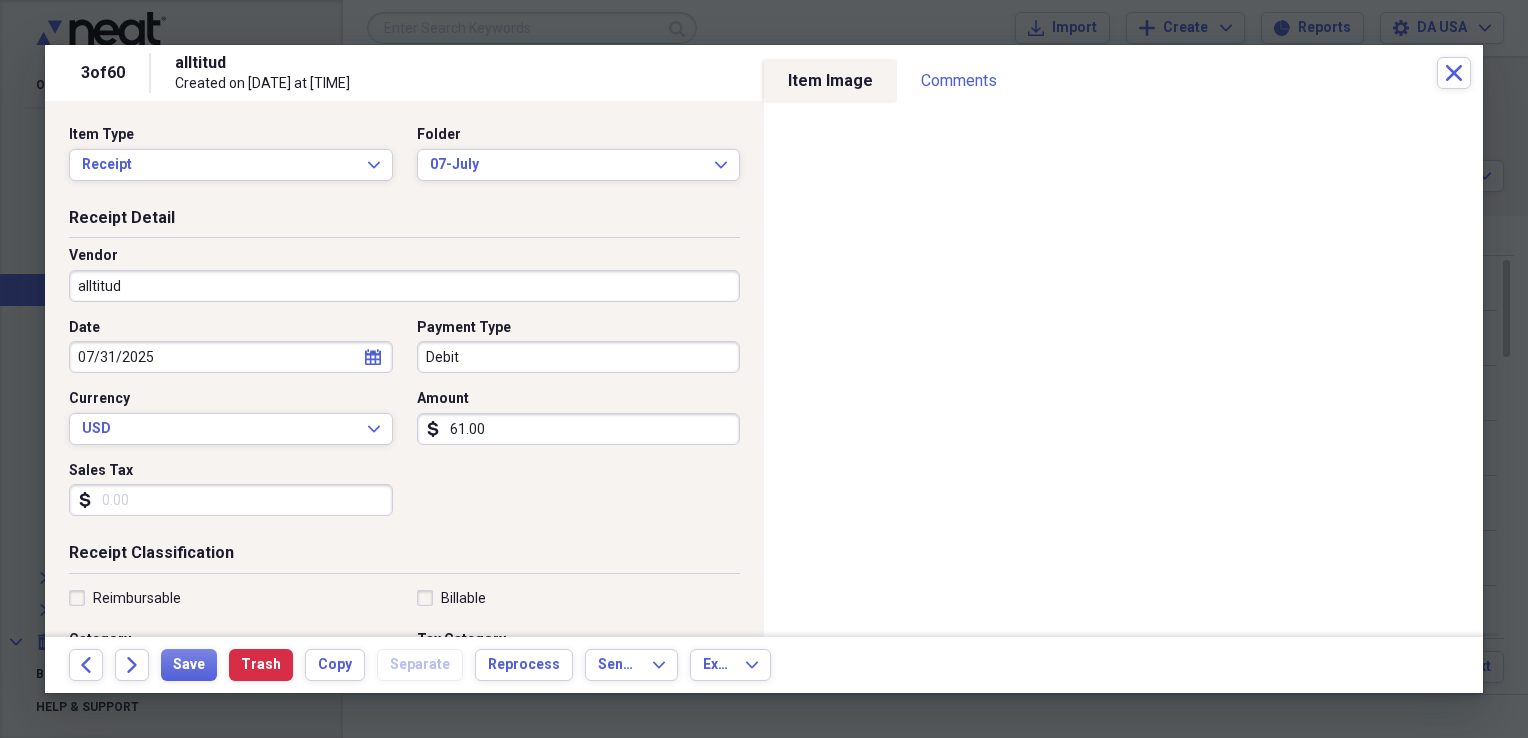 click on "alltitud" at bounding box center (404, 286) 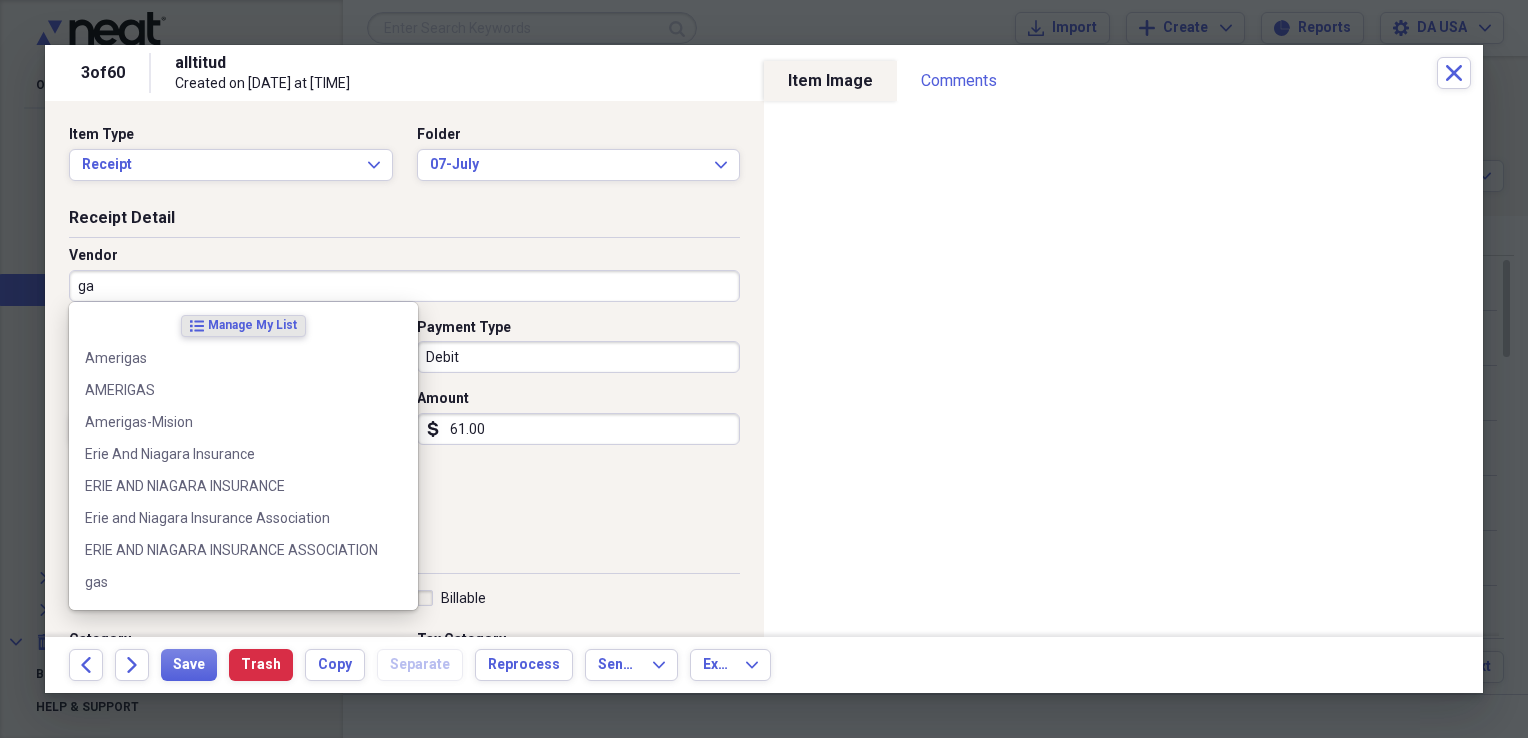 type on "gas" 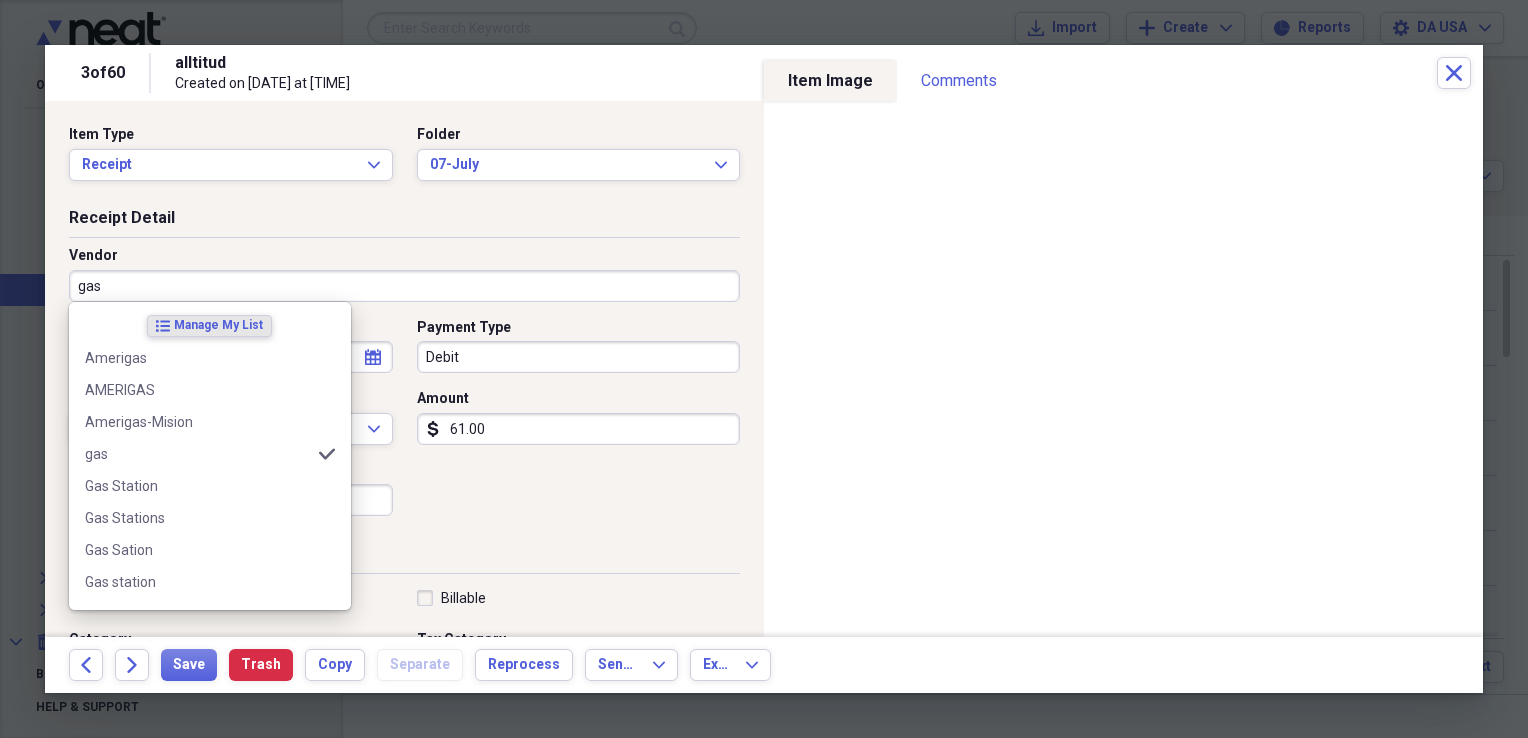 type on "Fuel/Auto" 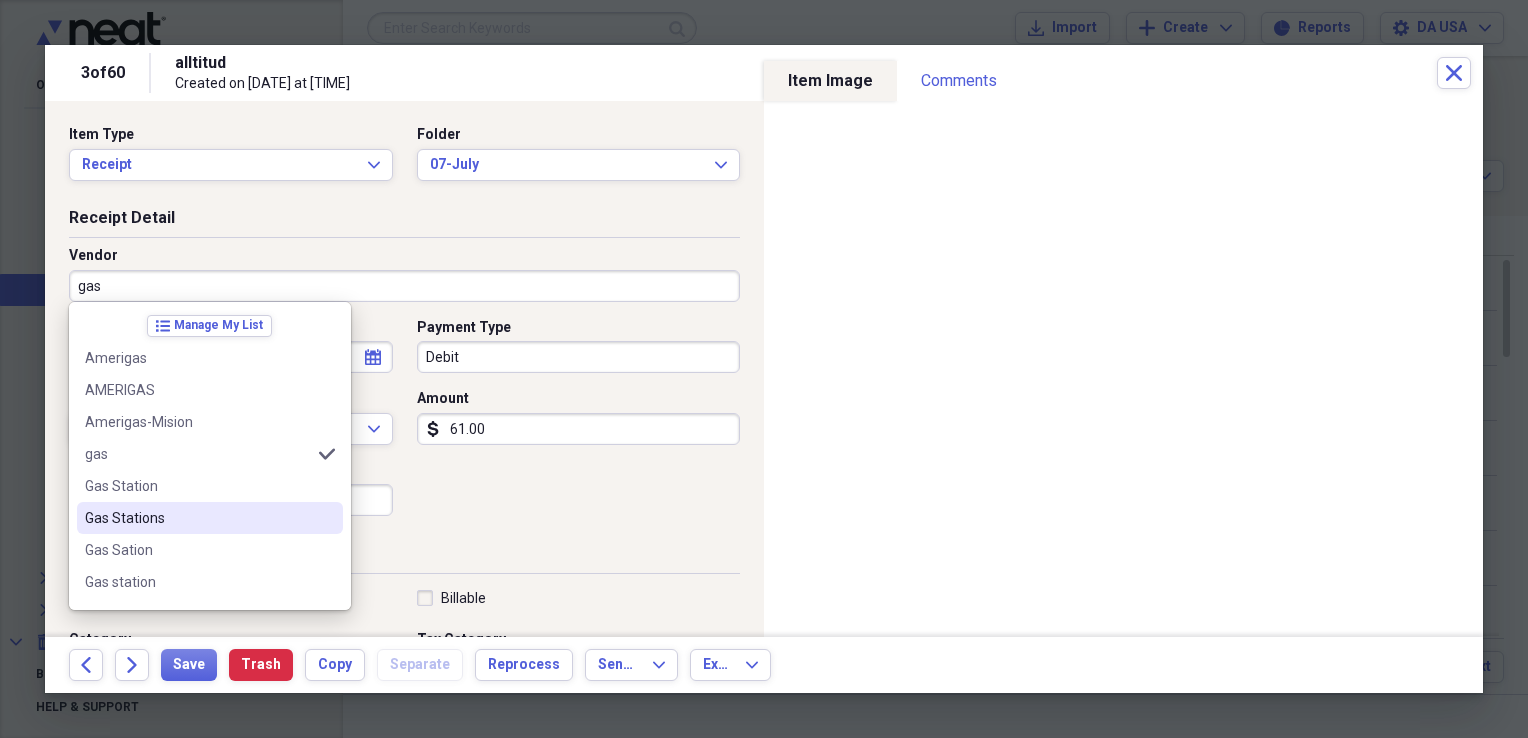 click on "Gas  Stations" at bounding box center (198, 518) 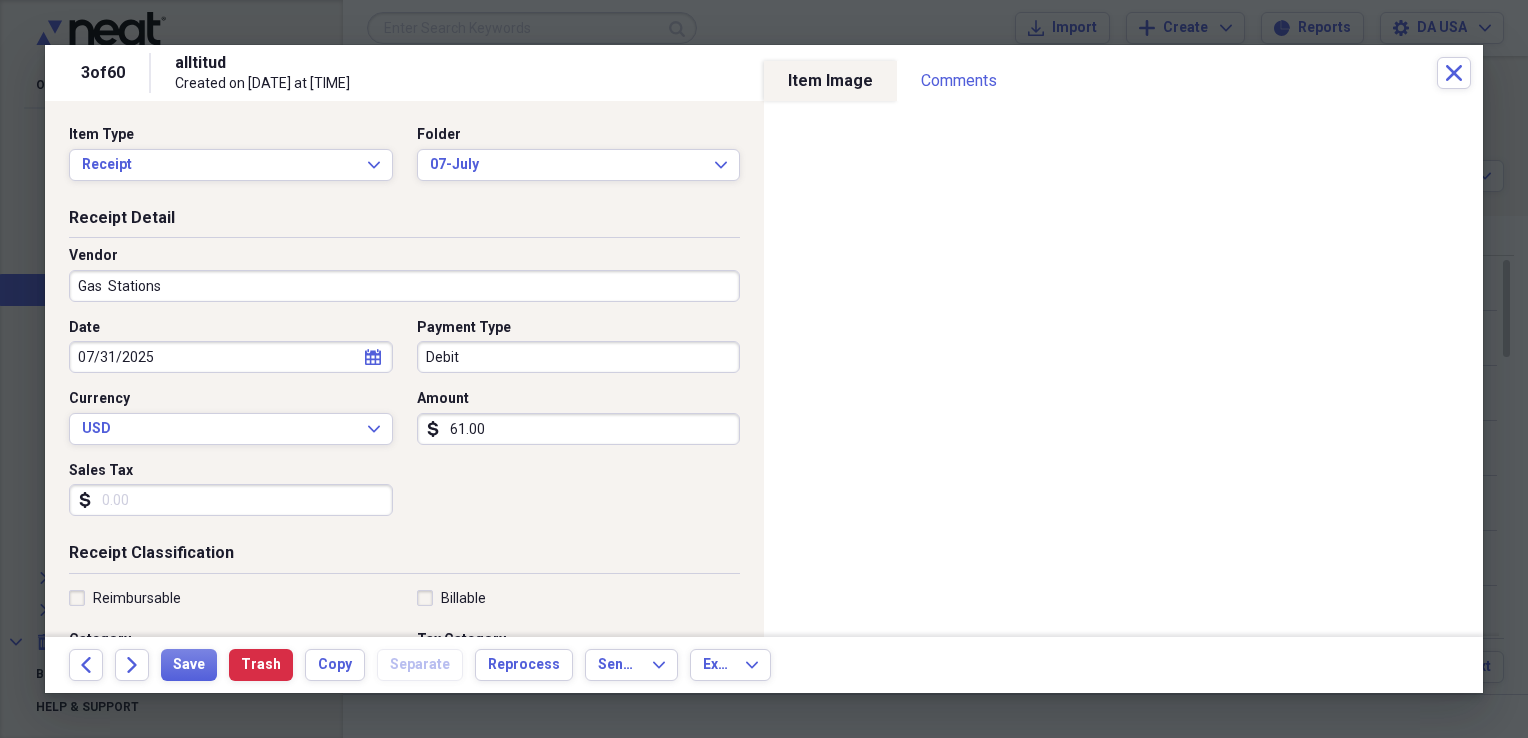 click on "Debit" at bounding box center (579, 357) 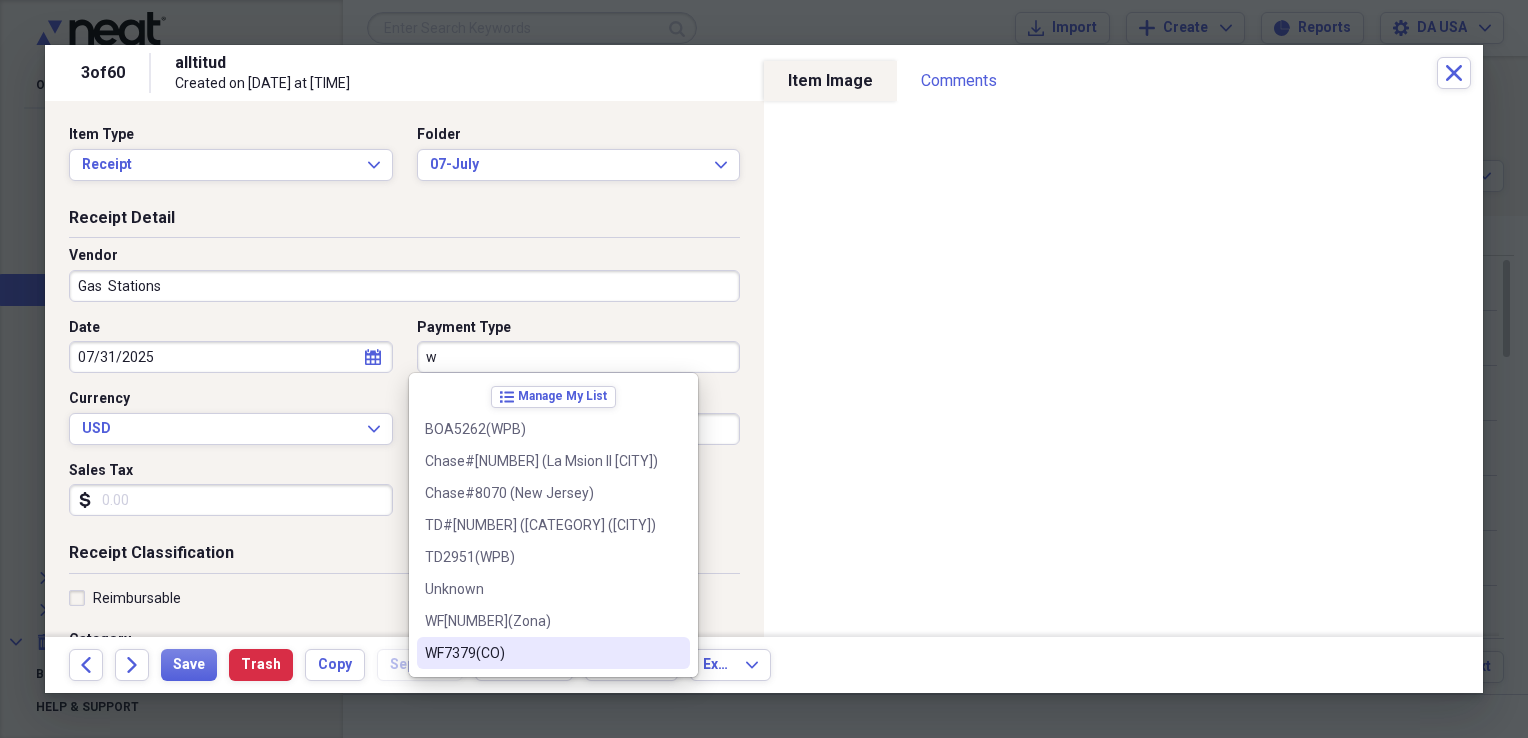click on "WF7379(CO)" at bounding box center [541, 653] 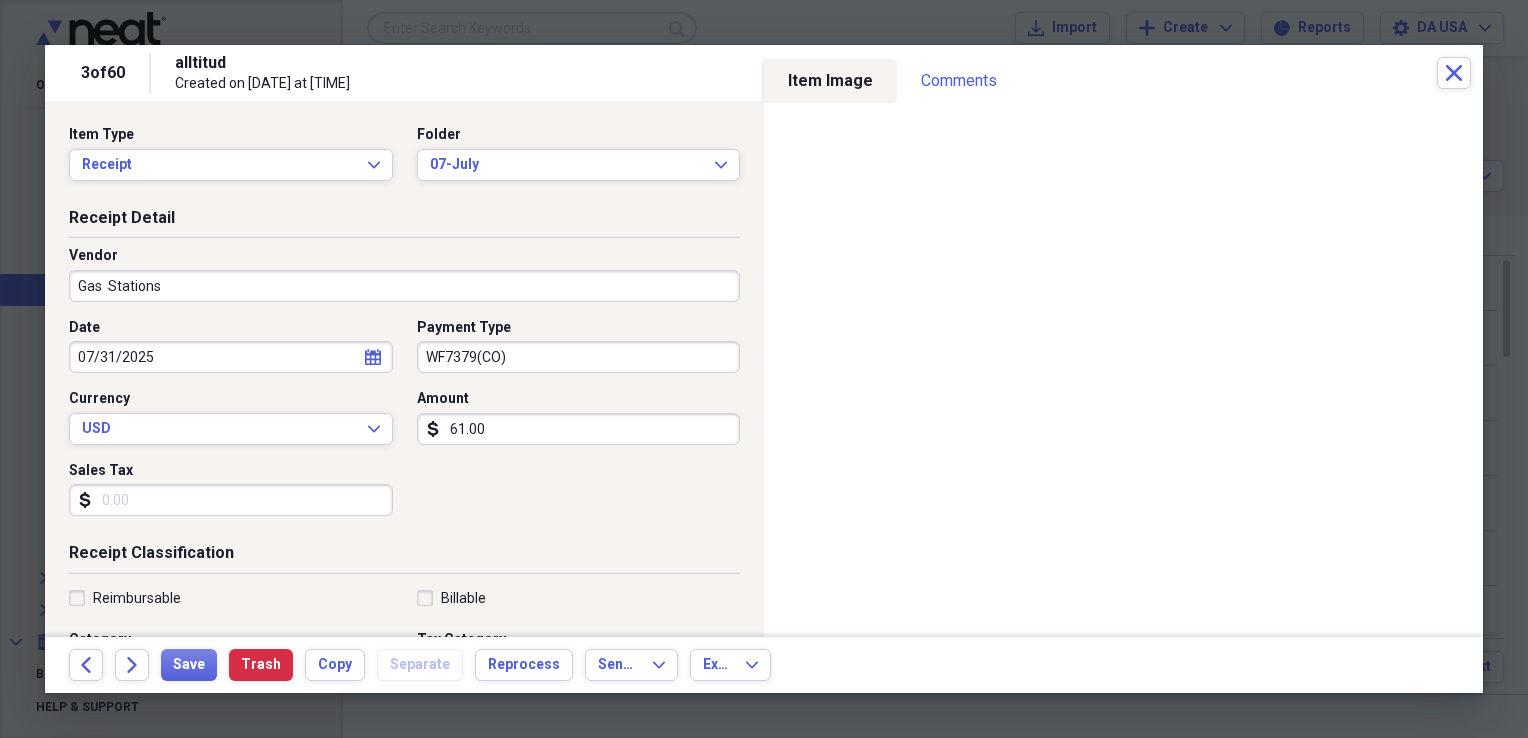 scroll, scrollTop: 483, scrollLeft: 0, axis: vertical 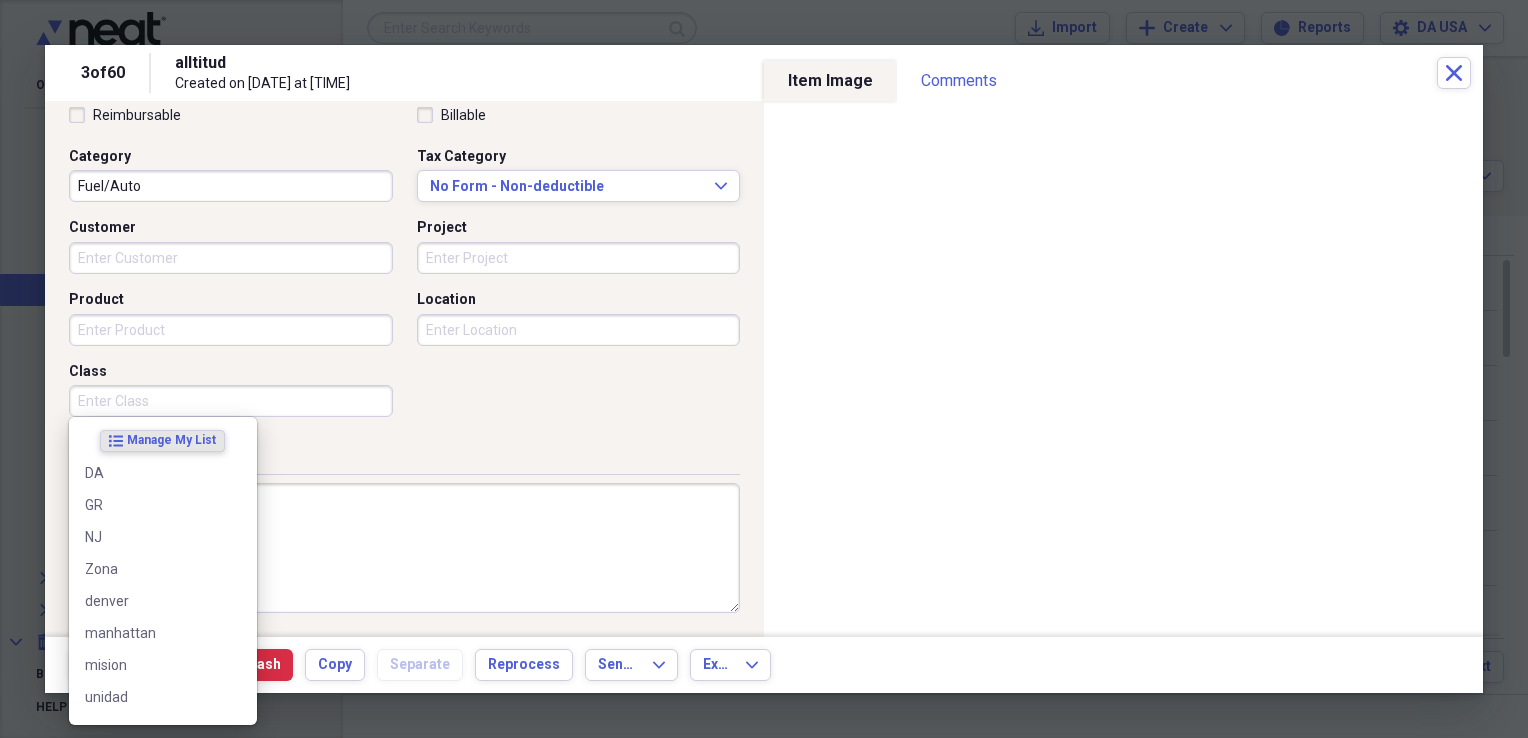 click on "Class" at bounding box center [231, 401] 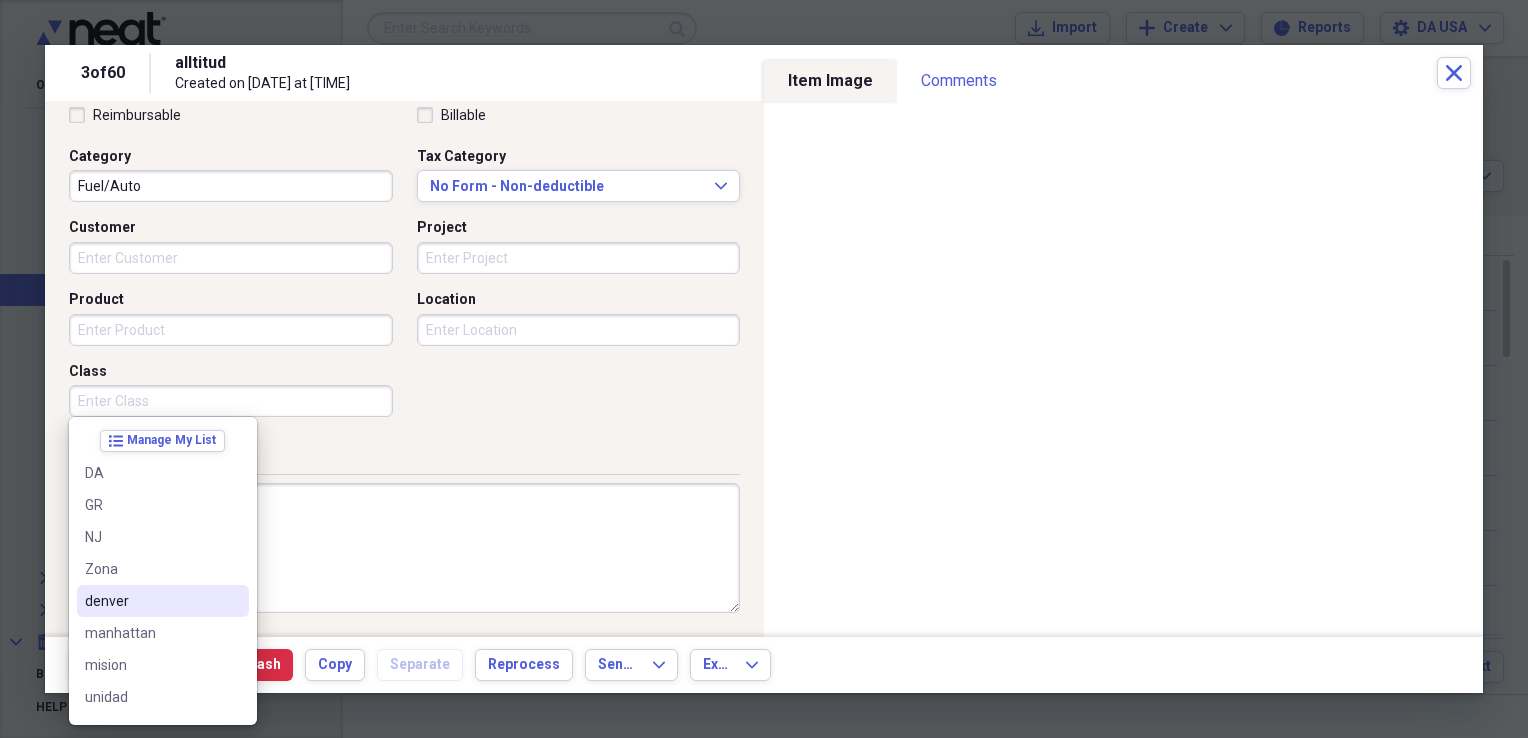click on "denver" at bounding box center [151, 601] 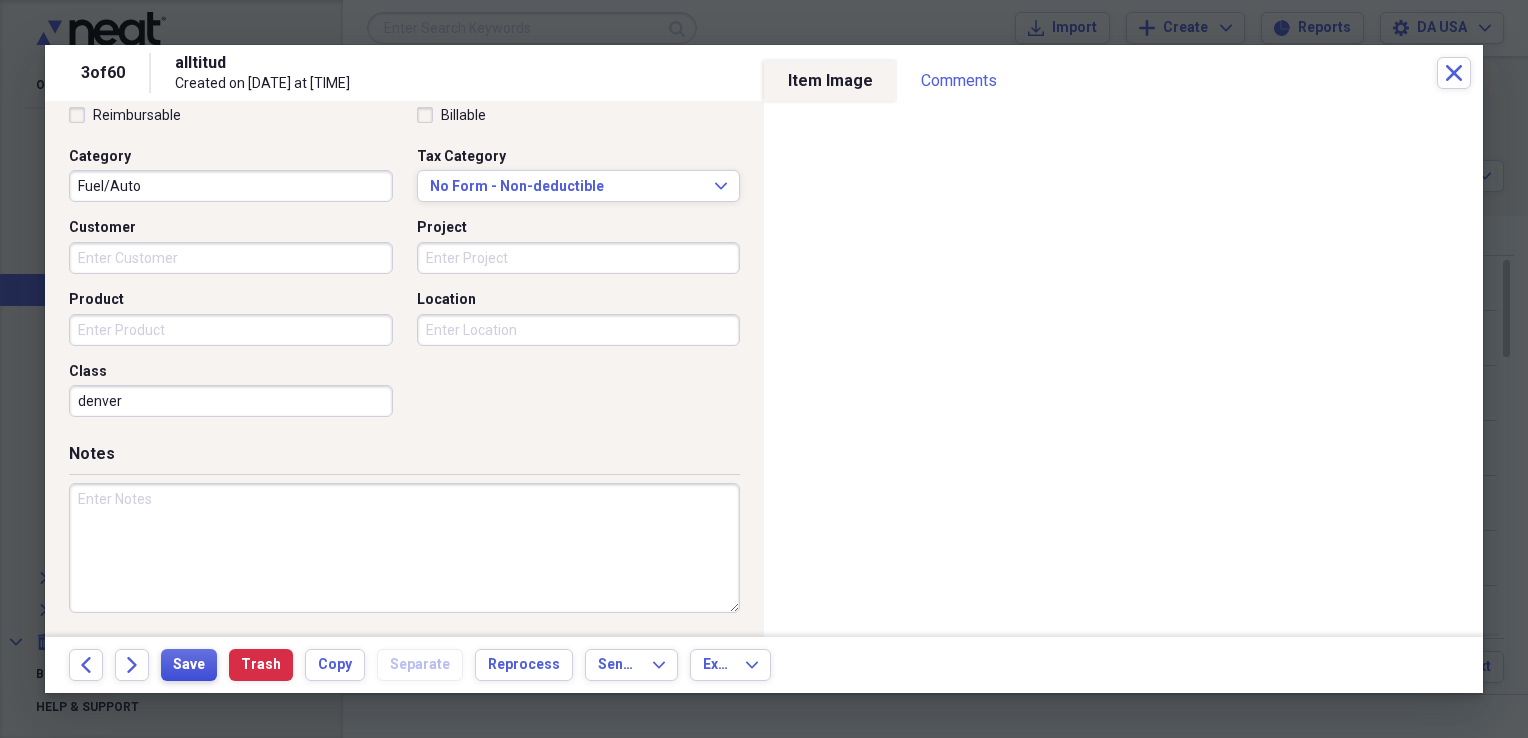 click on "Save" at bounding box center (189, 665) 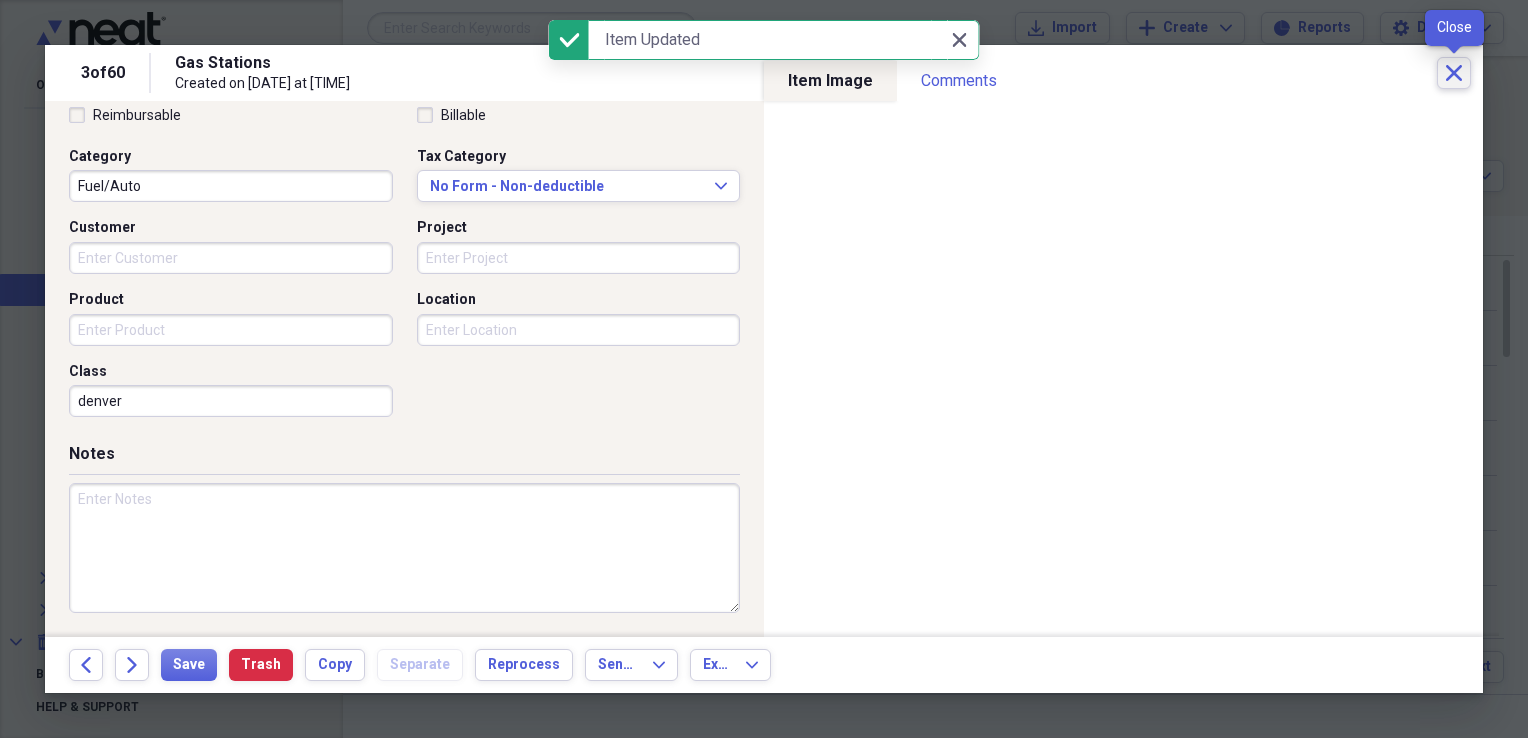 click on "Close" 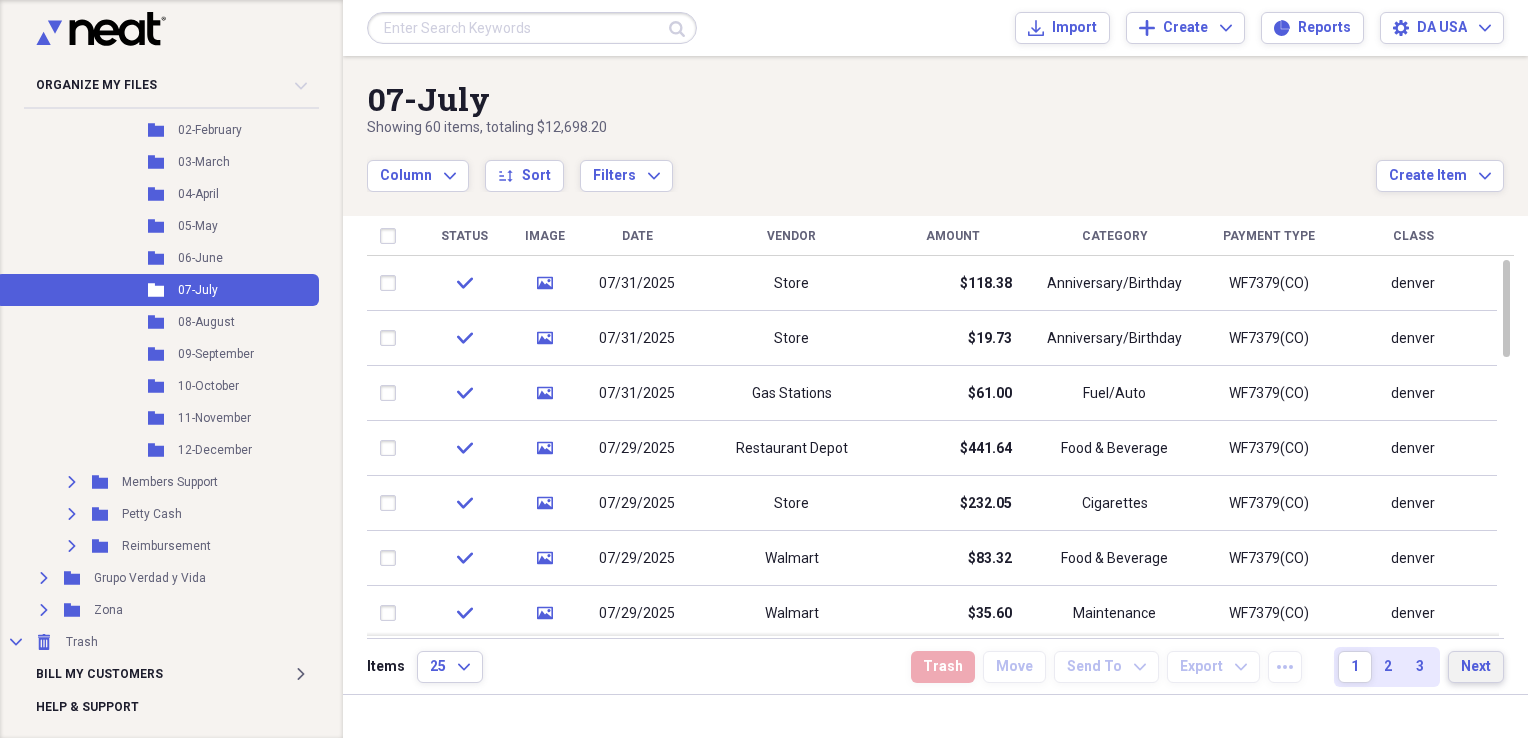 click on "Next" at bounding box center [1476, 667] 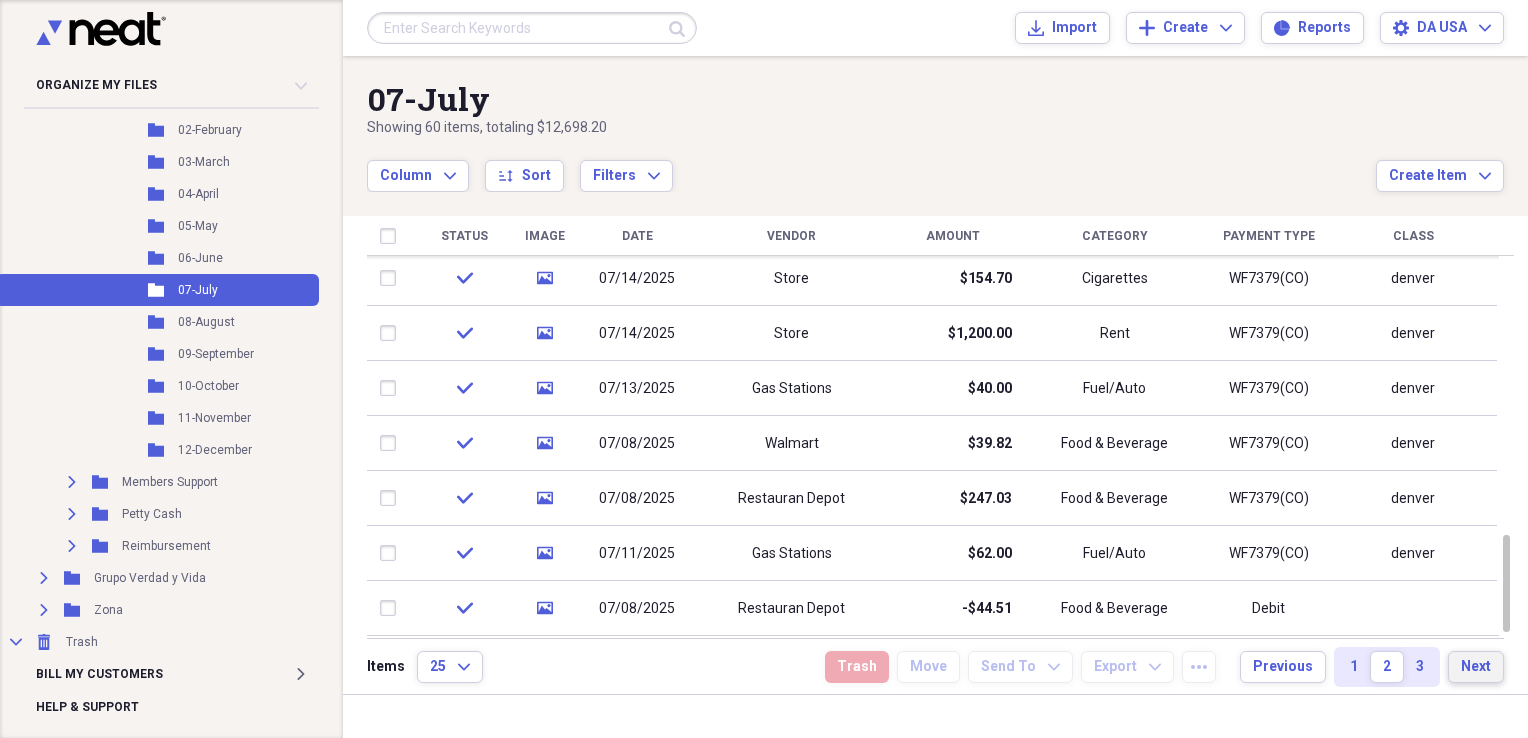click on "Next" at bounding box center [1476, 667] 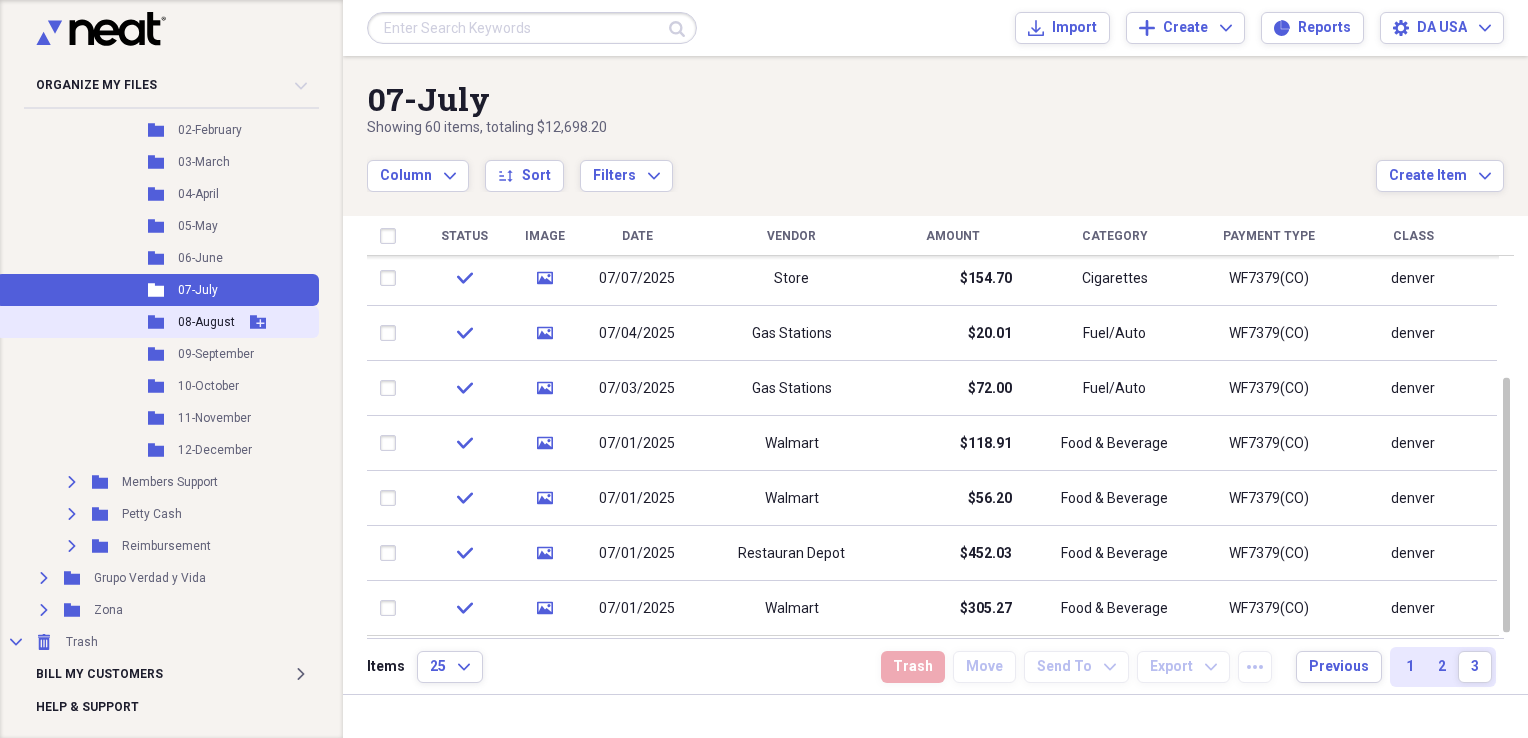click on "08-August" at bounding box center [206, 322] 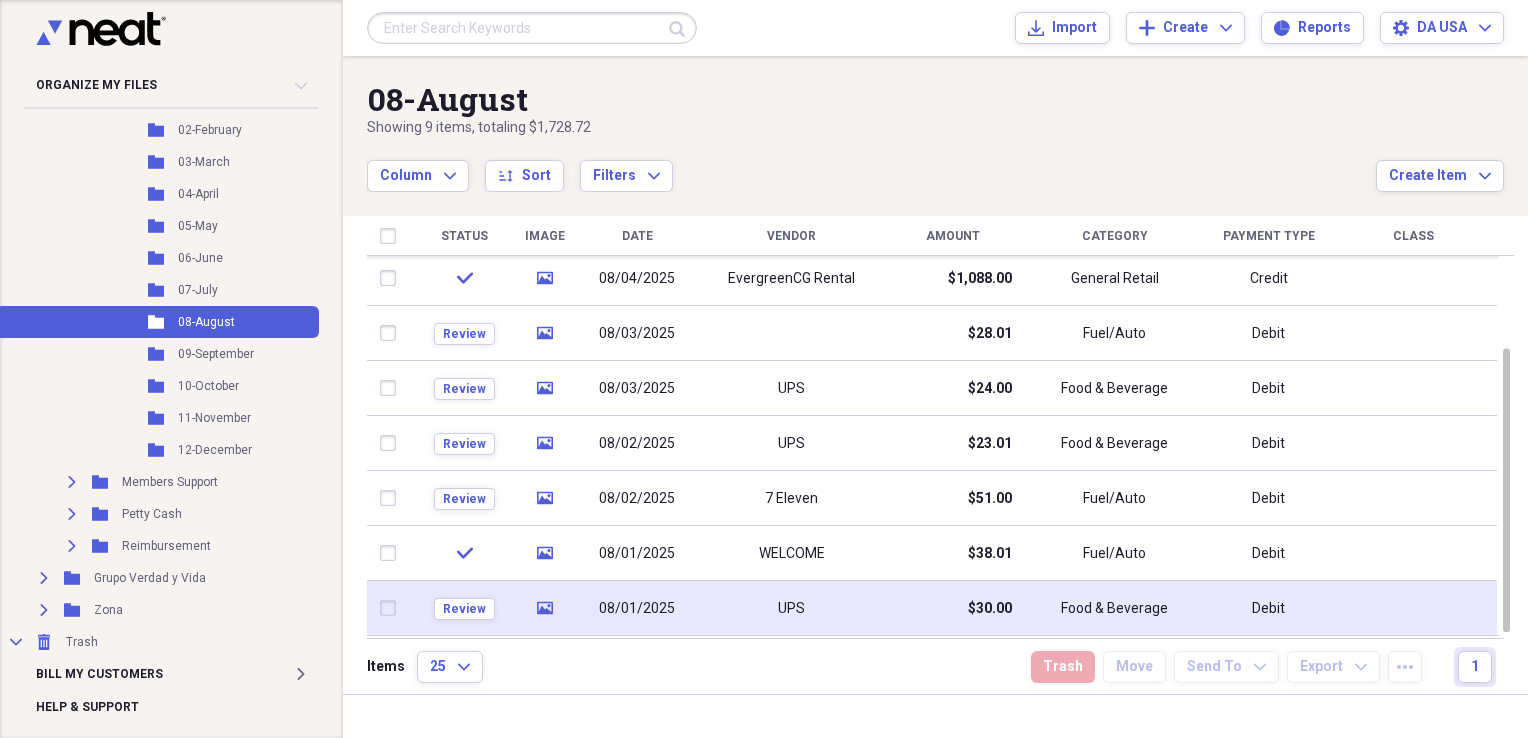 click on "UPS" at bounding box center (791, 608) 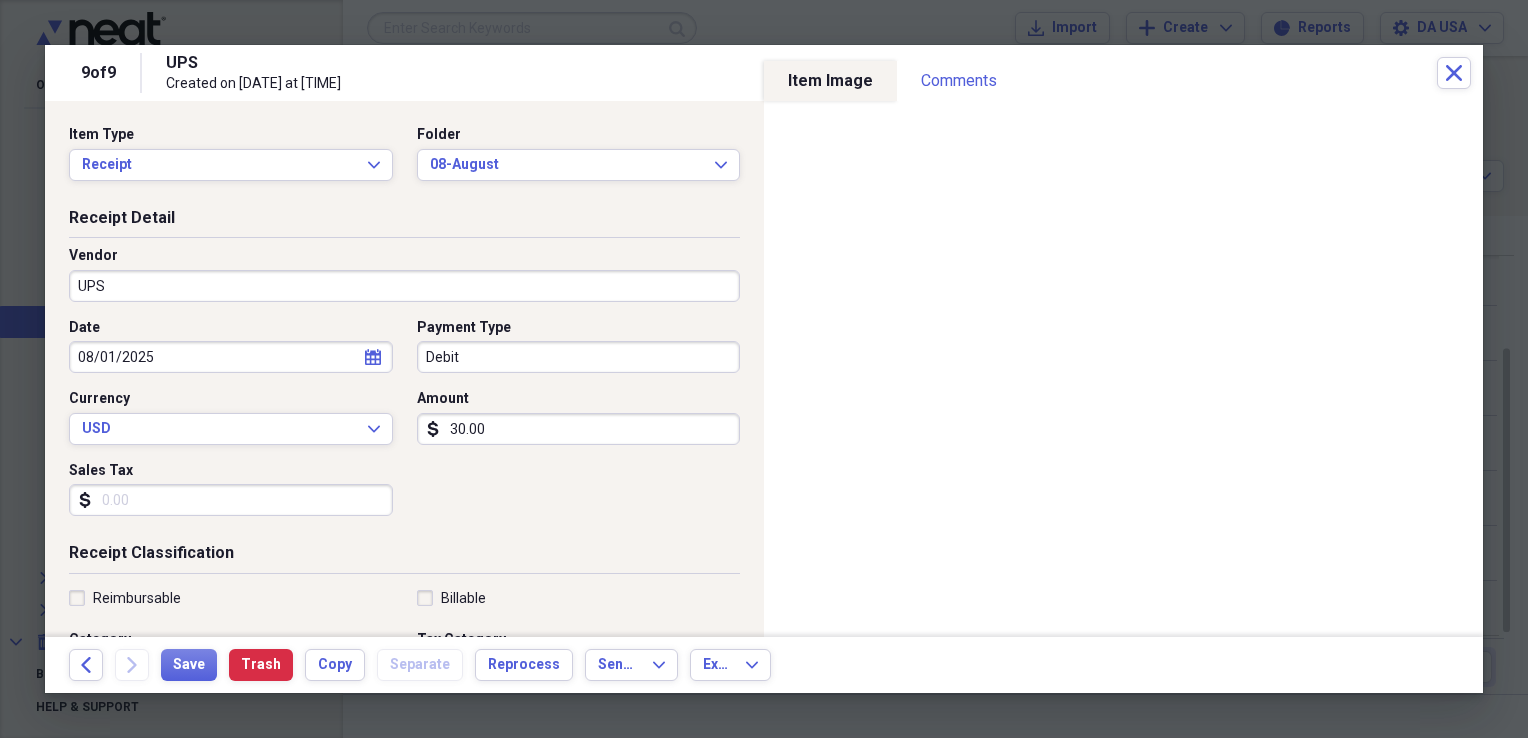 click on "UPS" at bounding box center [404, 286] 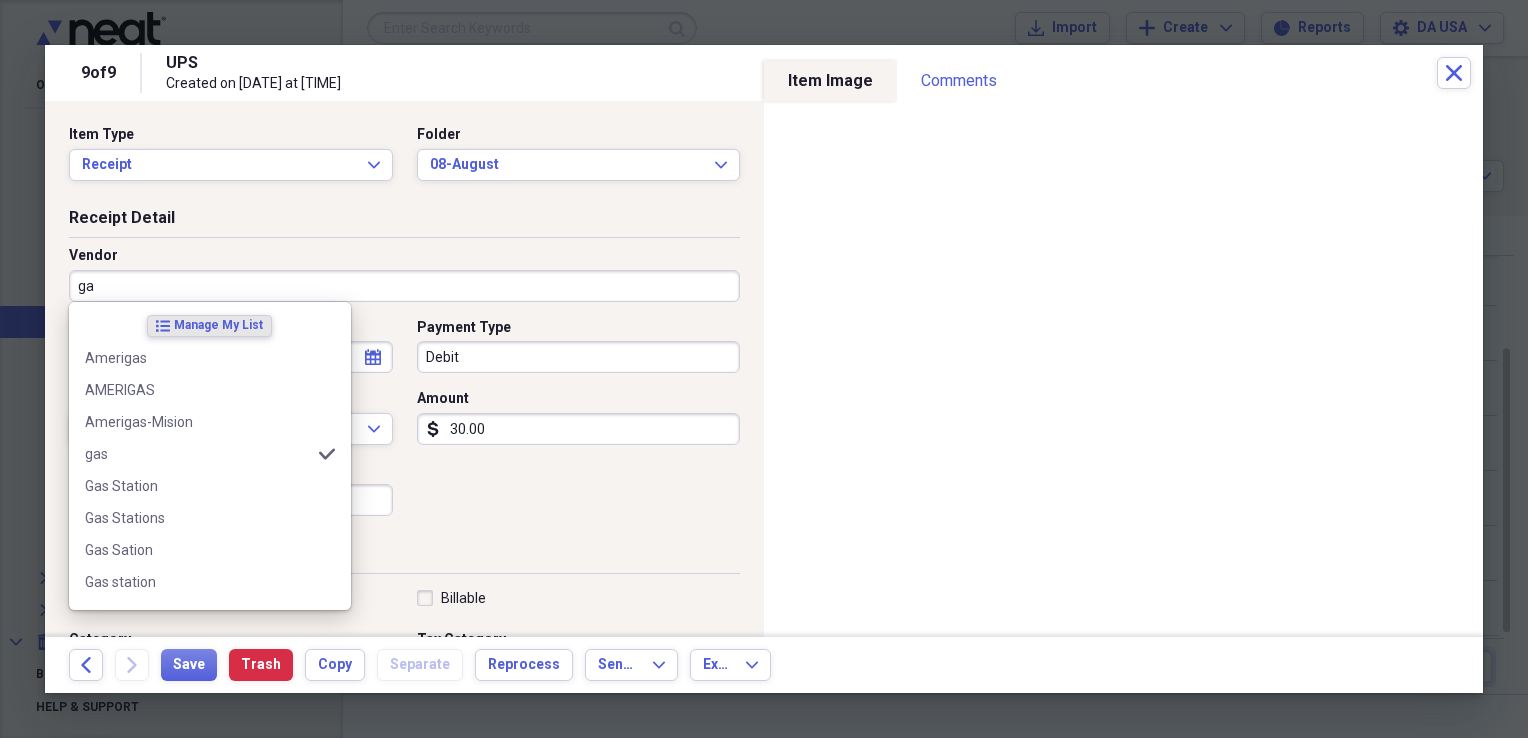 type on "gas" 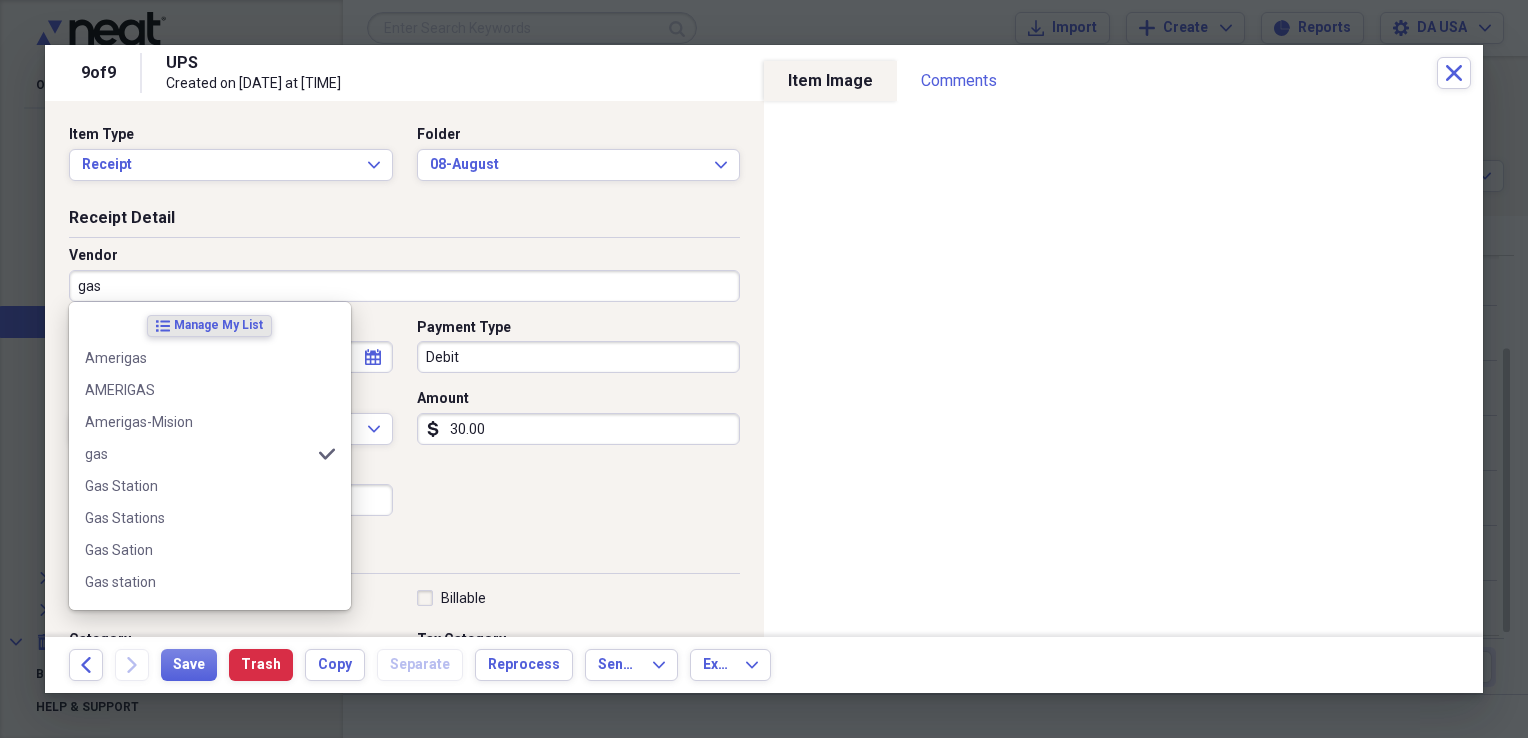 type on "Fuel/Auto" 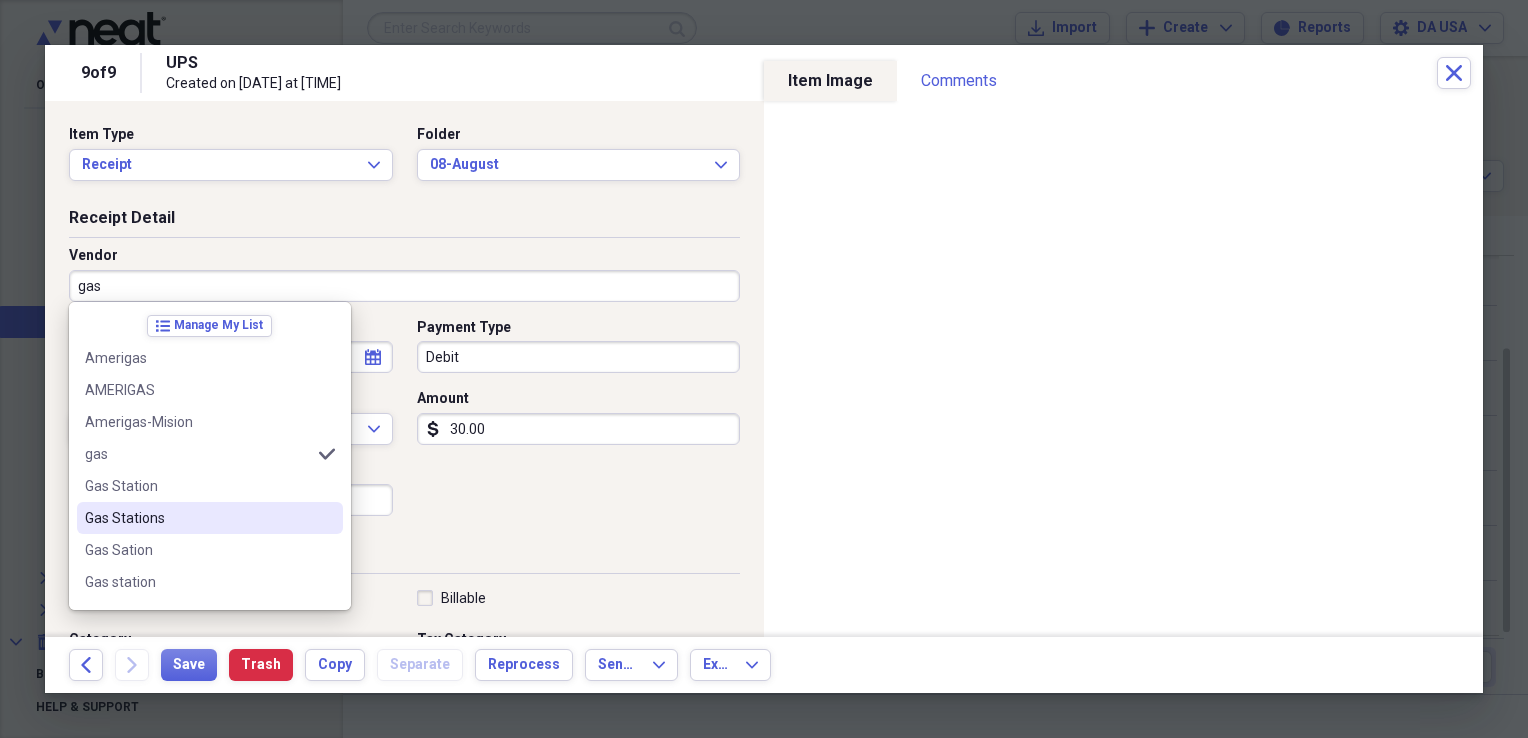 click on "Gas  Stations" at bounding box center (198, 518) 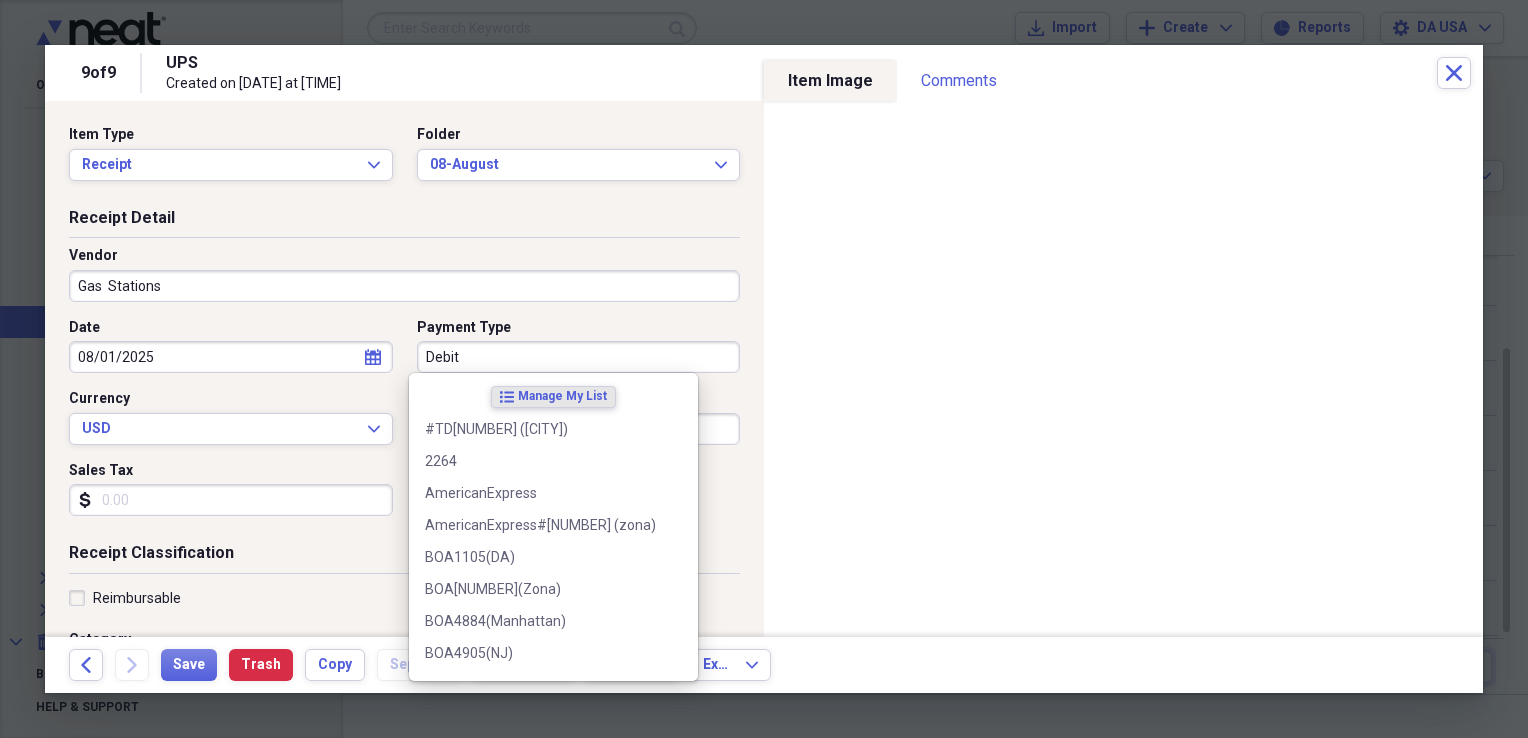 click on "Debit" at bounding box center [579, 357] 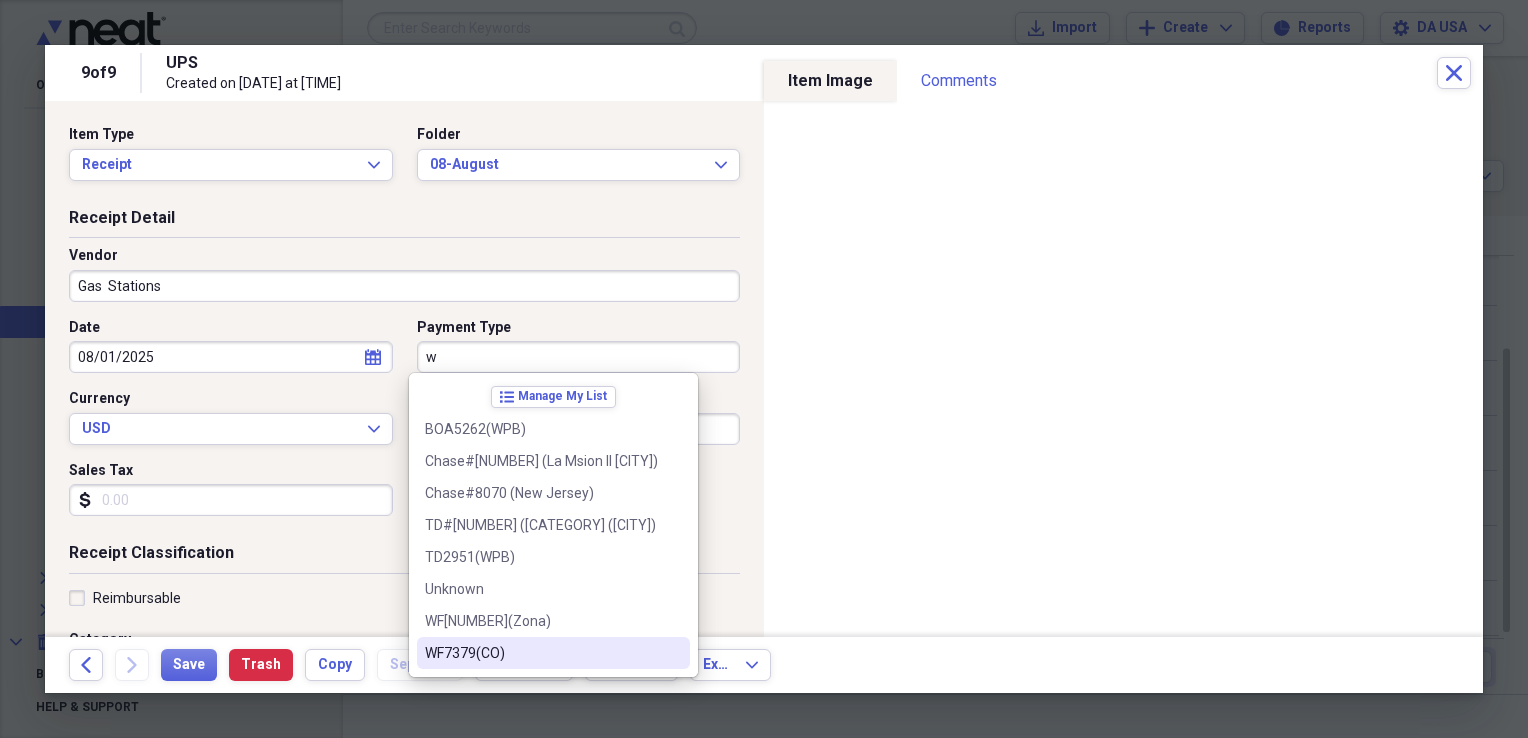 click on "WF7379(CO)" at bounding box center (541, 653) 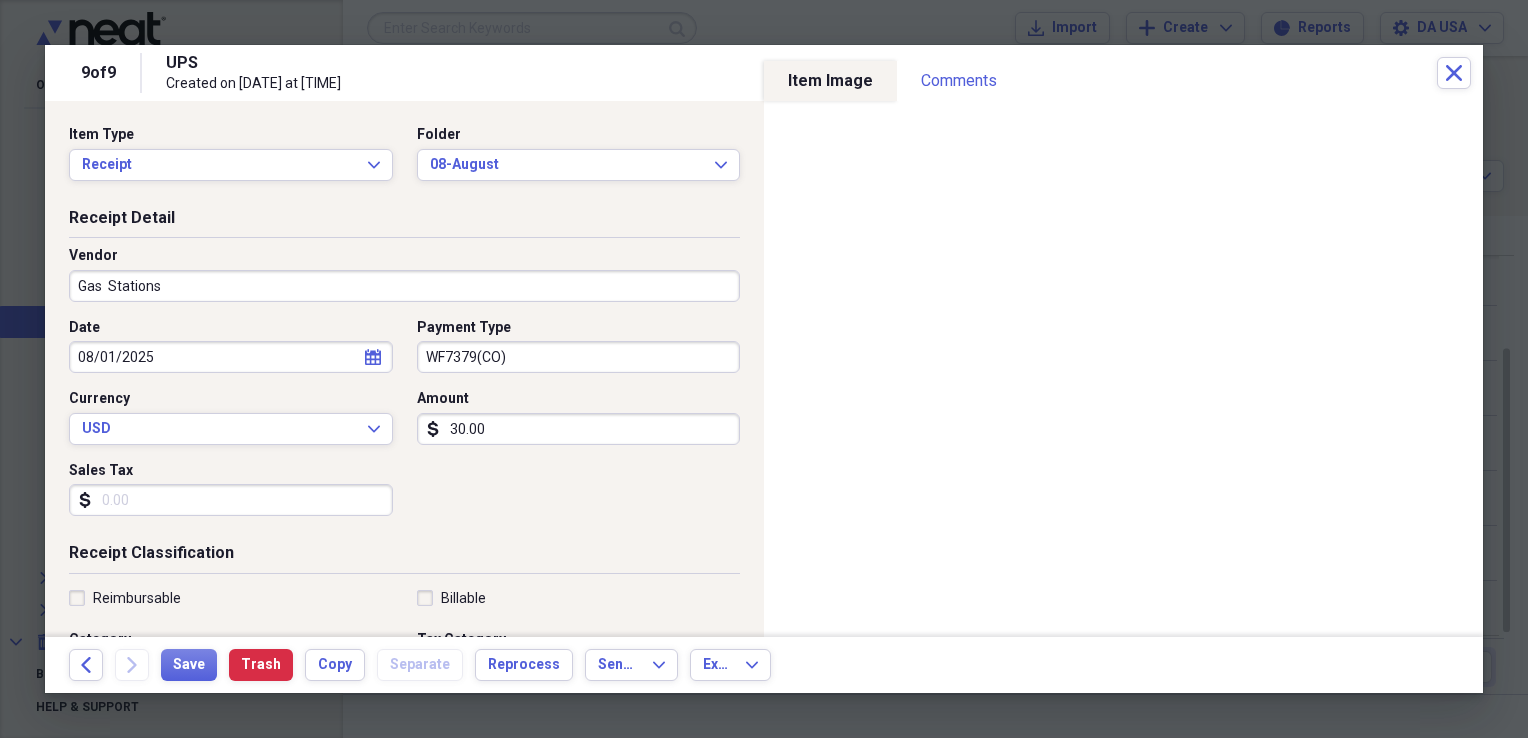 scroll, scrollTop: 483, scrollLeft: 0, axis: vertical 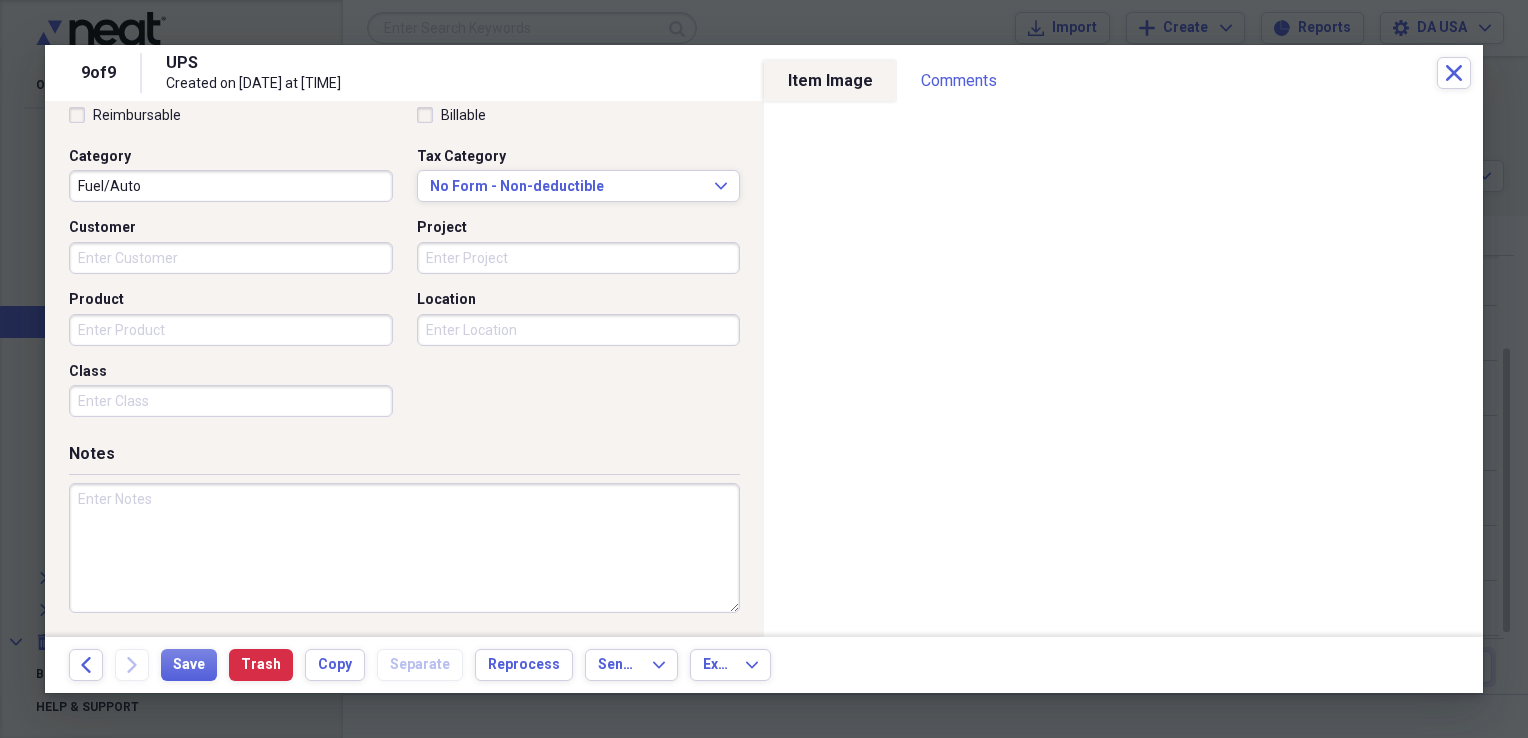 click on "Class" at bounding box center [231, 401] 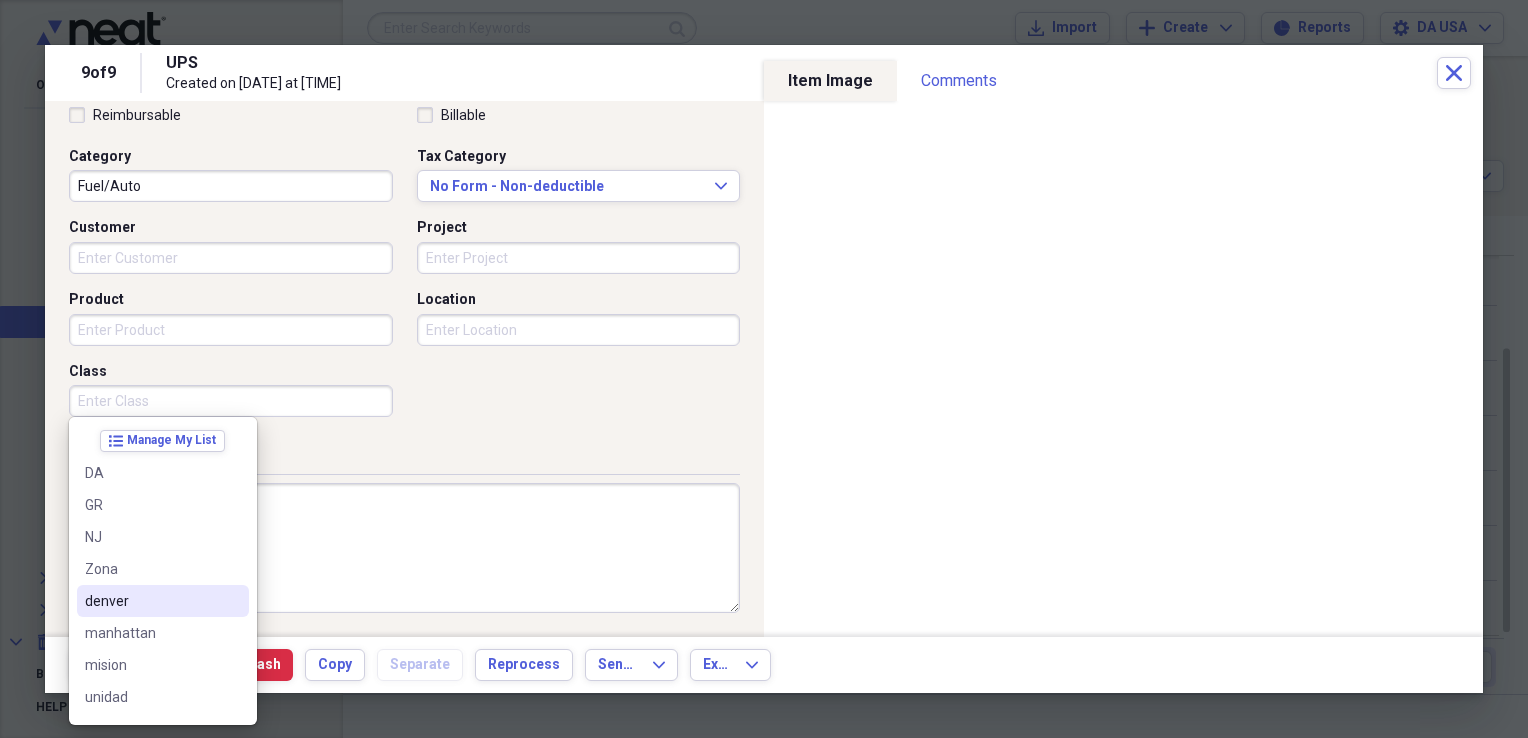click on "denver" at bounding box center (151, 601) 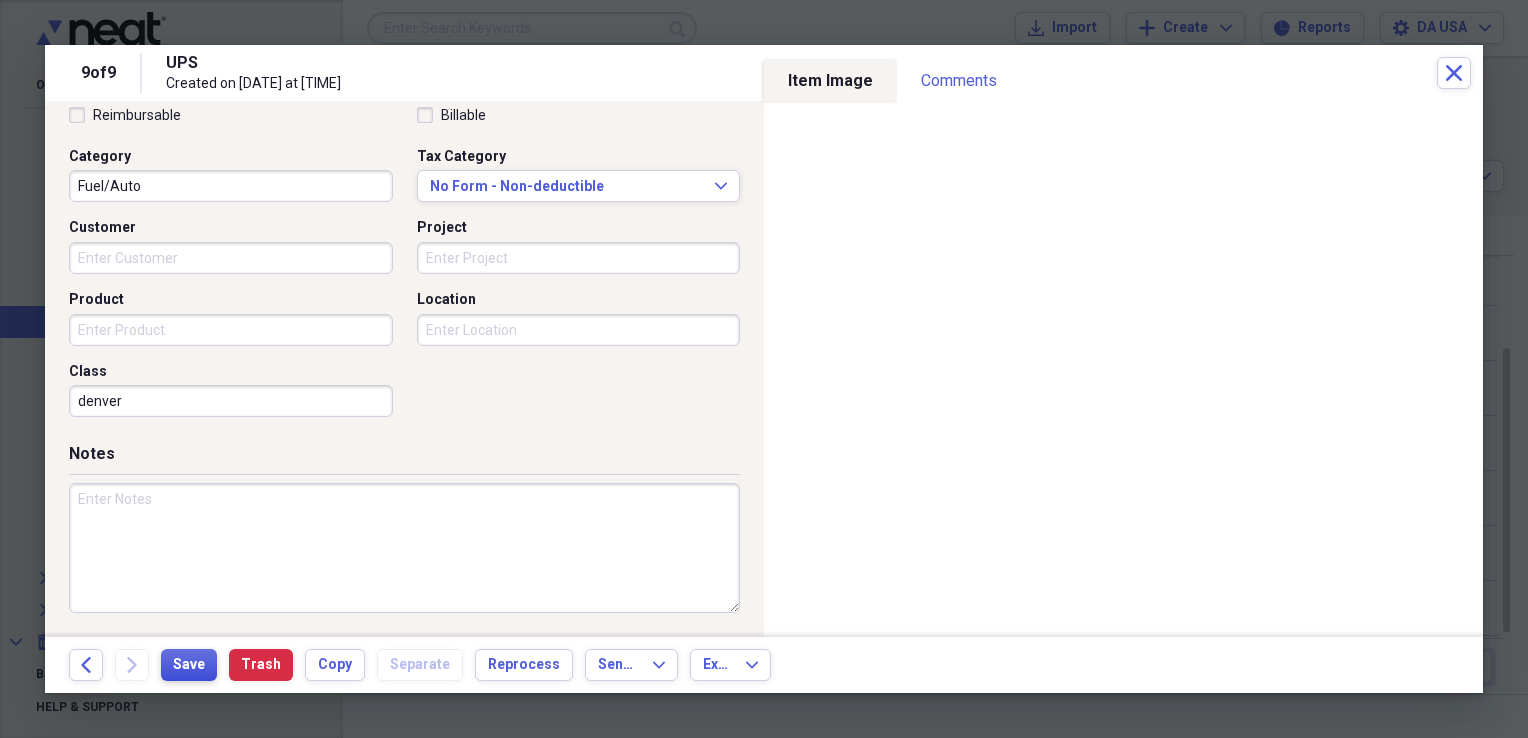 click on "Save" at bounding box center (189, 665) 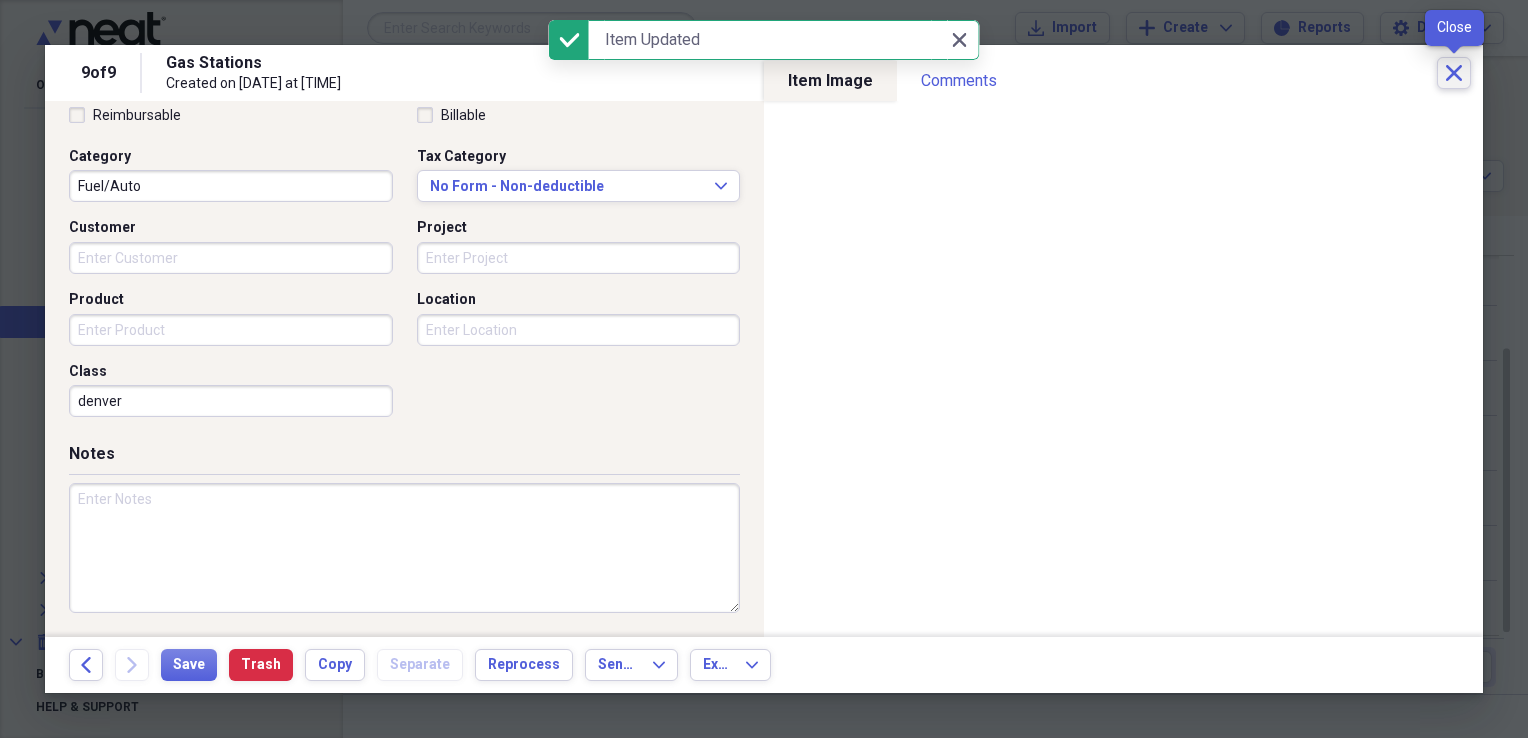 click 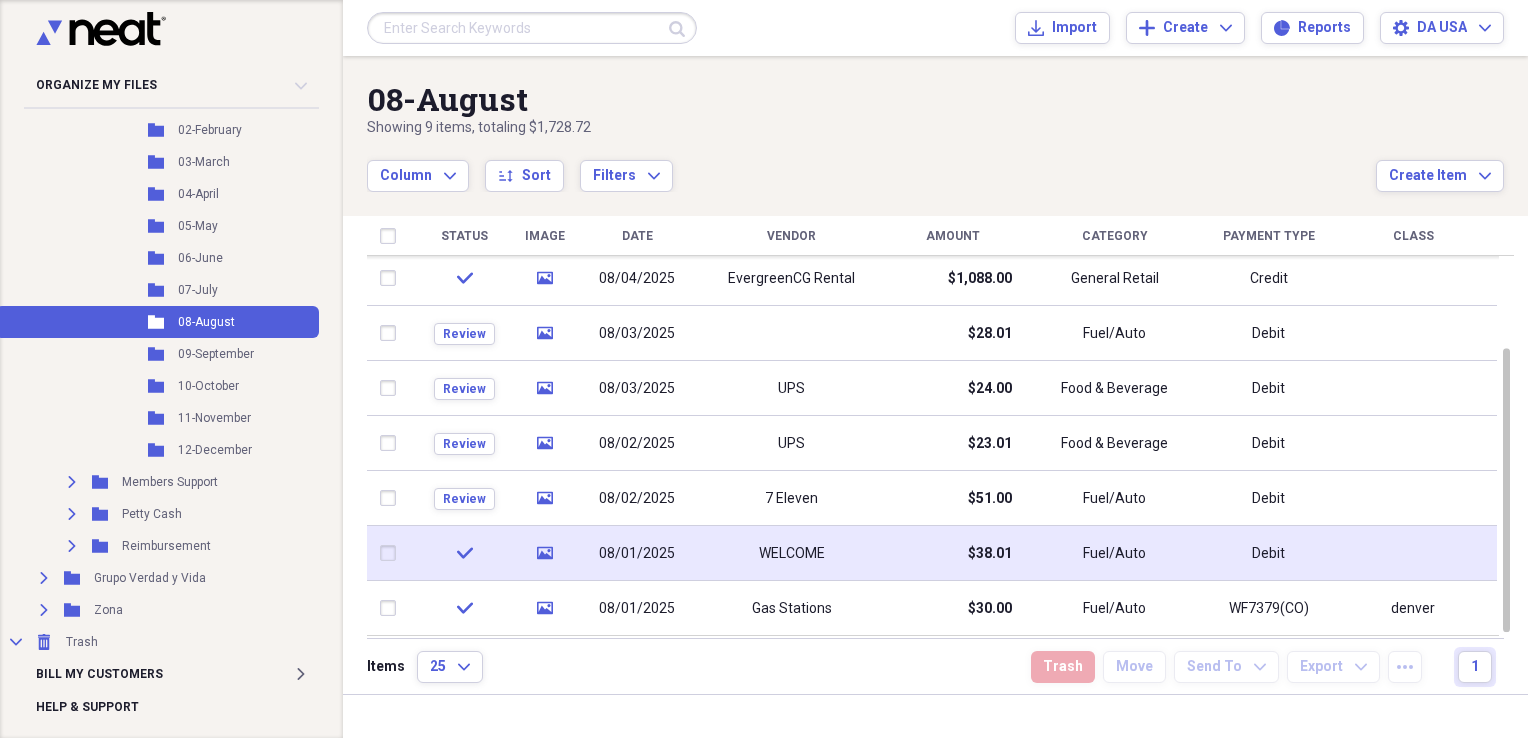 click on "WELCOME" at bounding box center [791, 553] 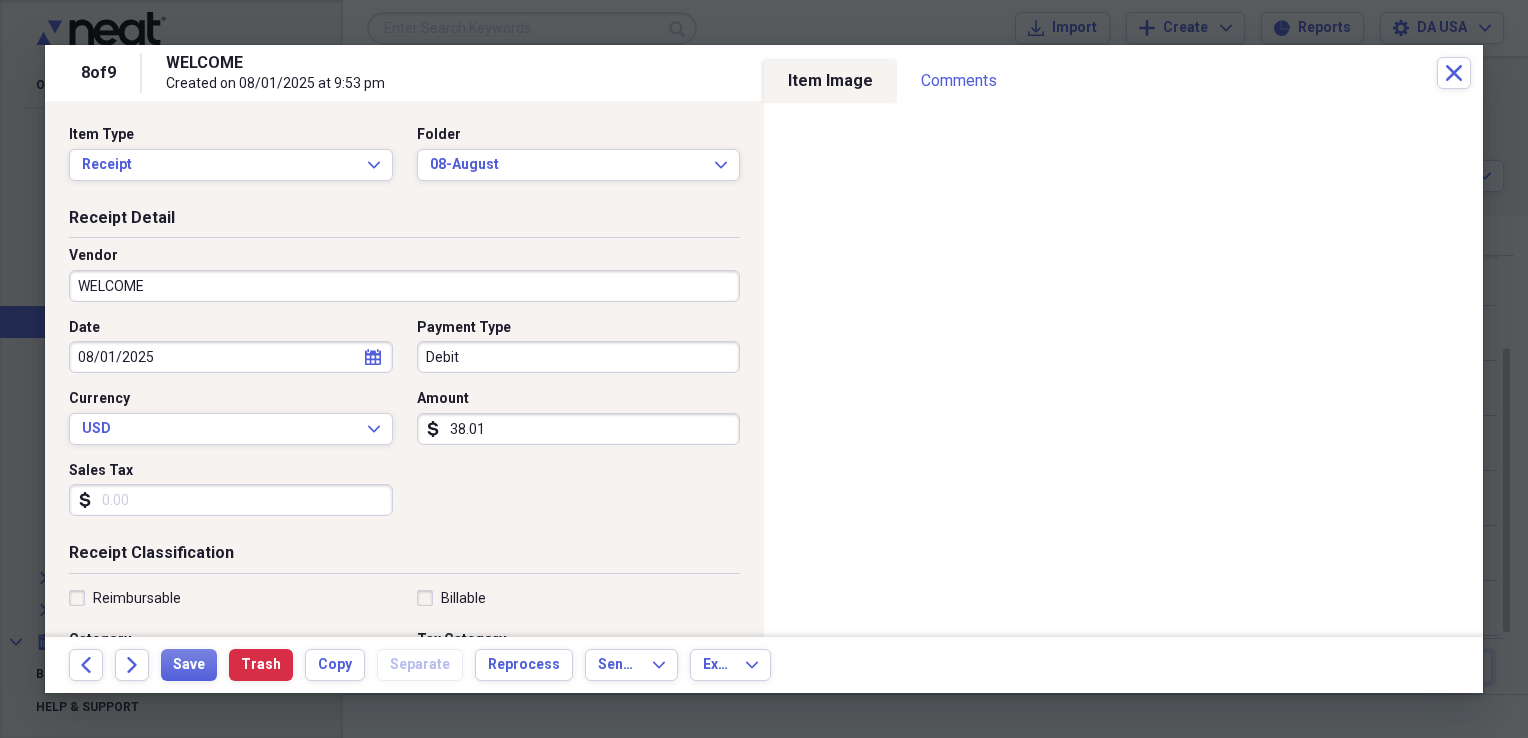 click on "WELCOME" at bounding box center [404, 286] 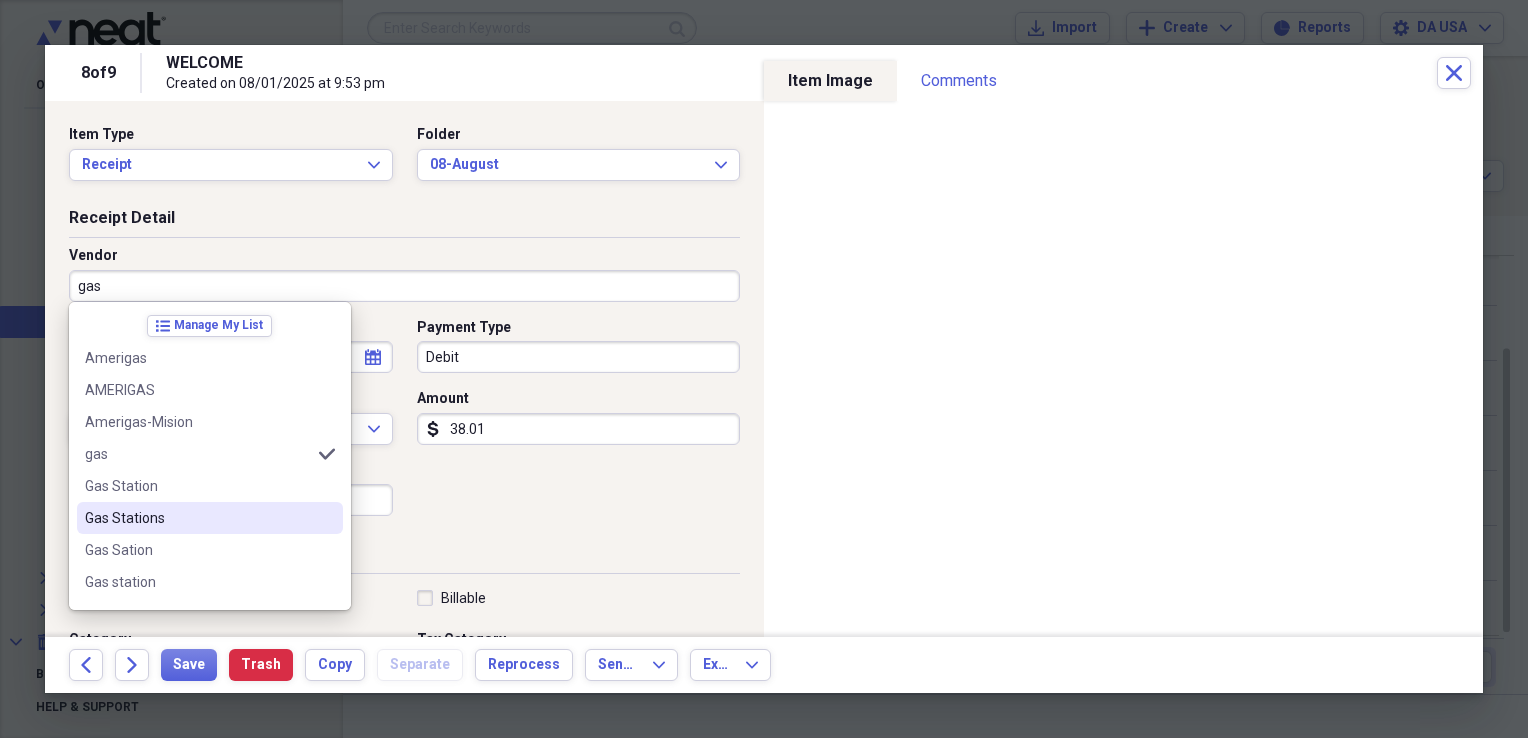 click on "Gas  Stations" at bounding box center [198, 518] 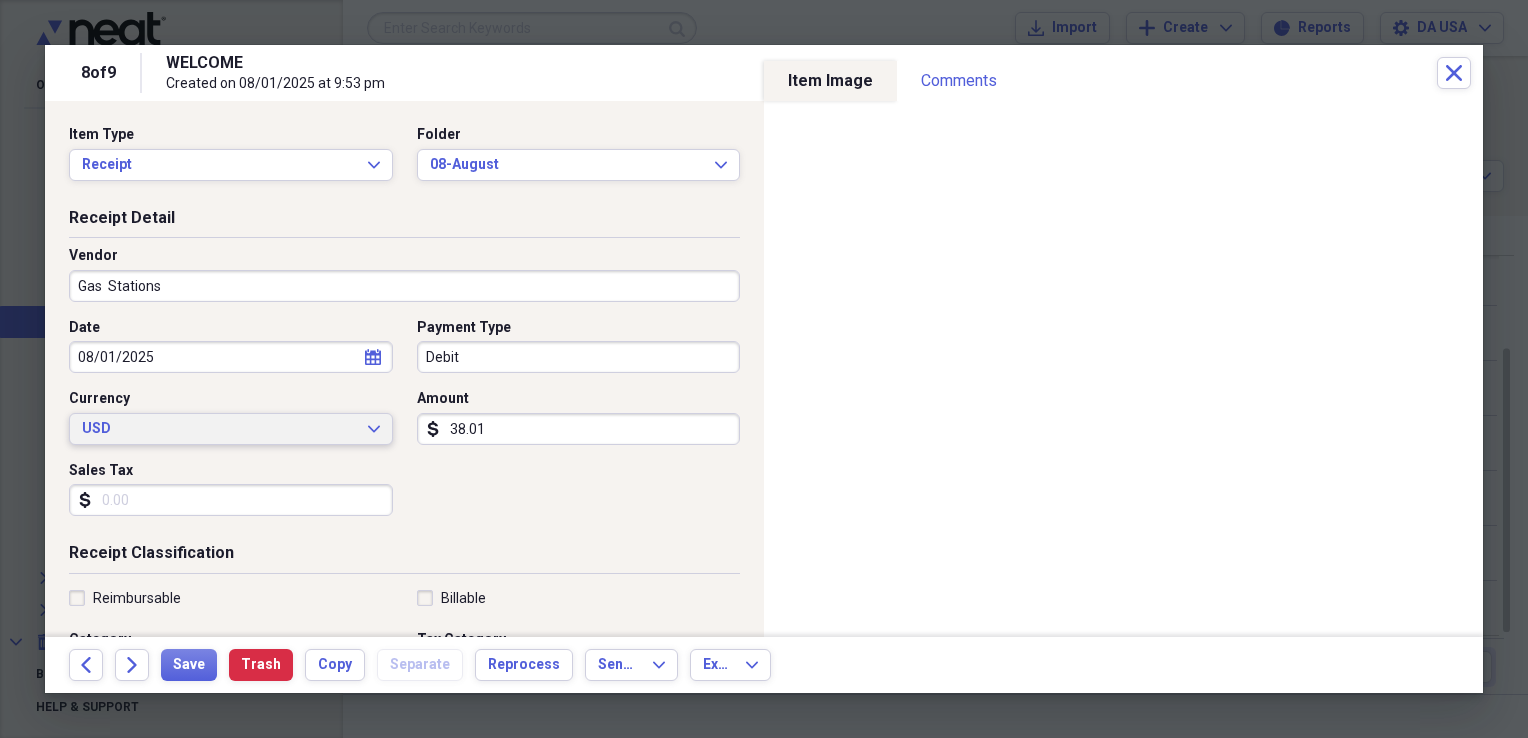 scroll, scrollTop: 483, scrollLeft: 0, axis: vertical 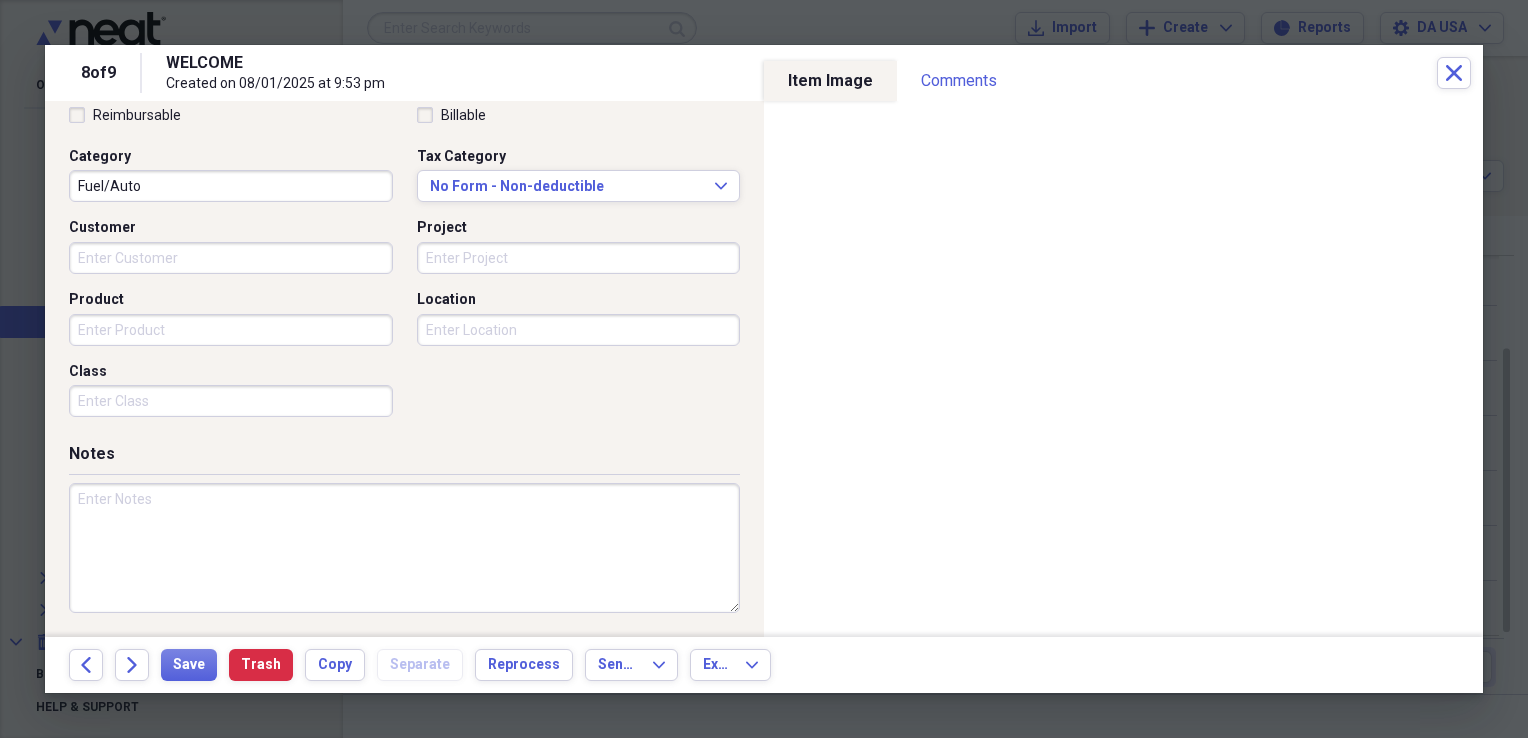 click on "Class" at bounding box center (231, 401) 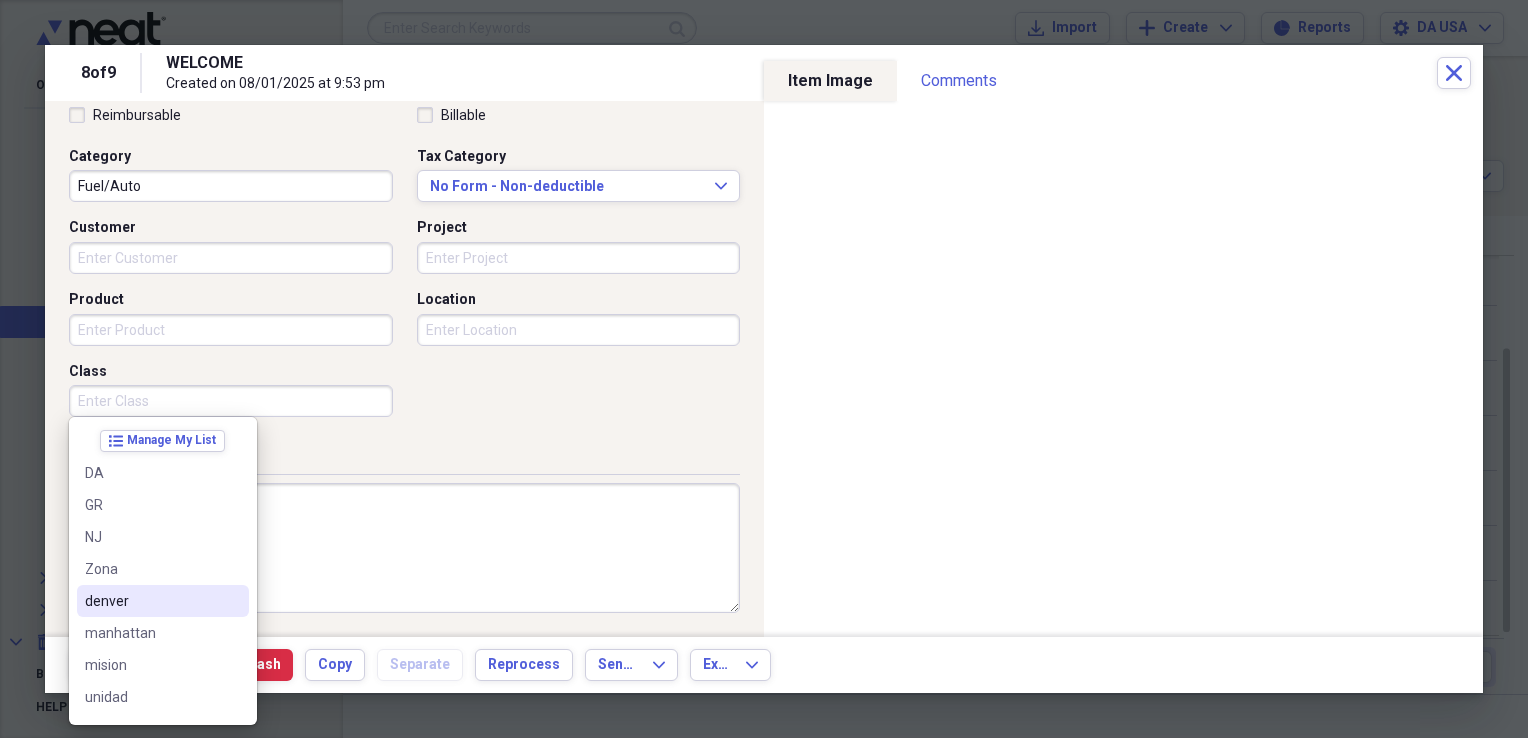 click on "denver" at bounding box center [151, 601] 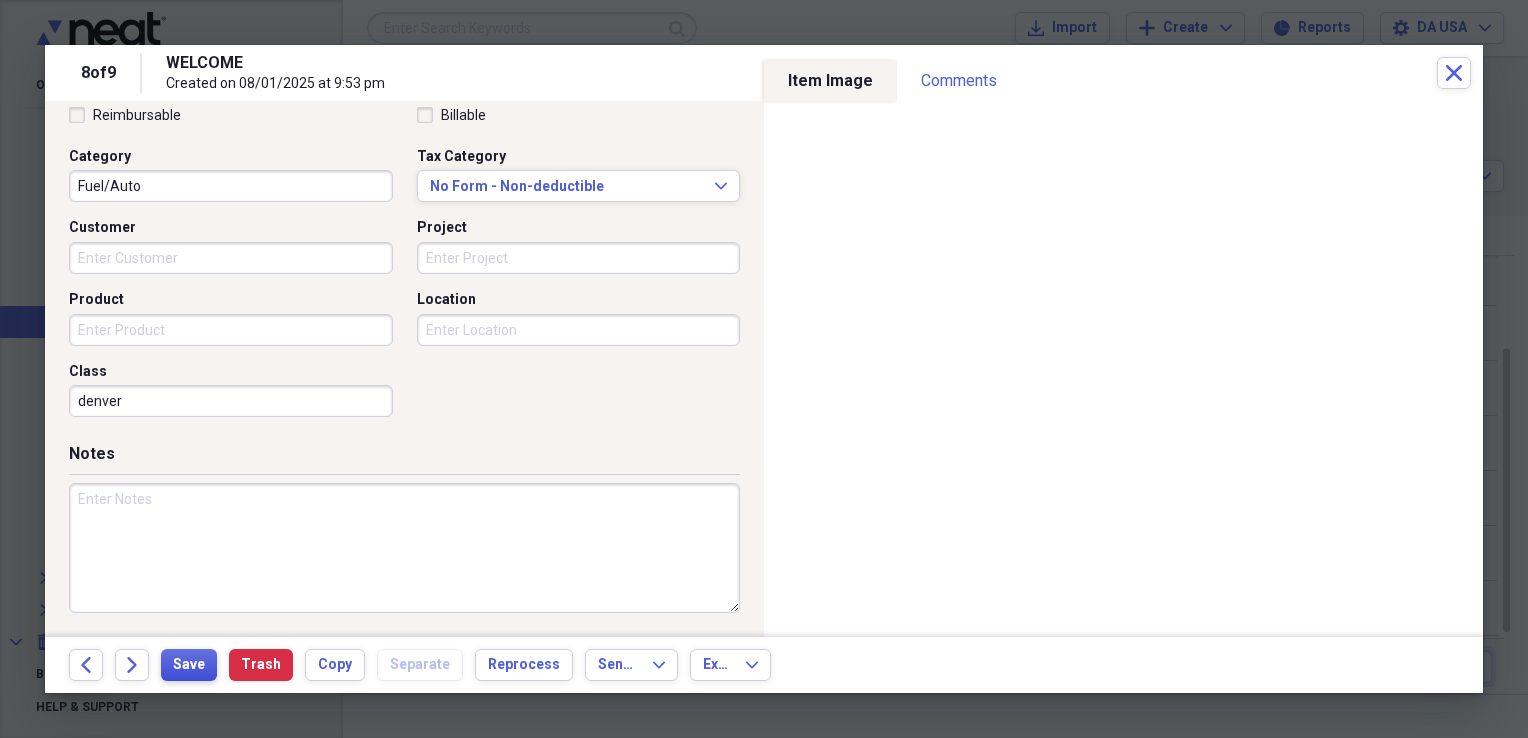 click on "Save" at bounding box center (189, 665) 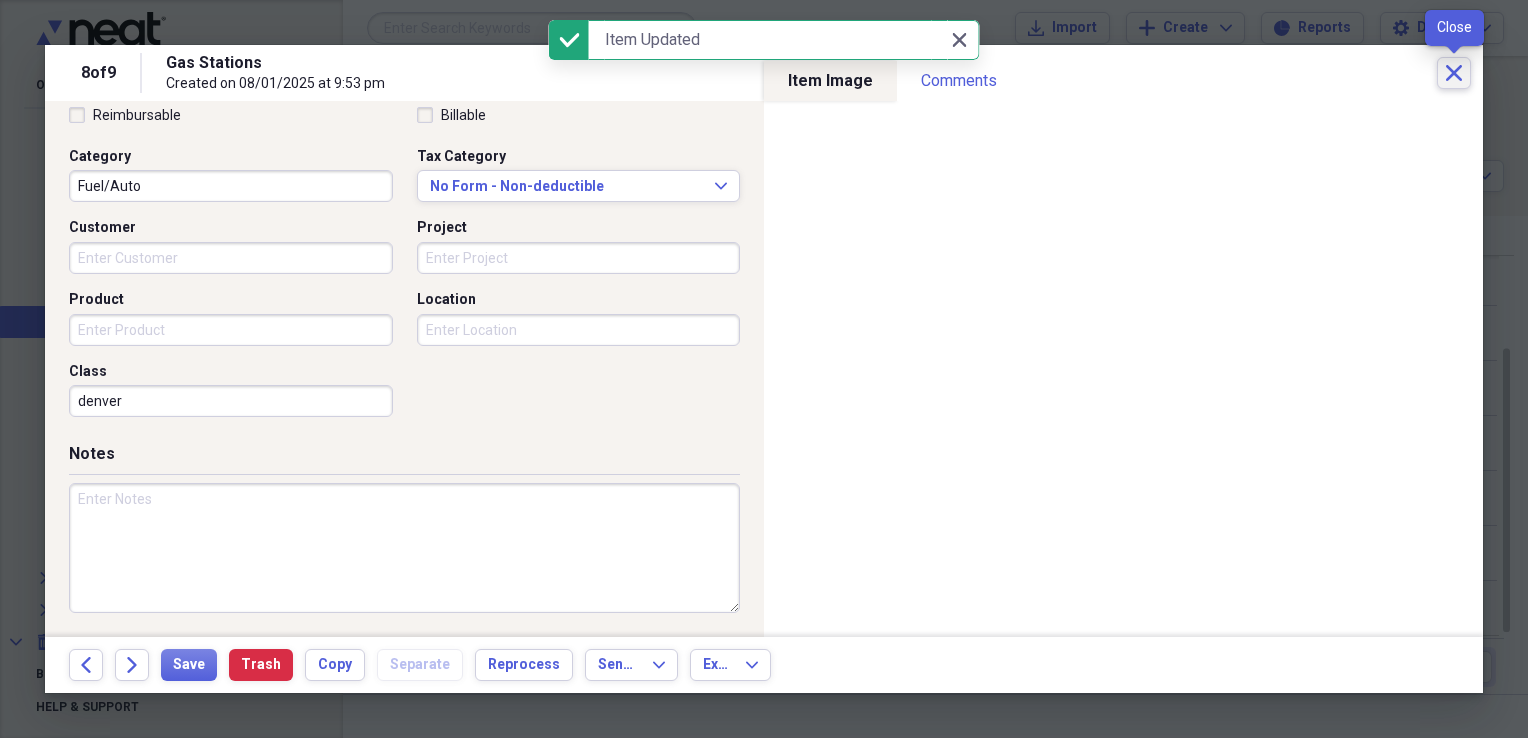 click 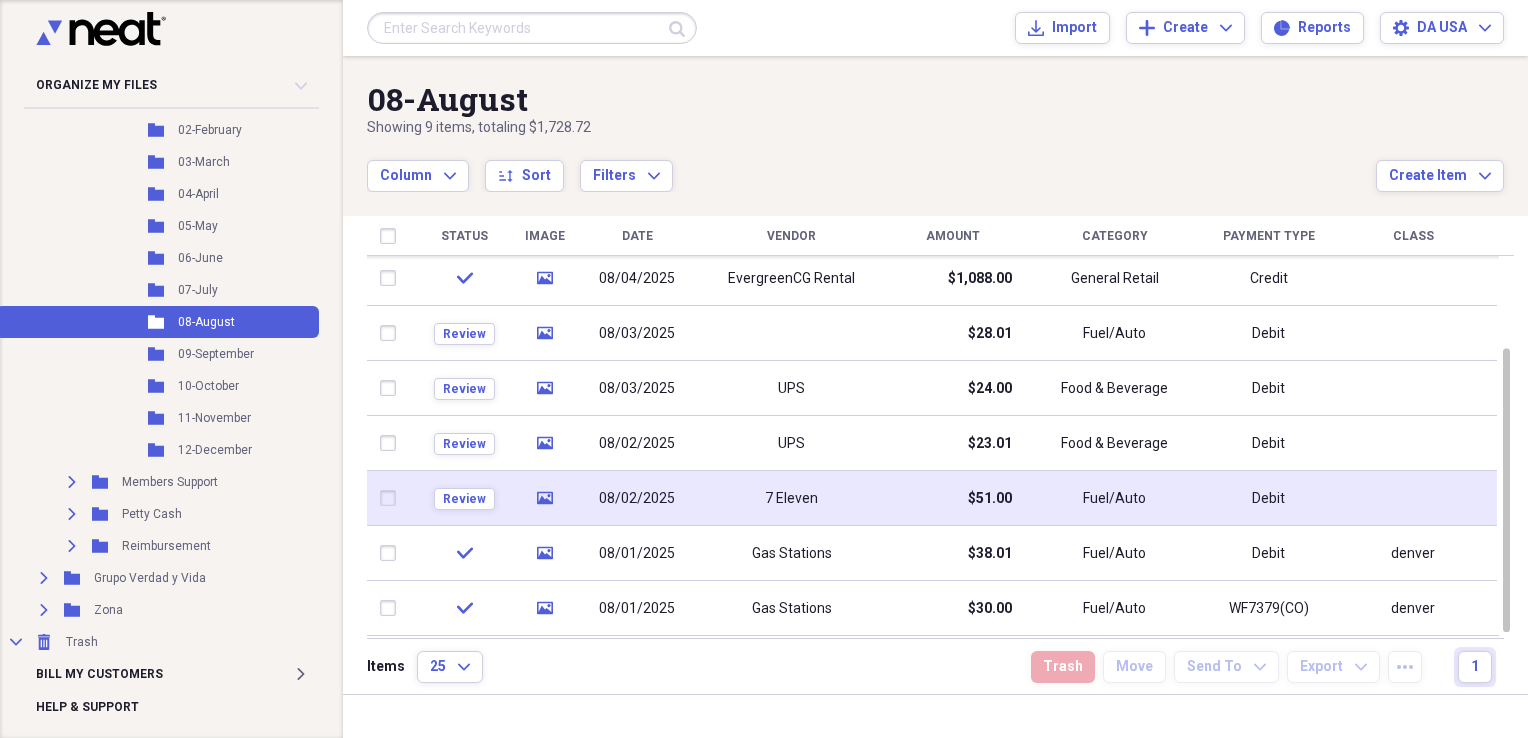 click on "7 Eleven" at bounding box center (791, 499) 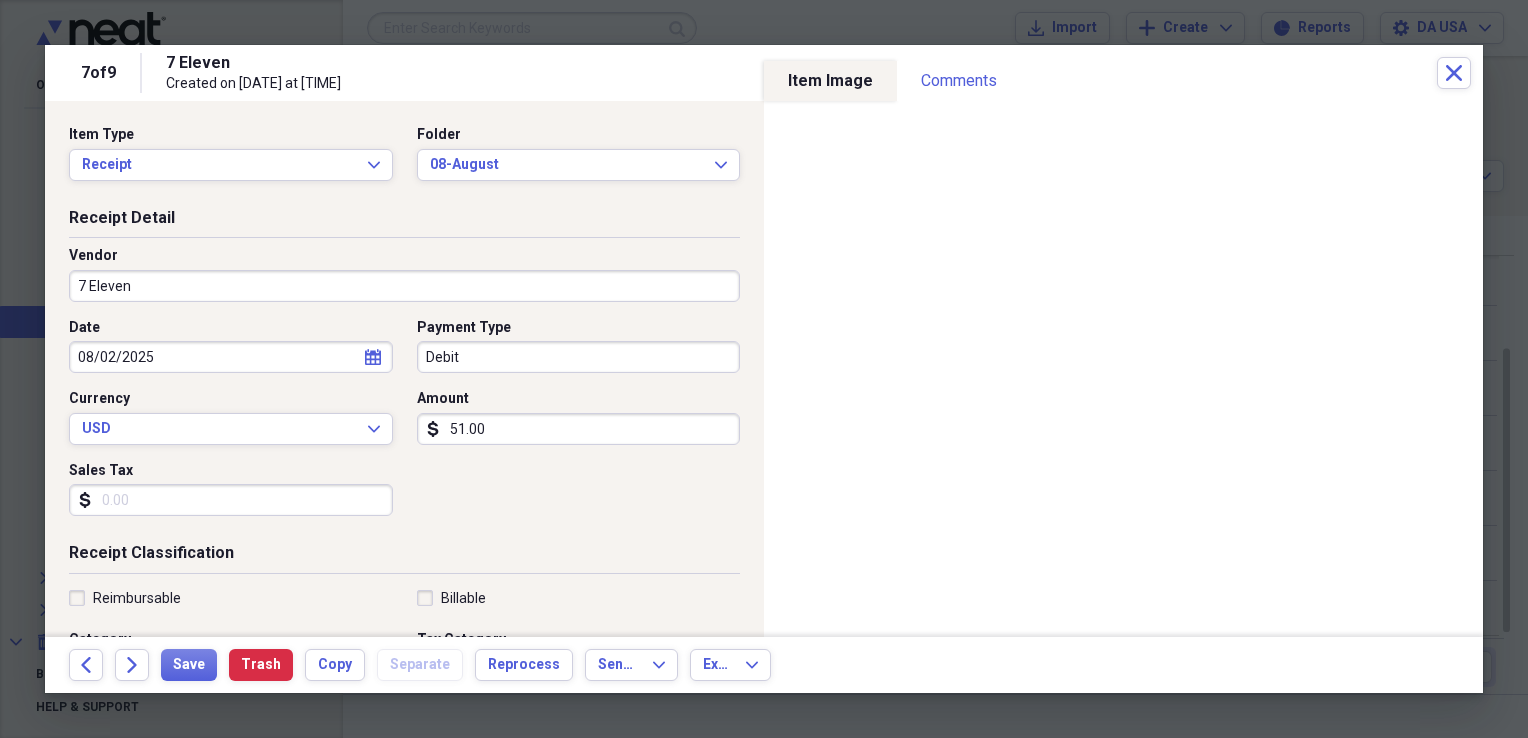 click on "7 Eleven" at bounding box center (404, 286) 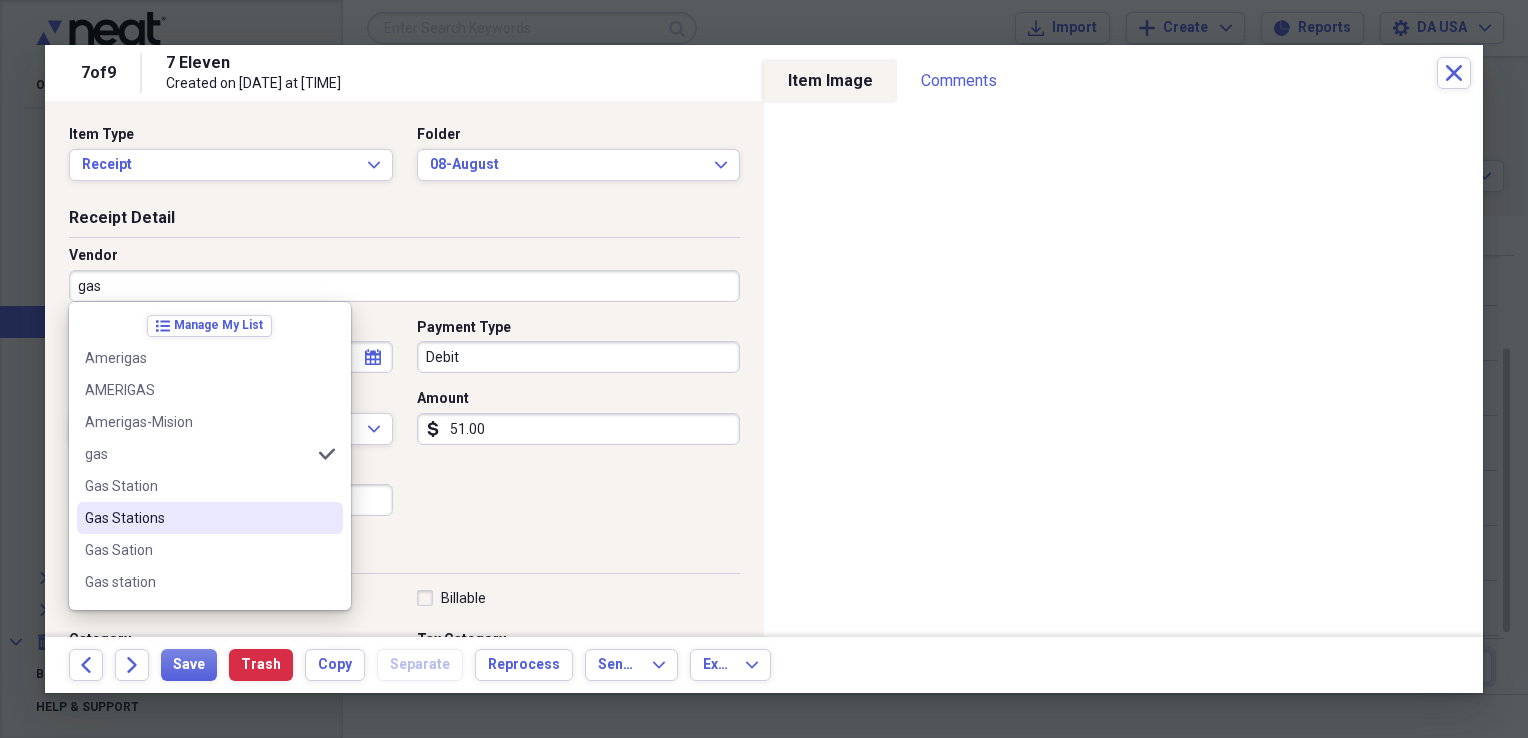 click on "Gas  Stations" at bounding box center [198, 518] 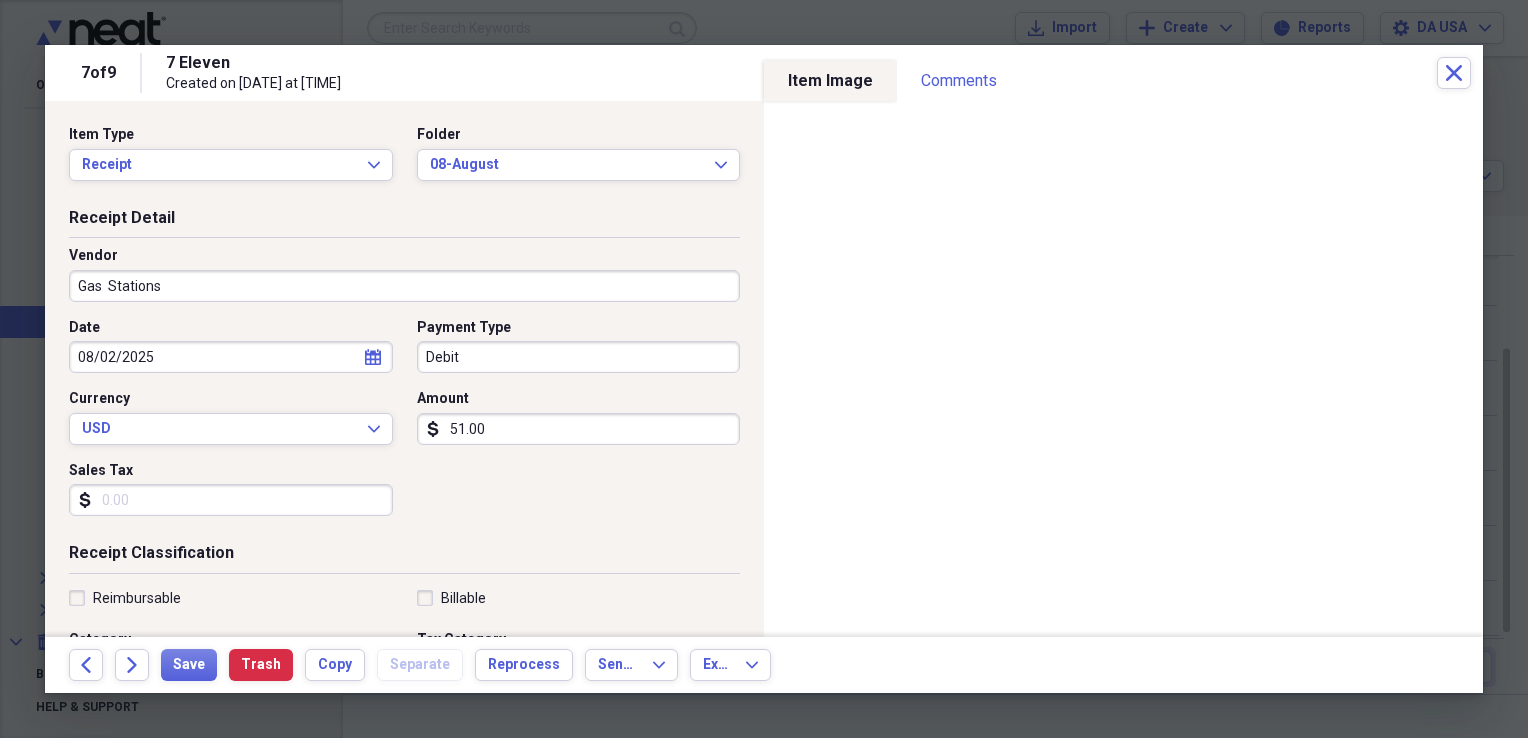 click on "Debit" at bounding box center [579, 357] 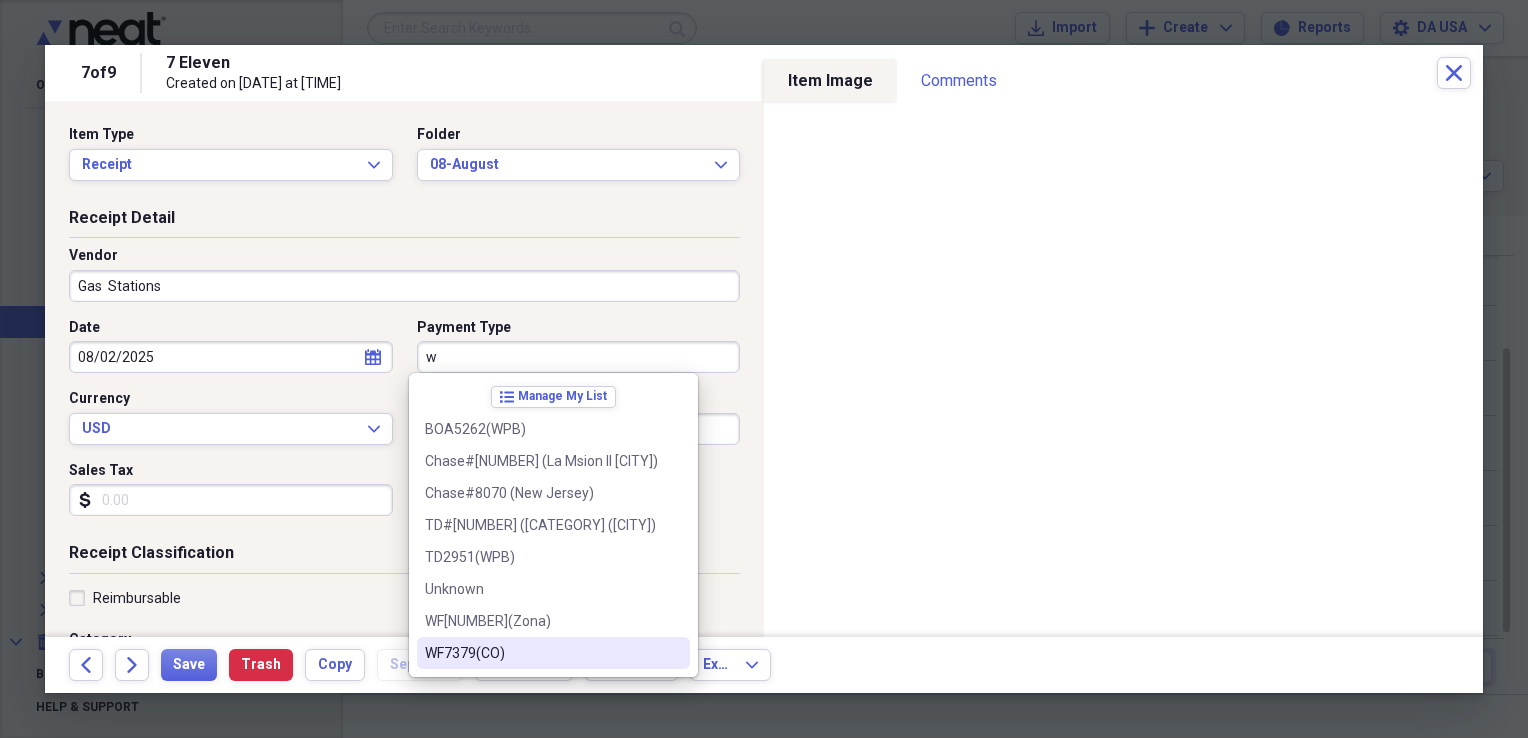 click on "WF7379(CO)" at bounding box center [541, 653] 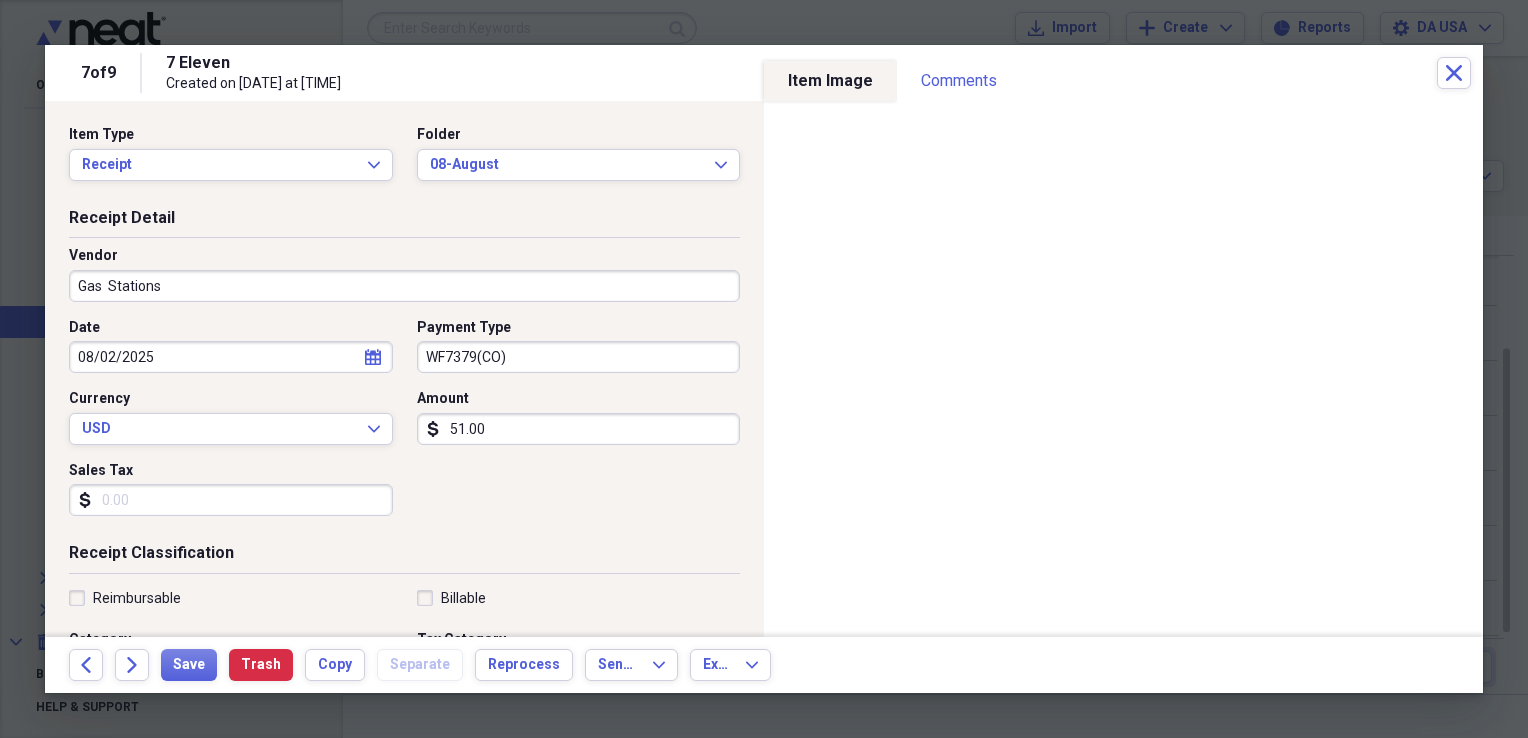 scroll, scrollTop: 483, scrollLeft: 0, axis: vertical 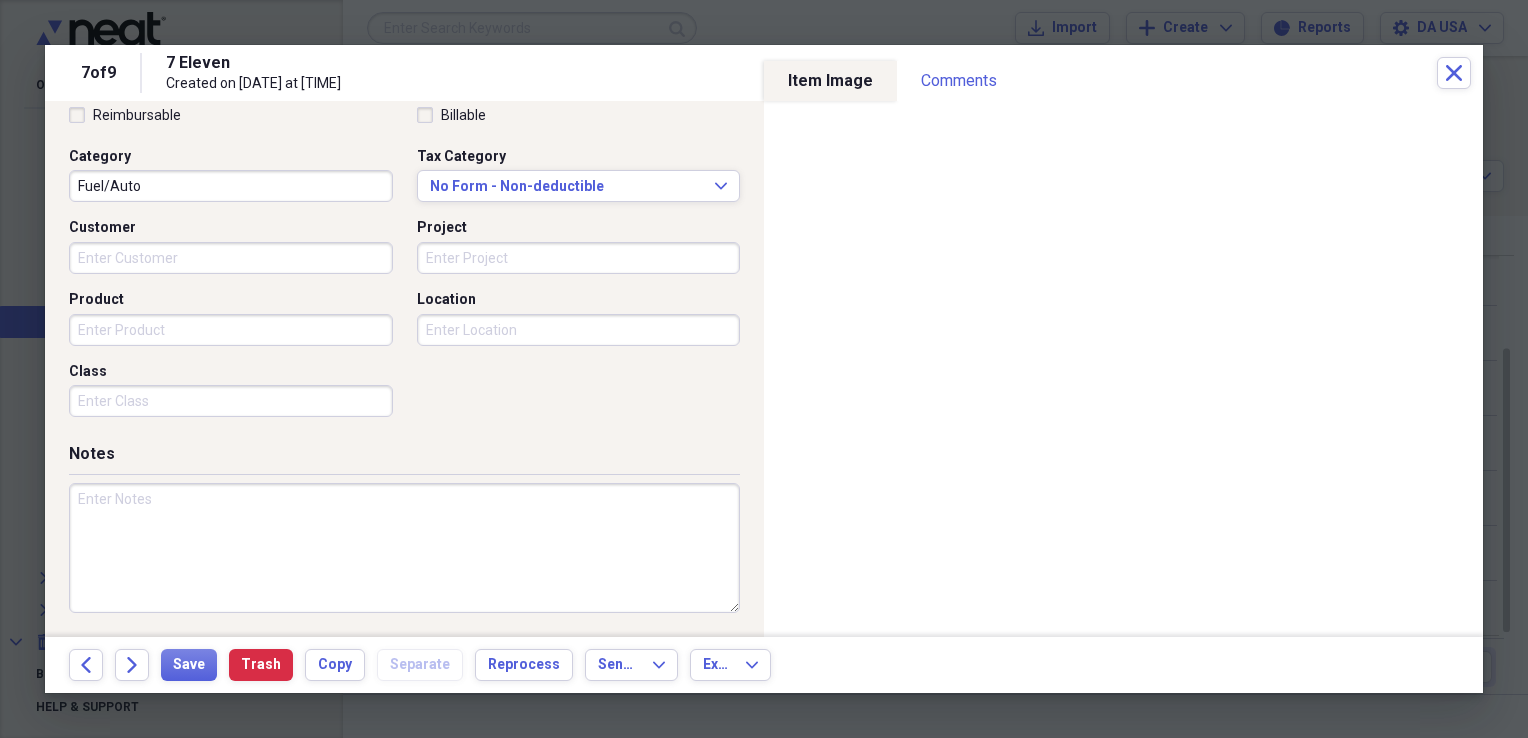click on "Class" at bounding box center (231, 401) 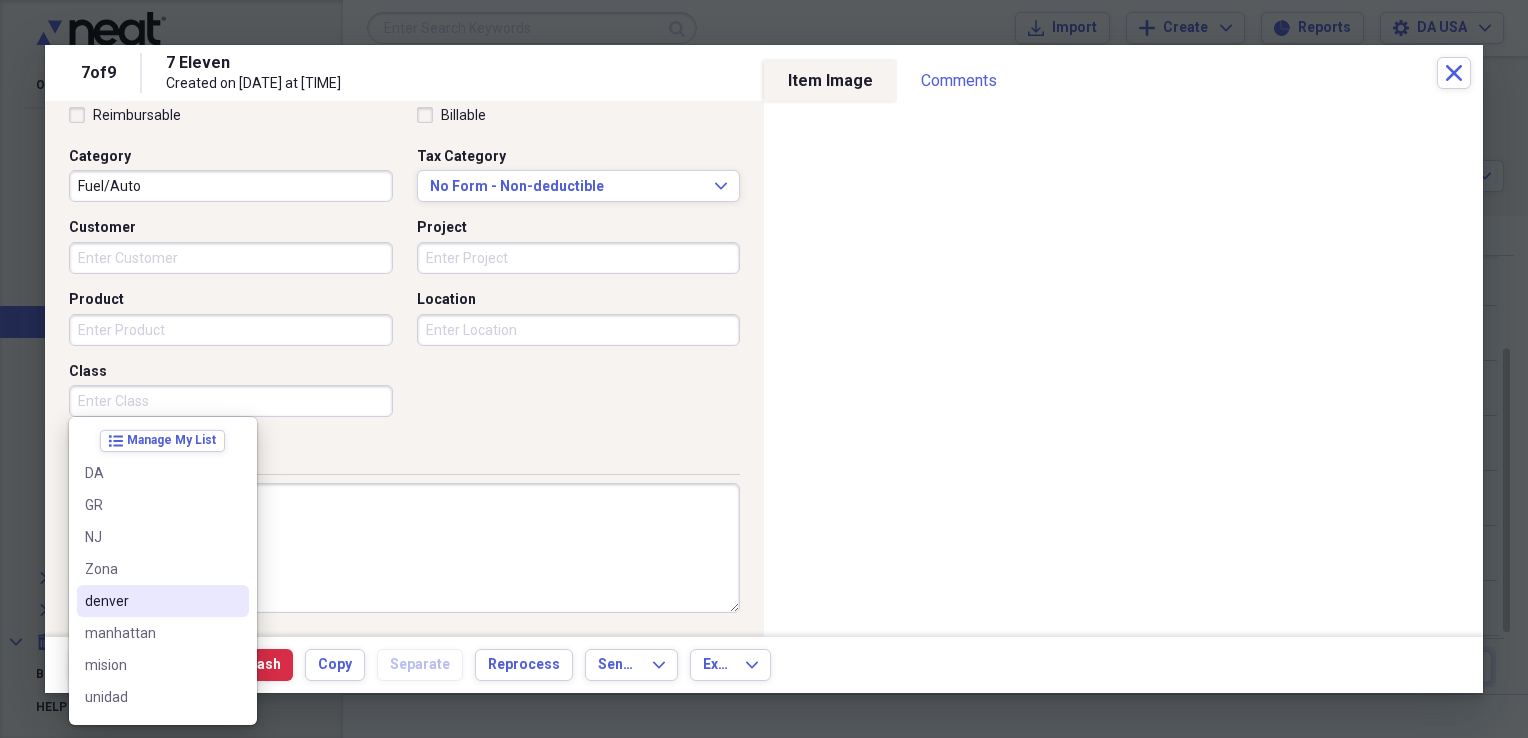 click on "denver" at bounding box center (151, 601) 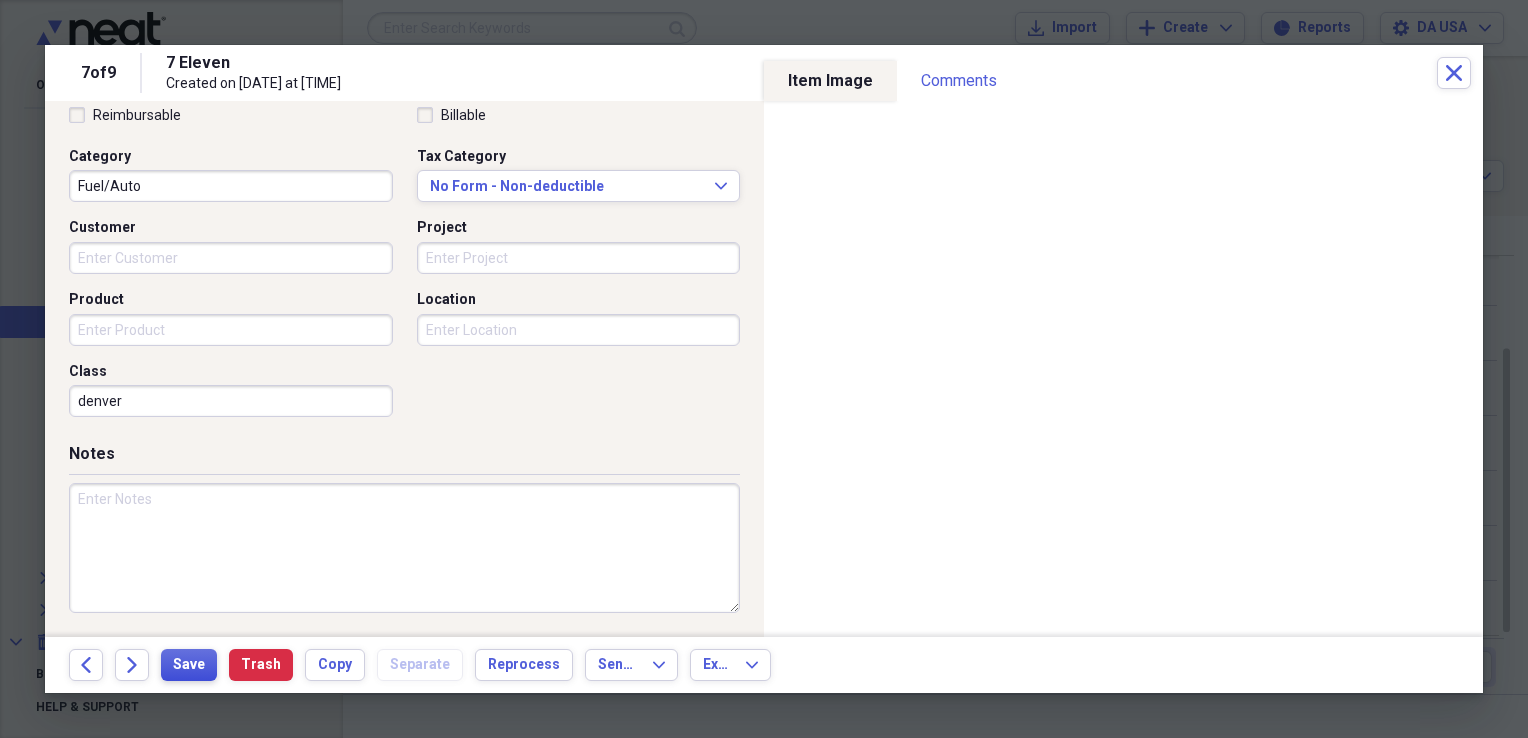 click on "Save" at bounding box center [189, 665] 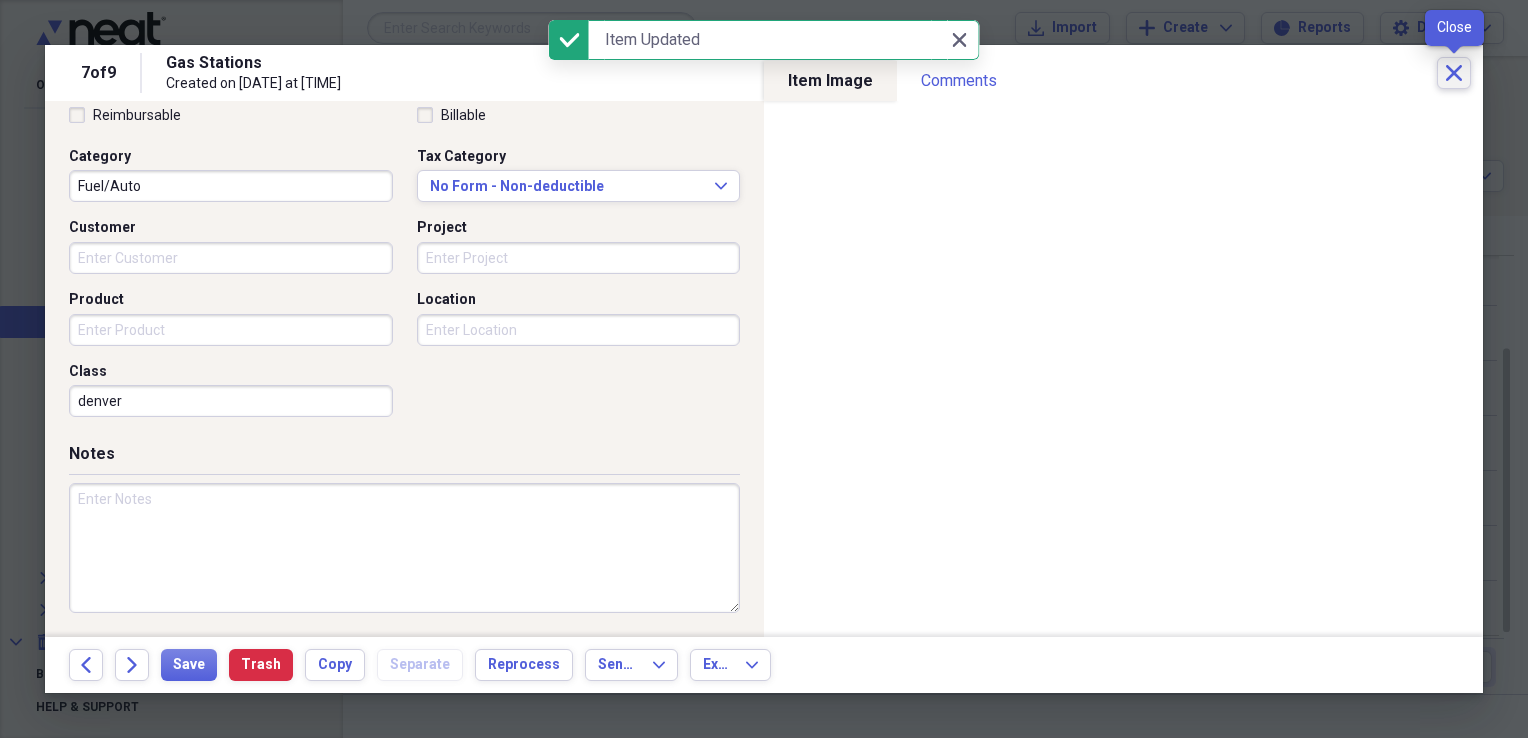 click 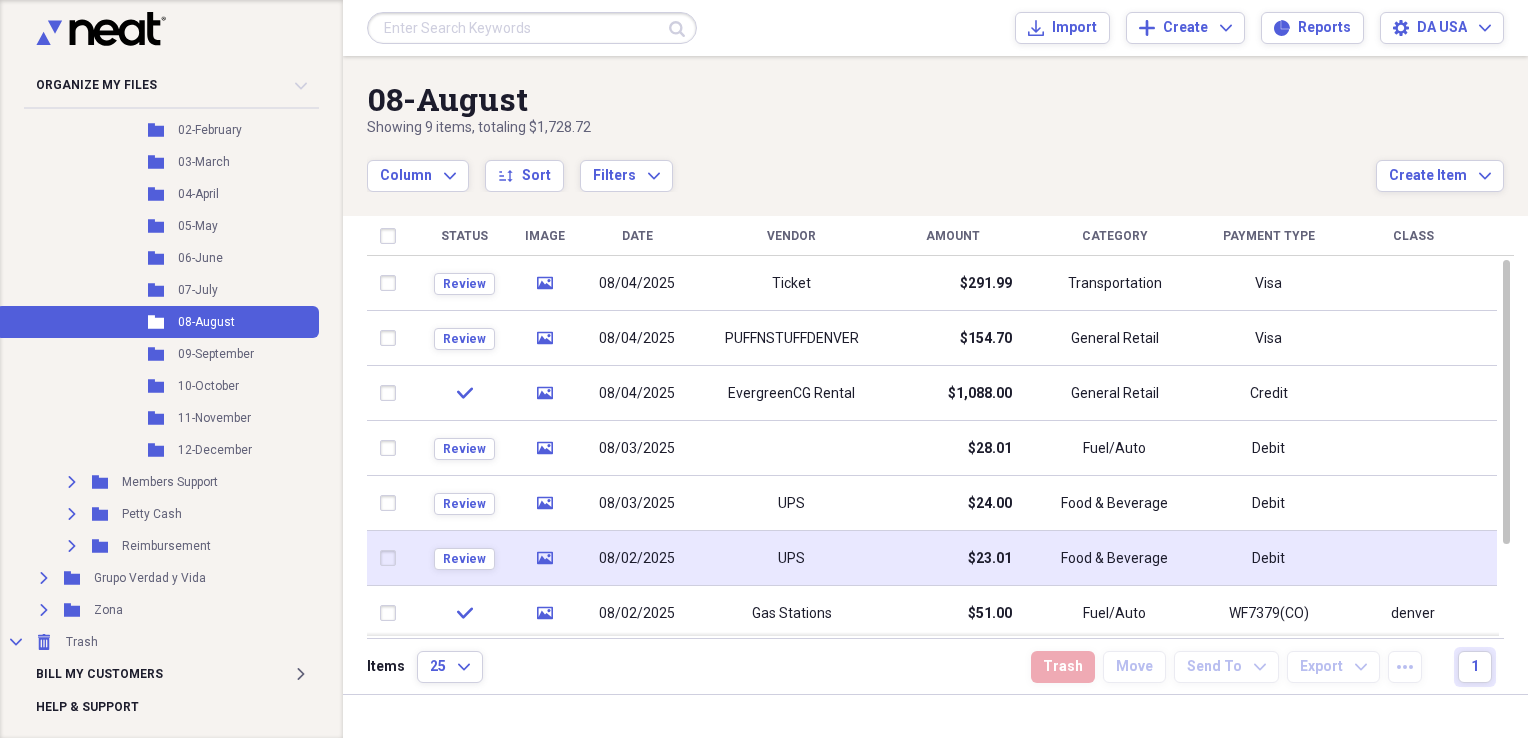 click on "UPS" at bounding box center [791, 558] 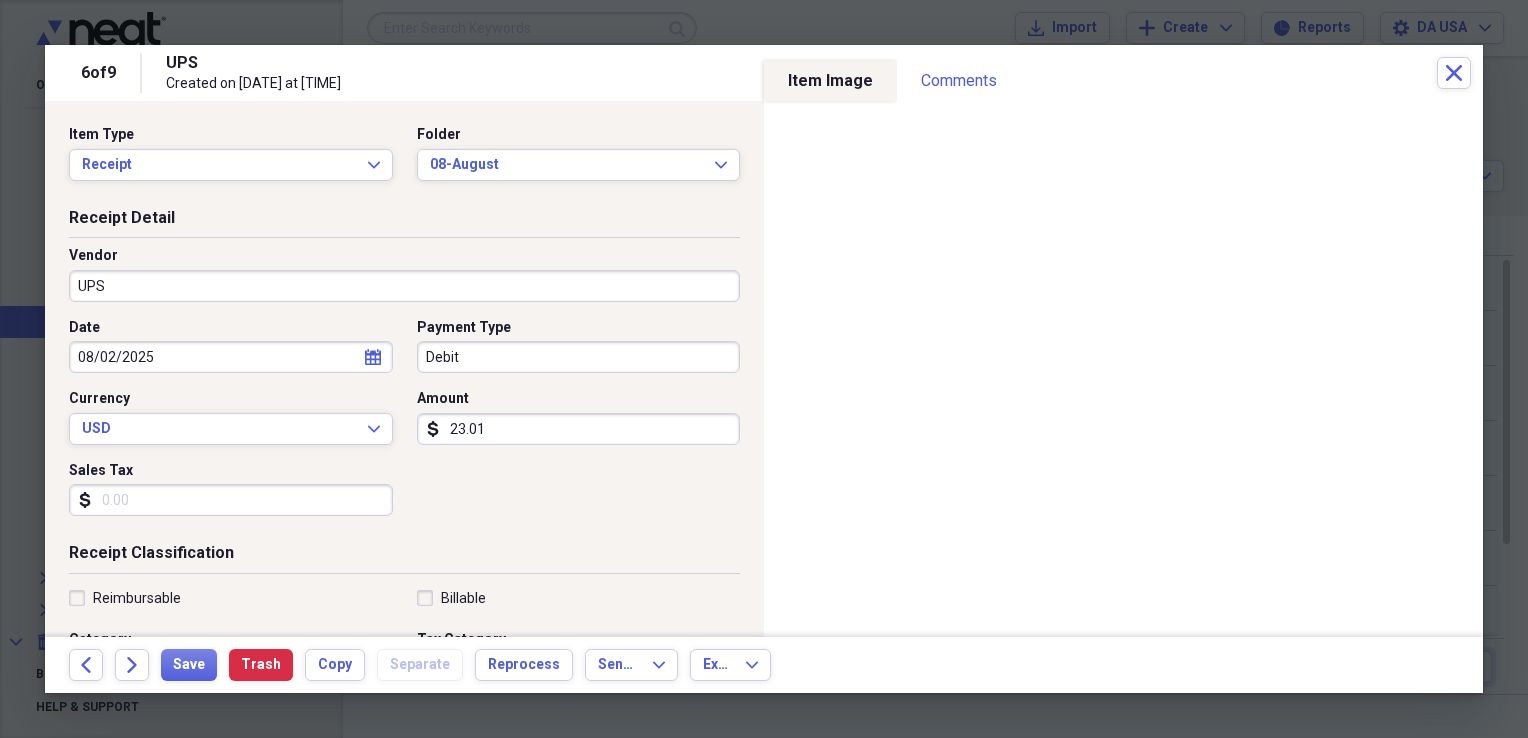 click on "UPS" at bounding box center [404, 286] 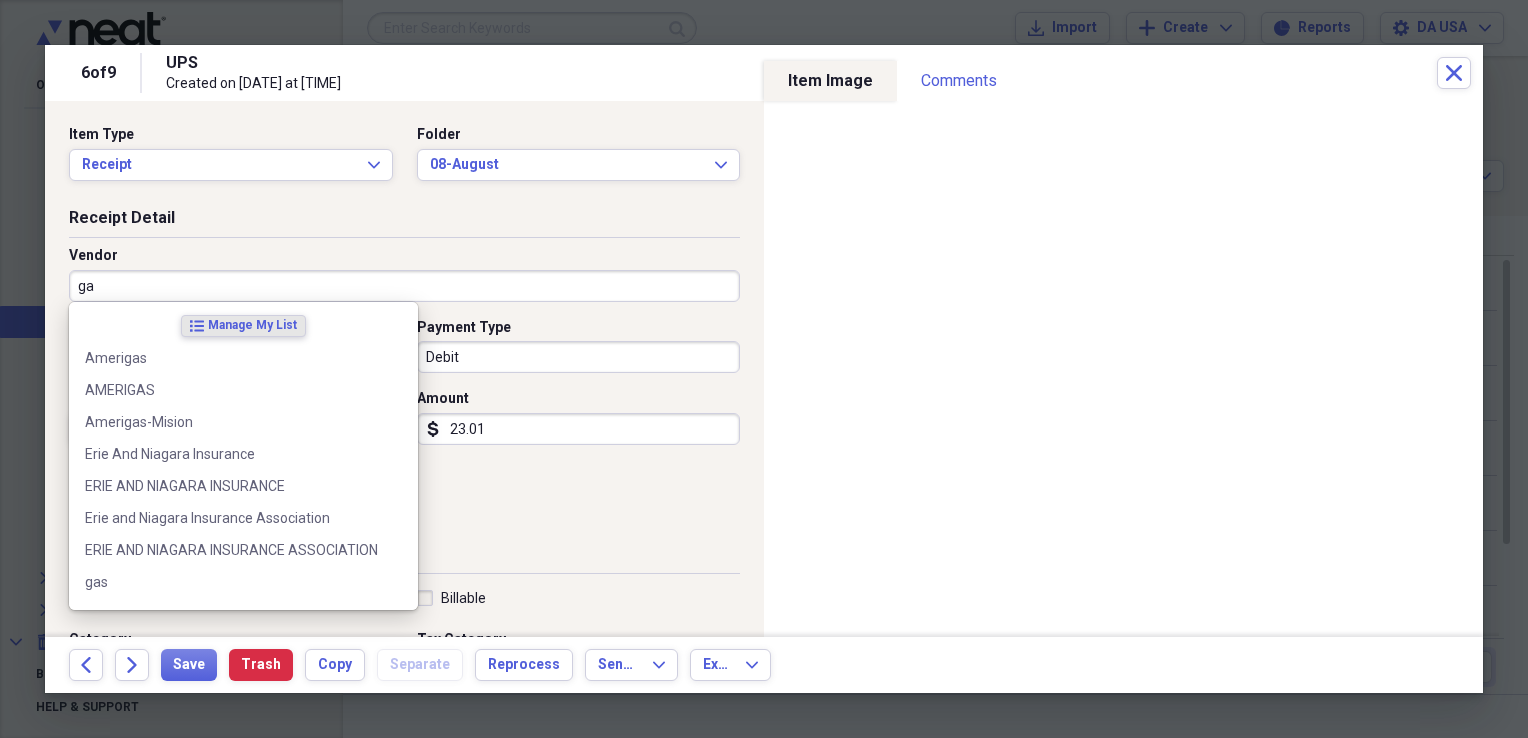 type on "gas" 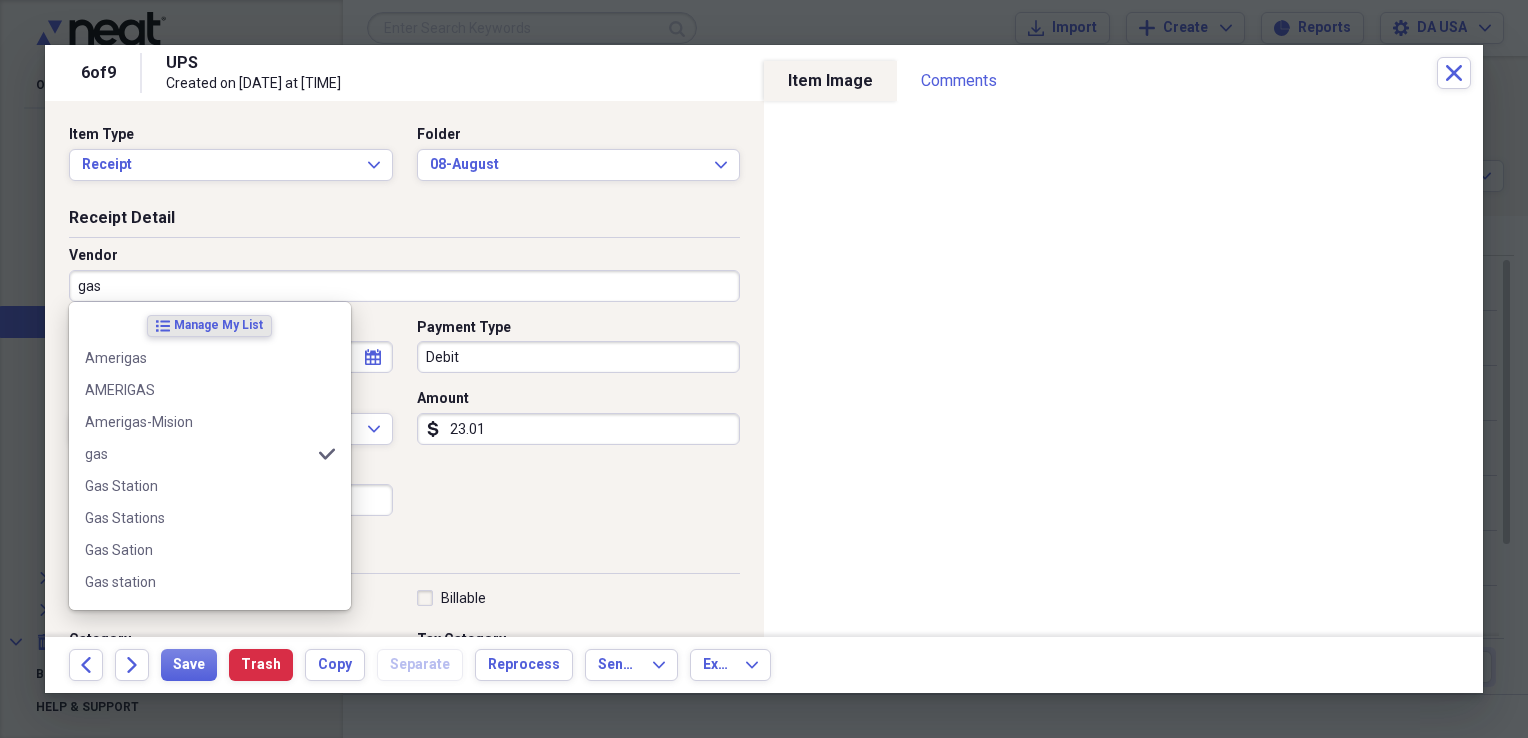 type on "Fuel/Auto" 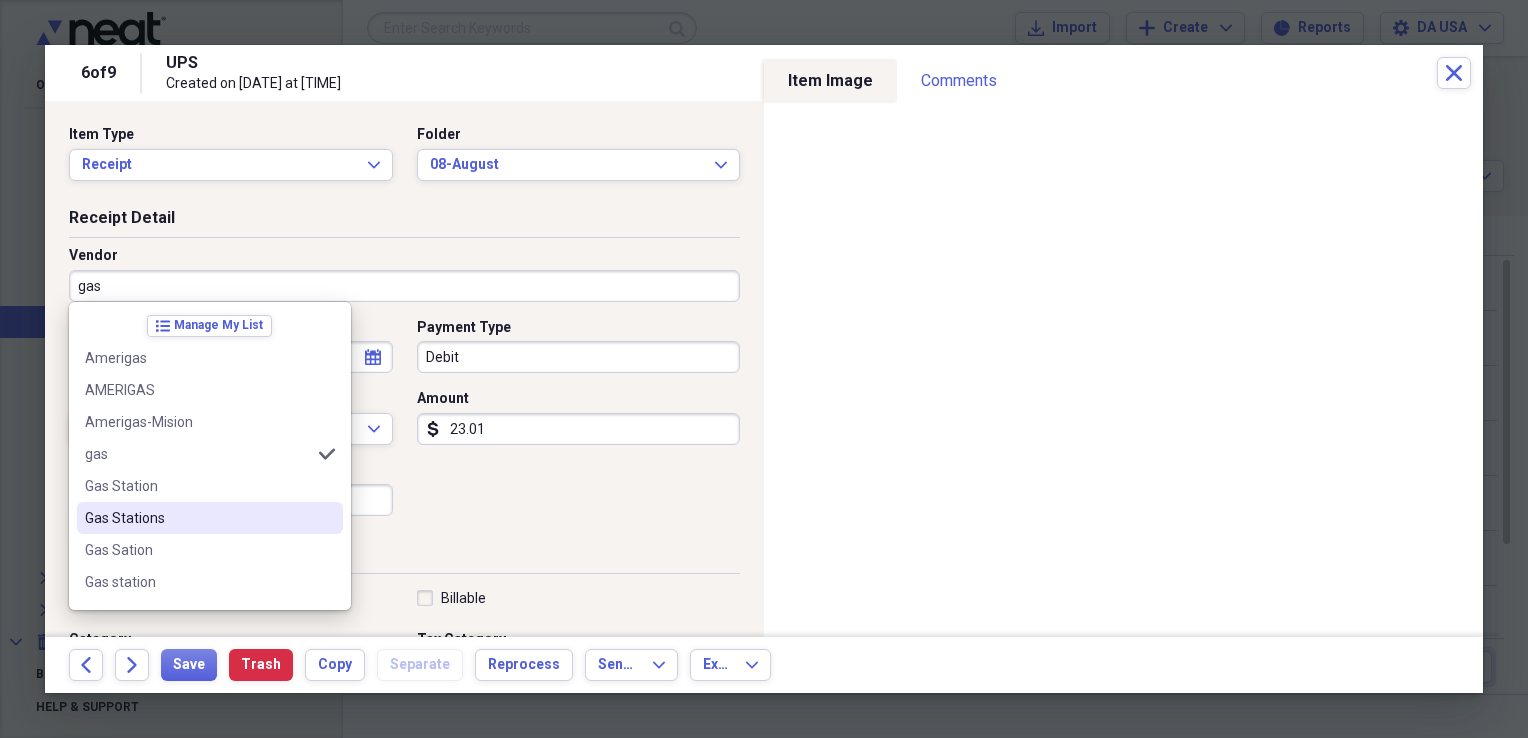click on "Gas  Stations" at bounding box center [198, 518] 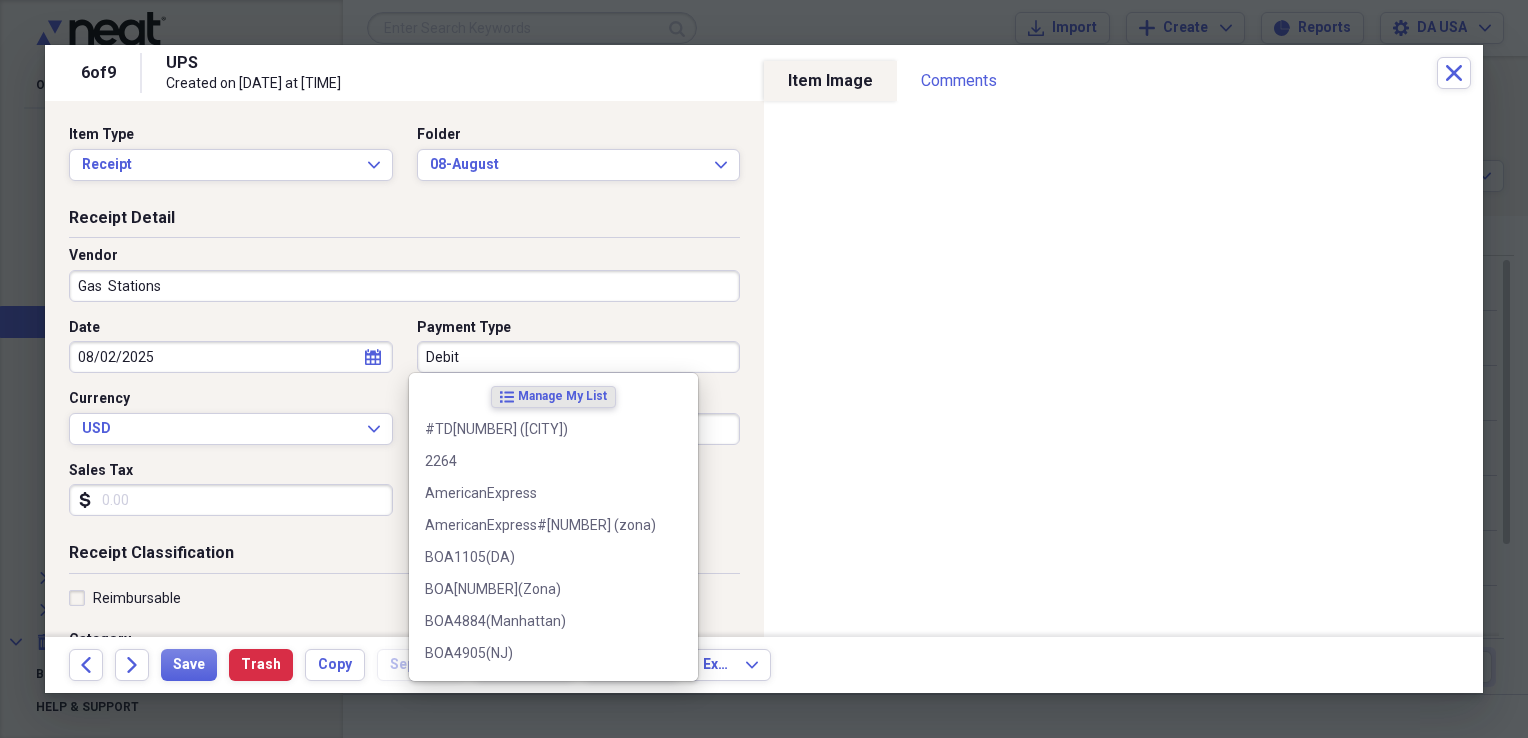 click on "Debit" at bounding box center (579, 357) 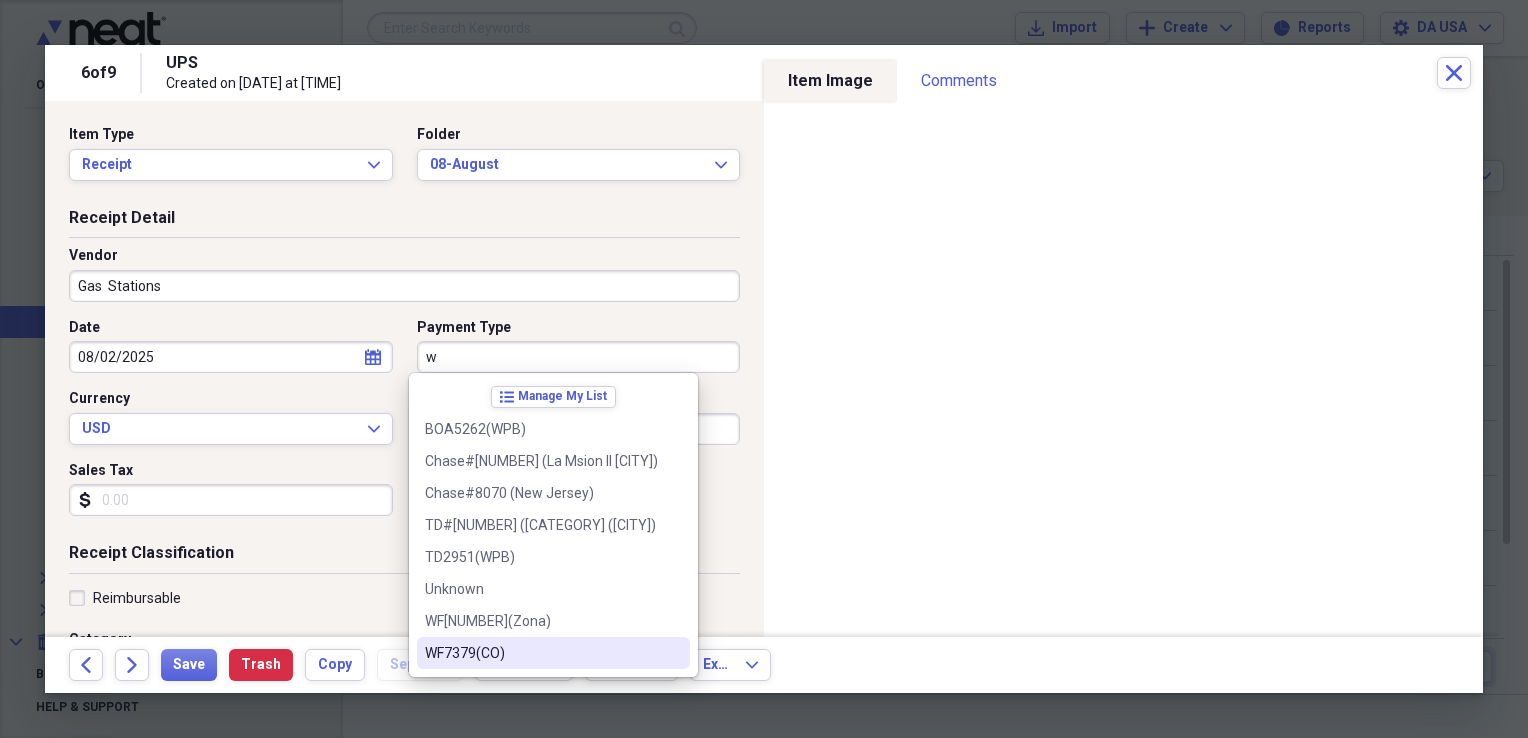 click on "WF7379(CO)" at bounding box center [553, 653] 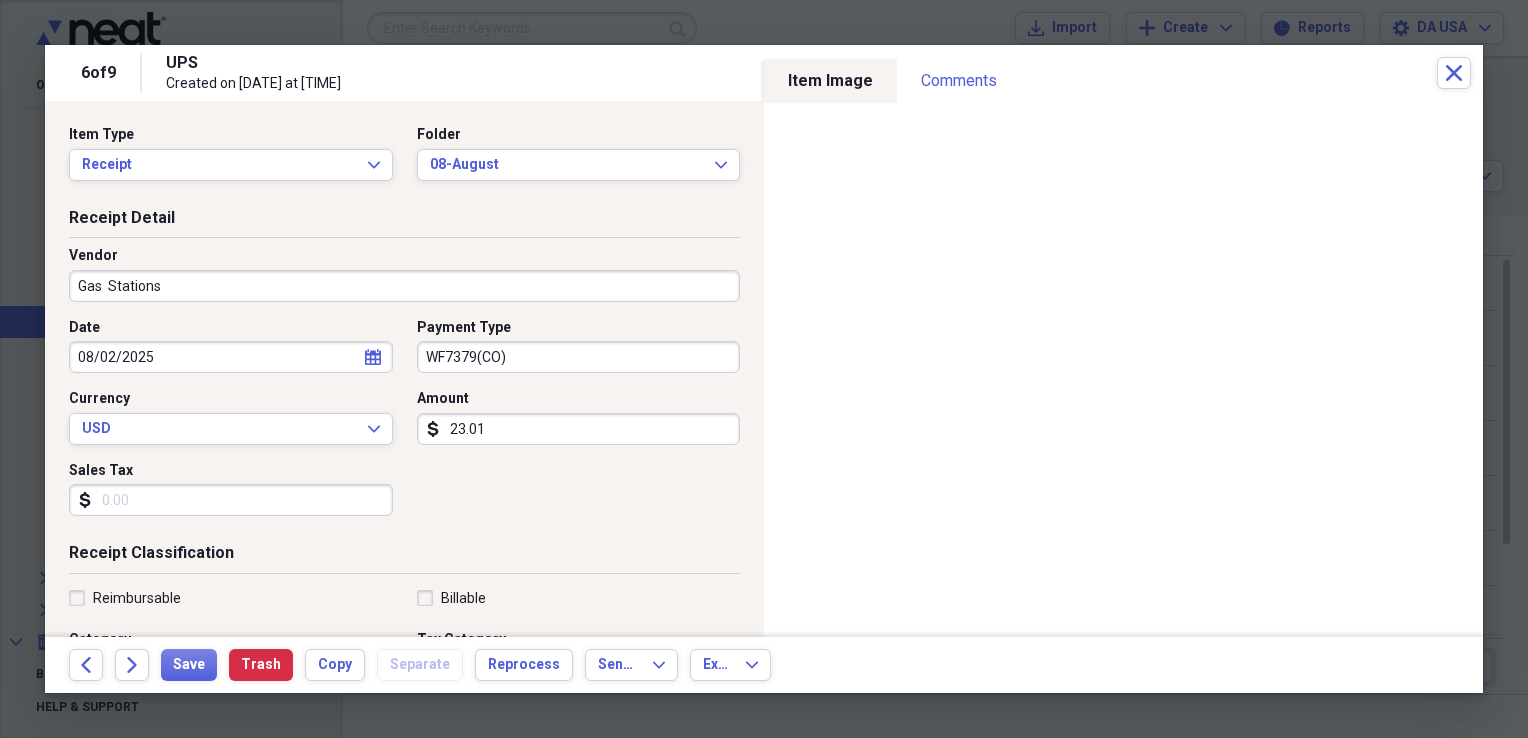 scroll, scrollTop: 483, scrollLeft: 0, axis: vertical 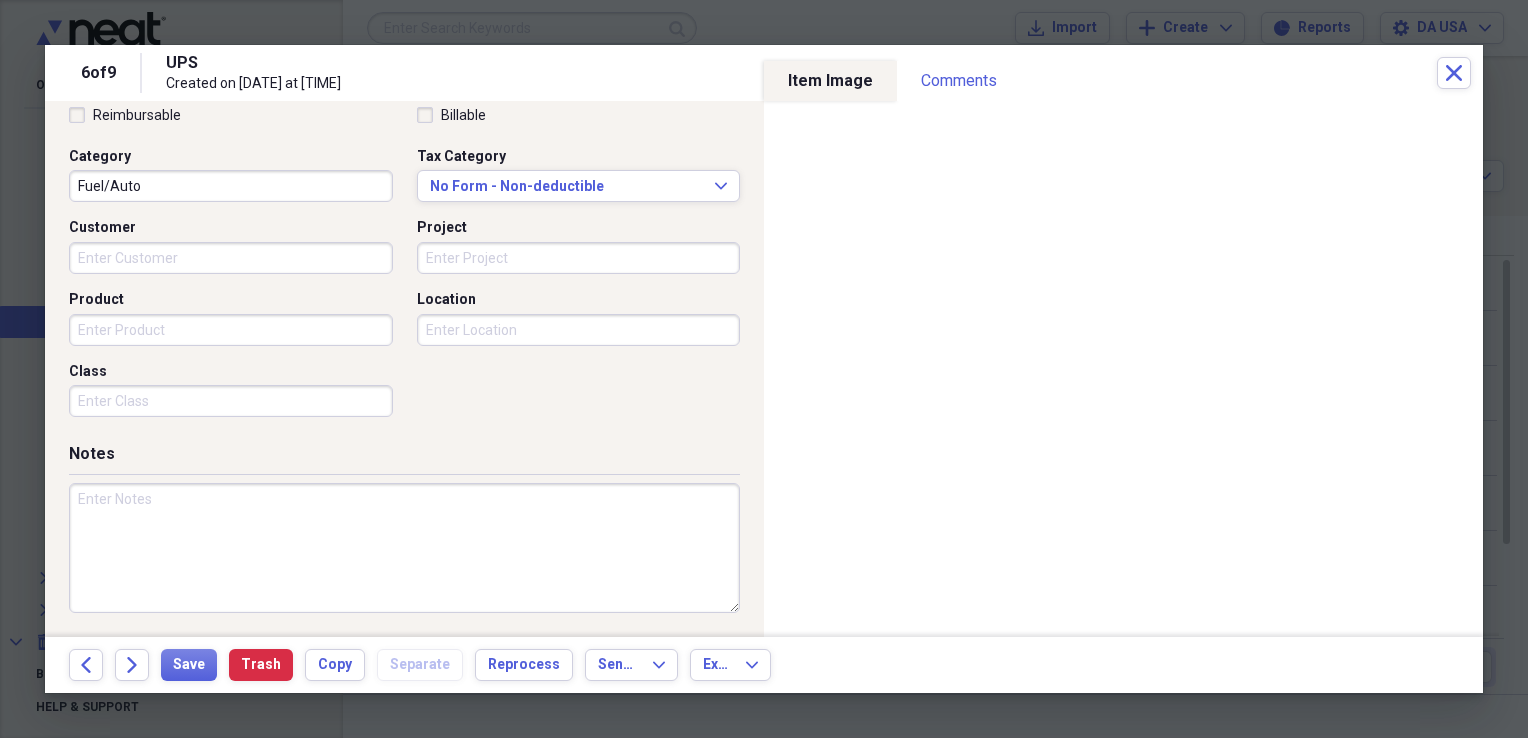 click on "Class" at bounding box center (231, 401) 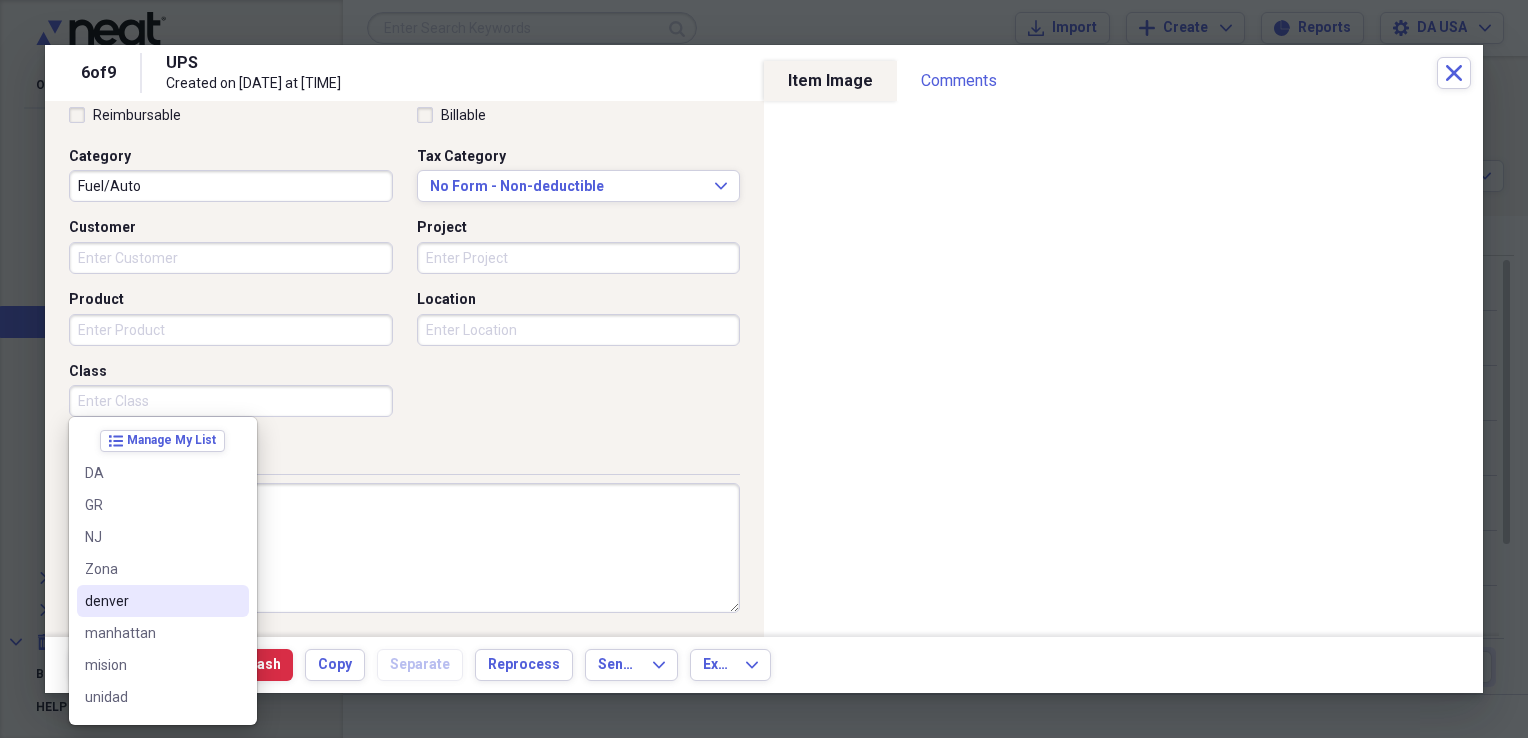 click on "denver" at bounding box center (151, 601) 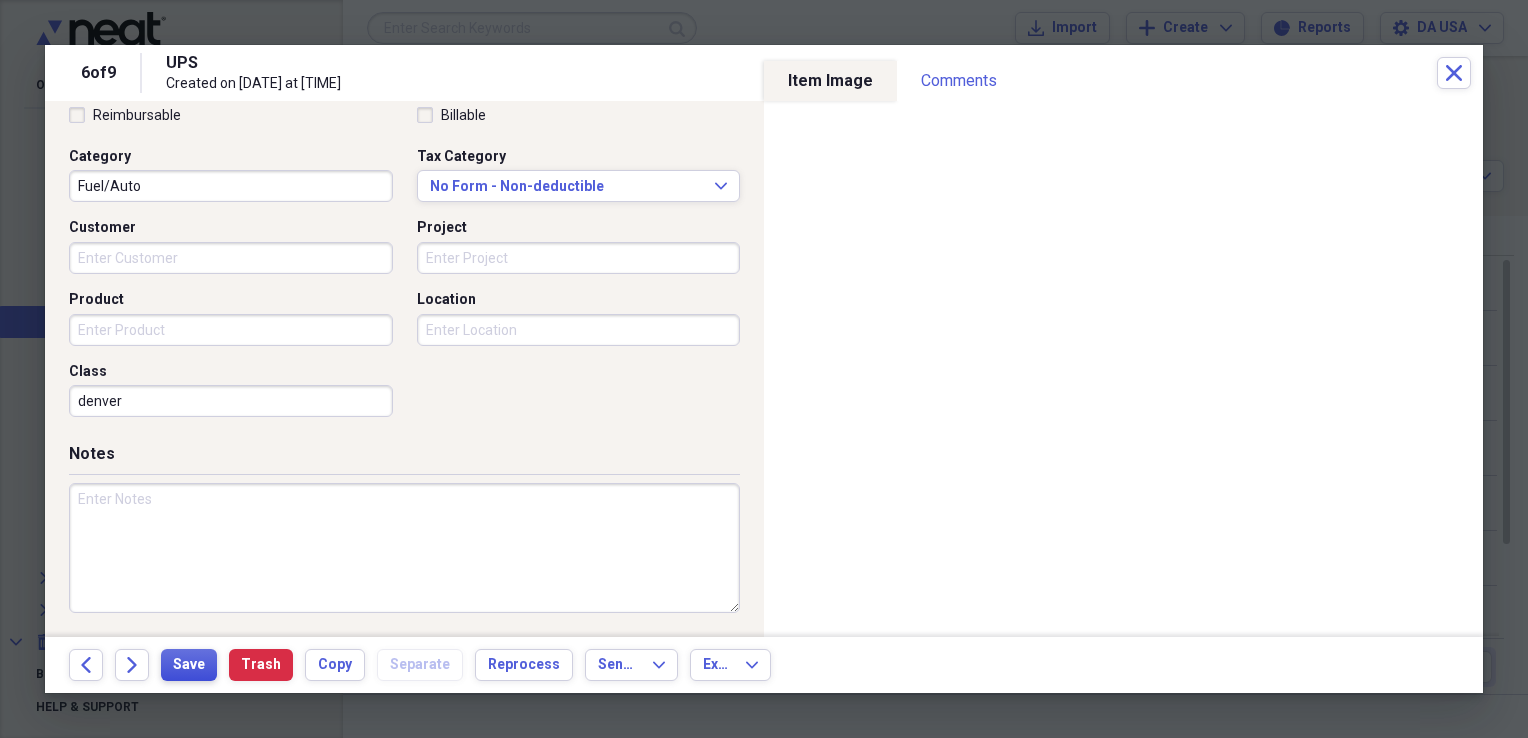 click on "Save" at bounding box center [189, 665] 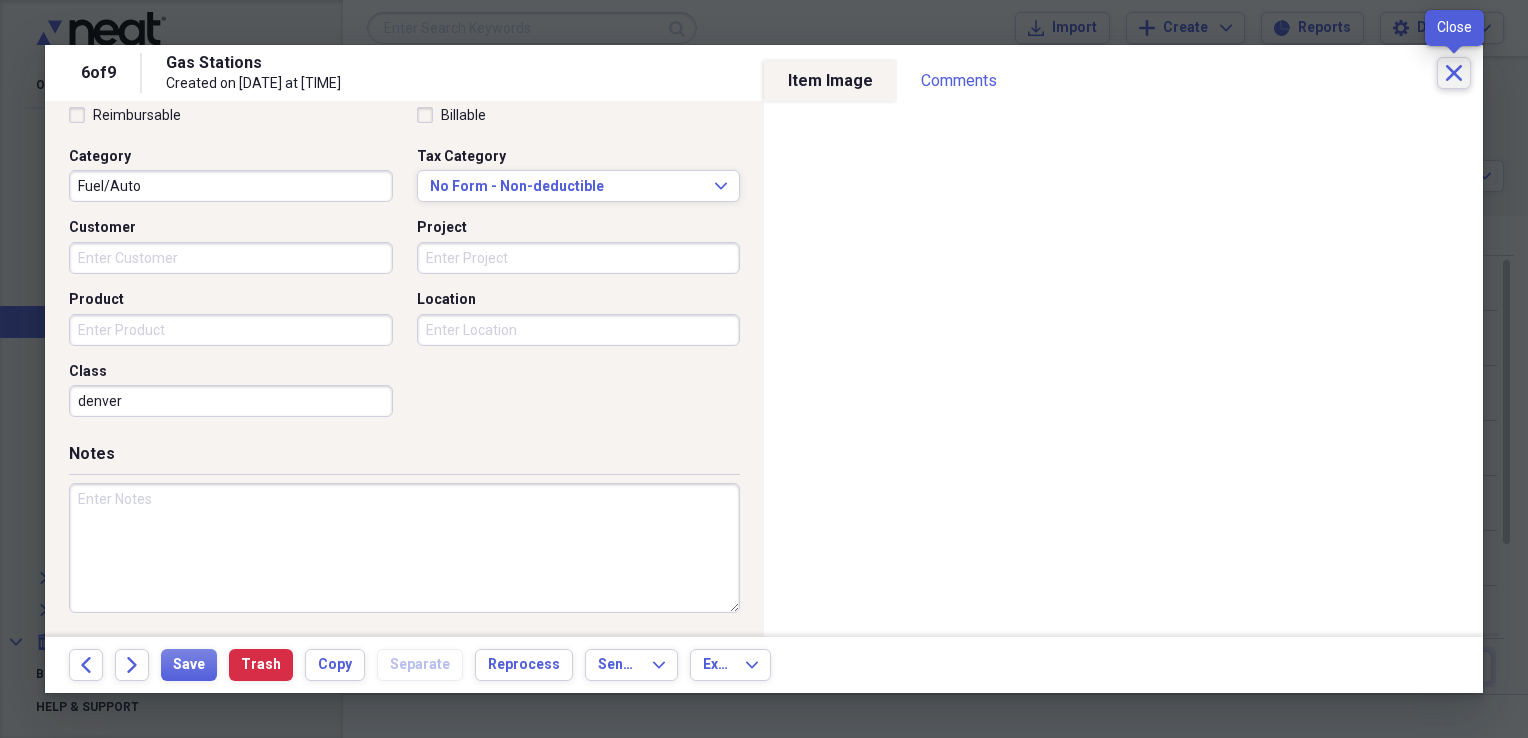 click 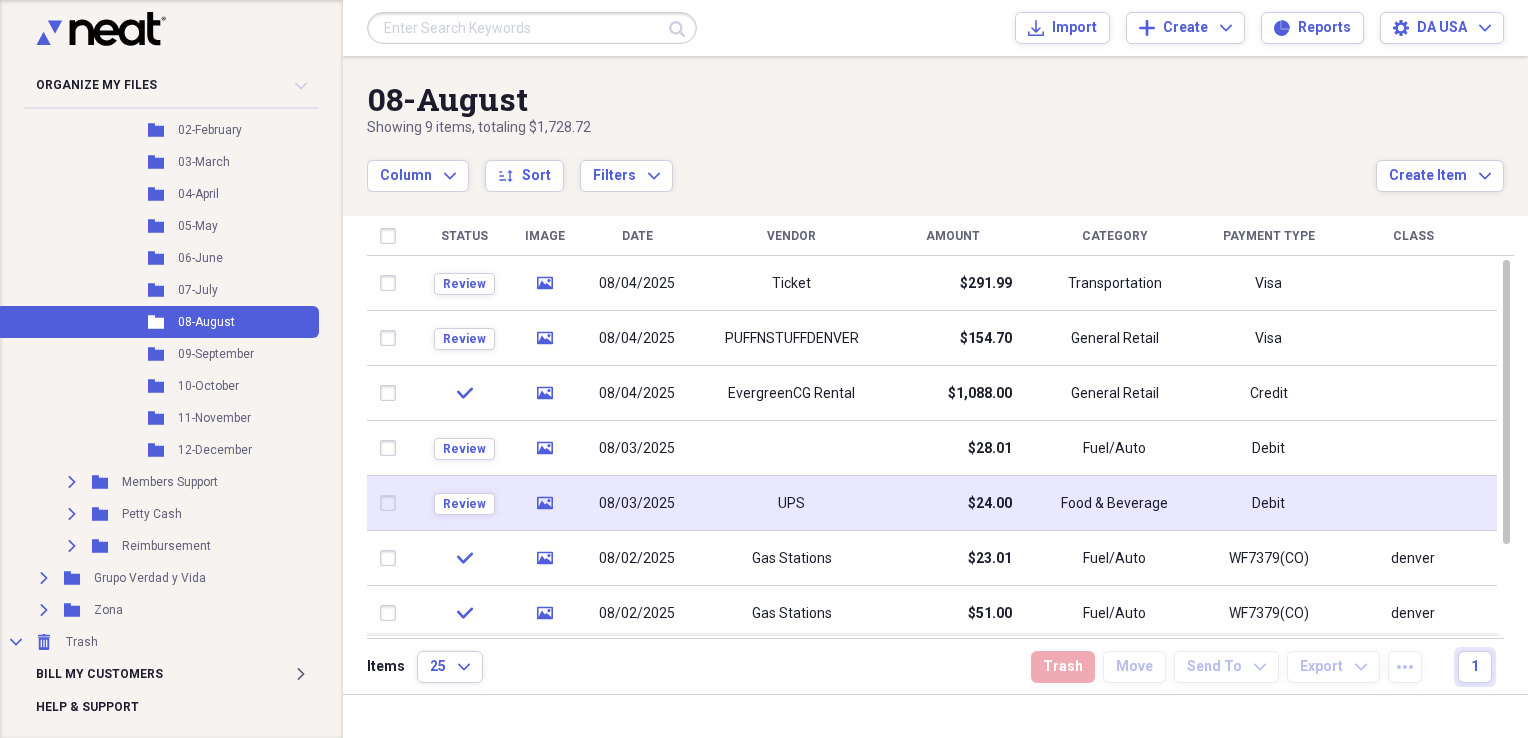 click on "UPS" at bounding box center [791, 503] 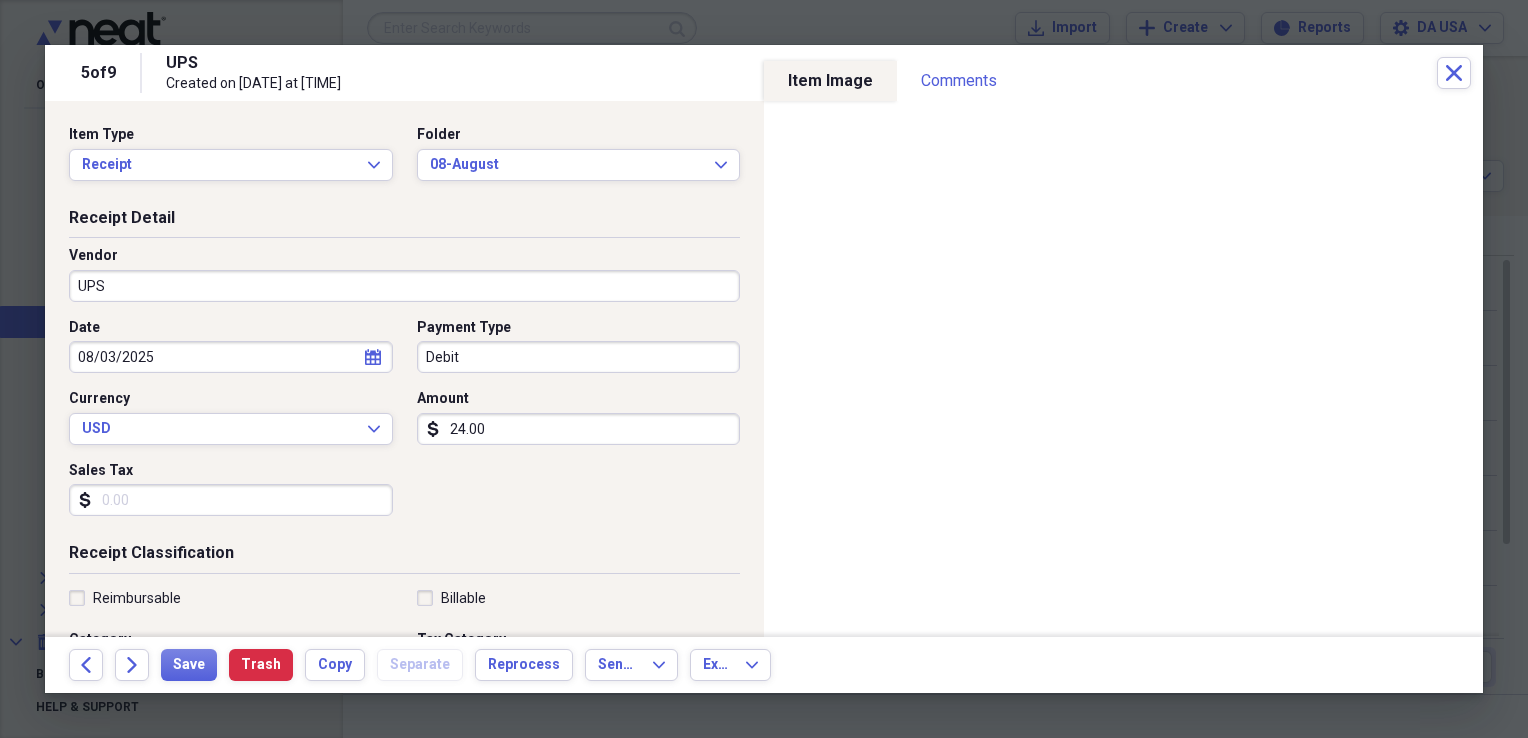 click on "UPS" at bounding box center (404, 286) 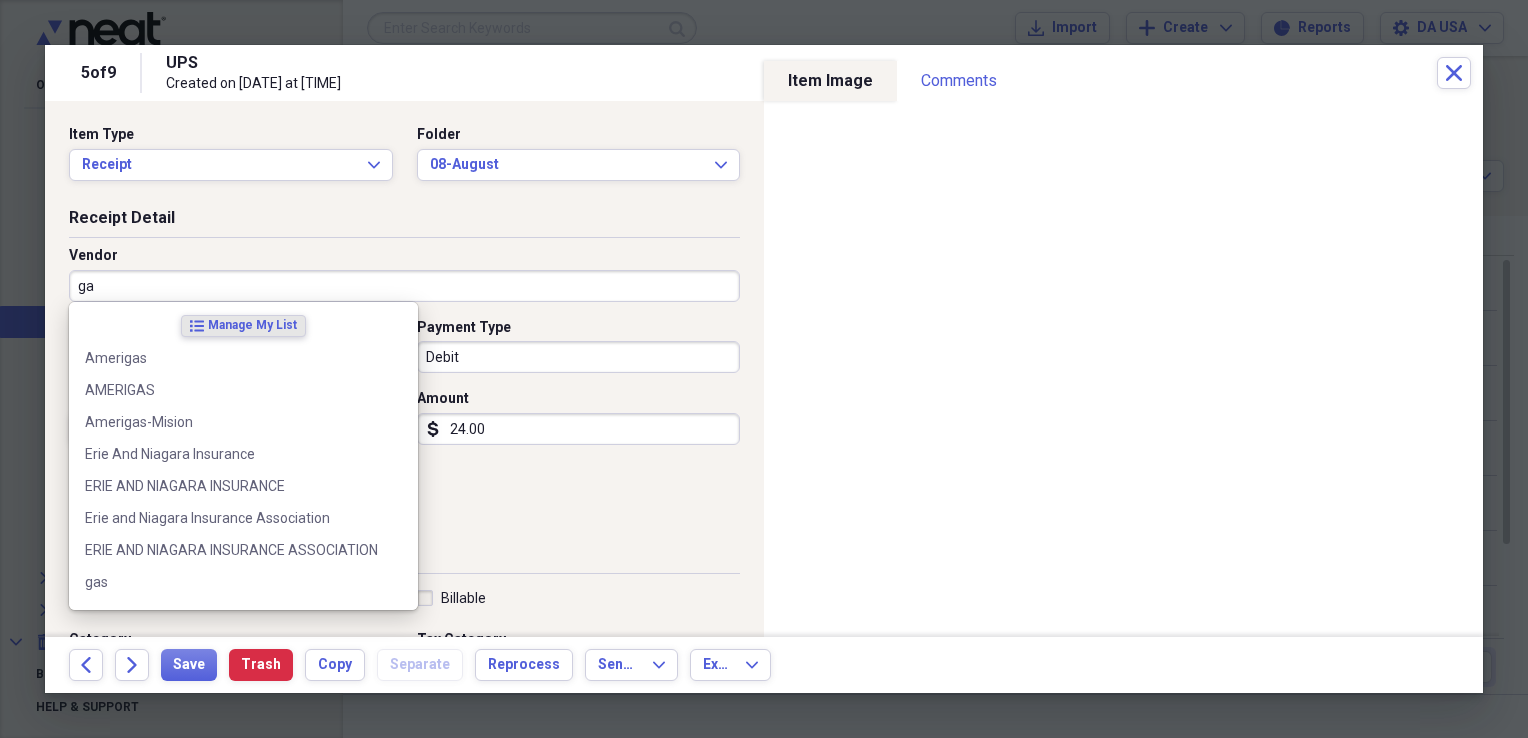 type on "gas" 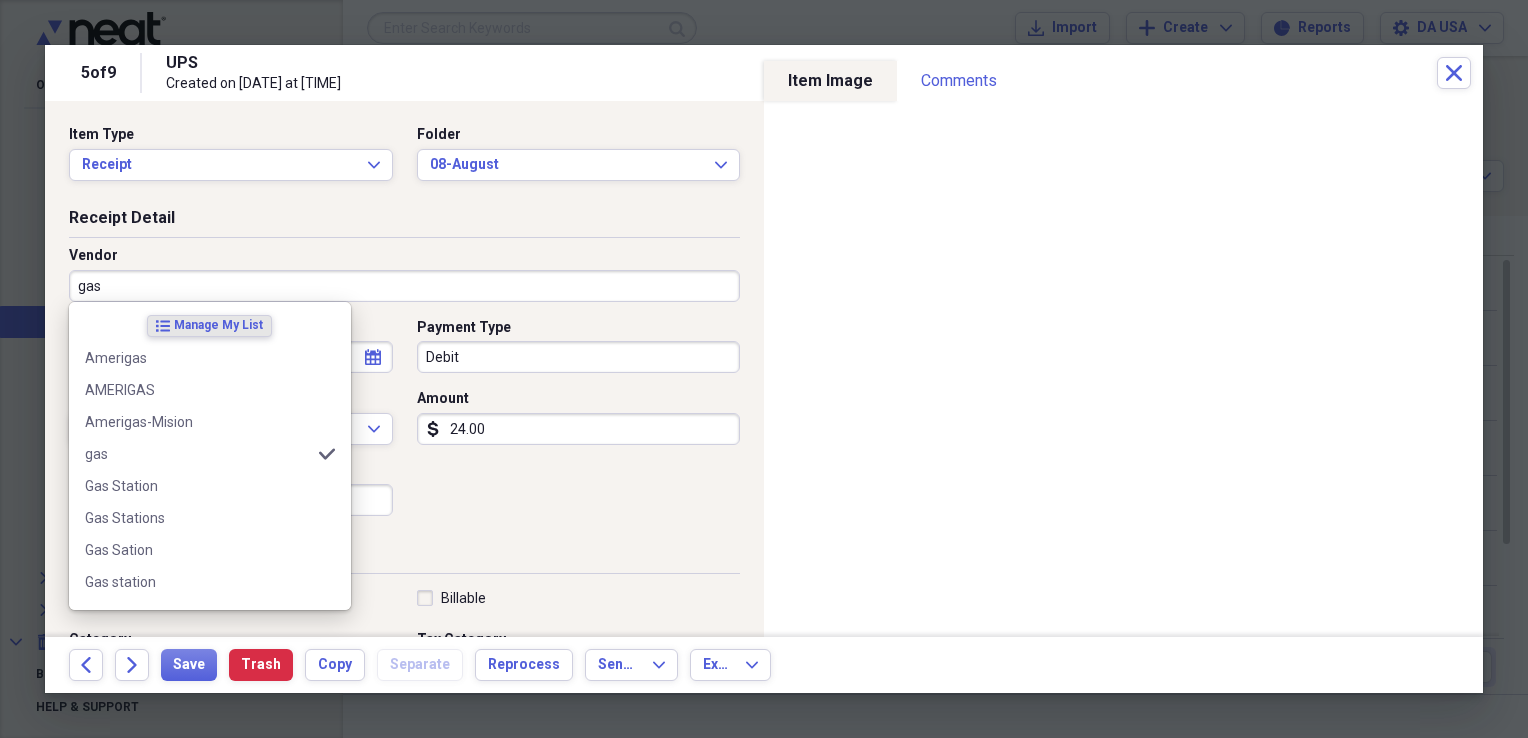 type on "Fuel/Auto" 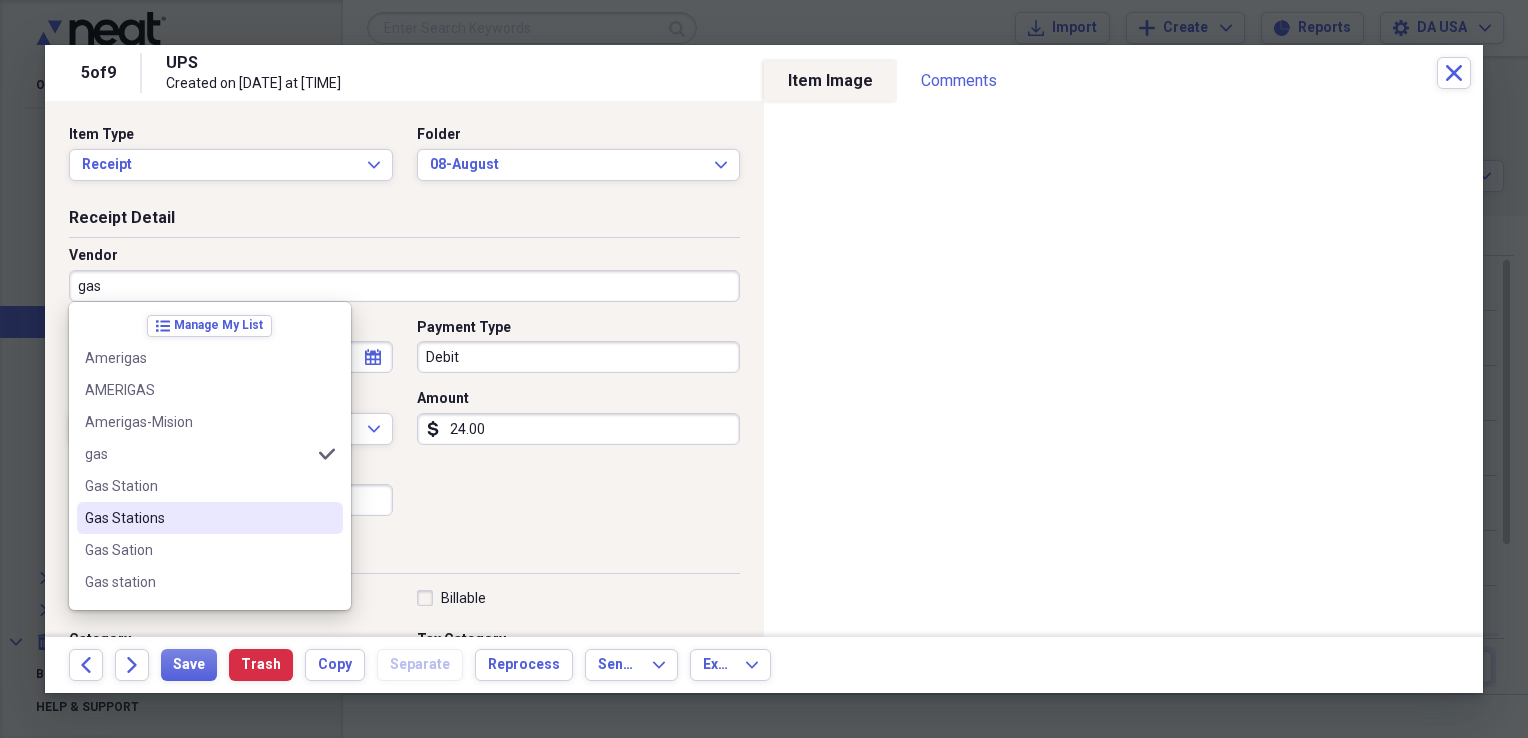 click on "Gas  Stations" at bounding box center [198, 518] 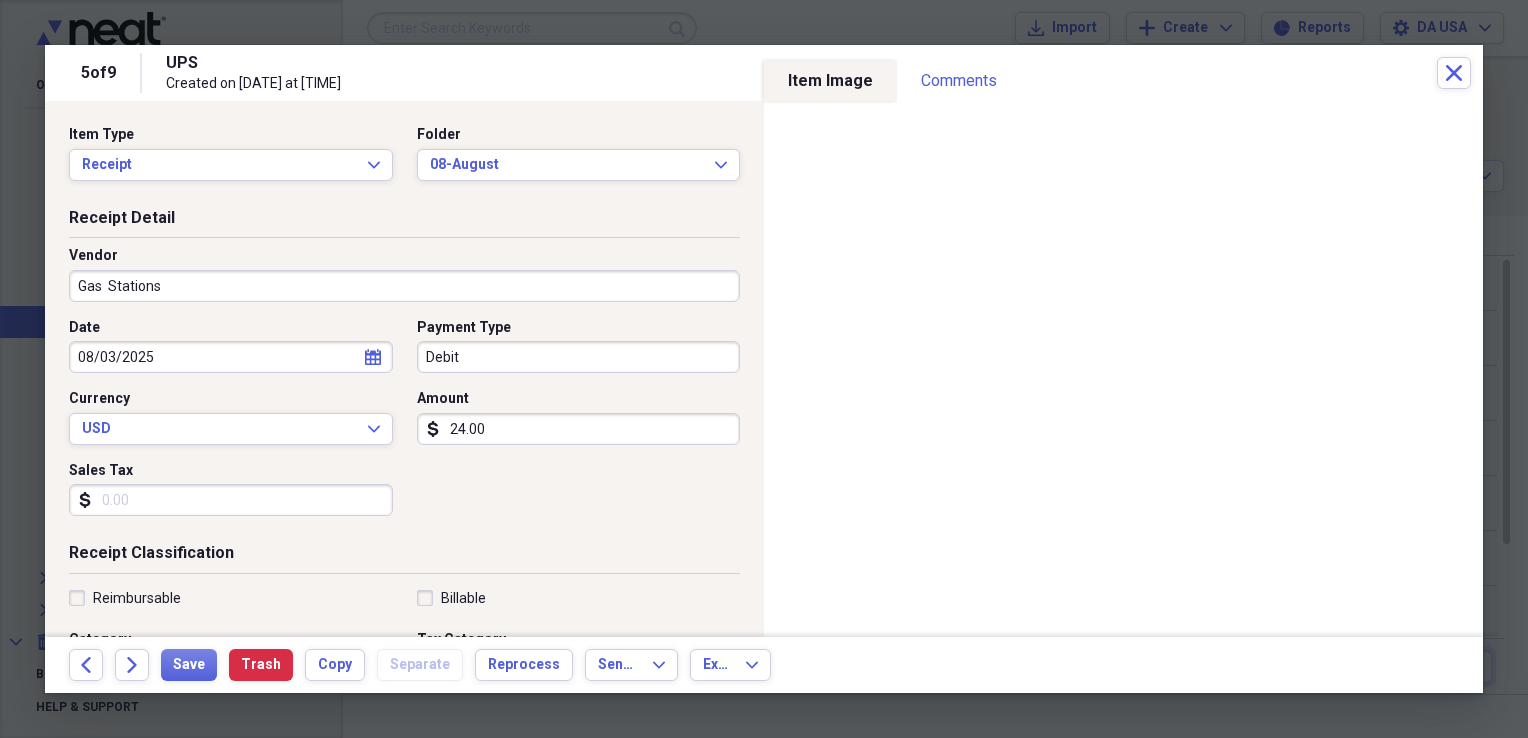 click on "Debit" at bounding box center (579, 357) 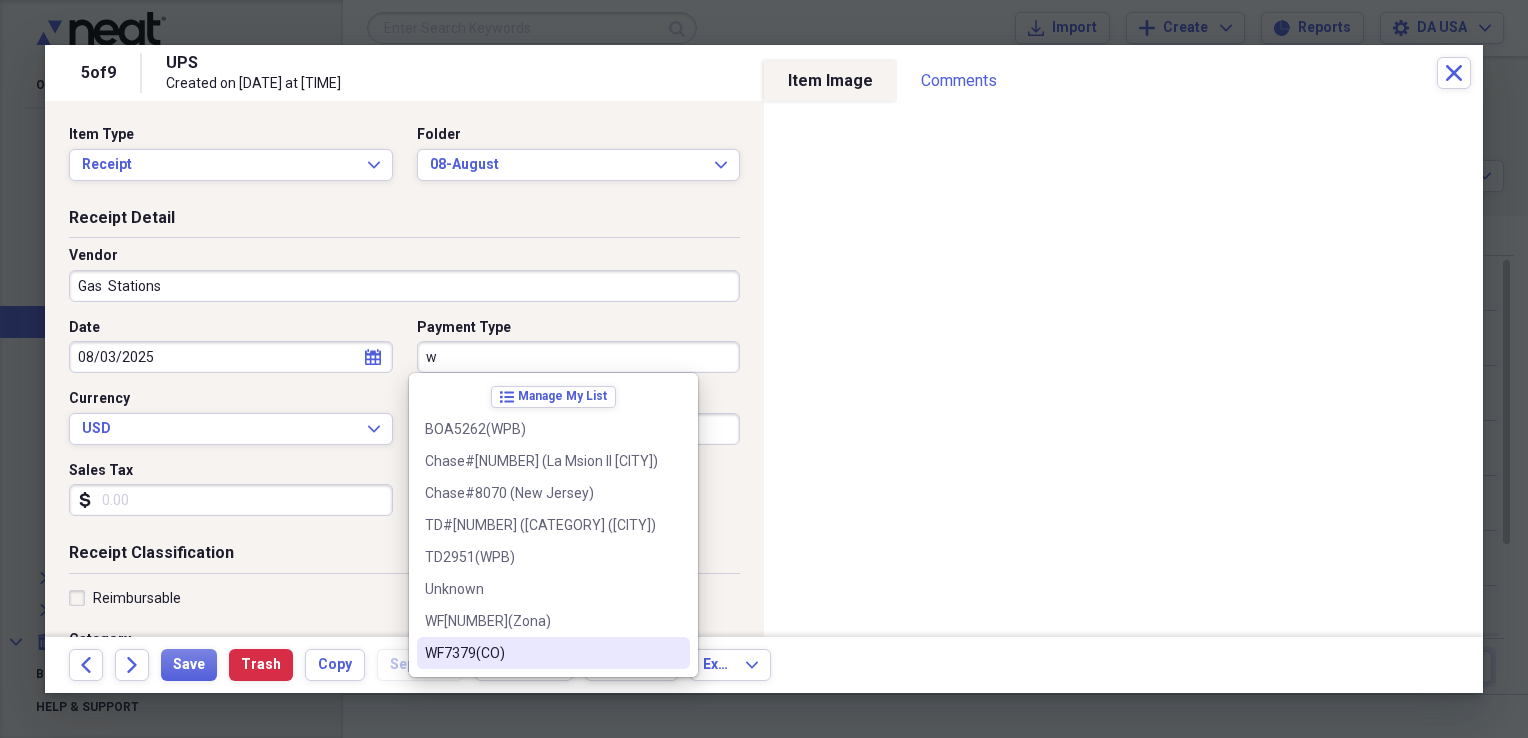 click on "WF7379(CO)" at bounding box center (541, 653) 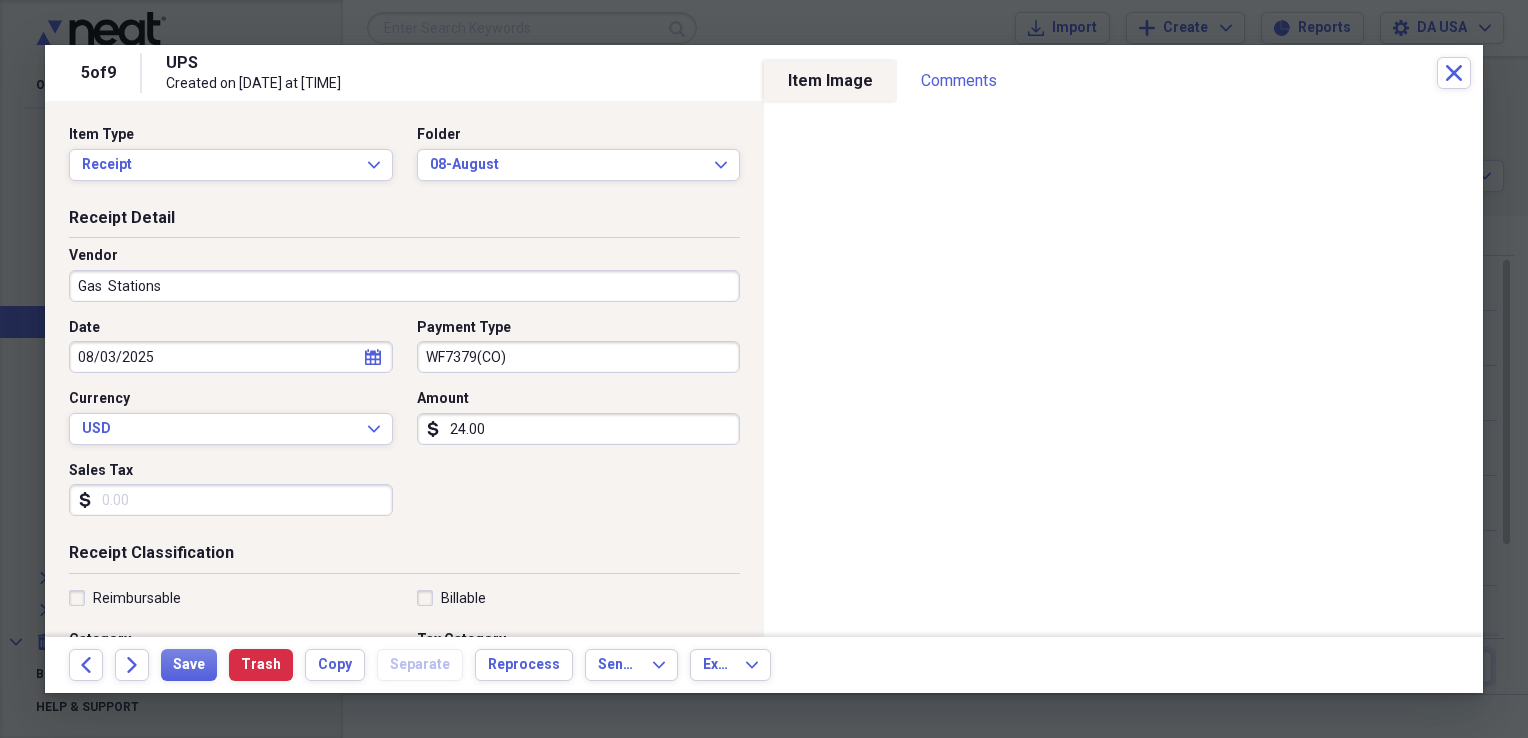 scroll, scrollTop: 483, scrollLeft: 0, axis: vertical 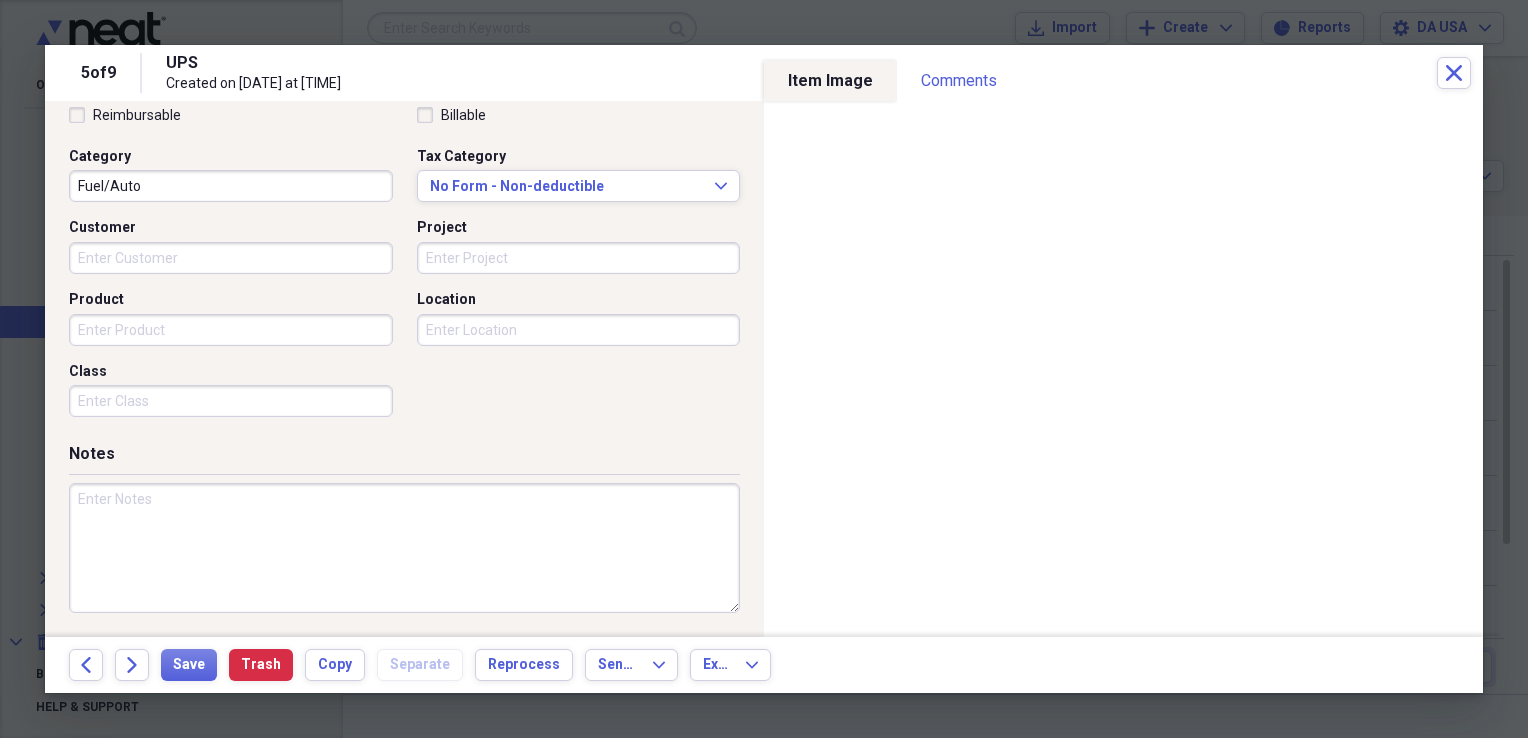 click on "Class" at bounding box center (231, 401) 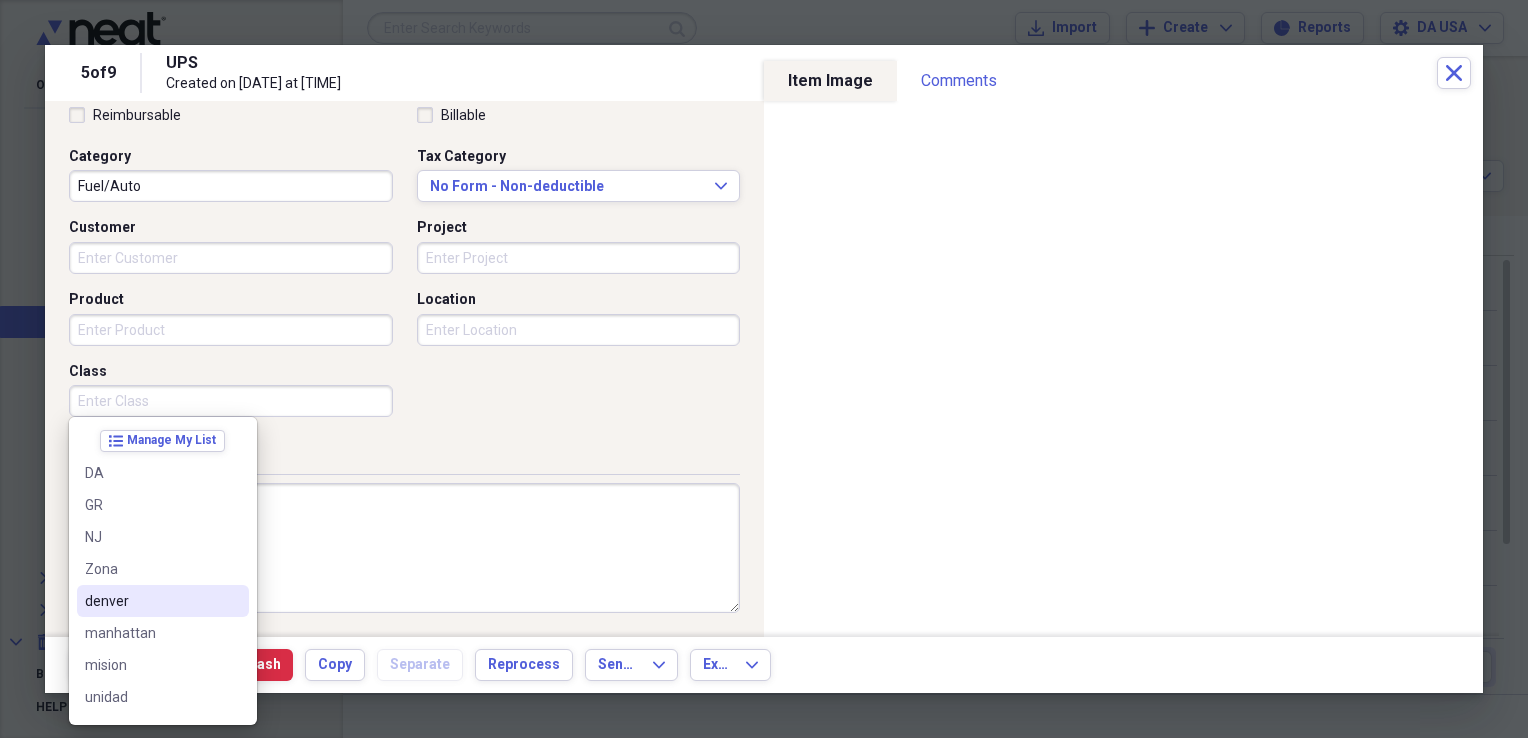 click on "denver" at bounding box center [151, 601] 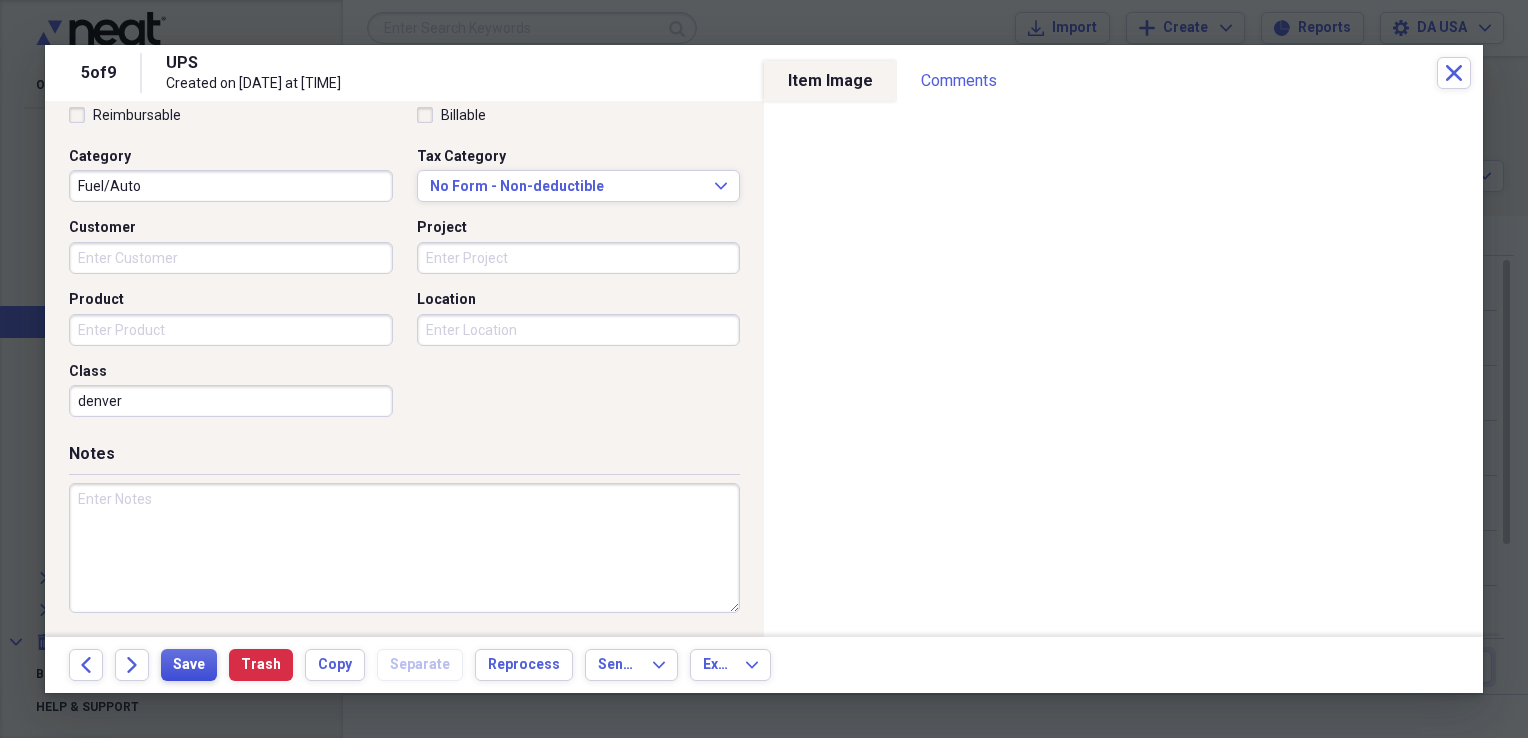 click on "Save" at bounding box center (189, 665) 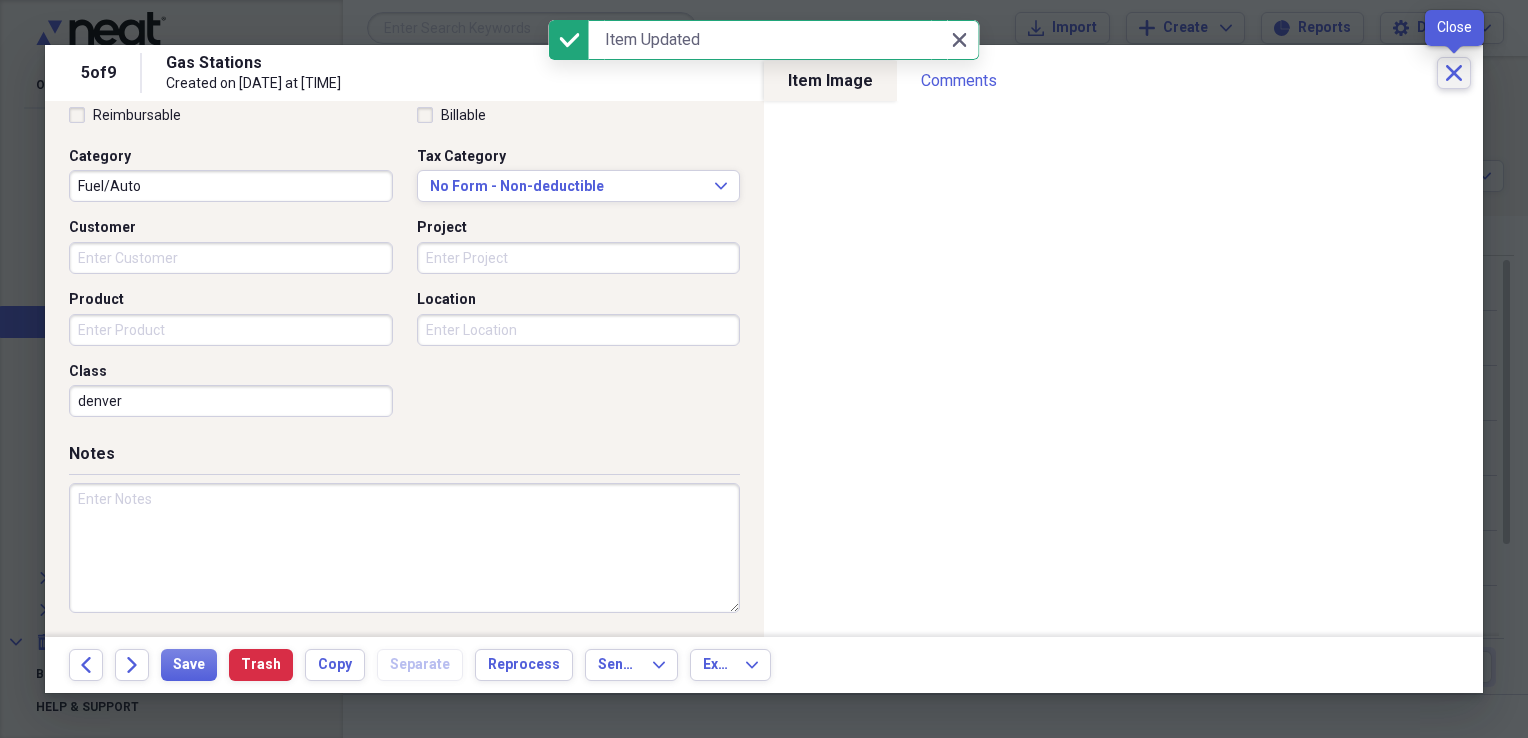 click on "Close" 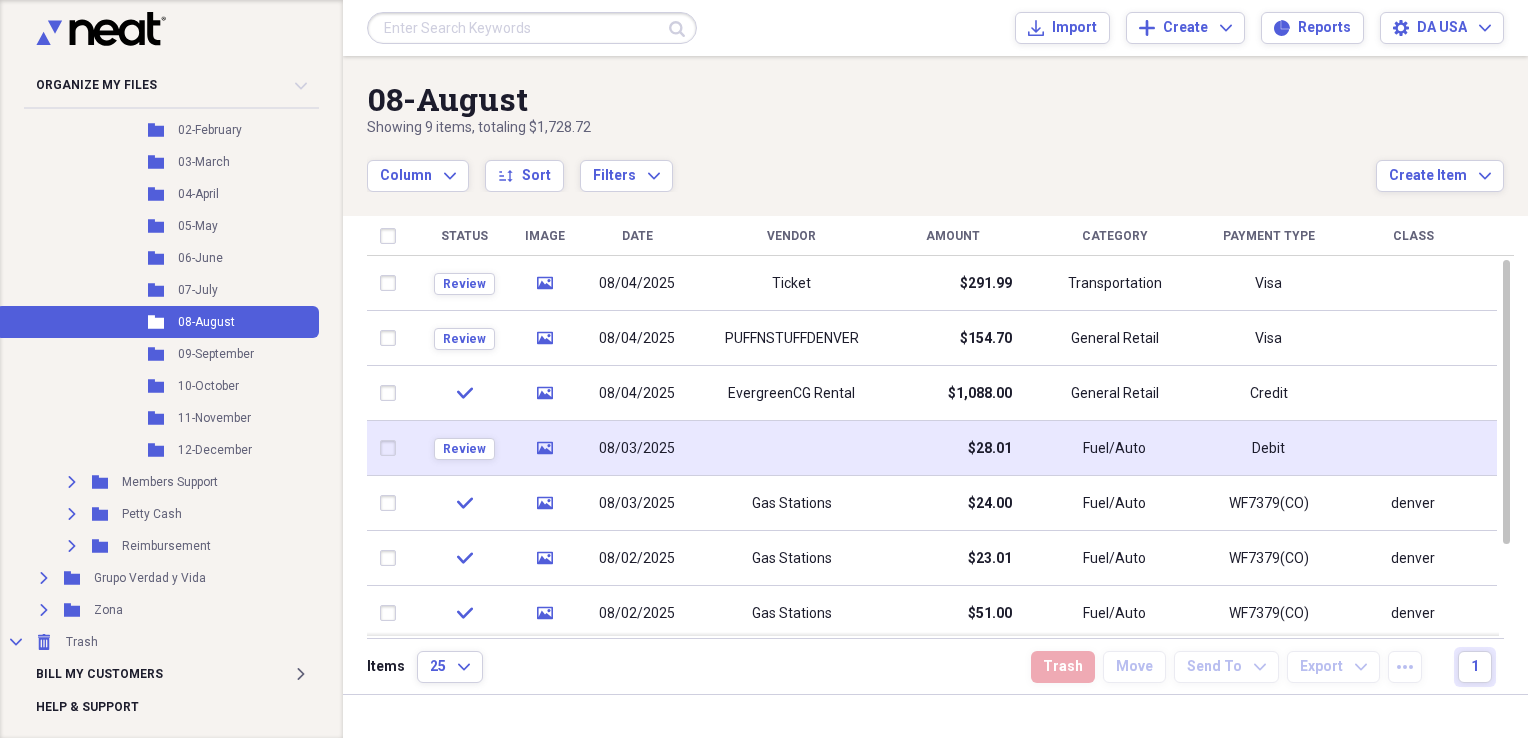 click at bounding box center (791, 448) 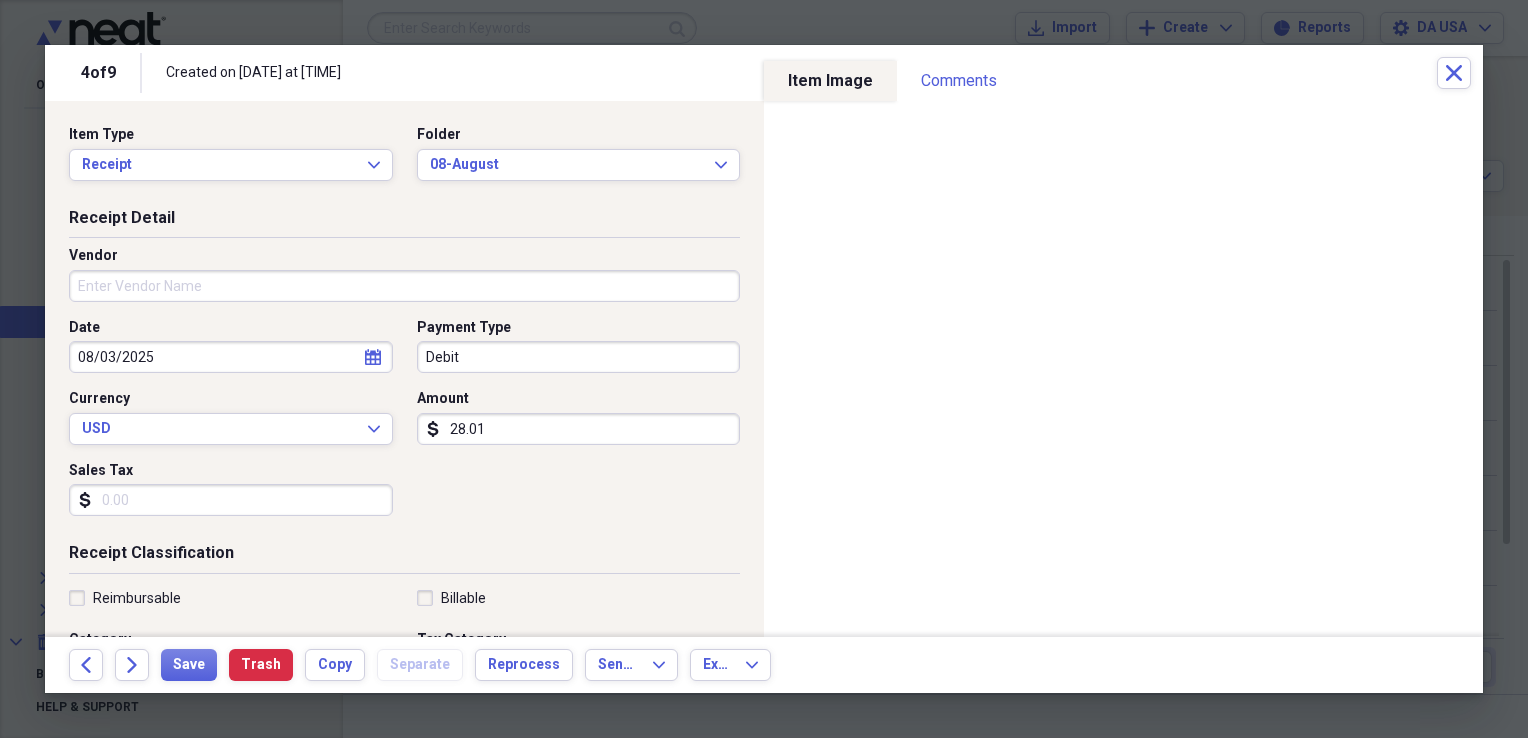 click on "Vendor" at bounding box center [404, 286] 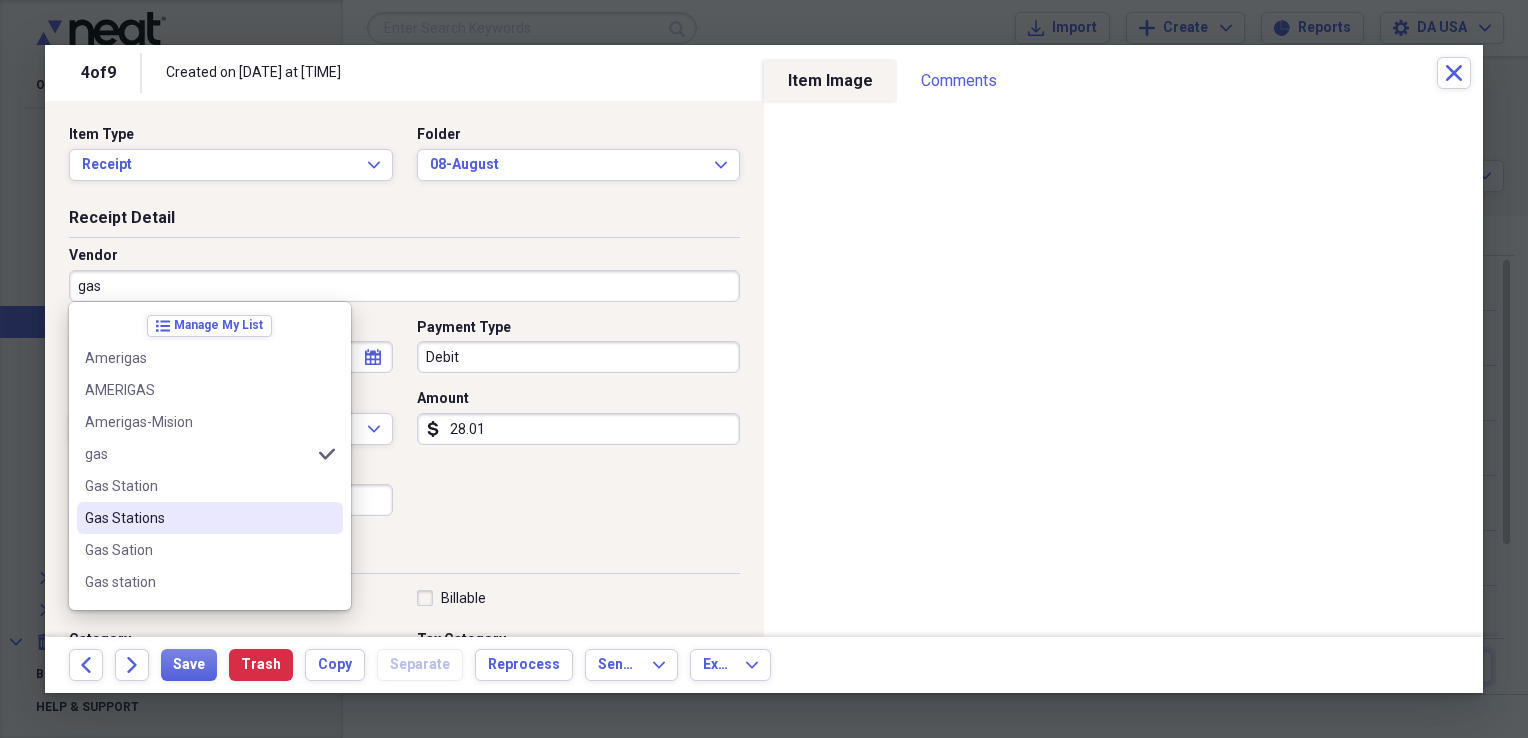 click on "Gas  Stations" at bounding box center (198, 518) 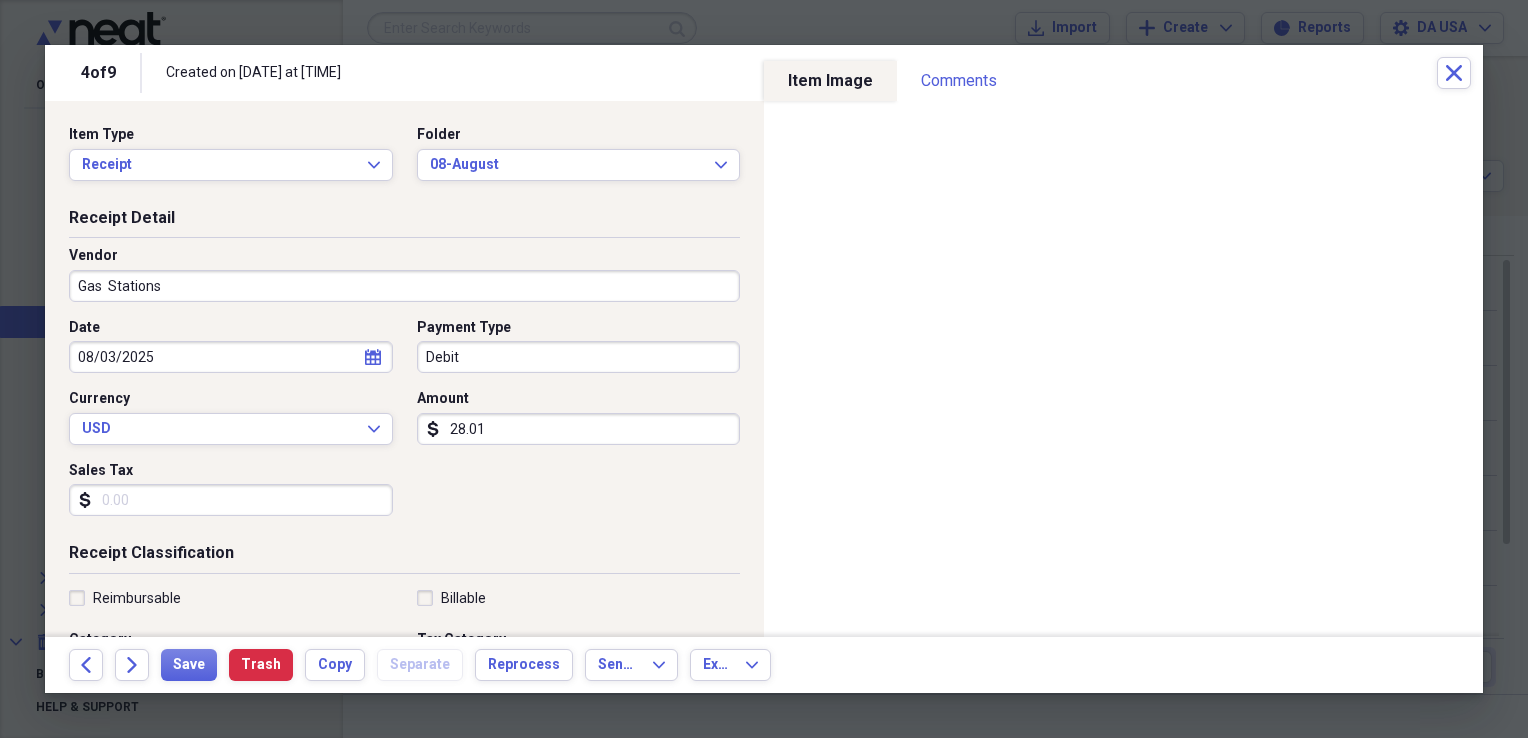 click on "Debit" at bounding box center [579, 357] 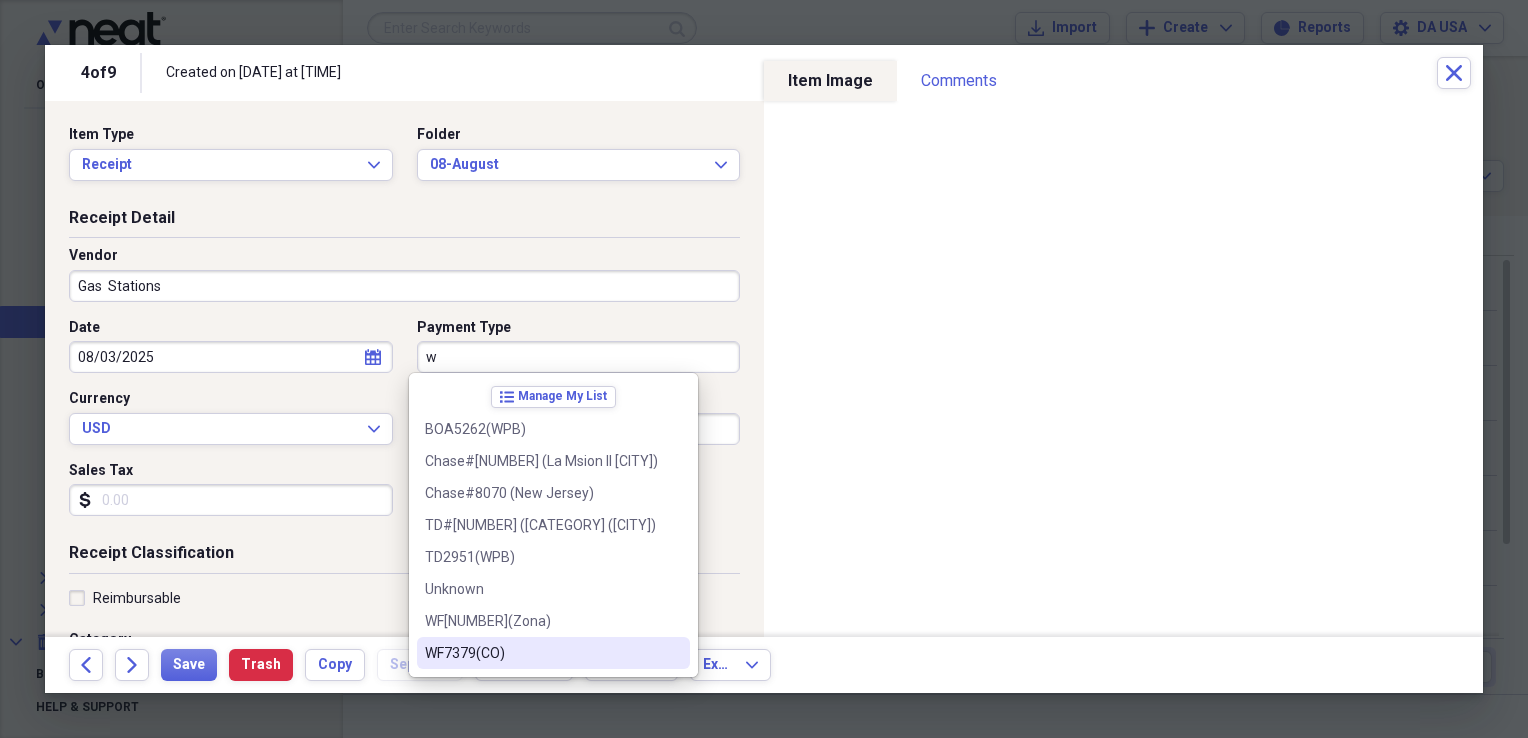 click on "WF7379(CO)" at bounding box center [541, 653] 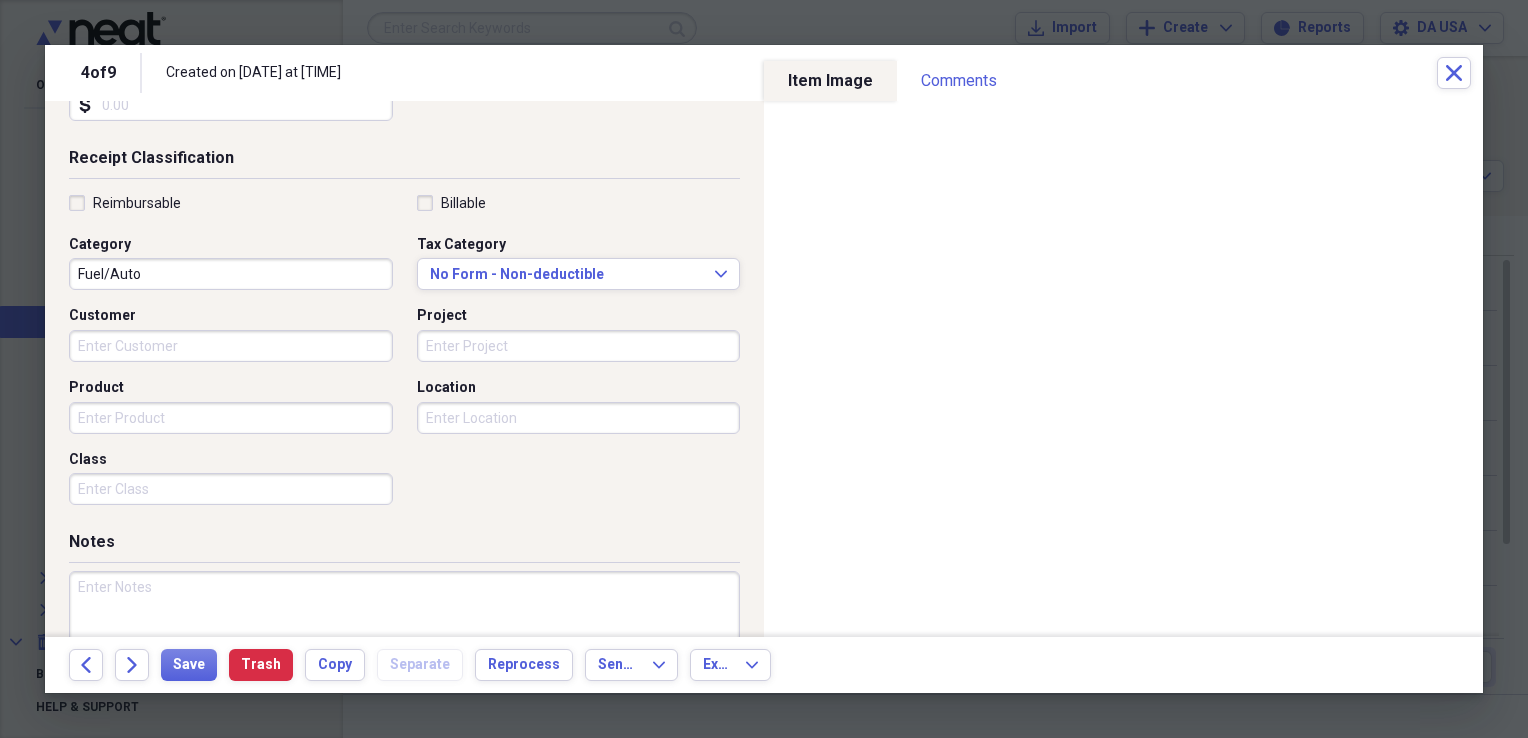 scroll, scrollTop: 483, scrollLeft: 0, axis: vertical 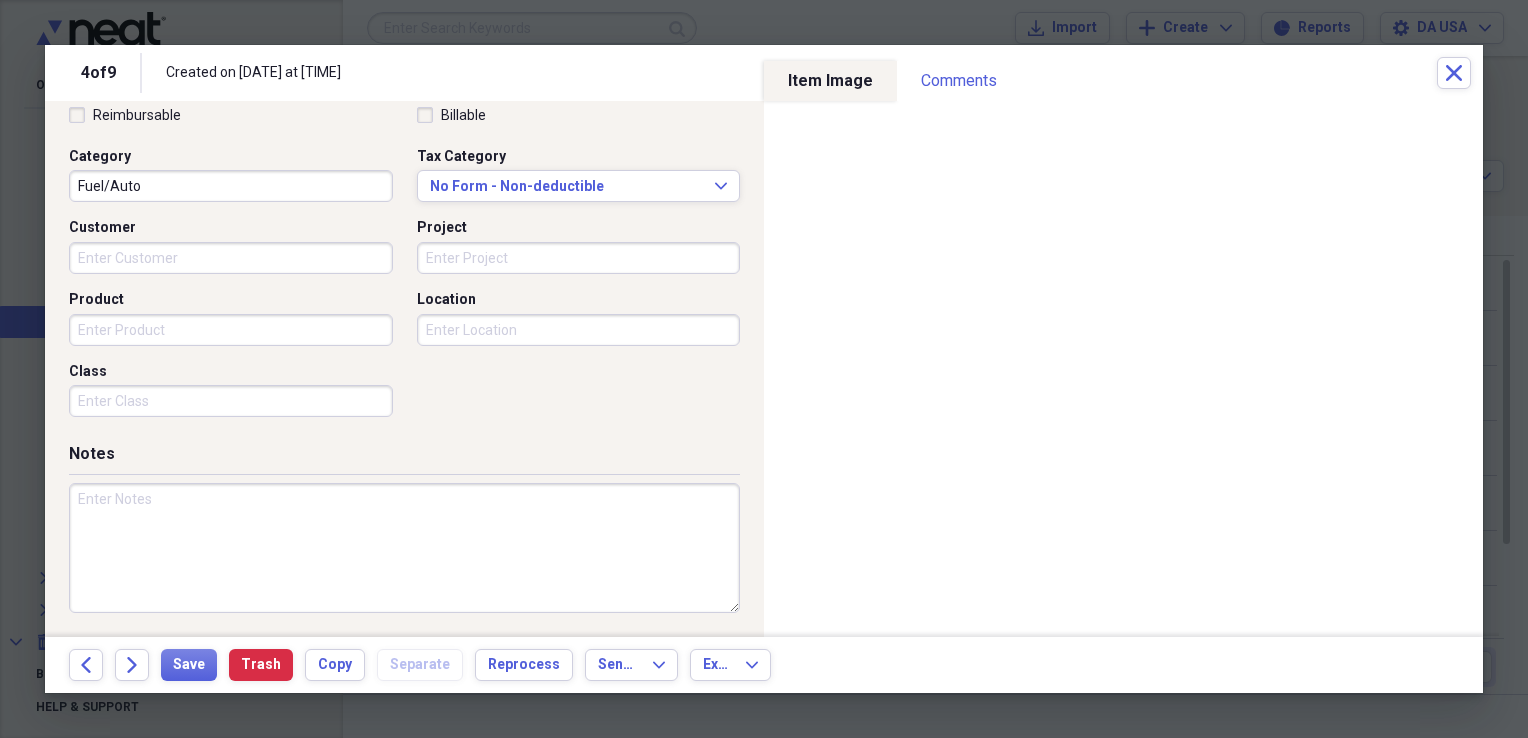 click on "Class" at bounding box center [231, 401] 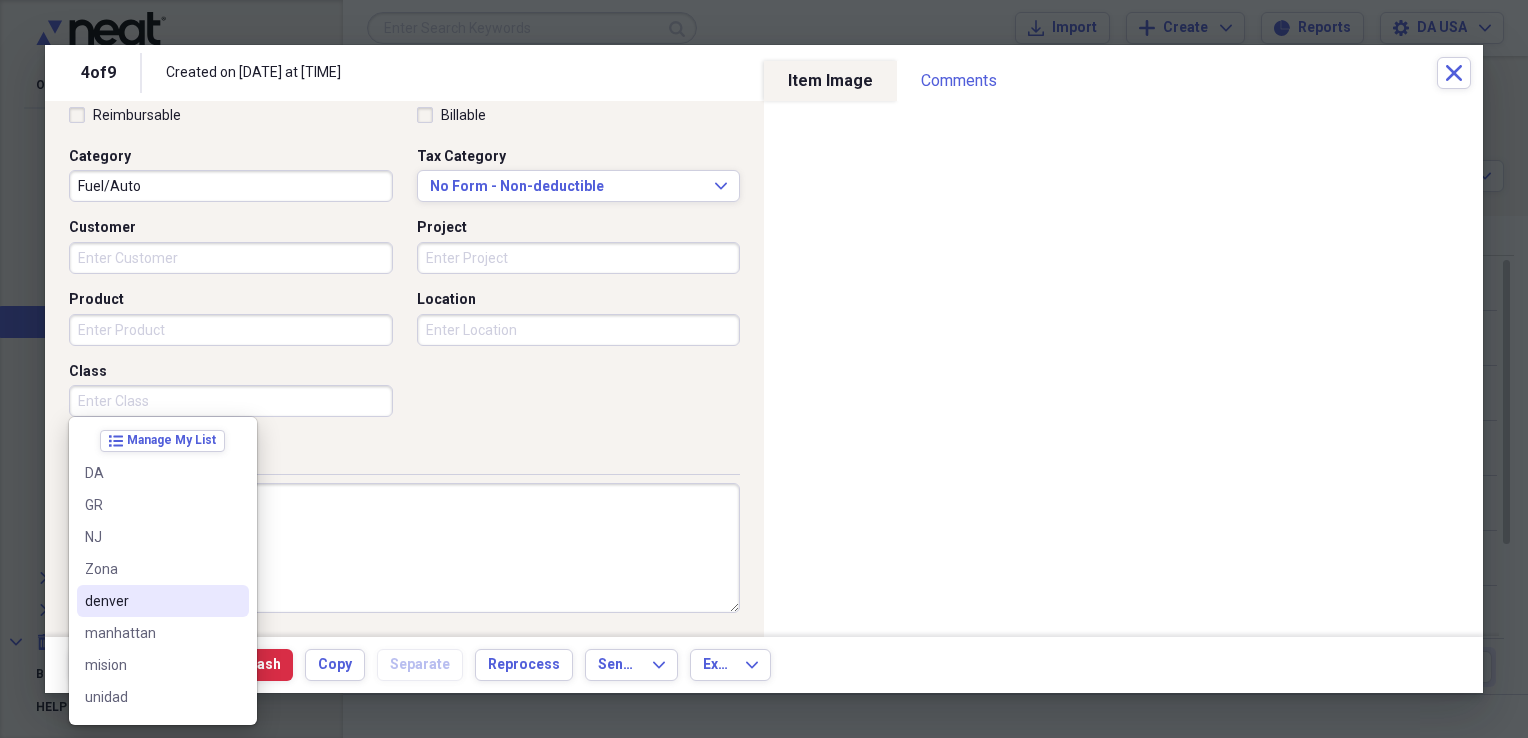 click on "denver" at bounding box center [151, 601] 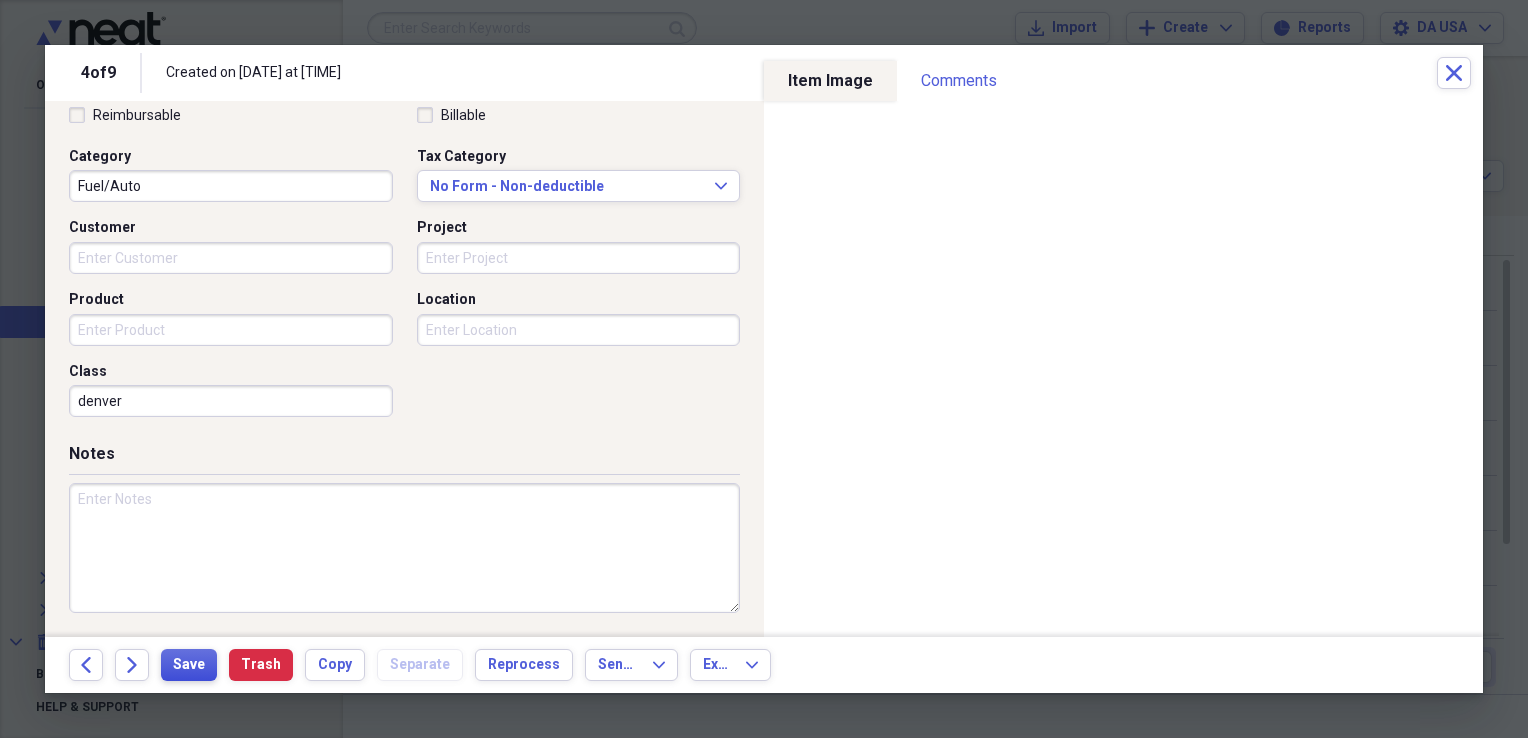 click on "Save" at bounding box center [189, 665] 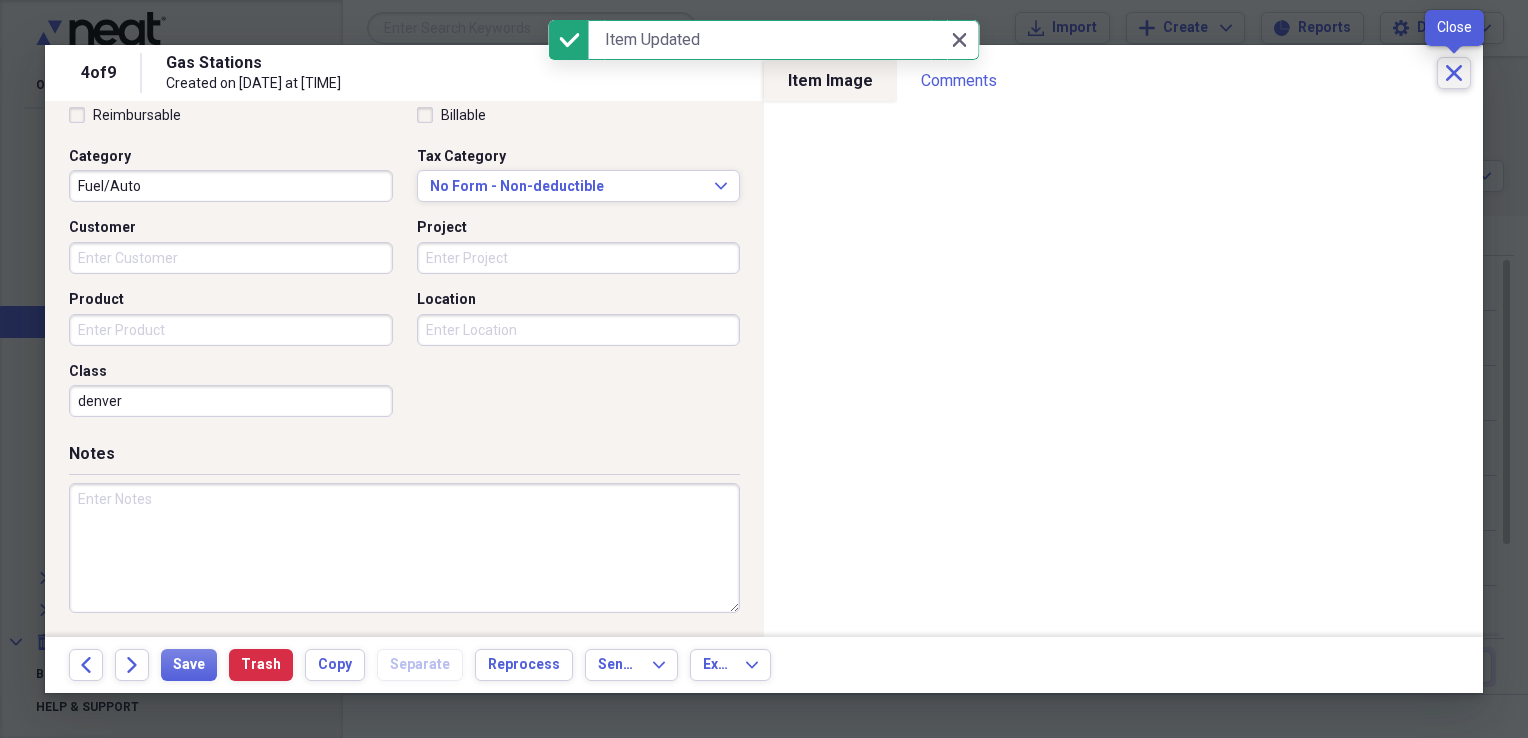 click on "Close" at bounding box center (1454, 73) 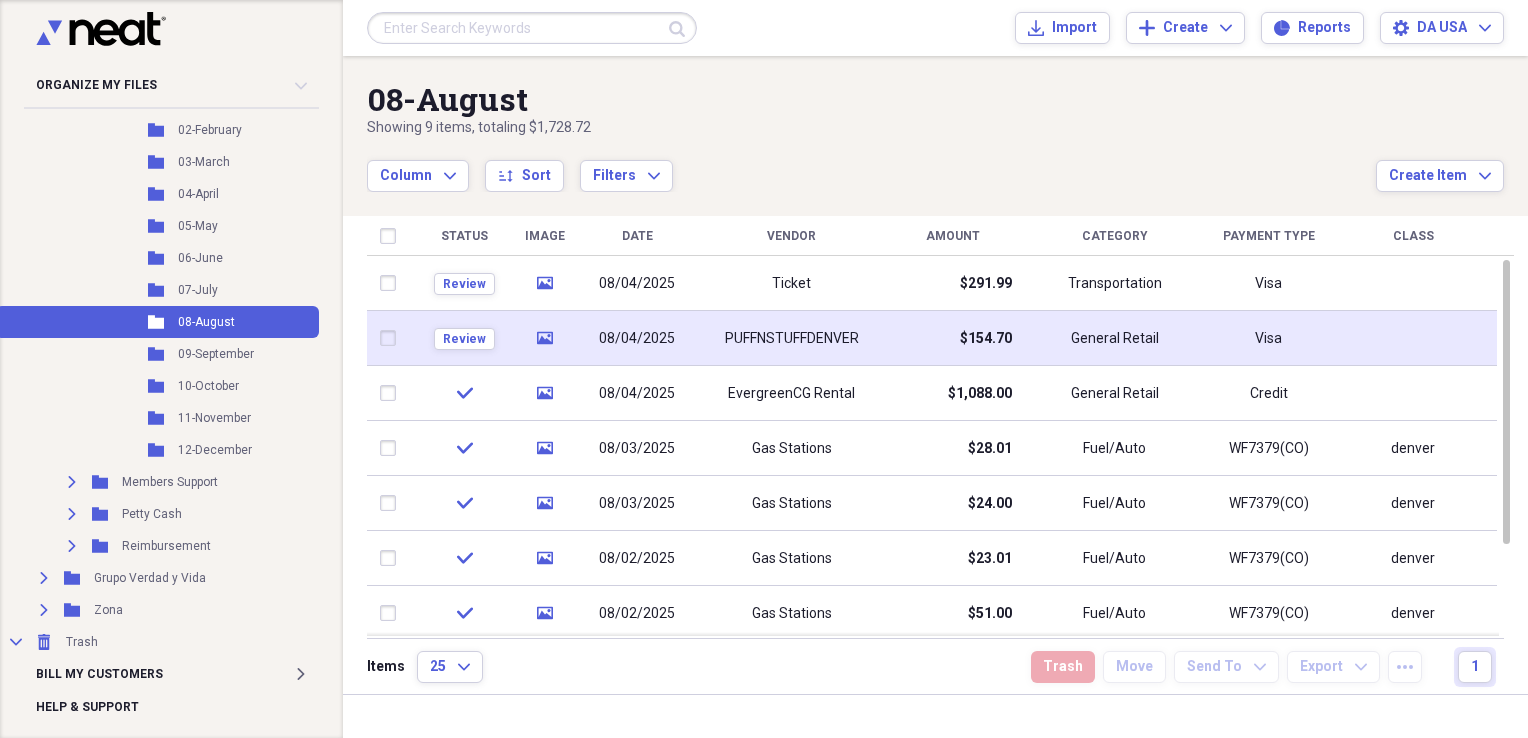 click on "PUFFNSTUFFDENVER" at bounding box center [792, 339] 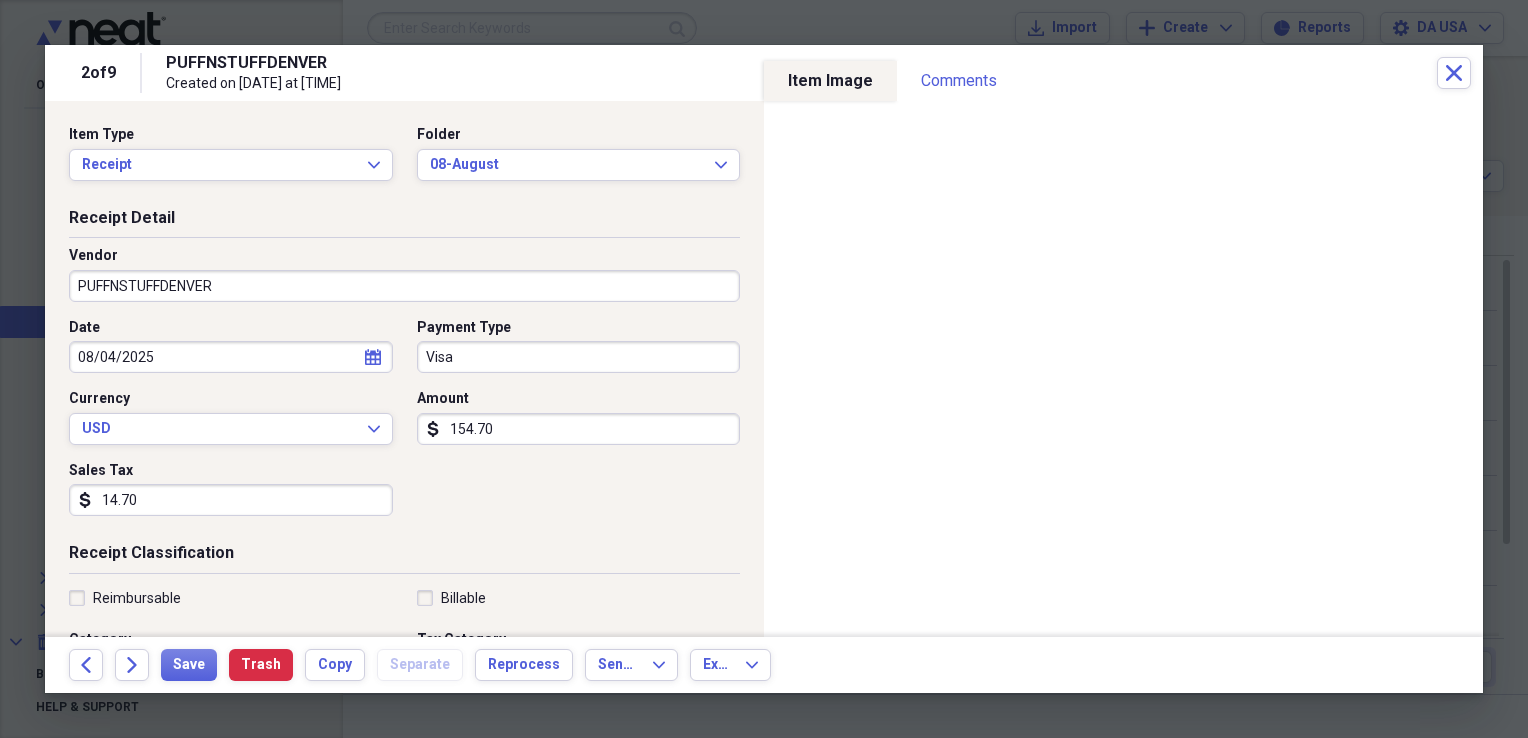 click on "PUFFNSTUFFDENVER" at bounding box center [404, 286] 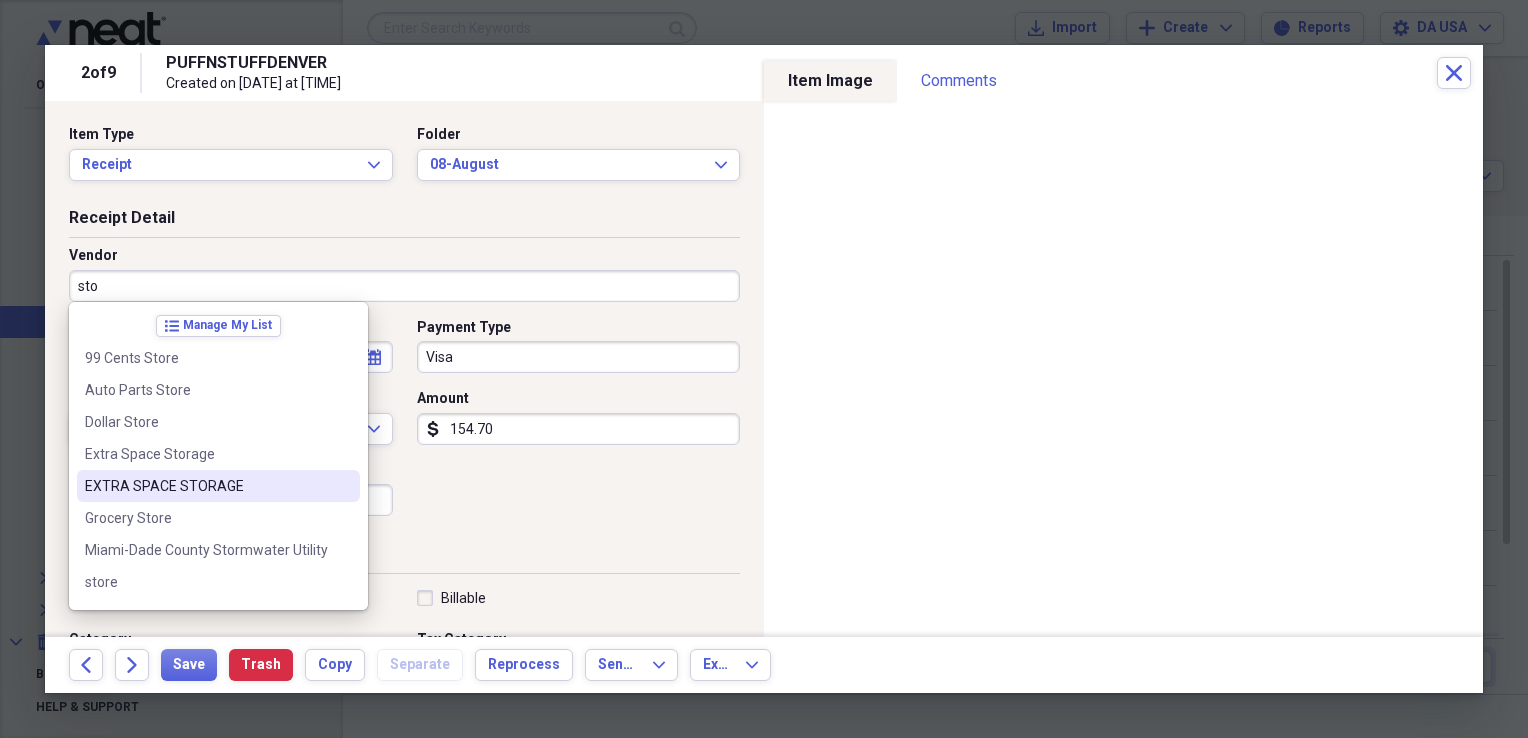 scroll, scrollTop: 60, scrollLeft: 0, axis: vertical 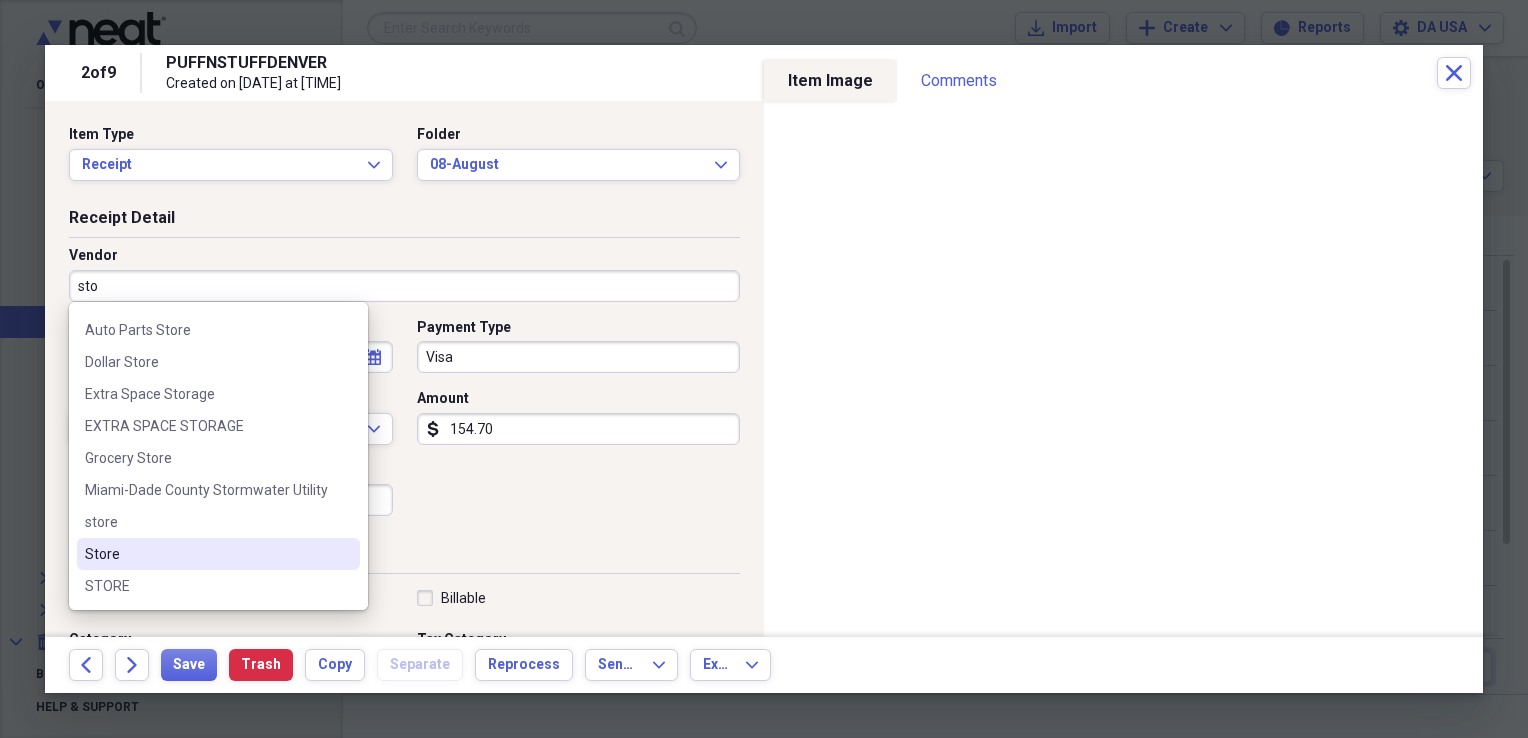 click on "Store" at bounding box center (206, 554) 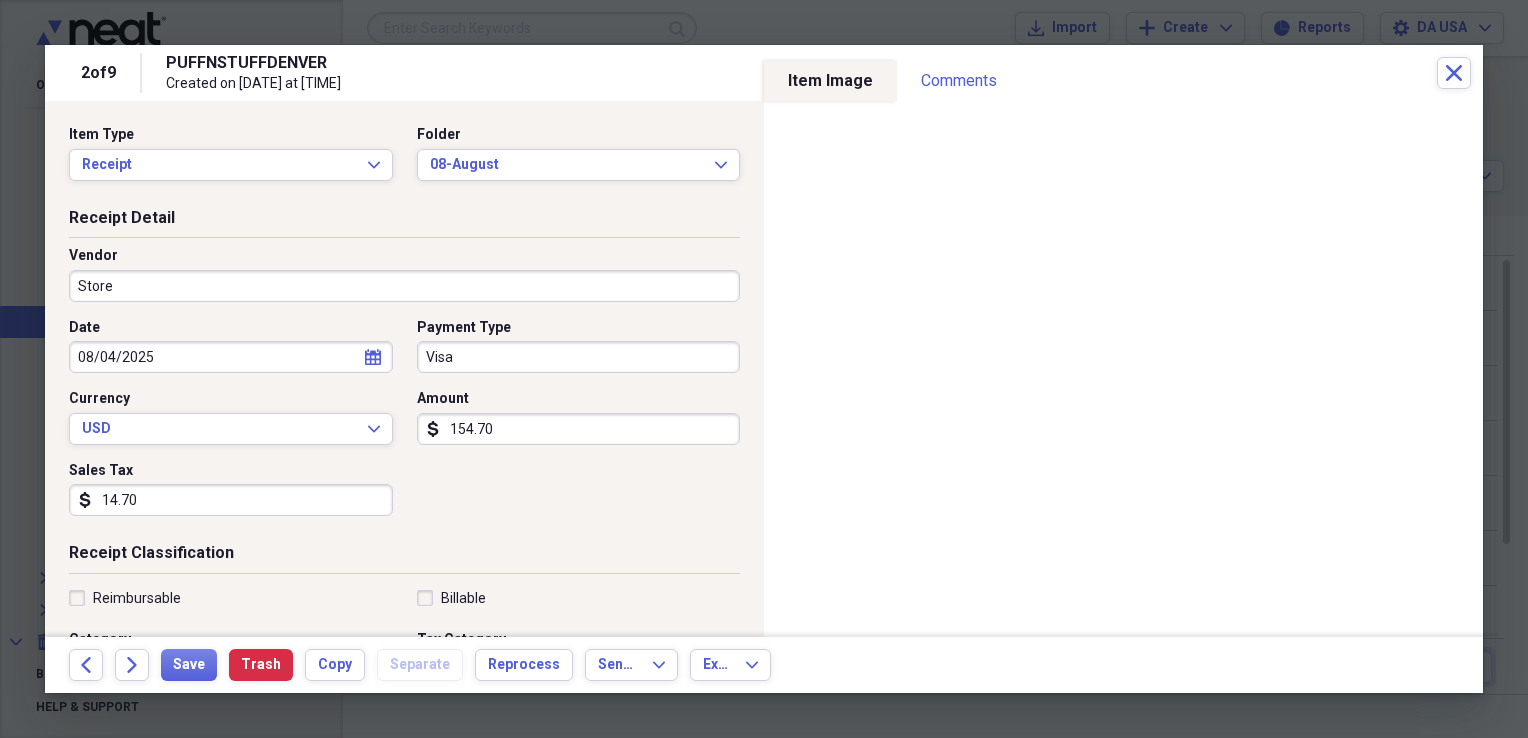 type on "Office Supplies" 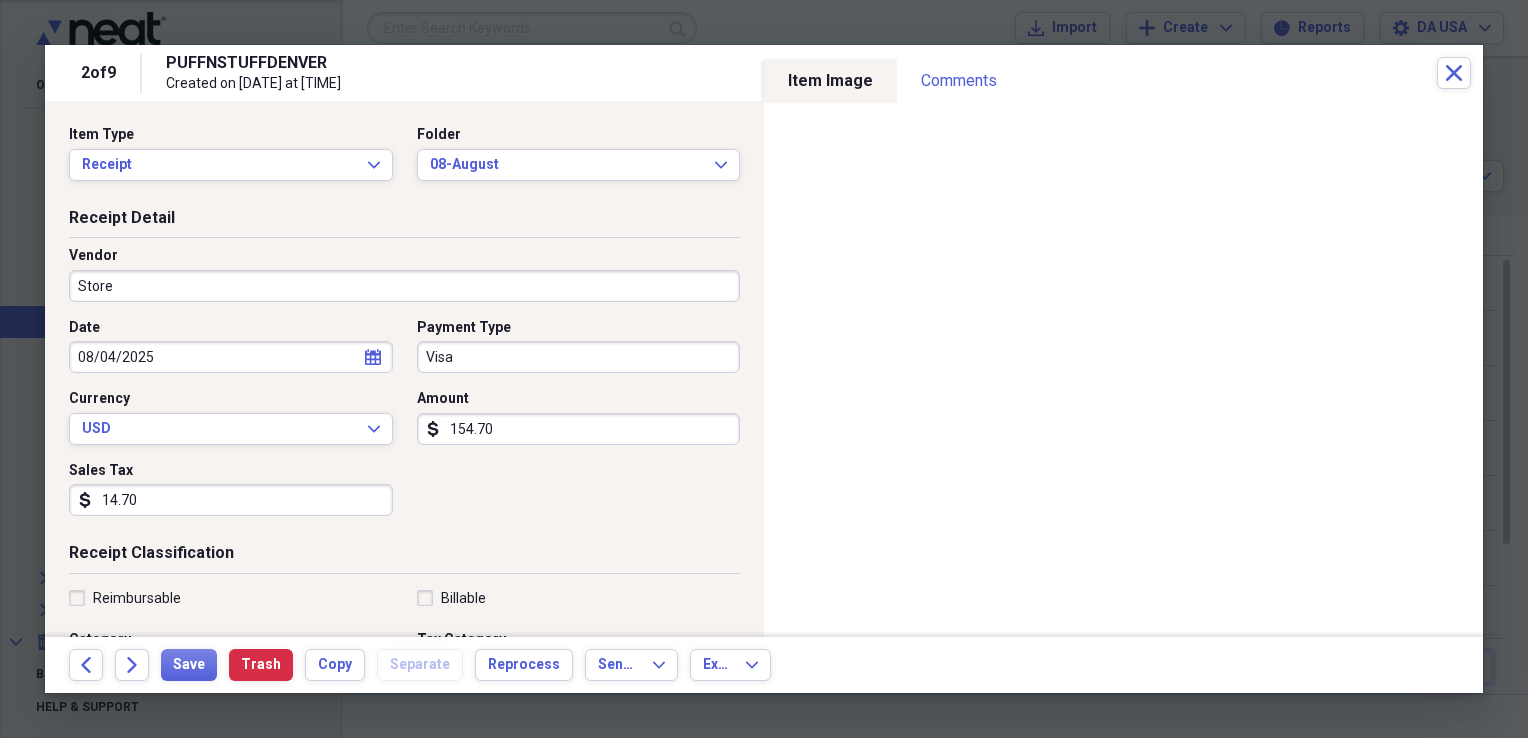 click on "Visa" at bounding box center (579, 357) 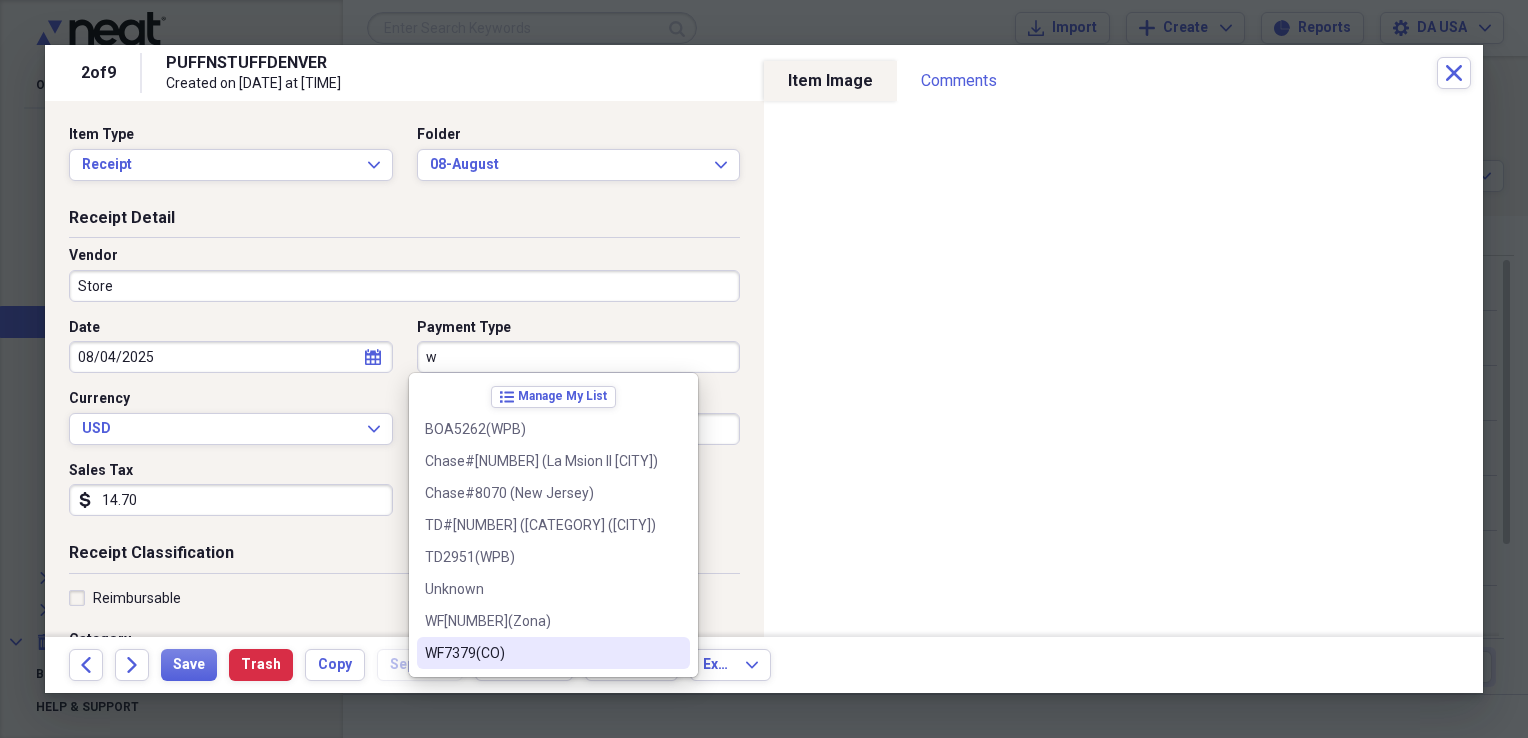 click on "WF7379(CO)" at bounding box center [541, 653] 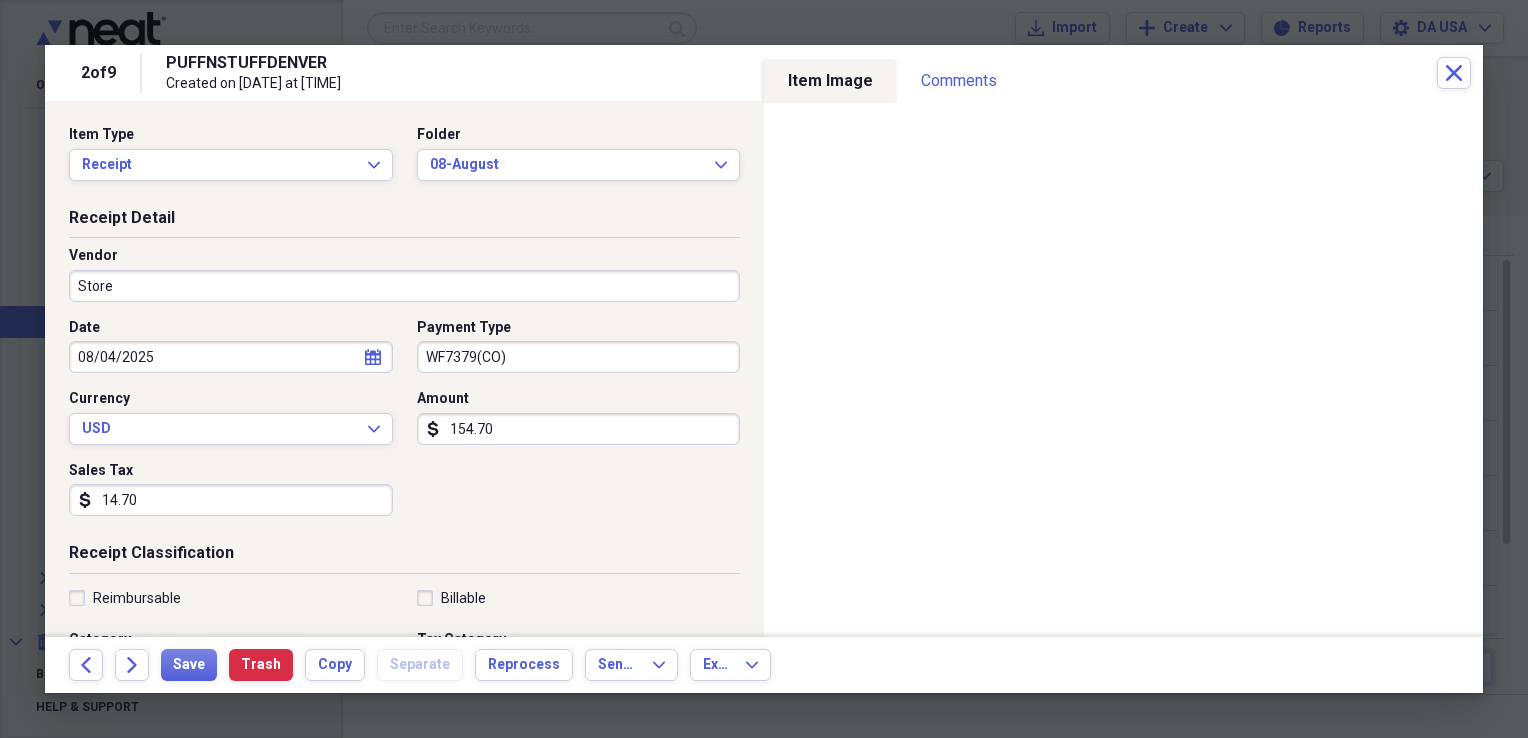 scroll, scrollTop: 483, scrollLeft: 0, axis: vertical 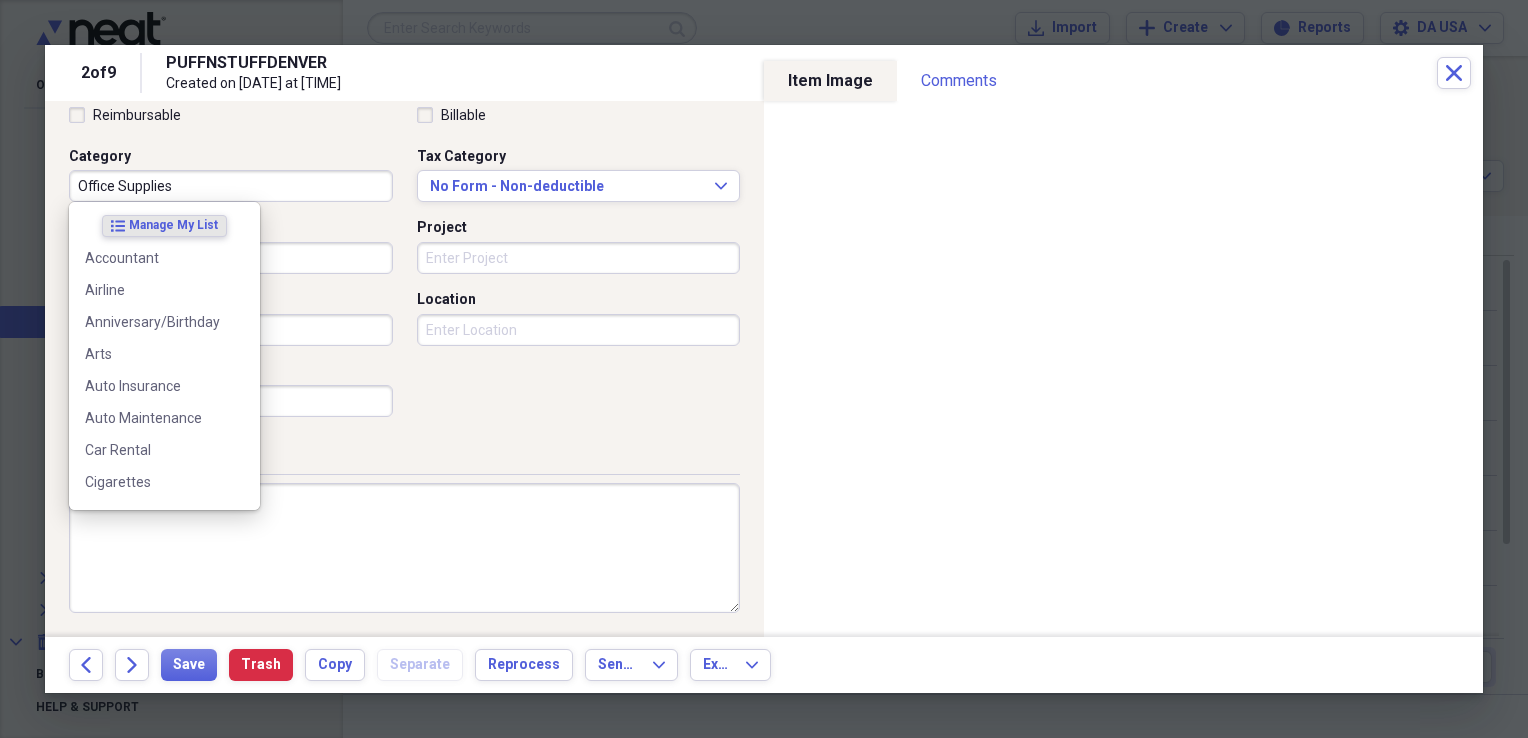 click on "Office Supplies" at bounding box center [231, 186] 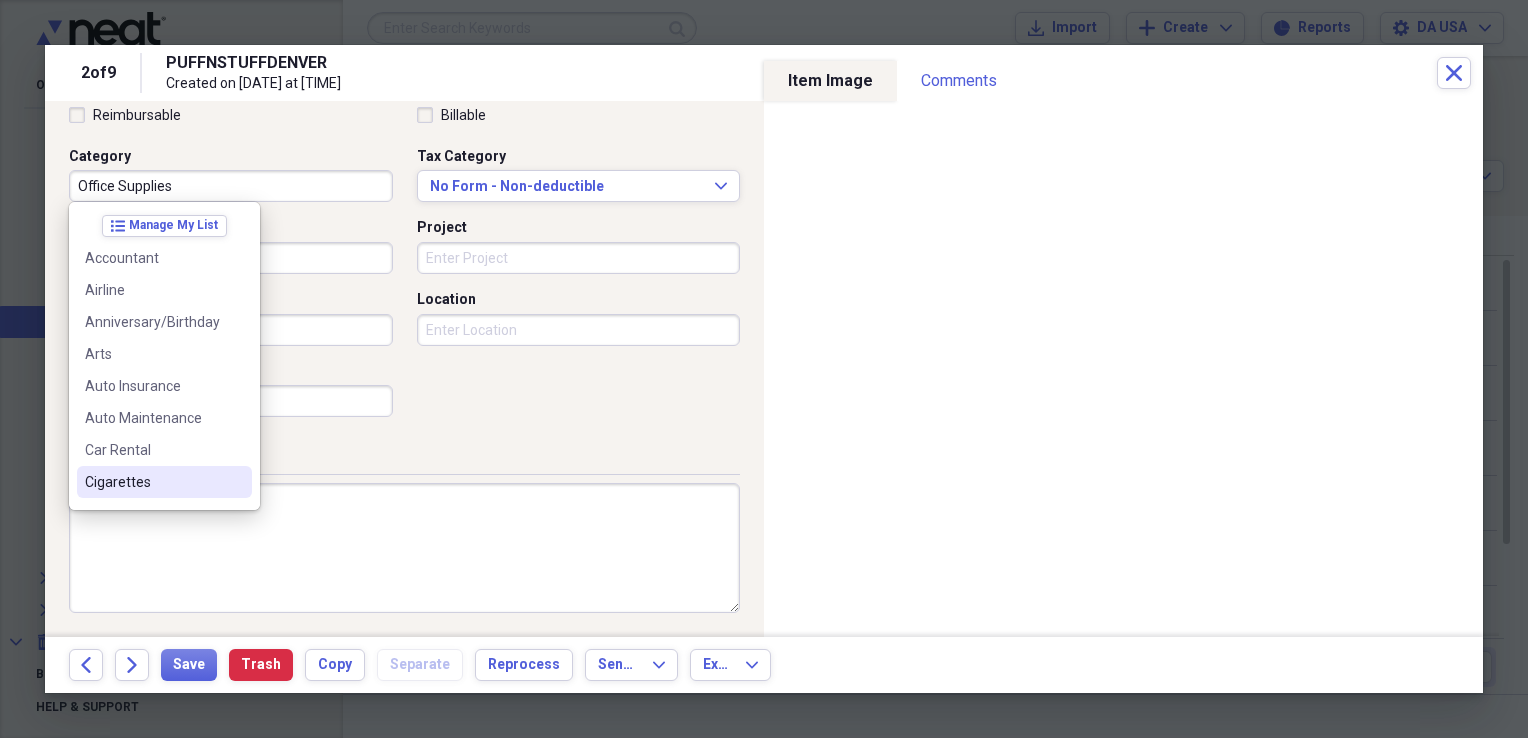 click on "Cigarettes" at bounding box center (152, 482) 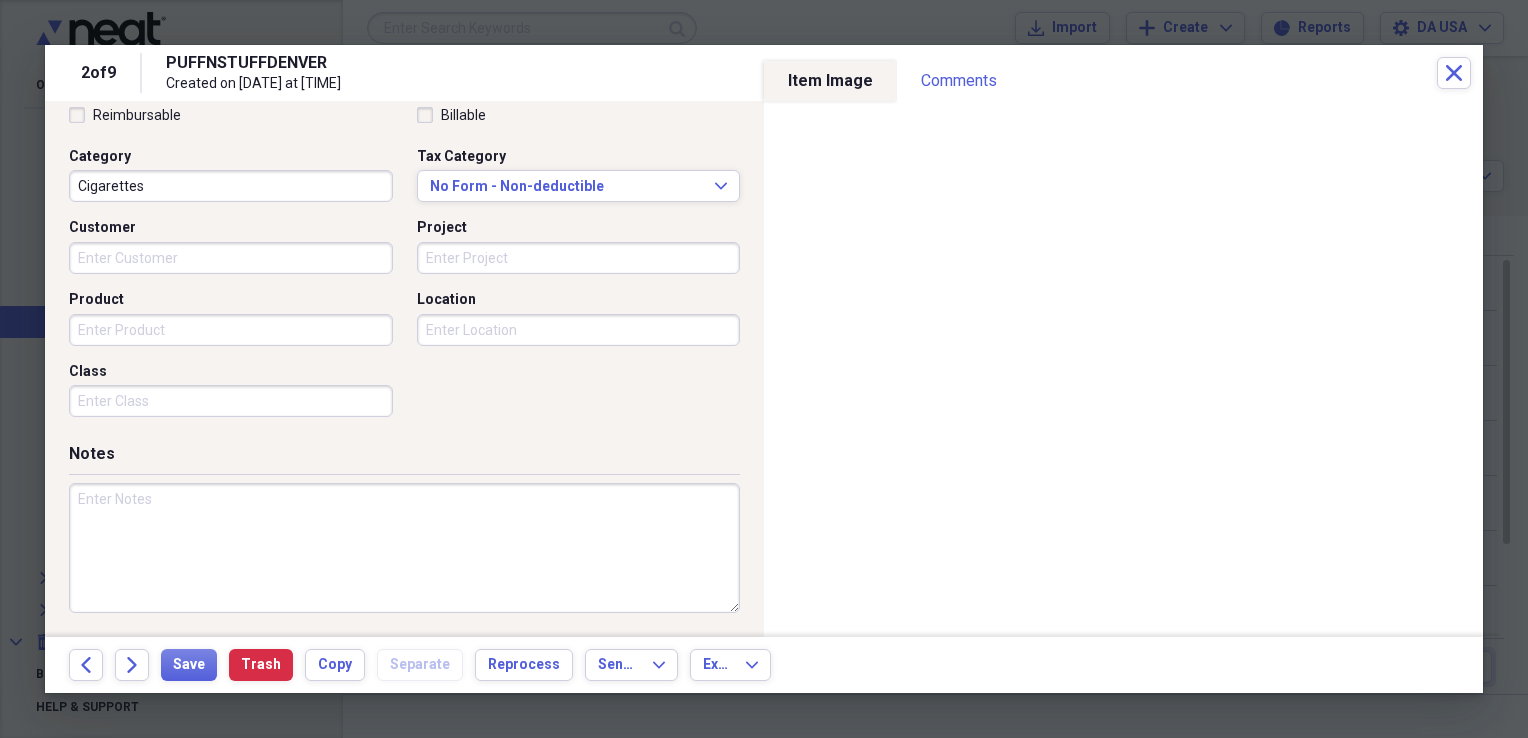 click on "Class" at bounding box center [231, 401] 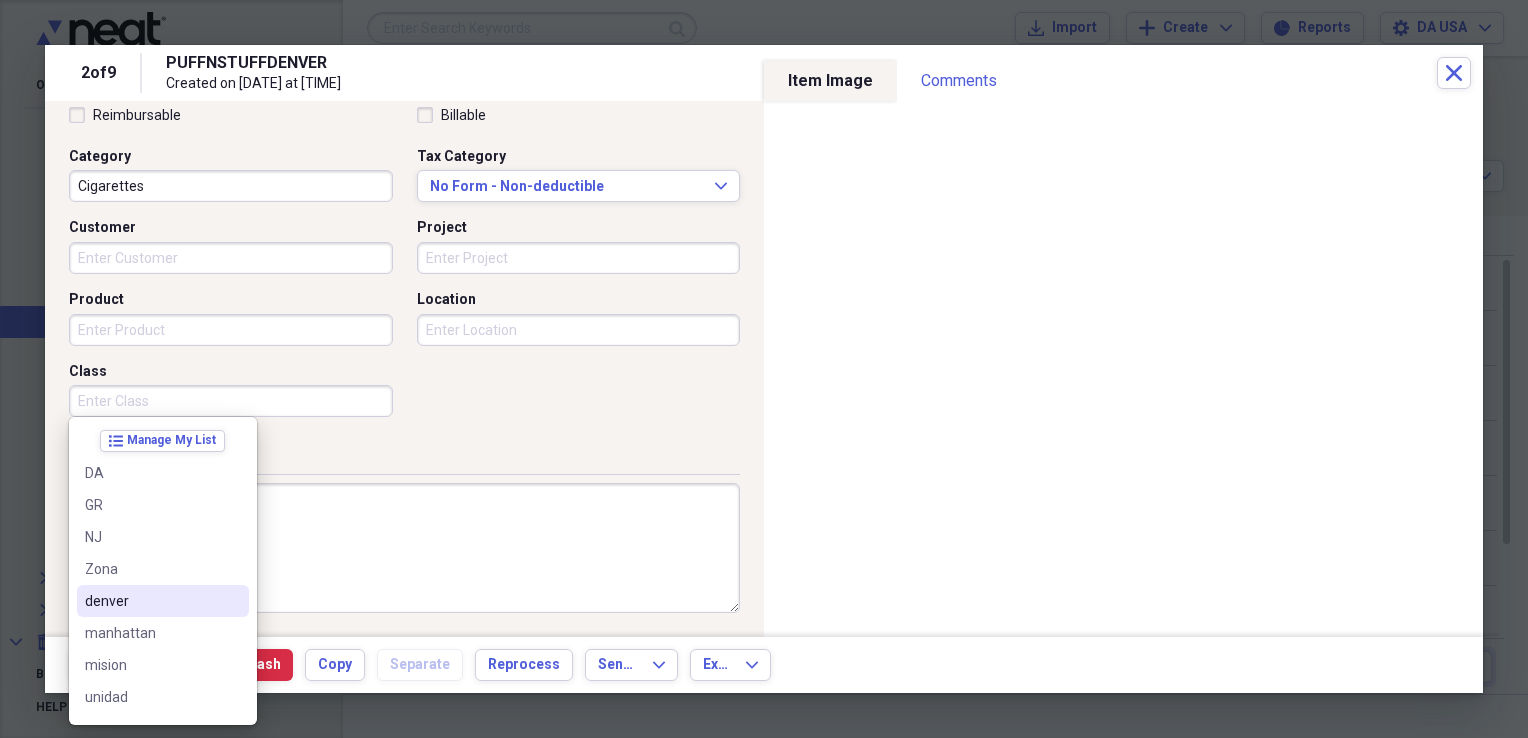 click on "denver" at bounding box center [151, 601] 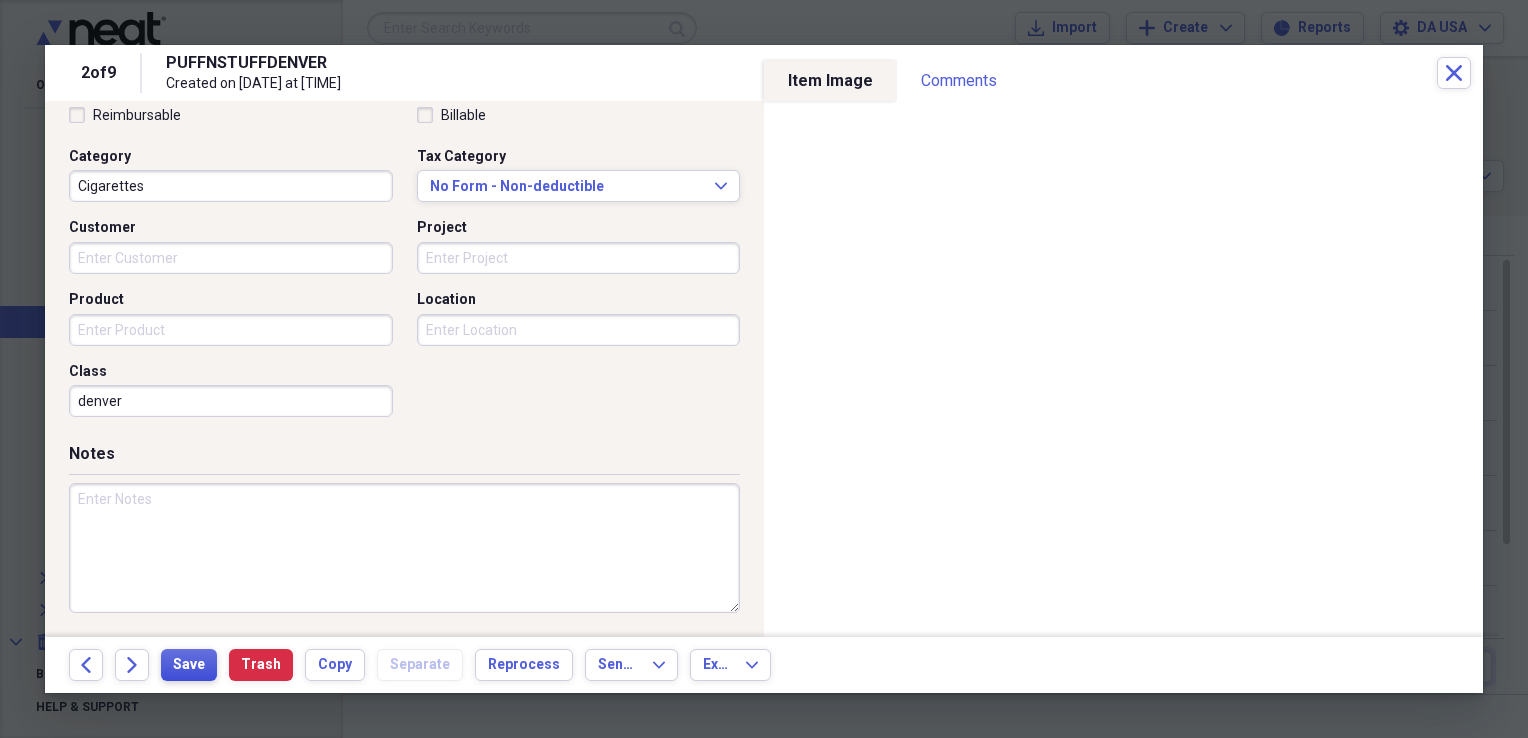 click on "Save" at bounding box center (189, 665) 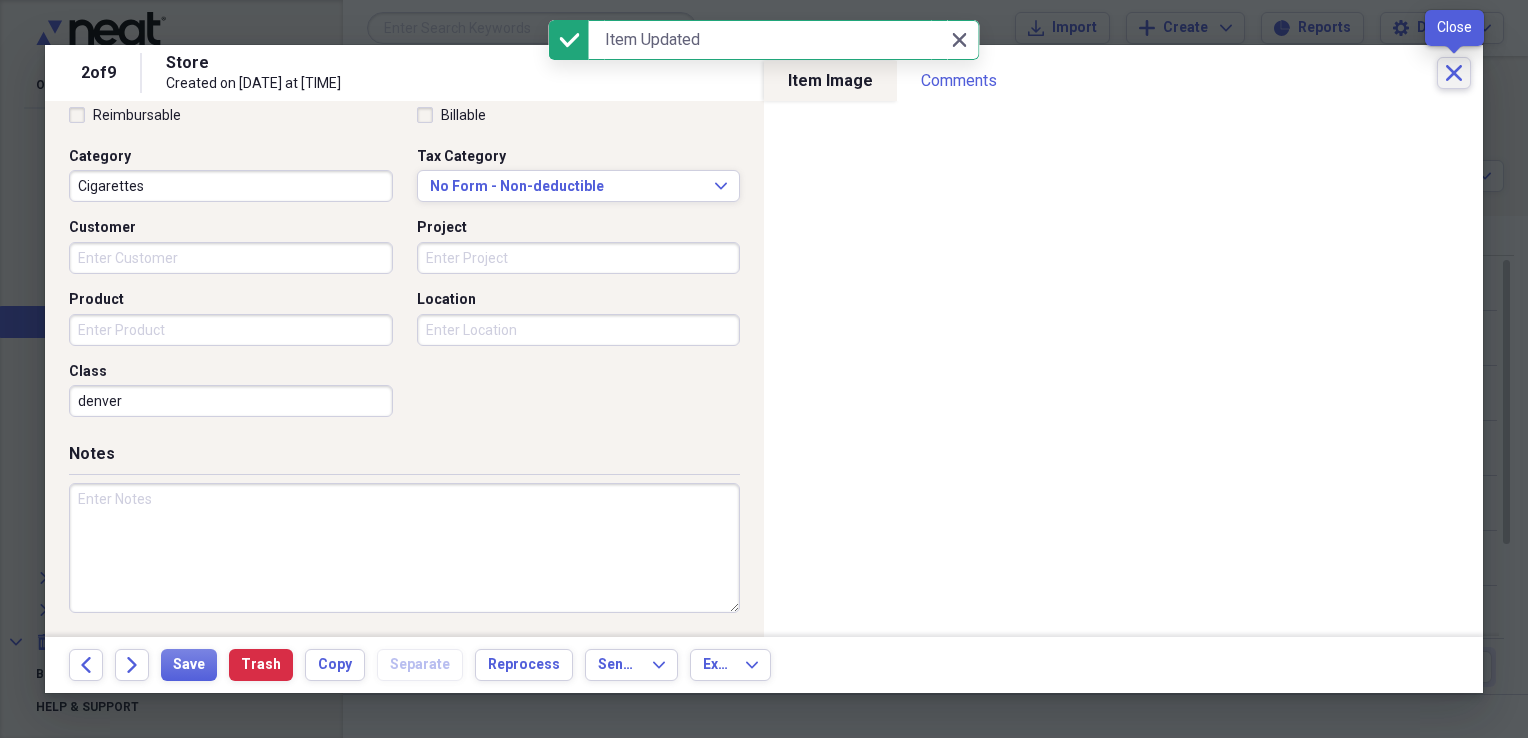 click on "Close" 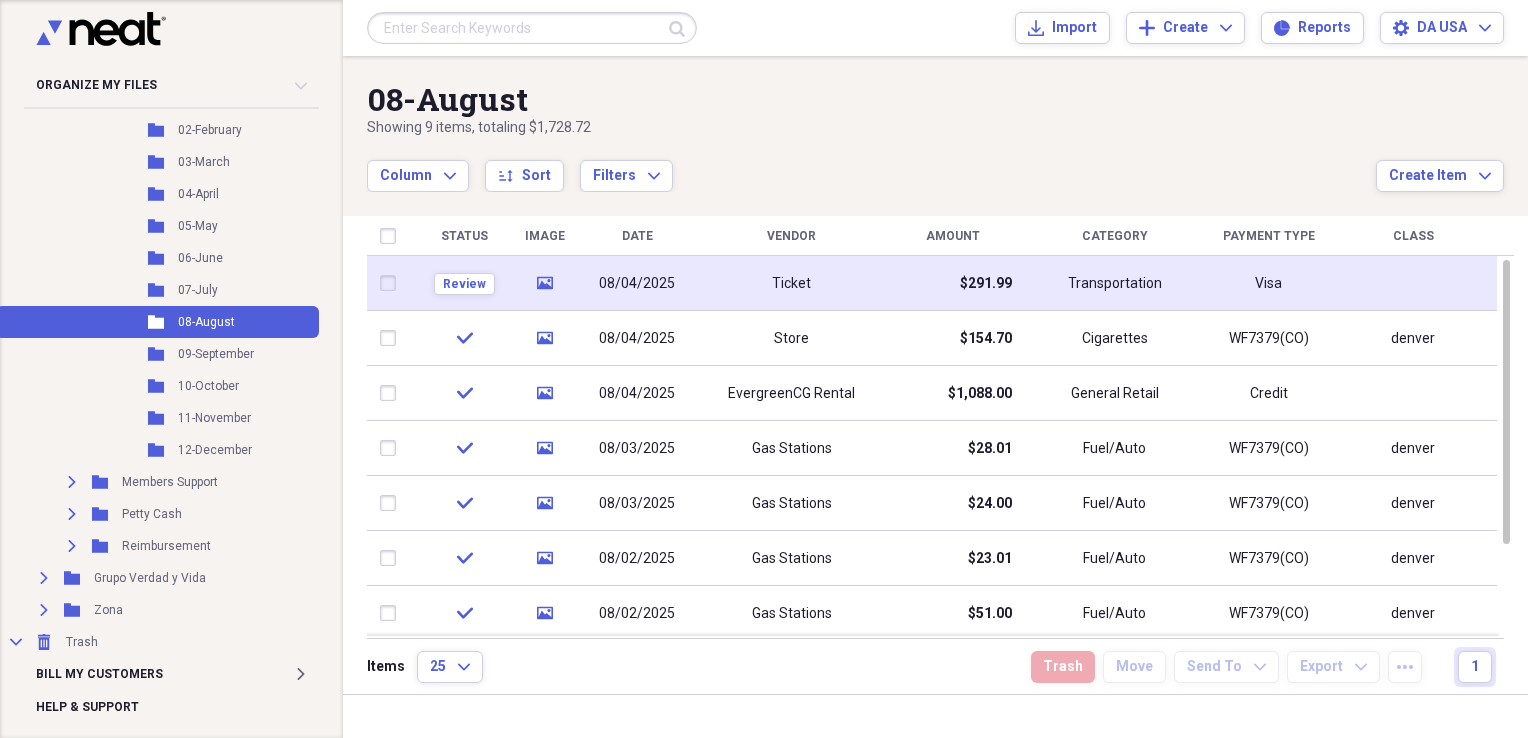click on "Ticket" at bounding box center (791, 283) 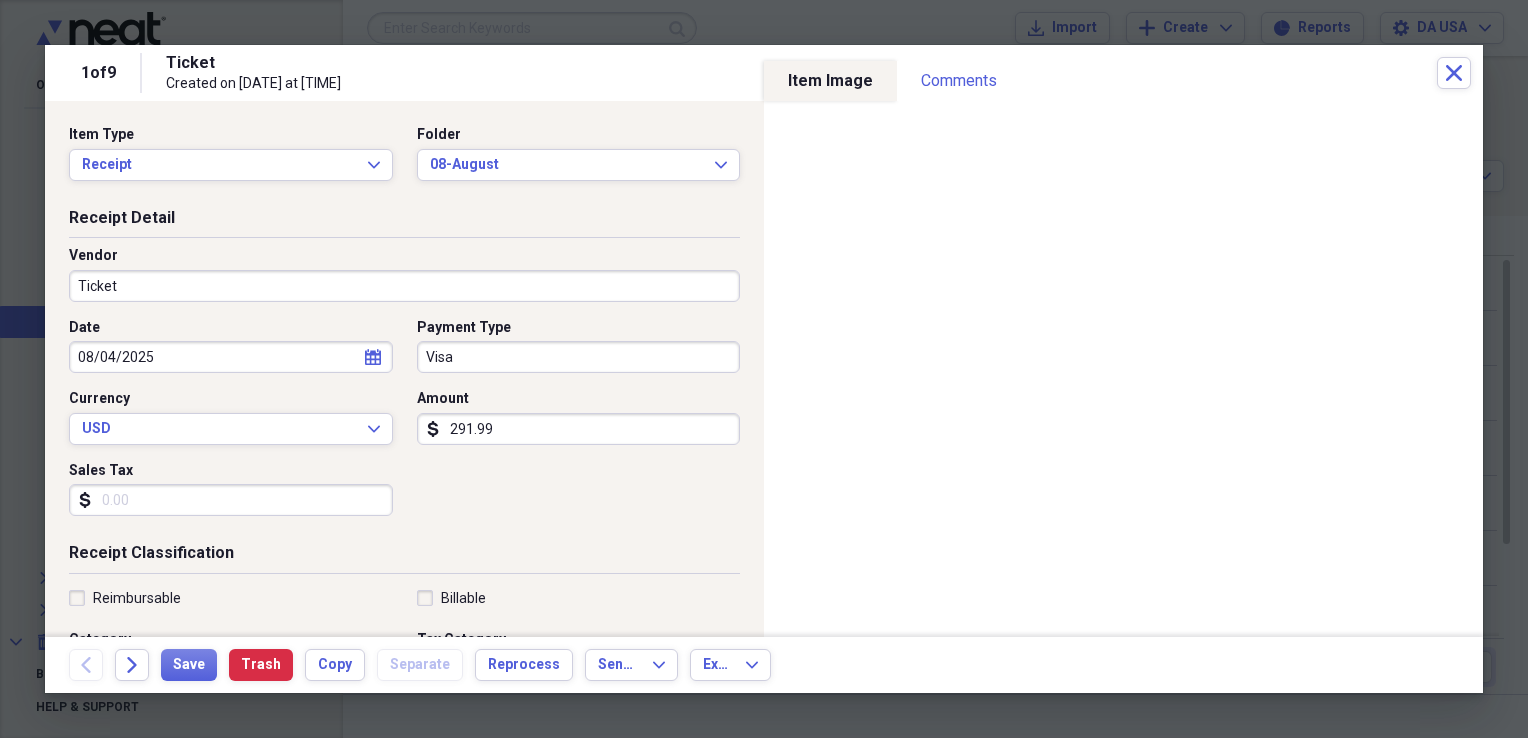 click on "Ticket" at bounding box center (404, 286) 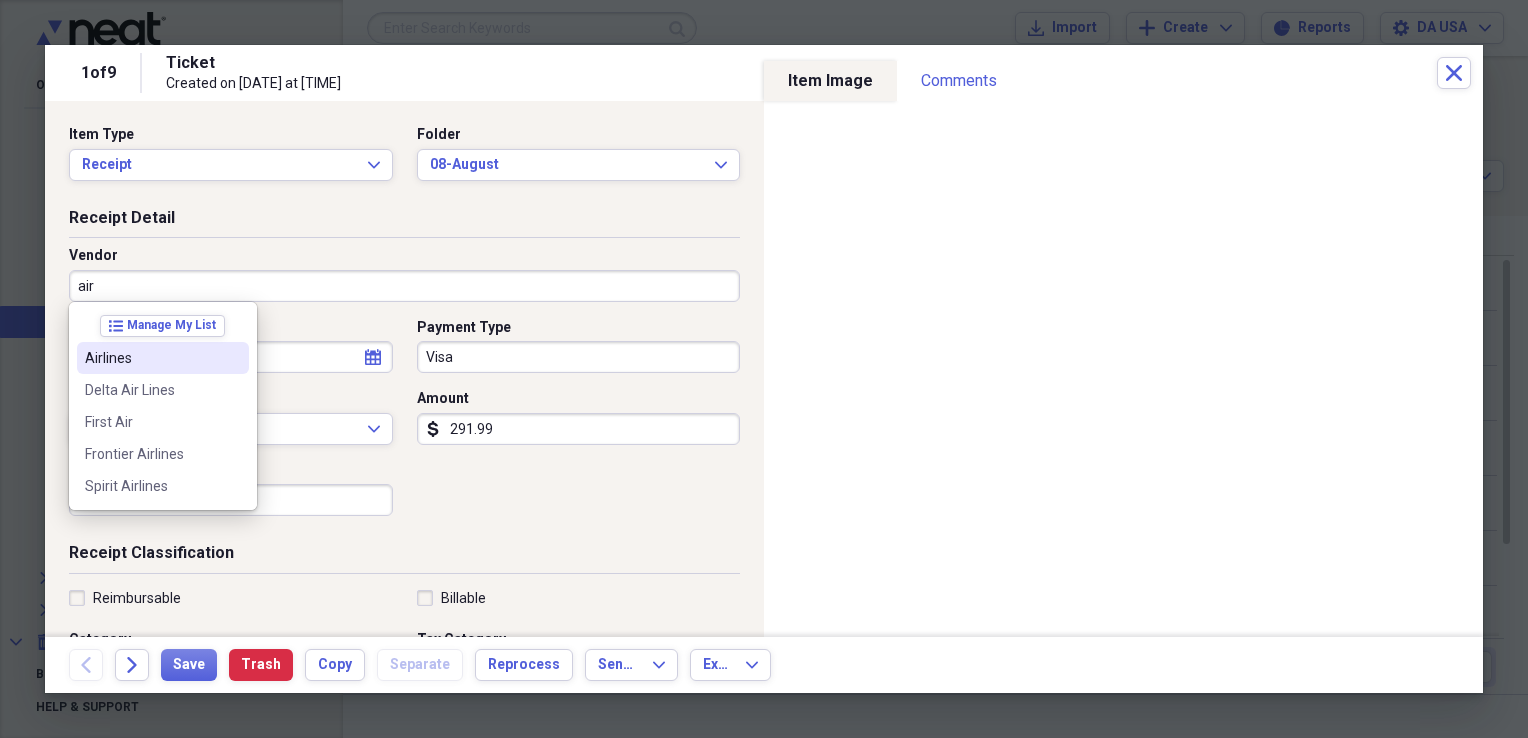 click on "Airlines" at bounding box center (151, 358) 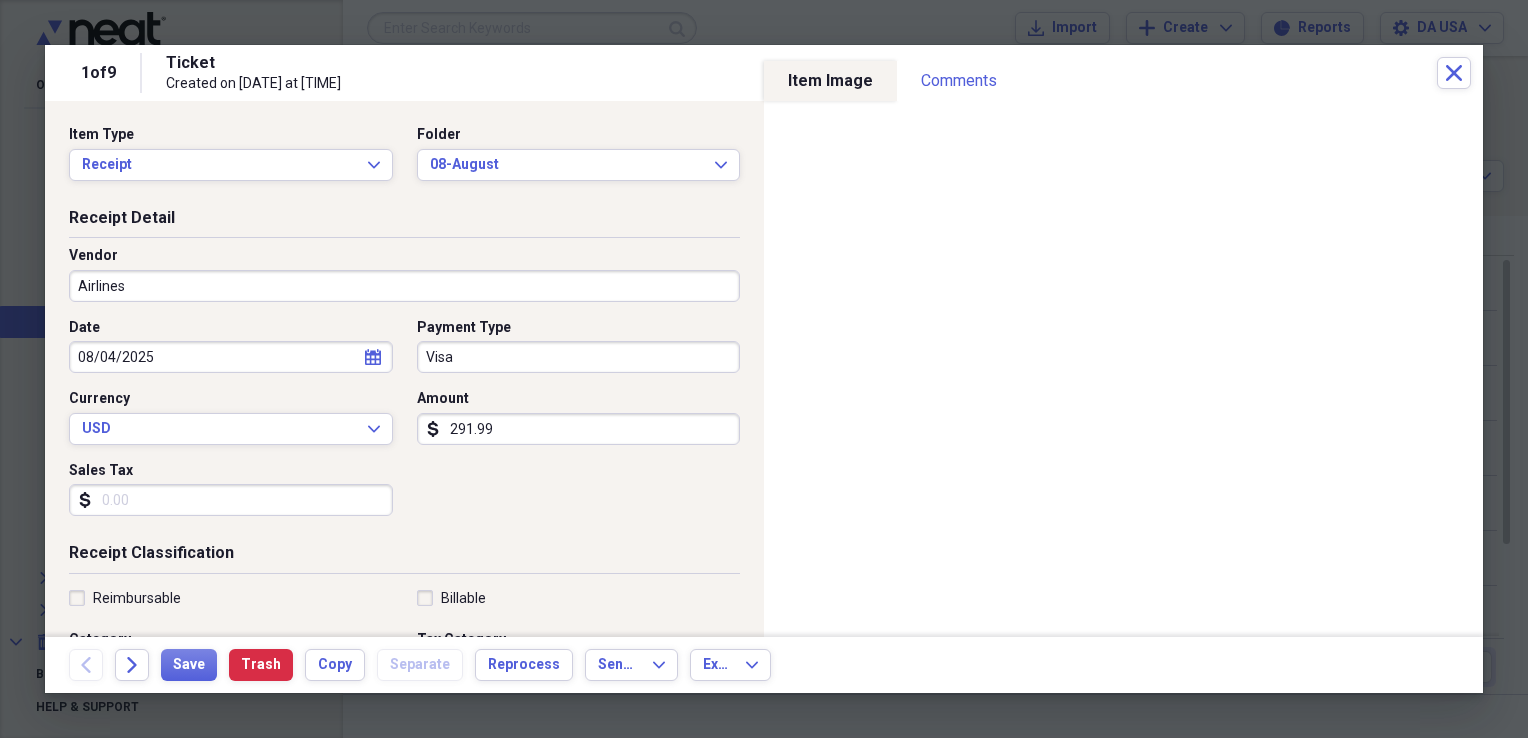 type on "Travel" 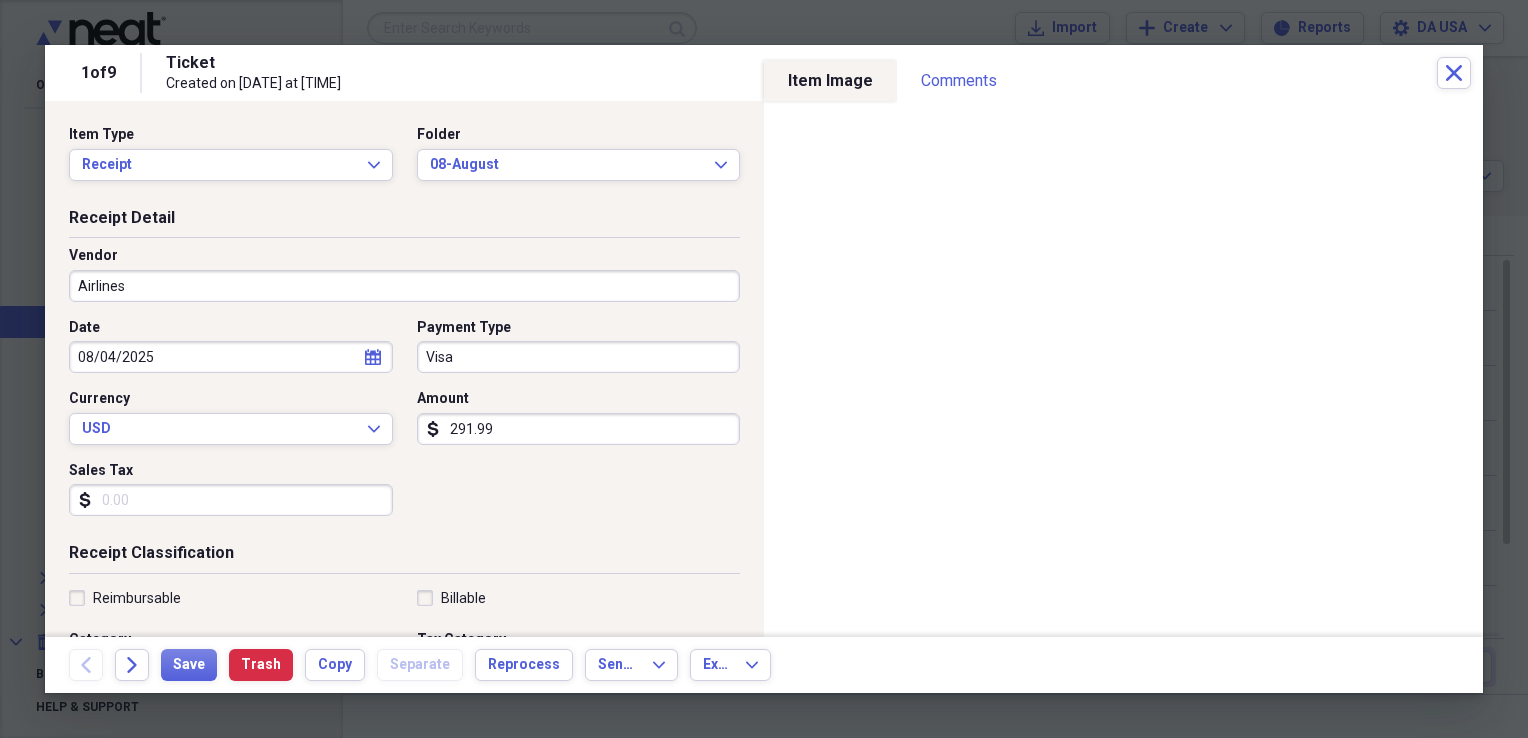 click on "Visa" at bounding box center (579, 357) 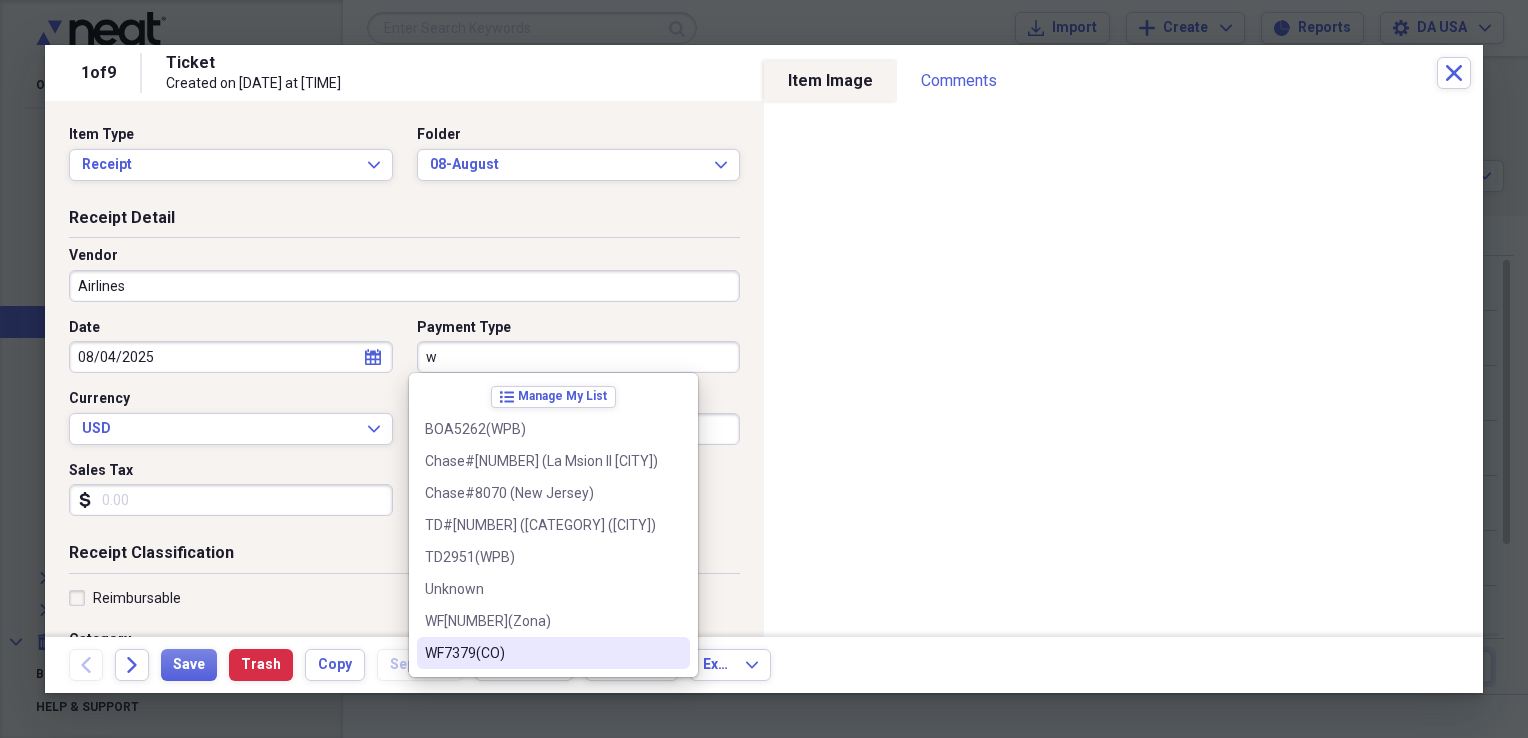 click on "WF7379(CO)" at bounding box center [553, 653] 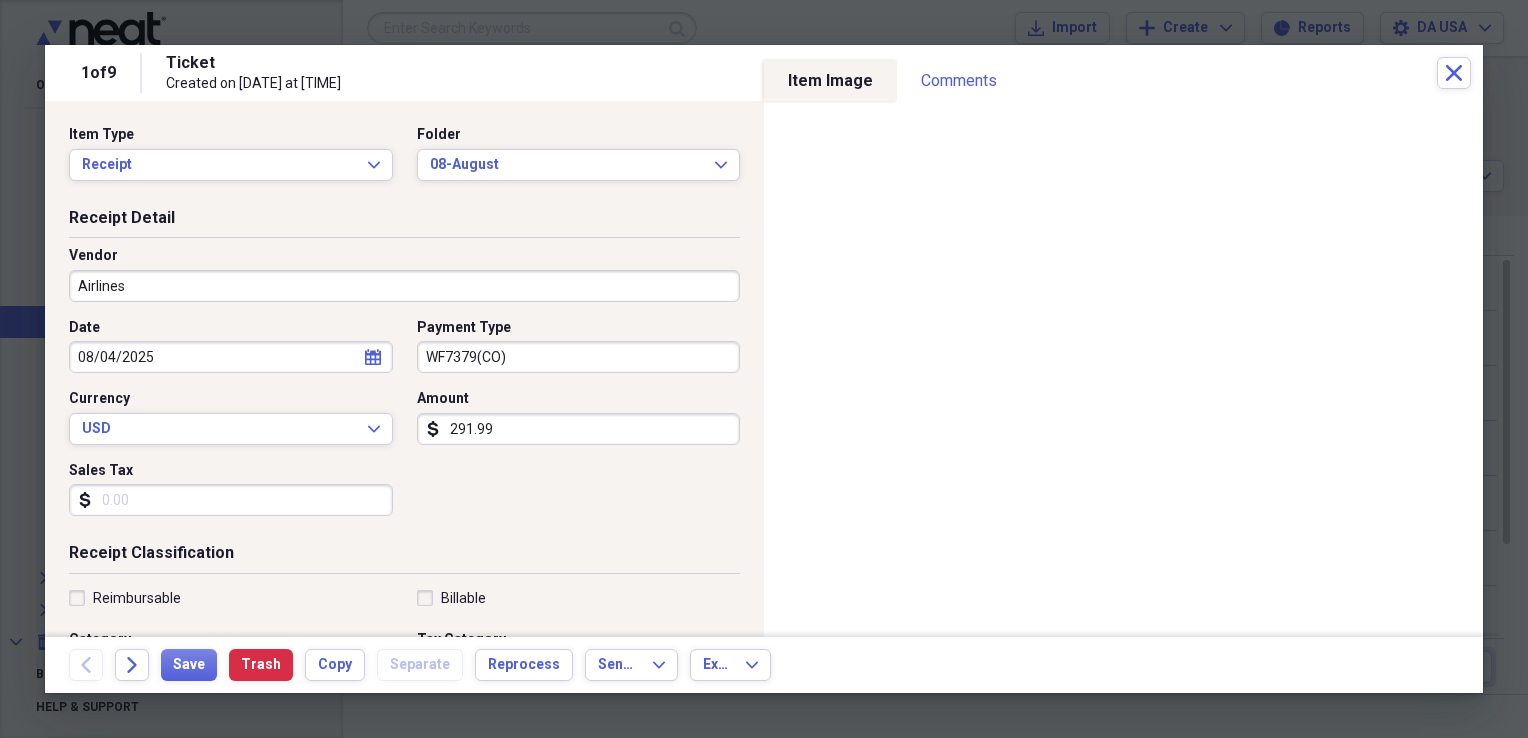 scroll, scrollTop: 483, scrollLeft: 0, axis: vertical 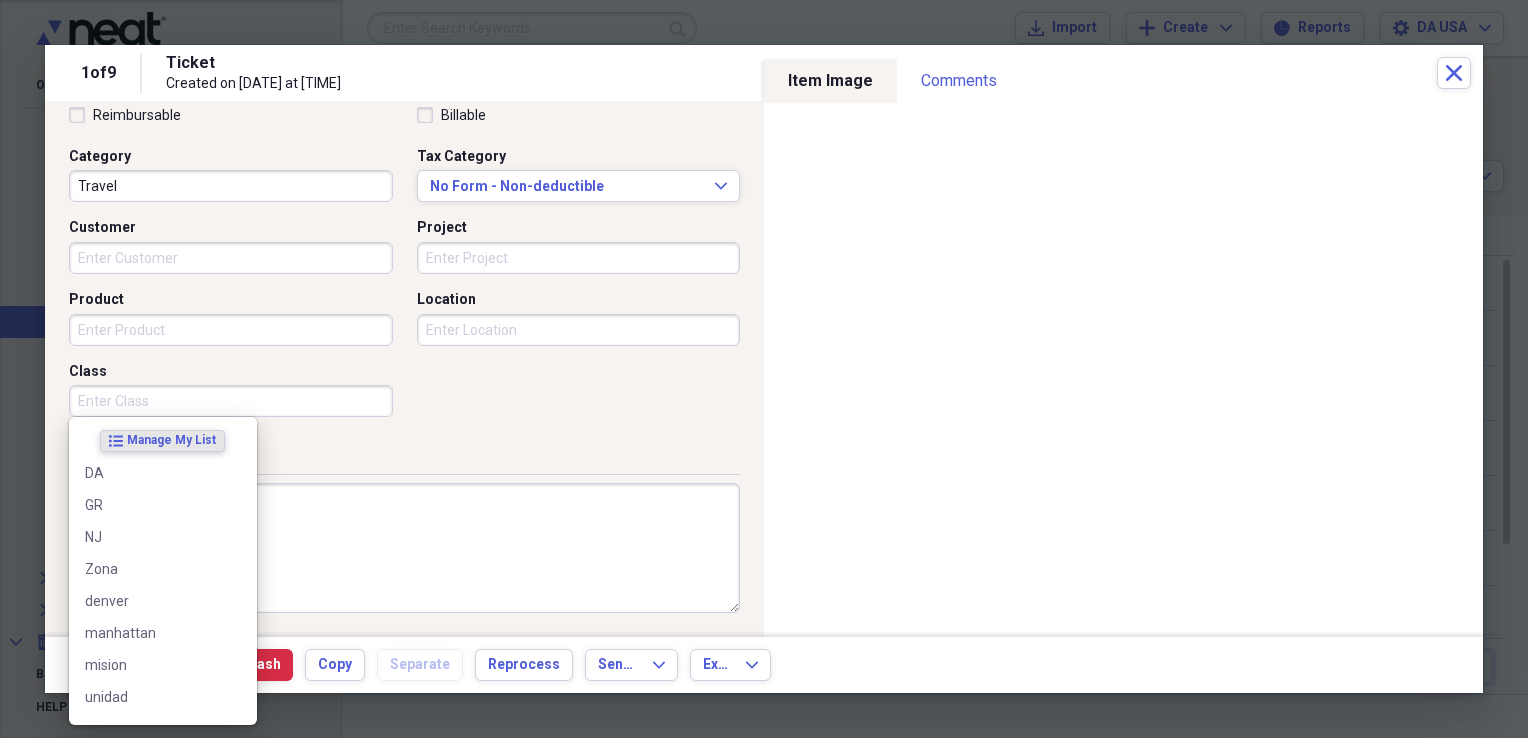 click on "Class" at bounding box center (231, 401) 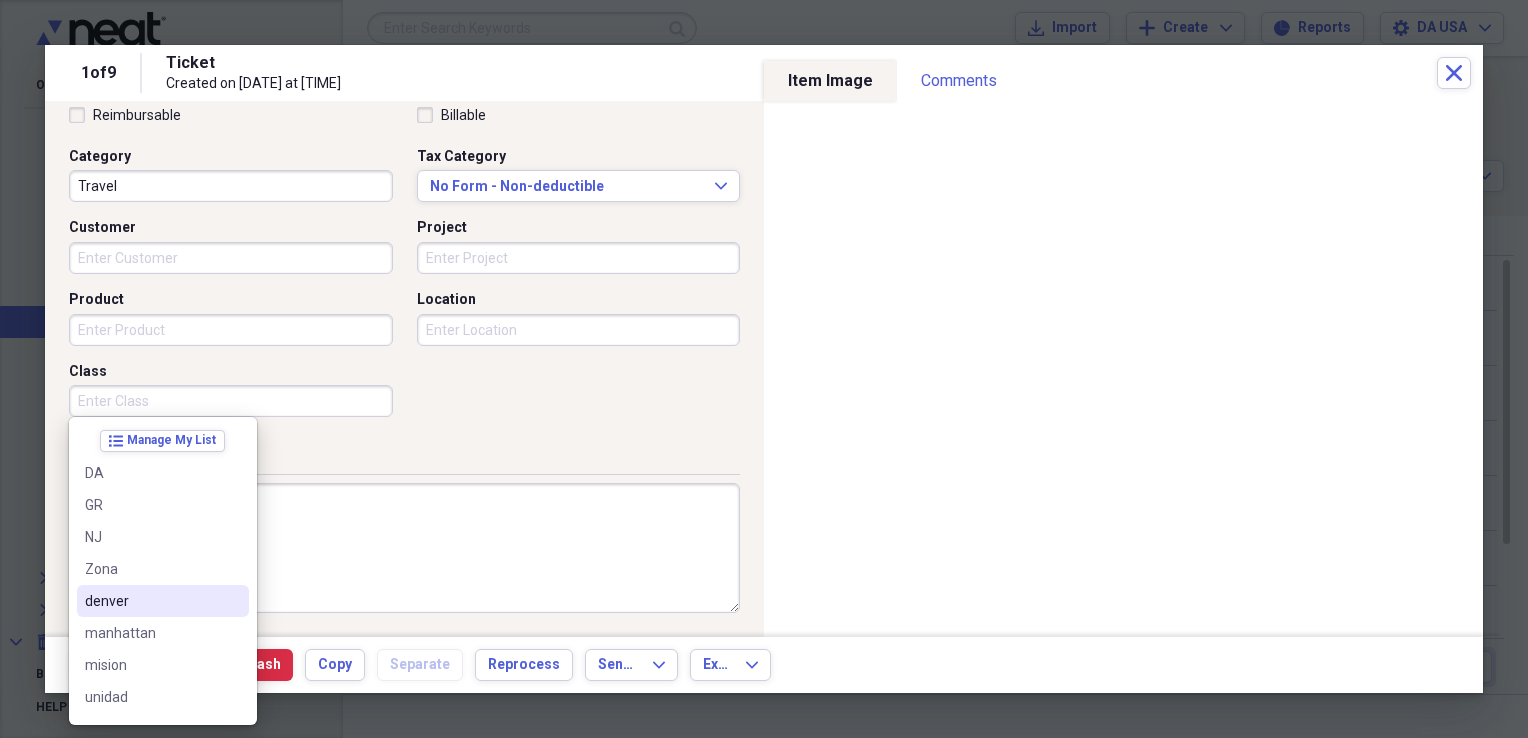 click on "denver" at bounding box center [151, 601] 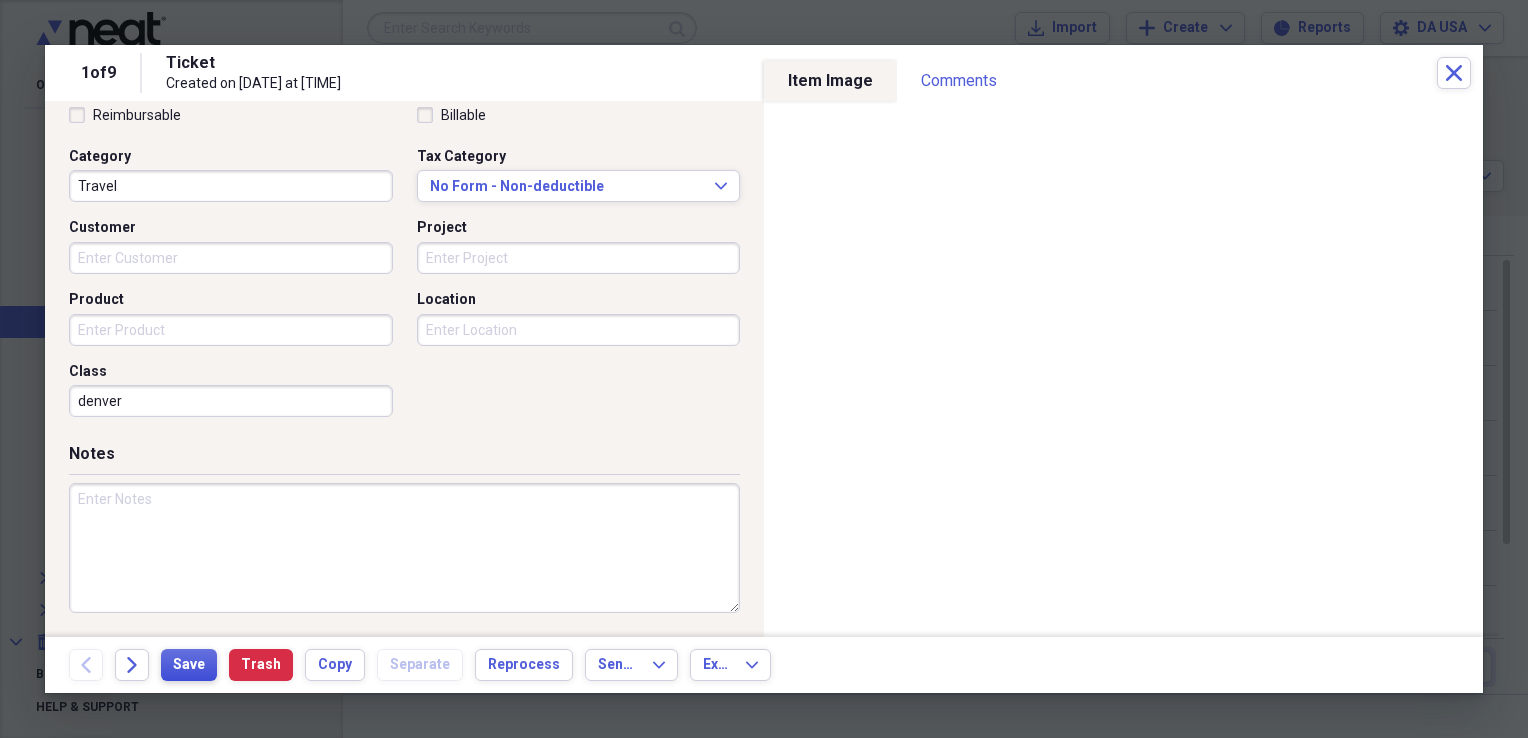 click on "Save" at bounding box center (189, 665) 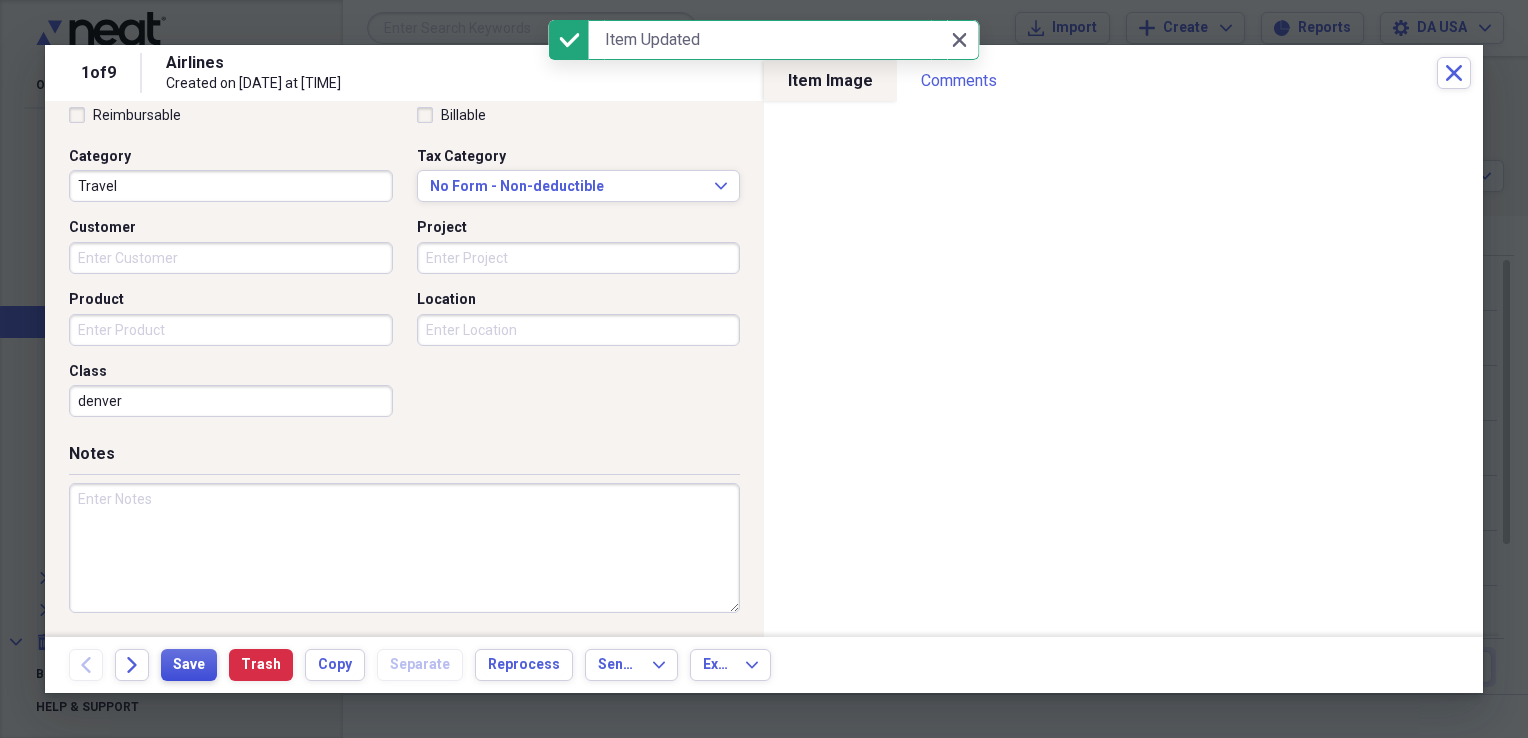 scroll, scrollTop: 0, scrollLeft: 0, axis: both 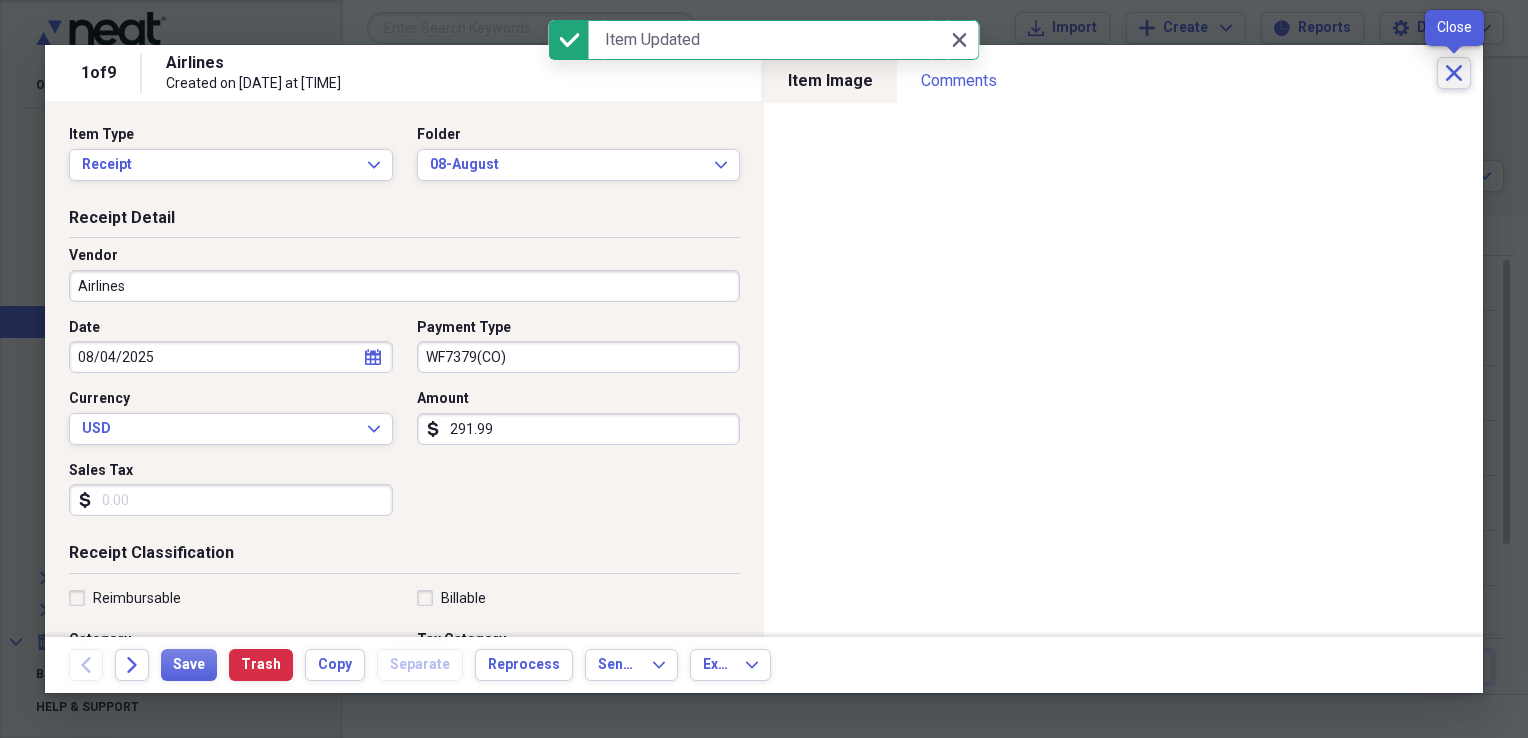 click on "Close" at bounding box center (1454, 73) 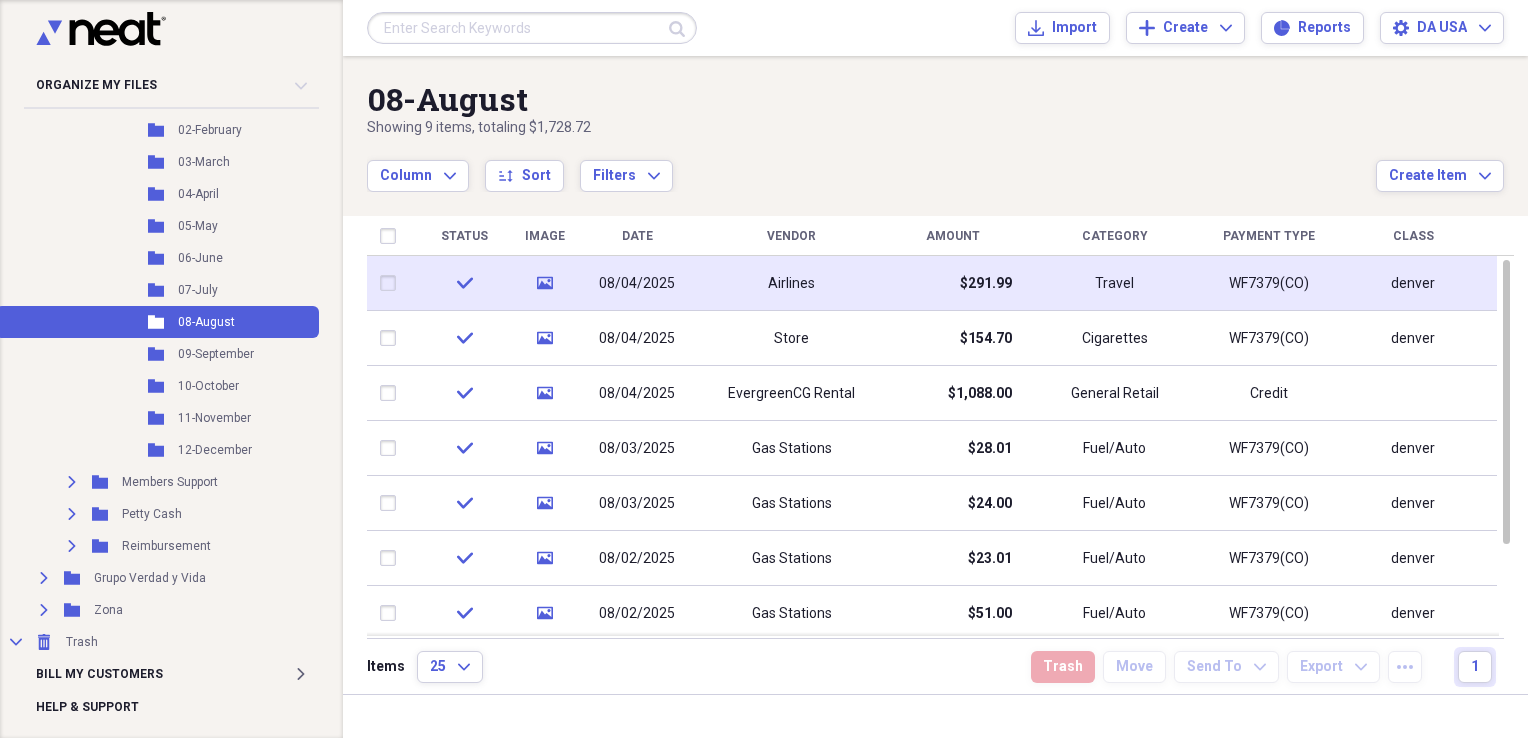 click on "Airlines" at bounding box center [791, 283] 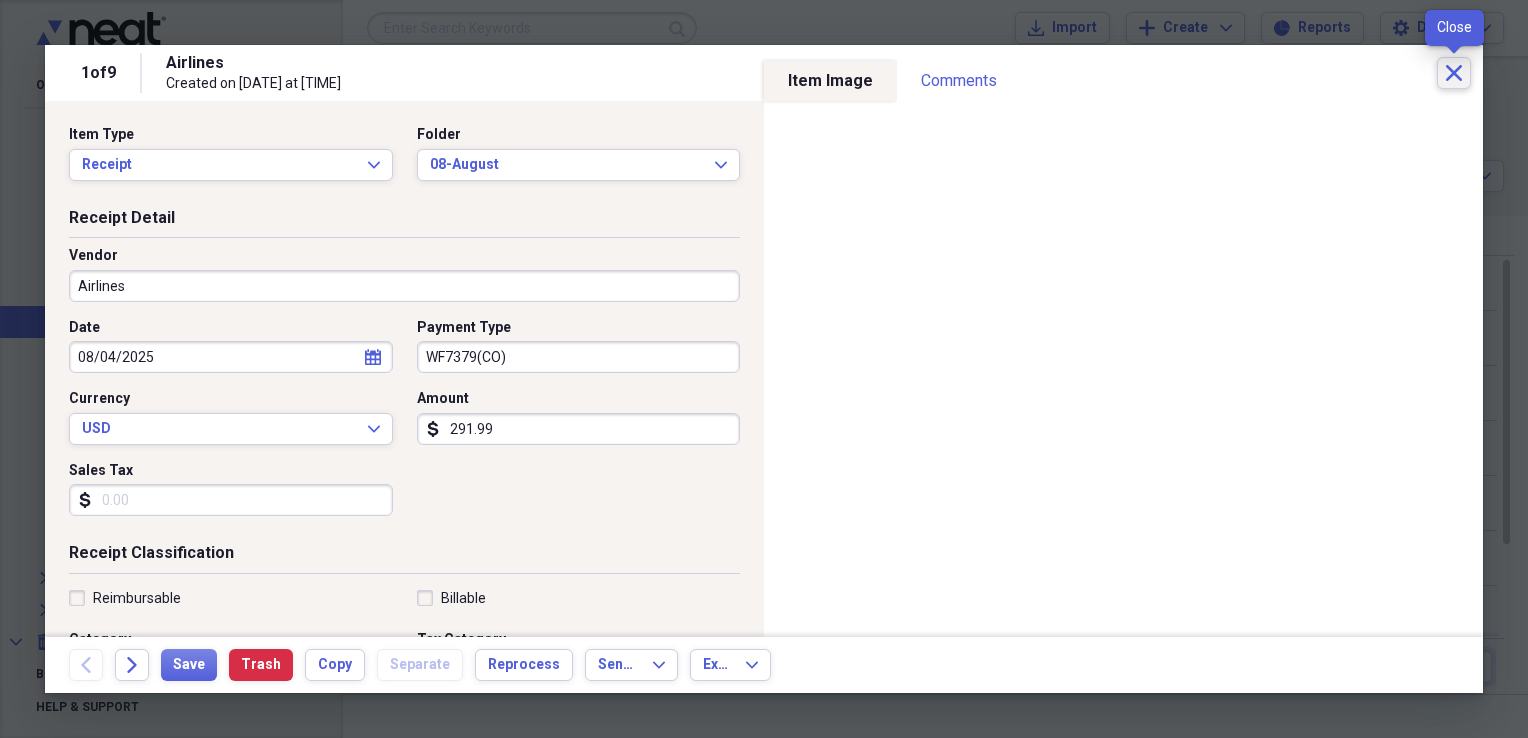 click 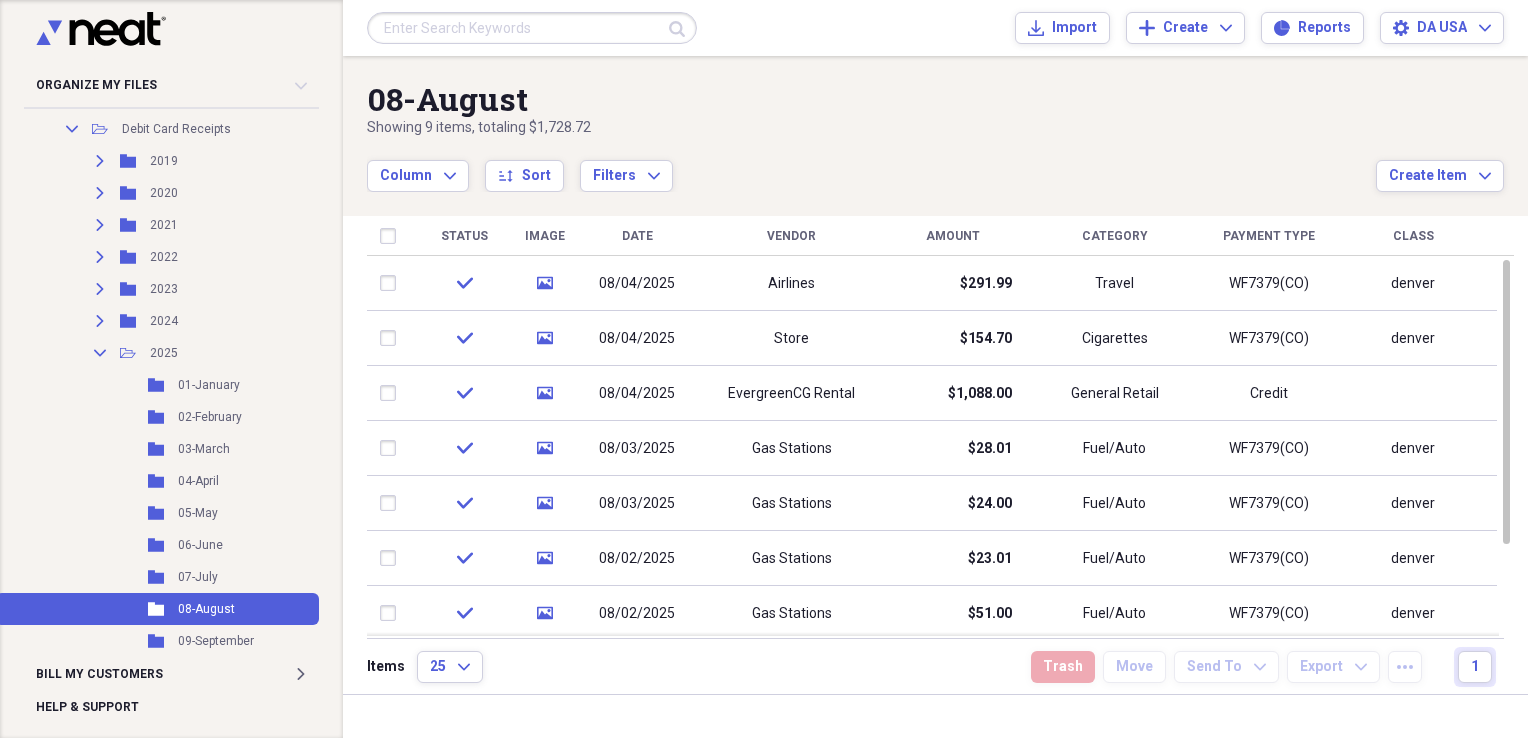 scroll, scrollTop: 360, scrollLeft: 0, axis: vertical 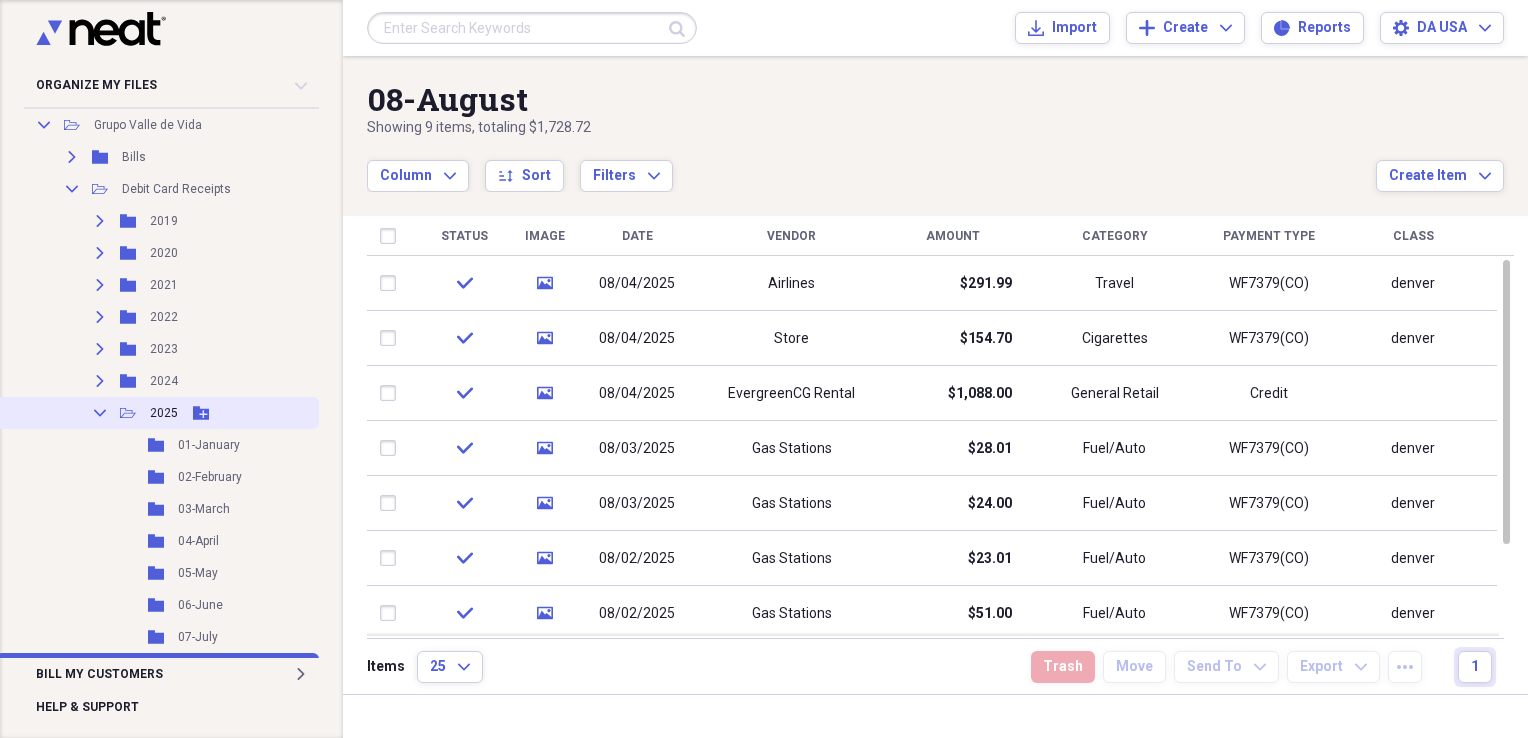 click 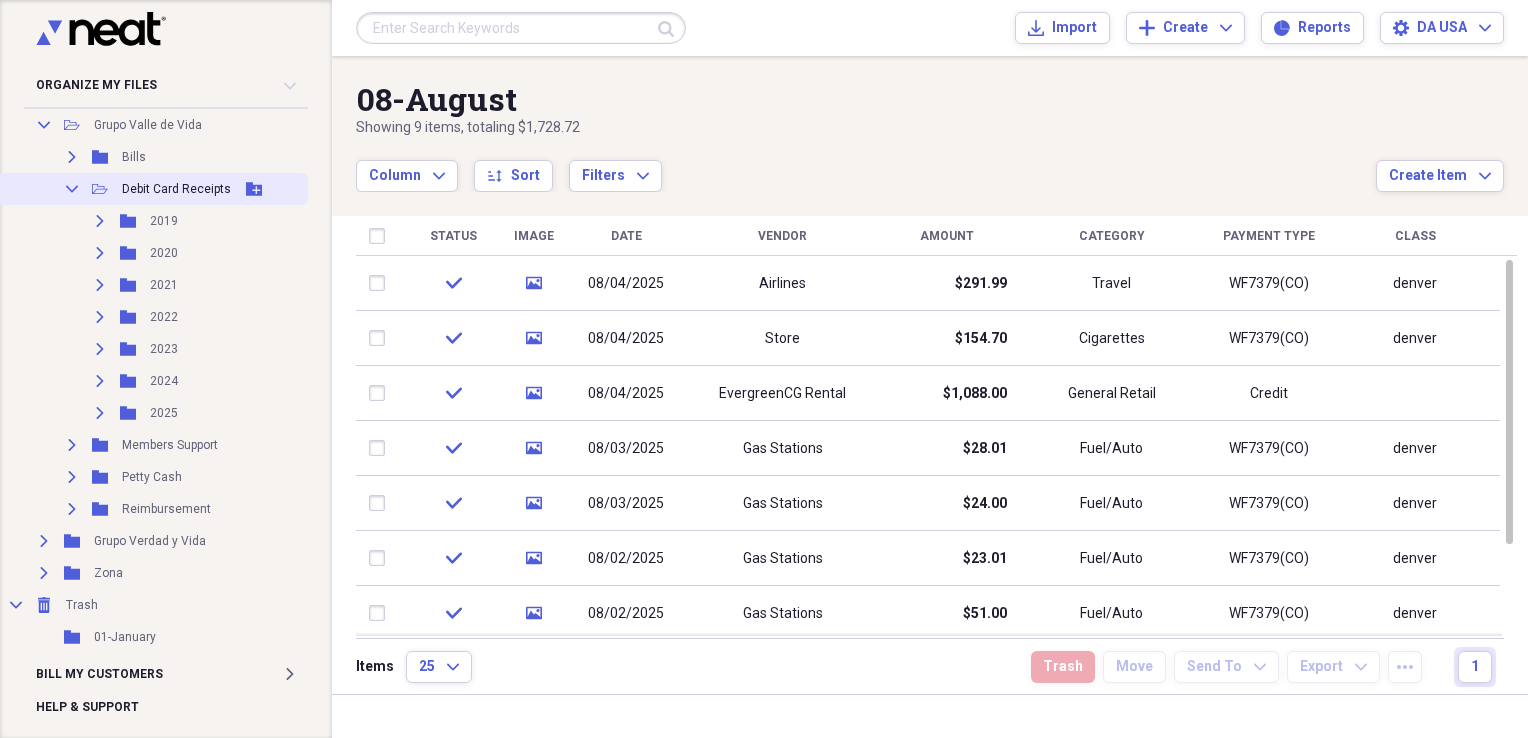 click on "Collapse" 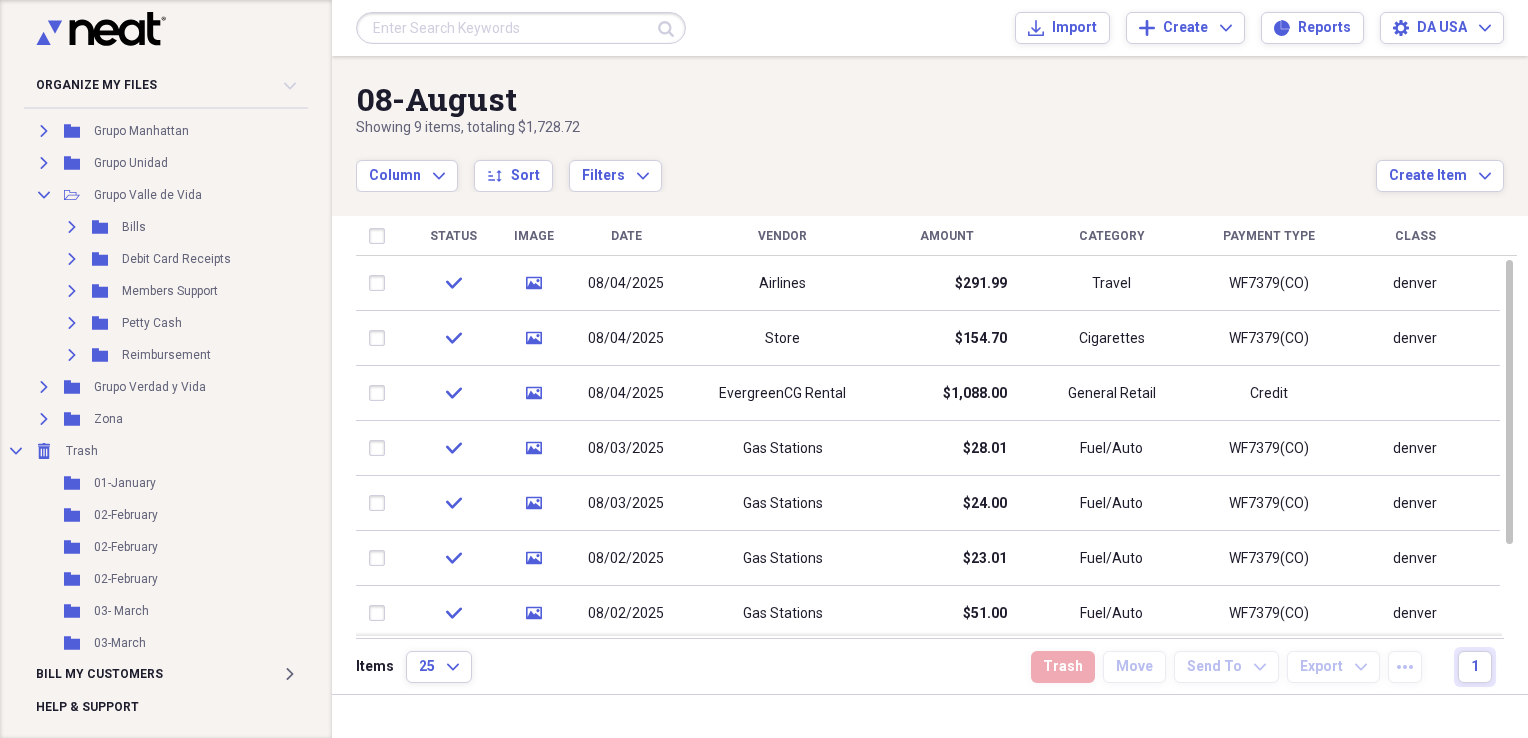 scroll, scrollTop: 211, scrollLeft: 0, axis: vertical 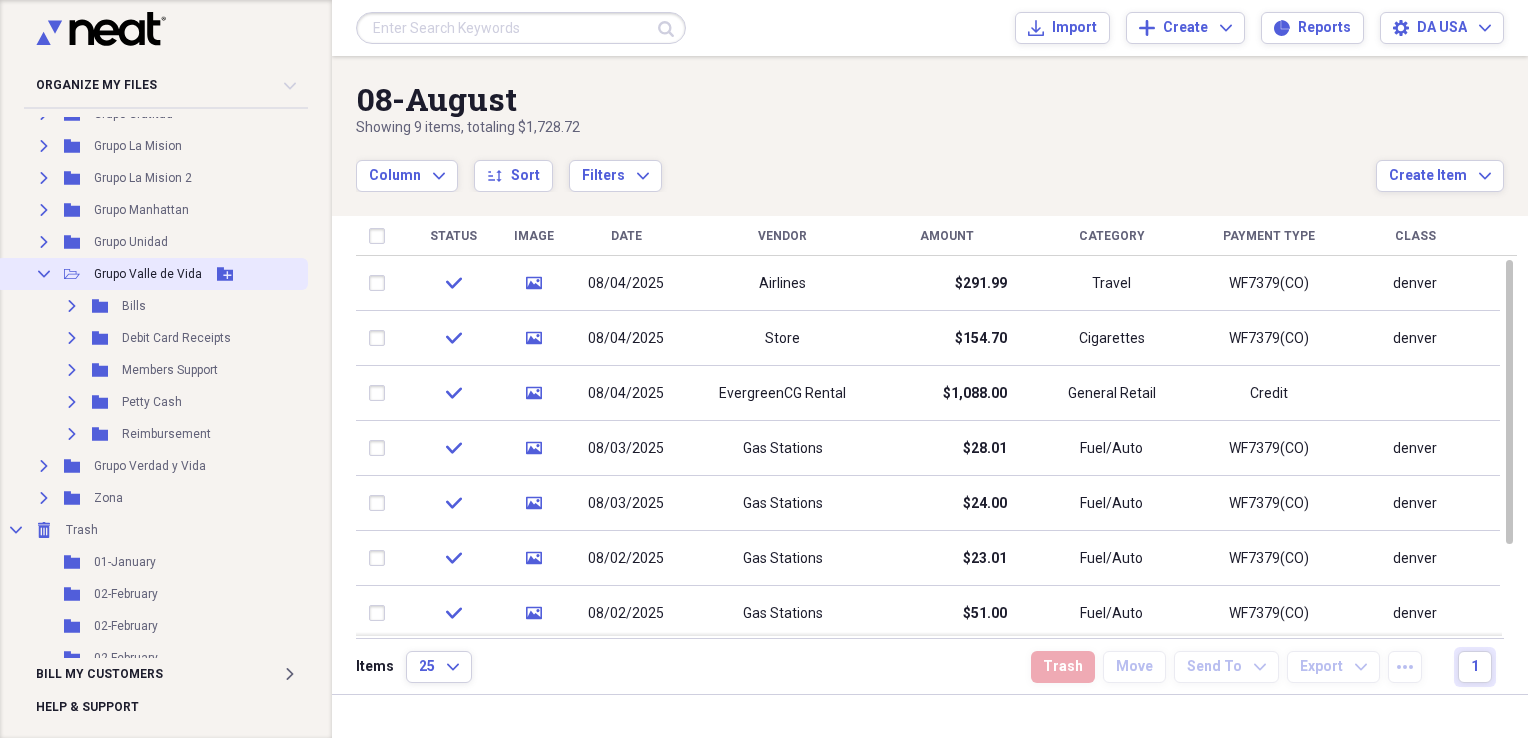 click 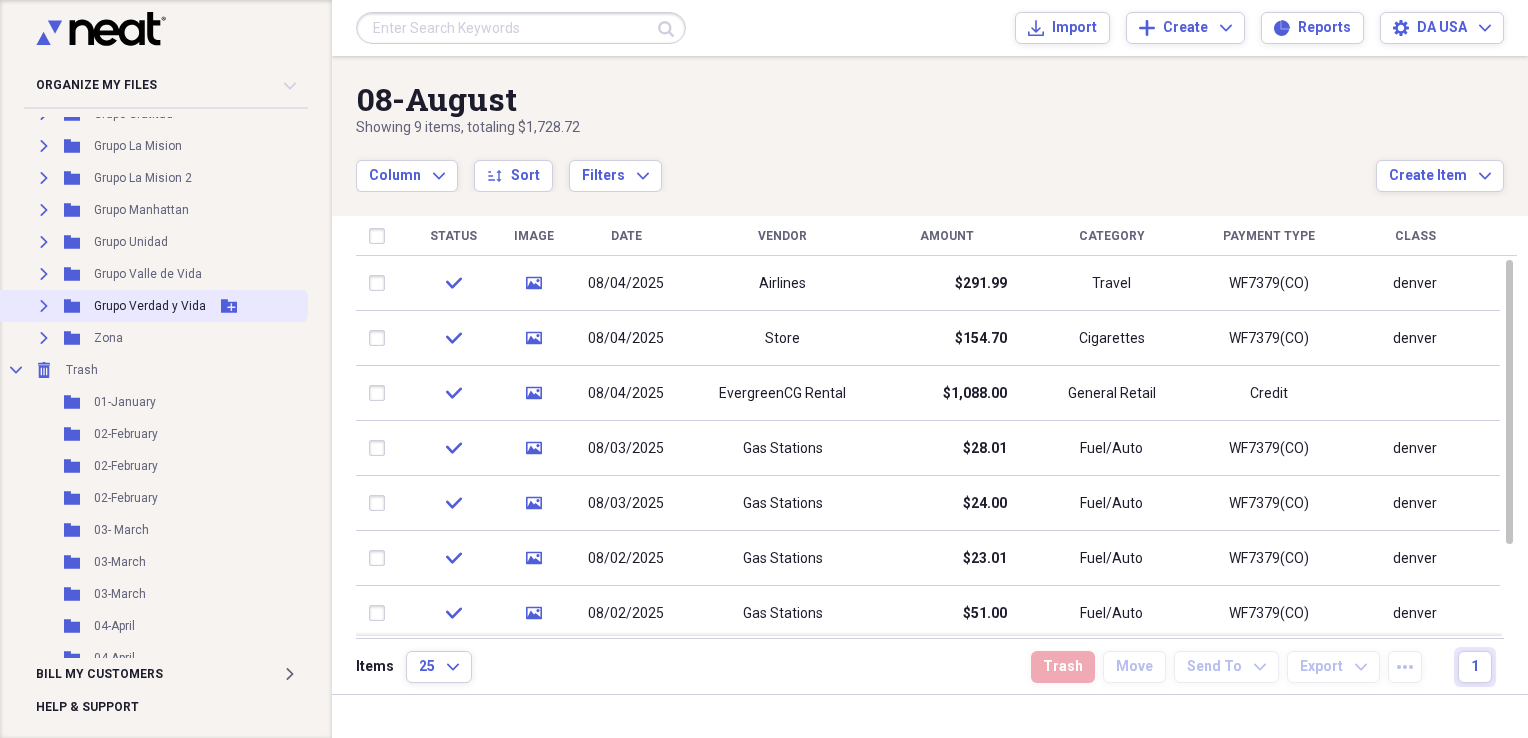 click on "Expand" 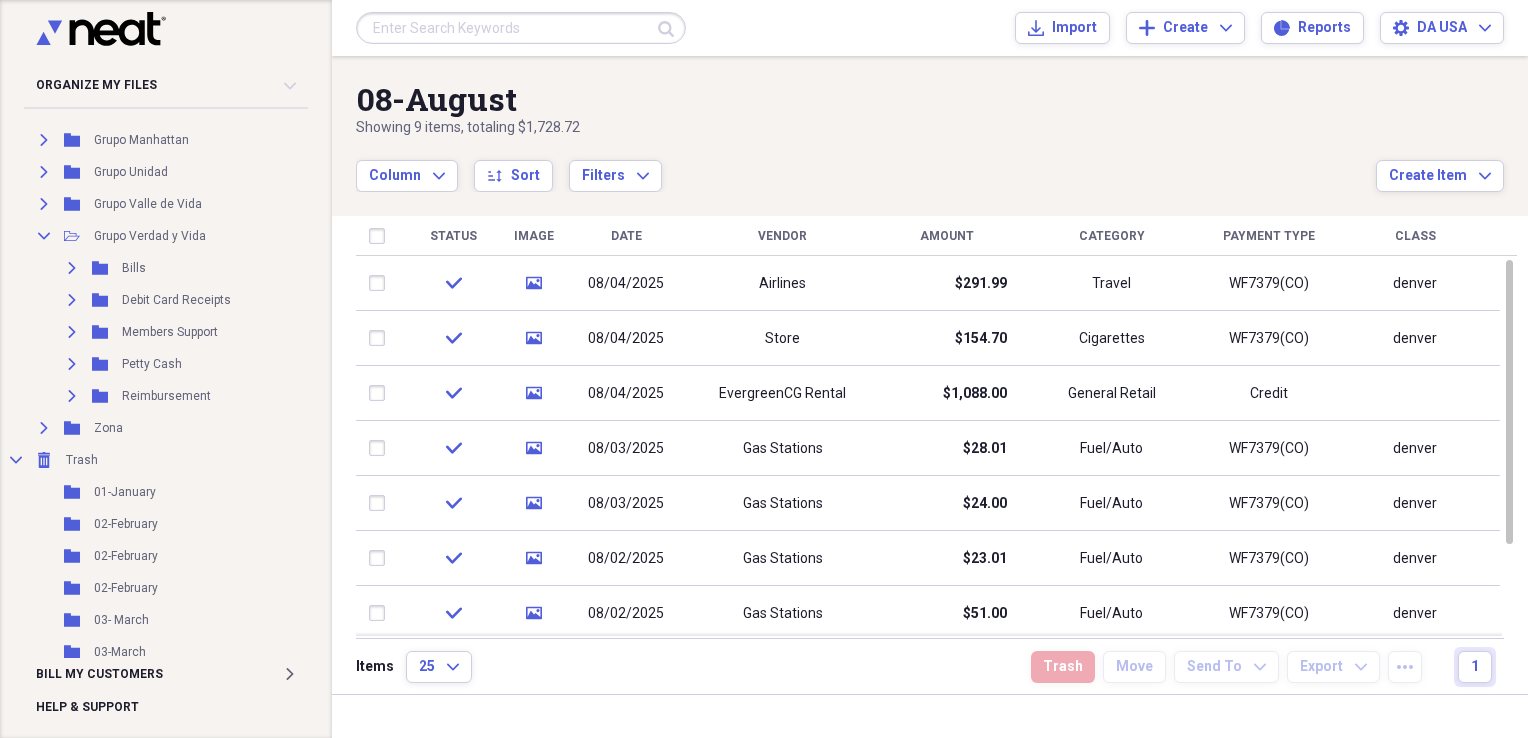 scroll, scrollTop: 288, scrollLeft: 0, axis: vertical 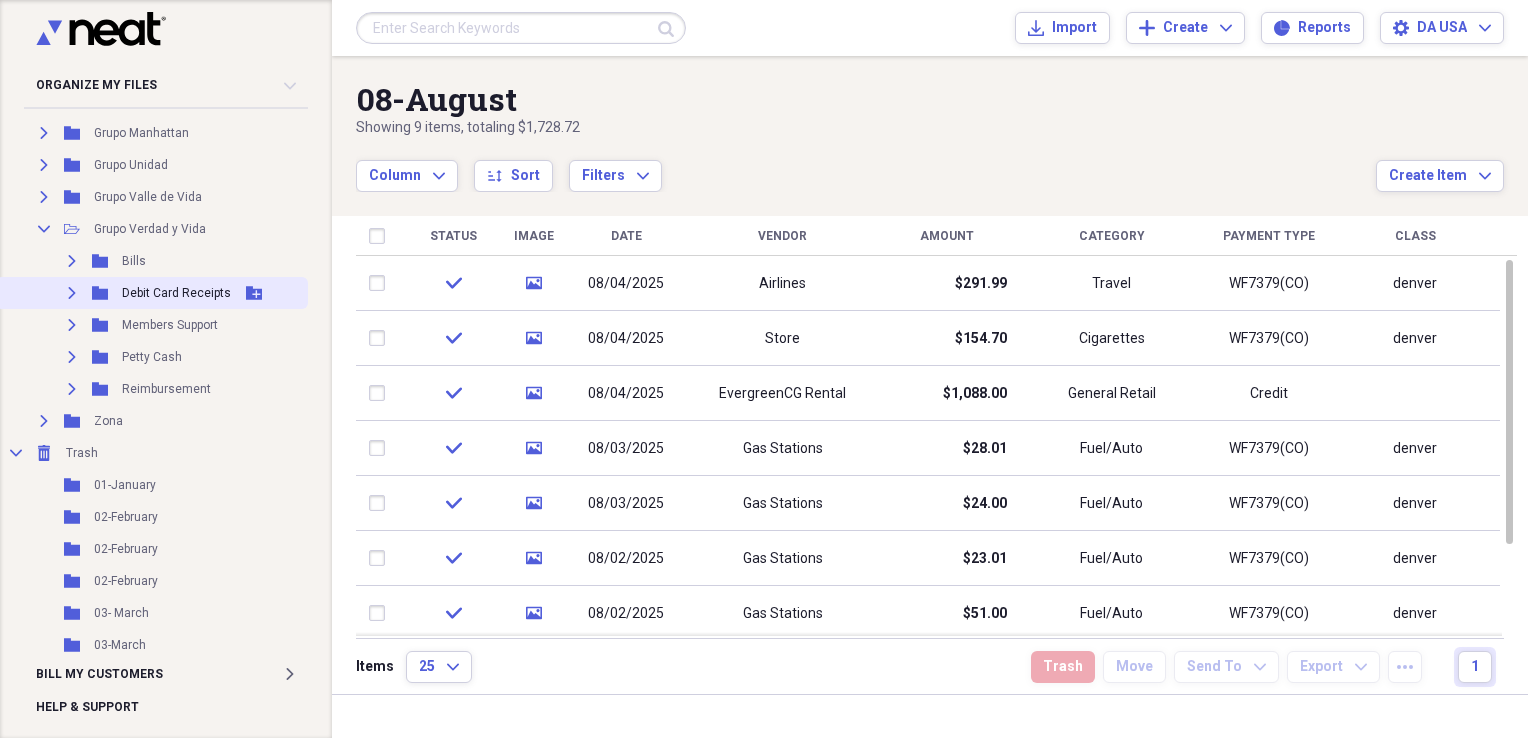 click 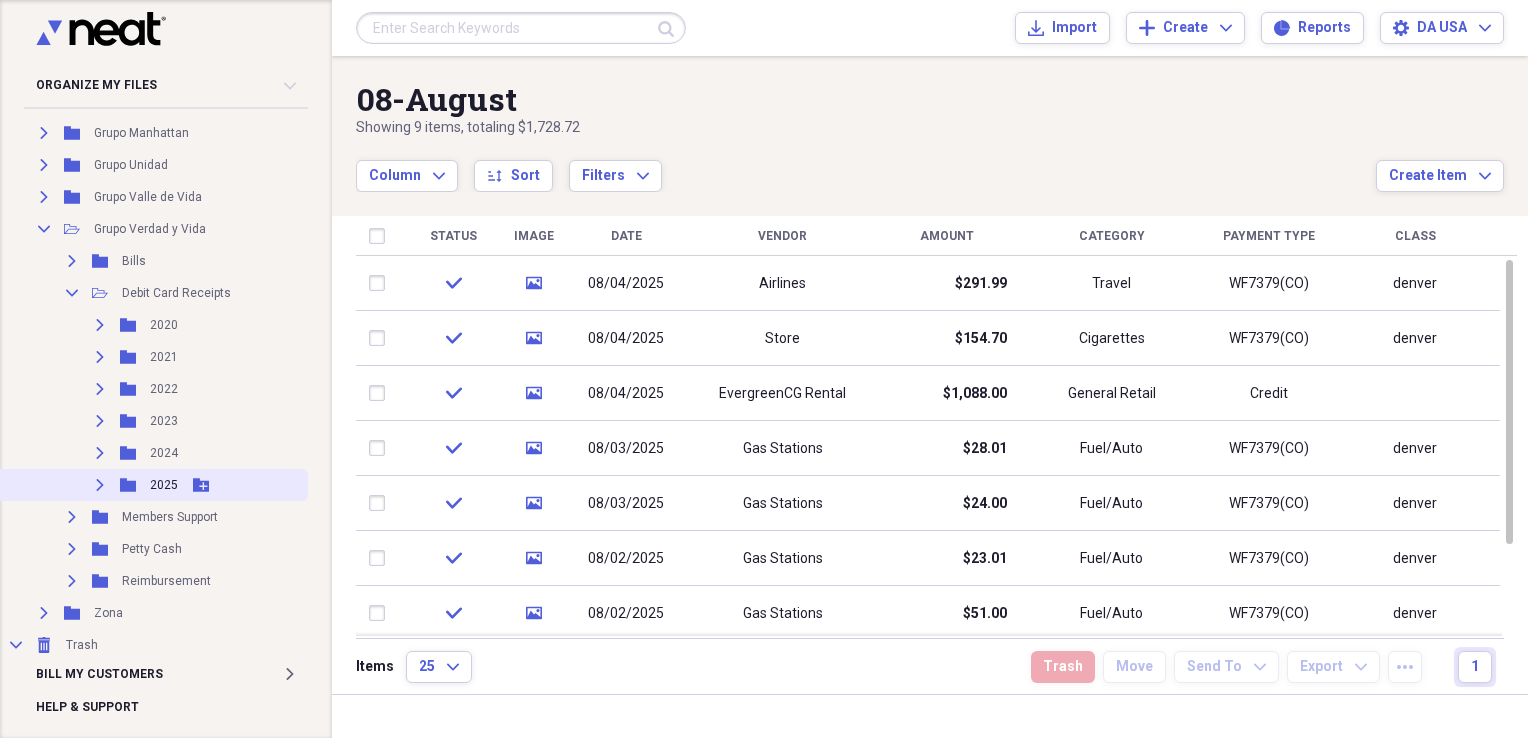 click on "Expand" 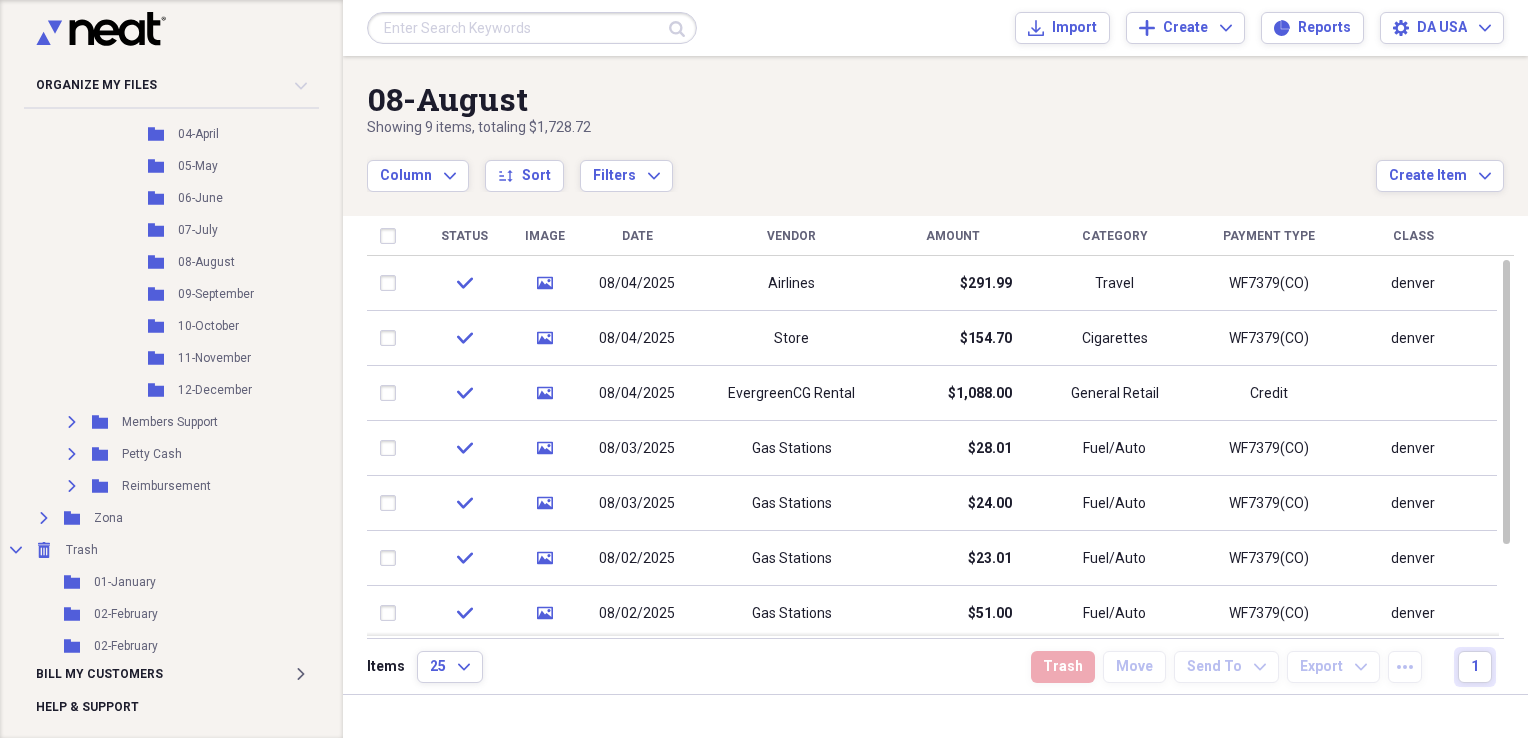 scroll, scrollTop: 780, scrollLeft: 0, axis: vertical 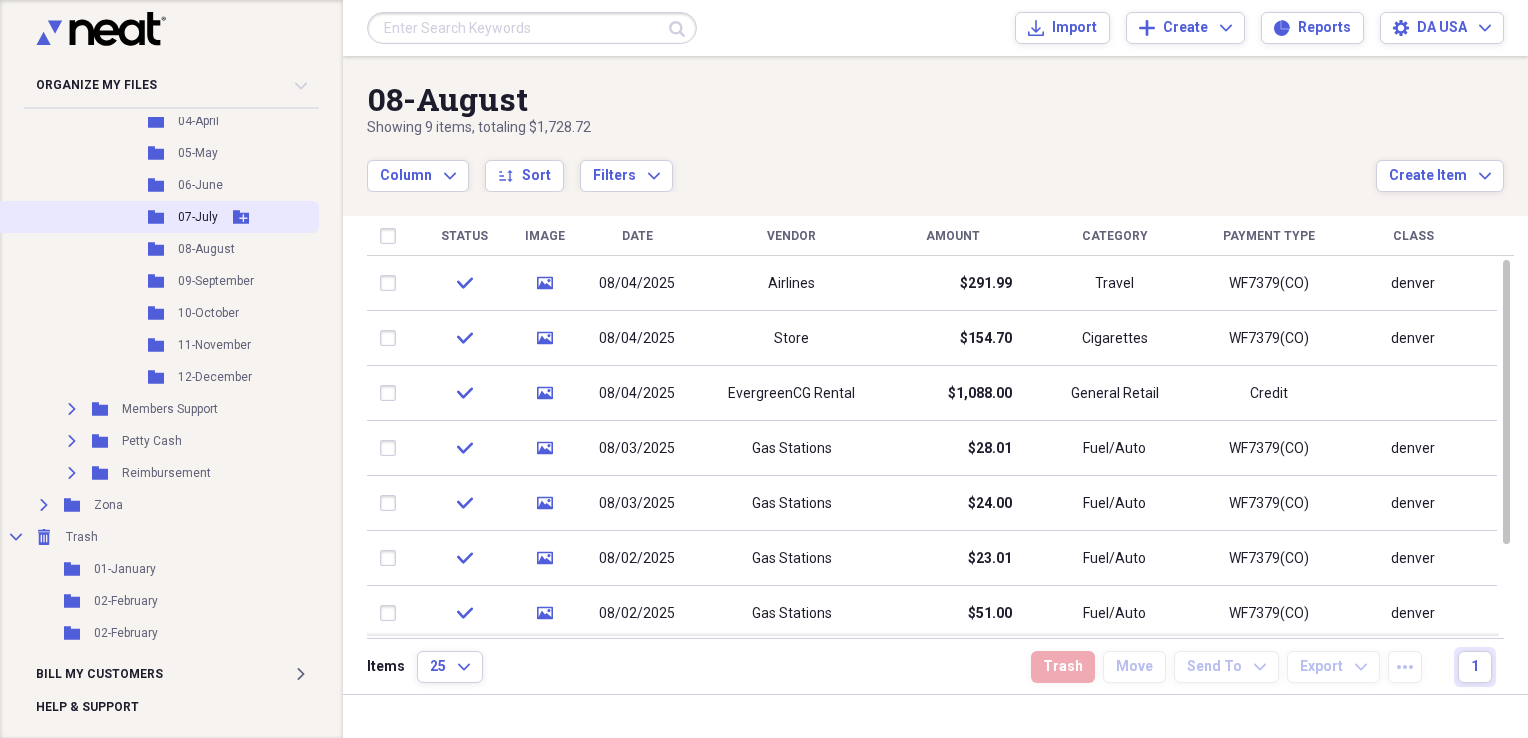 click on "07-July" at bounding box center [198, 217] 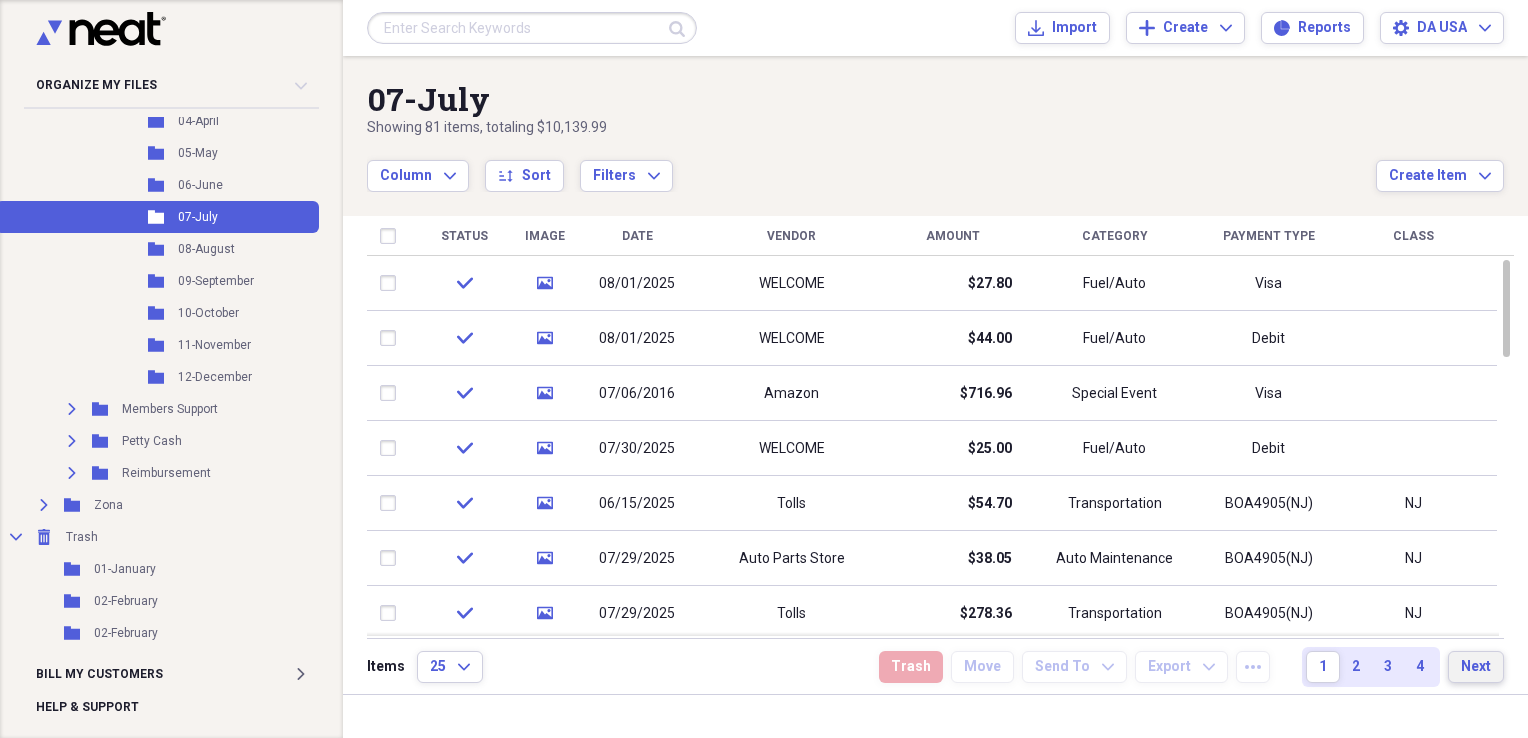 click on "Next" at bounding box center (1476, 667) 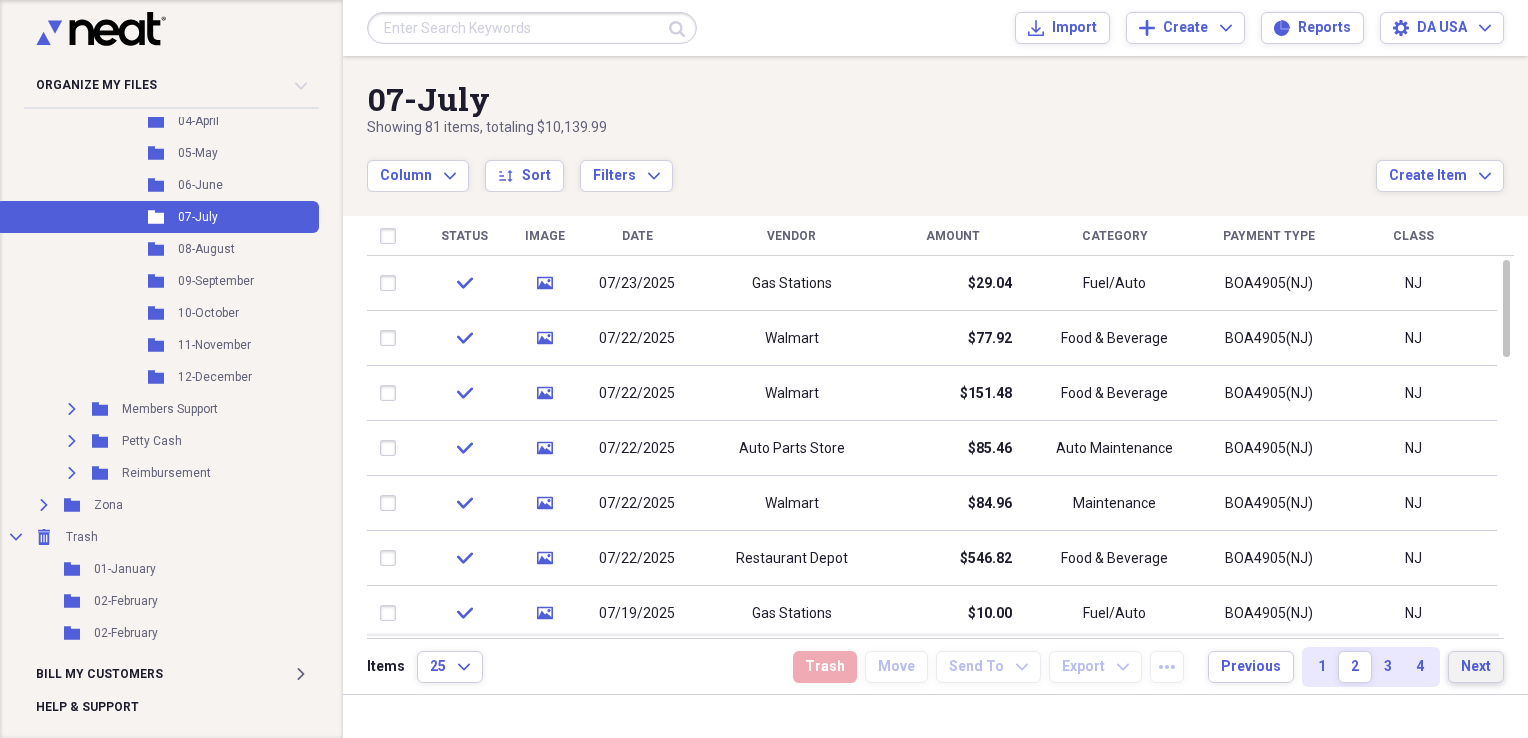 click on "Next" at bounding box center [1476, 667] 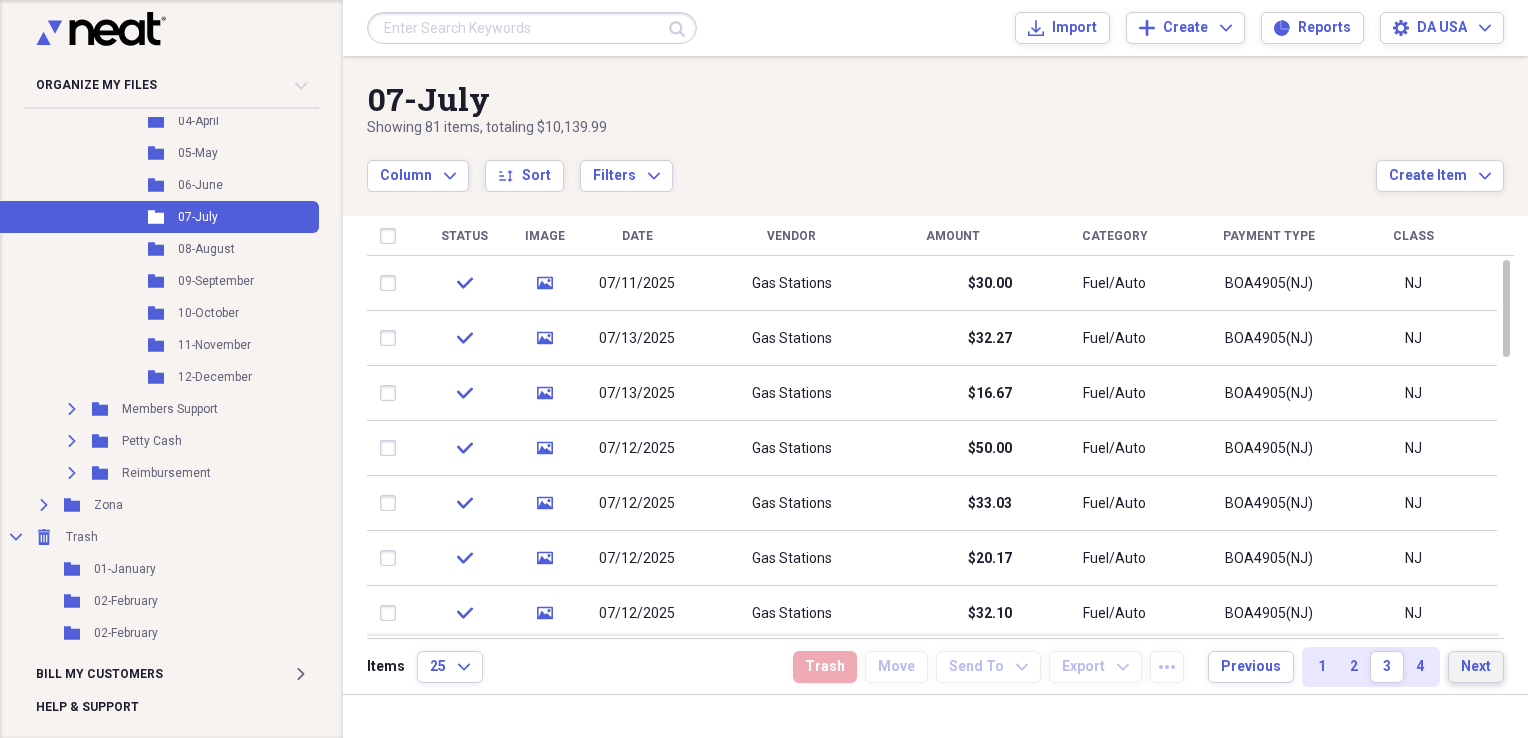 click on "Next" at bounding box center (1476, 667) 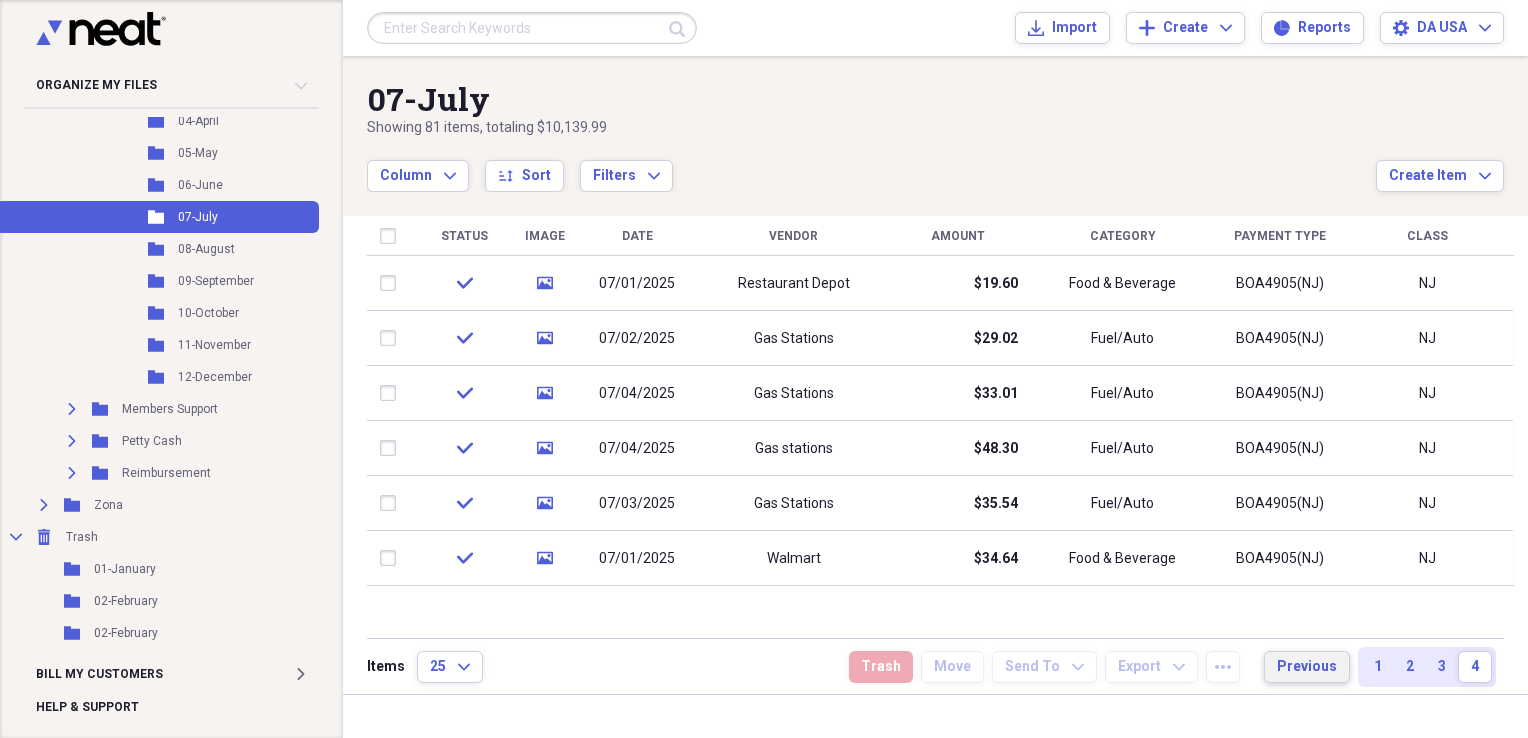 click on "Previous" at bounding box center [1307, 667] 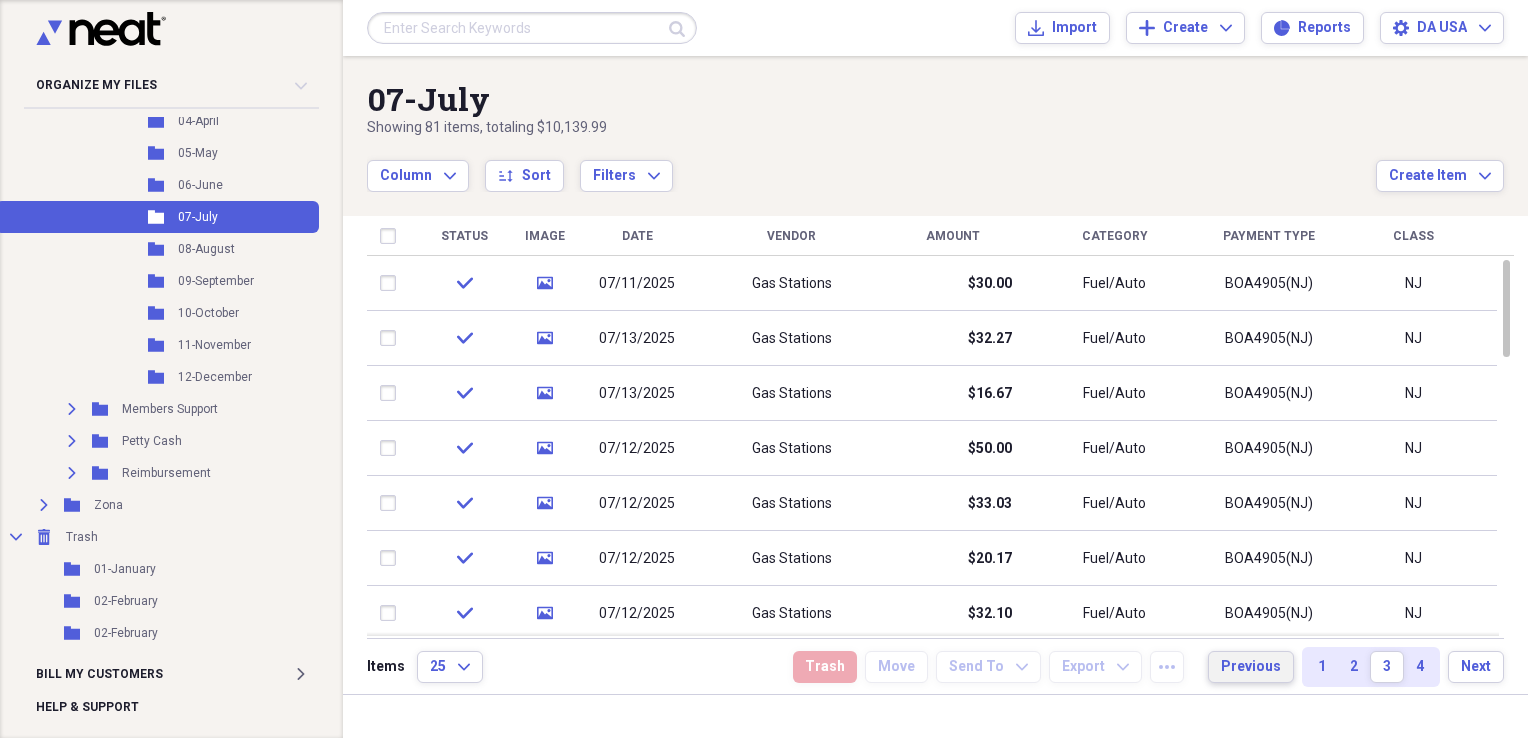 click on "Previous" at bounding box center [1251, 667] 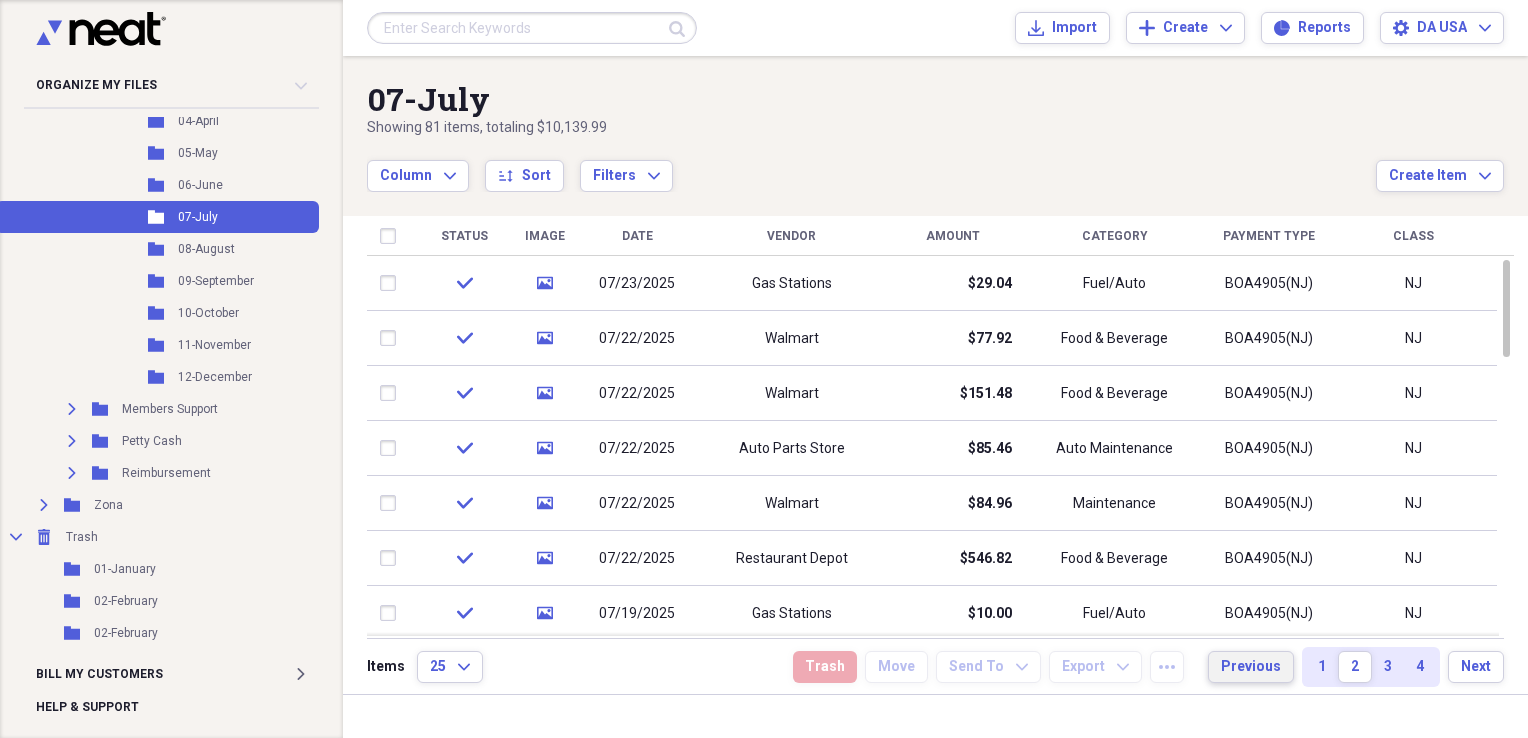 click on "Previous" at bounding box center [1251, 667] 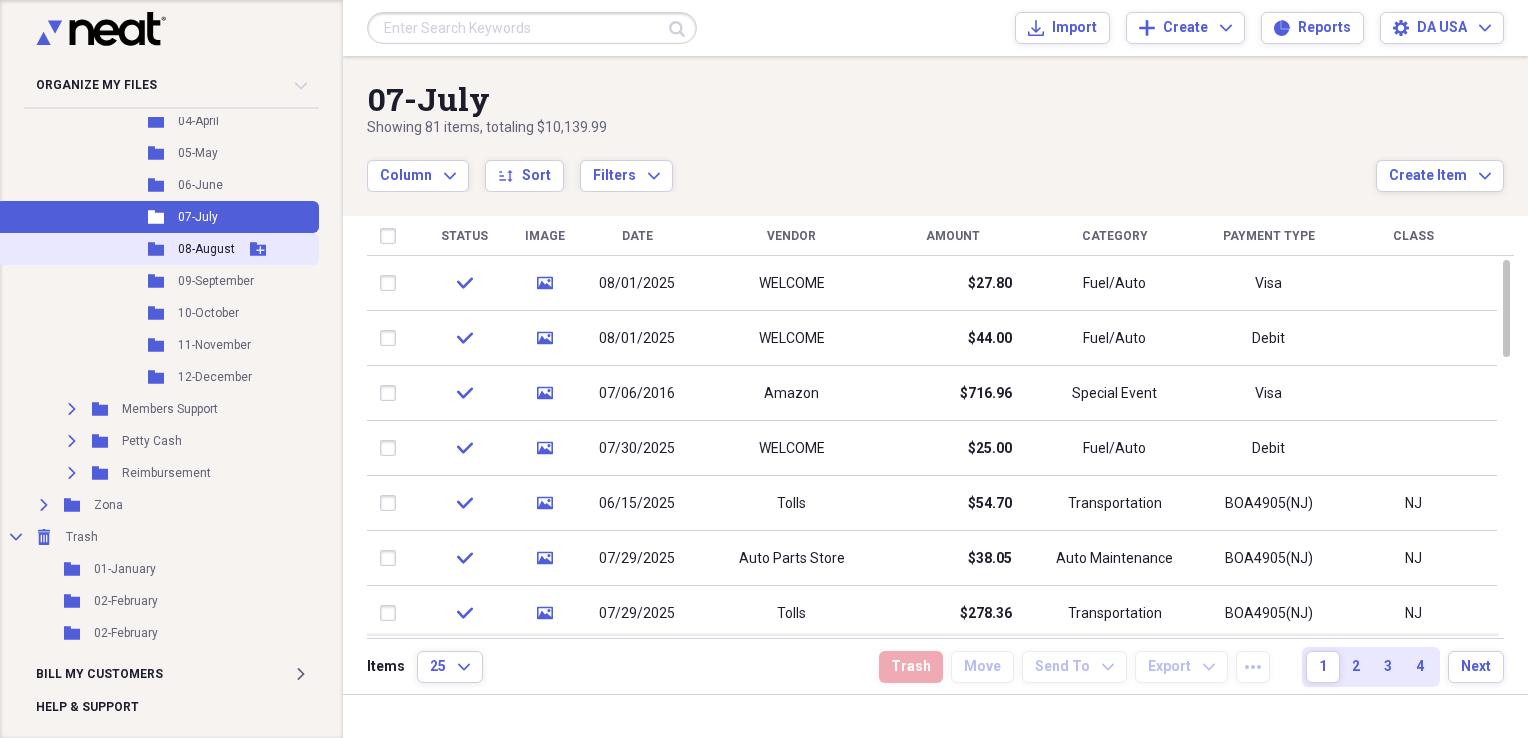 click on "08-August" at bounding box center [206, 249] 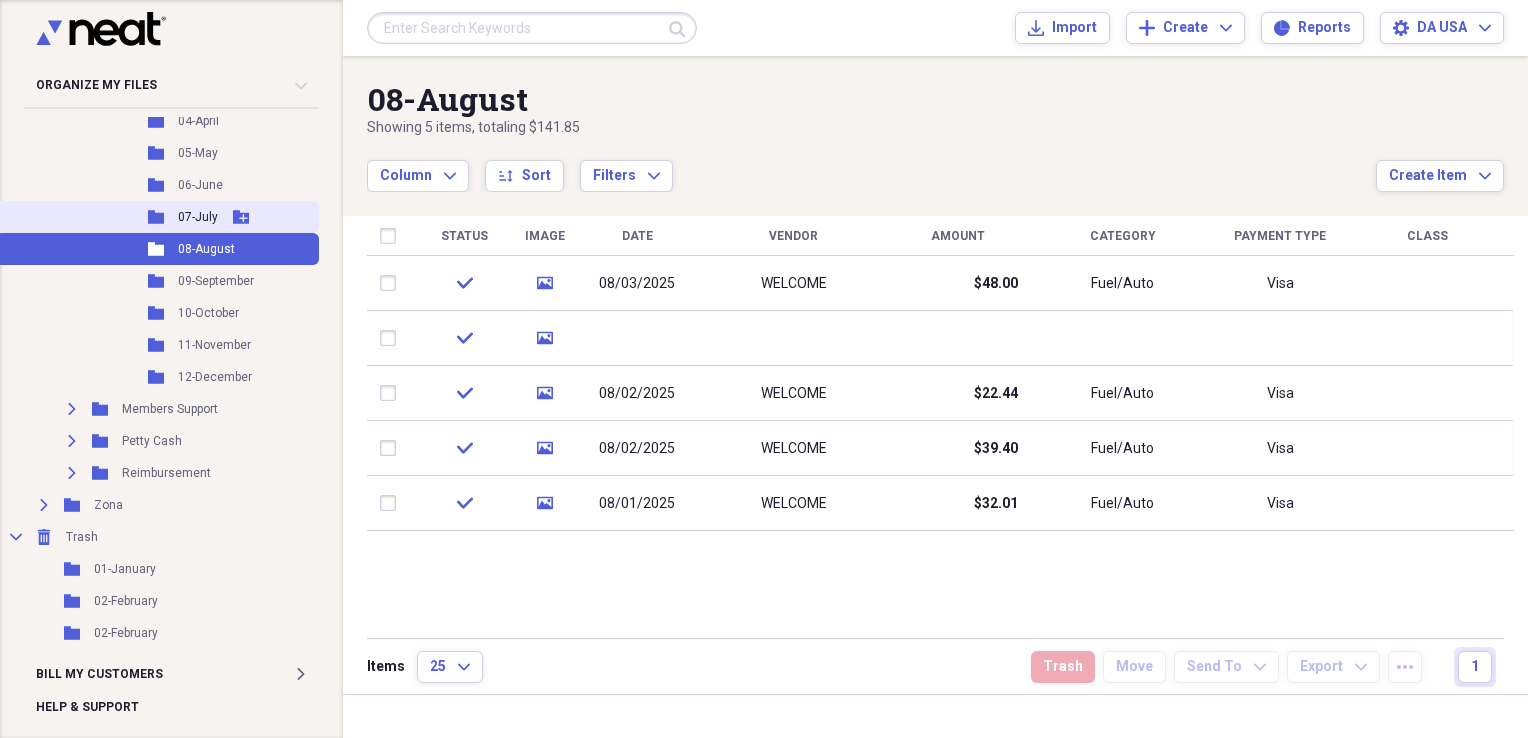 click on "07-July" at bounding box center (198, 217) 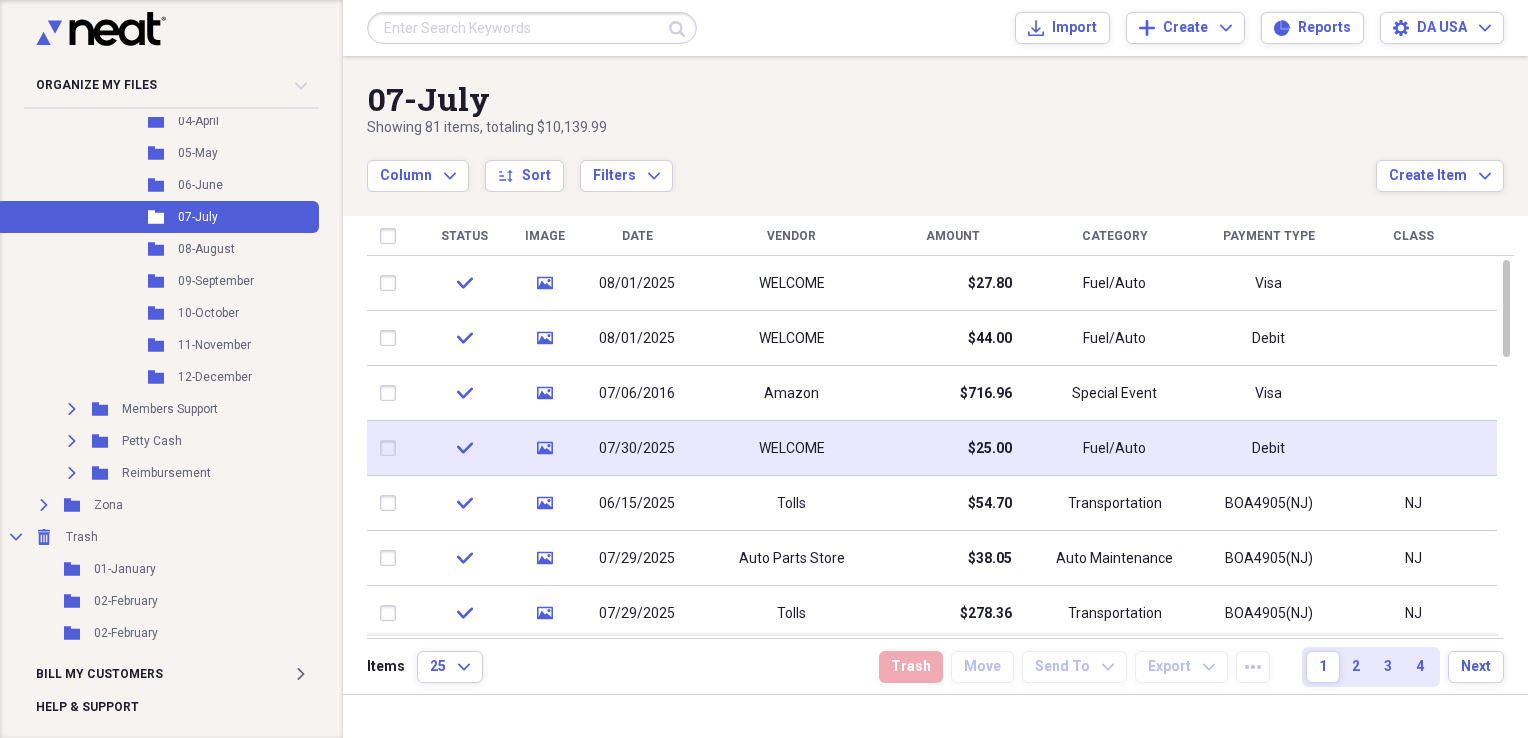 click on "WELCOME" at bounding box center (792, 449) 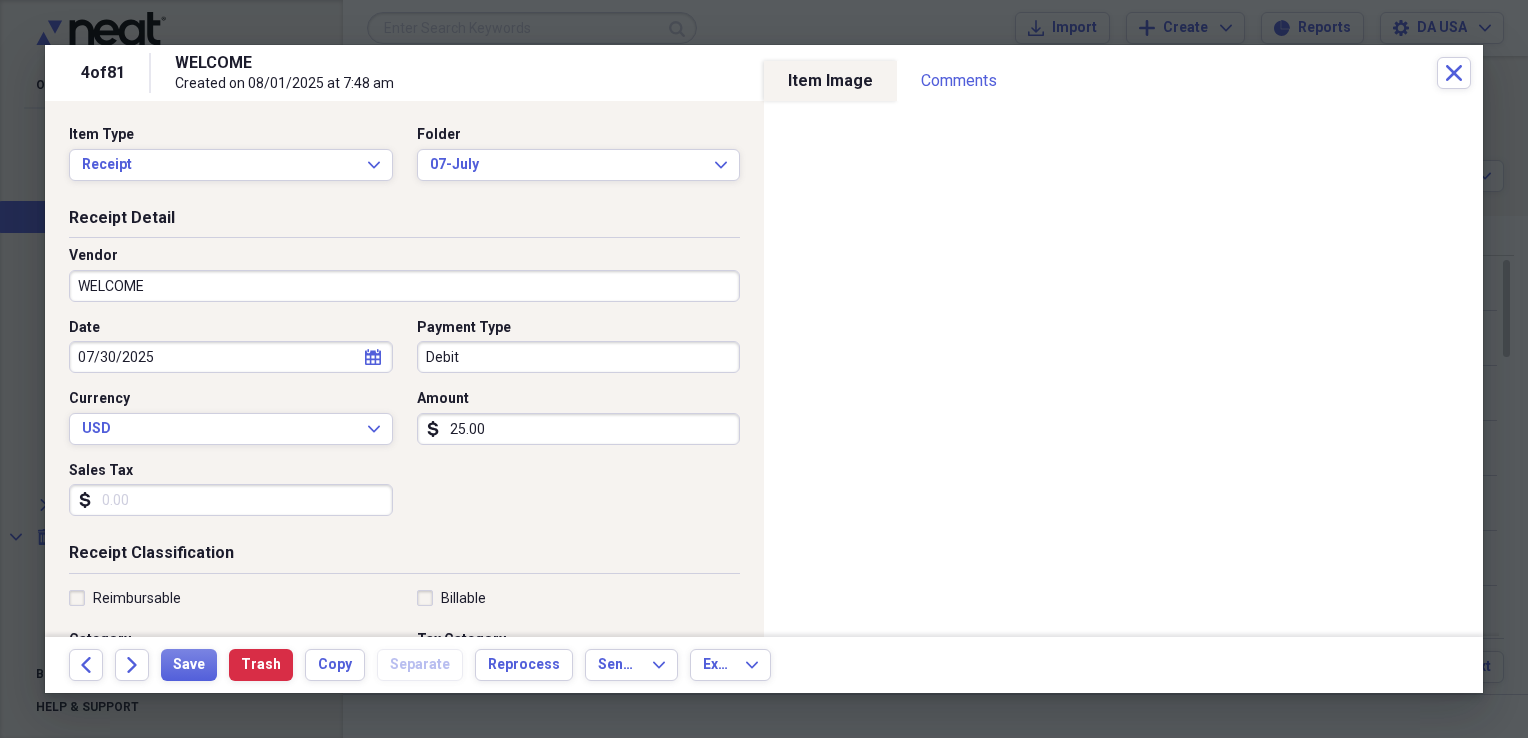click on "WELCOME" at bounding box center [404, 286] 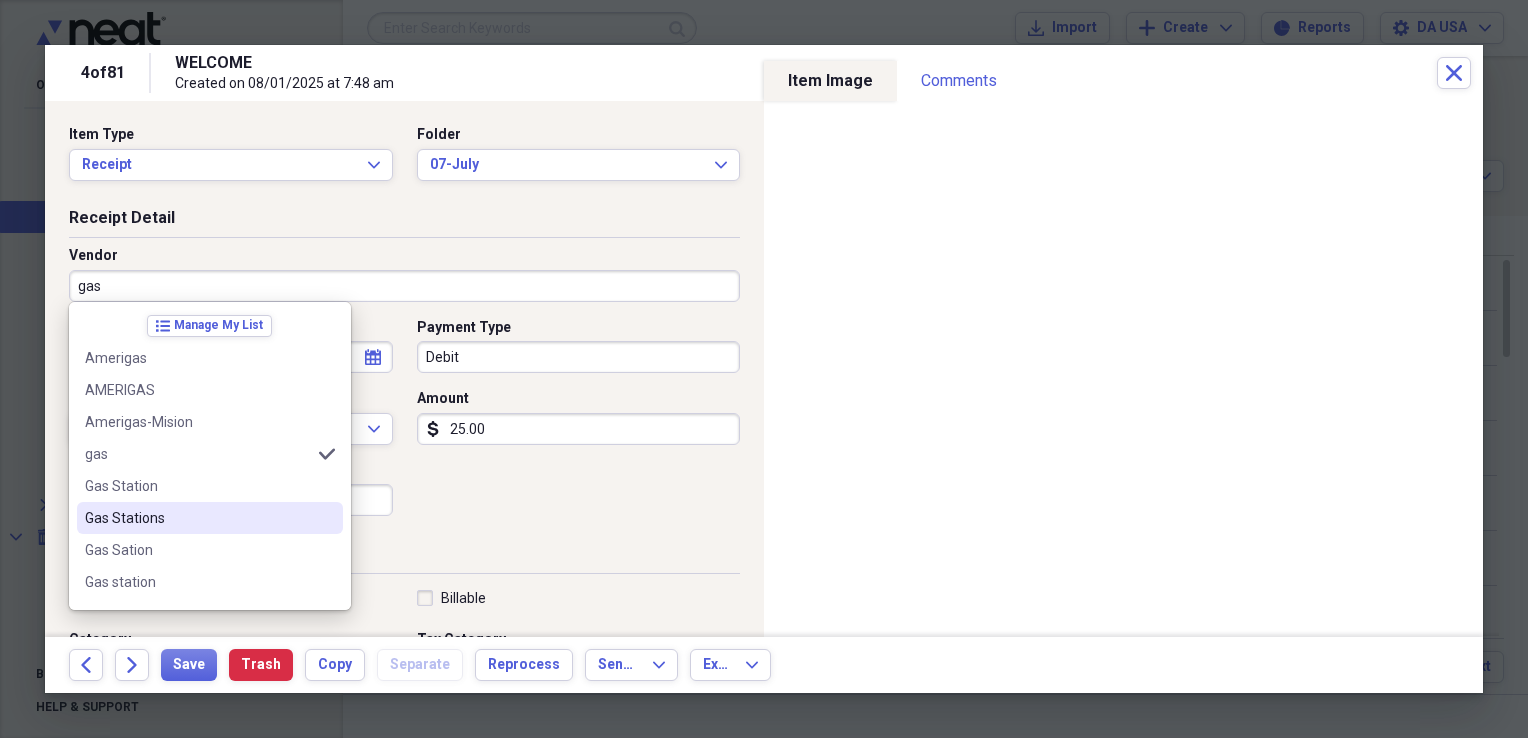 click on "Gas  Stations" at bounding box center [198, 518] 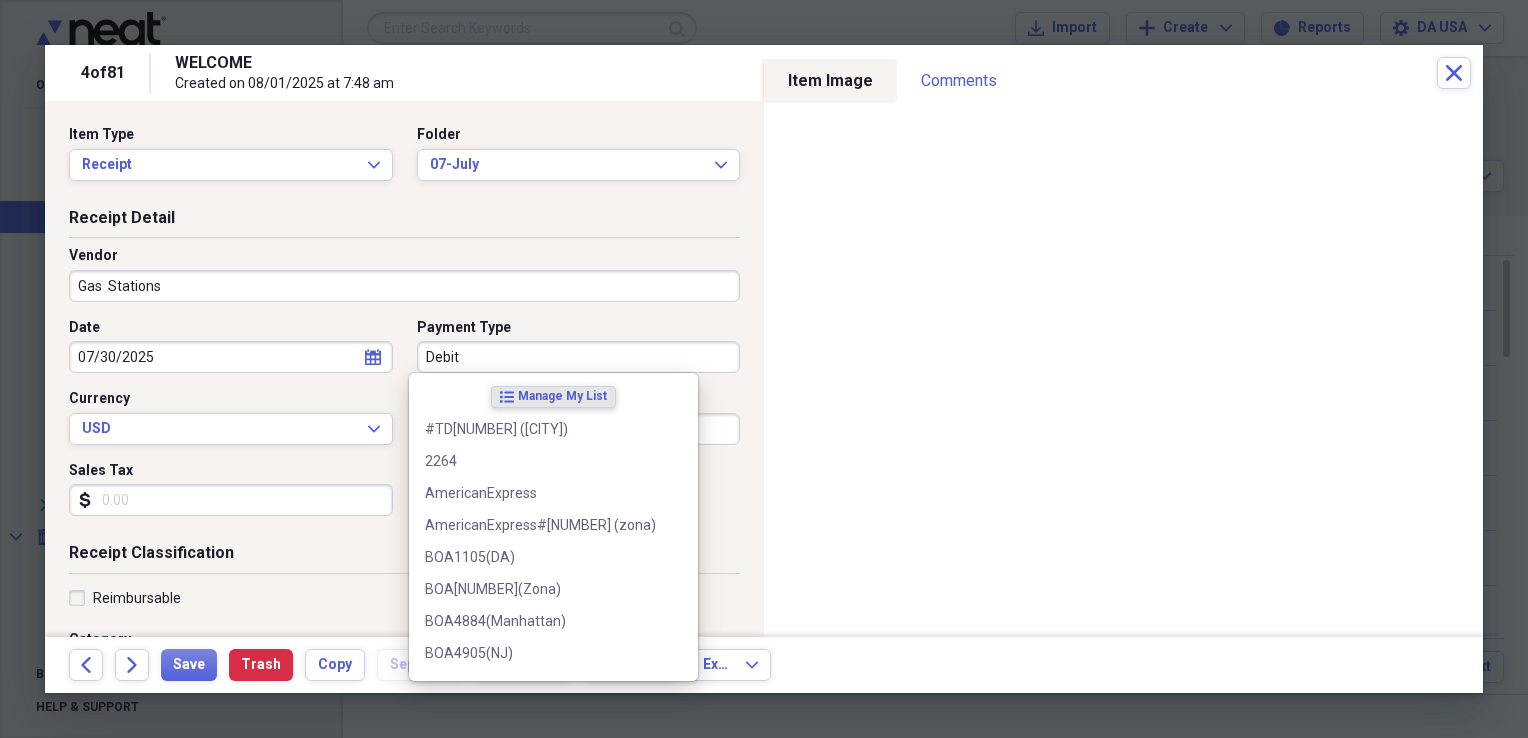 click on "Debit" at bounding box center (579, 357) 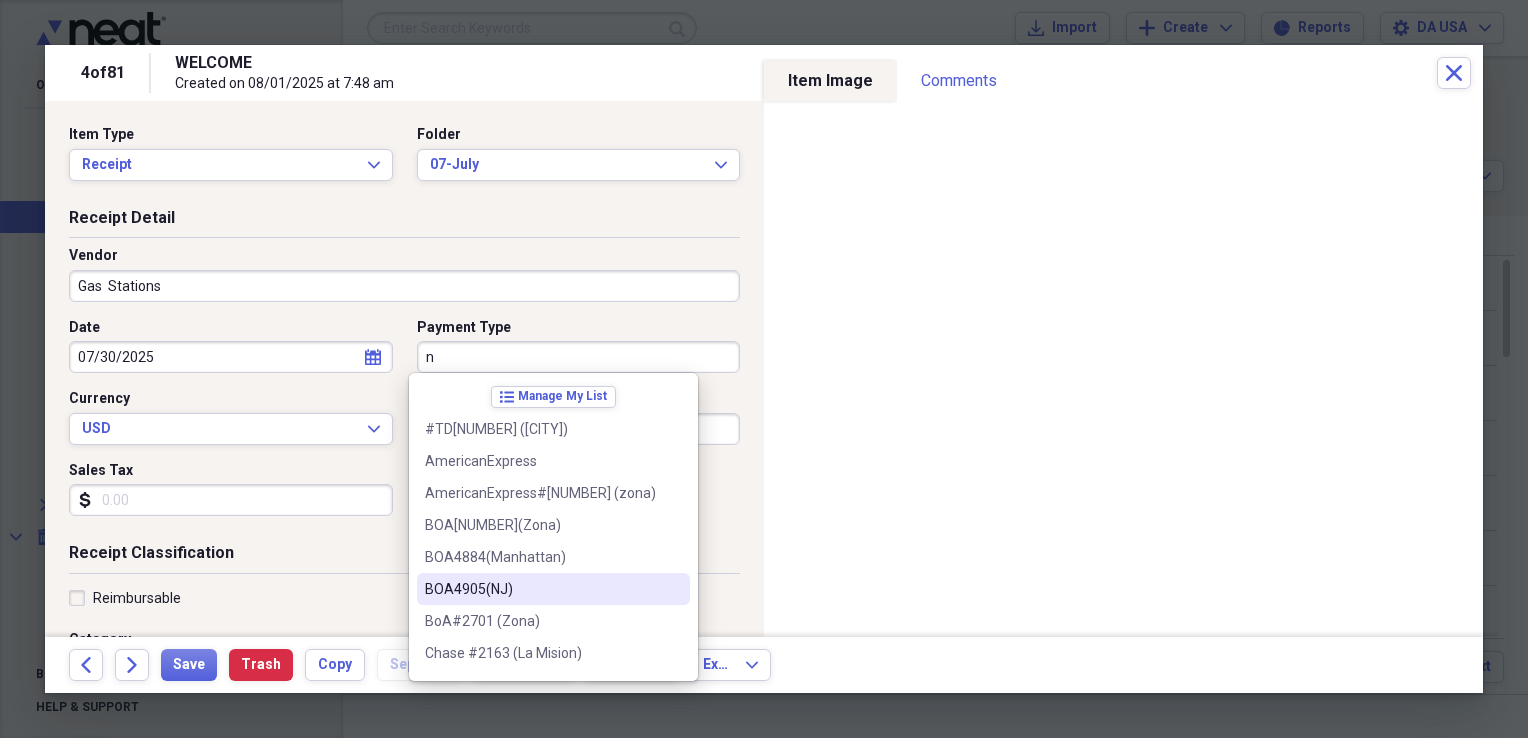 click on "BOA4905(NJ)" at bounding box center [541, 589] 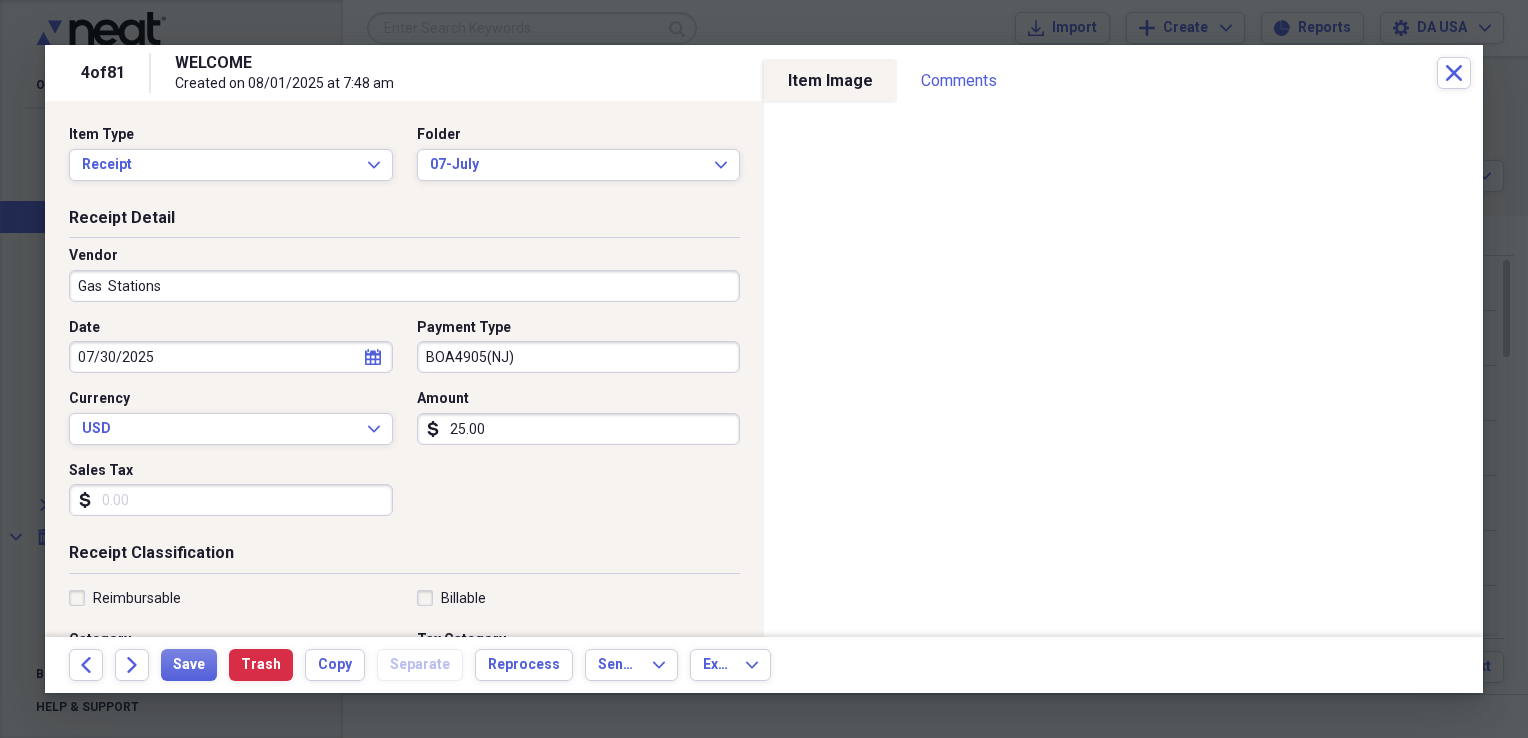 scroll, scrollTop: 483, scrollLeft: 0, axis: vertical 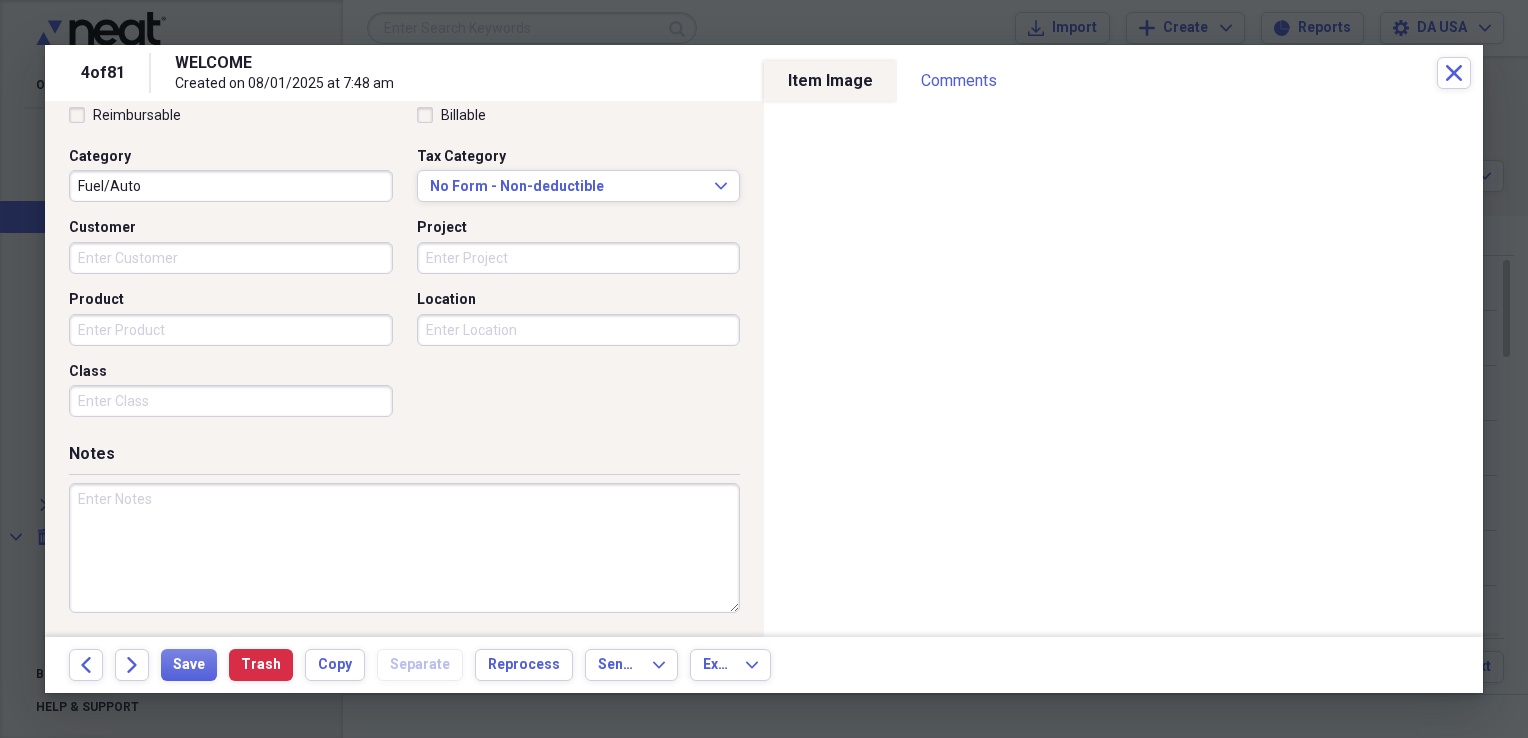 click on "Class" at bounding box center (231, 401) 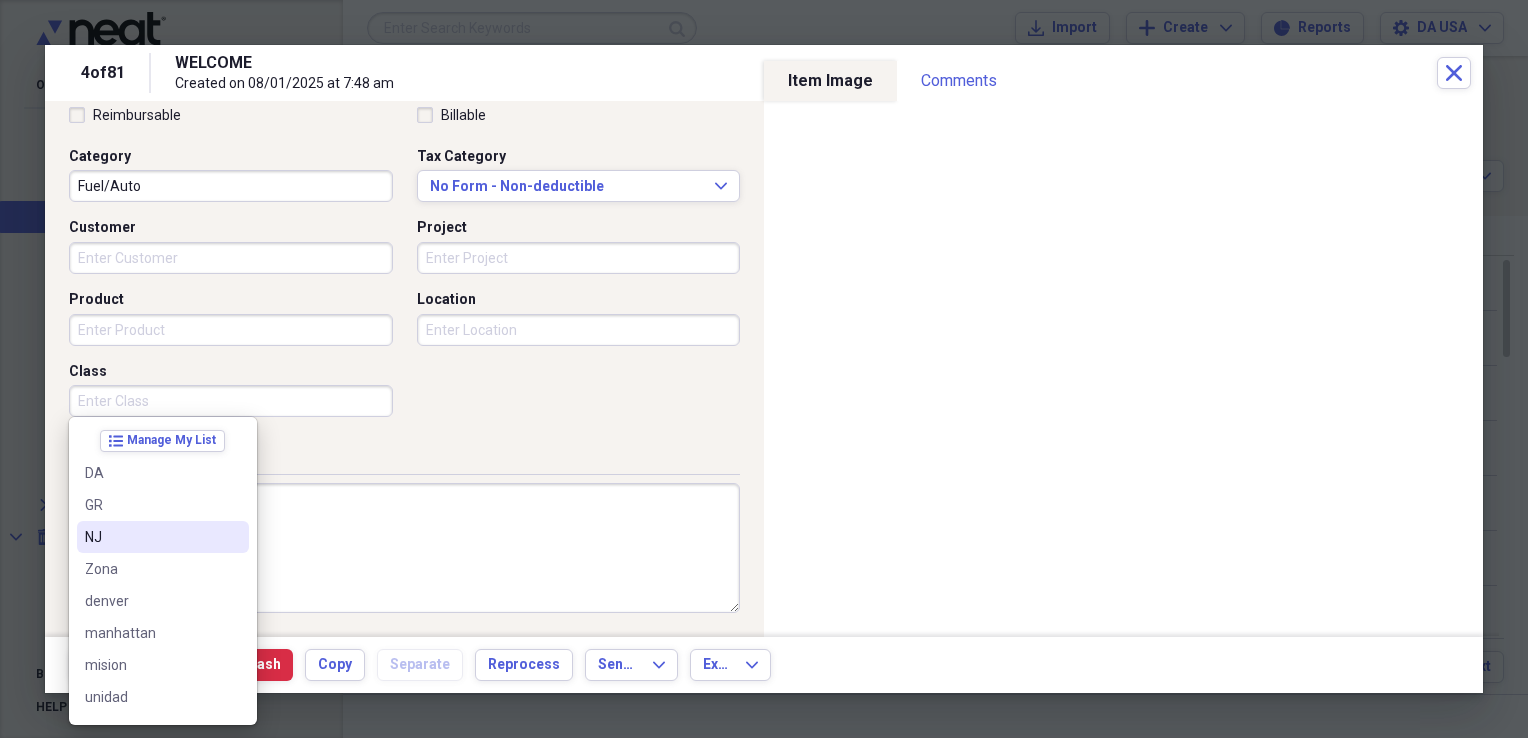 click on "NJ" at bounding box center (151, 537) 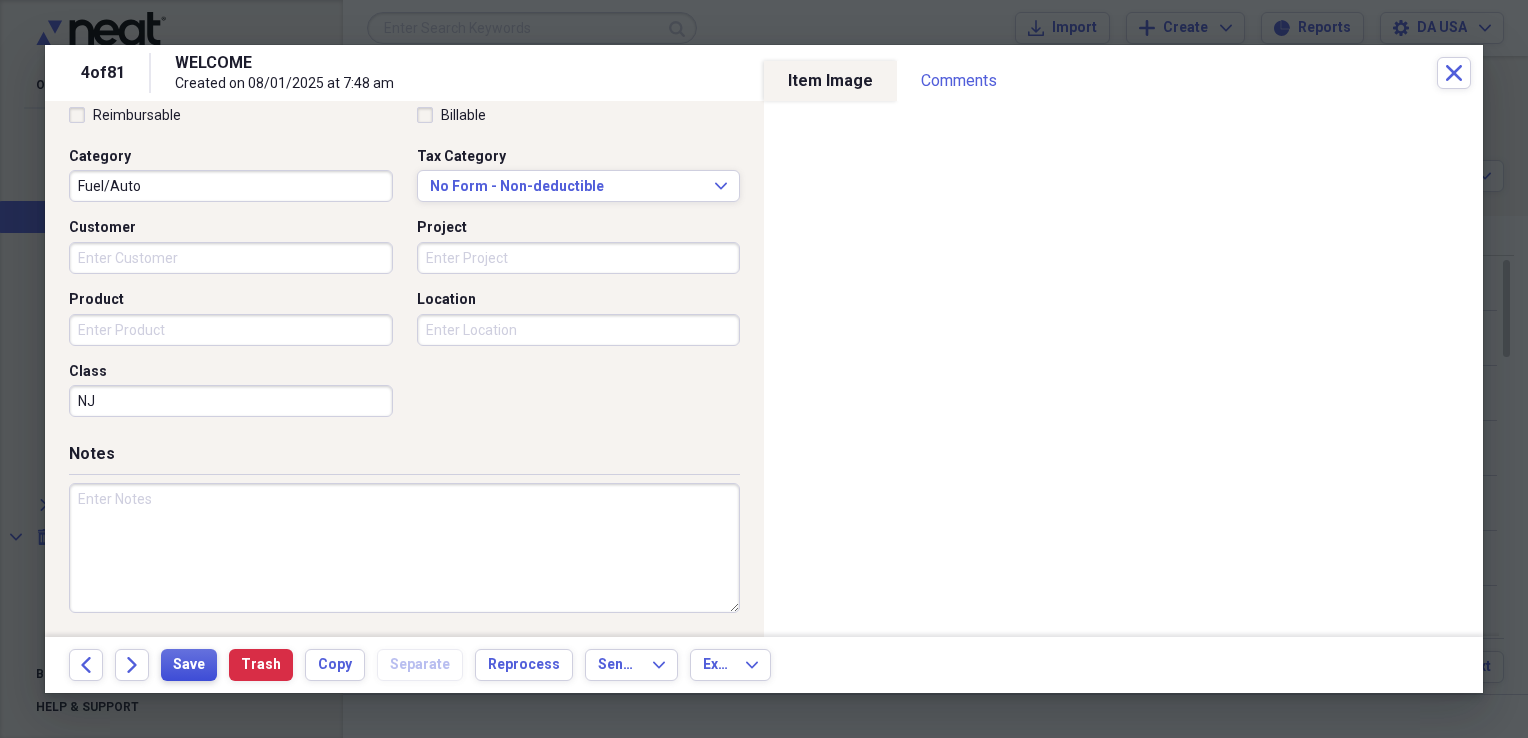 click on "Save" at bounding box center (189, 665) 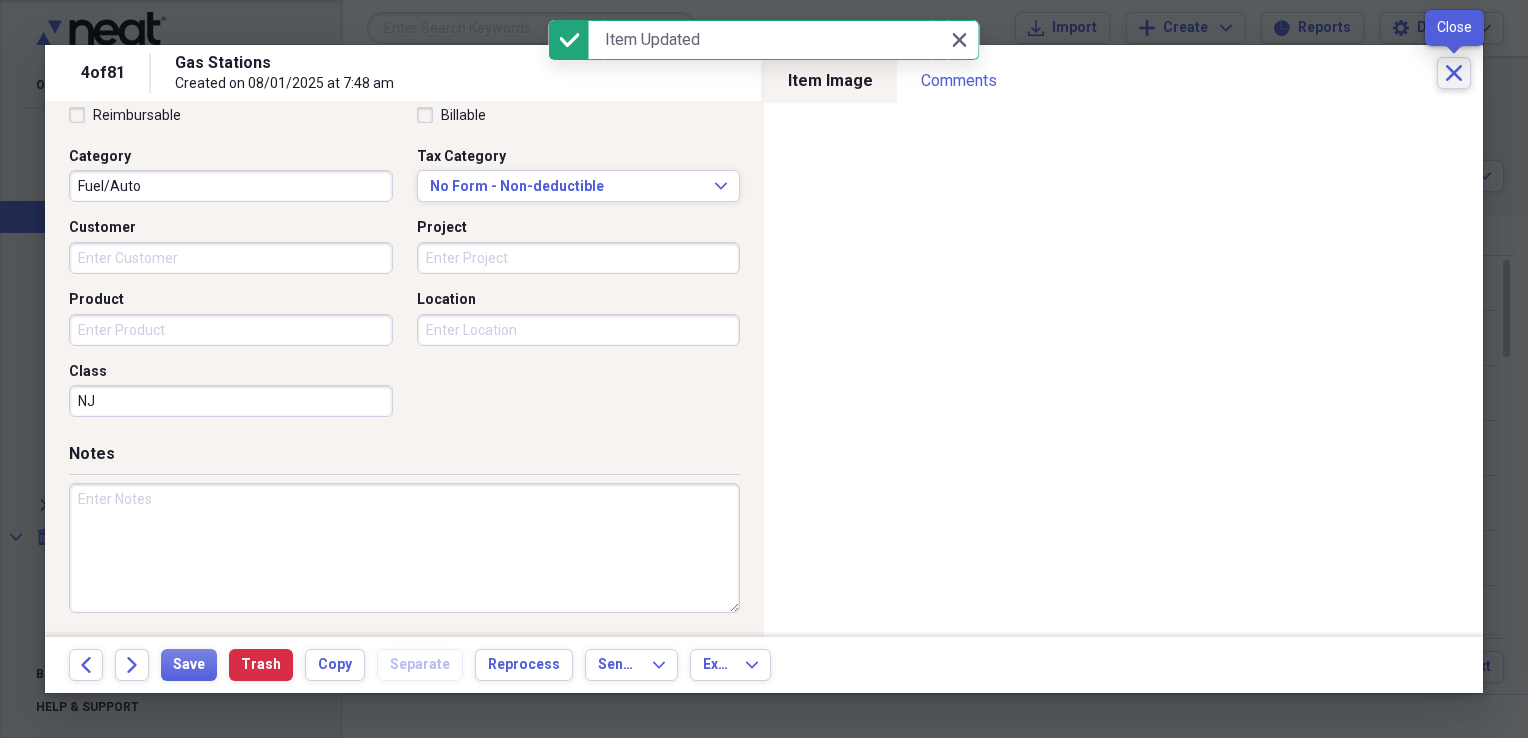 click on "Close" at bounding box center (1454, 73) 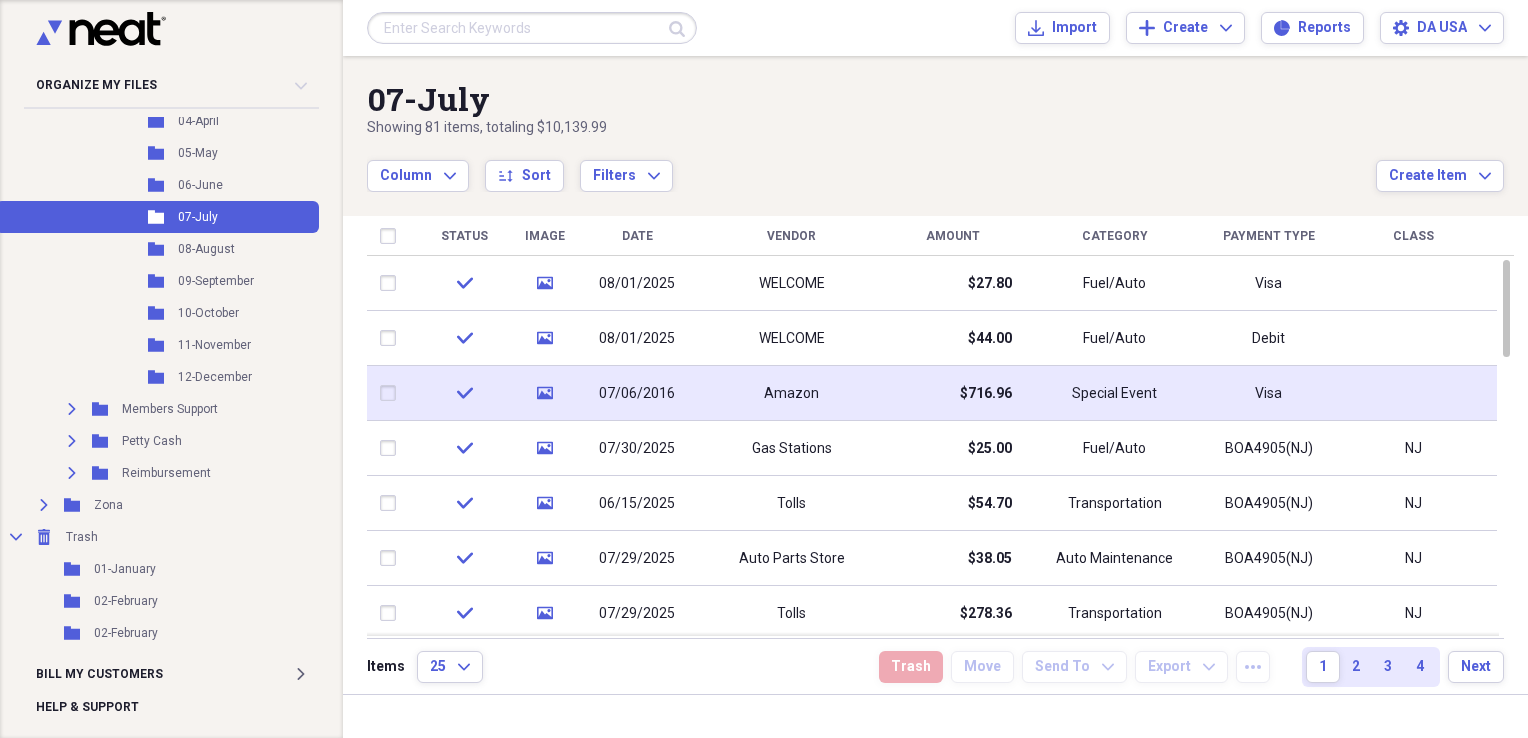 click on "Amazon" at bounding box center [791, 393] 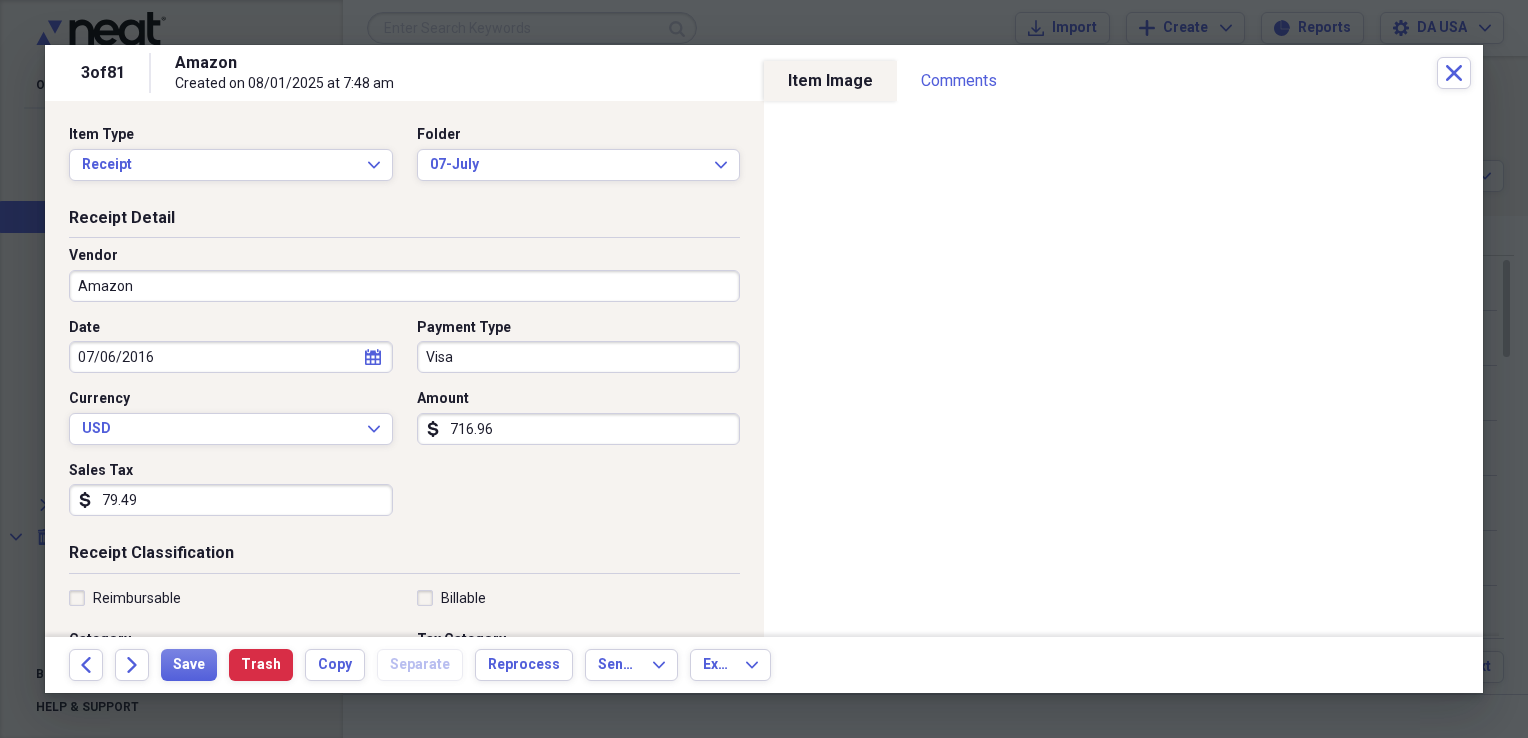 click on "Amazon" at bounding box center (404, 286) 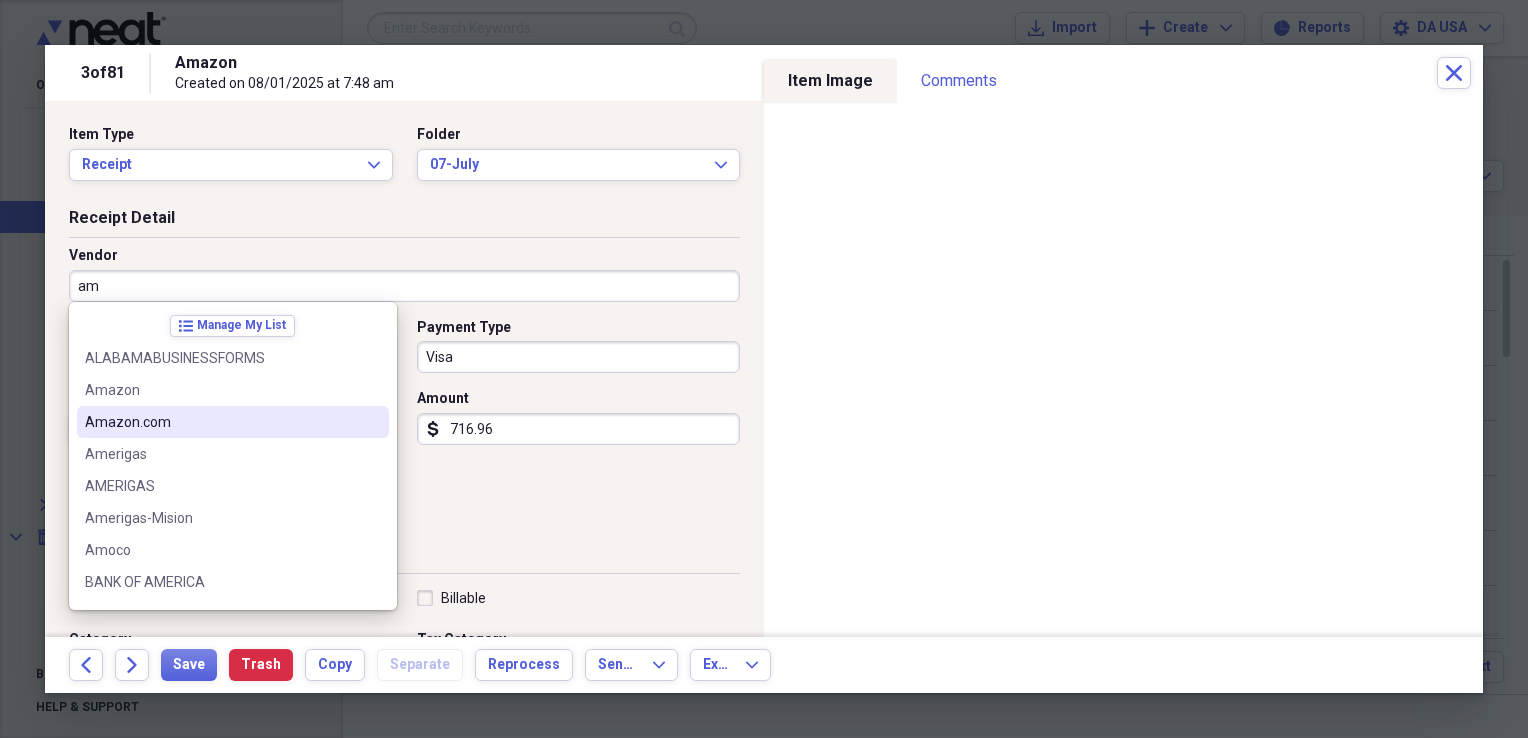 click on "Amazon.com" at bounding box center [221, 422] 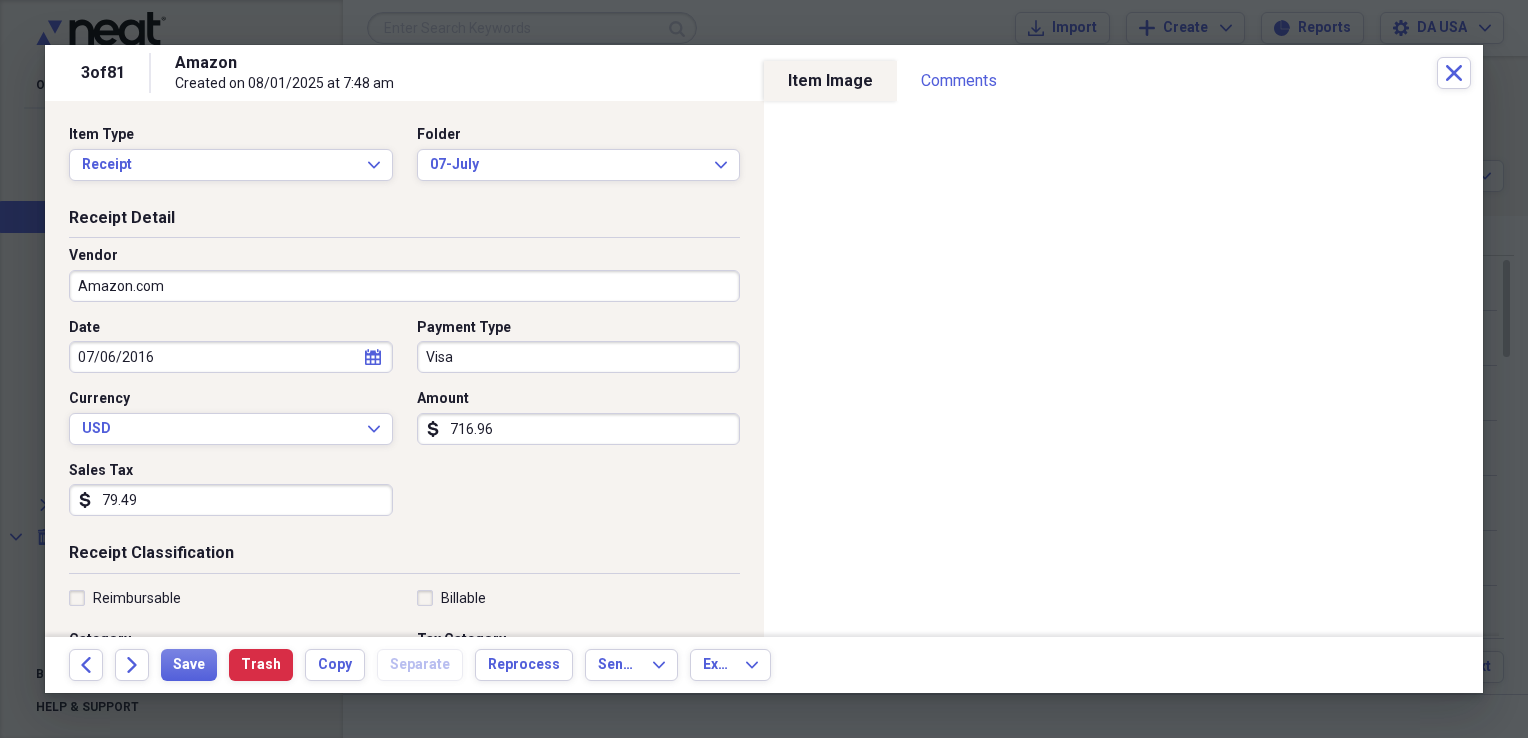 type on "Office Supplies" 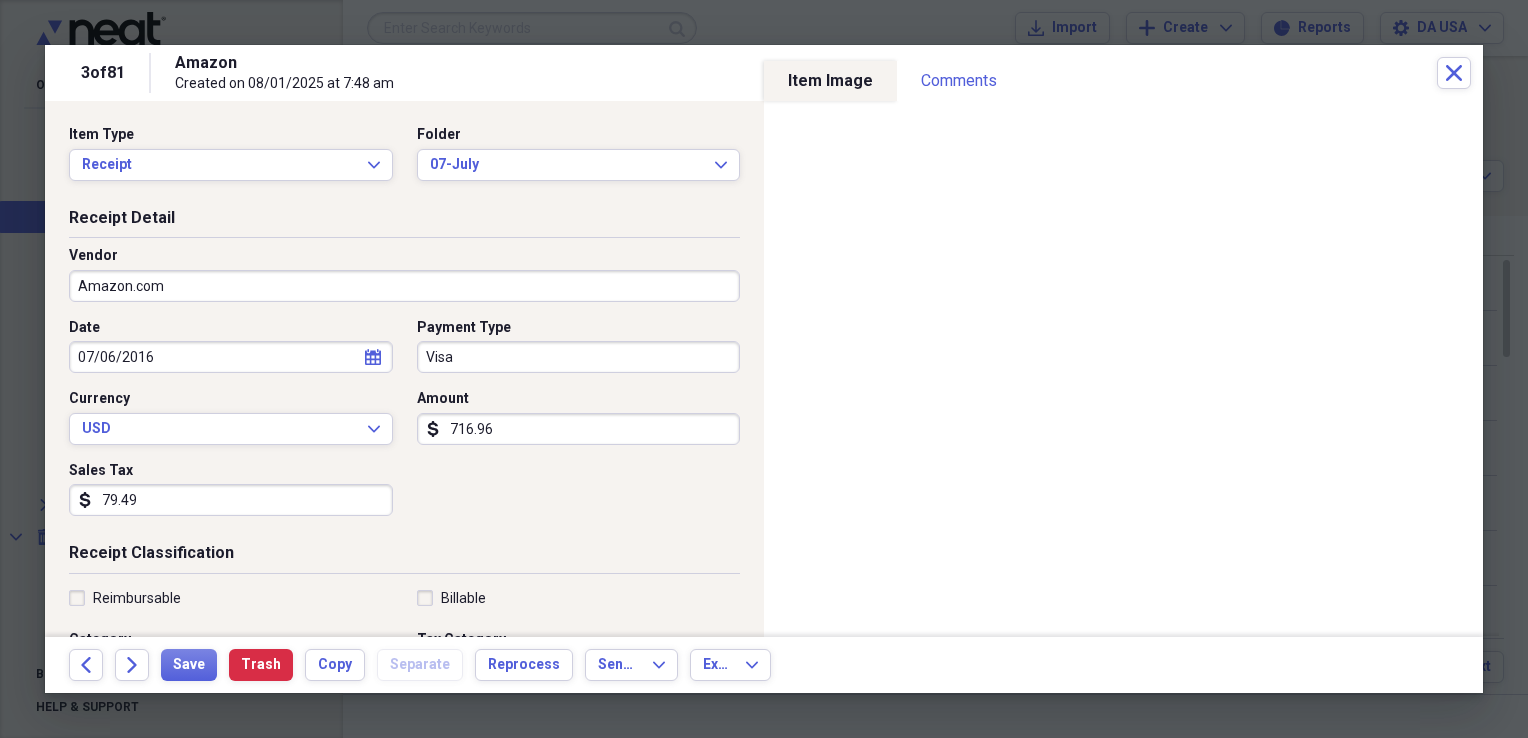 click on "Visa" at bounding box center [579, 357] 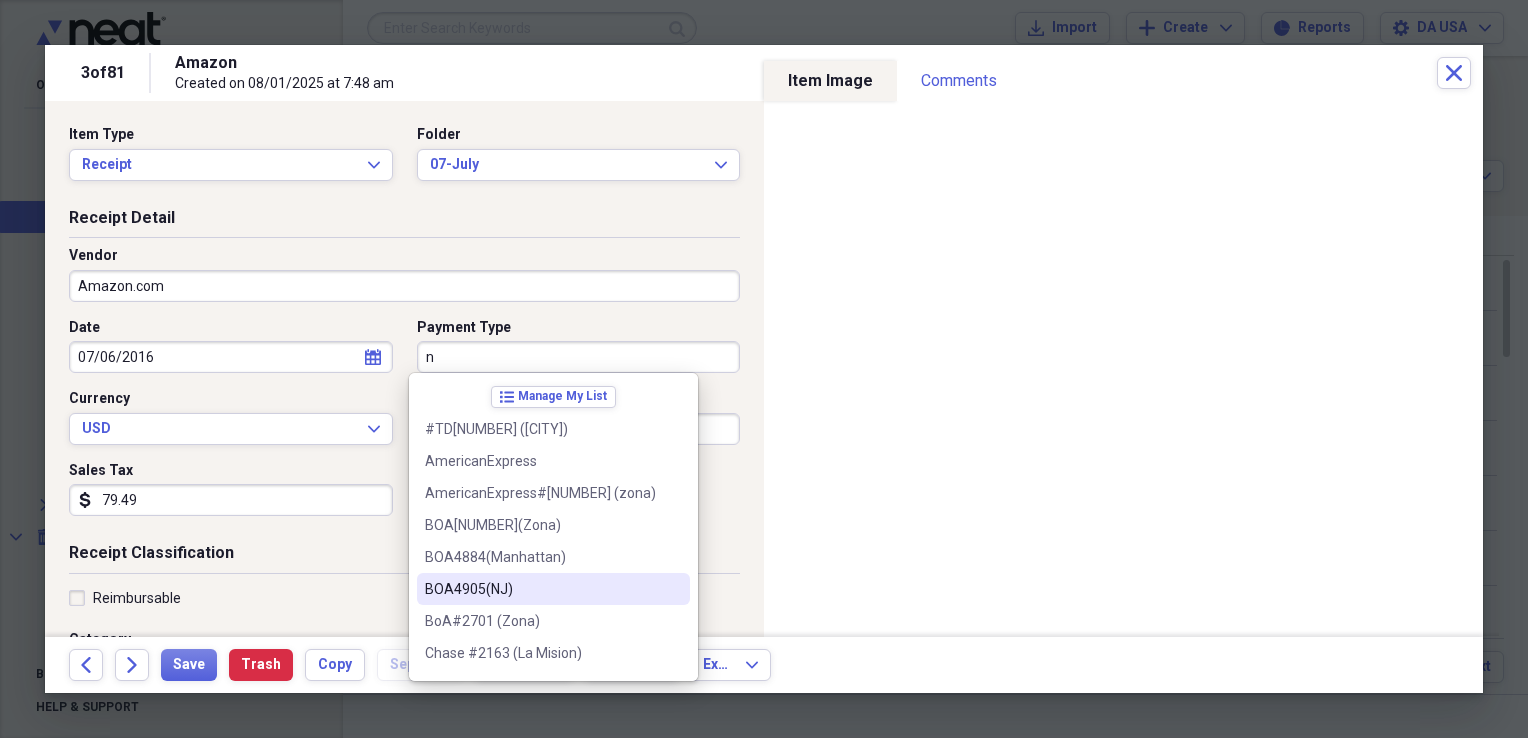 click on "BOA4905(NJ)" at bounding box center [541, 589] 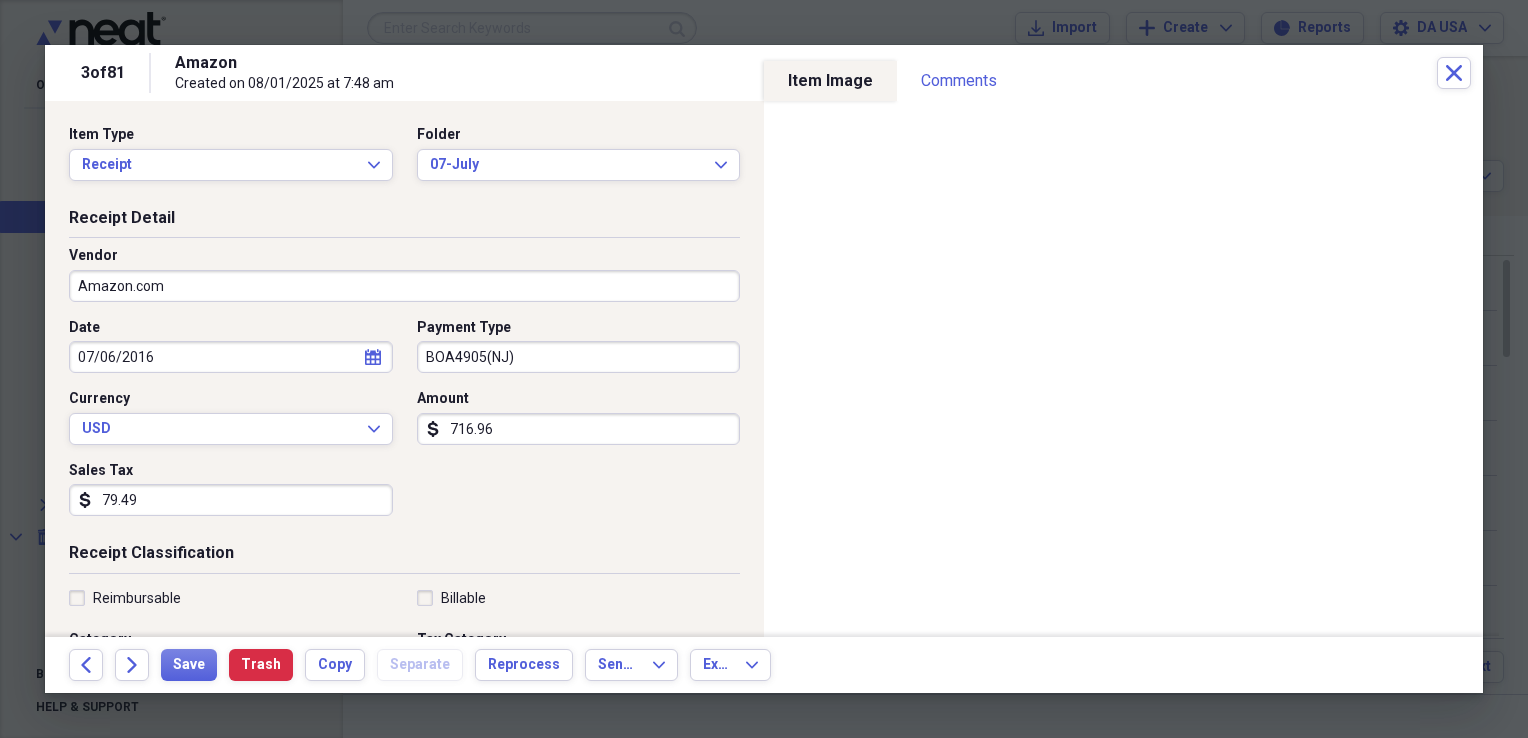 scroll, scrollTop: 483, scrollLeft: 0, axis: vertical 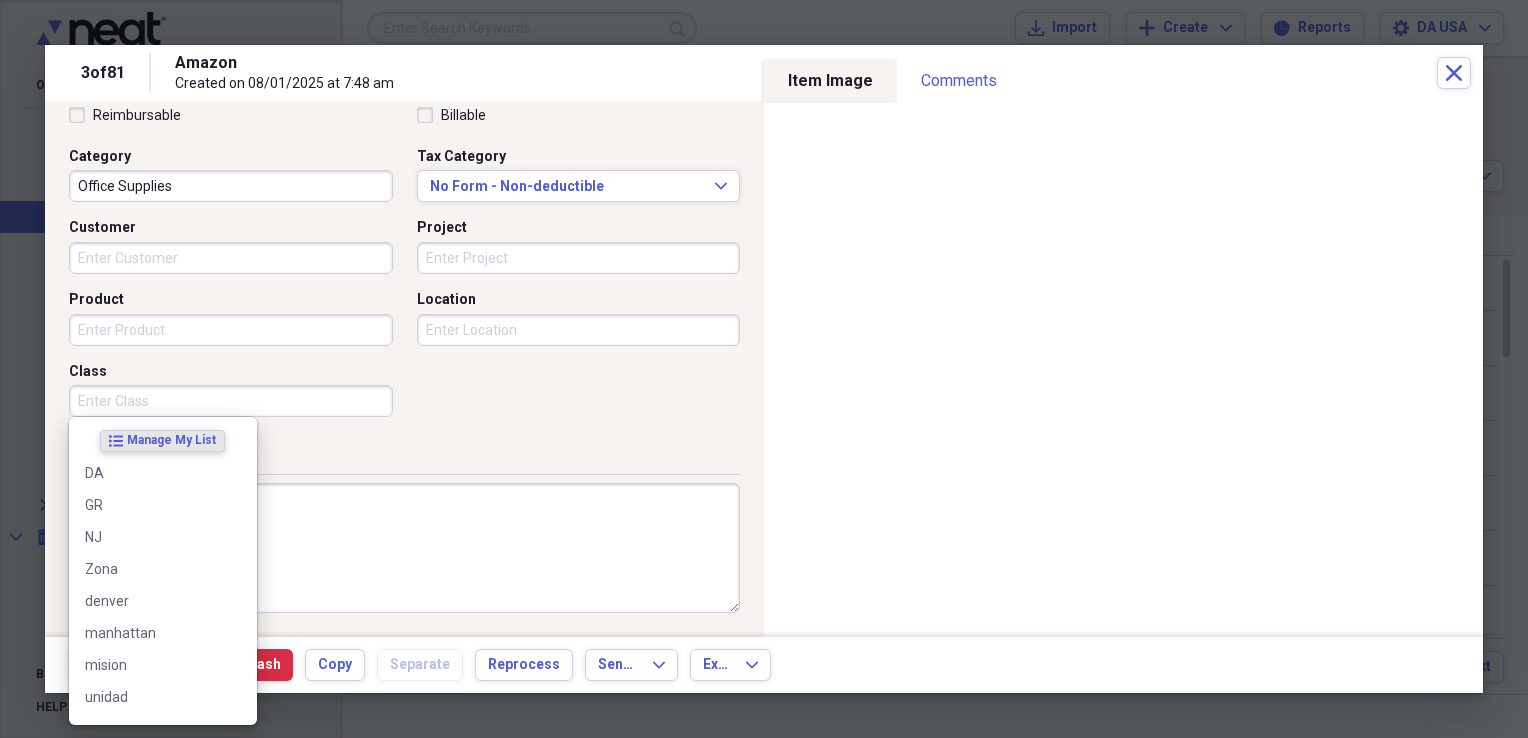 click on "Class" at bounding box center [231, 401] 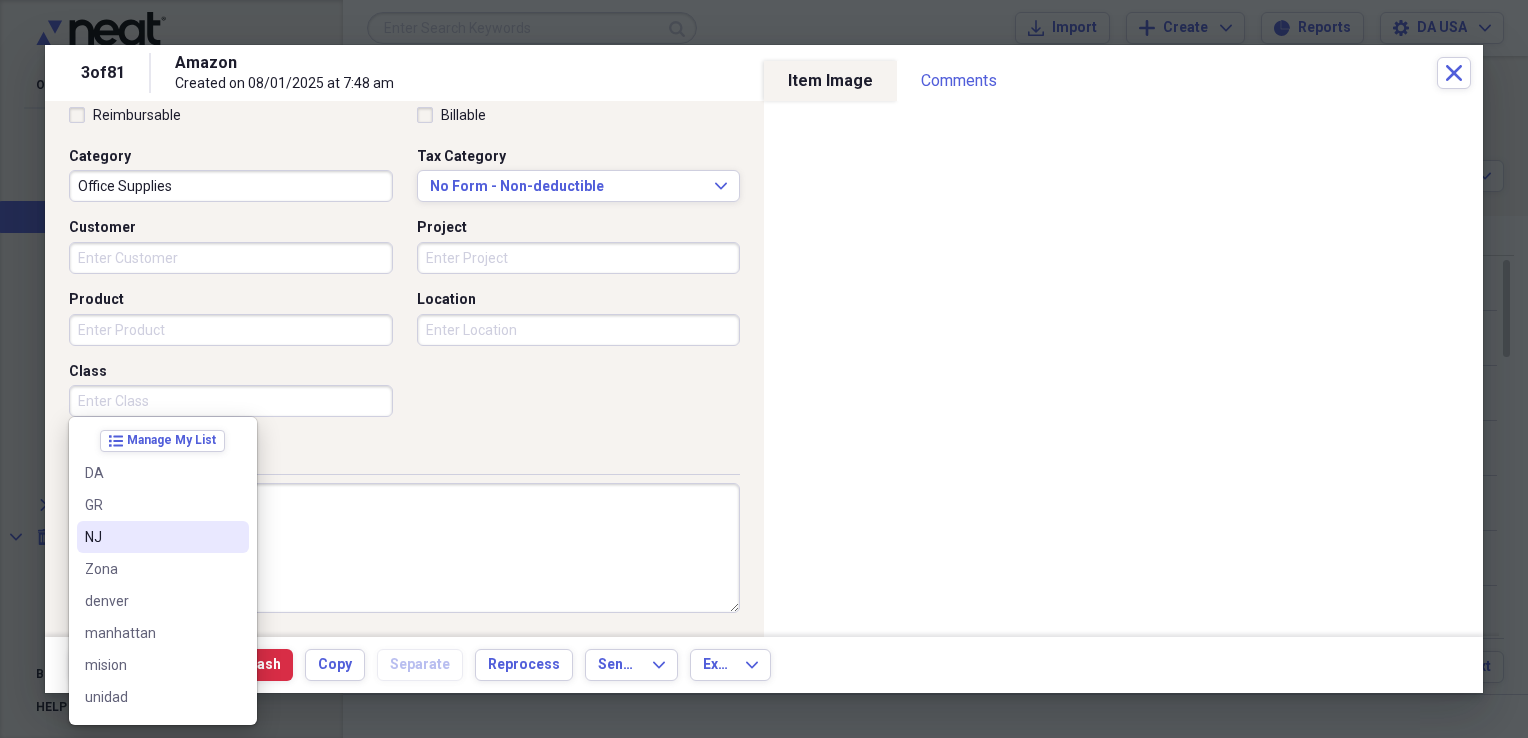 click on "NJ" at bounding box center (151, 537) 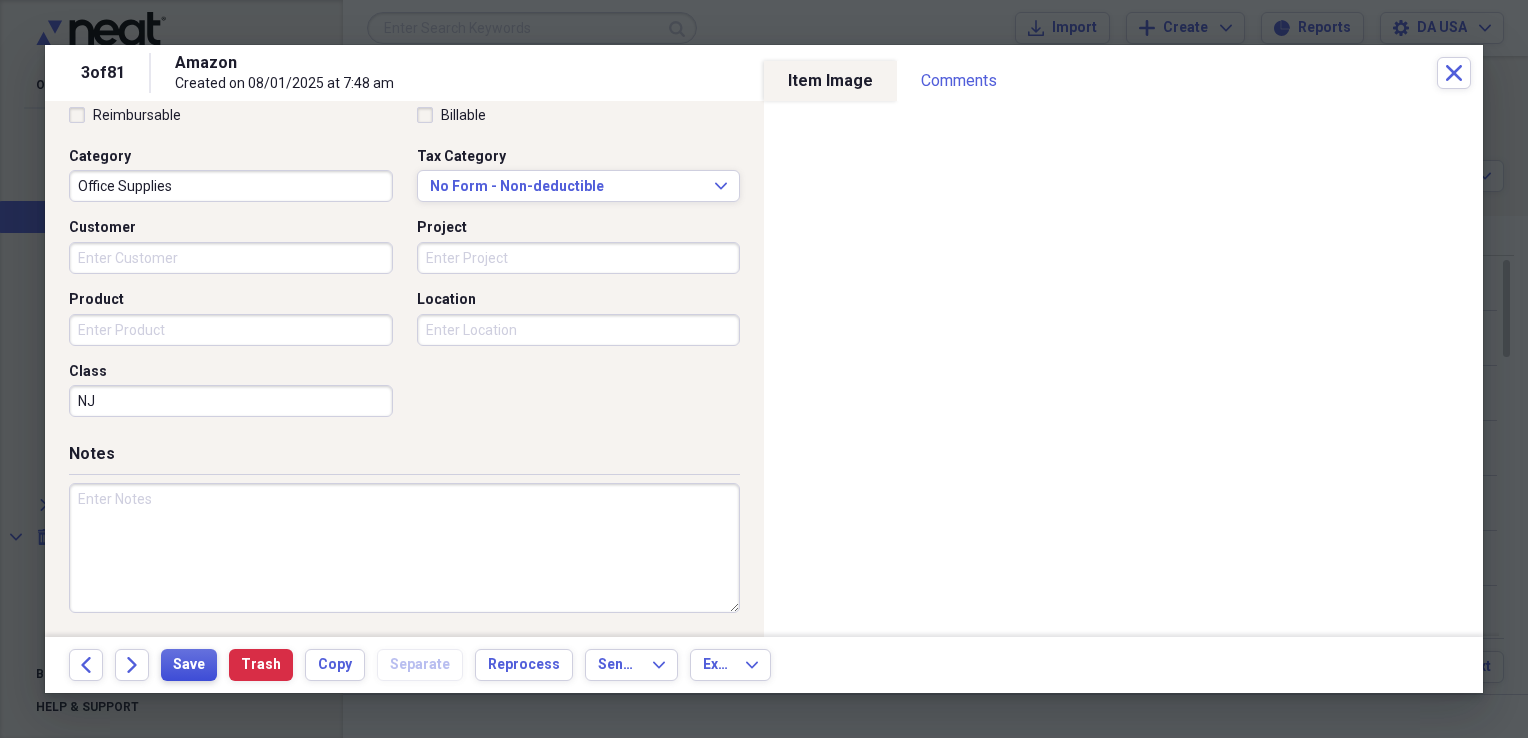 click on "Save" at bounding box center [189, 665] 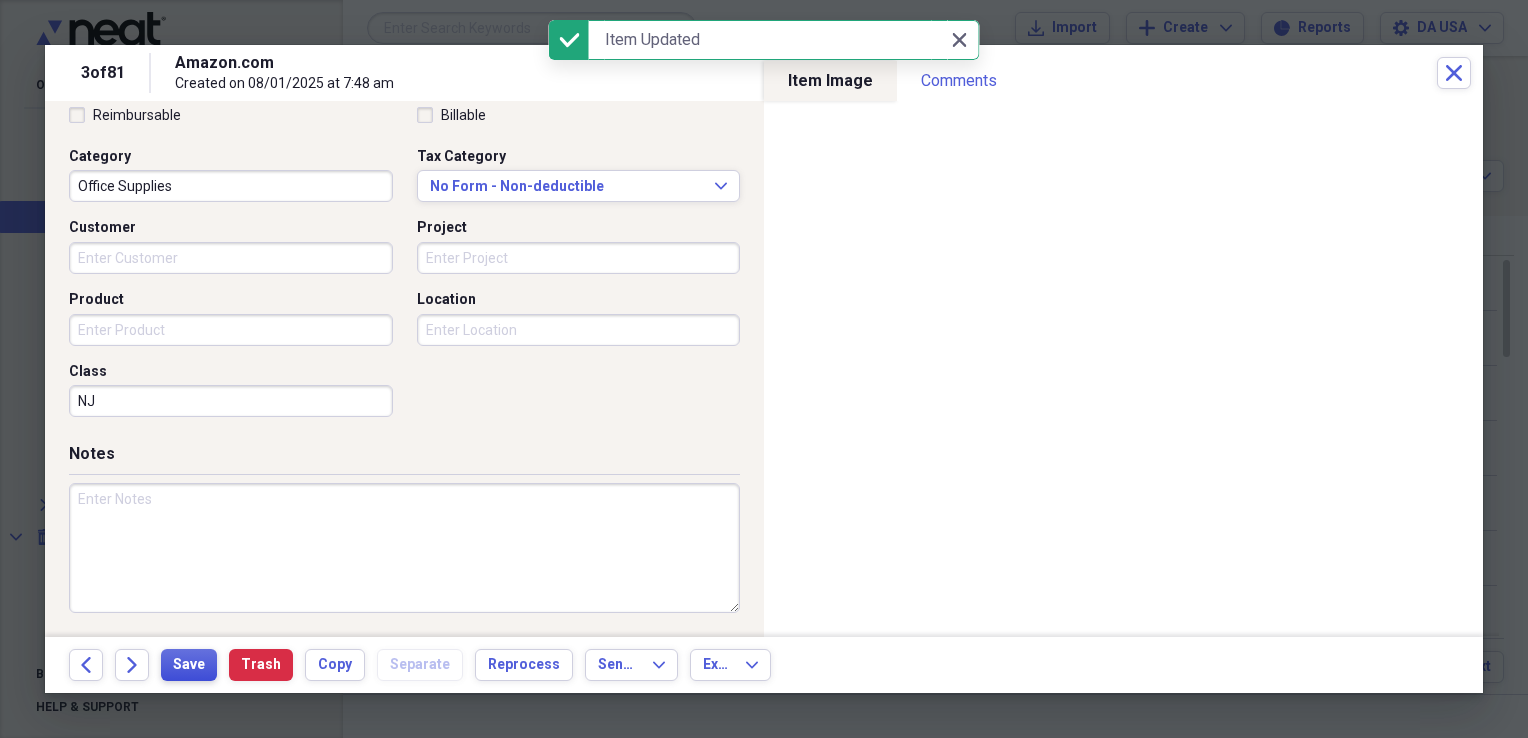 scroll, scrollTop: 0, scrollLeft: 0, axis: both 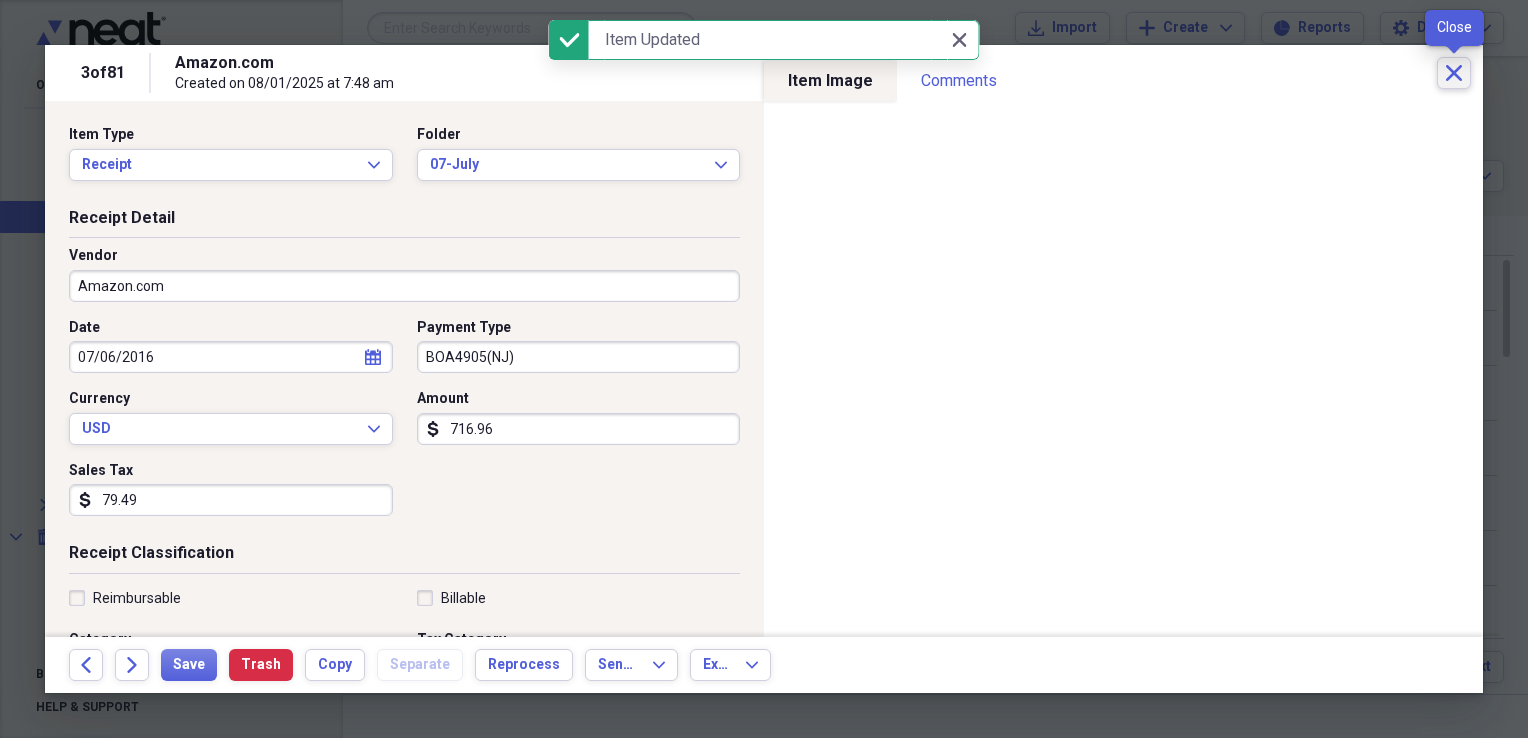 click on "Close" at bounding box center [1454, 73] 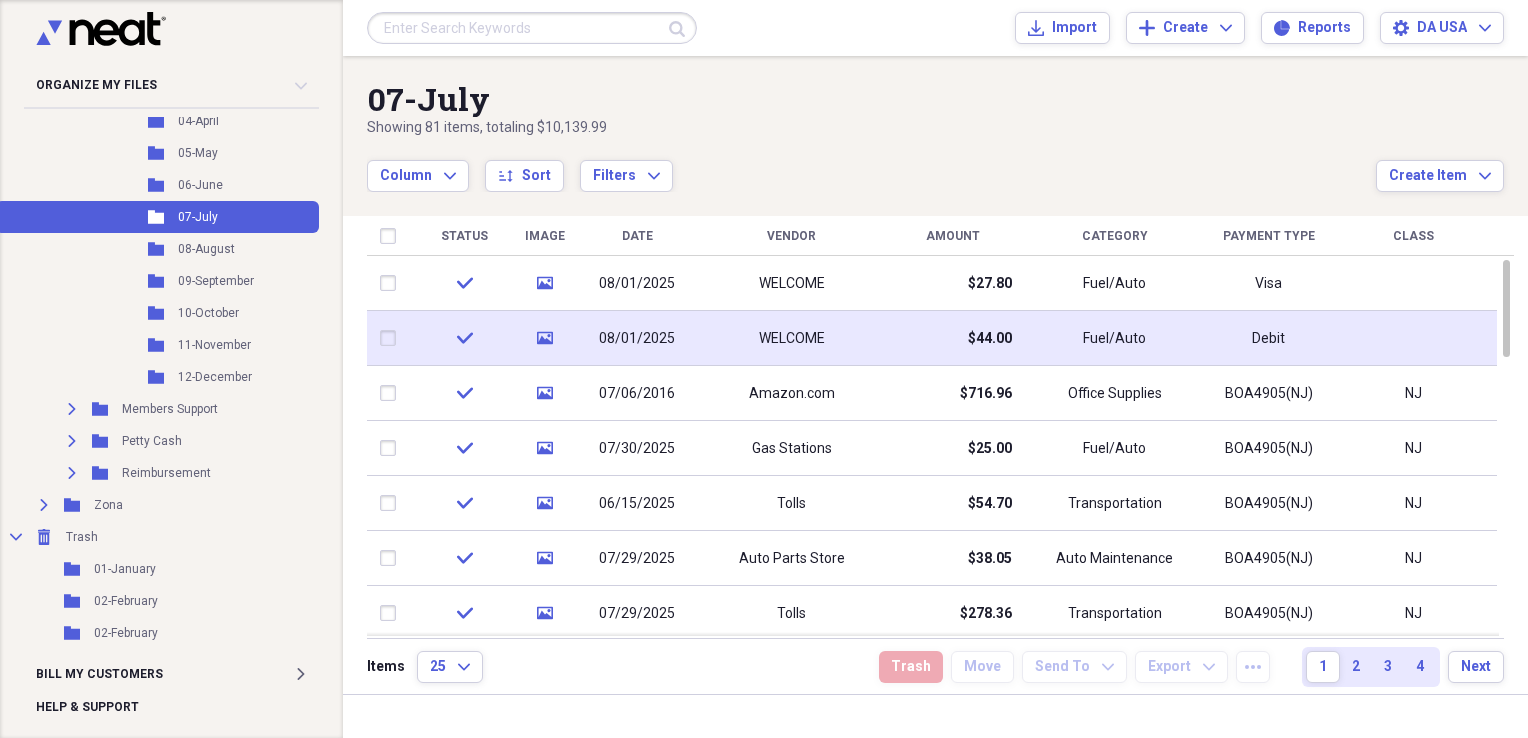 click on "WELCOME" at bounding box center (792, 339) 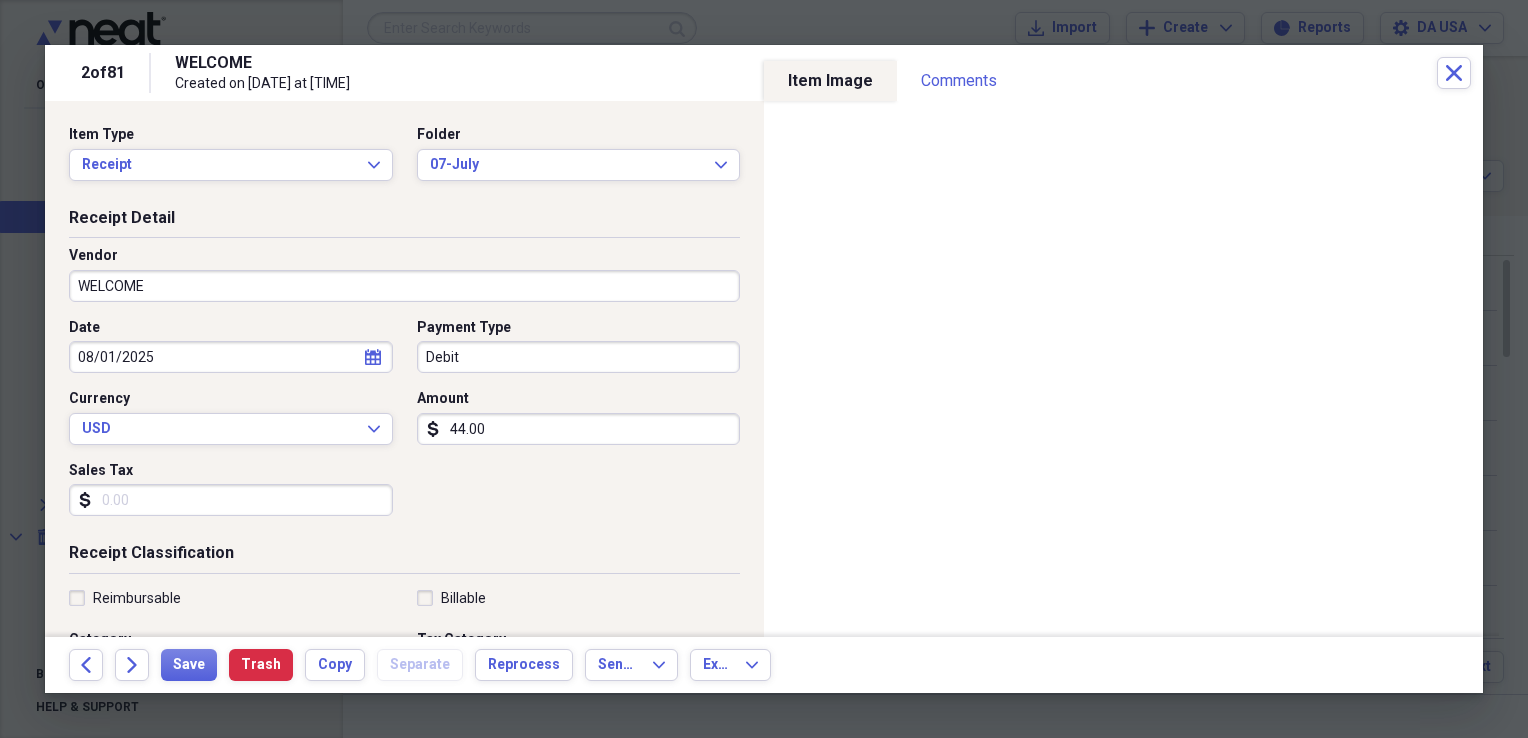 click on "WELCOME" at bounding box center [404, 286] 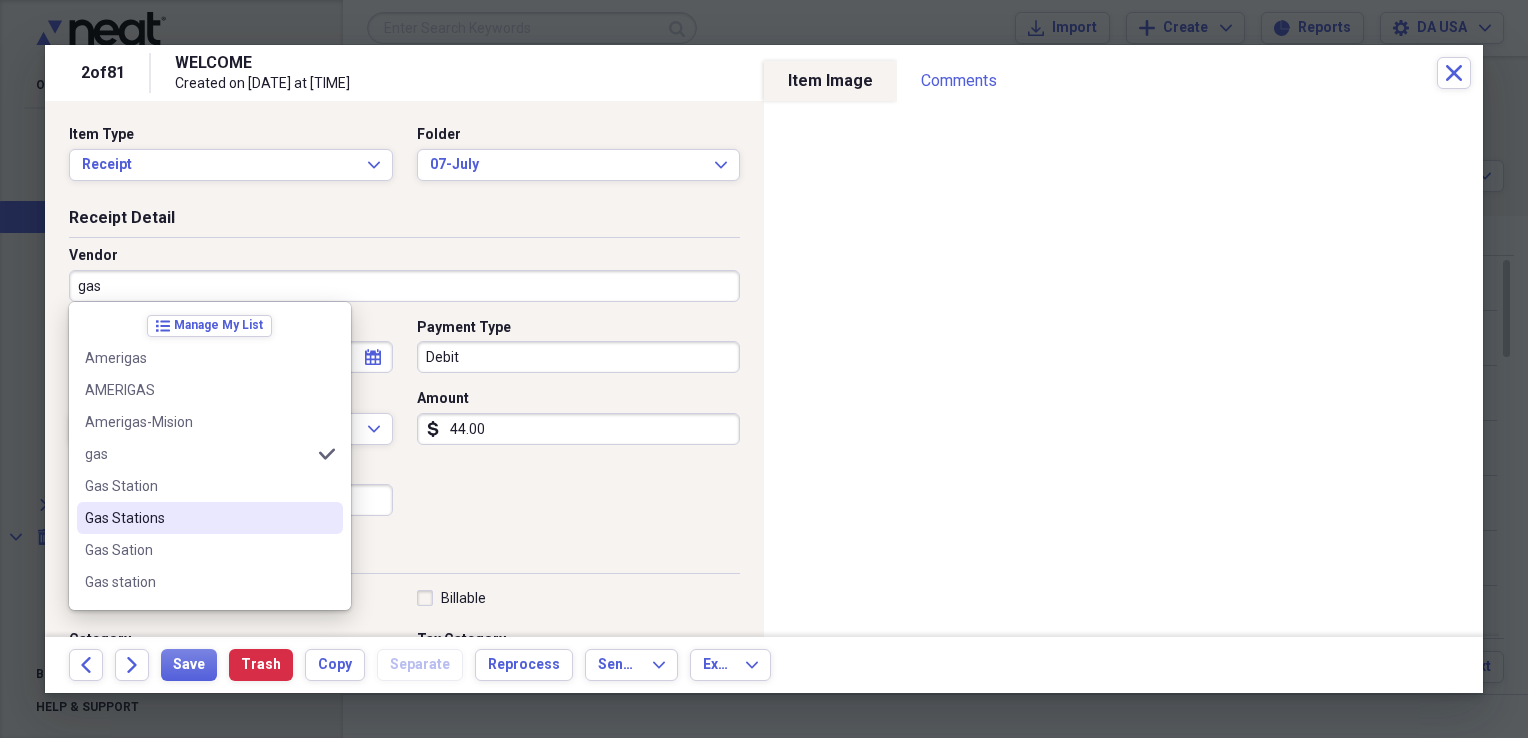 click on "Gas  Stations" at bounding box center [198, 518] 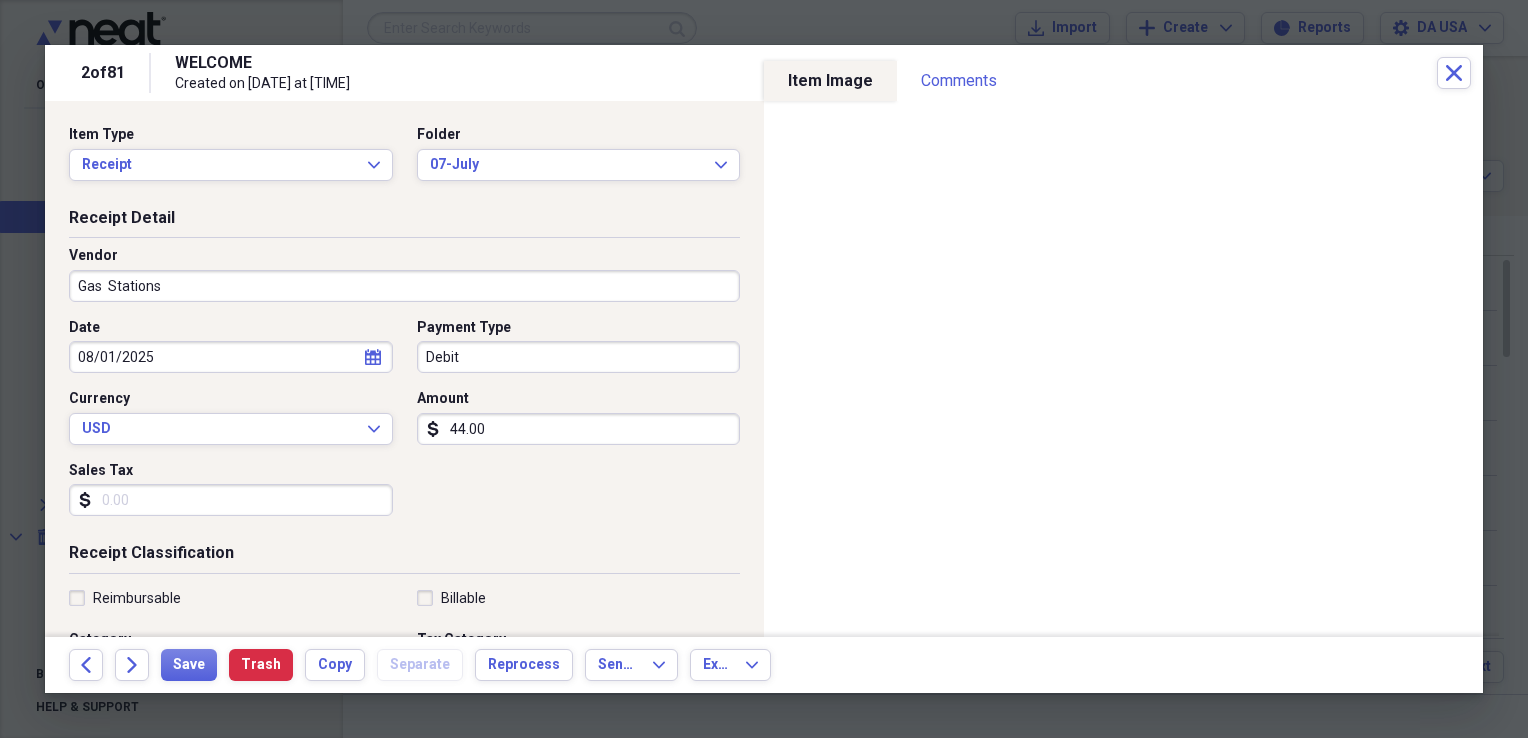 click on "Debit" at bounding box center (579, 357) 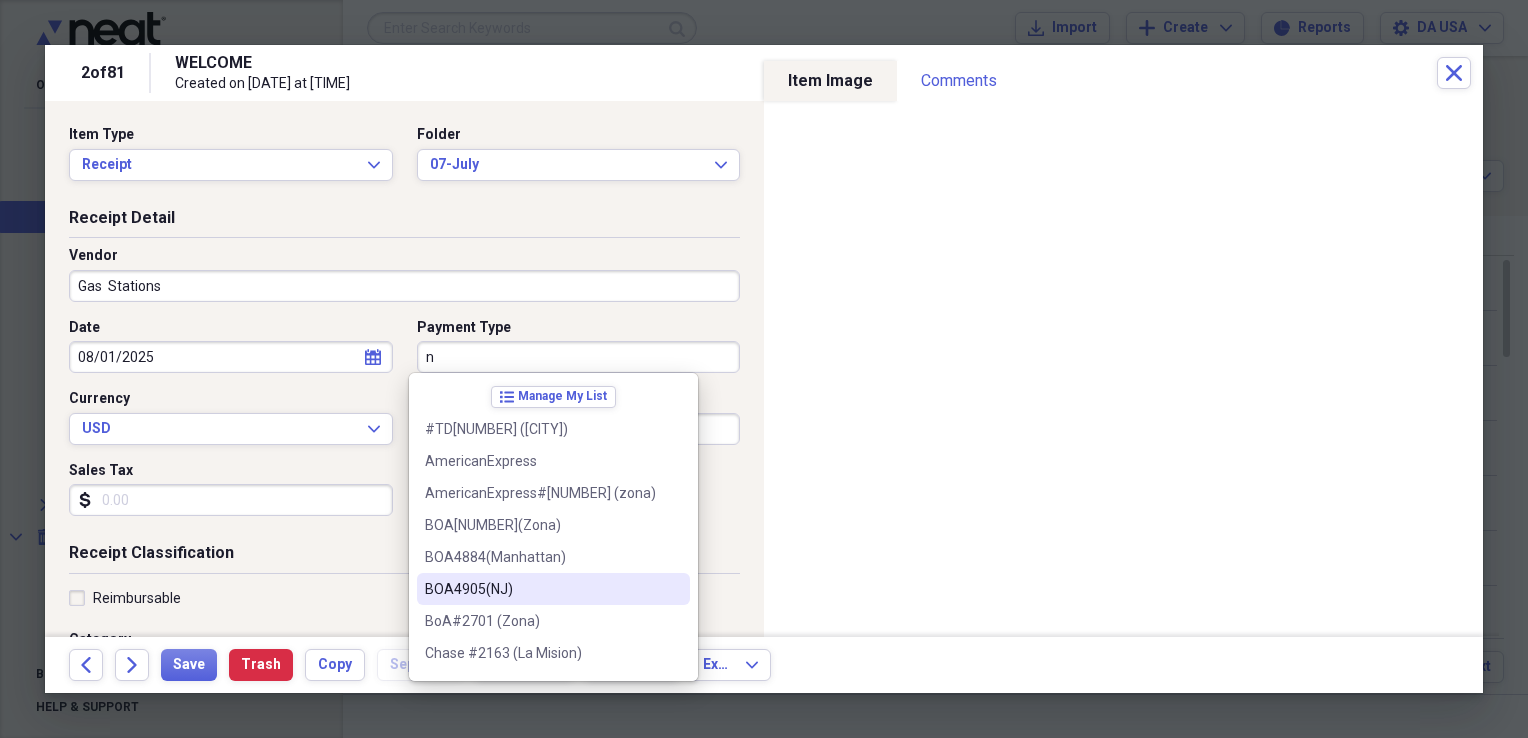 click on "BOA4905(NJ)" at bounding box center (541, 589) 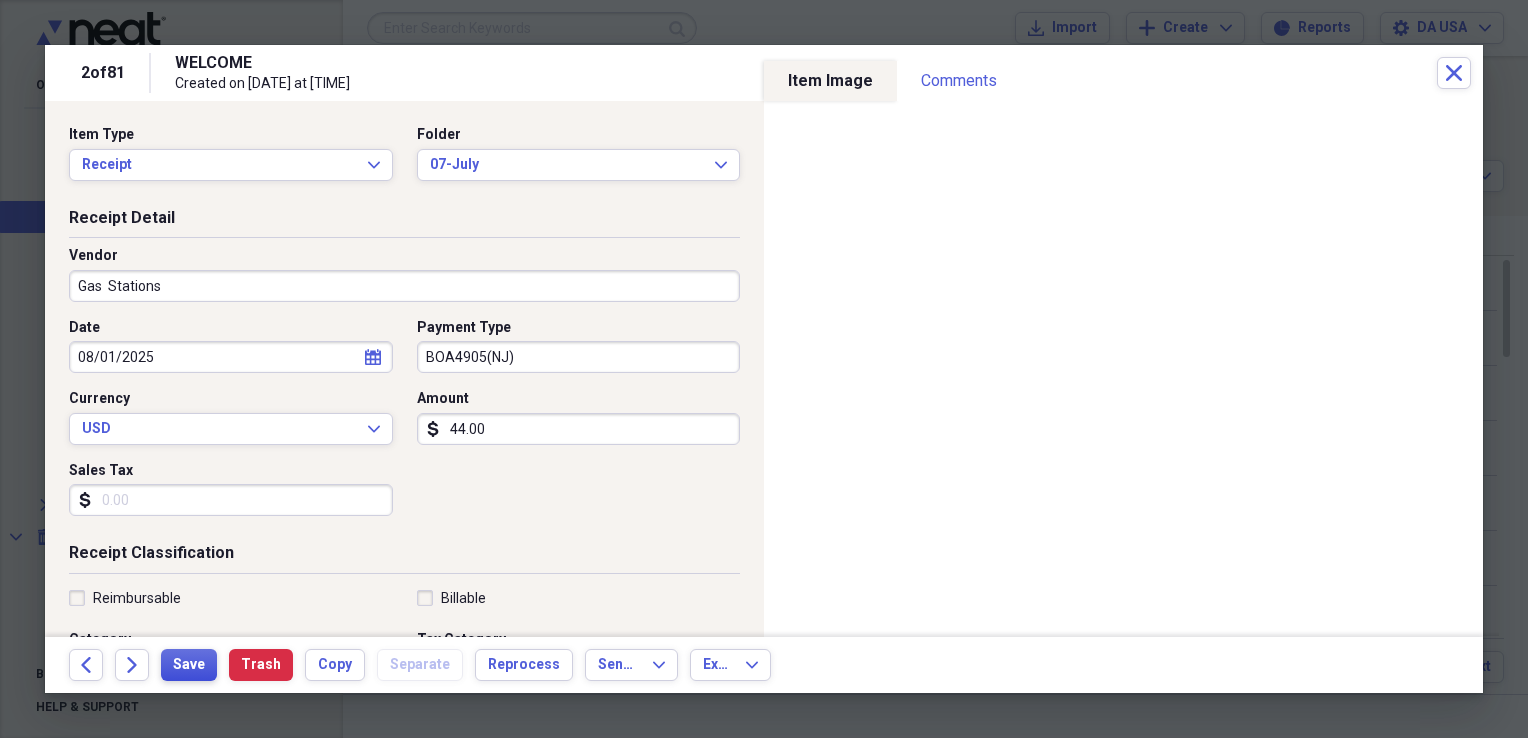 click on "Save" at bounding box center [189, 665] 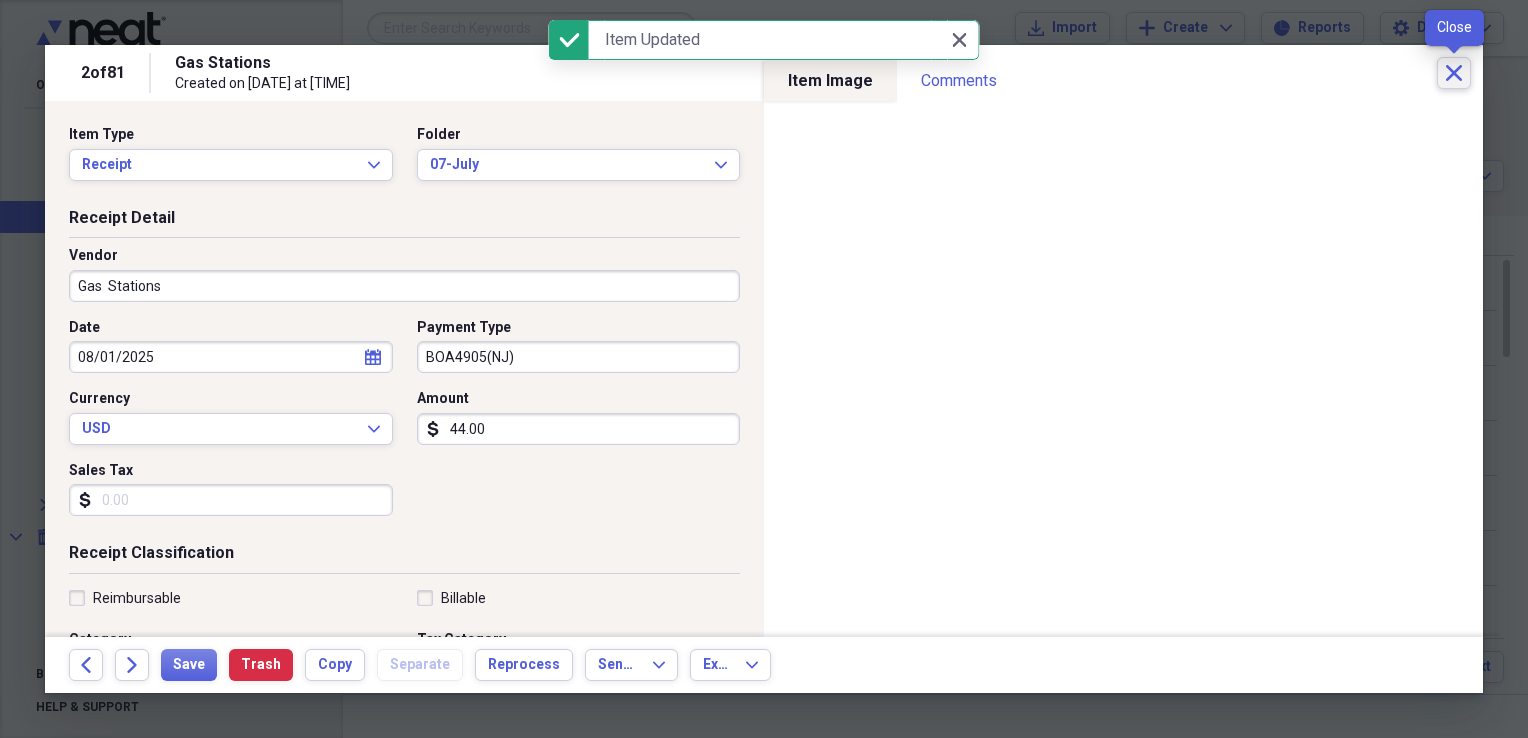 click 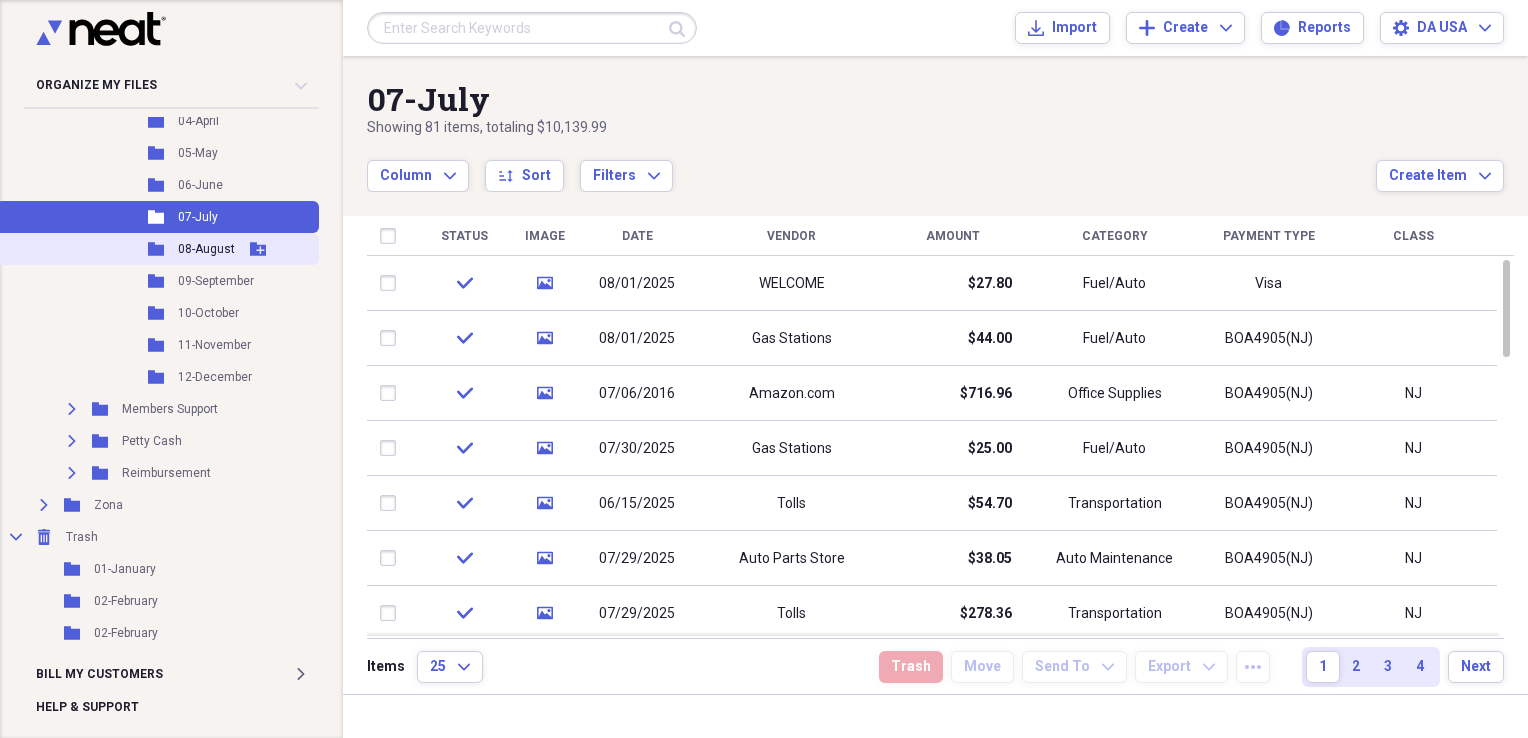 click on "Folder 08-August Add Folder" at bounding box center (157, 249) 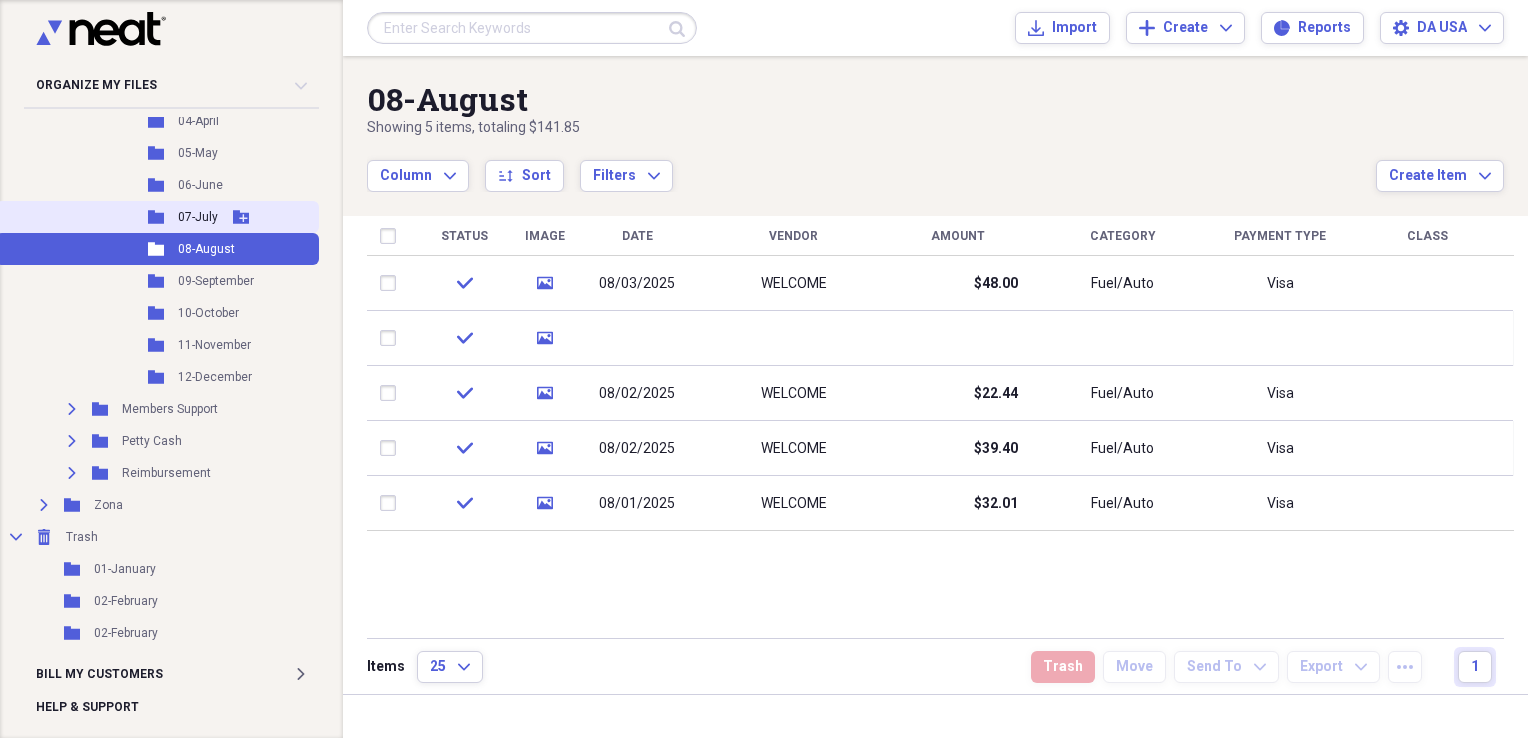click on "07-July" at bounding box center (198, 217) 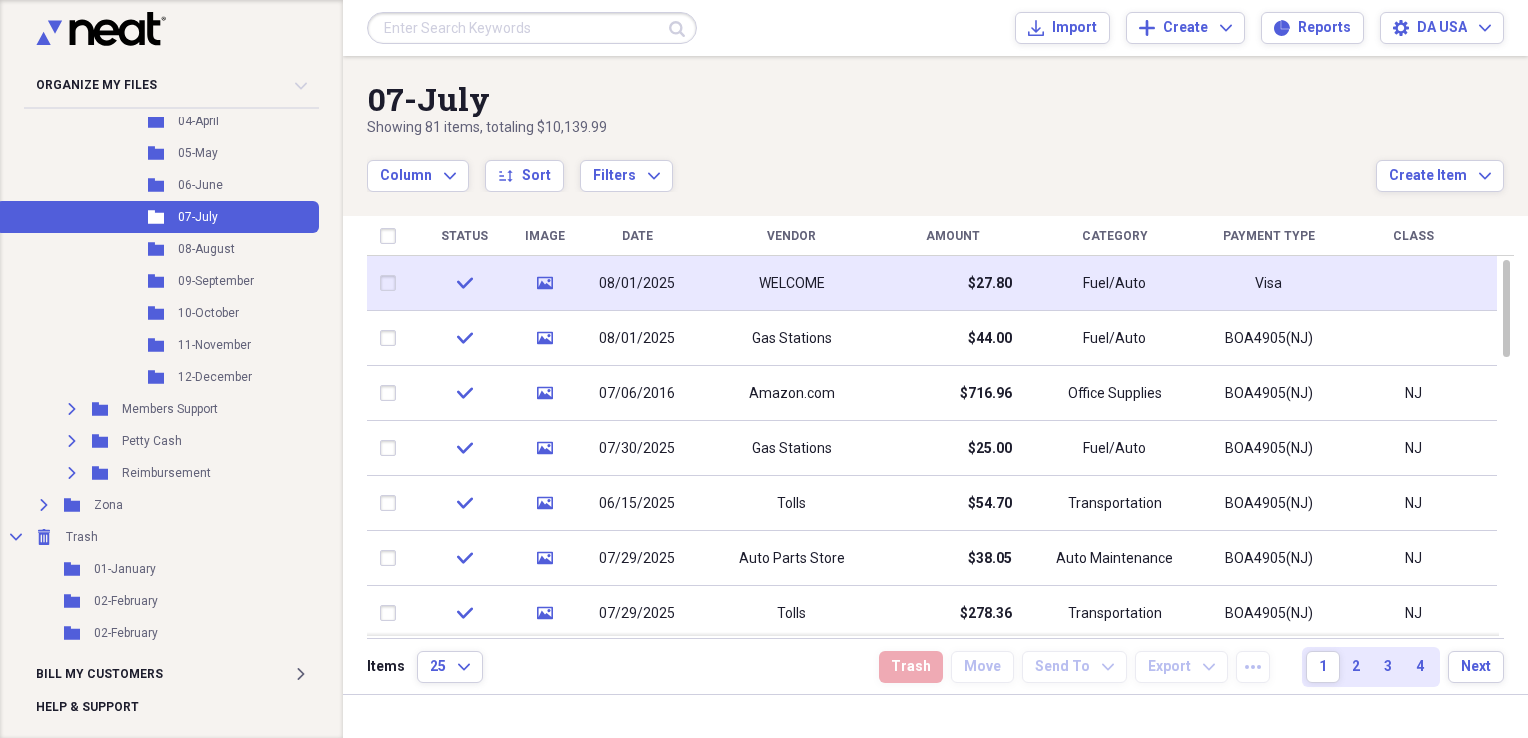 click on "$27.80" at bounding box center [953, 283] 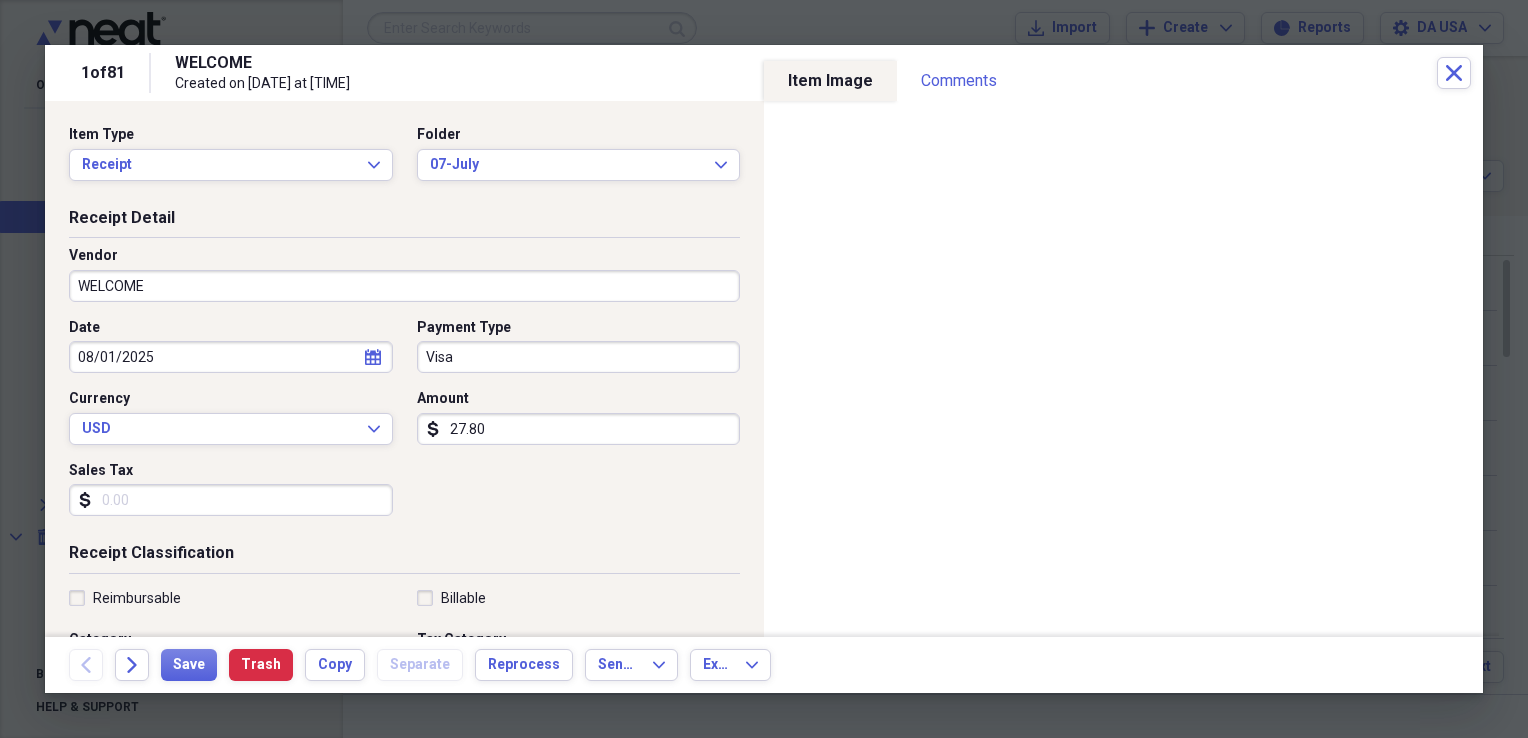 click on "WELCOME" at bounding box center (404, 286) 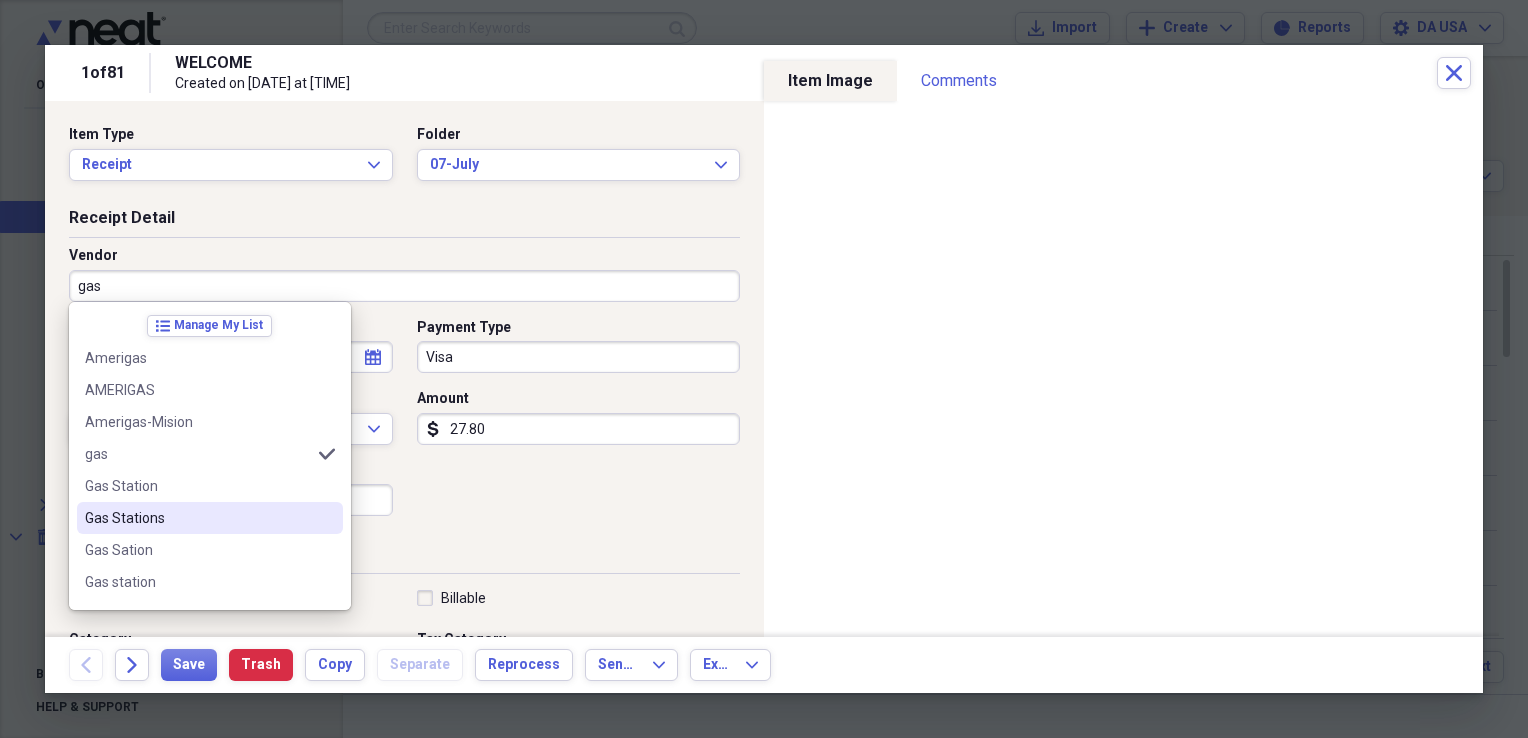 click on "Gas  Stations" at bounding box center (198, 518) 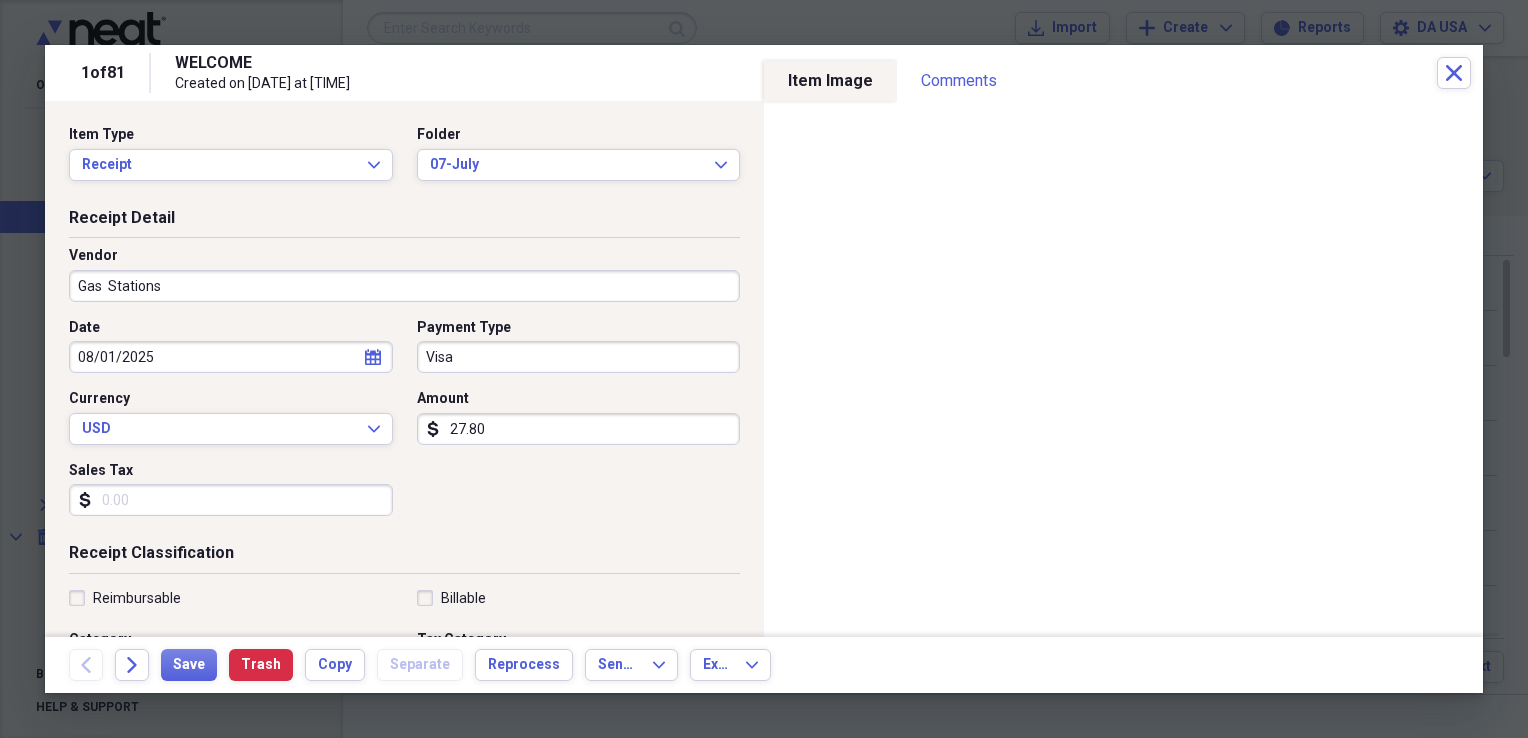 click on "Visa" at bounding box center (579, 357) 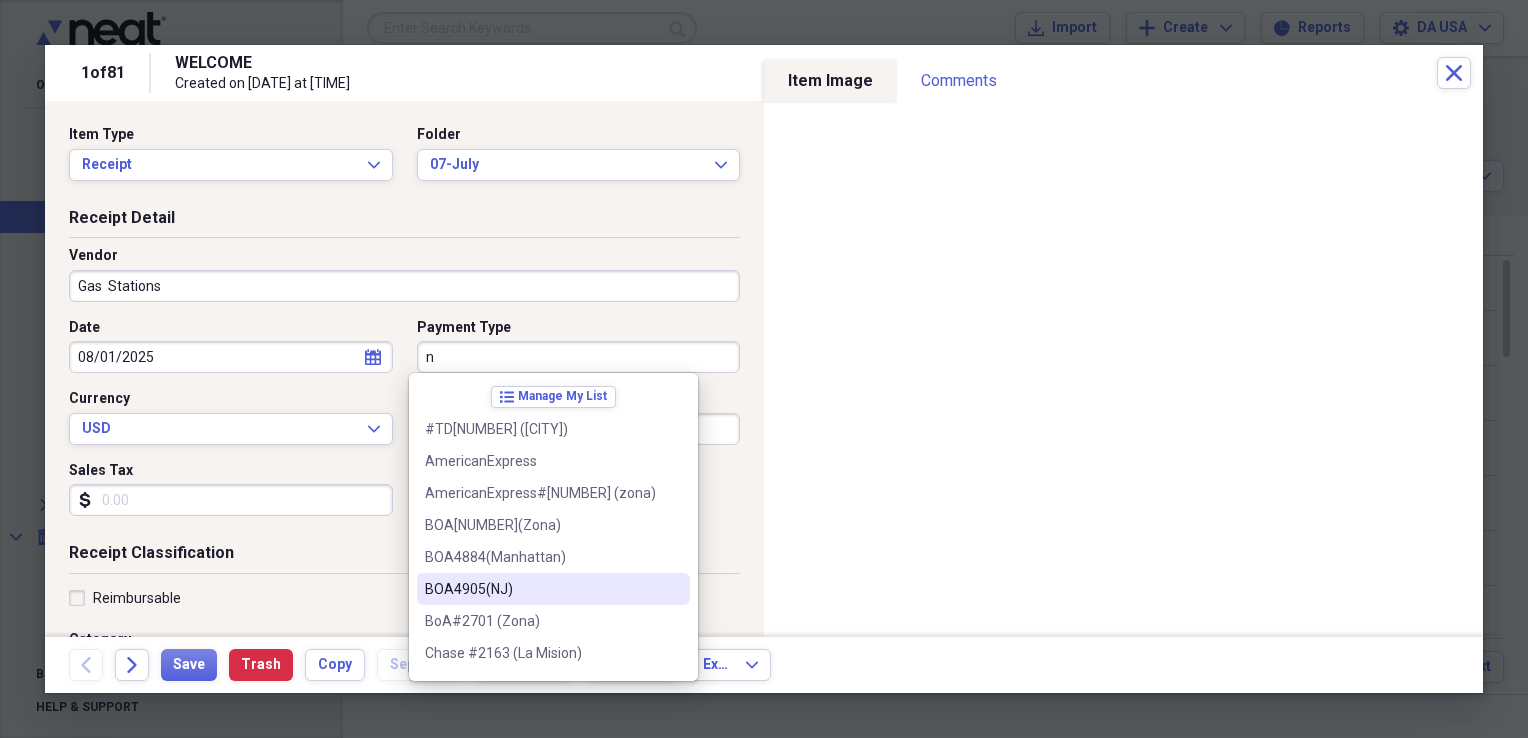 click on "BOA4905(NJ)" at bounding box center (541, 589) 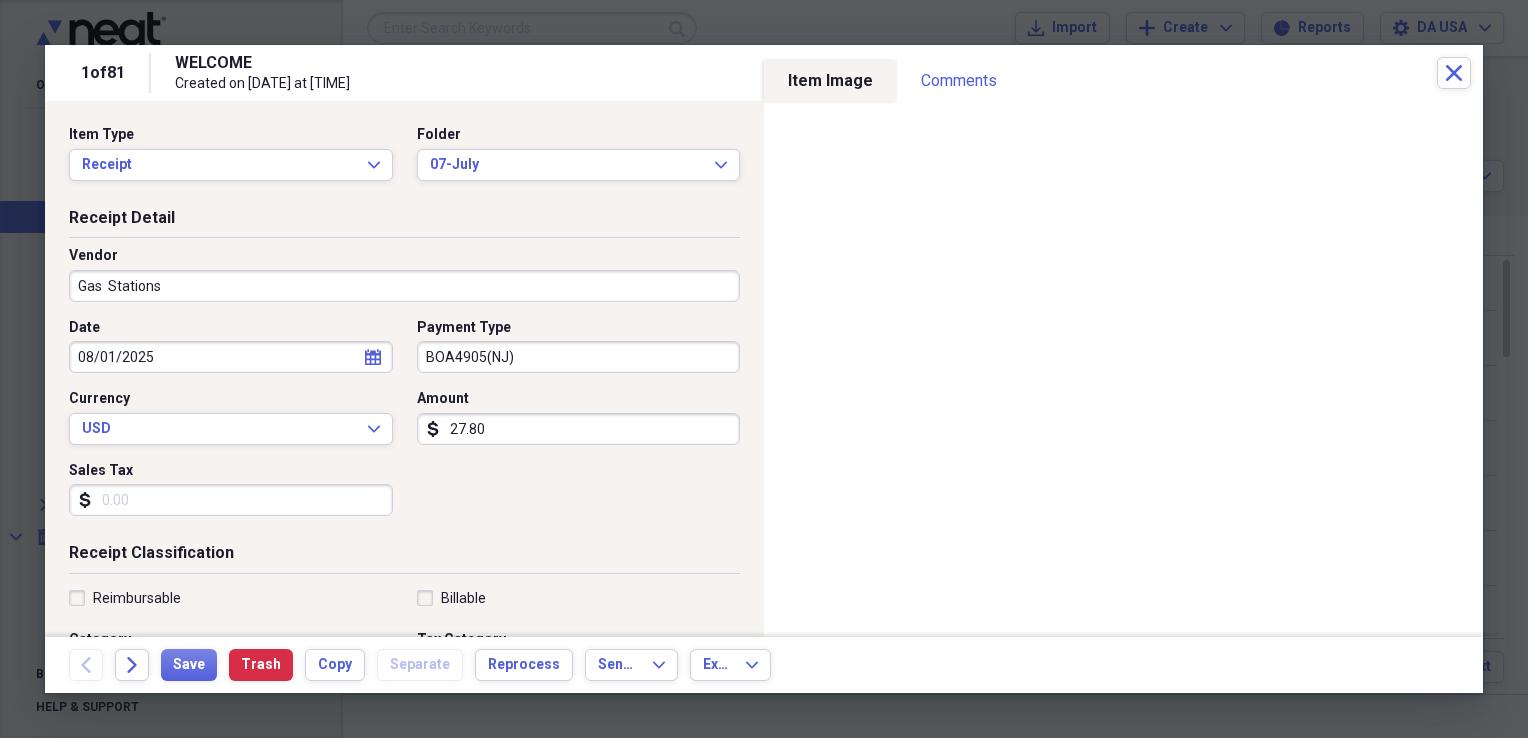 scroll, scrollTop: 483, scrollLeft: 0, axis: vertical 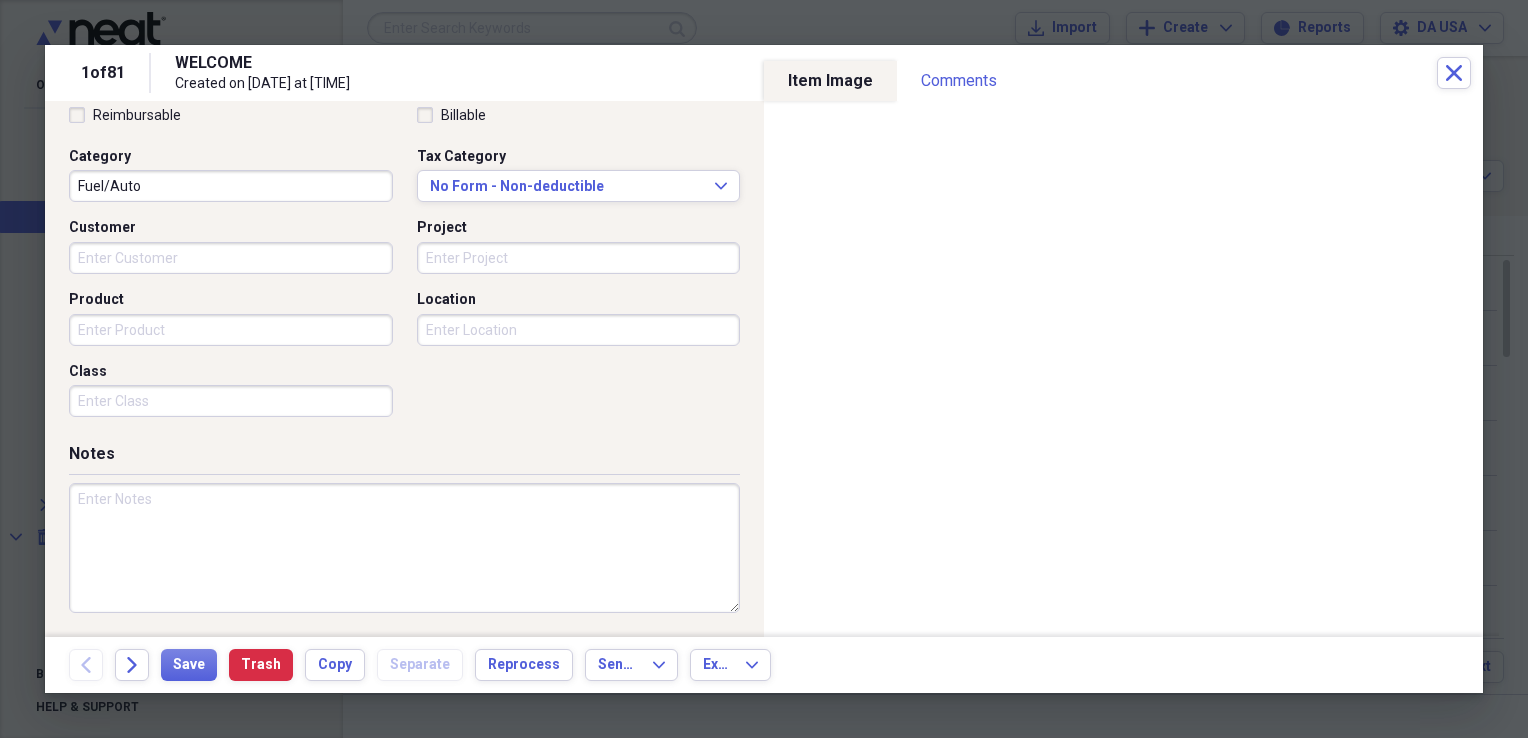 click on "Class" at bounding box center [231, 401] 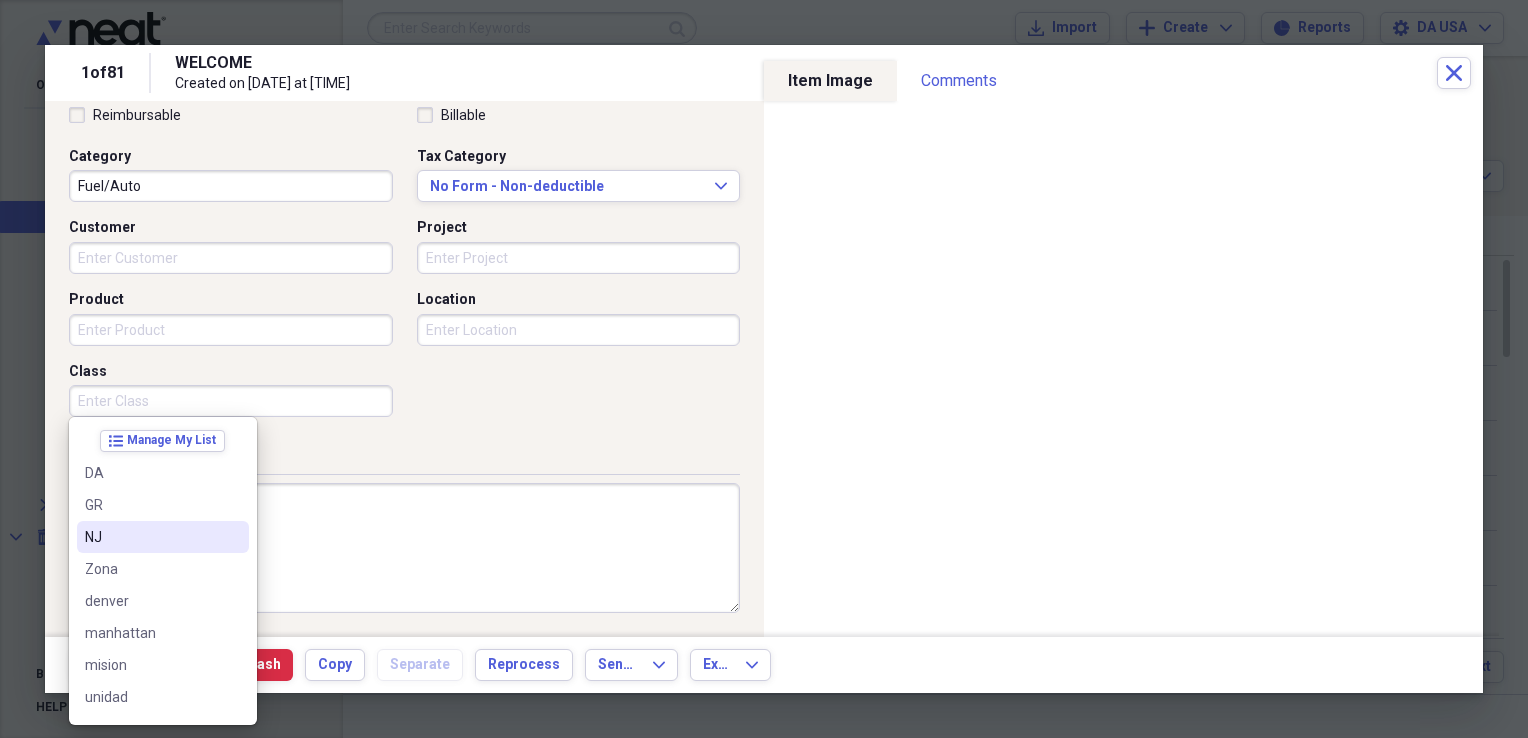 click on "NJ" at bounding box center [151, 537] 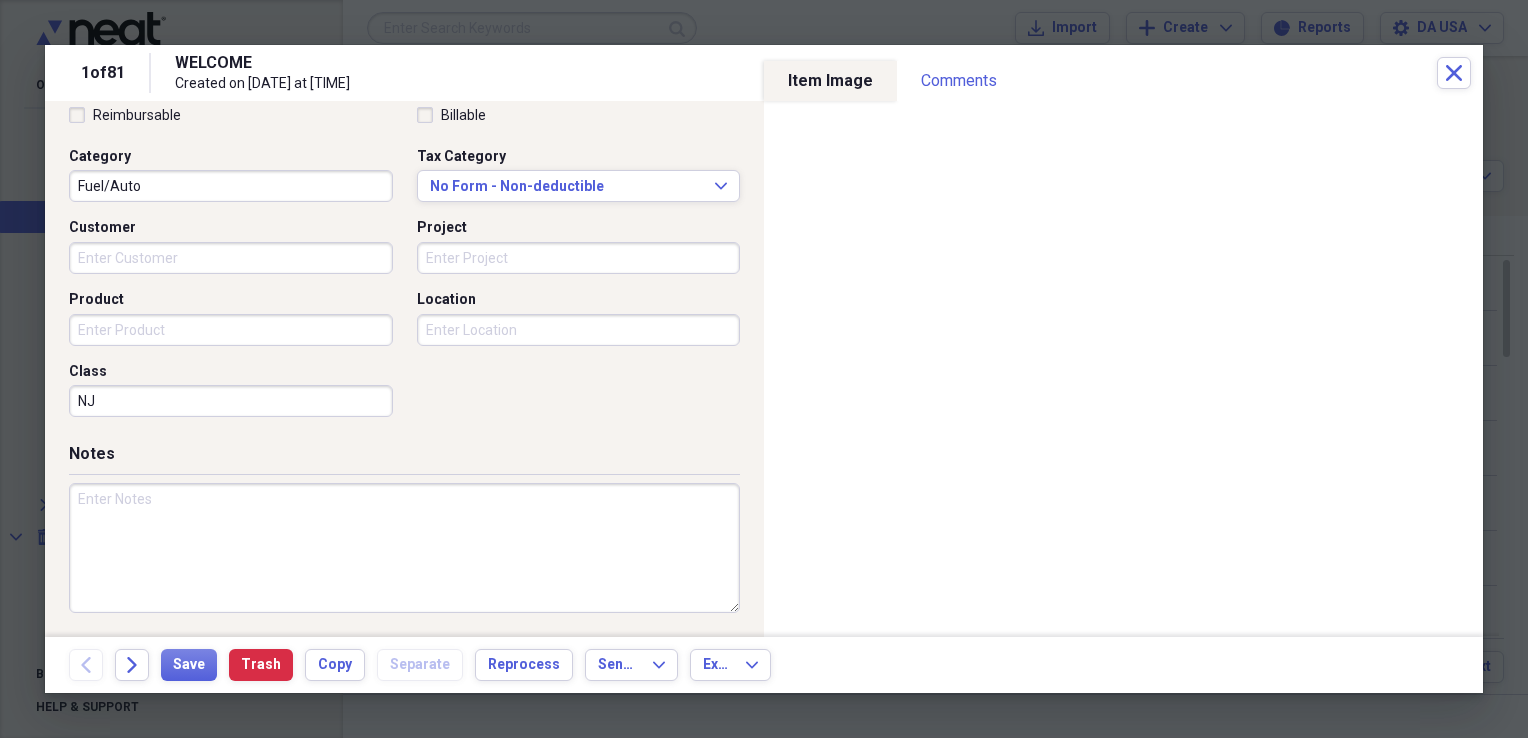 scroll, scrollTop: 0, scrollLeft: 0, axis: both 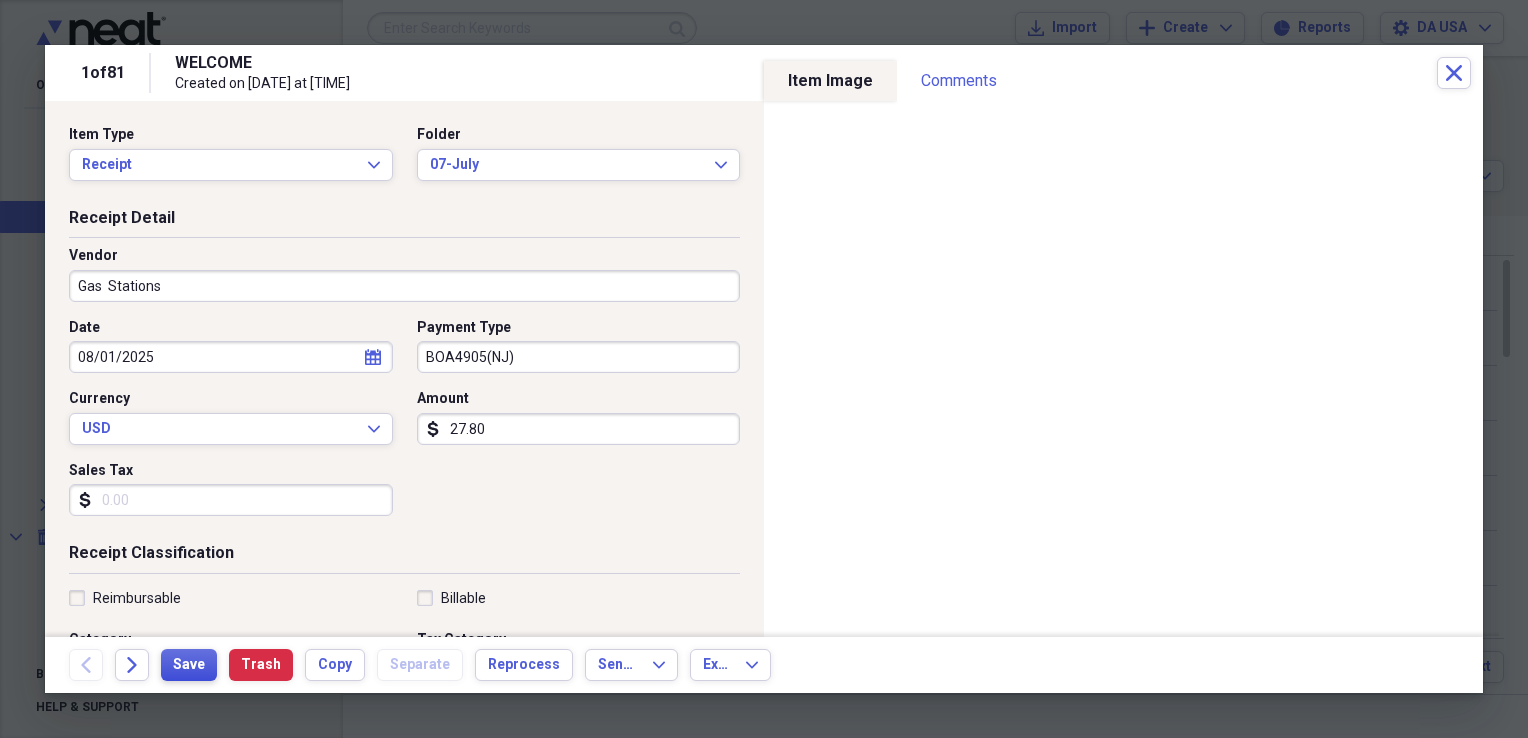 click on "Save" at bounding box center [189, 665] 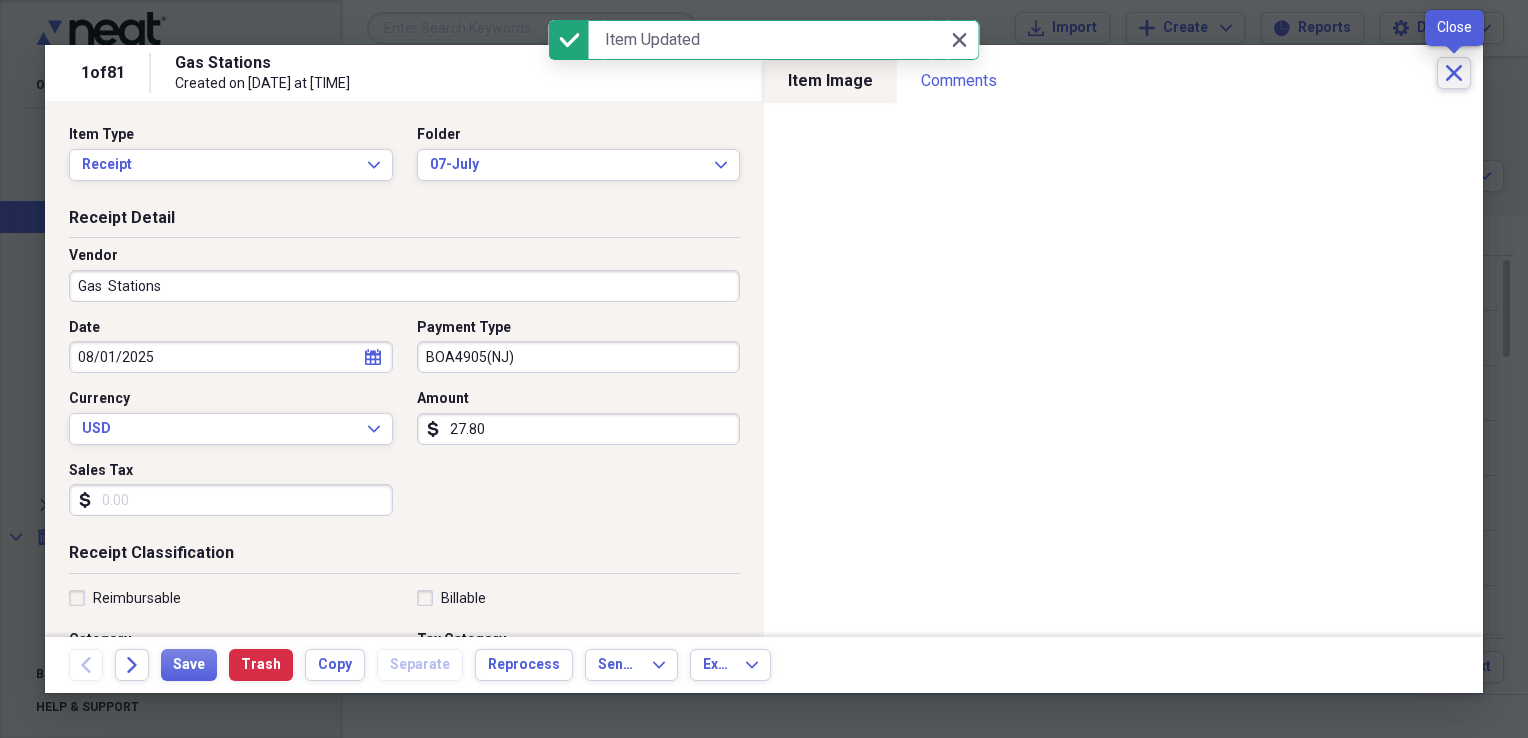 click on "Close" at bounding box center [1454, 73] 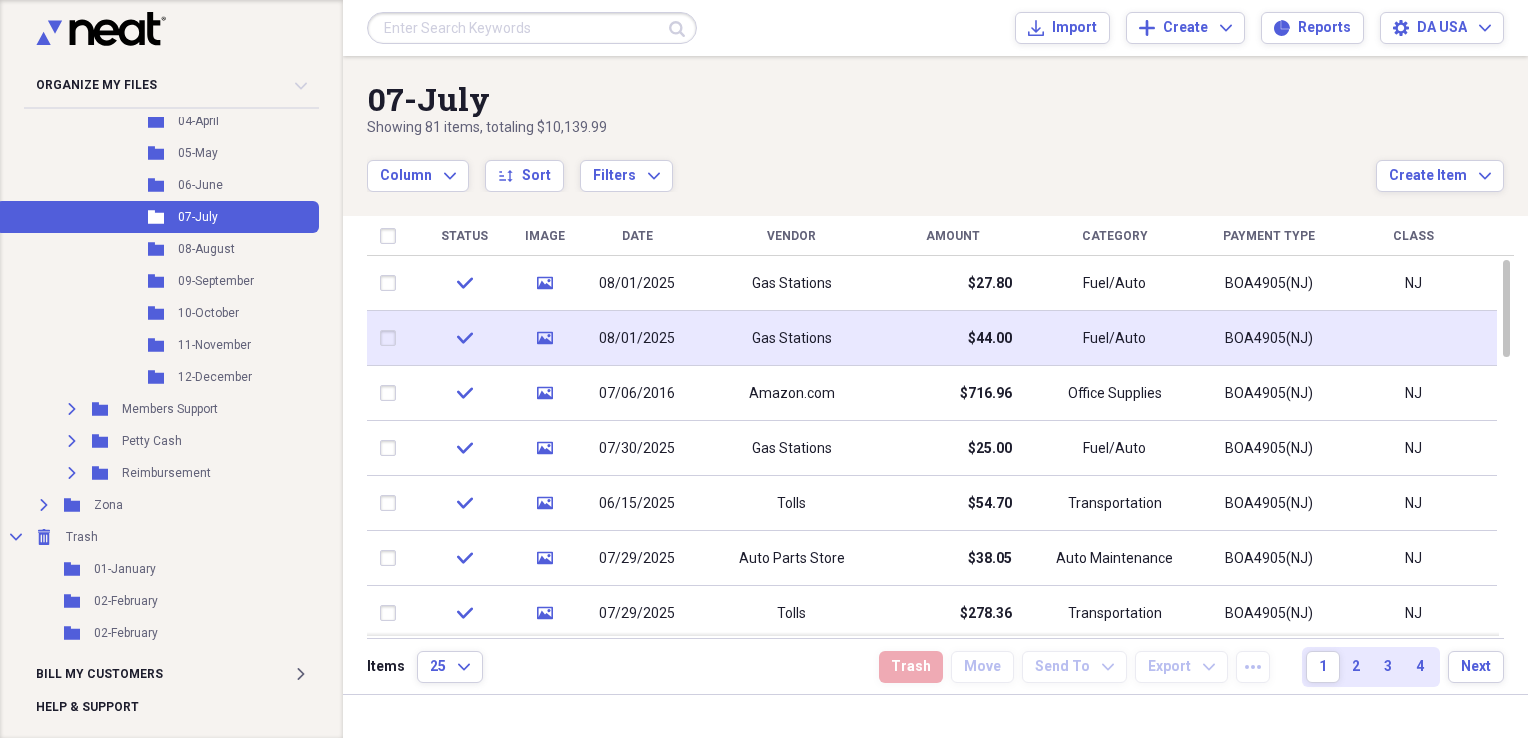 click on "$44.00" at bounding box center [953, 338] 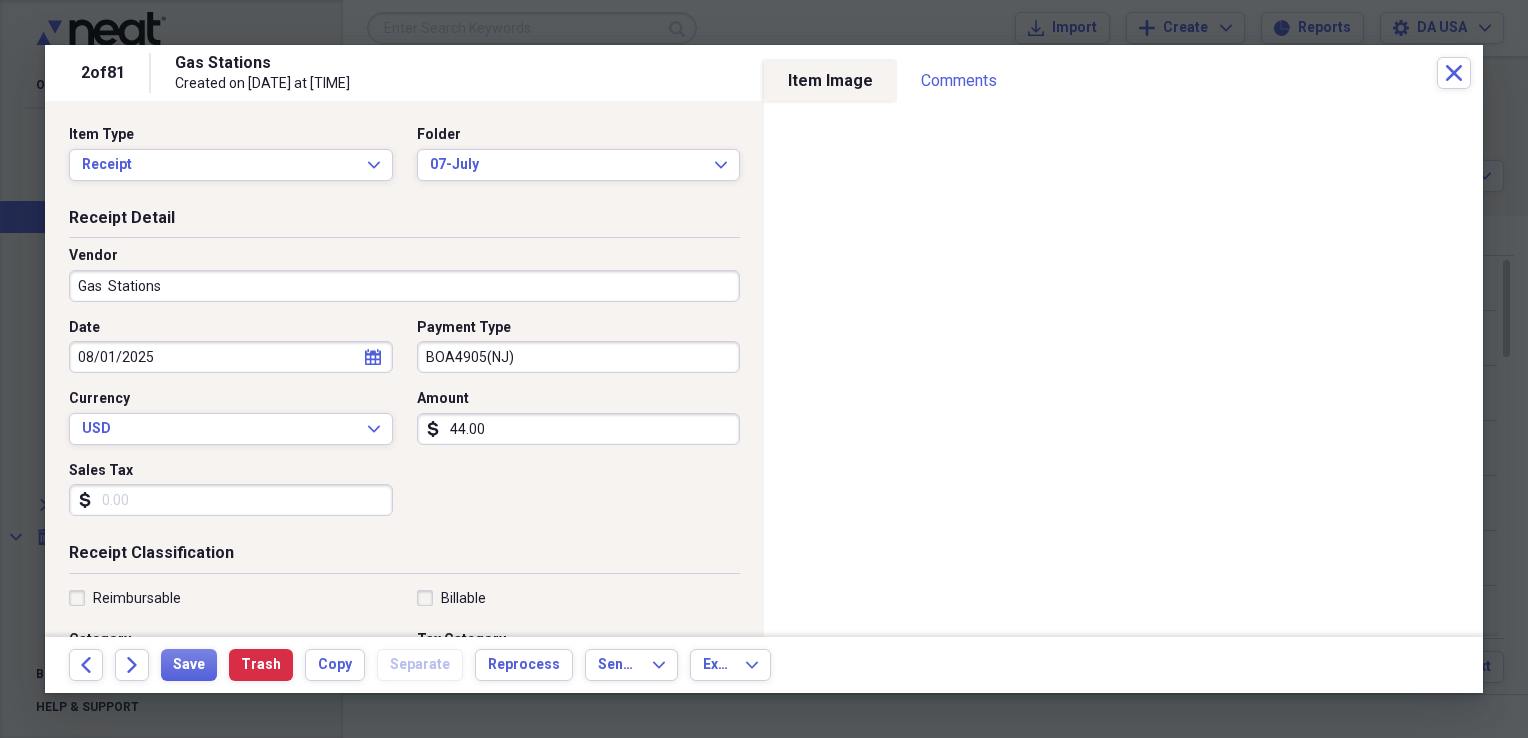 scroll, scrollTop: 483, scrollLeft: 0, axis: vertical 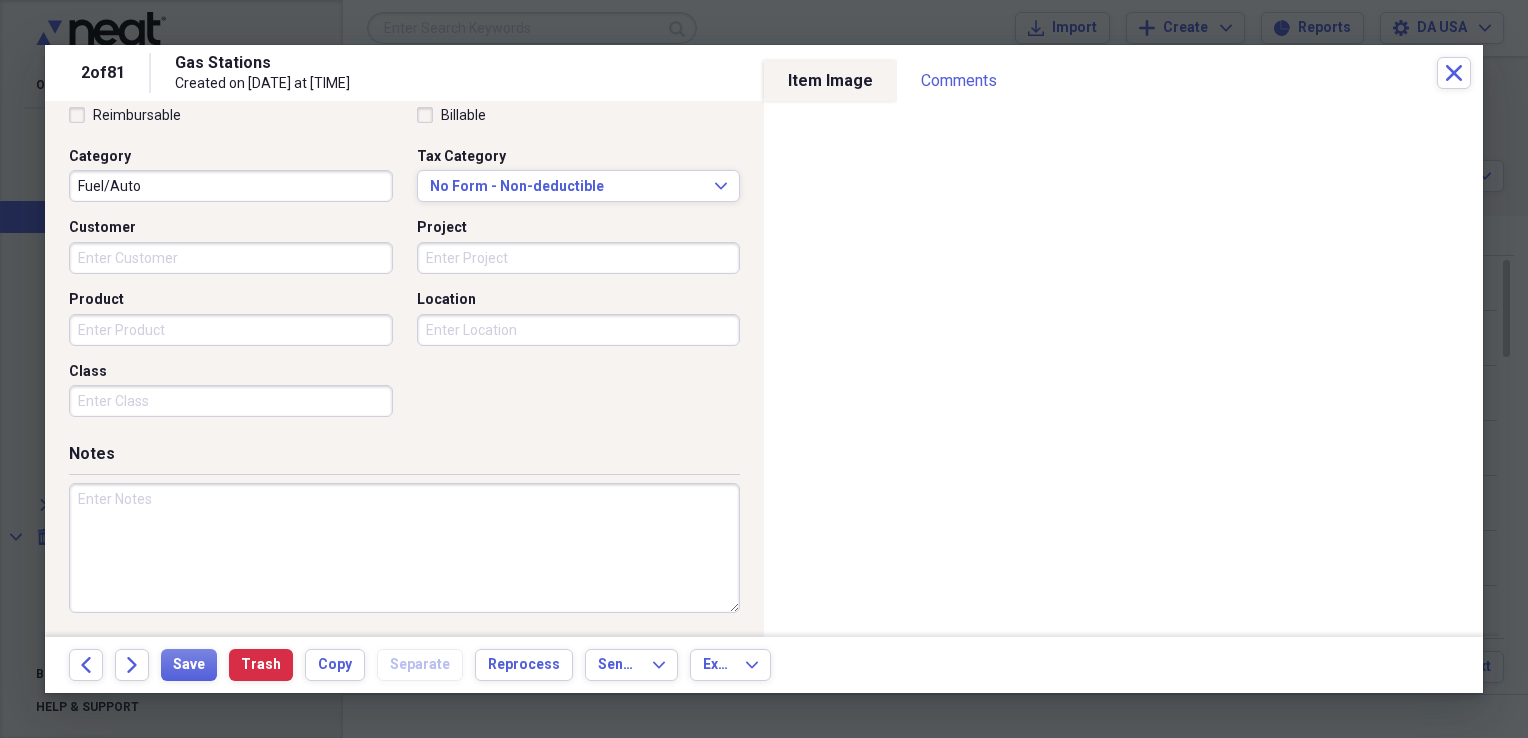 click on "Class" at bounding box center [231, 401] 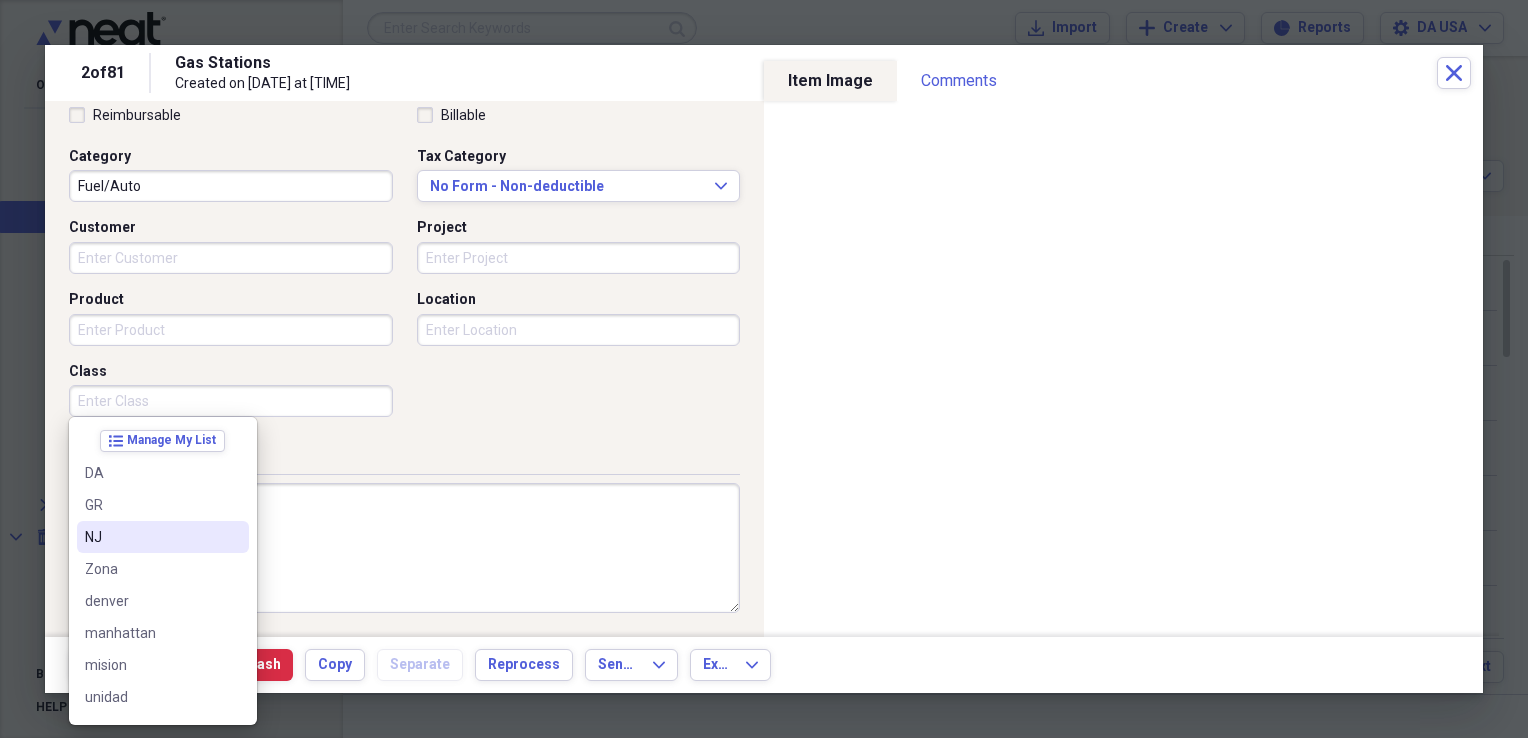 click on "NJ" at bounding box center [151, 537] 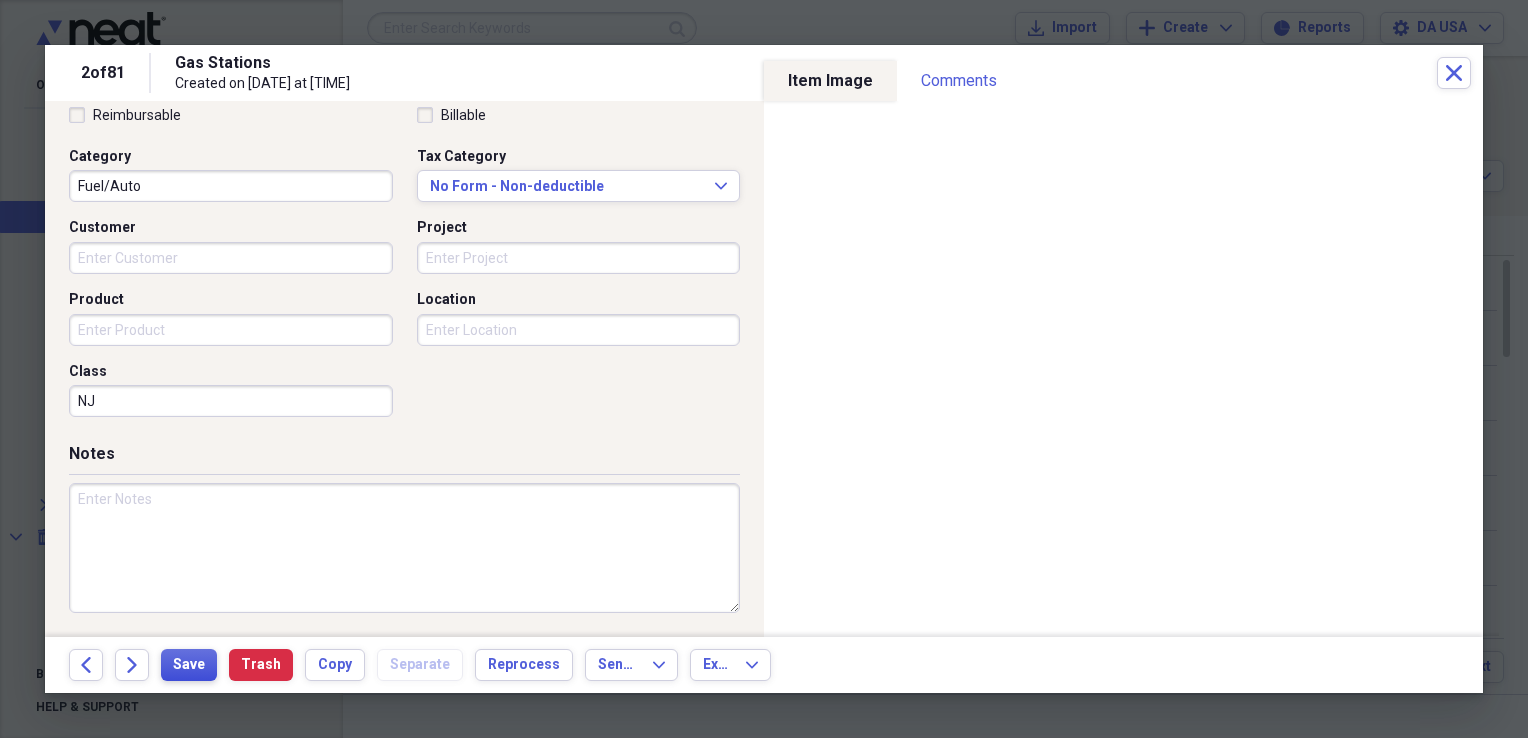 click on "Save" at bounding box center (189, 665) 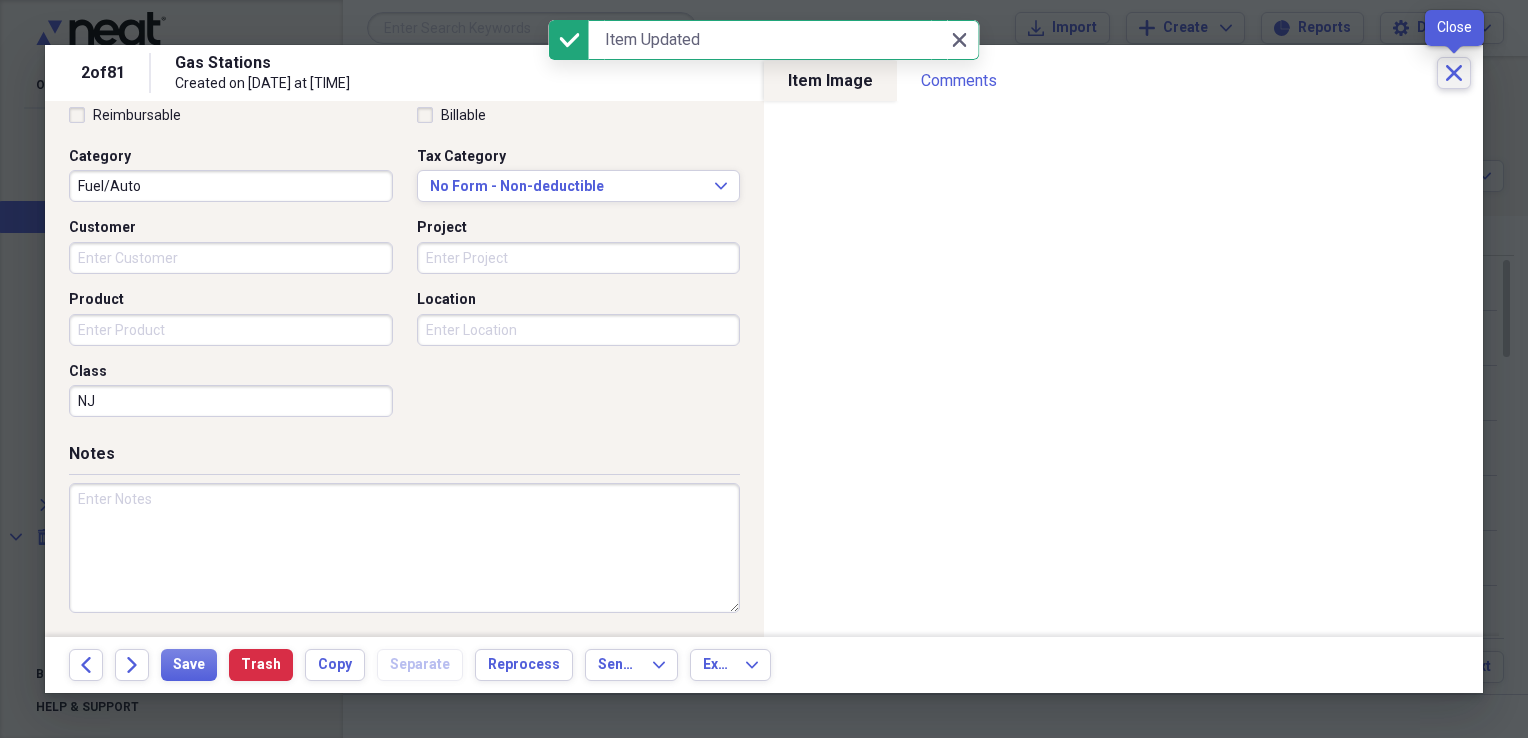 click 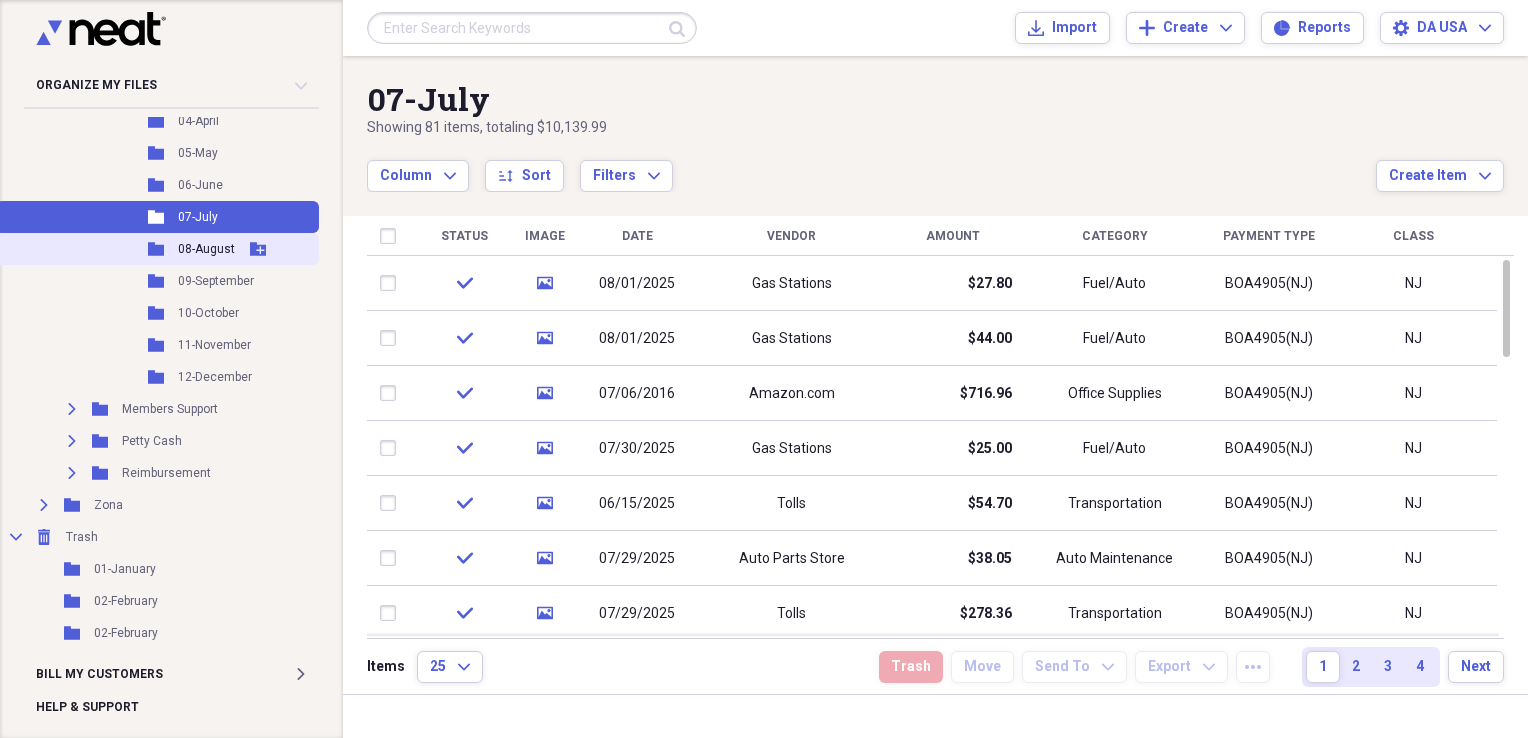 click on "08-August" at bounding box center [206, 249] 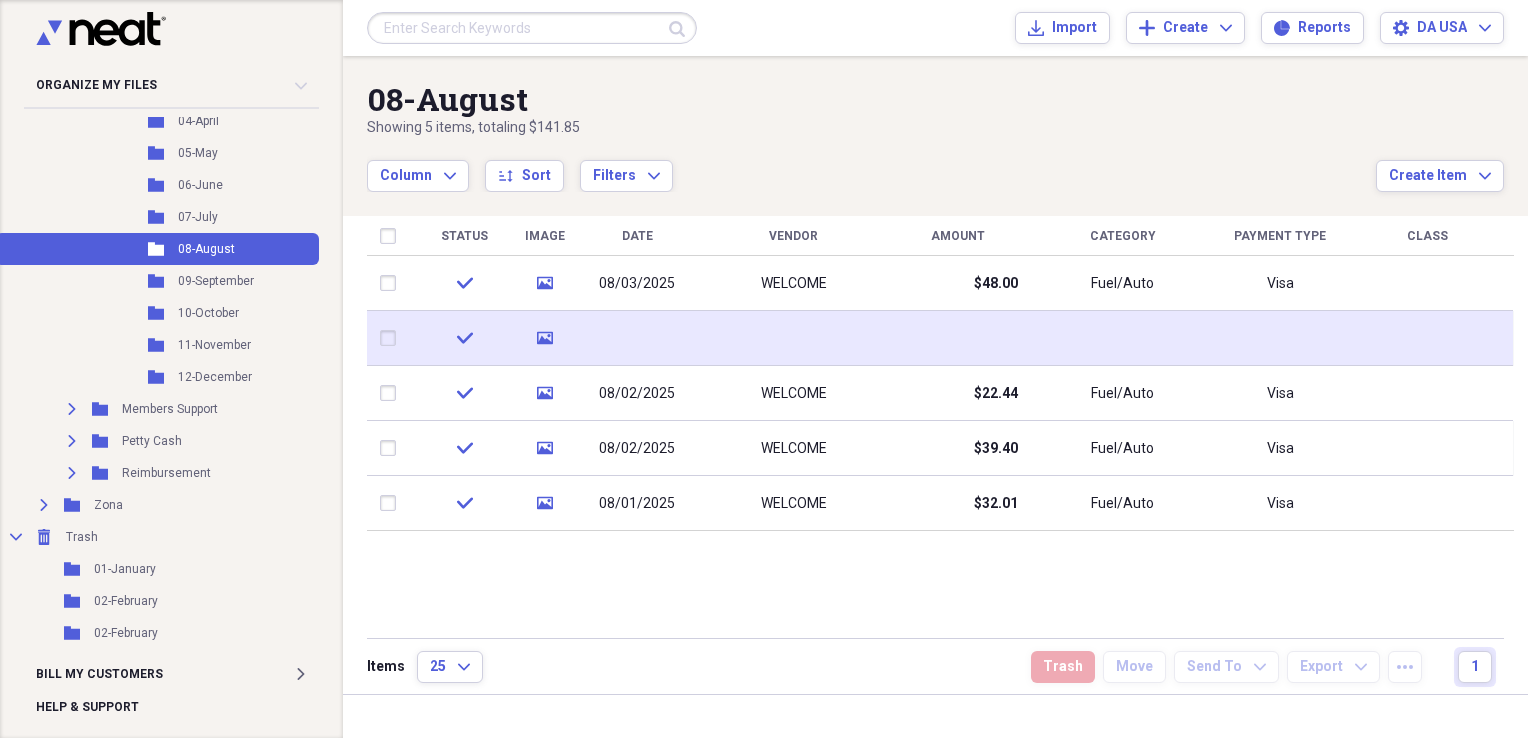 click at bounding box center [958, 338] 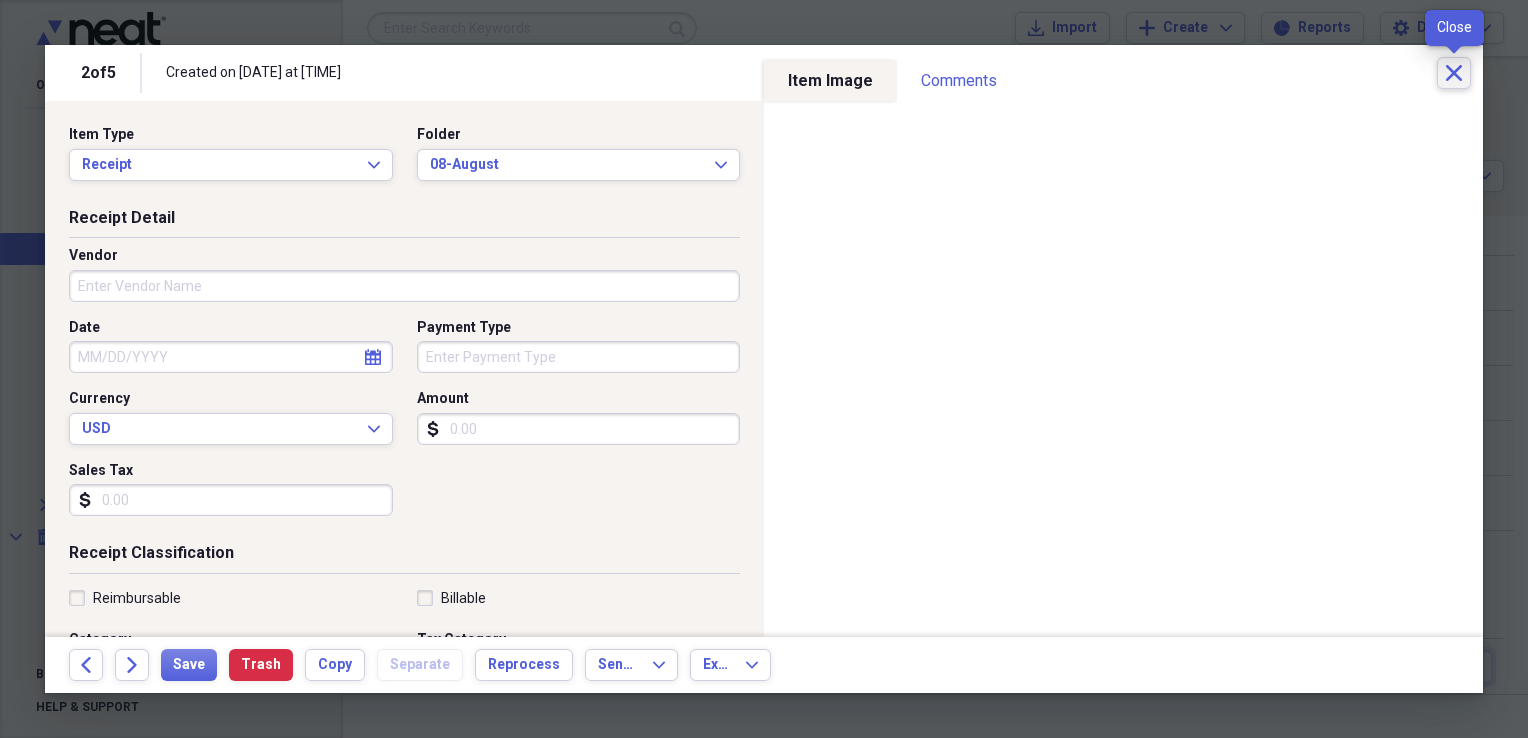 click 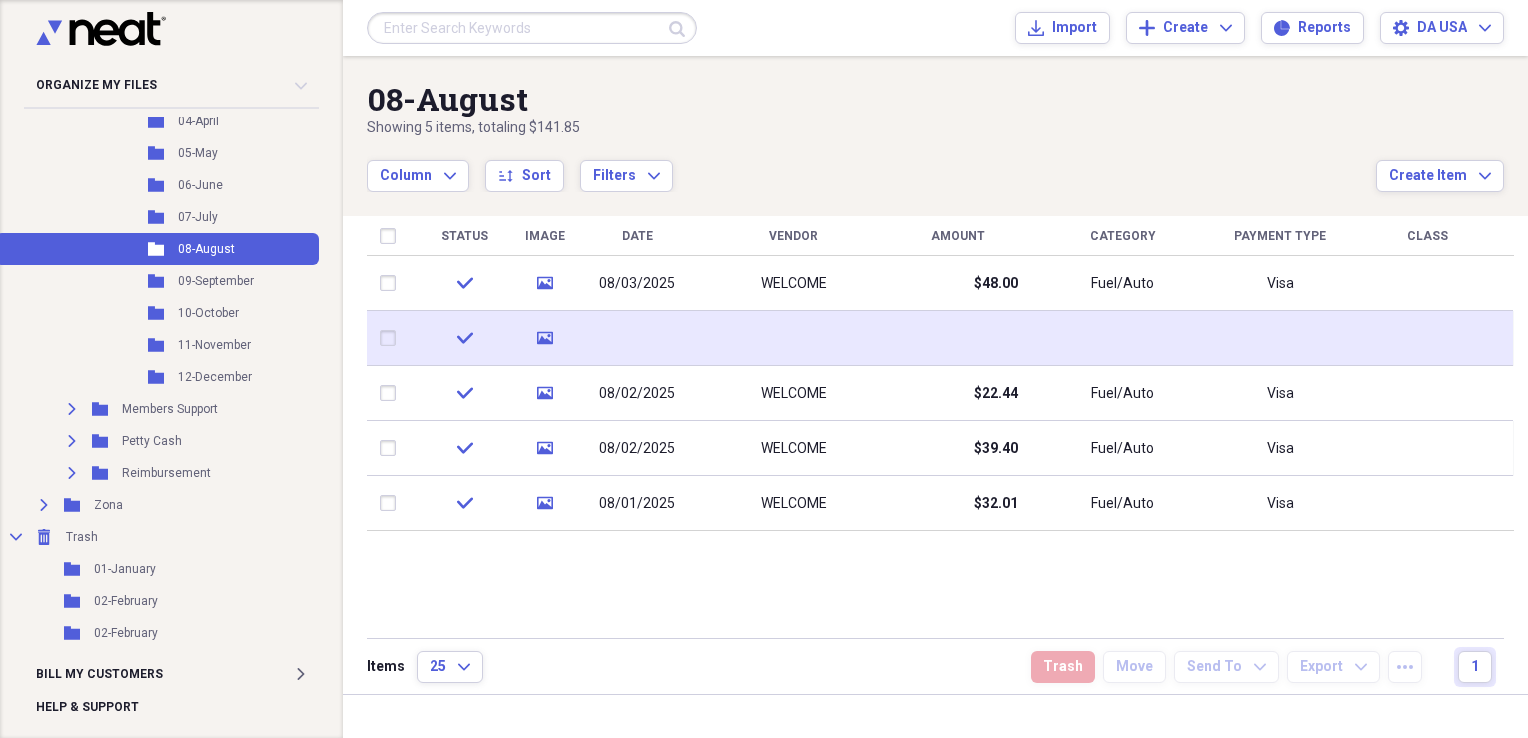 click at bounding box center (793, 338) 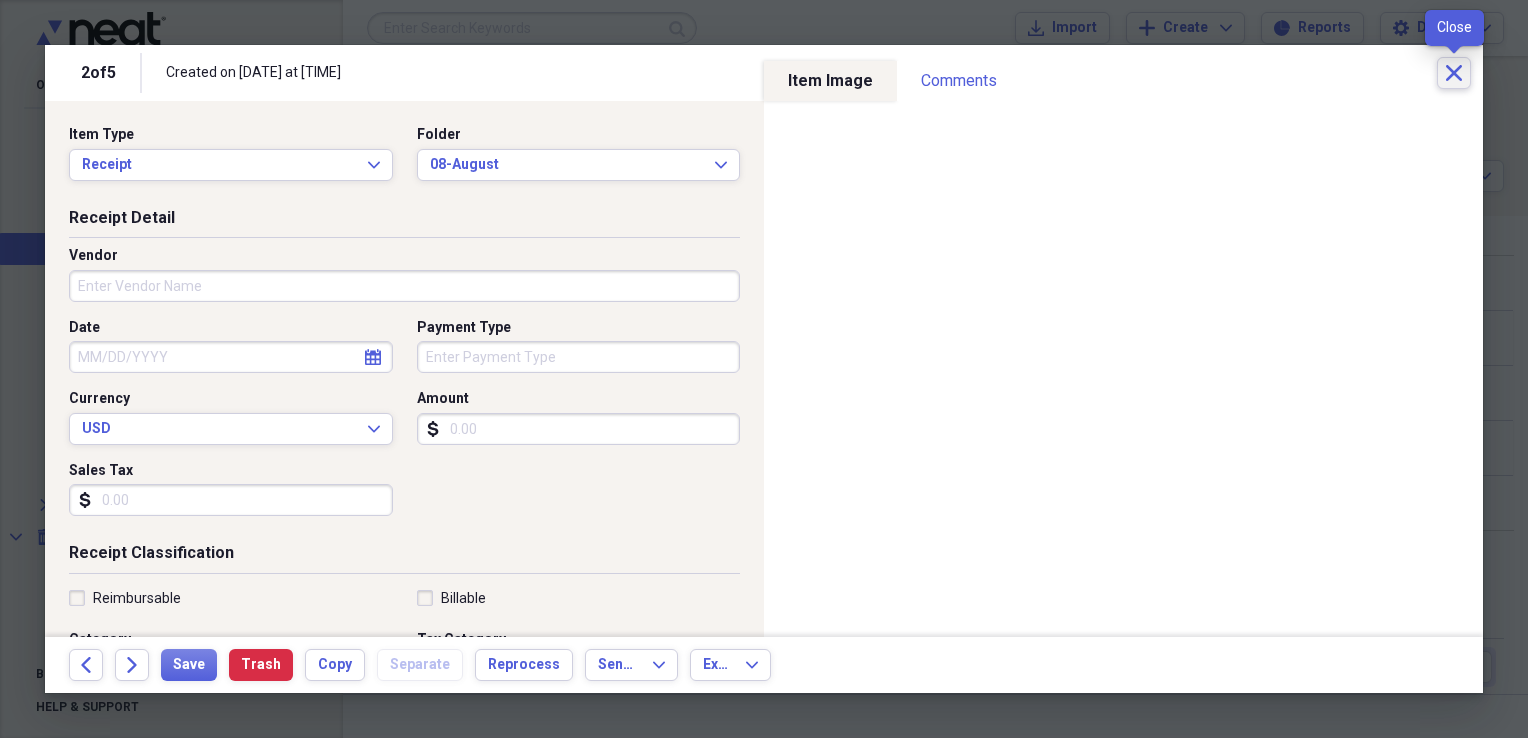 click on "Close" at bounding box center [1454, 73] 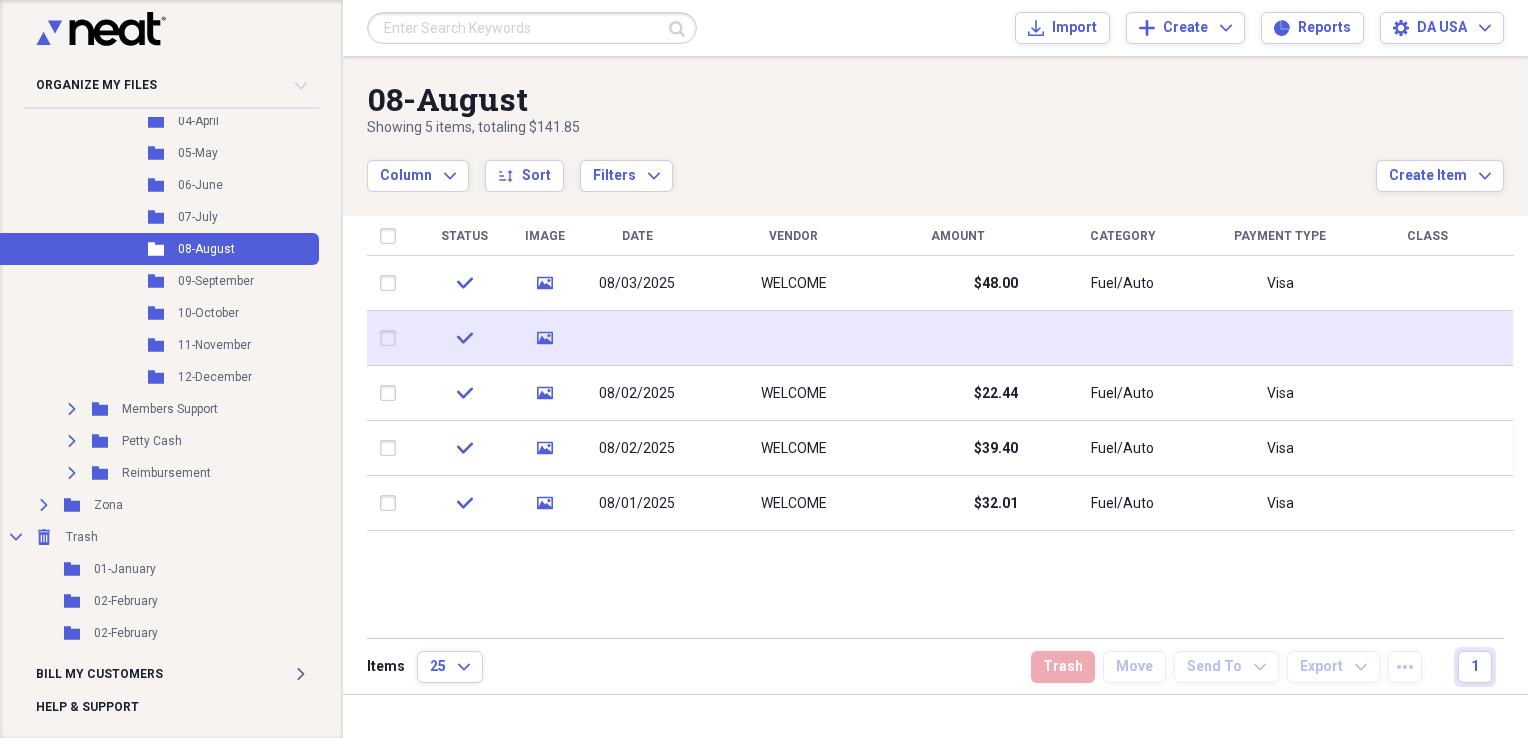 click 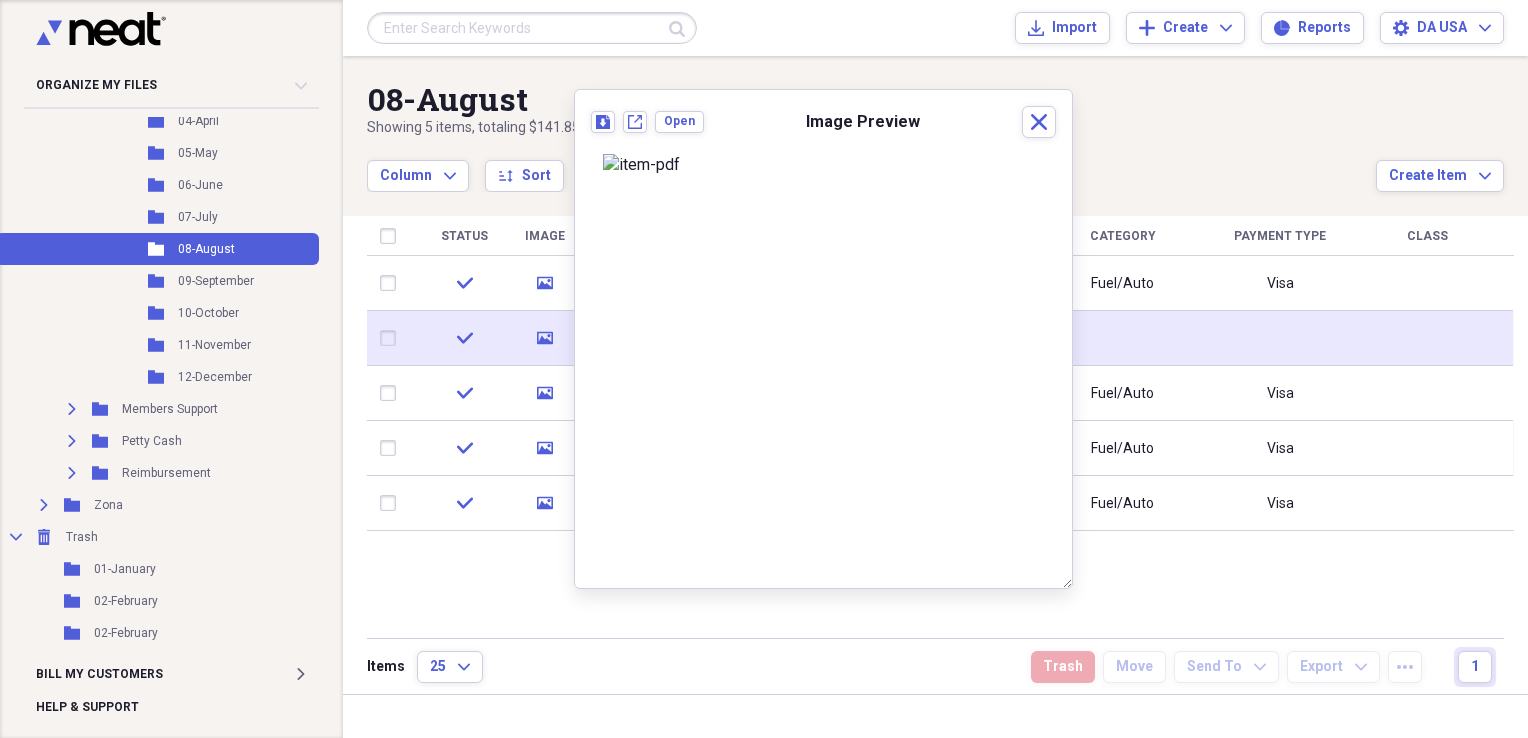 click 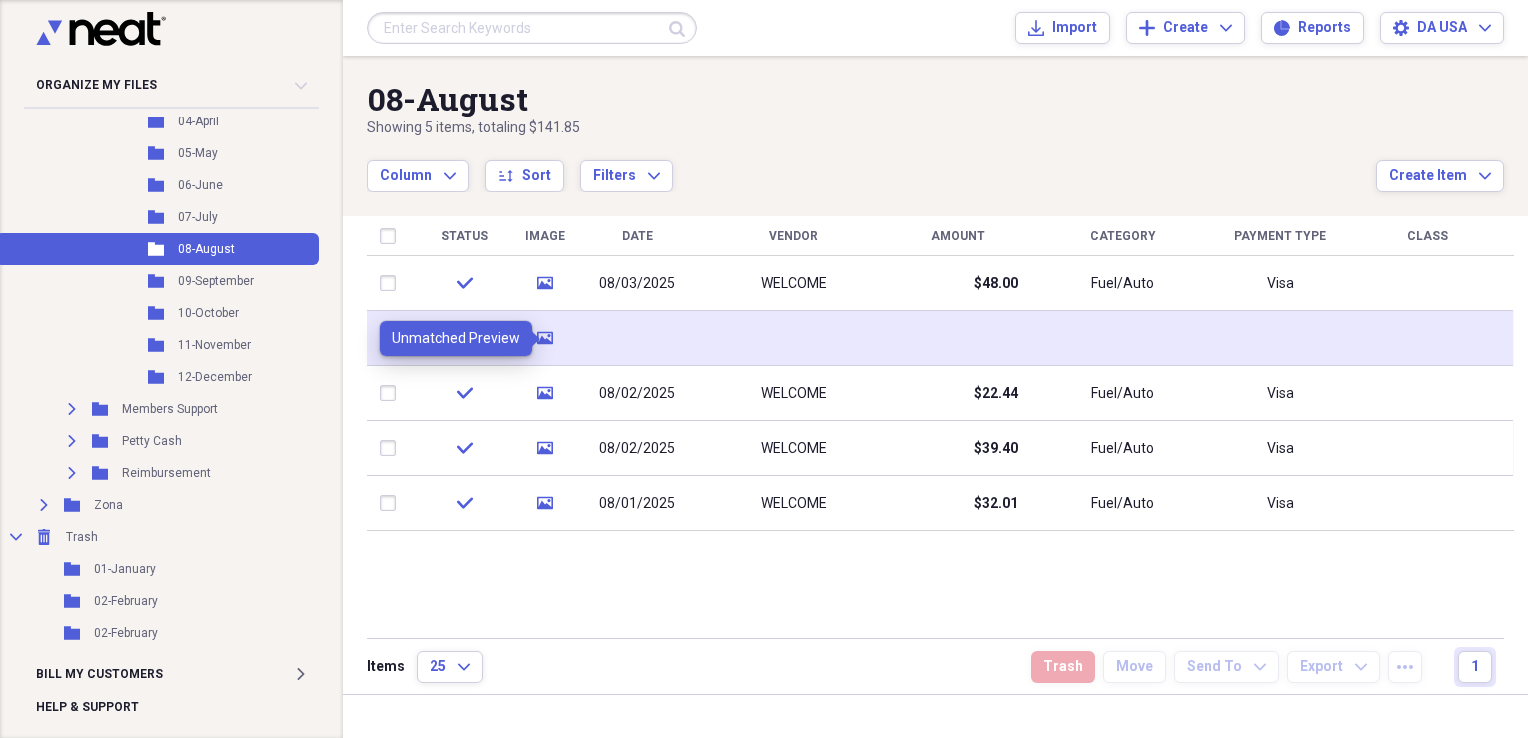 click 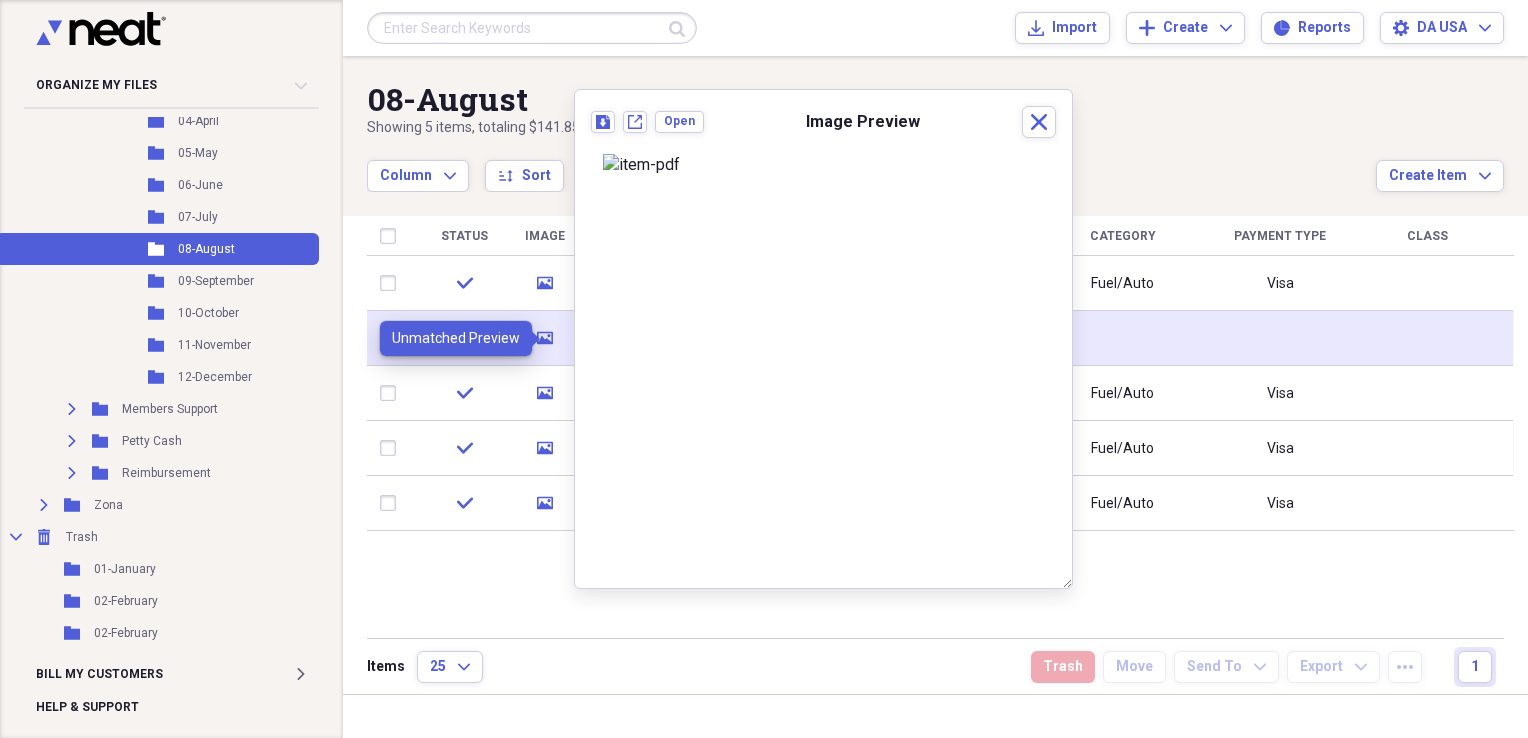 click 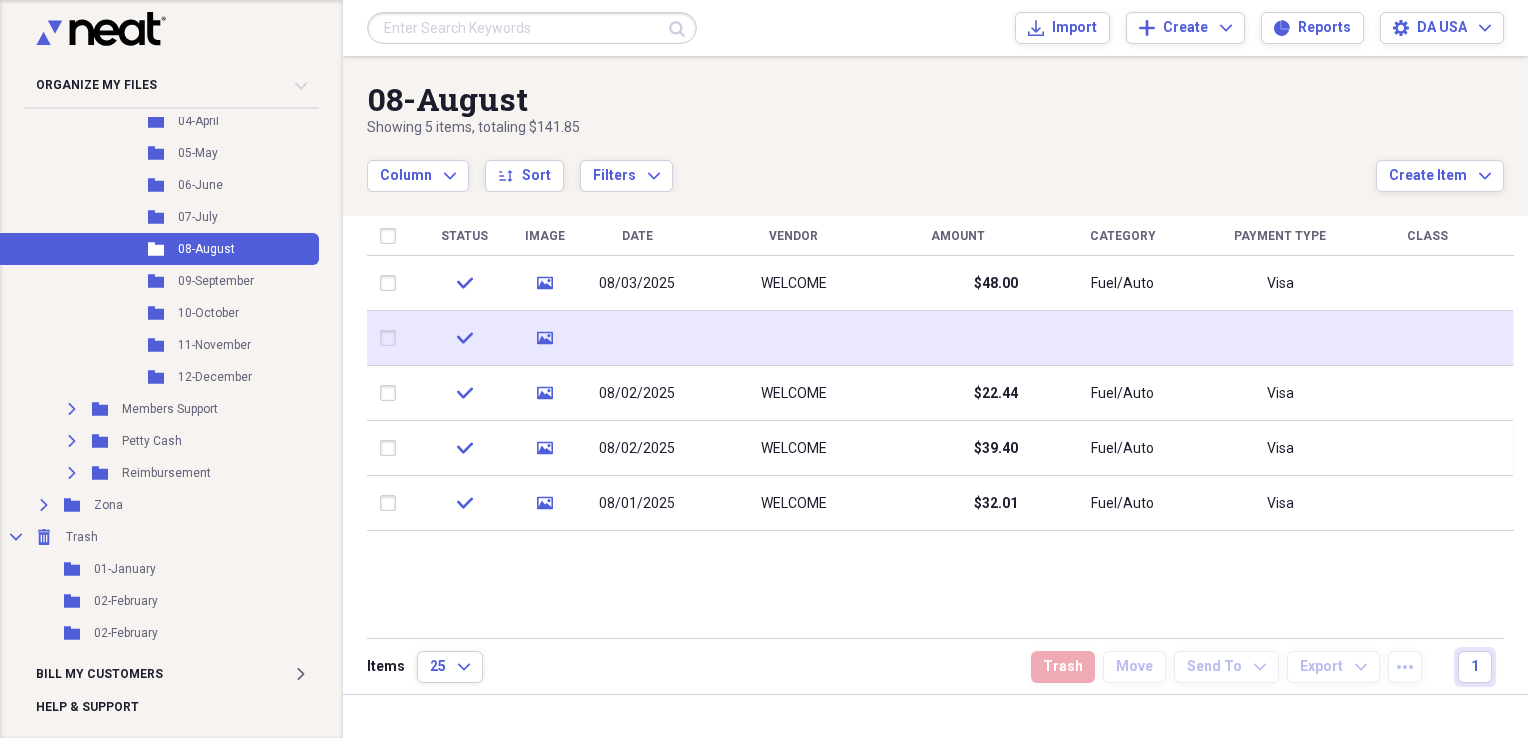 click at bounding box center [637, 338] 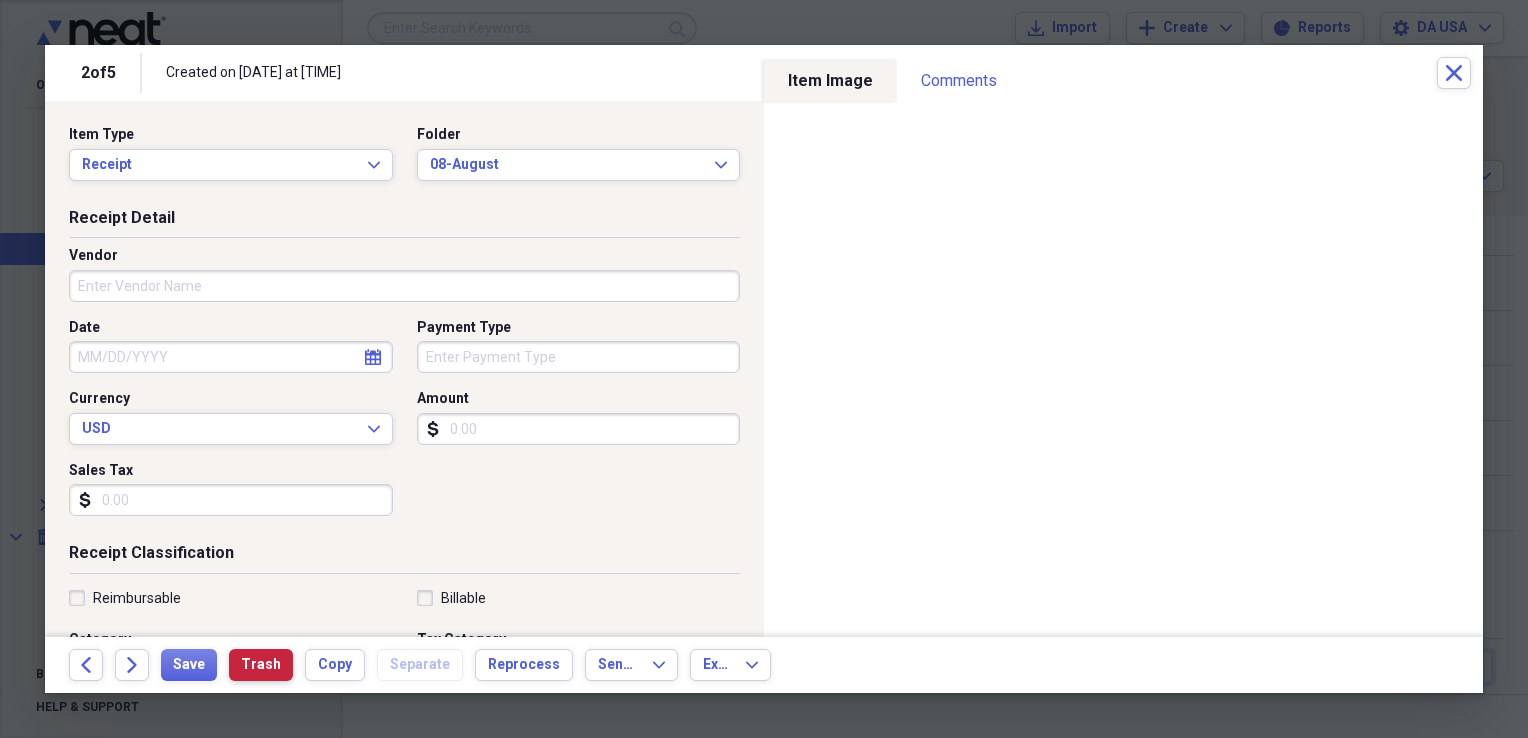 click on "Trash" at bounding box center [261, 665] 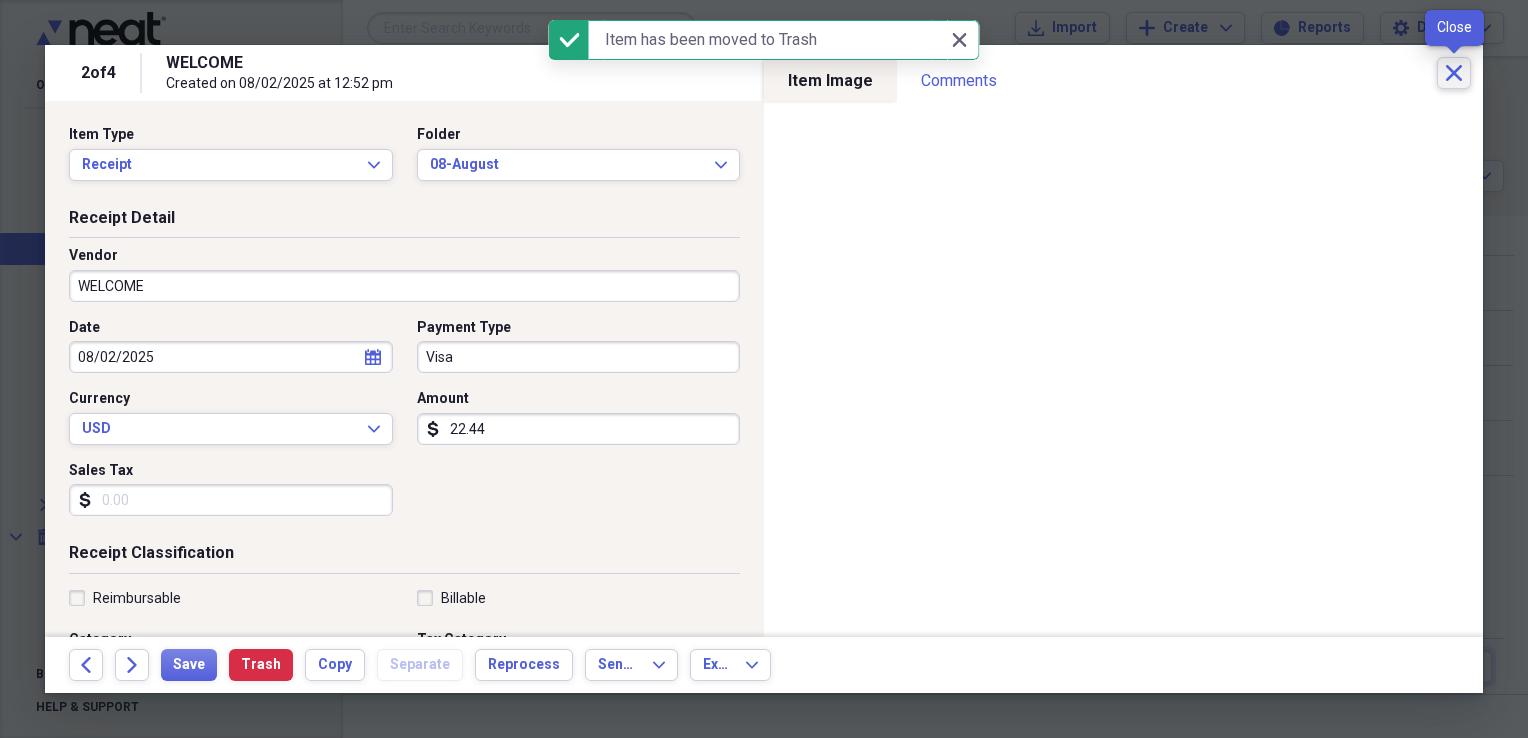 click on "Close" at bounding box center (1454, 73) 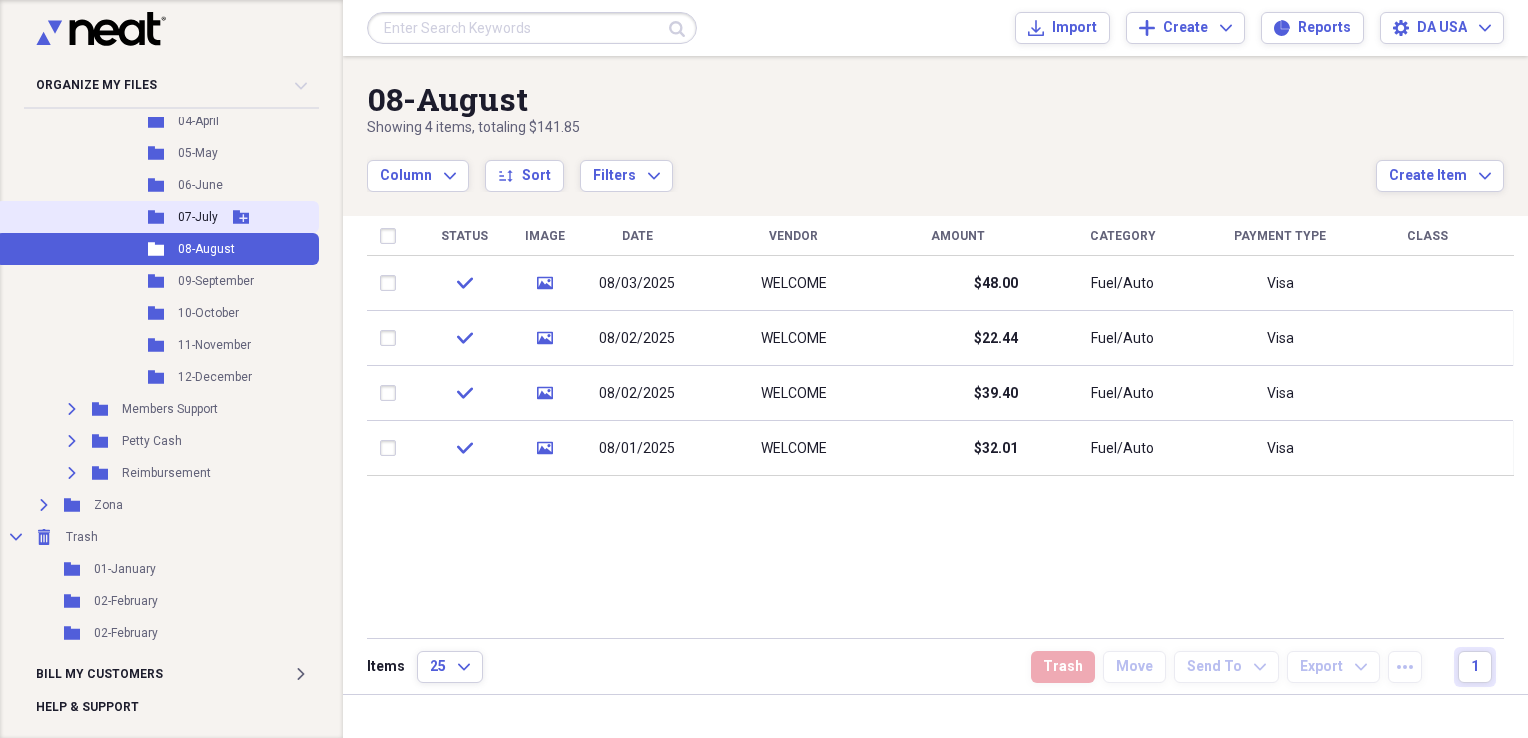 click on "07-July" at bounding box center (198, 217) 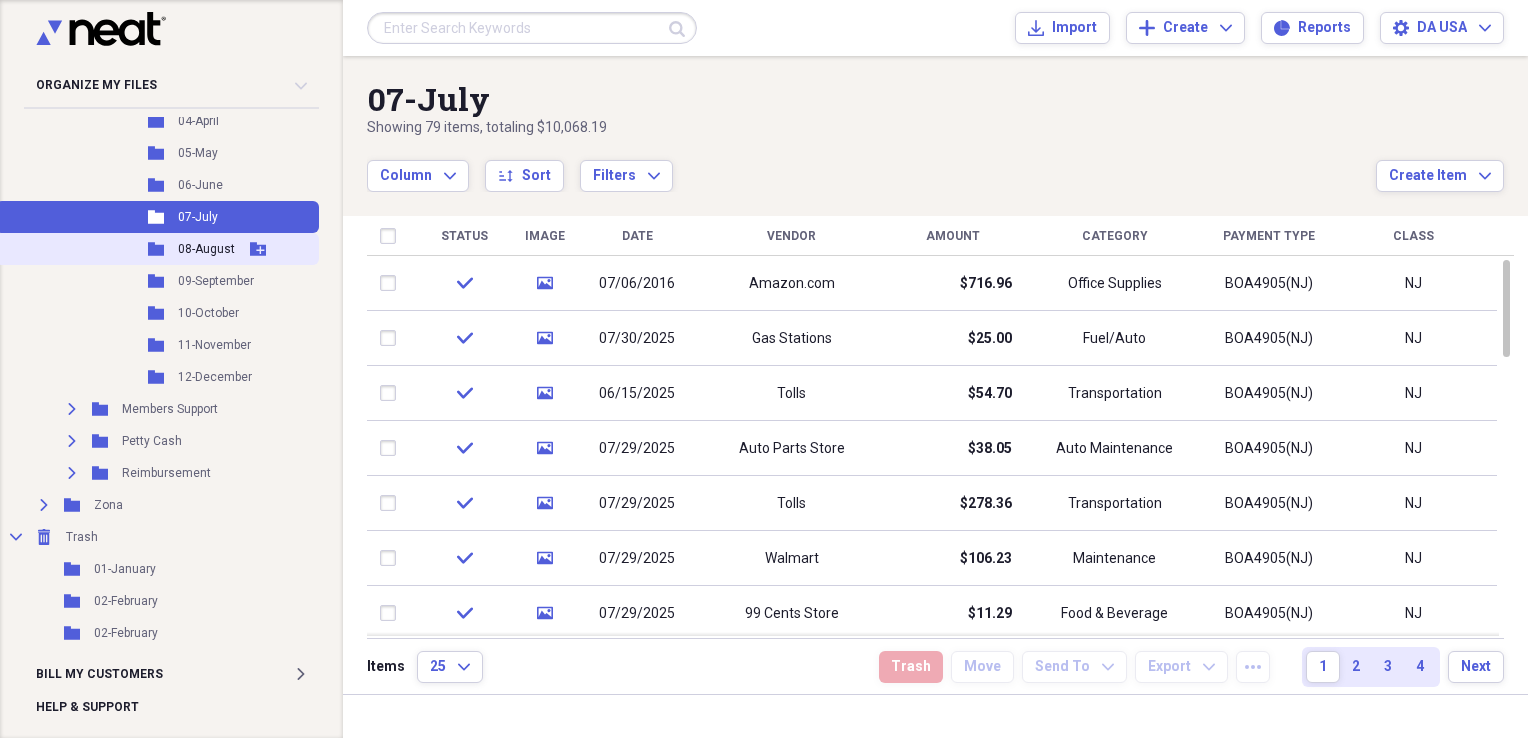 click on "08-August" at bounding box center (206, 249) 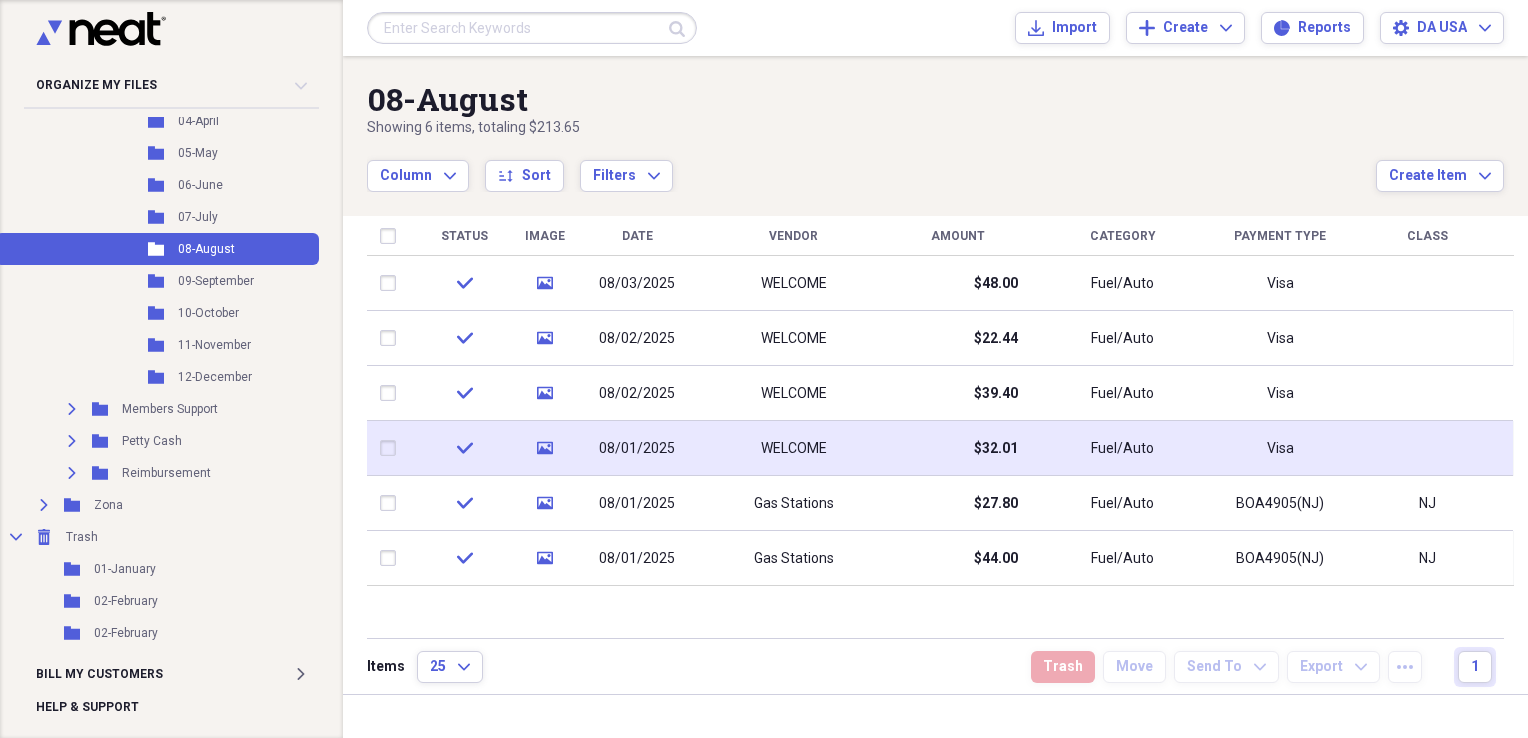 click on "WELCOME" at bounding box center (793, 448) 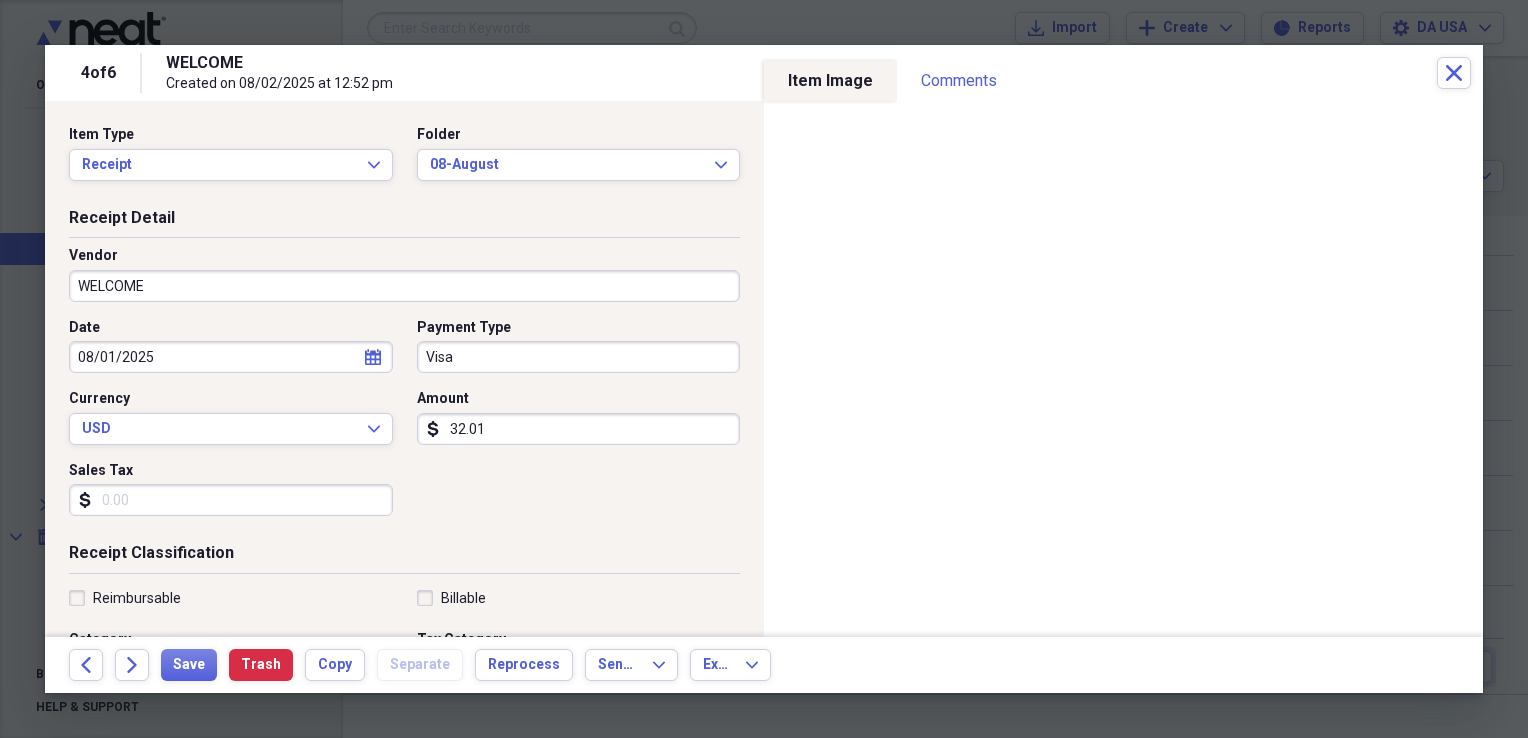 click on "WELCOME" at bounding box center [404, 286] 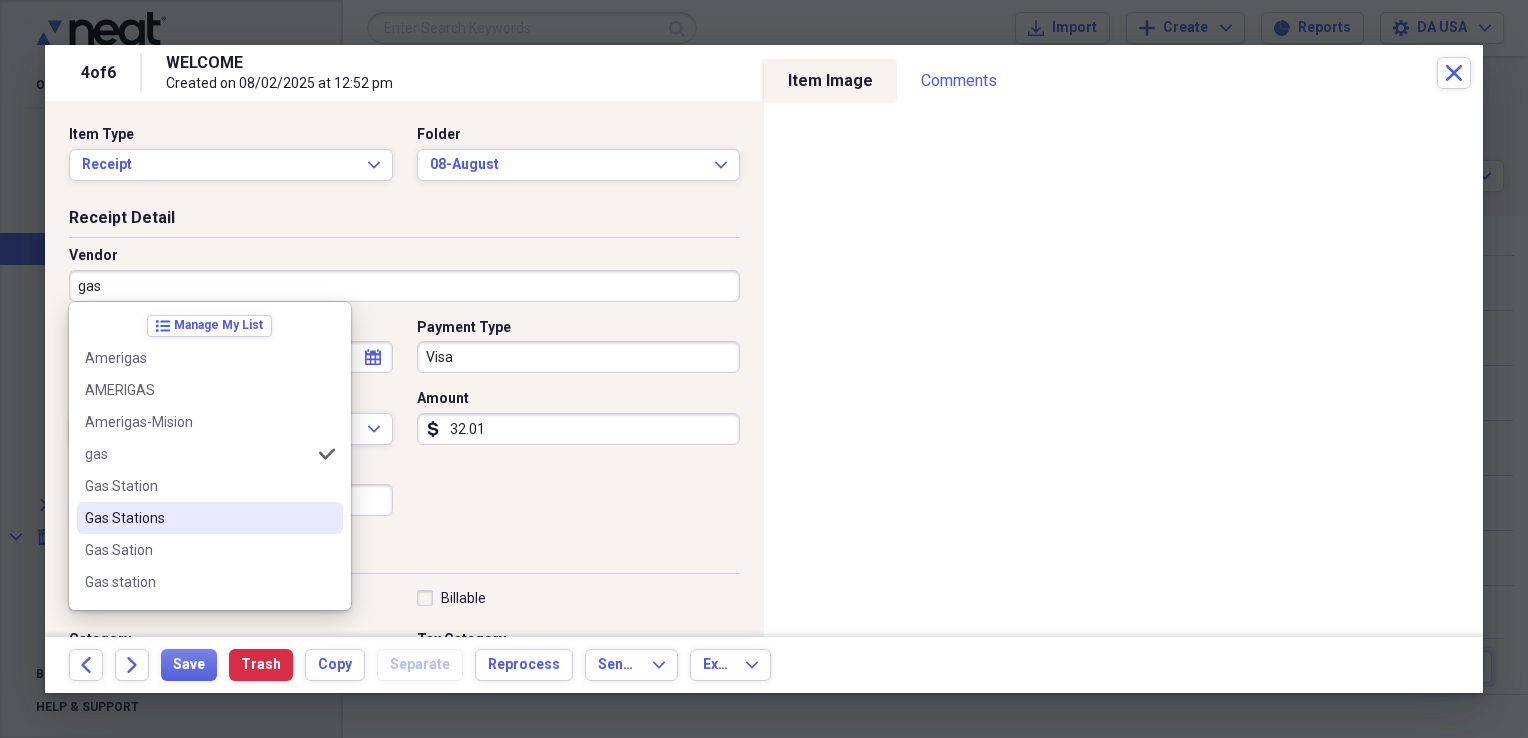 click on "Gas  Stations" at bounding box center (198, 518) 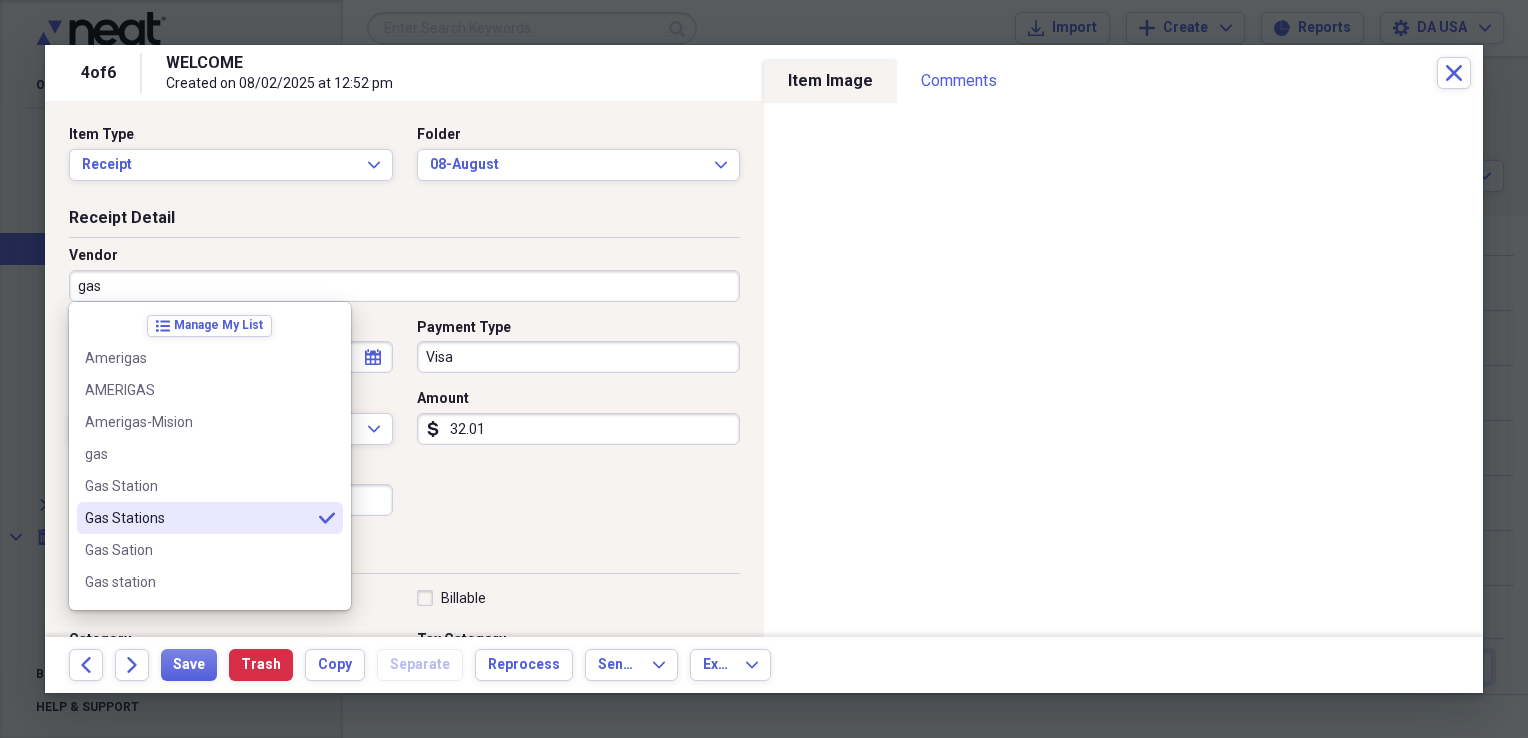 type on "Gas  Stations" 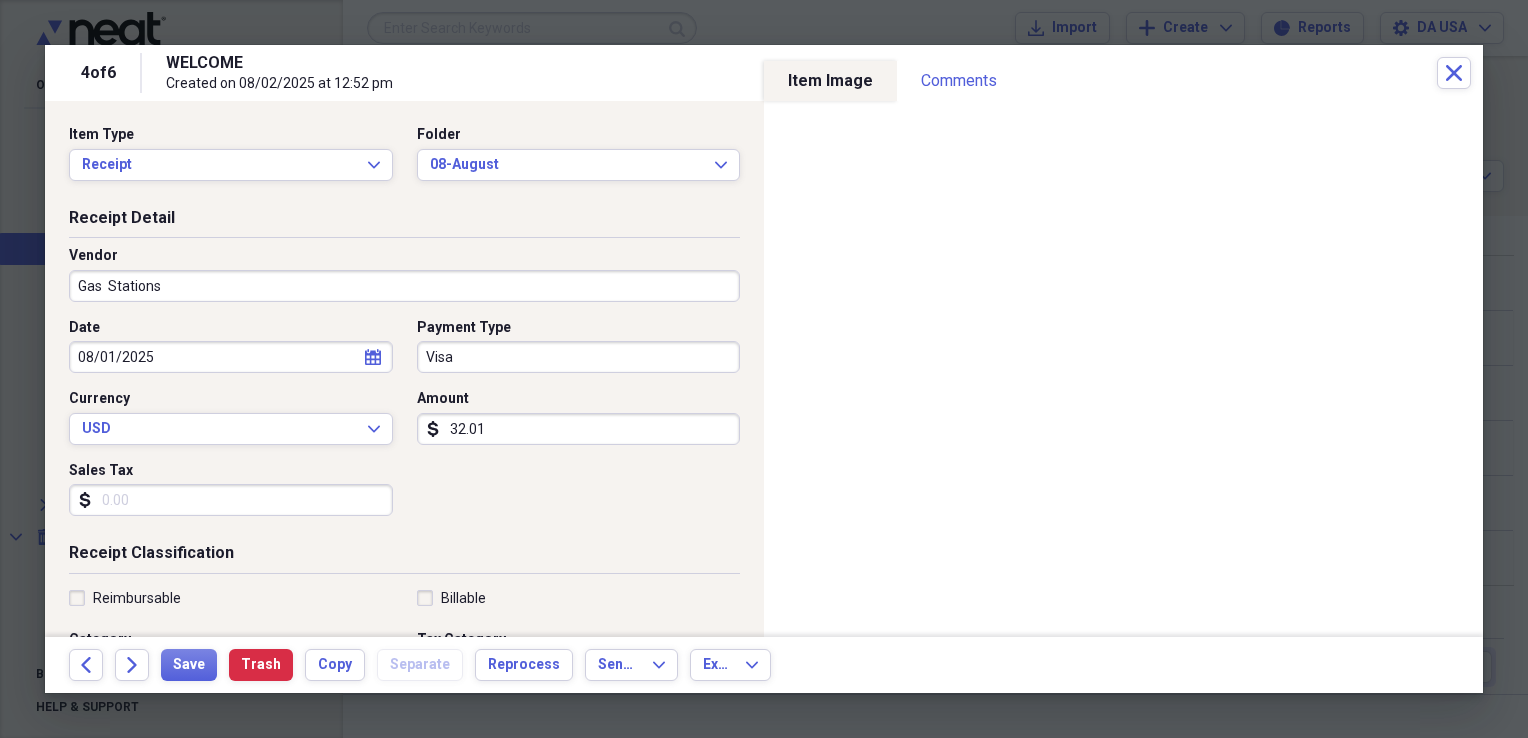 click on "Visa" at bounding box center (579, 357) 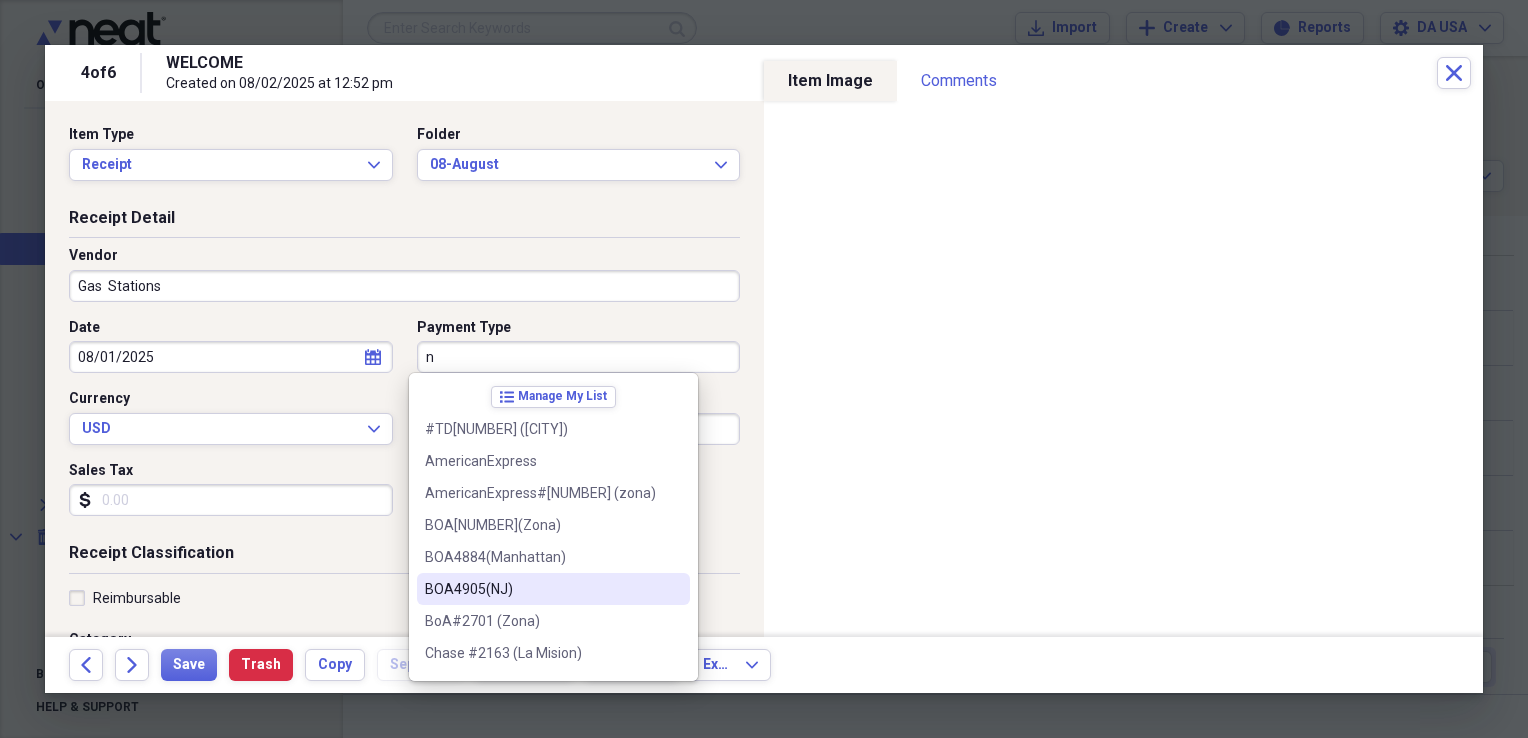 click on "BOA4905(NJ)" at bounding box center [541, 589] 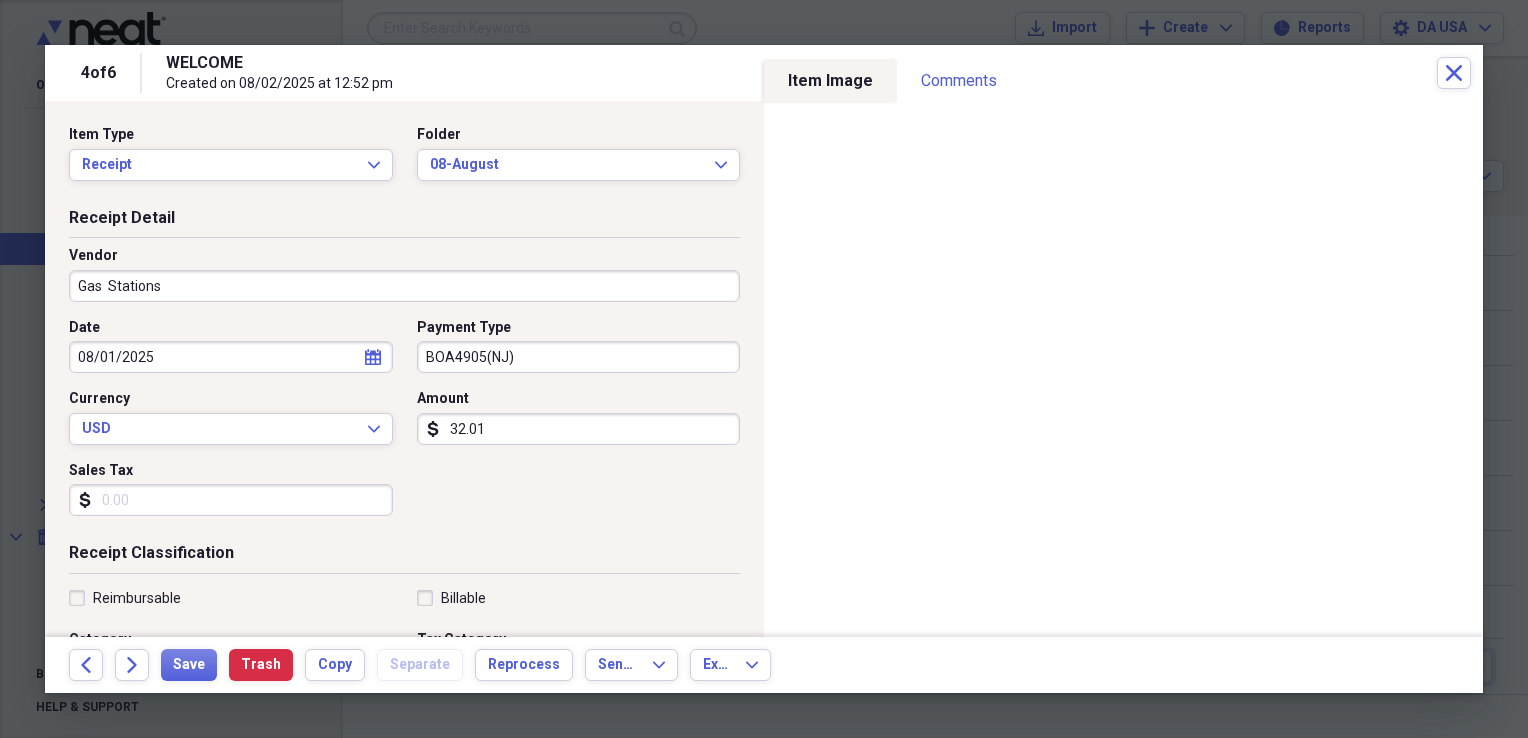 scroll, scrollTop: 483, scrollLeft: 0, axis: vertical 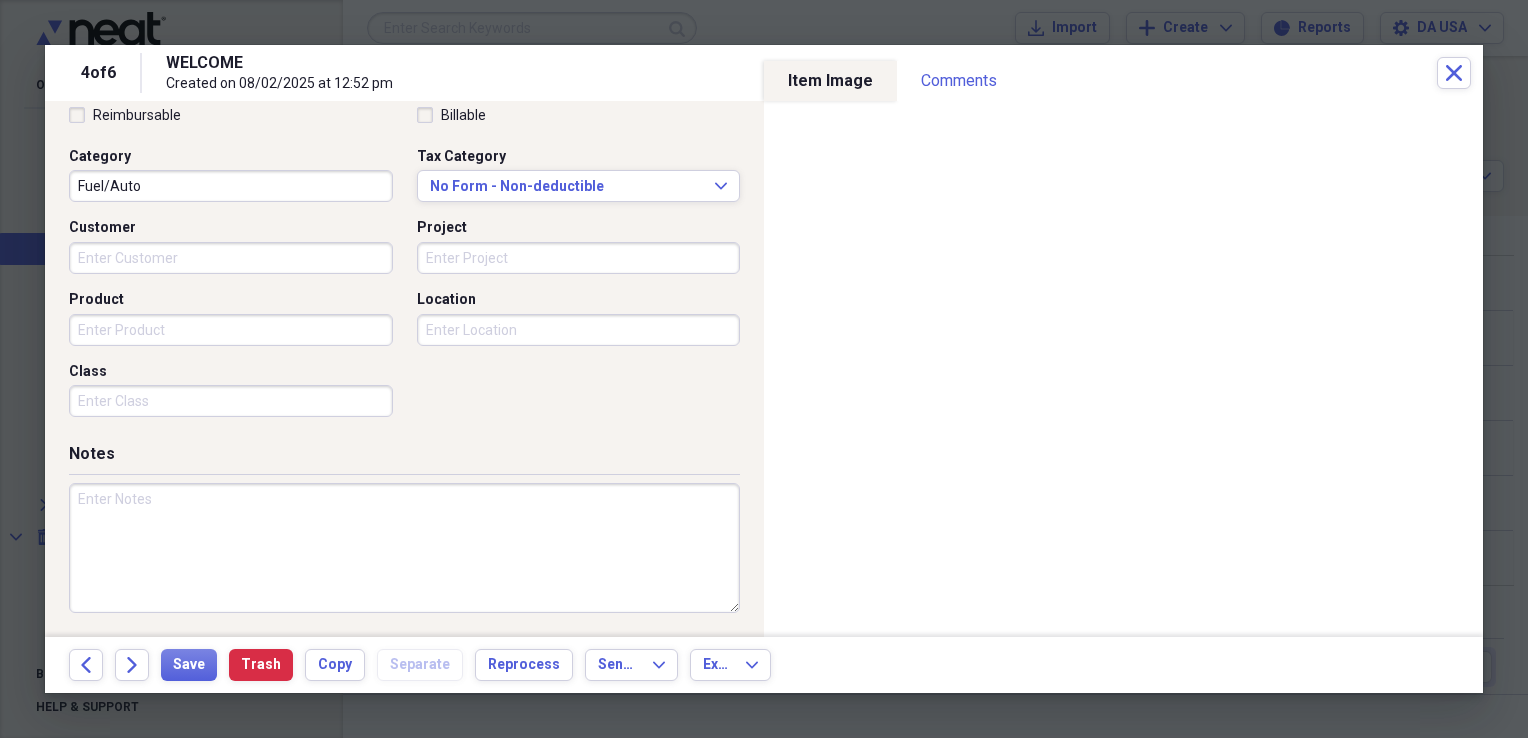 click on "Class" at bounding box center (231, 401) 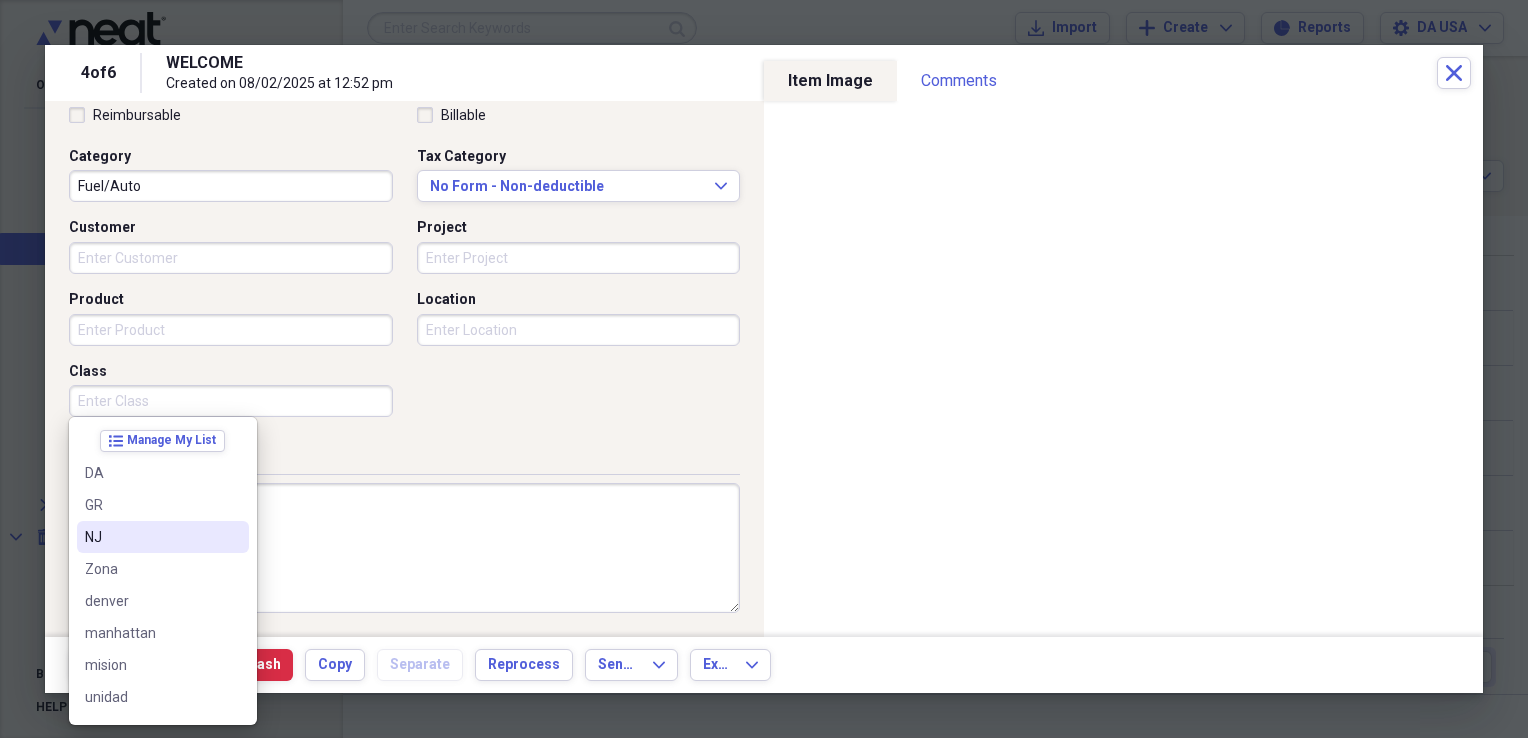click on "NJ" at bounding box center (151, 537) 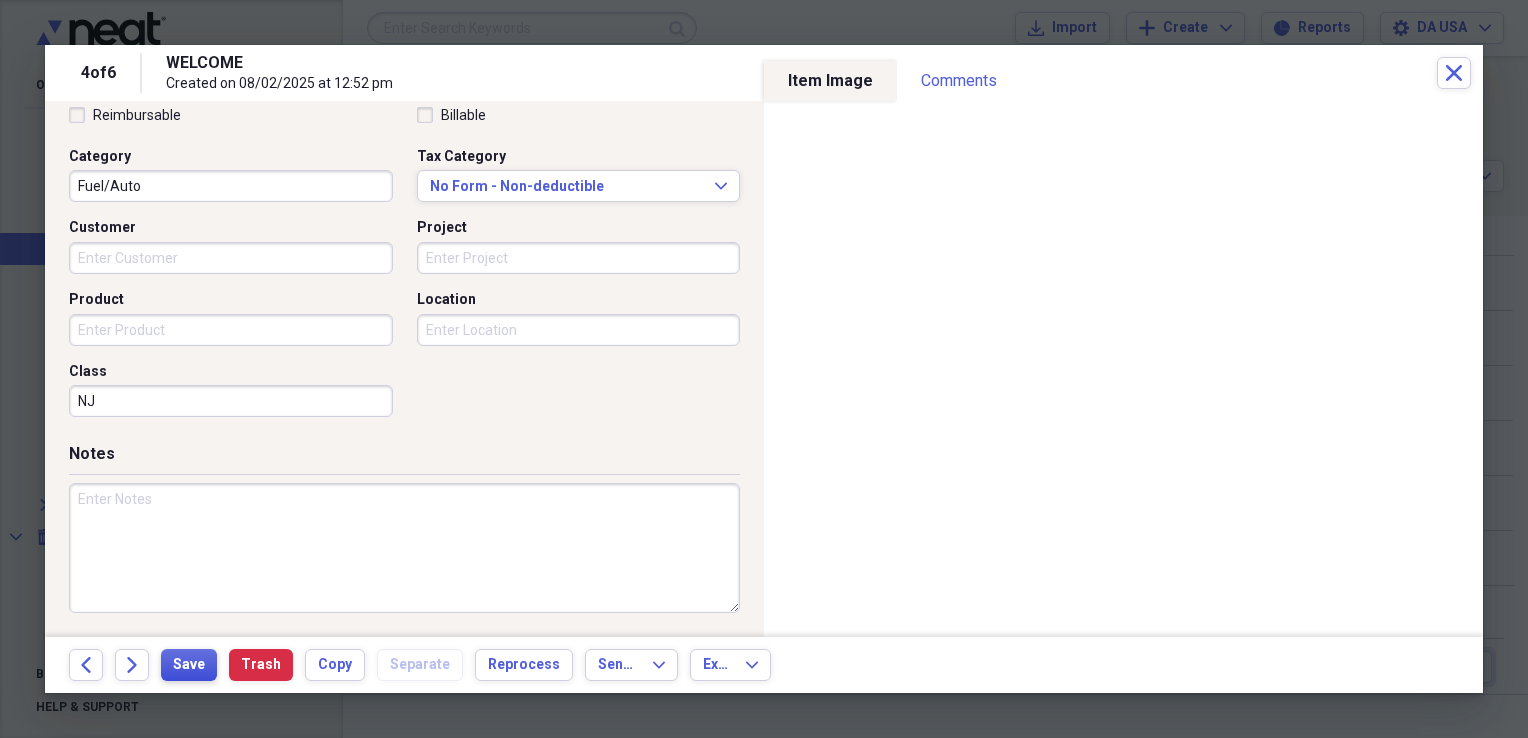 click on "Save" at bounding box center [189, 665] 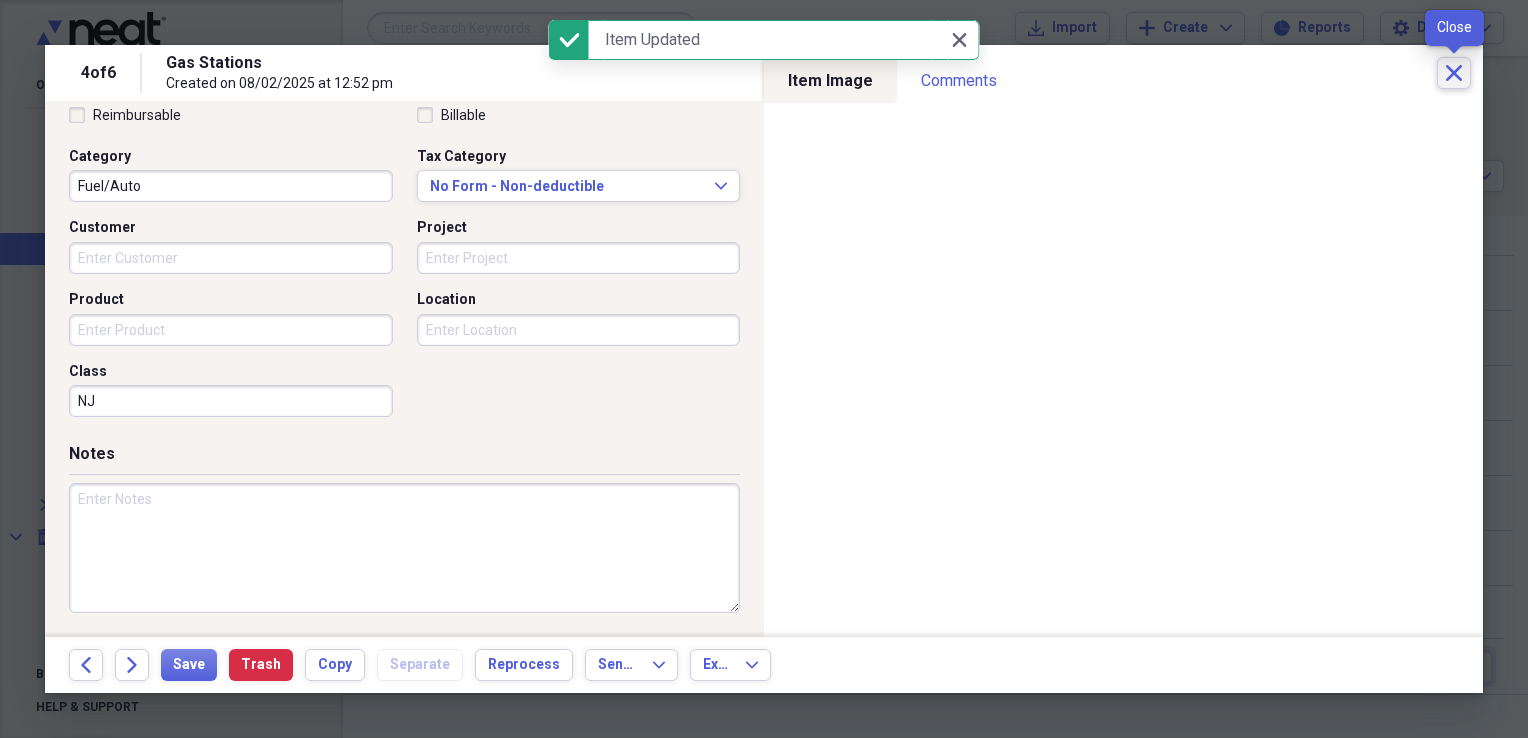 click on "Close" 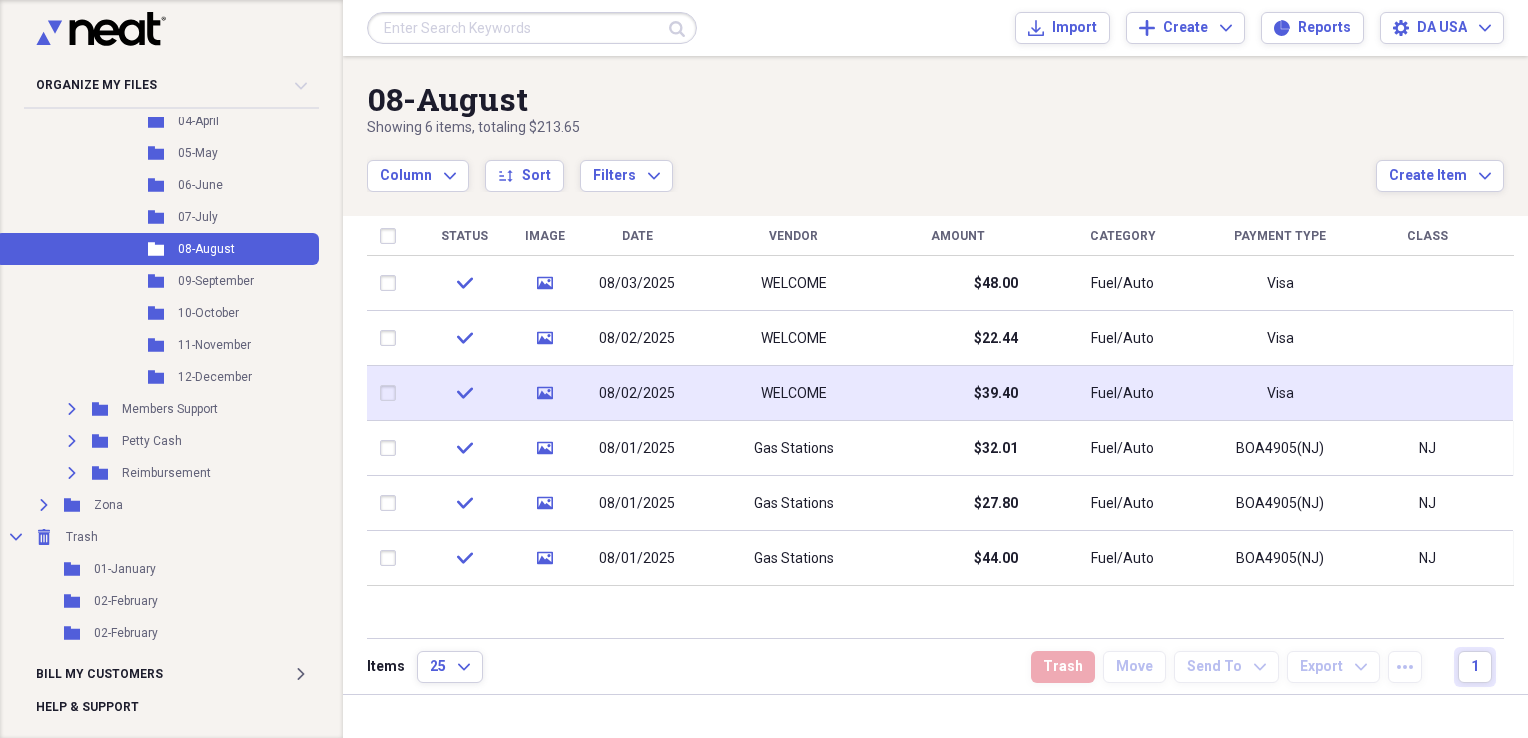 click on "WELCOME" at bounding box center (794, 394) 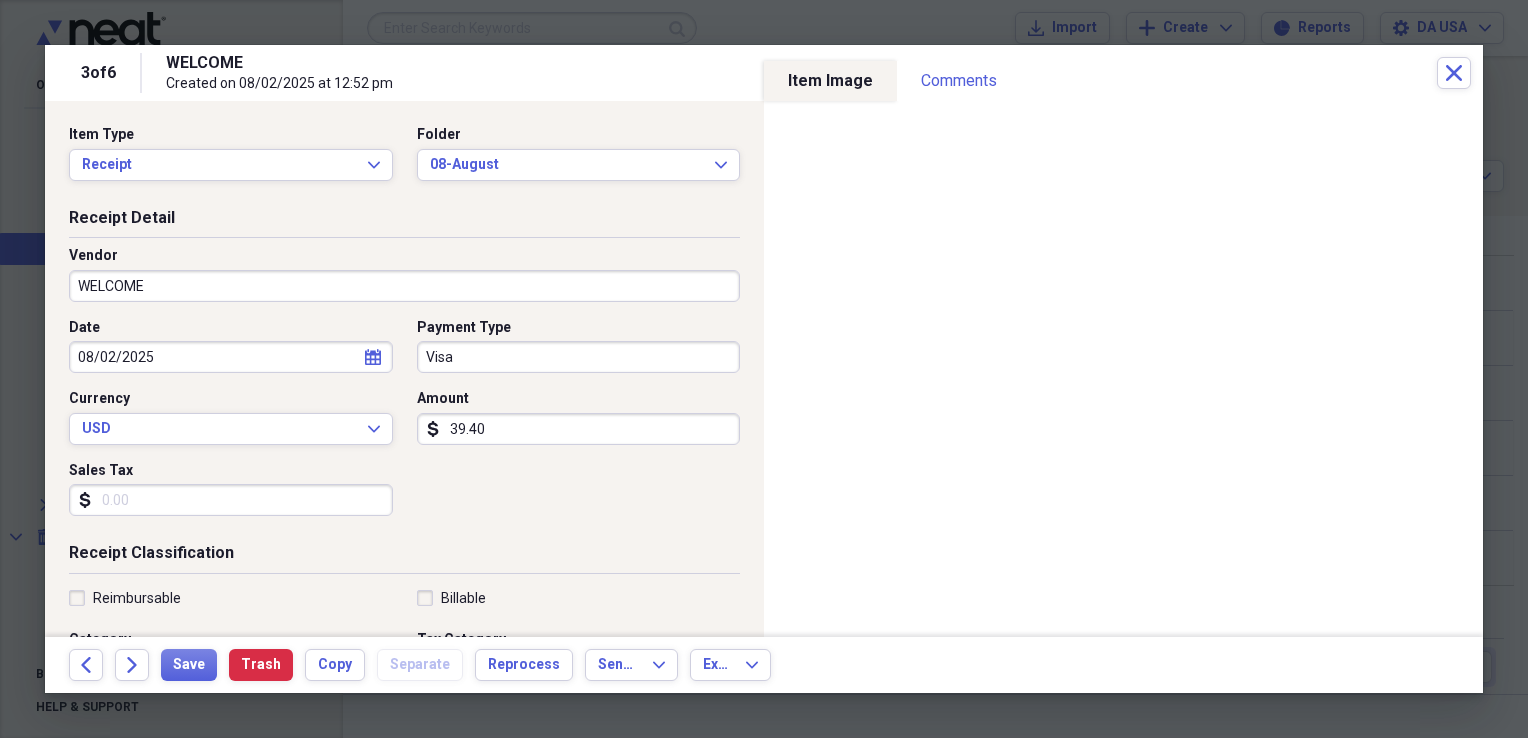 click on "WELCOME" at bounding box center (404, 286) 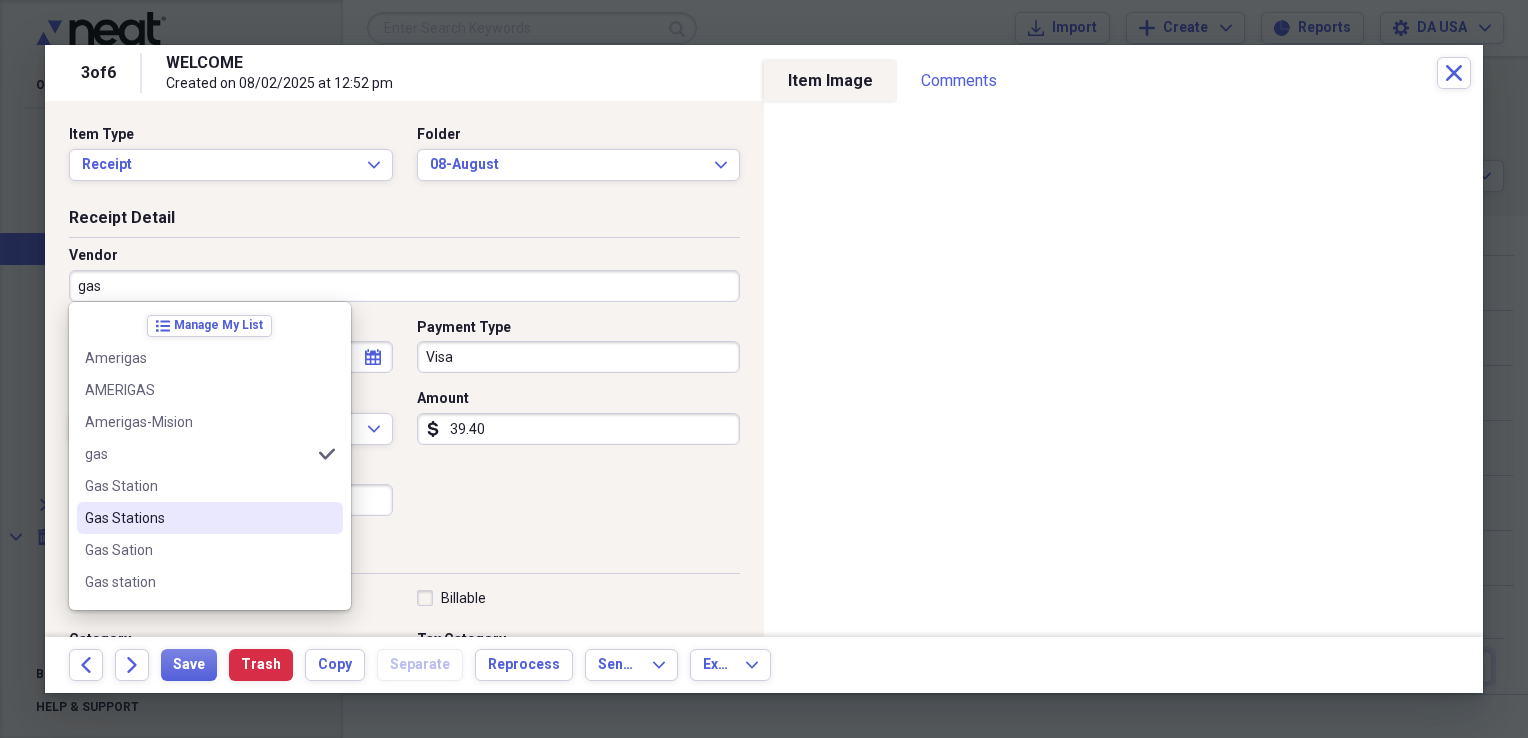 click on "Gas  Stations" at bounding box center [198, 518] 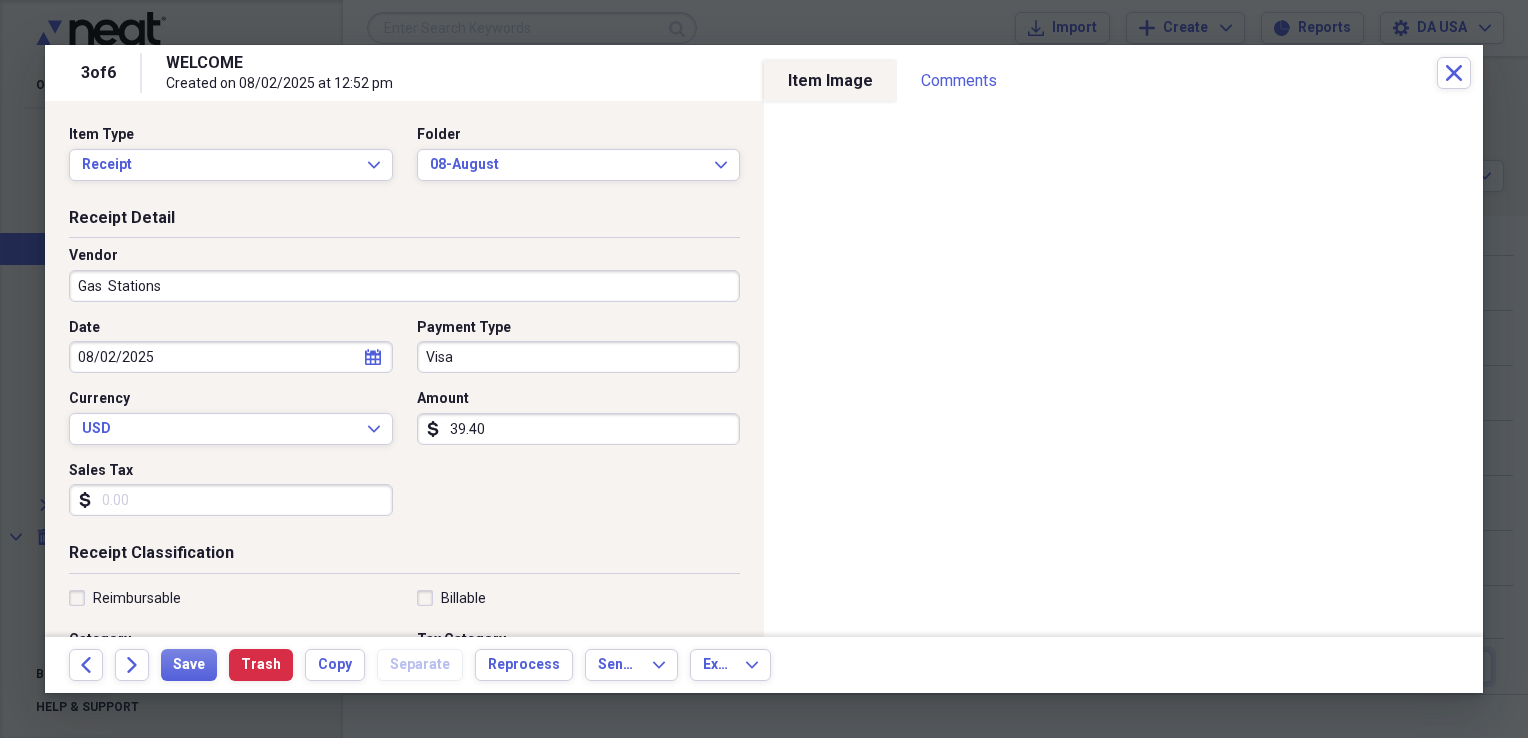 click on "Visa" at bounding box center [579, 357] 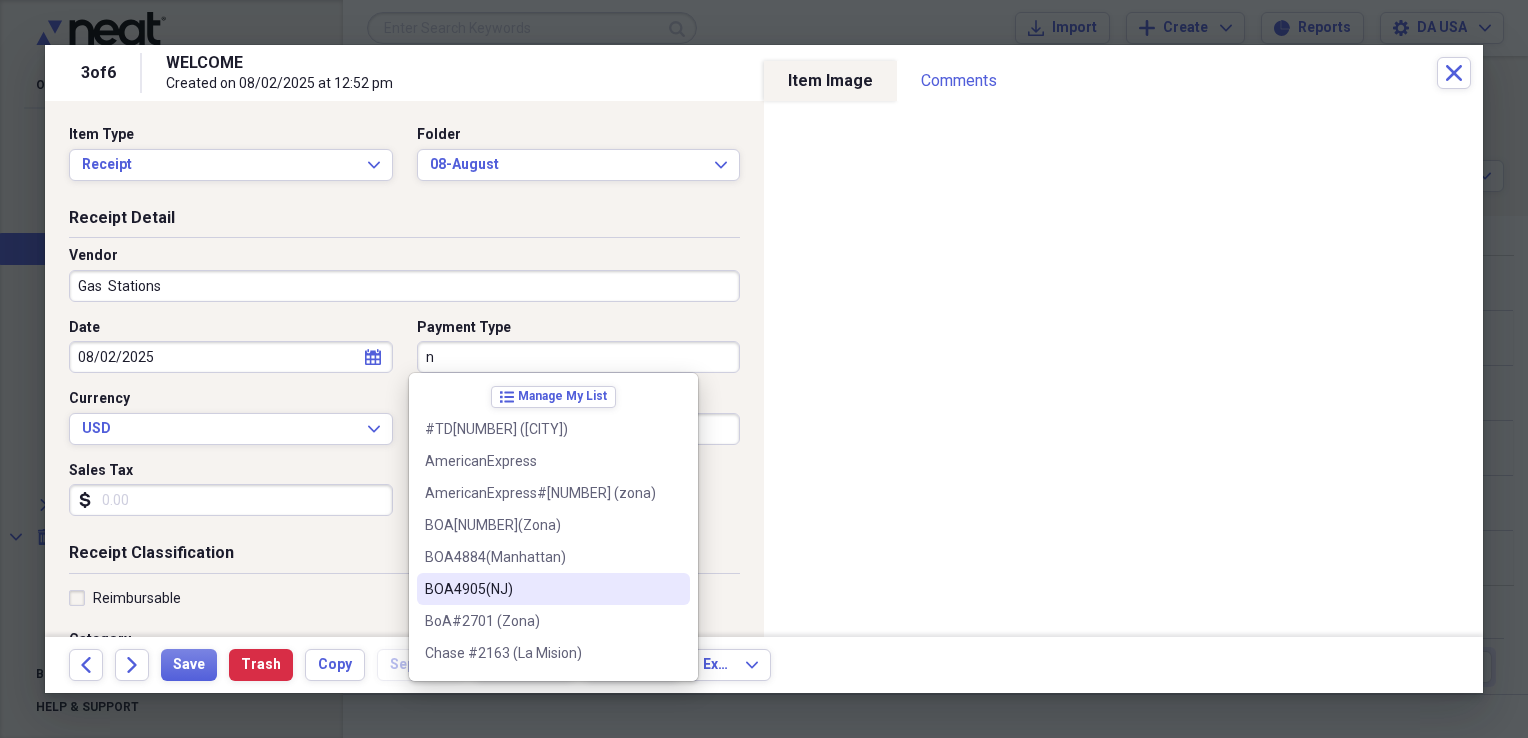 click on "BOA4905(NJ)" at bounding box center [541, 589] 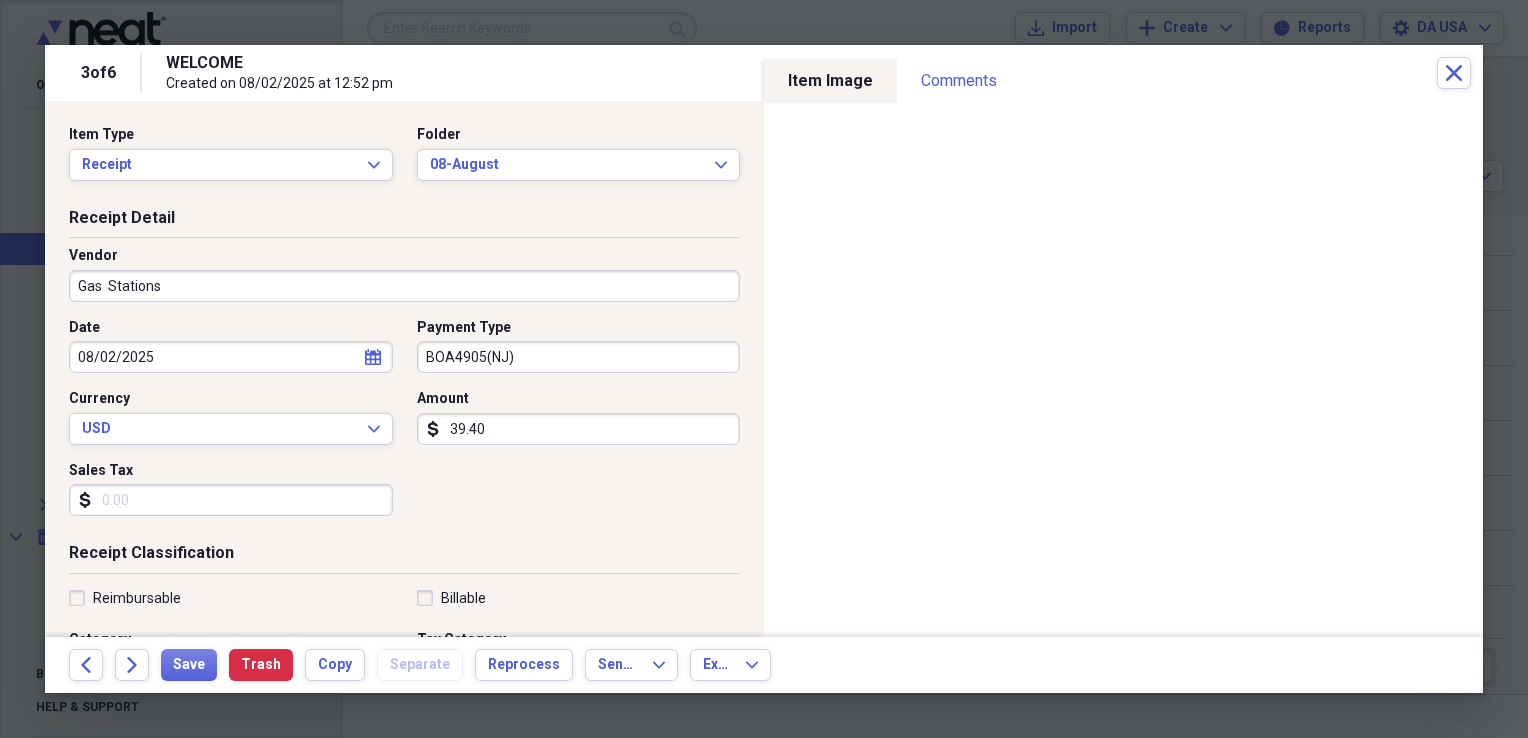 scroll, scrollTop: 483, scrollLeft: 0, axis: vertical 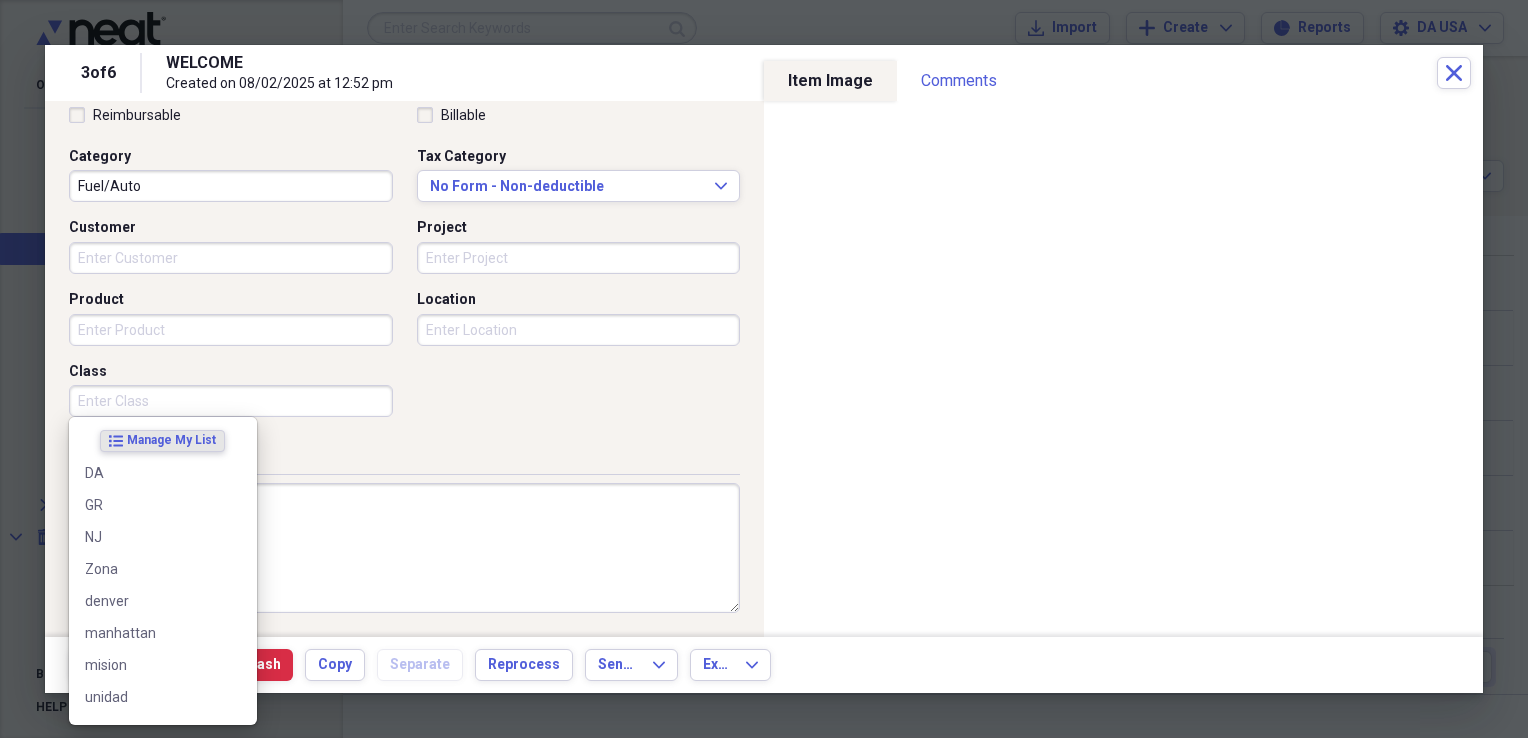 click on "Class" at bounding box center (231, 401) 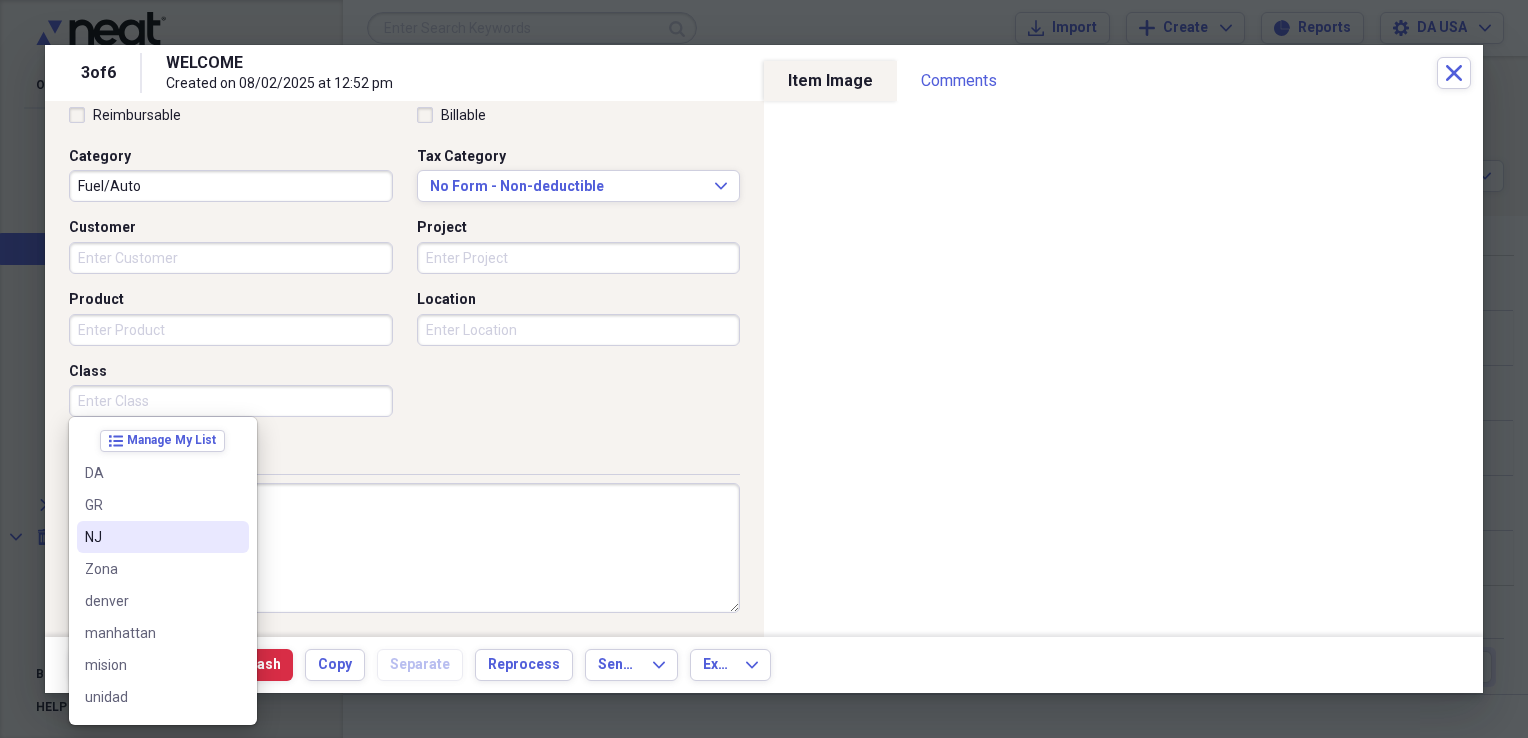 click on "NJ" at bounding box center (151, 537) 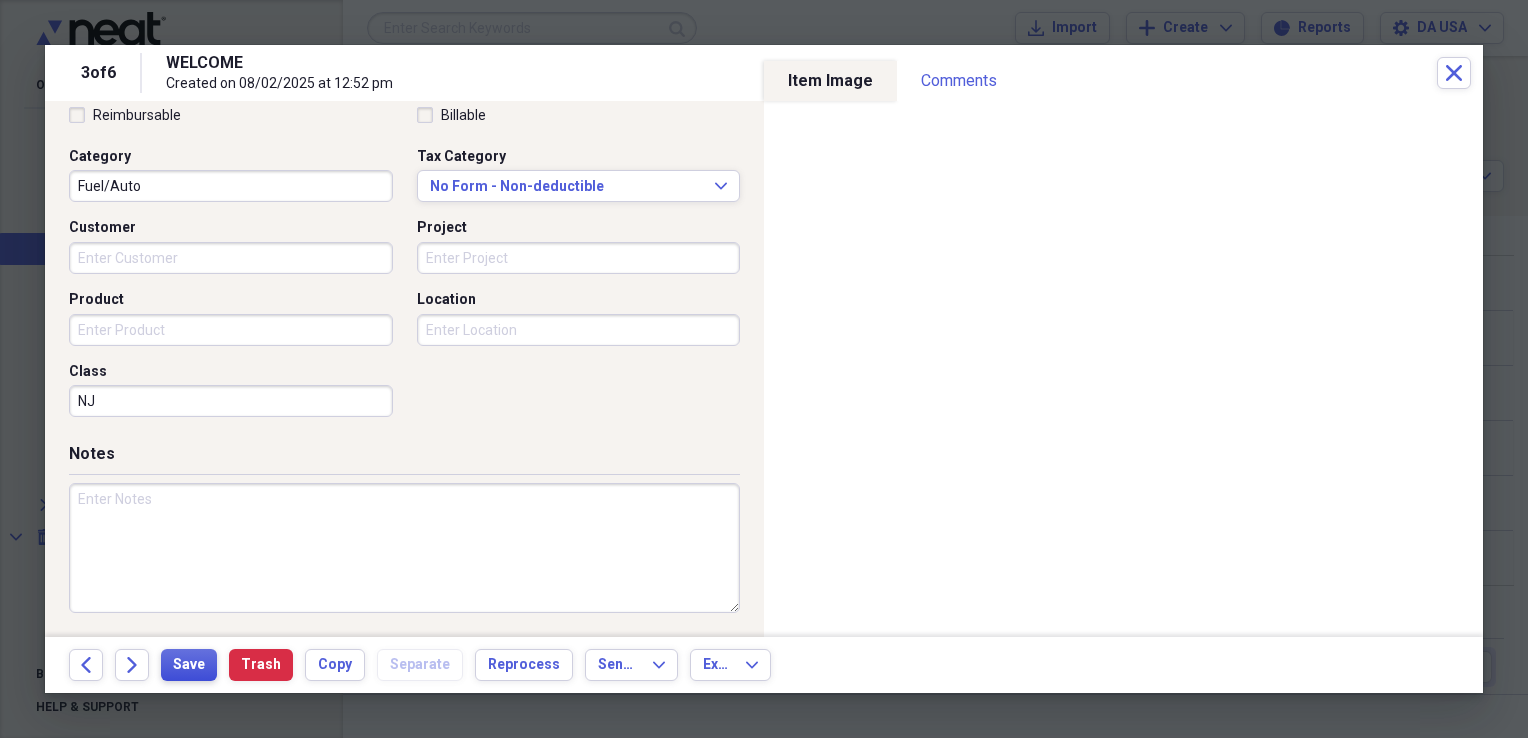 click on "Save" at bounding box center (189, 665) 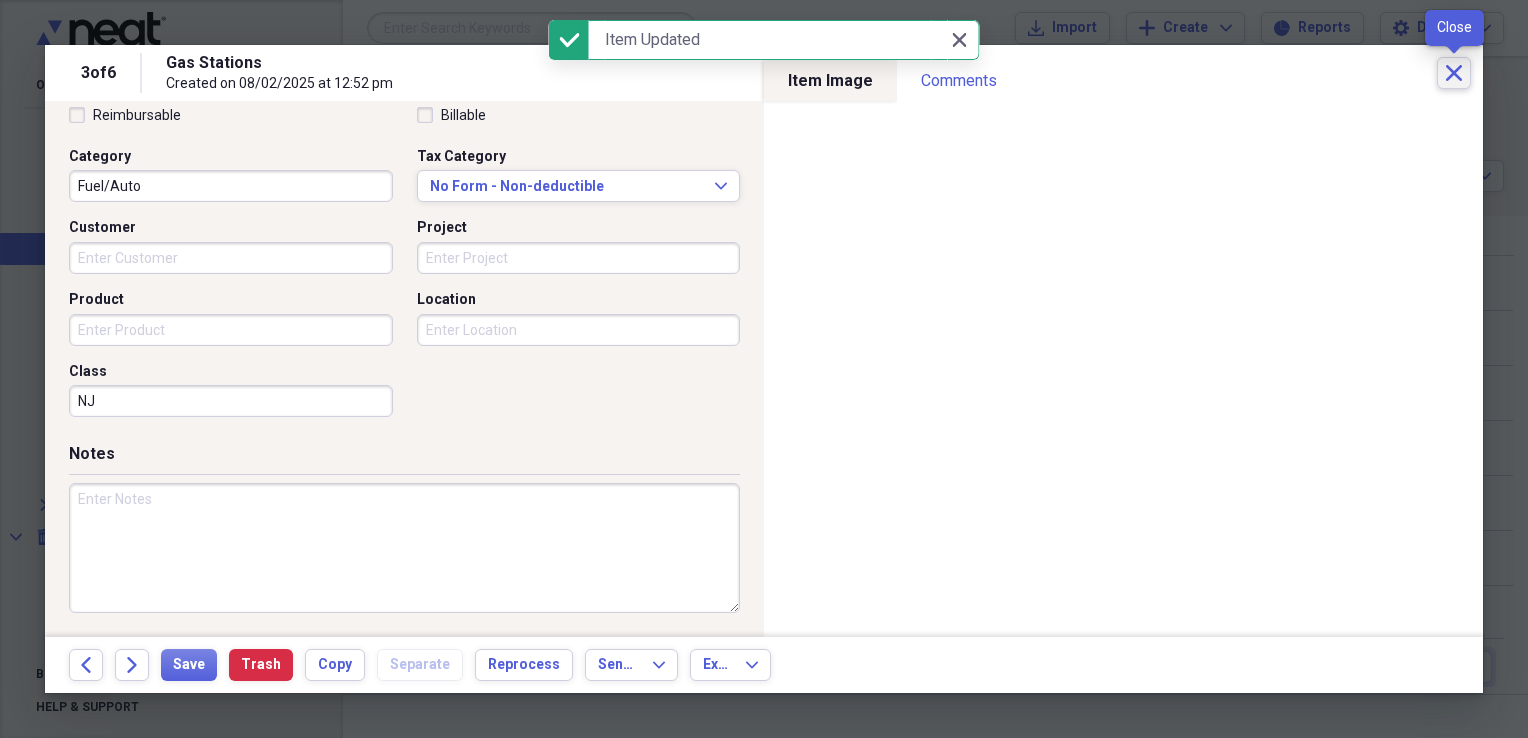 click on "Close" 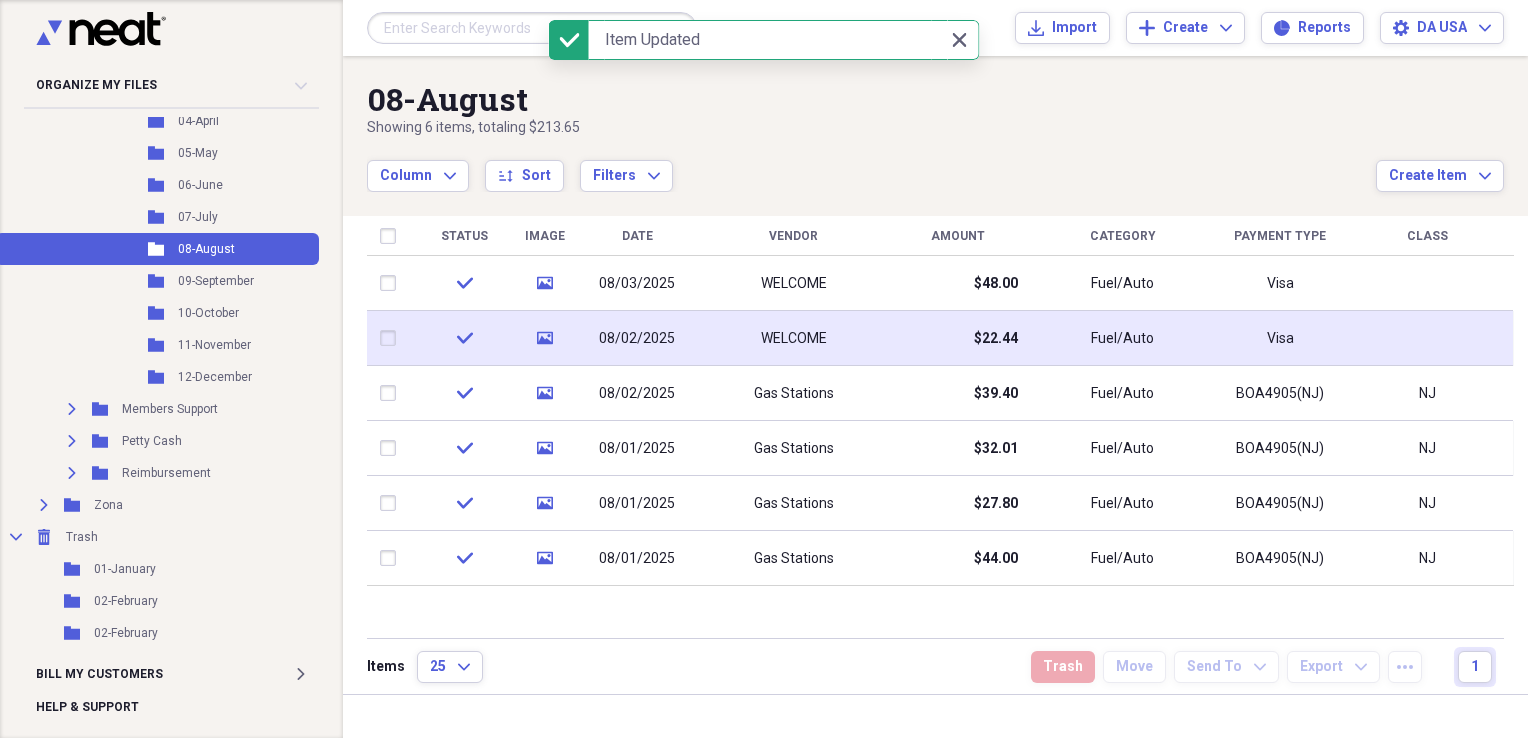 click on "WELCOME" at bounding box center [794, 339] 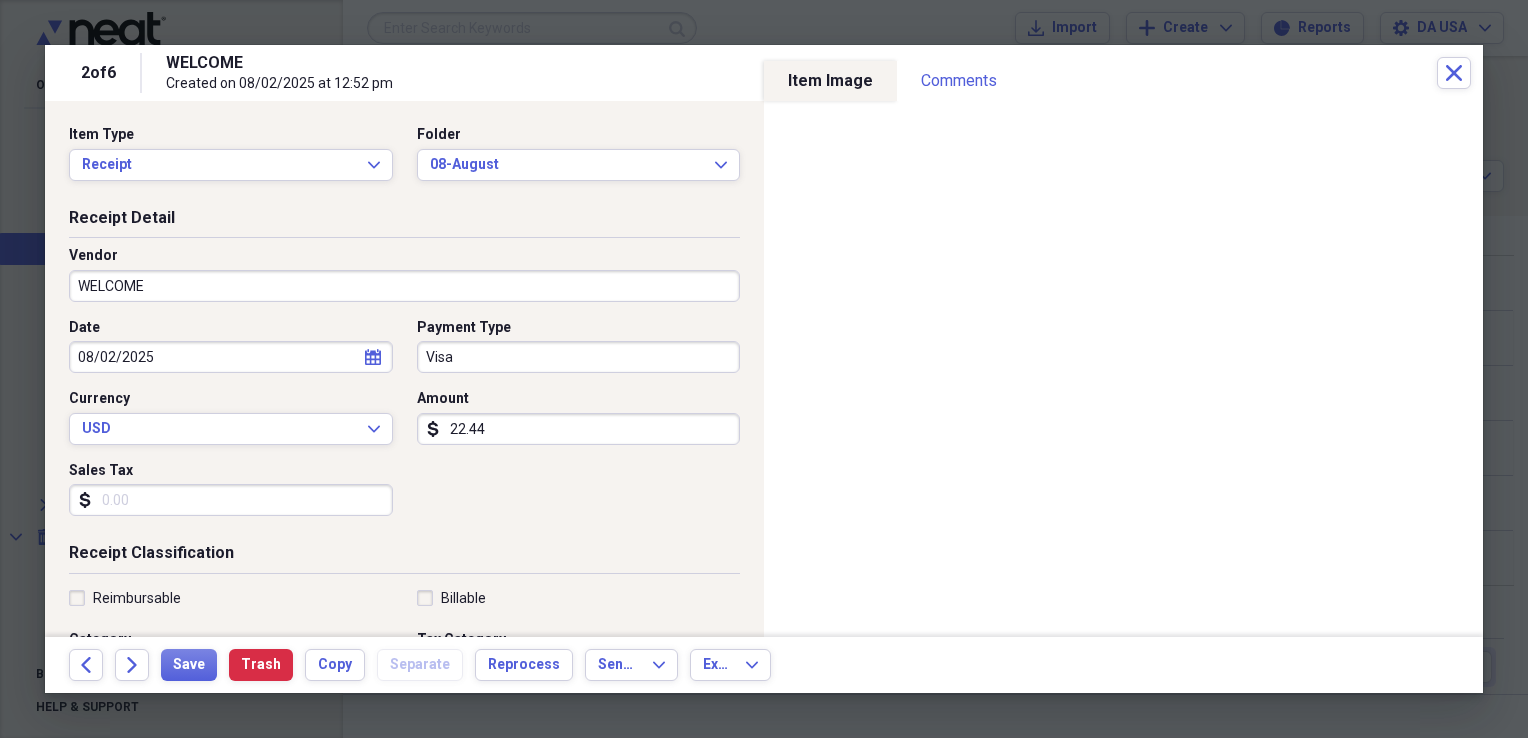 click on "WELCOME" at bounding box center (404, 286) 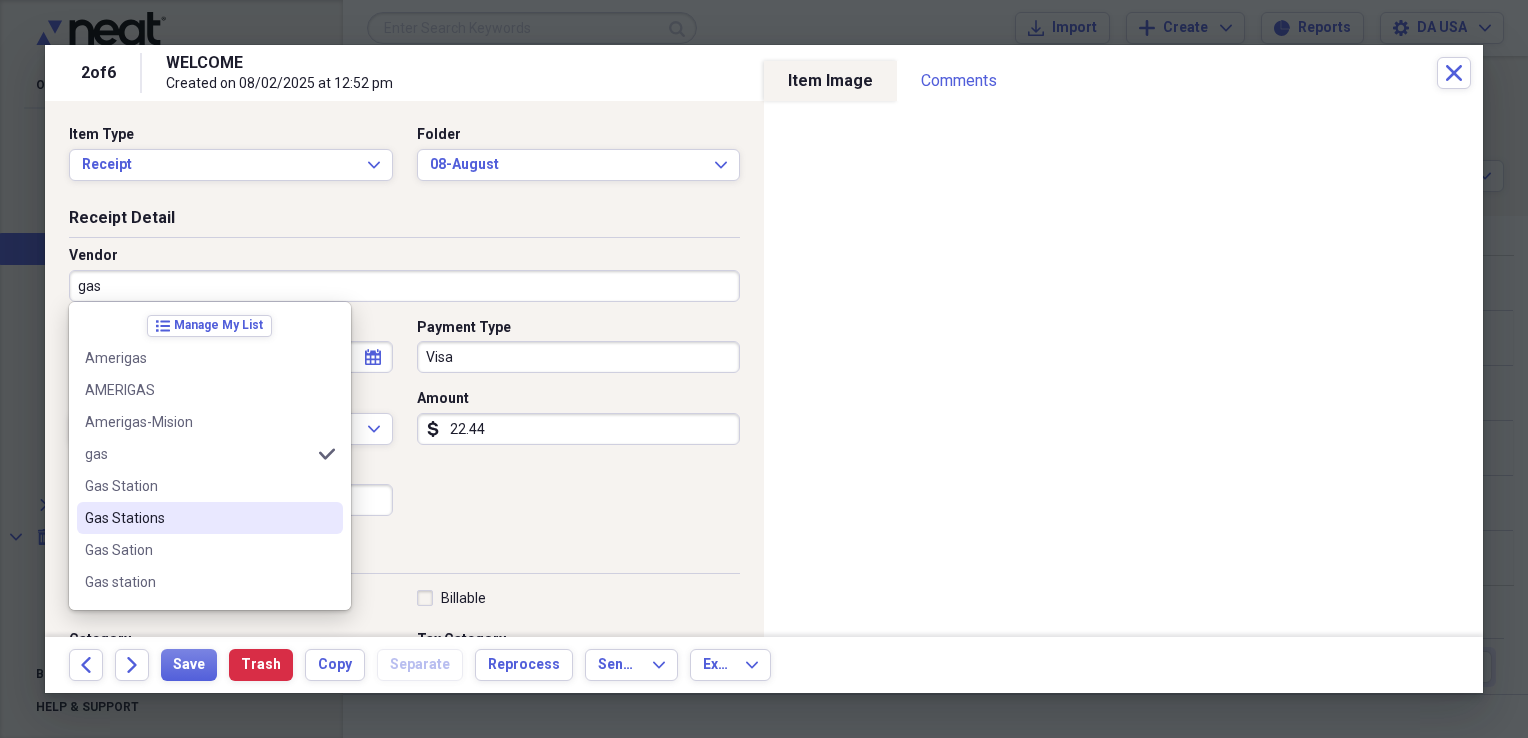 click on "Gas  Stations" at bounding box center [198, 518] 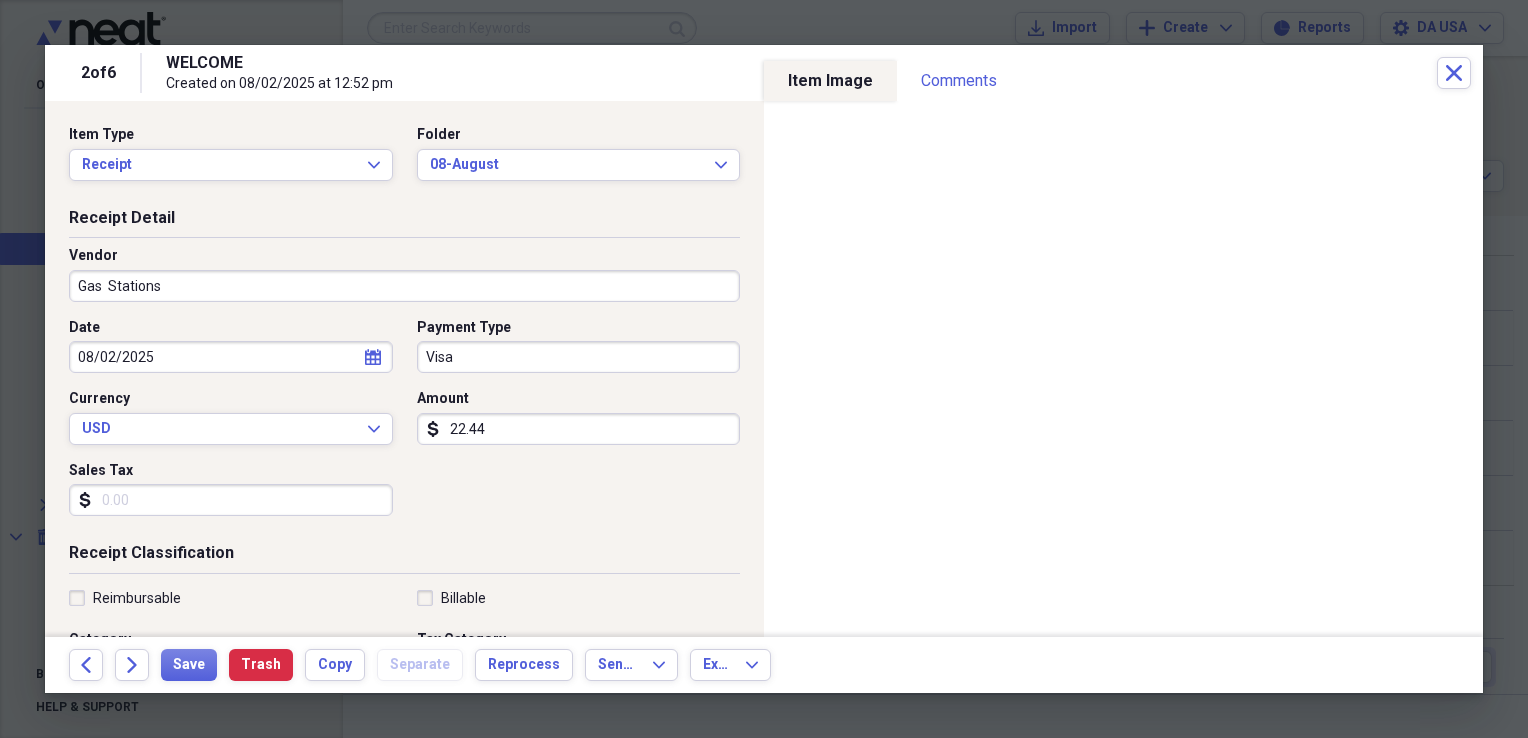 click on "Visa" at bounding box center (579, 357) 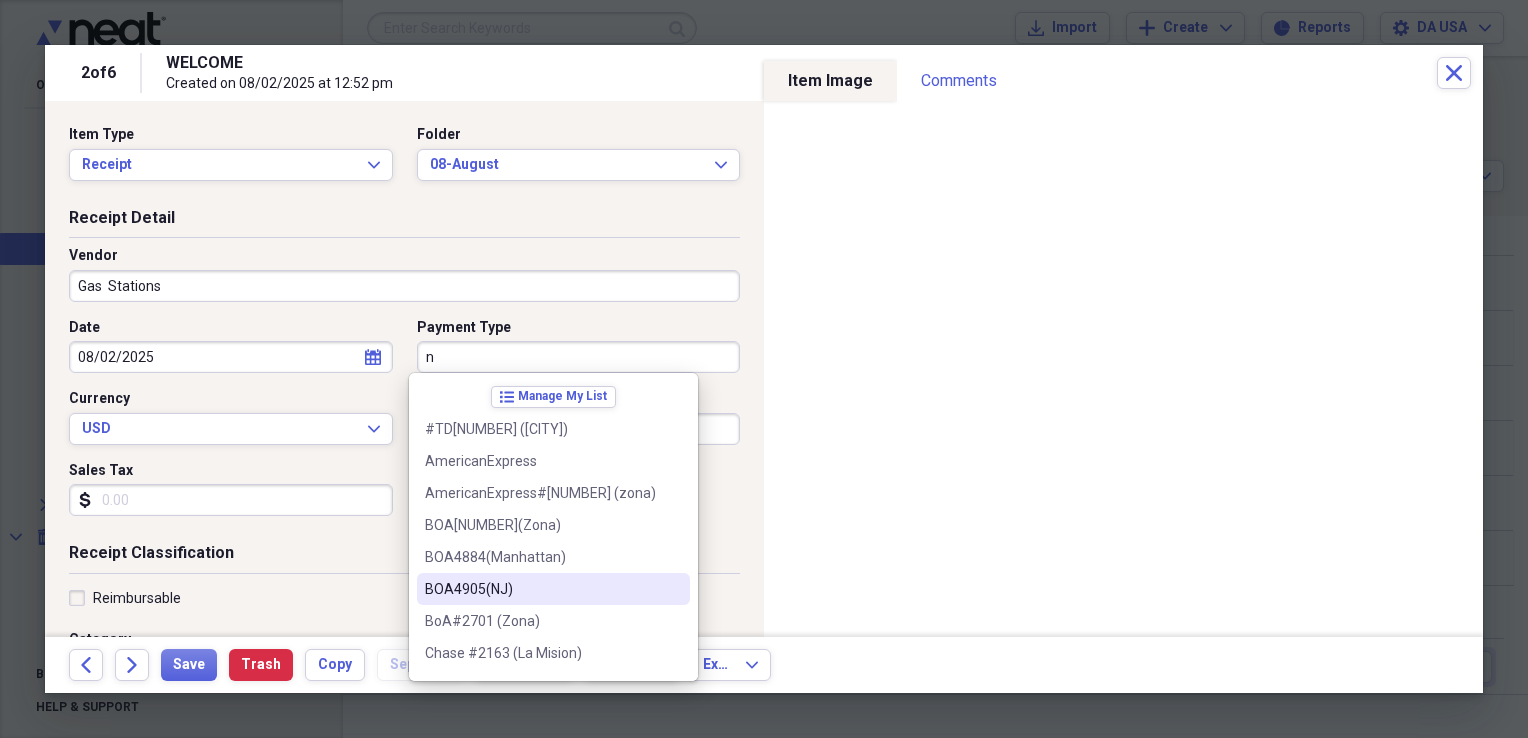 click on "BOA4905(NJ)" at bounding box center (541, 589) 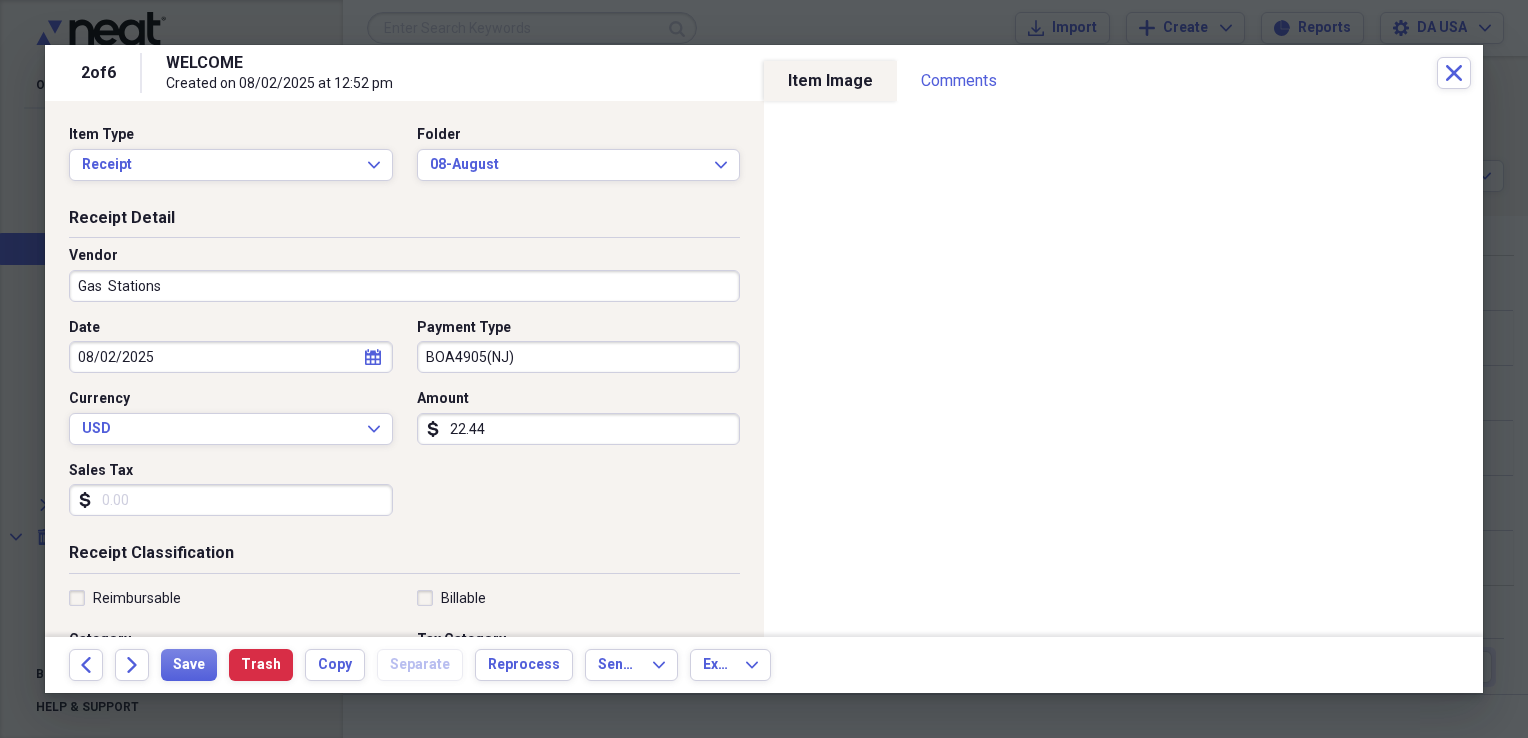 scroll, scrollTop: 483, scrollLeft: 0, axis: vertical 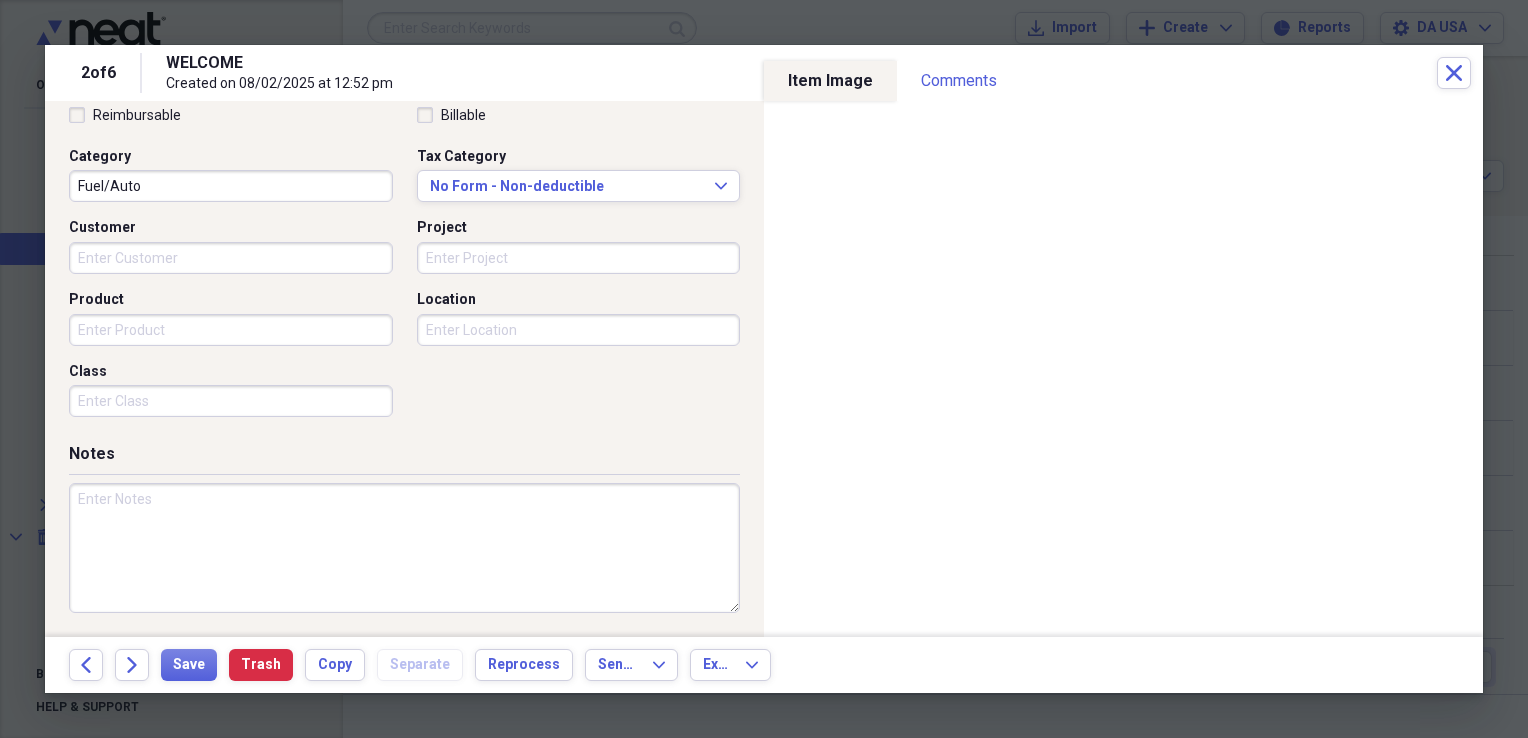 click on "Class" at bounding box center [231, 401] 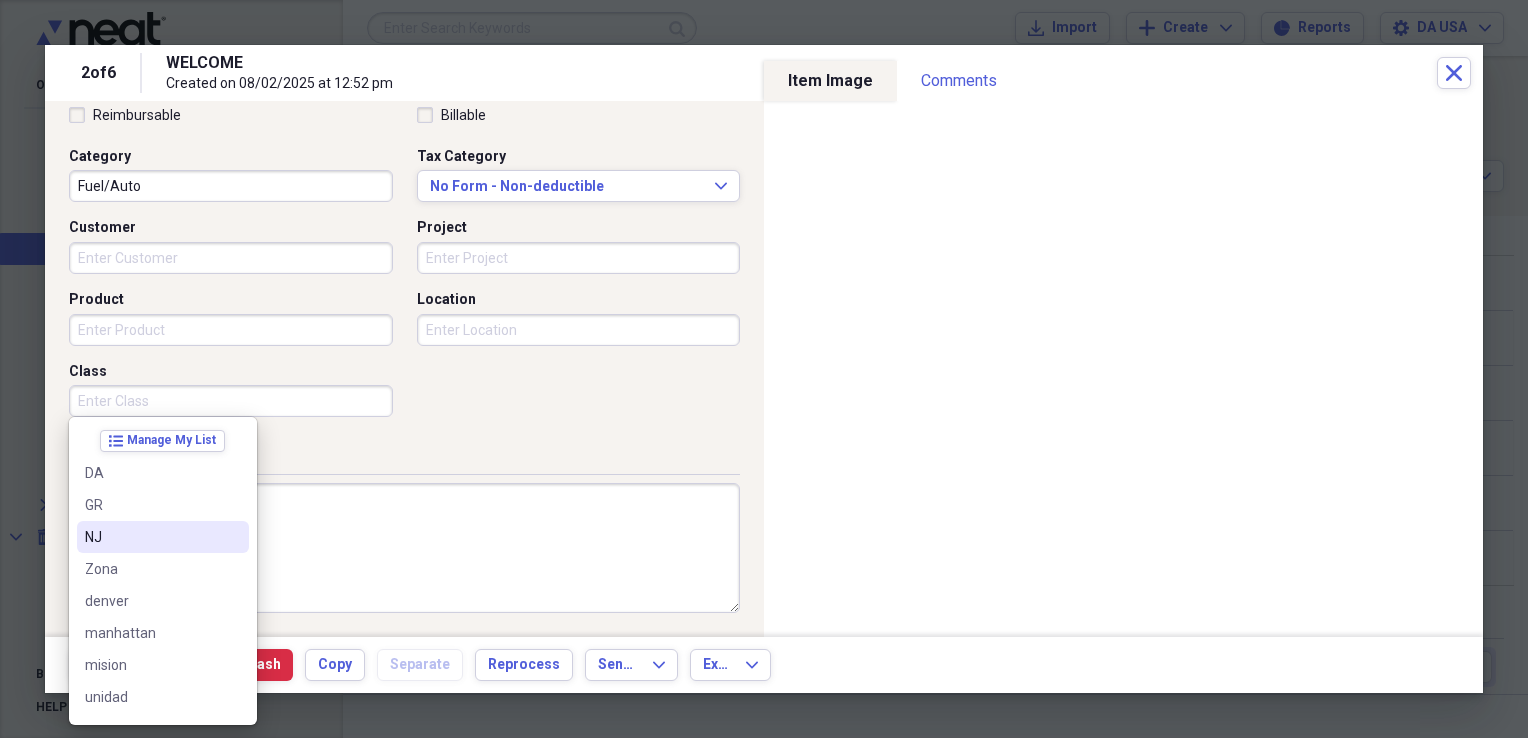 click on "NJ" at bounding box center (163, 537) 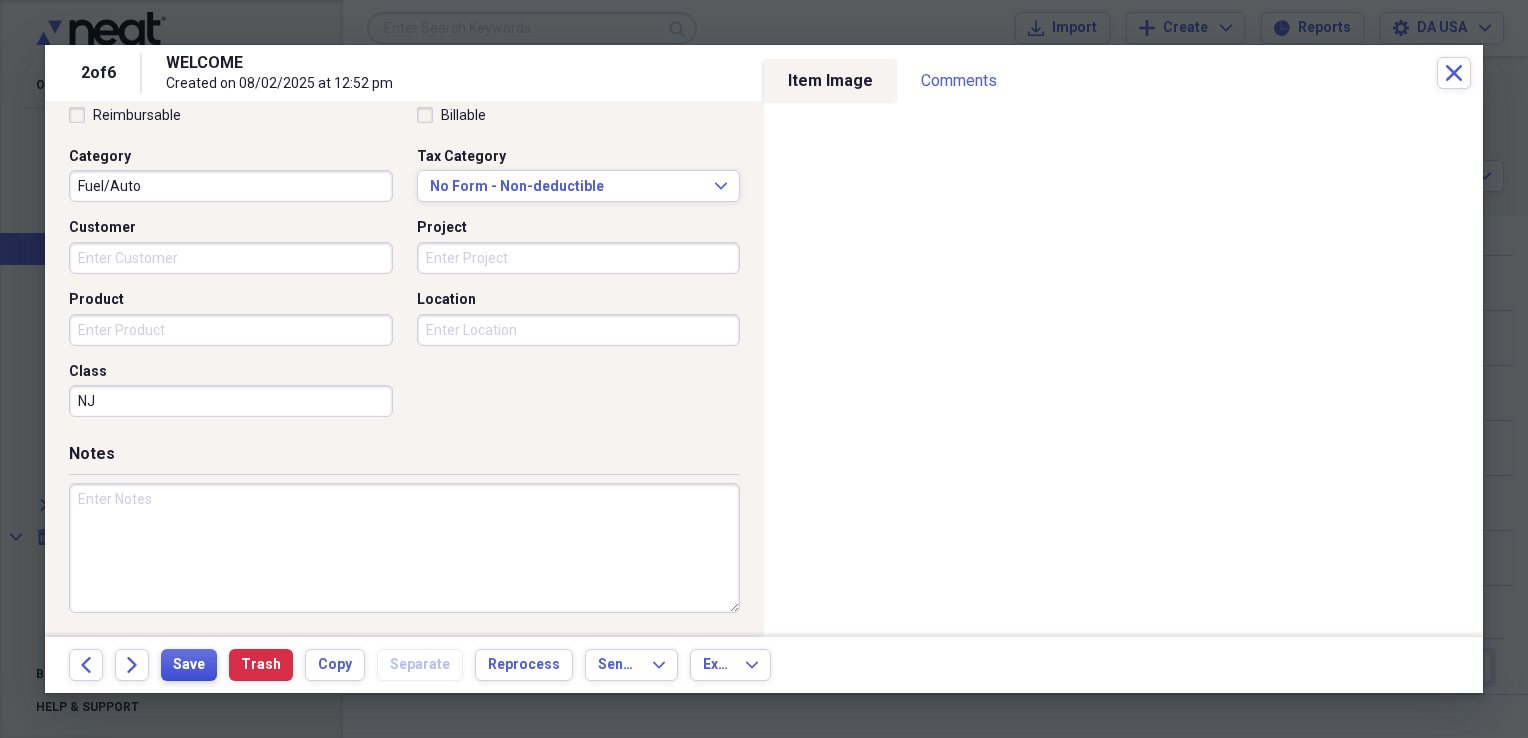 click on "Save" at bounding box center [189, 665] 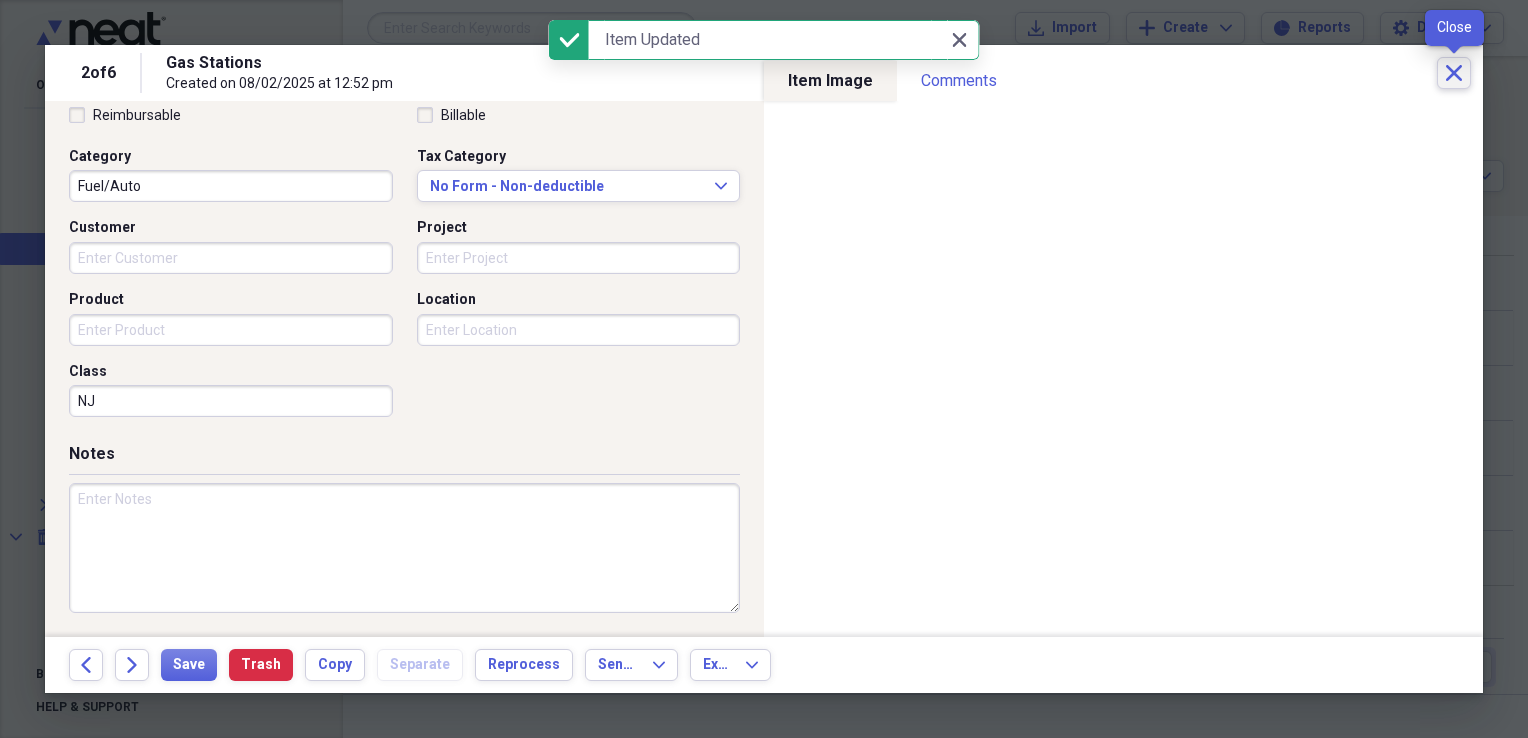 click 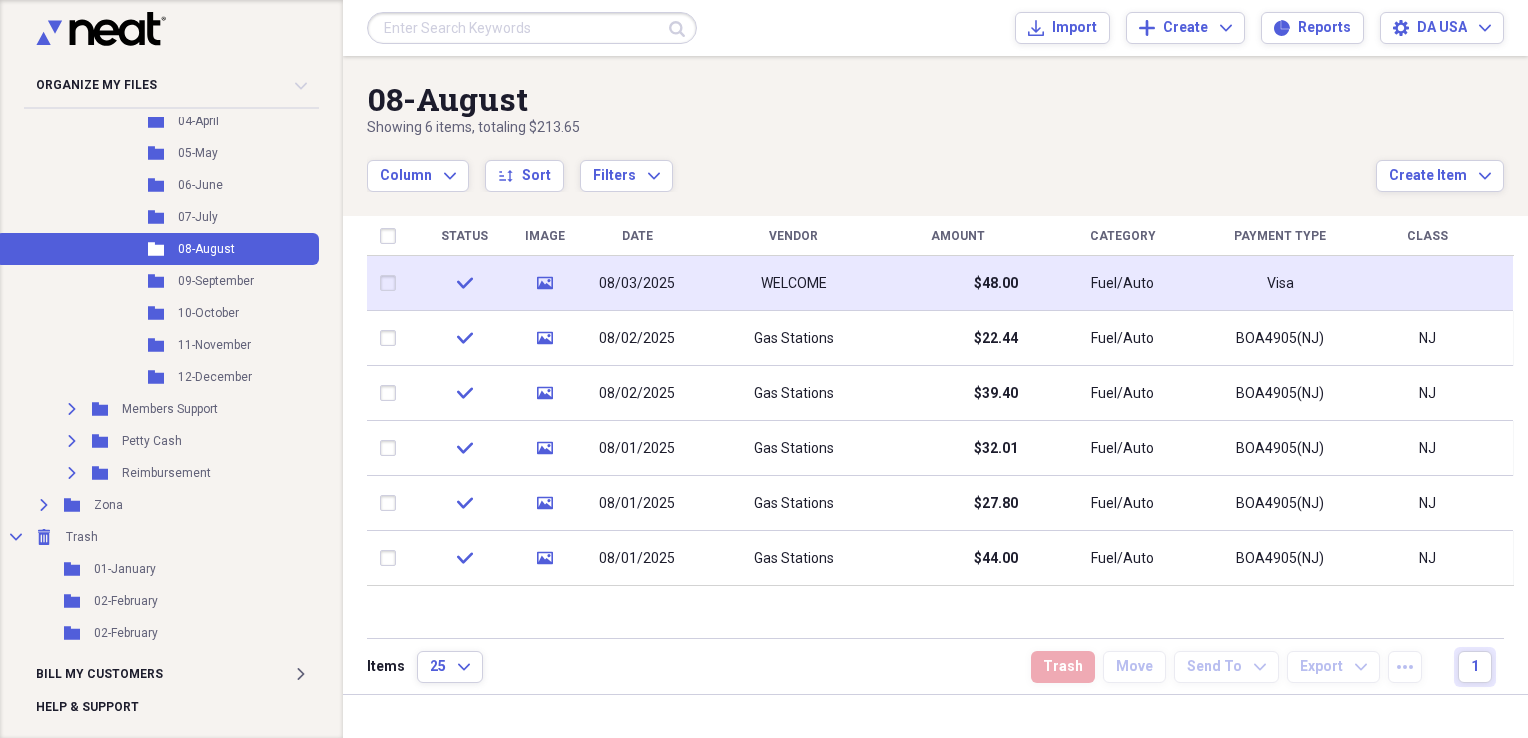 click on "WELCOME" at bounding box center (793, 283) 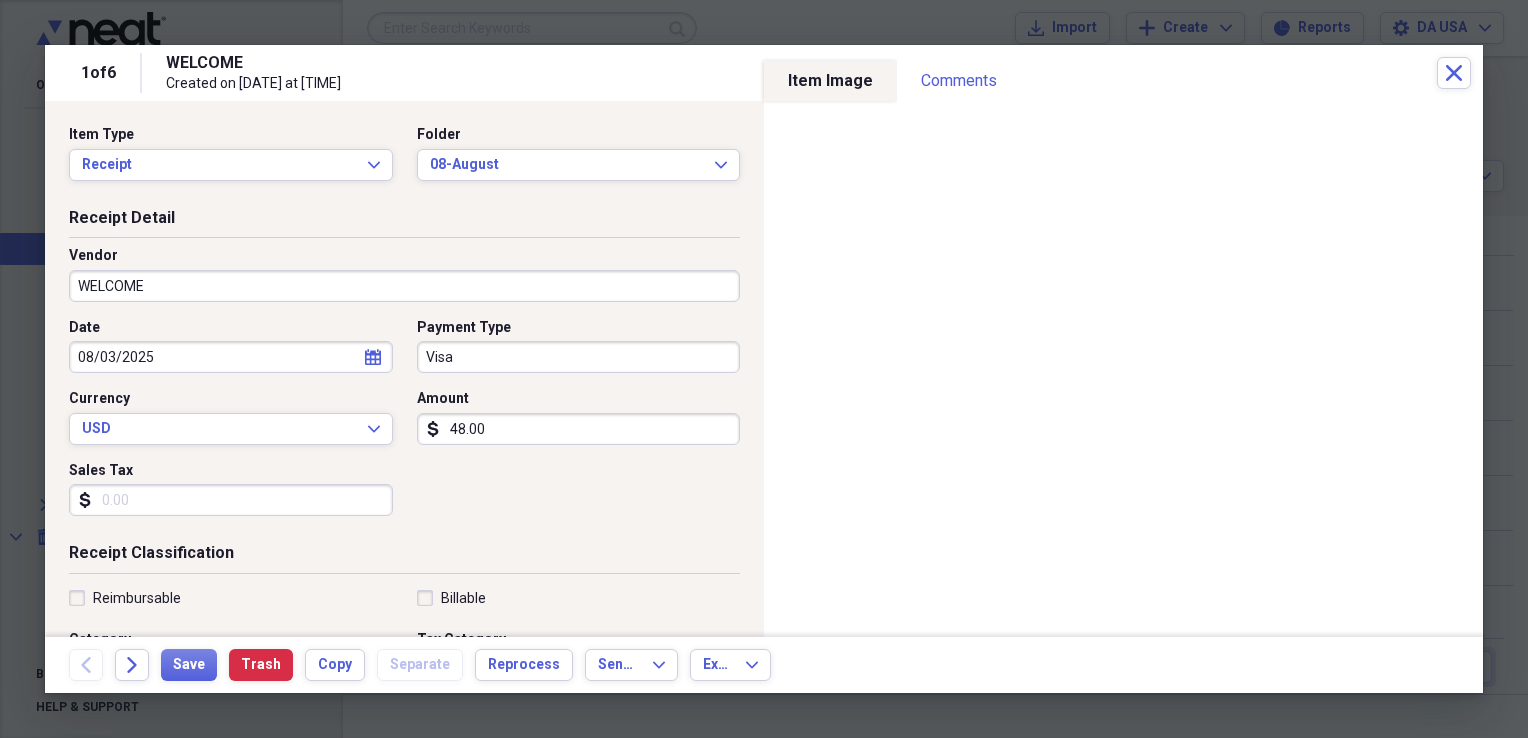click on "Vendor" at bounding box center (93, 256) 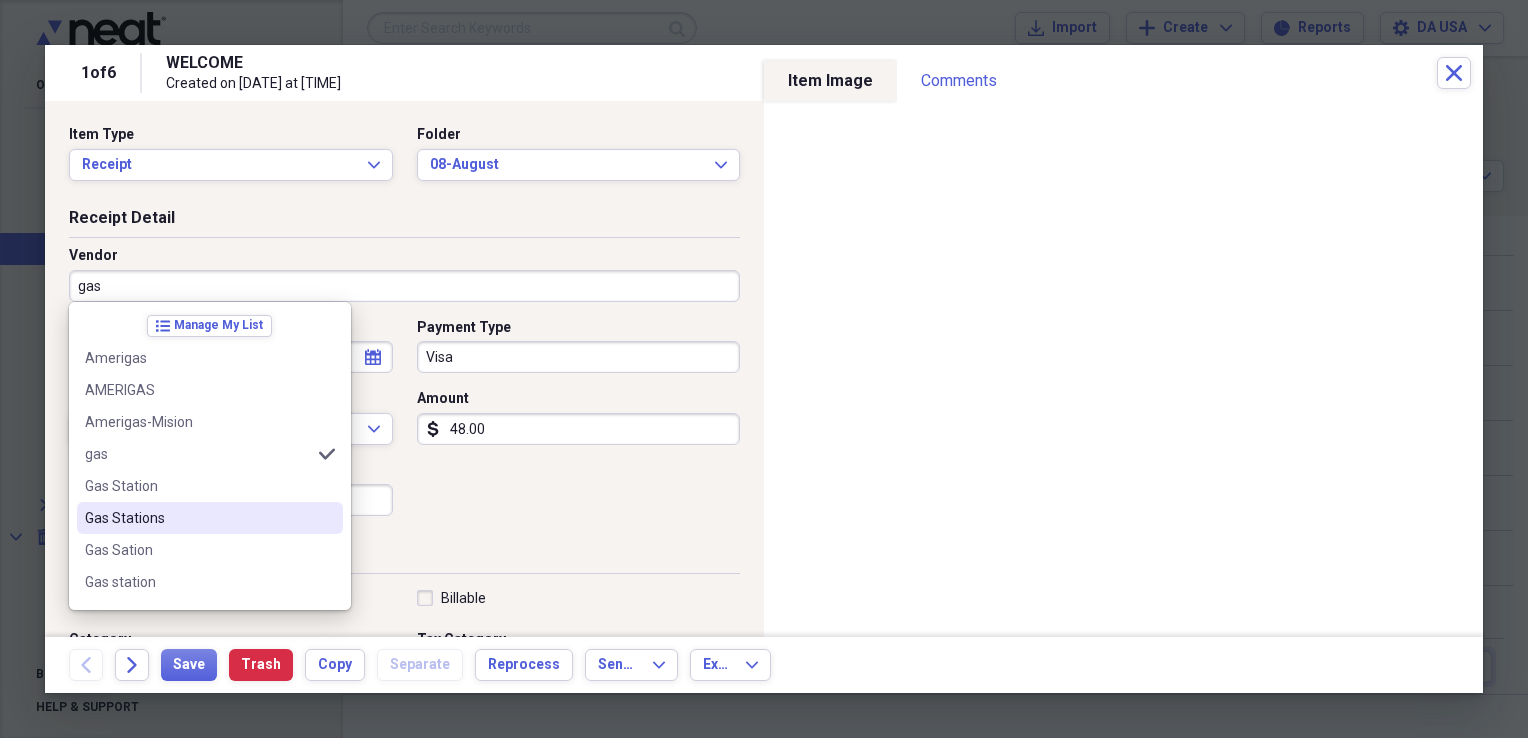 click on "Gas  Stations" at bounding box center [198, 518] 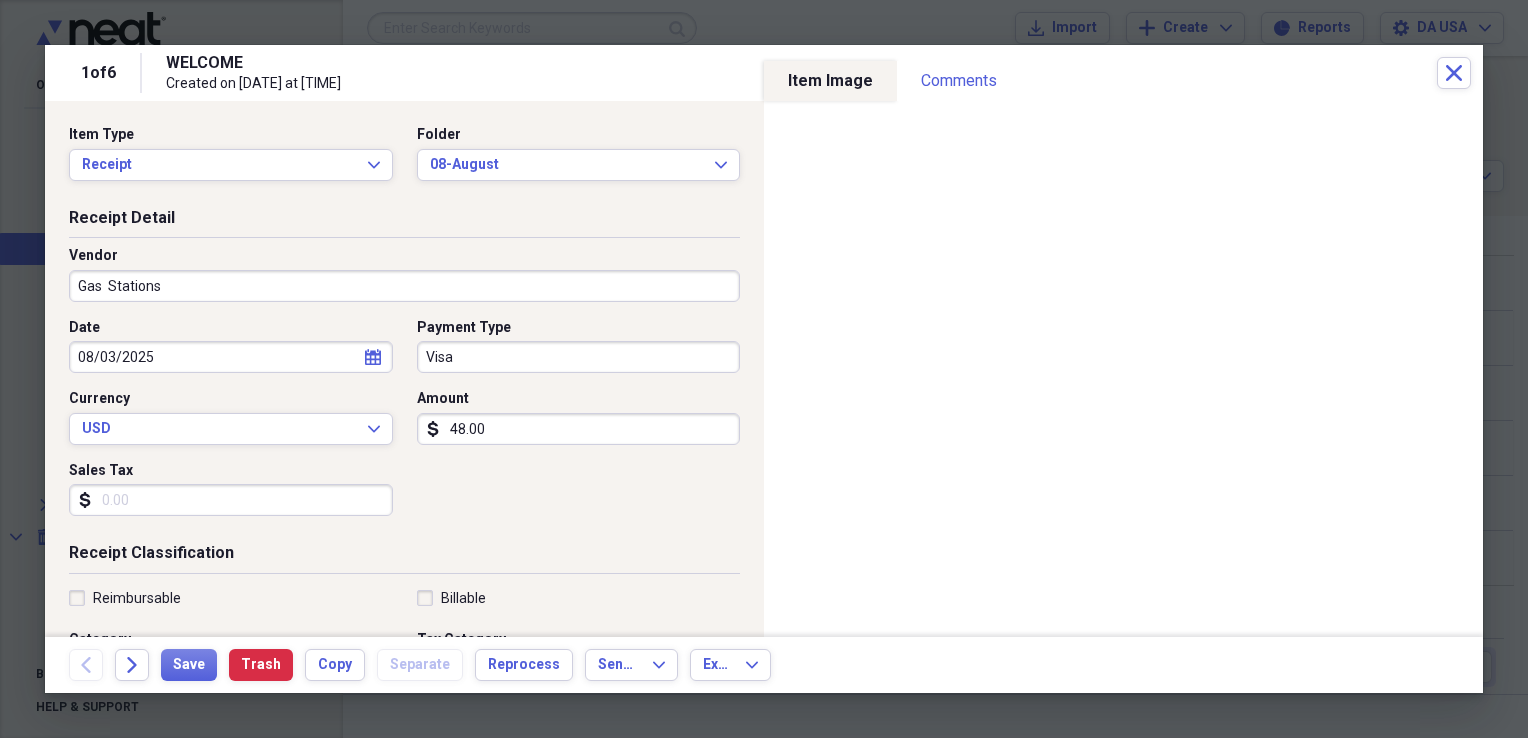click on "Visa" at bounding box center [579, 357] 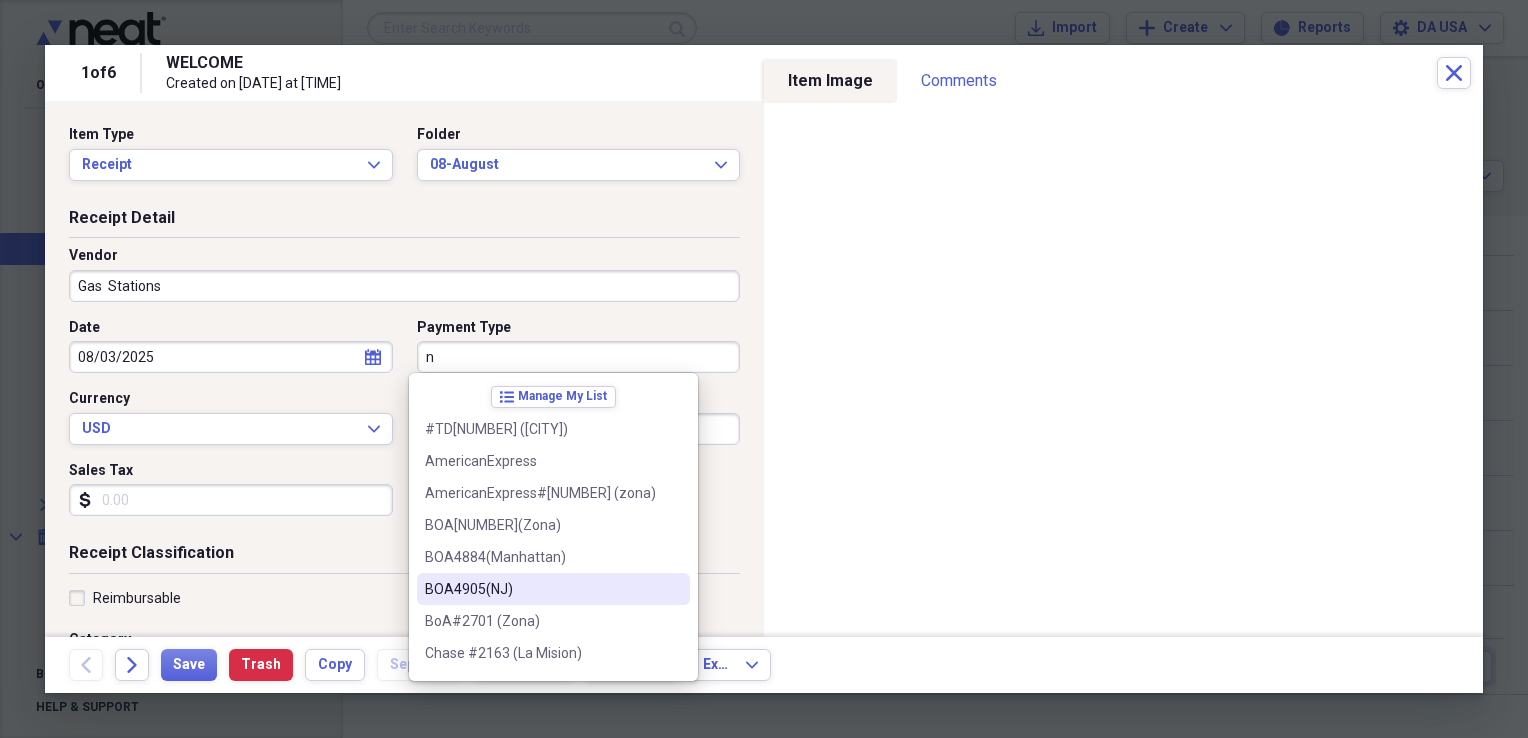 click on "BOA4905(NJ)" at bounding box center [541, 589] 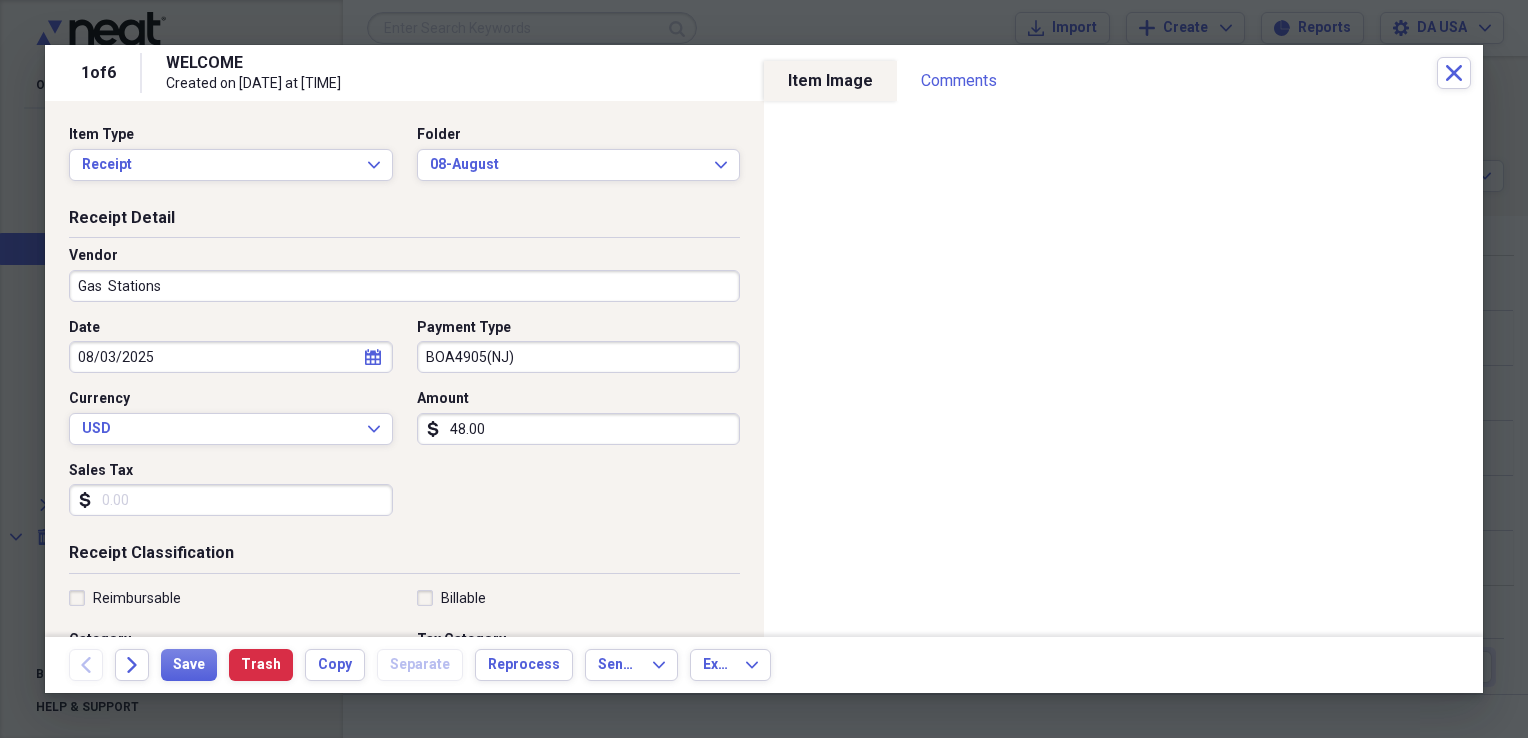 scroll, scrollTop: 483, scrollLeft: 0, axis: vertical 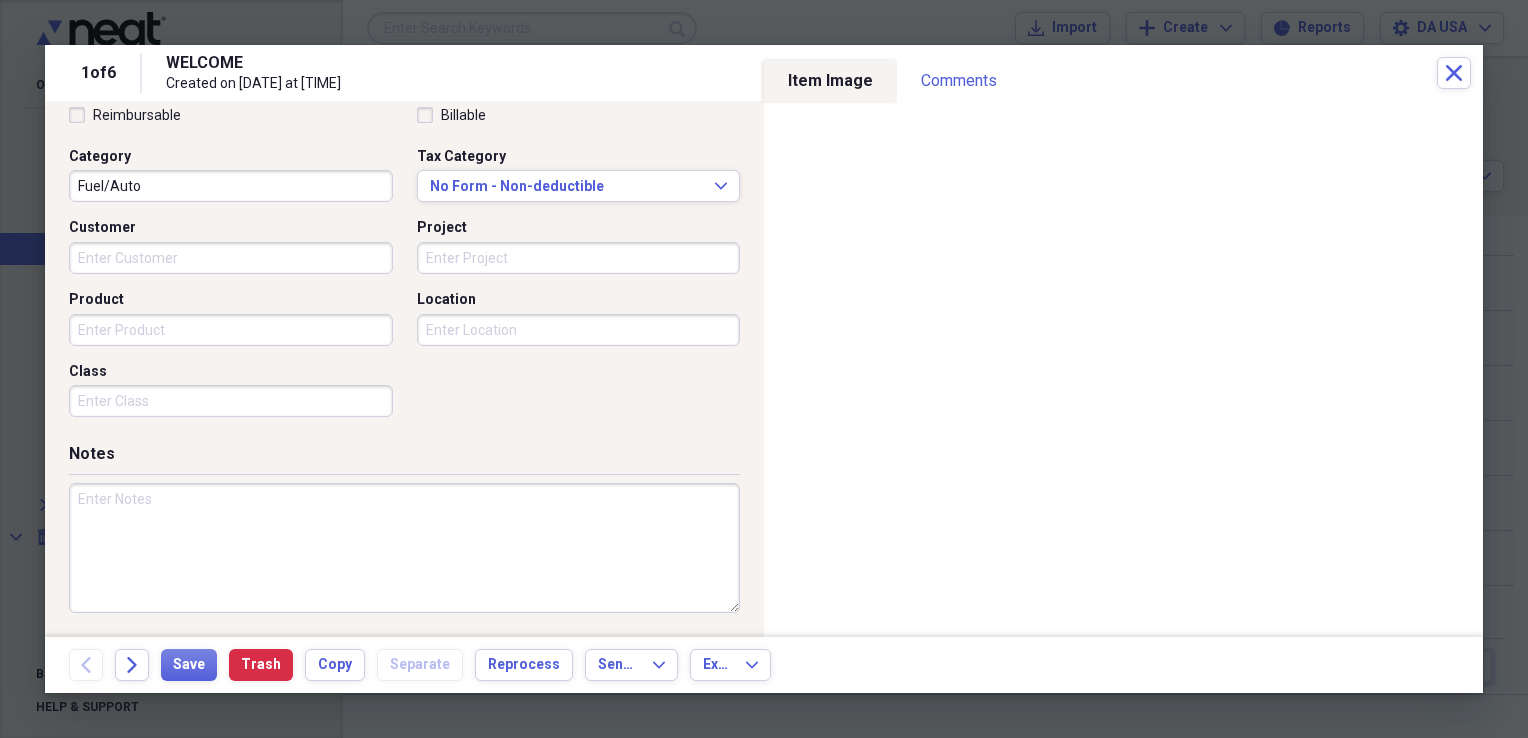 click on "Class" at bounding box center (231, 401) 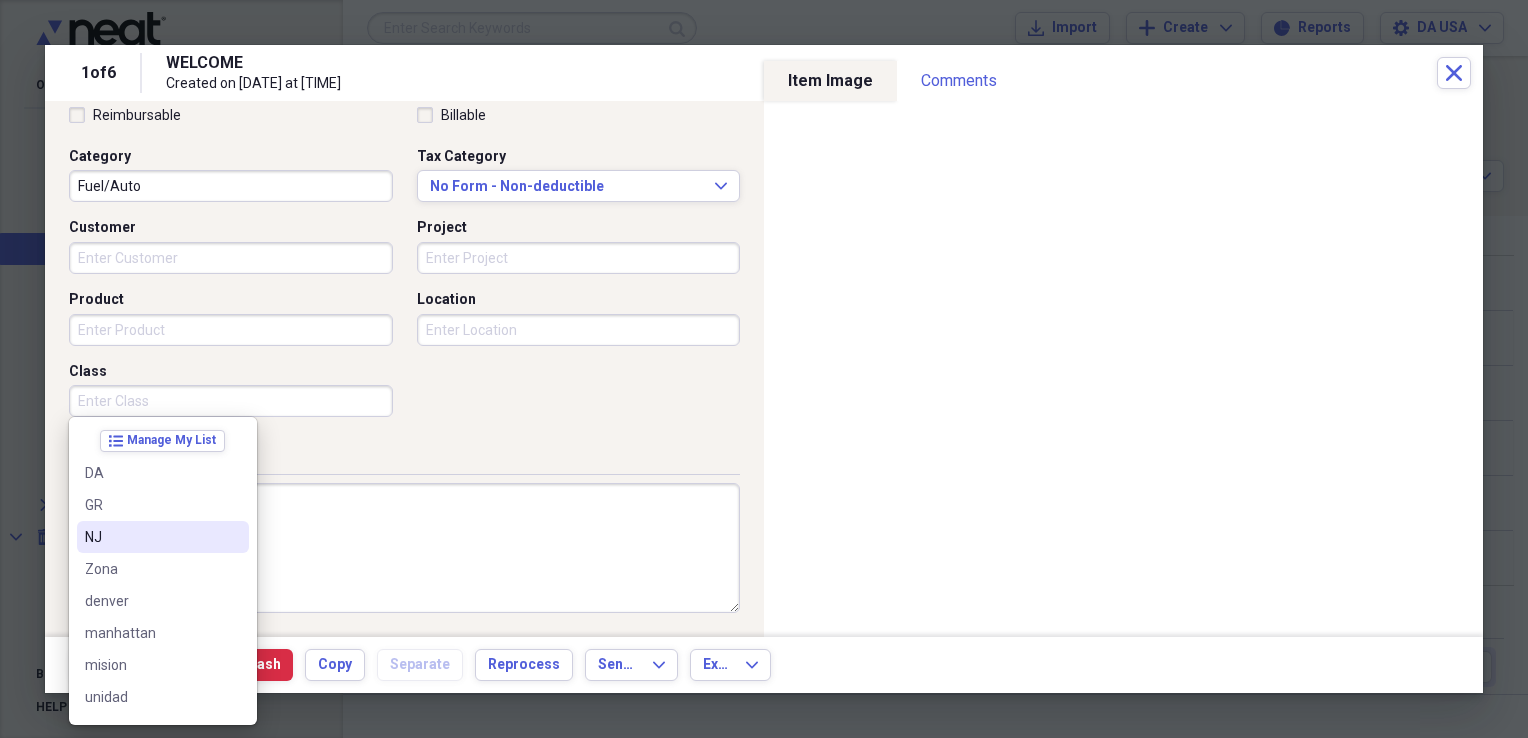click on "NJ" at bounding box center [151, 537] 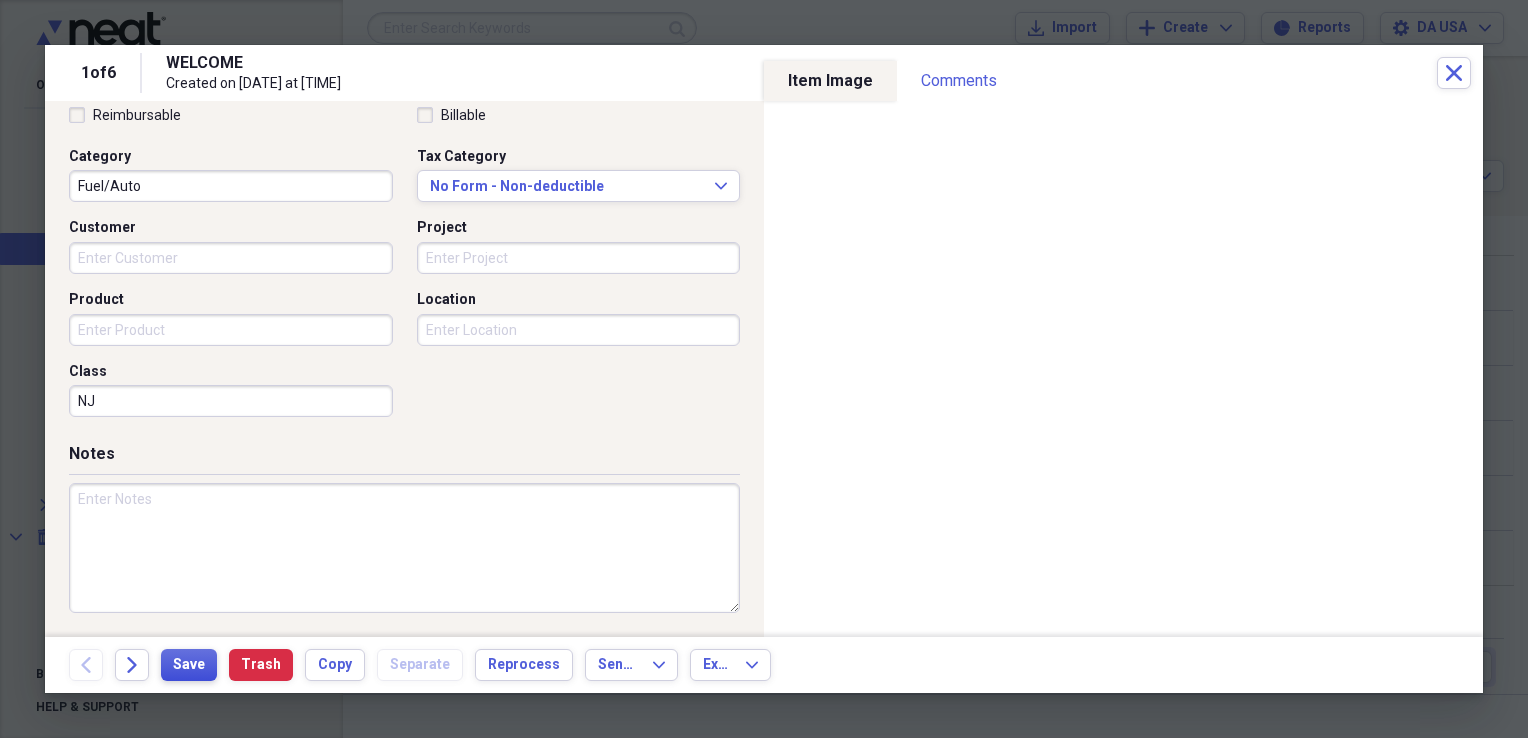 click on "Save" at bounding box center [189, 665] 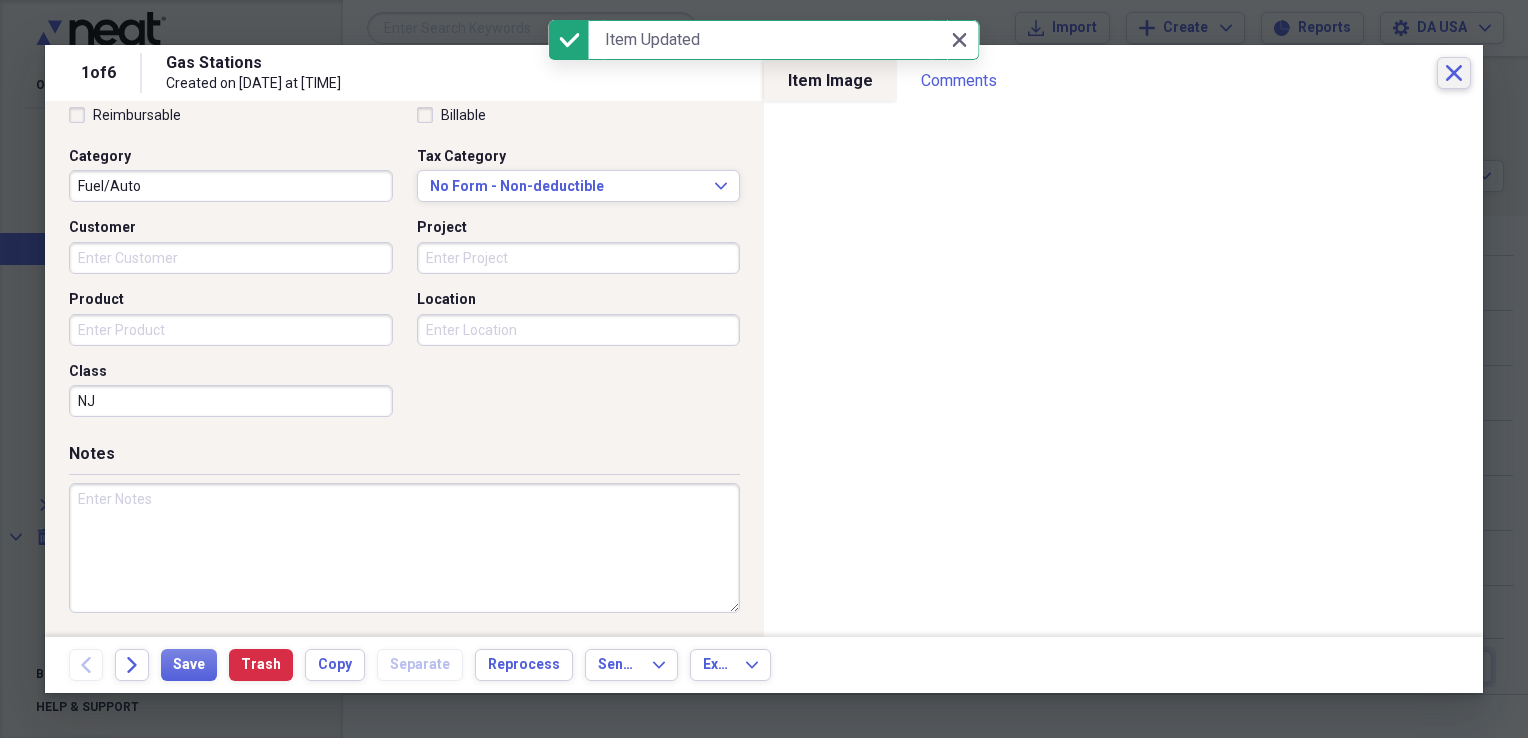 click 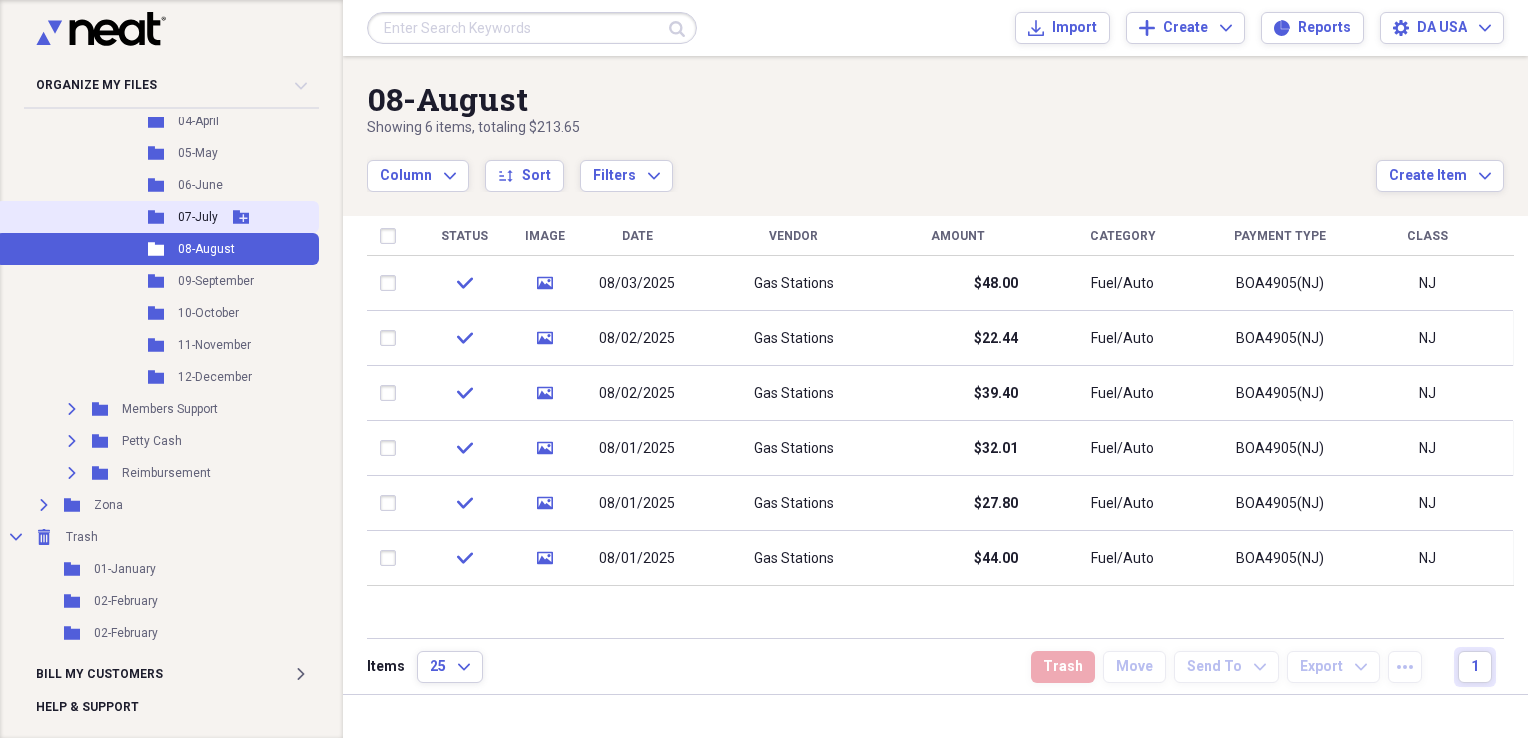 click on "07-July" at bounding box center [198, 217] 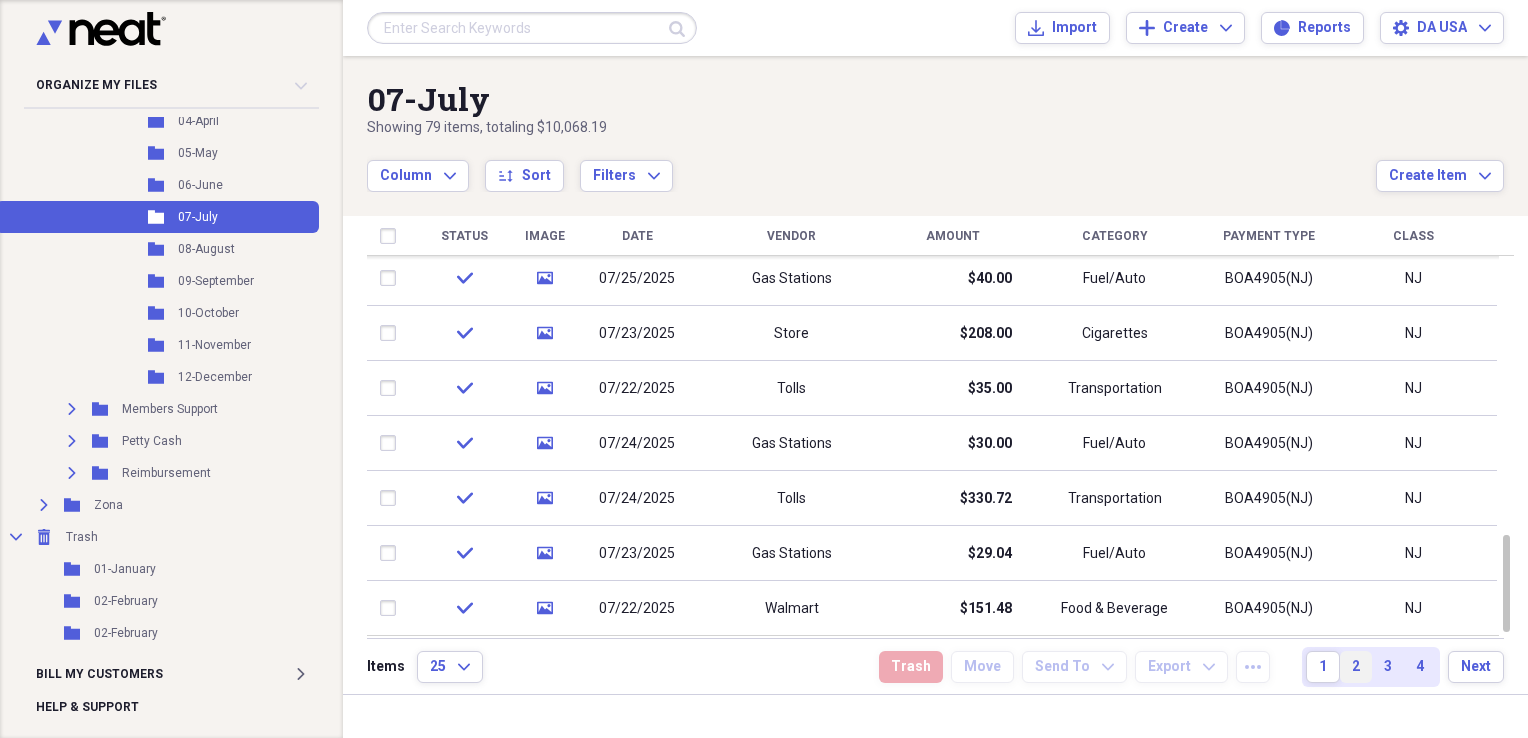 click on "2" at bounding box center [1356, 667] 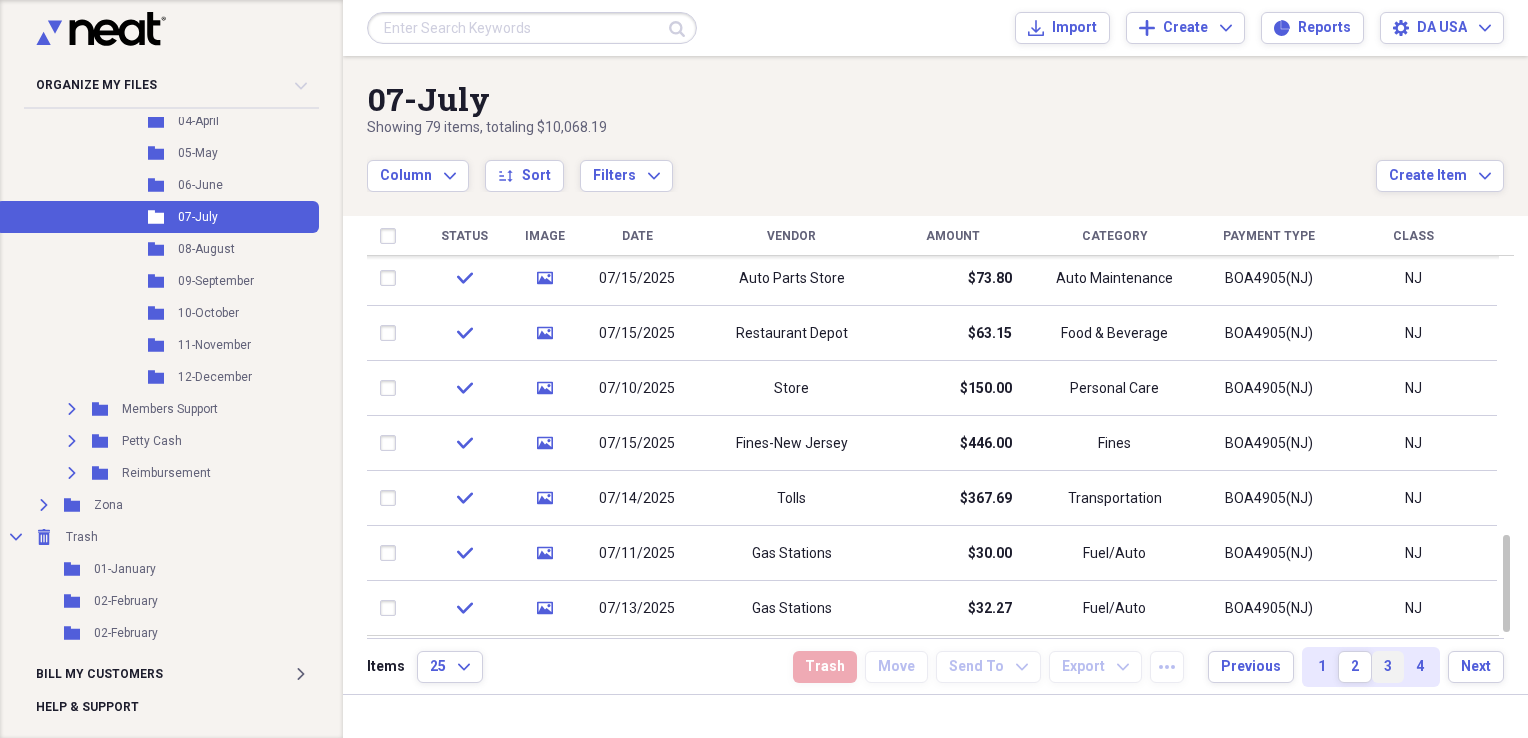 click on "3" at bounding box center [1388, 667] 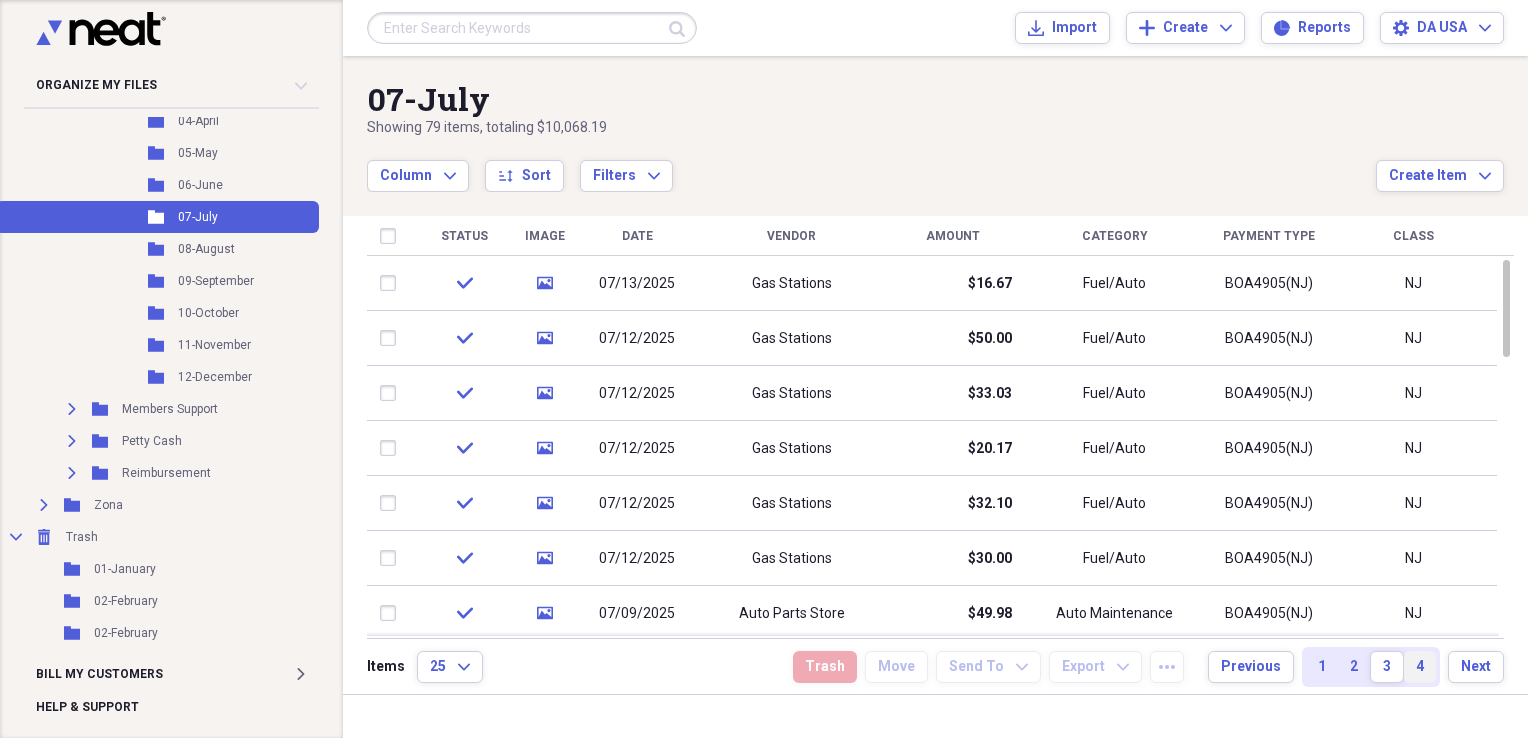 click on "4" at bounding box center (1420, 667) 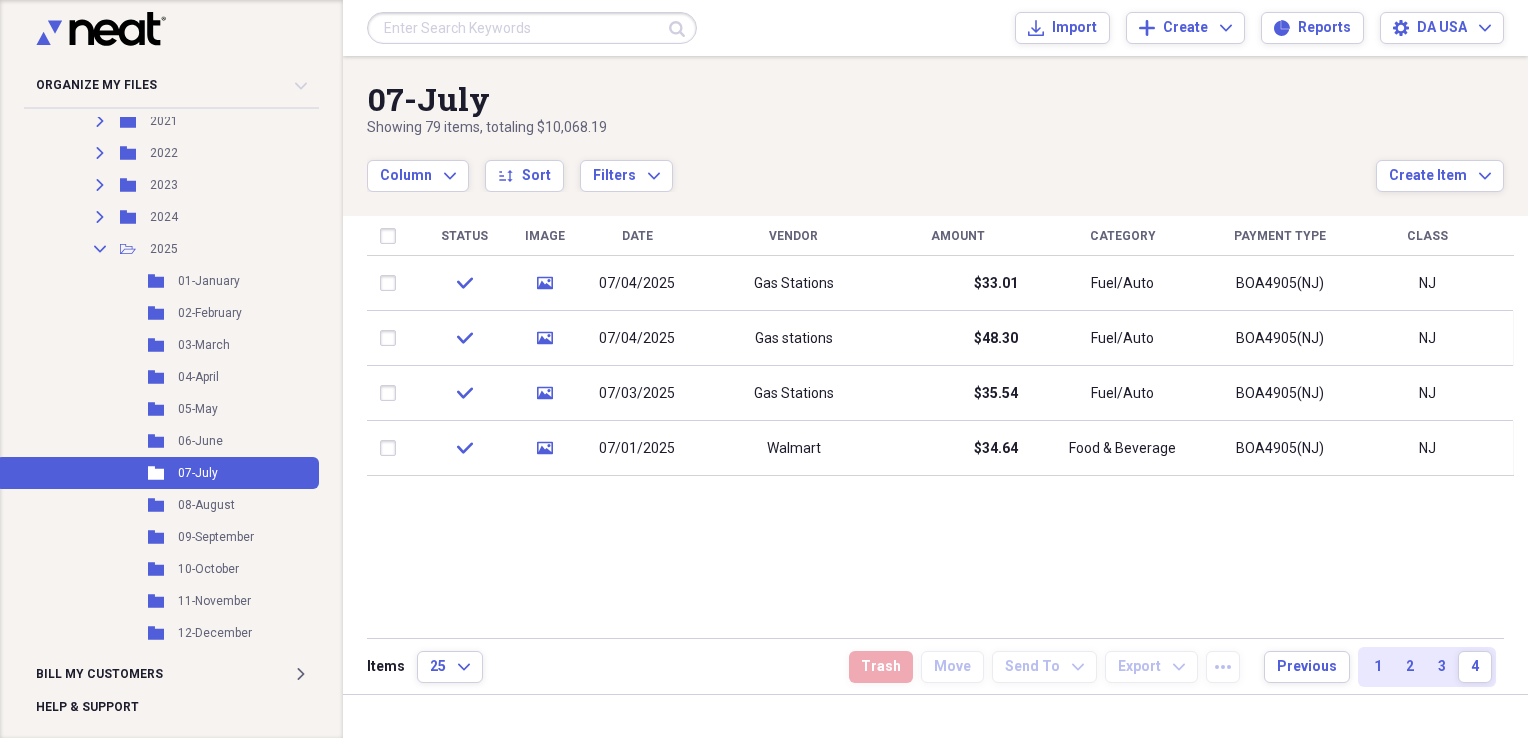 scroll, scrollTop: 424, scrollLeft: 0, axis: vertical 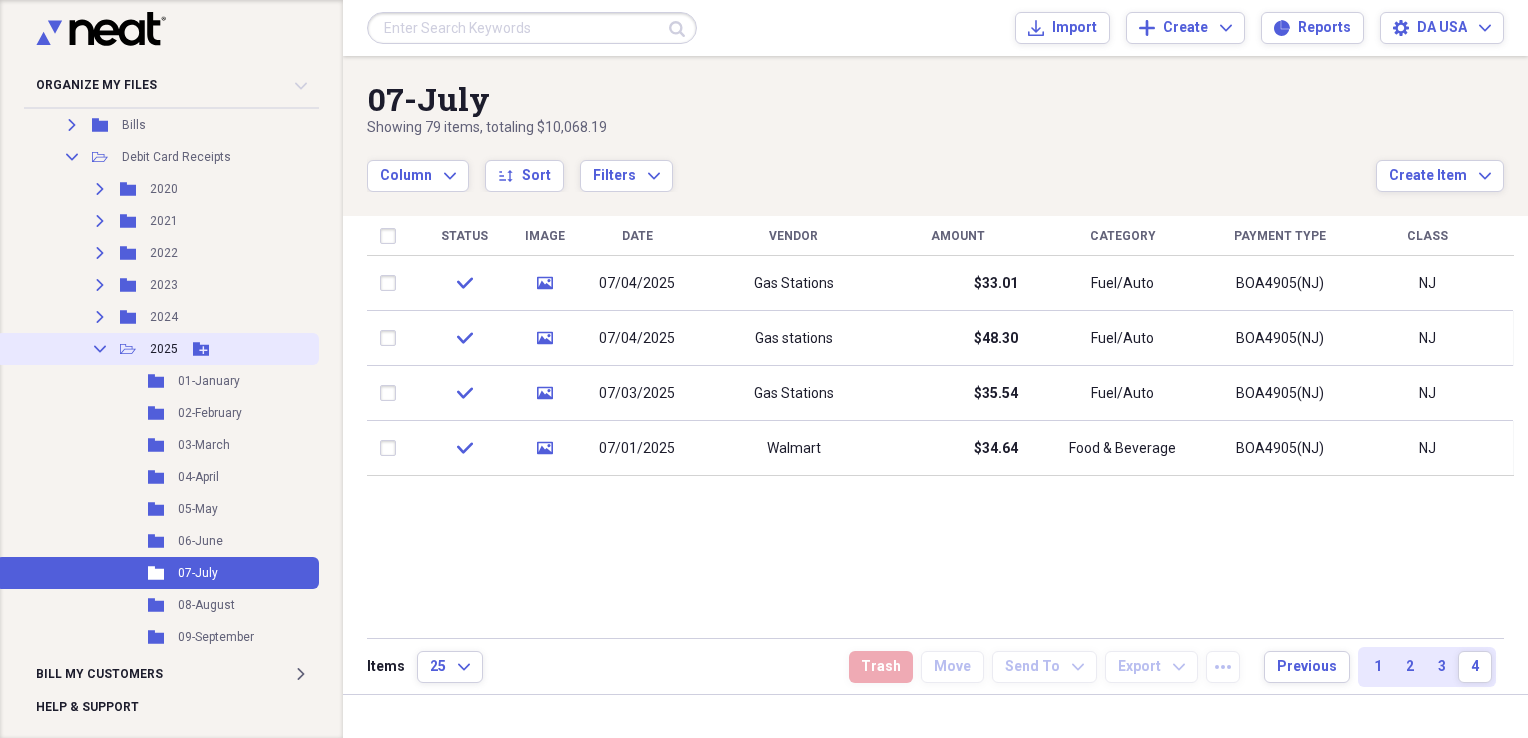 click 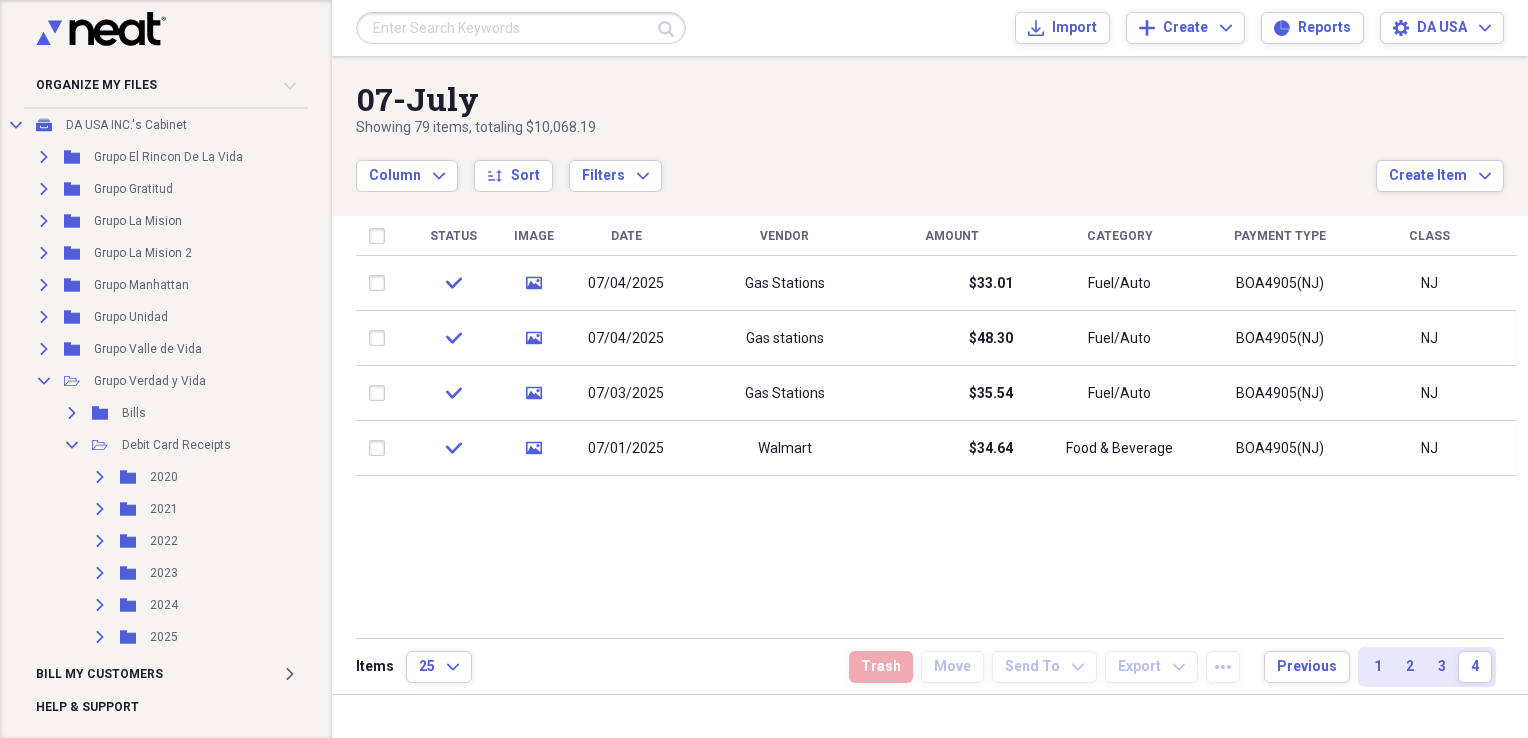 scroll, scrollTop: 120, scrollLeft: 0, axis: vertical 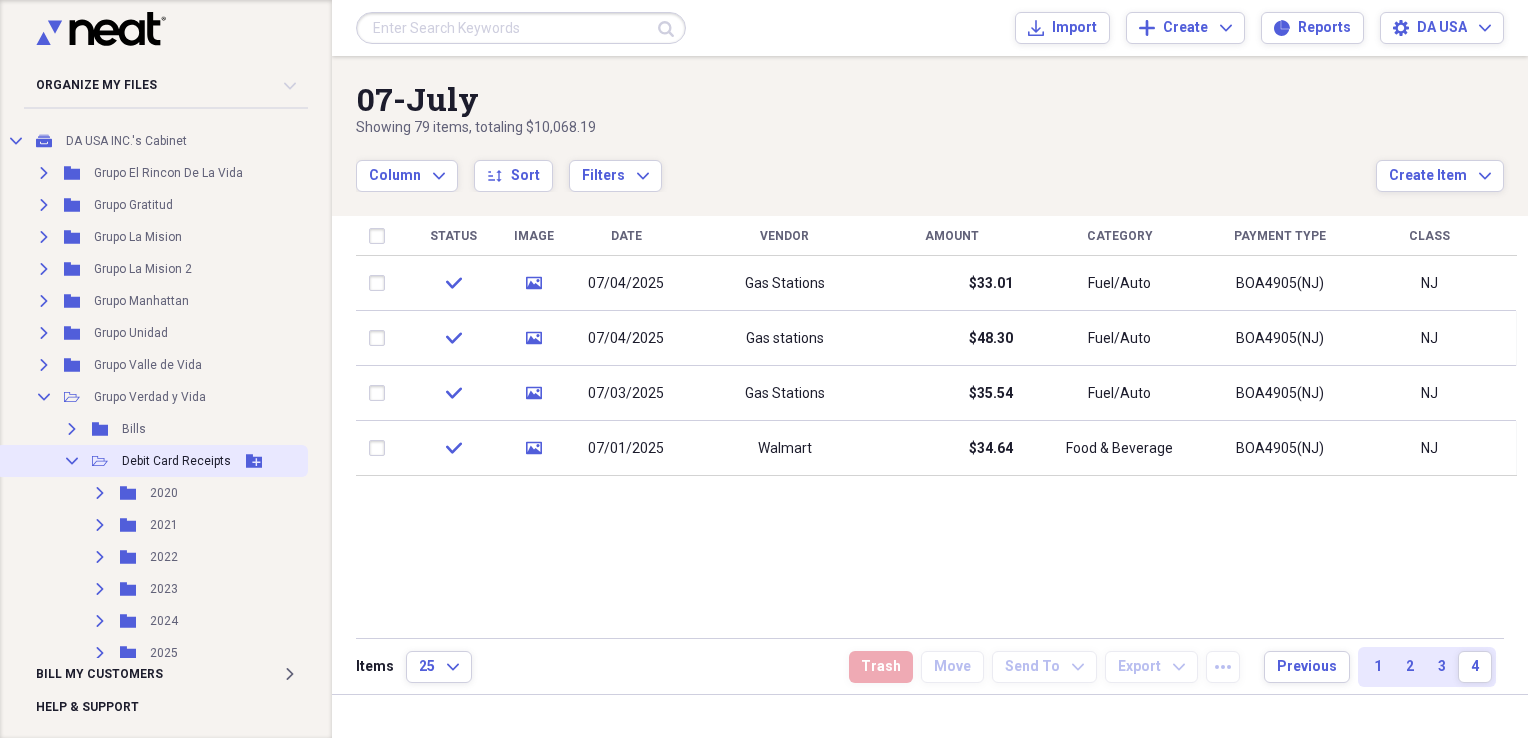 click on "Collapse" 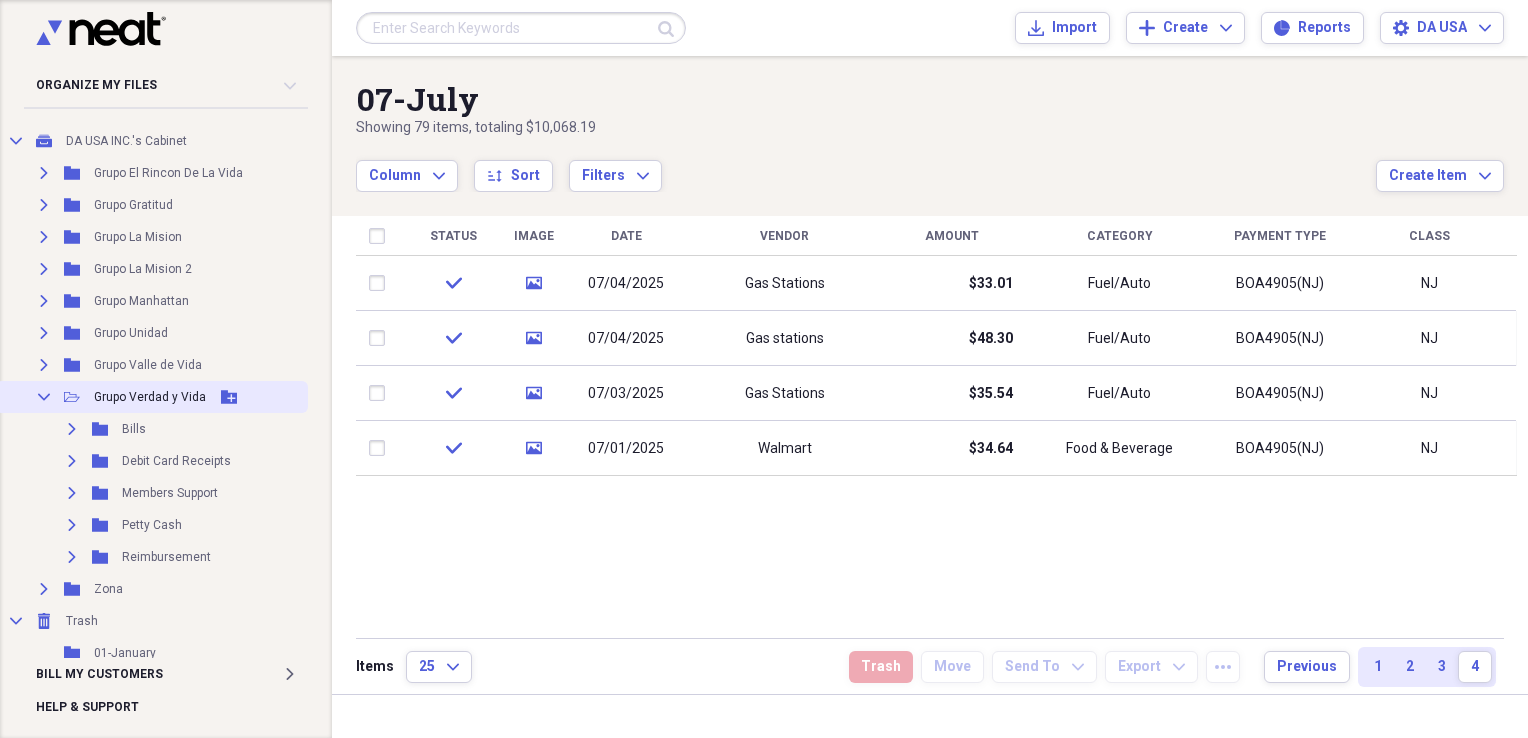 click on "Collapse" 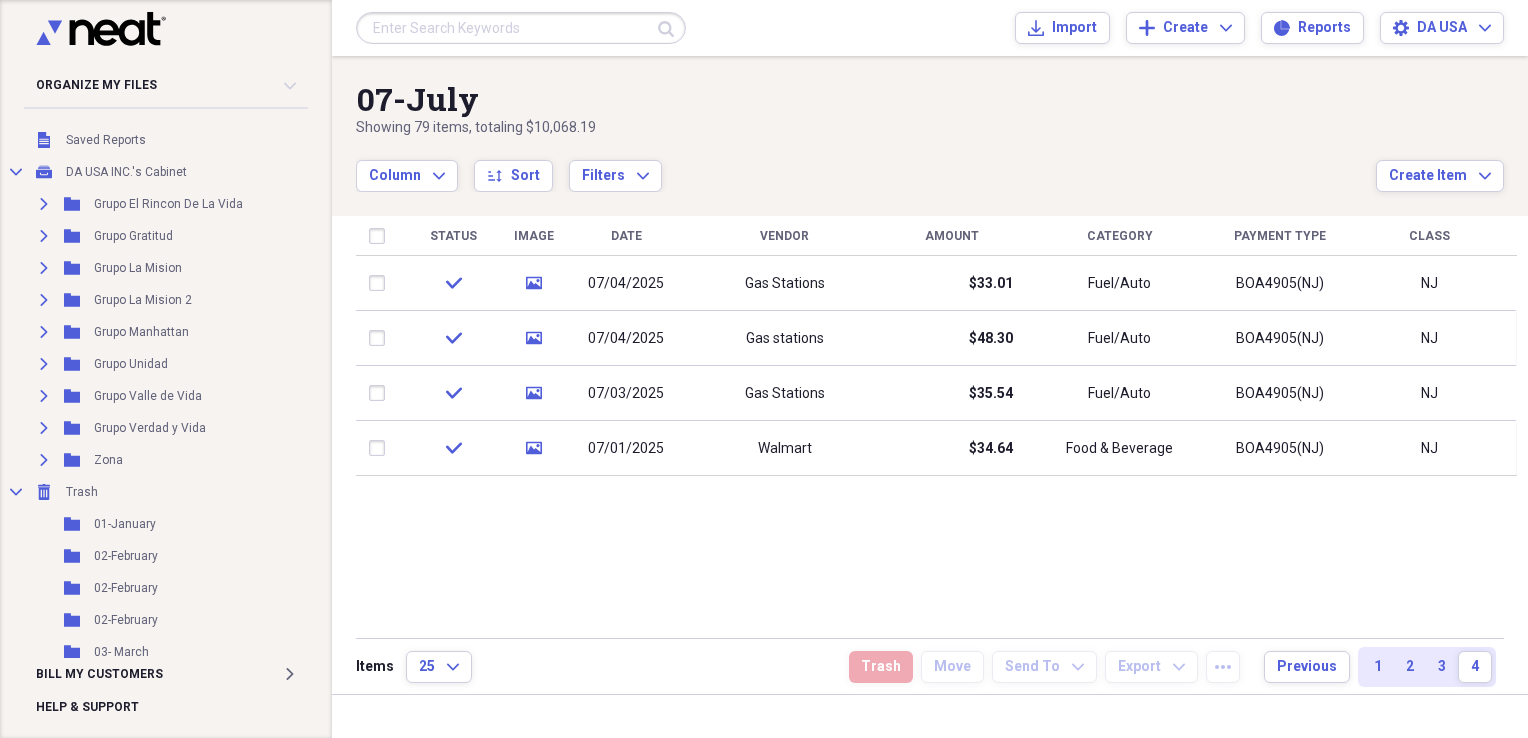 scroll, scrollTop: 45, scrollLeft: 0, axis: vertical 